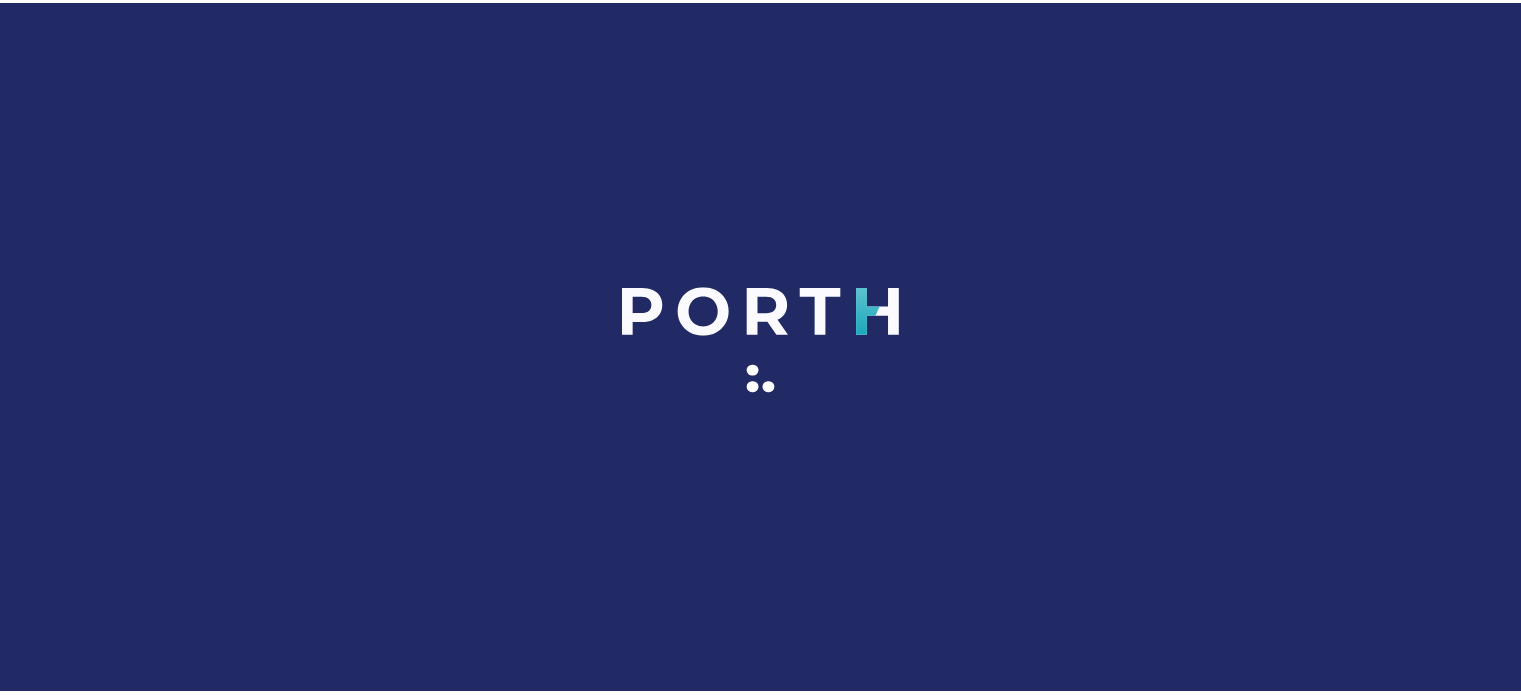scroll, scrollTop: 0, scrollLeft: 0, axis: both 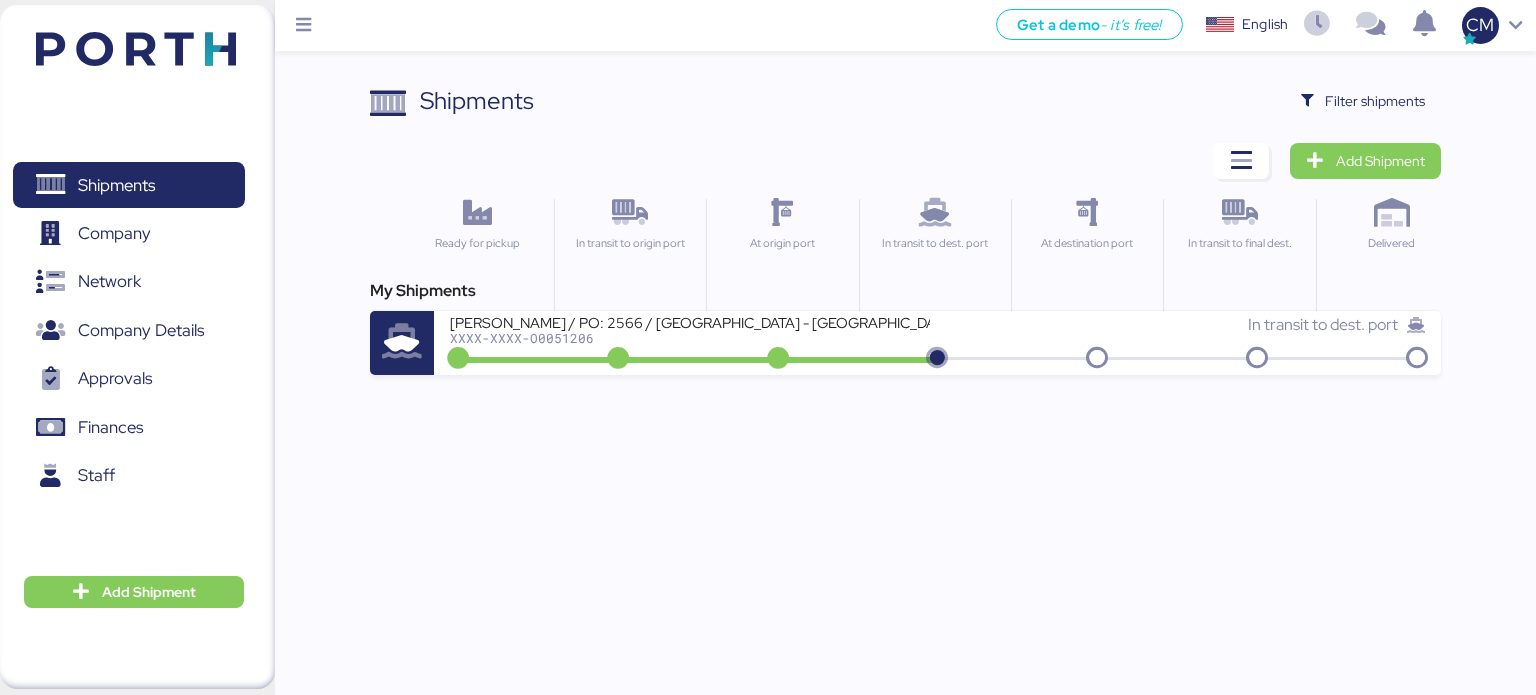 click on "Shipments   Clear Filters   Filter shipments     Add Shipment Ready for pickup In transit to origin port At origin port In transit to dest. port At destination port In transit to final dest. Delivered My Shipments [PERSON_NAME] / PO: 2566 / [GEOGRAPHIC_DATA] - [GEOGRAPHIC_DATA] / 1x20' / TARJUN XXXX-XXXX-O0051206 In transit to dest. port" at bounding box center (906, 229) 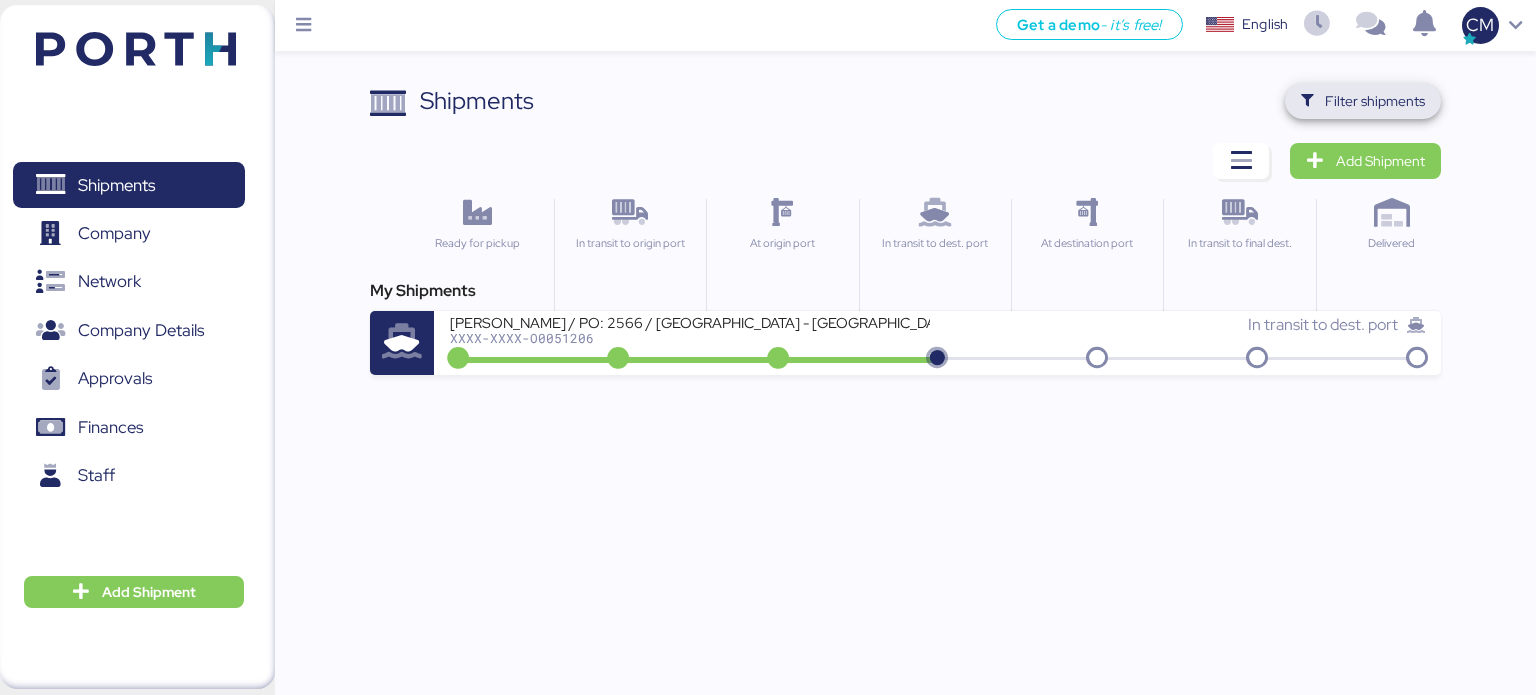 click on "Filter shipments" at bounding box center [1363, 101] 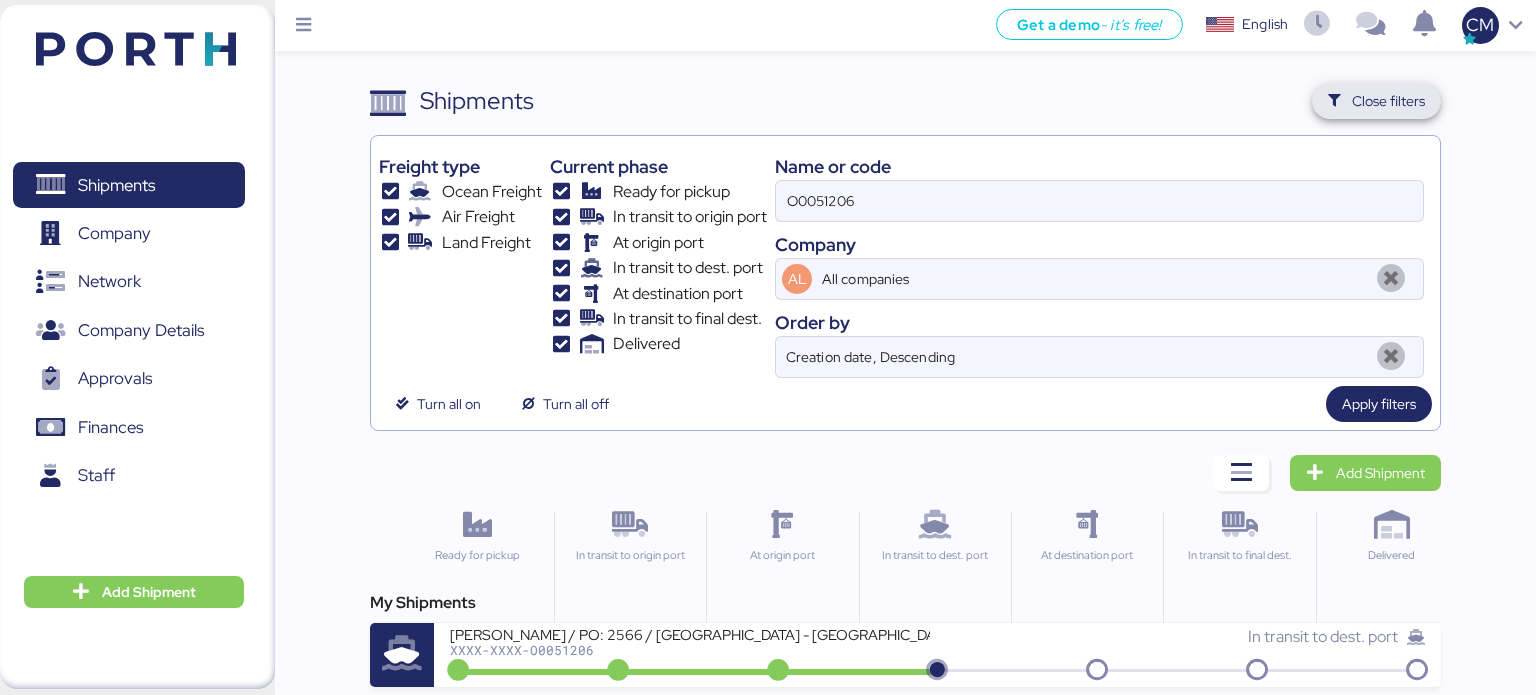 click on "Close filters" at bounding box center (1377, 101) 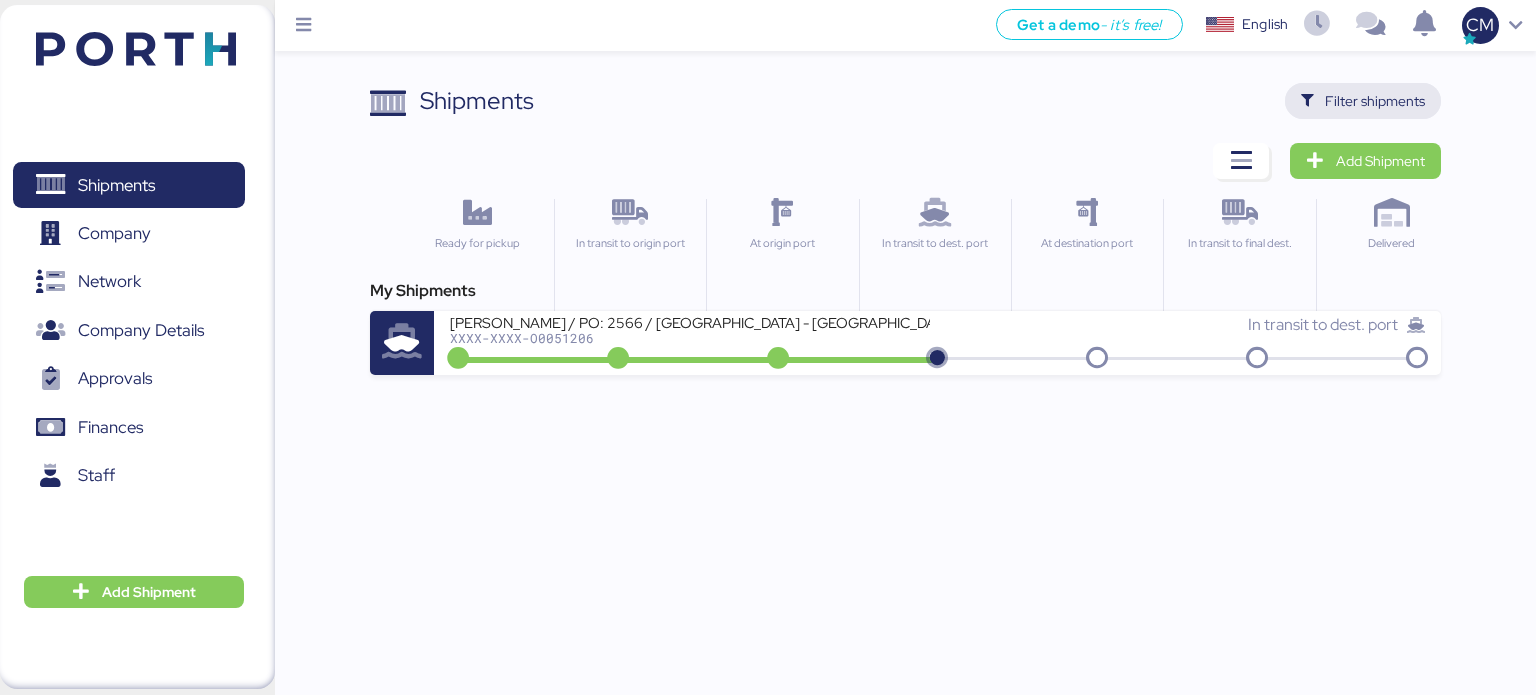 click on "Filter shipments" at bounding box center (1375, 101) 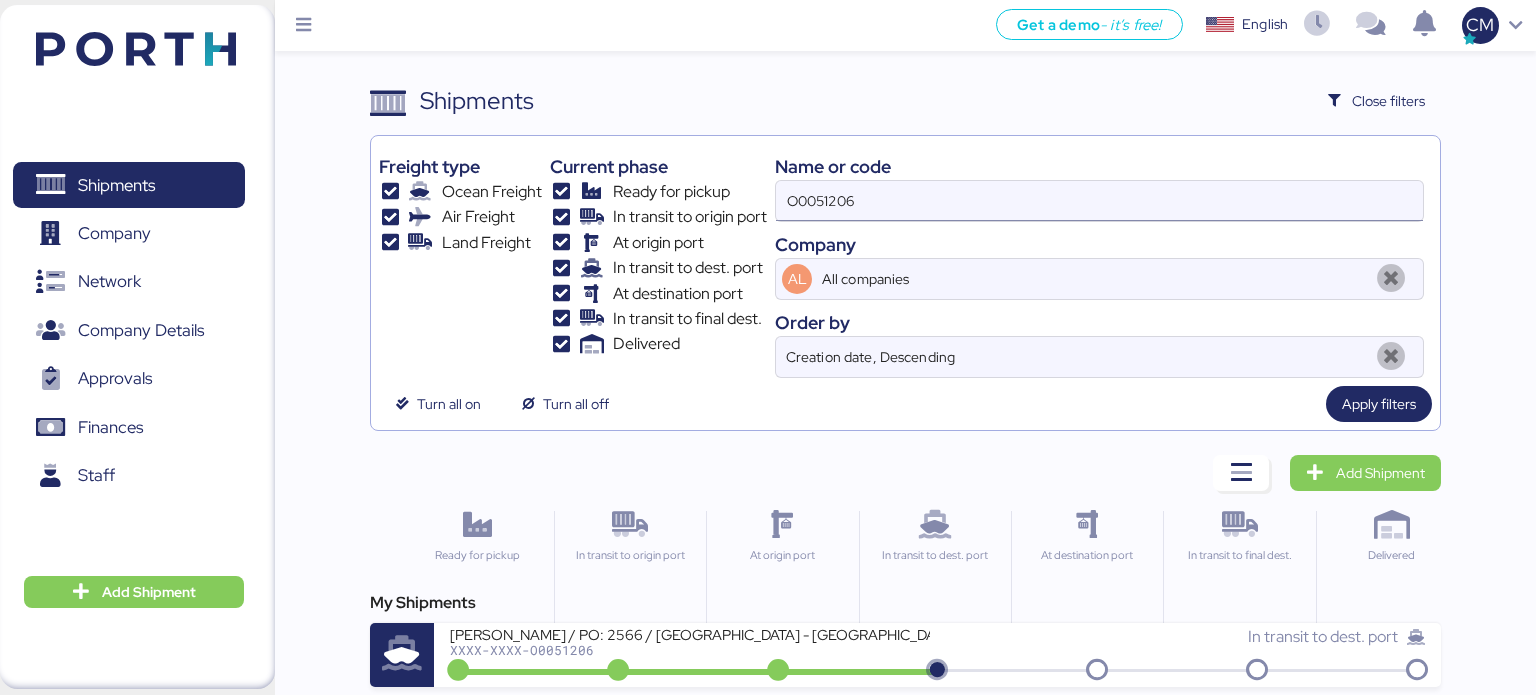 click on "O0051206" at bounding box center (1099, 201) 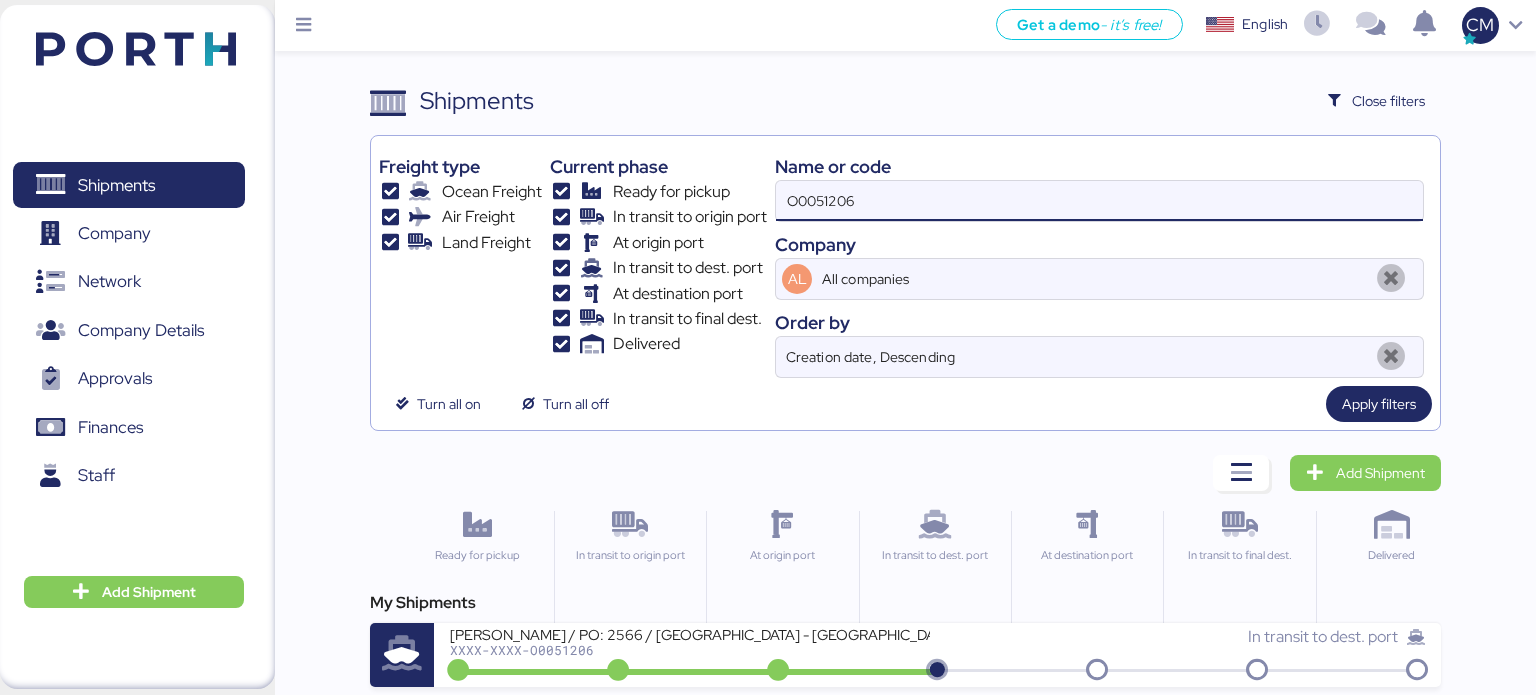 click on "O0051206" at bounding box center (1099, 201) 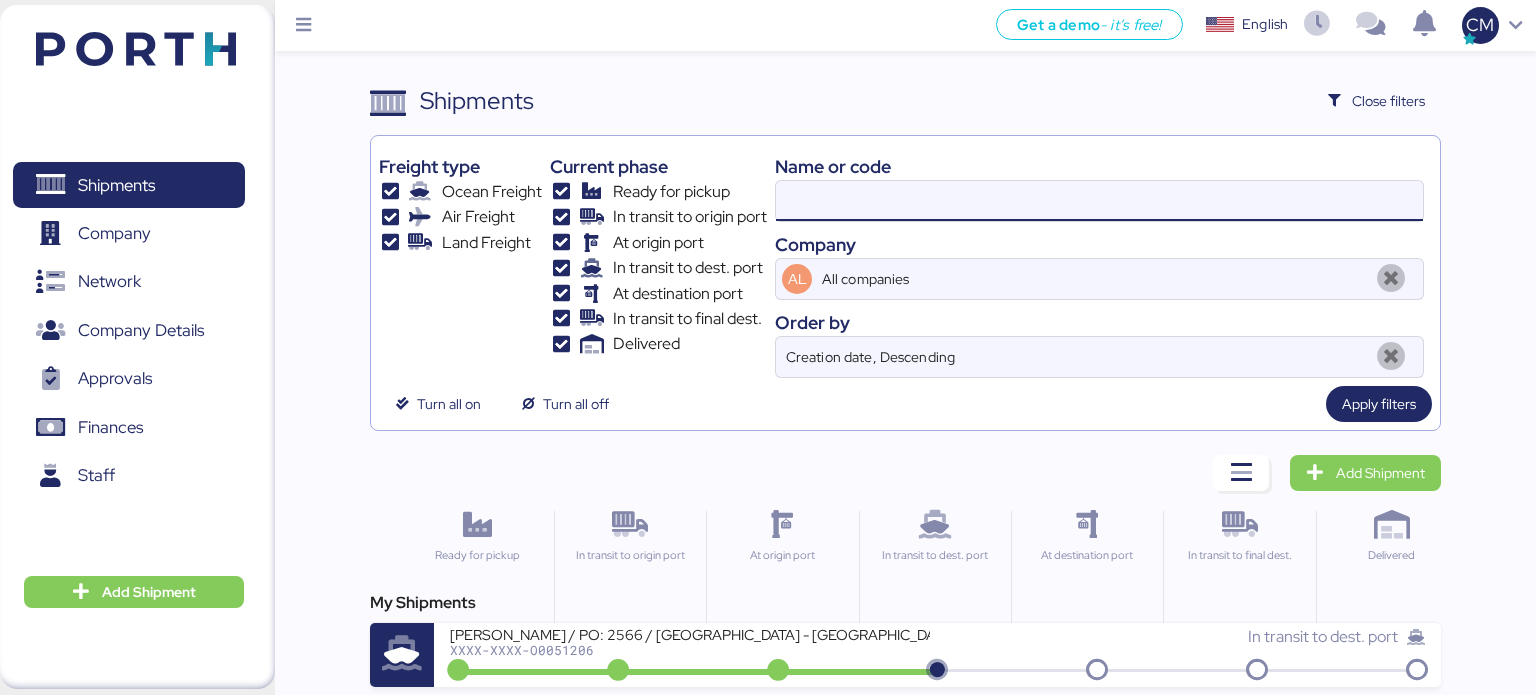 paste on "O0051716" 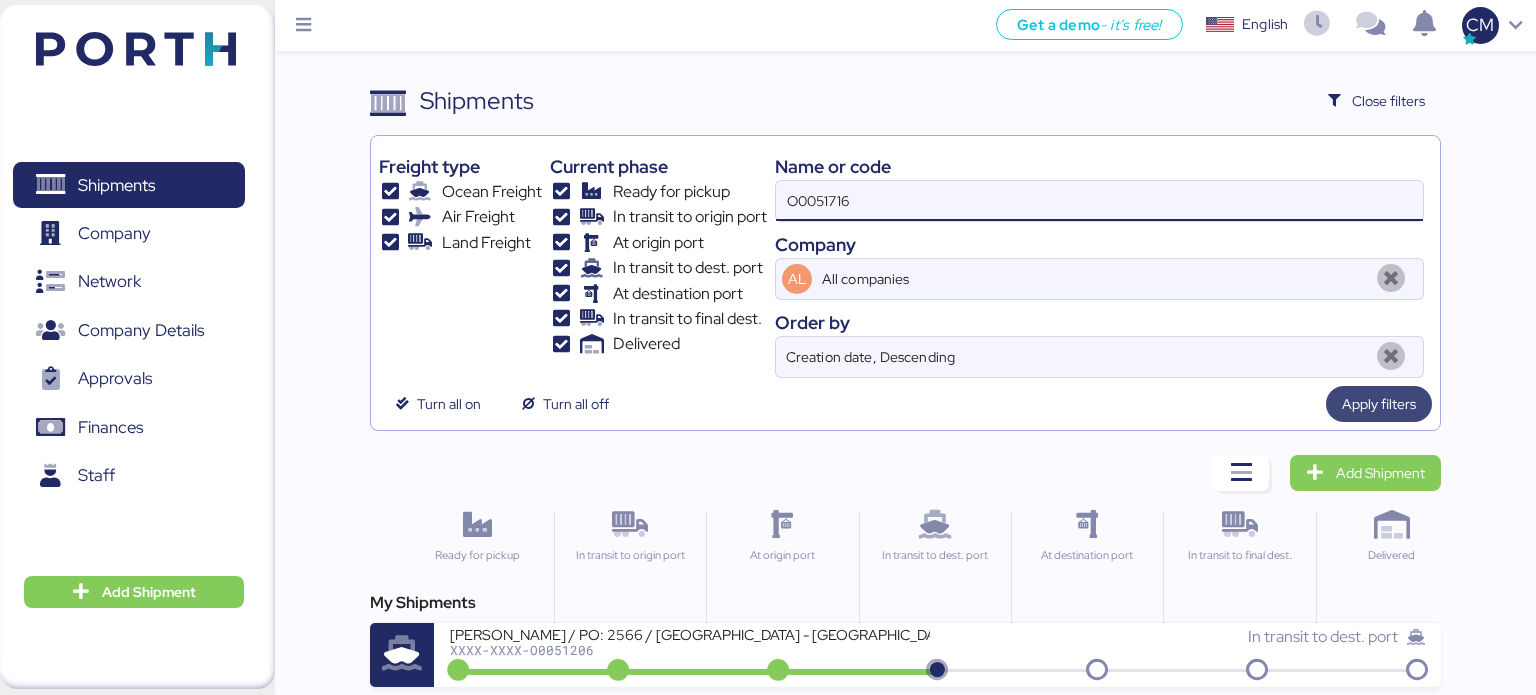 type on "O0051716" 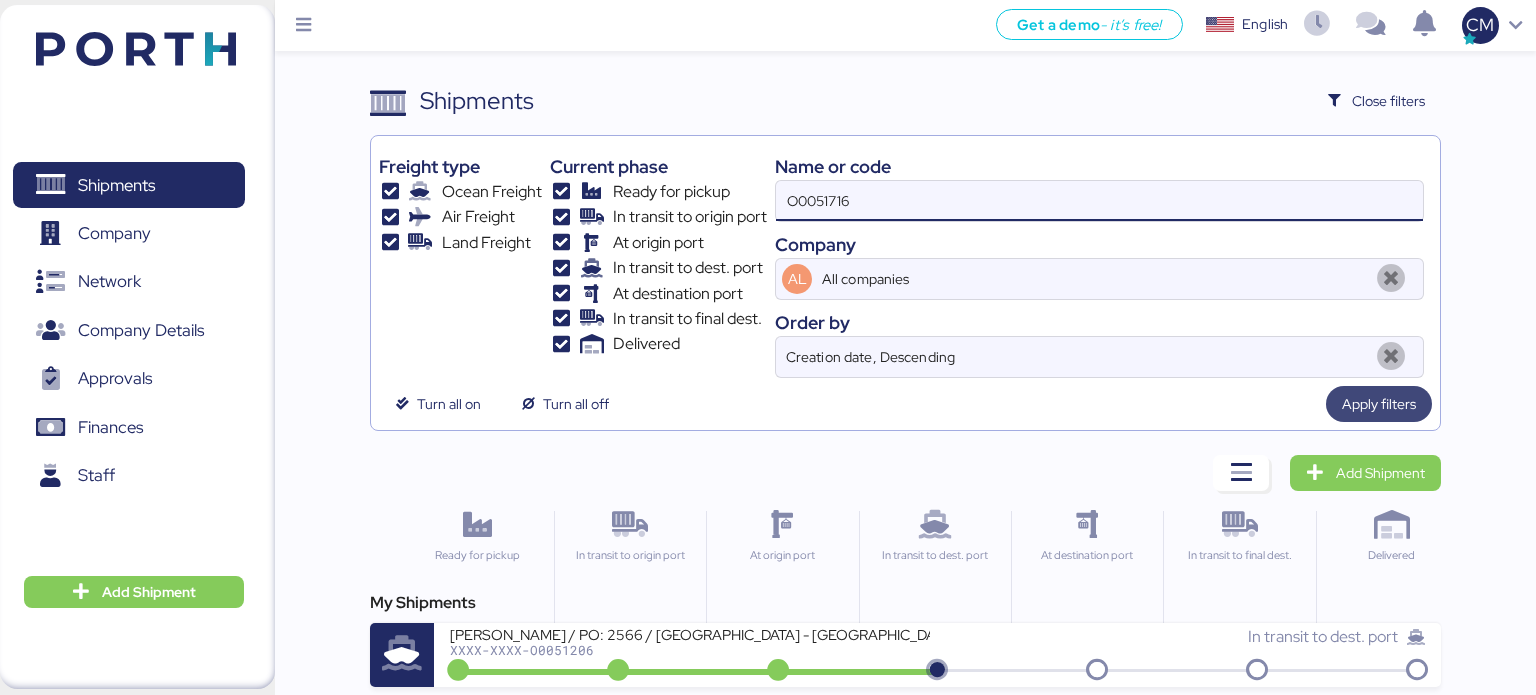 click on "Apply filters" at bounding box center (1379, 404) 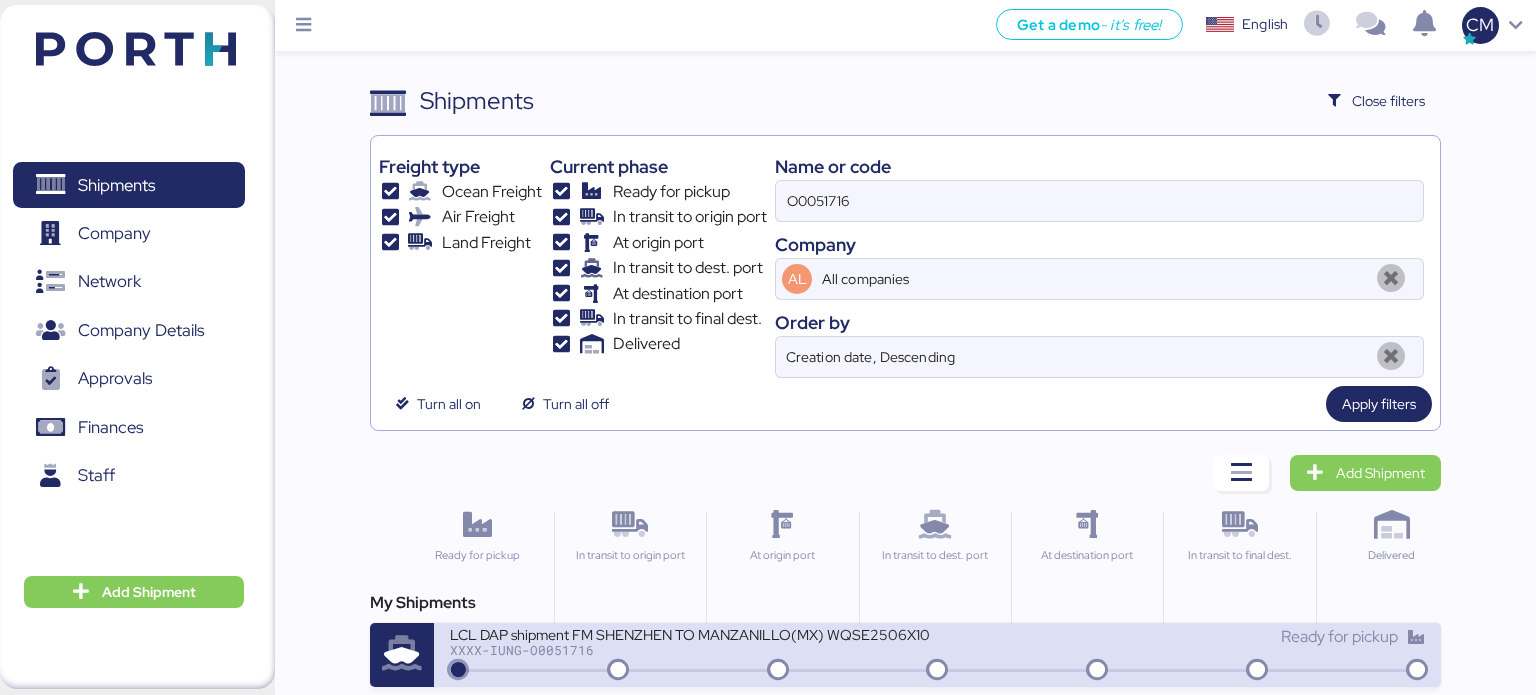 click on "XXXX-IUNG-O0051716" at bounding box center [690, 650] 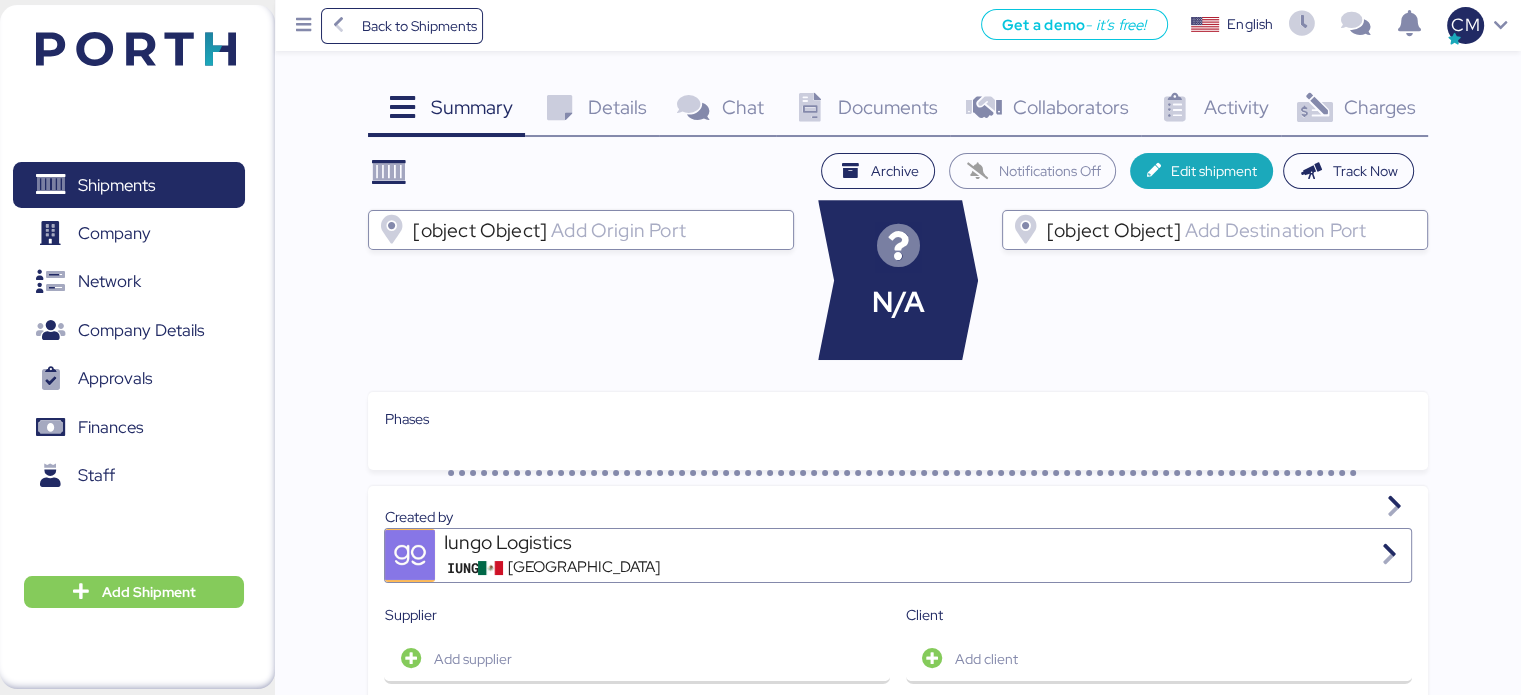 click on "Documents" at bounding box center [888, 107] 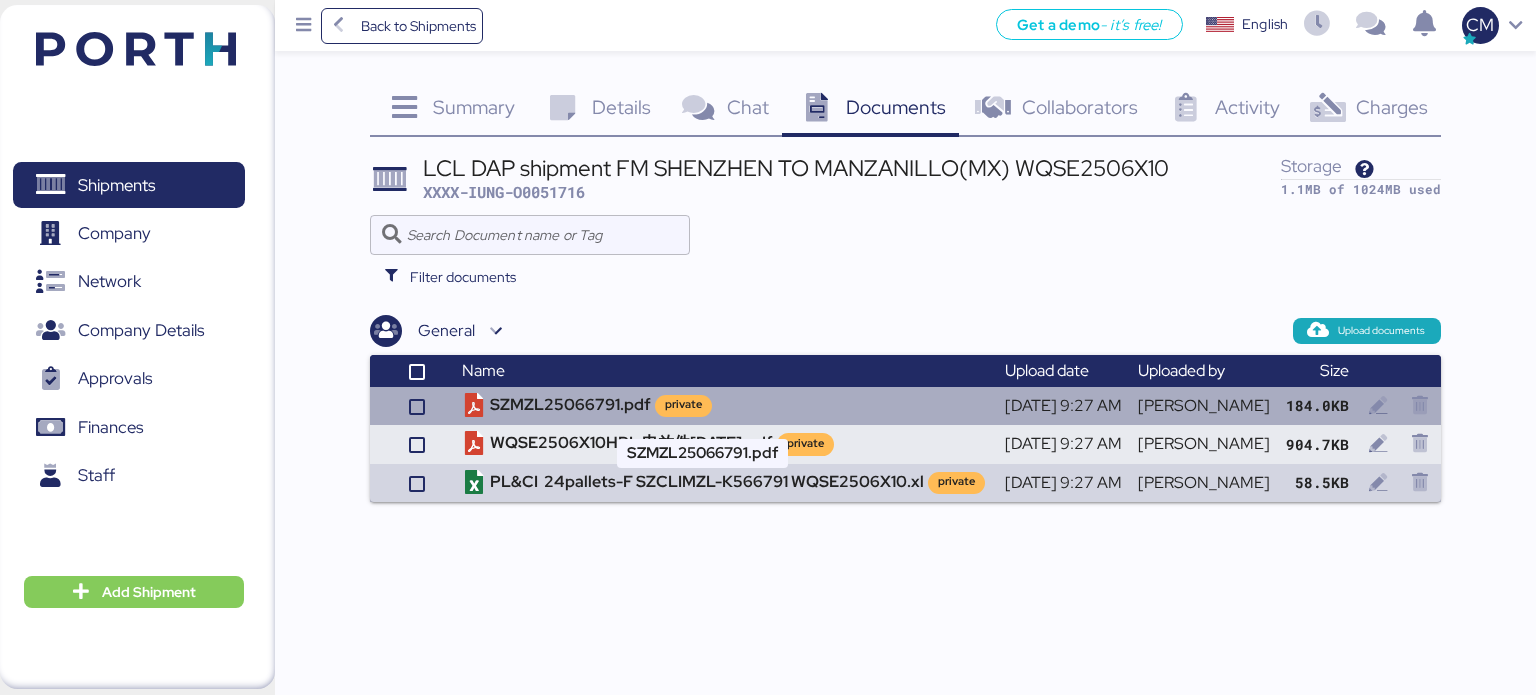 click on "SZMZL25066791.pdf
private" at bounding box center (725, 406) 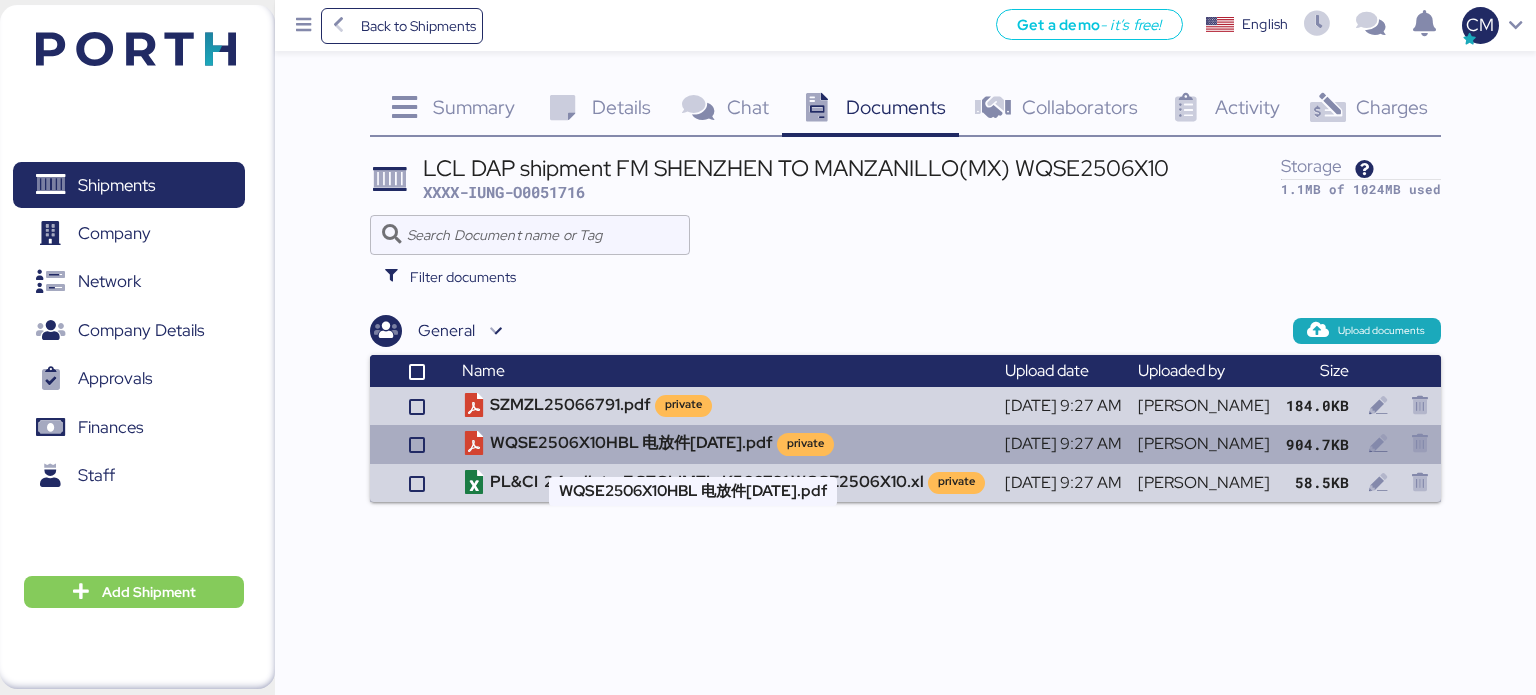 click on "WQSE2506X10HBL 电放件[DATE].pdf
private" at bounding box center [725, 444] 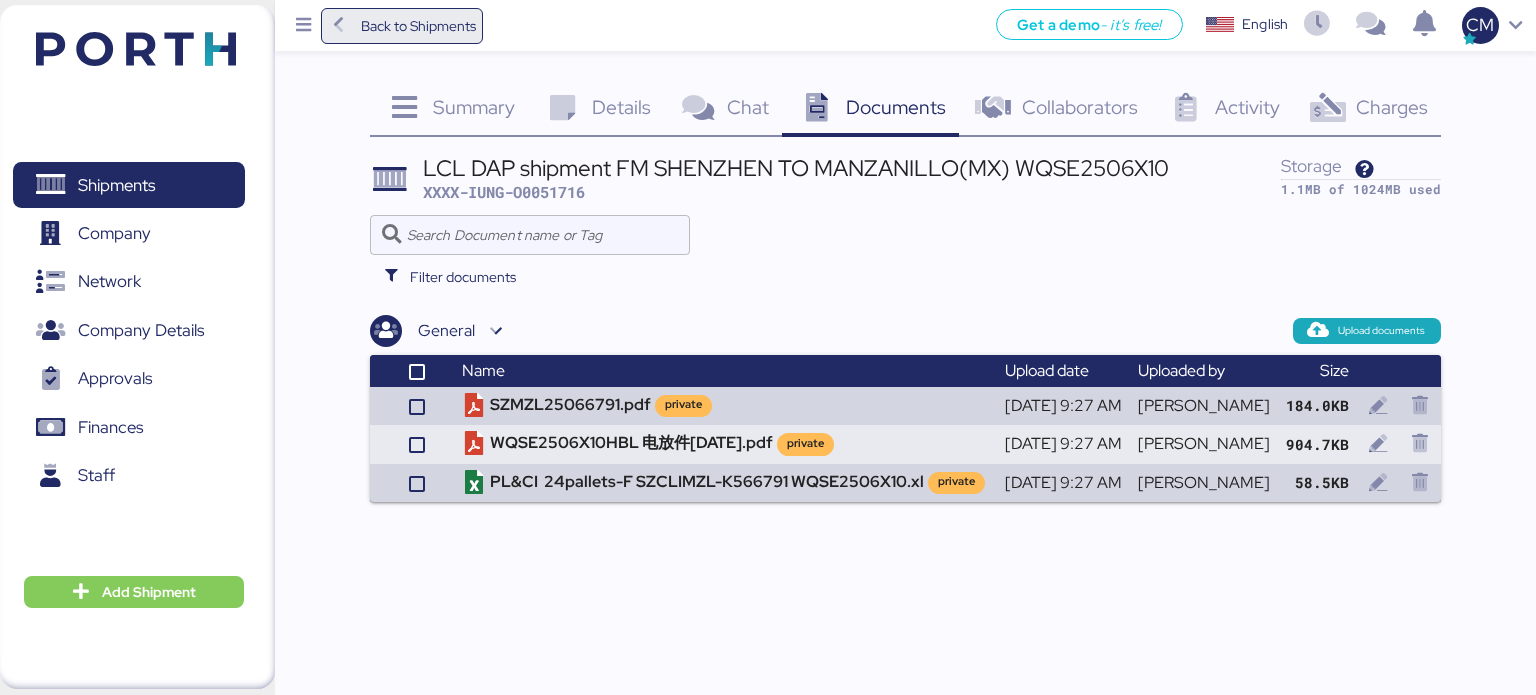 click on "Back to Shipments" at bounding box center (418, 26) 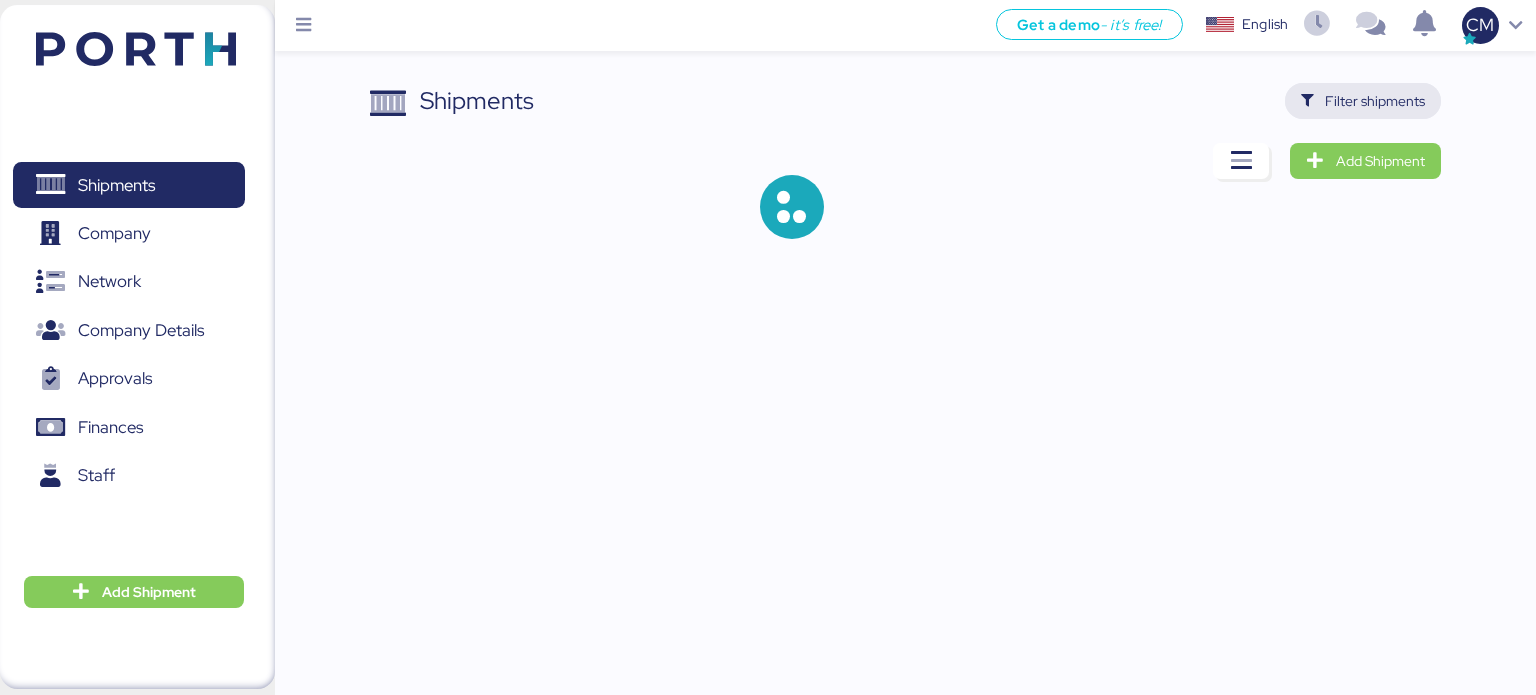 click on "Filter shipments" at bounding box center [1375, 101] 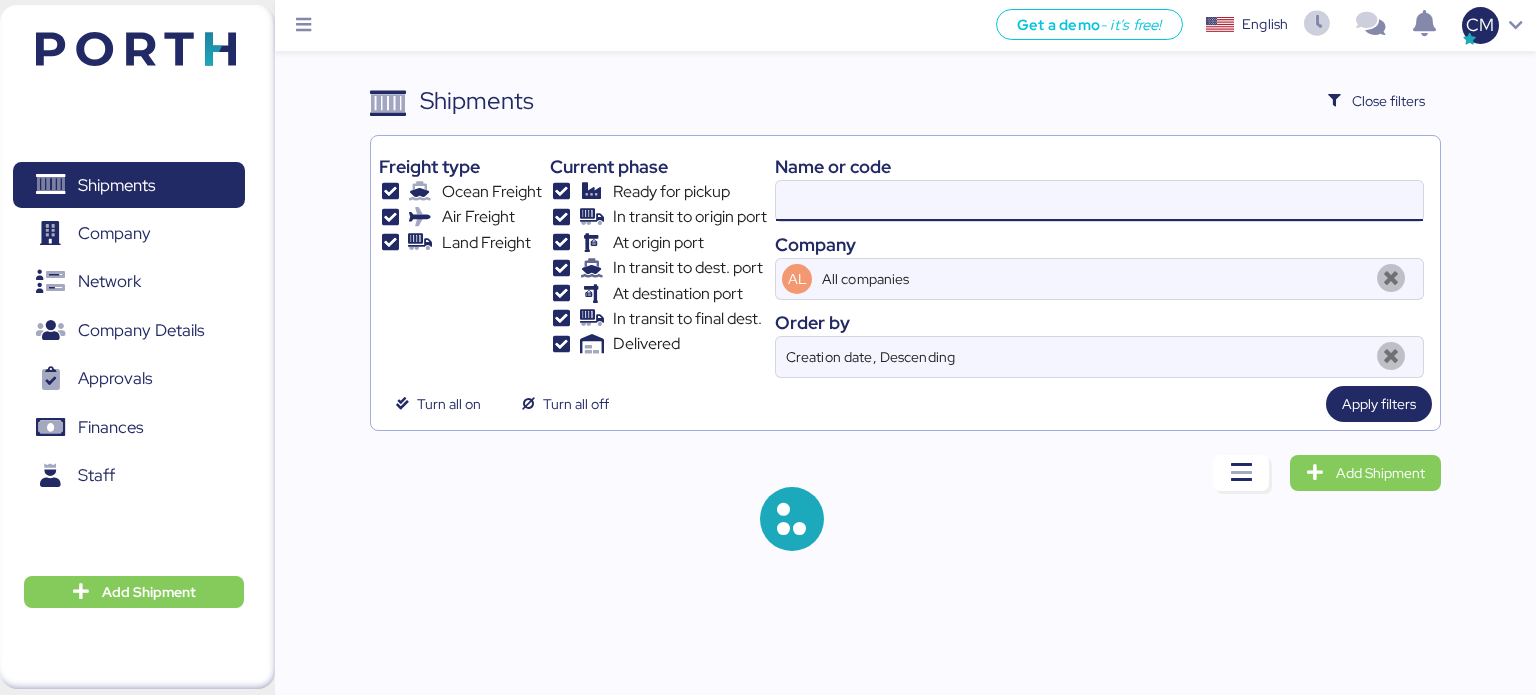 click at bounding box center (1099, 201) 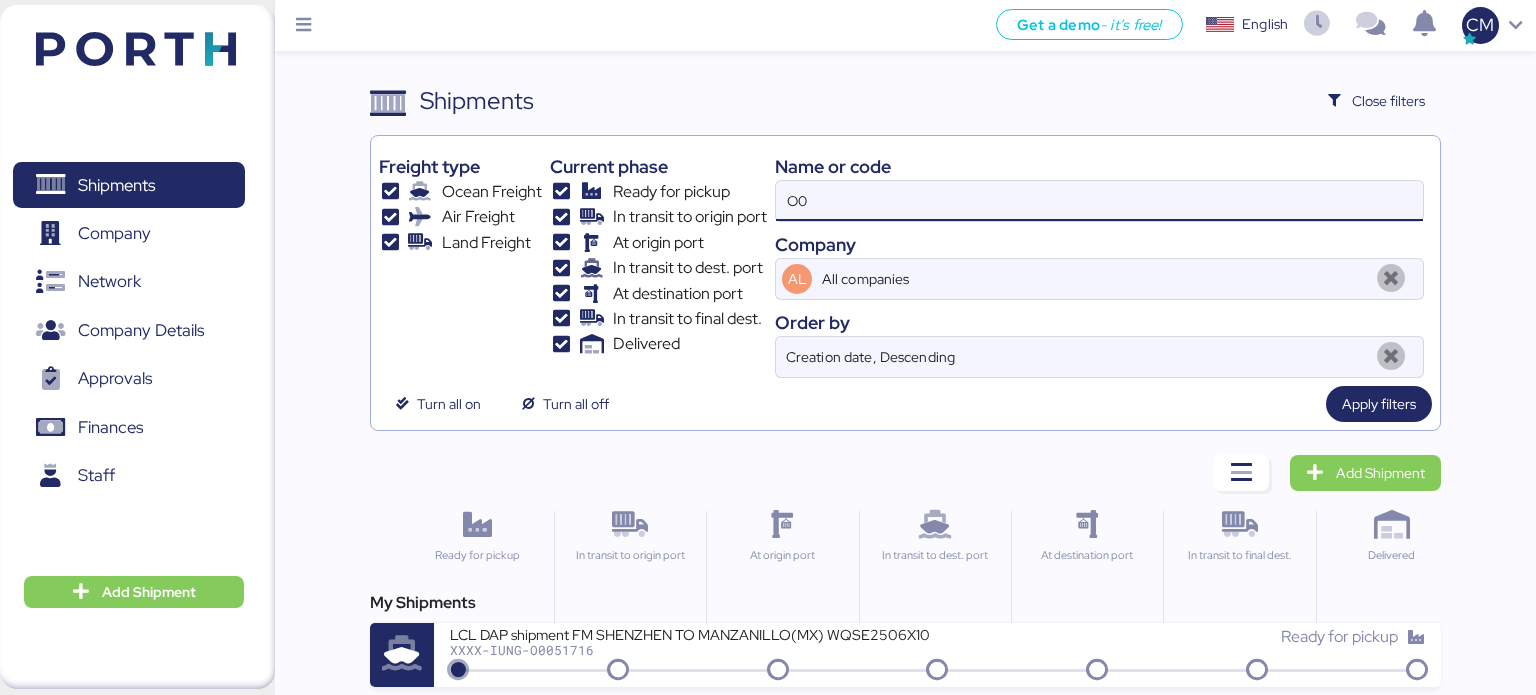 type on "O" 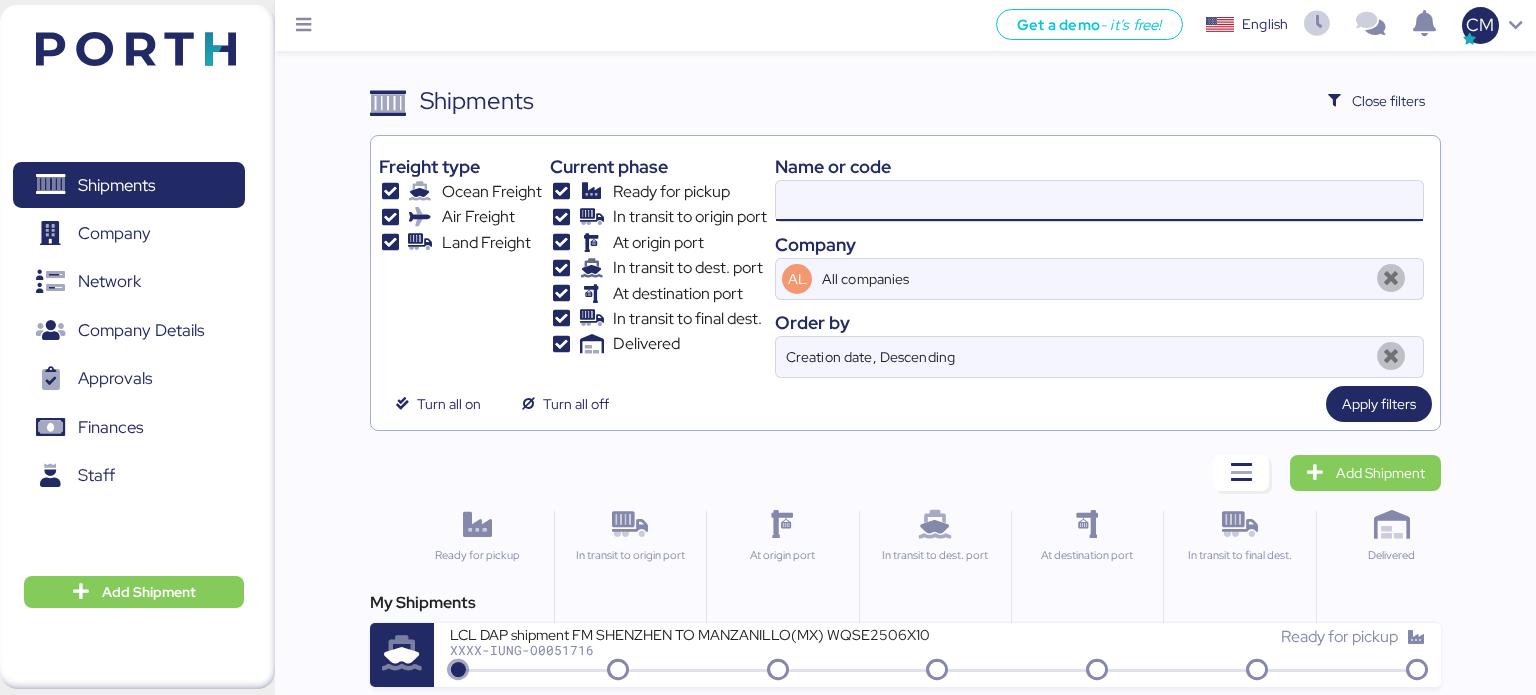 paste on "COSU6421669650" 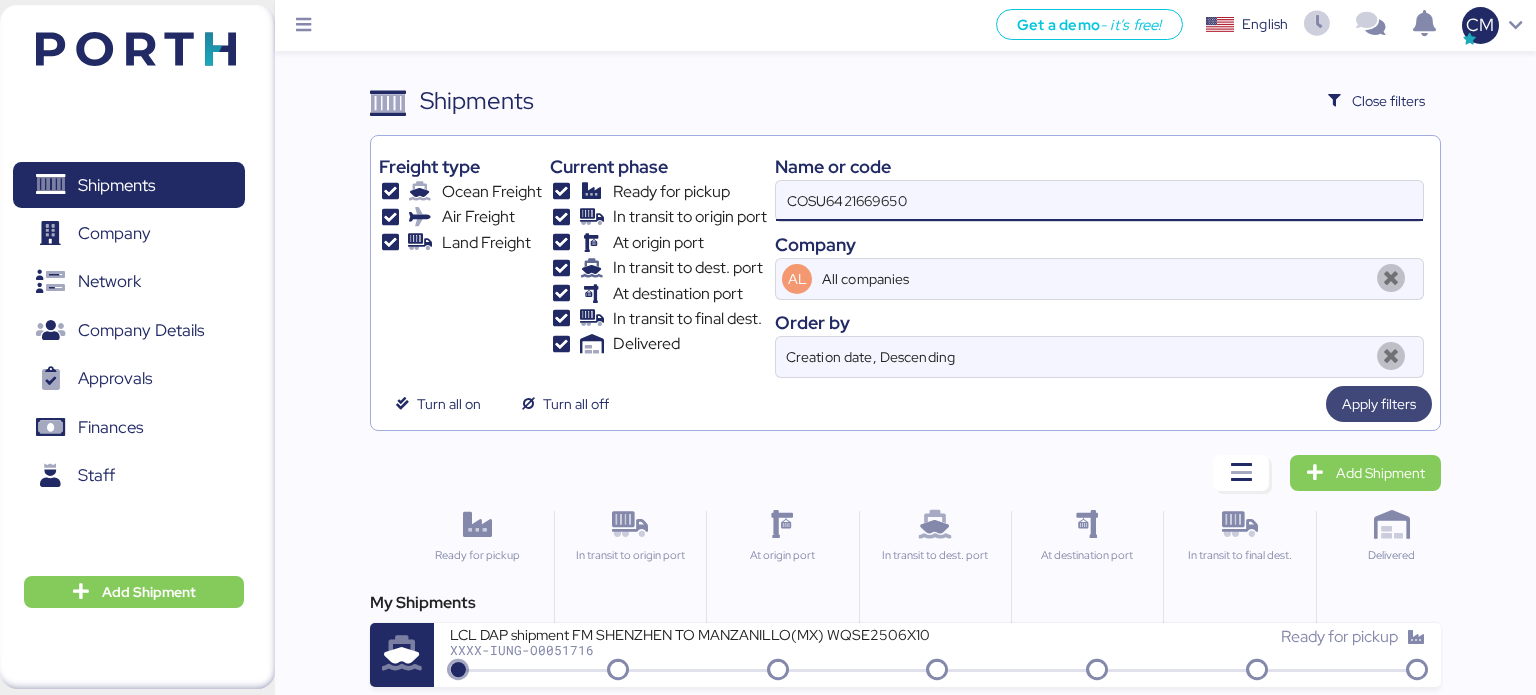 type on "COSU6421669650" 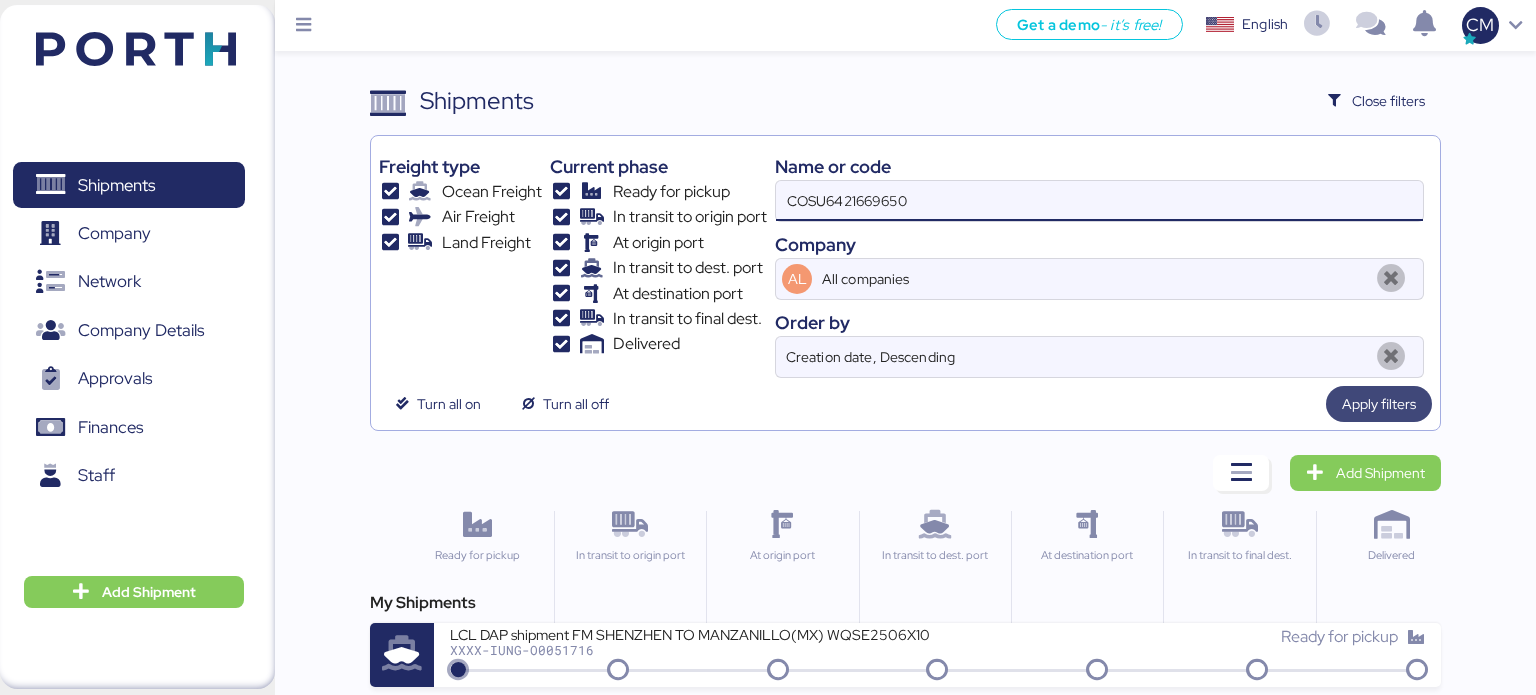click on "Apply filters" at bounding box center [1379, 404] 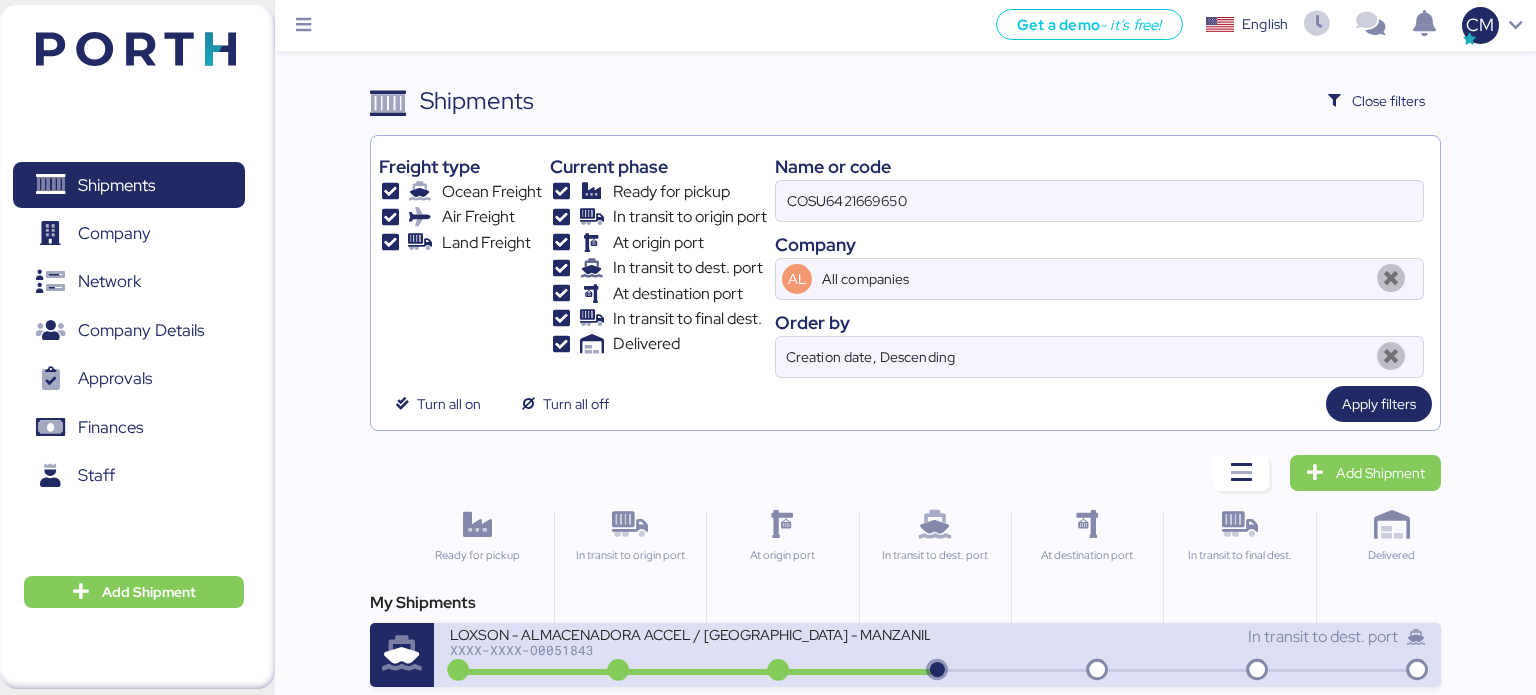 click on "XXXX-XXXX-O0051843" at bounding box center (690, 650) 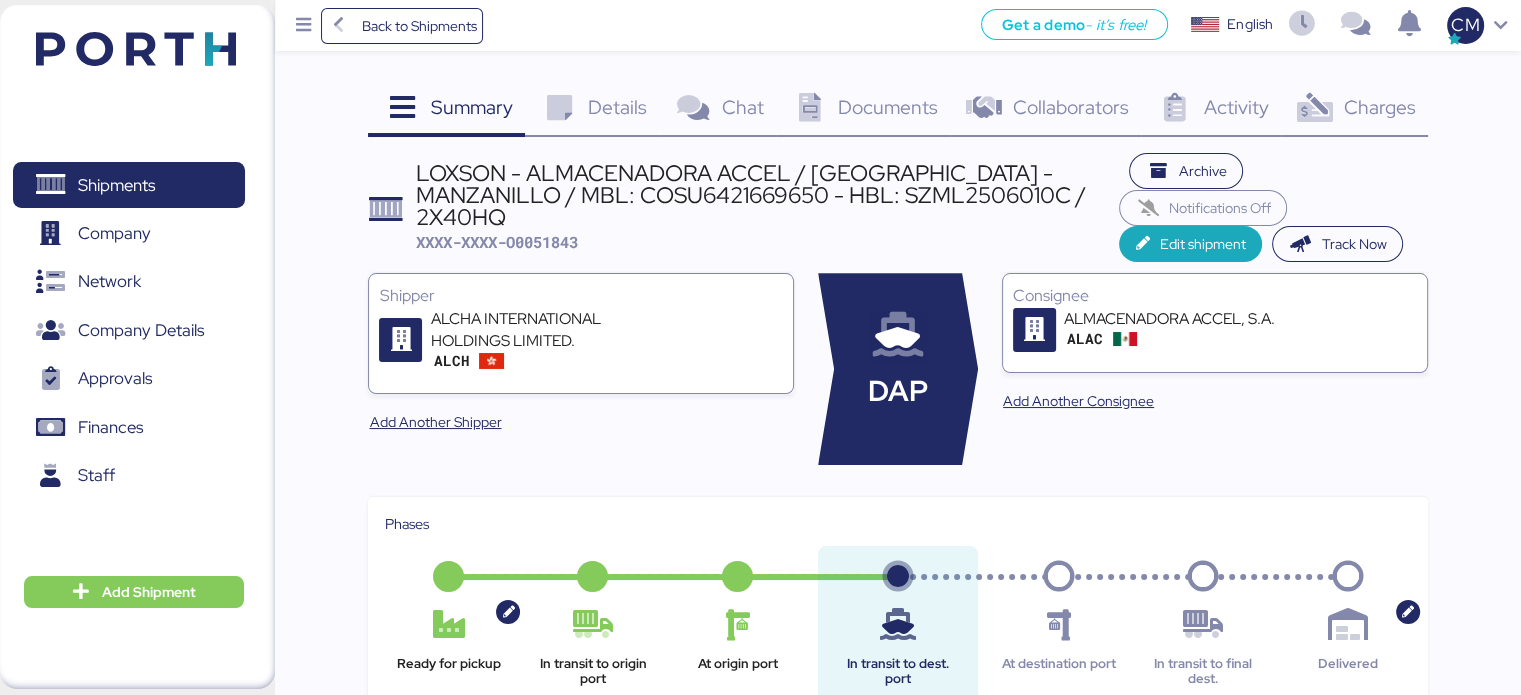 click on "Documents 0" at bounding box center (863, 110) 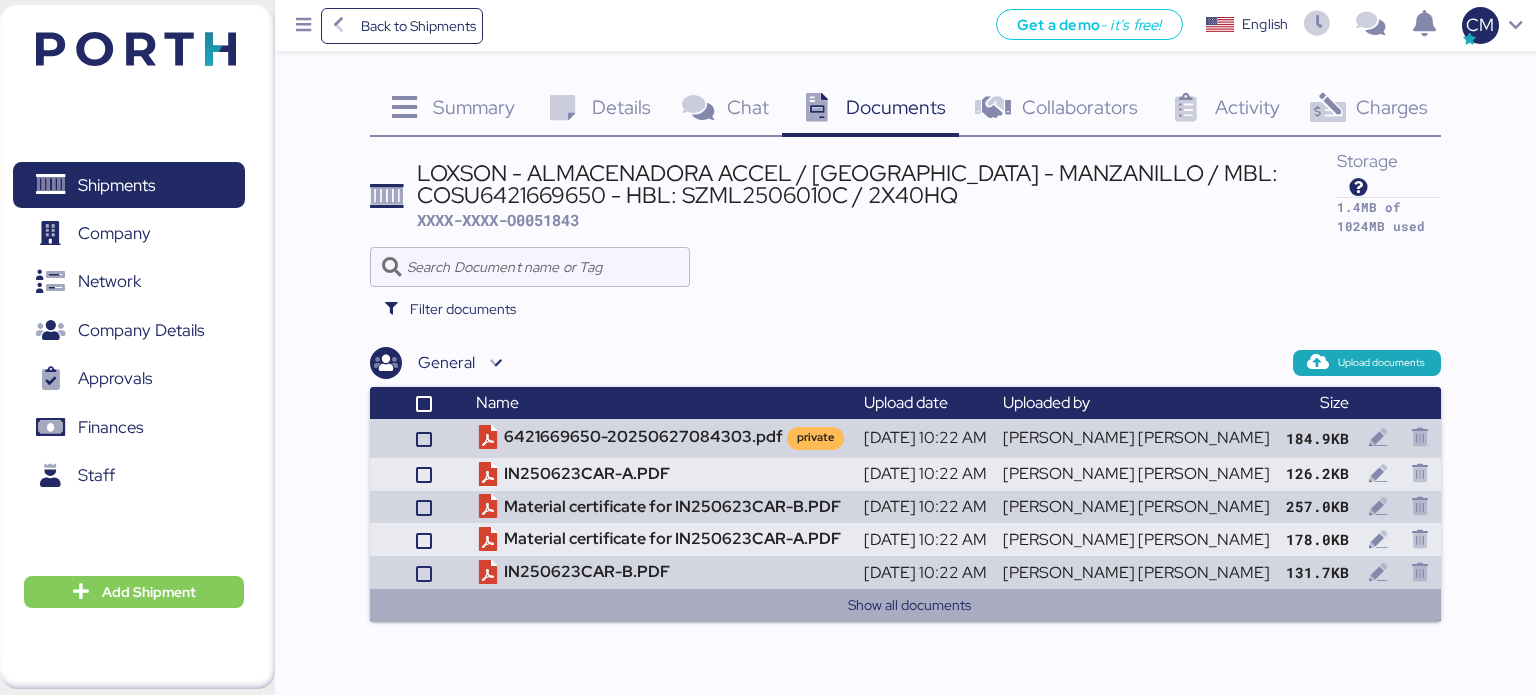 click on "Show all documents" at bounding box center (906, 605) 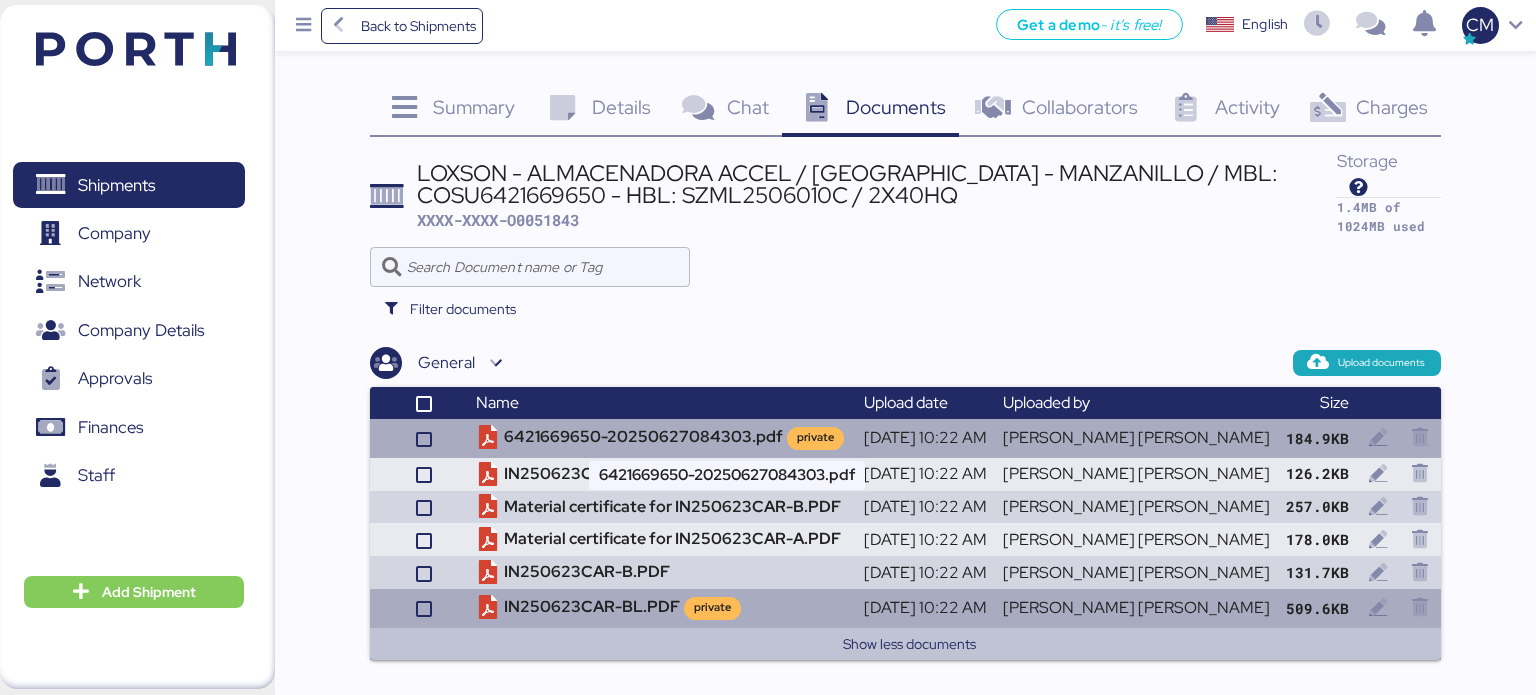 click on "6421669650-20250627084303.pdf
private" at bounding box center [662, 438] 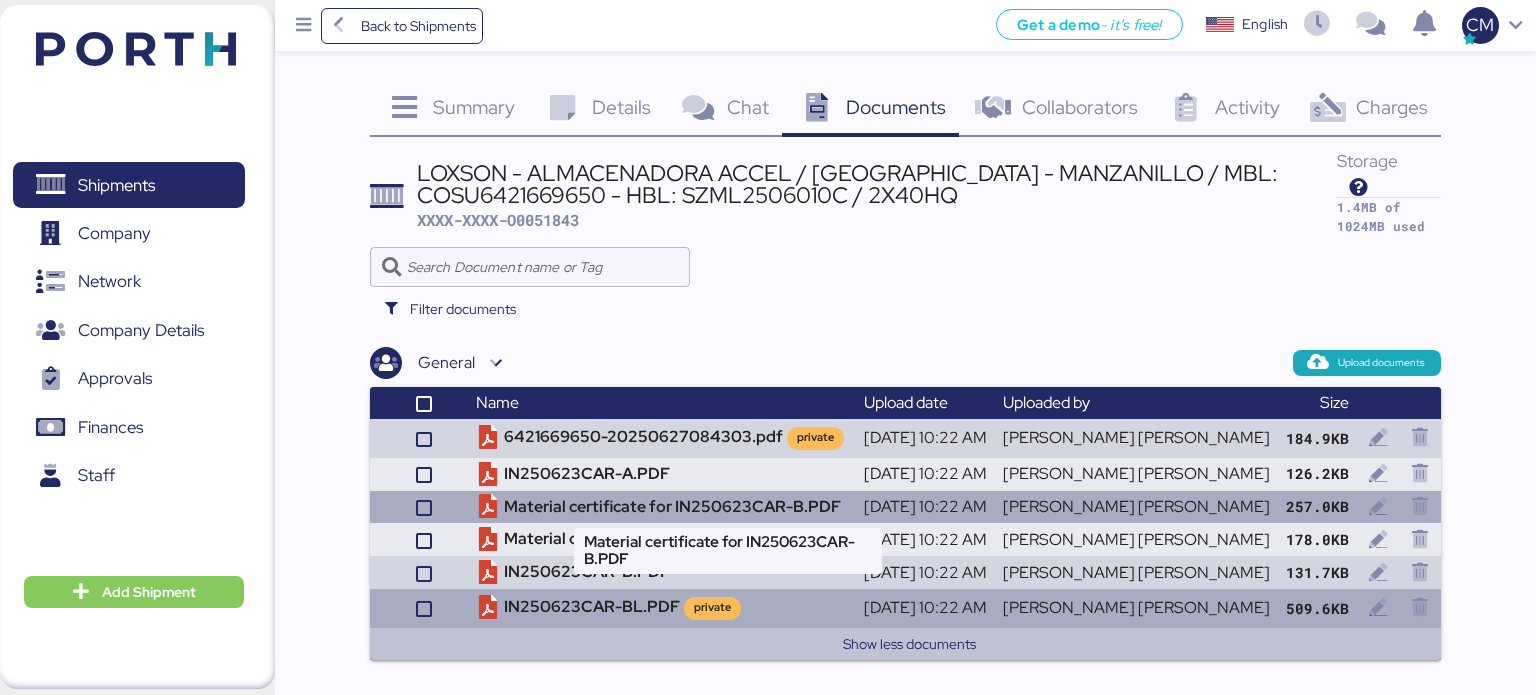 click on "Material certificate for IN250623CAR-B.PDF" at bounding box center [662, 507] 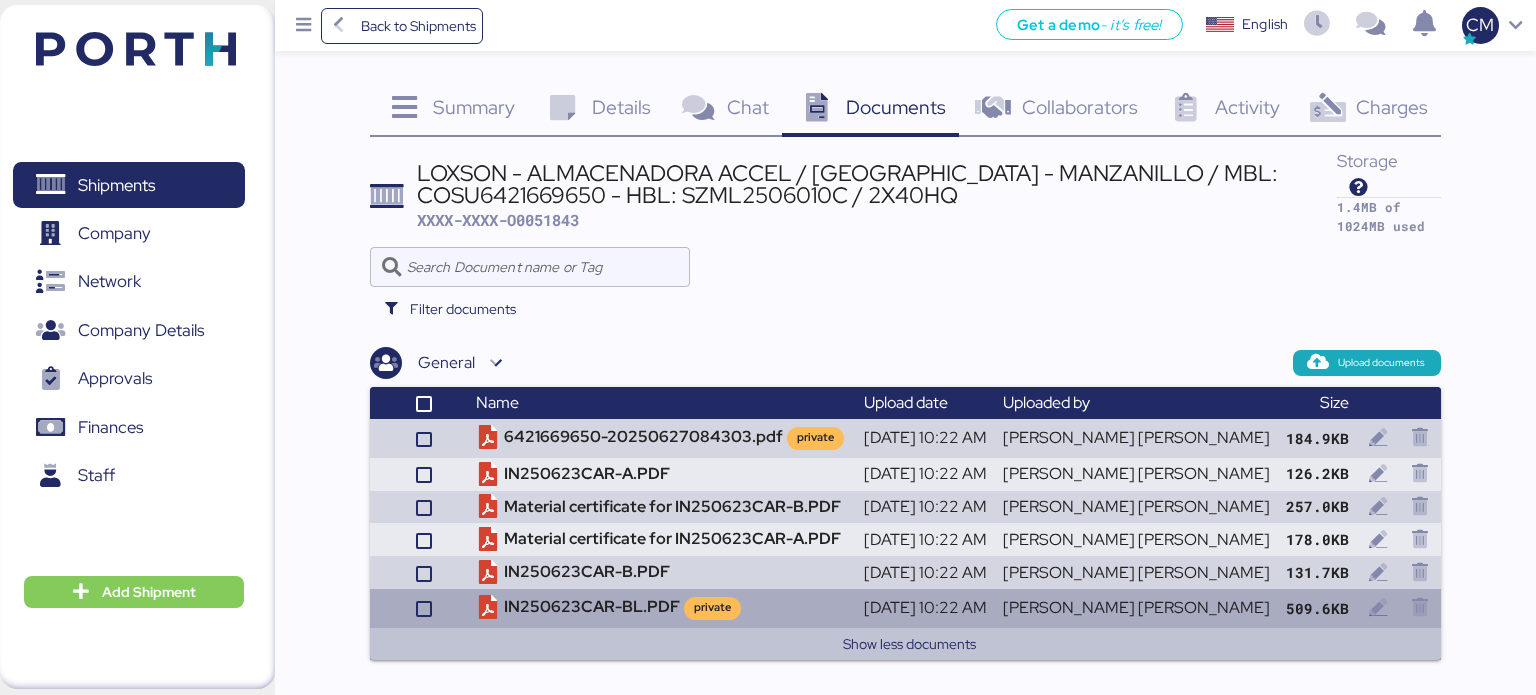 click on "XXXX-XXXX-O0051843" at bounding box center [498, 220] 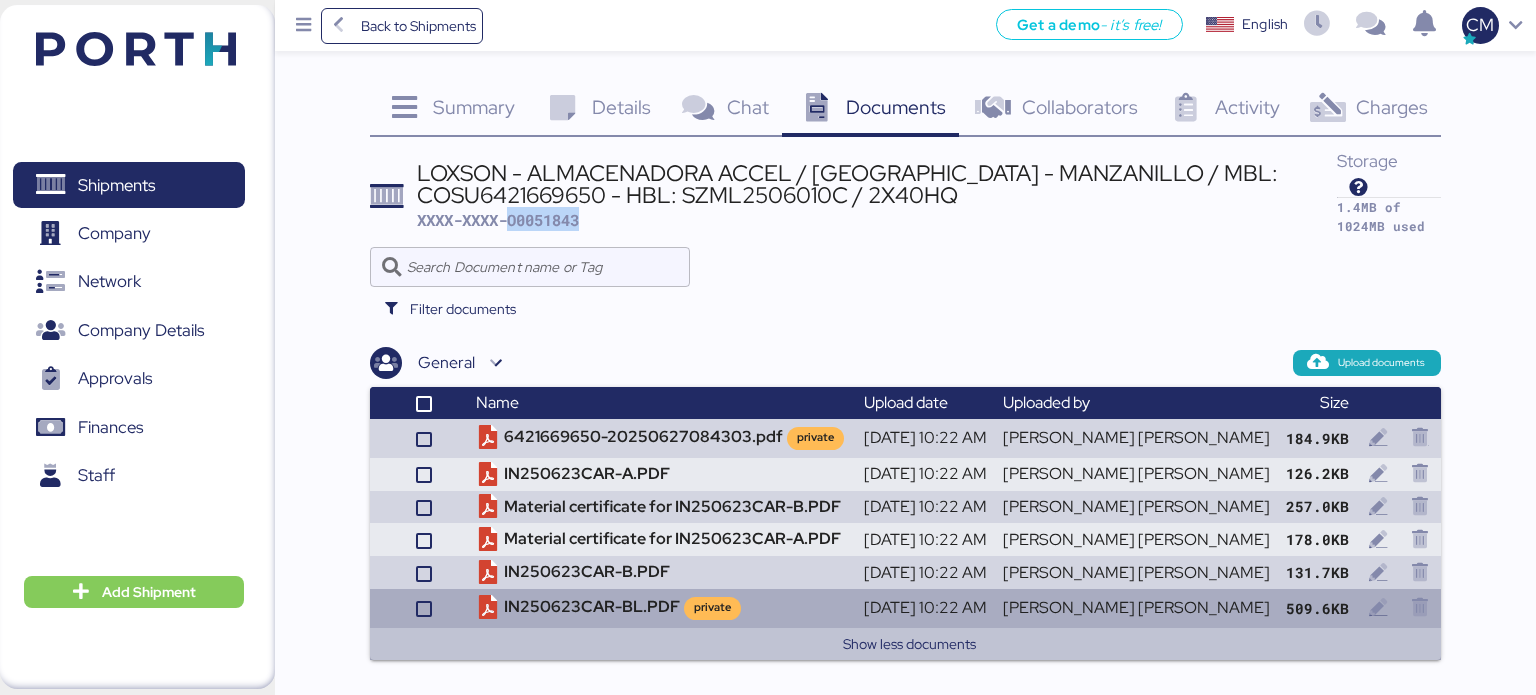 click on "XXXX-XXXX-O0051843" at bounding box center (498, 220) 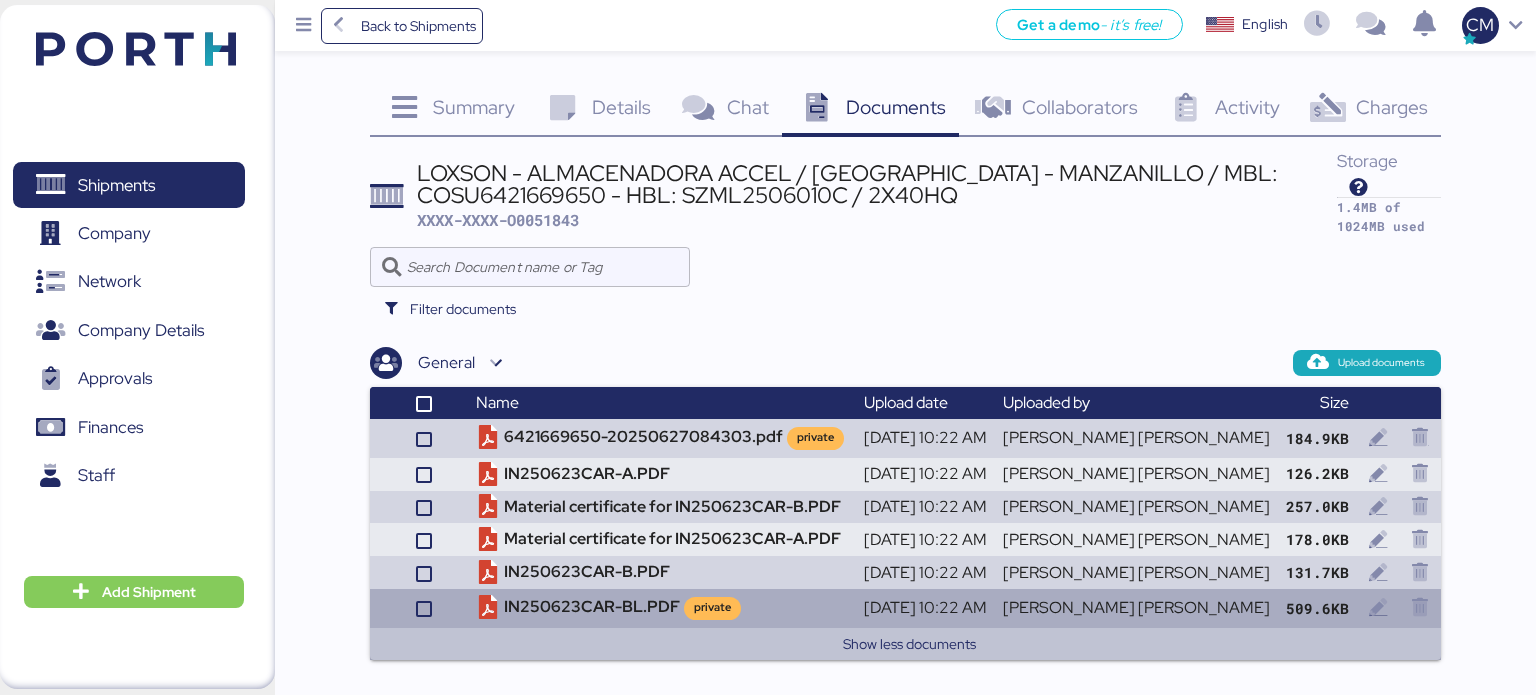 click on "Back to Shipments Get a demo  - it’s free! Get a demo  English Inglés English         CM" at bounding box center (905, 25) 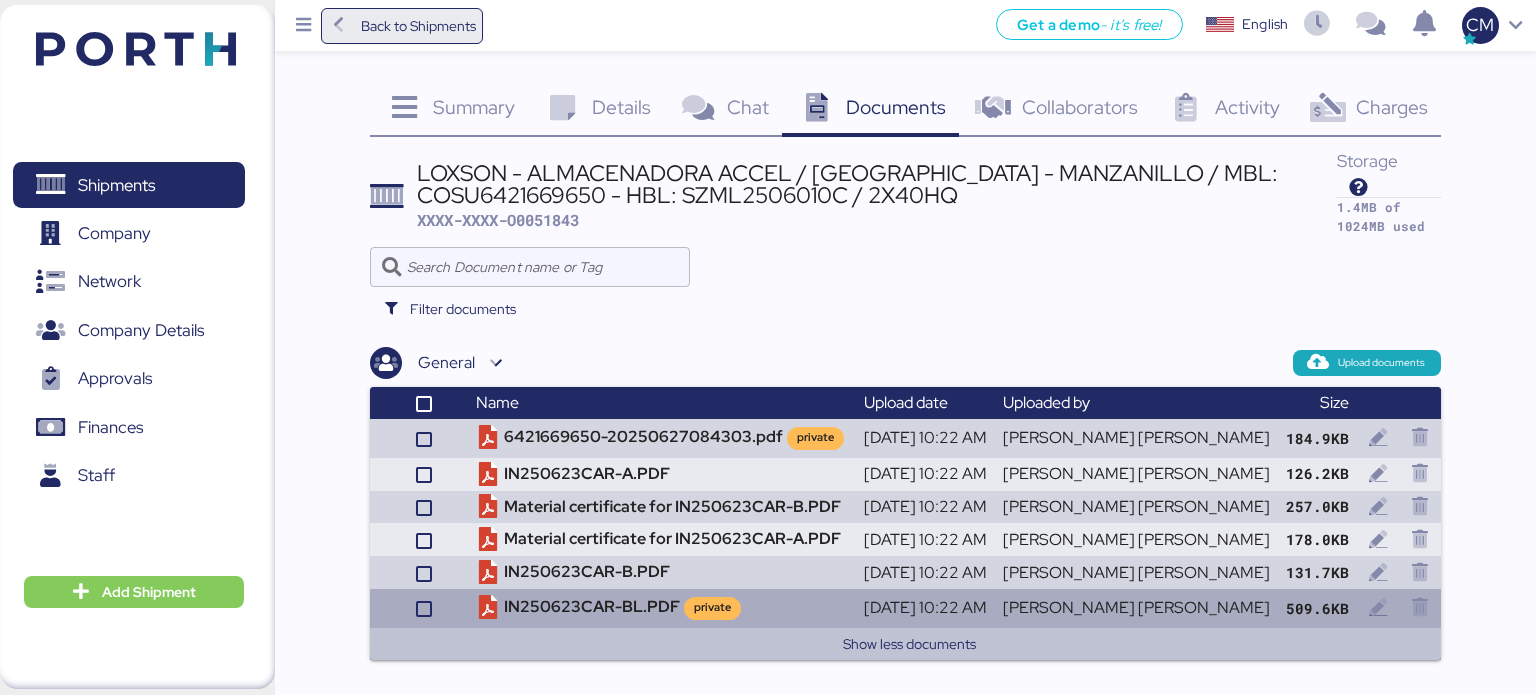 click on "Back to Shipments" at bounding box center [418, 26] 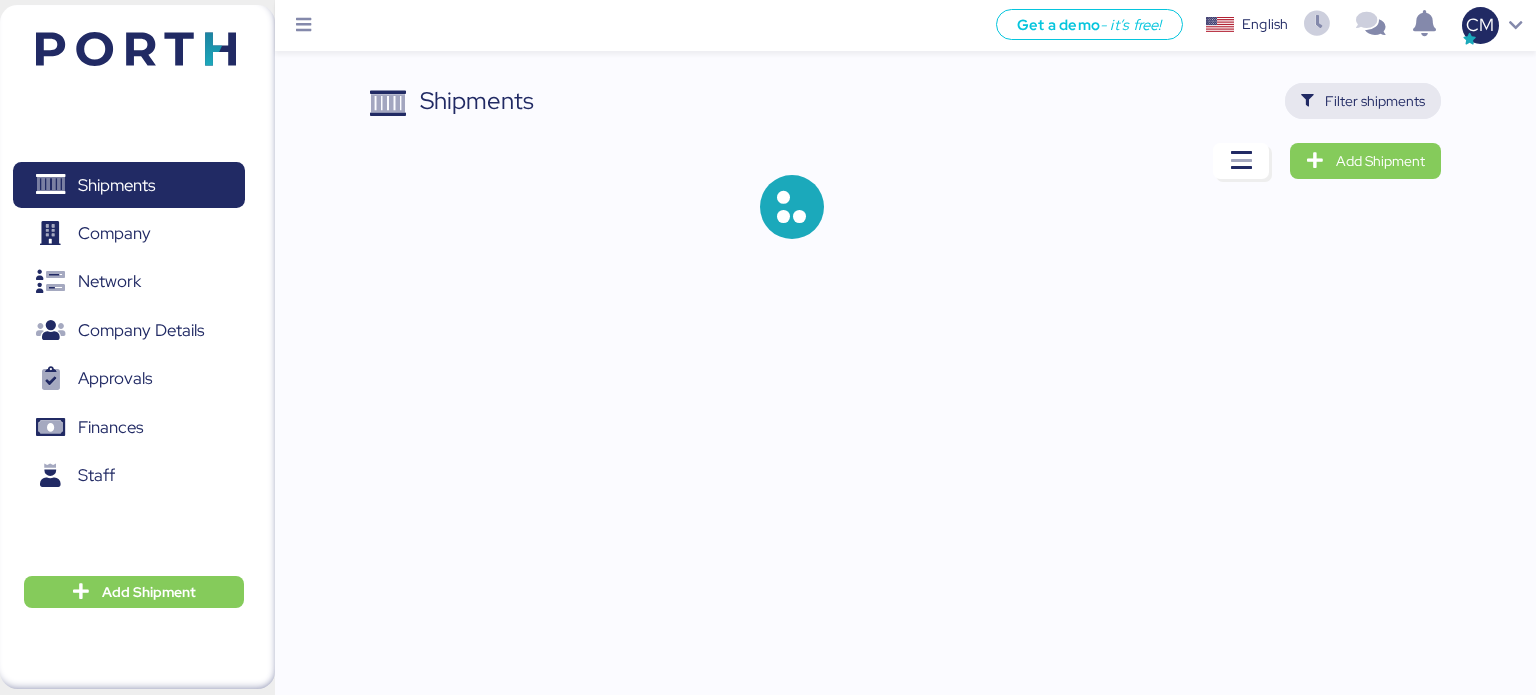 click on "Filter shipments" at bounding box center [1375, 101] 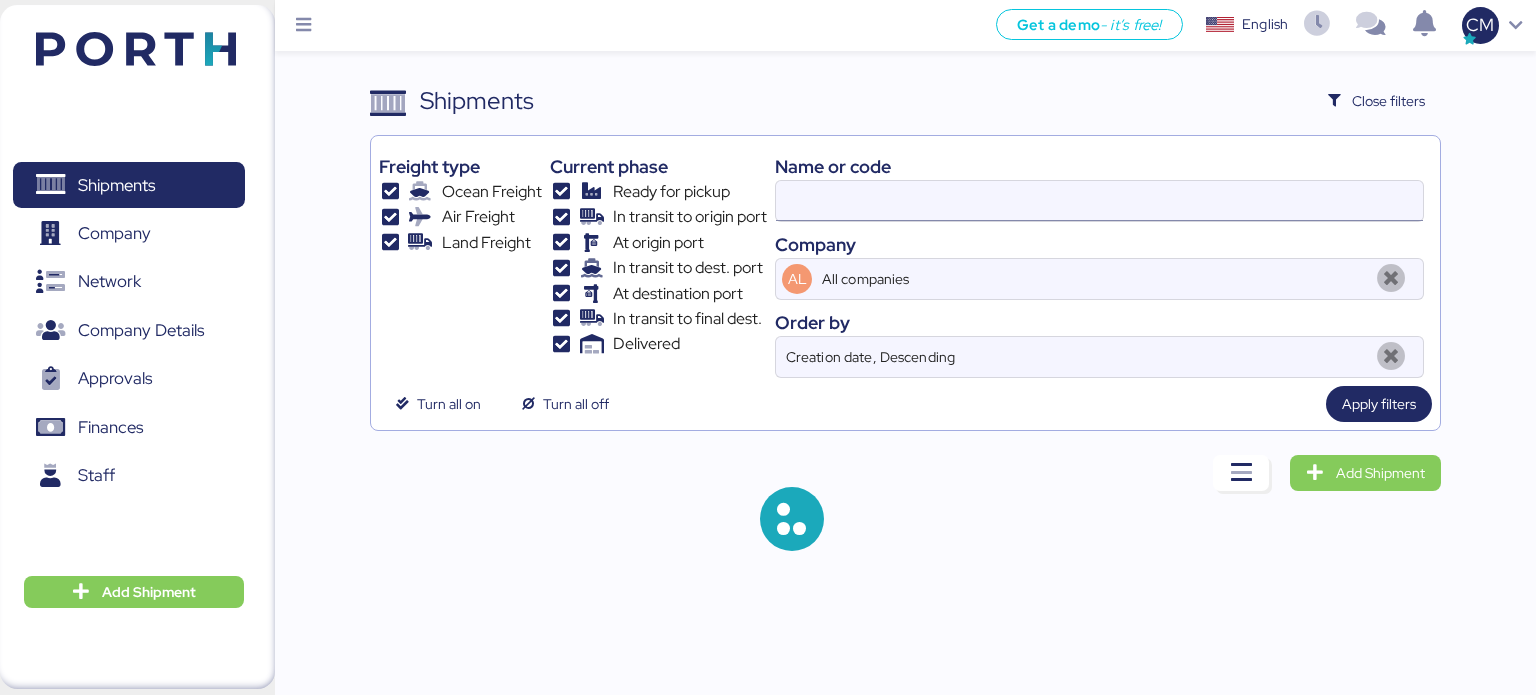 click at bounding box center (1099, 201) 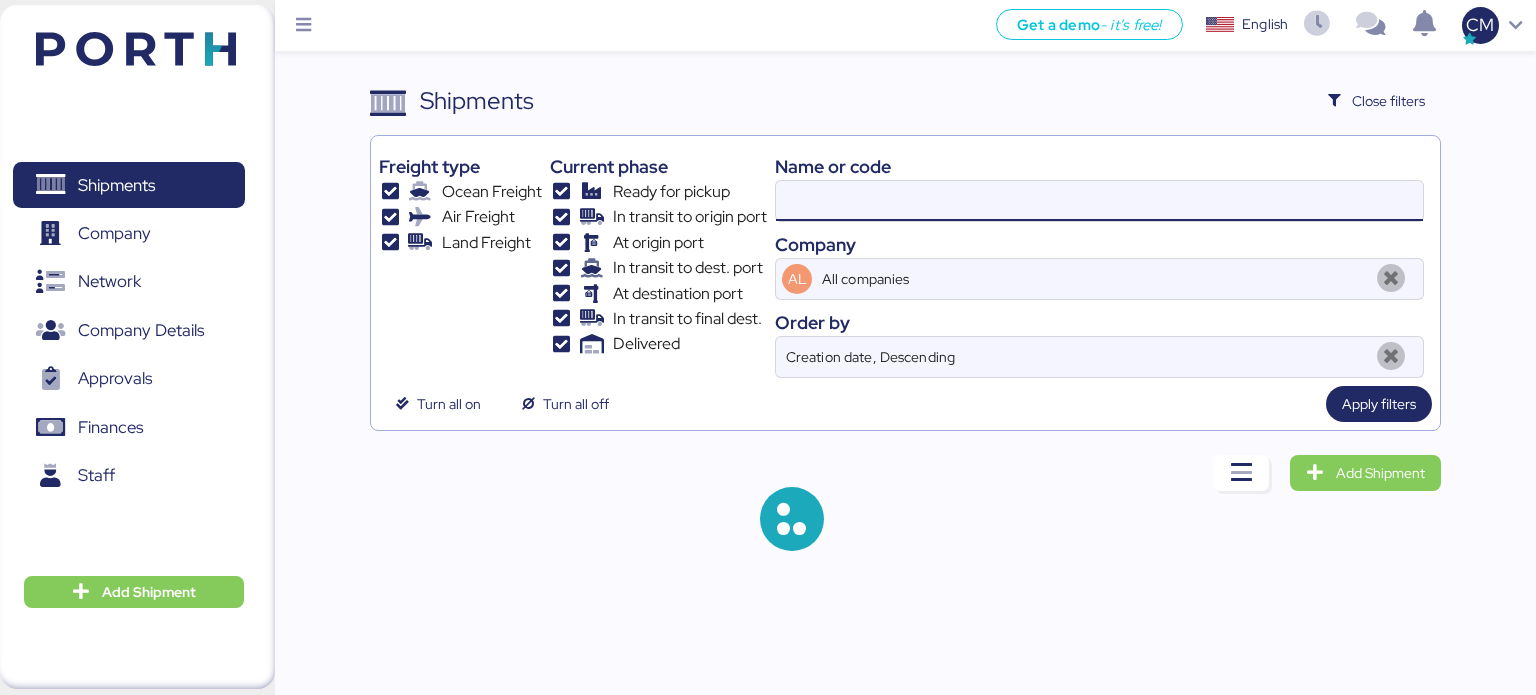 paste on "SZMZL25066791" 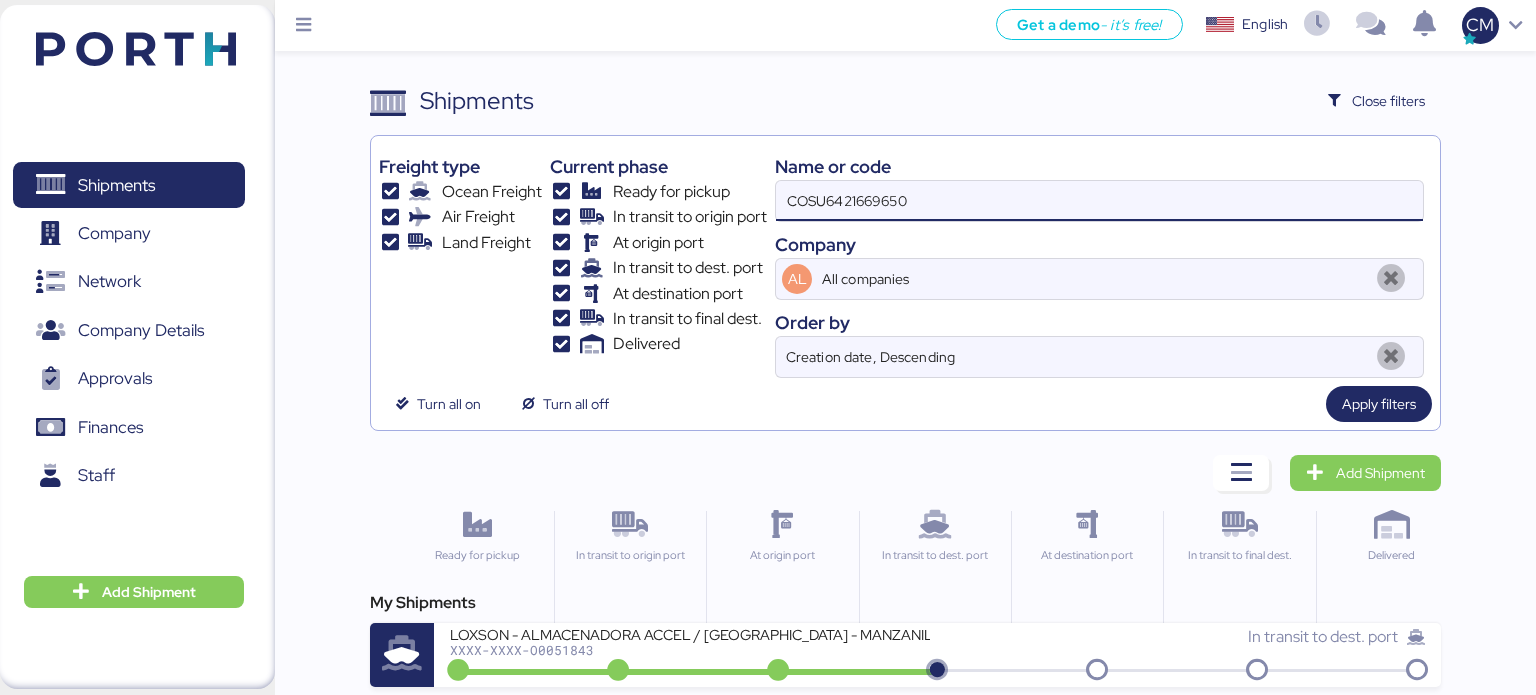 click on "COSU6421669650" at bounding box center (1099, 201) 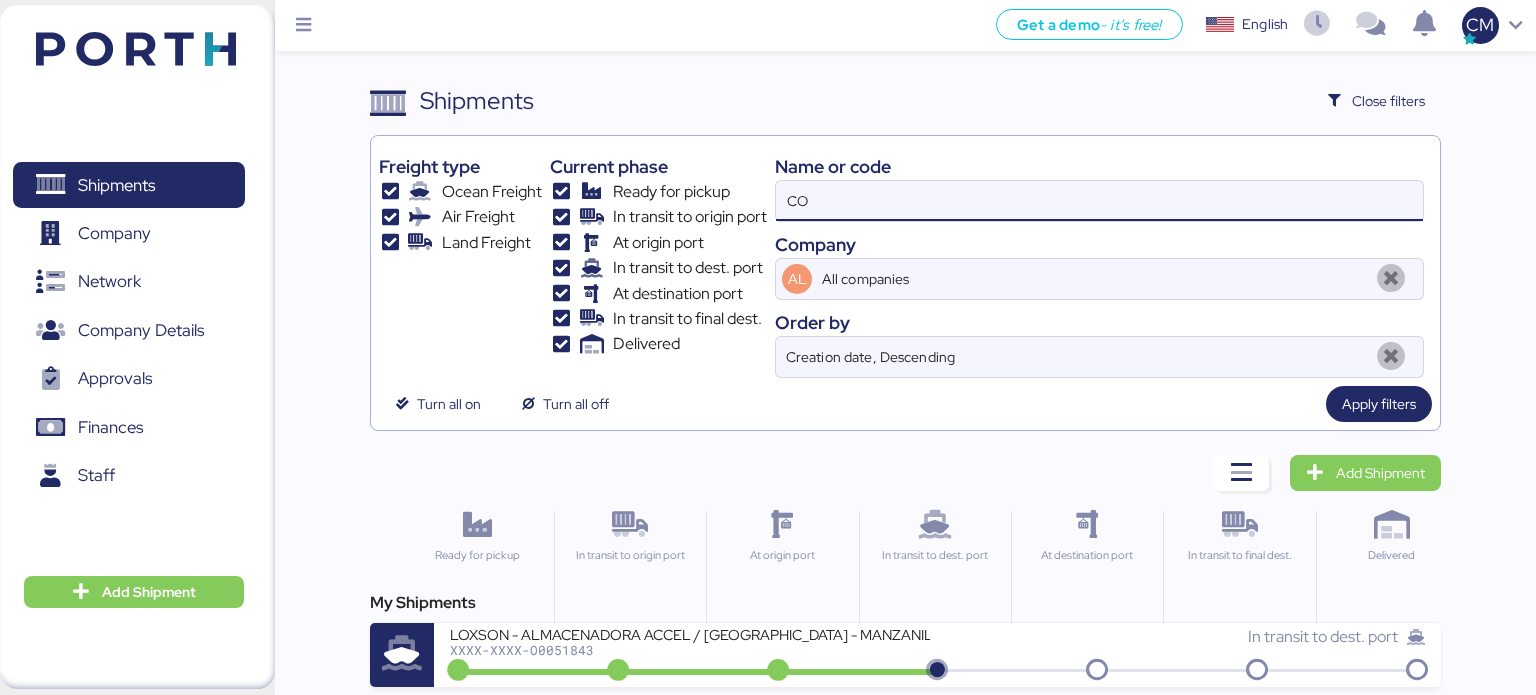 type on "C" 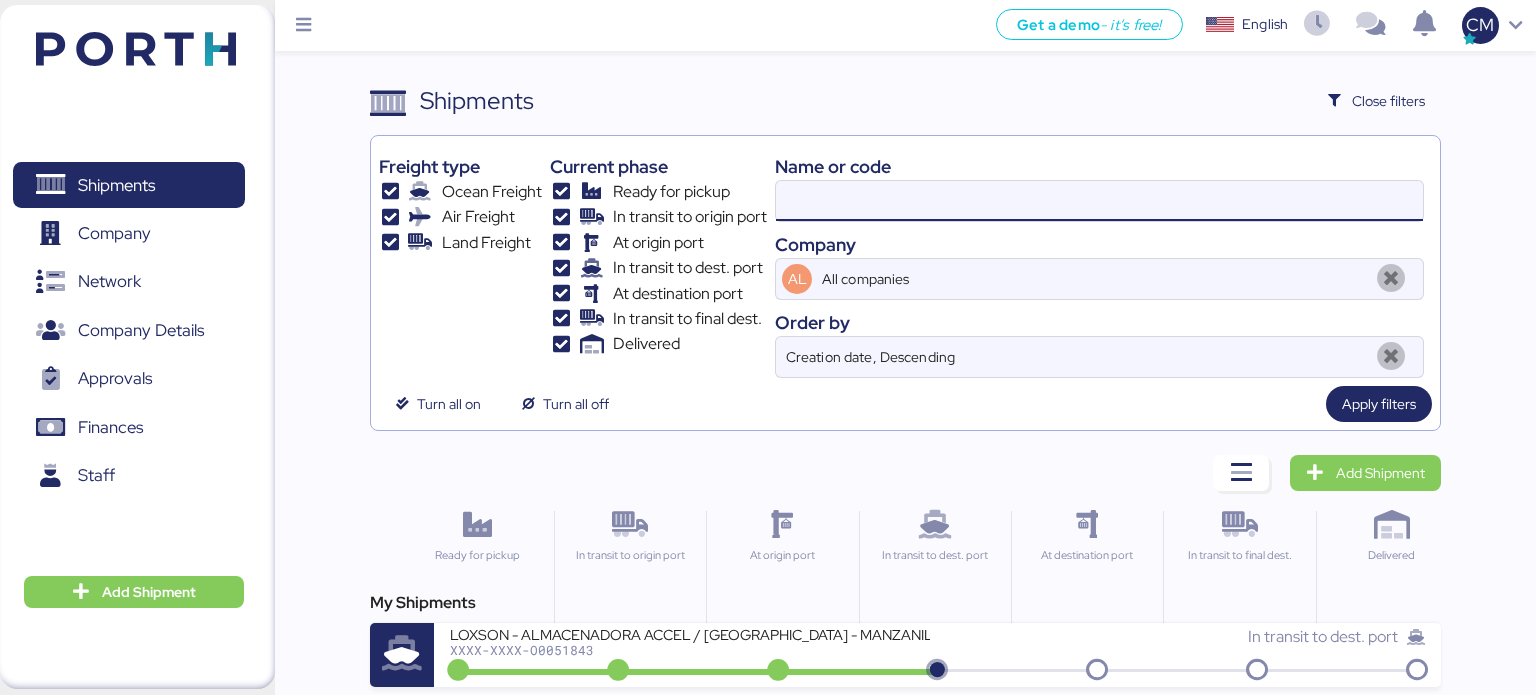 paste on "SZMZL25066791" 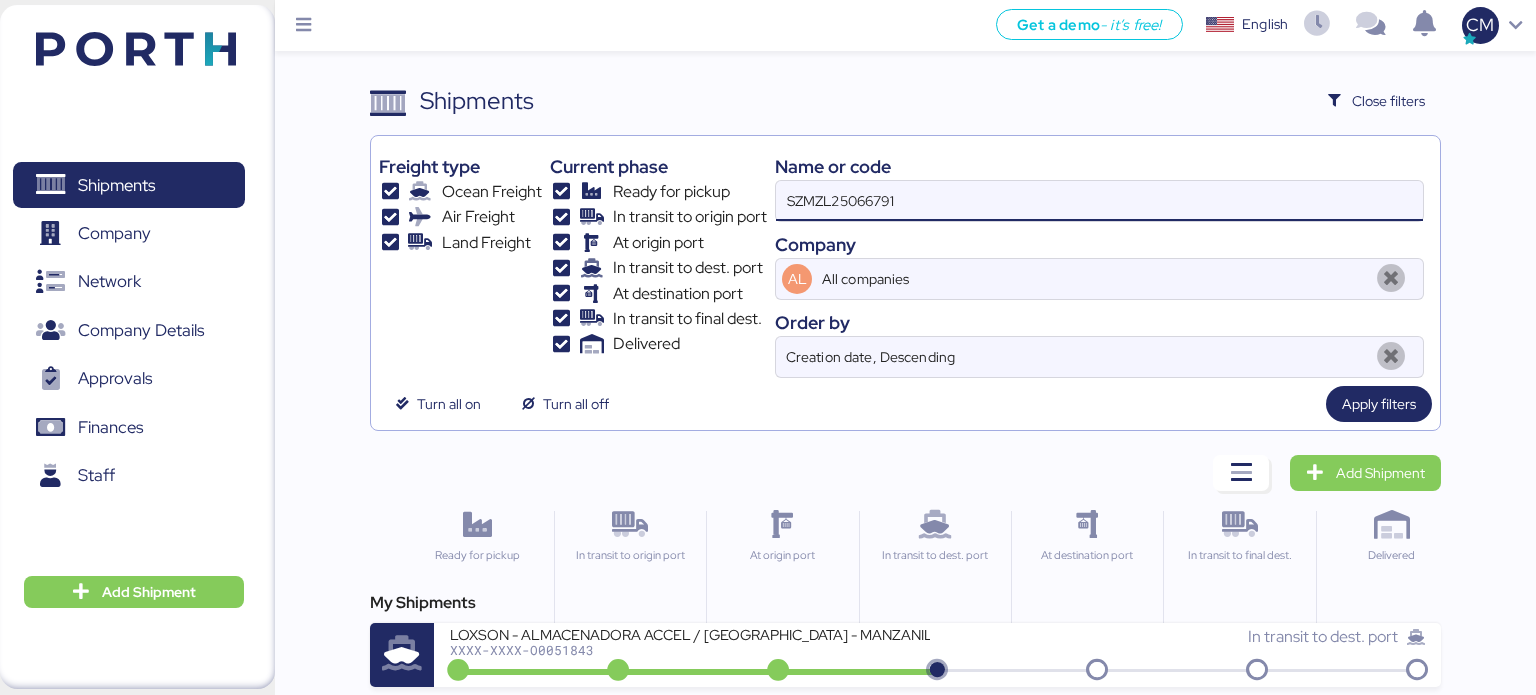 type on "SZMZL25066791" 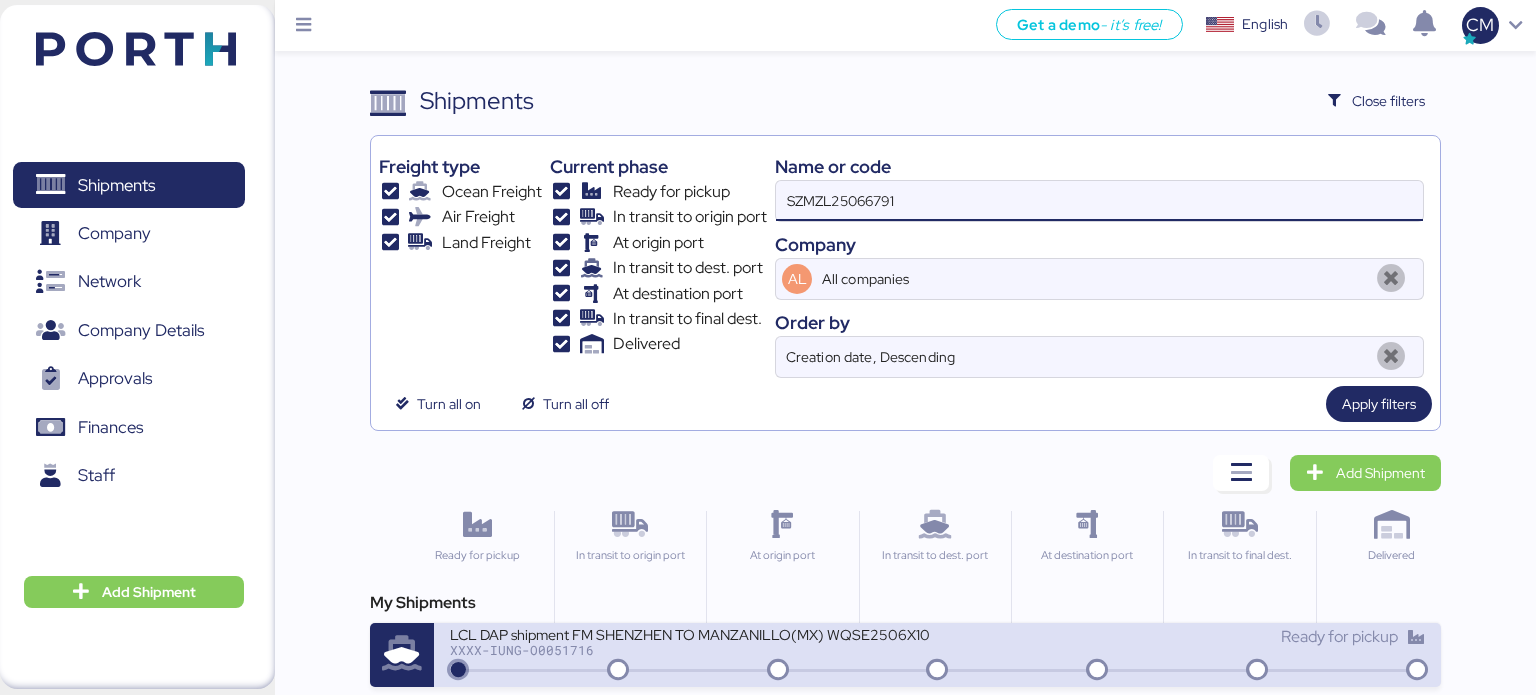 click on "XXXX-IUNG-O0051716" at bounding box center [690, 650] 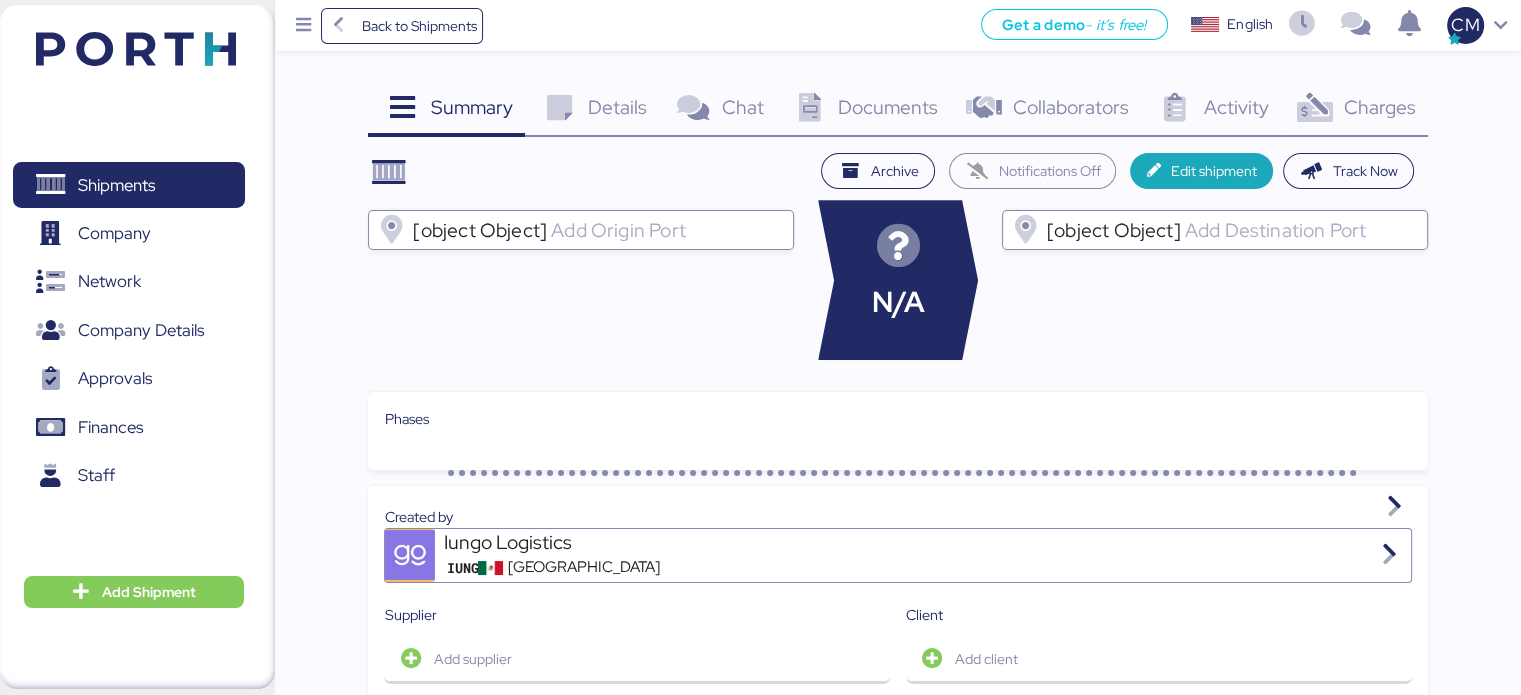 click at bounding box center [809, 108] 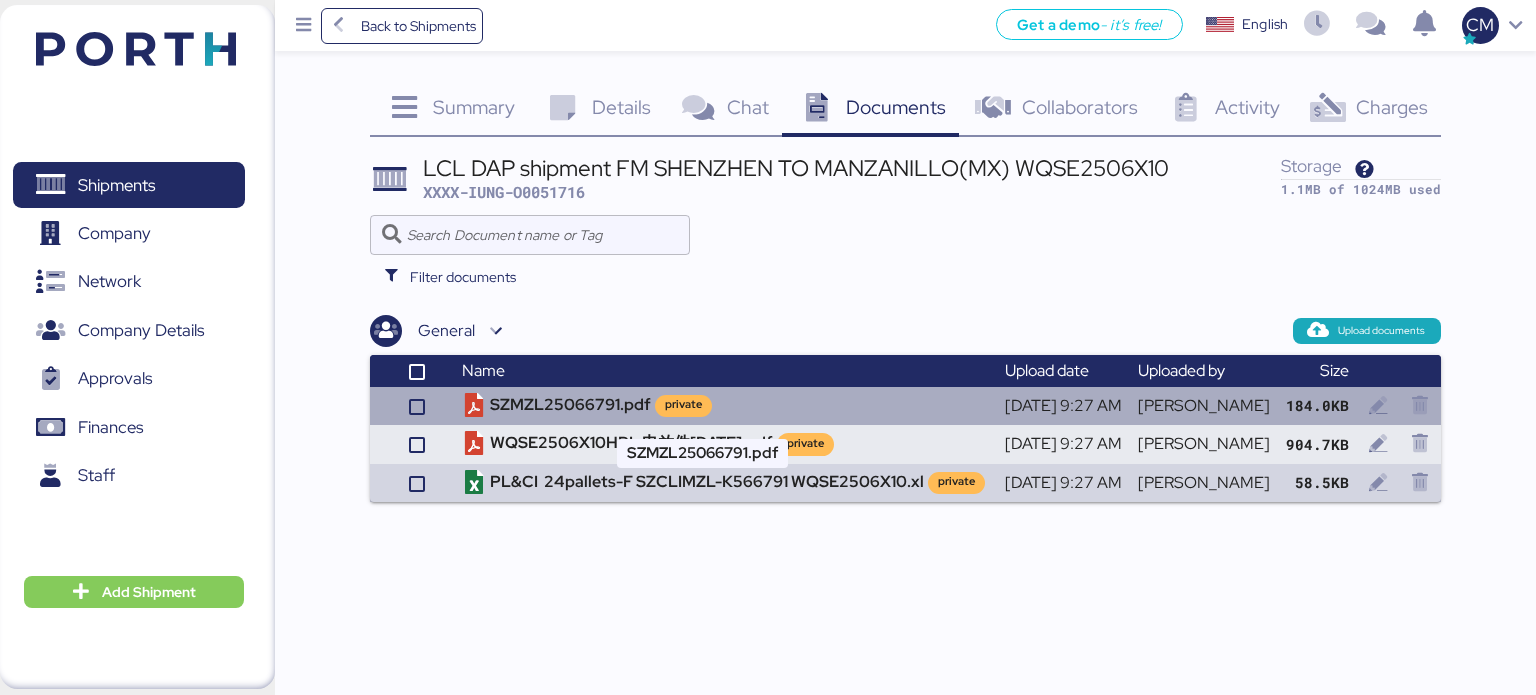 click on "SZMZL25066791.pdf
private" at bounding box center [725, 406] 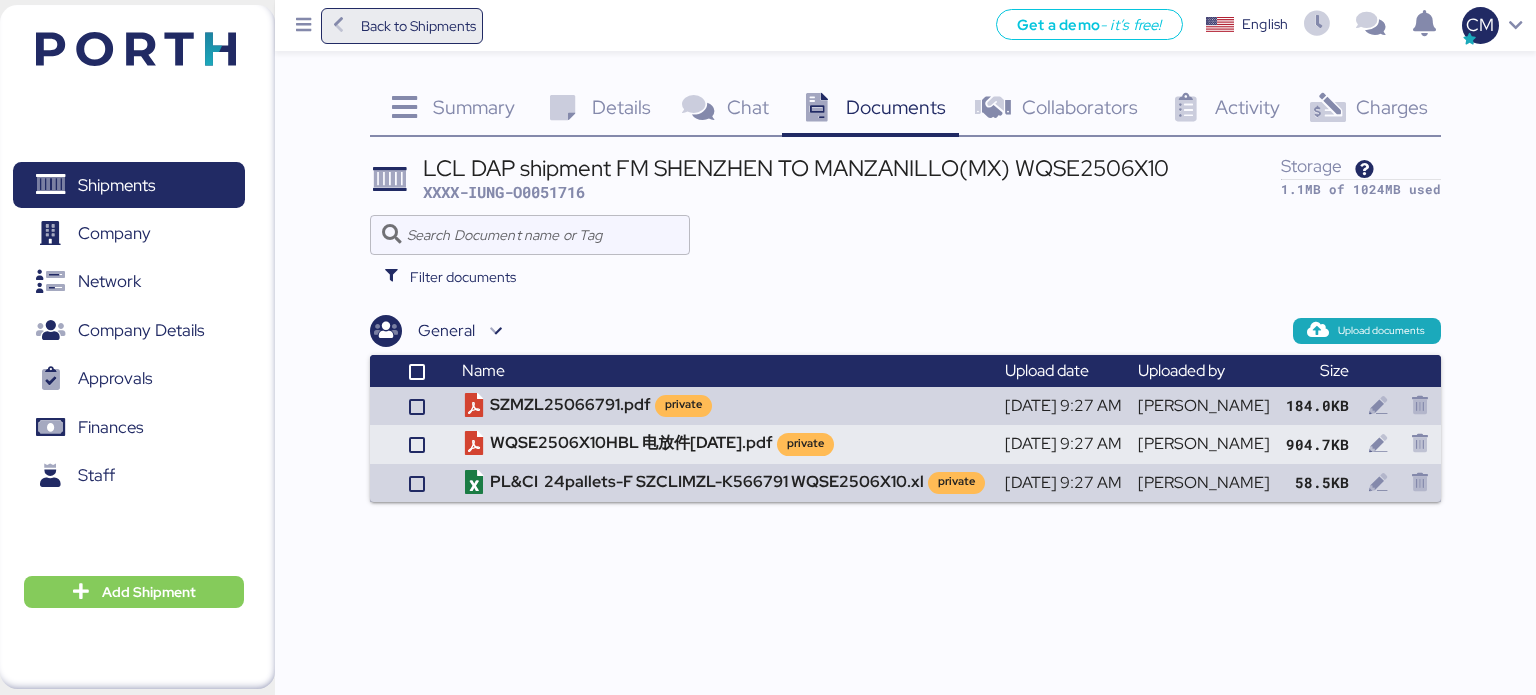 click on "Back to Shipments" at bounding box center (418, 26) 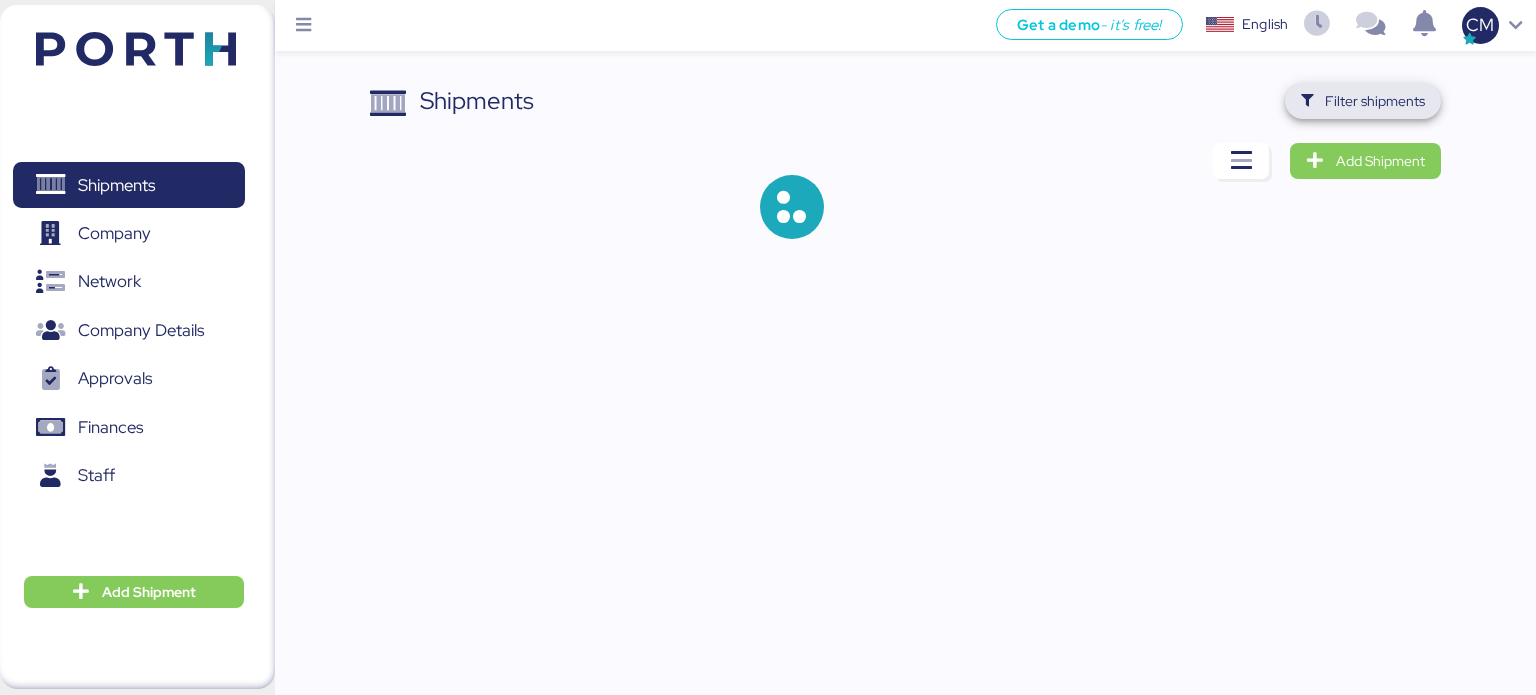 click on "Filter shipments" at bounding box center (1363, 101) 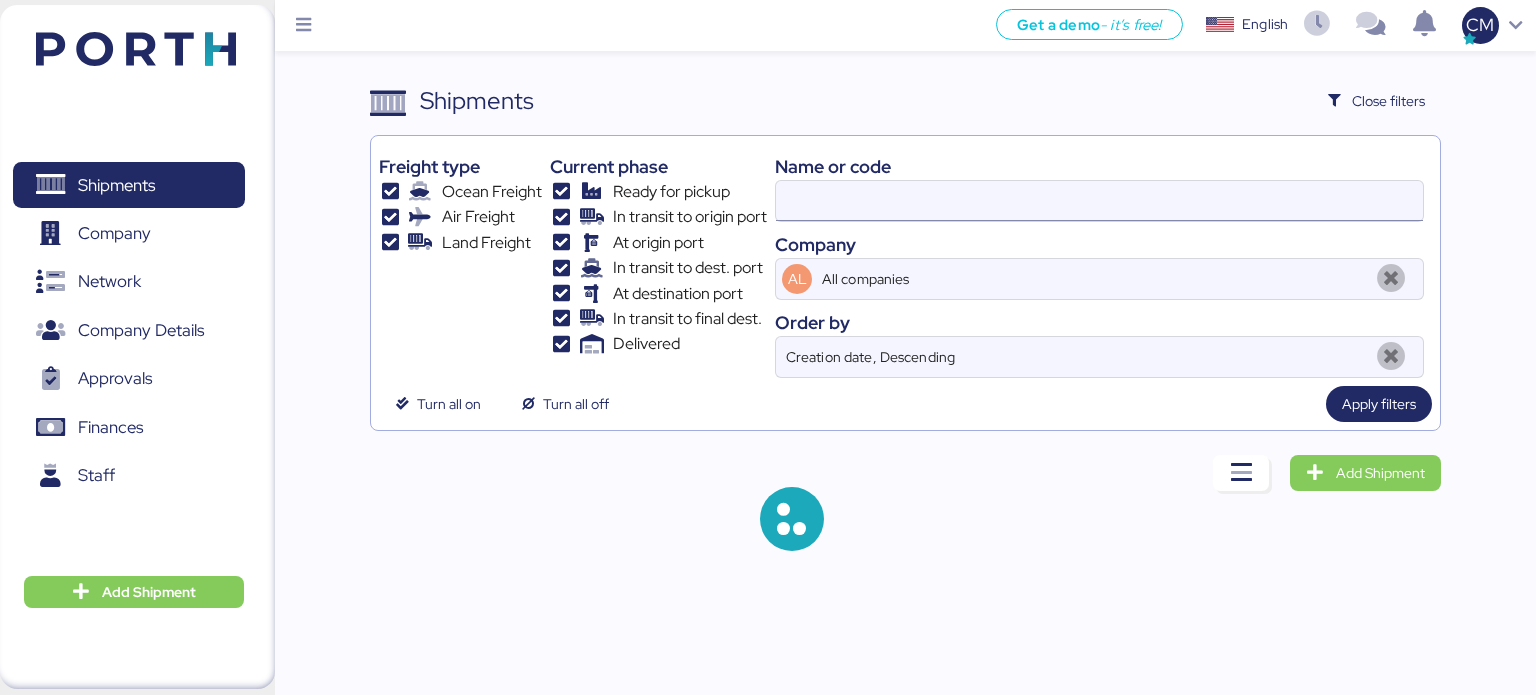 click at bounding box center [1099, 201] 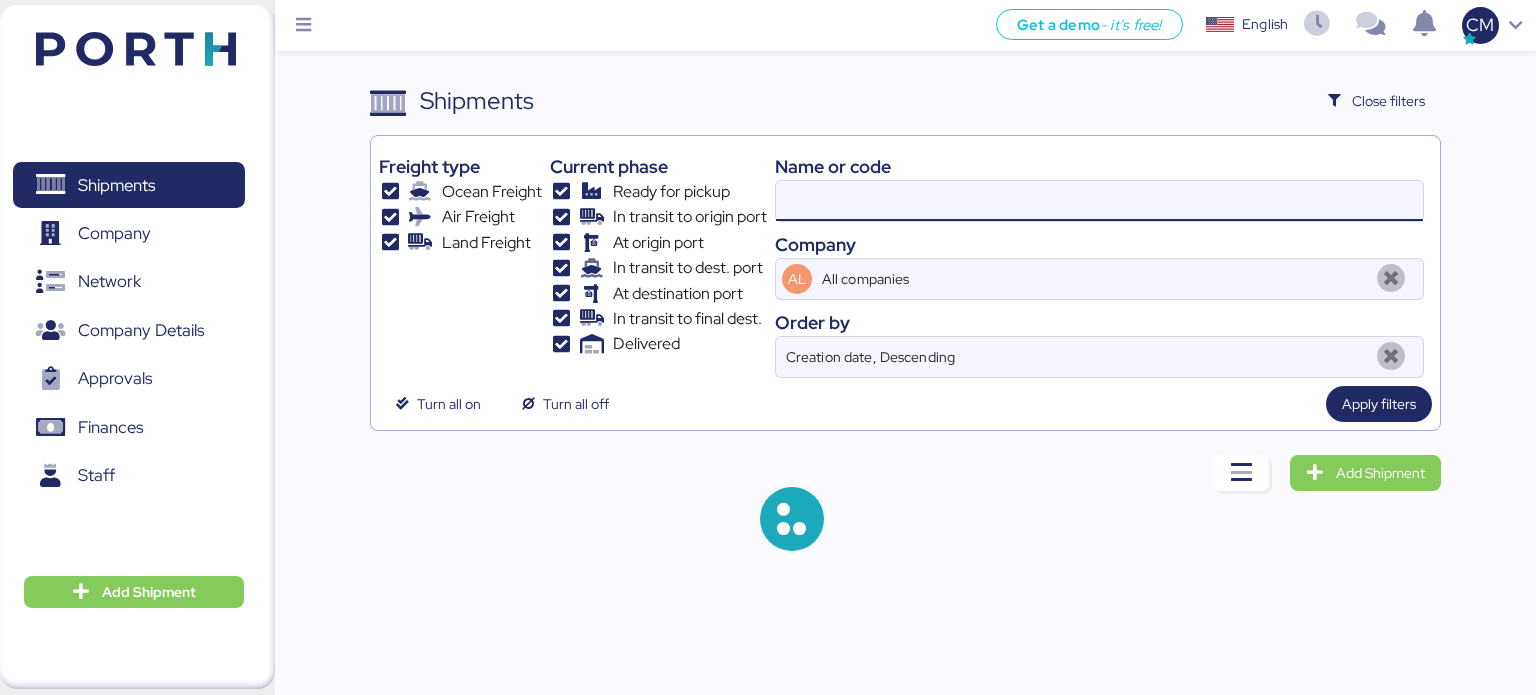 paste on "O0051837" 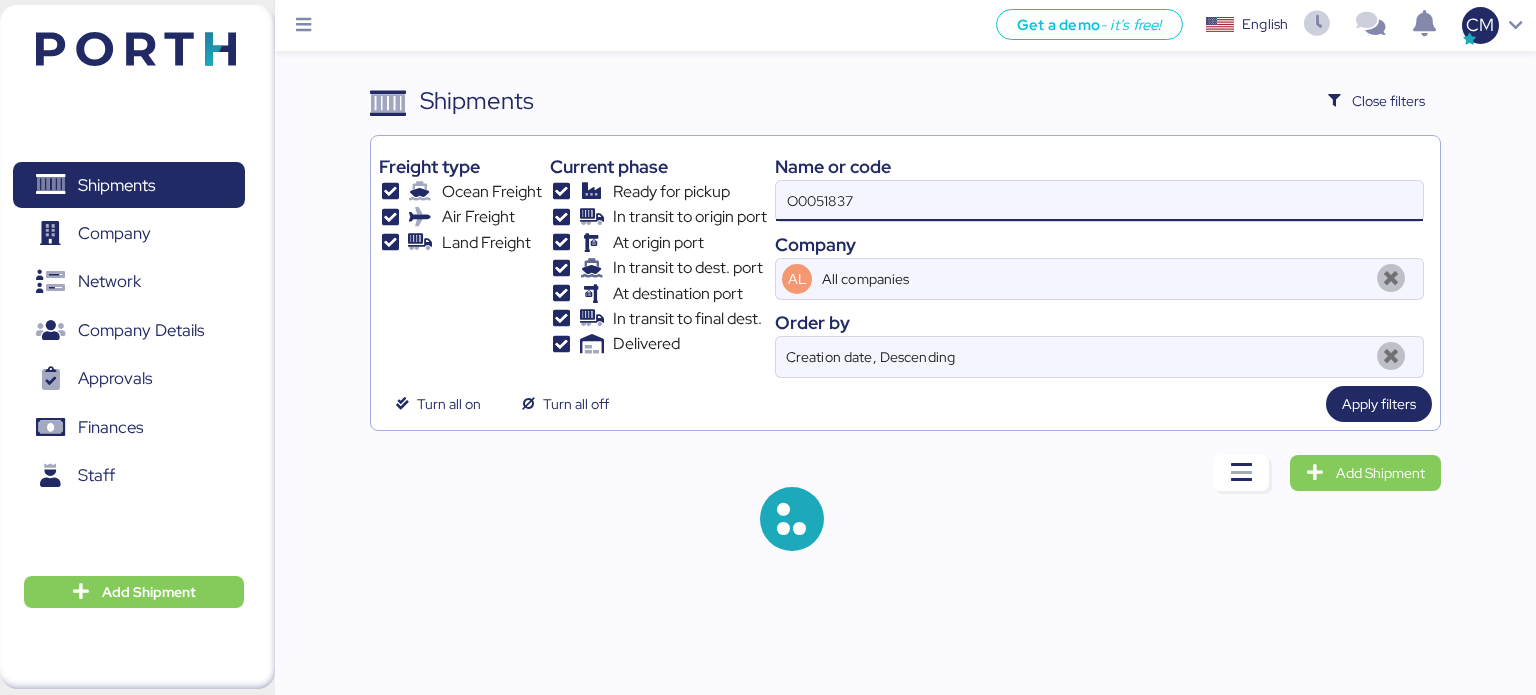 type on "O0051837" 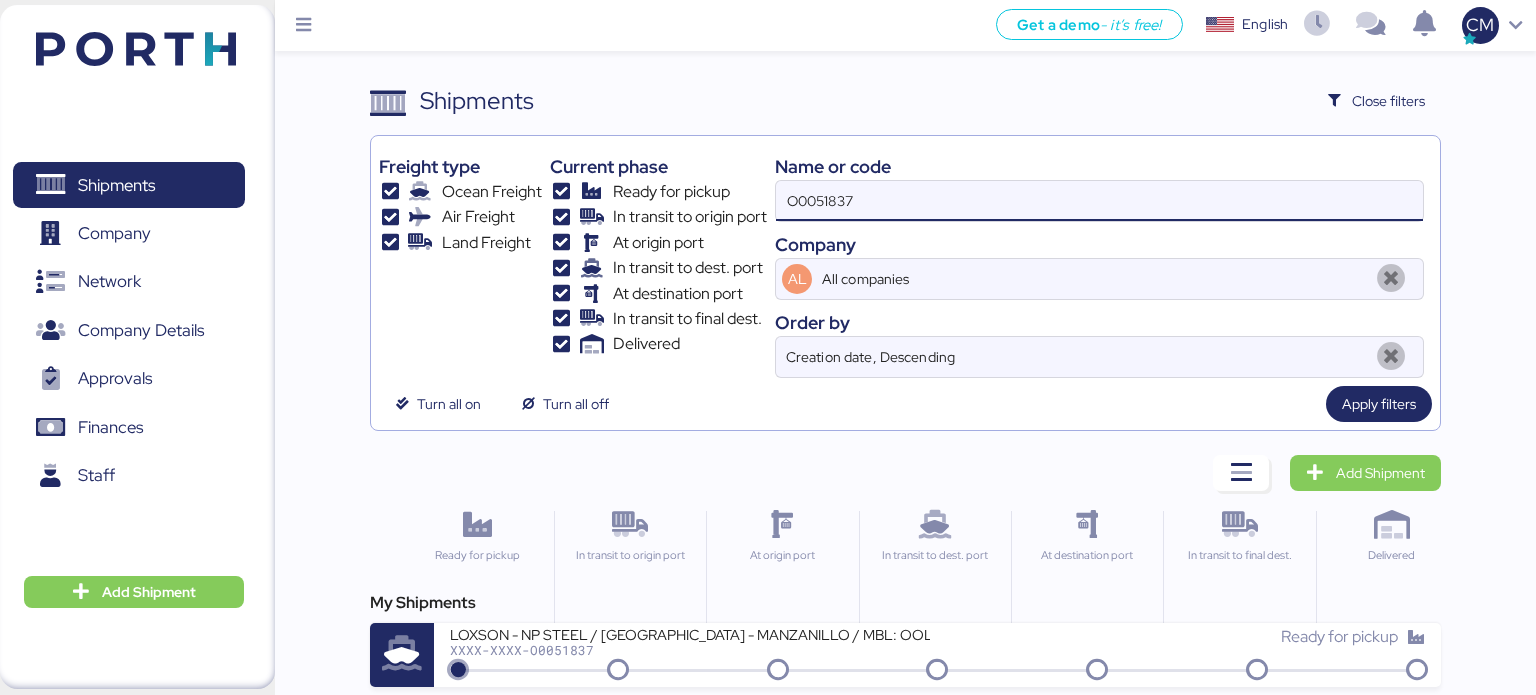 click on "Freight type   Ocean Freight   Air Freight   Land Freight Current phase   Ready for pickup   In transit to origin port   At origin port   In transit to dest. port   At destination port   In transit to final dest.   Delivered Name or code O0051837 Company AL All companies   Order by Creation date, Descending     Turn all on   Turn all off Apply filters" at bounding box center (906, 283) 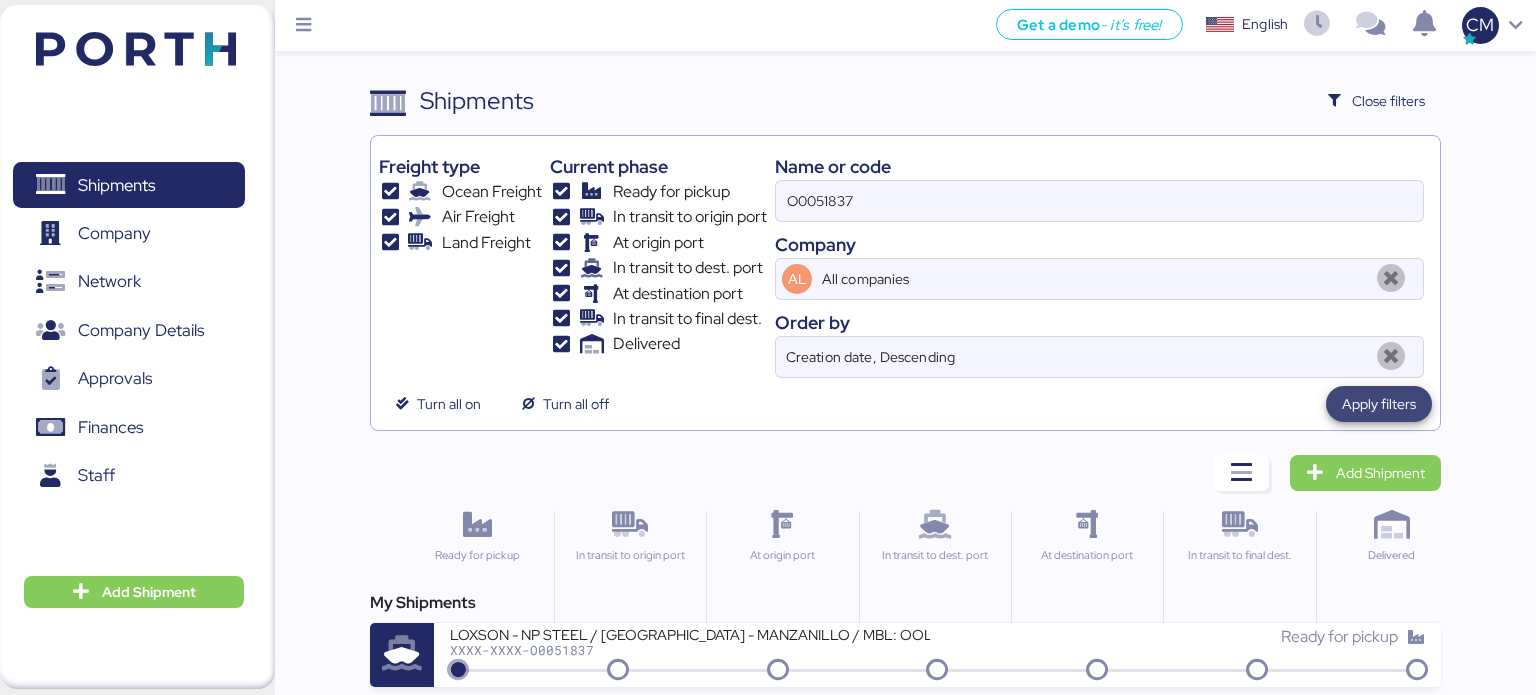 click on "Apply filters" at bounding box center (1379, 404) 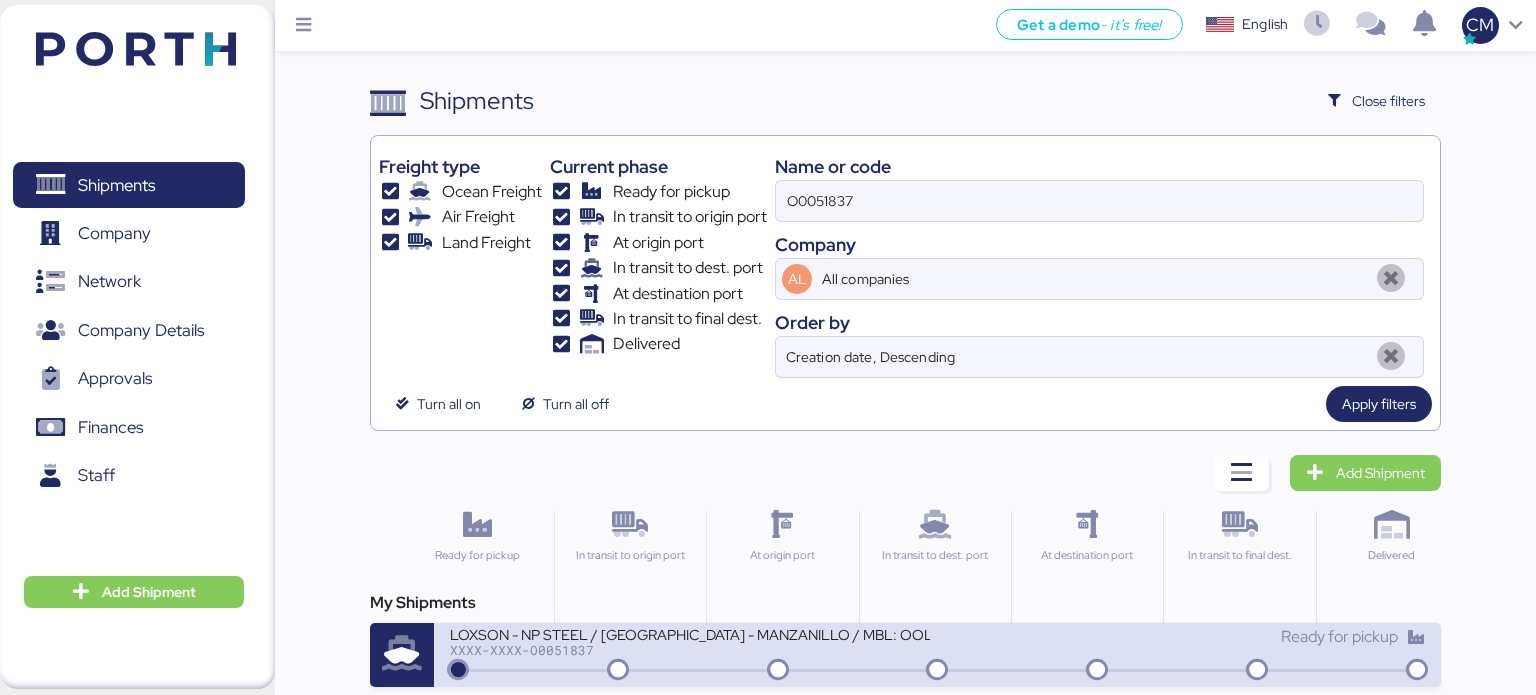 click on "LOXSON - NP STEEL / SHANGHAI - MANZANILLO / MBL: OOLU8899119130 - HBL: SZML2506050N / 1X40HQ XXXX-XXXX-O0051837" at bounding box center (694, 646) 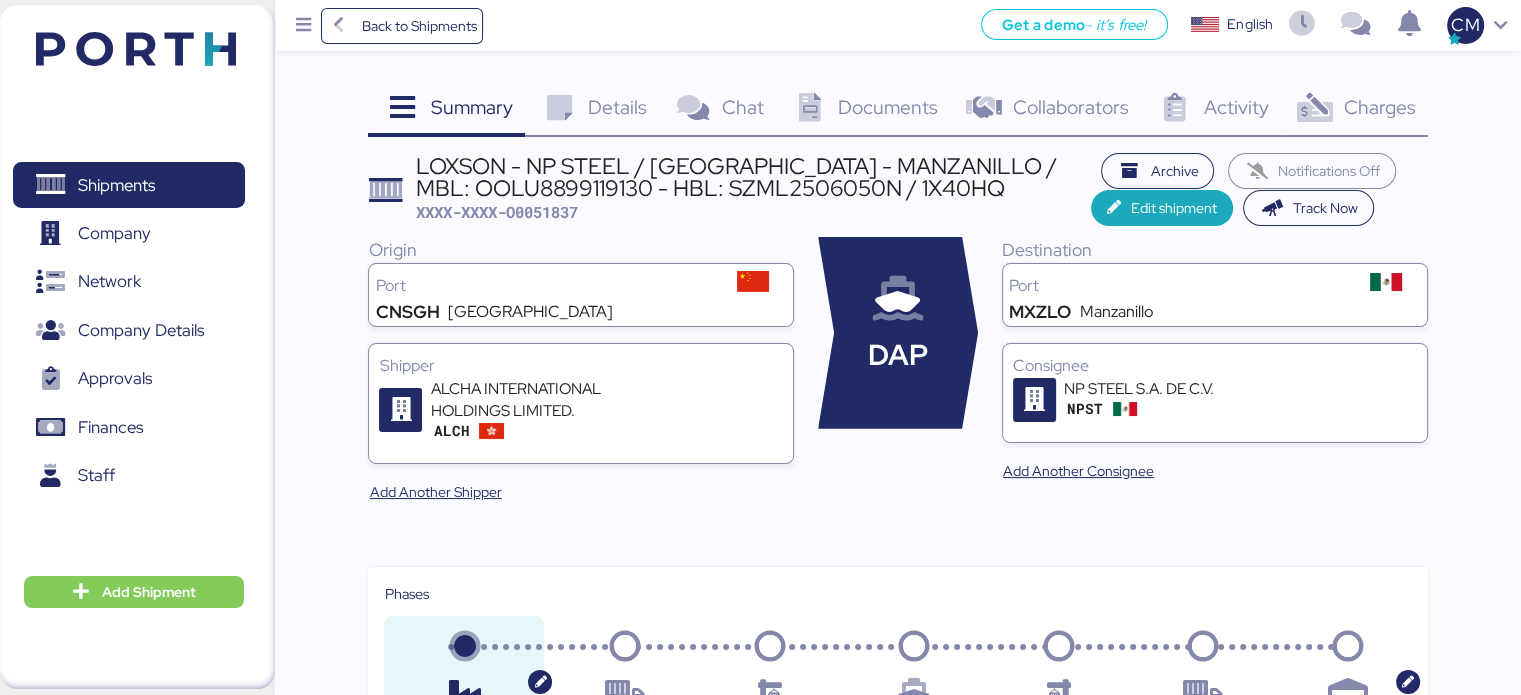 click on "Documents" at bounding box center (888, 107) 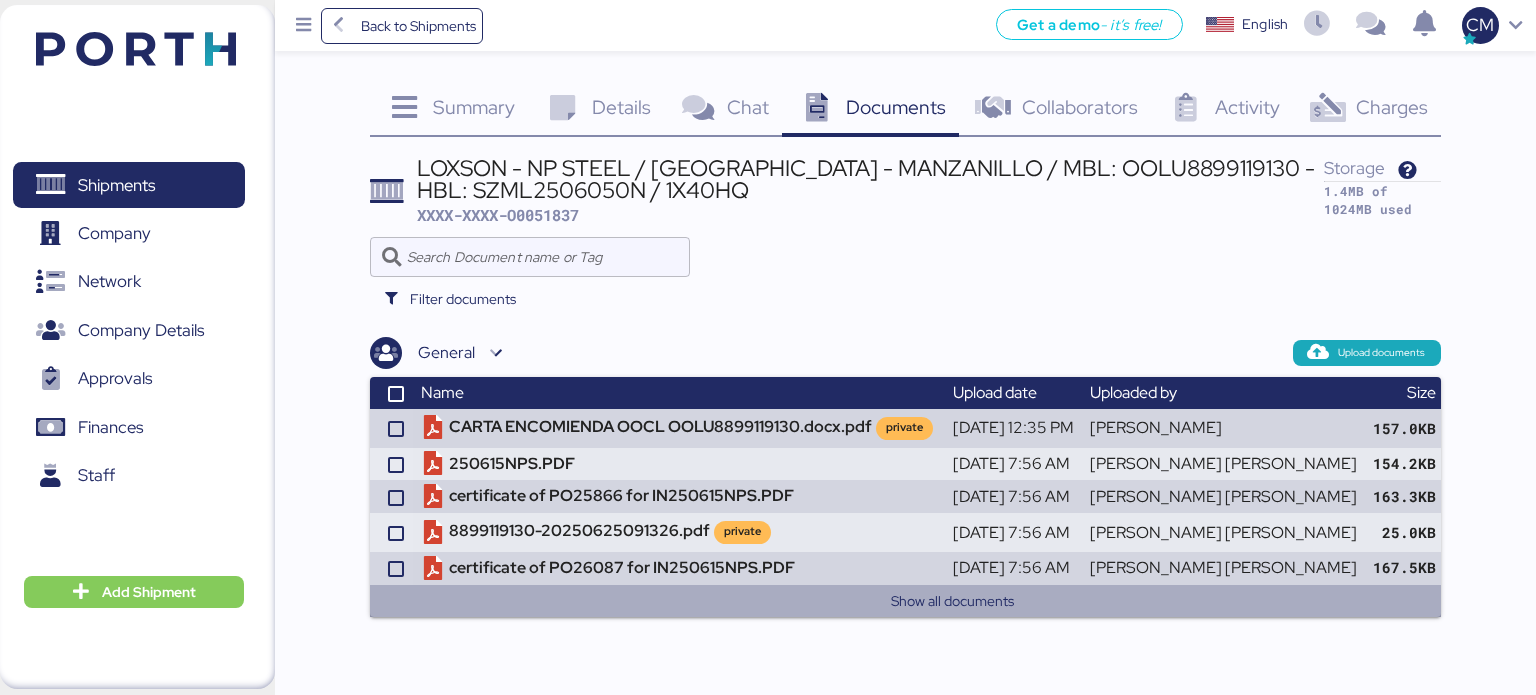 click on "Show all documents" at bounding box center [953, 601] 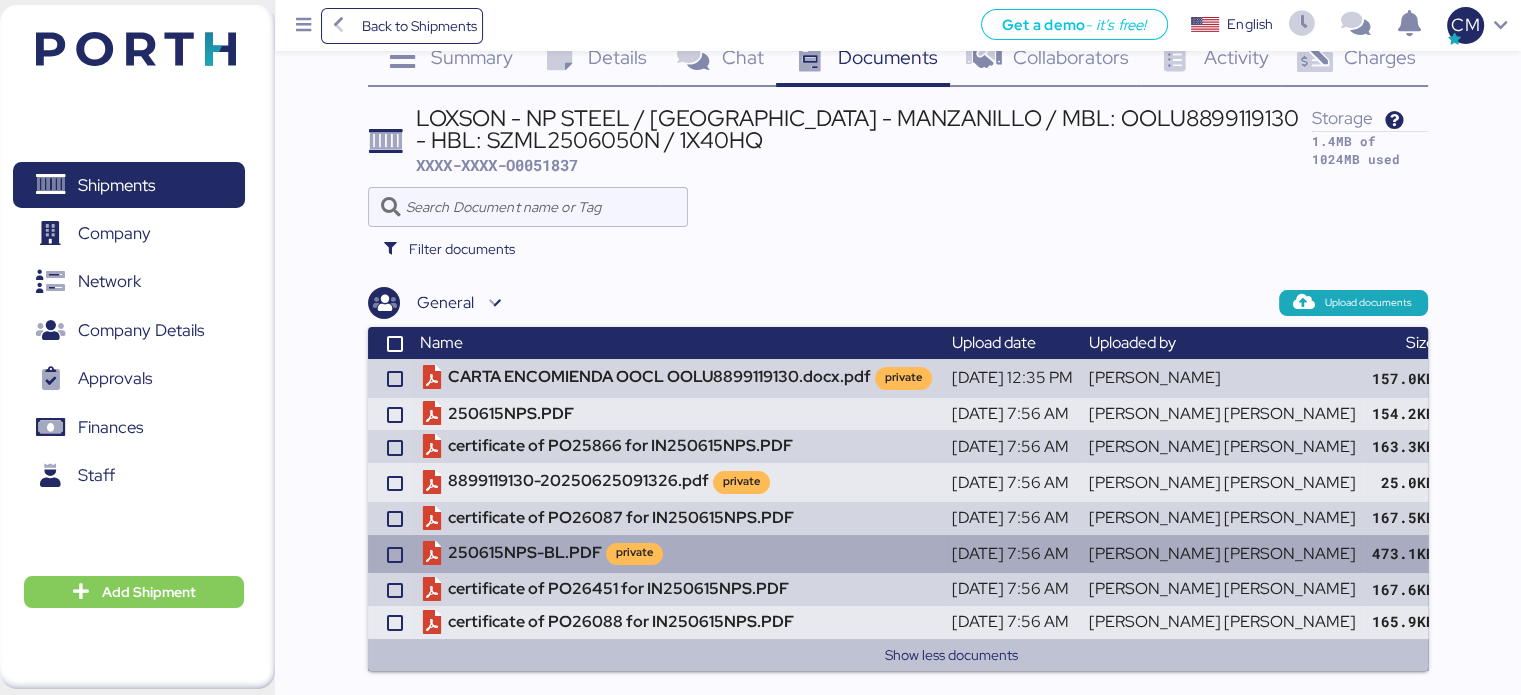 scroll, scrollTop: 67, scrollLeft: 0, axis: vertical 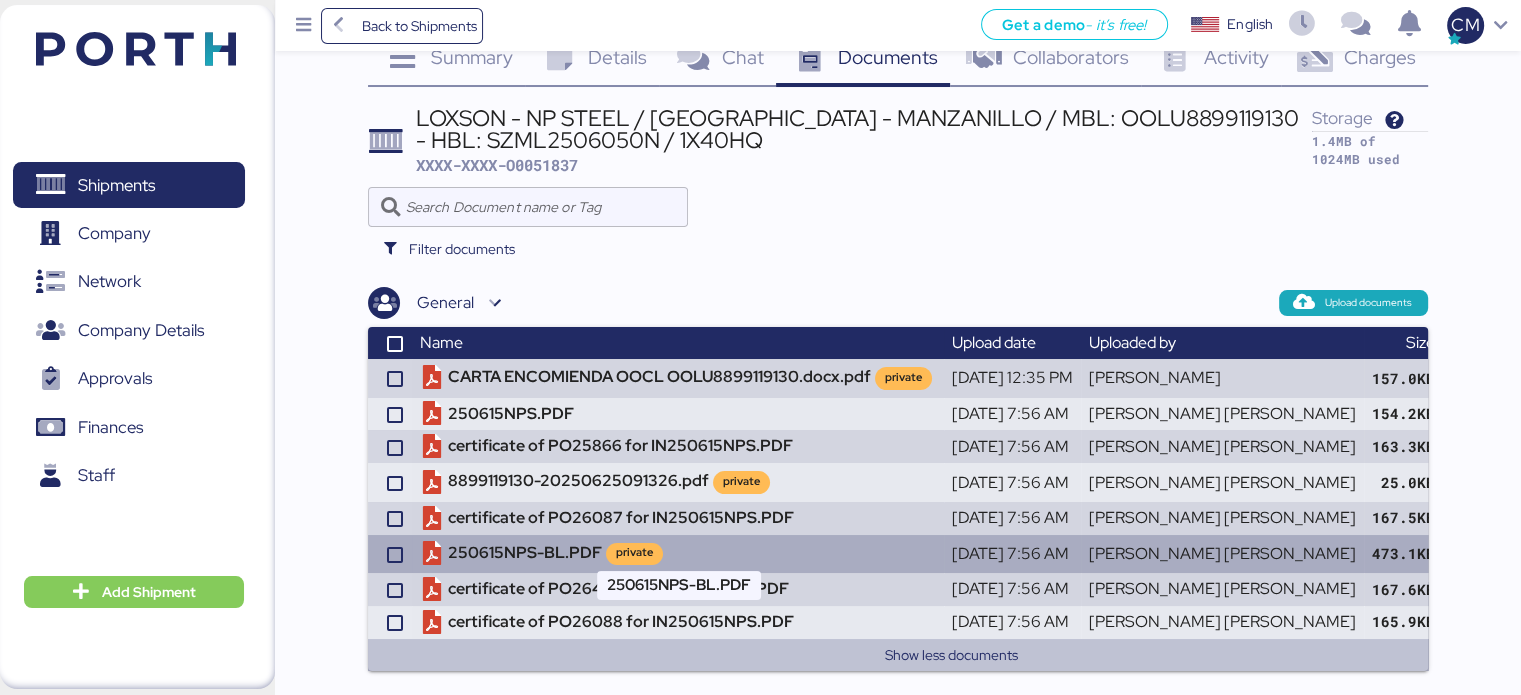 click on "250615NPS-BL.PDF
private" at bounding box center (678, 554) 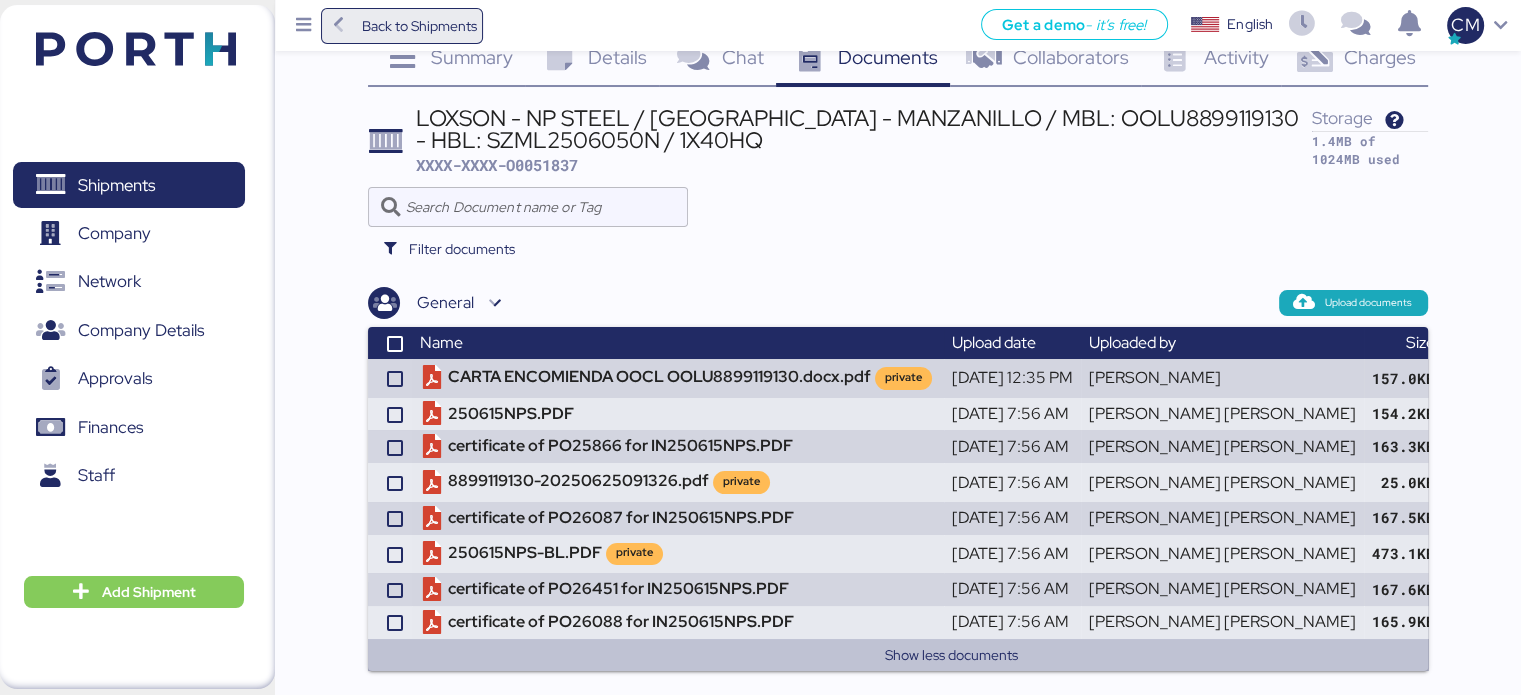 click on "Back to Shipments" at bounding box center (402, 26) 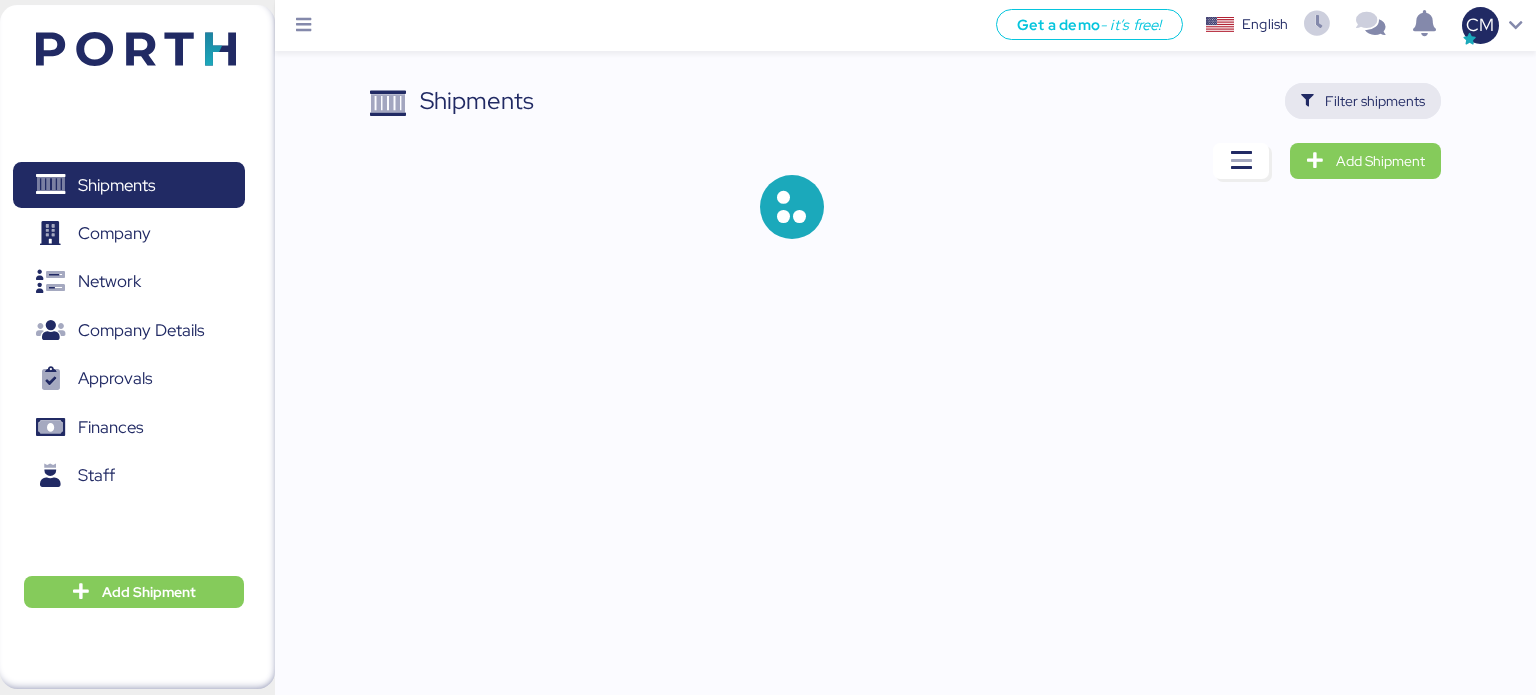 click on "Filter shipments" at bounding box center [1375, 101] 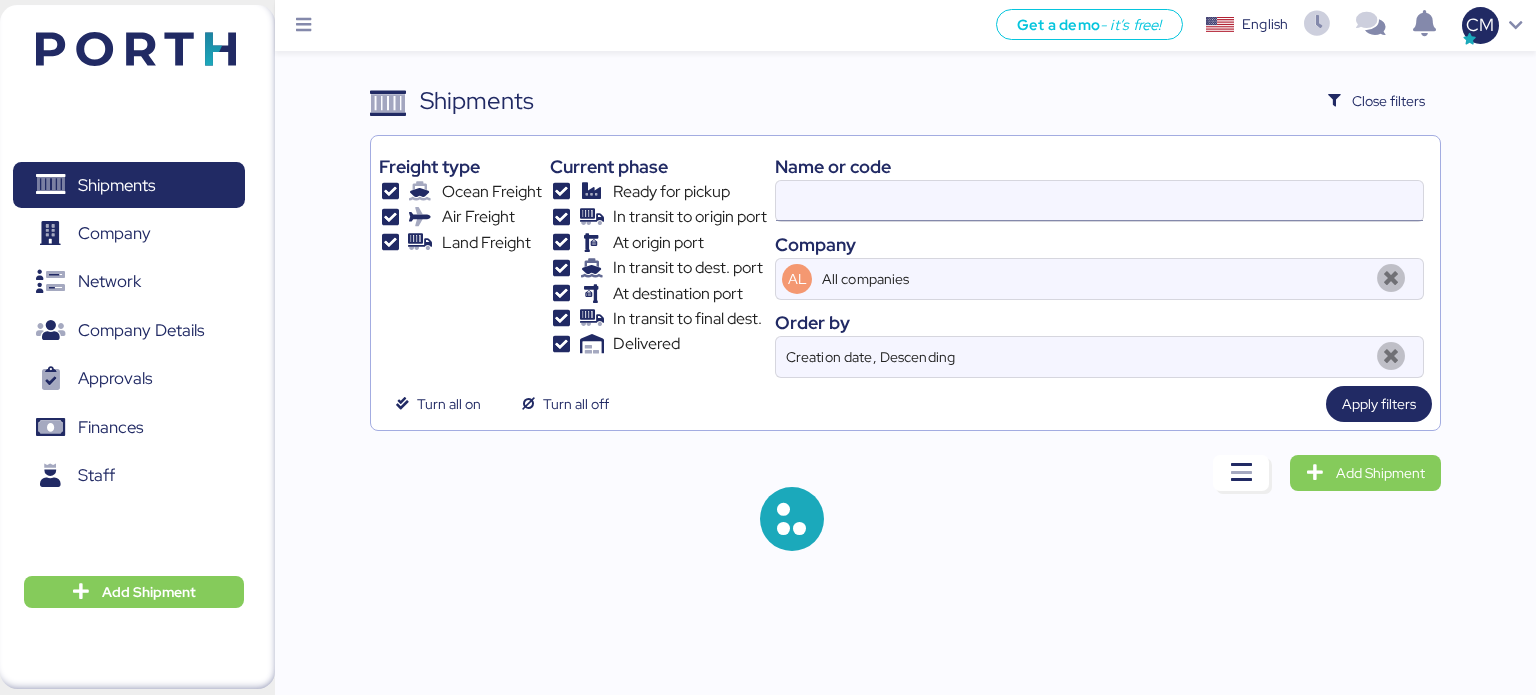 type on "O0051837" 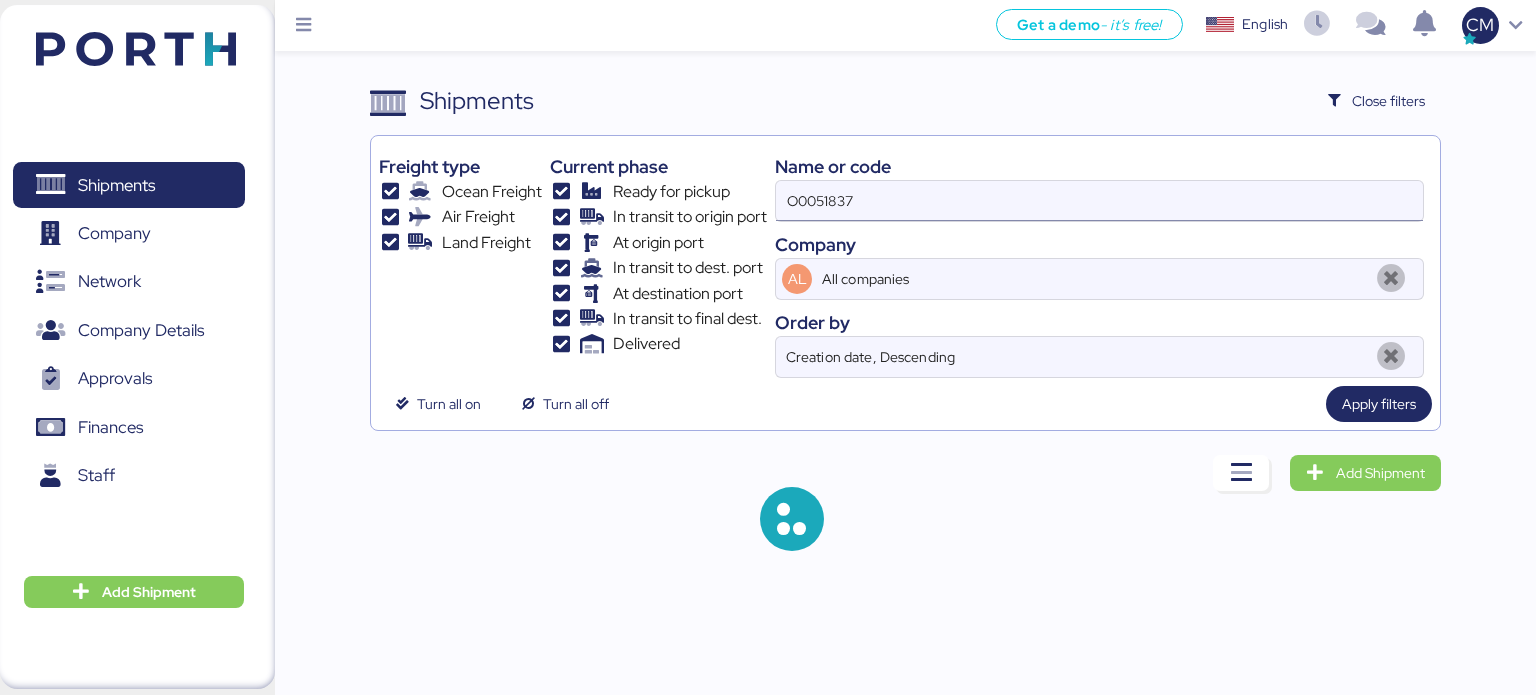 click on "O0051837" at bounding box center (1099, 201) 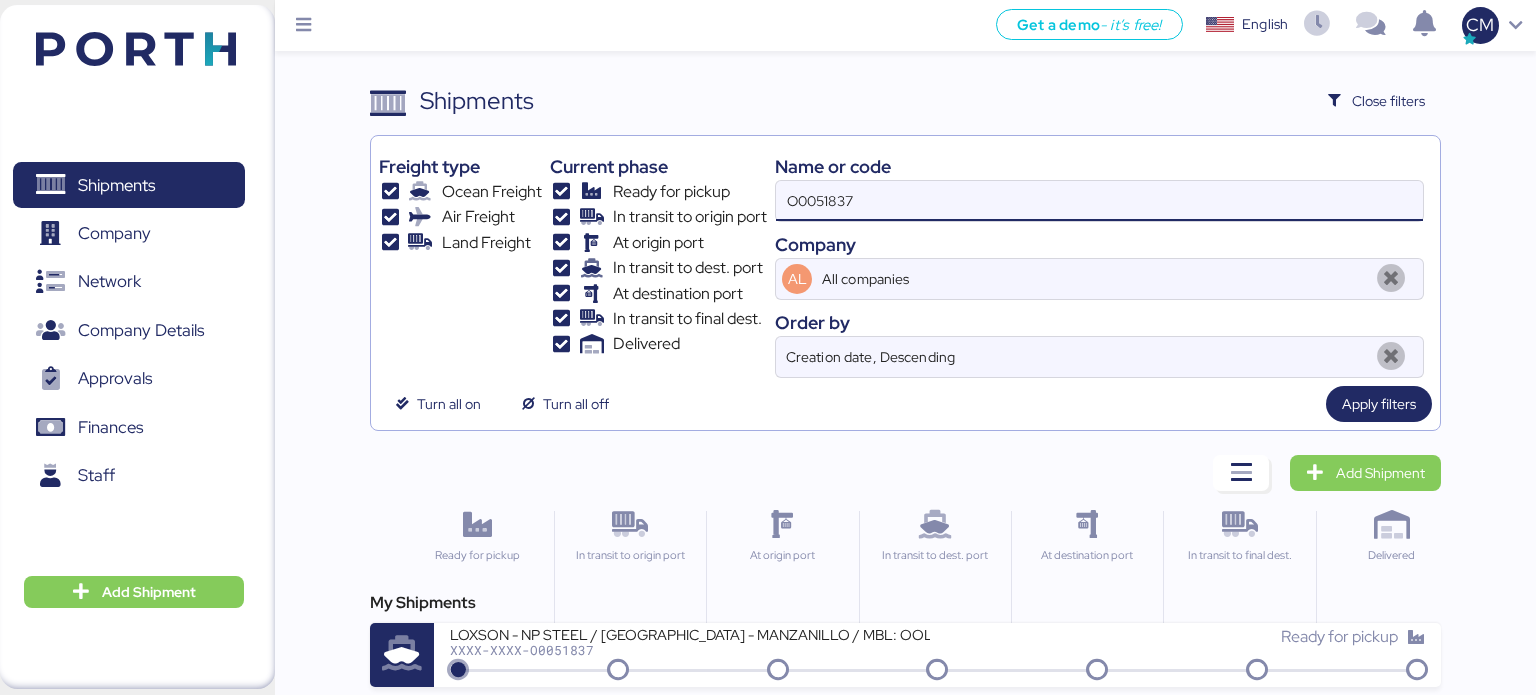 click on "O0051837" at bounding box center (1099, 201) 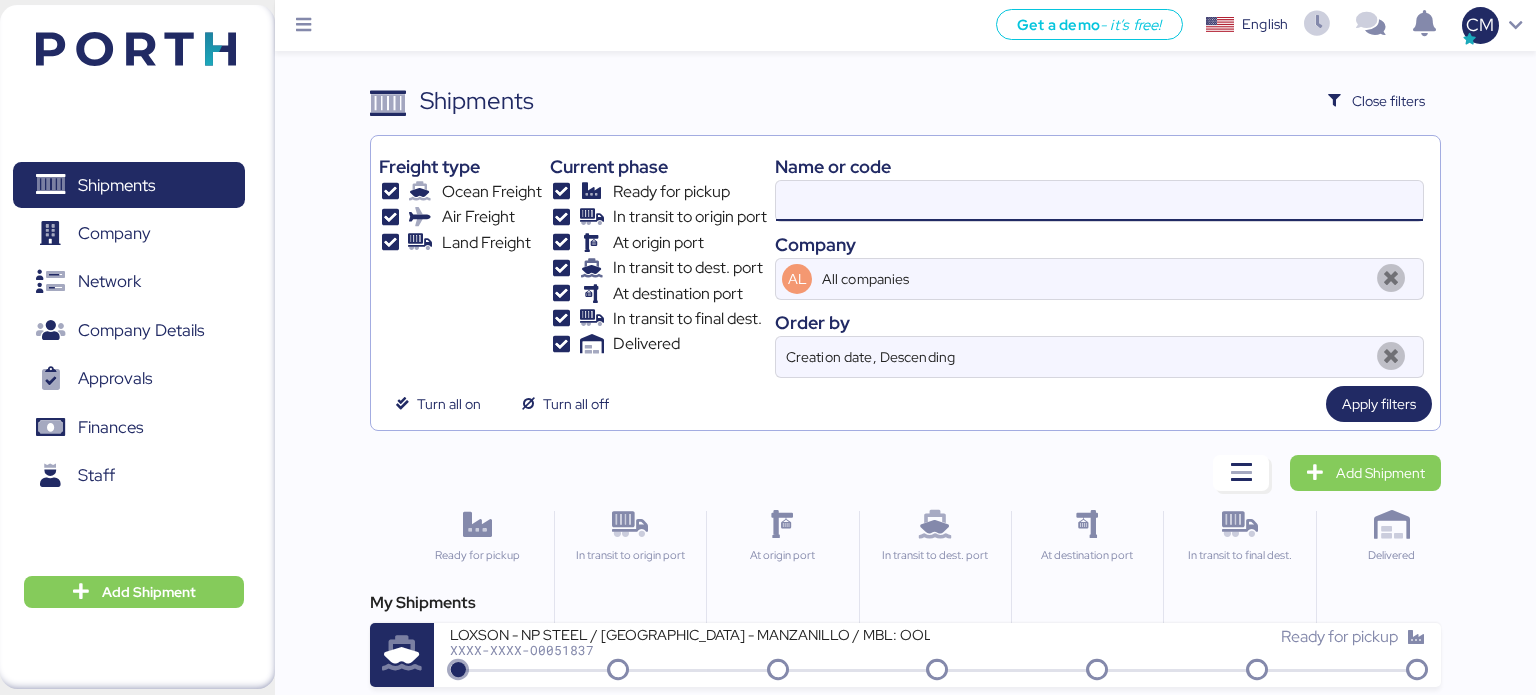 paste on "SZMZL25066788" 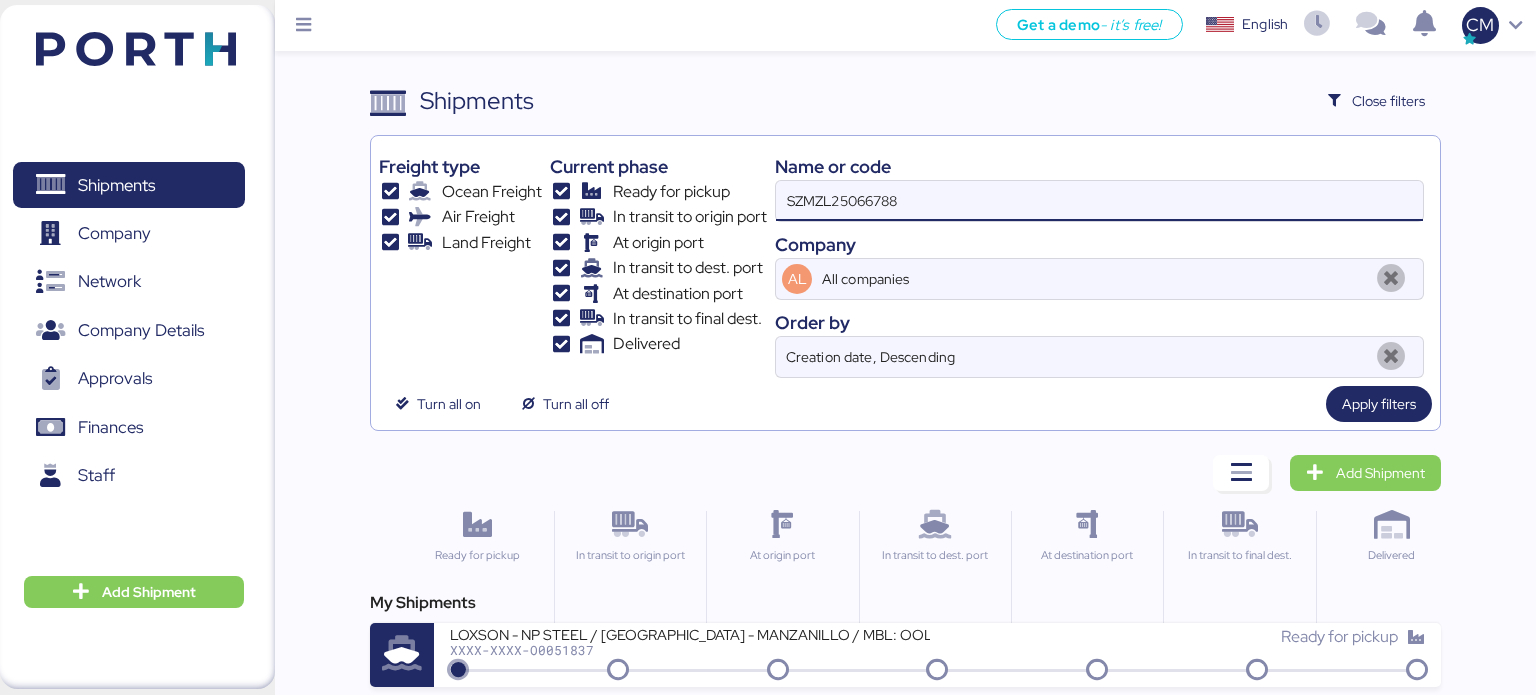 type on "SZMZL25066788" 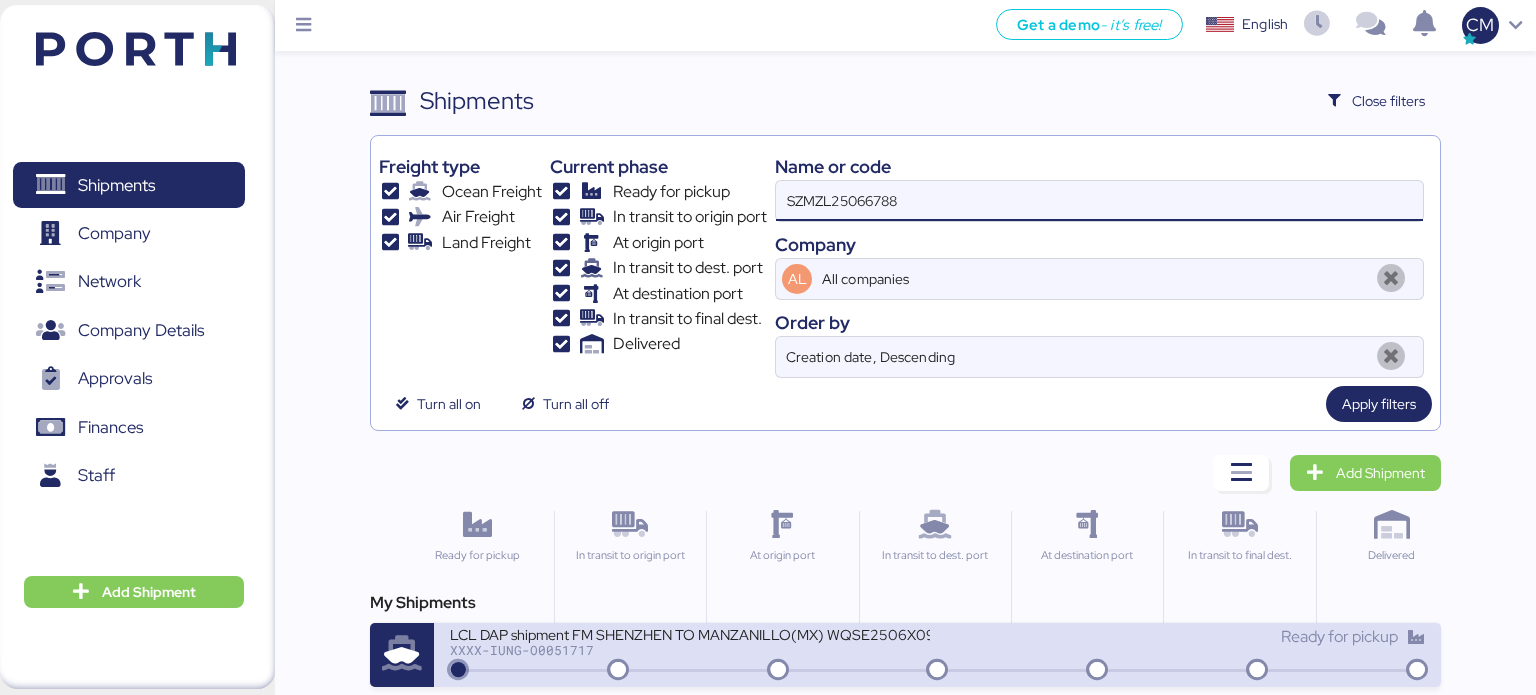 click on "LCL DAP shipment FM SHENZHEN TO MANZANILLO(MX) WQSE2506X09" at bounding box center [690, 633] 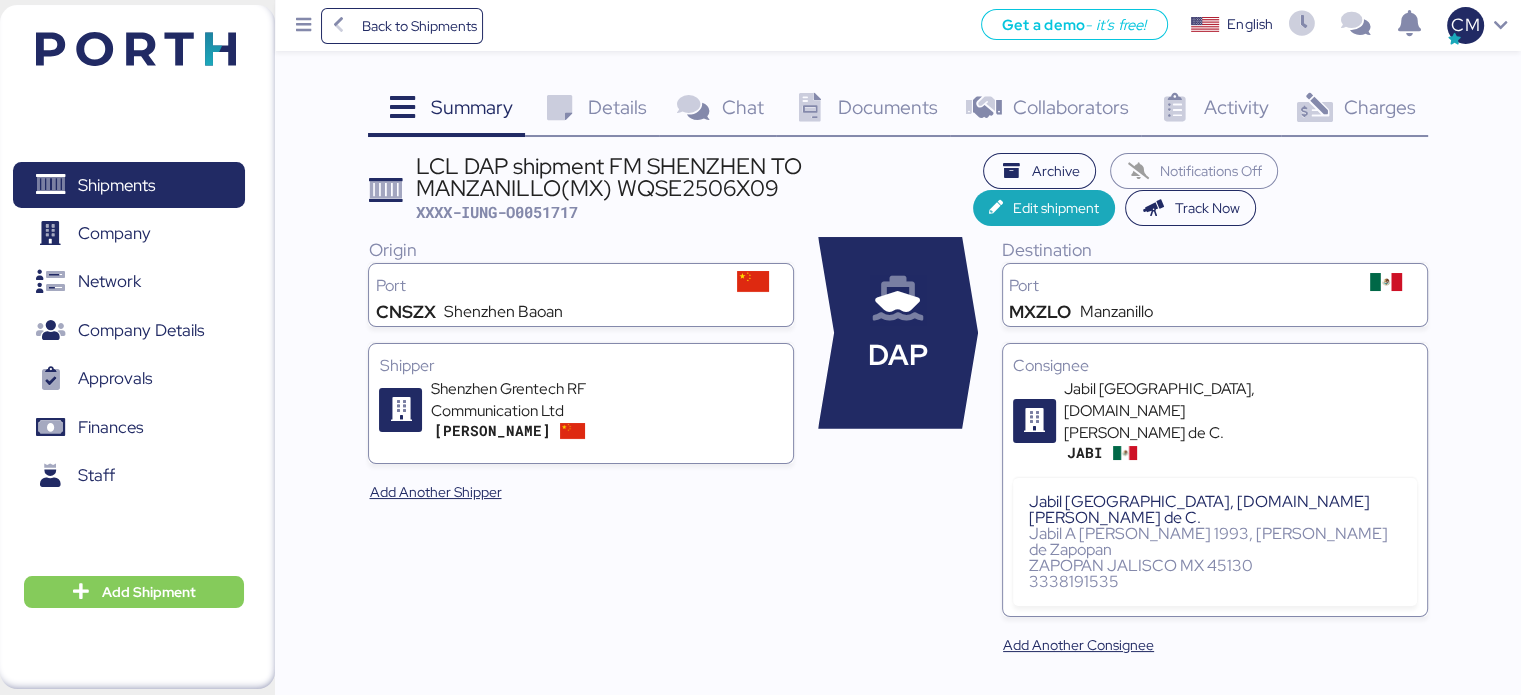 click on "Documents 0" at bounding box center [863, 110] 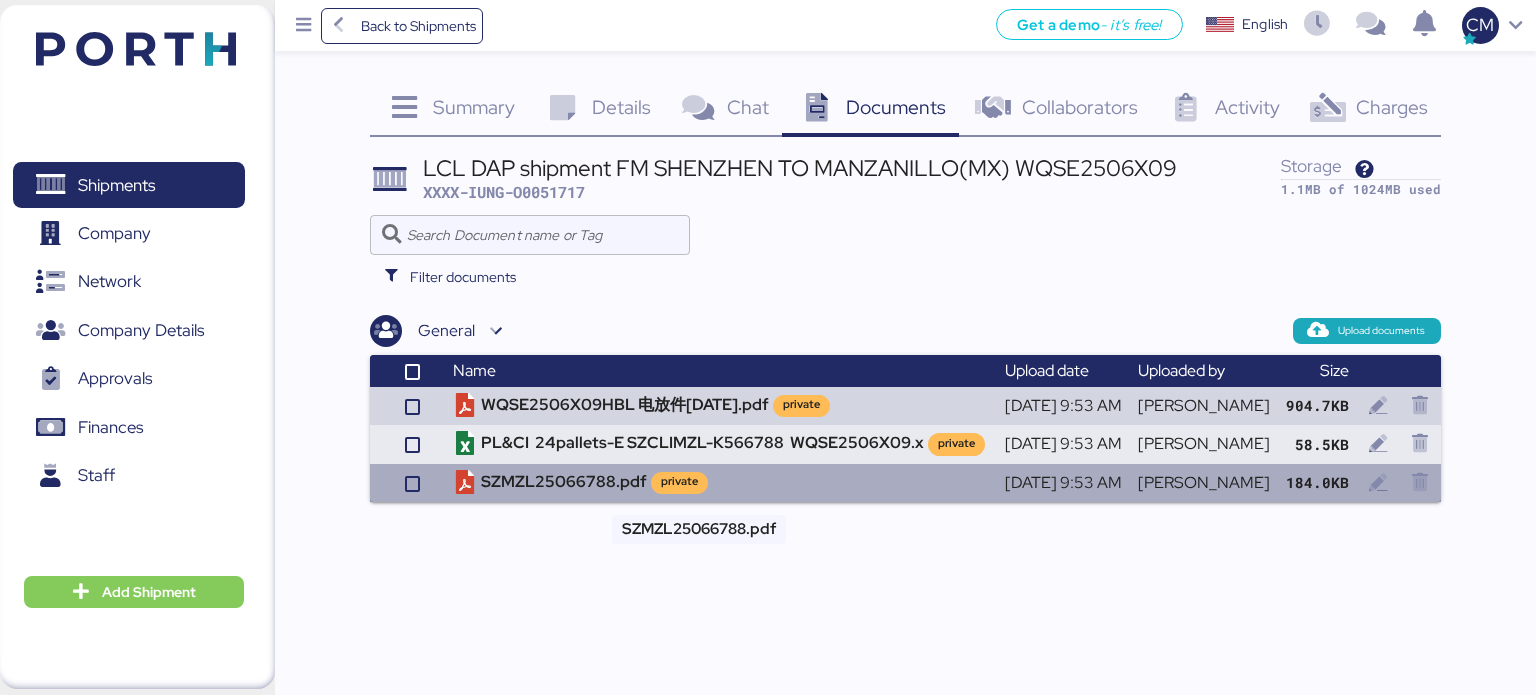 click on "SZMZL25066788.pdf
private" at bounding box center (721, 483) 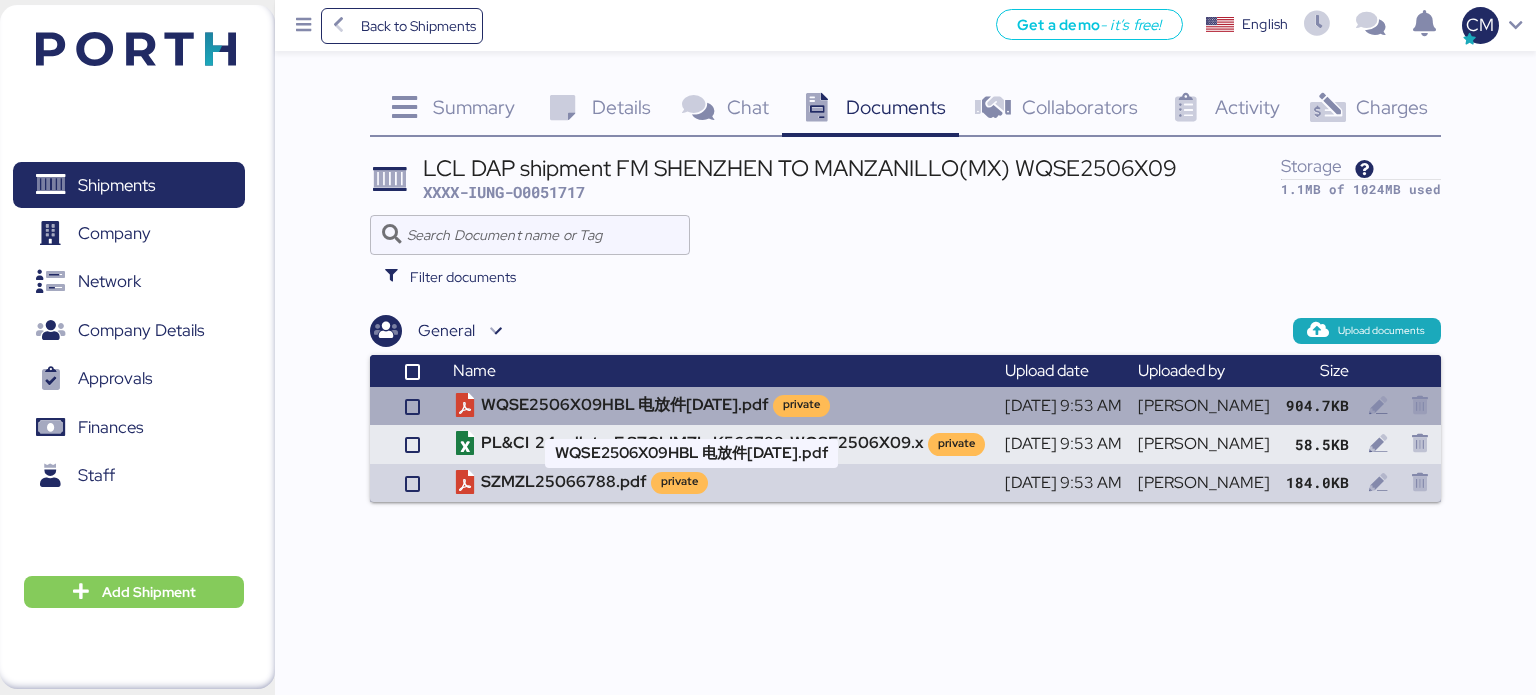click on "WQSE2506X09HBL 电放件2025-06-12.pdf
private" at bounding box center (721, 406) 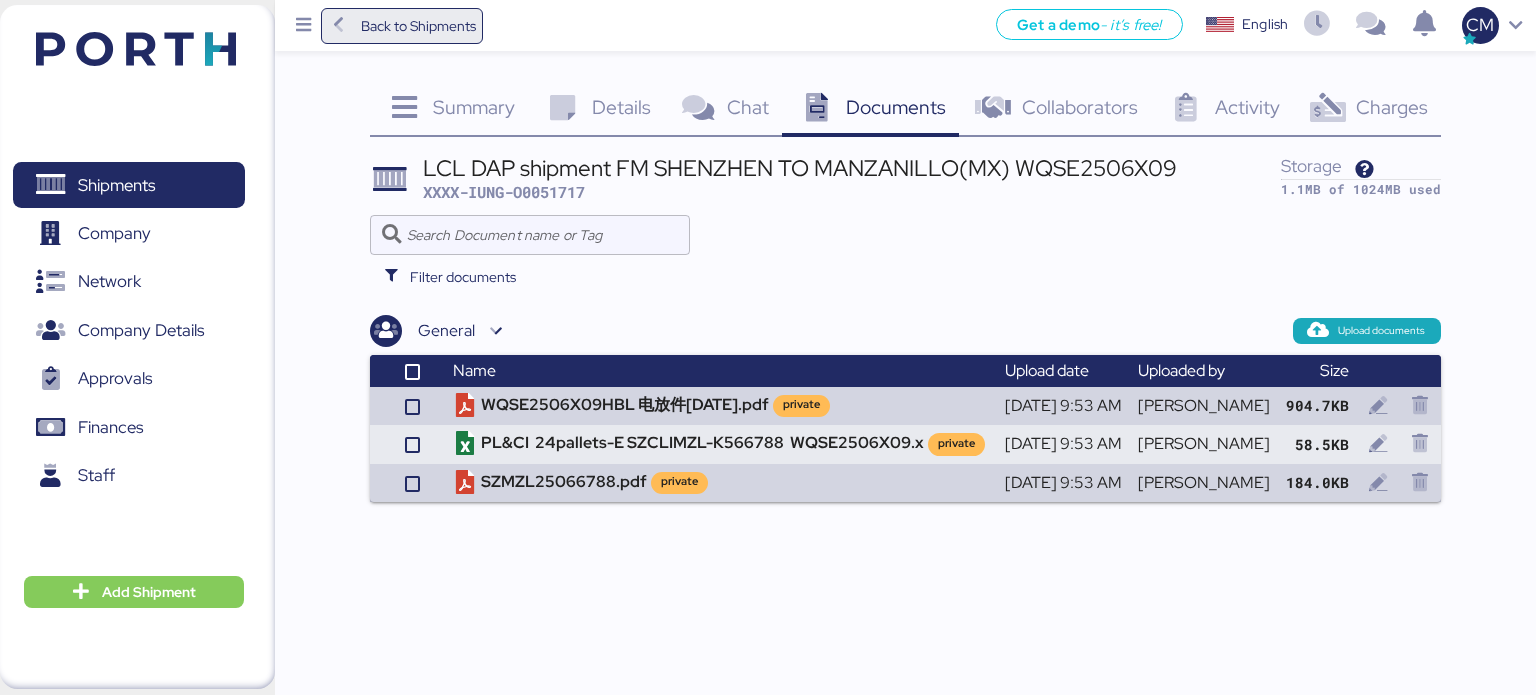 click on "Back to Shipments" at bounding box center (402, 26) 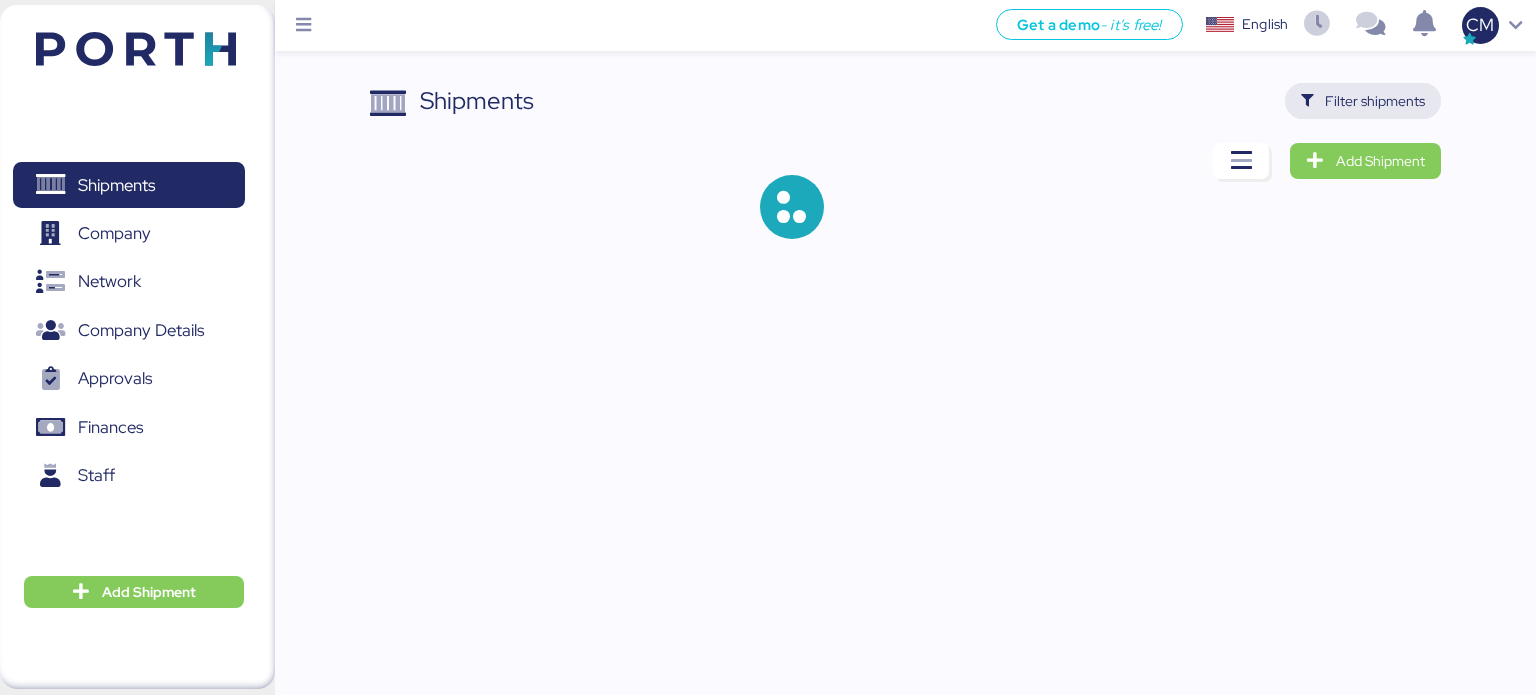 click on "Filter shipments" at bounding box center (1375, 101) 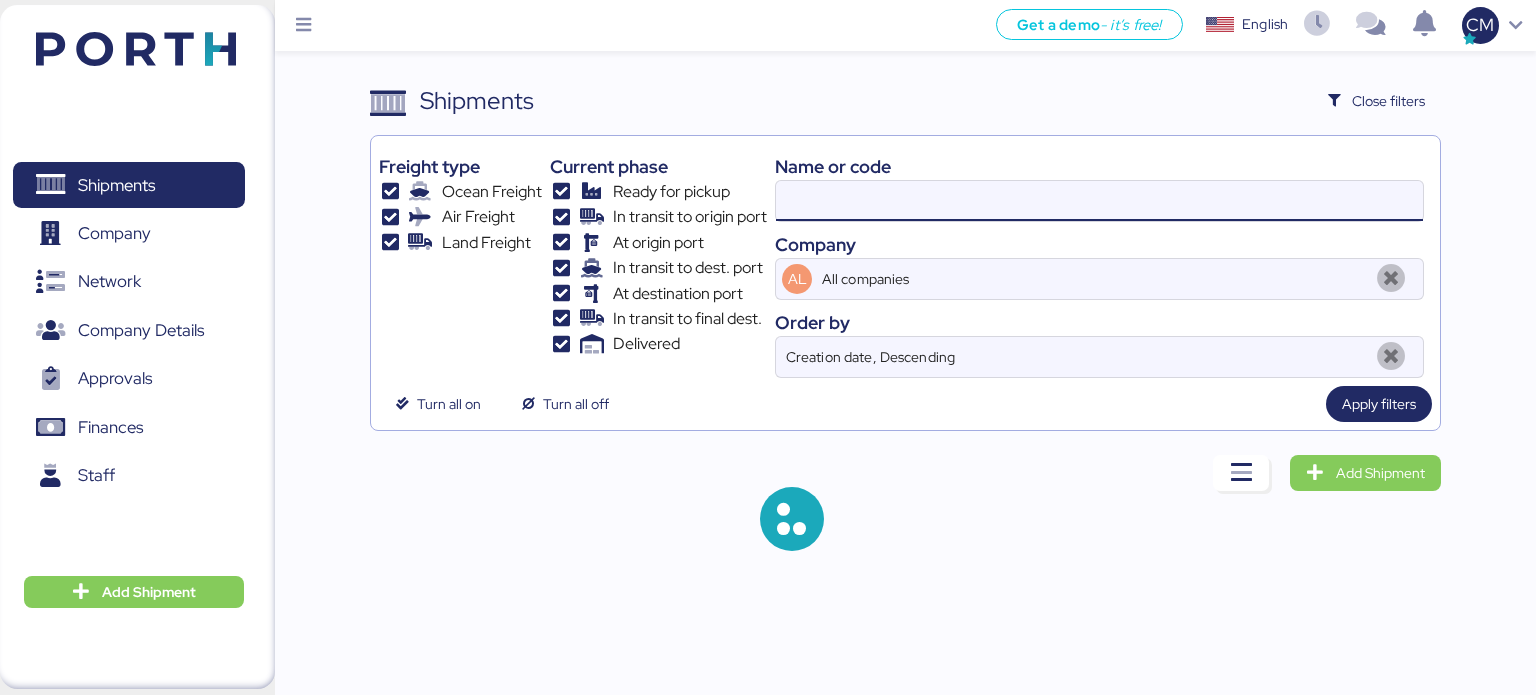 click at bounding box center (1099, 201) 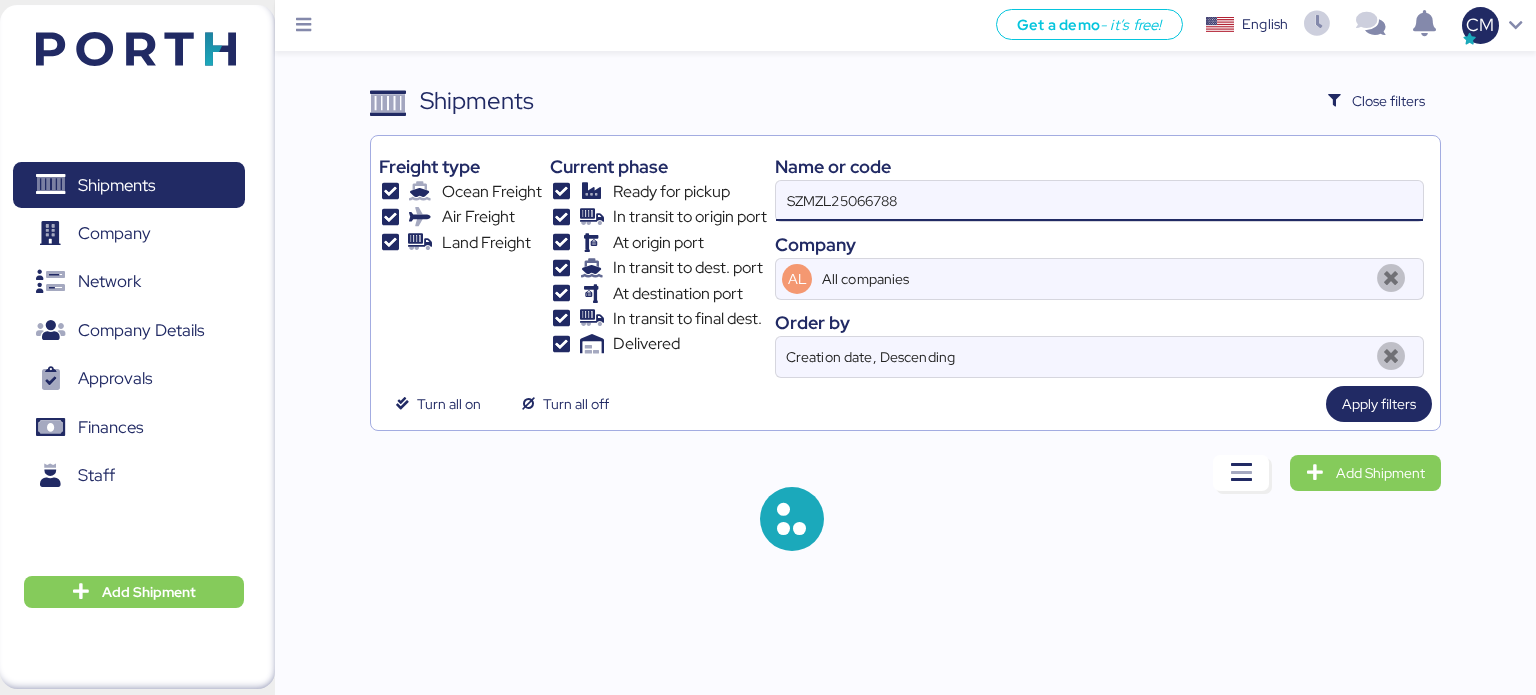 type on "SZMZL25066788" 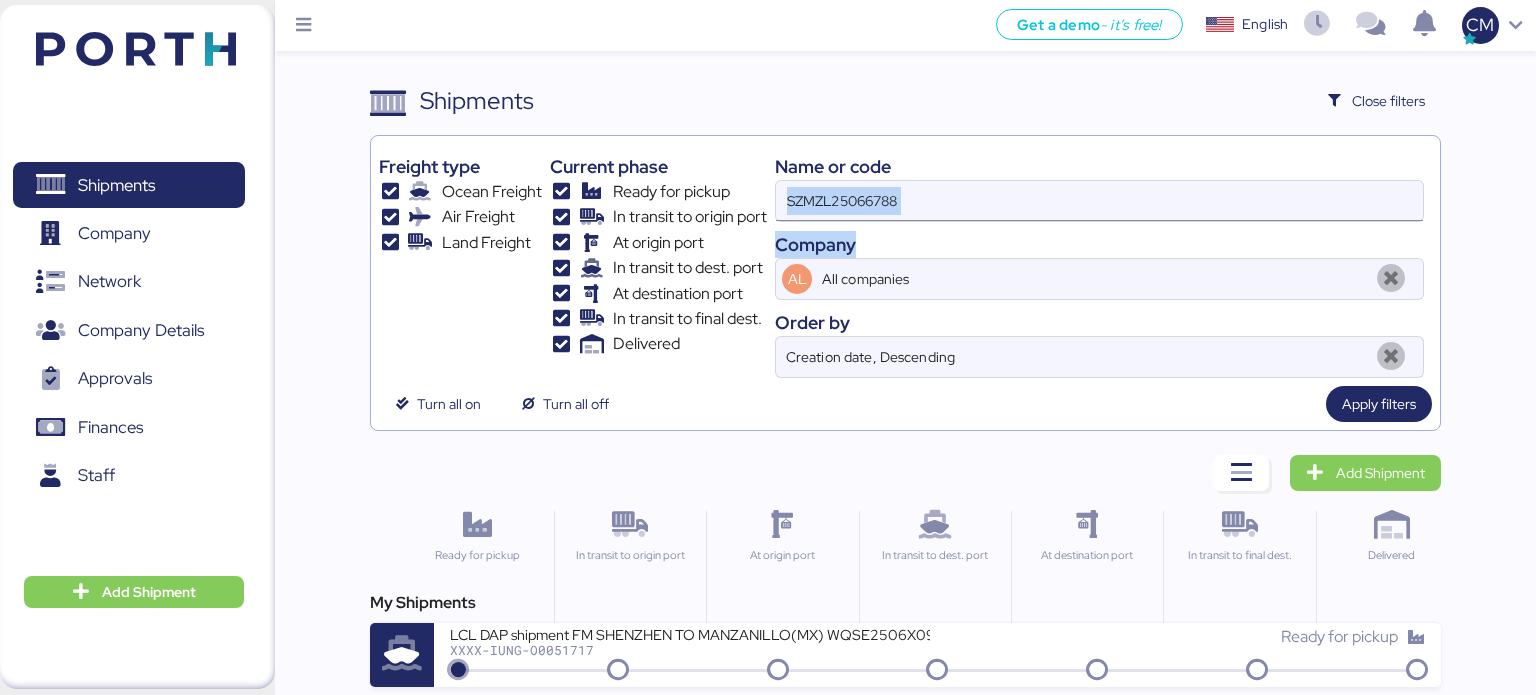 drag, startPoint x: 923, startPoint y: 226, endPoint x: 909, endPoint y: 209, distance: 22.022715 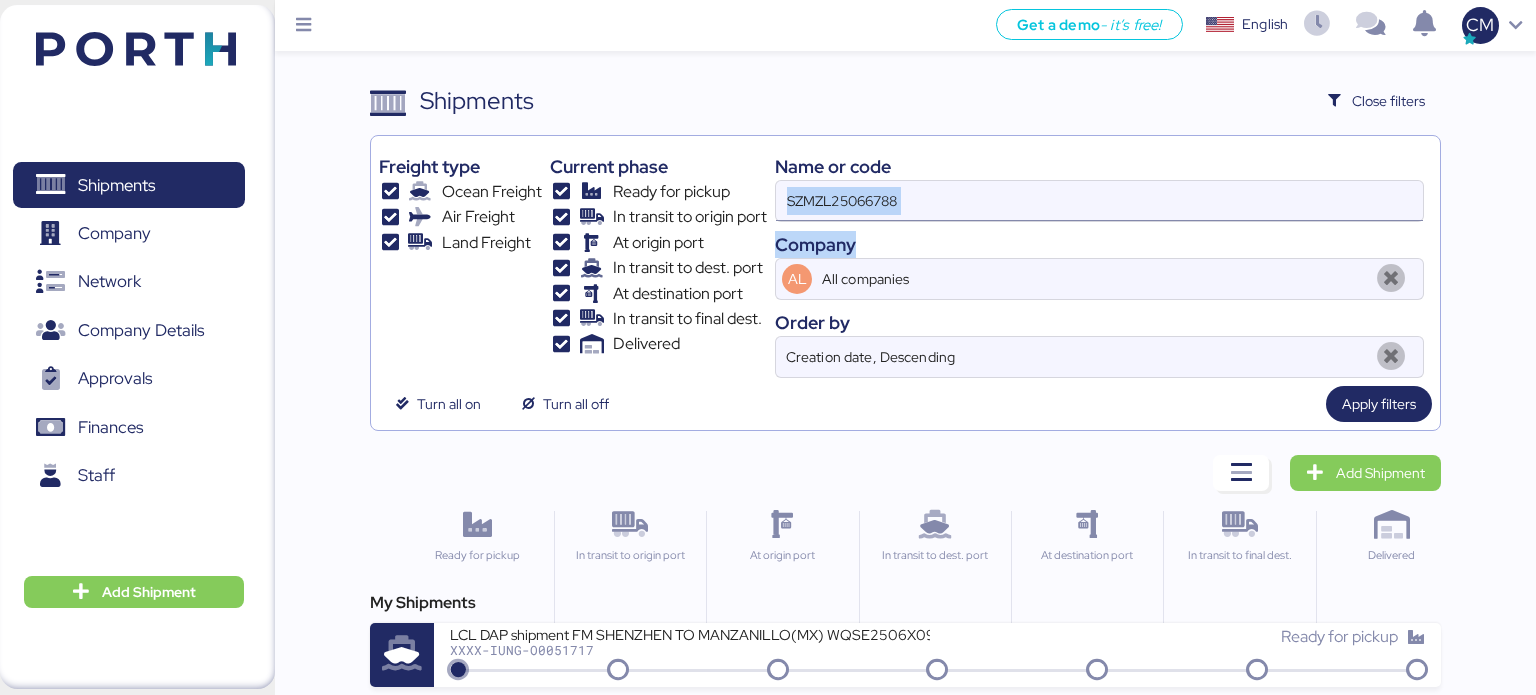 click on "Name or code SZMZL25066788 Company AL All companies   Order by Creation date, Descending" at bounding box center [1099, 261] 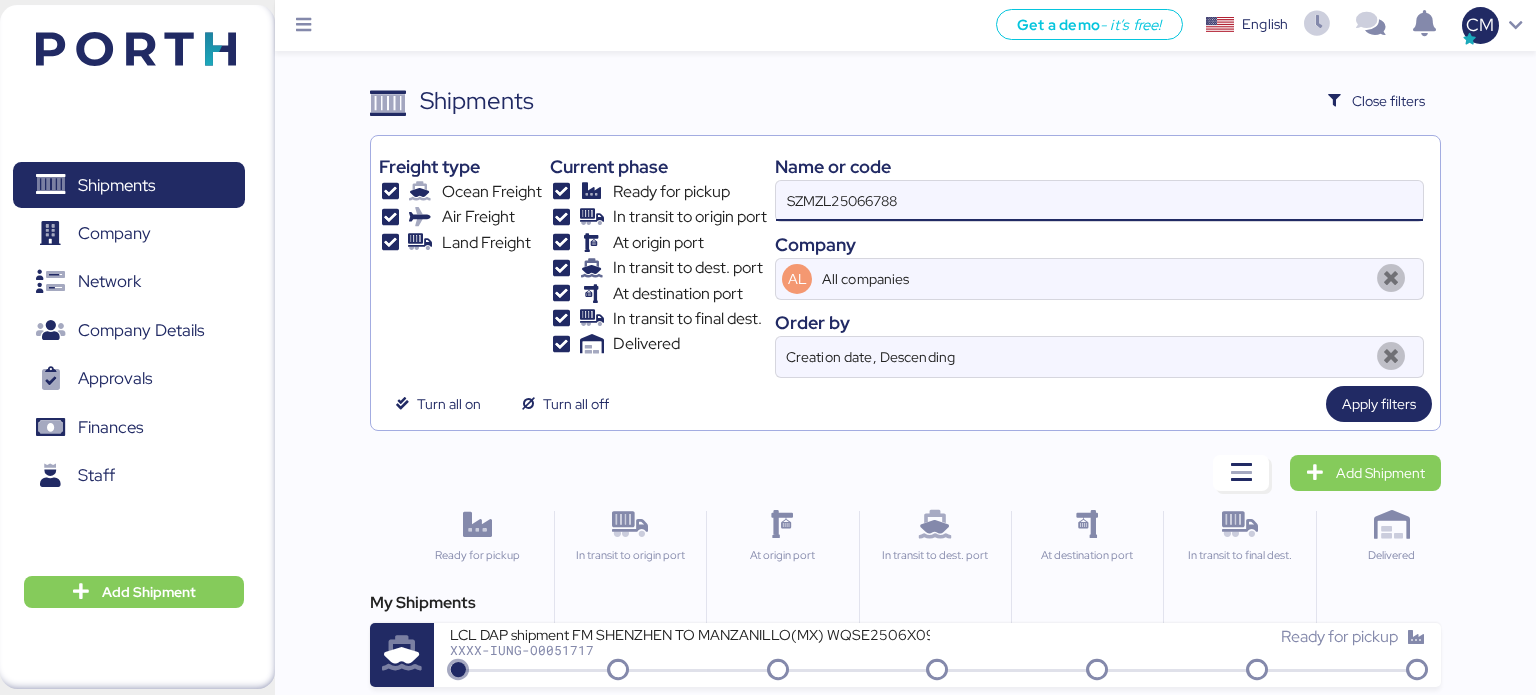 click on "SZMZL25066788" at bounding box center (1099, 201) 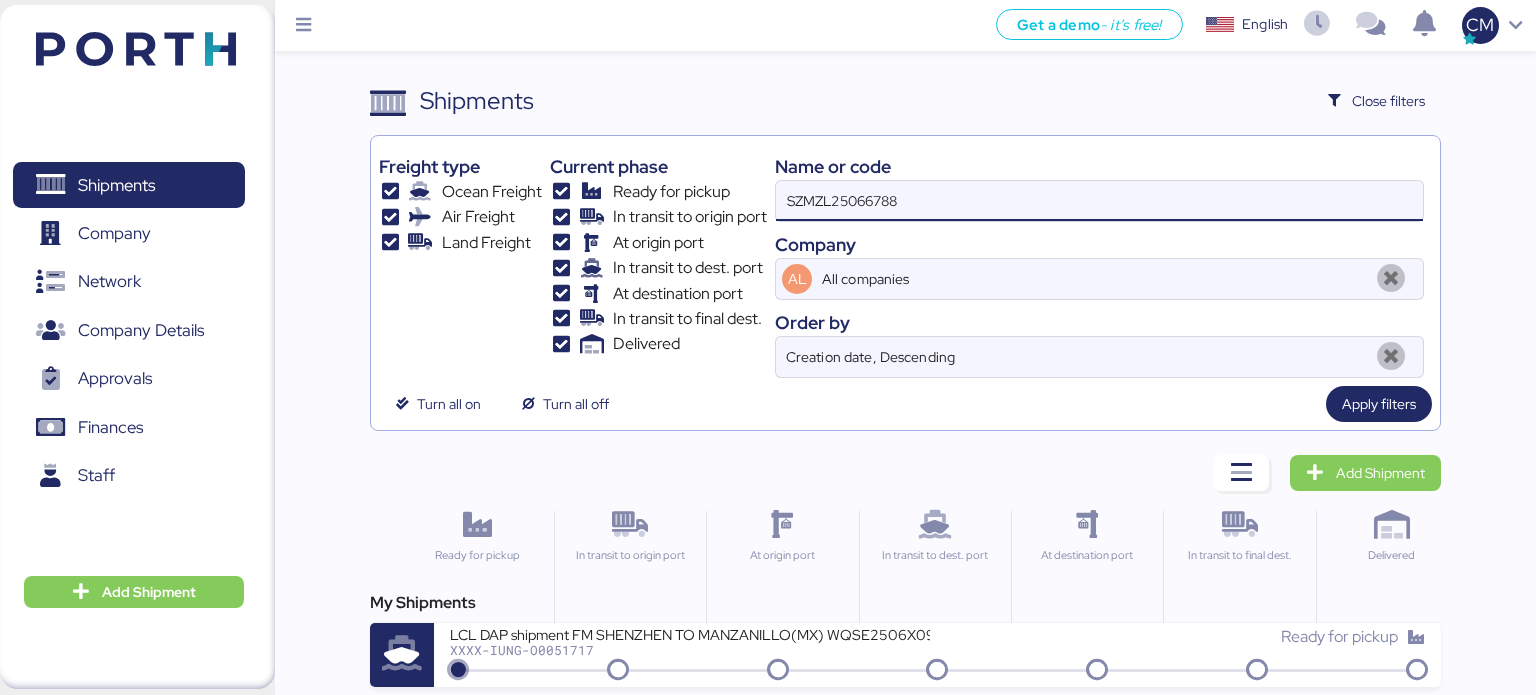 click on "SZMZL25066788" at bounding box center (1099, 201) 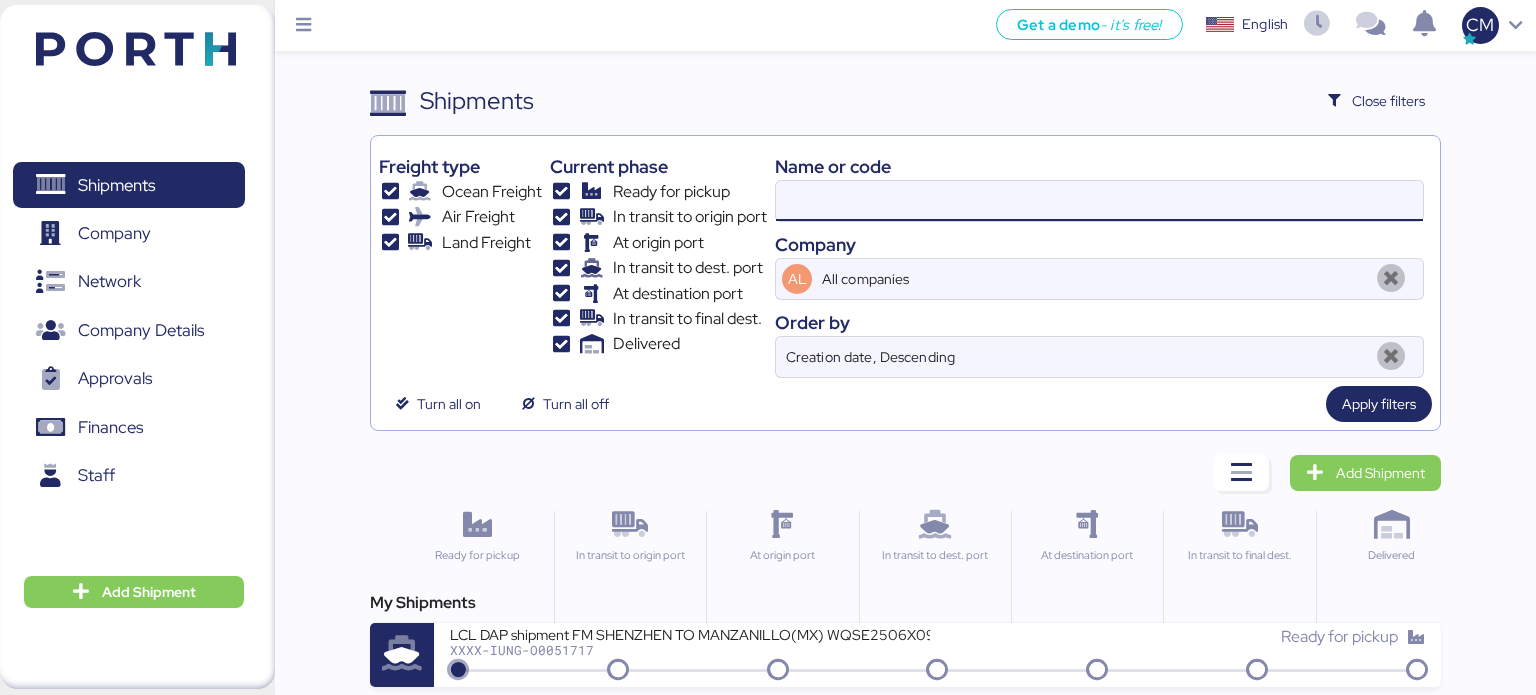 paste on "SZMZL25066791" 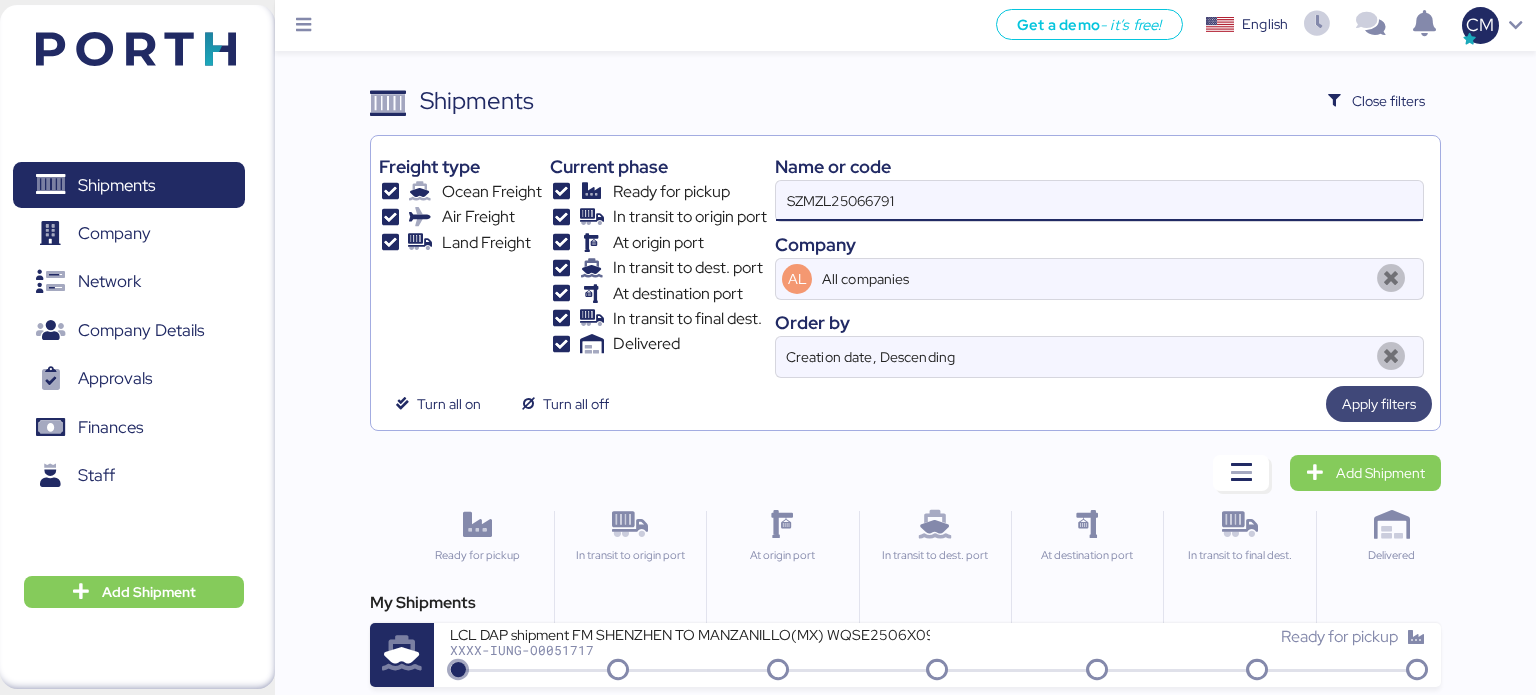 type on "SZMZL25066791" 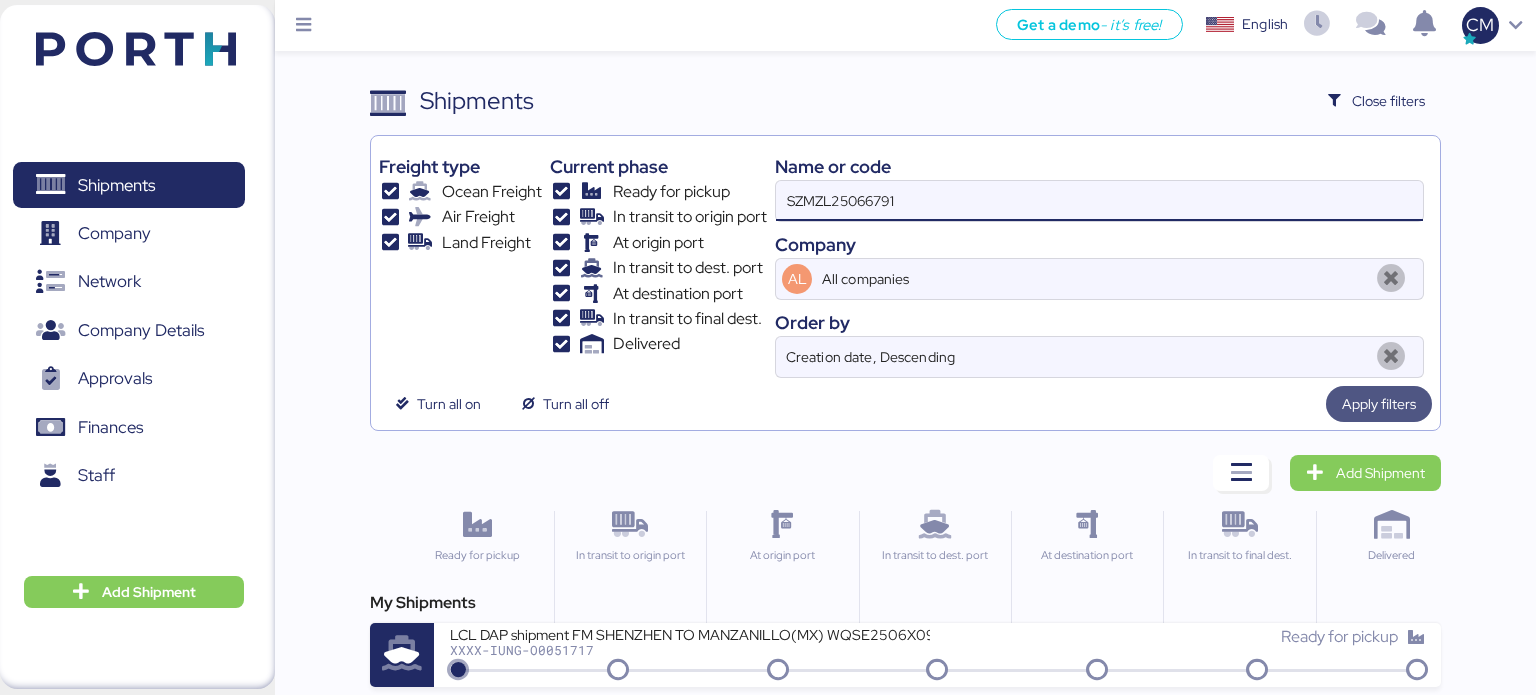 click on "Apply filters" at bounding box center (1379, 404) 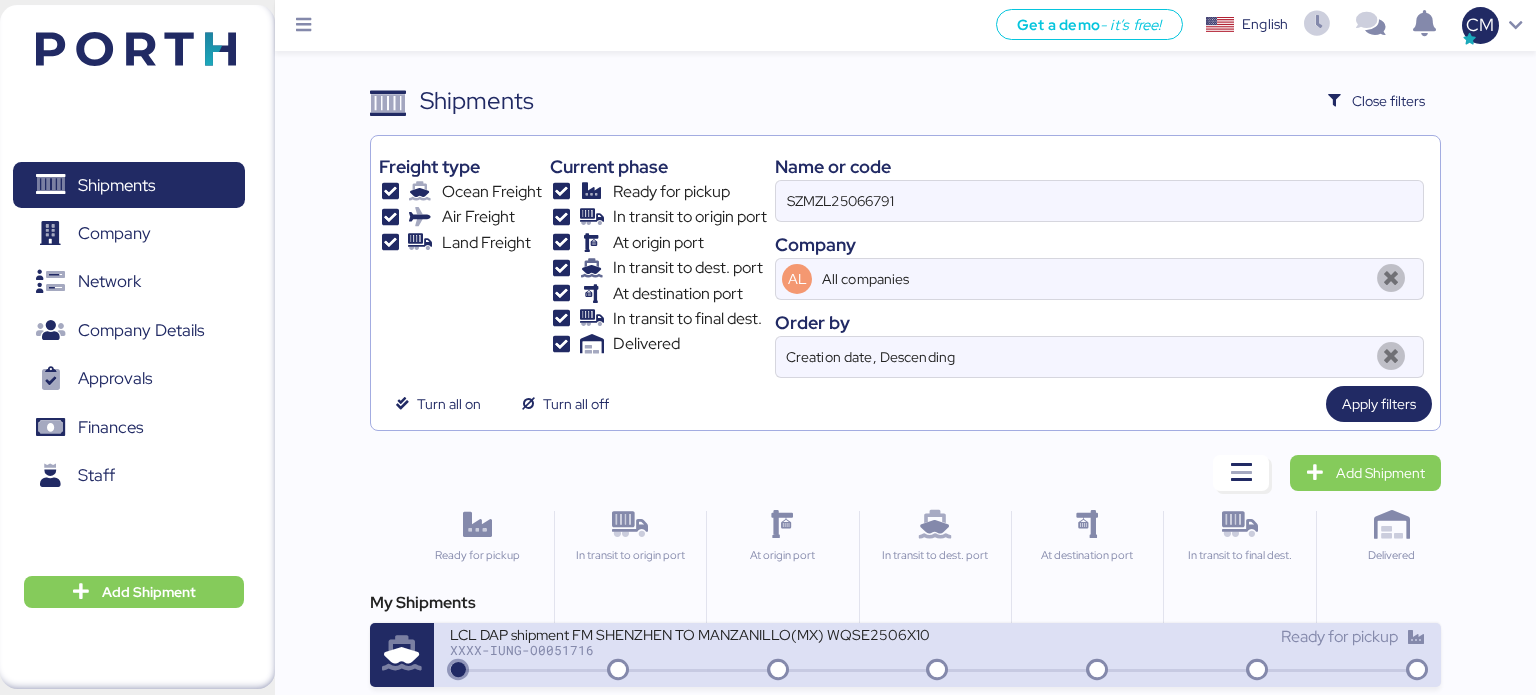 click on "LCL DAP shipment FM SHENZHEN TO MANZANILLO(MX) WQSE2506X10" at bounding box center [690, 633] 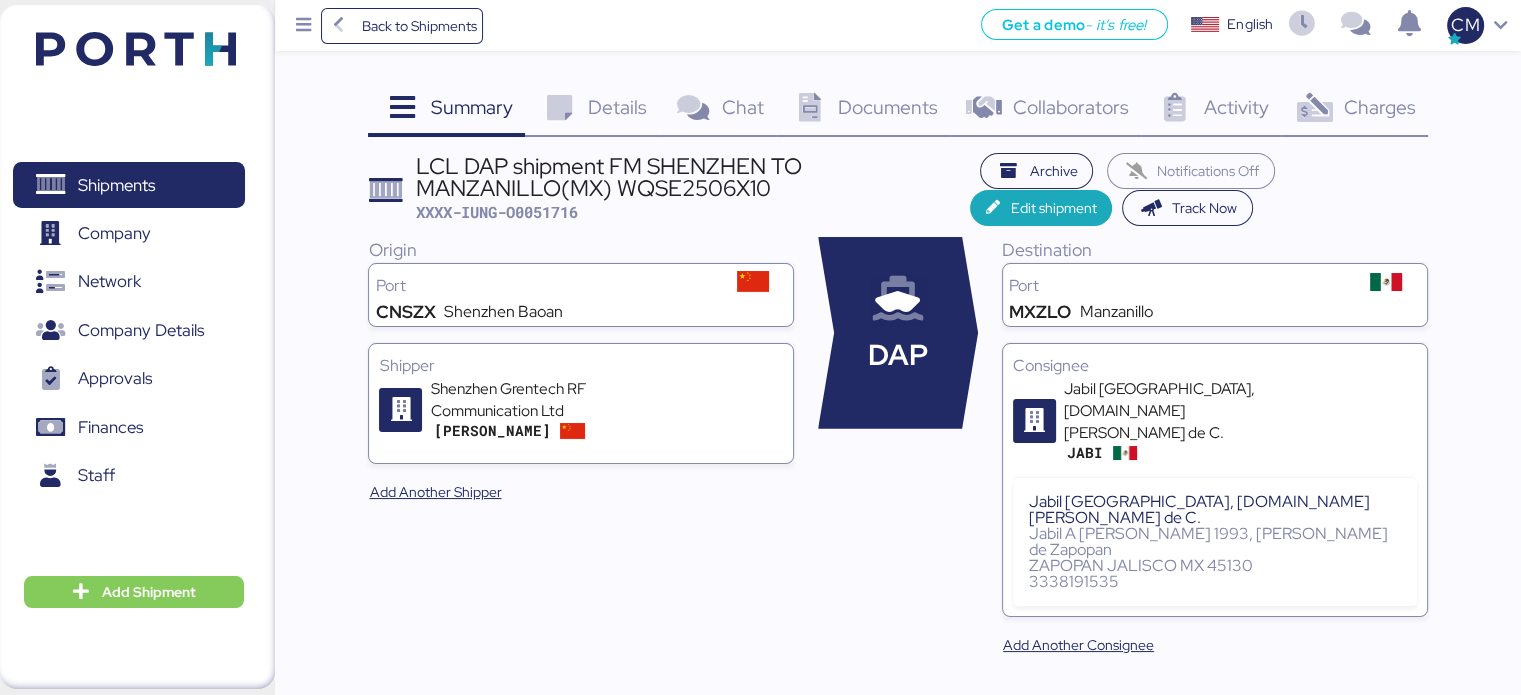 drag, startPoint x: 880, startPoint y: 114, endPoint x: 839, endPoint y: 111, distance: 41.109608 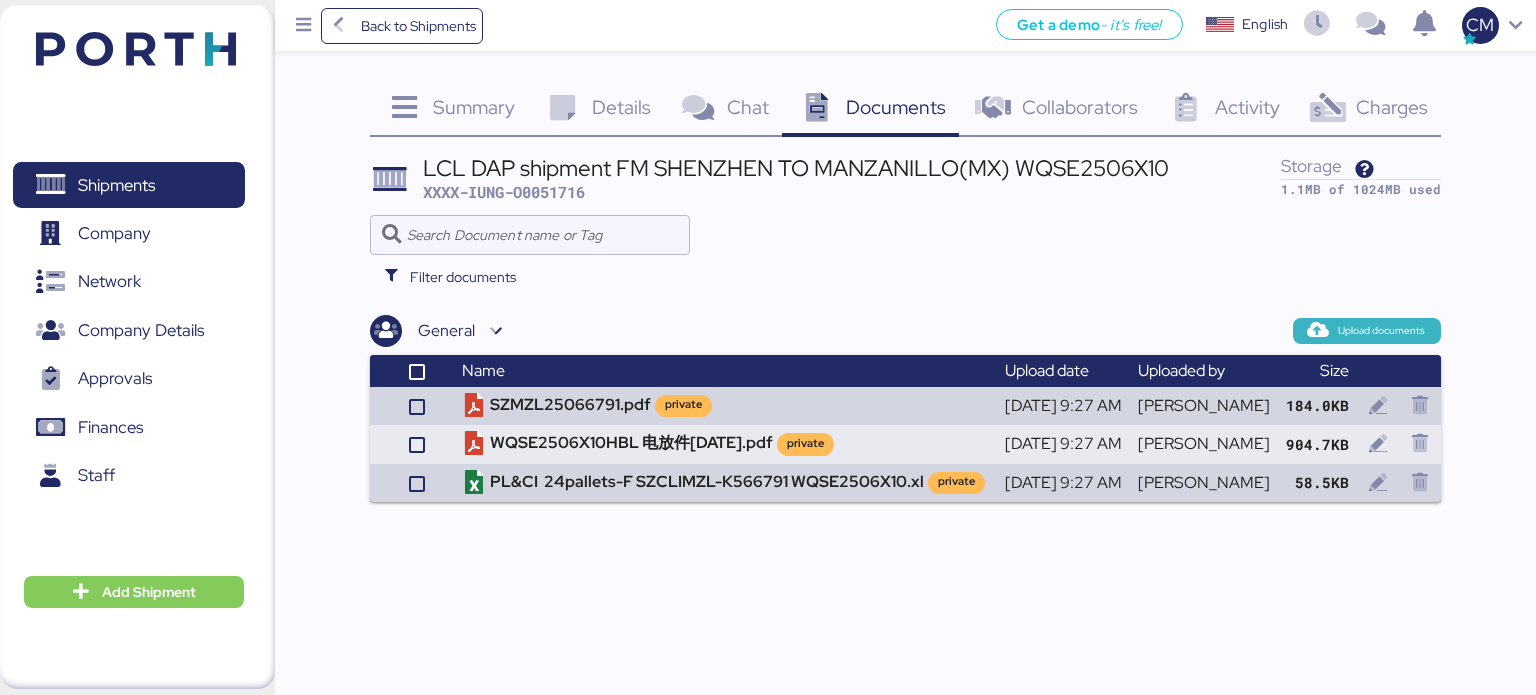 click at bounding box center [1318, 331] 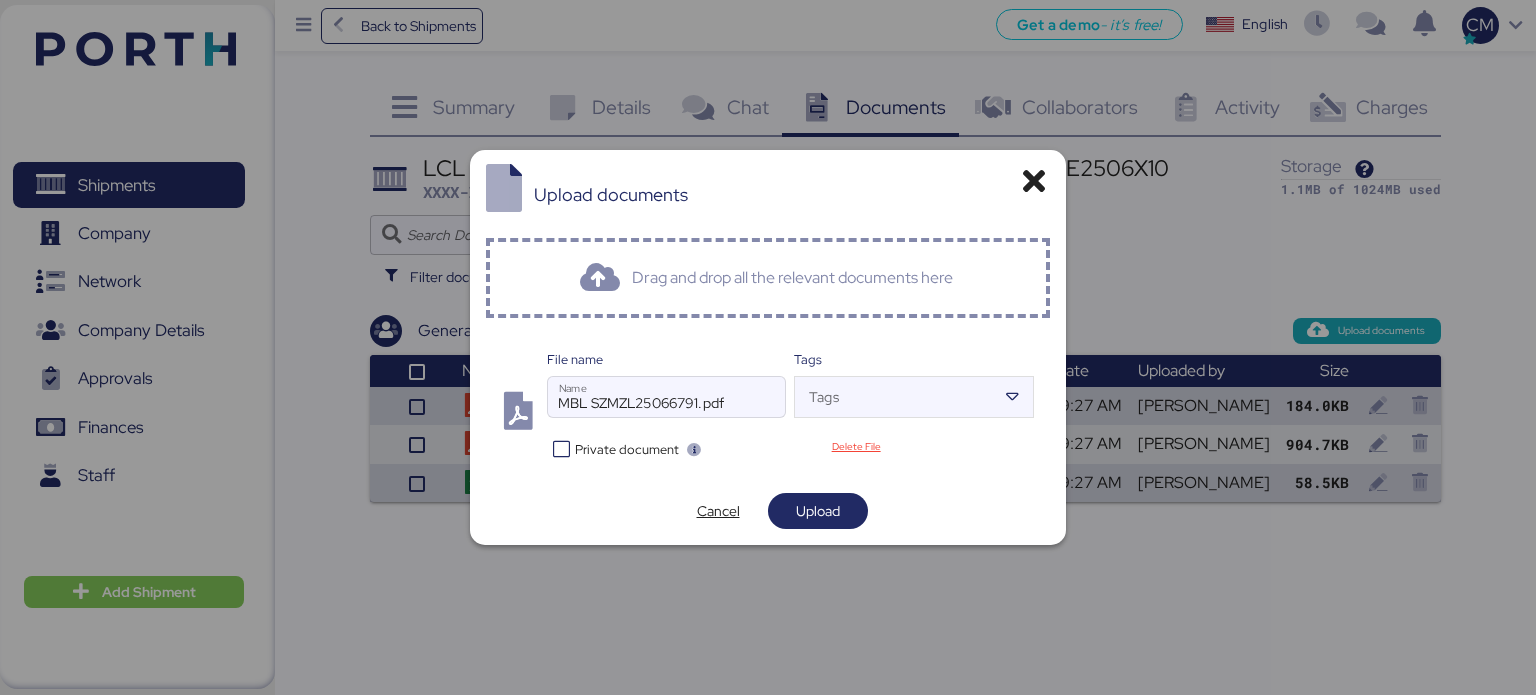 click at bounding box center (561, 449) 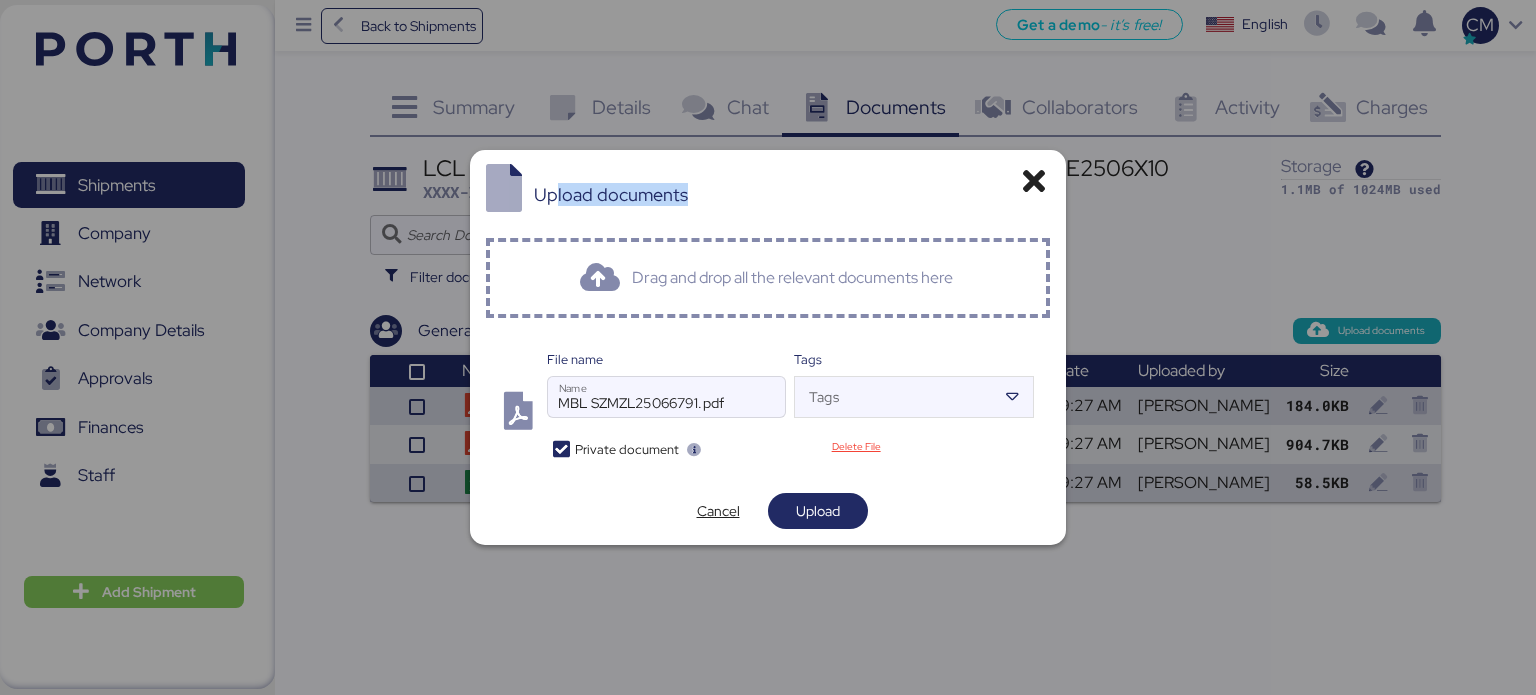 drag, startPoint x: 857, startPoint y: 177, endPoint x: 556, endPoint y: 207, distance: 302.49133 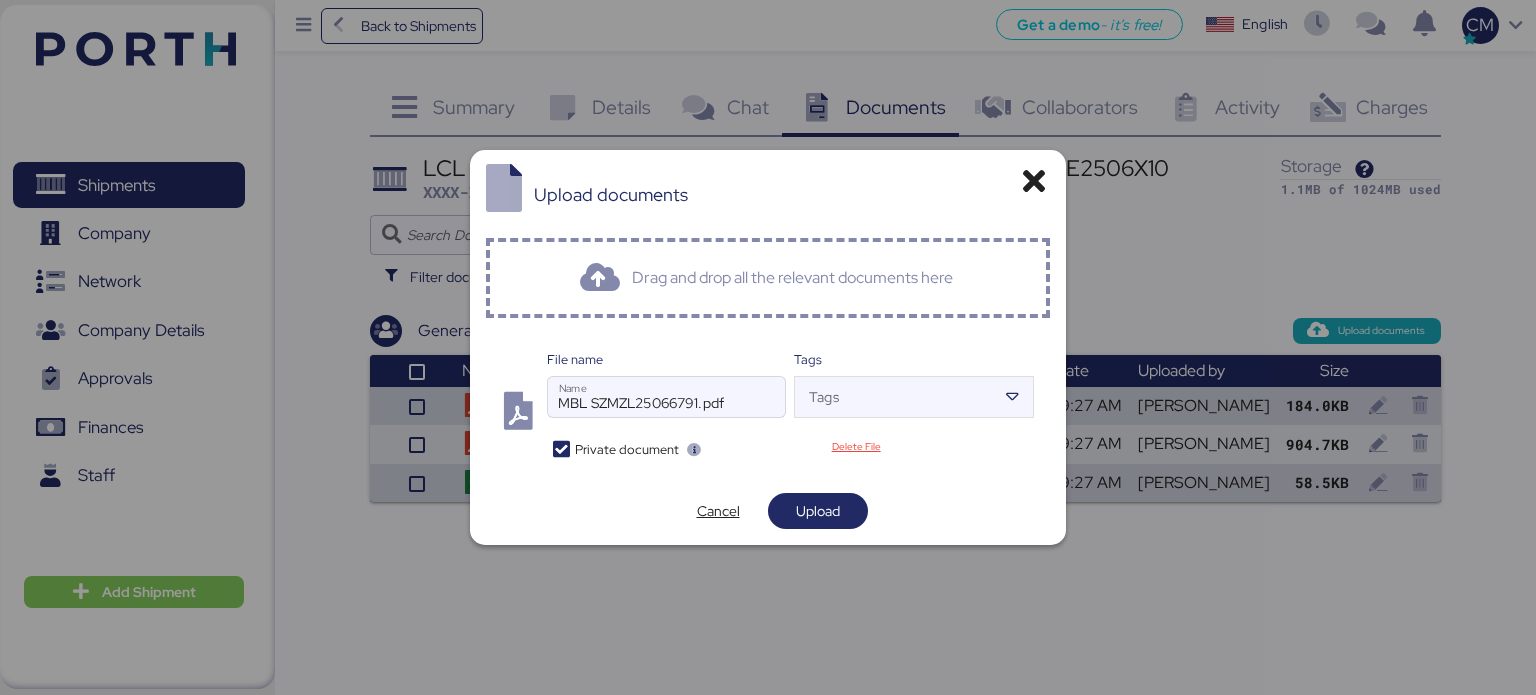 click at bounding box center (768, 347) 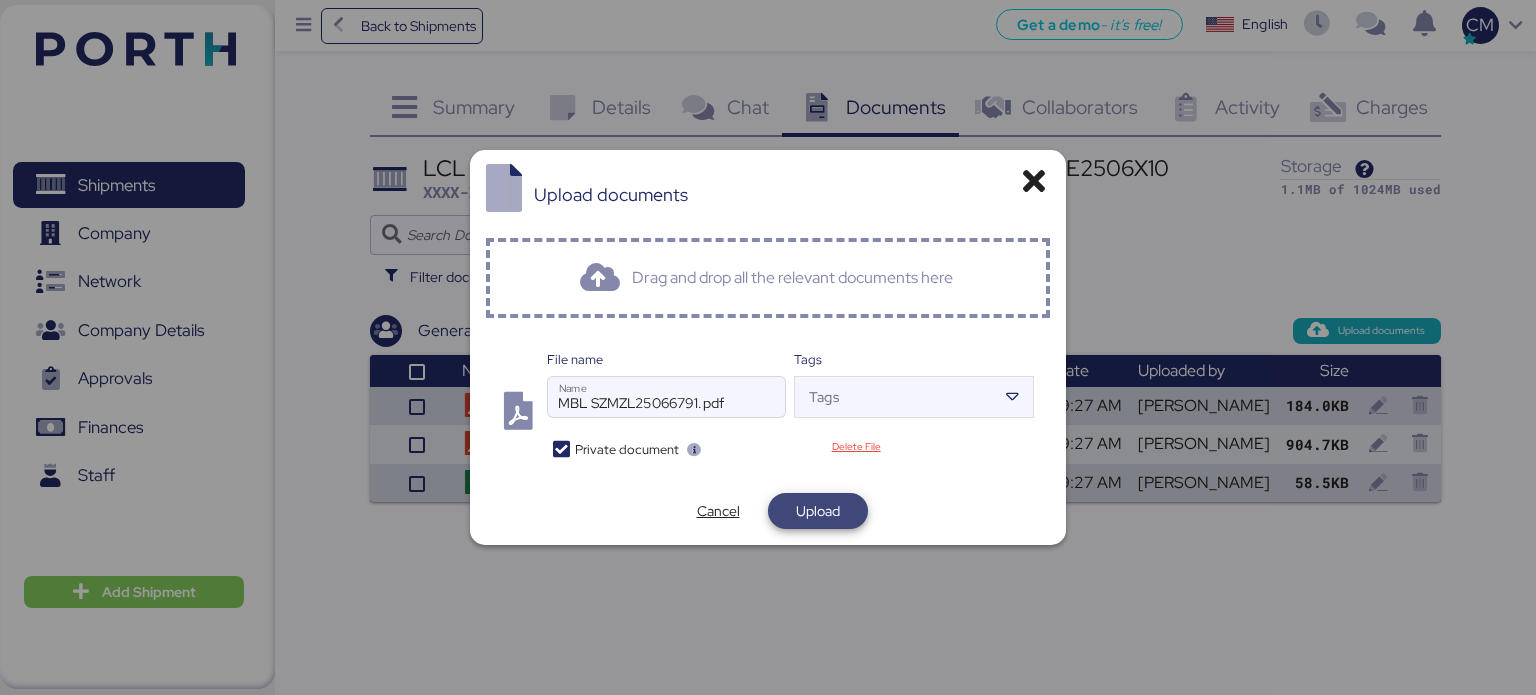 click on "Upload" at bounding box center (818, 511) 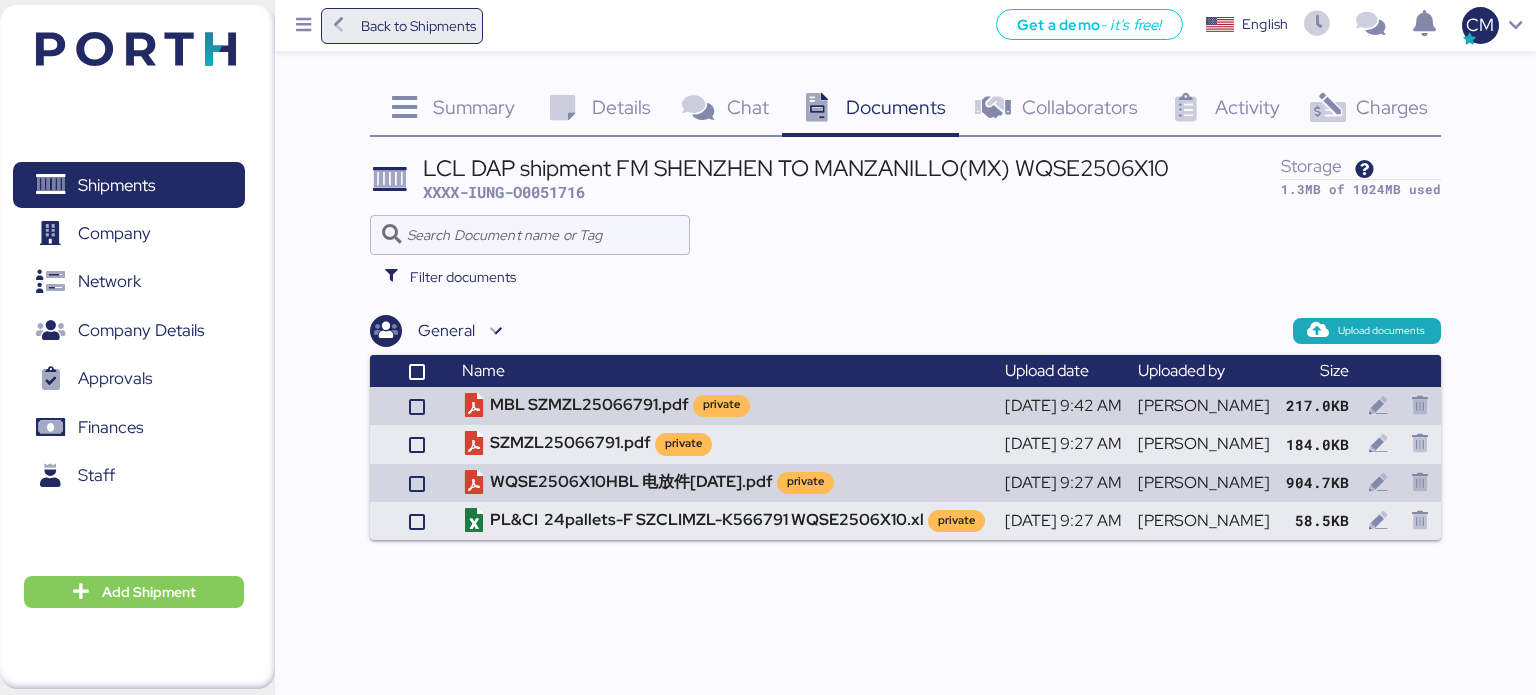 click on "Back to Shipments" at bounding box center [418, 26] 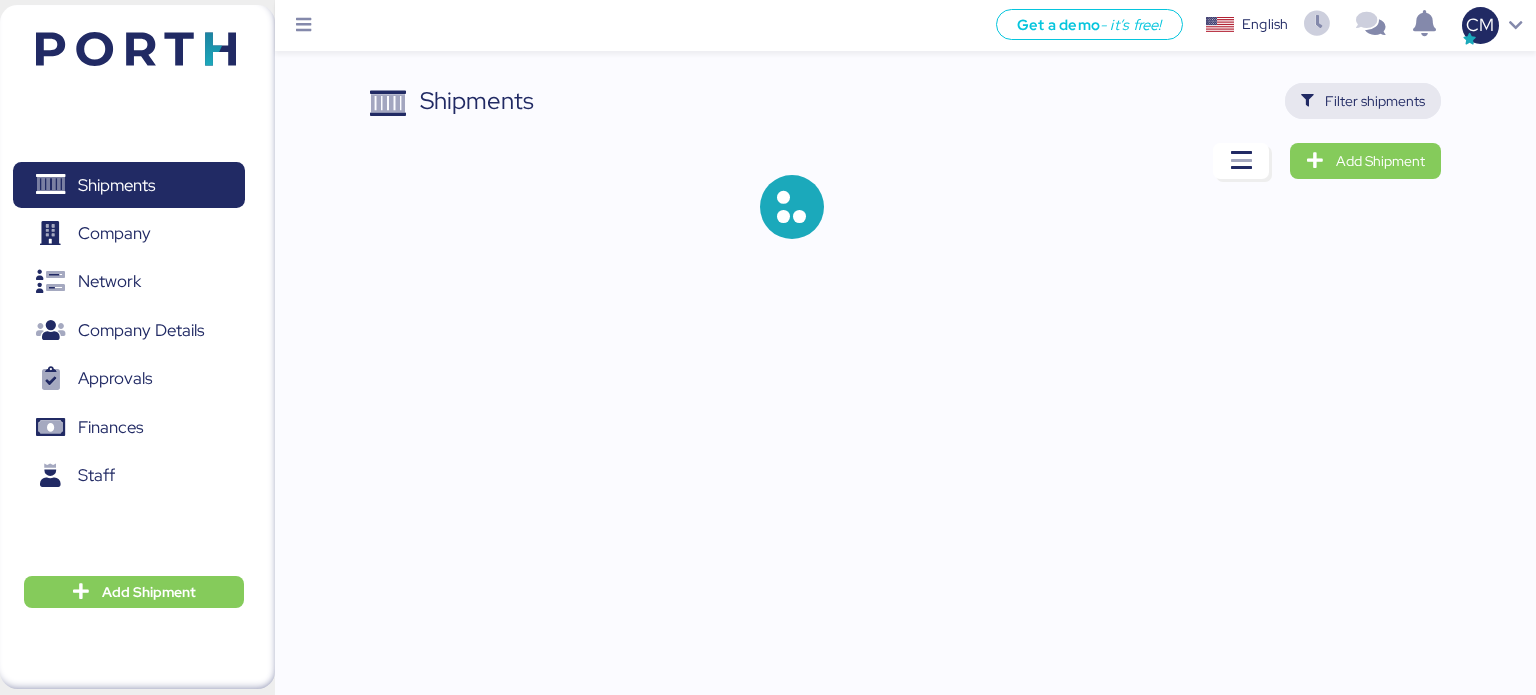click on "Filter shipments" at bounding box center (1375, 101) 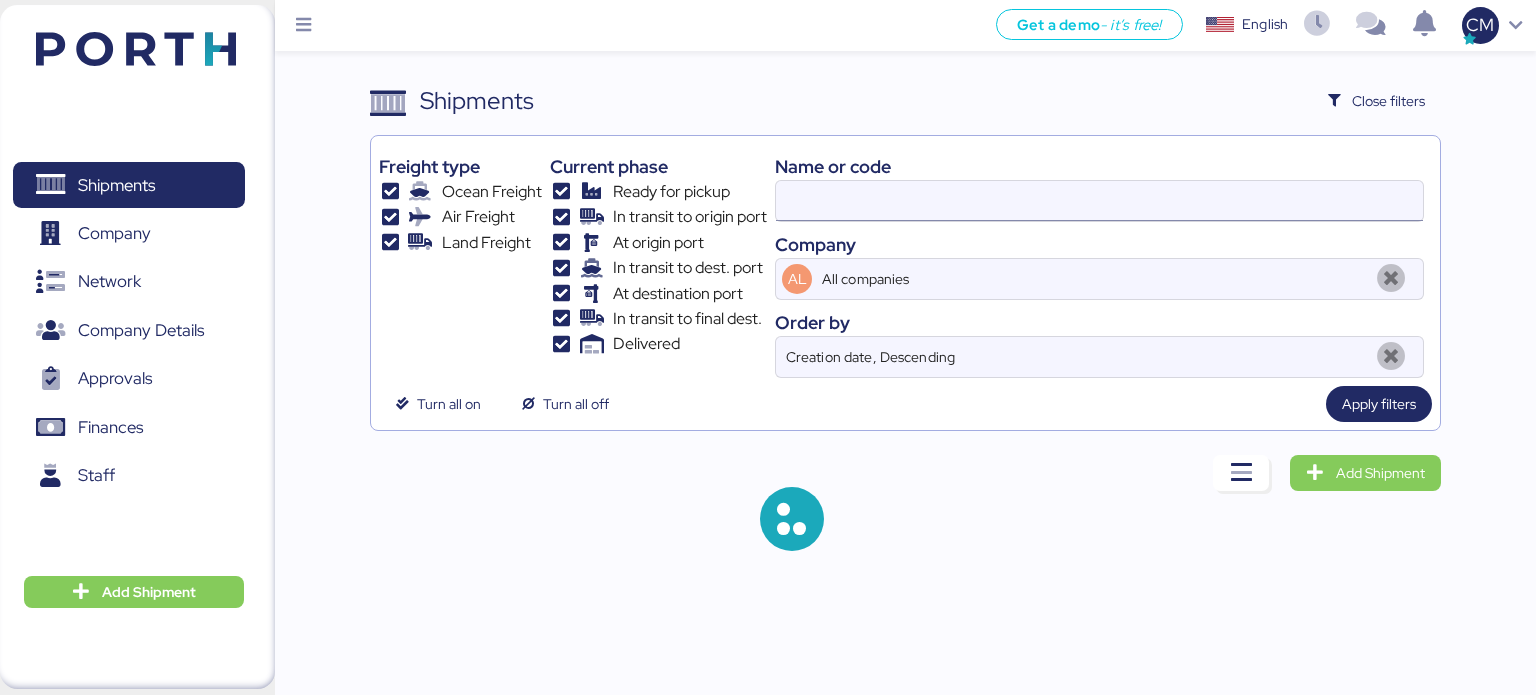 type on "SZMZL25066791" 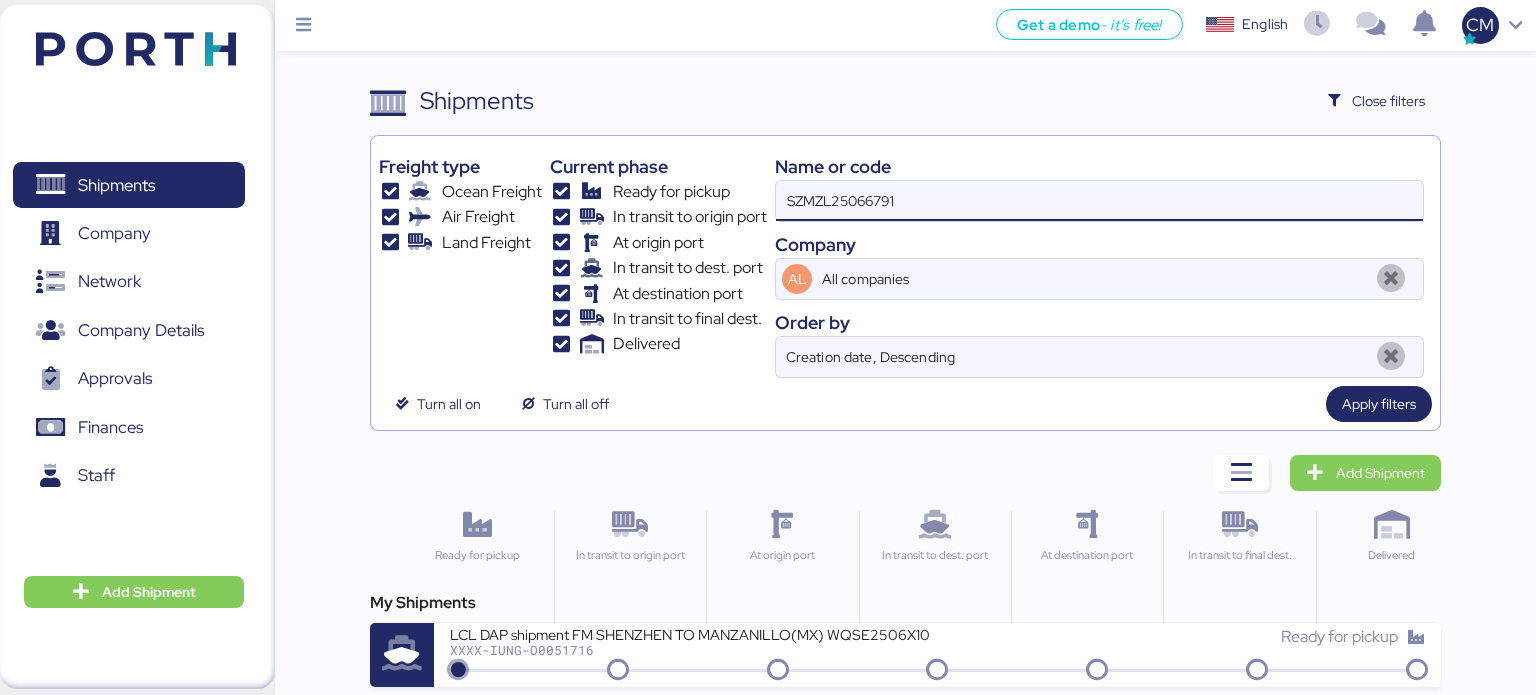 click on "SZMZL25066791" at bounding box center [1099, 201] 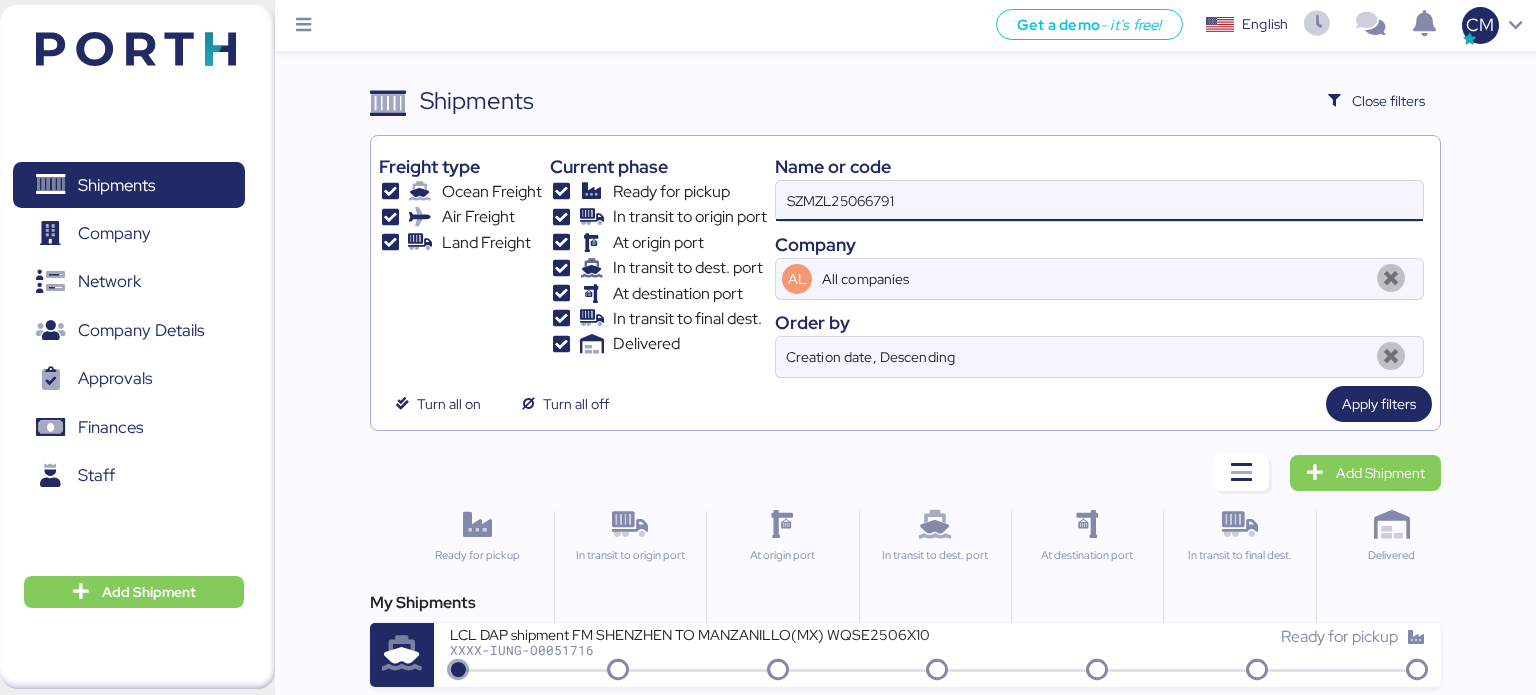 click on "SZMZL25066791" at bounding box center (1099, 201) 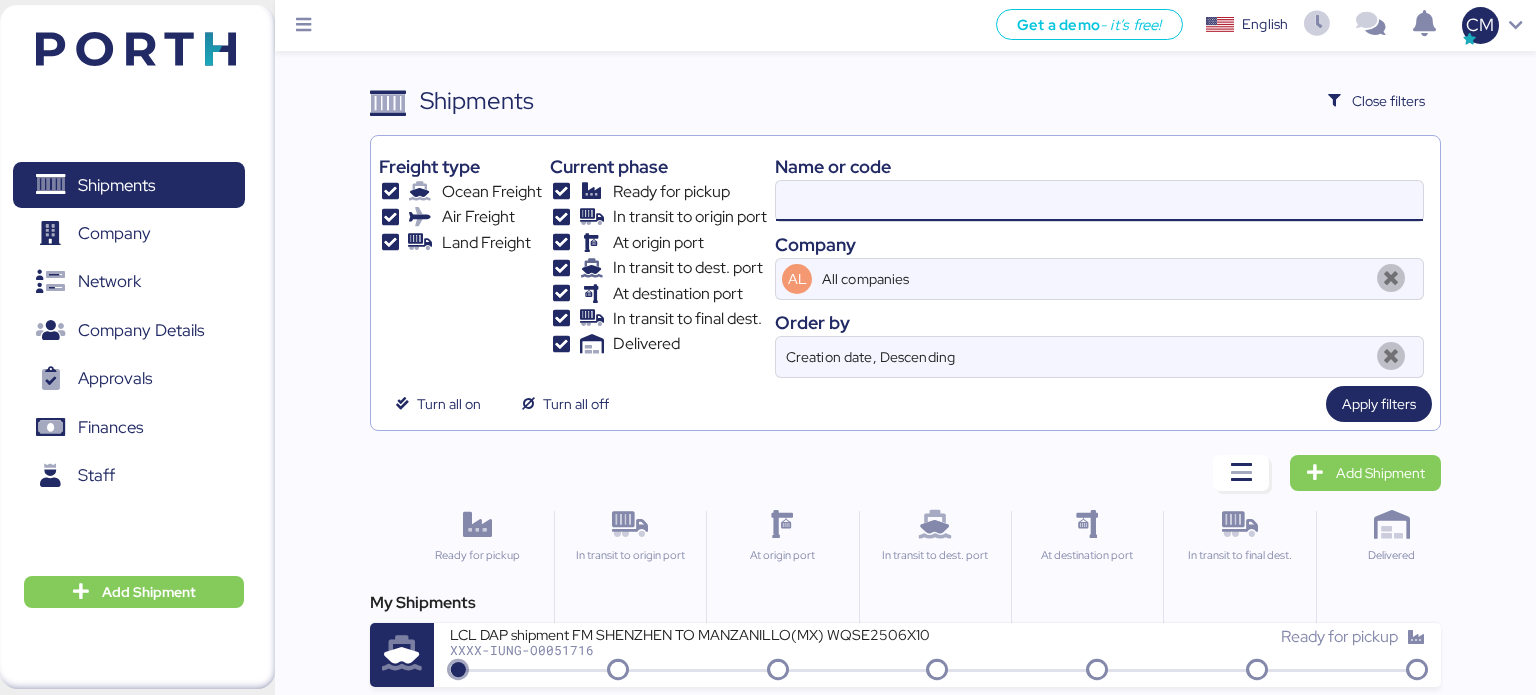 paste on "SZMZL25066788" 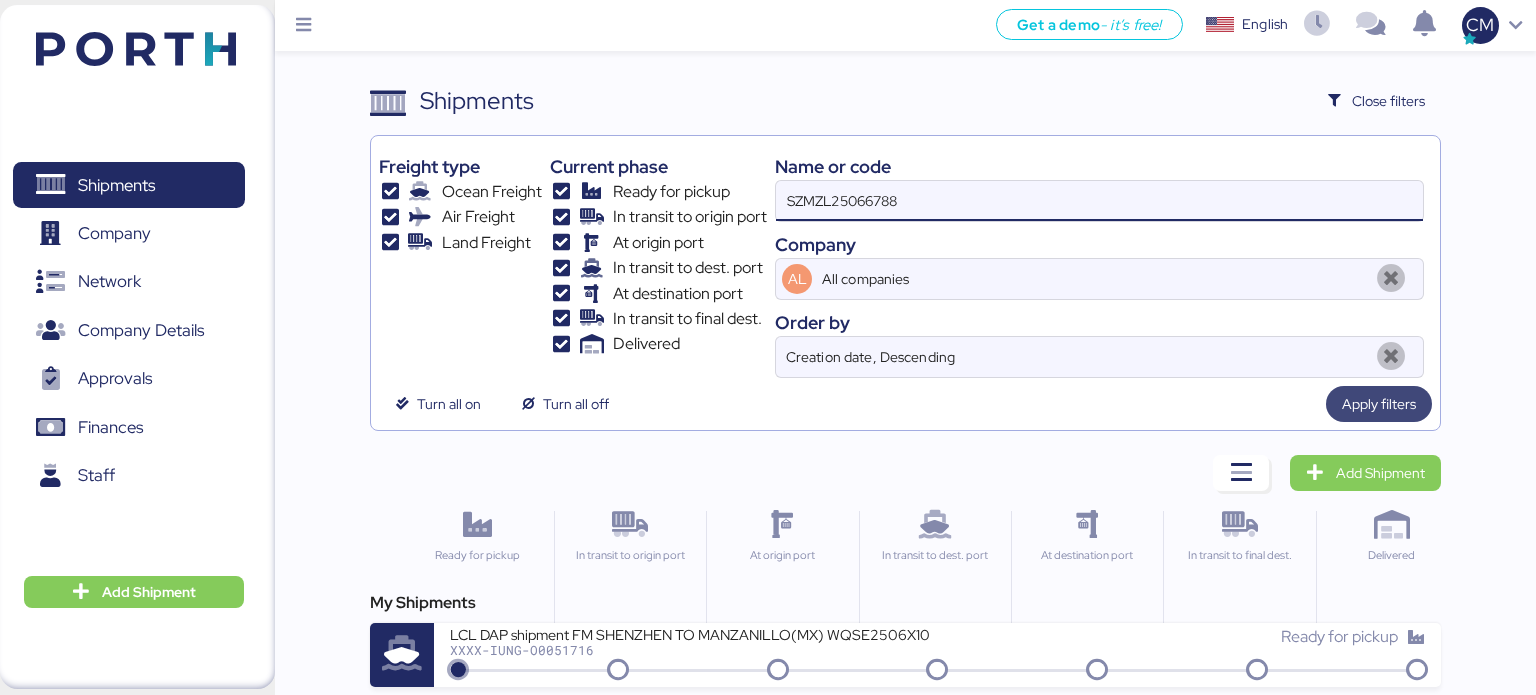 type on "SZMZL25066788" 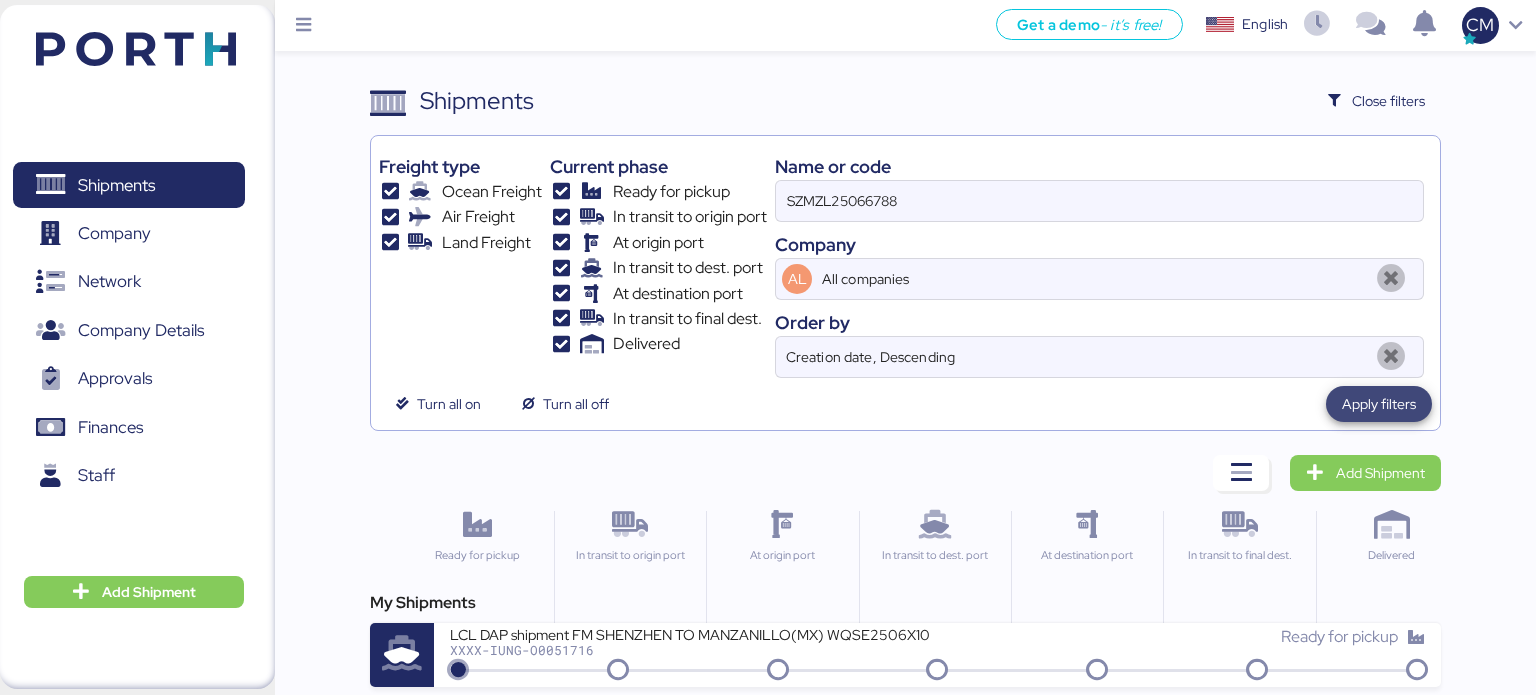 click on "Apply filters" at bounding box center [1379, 404] 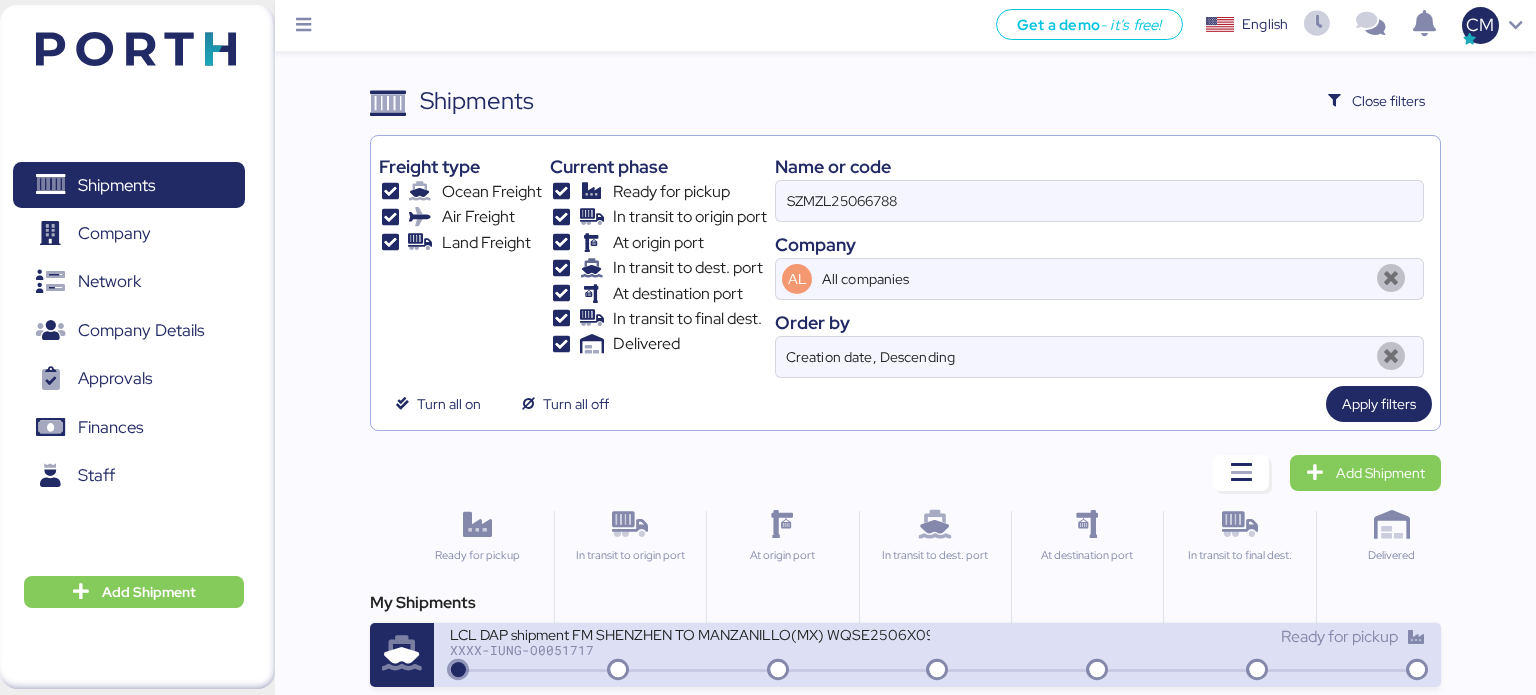 click on "LCL DAP shipment FM SHENZHEN TO MANZANILLO(MX) WQSE2506X09" at bounding box center (690, 633) 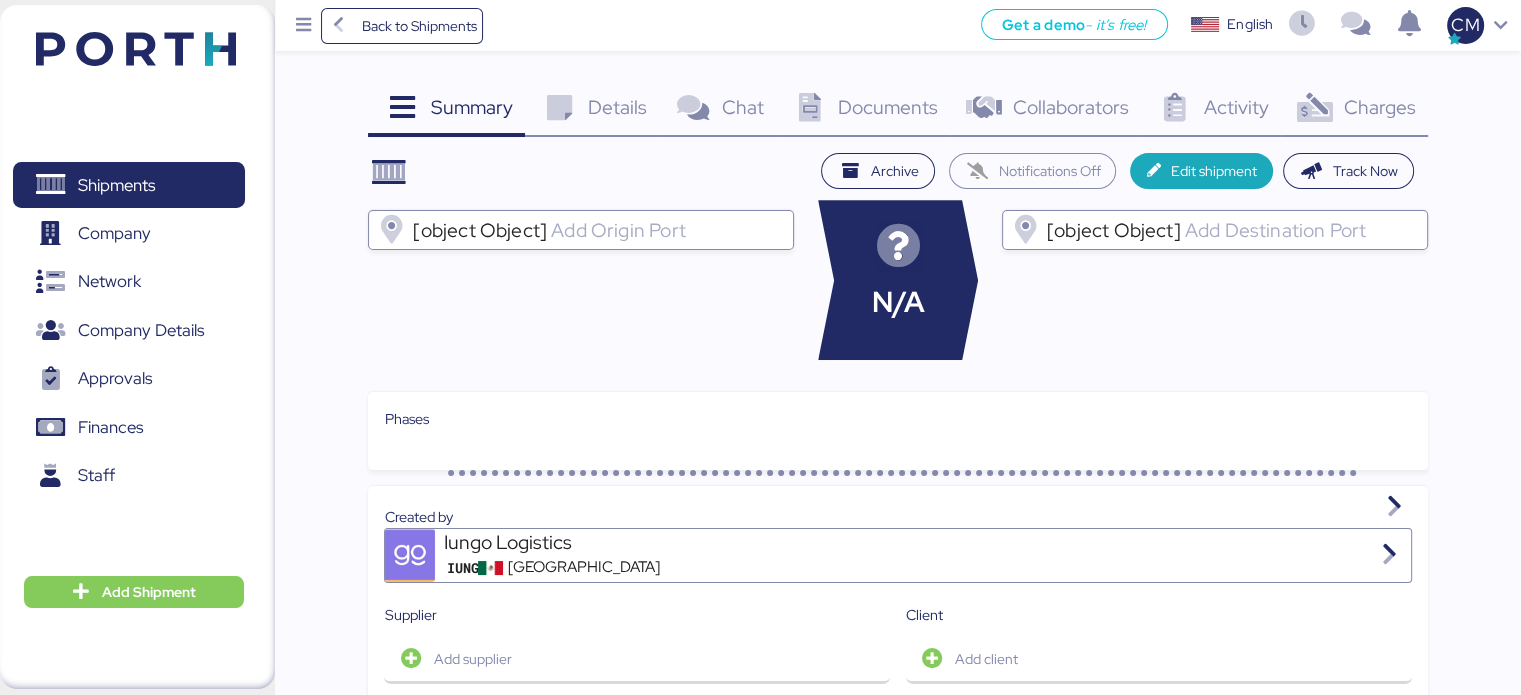 click on "Documents 0" at bounding box center (863, 110) 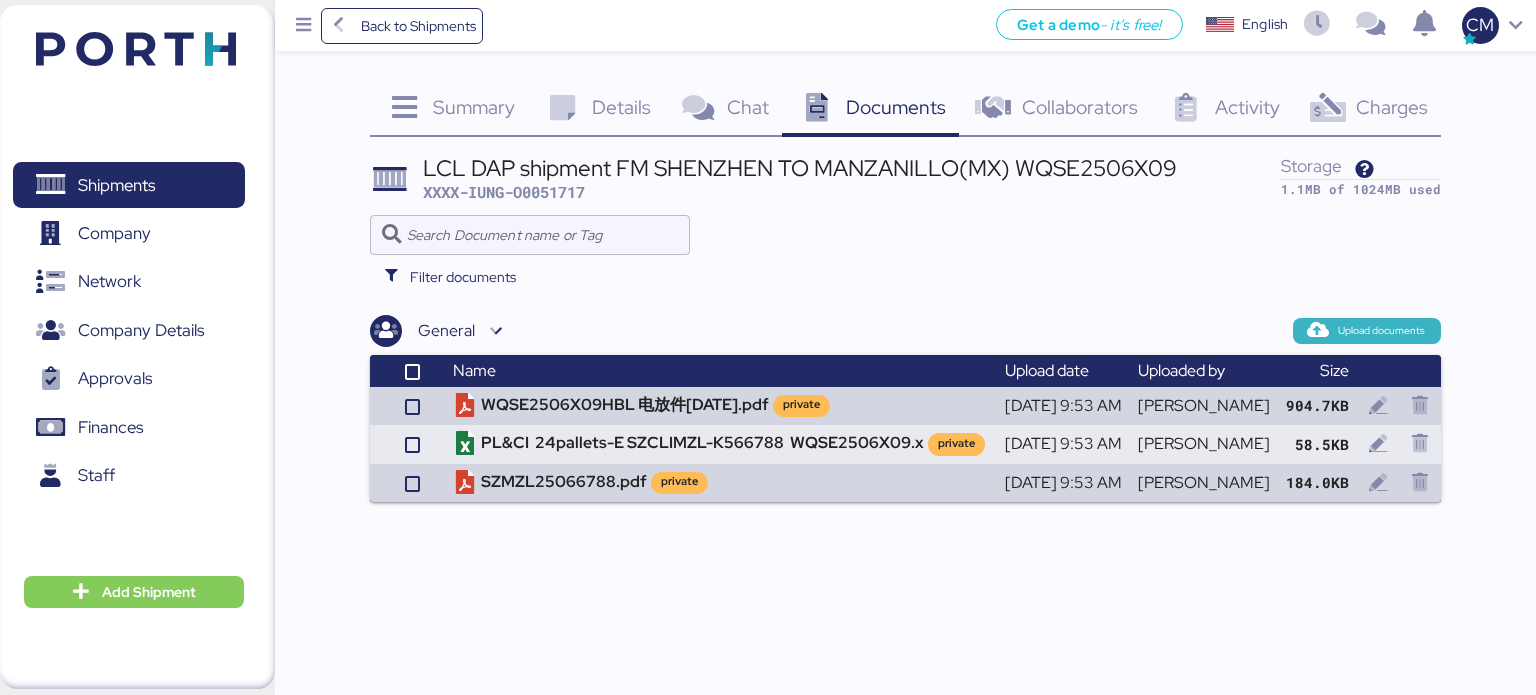 click at bounding box center (1318, 331) 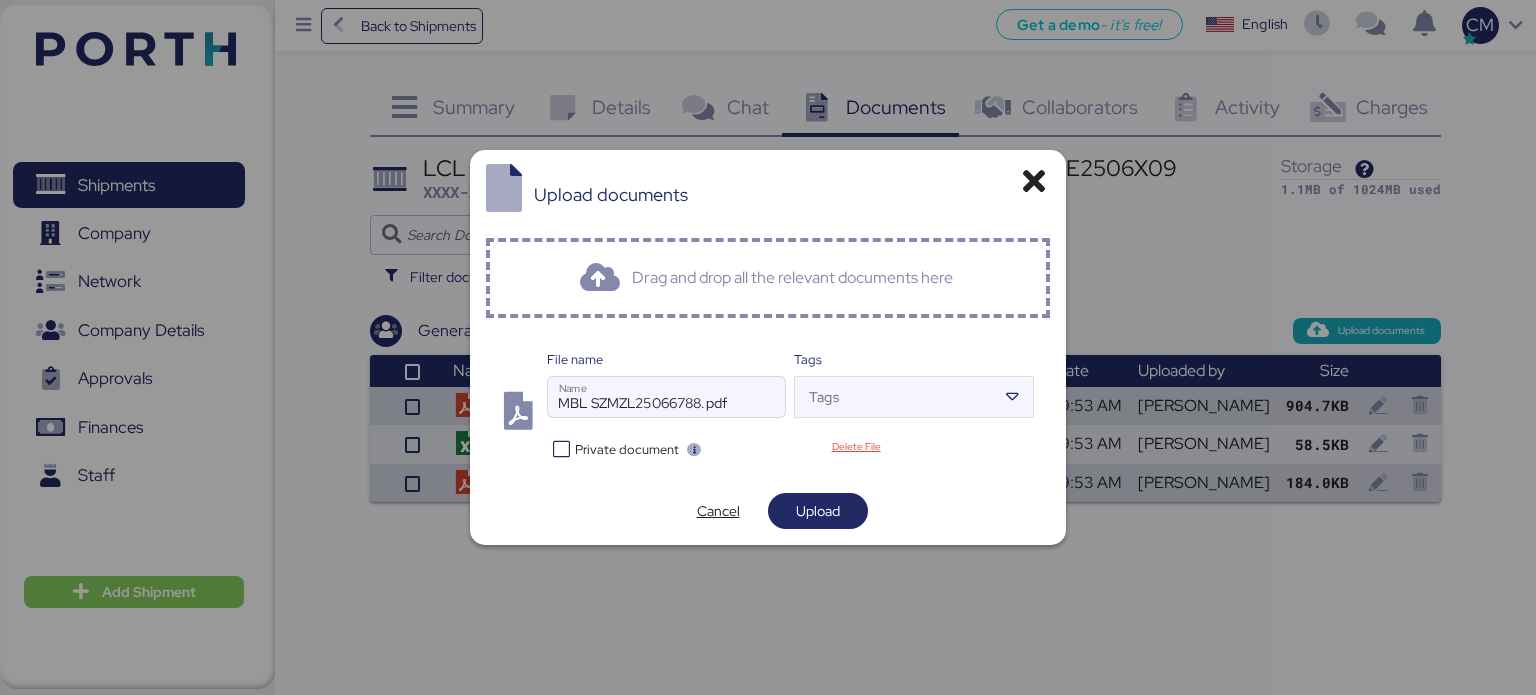 click at bounding box center (561, 449) 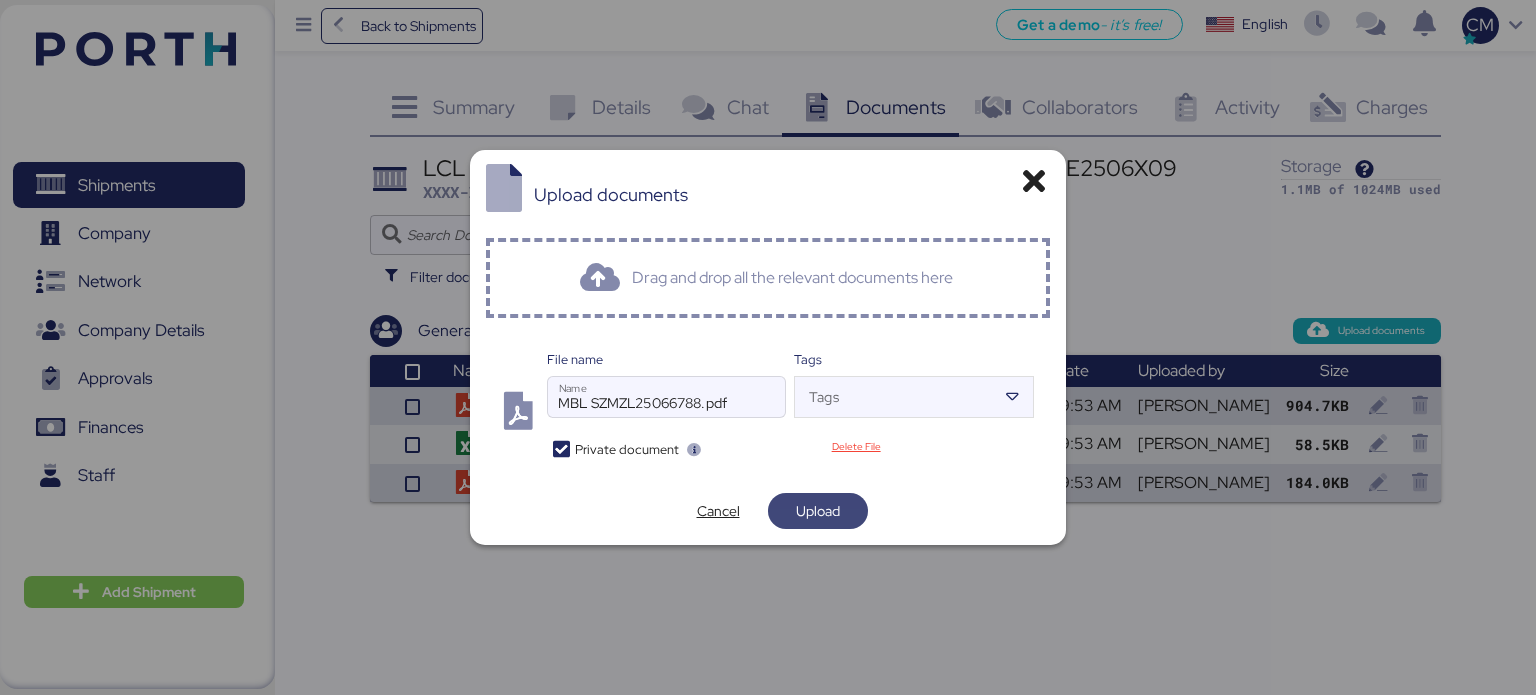 click on "Upload" at bounding box center [818, 511] 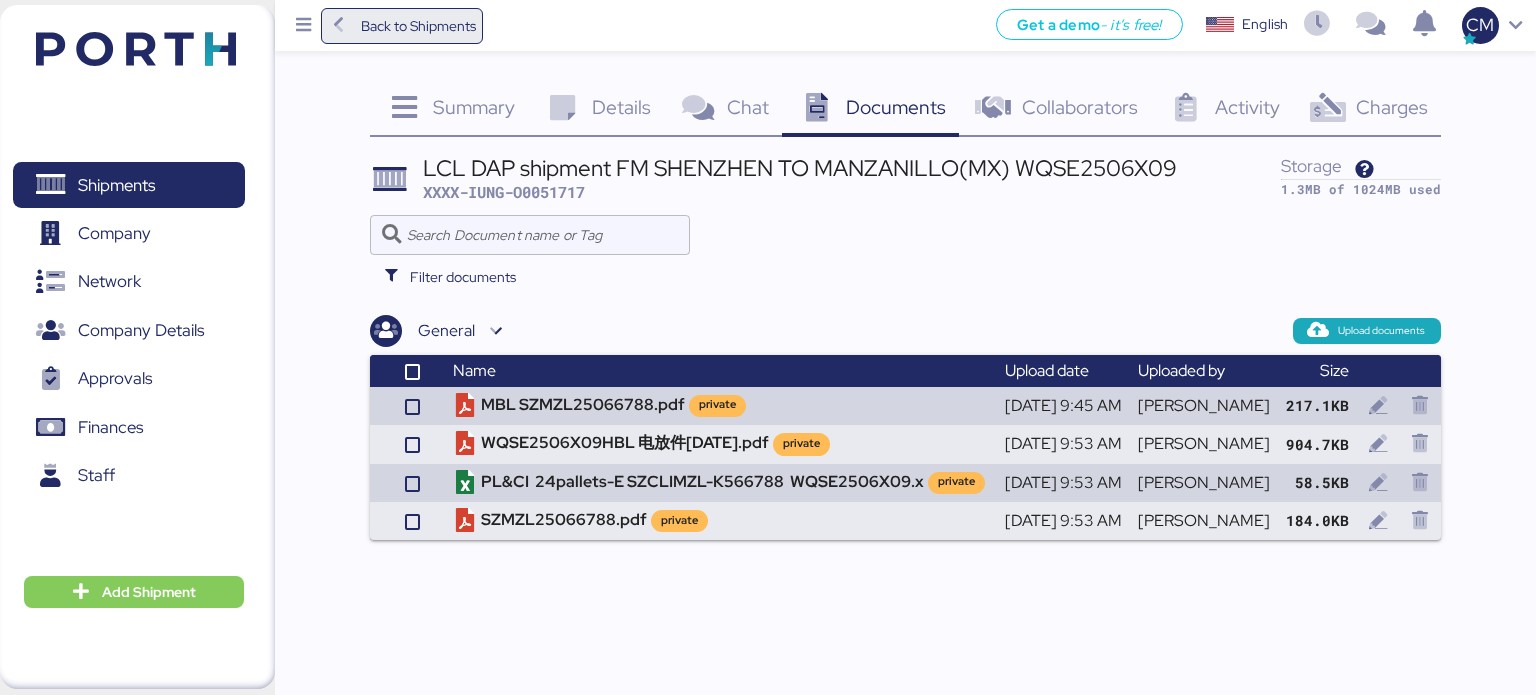 click on "Back to Shipments" at bounding box center [418, 26] 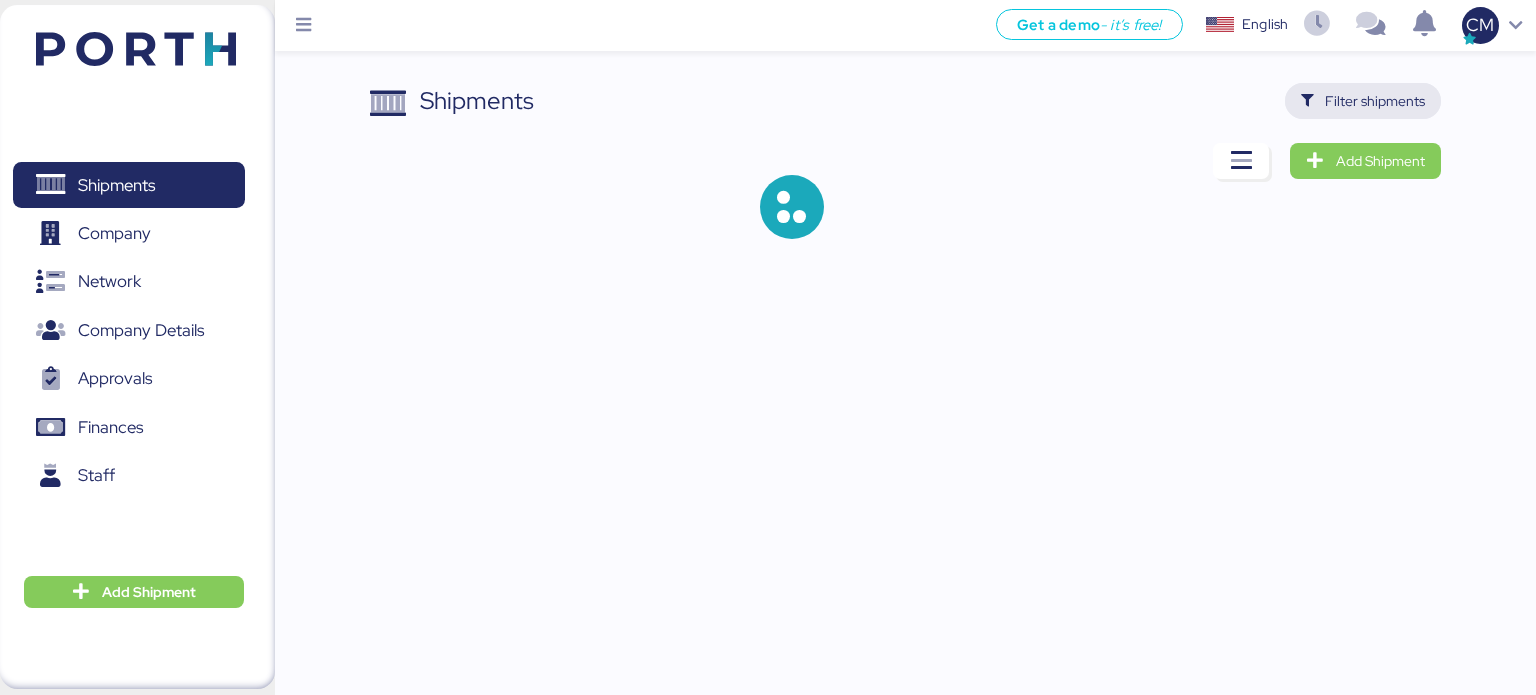 click on "Filter shipments" at bounding box center (1375, 101) 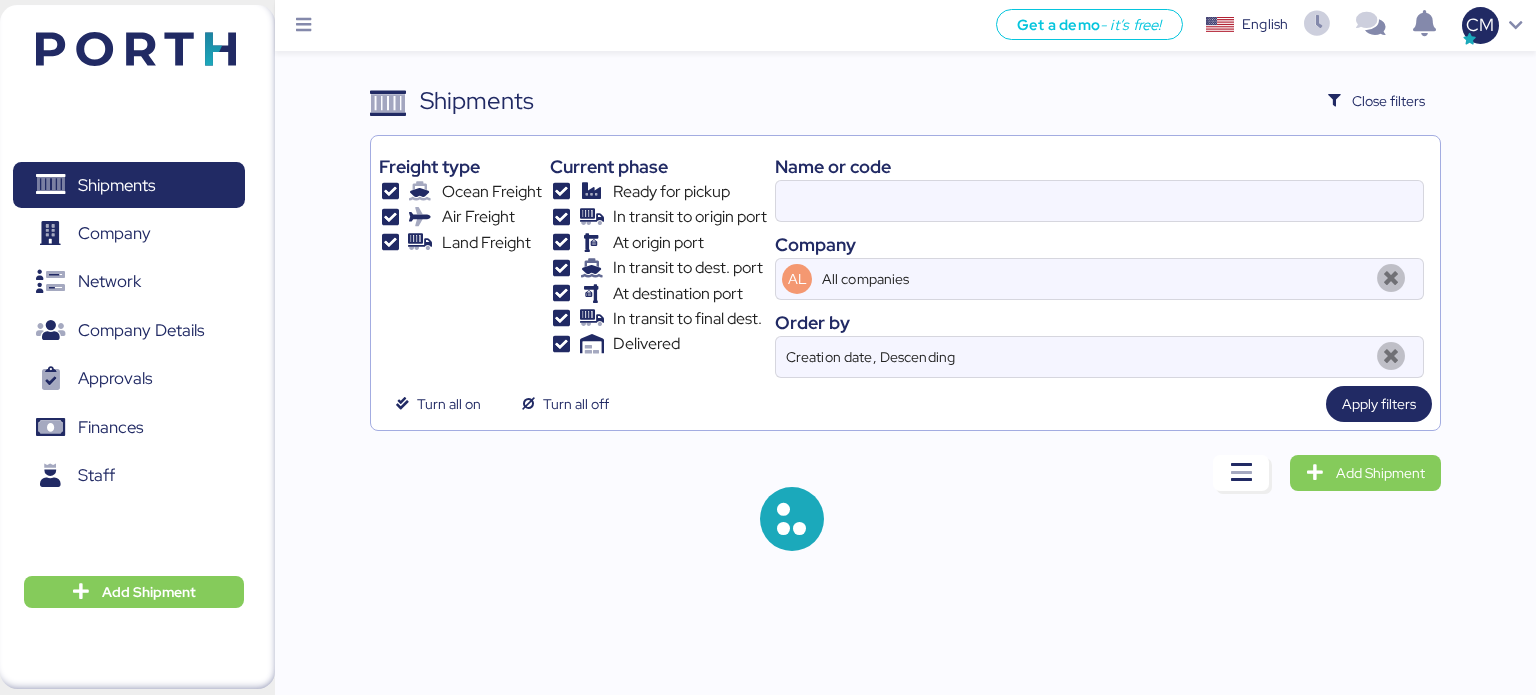 type on "SZMZL25066788" 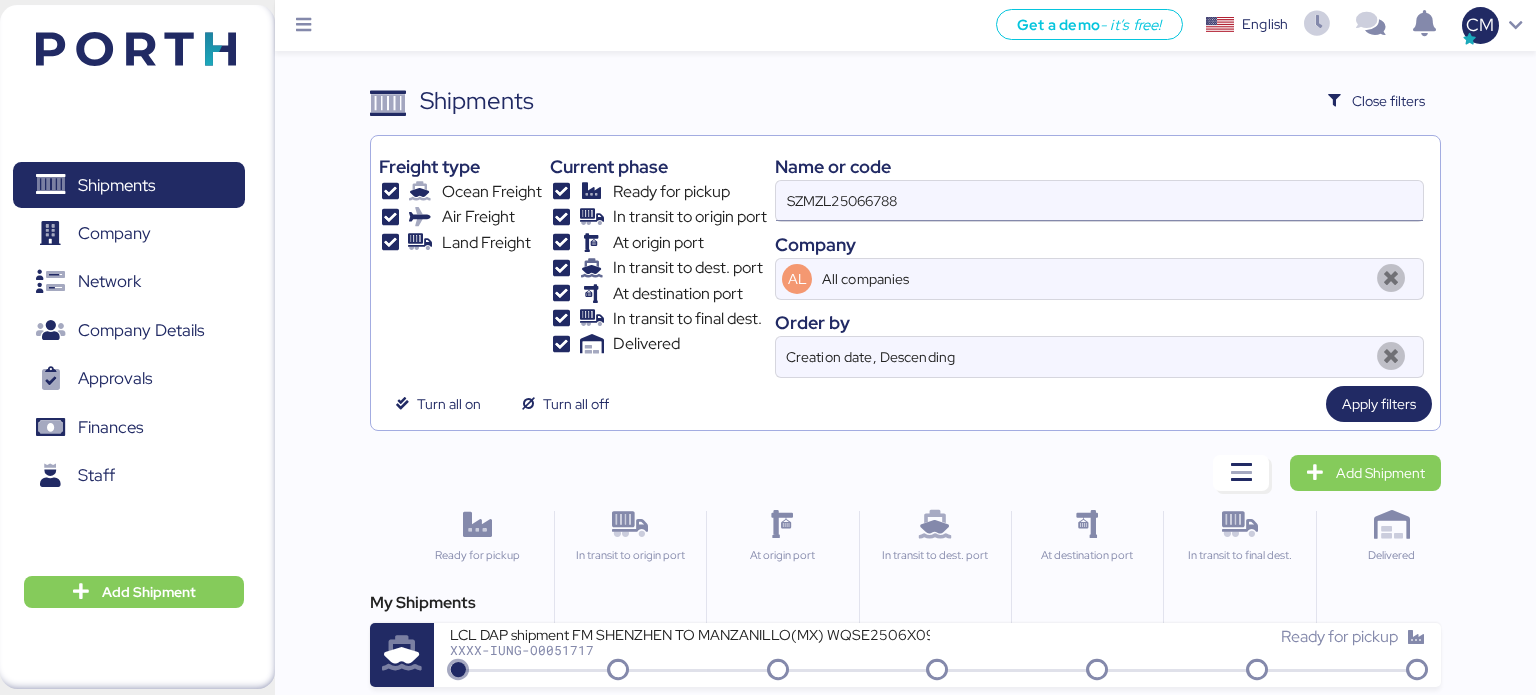 click on "SZMZL25066788" at bounding box center [1099, 201] 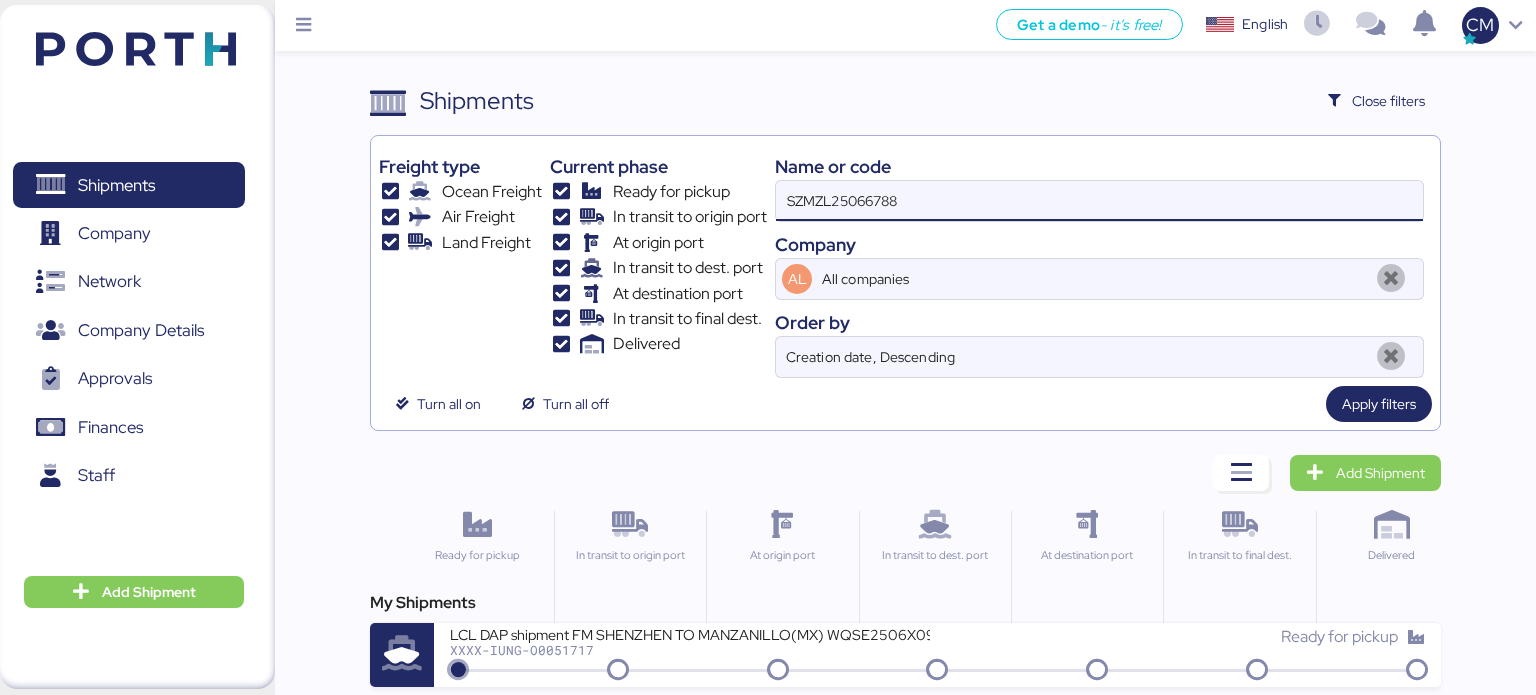 click on "SZMZL25066788" at bounding box center (1099, 201) 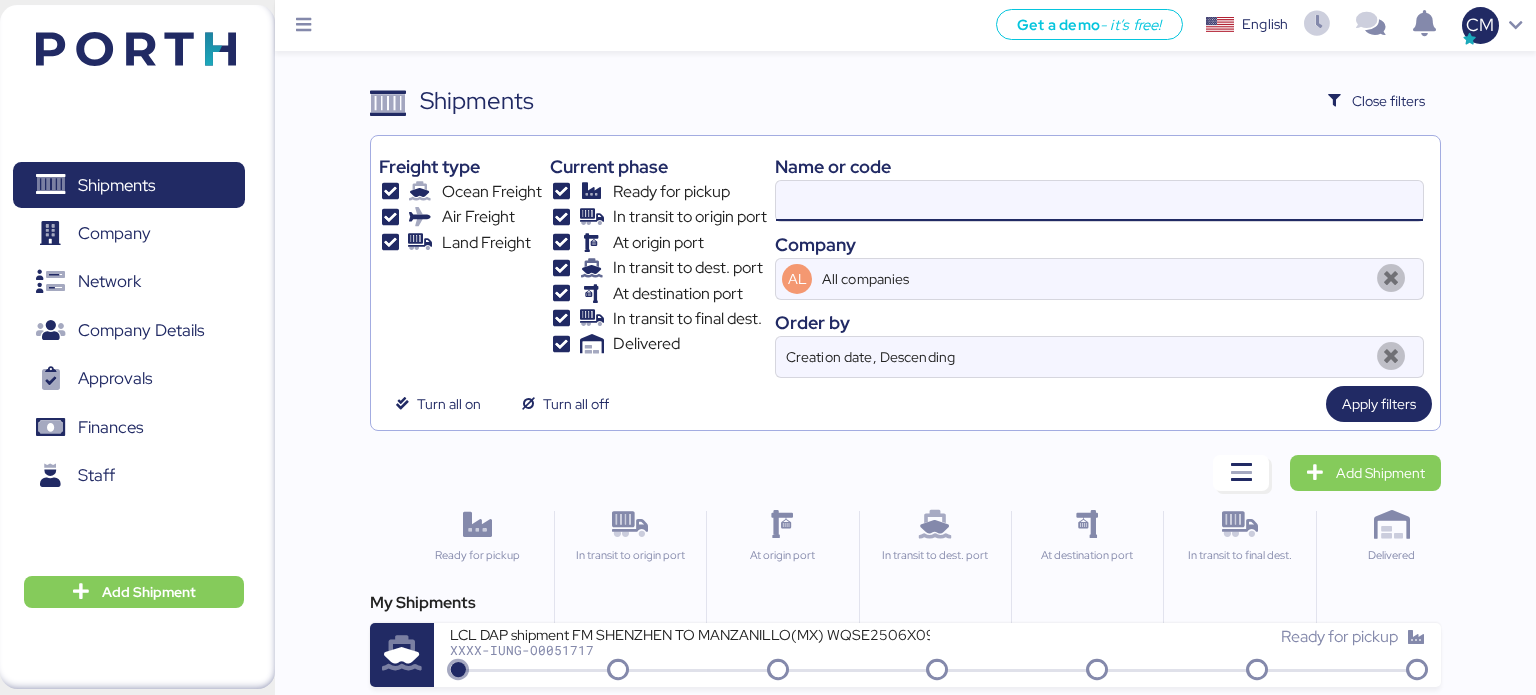 paste on "O0051837" 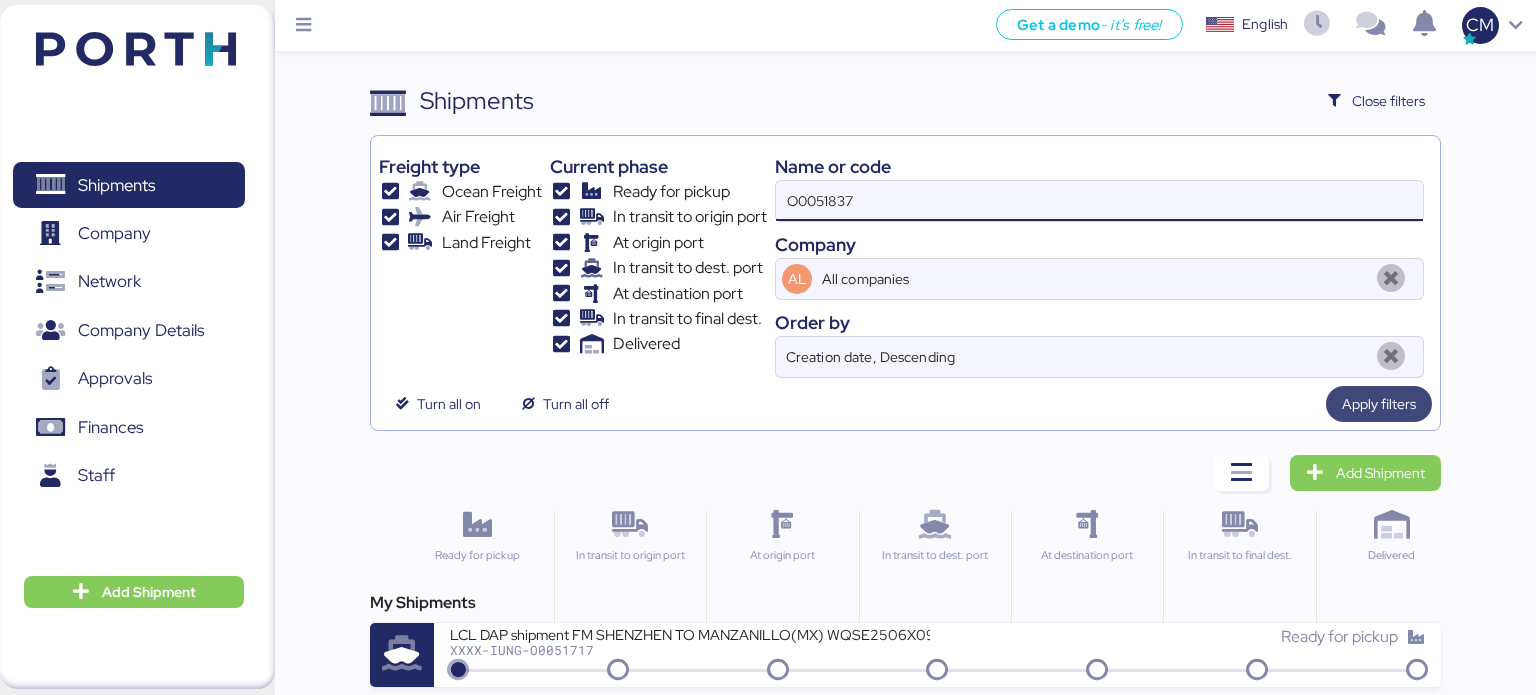 type on "O0051837" 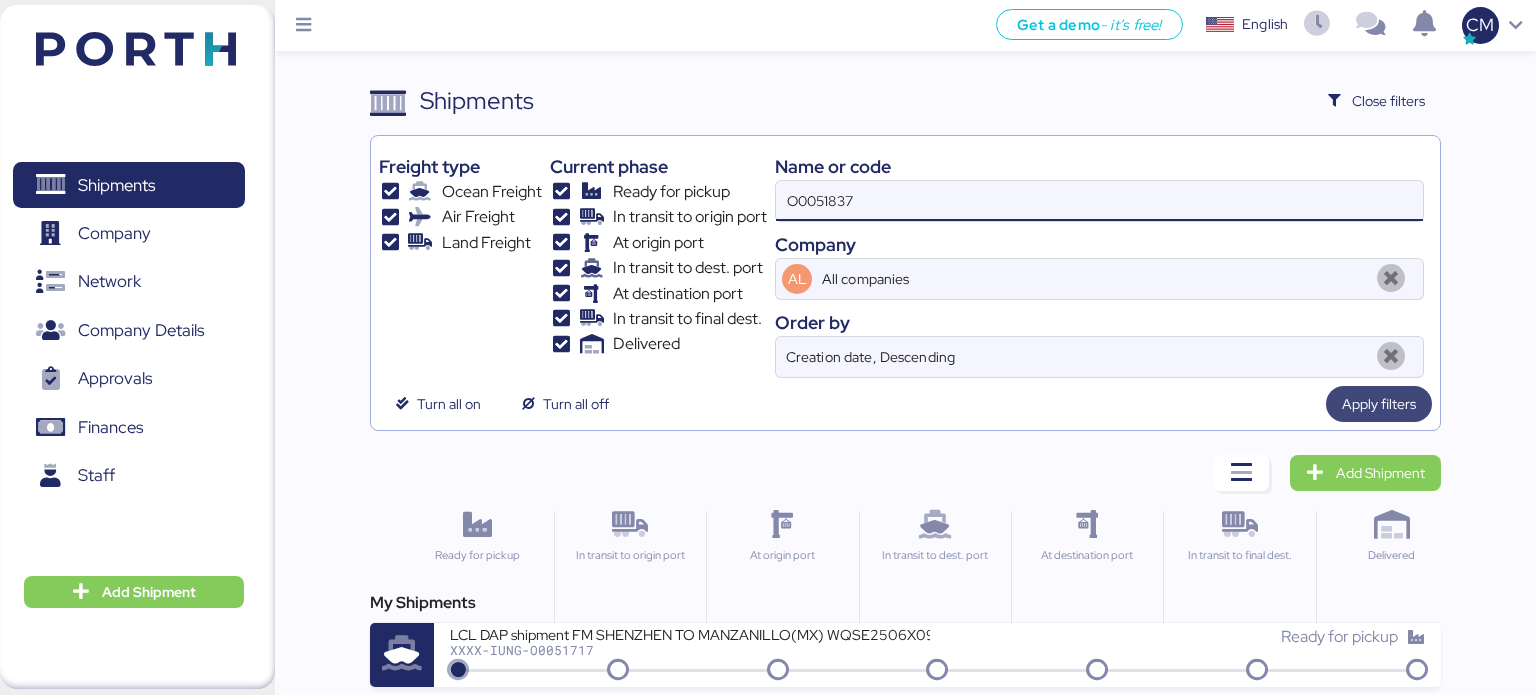 click on "Apply filters" at bounding box center (1379, 404) 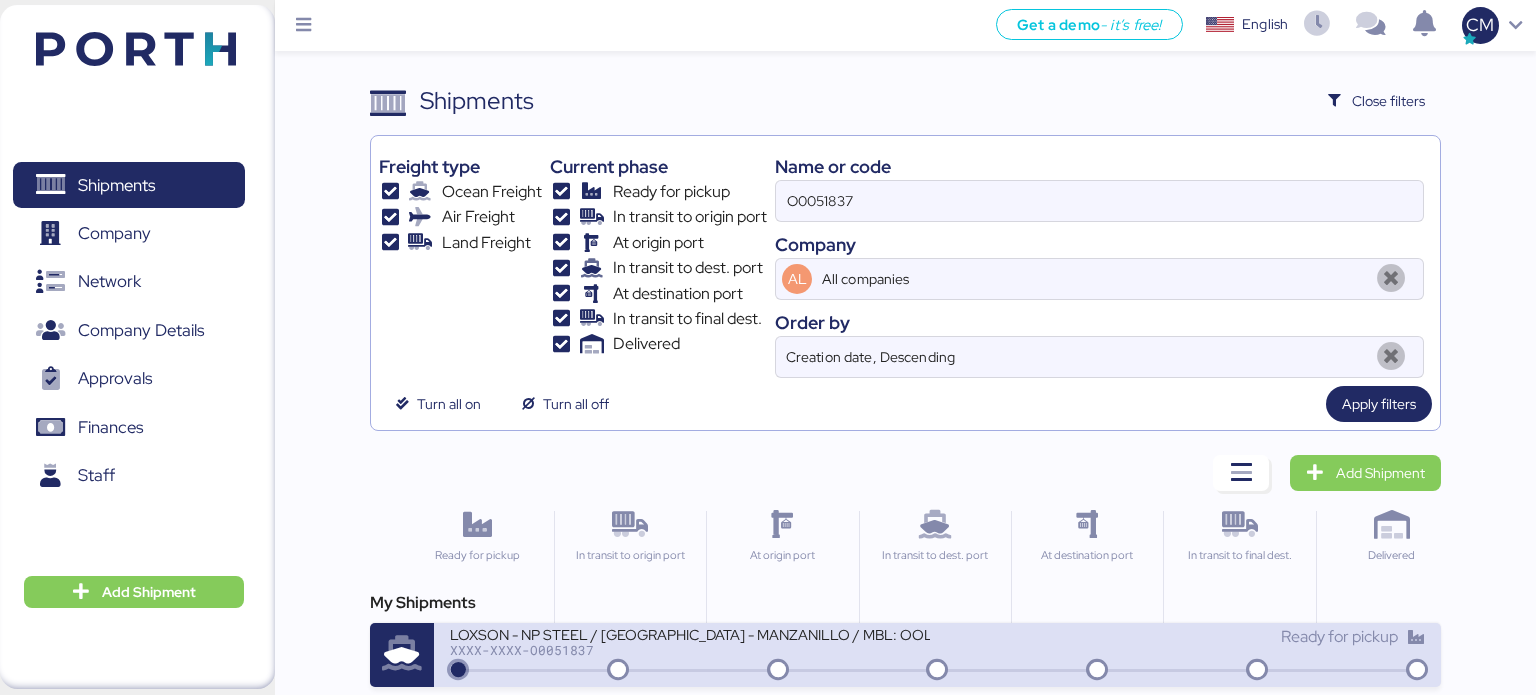 click on "XXXX-XXXX-O0051837" at bounding box center (690, 650) 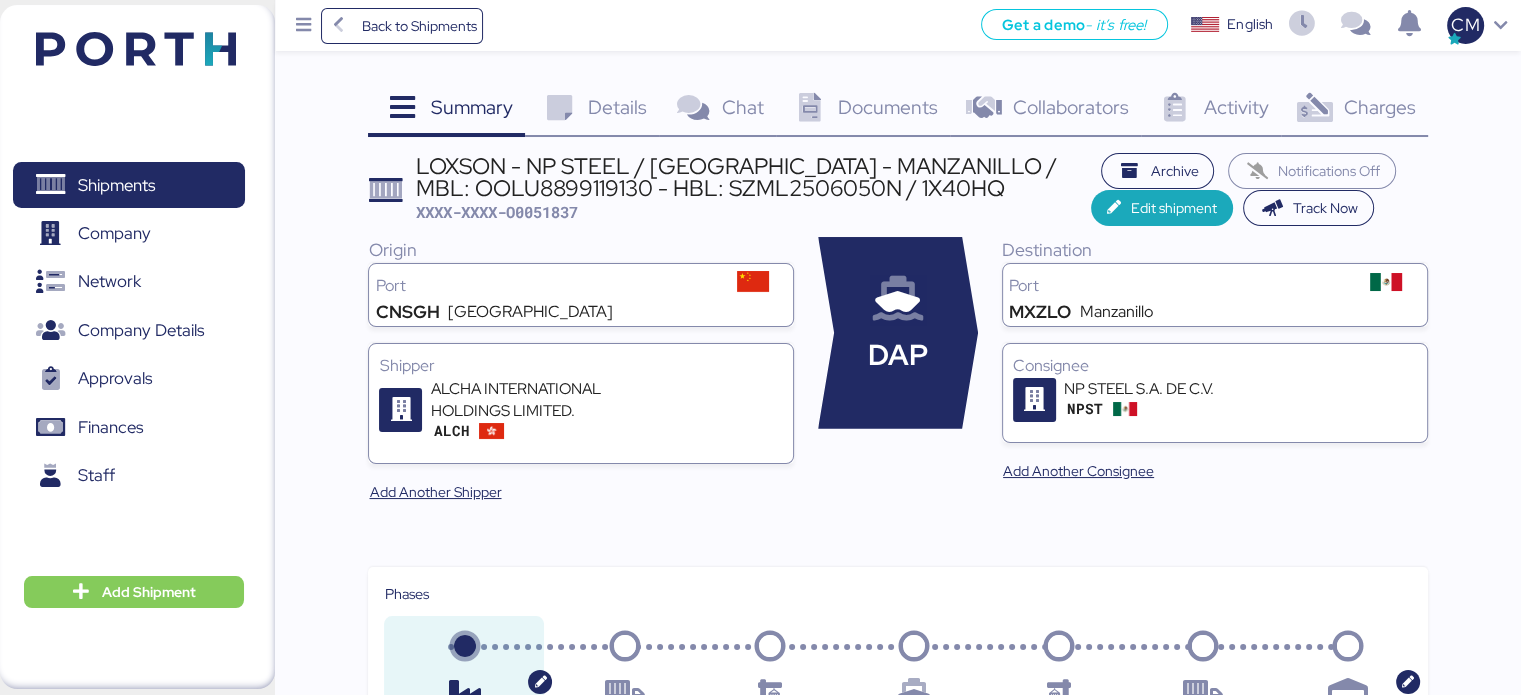 click on "LOXSON - NP STEEL / SHANGHAI - MANZANILLO / MBL: OOLU8899119130 - HBL: SZML2506050N / 1X40HQ" at bounding box center (753, 177) 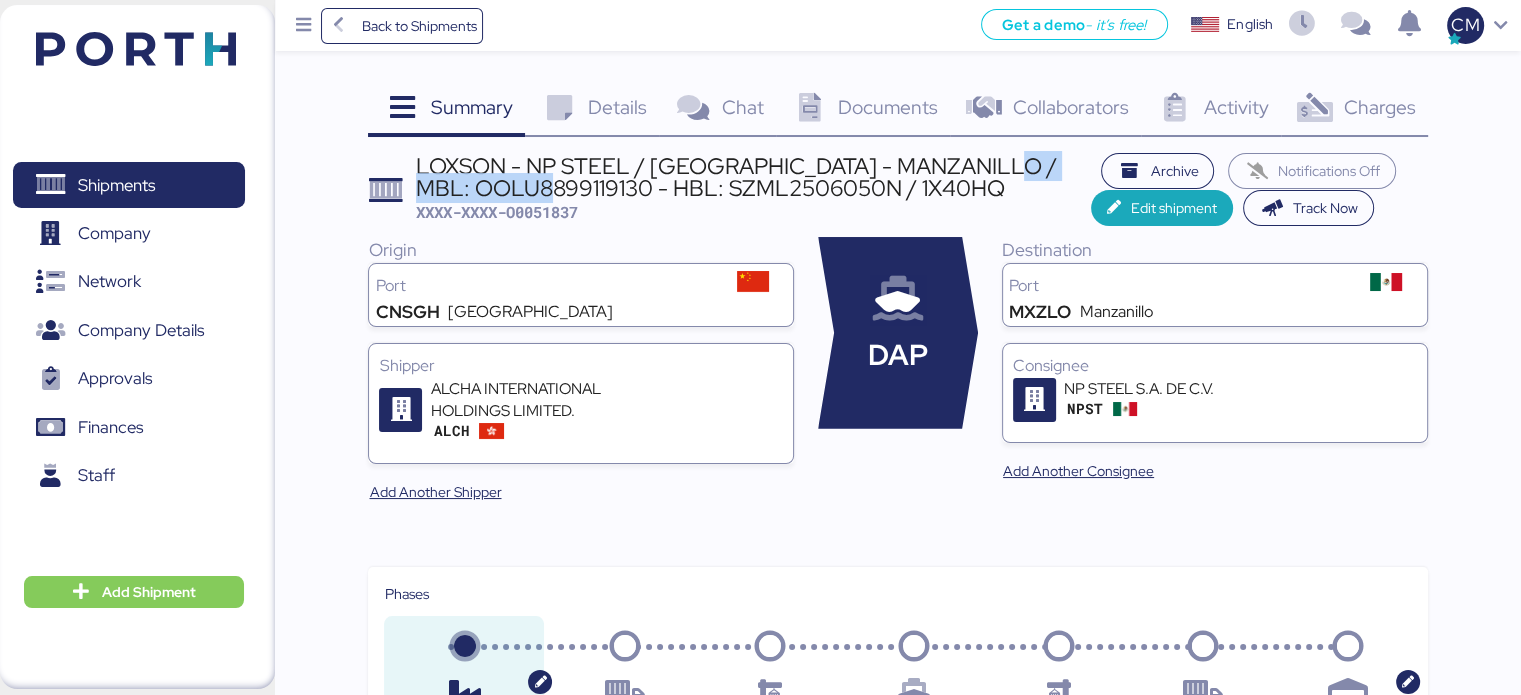 click on "LOXSON - NP STEEL / SHANGHAI - MANZANILLO / MBL: OOLU8899119130 - HBL: SZML2506050N / 1X40HQ" at bounding box center (753, 177) 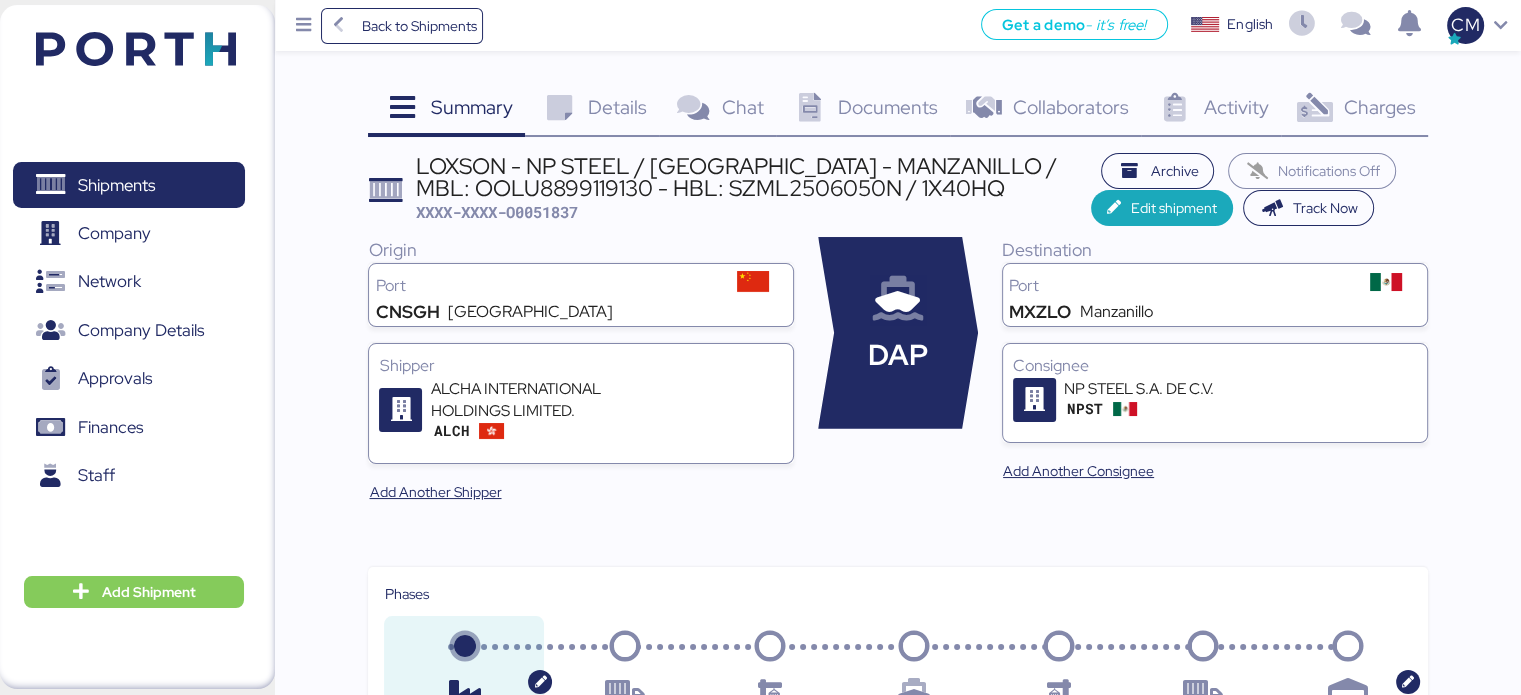 click on "LOXSON - NP STEEL / SHANGHAI - MANZANILLO / MBL: OOLU8899119130 - HBL: SZML2506050N / 1X40HQ" at bounding box center [753, 177] 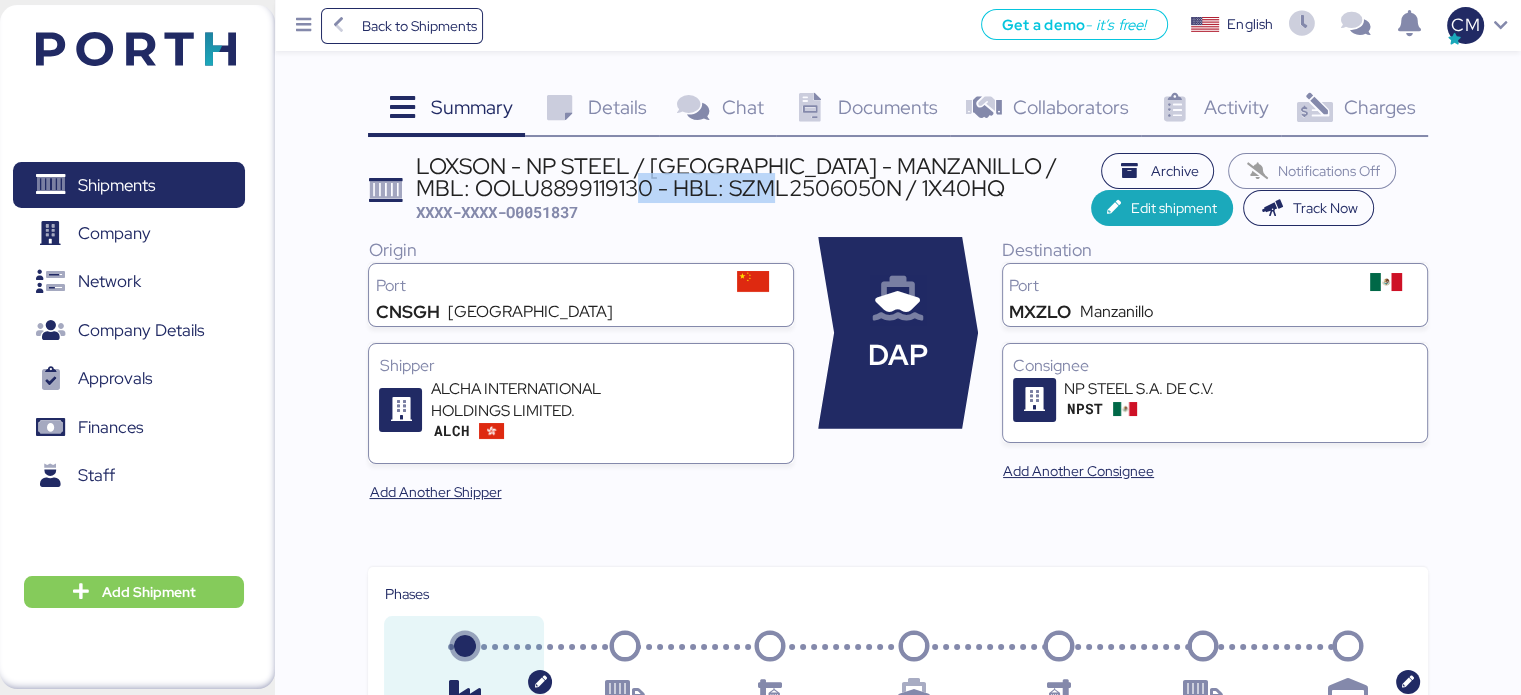 click on "LOXSON - NP STEEL / SHANGHAI - MANZANILLO / MBL: OOLU8899119130 - HBL: SZML2506050N / 1X40HQ" at bounding box center (753, 177) 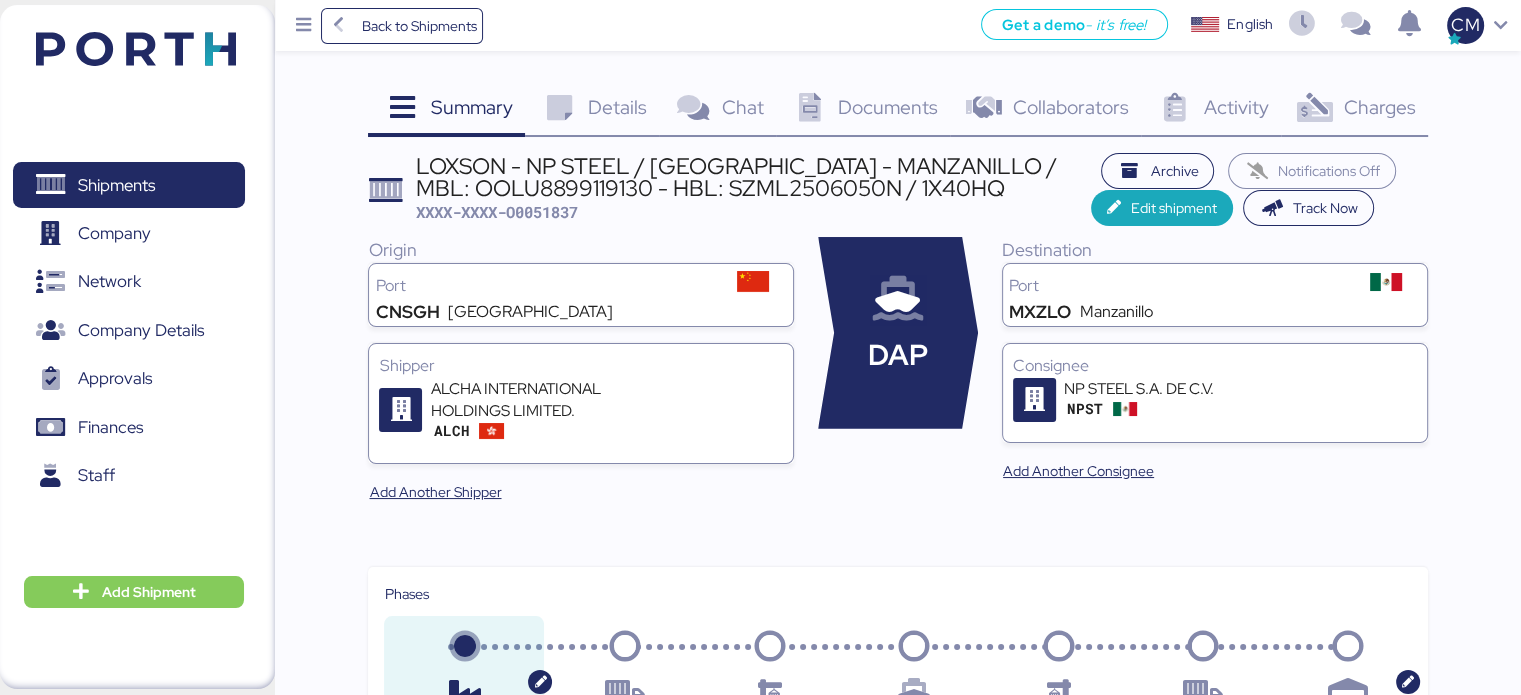click on "Documents" at bounding box center (888, 107) 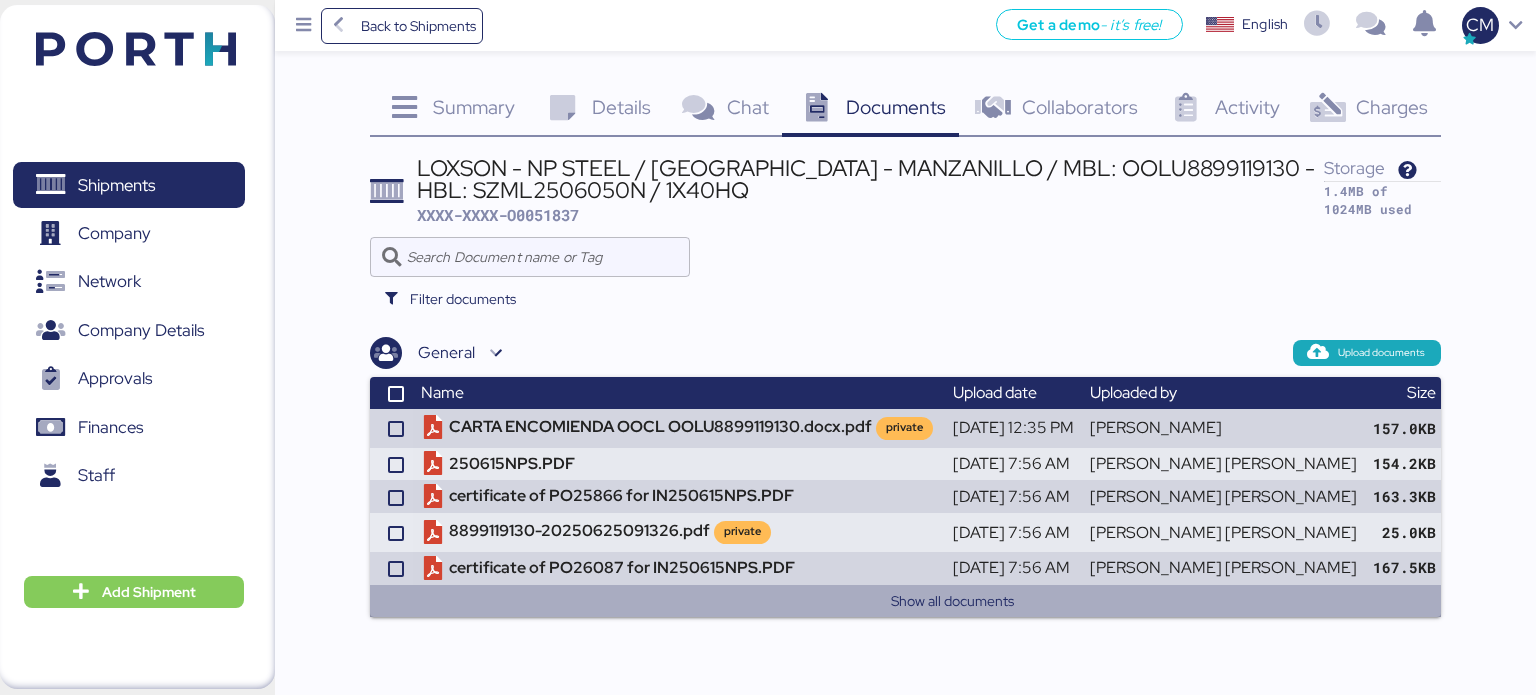 click on "Show all documents" at bounding box center [953, 601] 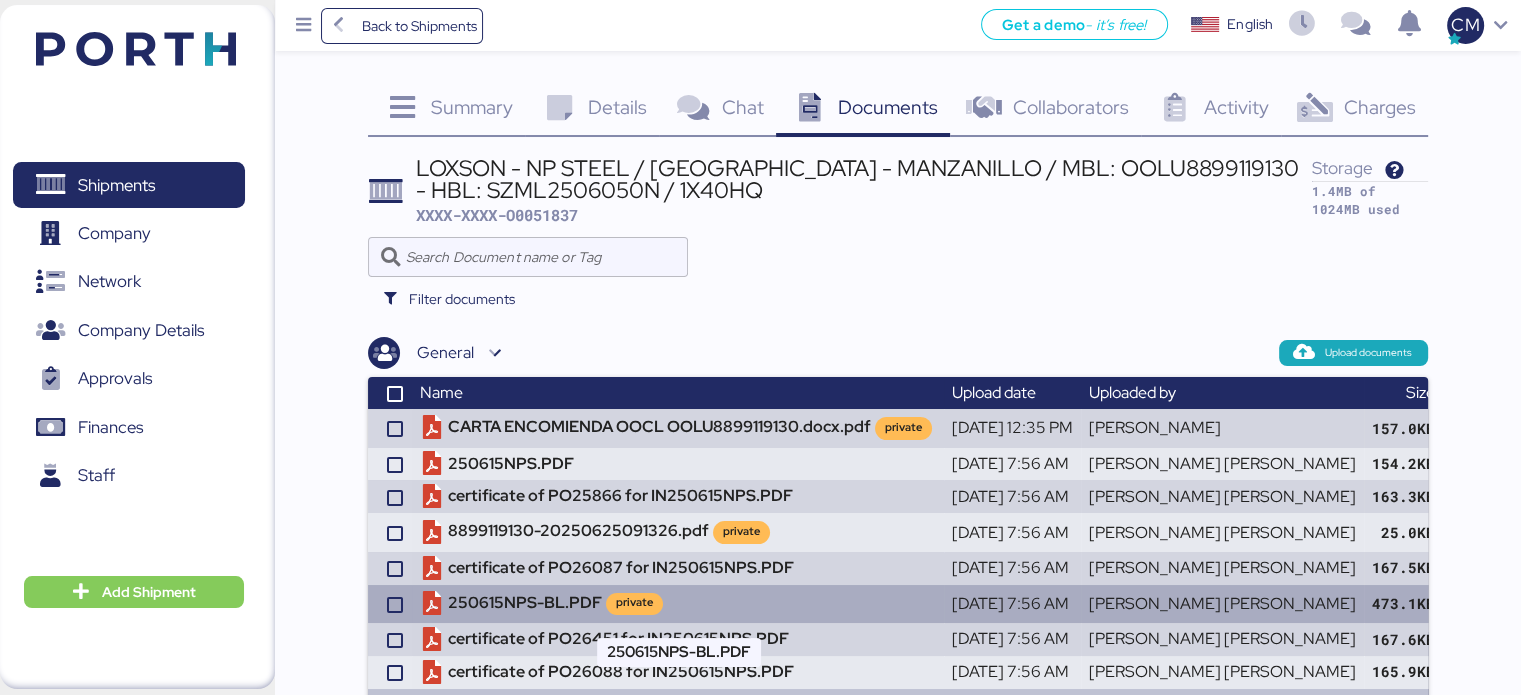 click on "250615NPS-BL.PDF
private" at bounding box center (678, 604) 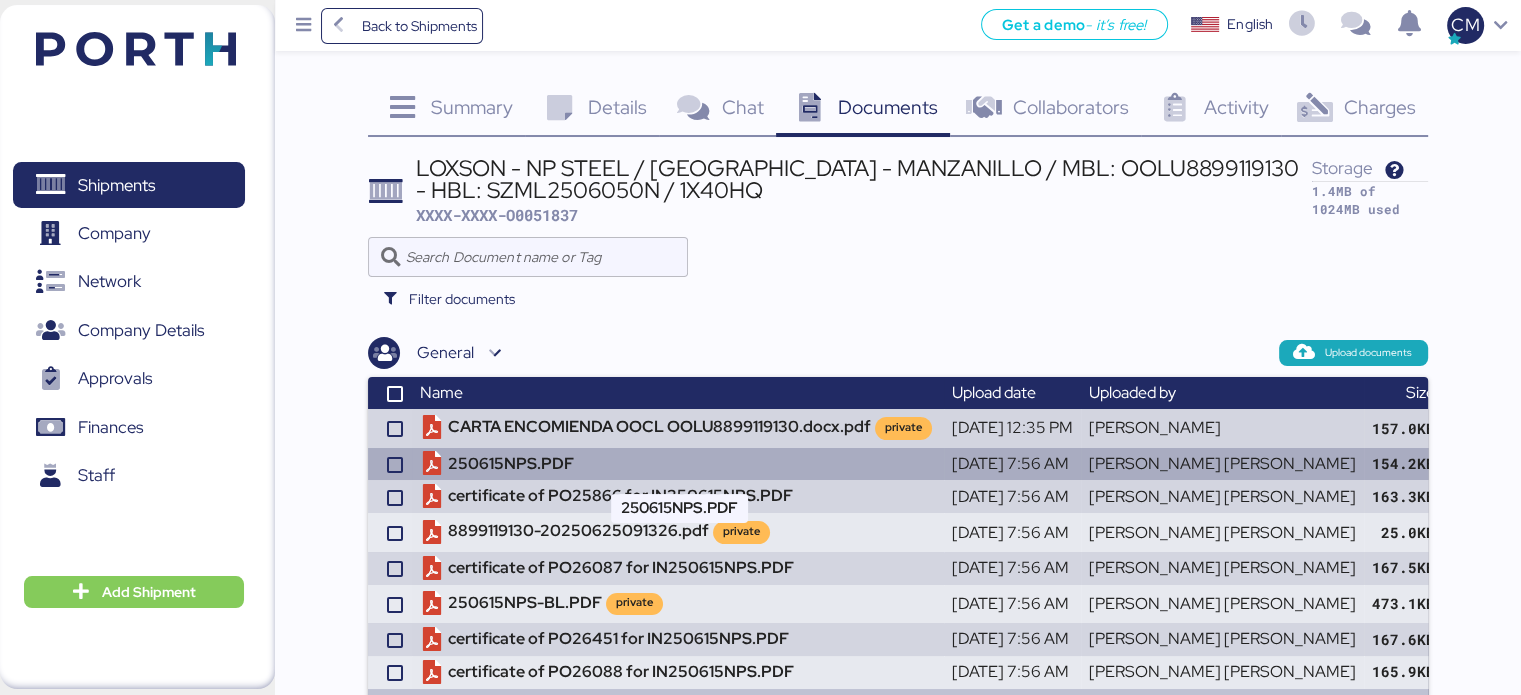 click on "250615NPS.PDF" at bounding box center (678, 464) 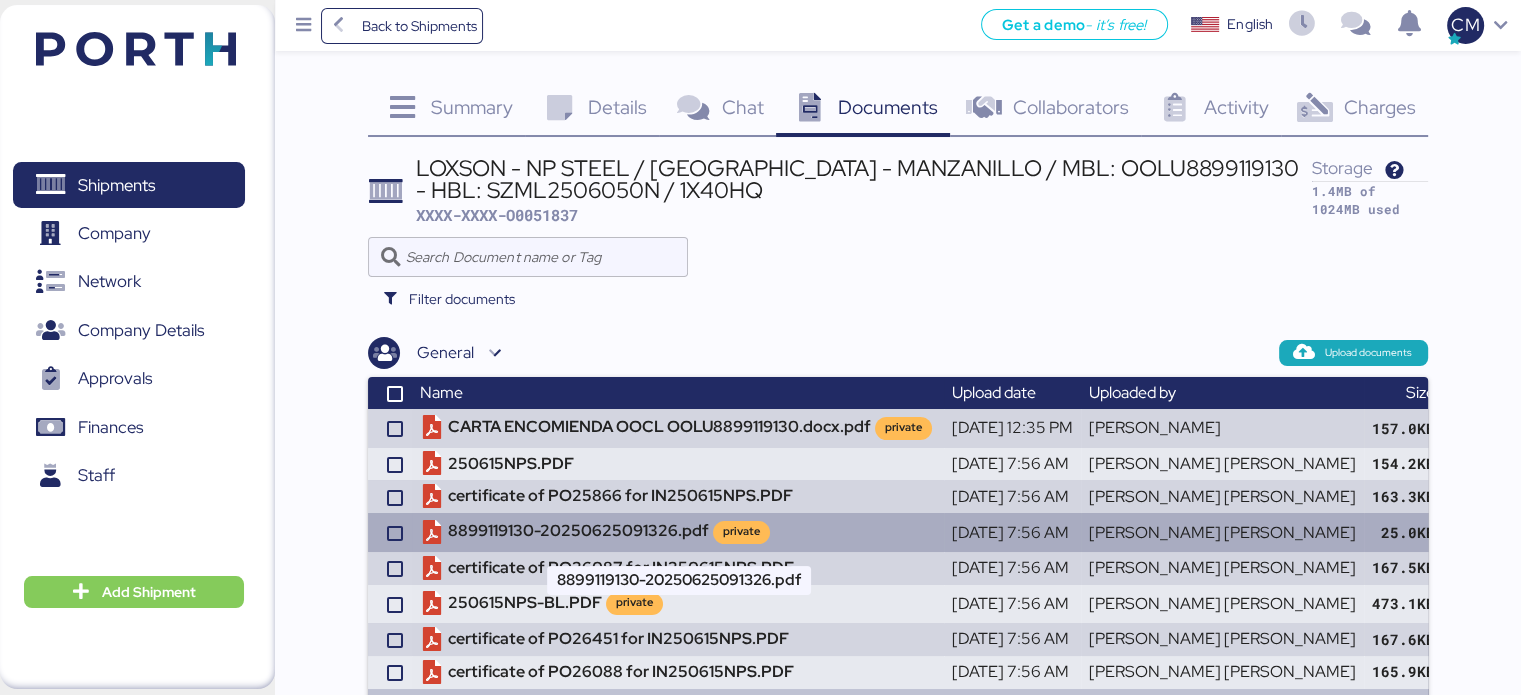 click on "8899119130-20250625091326.pdf
private" at bounding box center (678, 532) 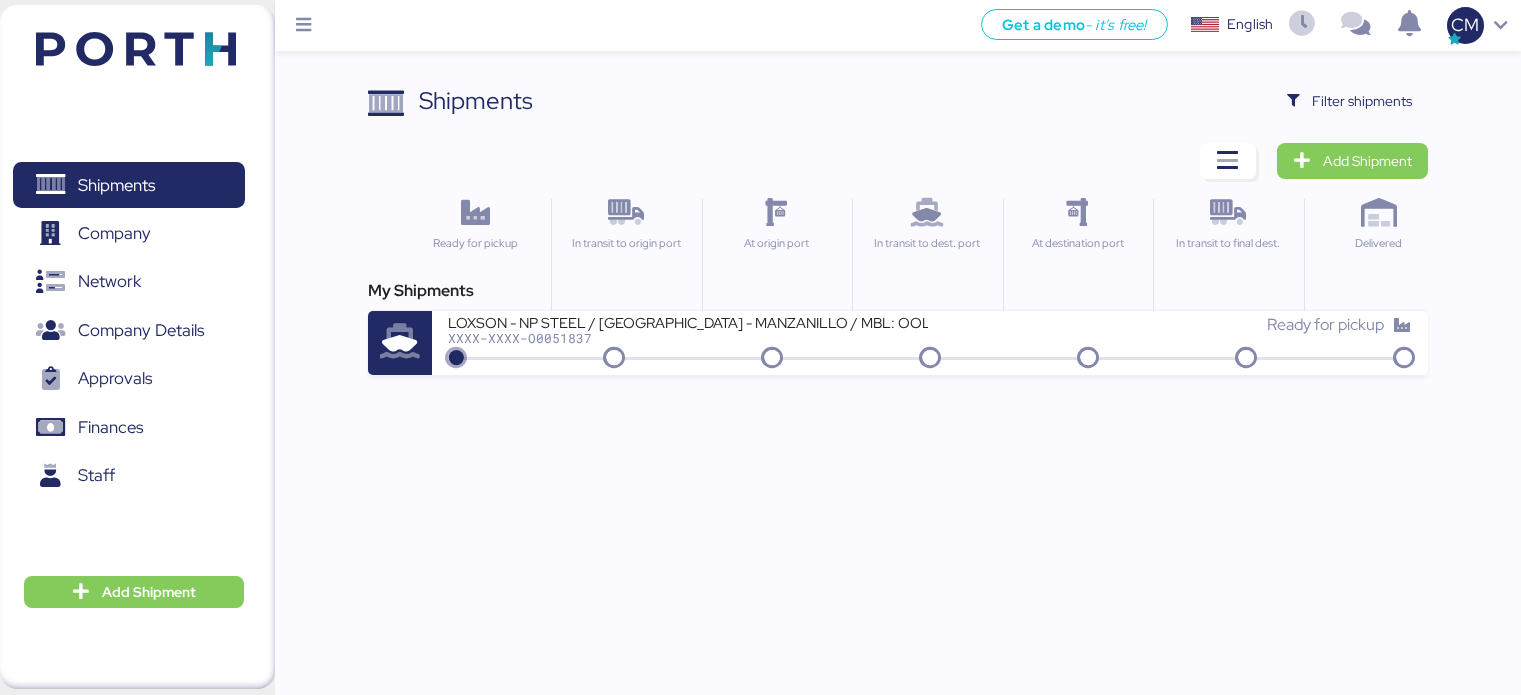 scroll, scrollTop: 0, scrollLeft: 0, axis: both 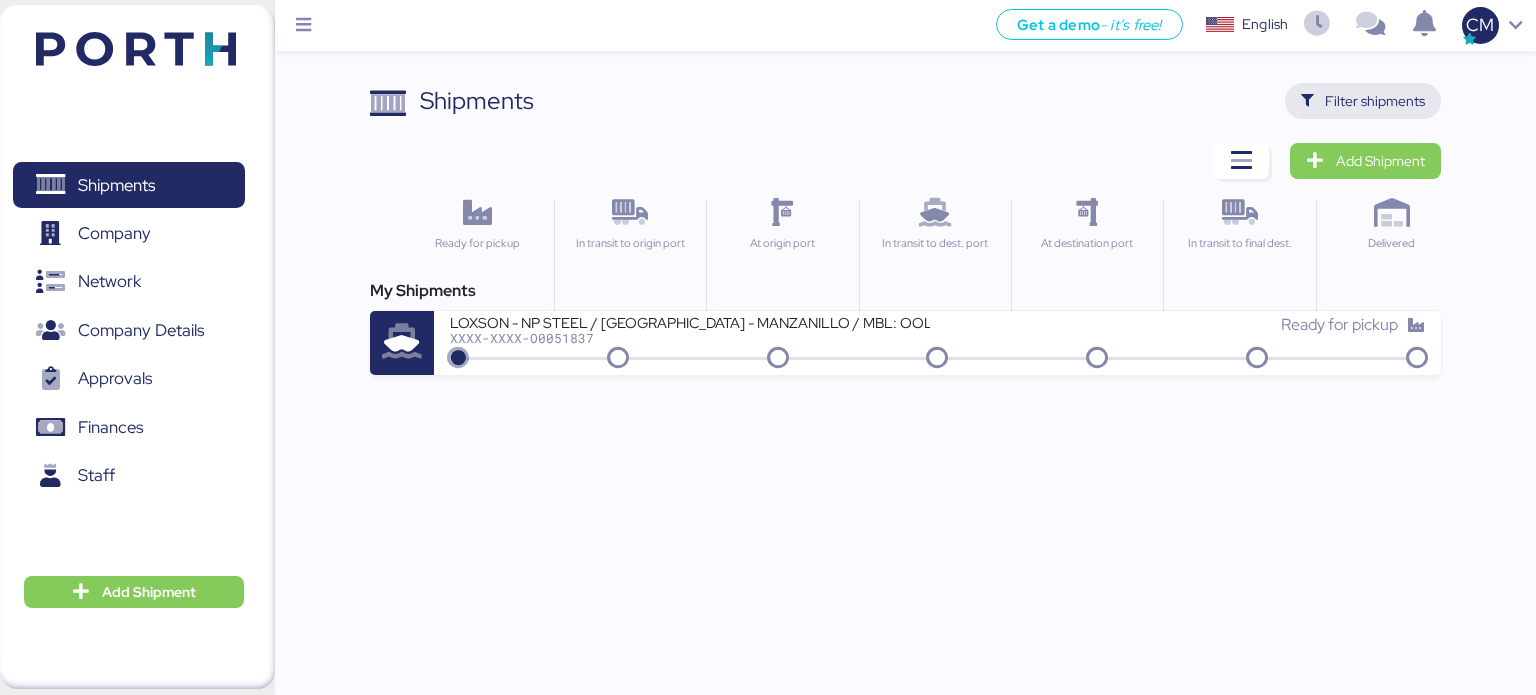 click on "Filter shipments" at bounding box center (1375, 101) 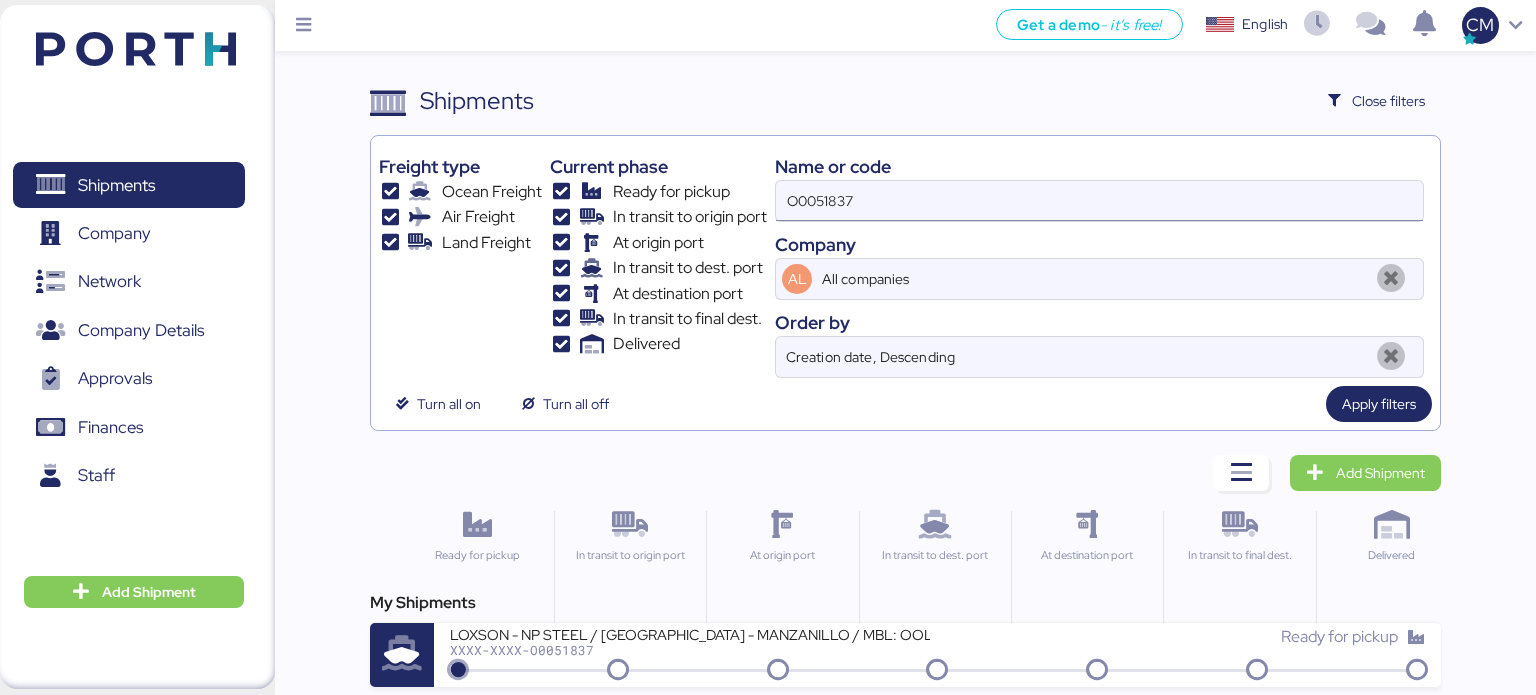click on "O0051837" at bounding box center (1099, 201) 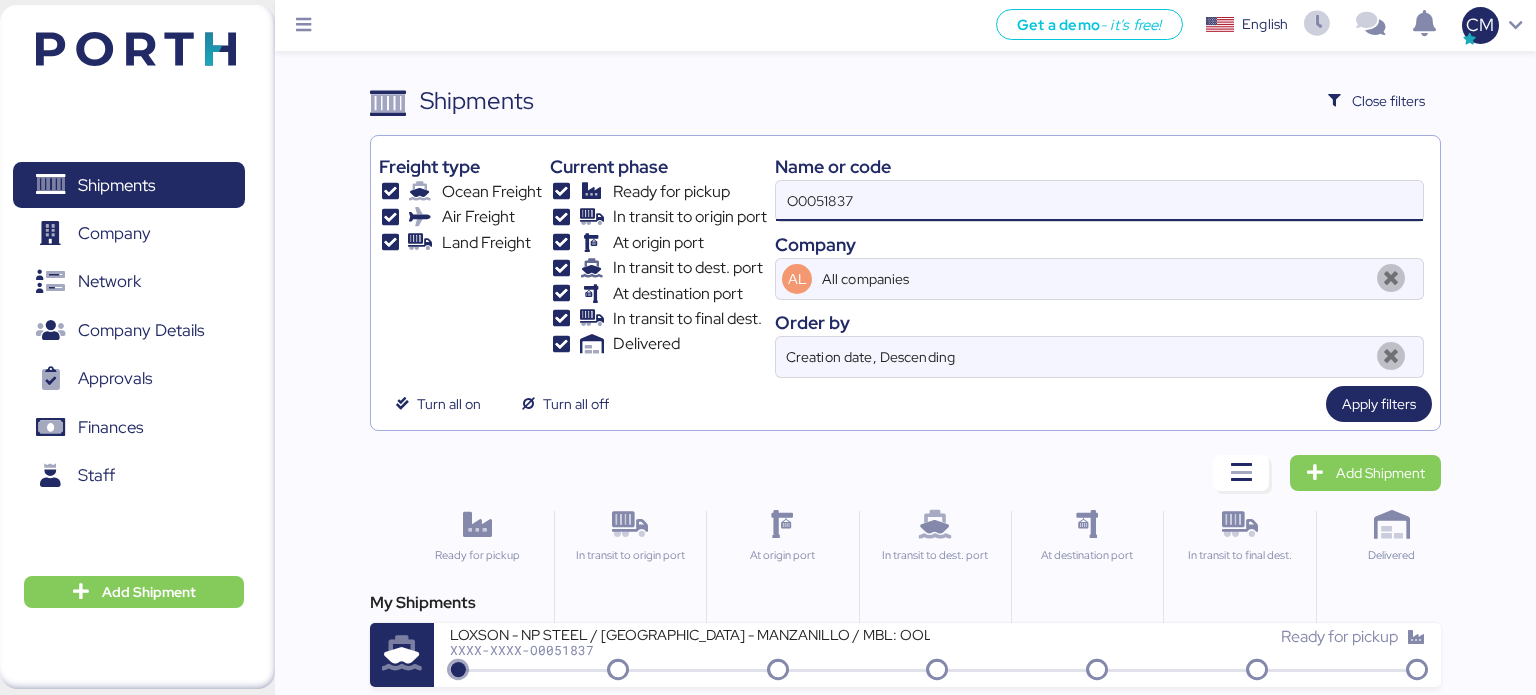 click on "O0051837" at bounding box center (1099, 201) 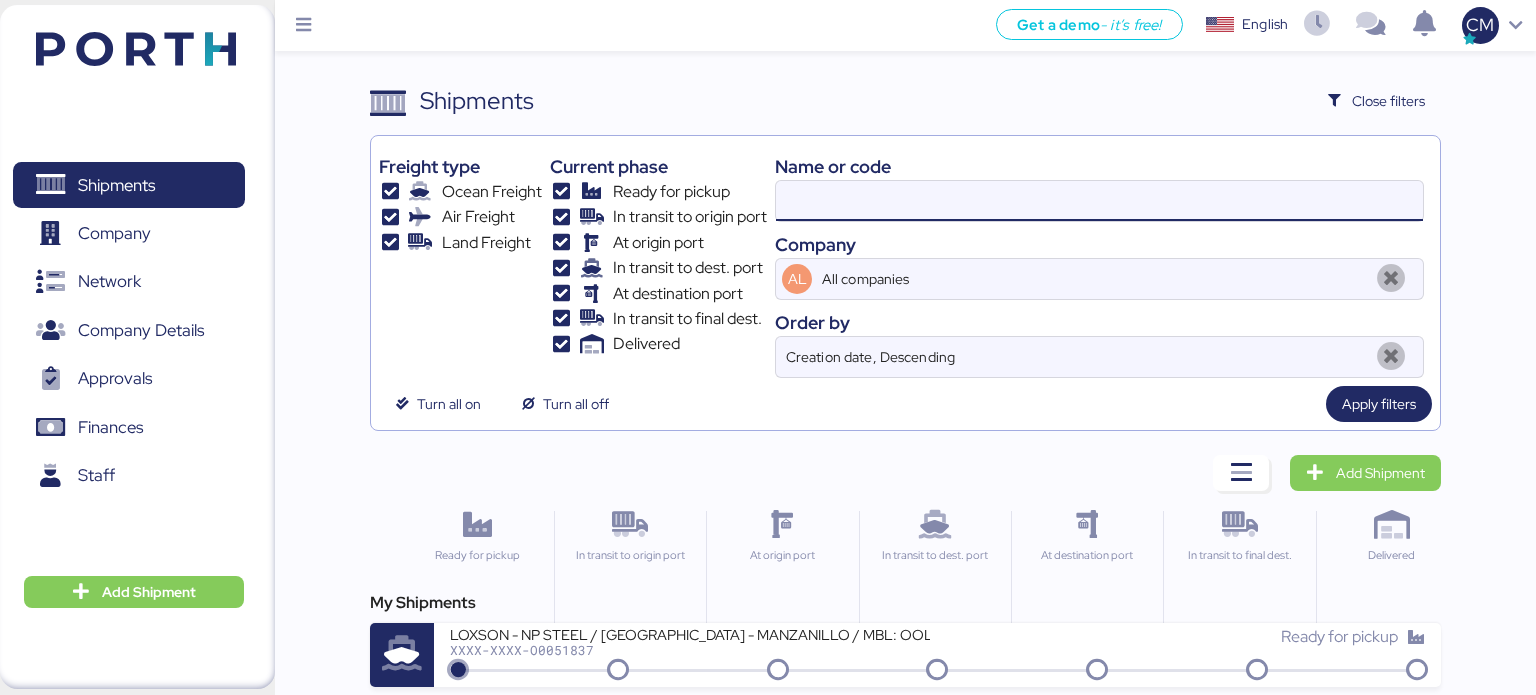 paste on "https://iungo28301.activehosted.com/app/contacts" 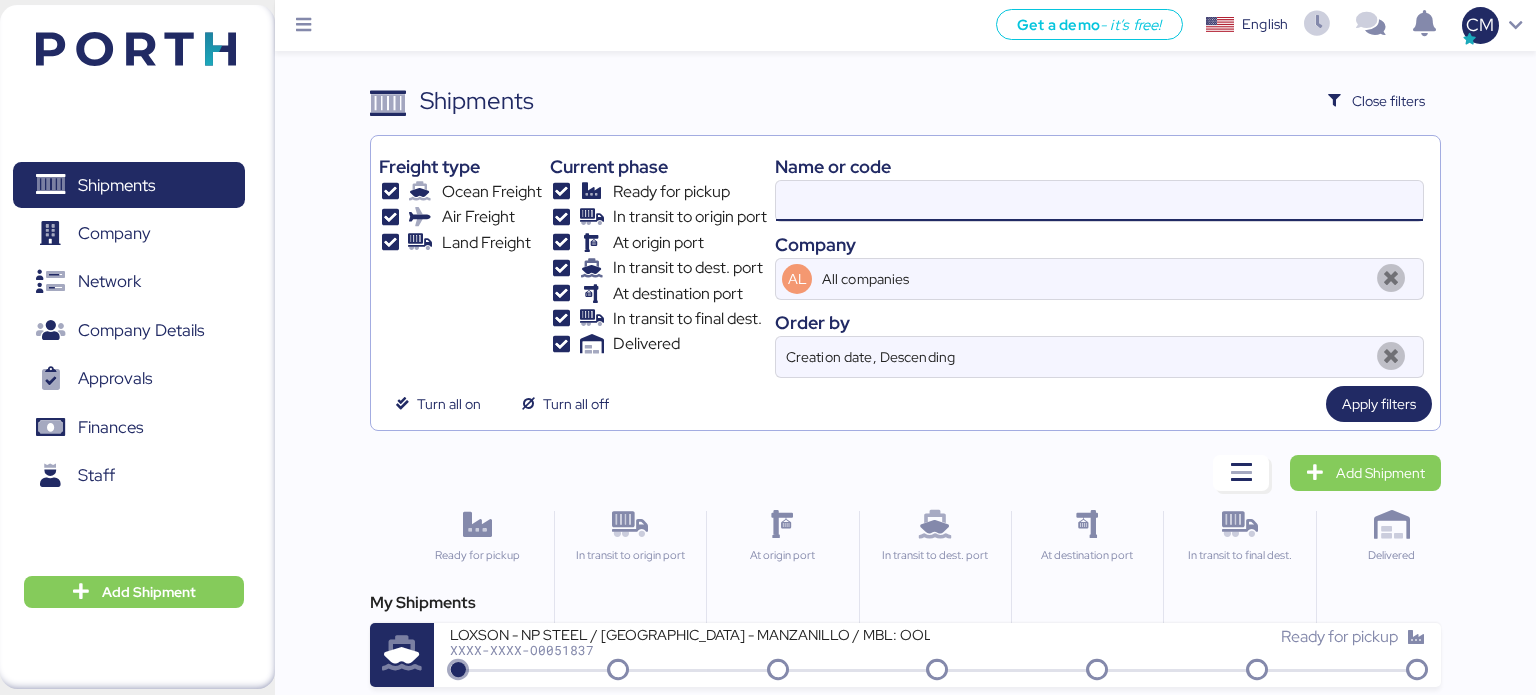 paste on "O0051770" 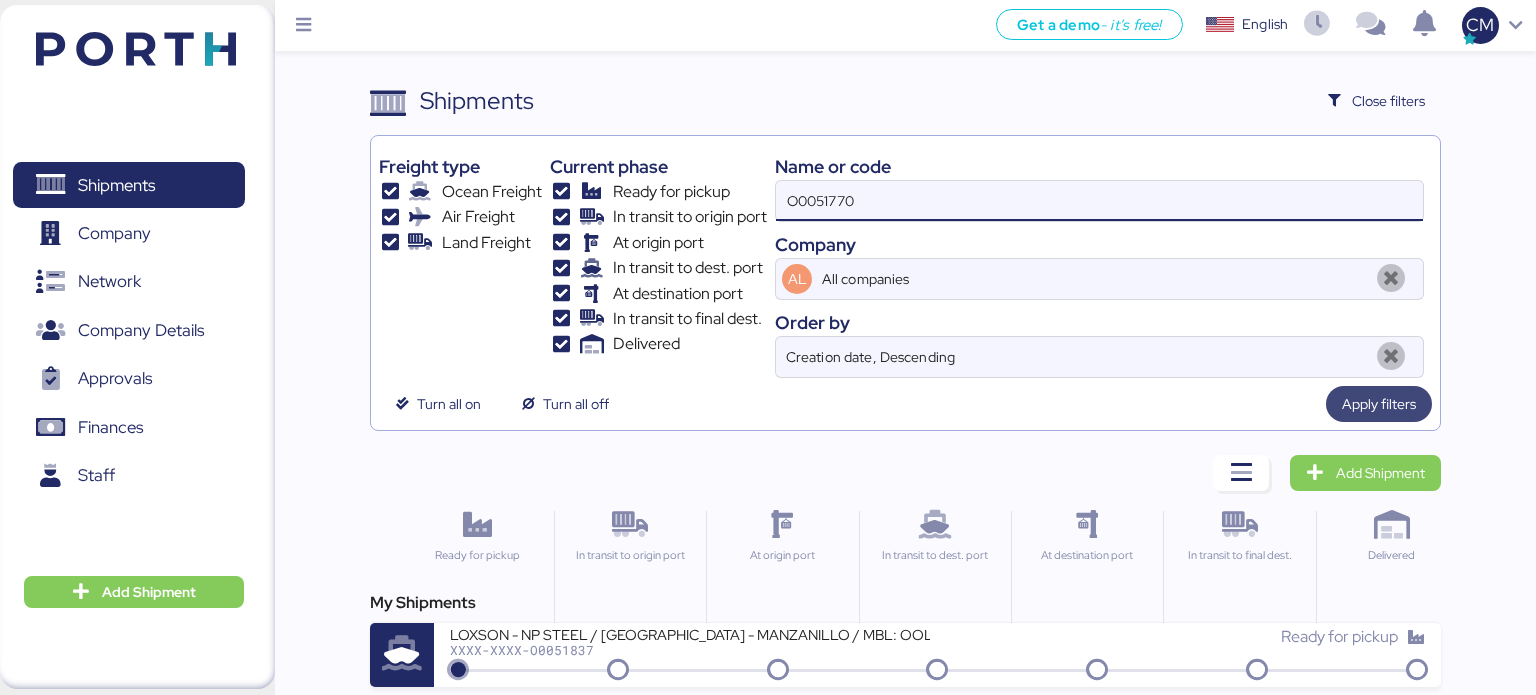 type on "O0051770" 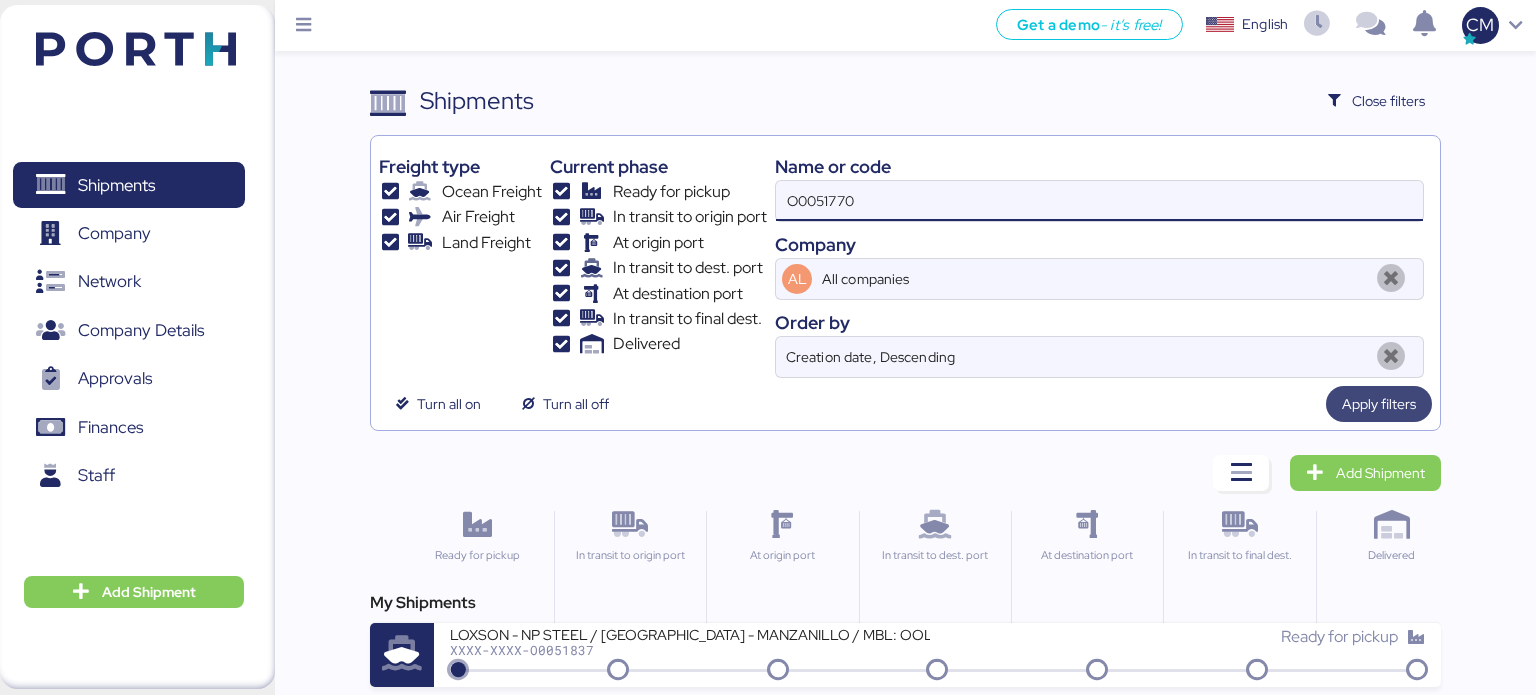 click on "Apply filters" at bounding box center [1379, 404] 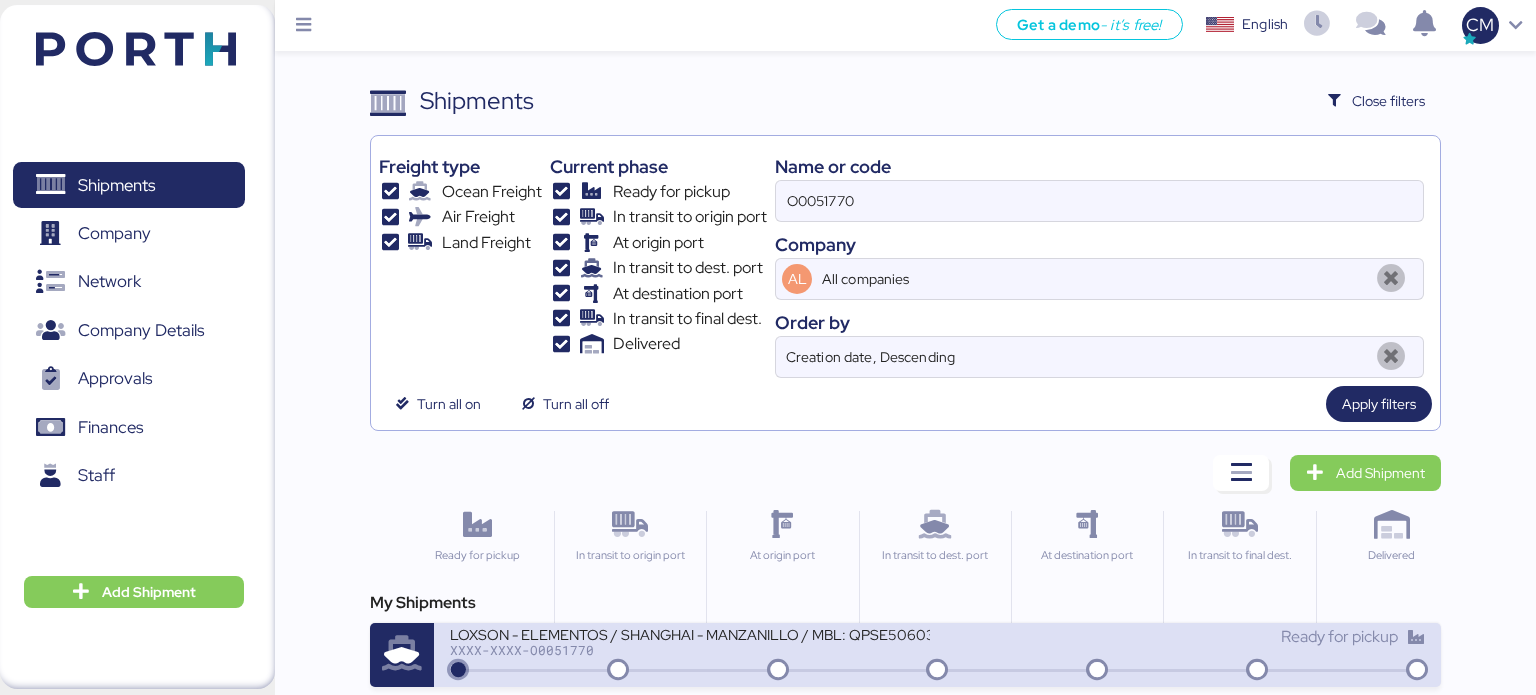 click on "XXXX-XXXX-O0051770" at bounding box center [690, 650] 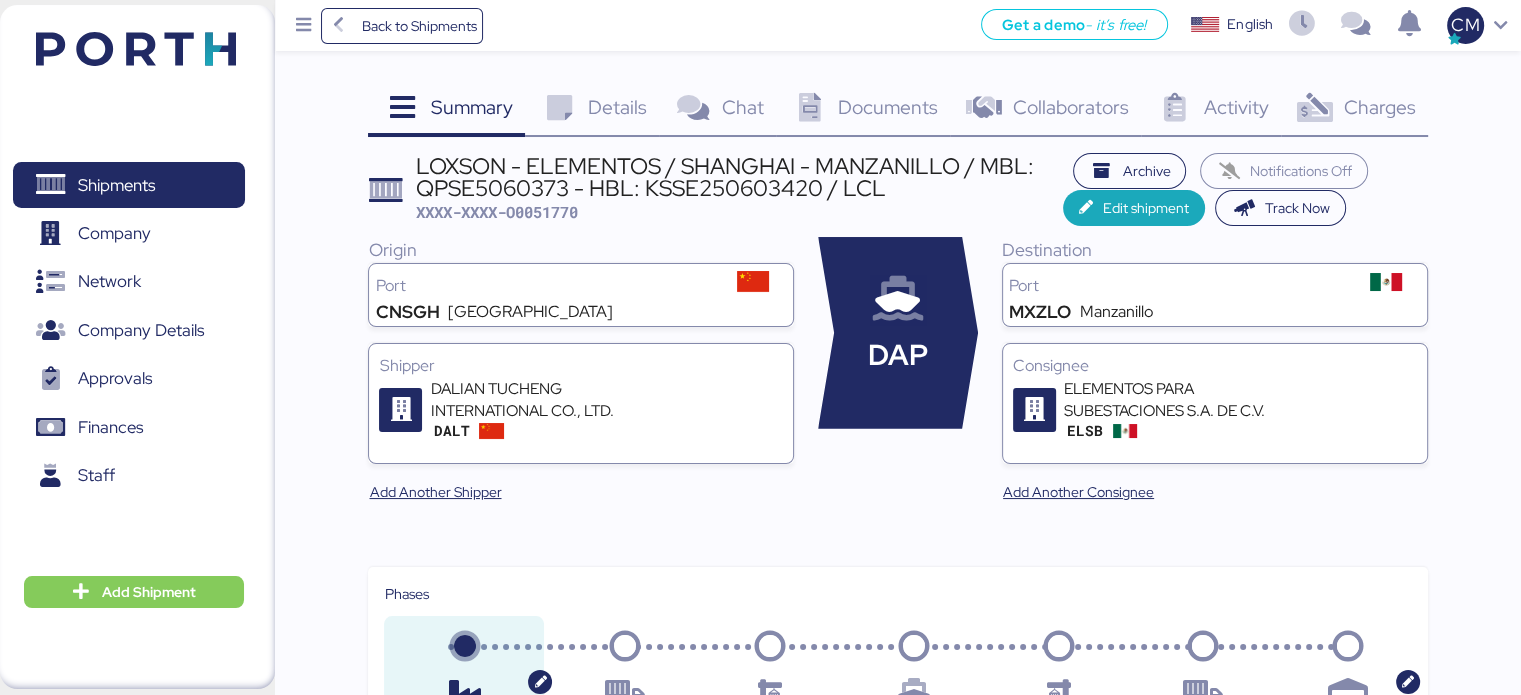 click at bounding box center [692, 108] 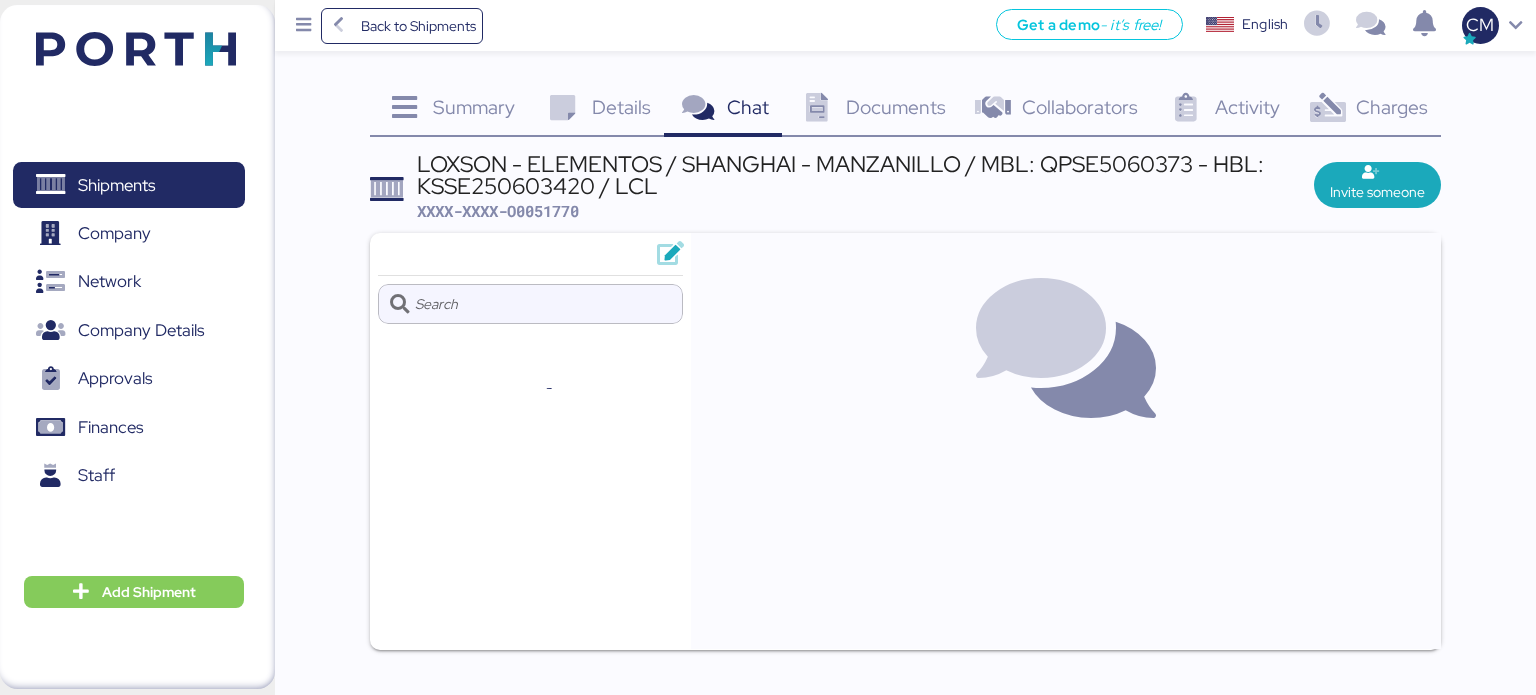click on "Documents" at bounding box center [896, 107] 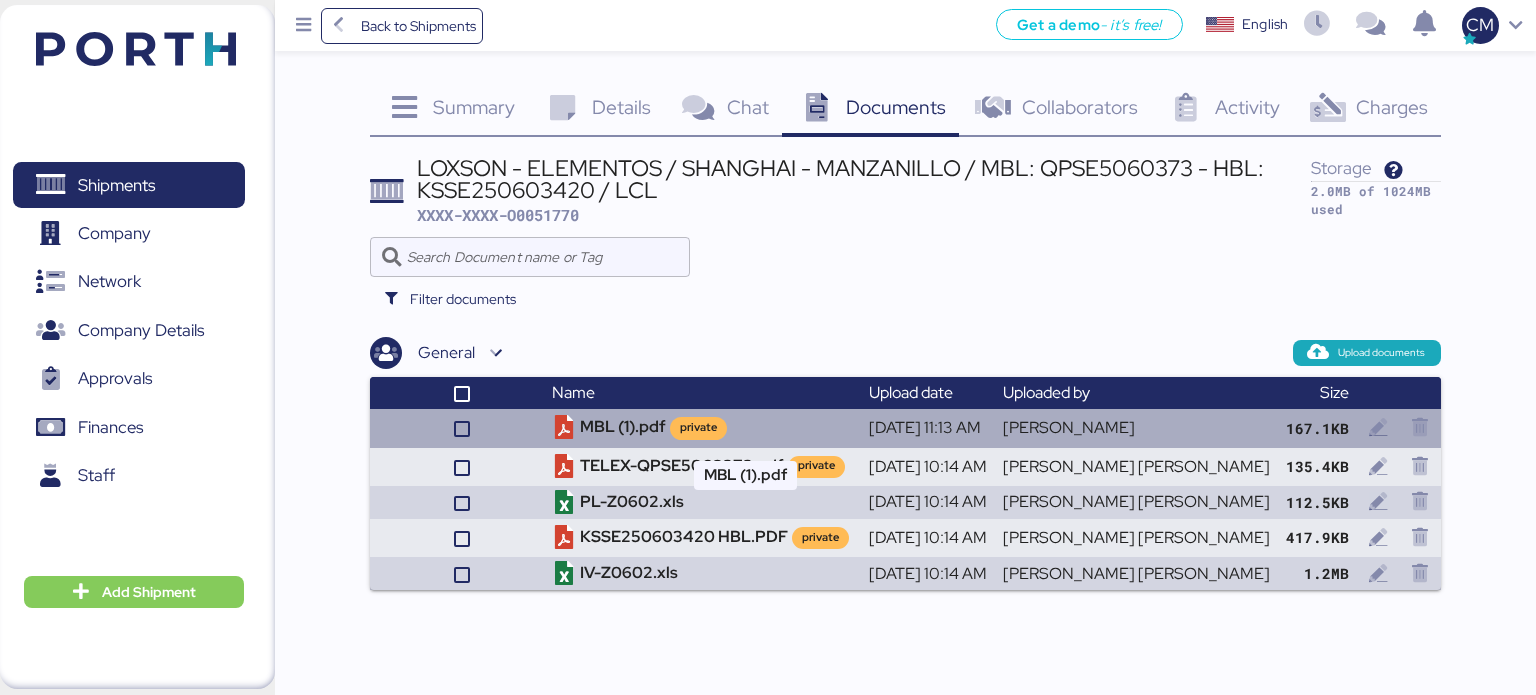 click on "MBL  (1).pdf
private" at bounding box center [702, 428] 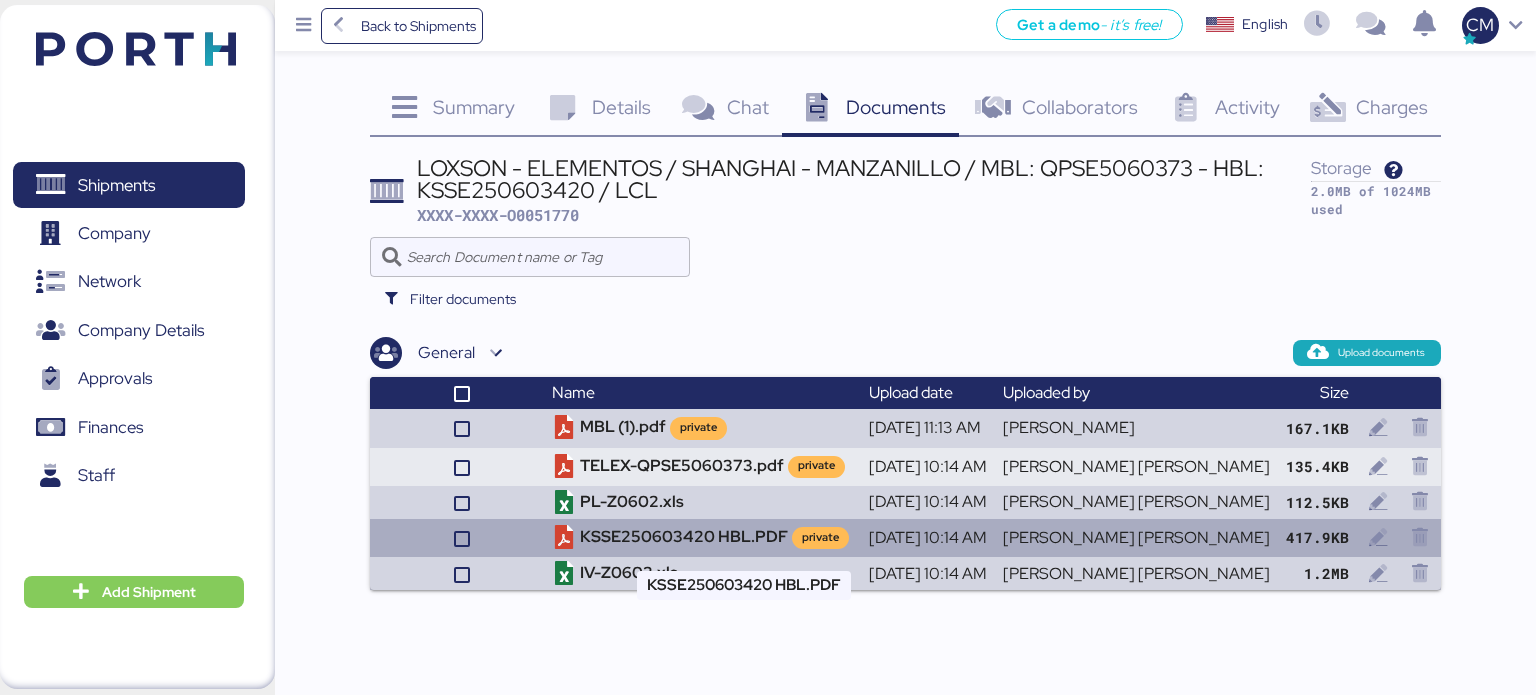 click on "KSSE250603420 HBL.PDF
private" at bounding box center [702, 538] 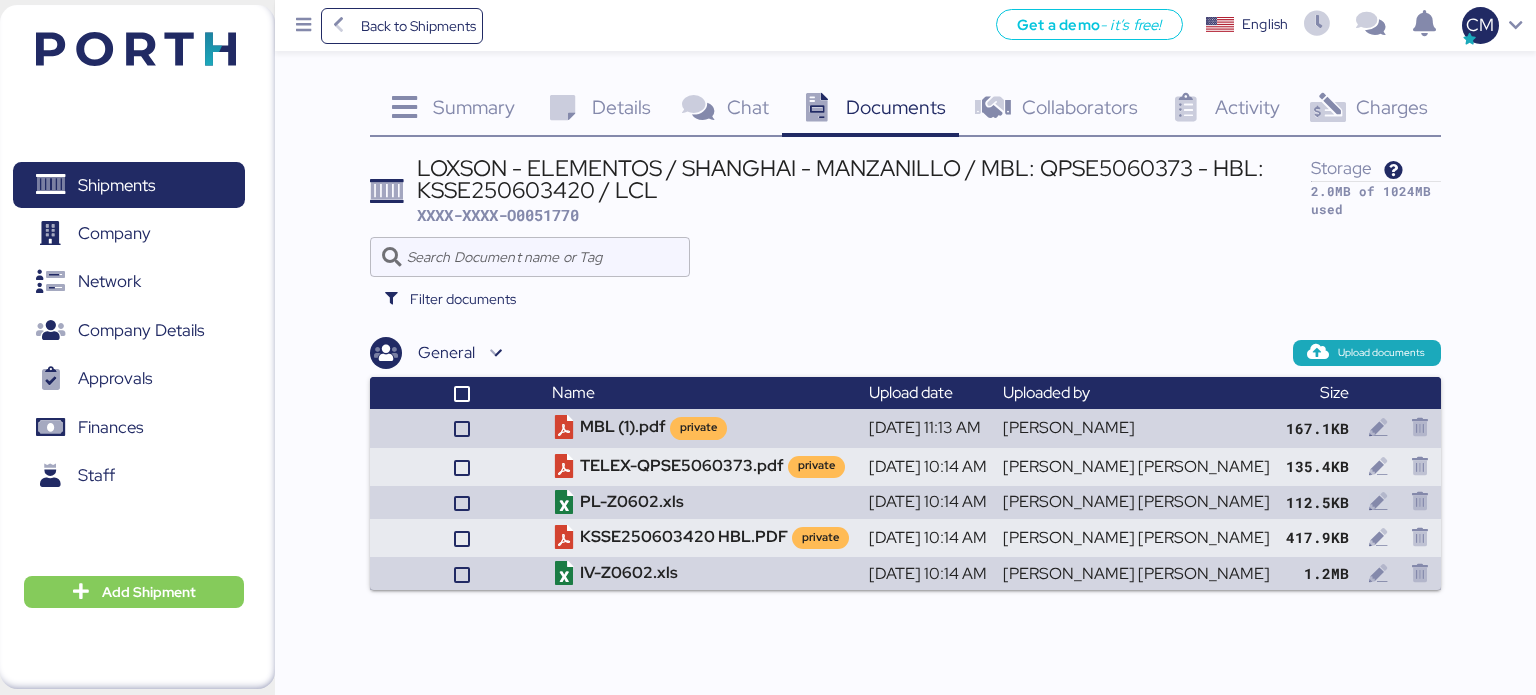 click on "XXXX-XXXX-O0051770" at bounding box center [498, 215] 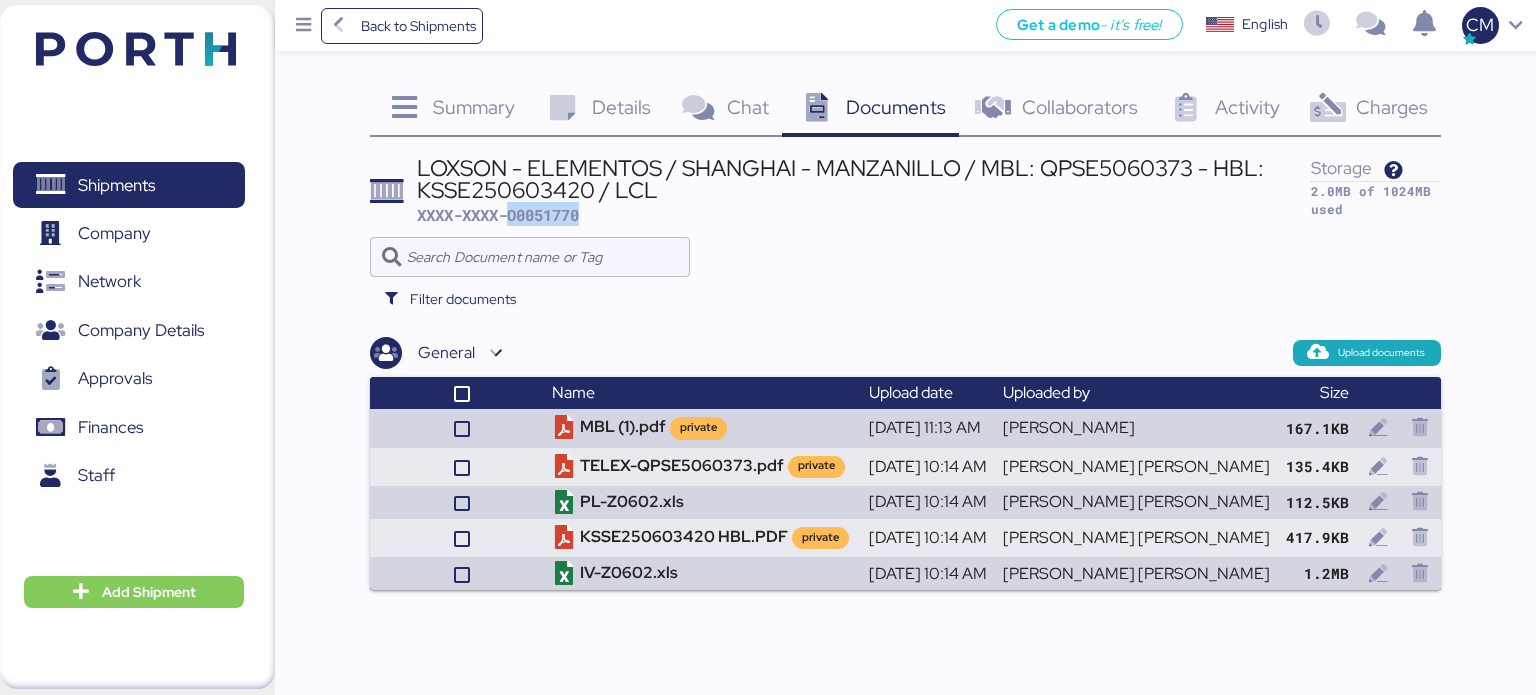 click on "XXXX-XXXX-O0051770" at bounding box center [498, 215] 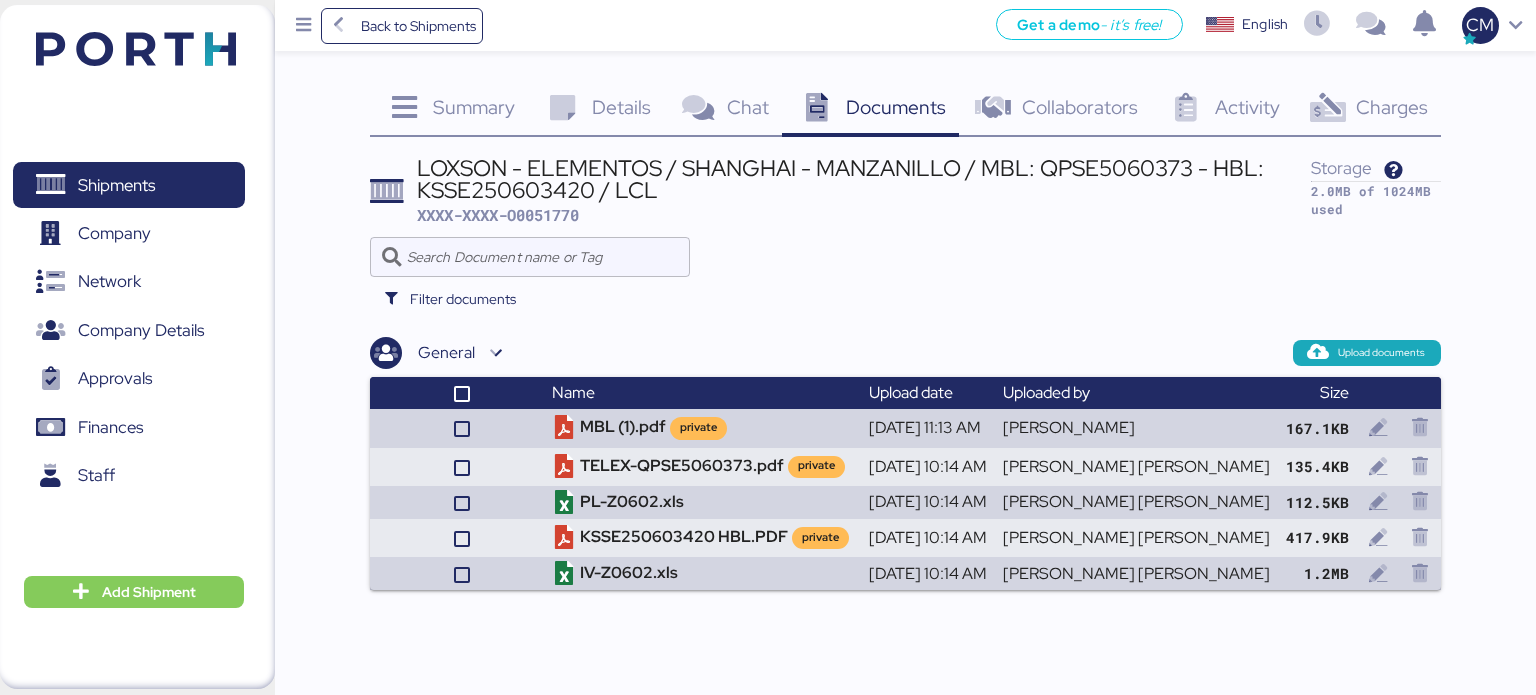 click on "XXXX-XXXX-O0051770" at bounding box center [498, 215] 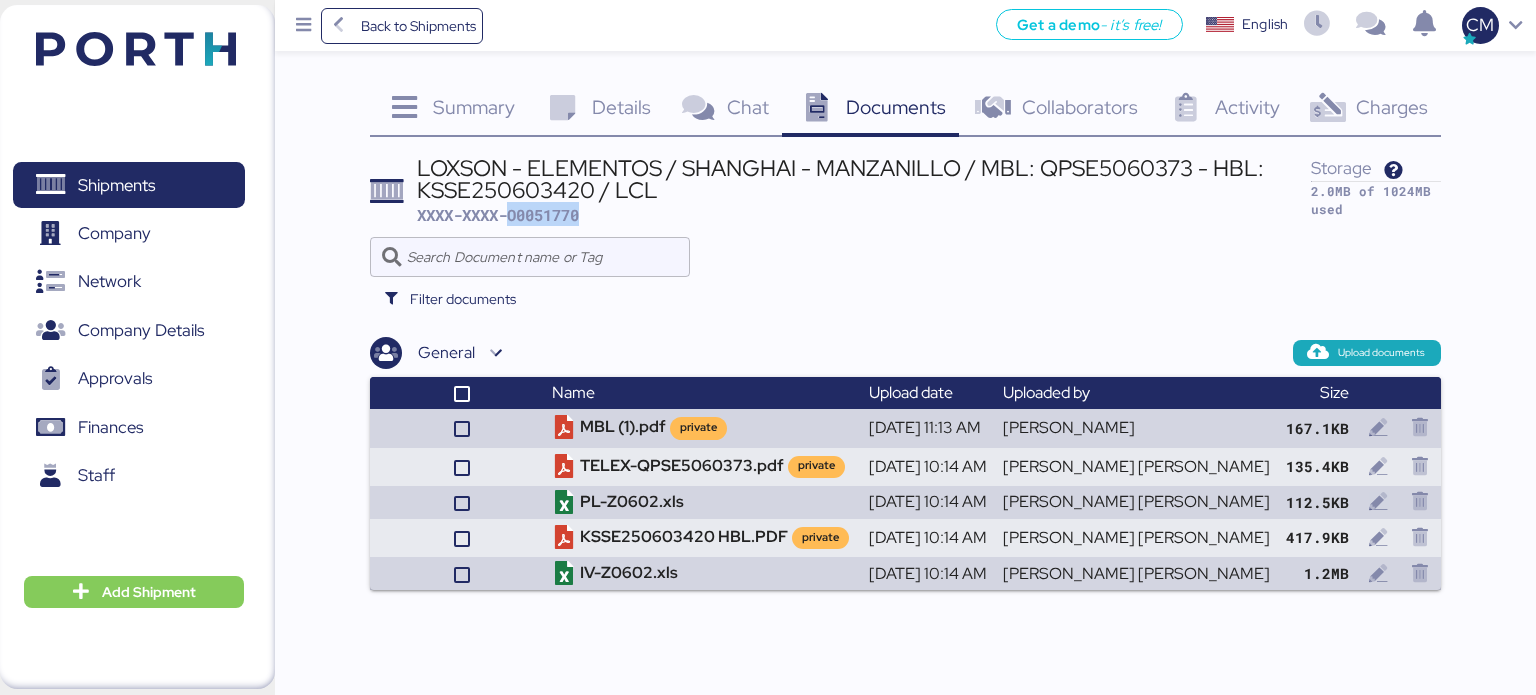 click on "XXXX-XXXX-O0051770" at bounding box center (498, 215) 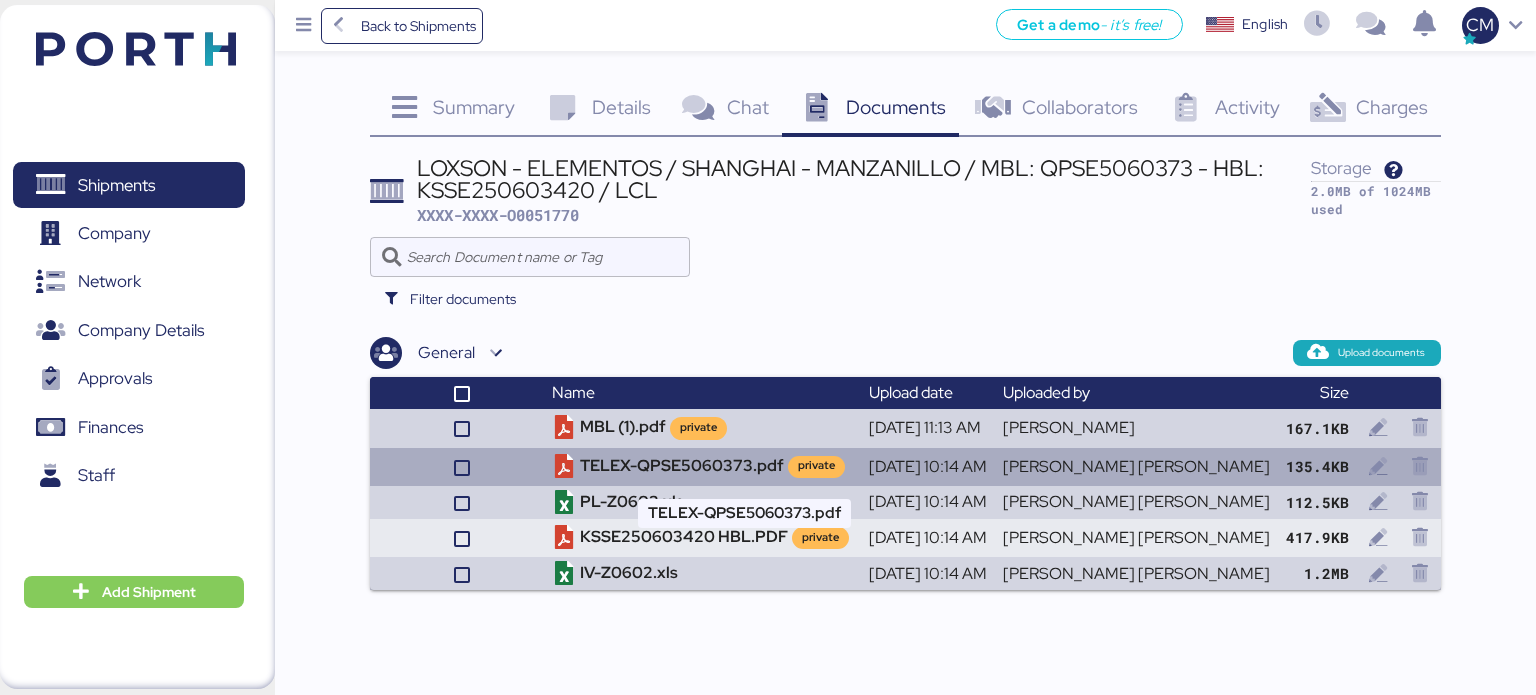 click on "TELEX-QPSE5060373.pdf
private" at bounding box center [702, 467] 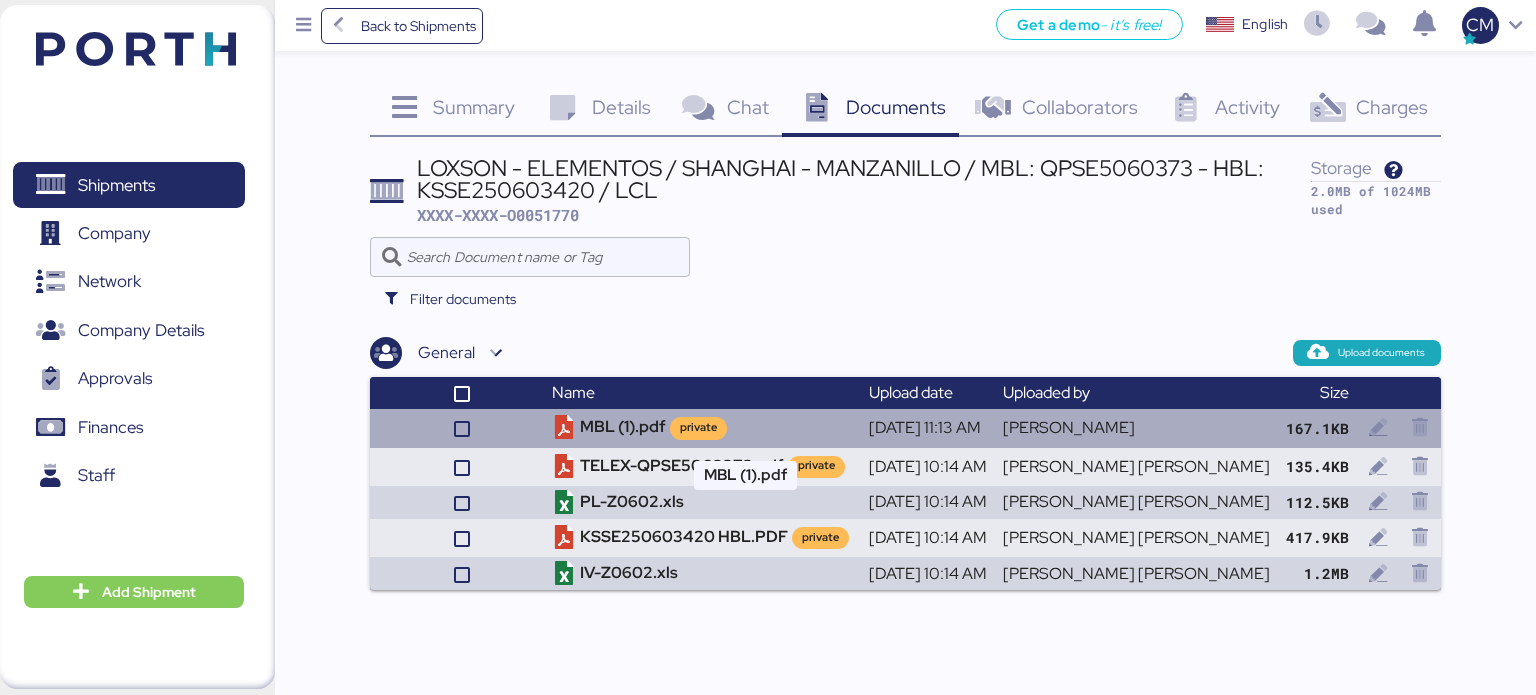 click on "MBL  (1).pdf
private" at bounding box center (702, 428) 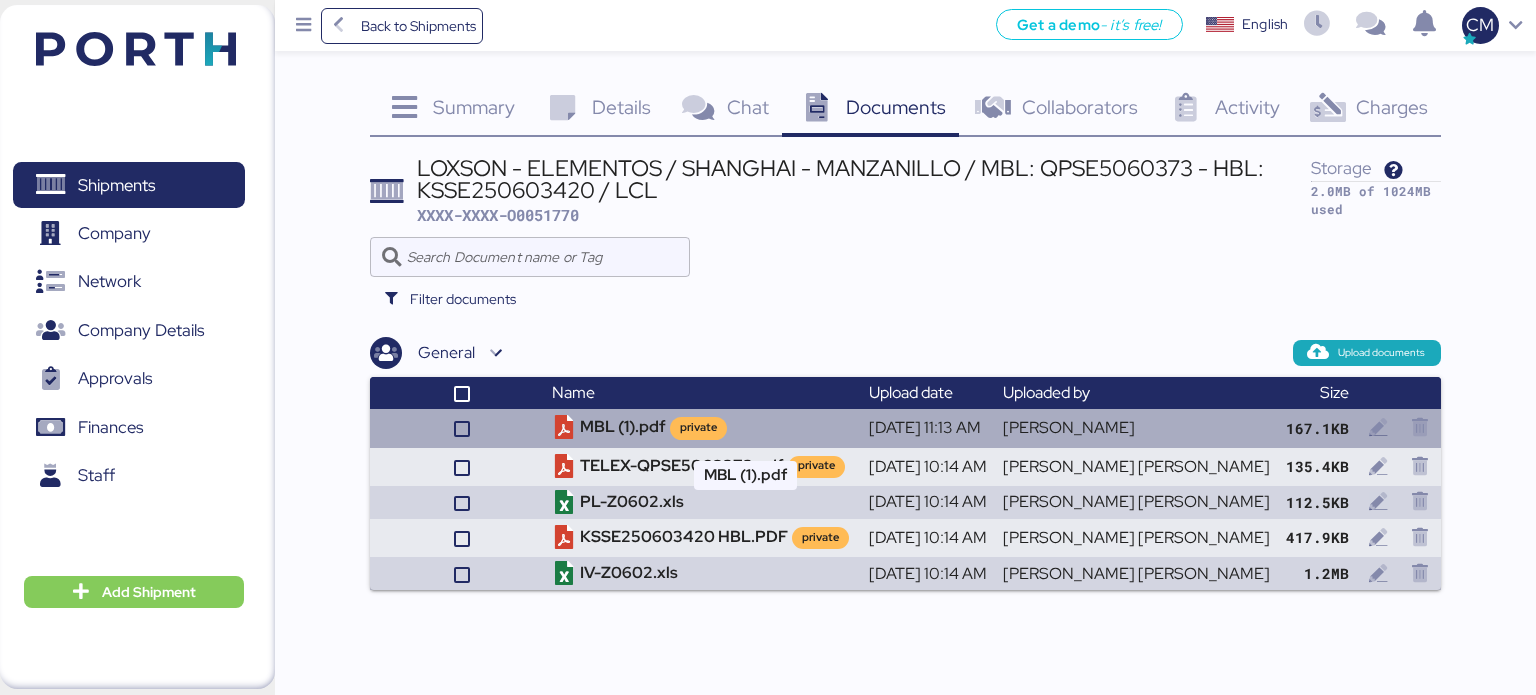 click on "MBL  (1).pdf
private" at bounding box center [702, 428] 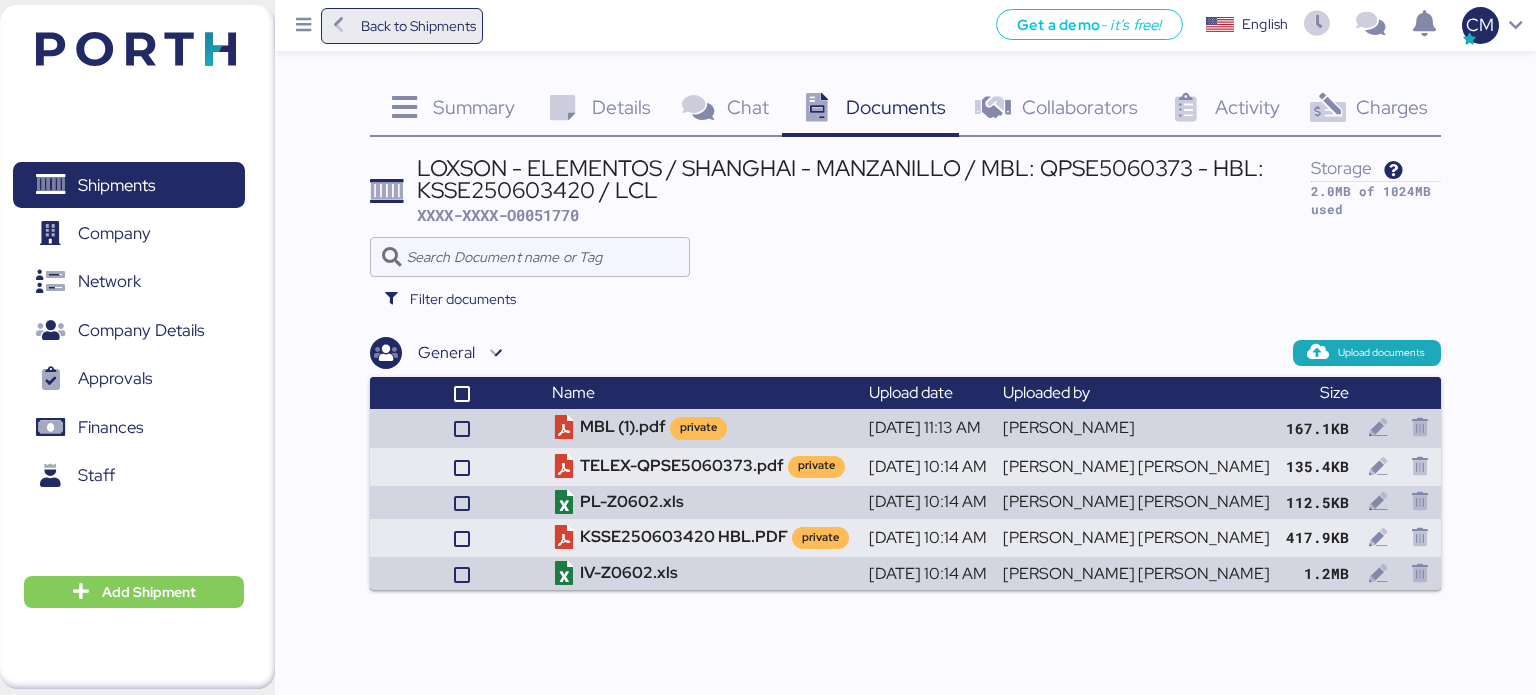 click on "Back to Shipments" at bounding box center (418, 26) 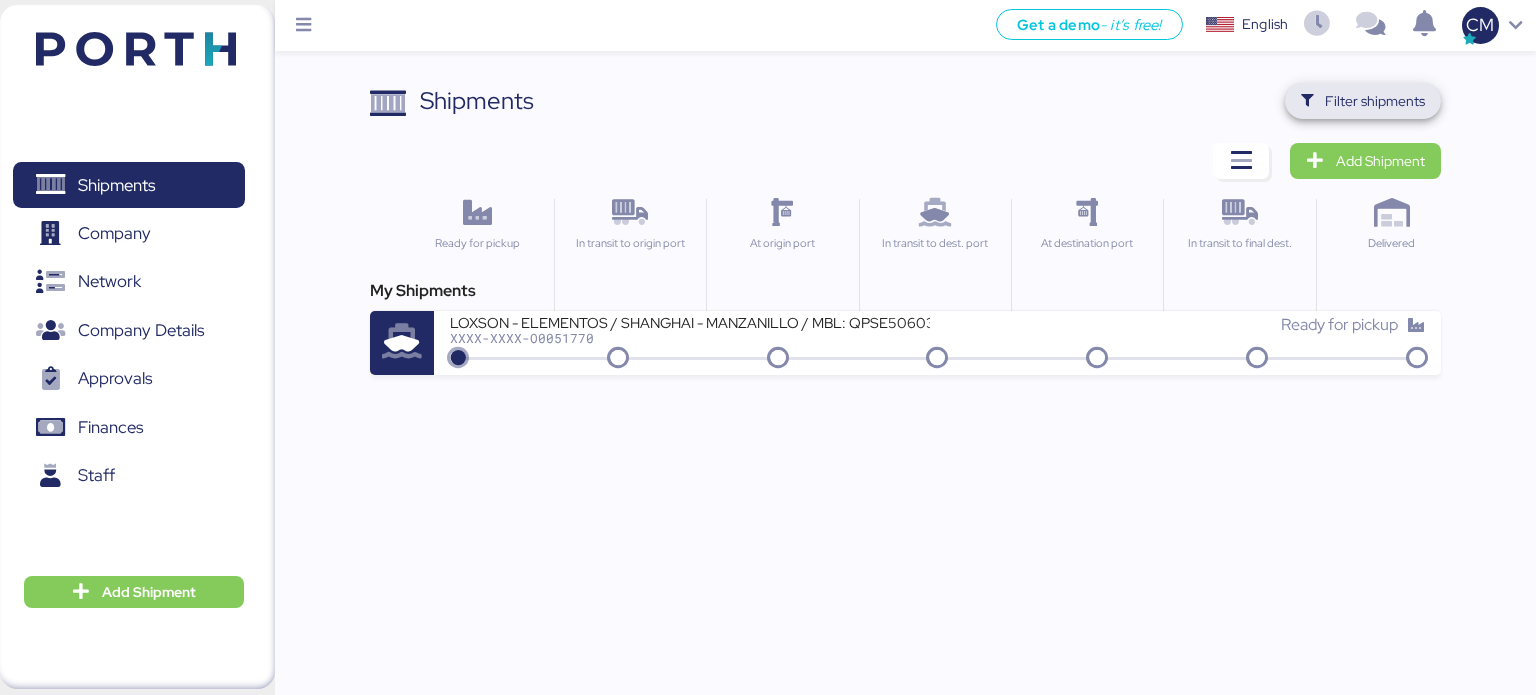 click on "Filter shipments" at bounding box center (1375, 101) 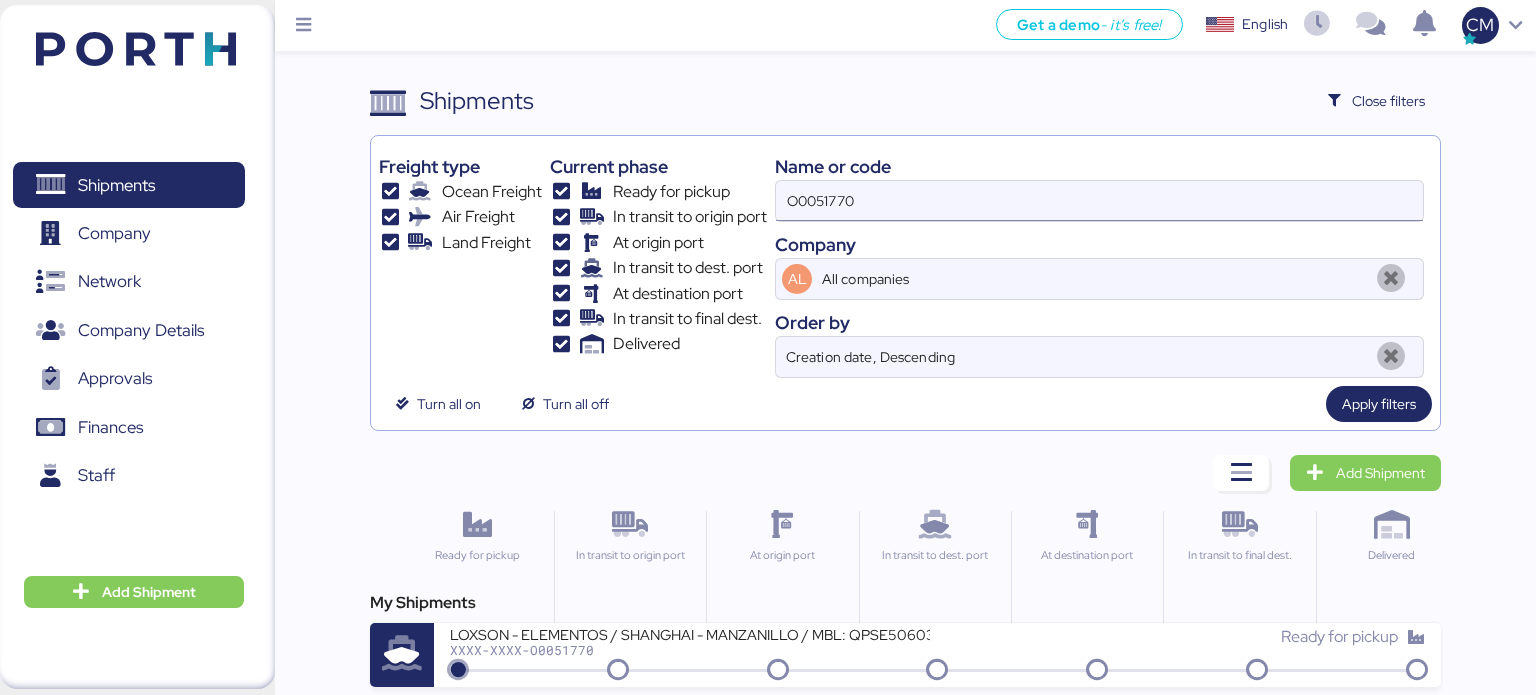 click on "O0051770" at bounding box center [1099, 201] 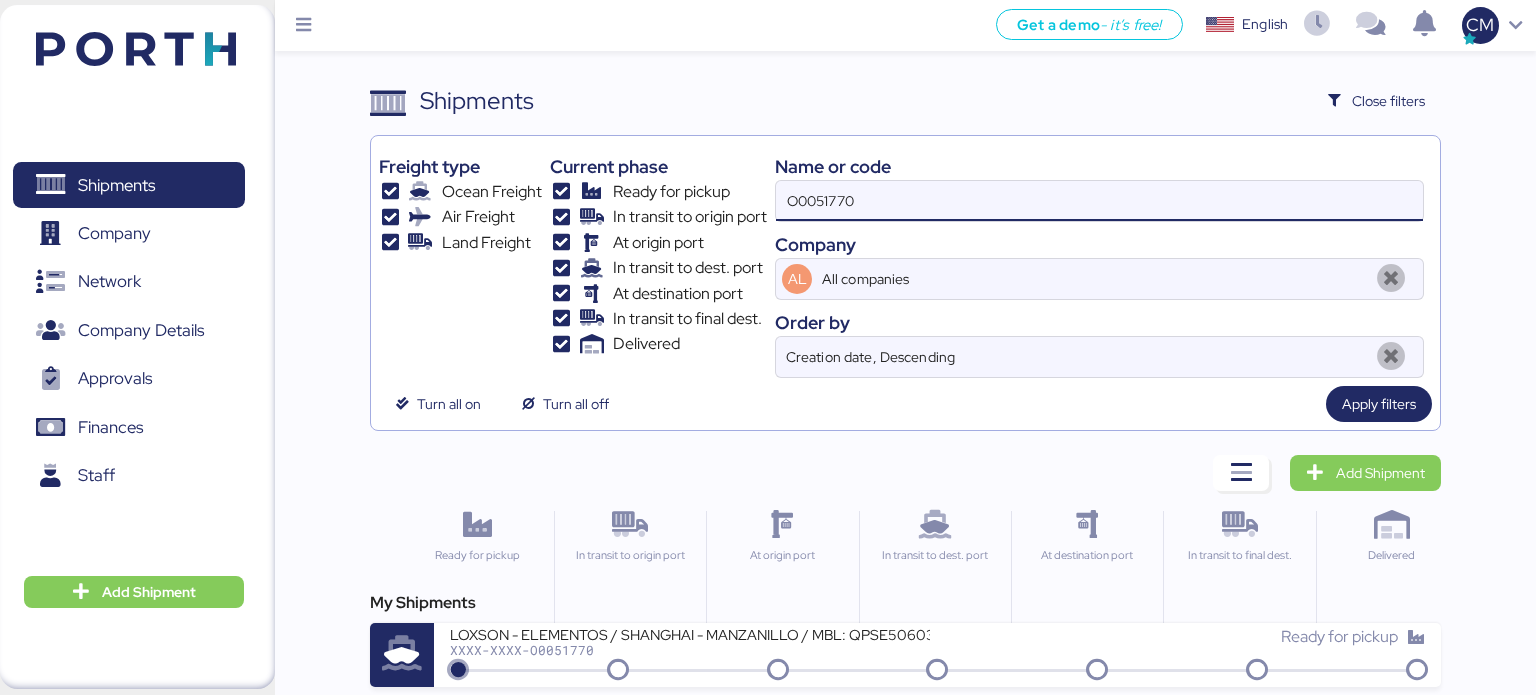click on "O0051770" at bounding box center [1099, 201] 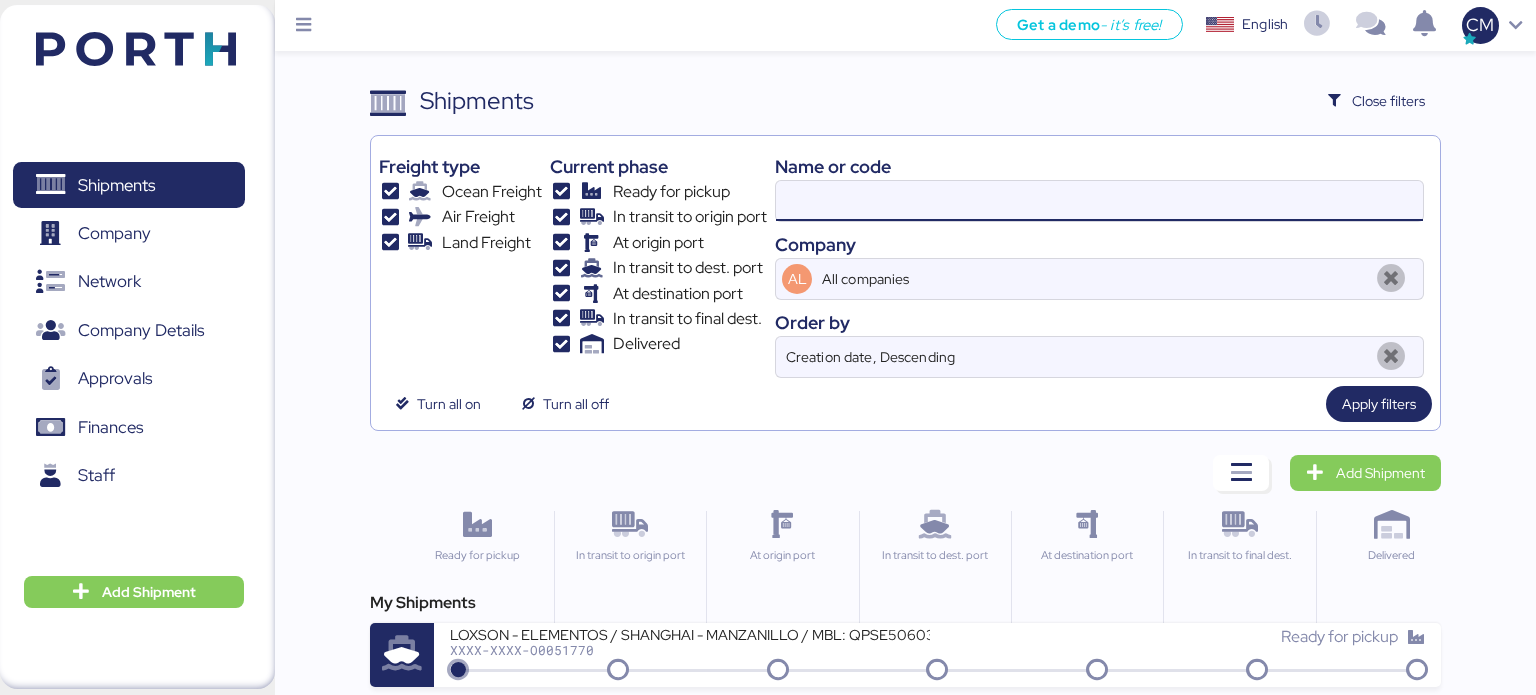 paste on "O0051721" 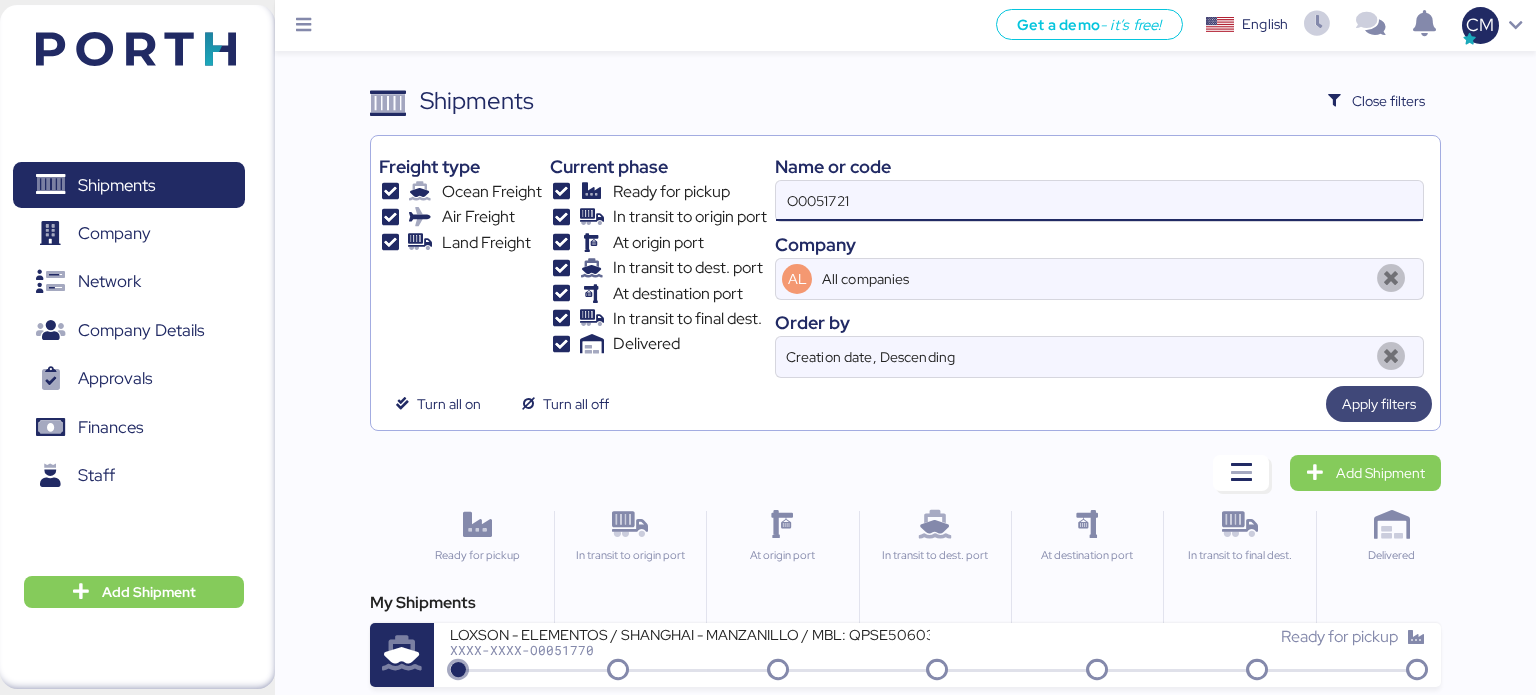 type on "O0051721" 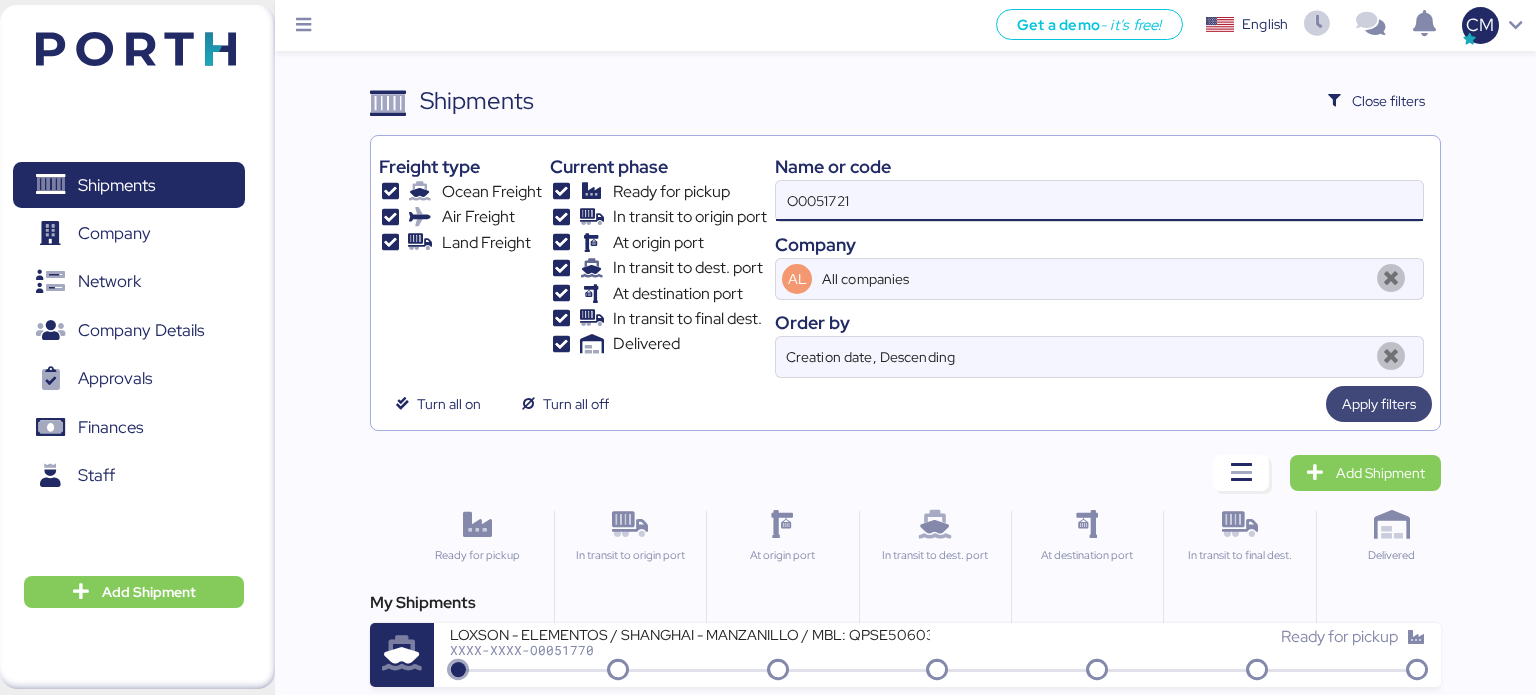 click on "Apply filters" at bounding box center (1379, 404) 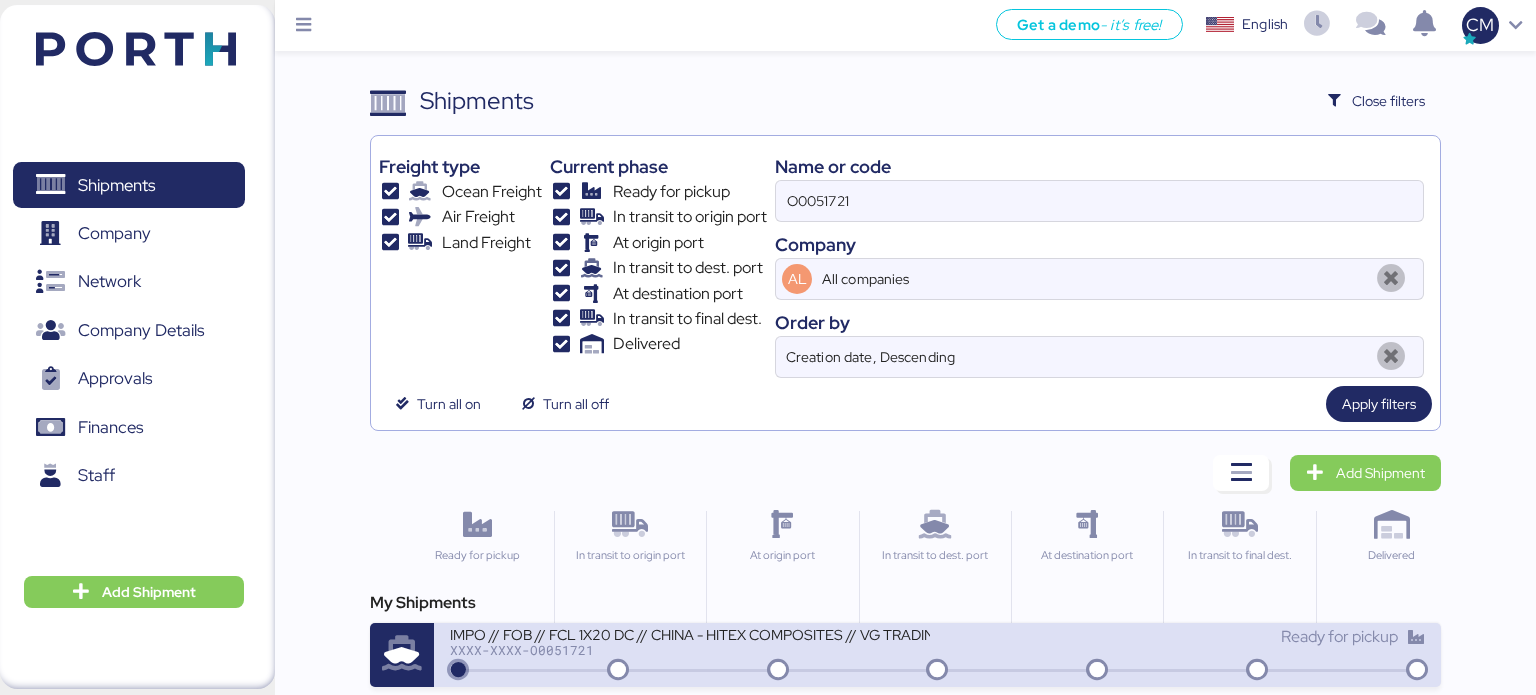 click on "IMPO // FOB // FCL 1X20 DC // CHINA - HITEX COMPOSITES // VG TRADING XXXX-XXXX-O0051721" at bounding box center (694, 646) 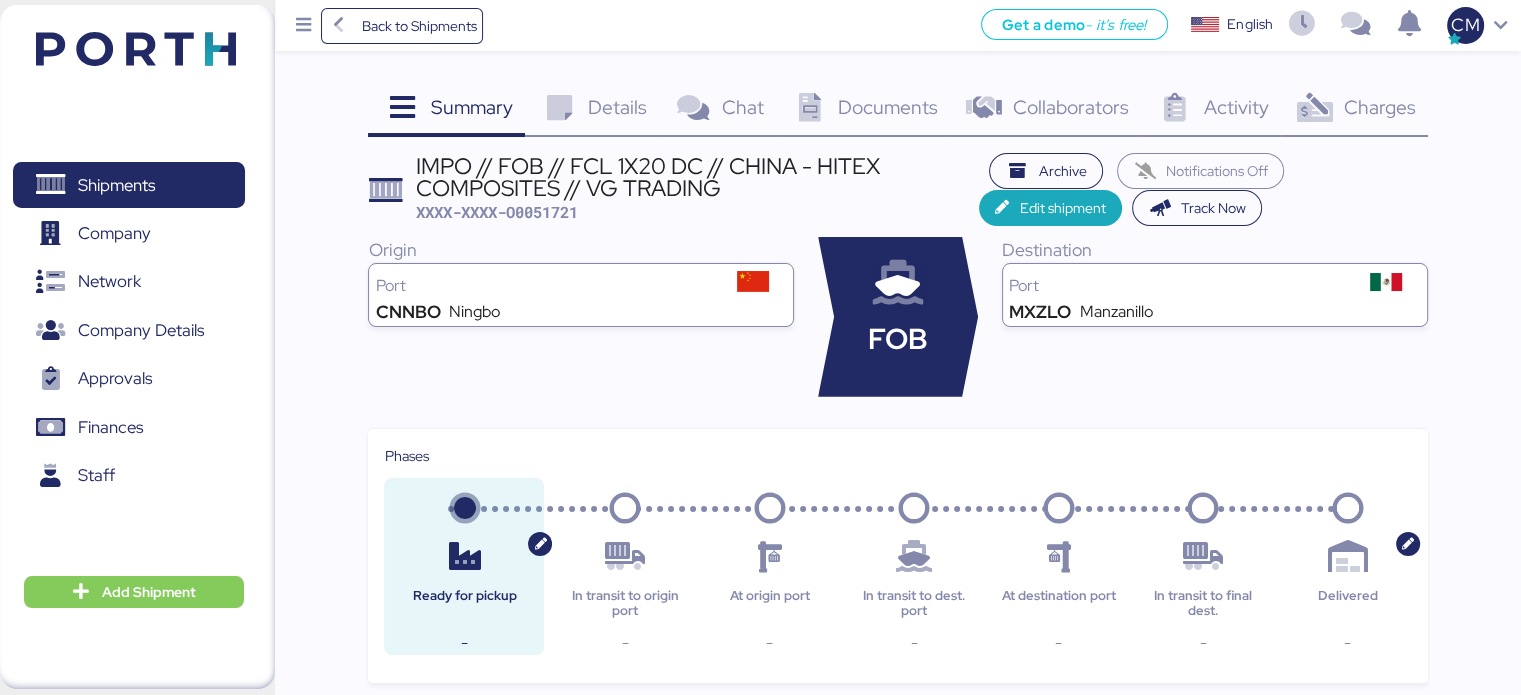 click on "Details" at bounding box center (617, 107) 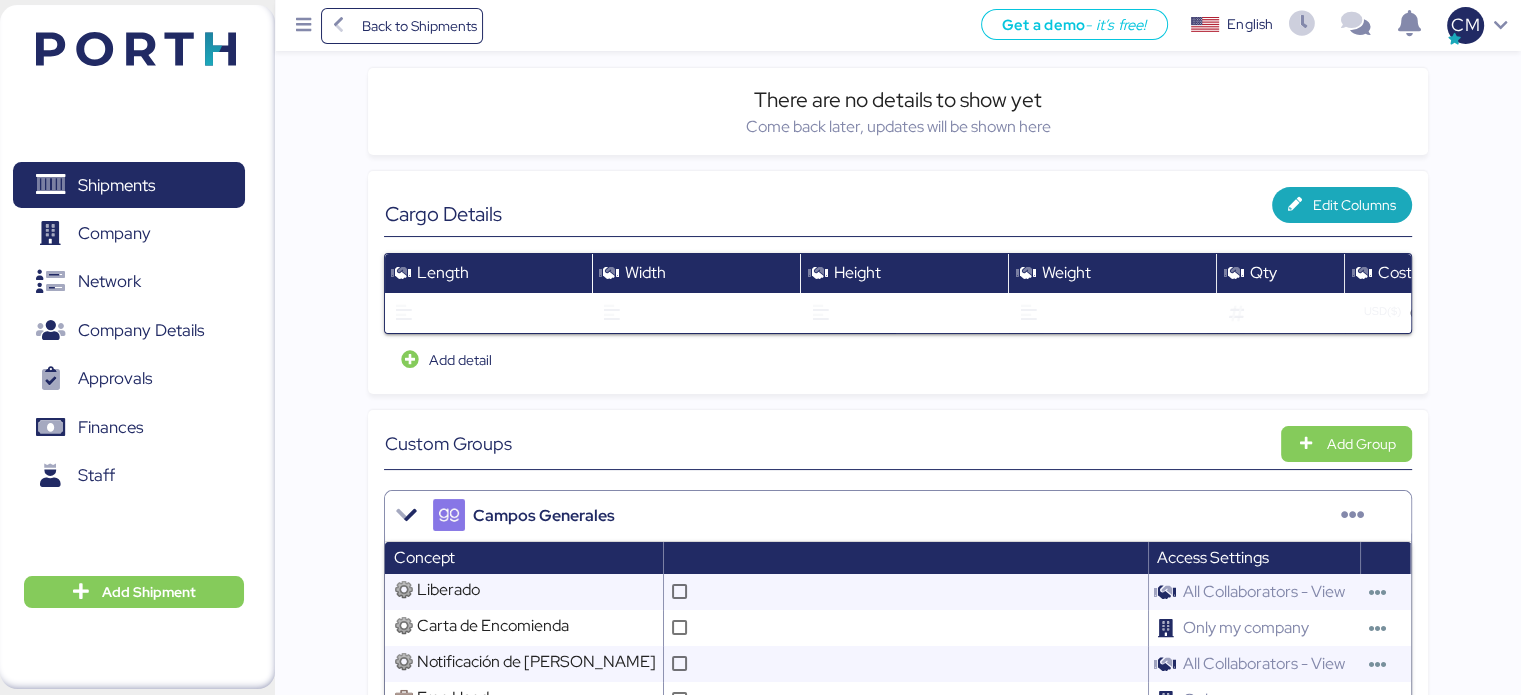 scroll, scrollTop: 0, scrollLeft: 0, axis: both 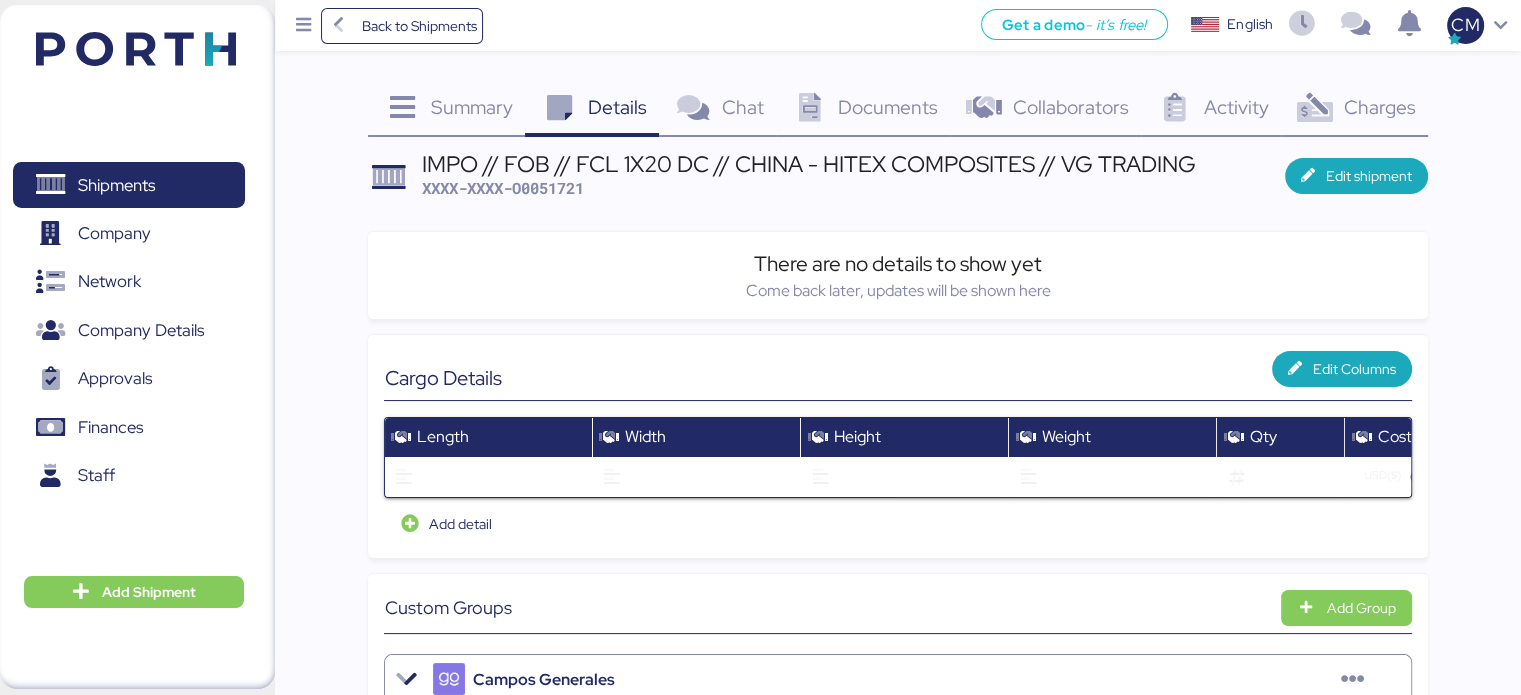 click on "Documents 0" at bounding box center [863, 110] 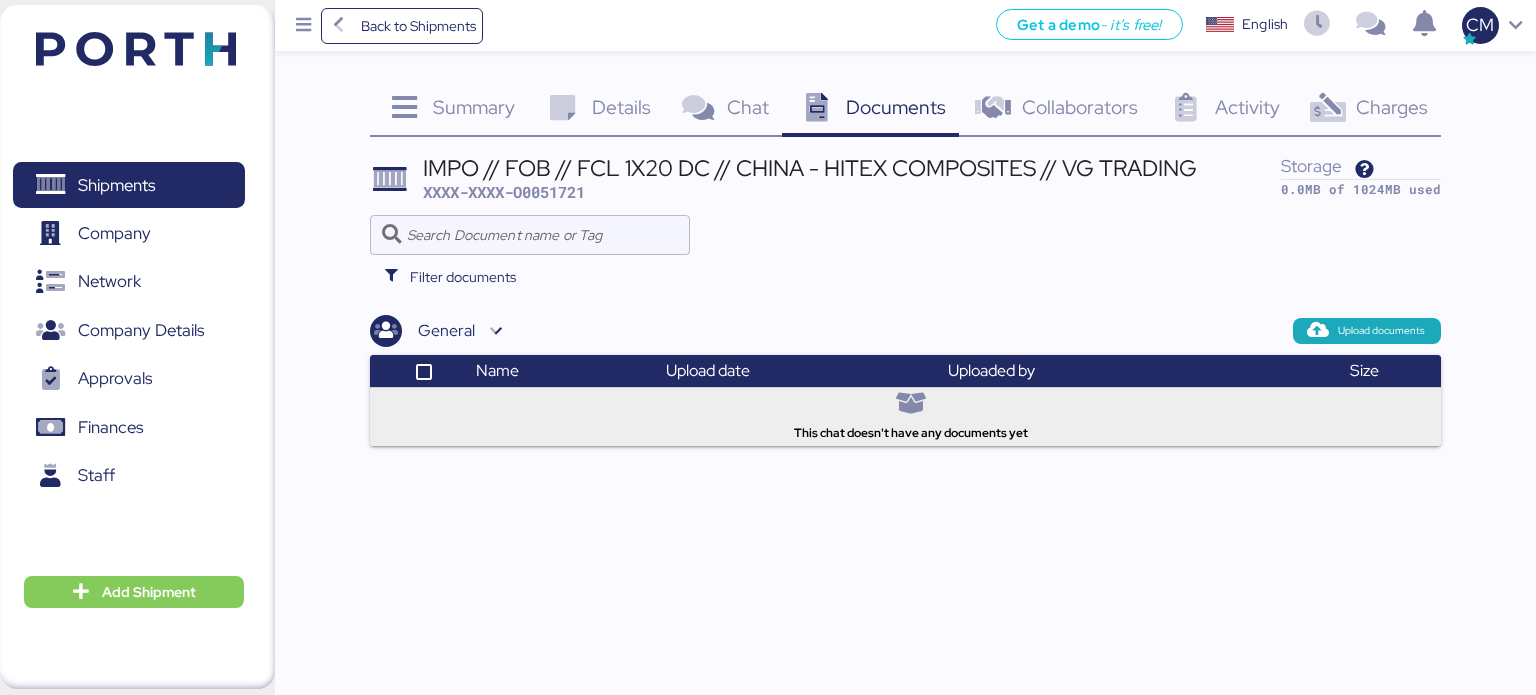 click on "Collaborators" at bounding box center [1080, 107] 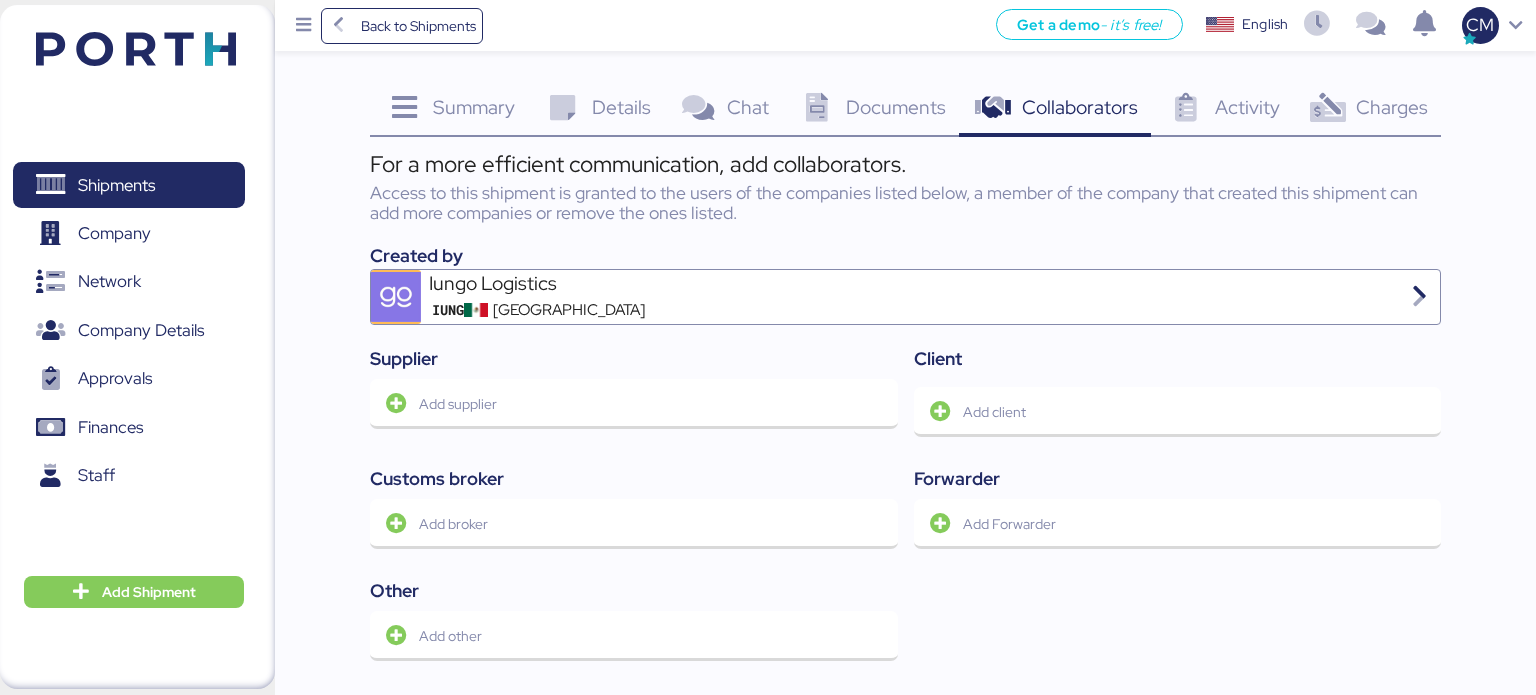 click on "Documents 0" at bounding box center (870, 110) 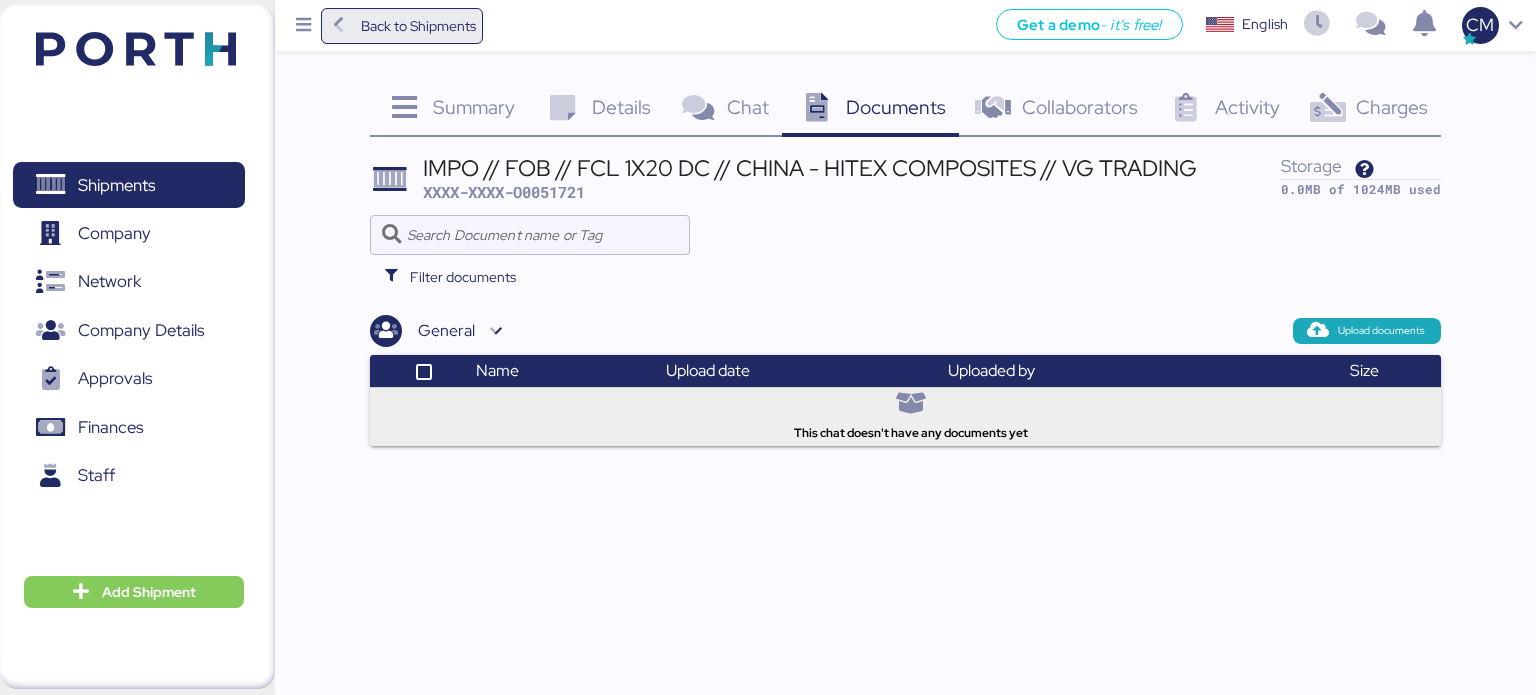 click on "Back to Shipments" at bounding box center (418, 26) 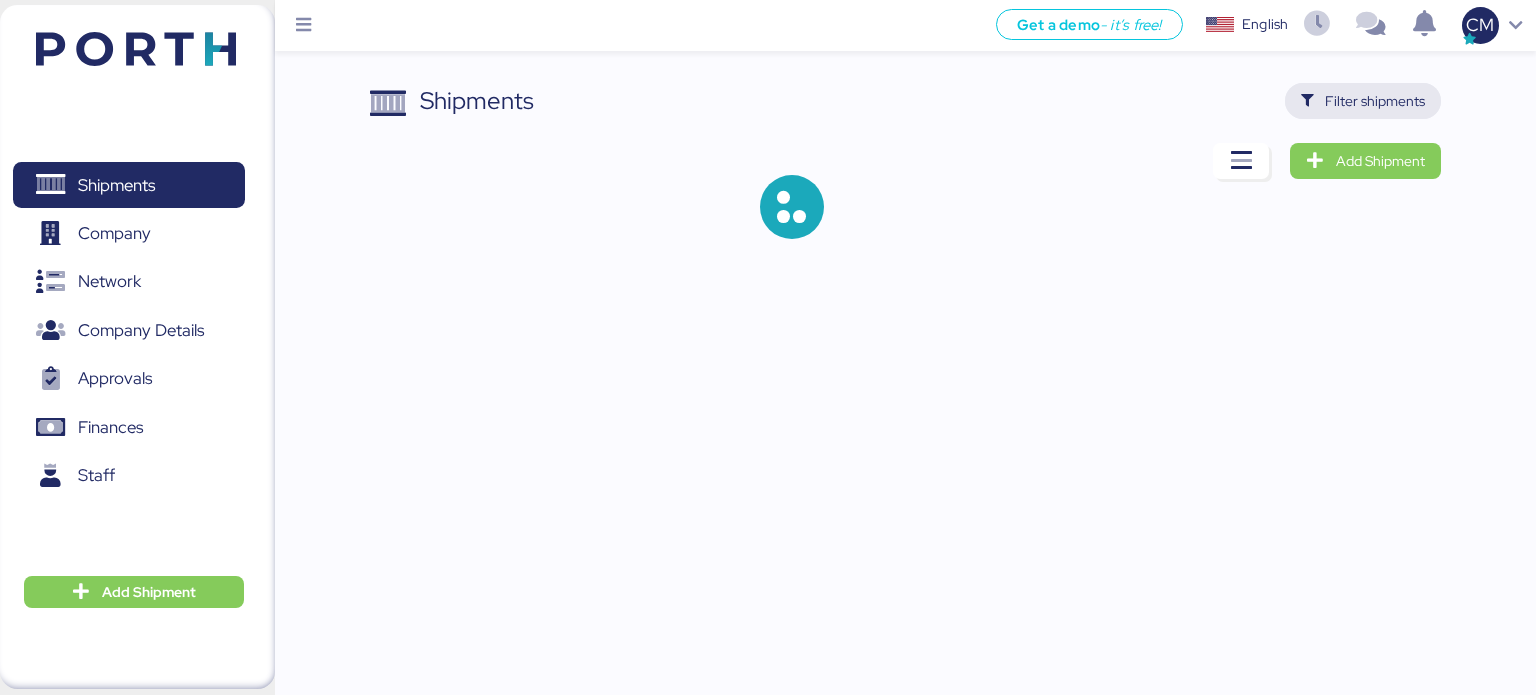 click on "Filter shipments" at bounding box center [1363, 101] 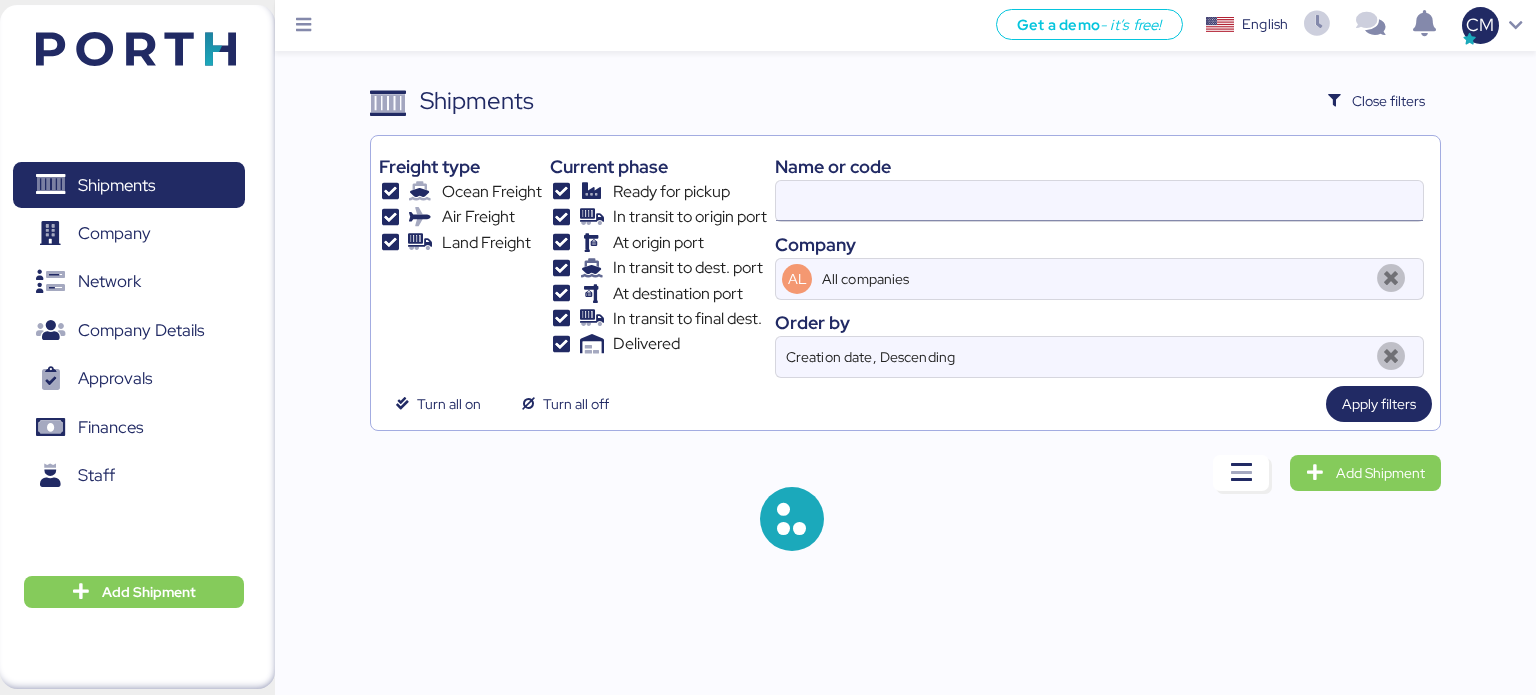 click at bounding box center (1099, 201) 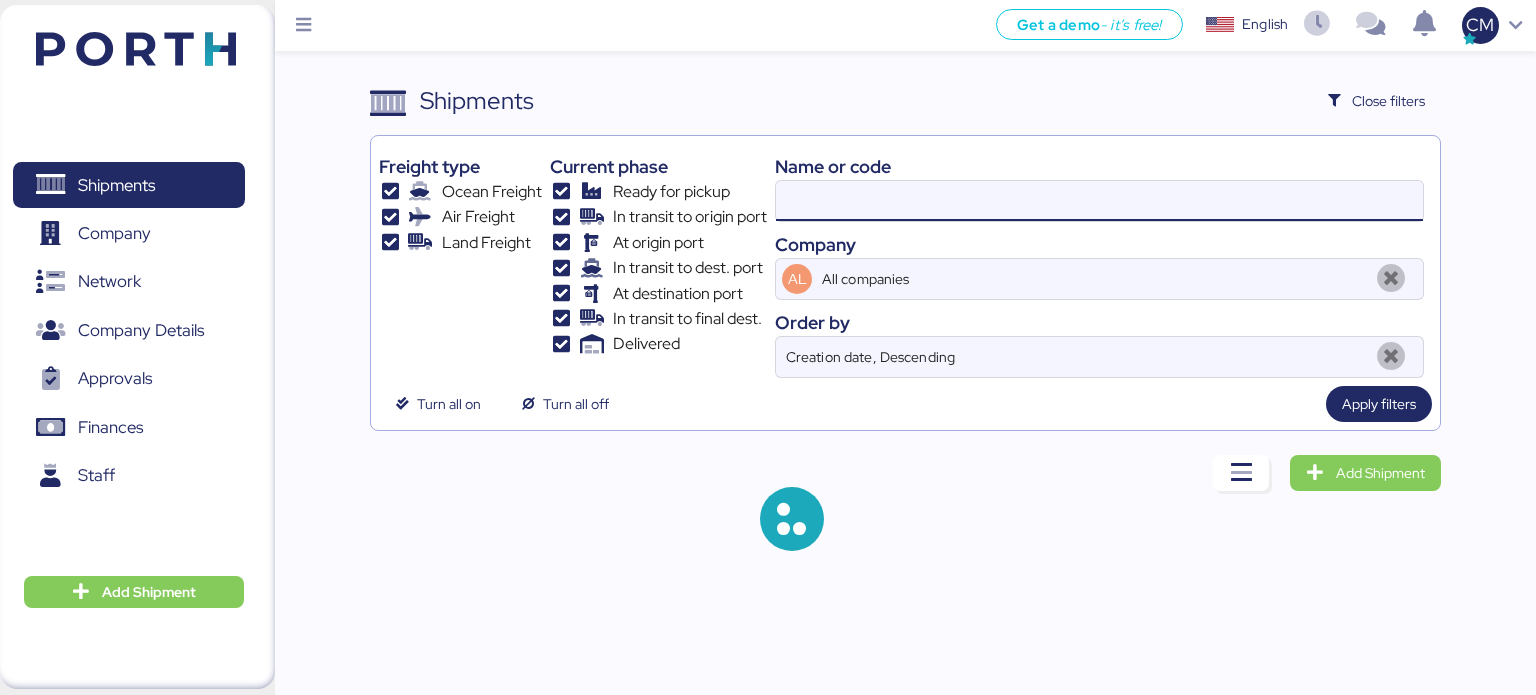 click at bounding box center [1099, 201] 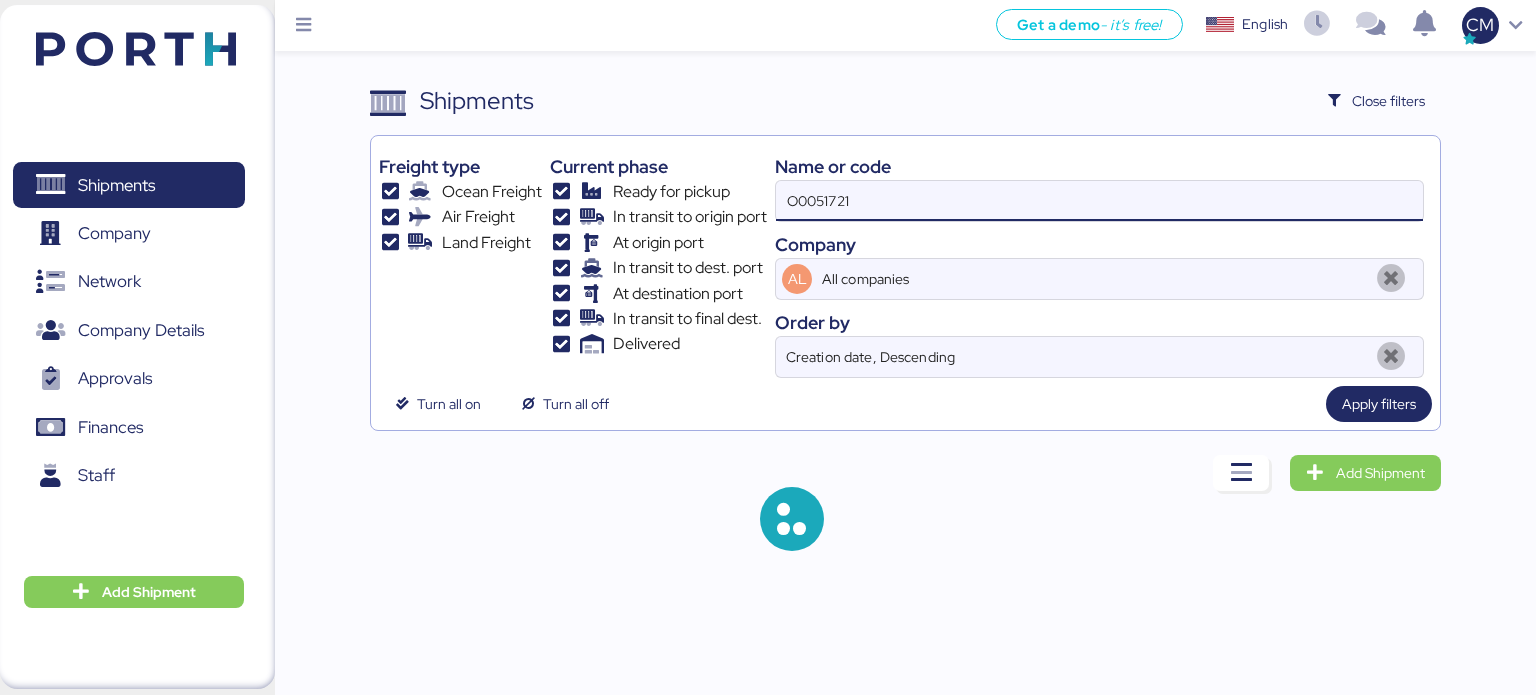 click on "O0051721" at bounding box center [1099, 201] 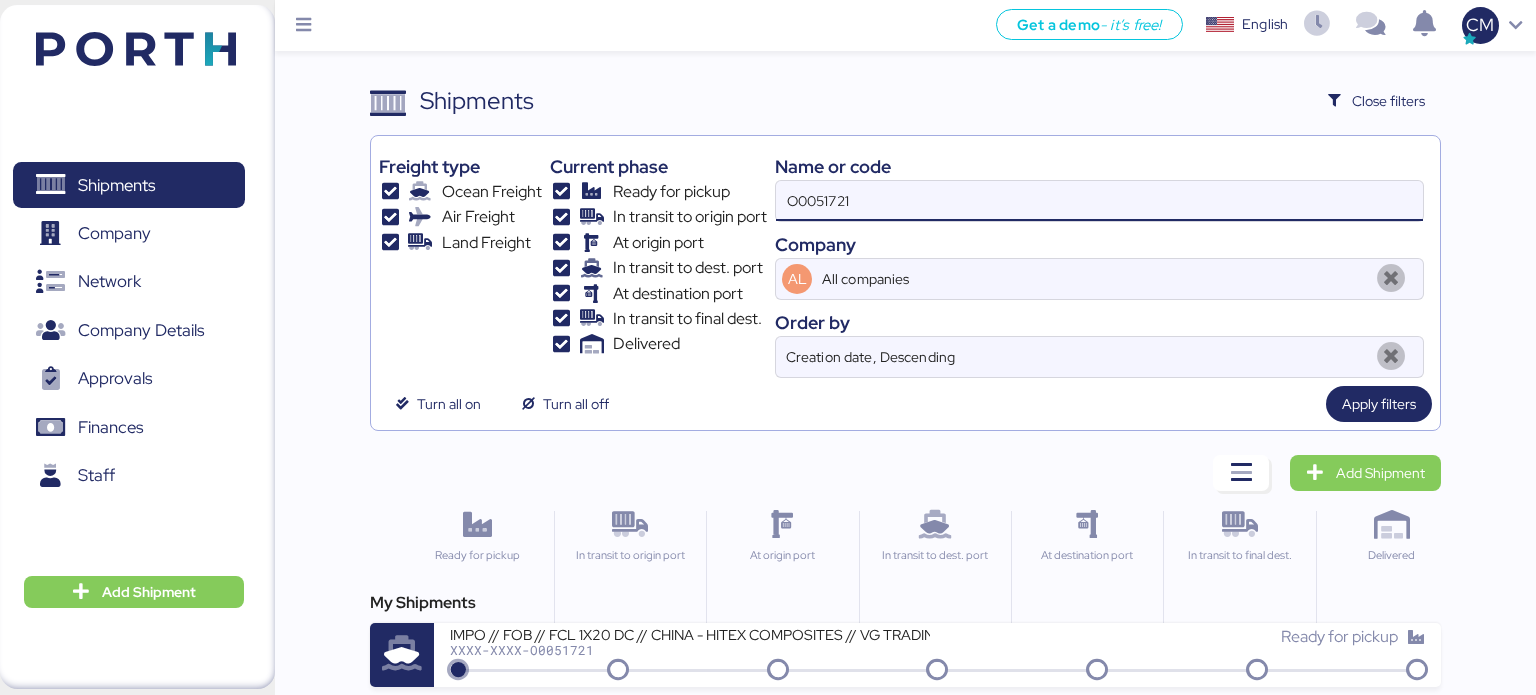 click on "O0051721" at bounding box center [1099, 201] 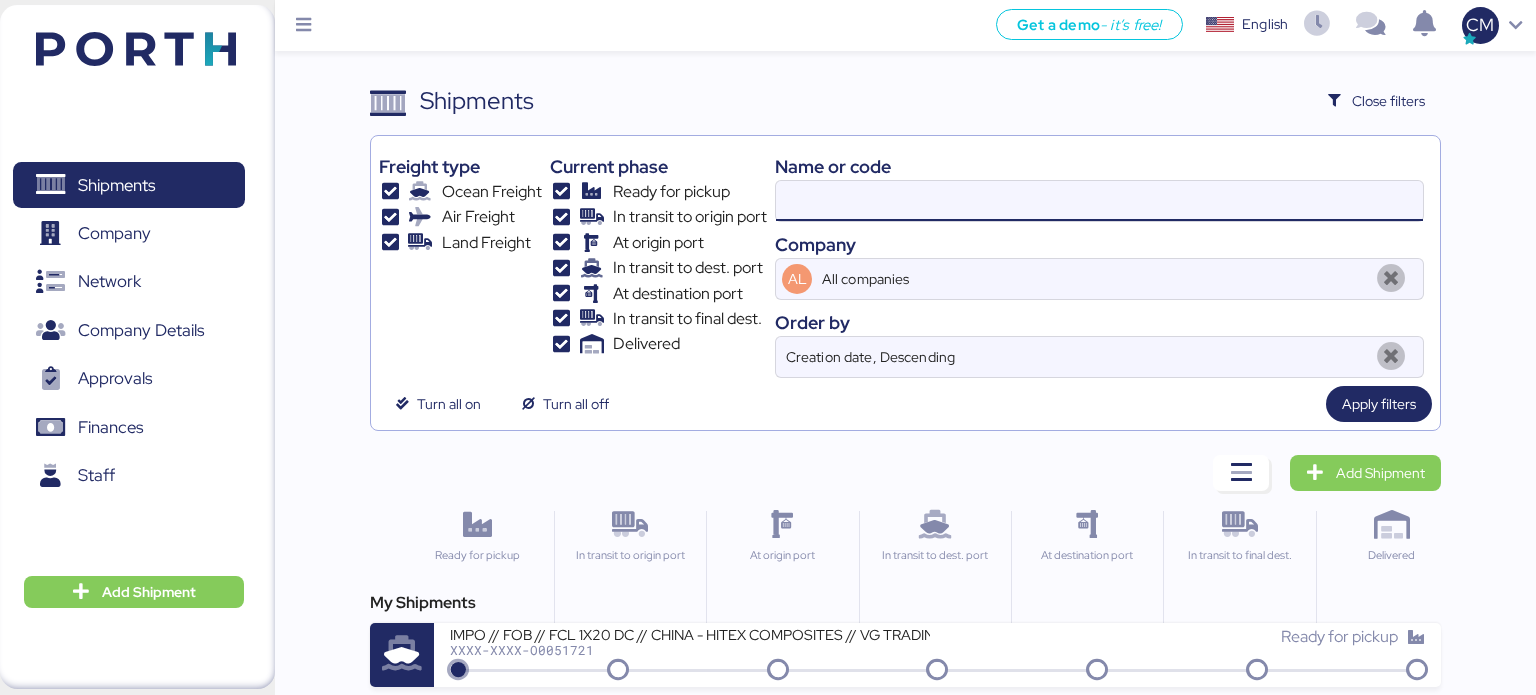 paste on "O0051432" 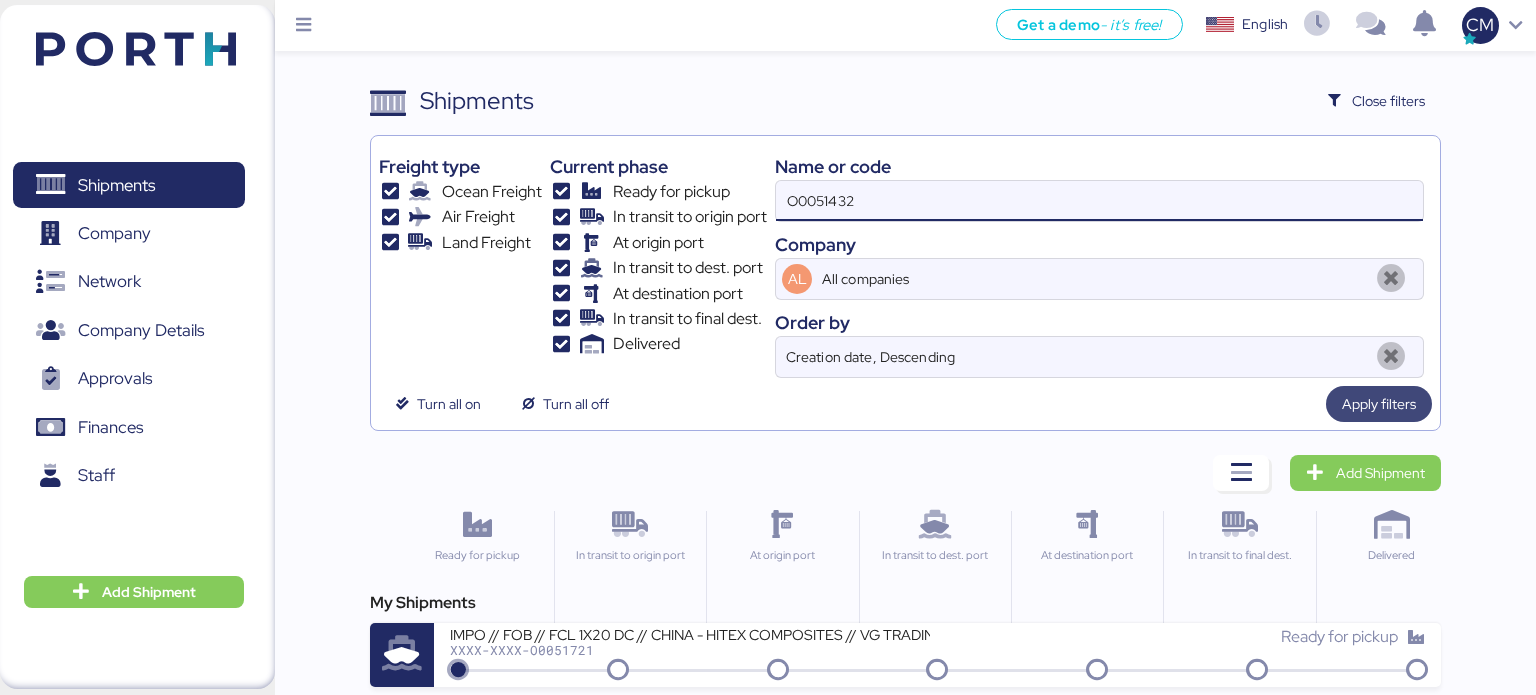 type on "O0051432" 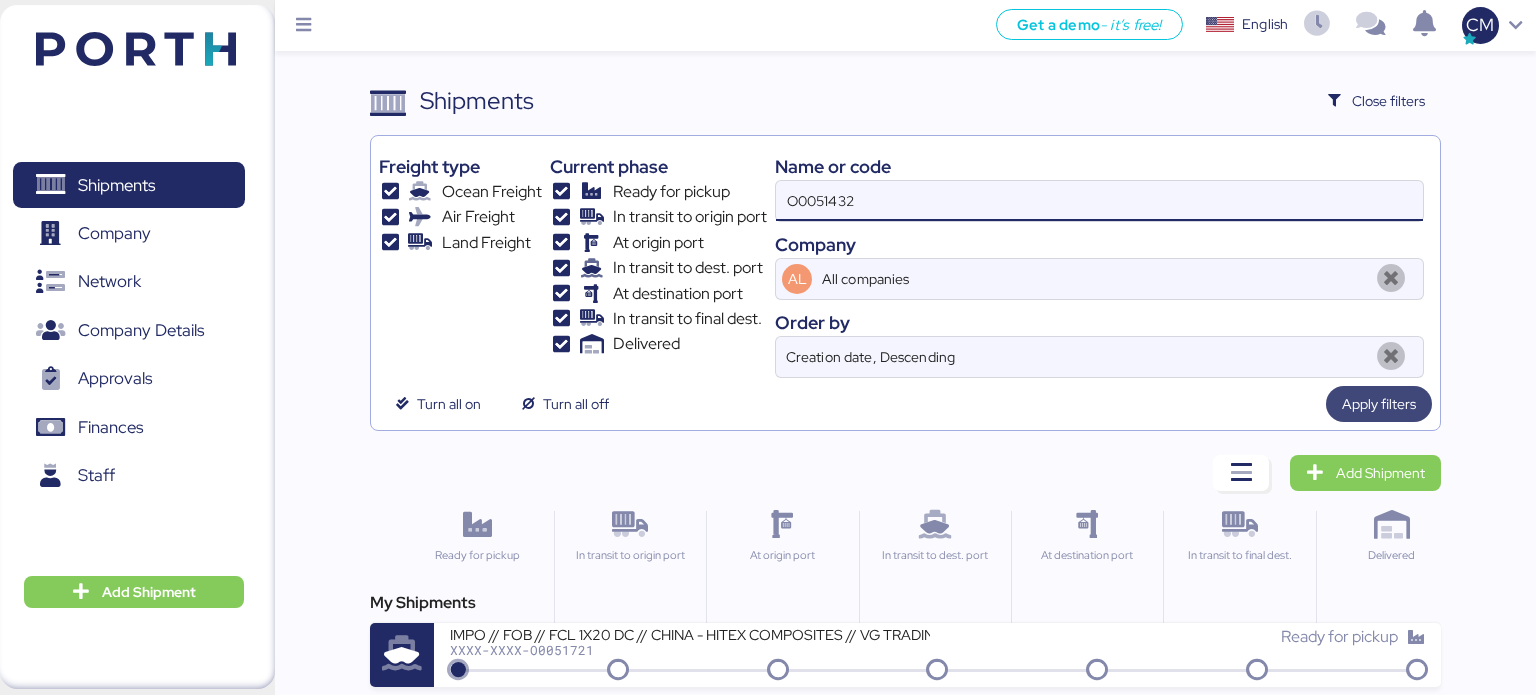 click on "Apply filters" at bounding box center [1379, 404] 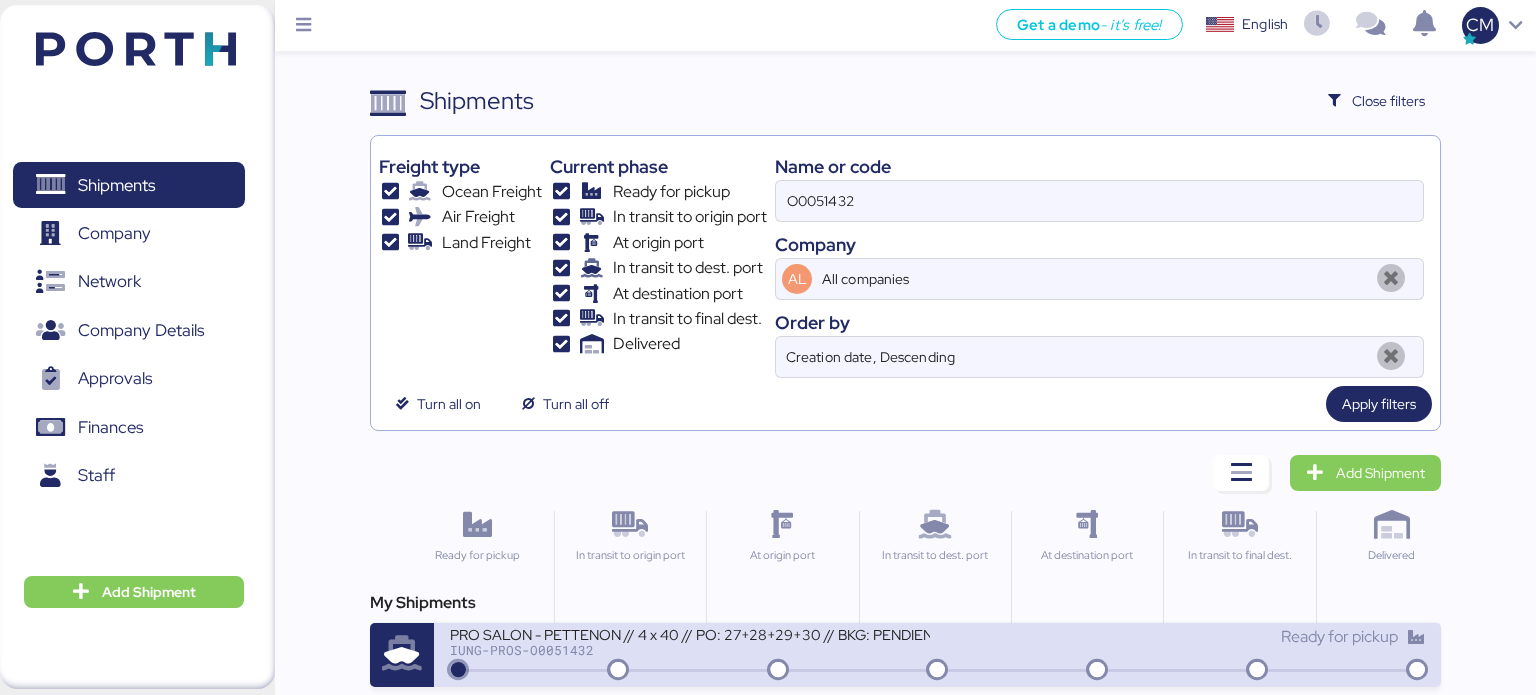 click on "IUNG-PROS-O0051432" at bounding box center [690, 650] 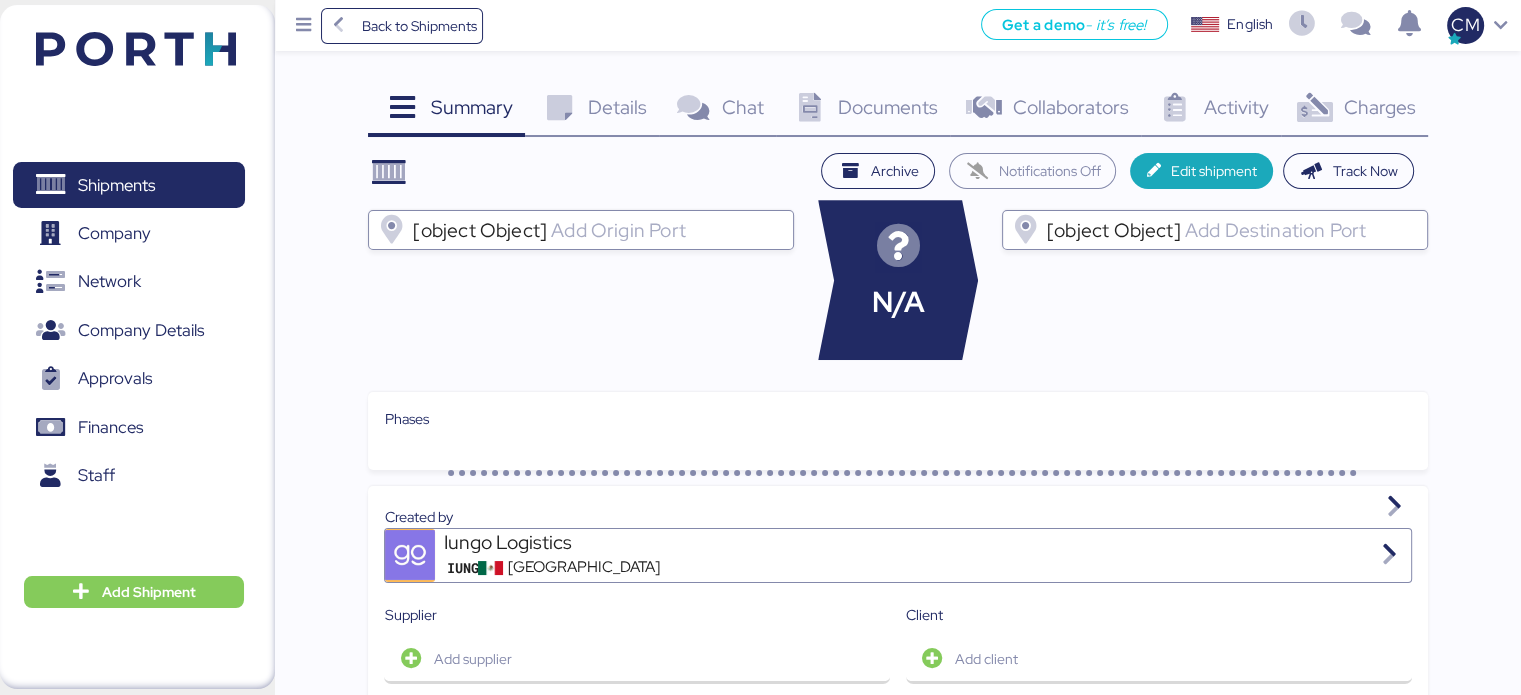 click on "Documents 0" at bounding box center (863, 110) 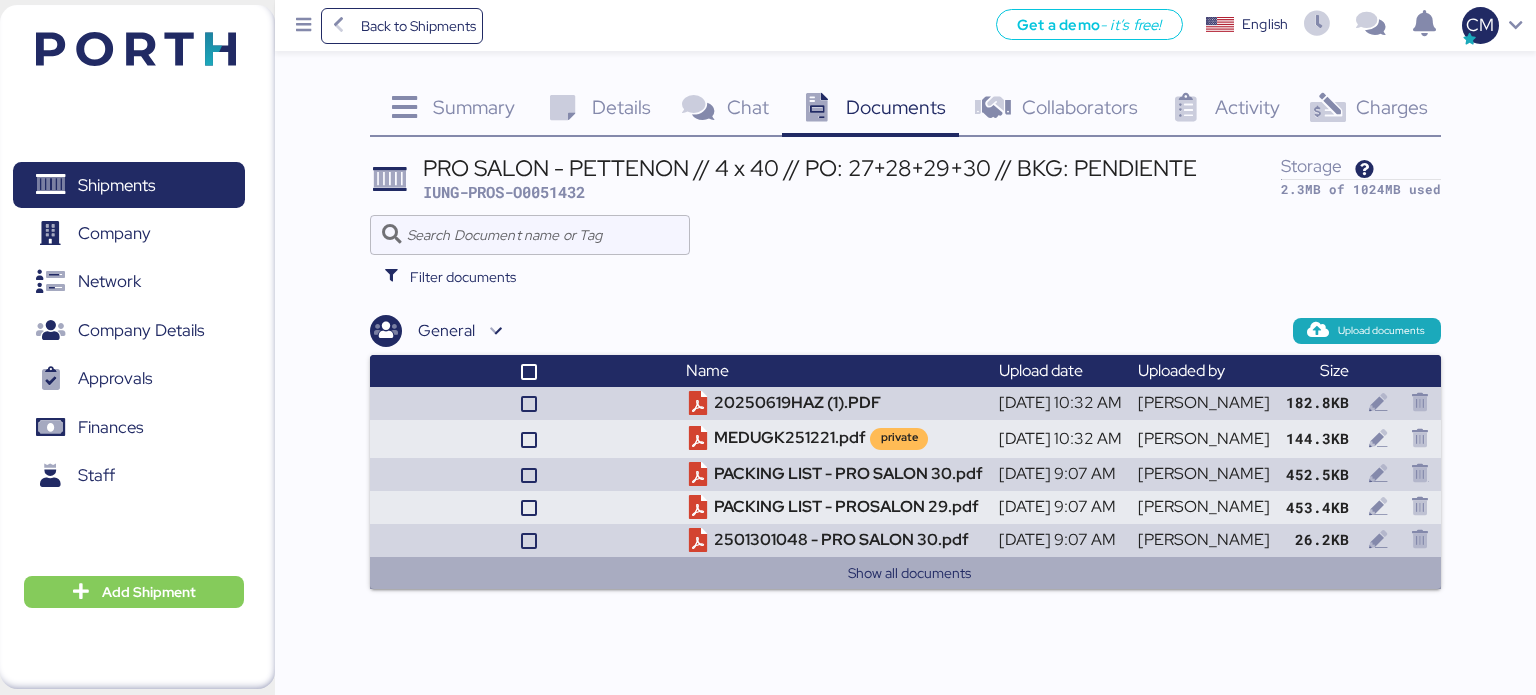 click on "Show all documents" at bounding box center (910, 573) 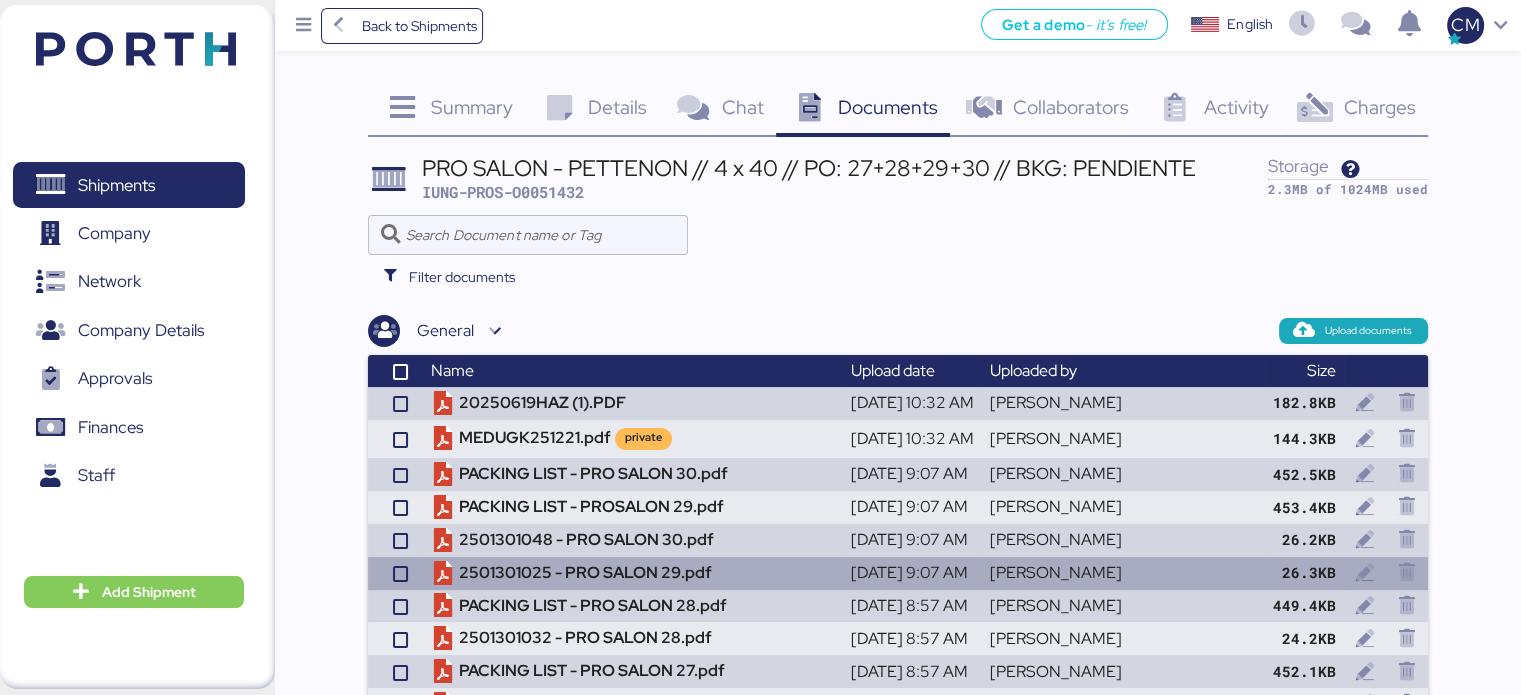 scroll, scrollTop: 120, scrollLeft: 0, axis: vertical 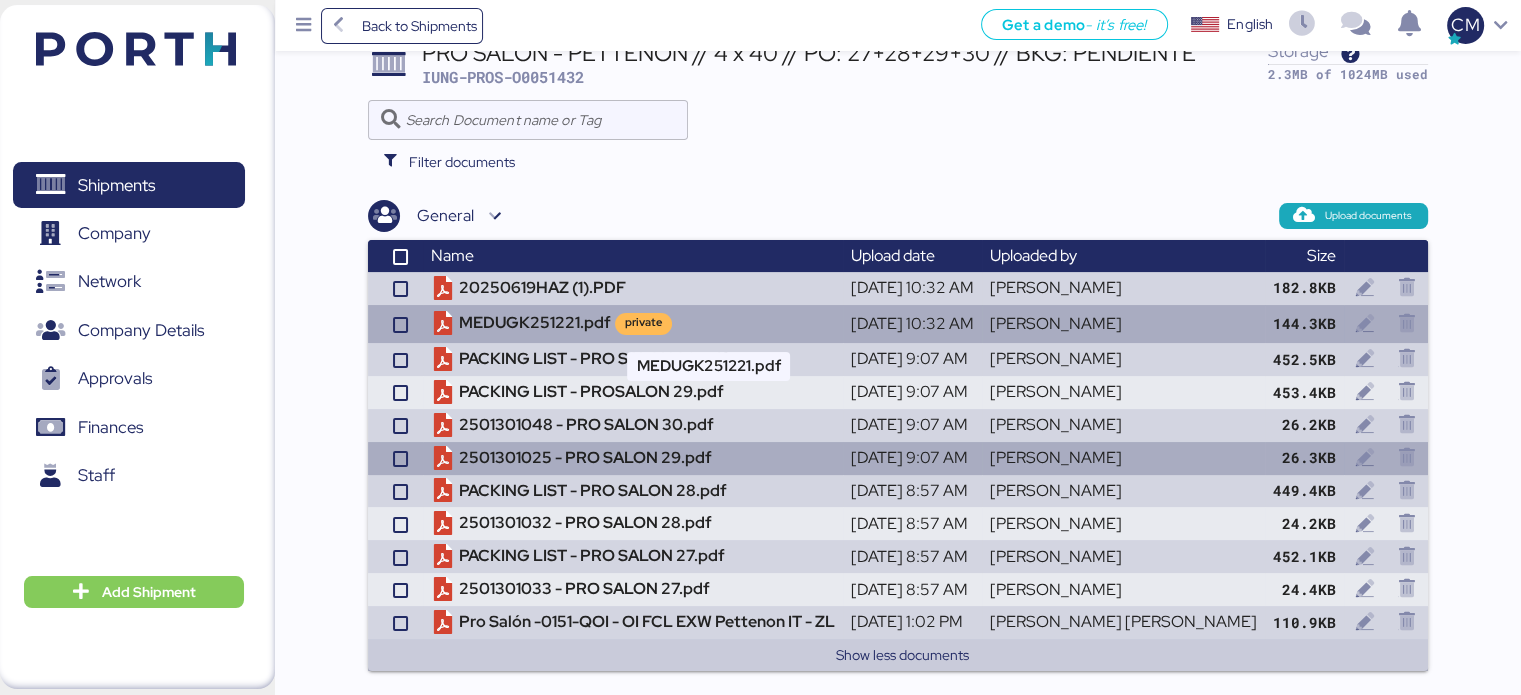 click on "MEDUGK251221.pdf
private" at bounding box center (633, 324) 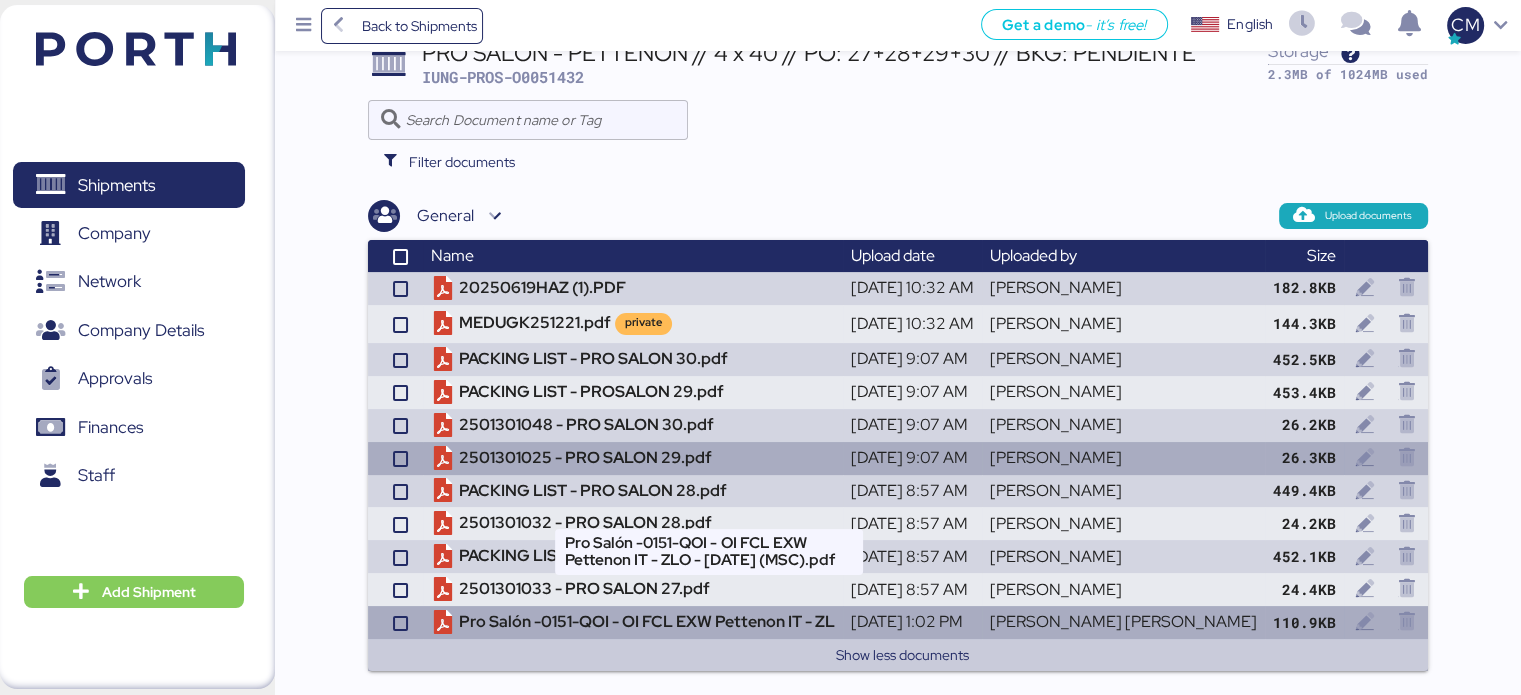 click on "Pro Salón -0151-QOI - OI FCL EXW Pettenon IT - ZL" at bounding box center [633, 622] 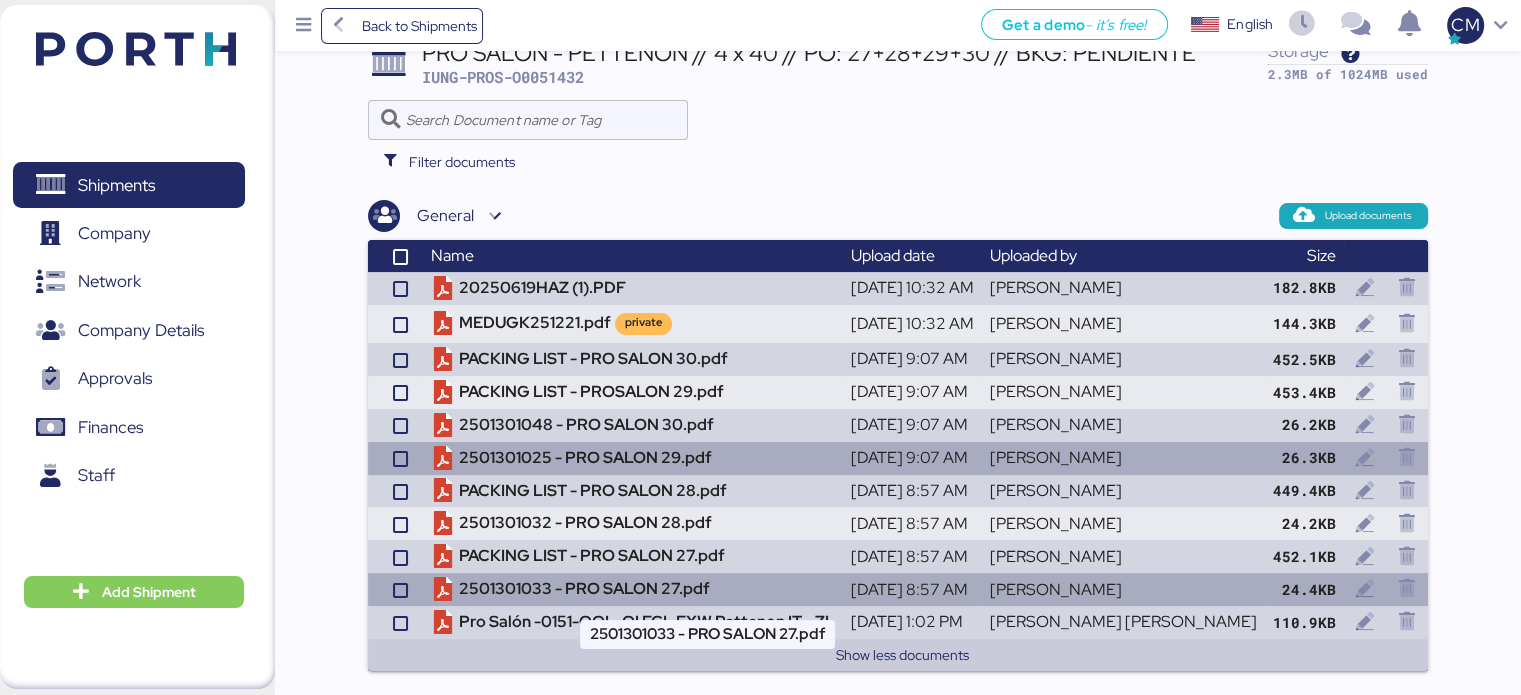 click on "2501301033 - PRO SALON 27.pdf" at bounding box center (633, 589) 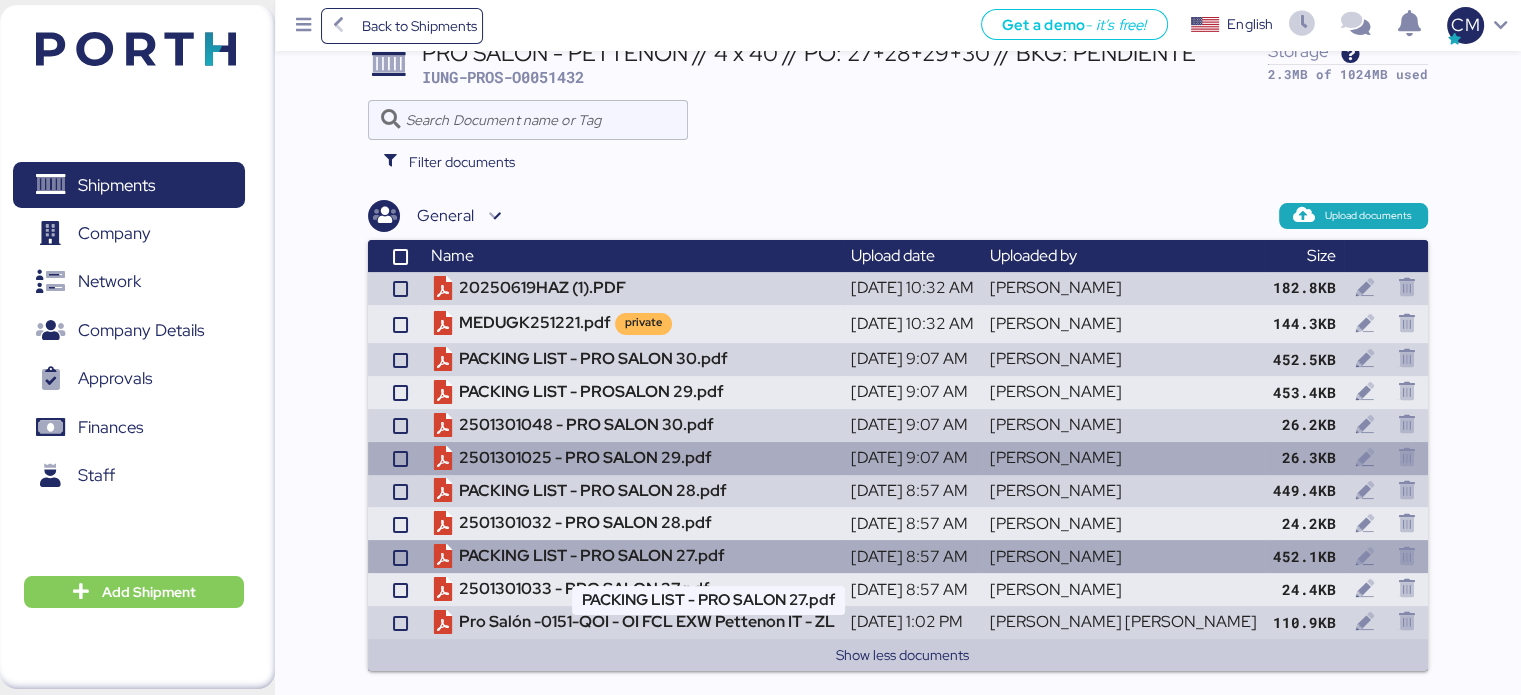 click on "PACKING LIST - PRO SALON 27.pdf" at bounding box center (633, 556) 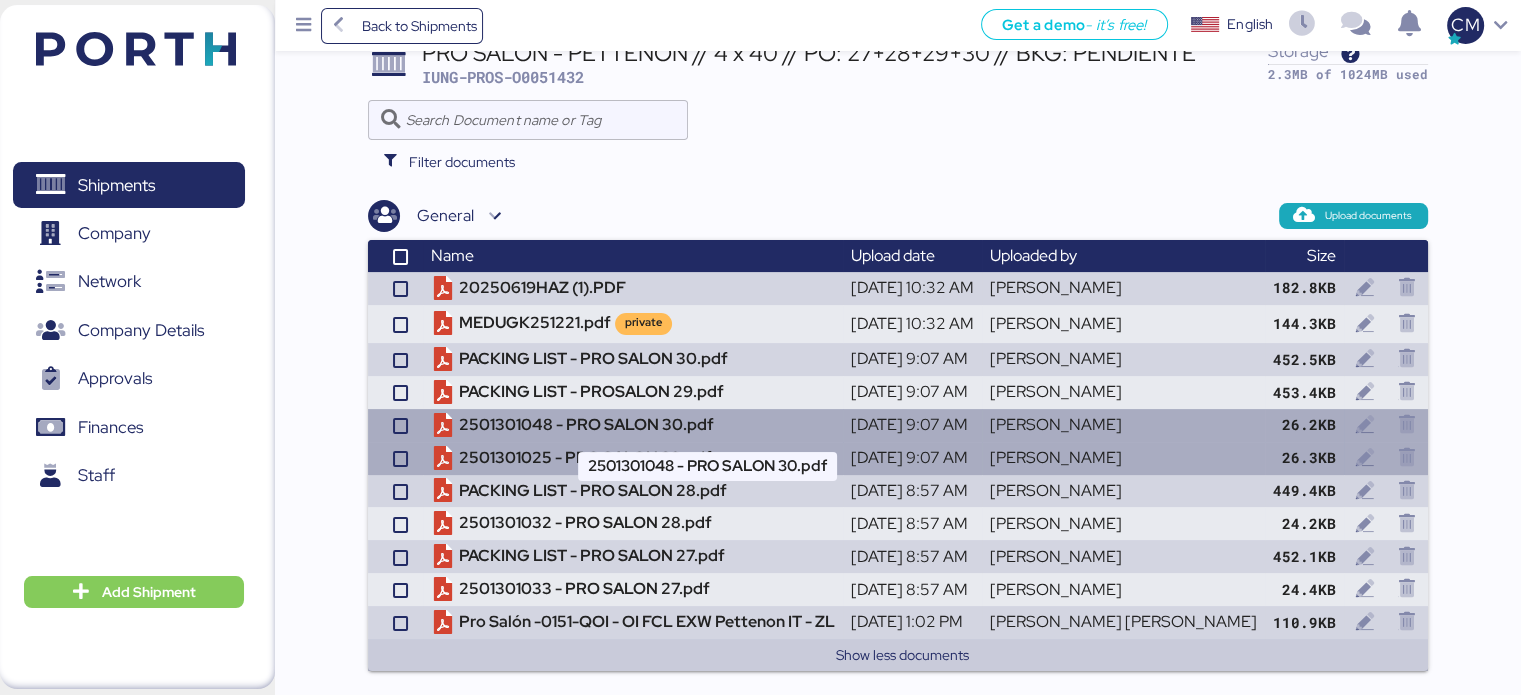 click on "2501301048 - PRO SALON 30.pdf" at bounding box center (633, 425) 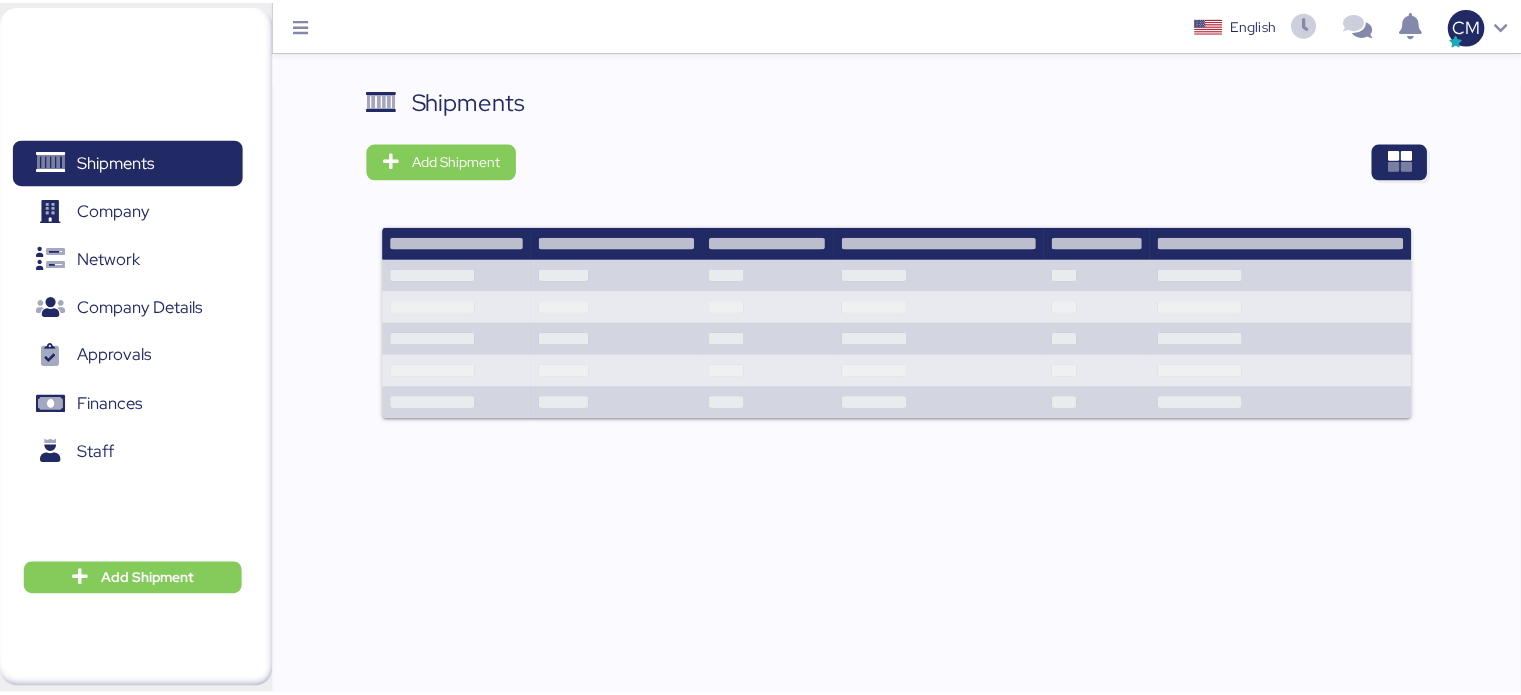 scroll, scrollTop: 0, scrollLeft: 0, axis: both 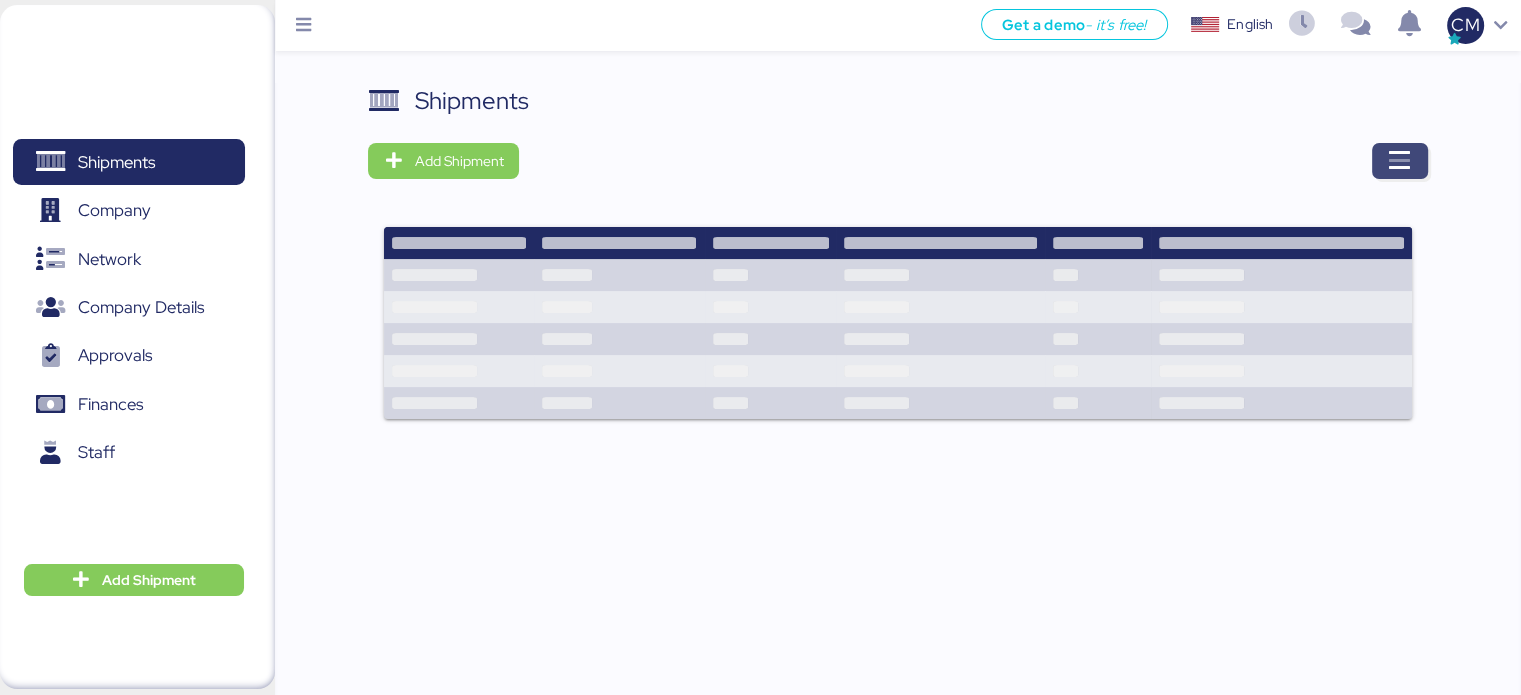 click at bounding box center (1400, 161) 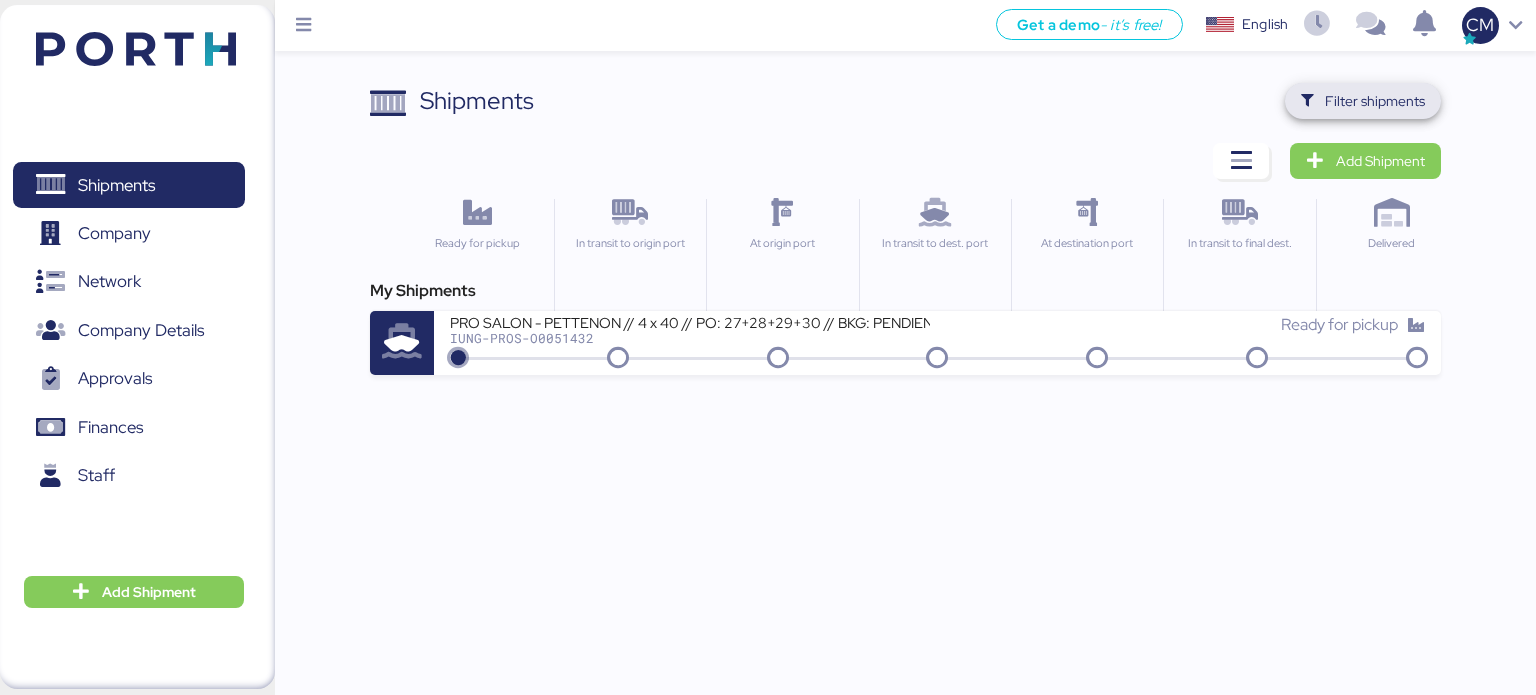 click on "Filter shipments" at bounding box center (1375, 101) 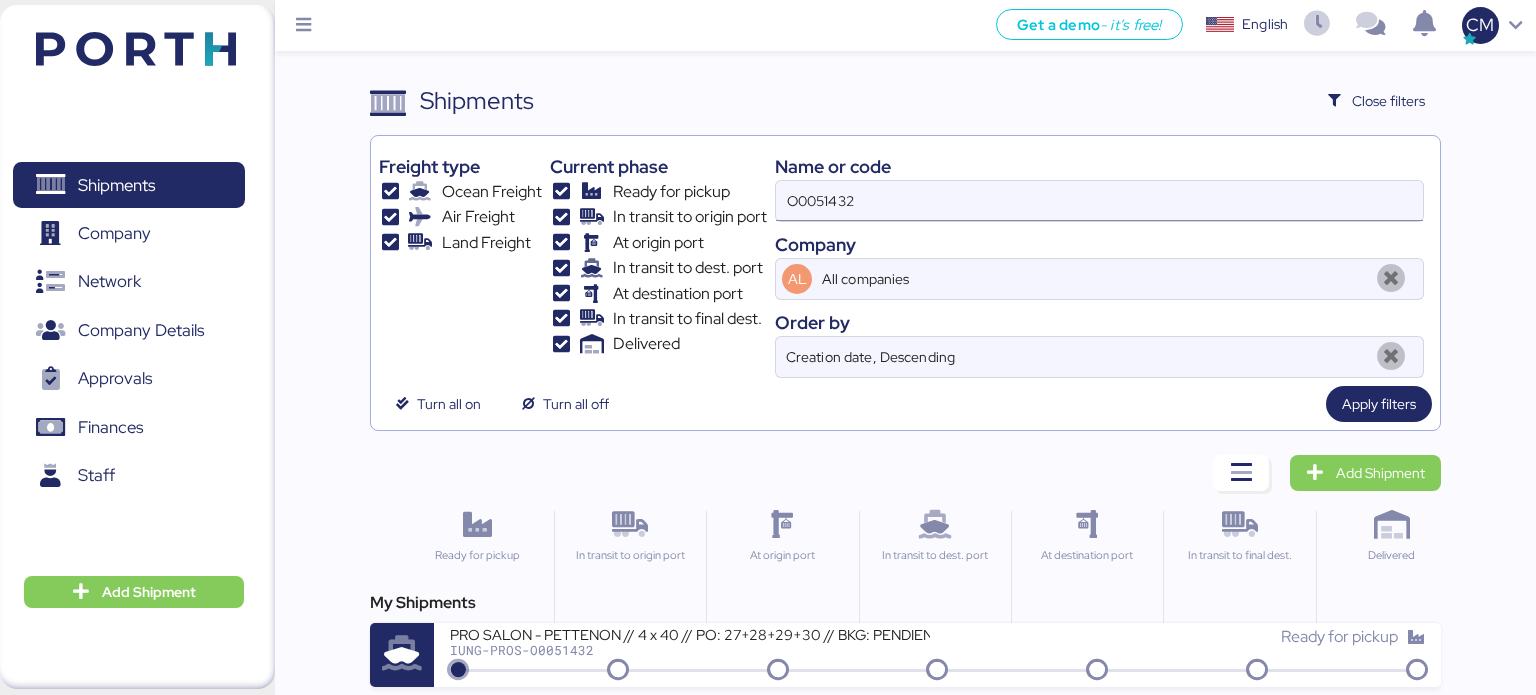 click on "O0051432" at bounding box center (1099, 201) 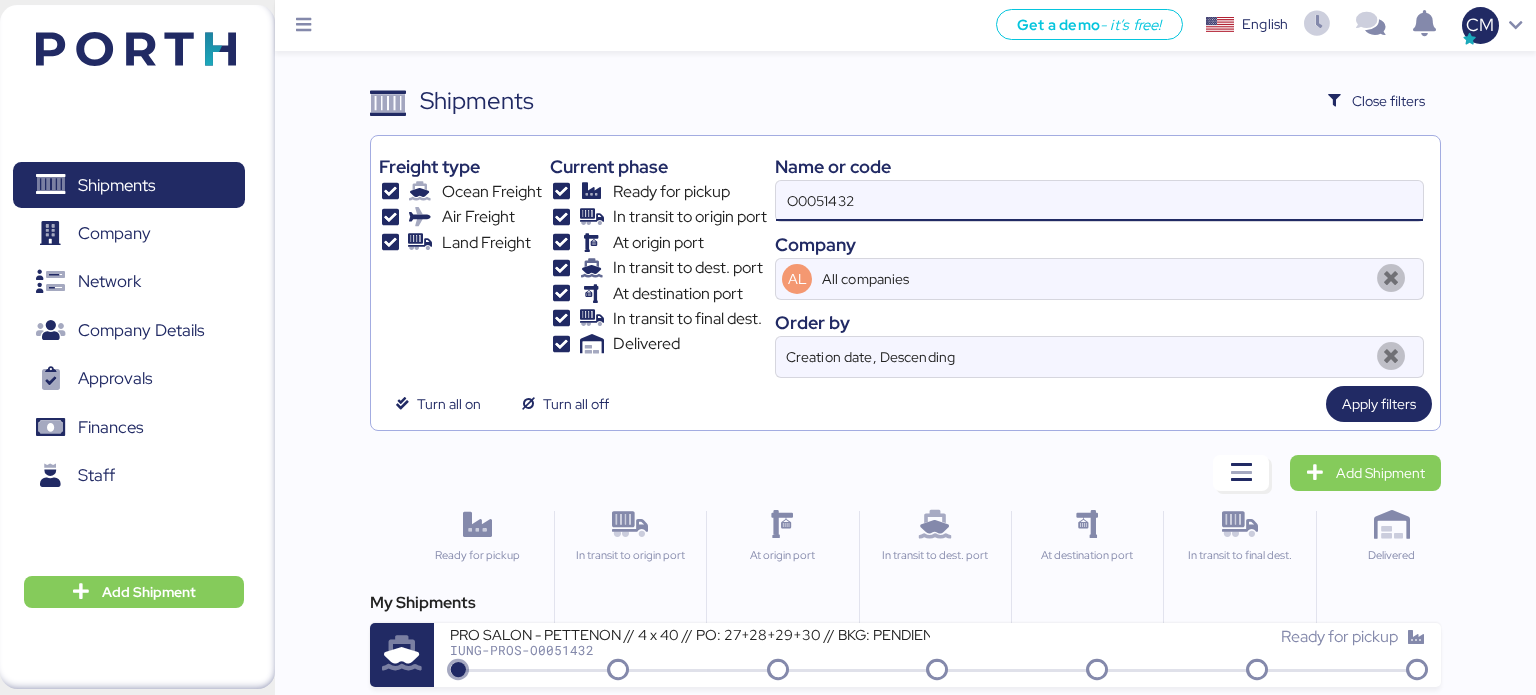 click on "O0051432" at bounding box center (1099, 201) 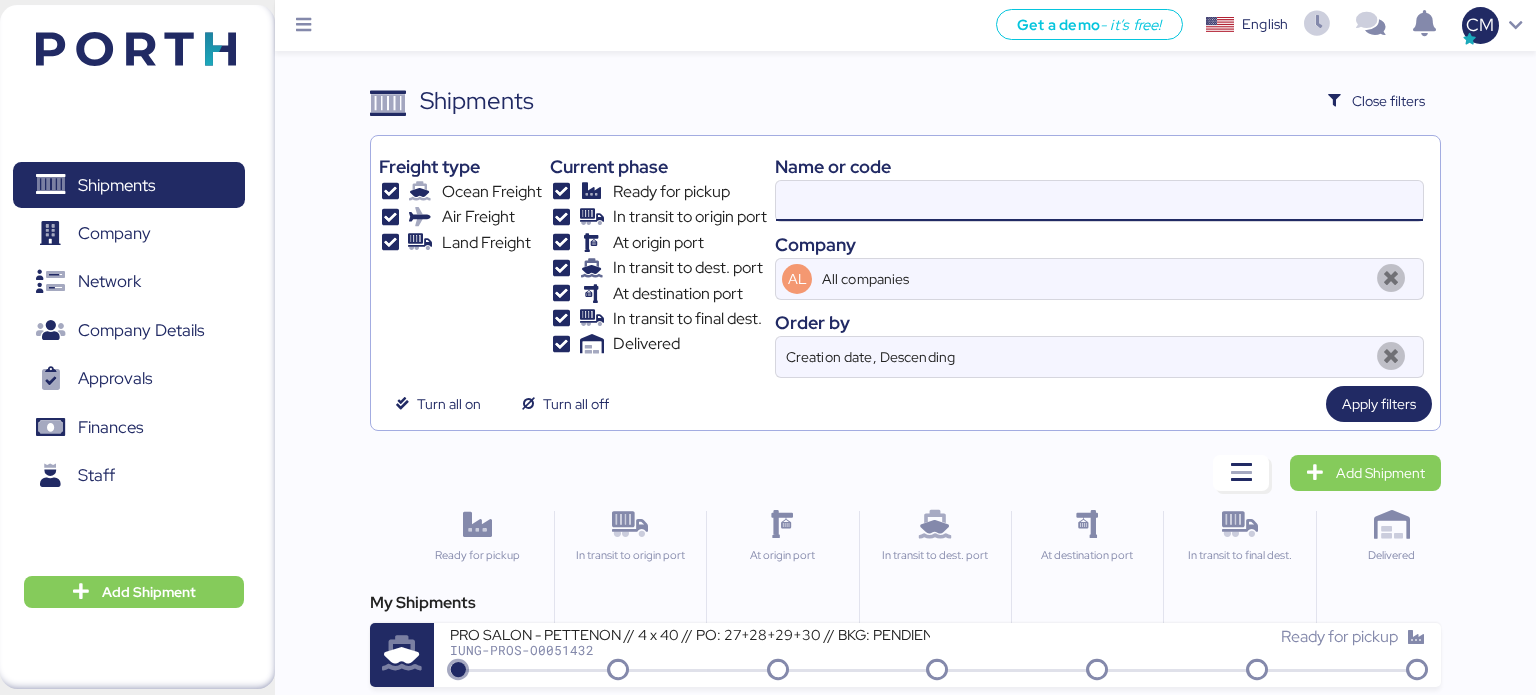 paste on "O0051718" 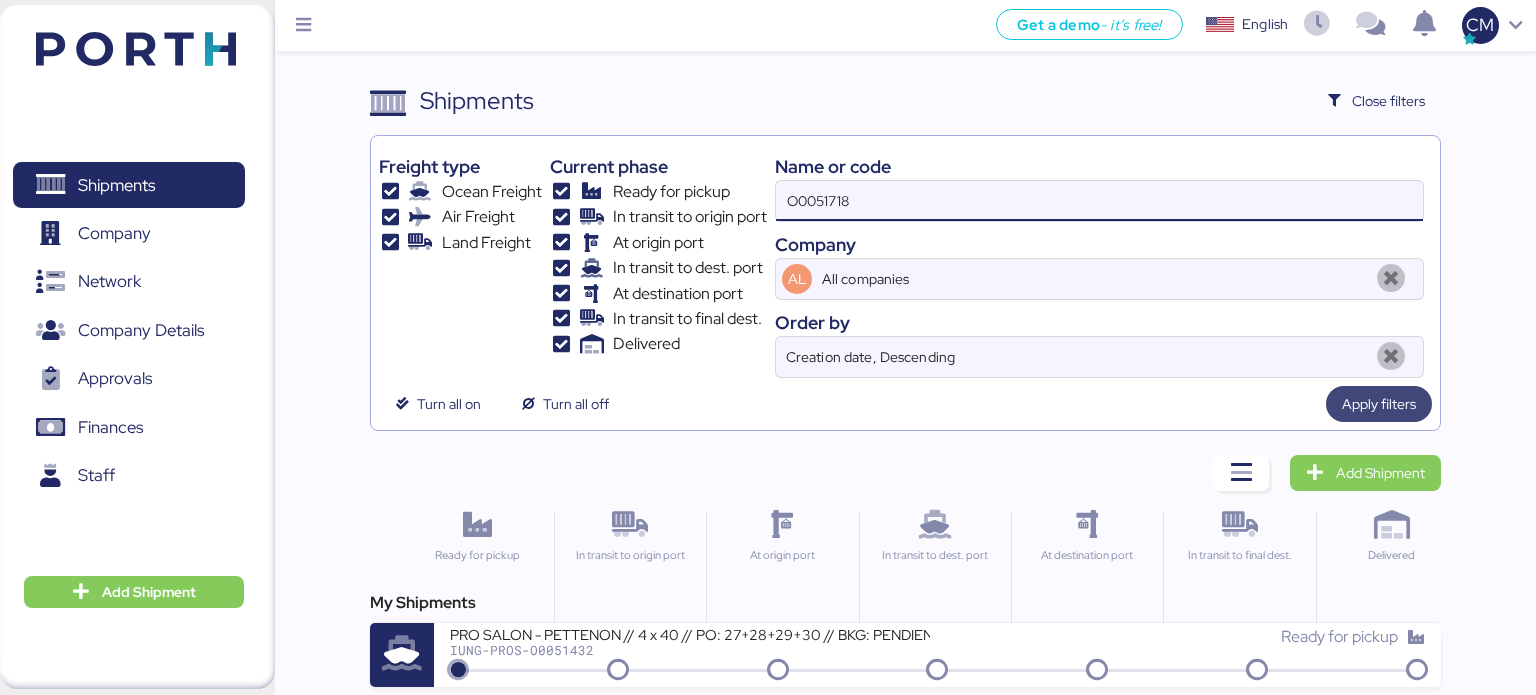 type on "O0051718" 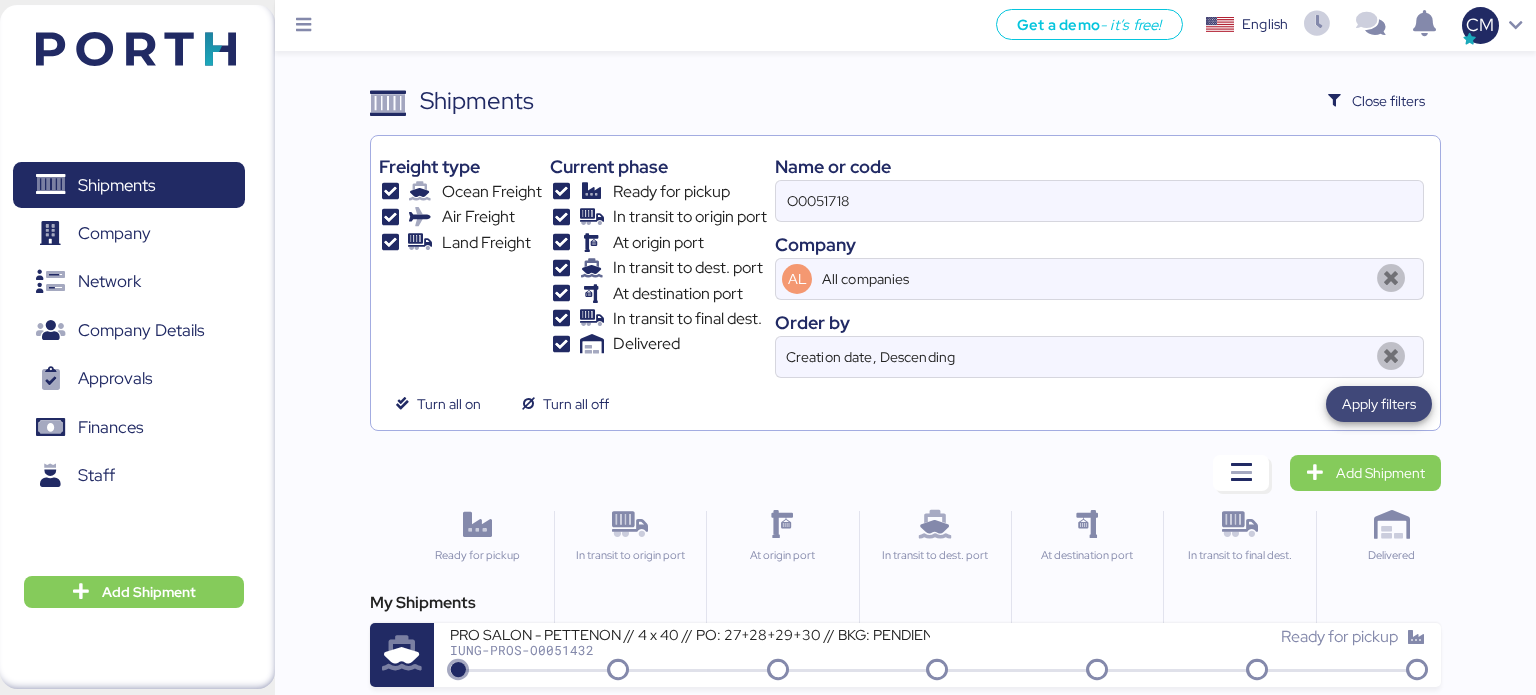 click on "Apply filters" at bounding box center (1379, 404) 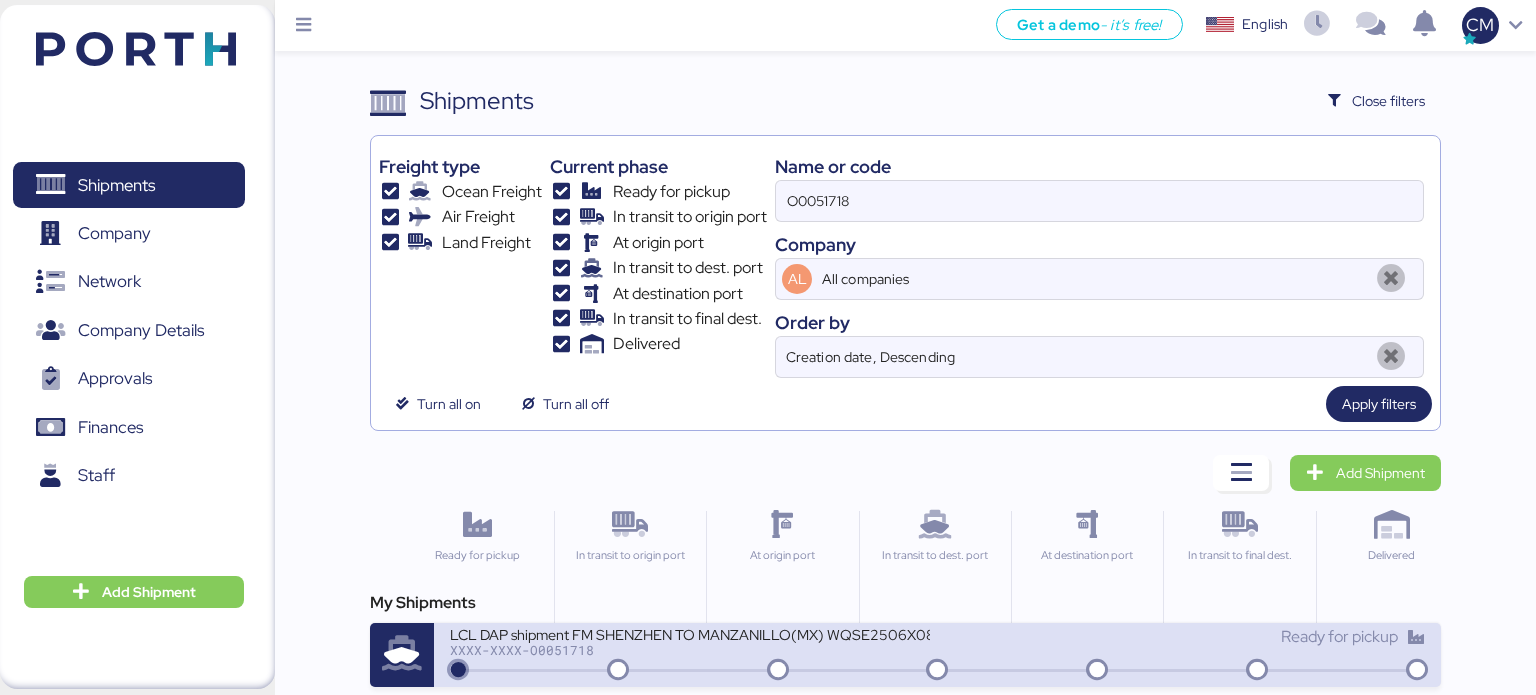 click on "XXXX-XXXX-O0051718" at bounding box center [690, 650] 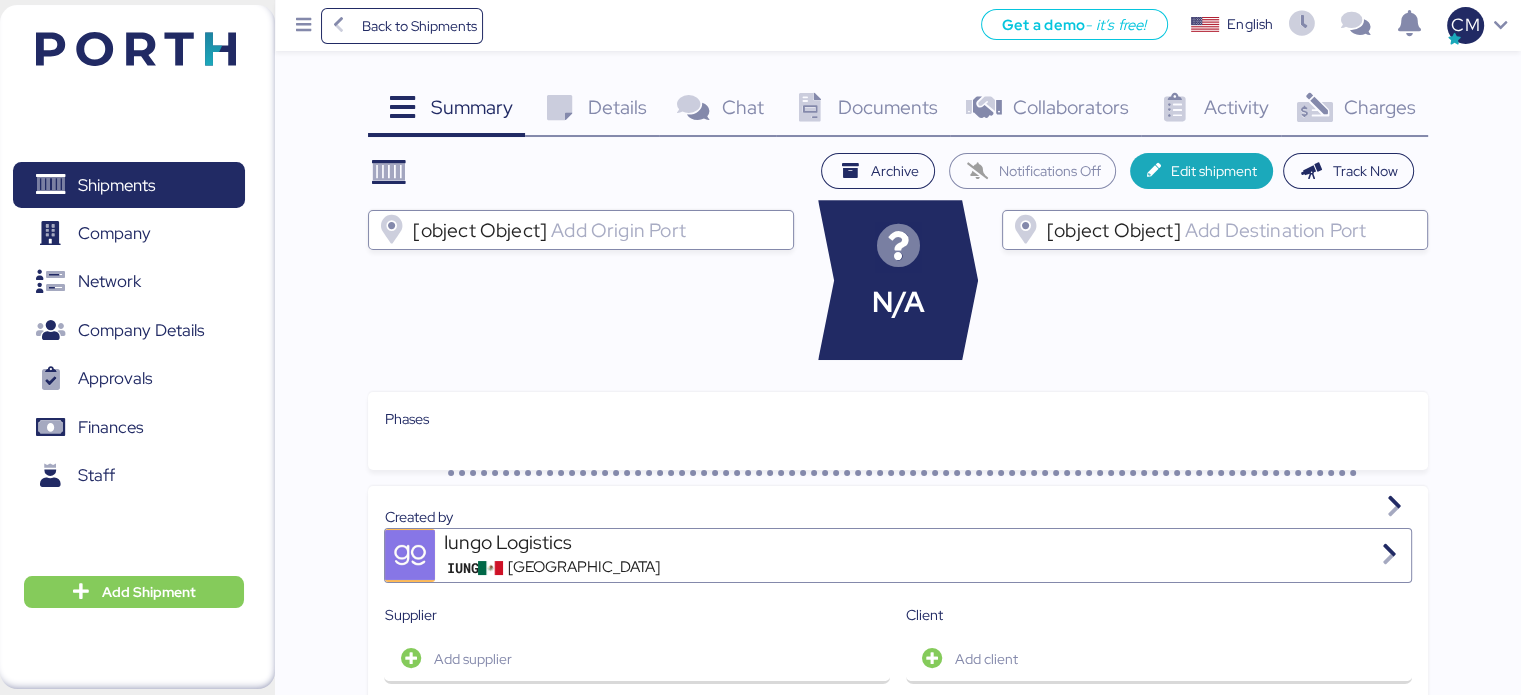 click on "Documents" at bounding box center (888, 107) 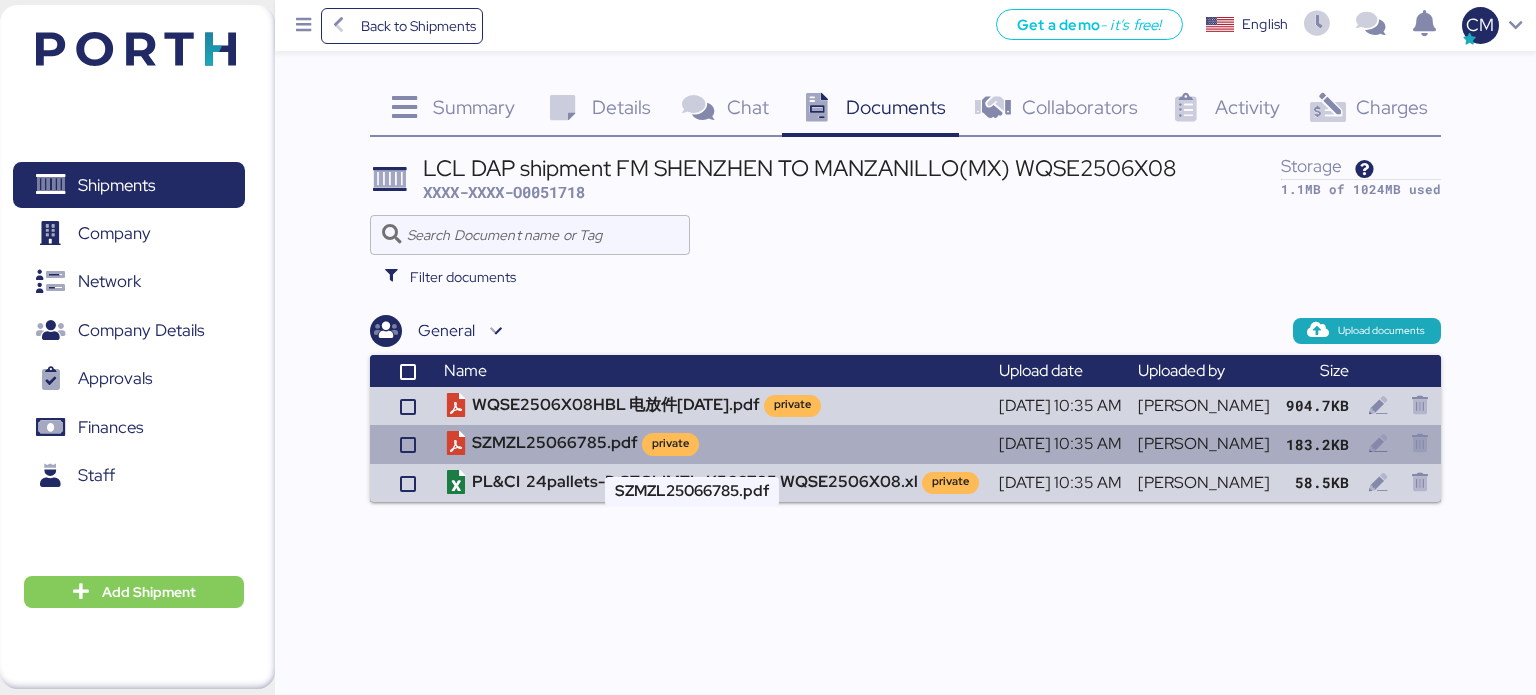 click on "SZMZL25066785.pdf
private" at bounding box center [713, 444] 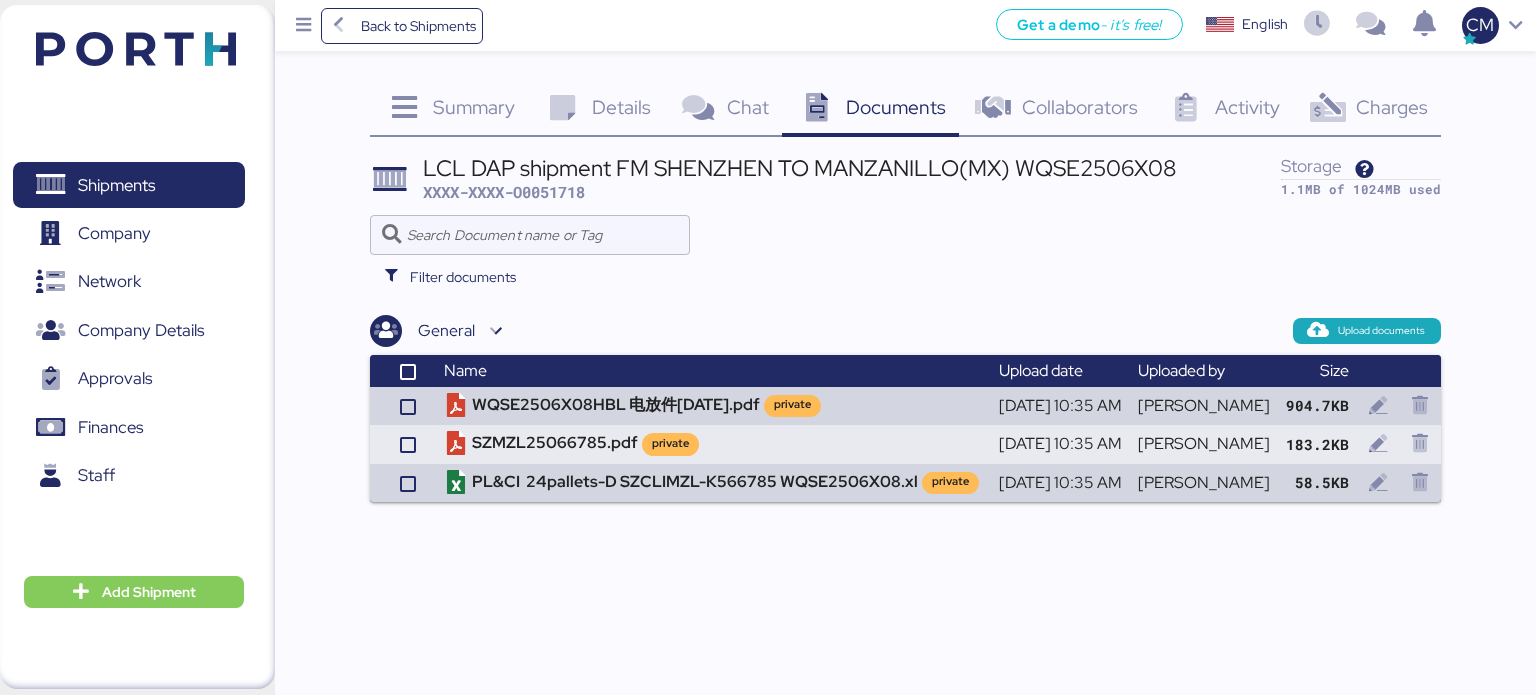 click on "Back to Shipments Get a demo  - it’s free! Get a demo  English Inglés English         CM" at bounding box center [905, 25] 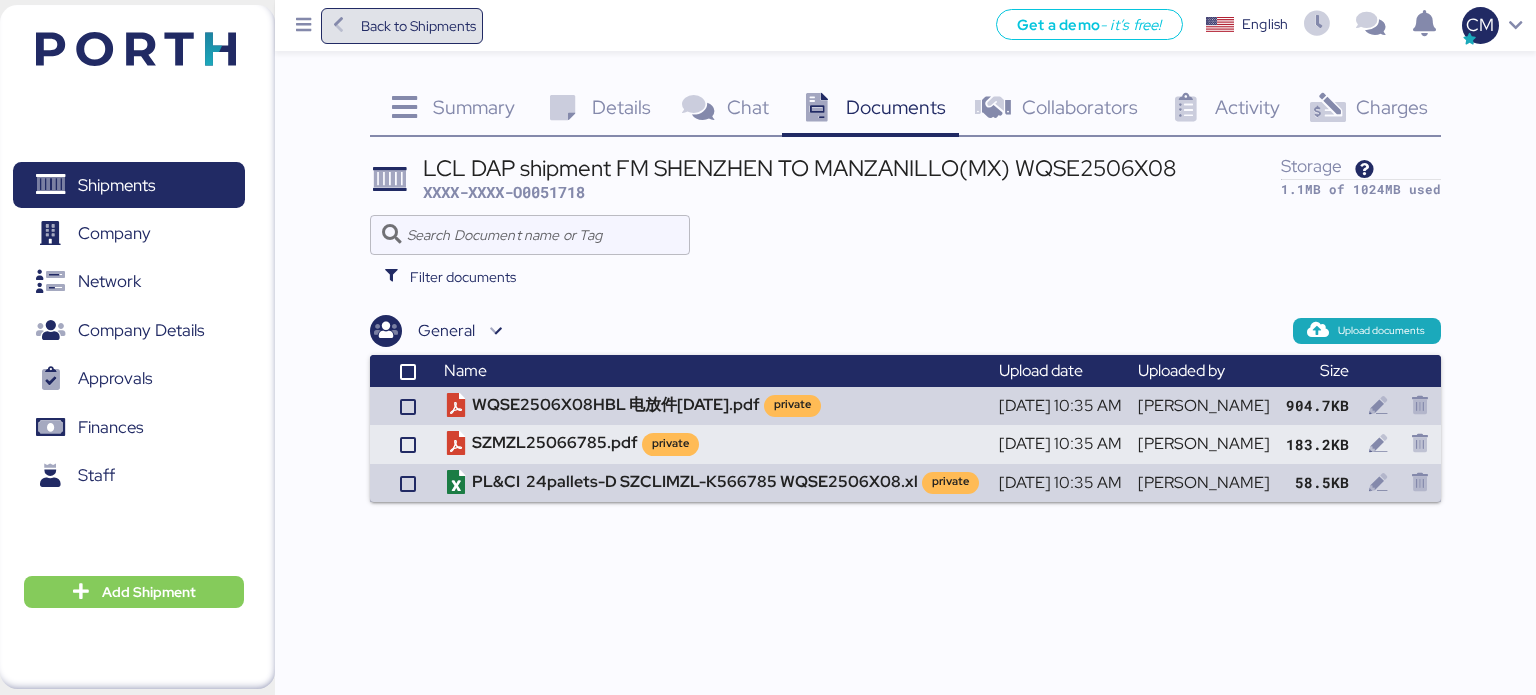 click on "Back to Shipments" at bounding box center [402, 26] 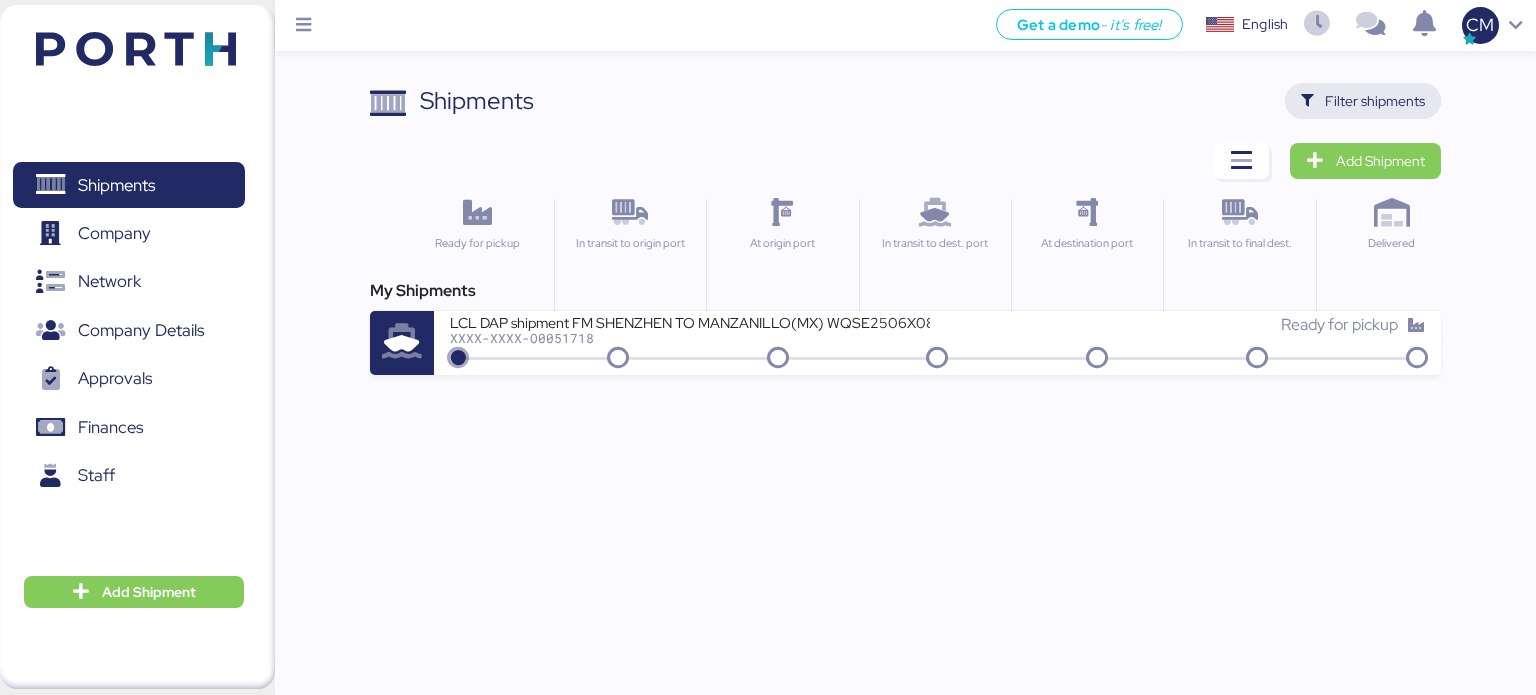 click on "Filter shipments" at bounding box center [1375, 101] 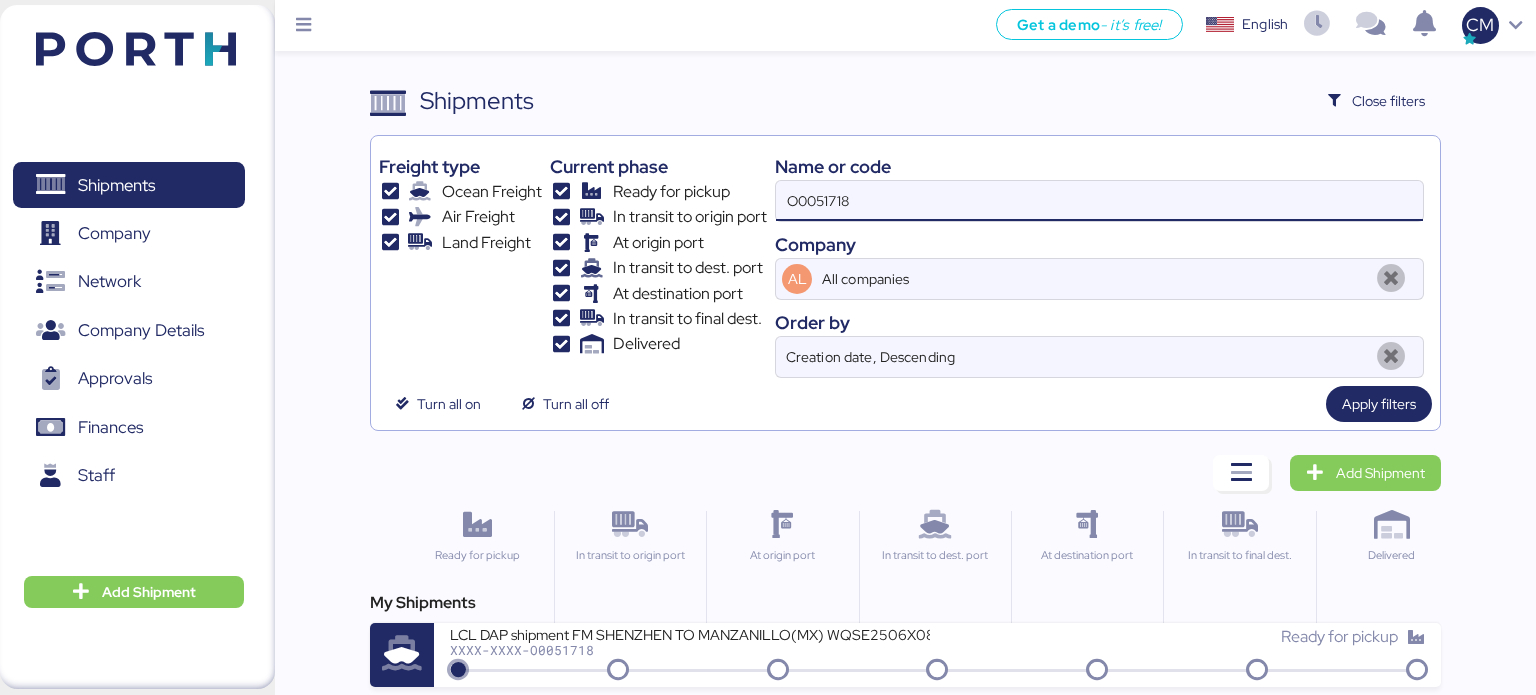 click on "O0051718" at bounding box center (1099, 201) 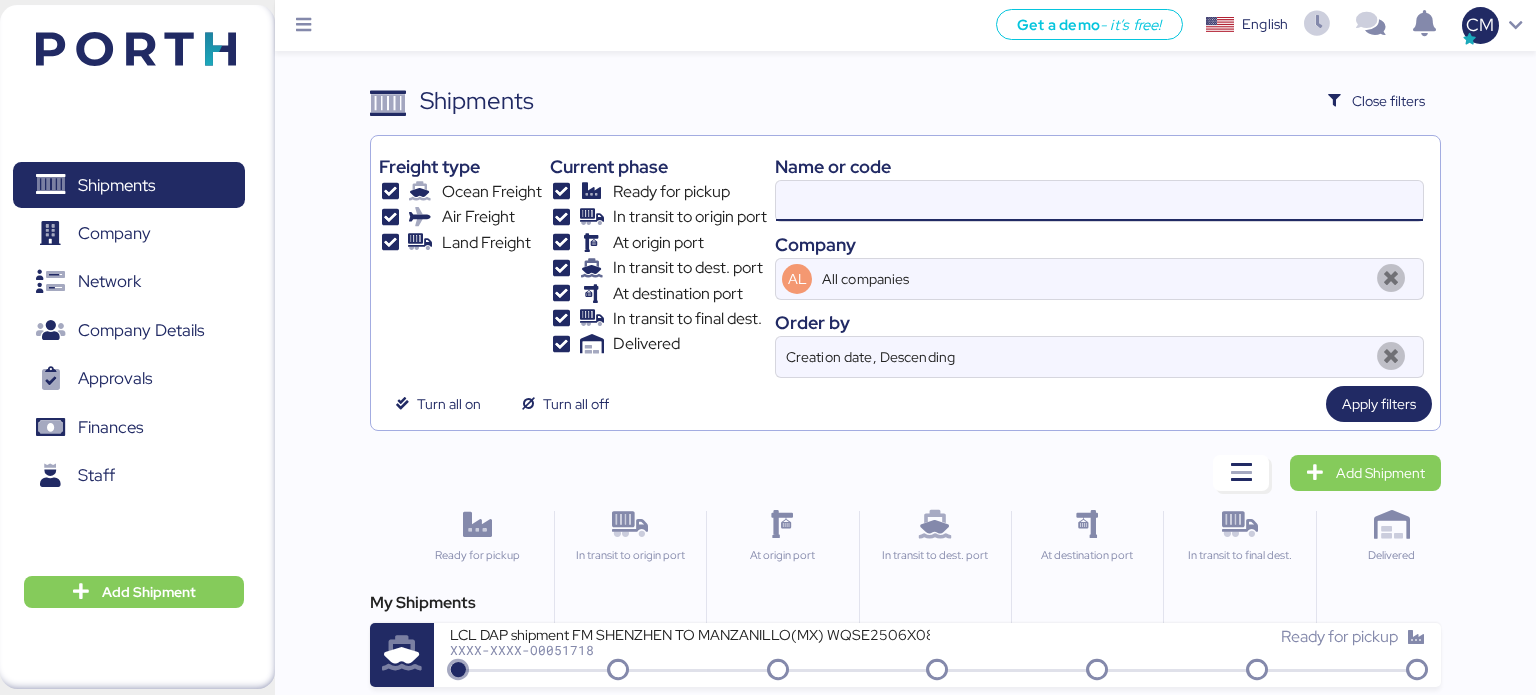 paste on "O0050826" 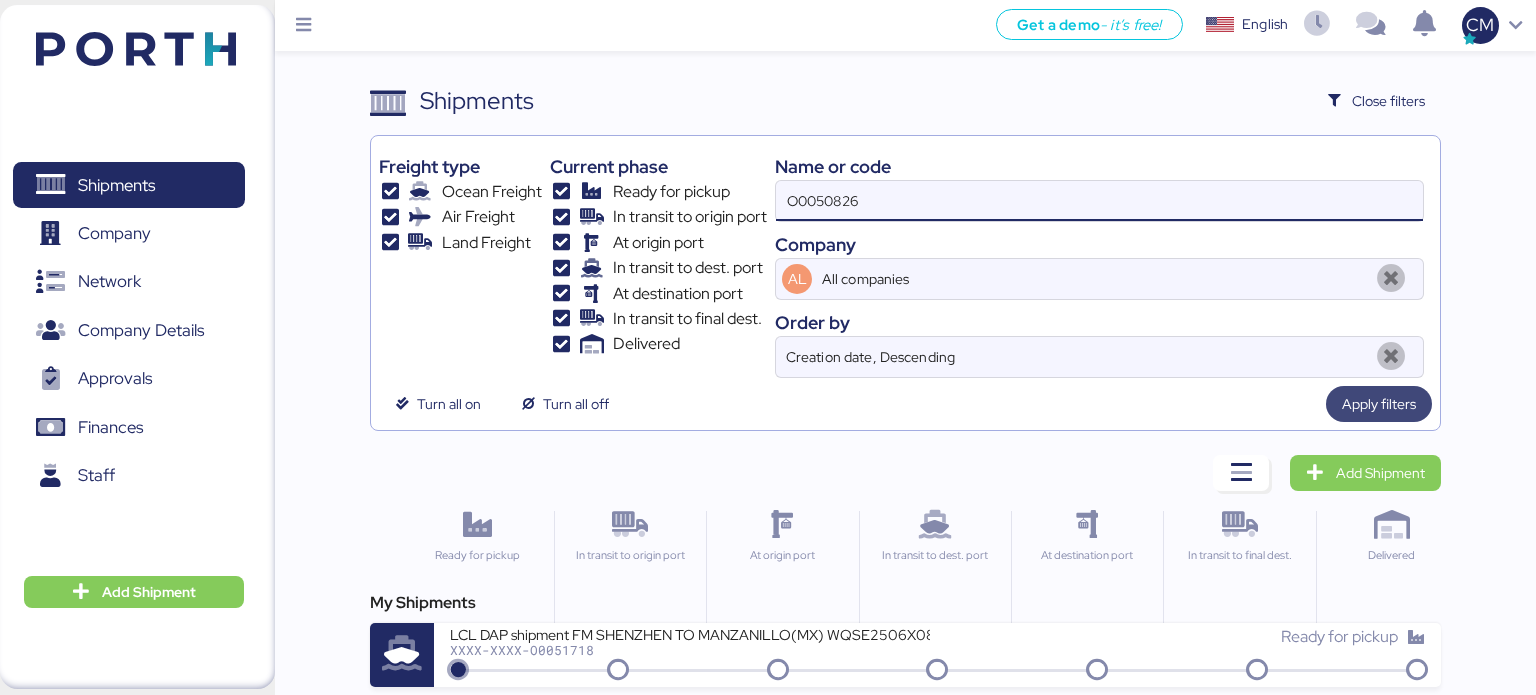 type on "O0050826" 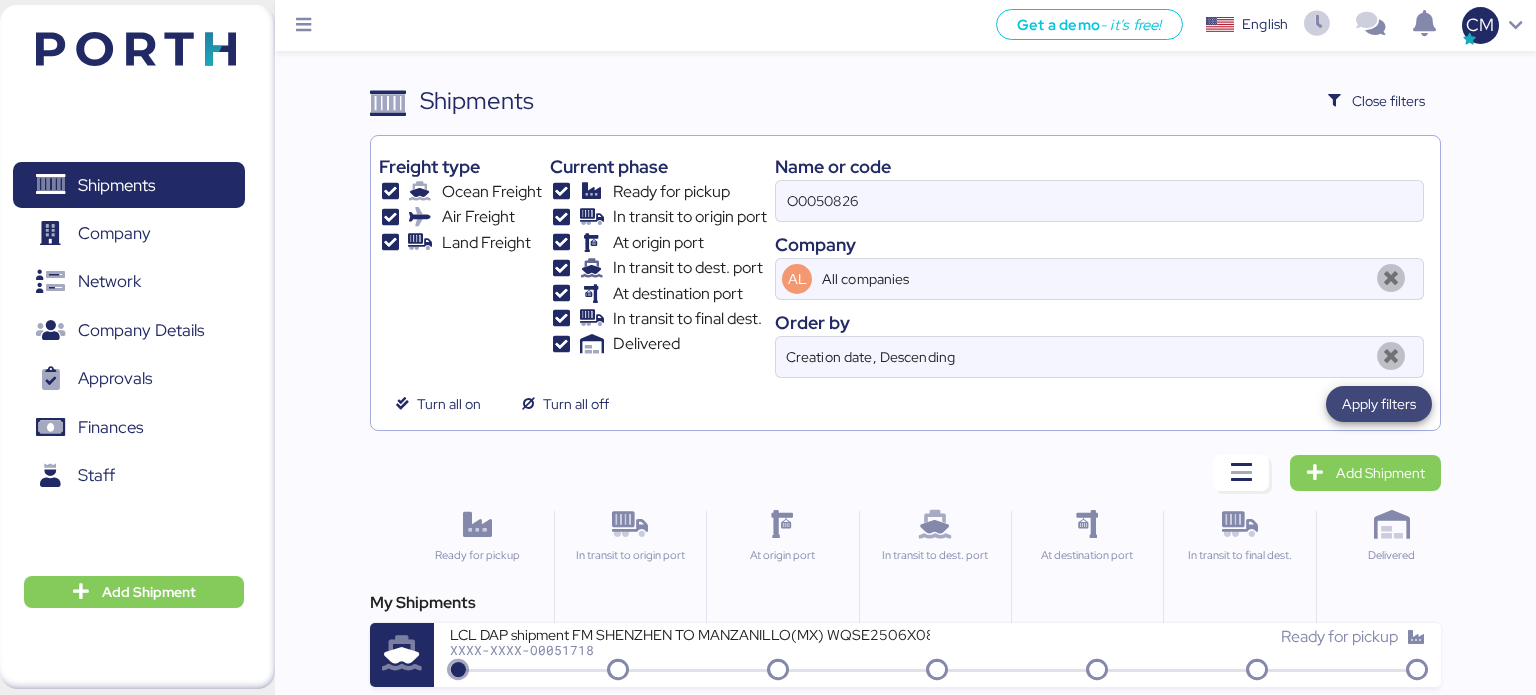 click on "Apply filters" at bounding box center [1379, 404] 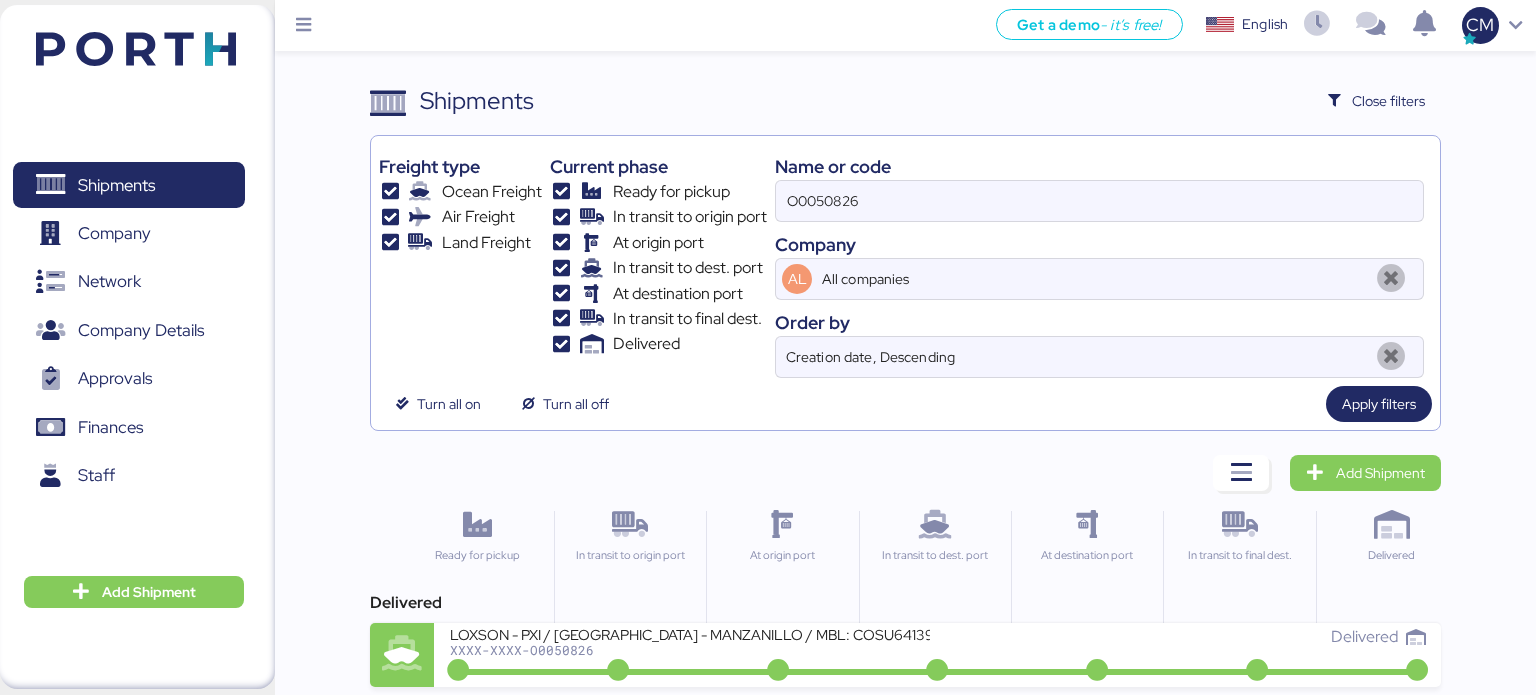 click on "At origin port" at bounding box center [781, 583] 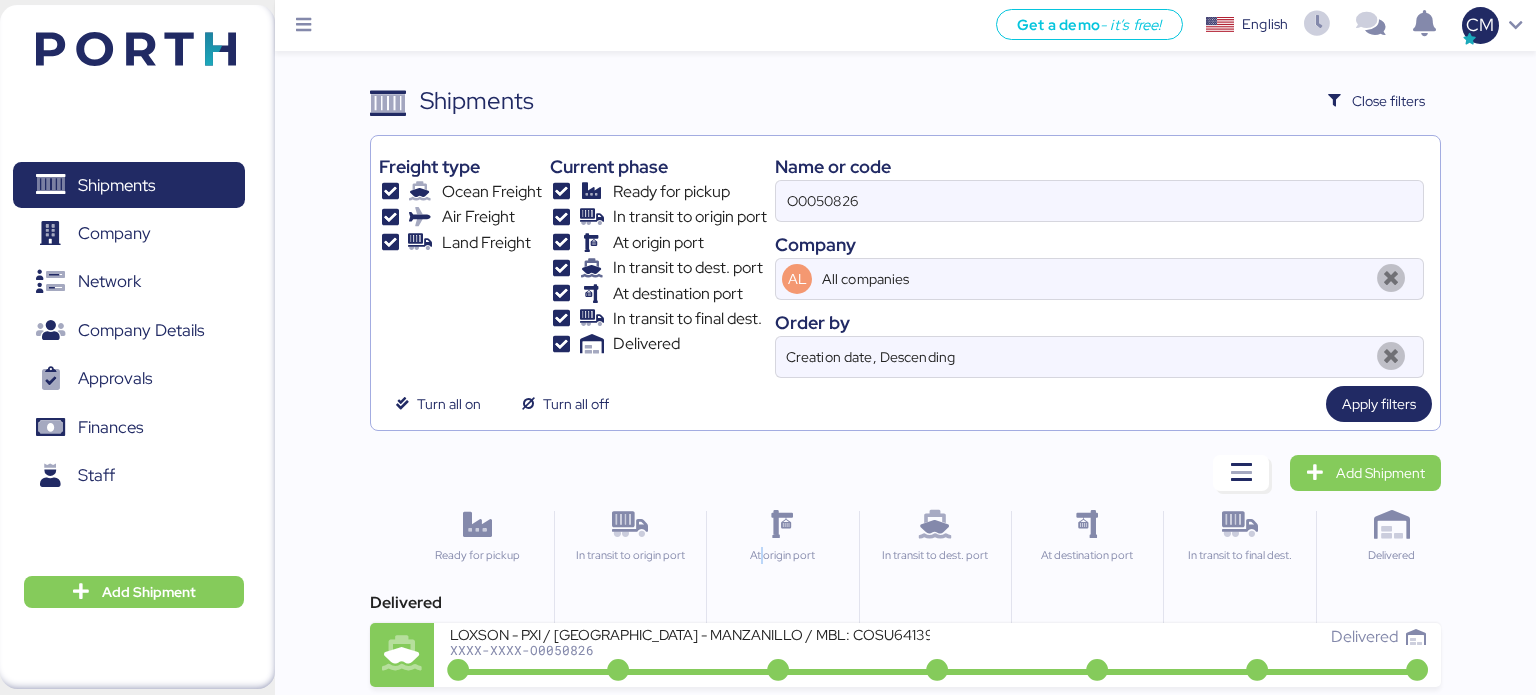 click on "At origin port" at bounding box center [781, 583] 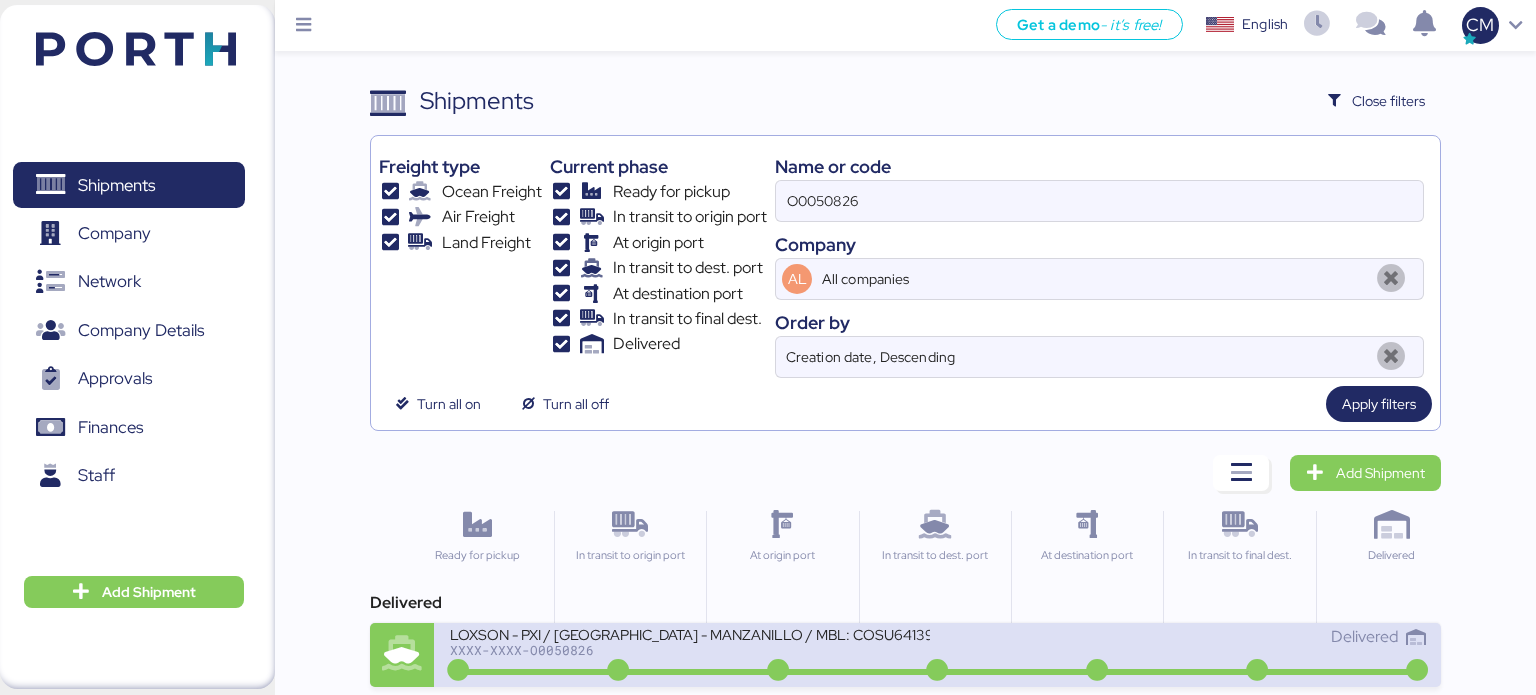 click on "LOXSON - PXI / SHANGHAI - MANZANILLO / MBL: COSU6413936570 - HBL: CSSE250316139 / 1X40HQ & 1X20GP" at bounding box center [690, 633] 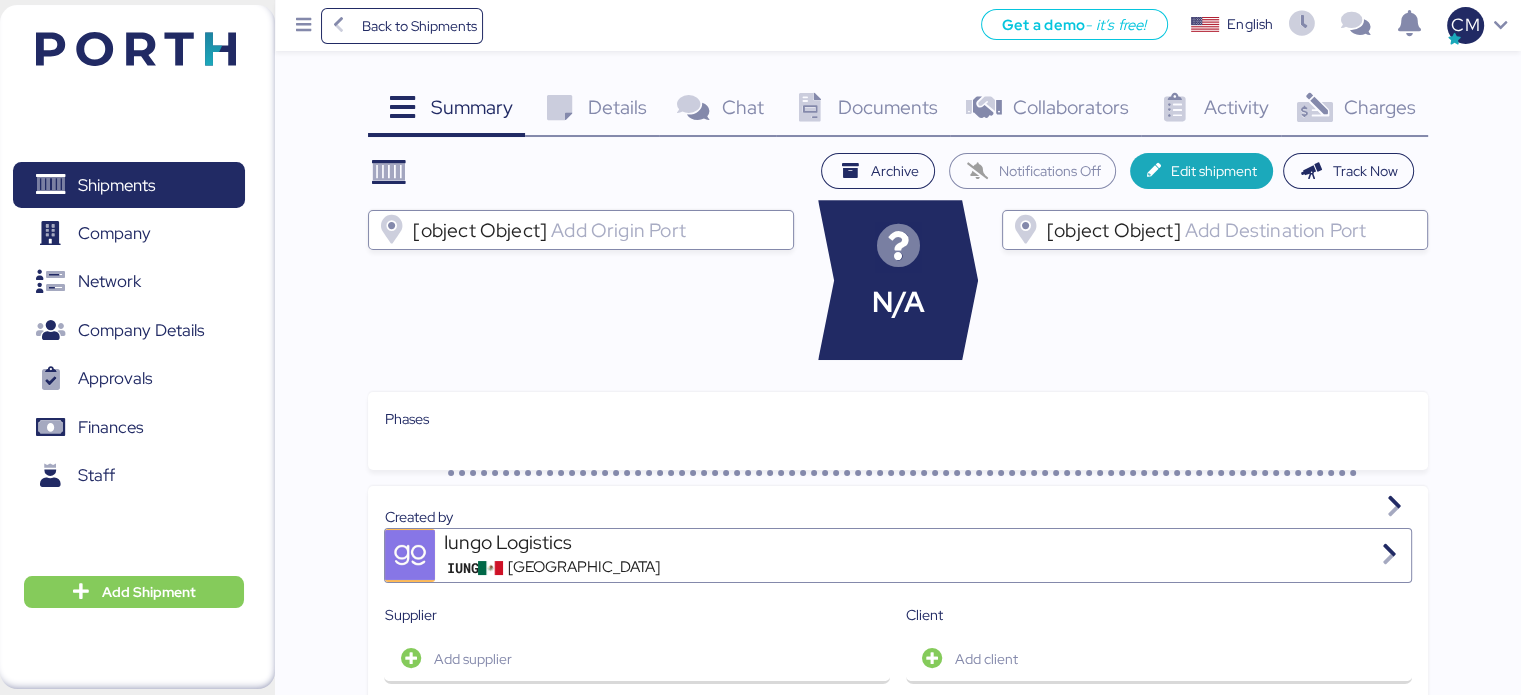 click on "Documents" at bounding box center [888, 107] 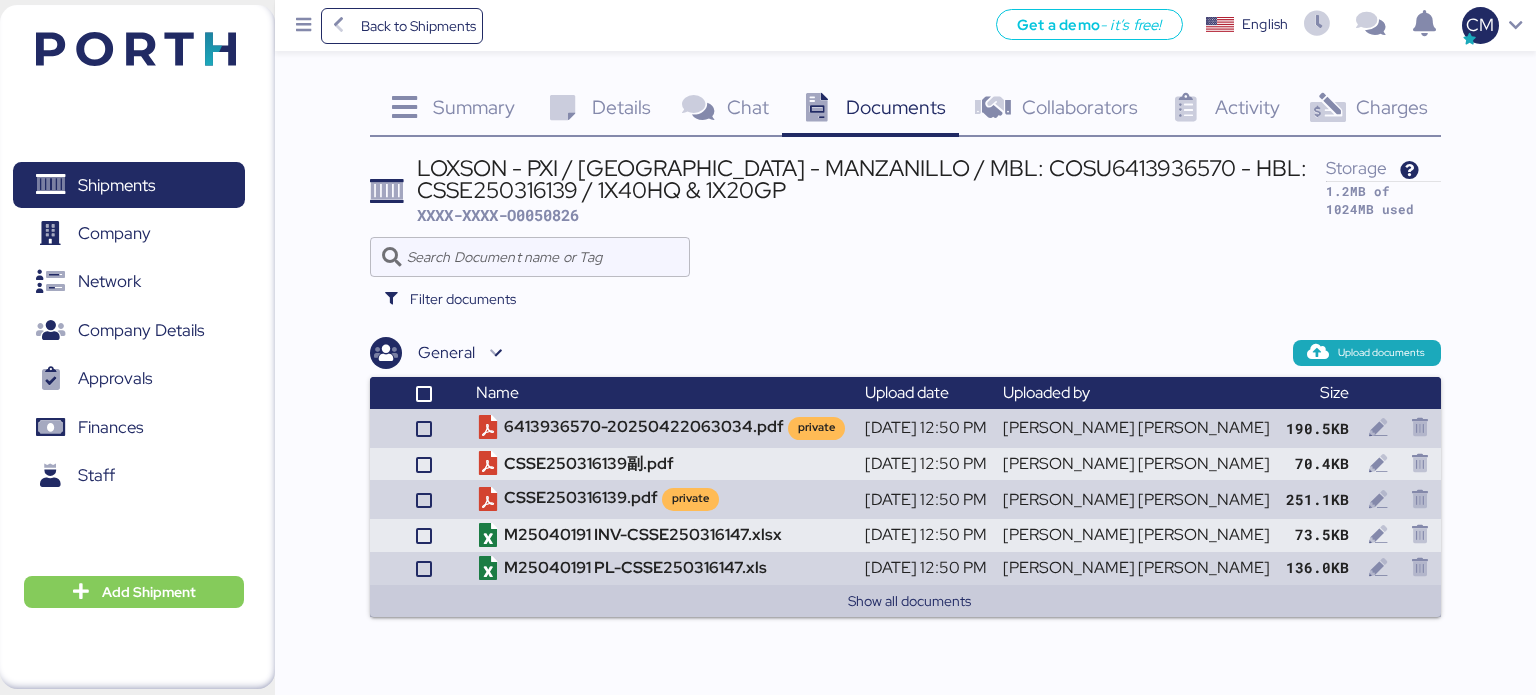 click at bounding box center [1327, 108] 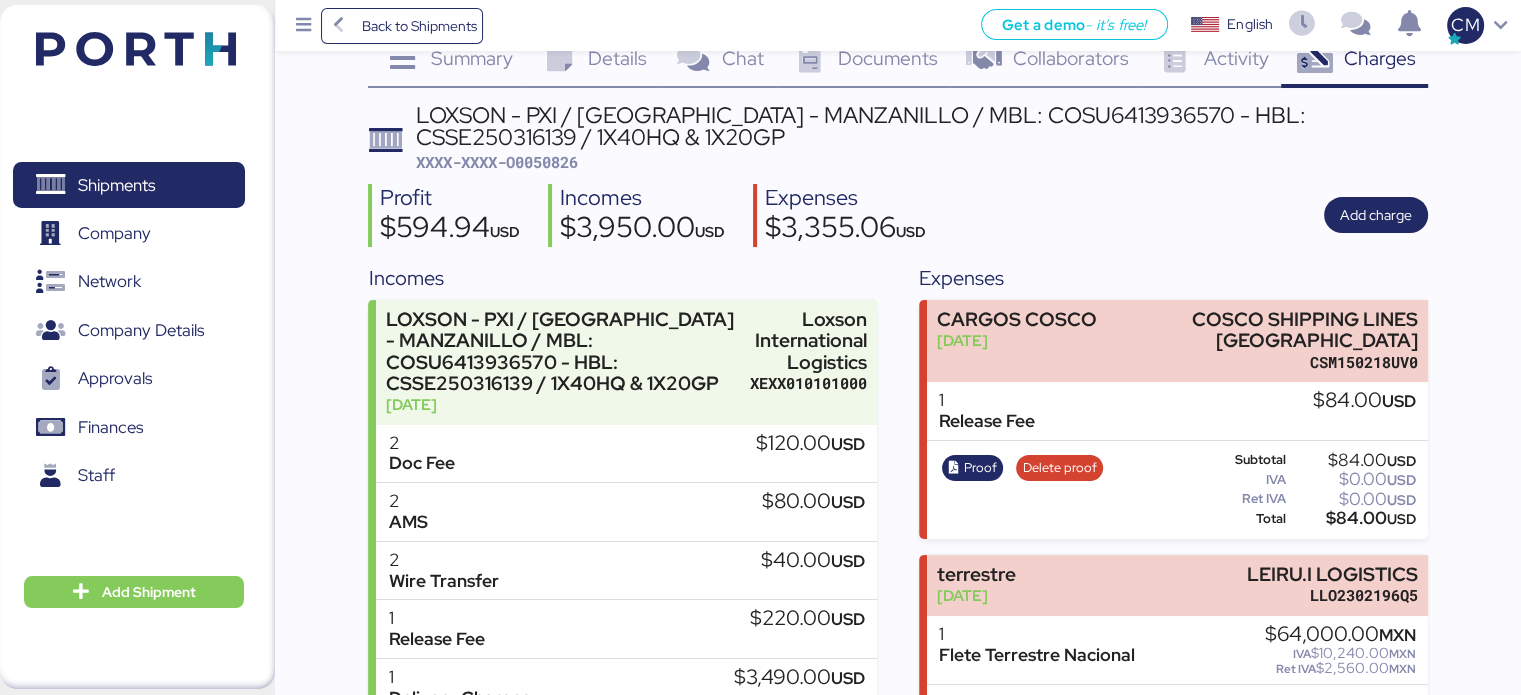 scroll, scrollTop: 112, scrollLeft: 0, axis: vertical 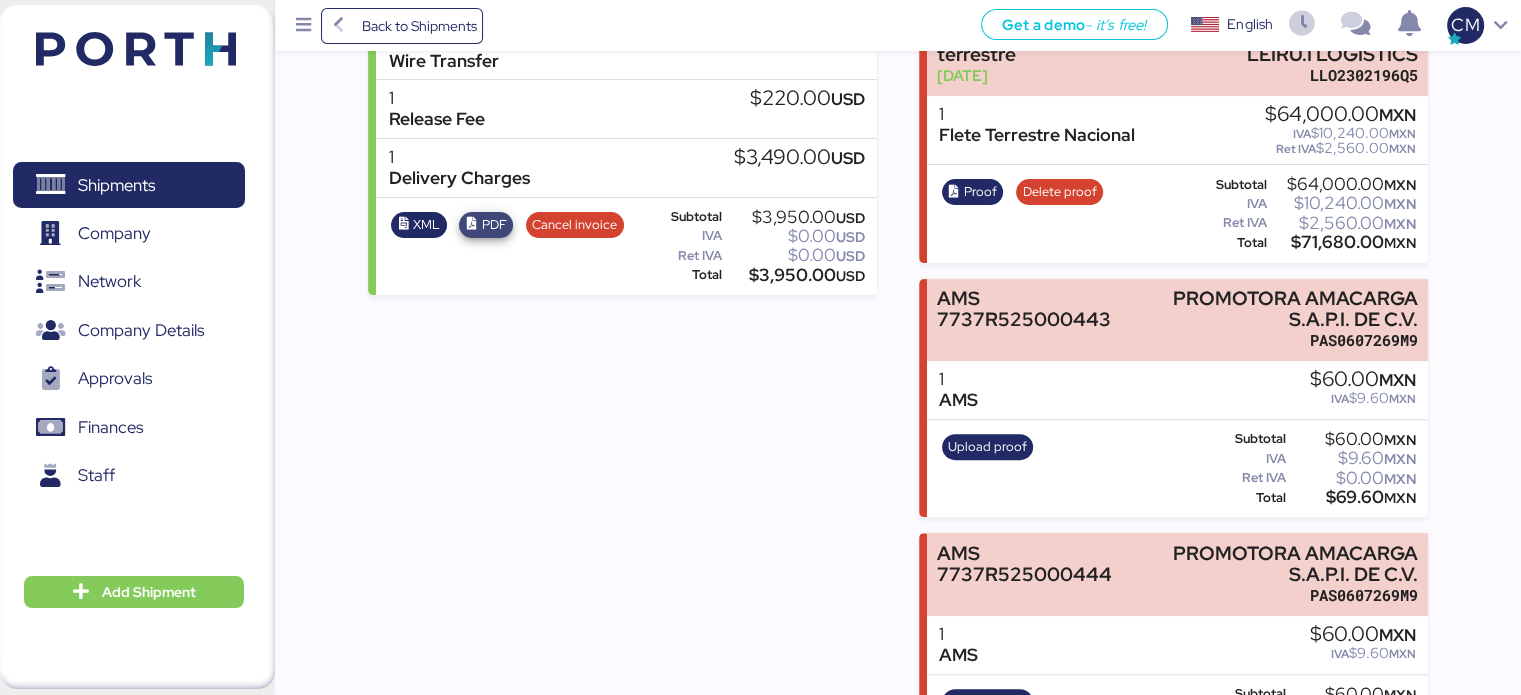 click at bounding box center [472, 224] 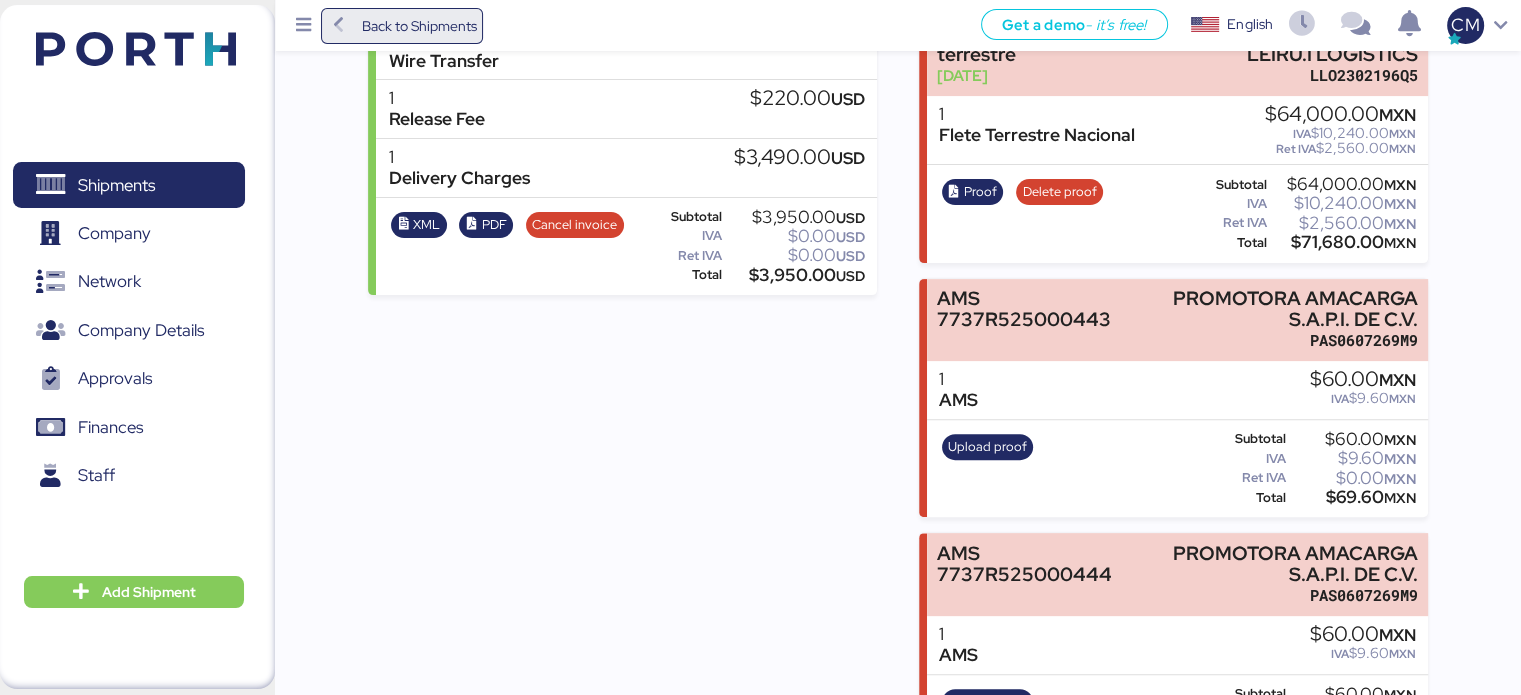 click on "Back to Shipments" at bounding box center (418, 26) 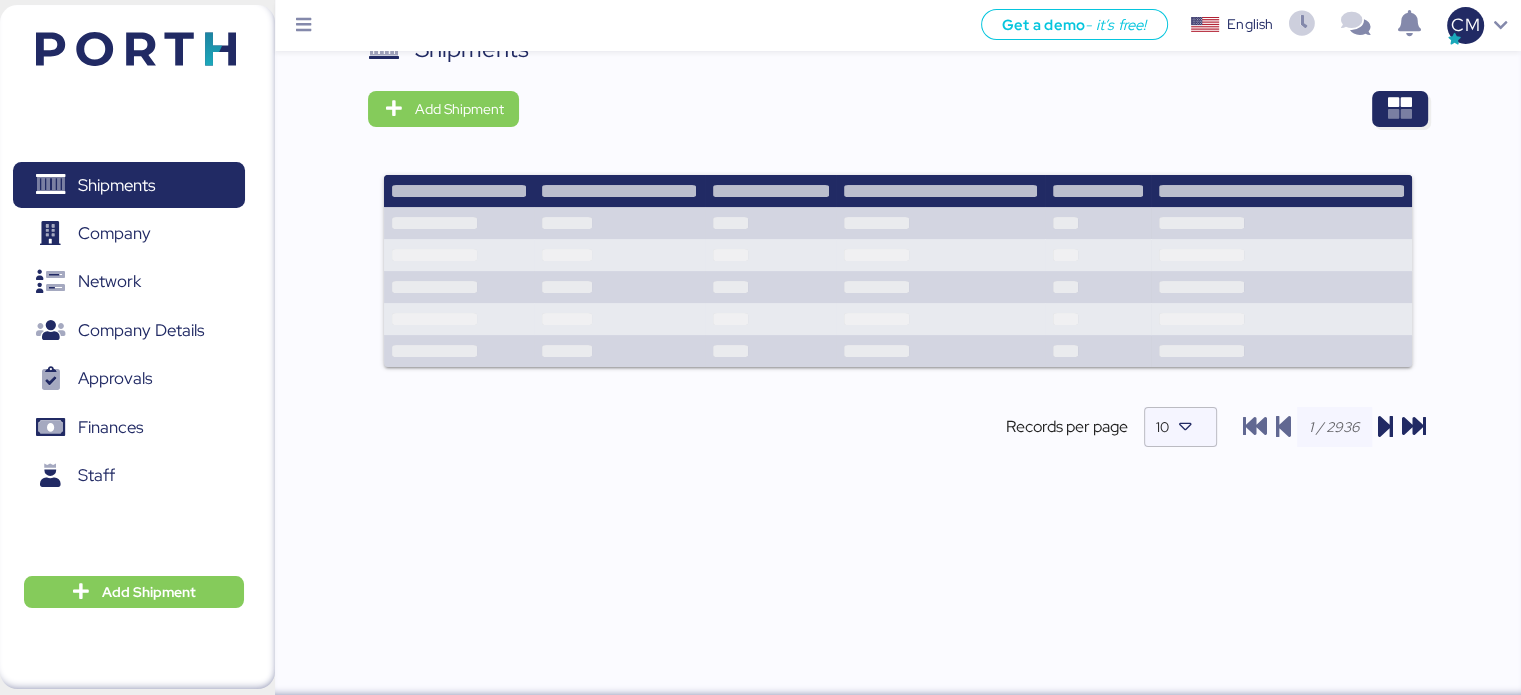 scroll, scrollTop: 0, scrollLeft: 0, axis: both 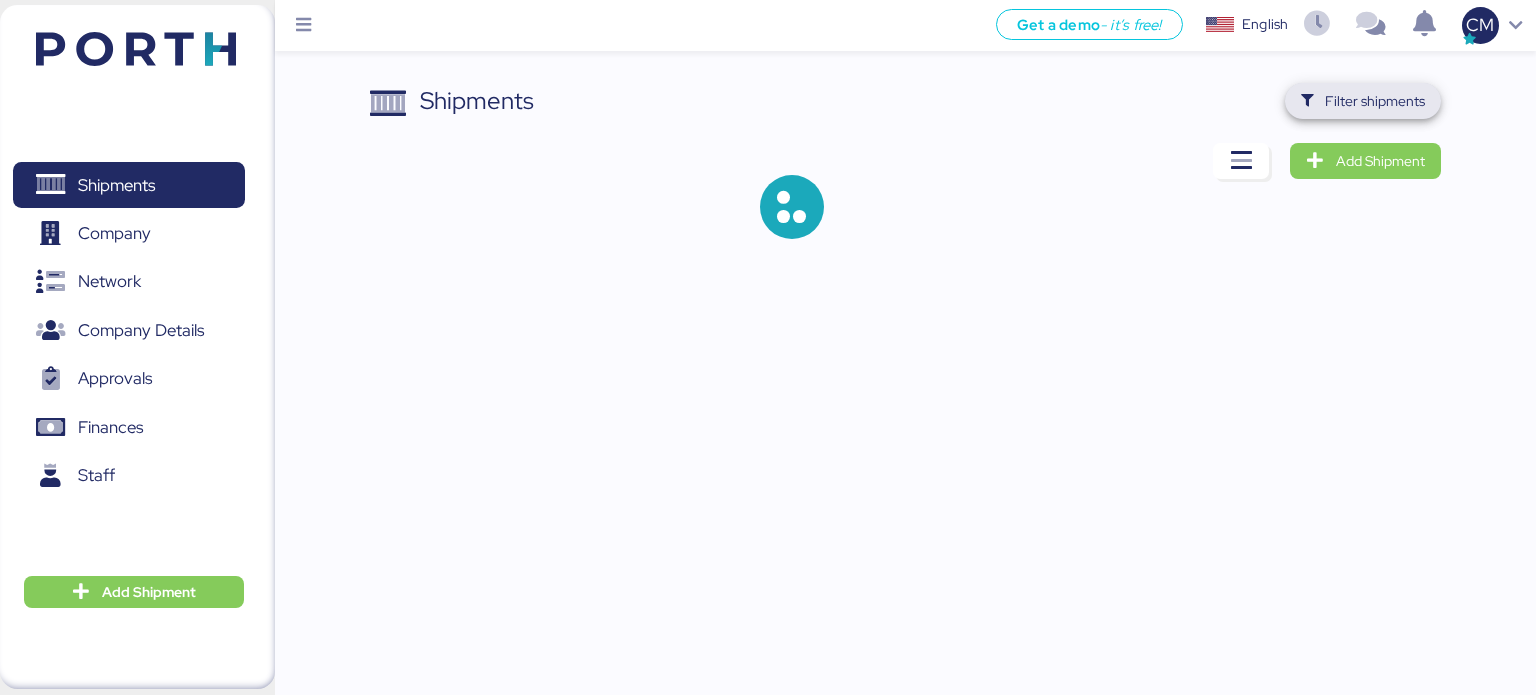 click on "Filter shipments" at bounding box center (1363, 101) 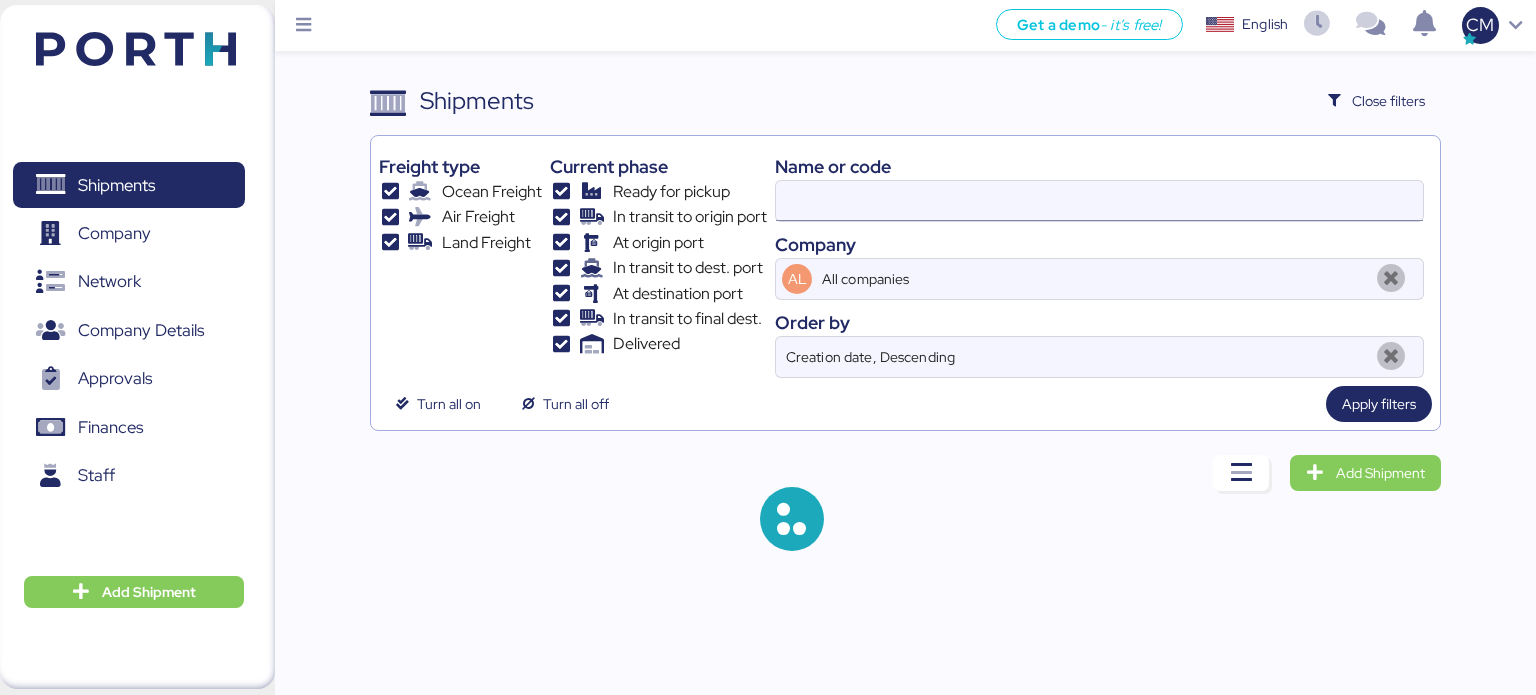 click at bounding box center [1099, 201] 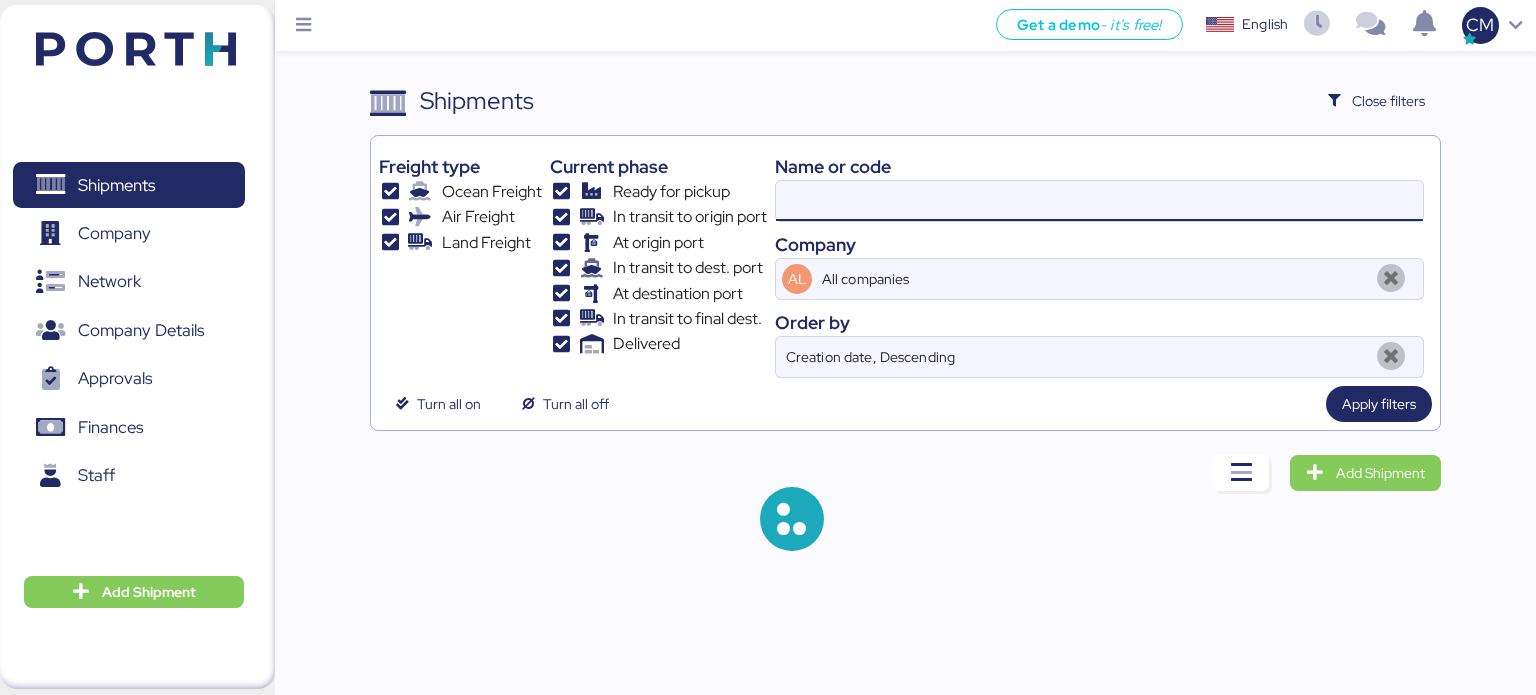 click at bounding box center [1099, 201] 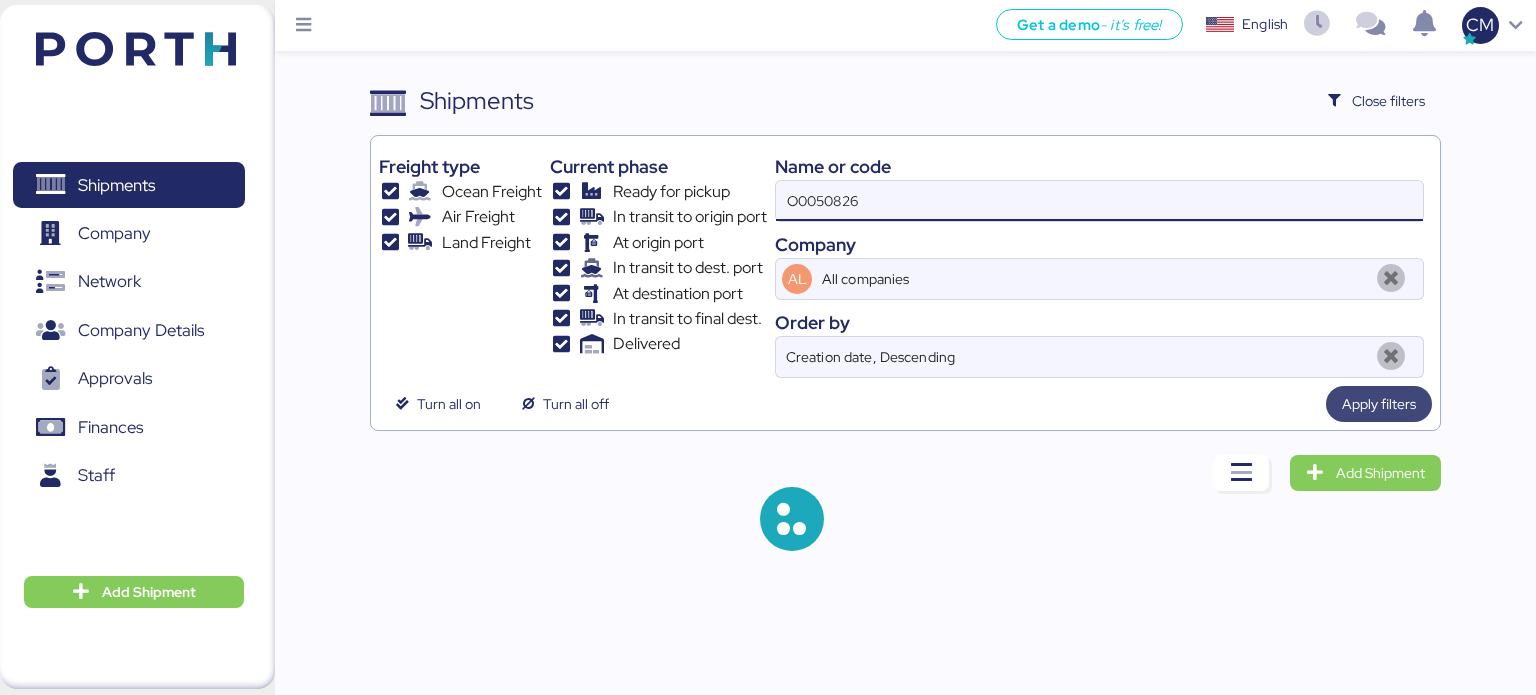 type on "O0050826" 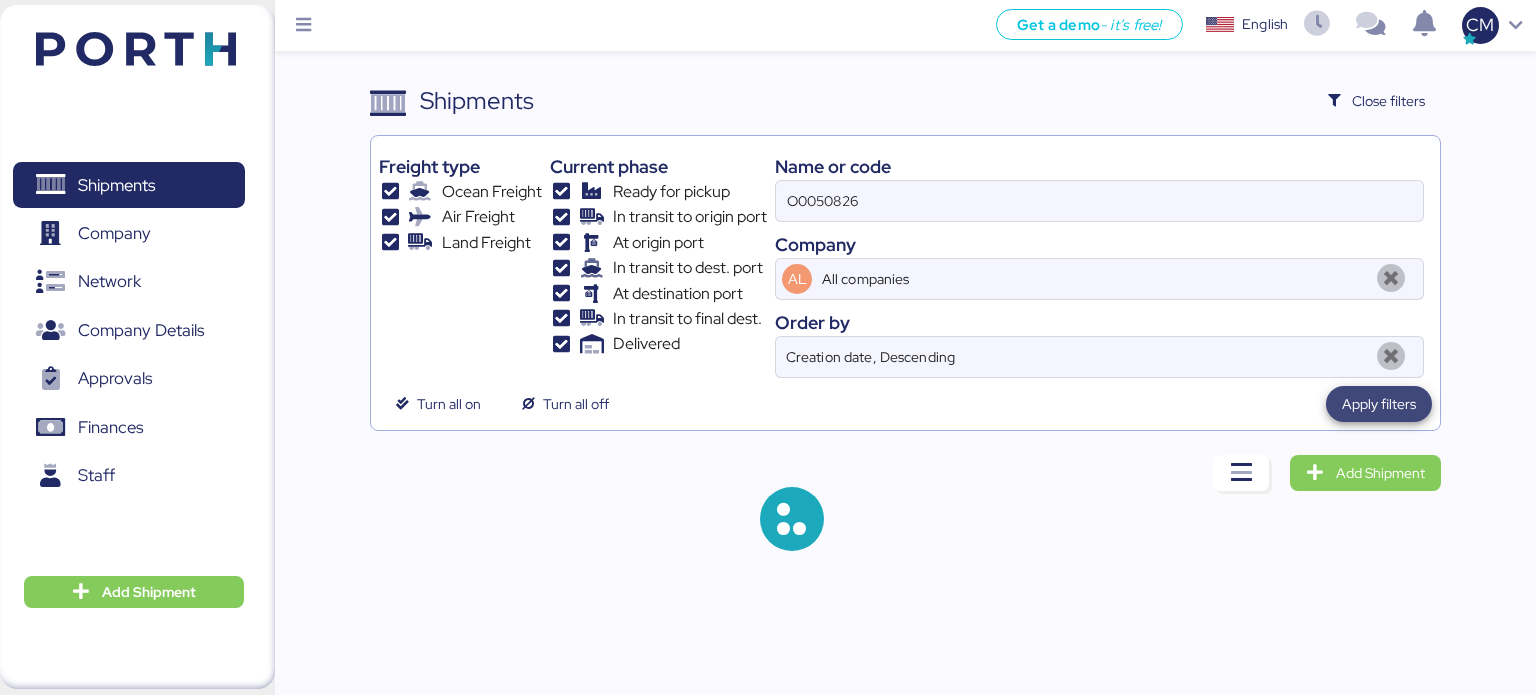 click on "Apply filters" at bounding box center (1379, 404) 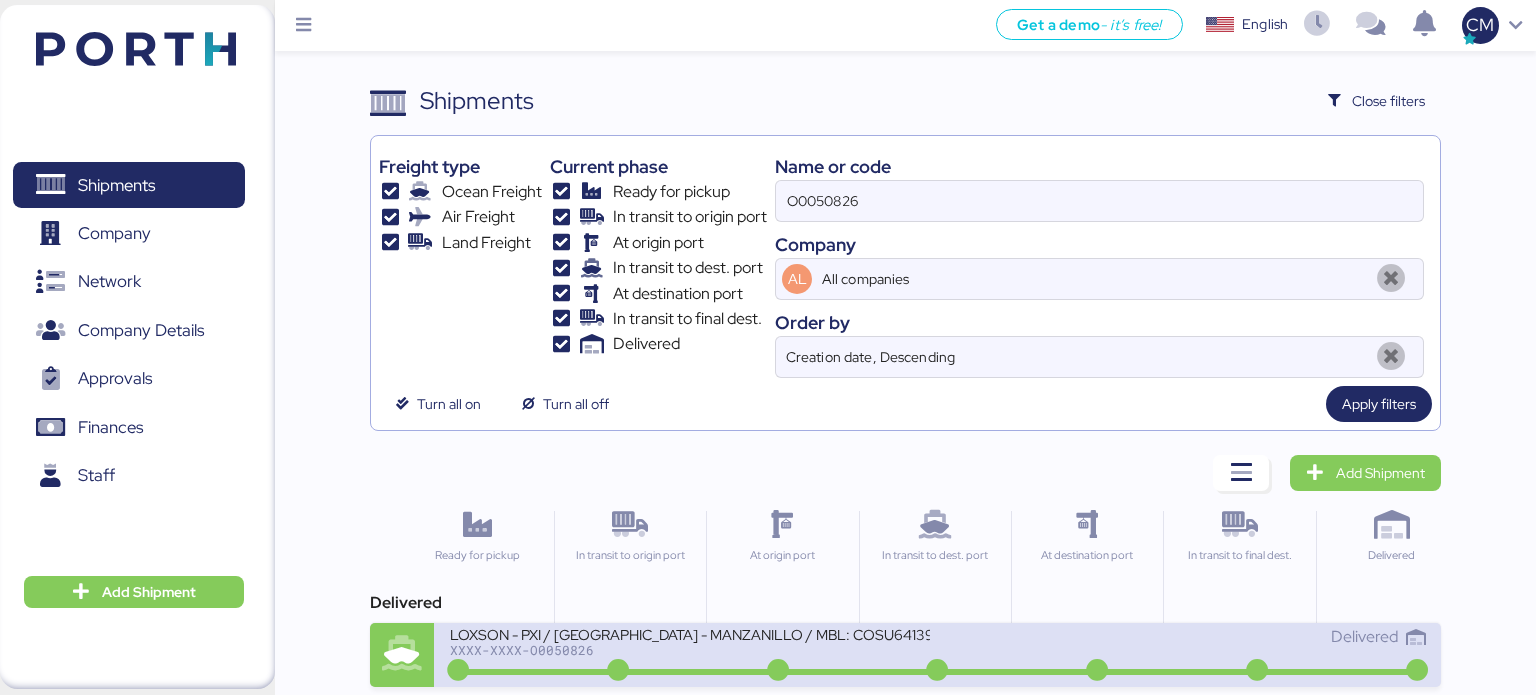 click on "LOXSON - PXI / SHANGHAI - MANZANILLO / MBL: COSU6413936570 - HBL: CSSE250316139 / 1X40HQ & 1X20GP" at bounding box center (690, 633) 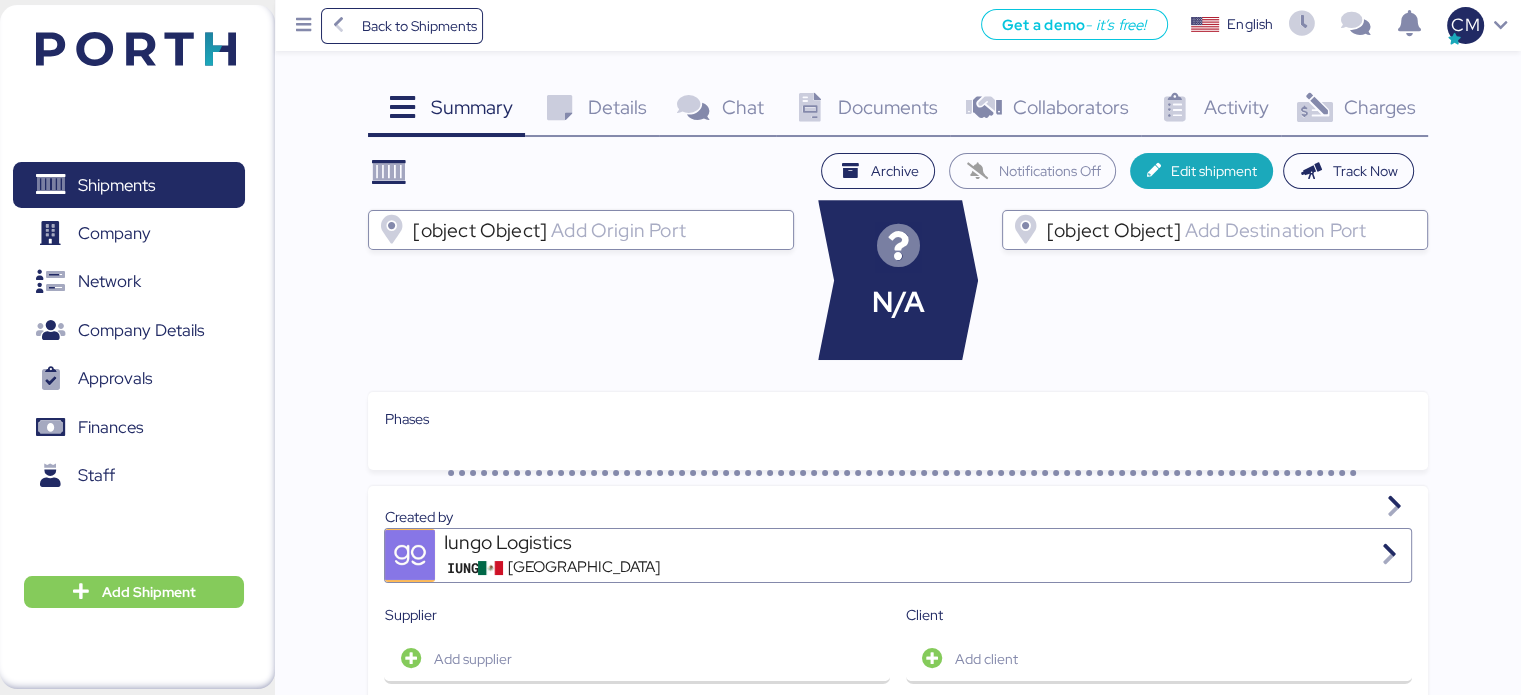 click on "Documents 0" at bounding box center [863, 110] 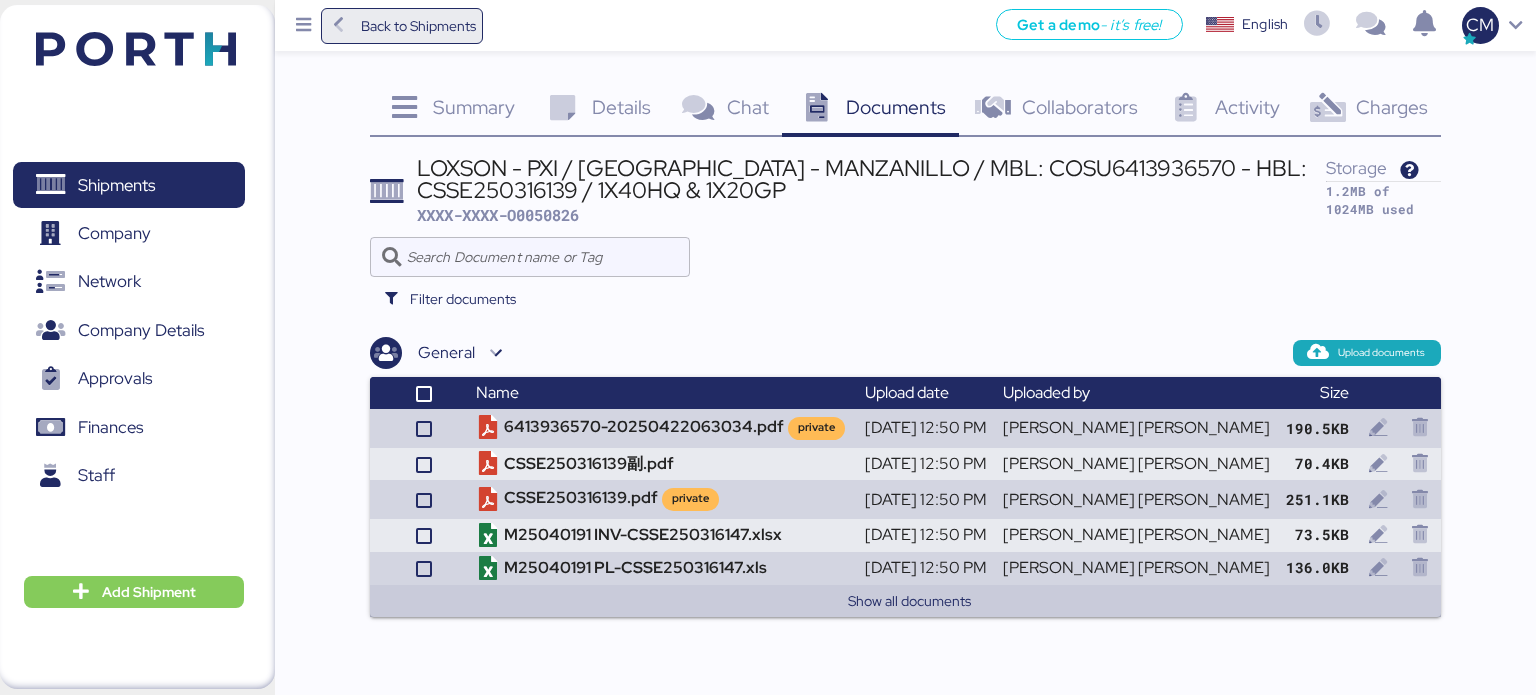 click on "Back to Shipments" at bounding box center (418, 26) 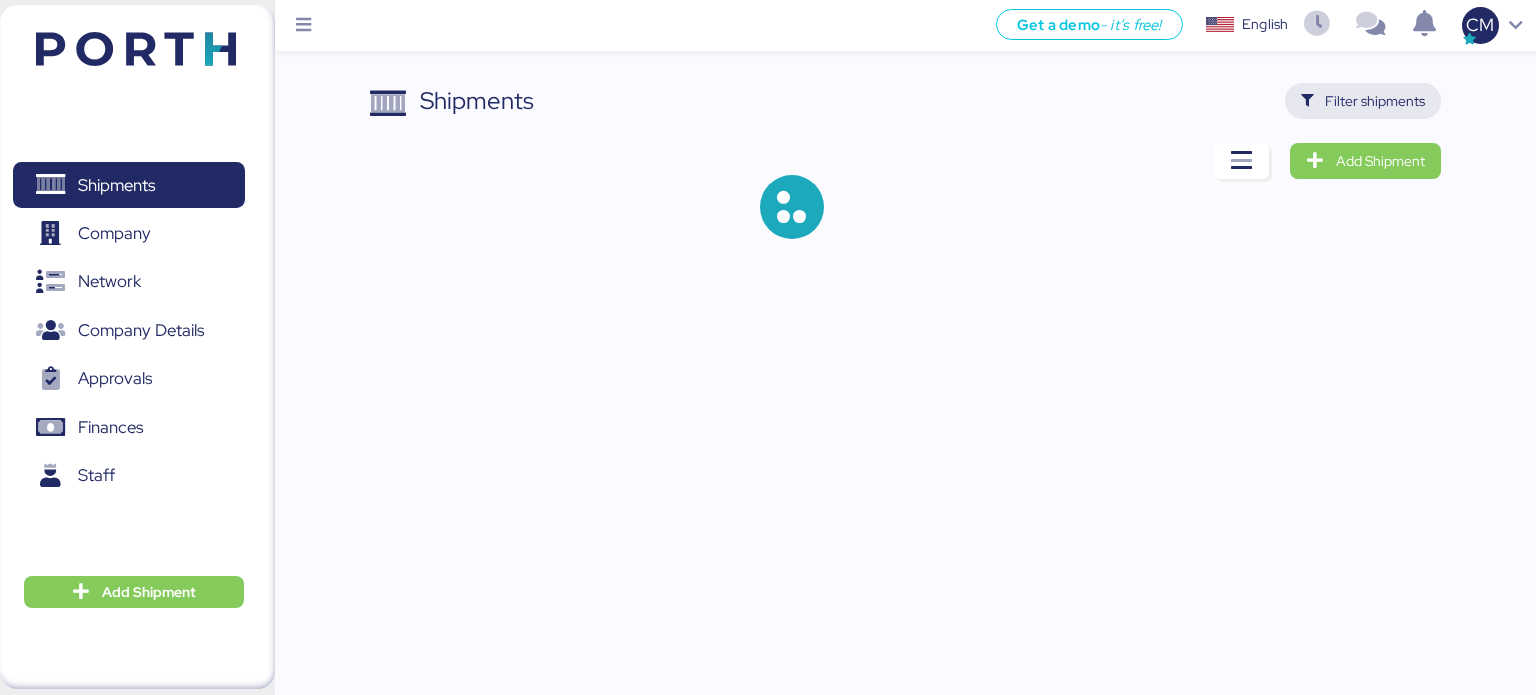 click on "Filter shipments" at bounding box center (1363, 101) 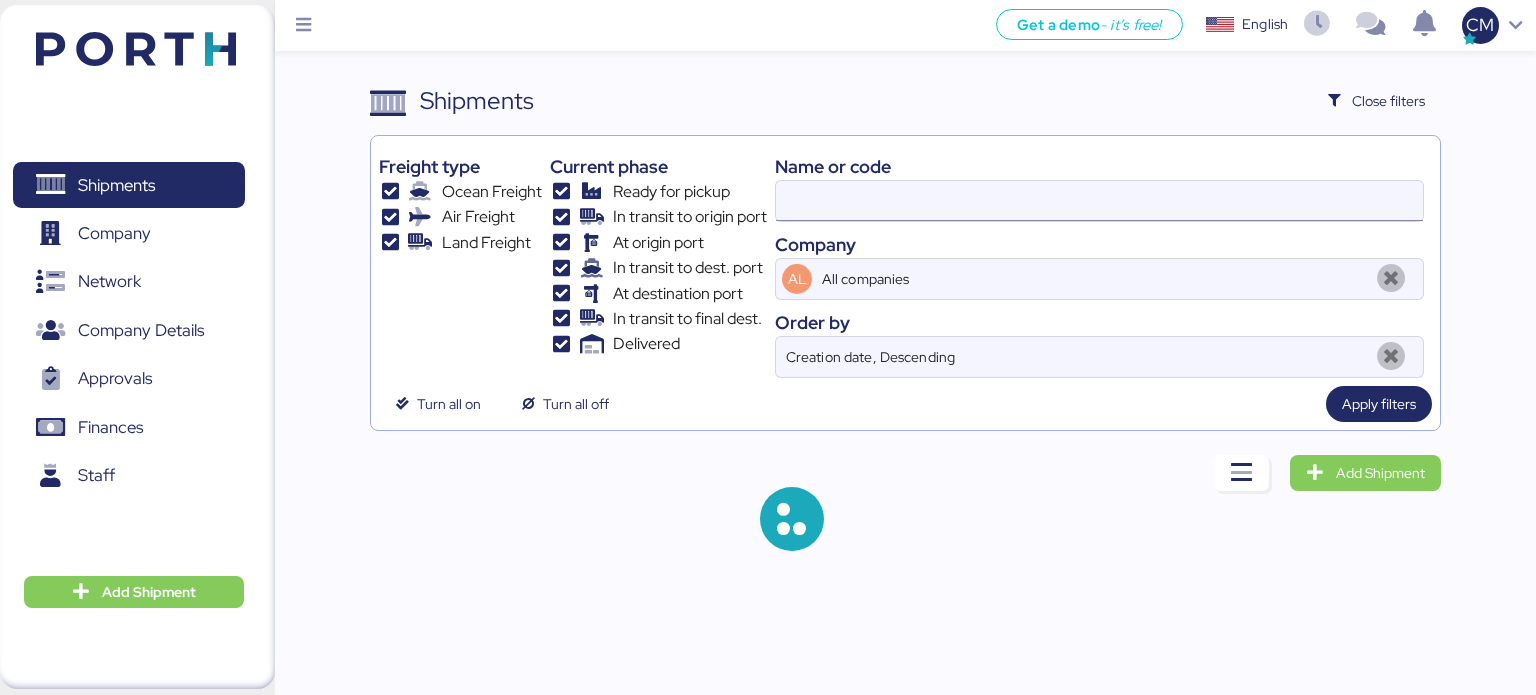 click at bounding box center [1099, 201] 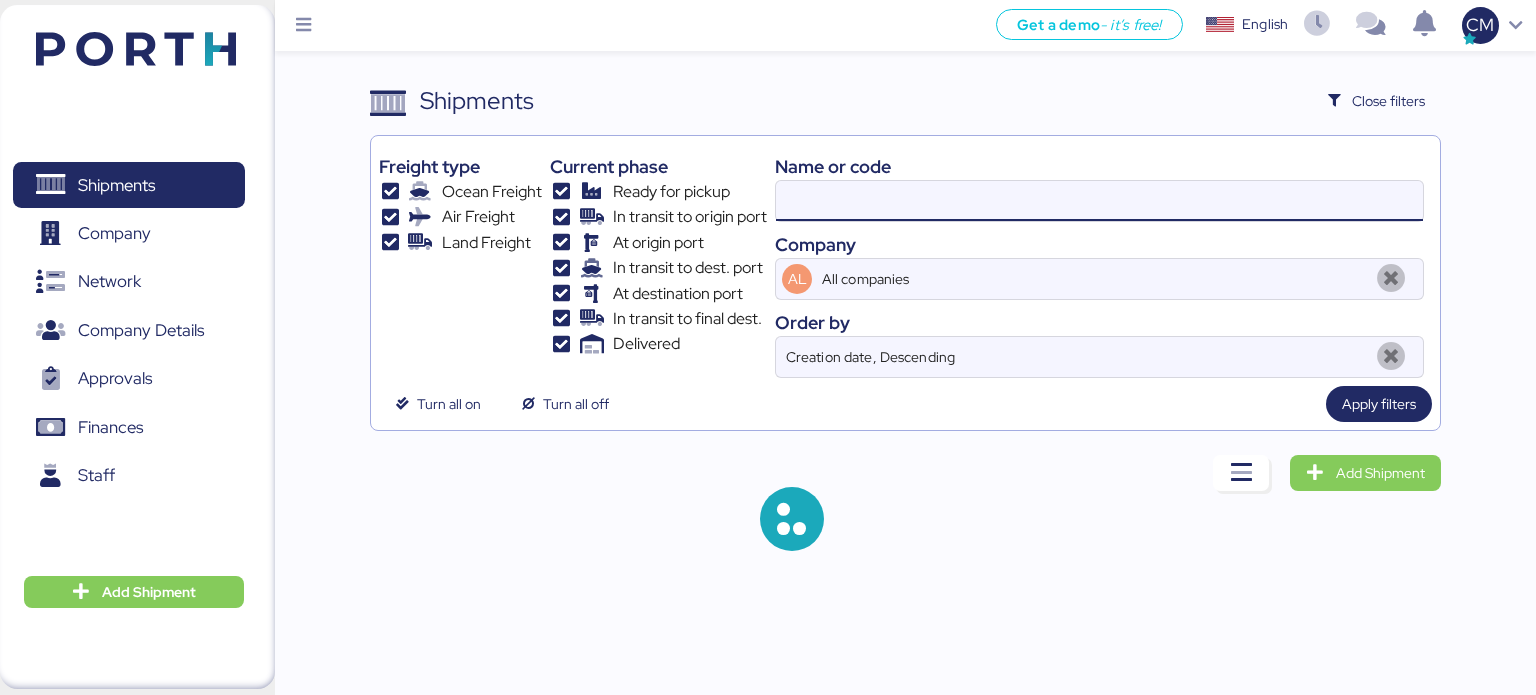 click at bounding box center [1099, 201] 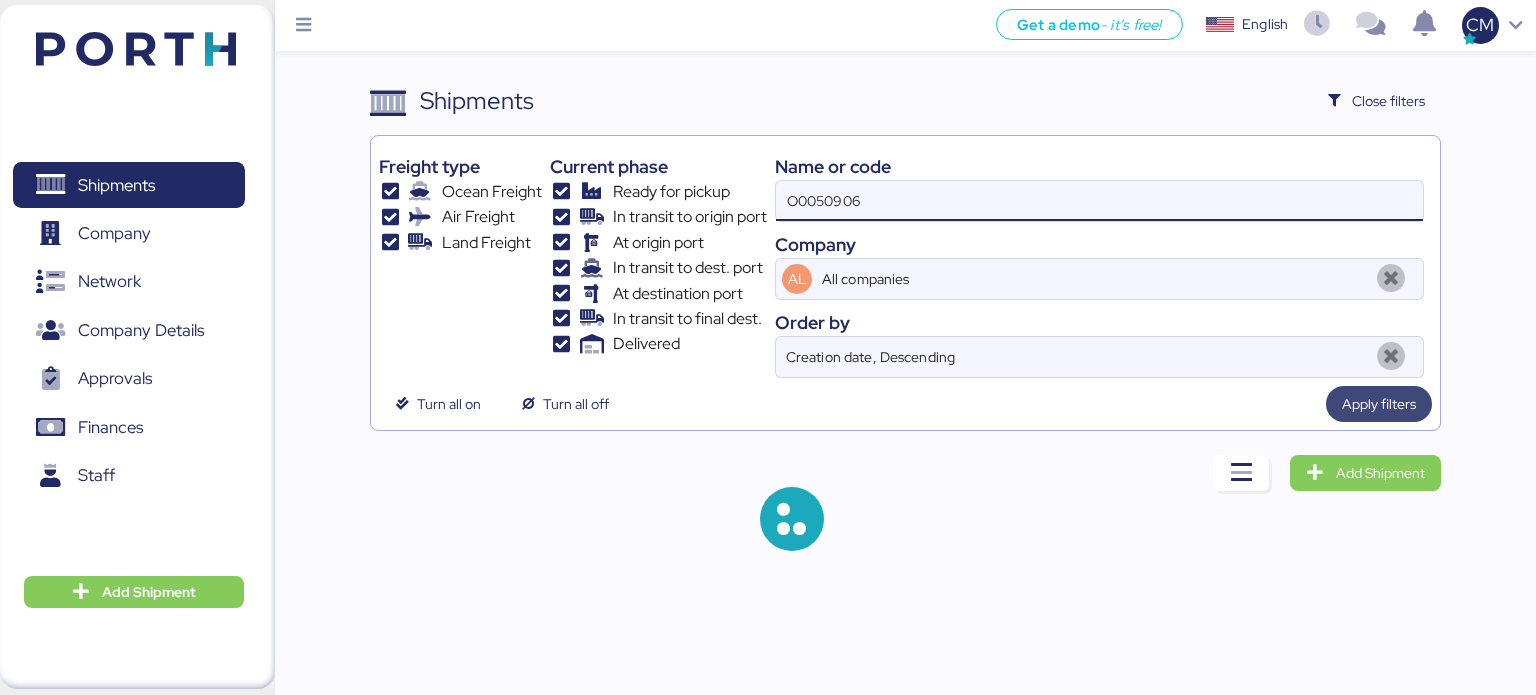 type on "O0050906" 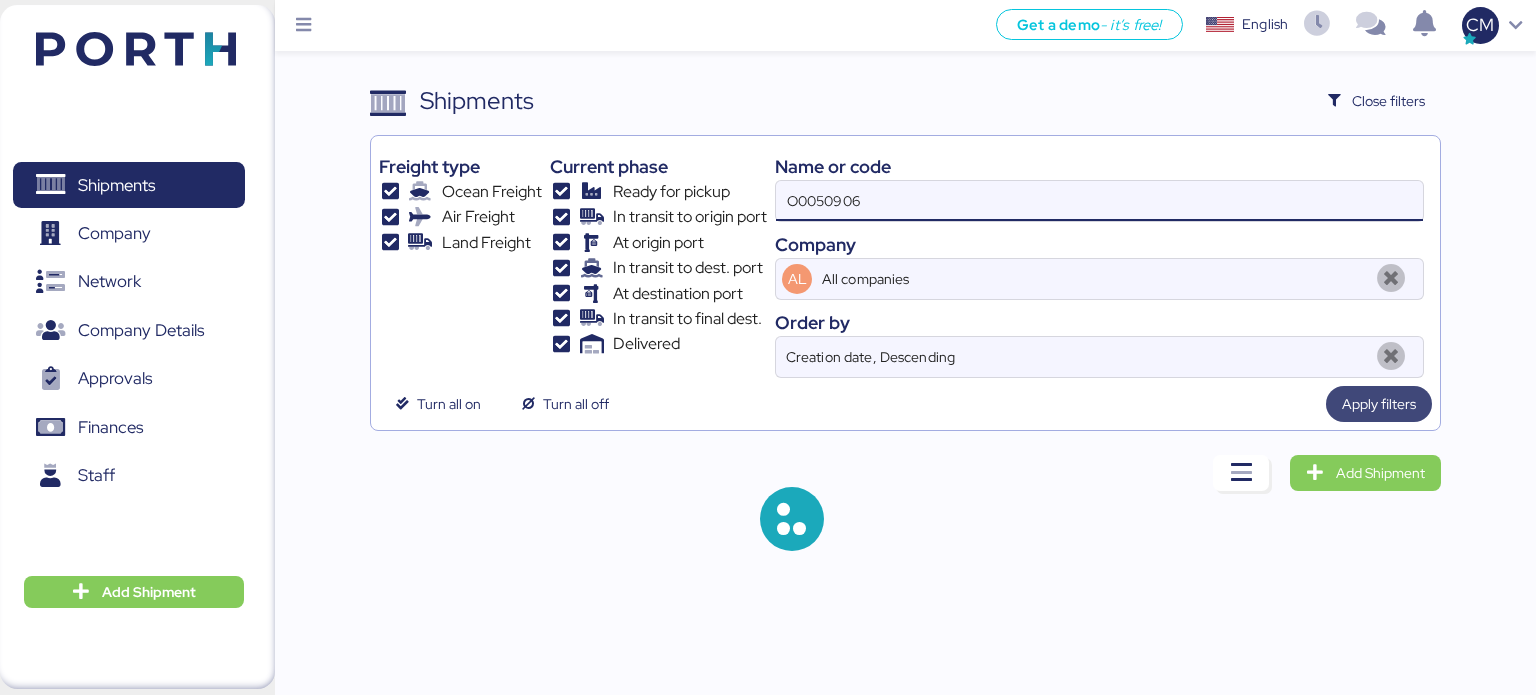click on "Apply filters" at bounding box center [1379, 404] 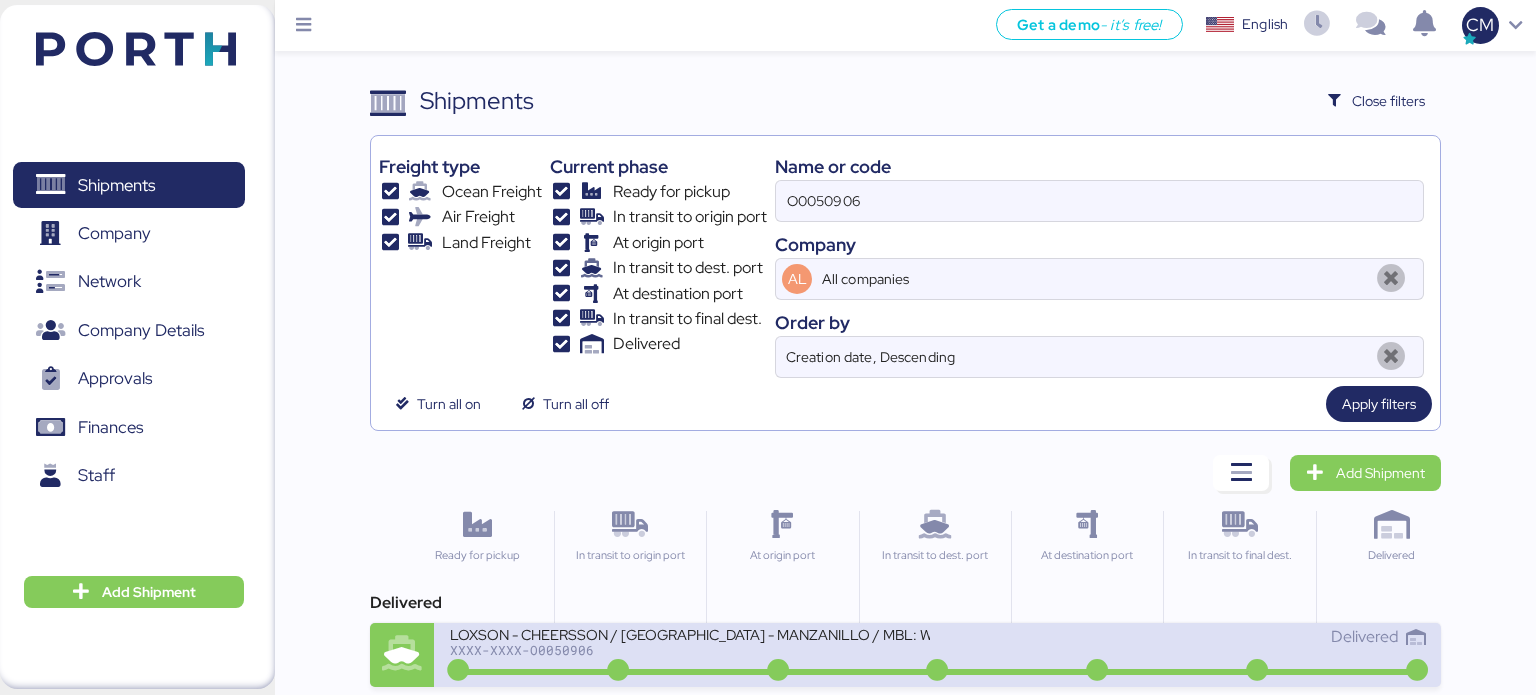 click on "LOXSON - CHEERSSON / SHANGHAI - MANZANILLO / MBL: WI601U40050 - HBL: YQSE250316240 / 4X20'GP" at bounding box center [690, 633] 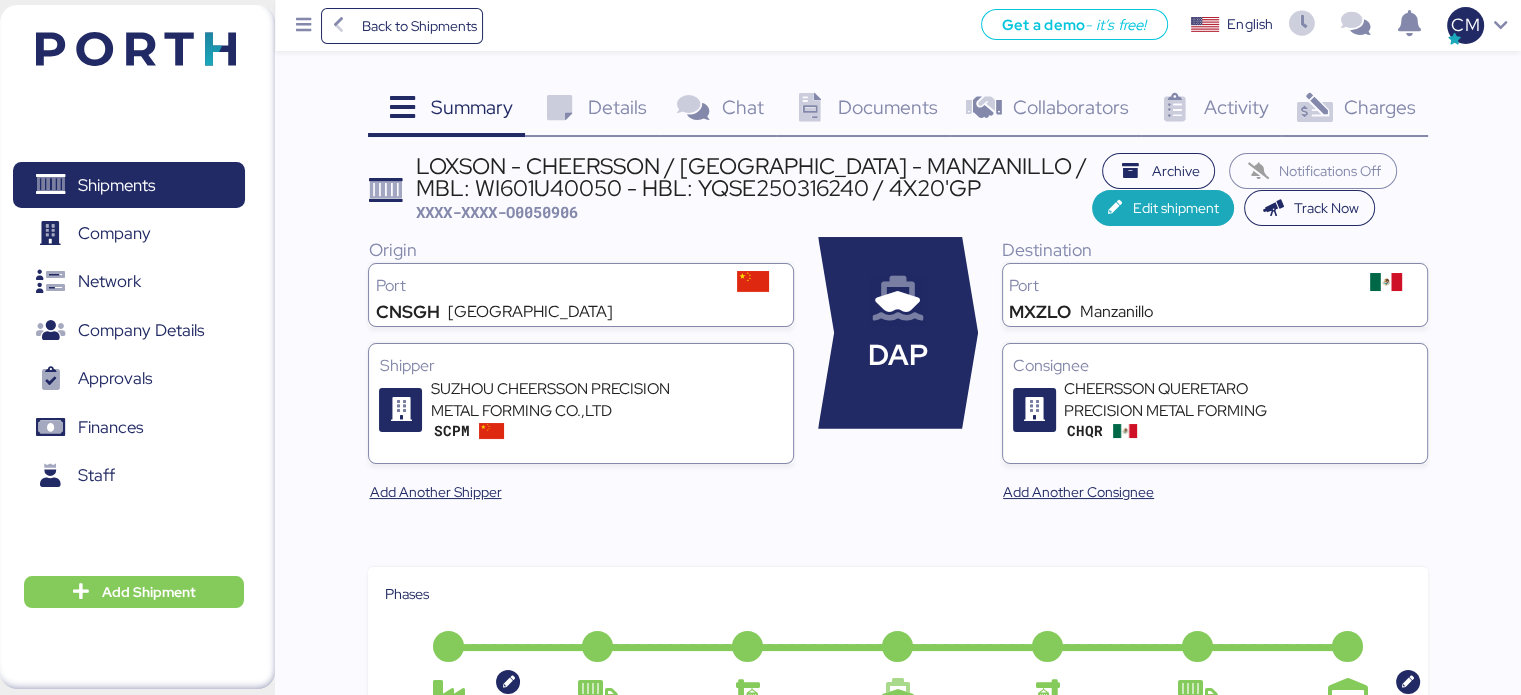 click on "Documents" at bounding box center [888, 107] 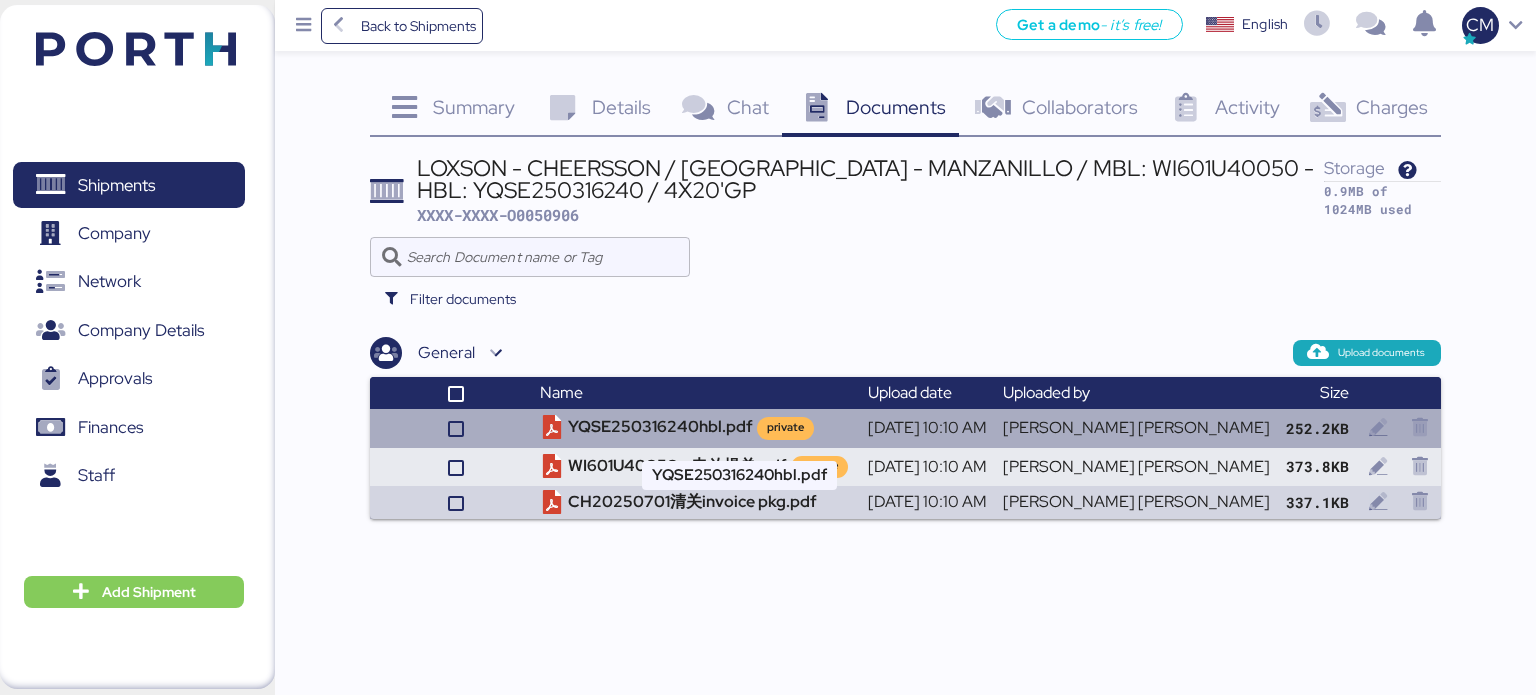 click on "YQSE250316240hbl.pdf
private" at bounding box center (696, 428) 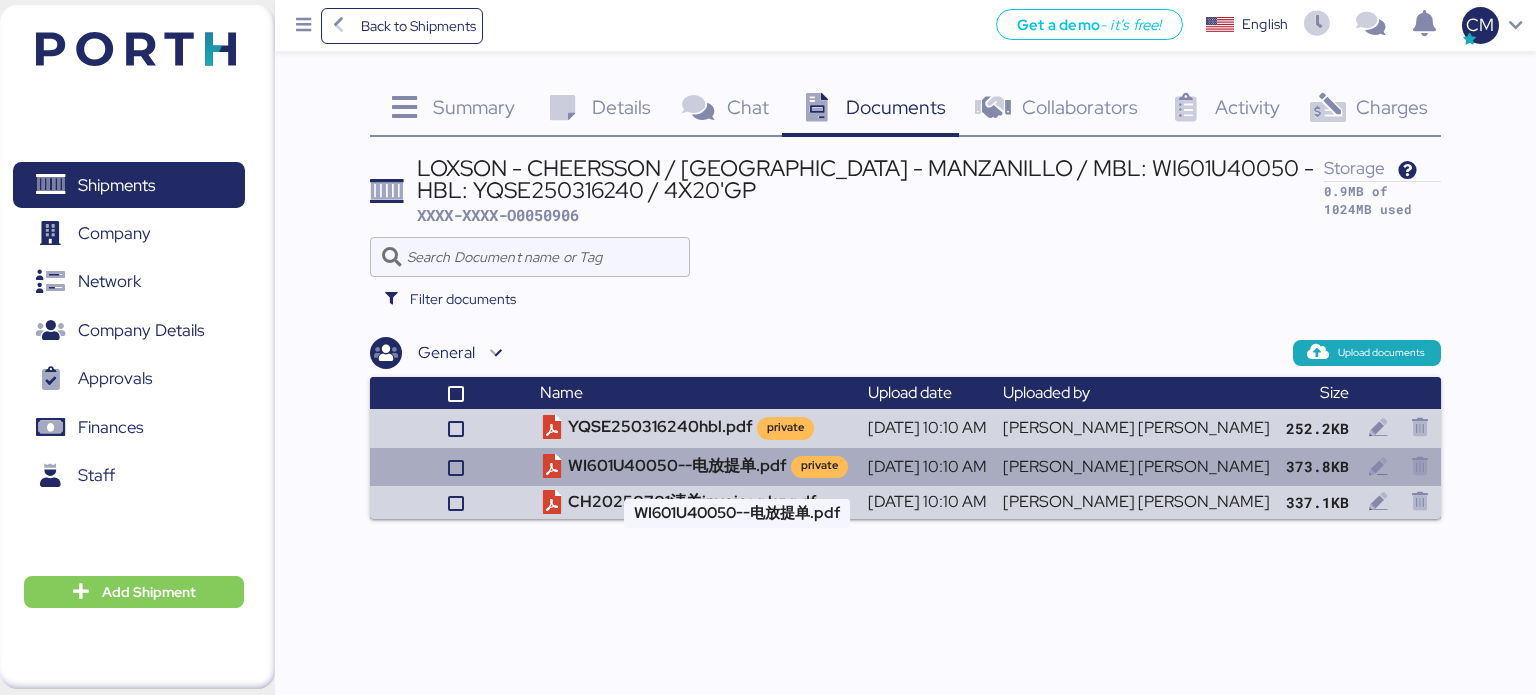 click on "WI601U40050--电放提单.pdf
private" at bounding box center [696, 467] 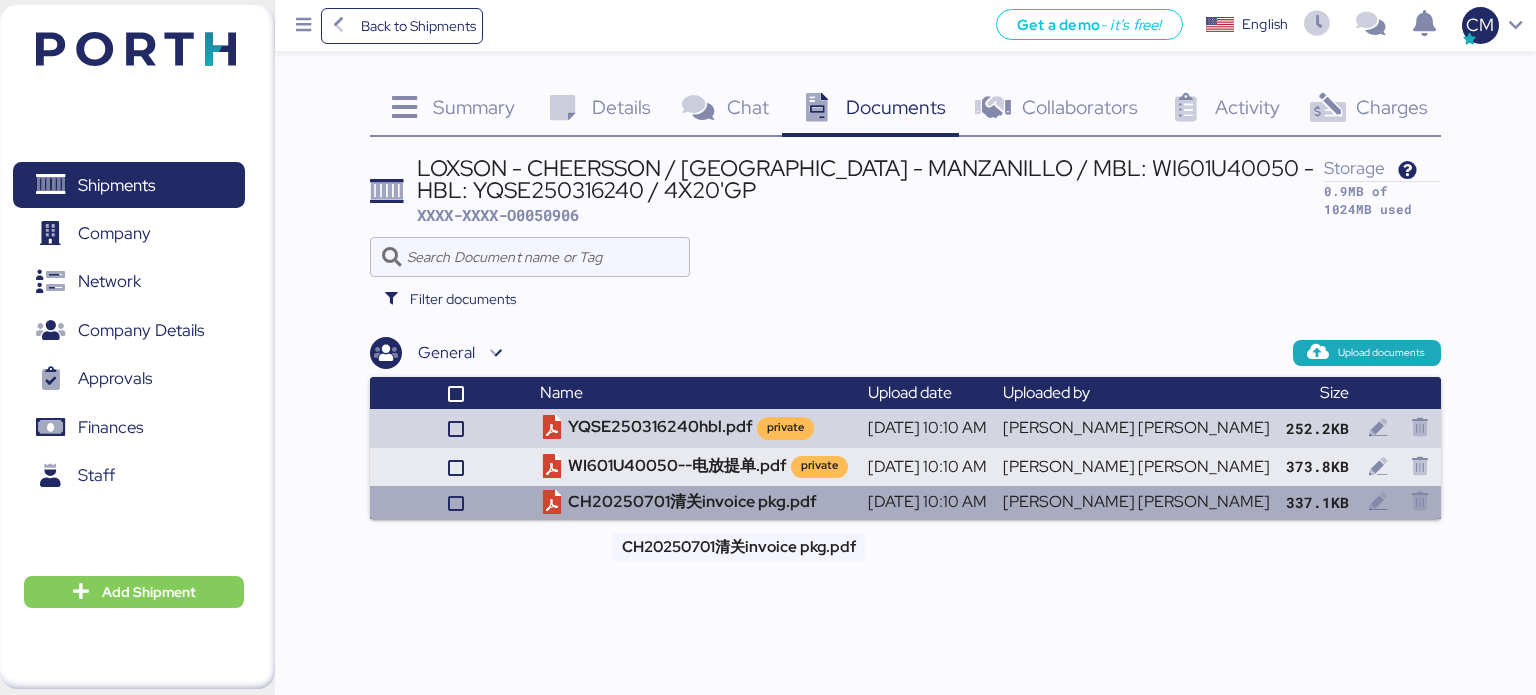 click on "CH20250701清关invoice pkg.pdf" at bounding box center (696, 502) 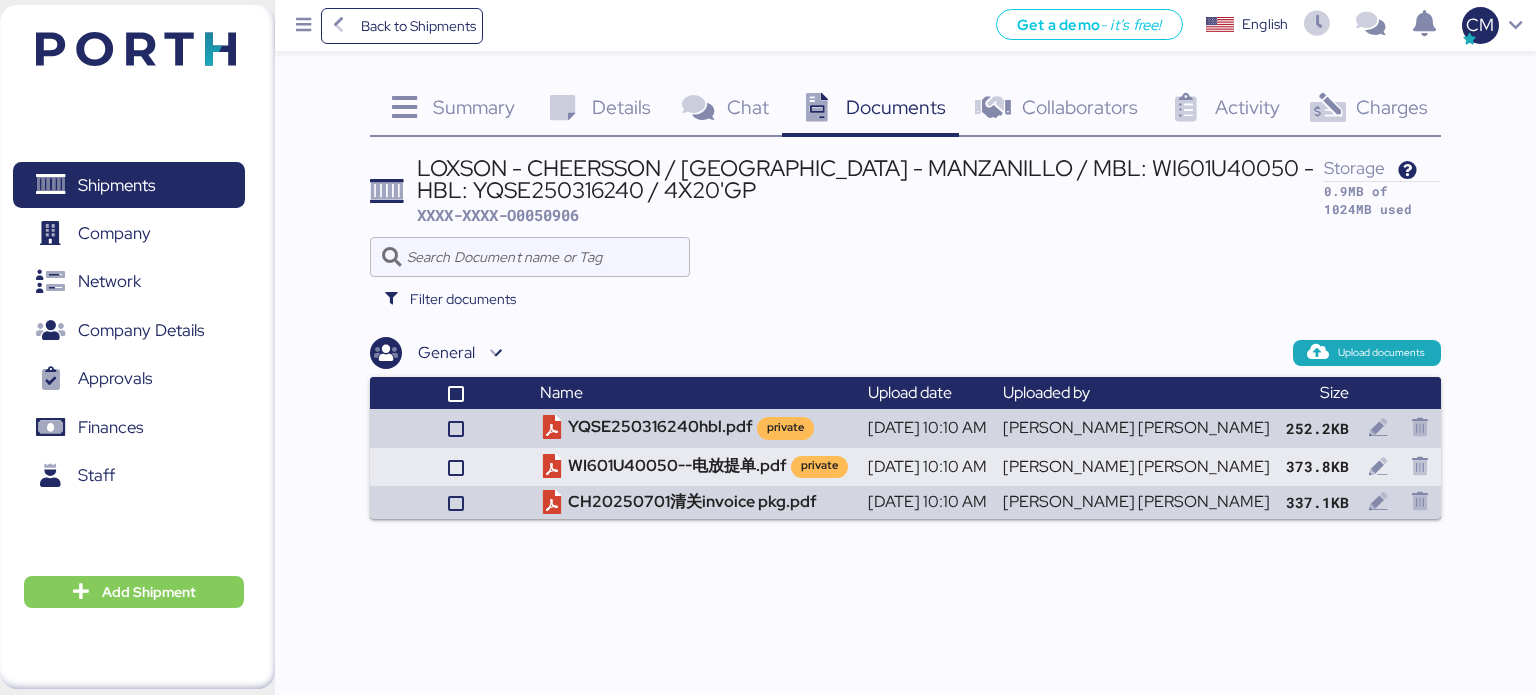 click on "Charges 0" at bounding box center (1367, 110) 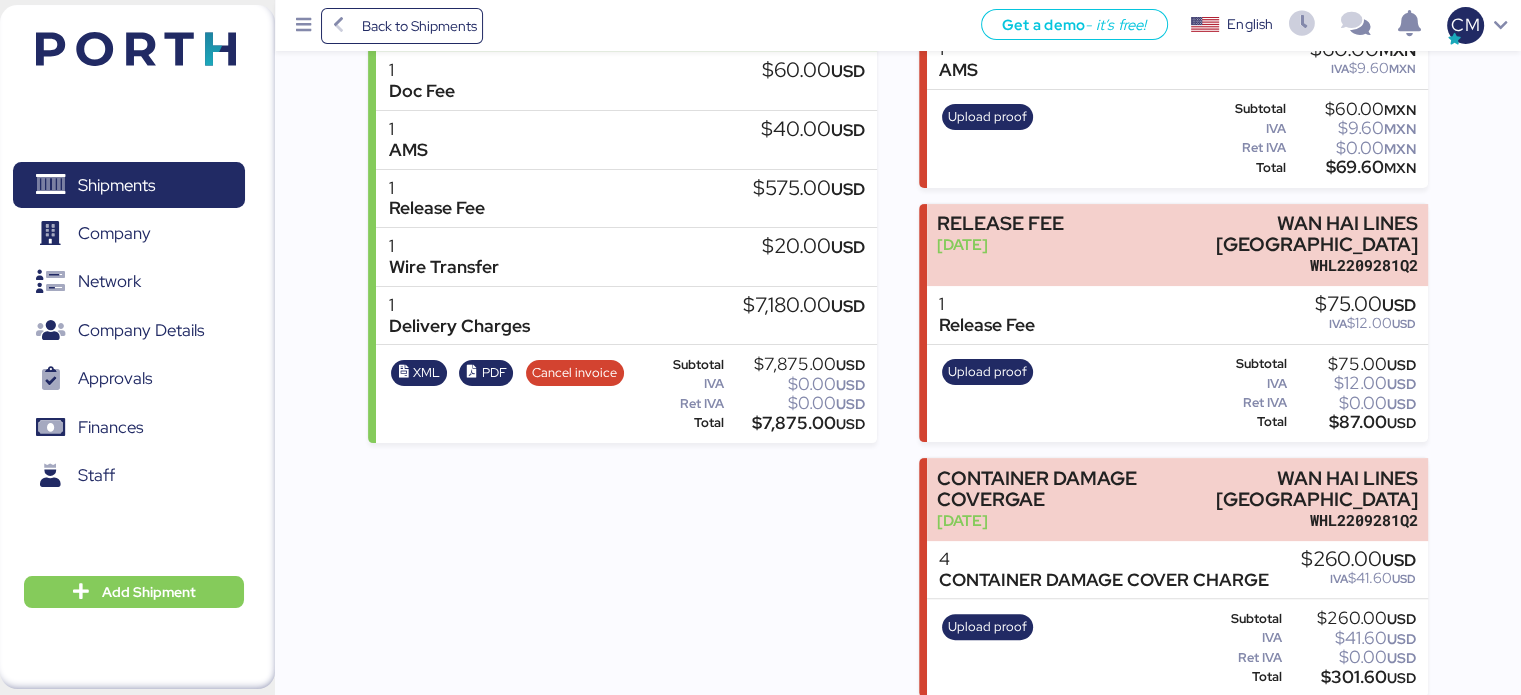 scroll, scrollTop: 0, scrollLeft: 0, axis: both 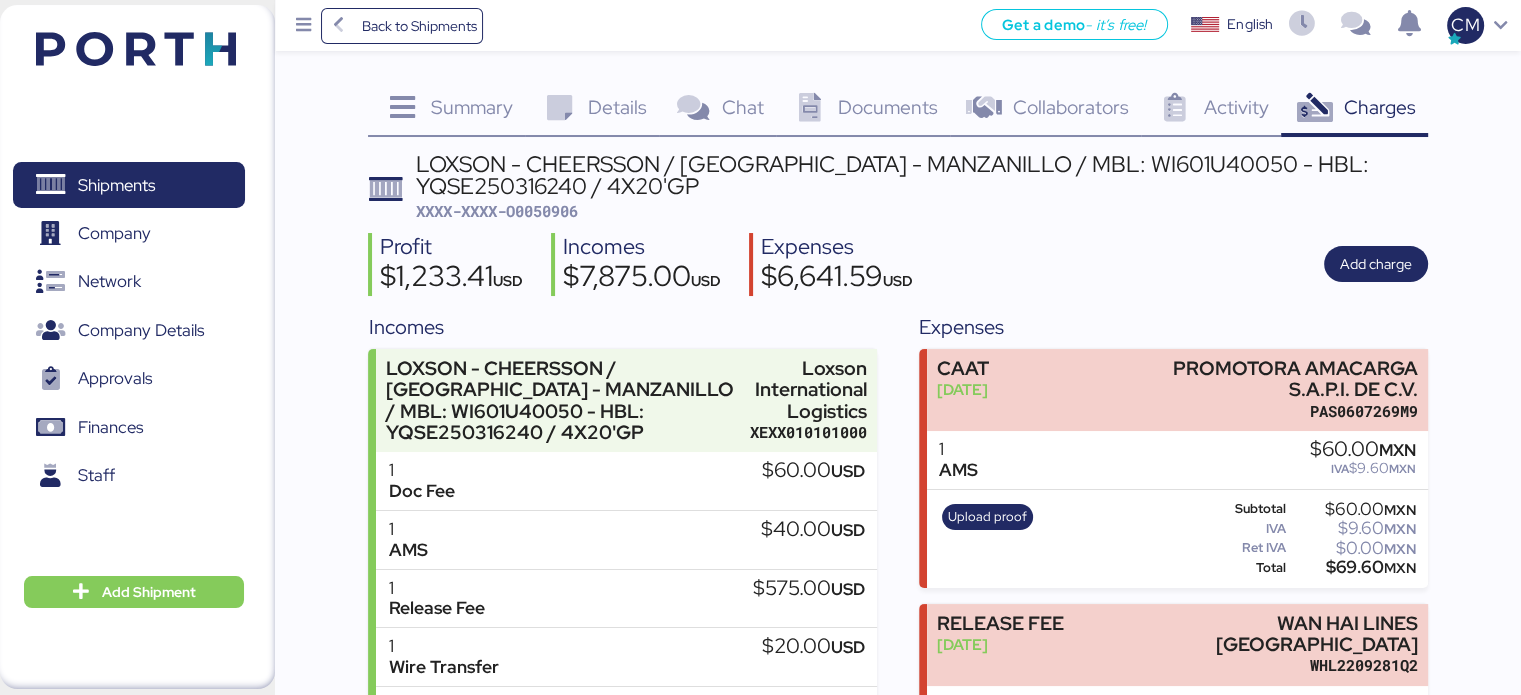 click on "Details 0" at bounding box center (592, 110) 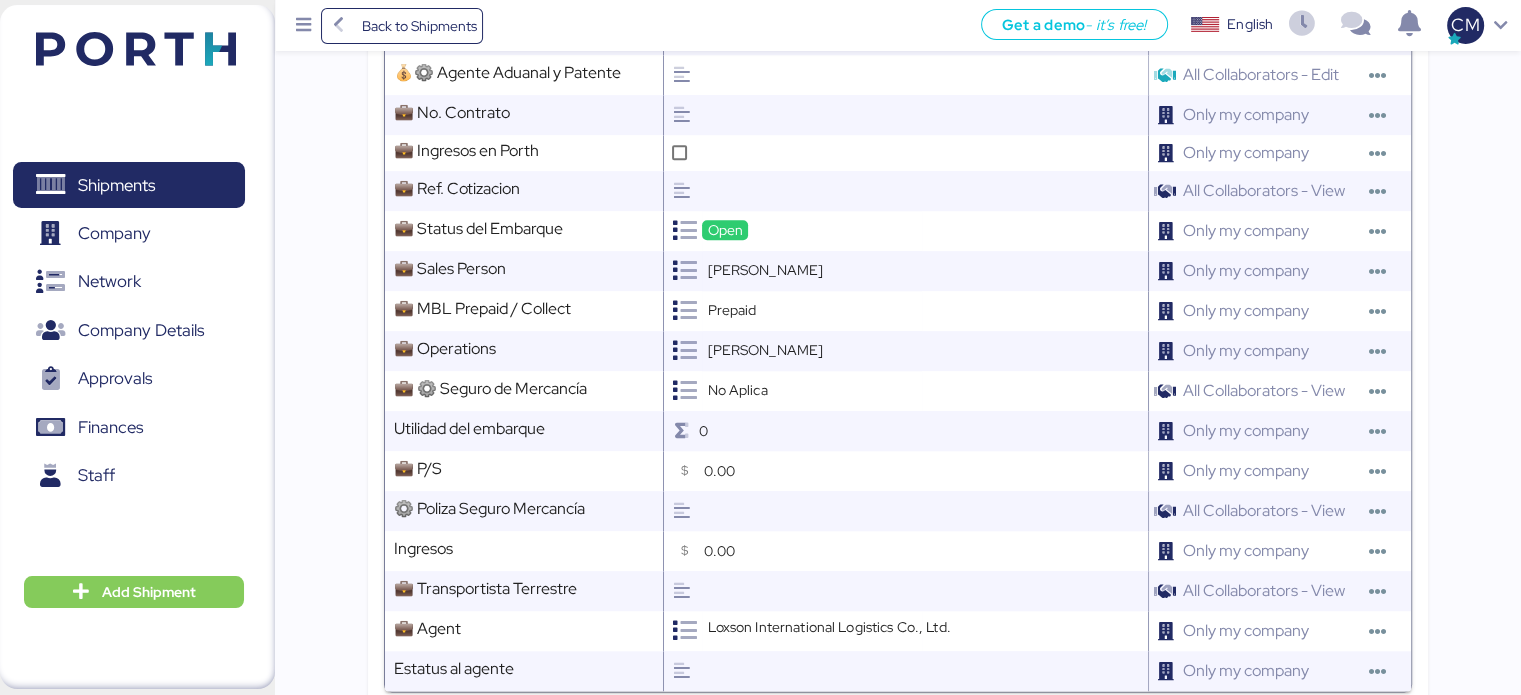 scroll, scrollTop: 2178, scrollLeft: 0, axis: vertical 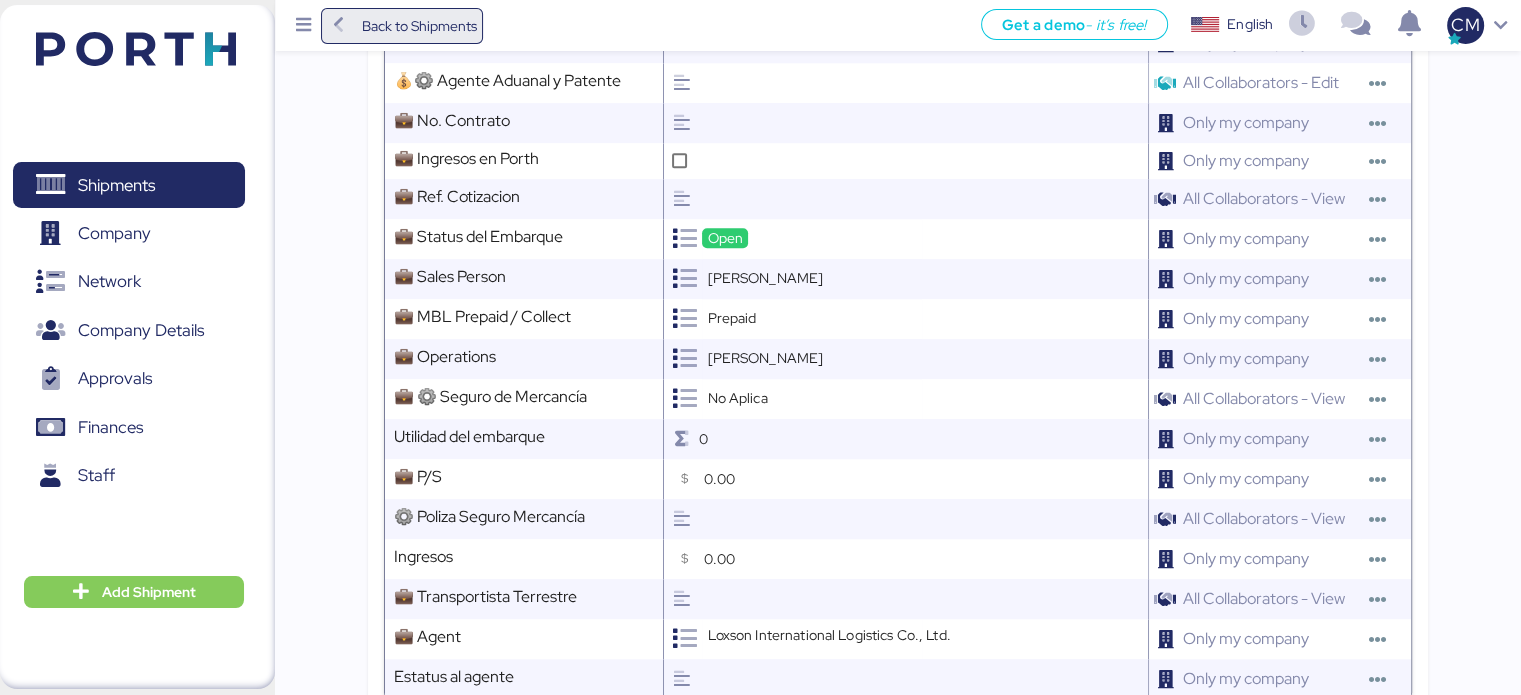 click on "Back to Shipments" at bounding box center [418, 26] 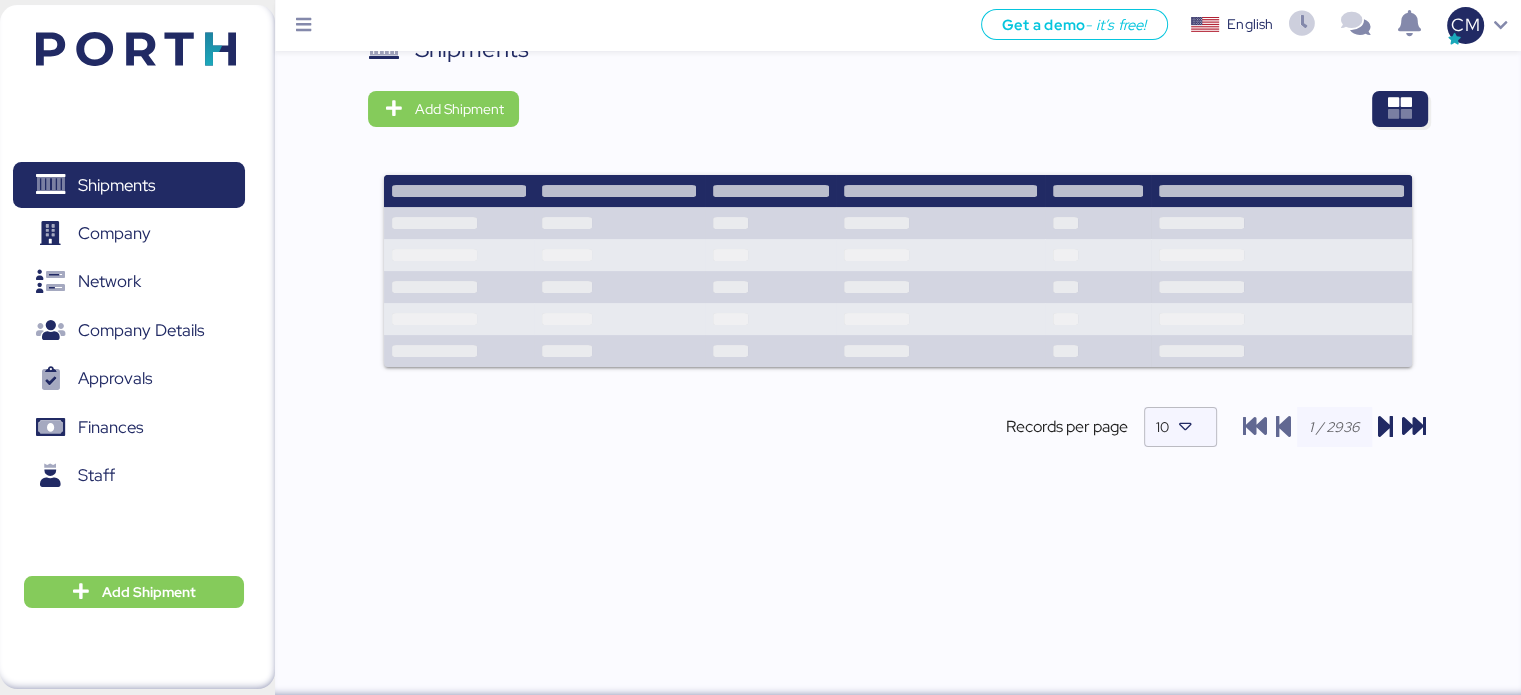scroll, scrollTop: 0, scrollLeft: 0, axis: both 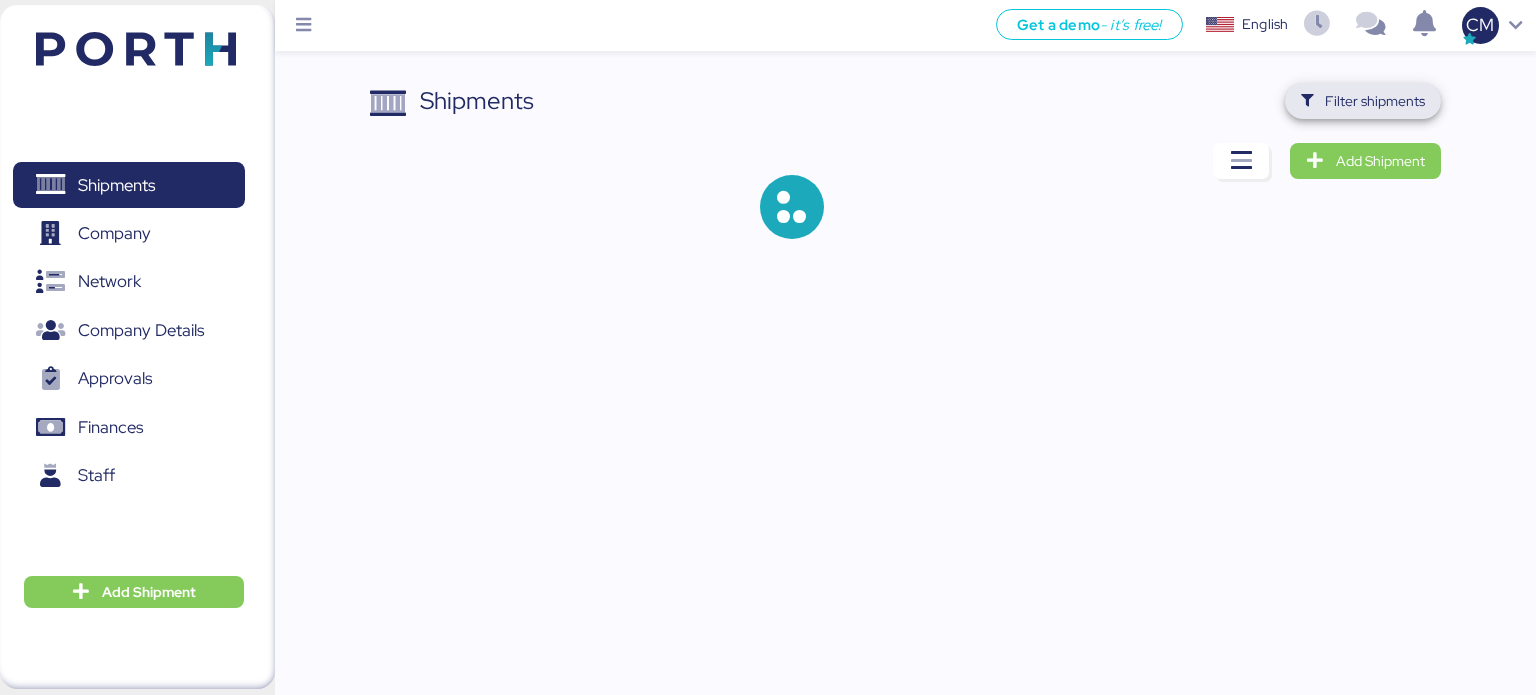 click on "Filter shipments" at bounding box center [1363, 101] 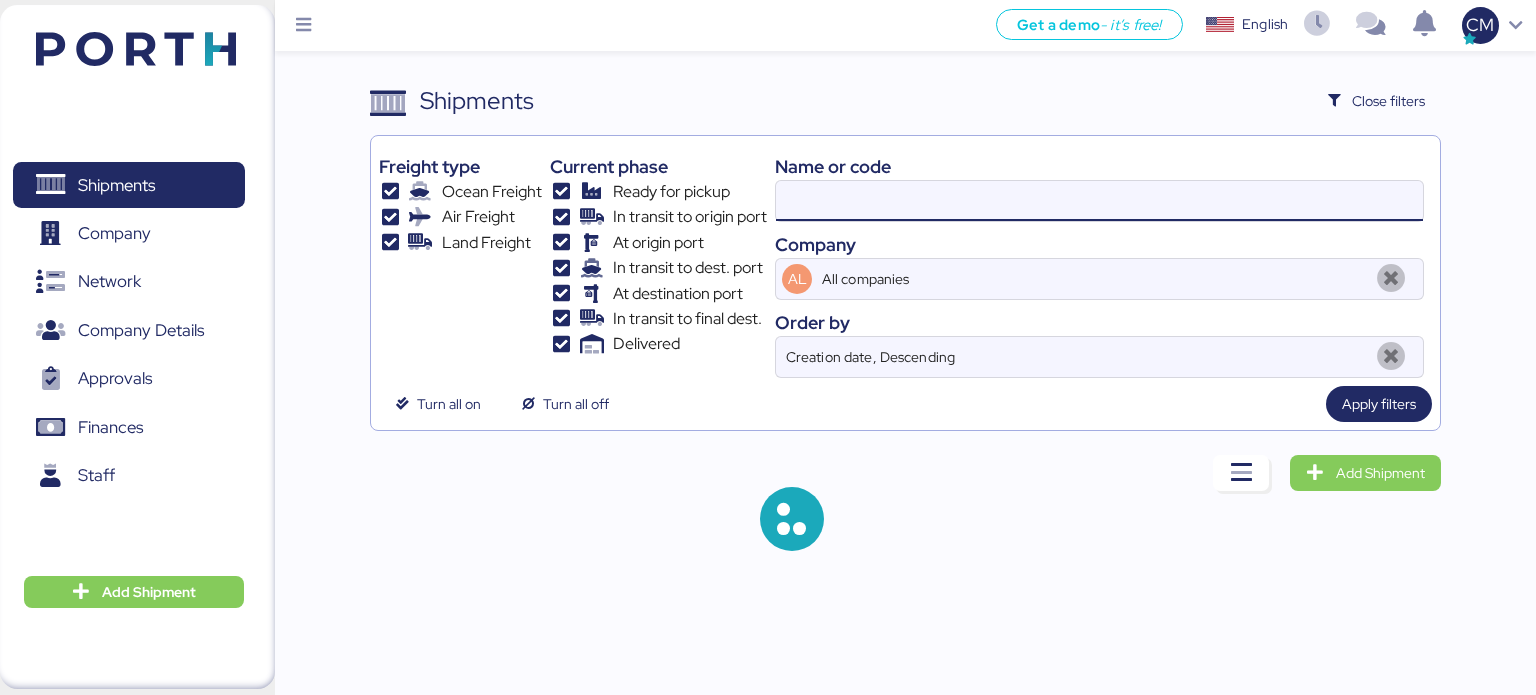 click at bounding box center (1099, 201) 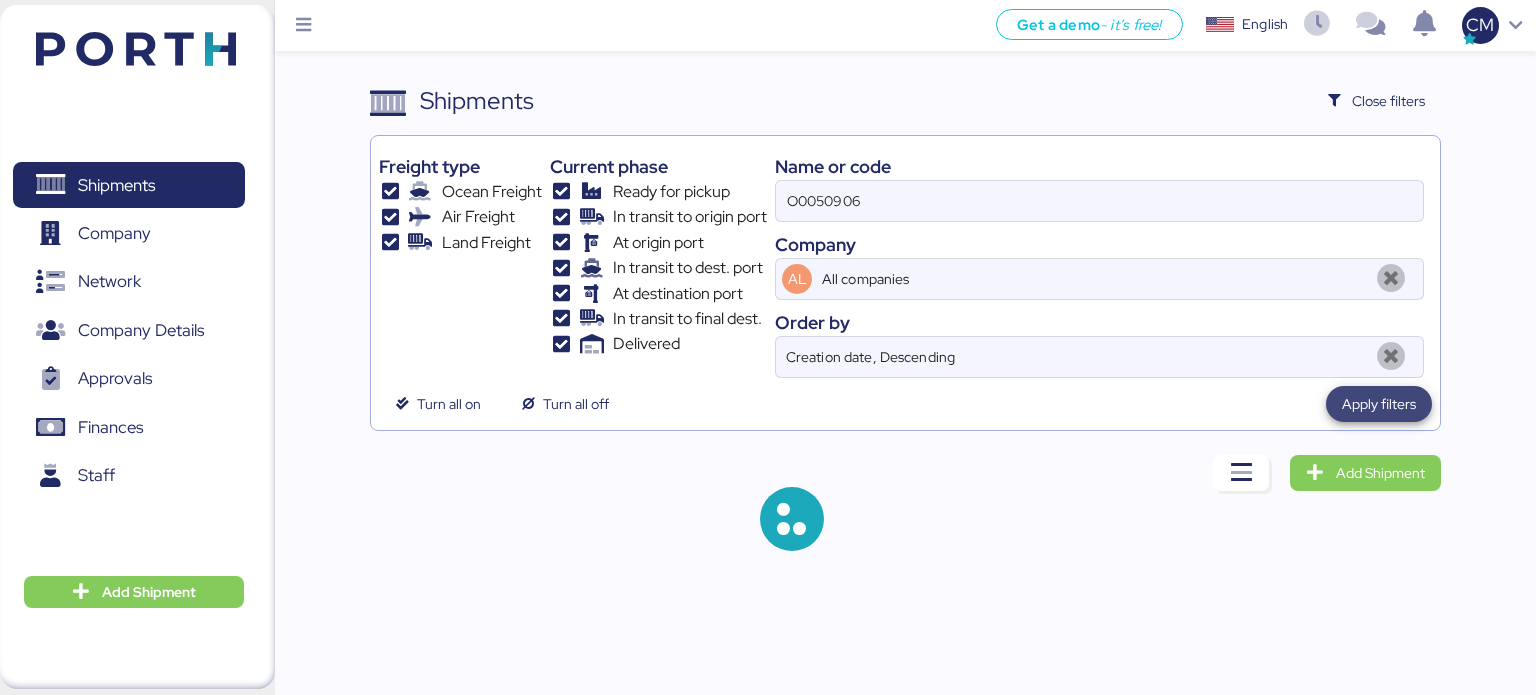 click on "Apply filters" at bounding box center (1379, 404) 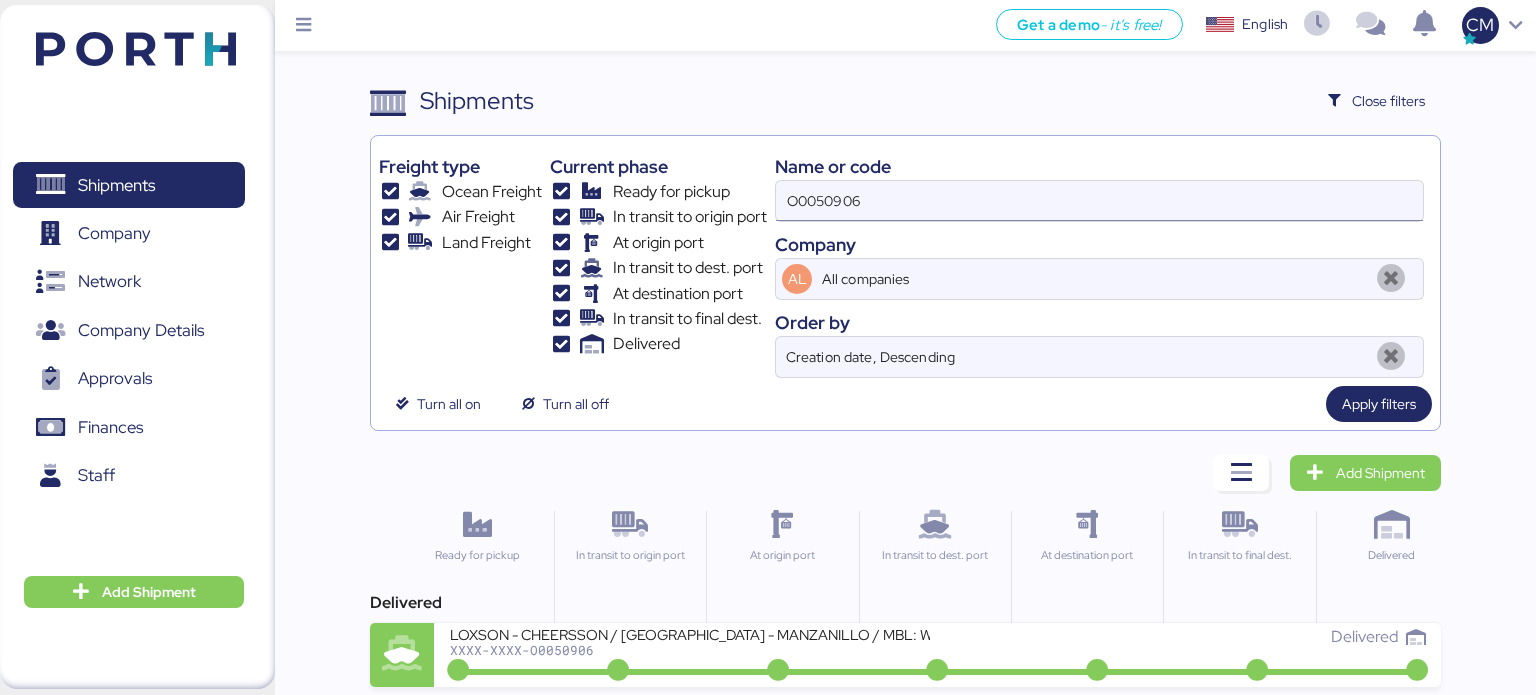 click on "O0050906" at bounding box center (1099, 201) 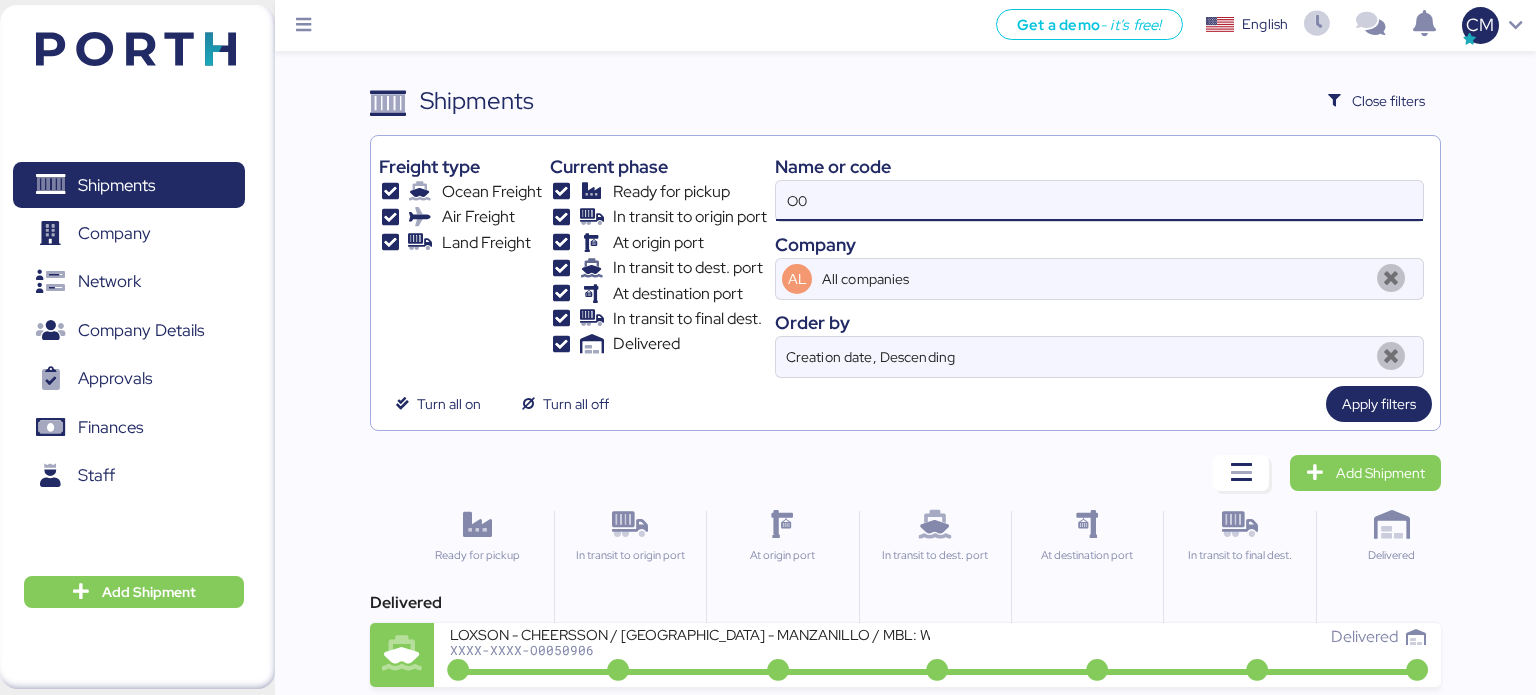 type on "O" 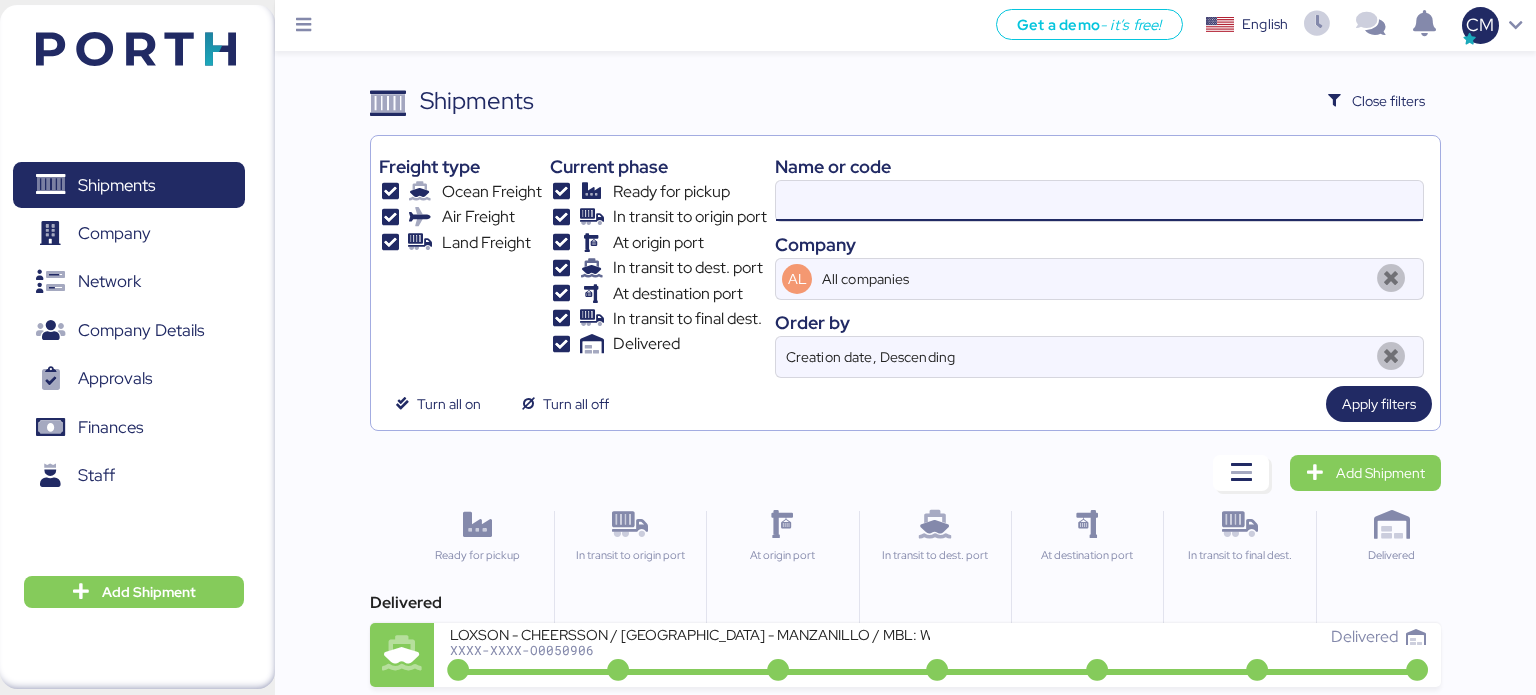 paste on "O0049974" 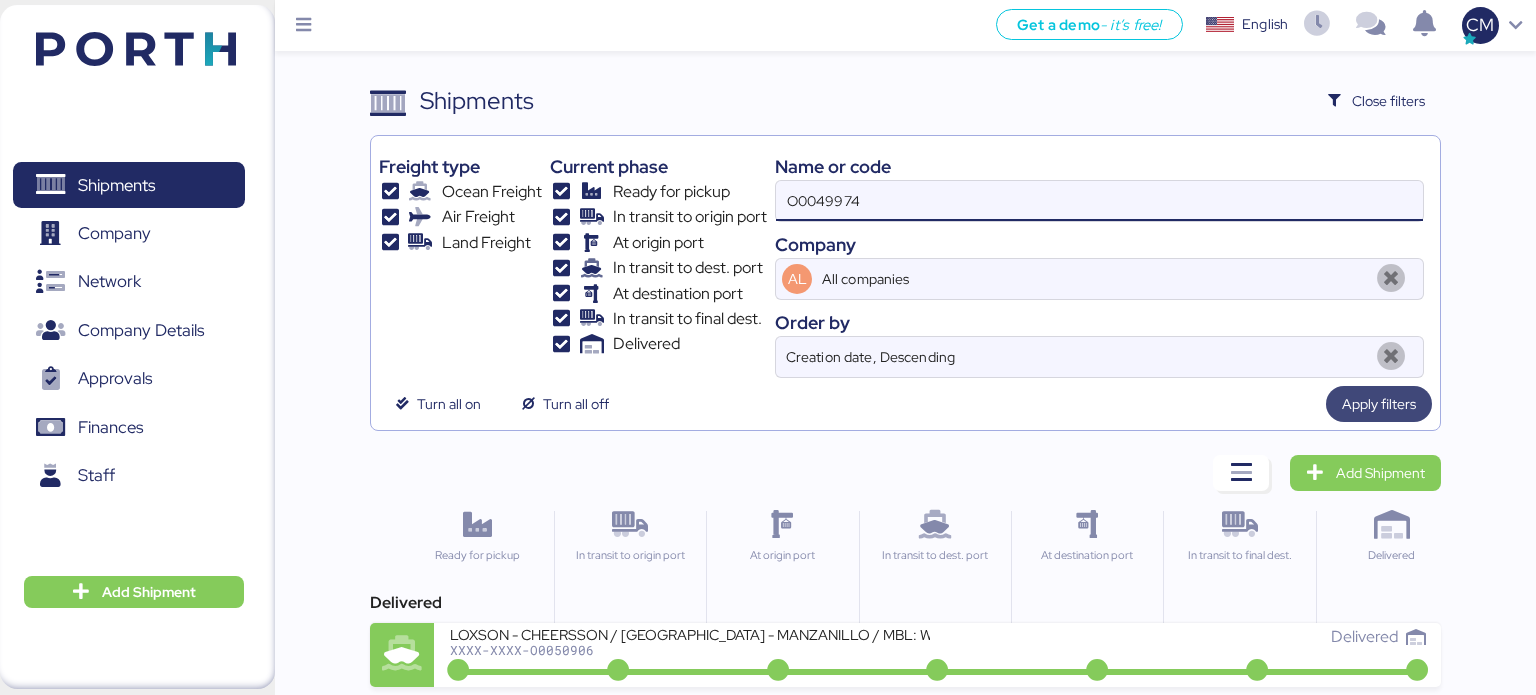 type on "O0049974" 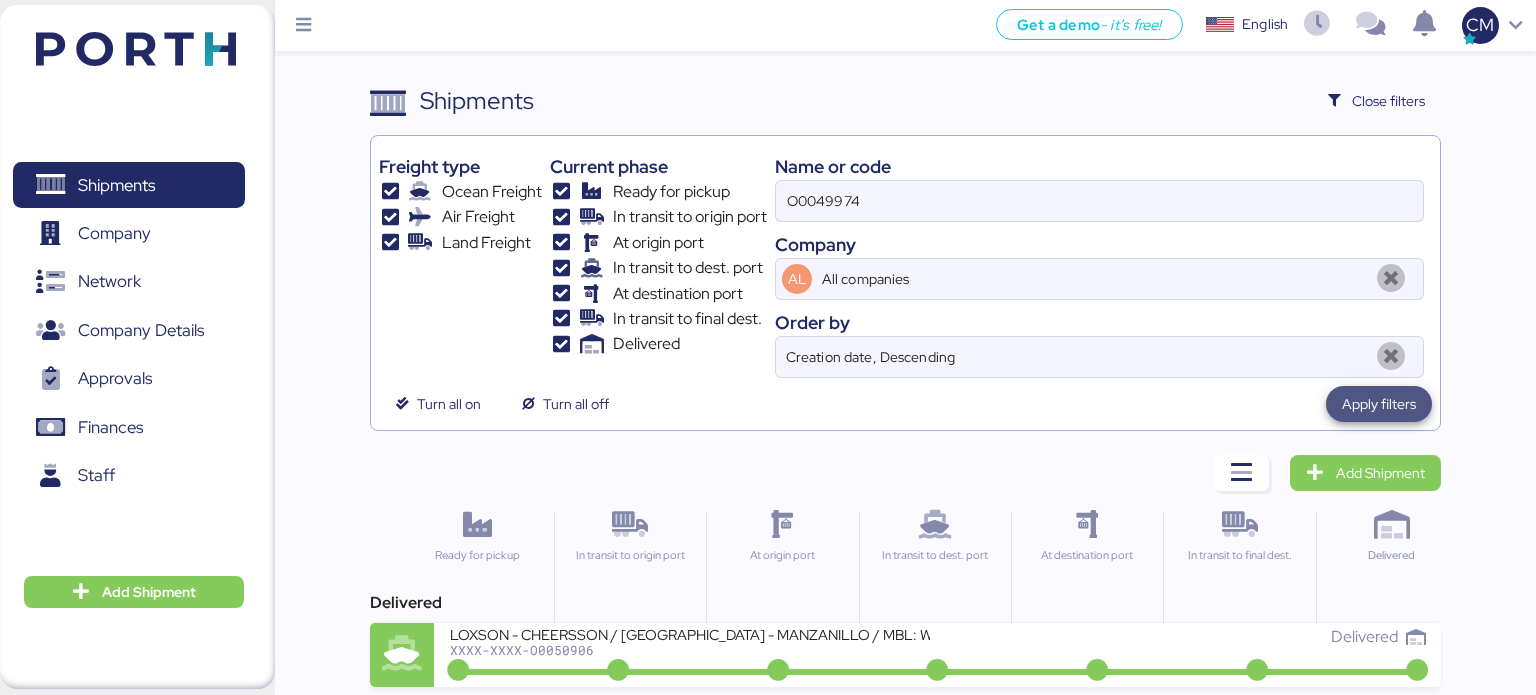 click on "Apply filters" at bounding box center [1379, 404] 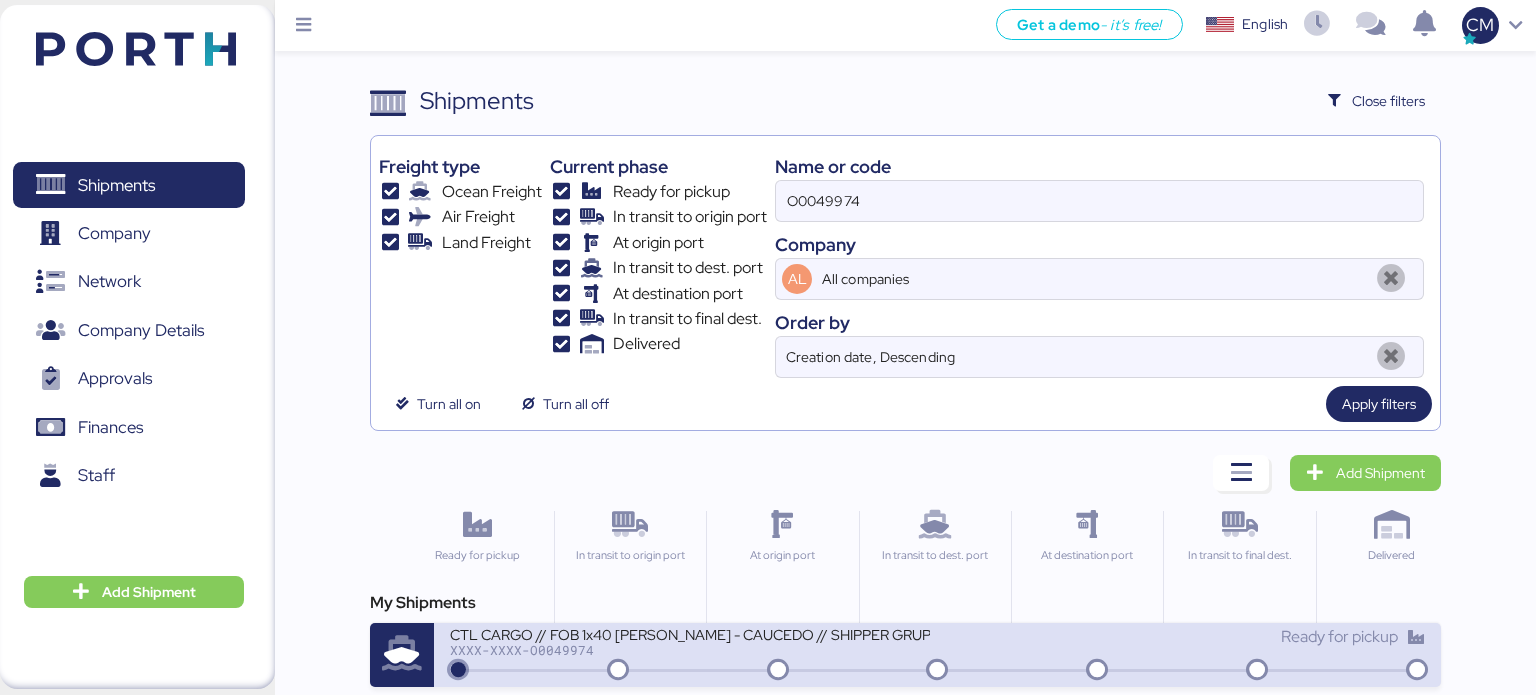 click on "CTL CARGO // FOB 1x40 [PERSON_NAME] - CAUCEDO // SHIPPER GRUPO [PERSON_NAME]: // CNEE:EL [PERSON_NAME]" at bounding box center (690, 633) 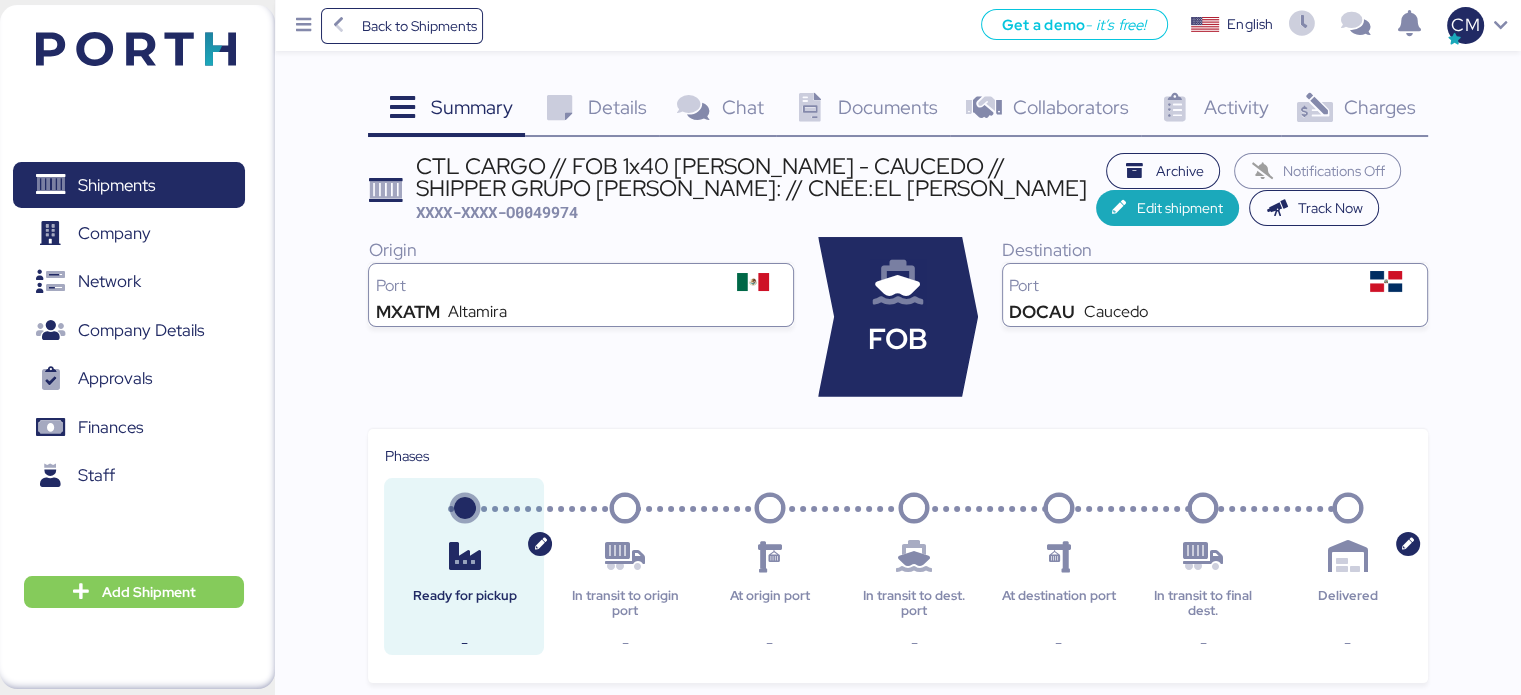 click on "Charges" at bounding box center (1379, 107) 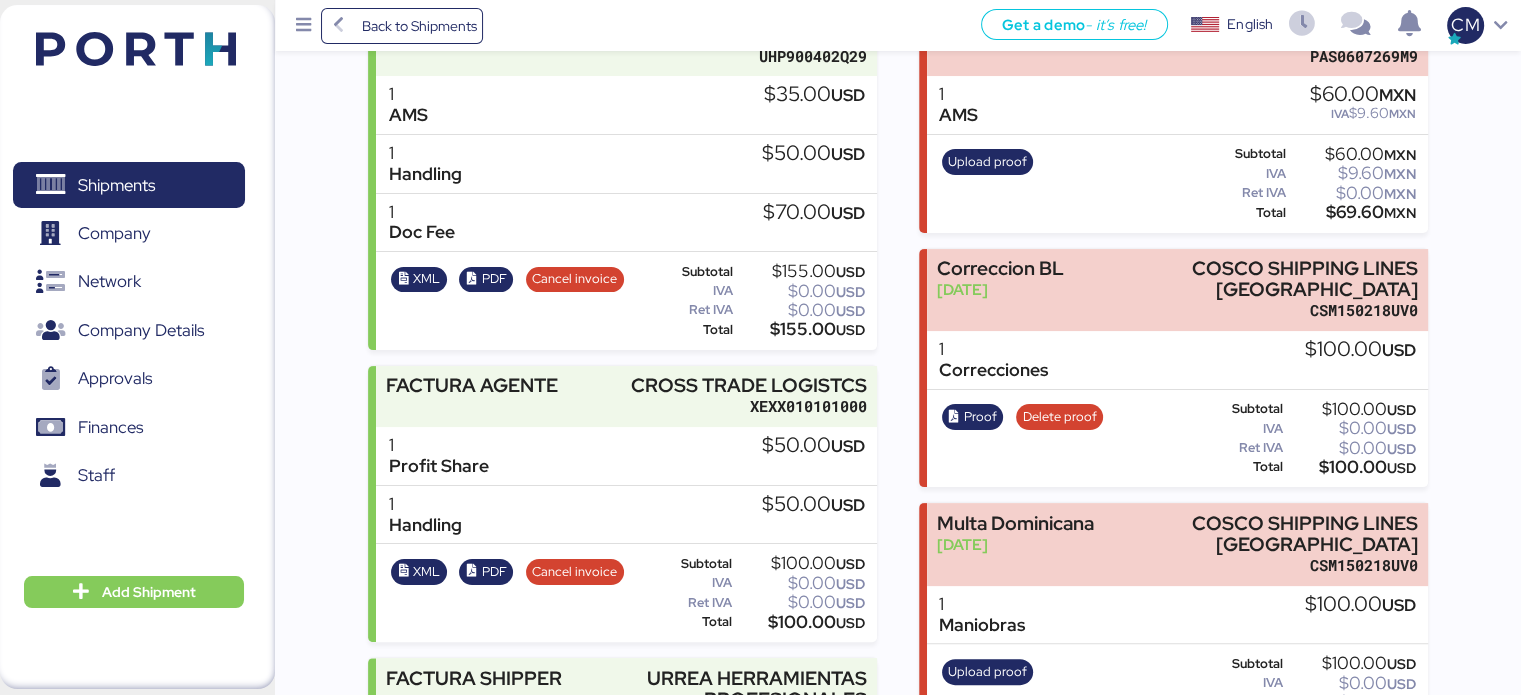 scroll, scrollTop: 568, scrollLeft: 0, axis: vertical 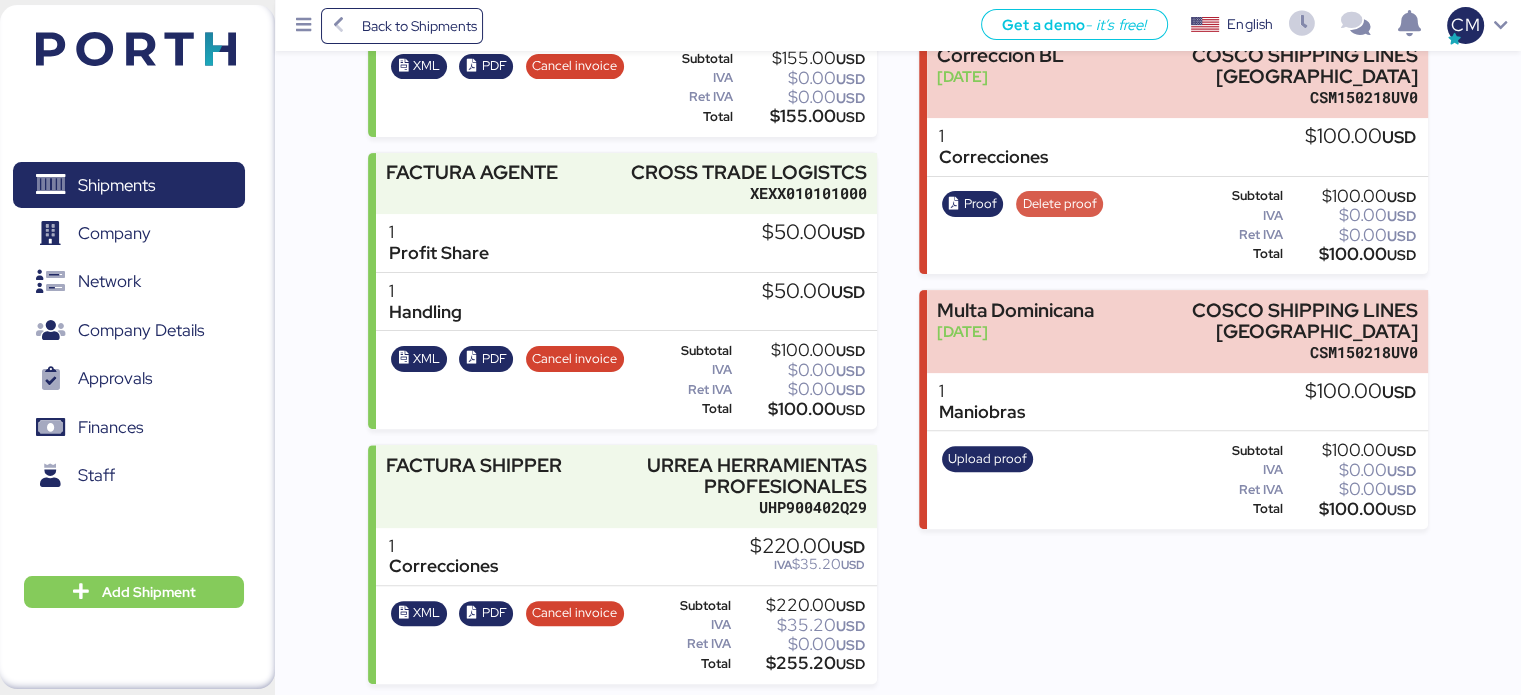 click on "Delete proof" at bounding box center [1060, 204] 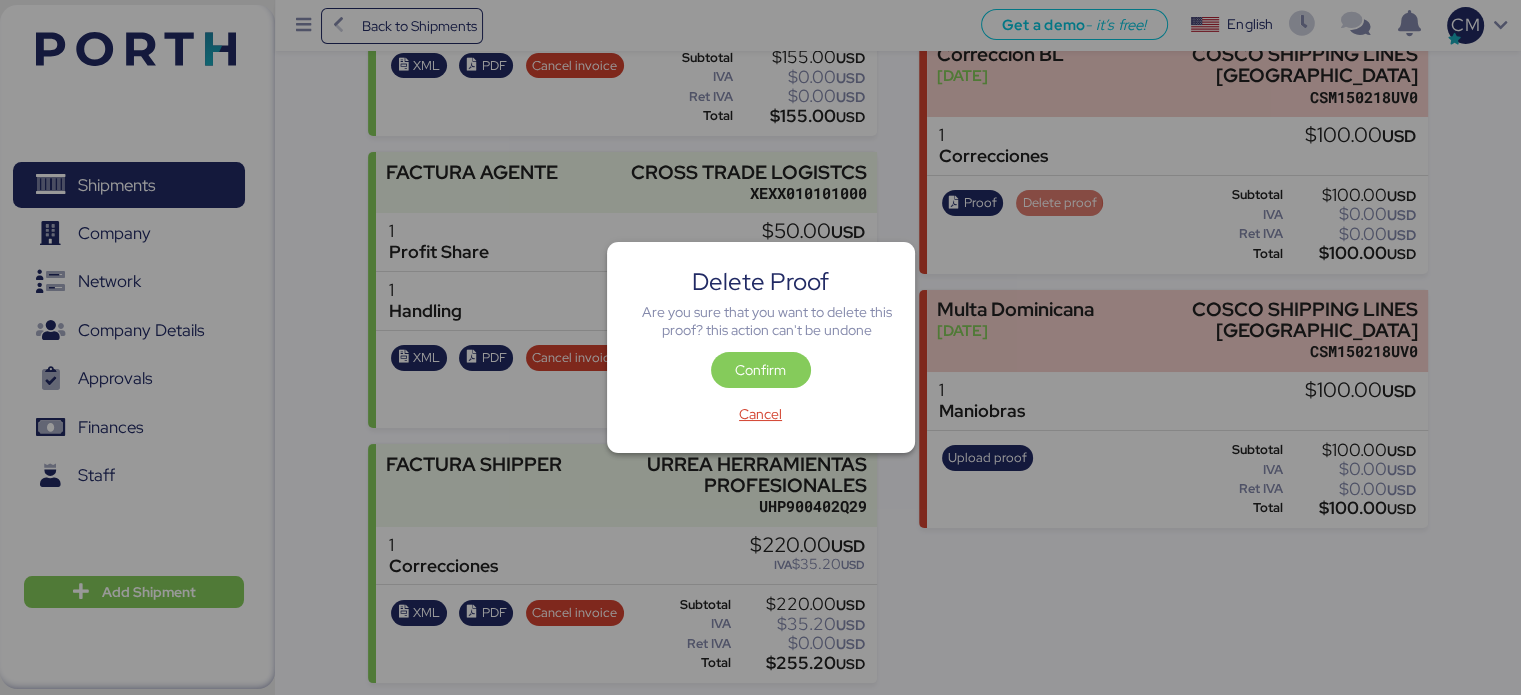 scroll, scrollTop: 0, scrollLeft: 0, axis: both 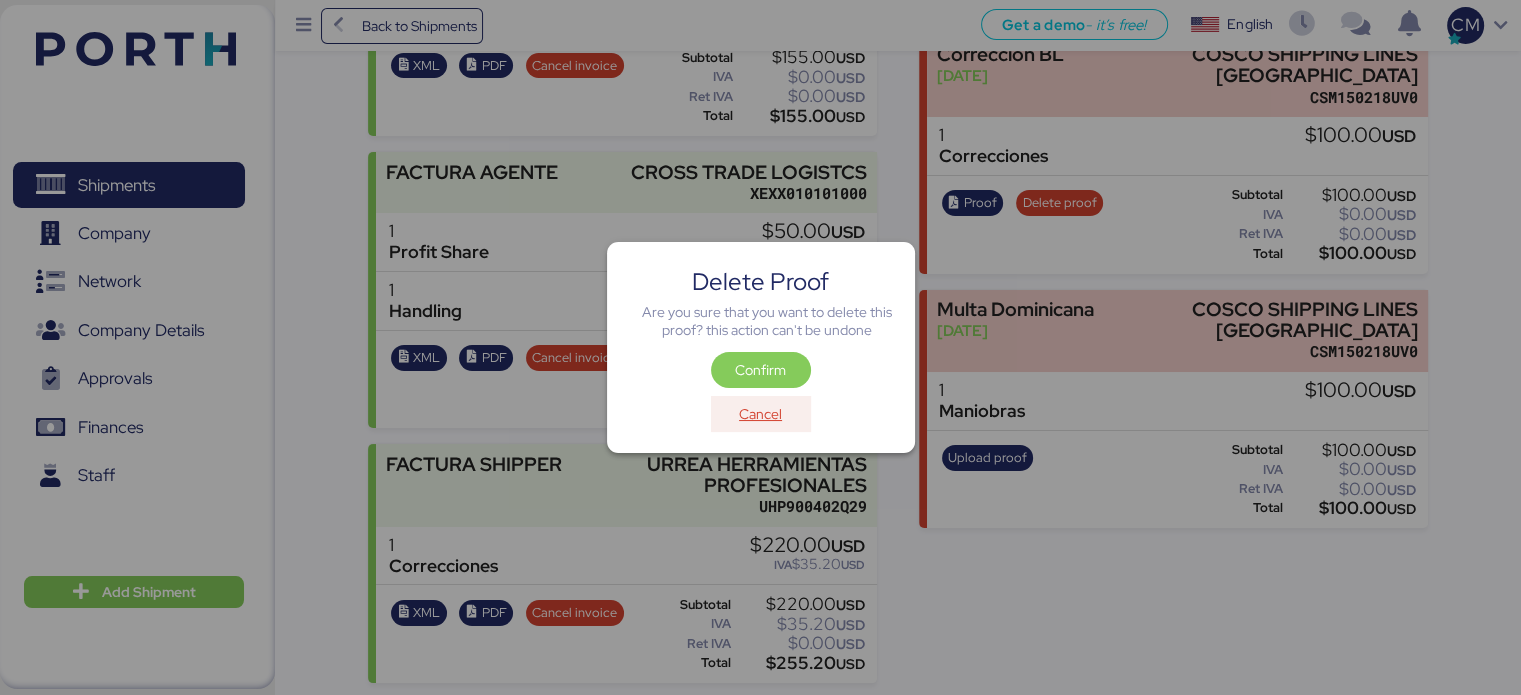 click on "Cancel" at bounding box center (760, 414) 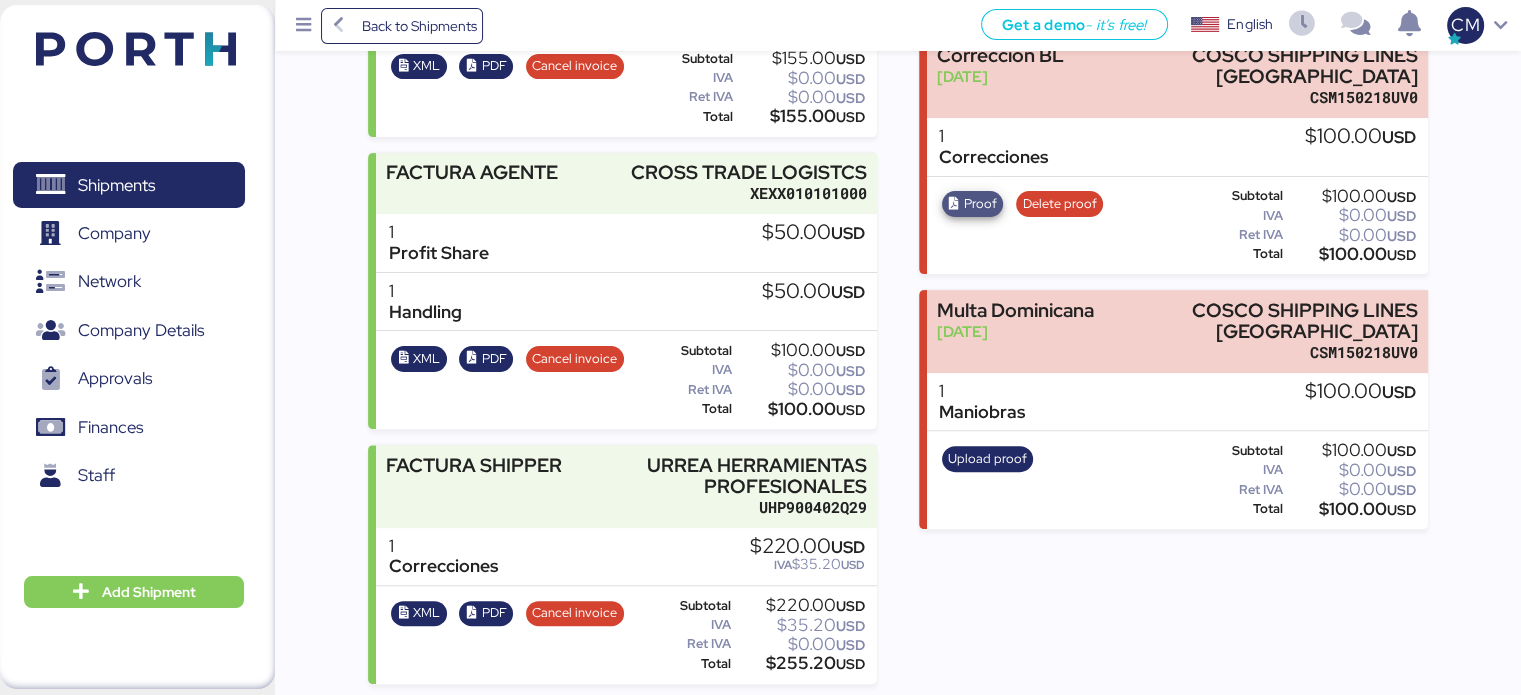 click at bounding box center [954, 204] 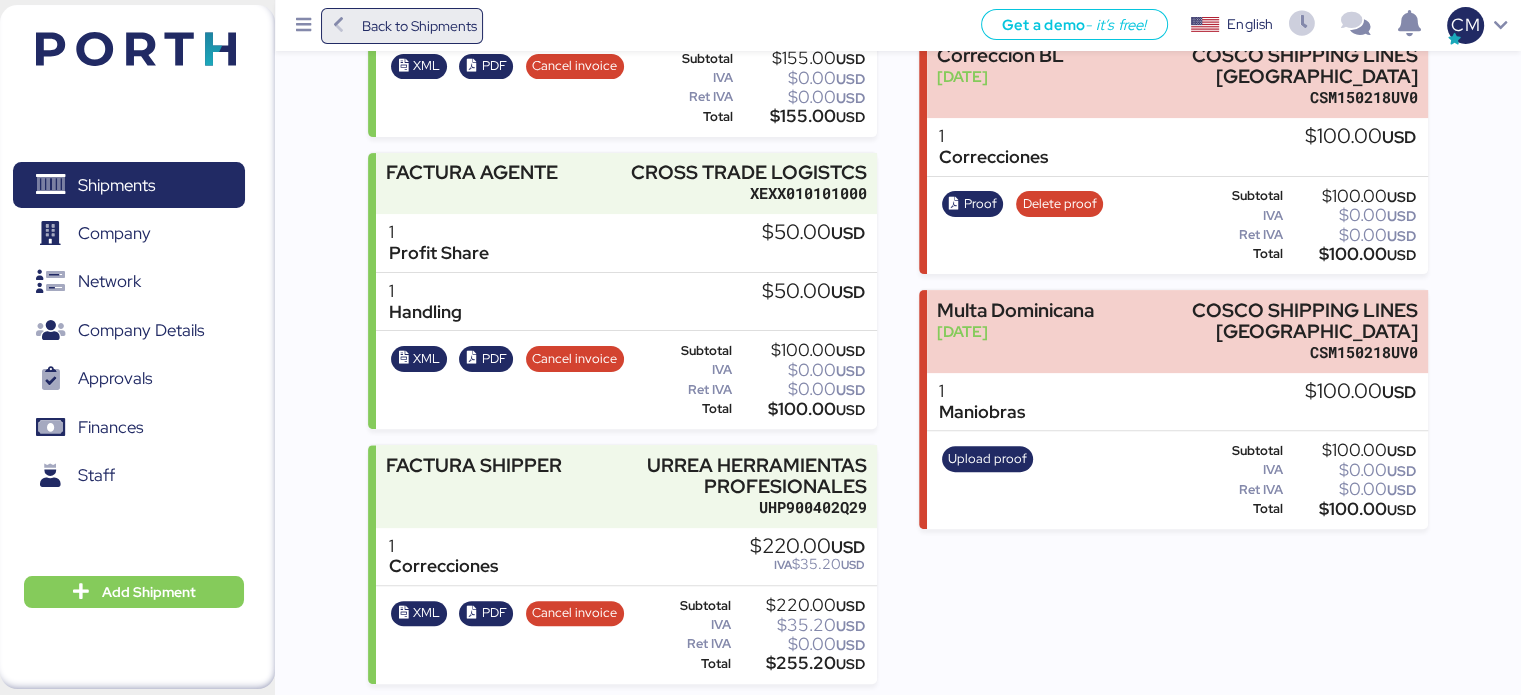 click on "Back to Shipments" at bounding box center (418, 26) 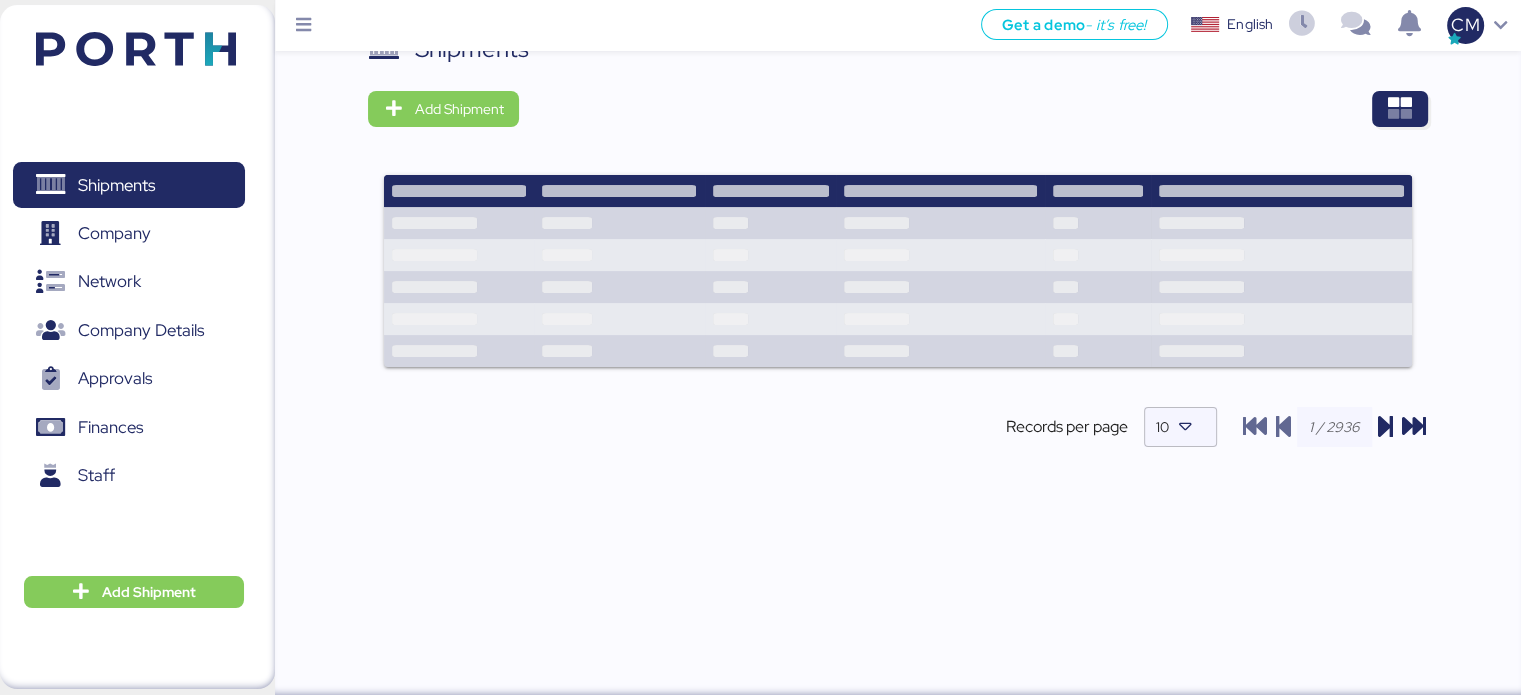scroll, scrollTop: 0, scrollLeft: 0, axis: both 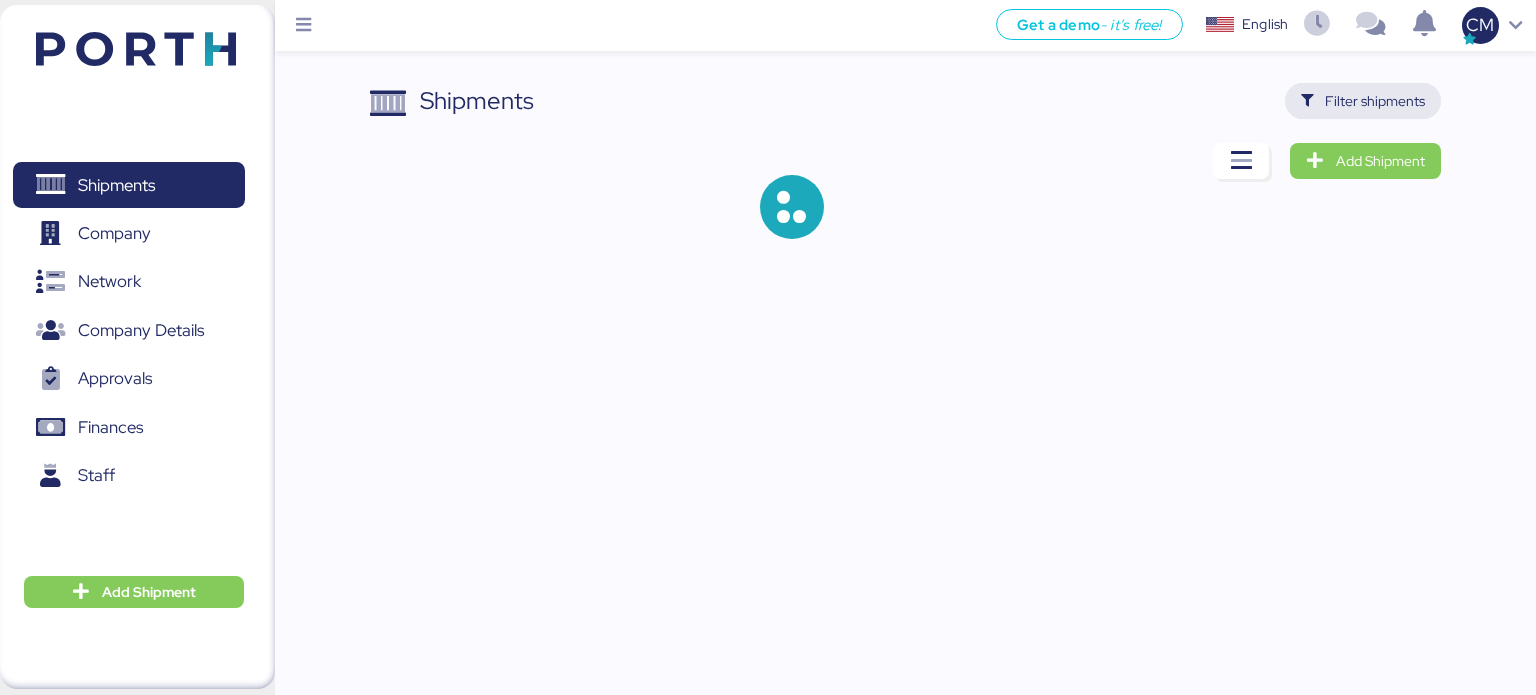 click on "Filter shipments" at bounding box center [1363, 101] 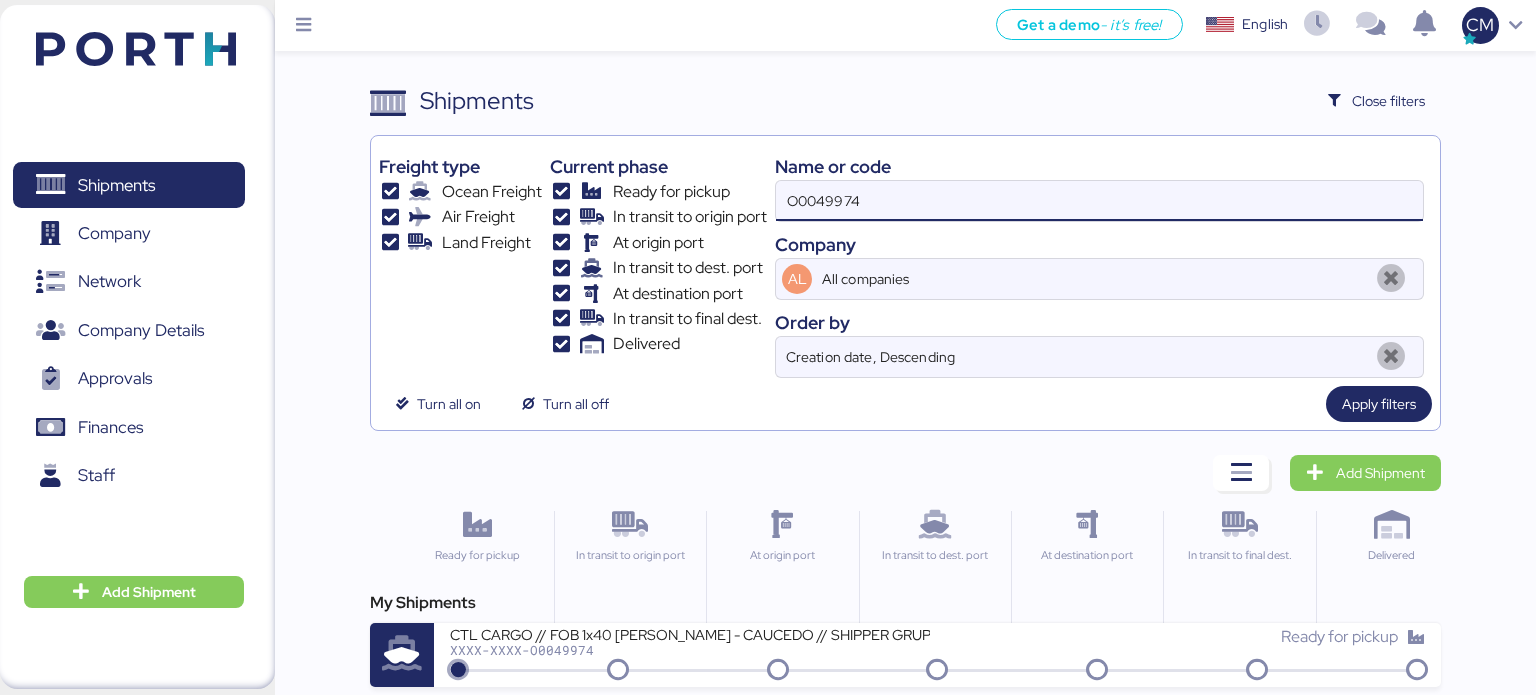 click on "O0049974" at bounding box center (1099, 201) 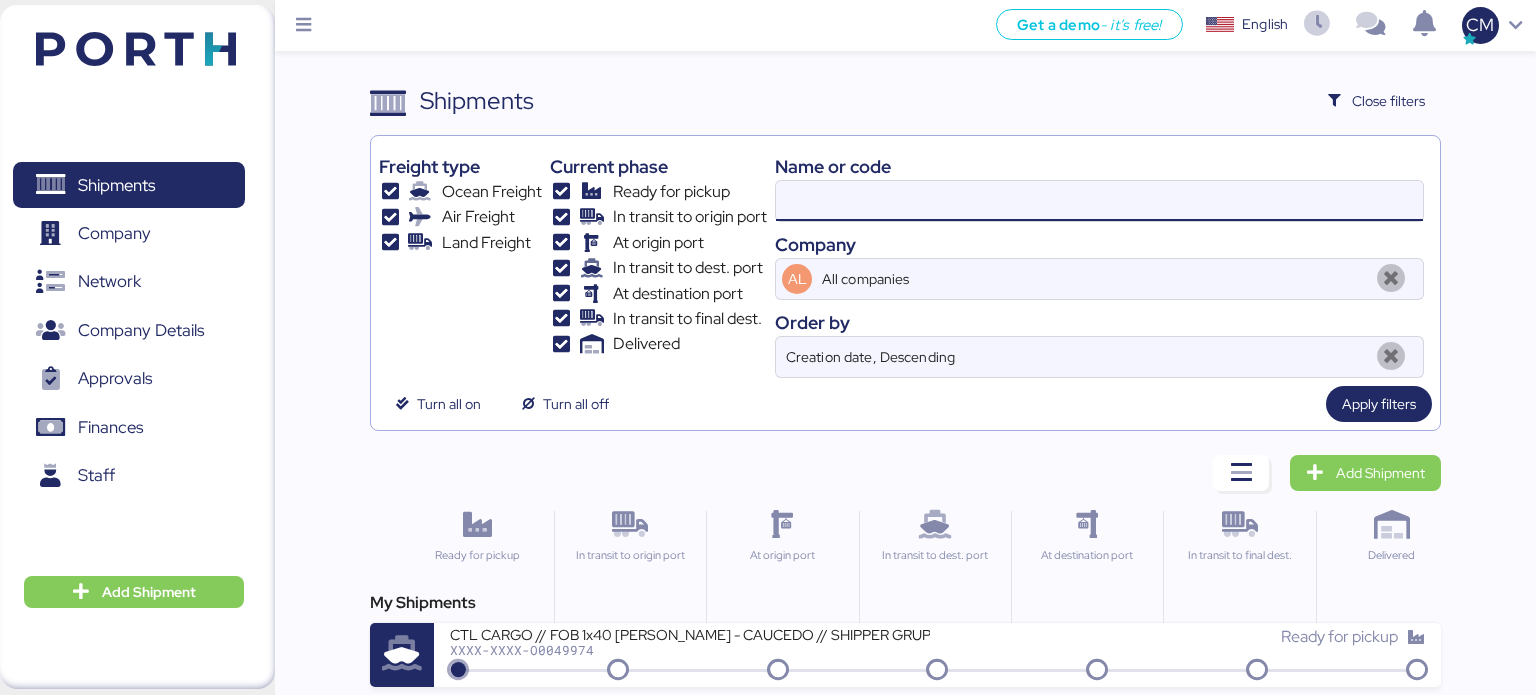 paste on "A0051285" 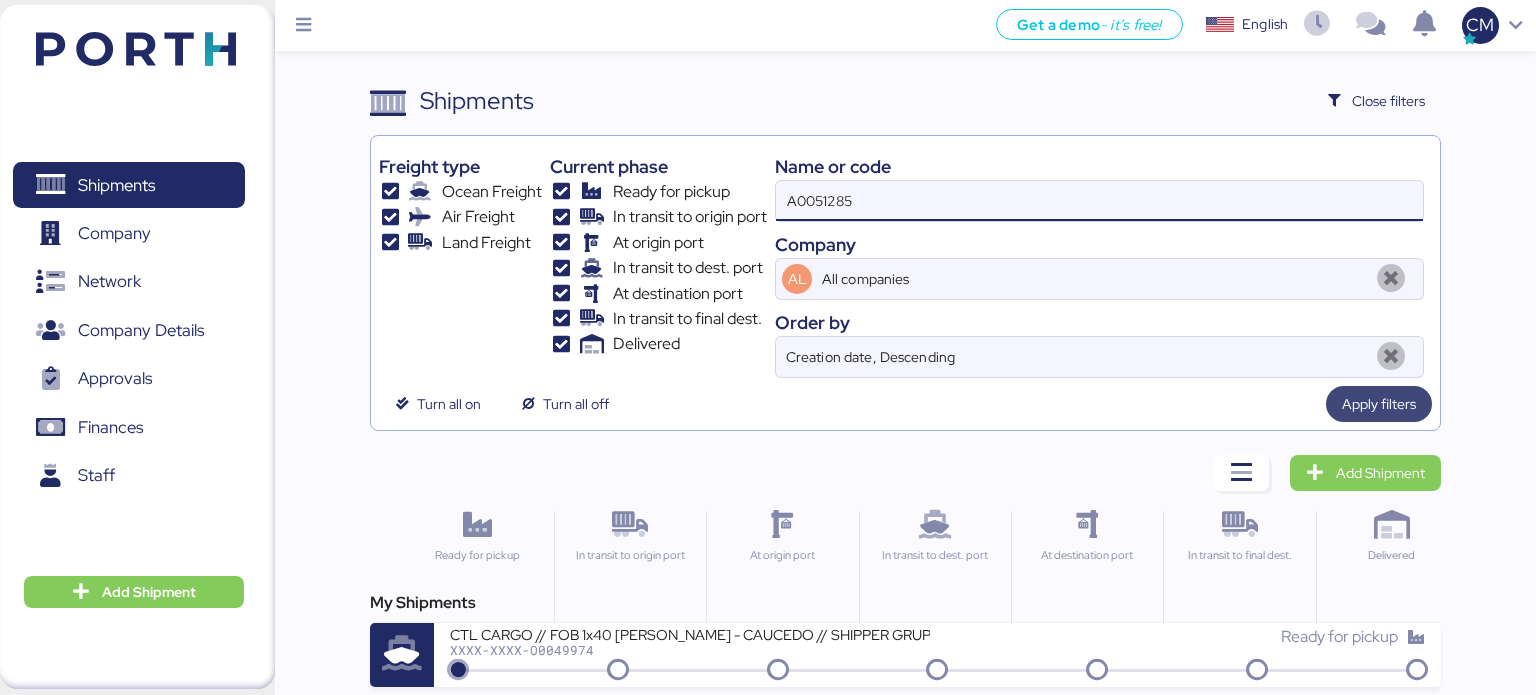 type on "A0051285" 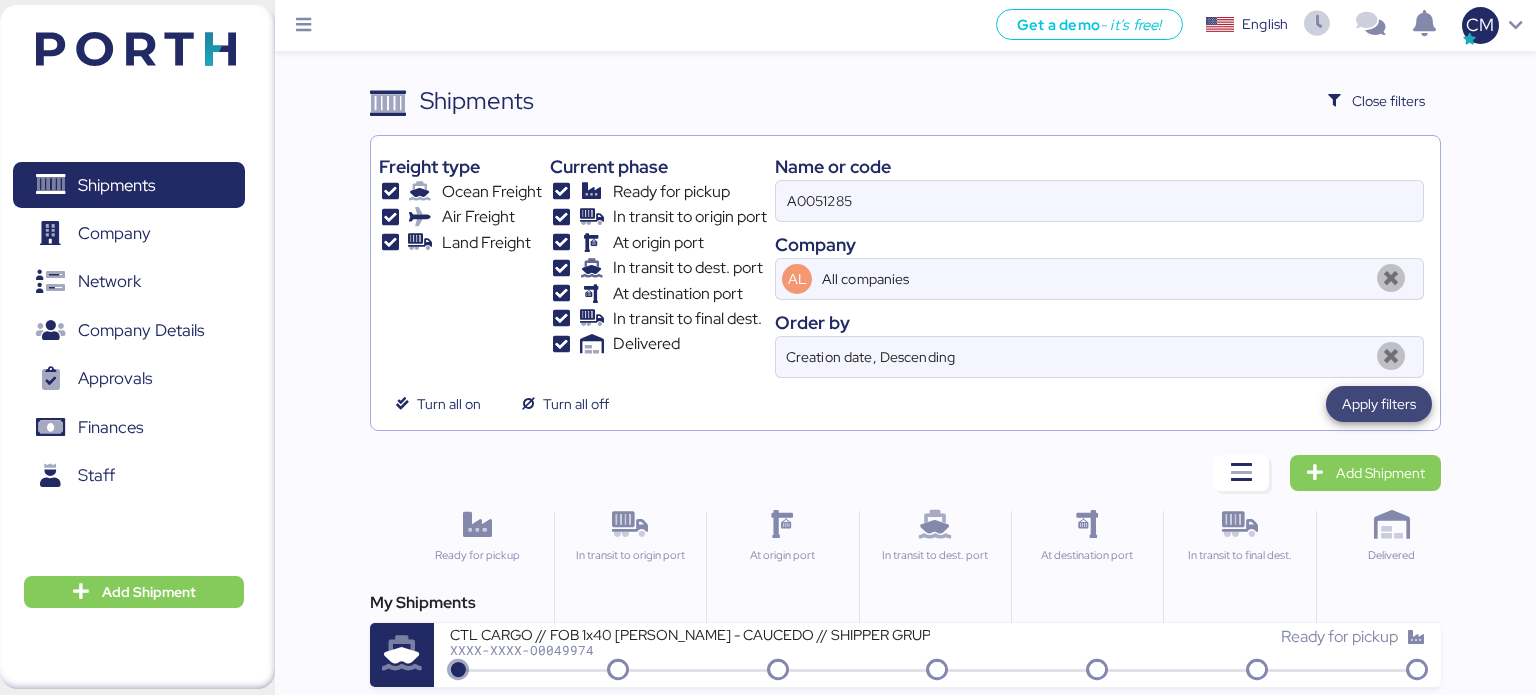 click on "Apply filters" at bounding box center [1379, 404] 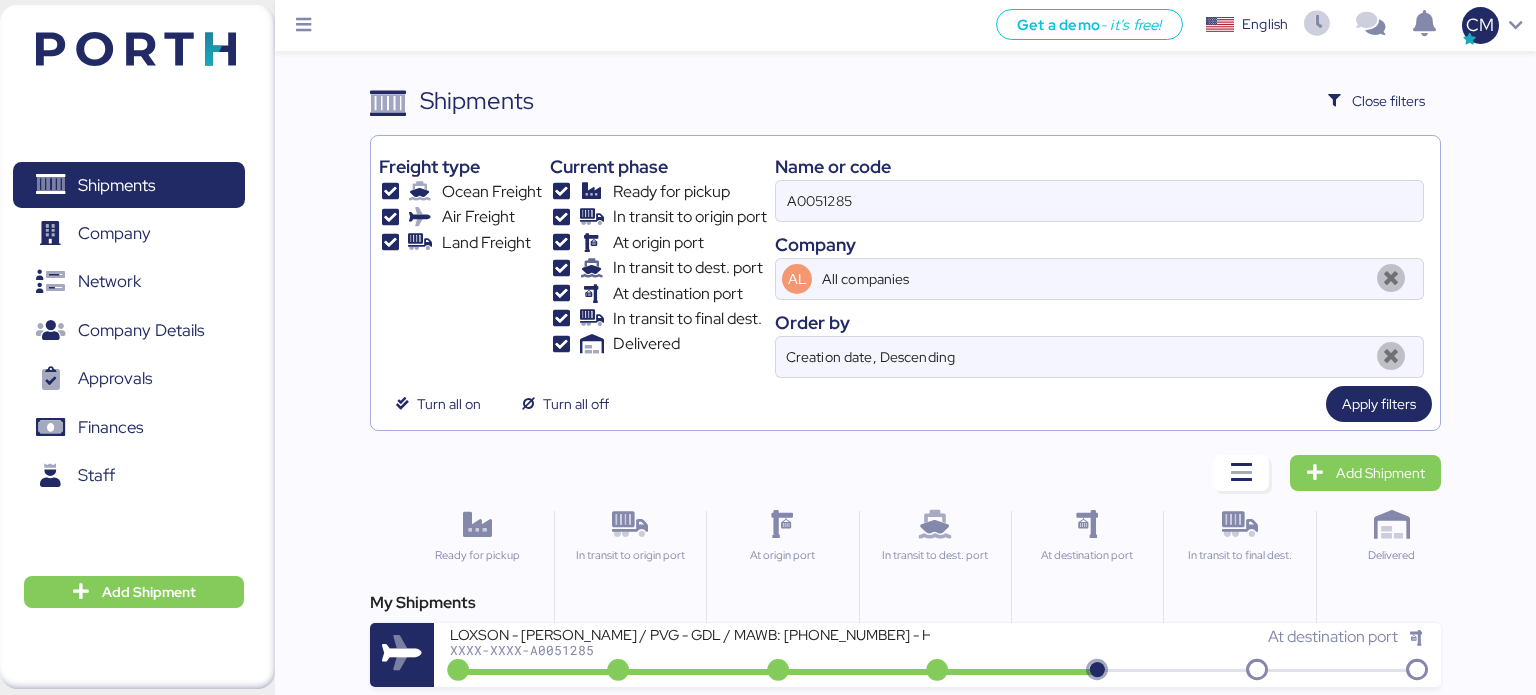 click on "My Shipments LOXSON - HUANG YU / PVG - GDL / MAWB: 001-9825 8996 - HAWB: LXN25050401 XXXX-XXXX-A0051285 At destination port" at bounding box center (906, 639) 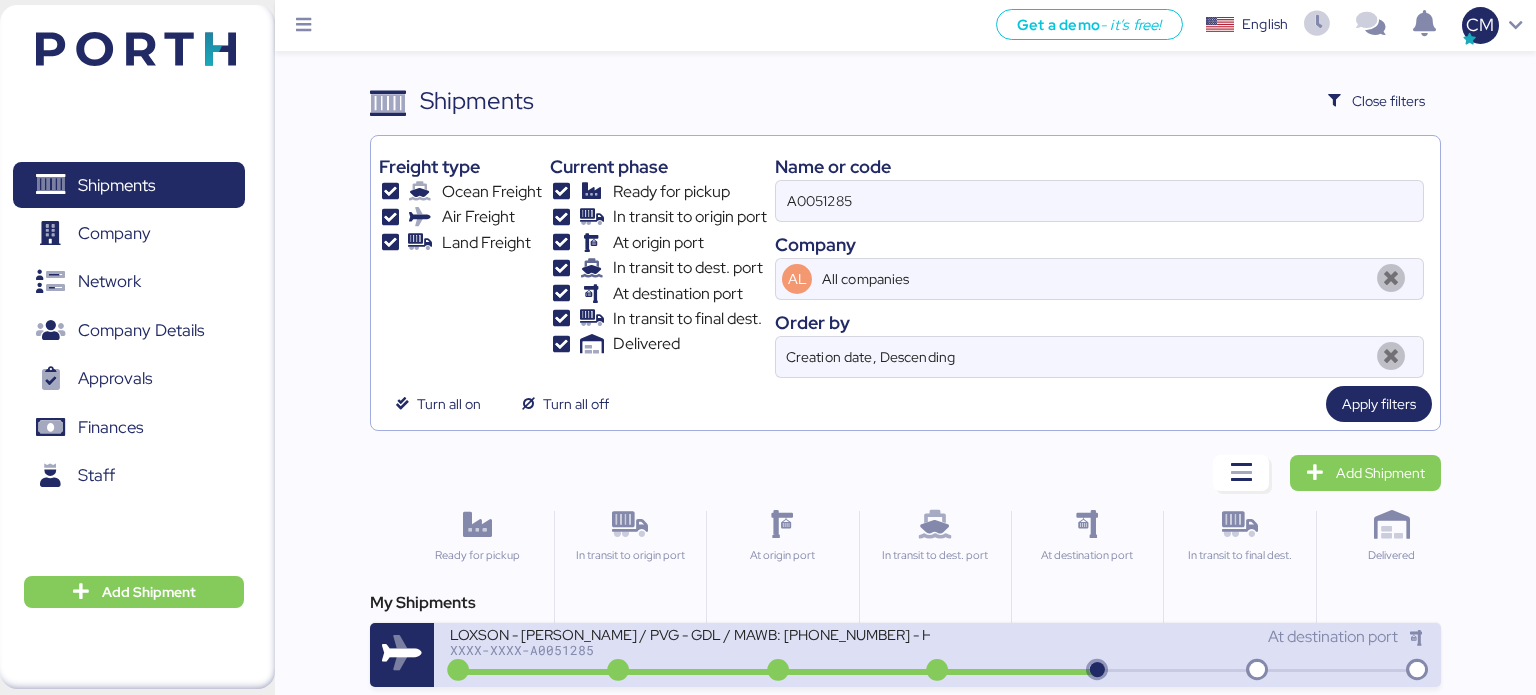 click on "LOXSON - HUANG YU / PVG - GDL / MAWB: 001-9825 8996 - HAWB: LXN25050401" at bounding box center [690, 633] 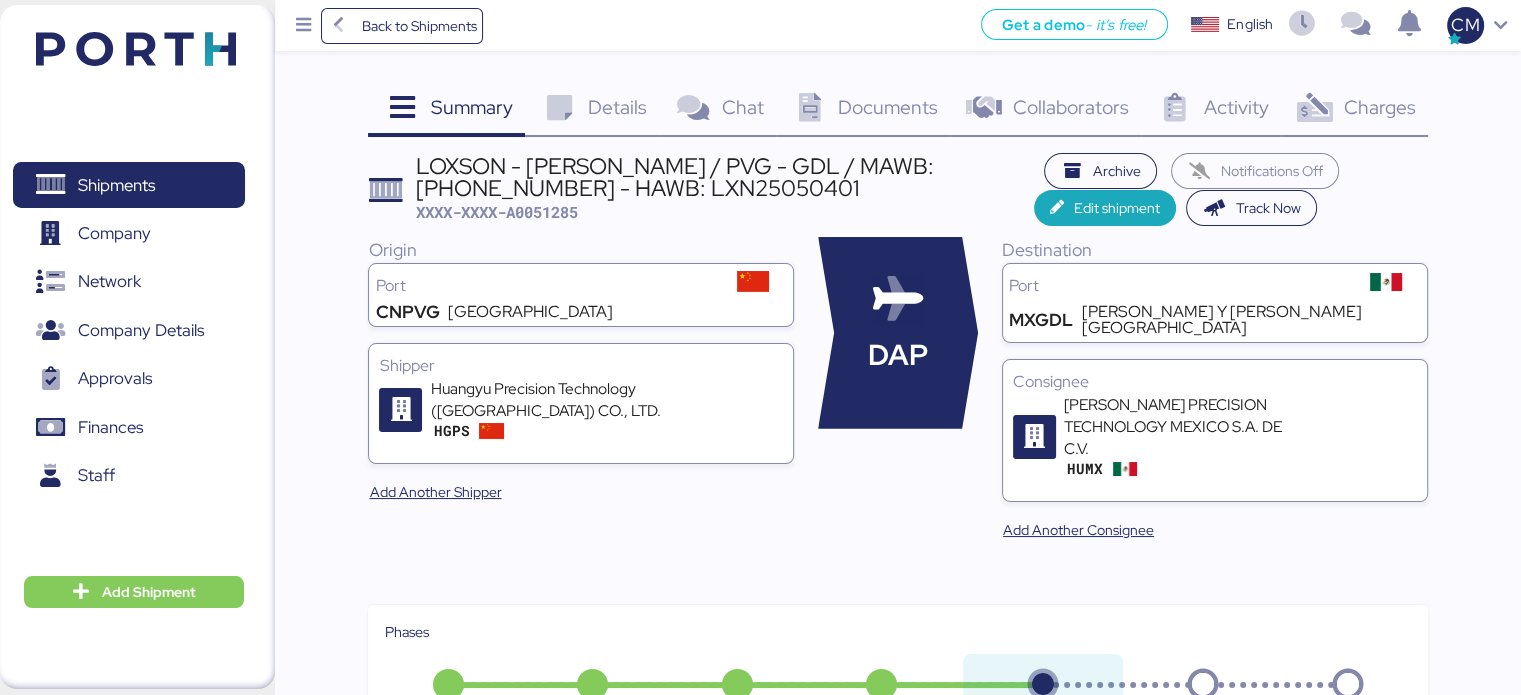 click on "Charges" at bounding box center [1379, 107] 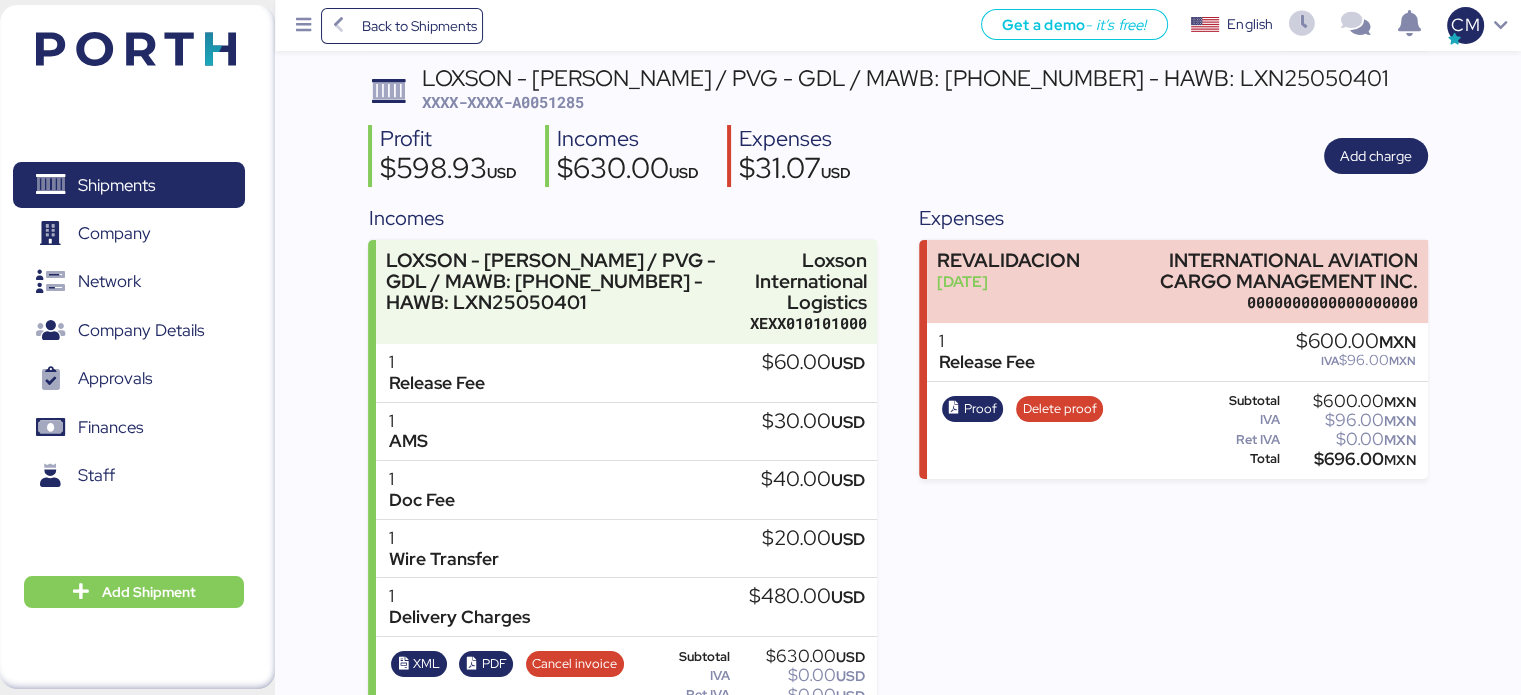 scroll, scrollTop: 140, scrollLeft: 0, axis: vertical 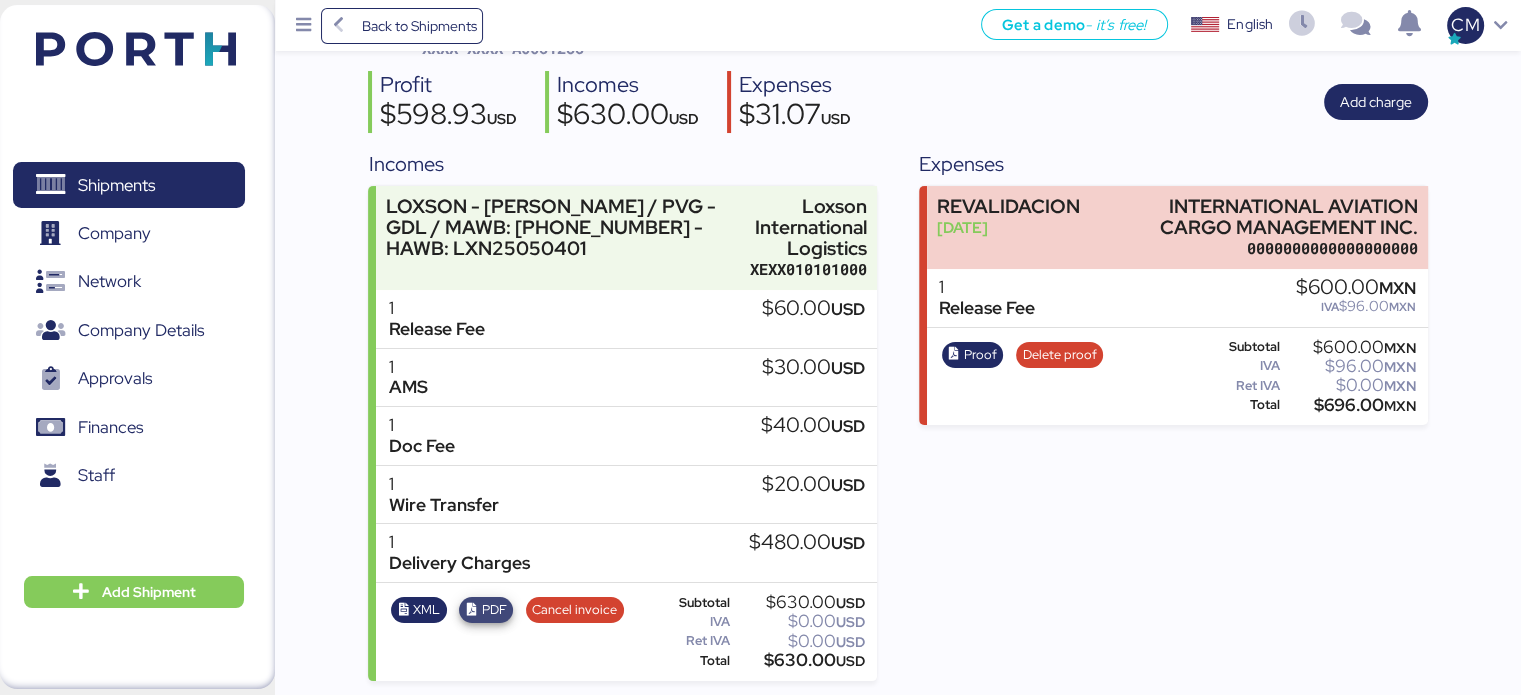 click on "PDF" at bounding box center [494, 610] 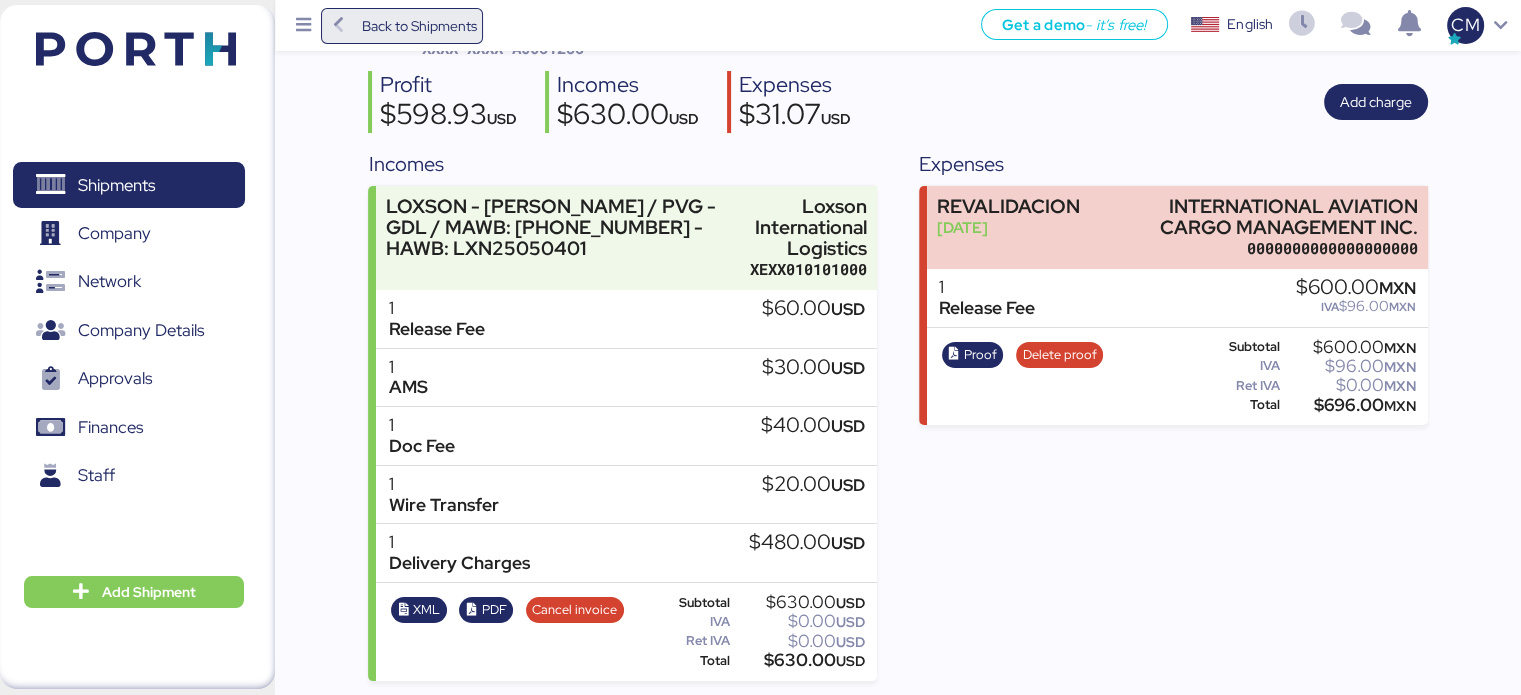 click on "Back to Shipments" at bounding box center (402, 26) 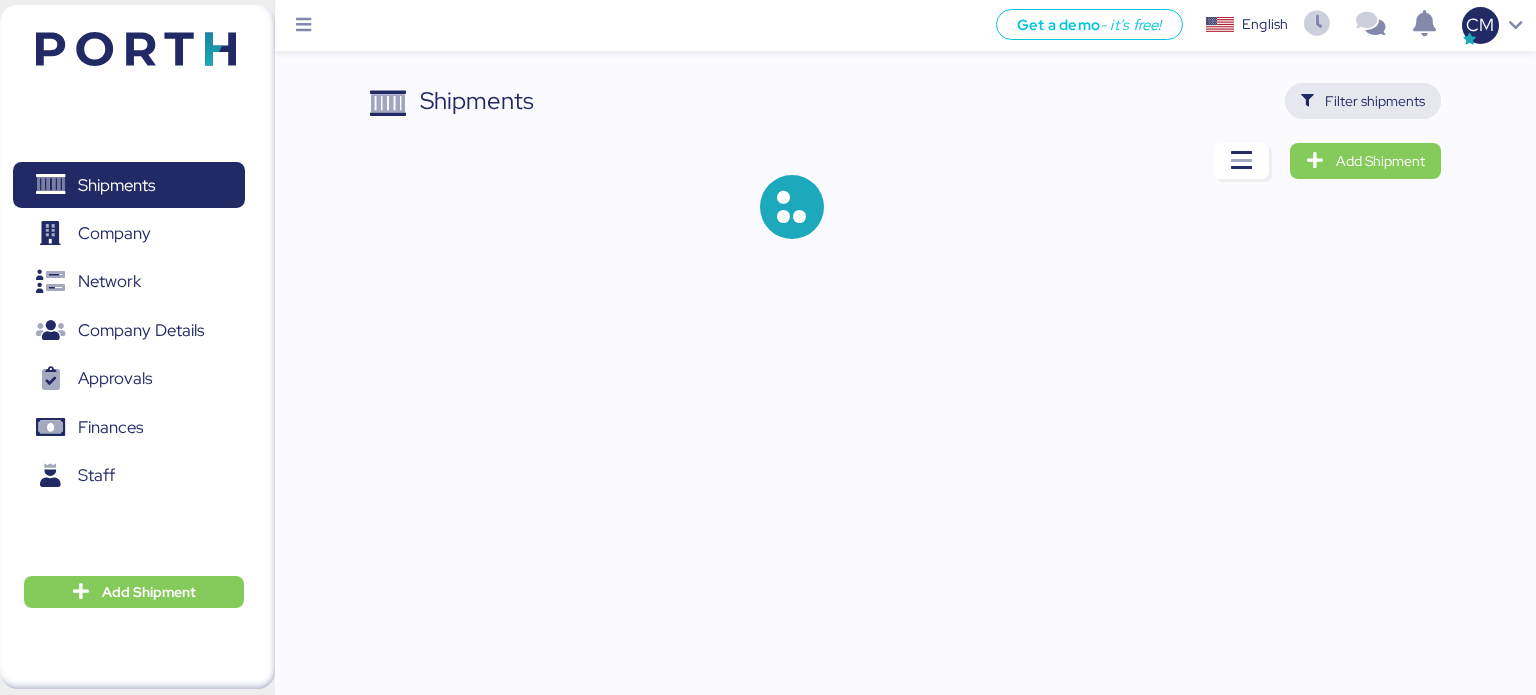 click on "Filter shipments" at bounding box center [1363, 101] 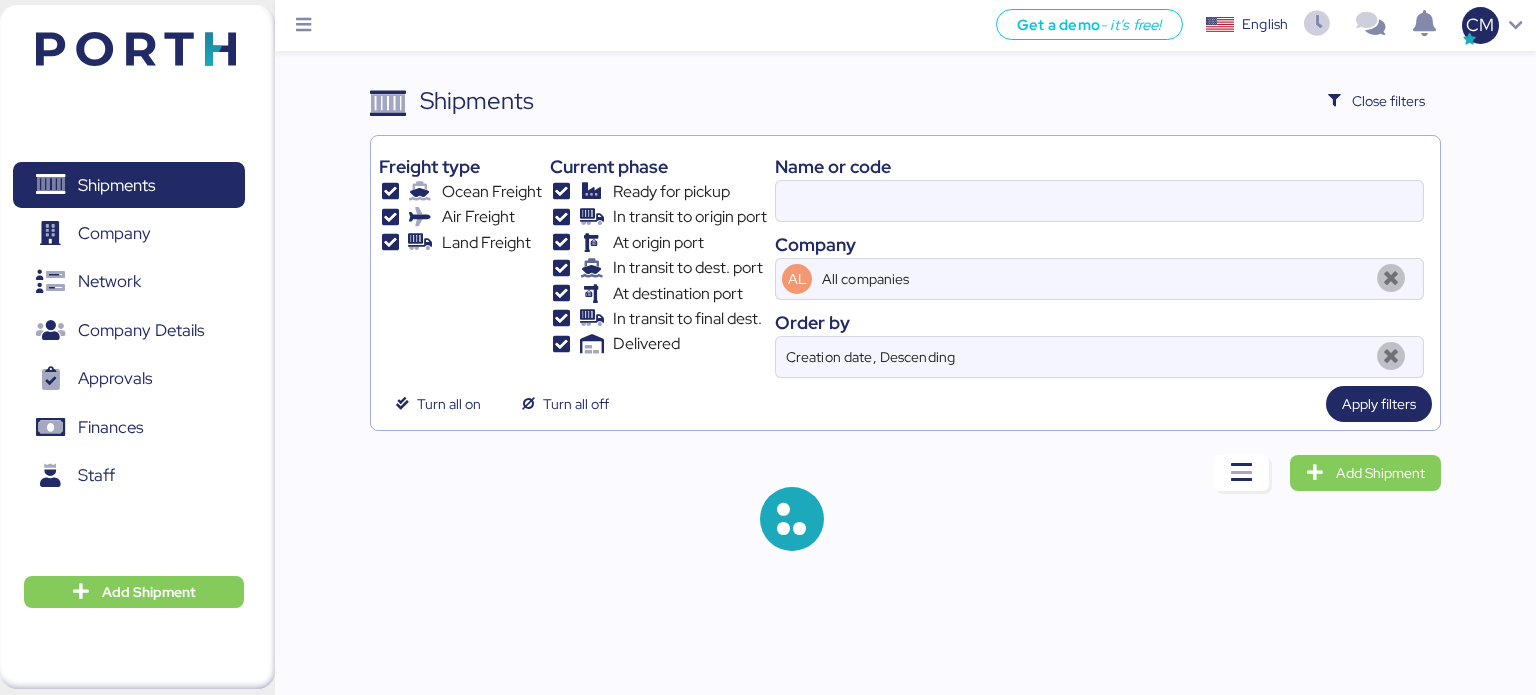 type on "A0051285" 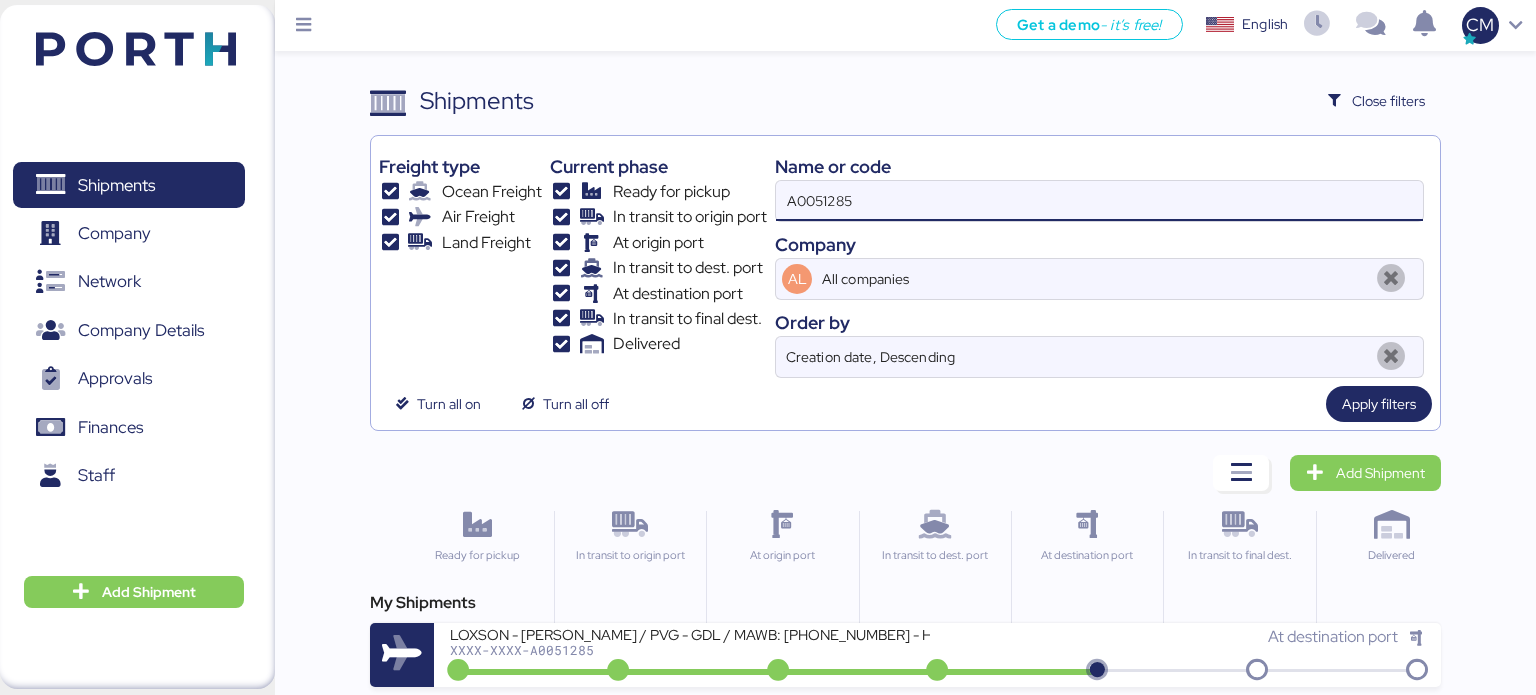 click on "A0051285" at bounding box center (1099, 201) 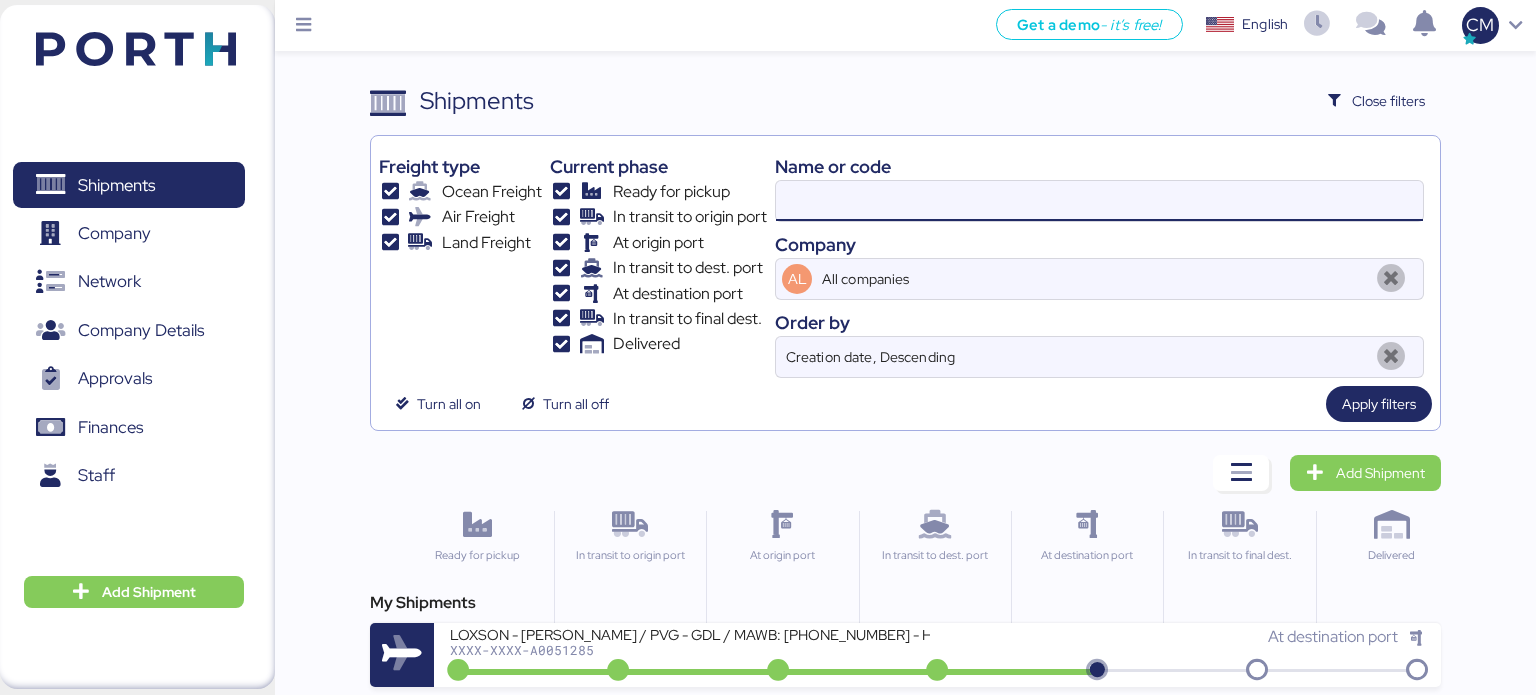 paste on "O0049231" 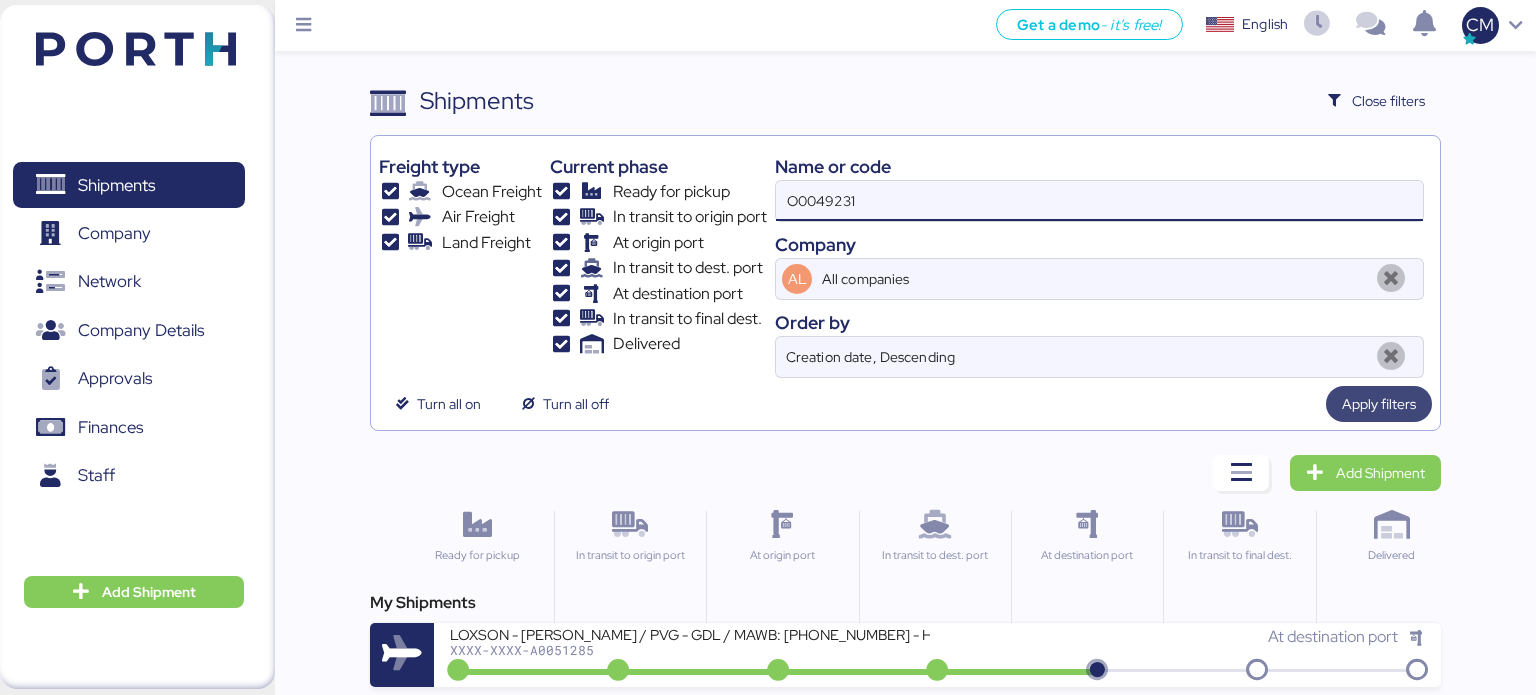 type on "O0049231" 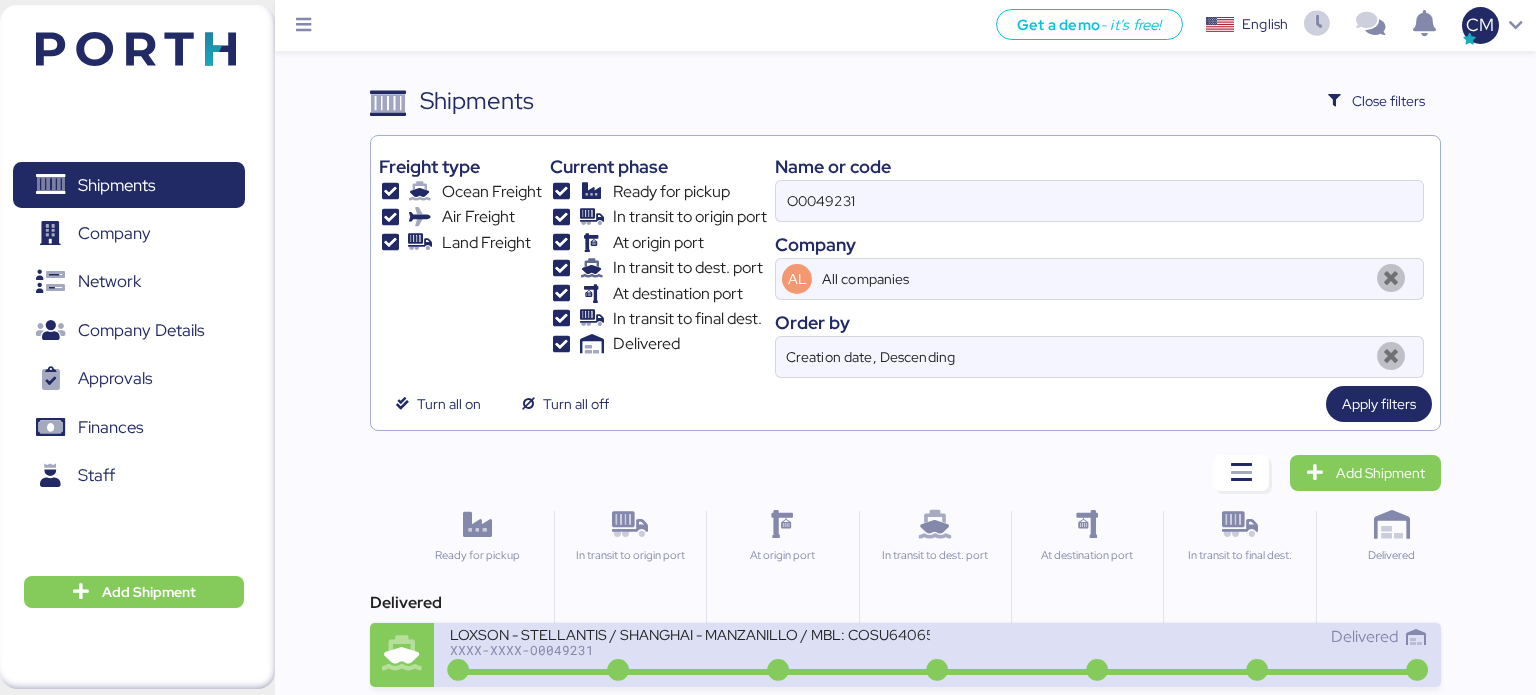 click on "XXXX-XXXX-O0049231" at bounding box center (690, 650) 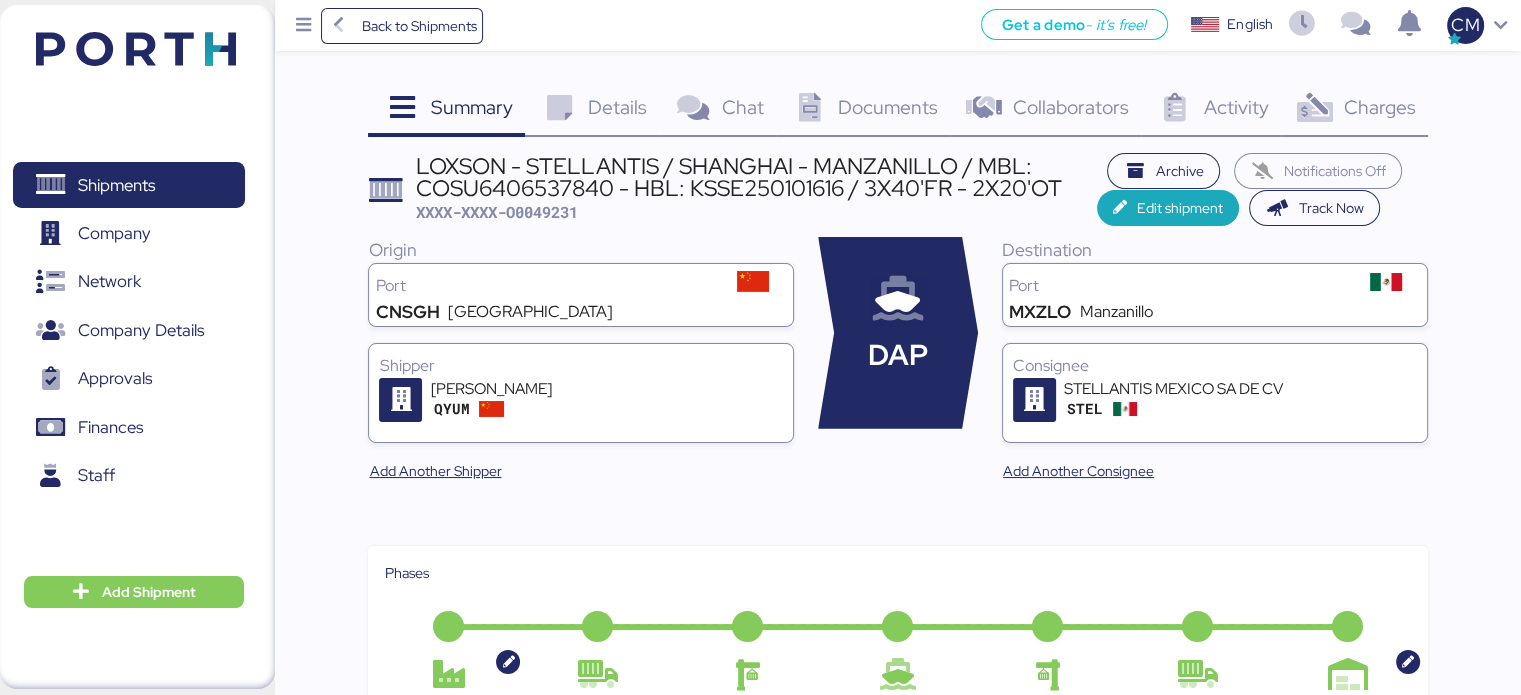 click at bounding box center (1314, 108) 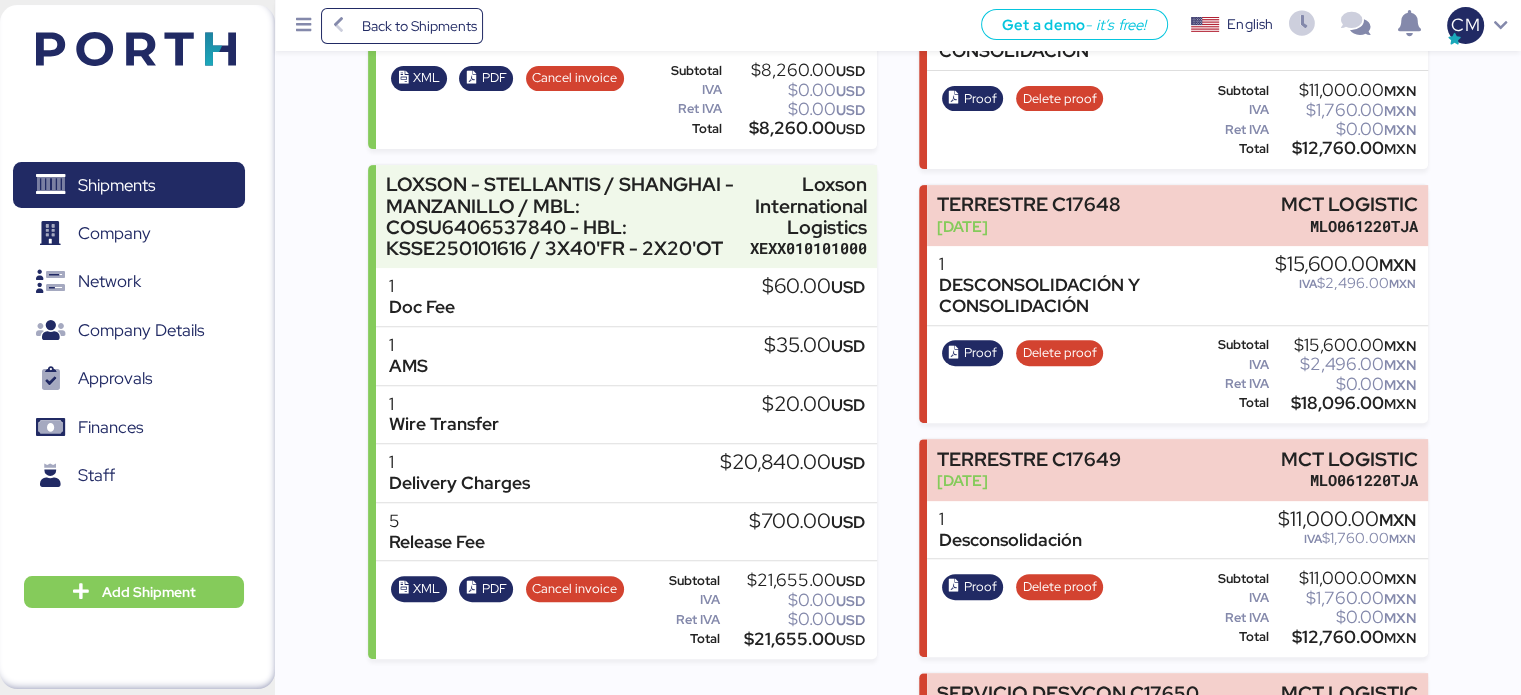 scroll, scrollTop: 561, scrollLeft: 0, axis: vertical 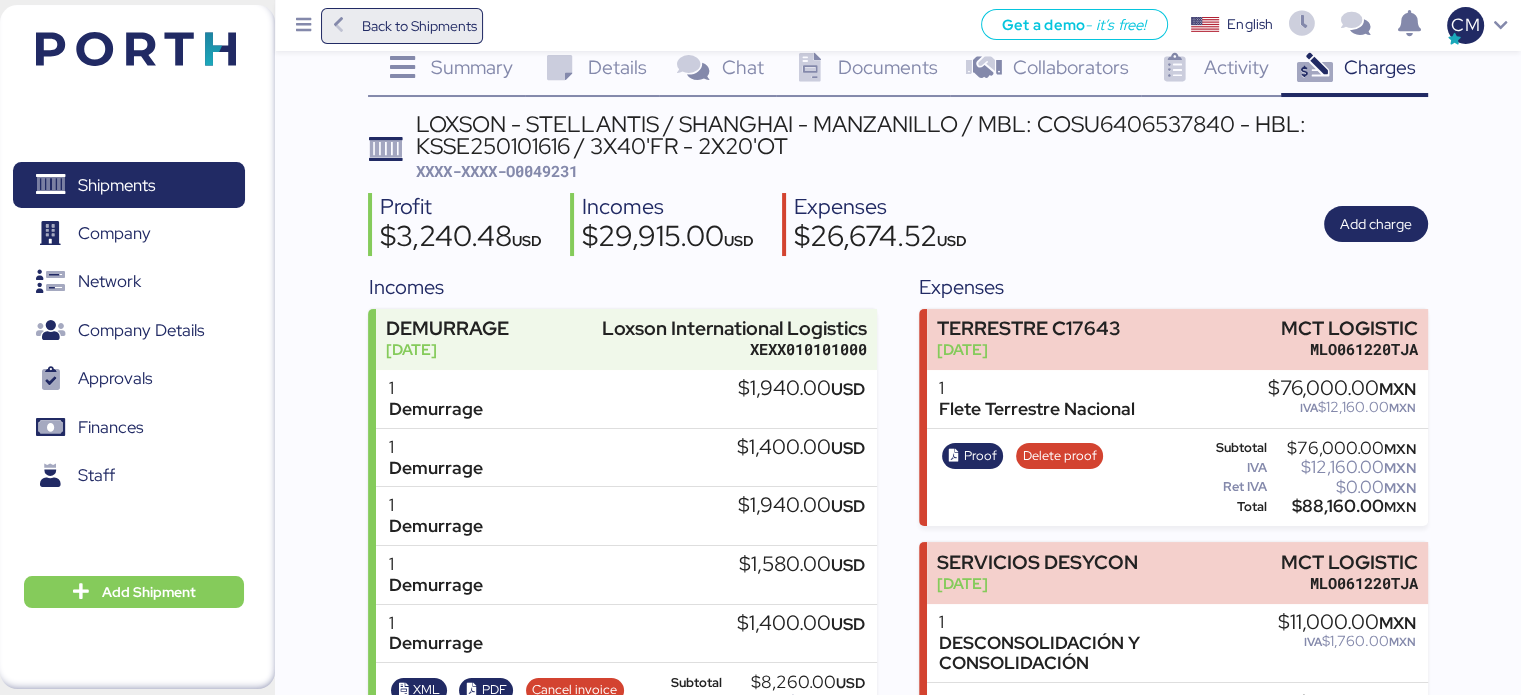 click on "Back to Shipments" at bounding box center (418, 26) 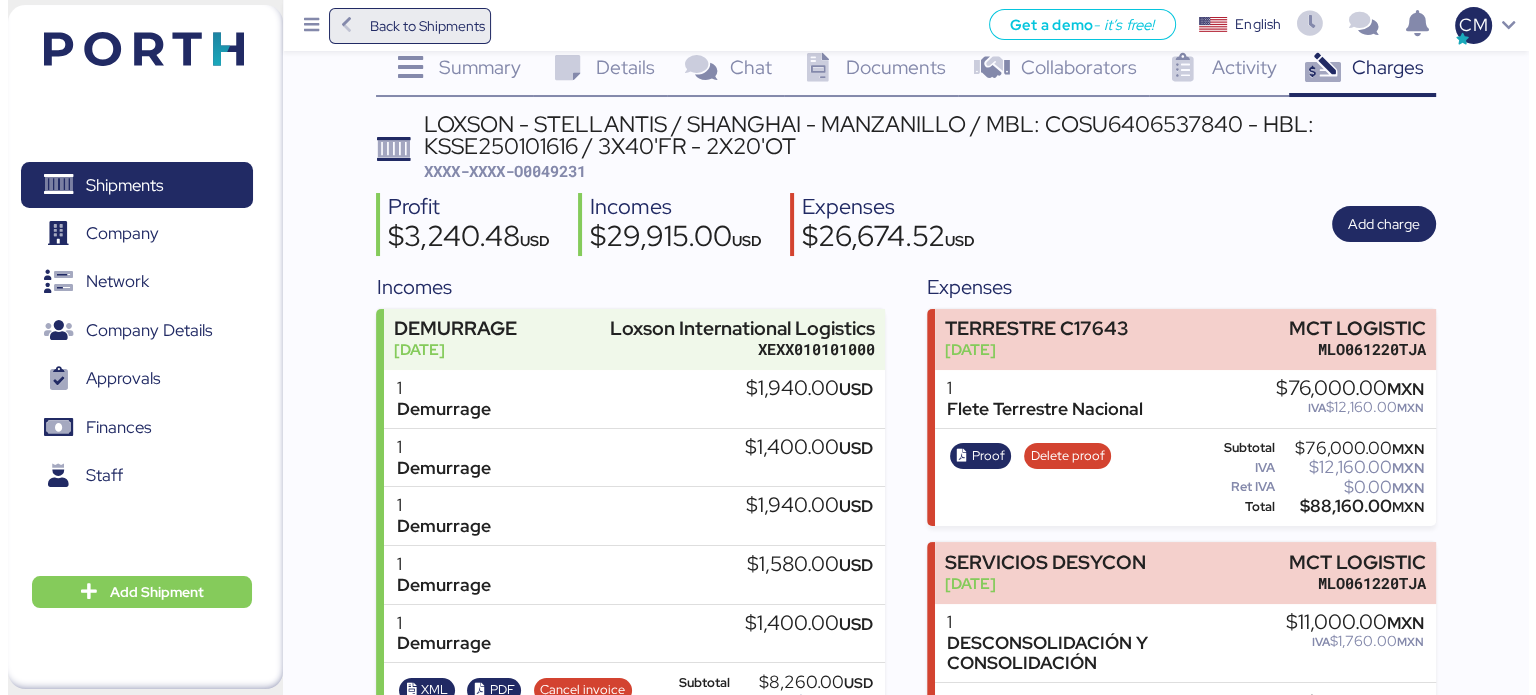 scroll, scrollTop: 0, scrollLeft: 0, axis: both 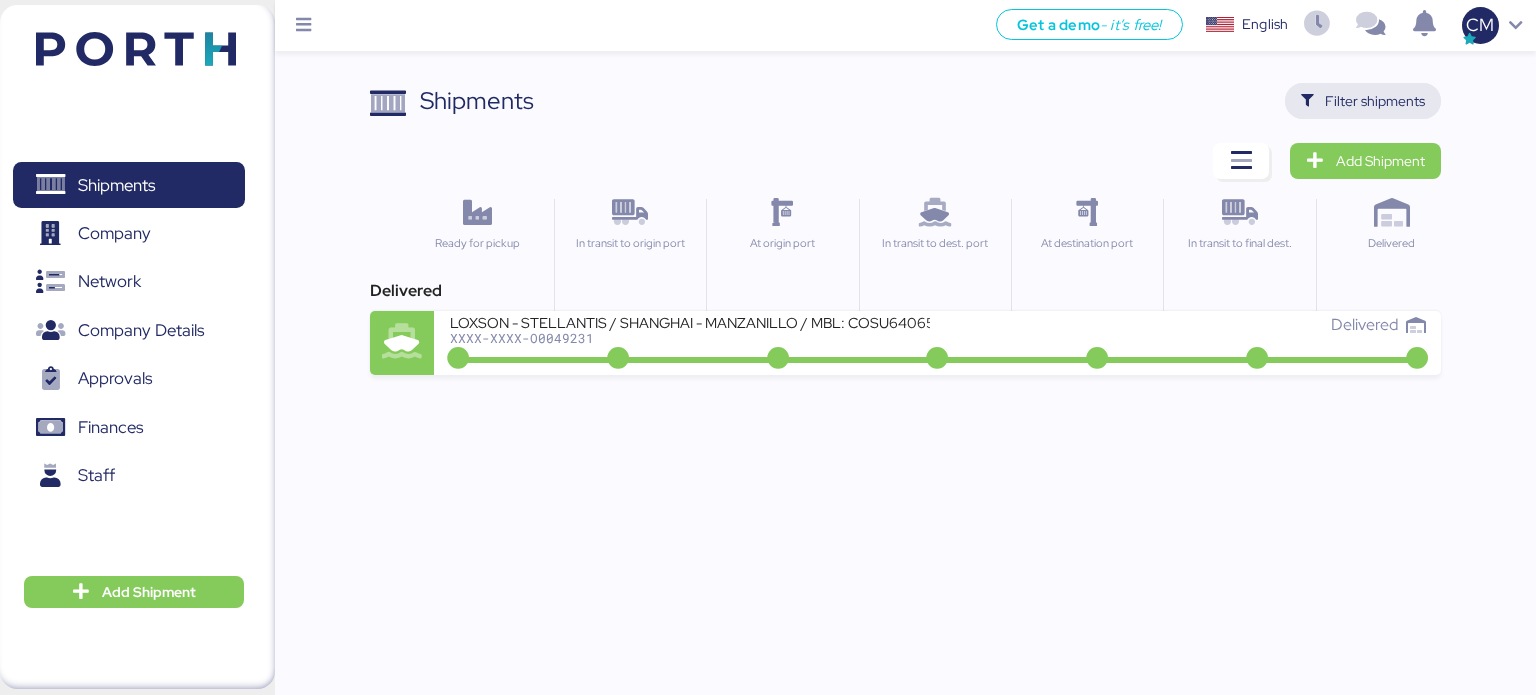 click on "Filter shipments" at bounding box center [1363, 101] 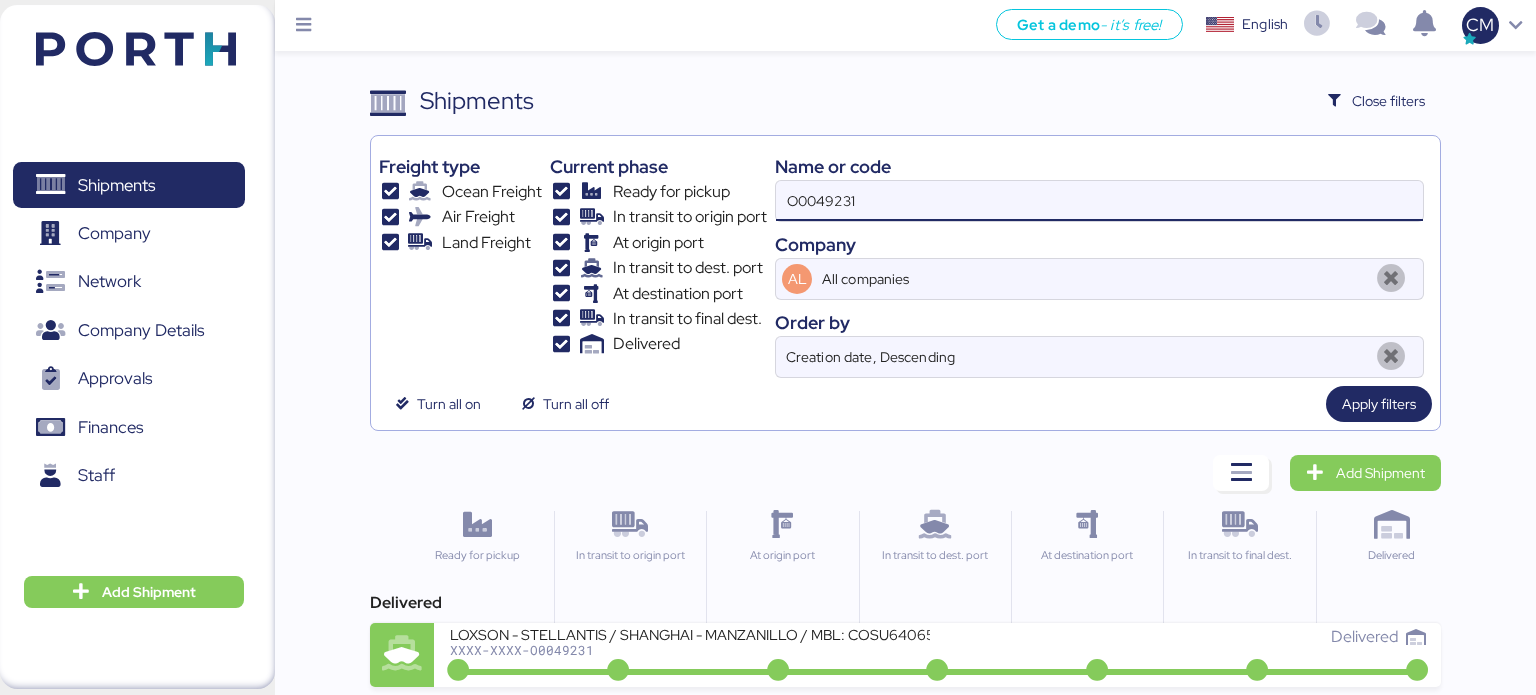 click on "O0049231" at bounding box center [1099, 201] 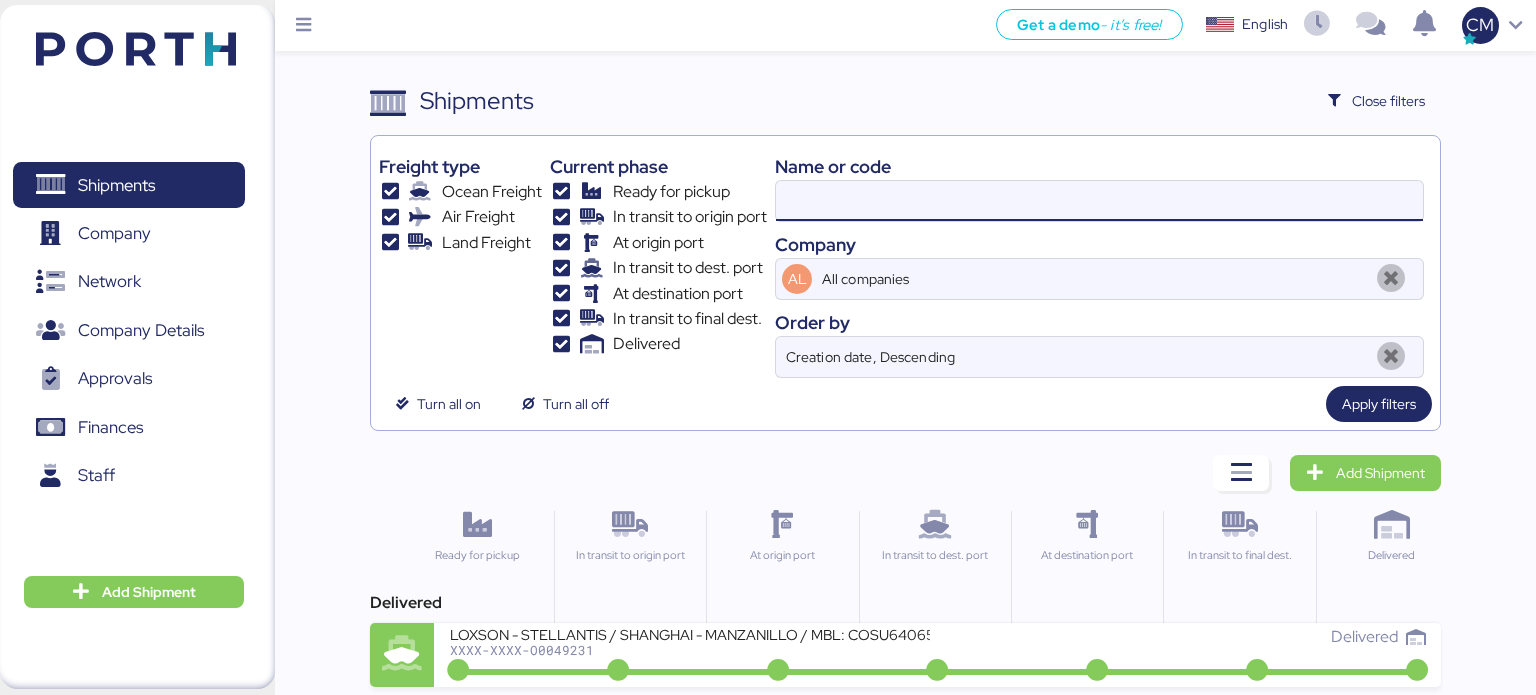 paste on "WQSE2506X07" 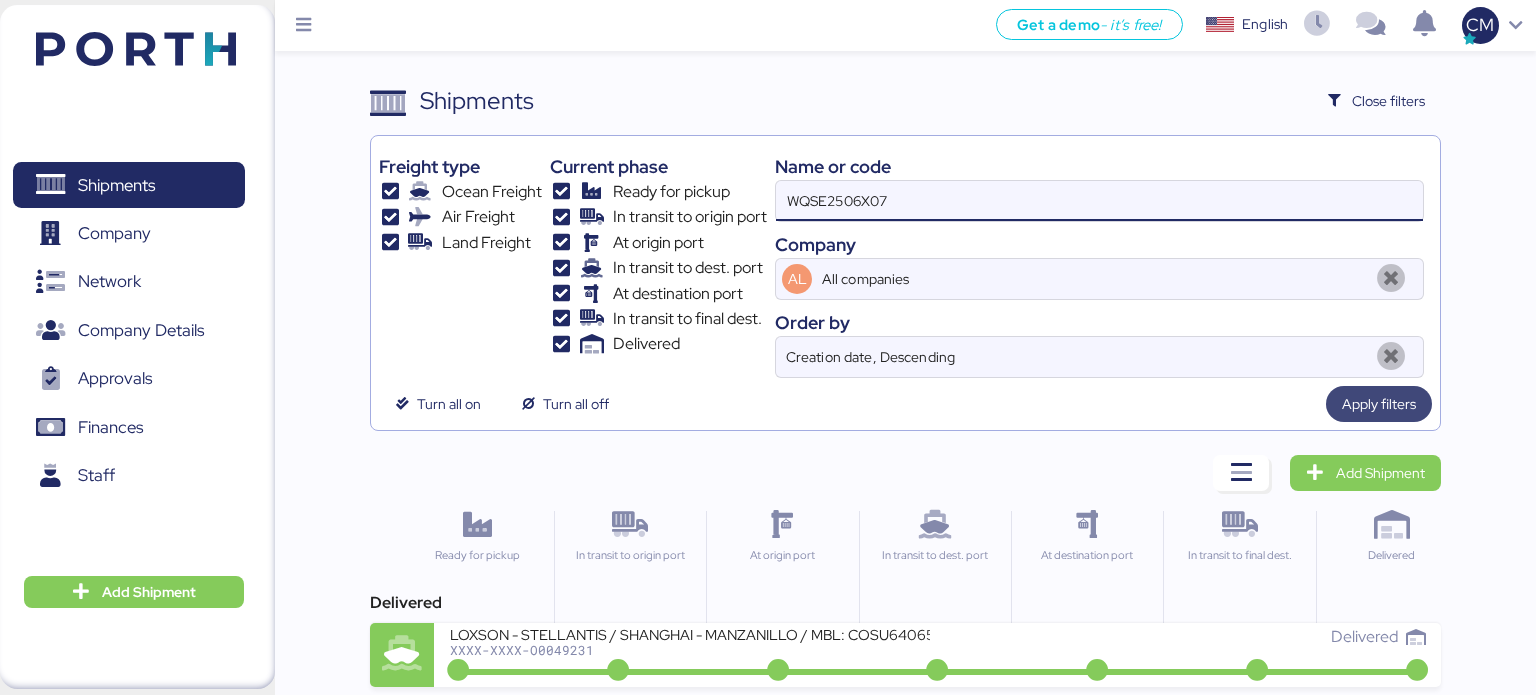 type on "WQSE2506X07" 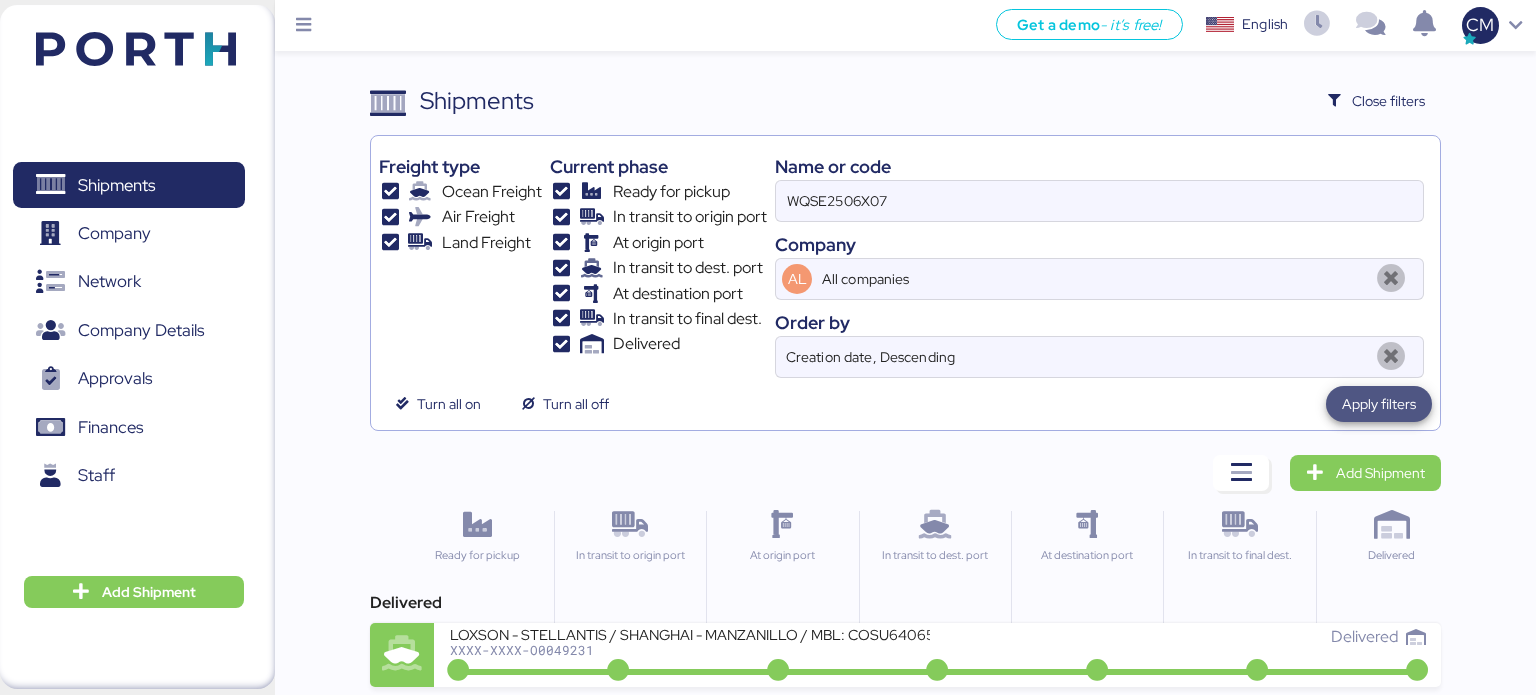 click on "Apply filters" at bounding box center (1379, 404) 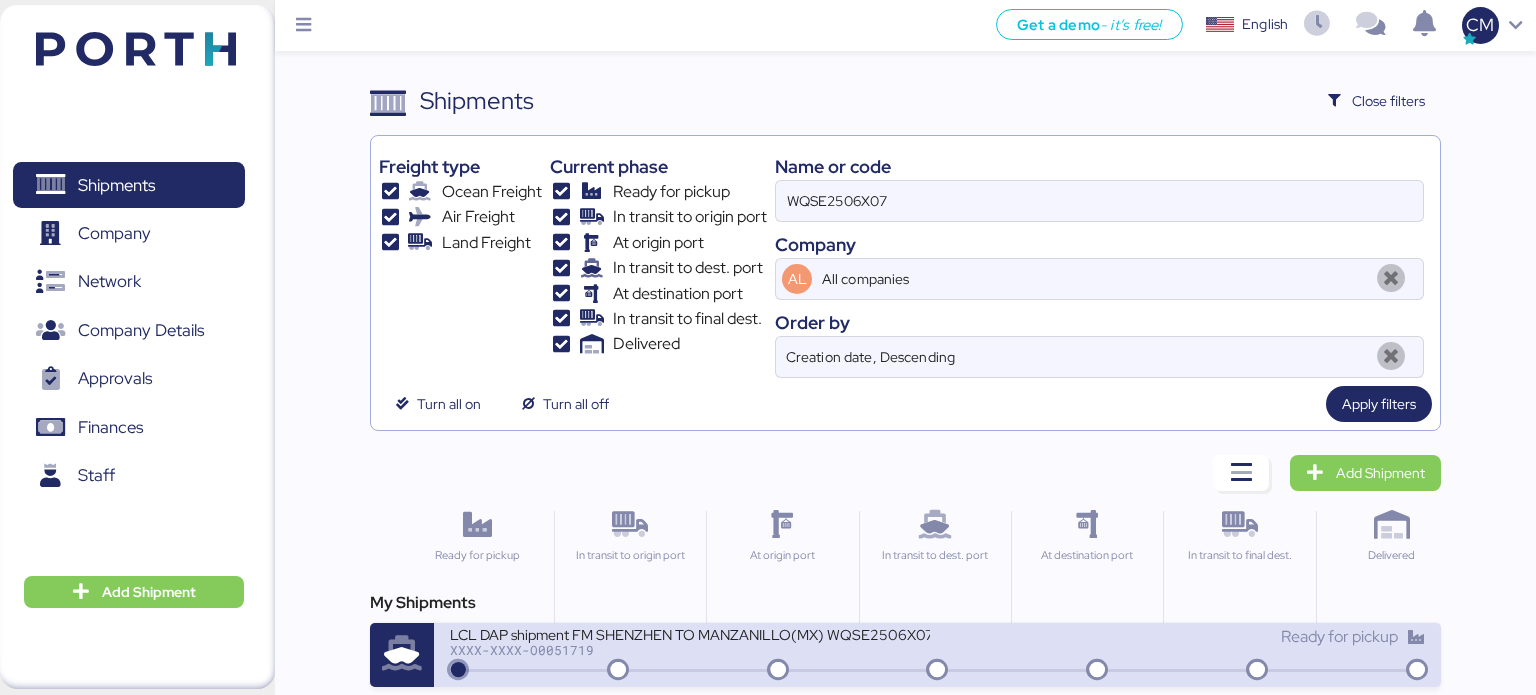 click on "LCL DAP shipment FM SHENZHEN TO MANZANILLO(MX) WQSE2506X07 XXXX-XXXX-O0051719" at bounding box center [694, 646] 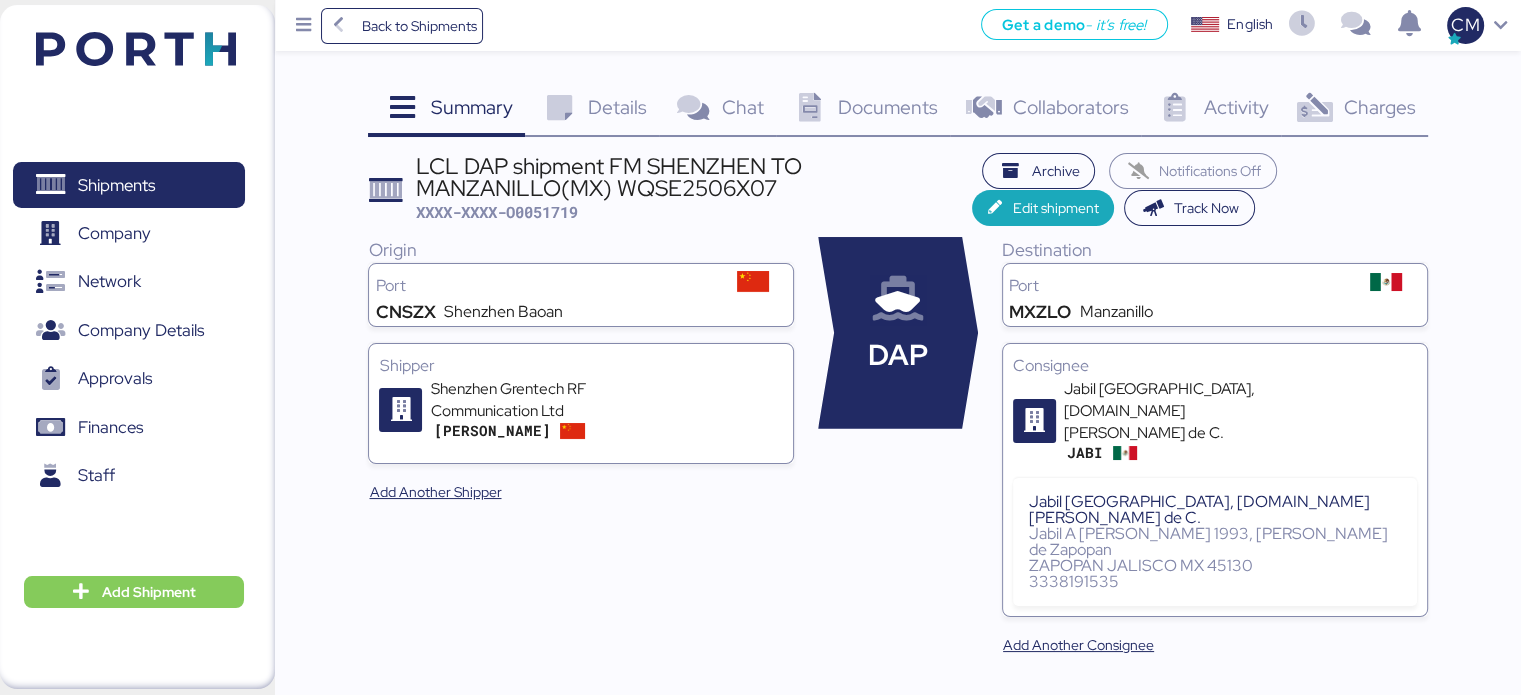 click on "Documents" at bounding box center (888, 107) 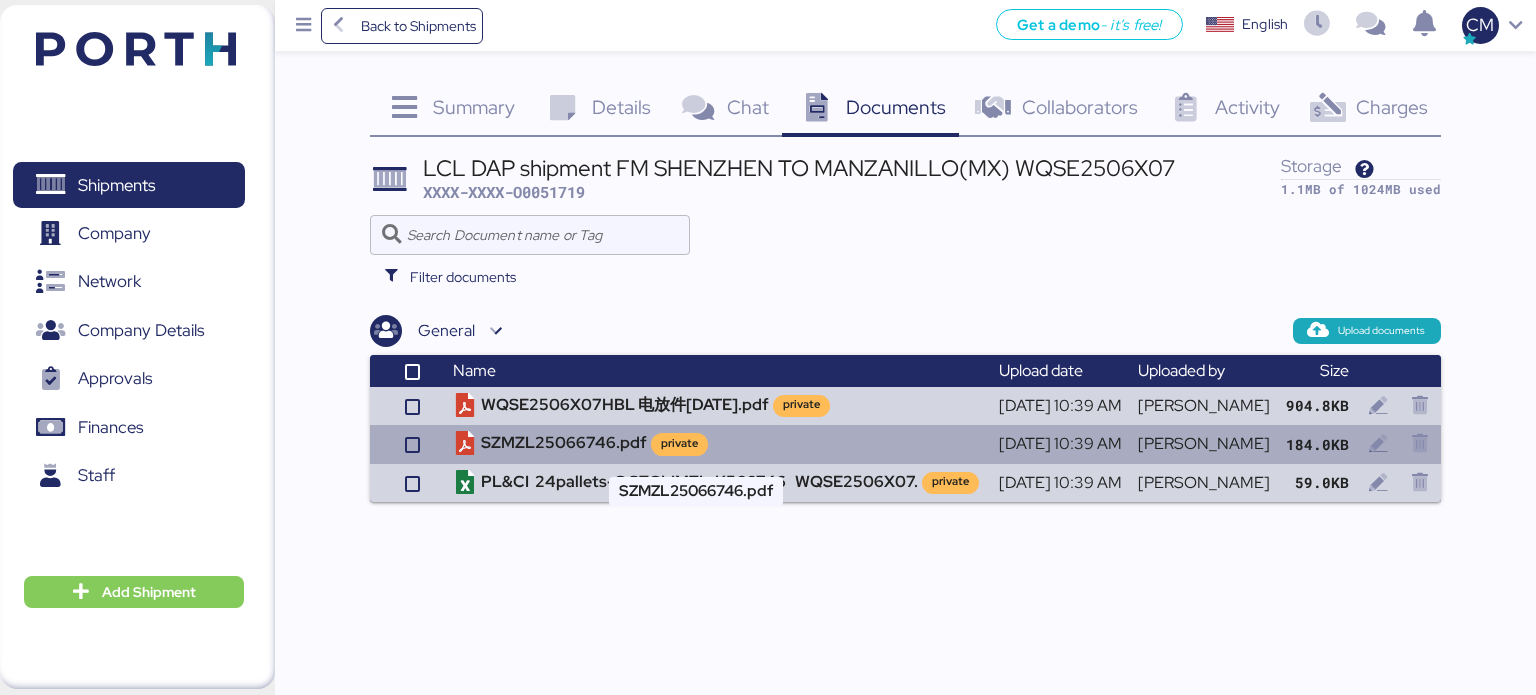 click on "SZMZL25066746.pdf
private" at bounding box center [718, 444] 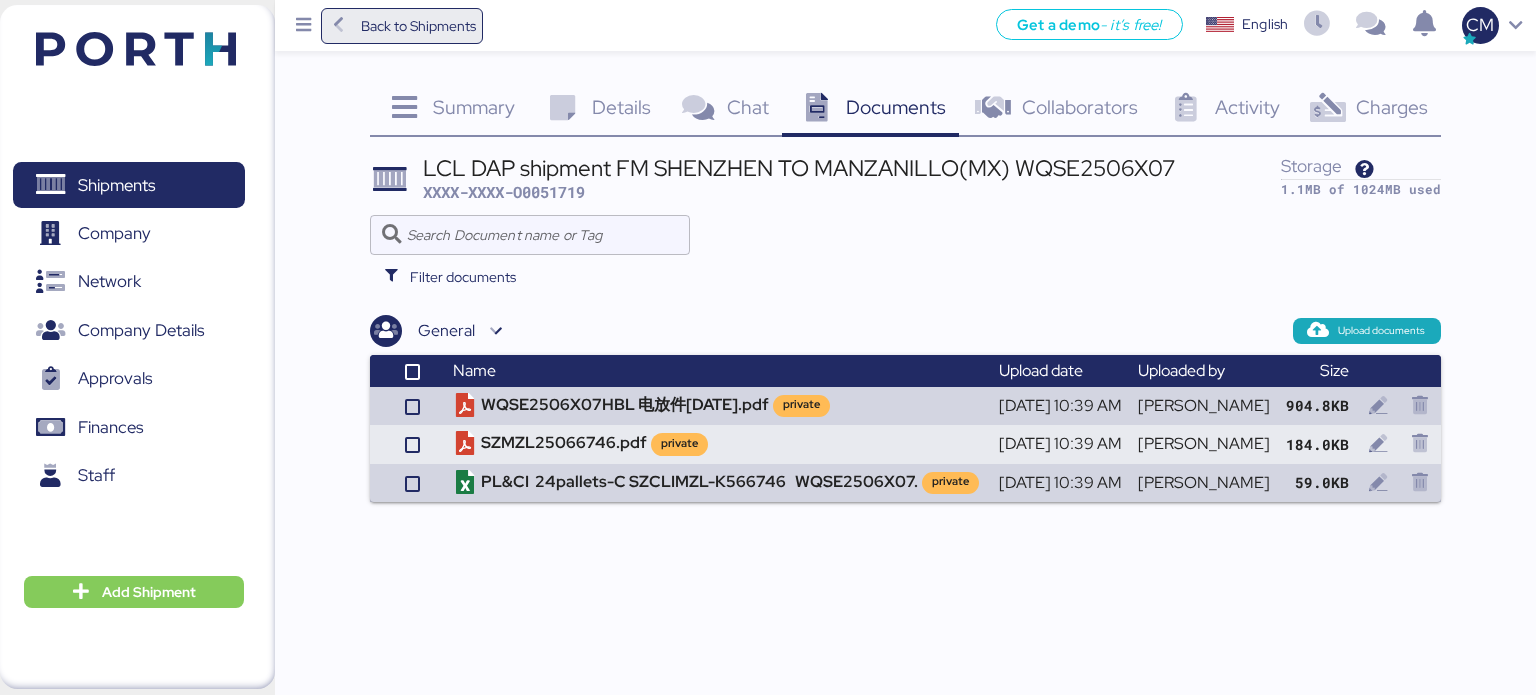 click on "Back to Shipments" at bounding box center (418, 26) 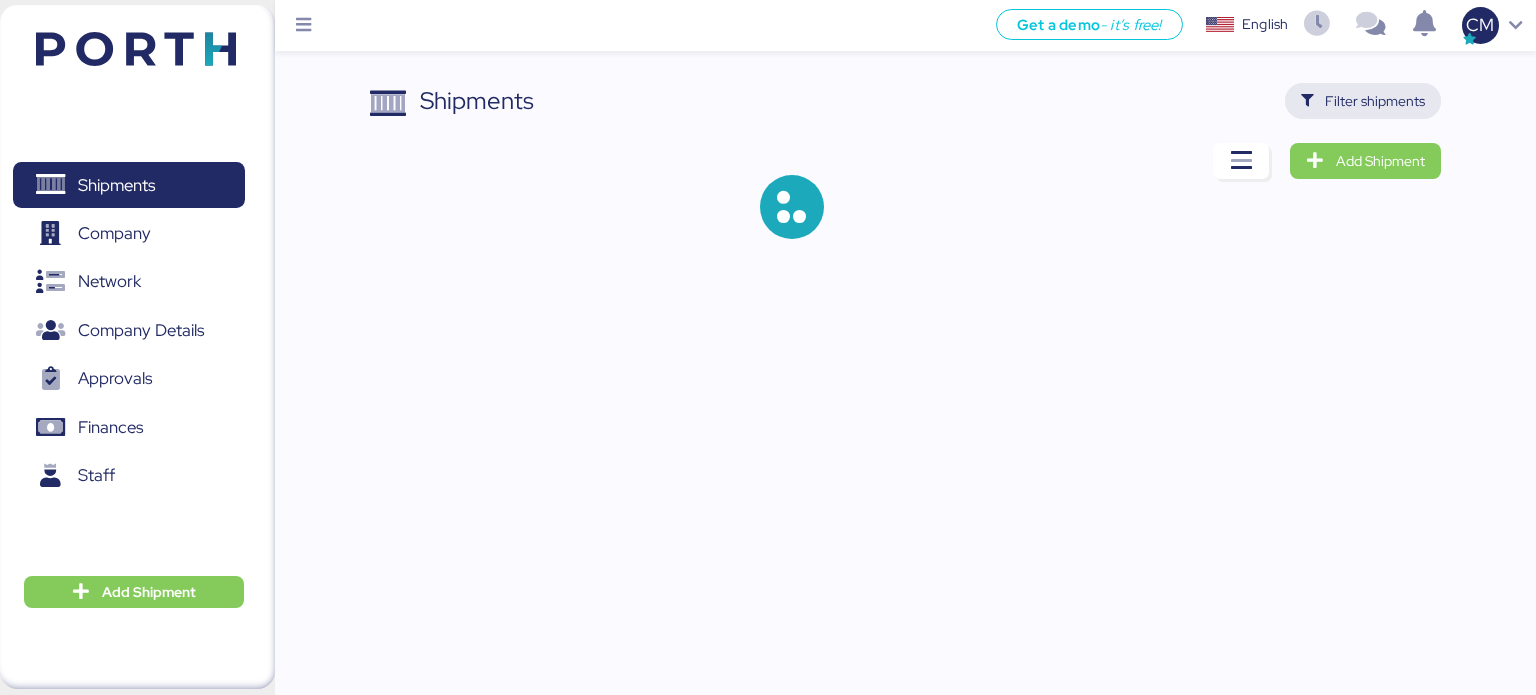 click on "Filter shipments" at bounding box center (1375, 101) 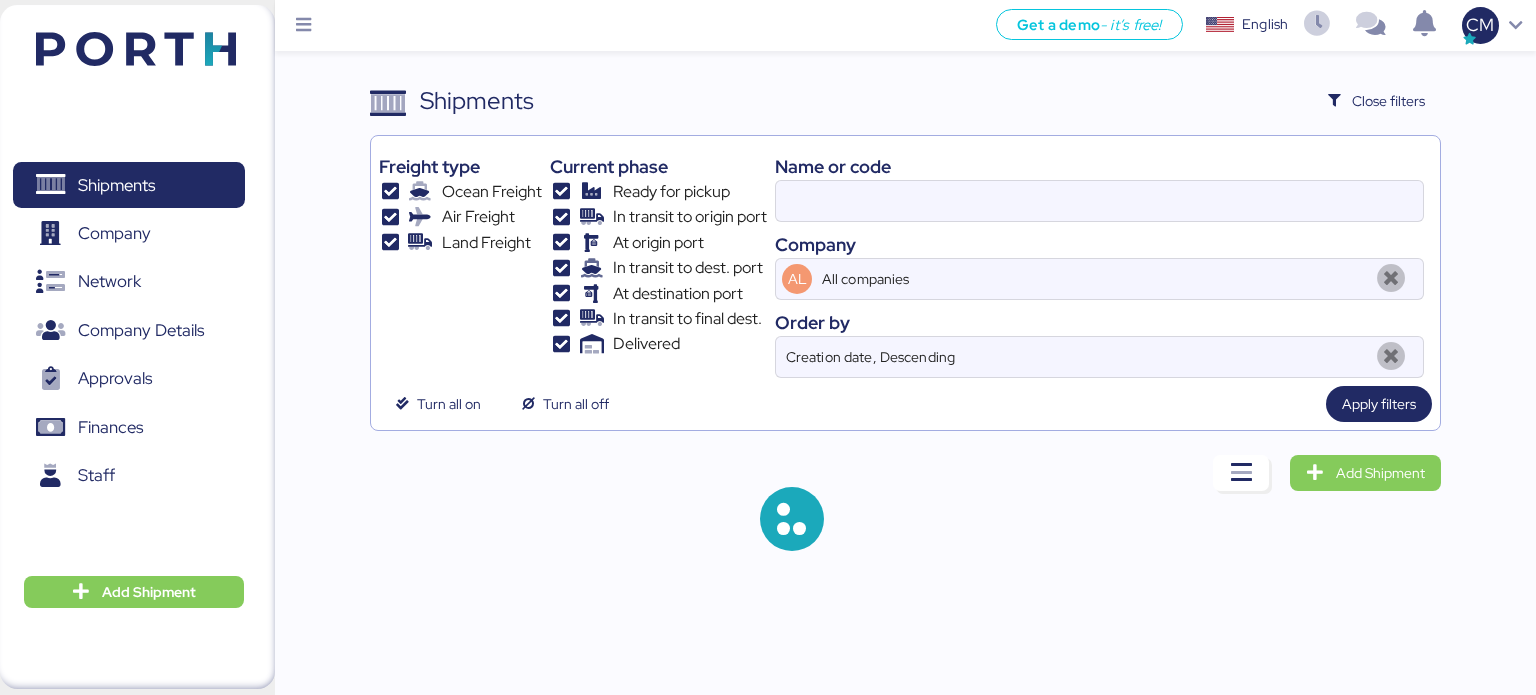 type on "WQSE2506X07" 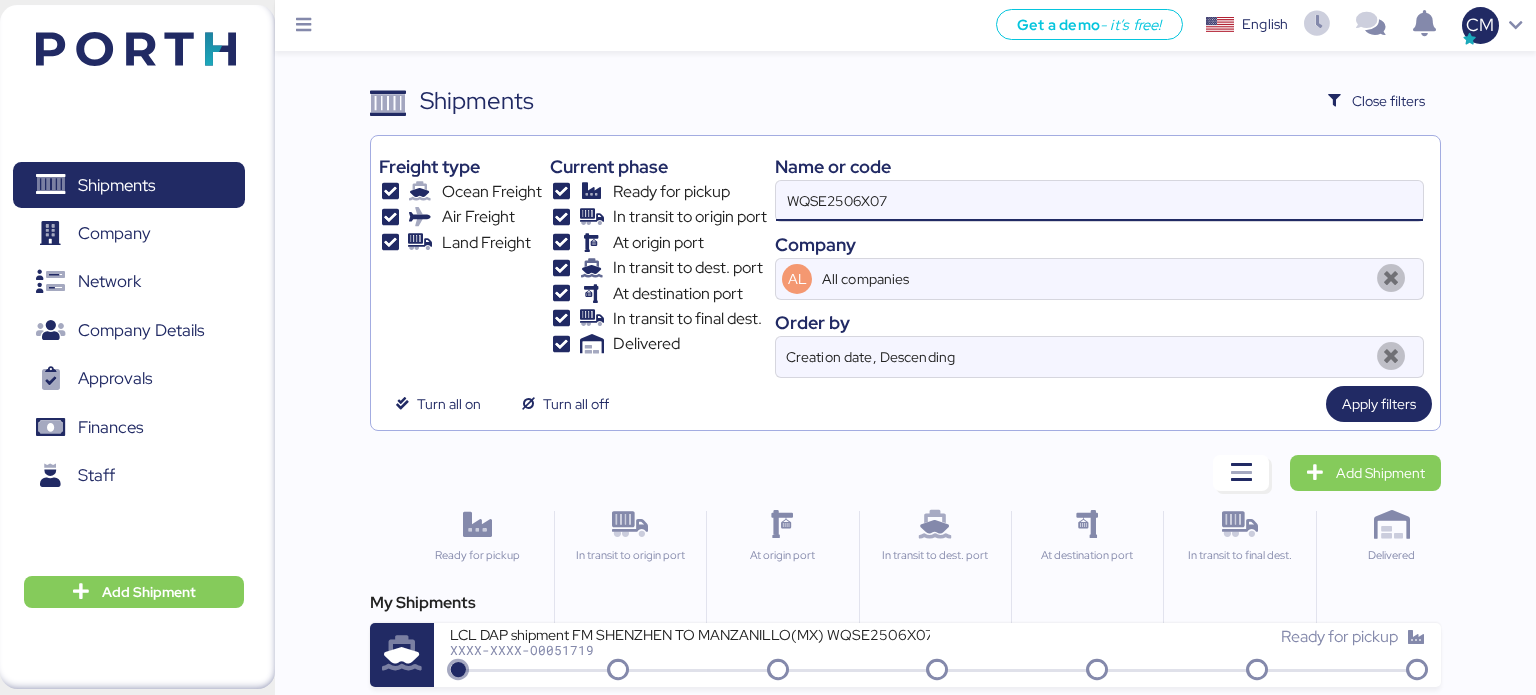 click on "WQSE2506X07" at bounding box center [1099, 201] 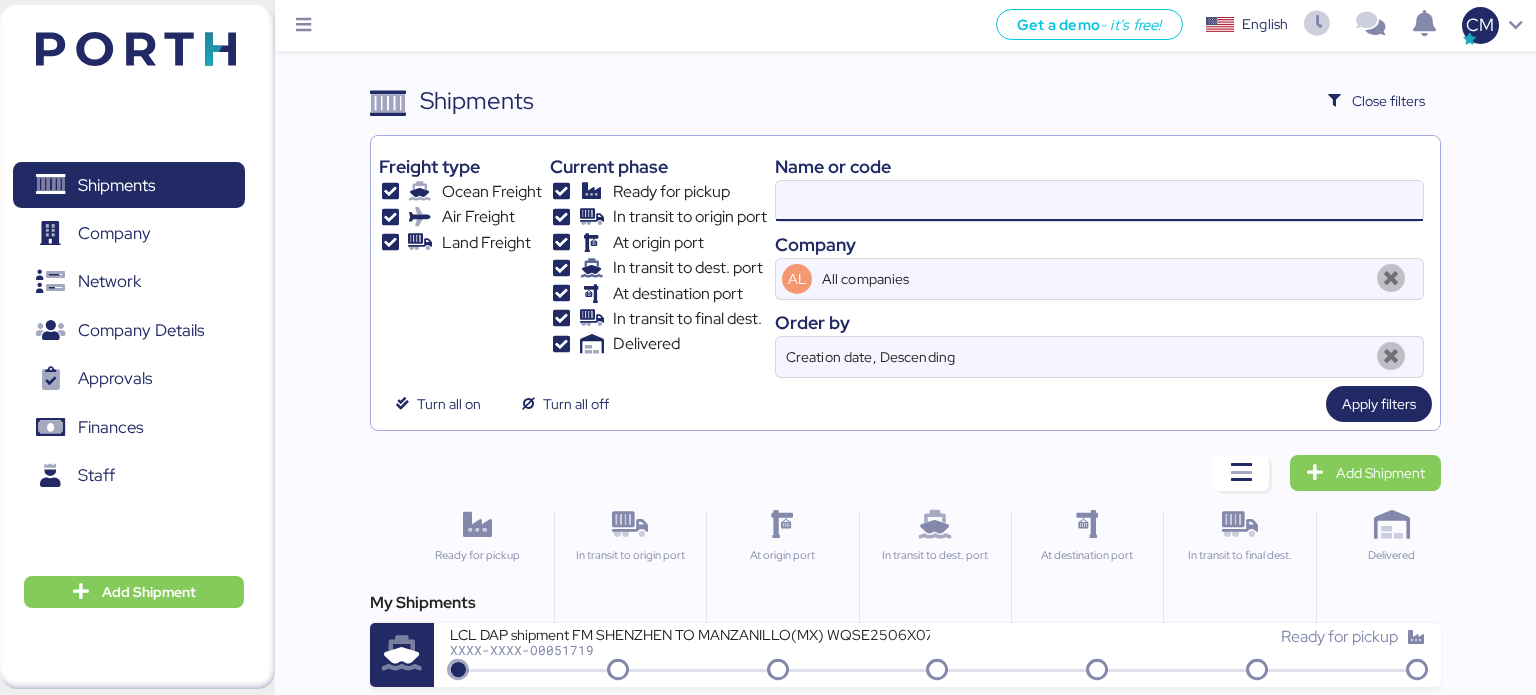 paste on "WQSE2506X05" 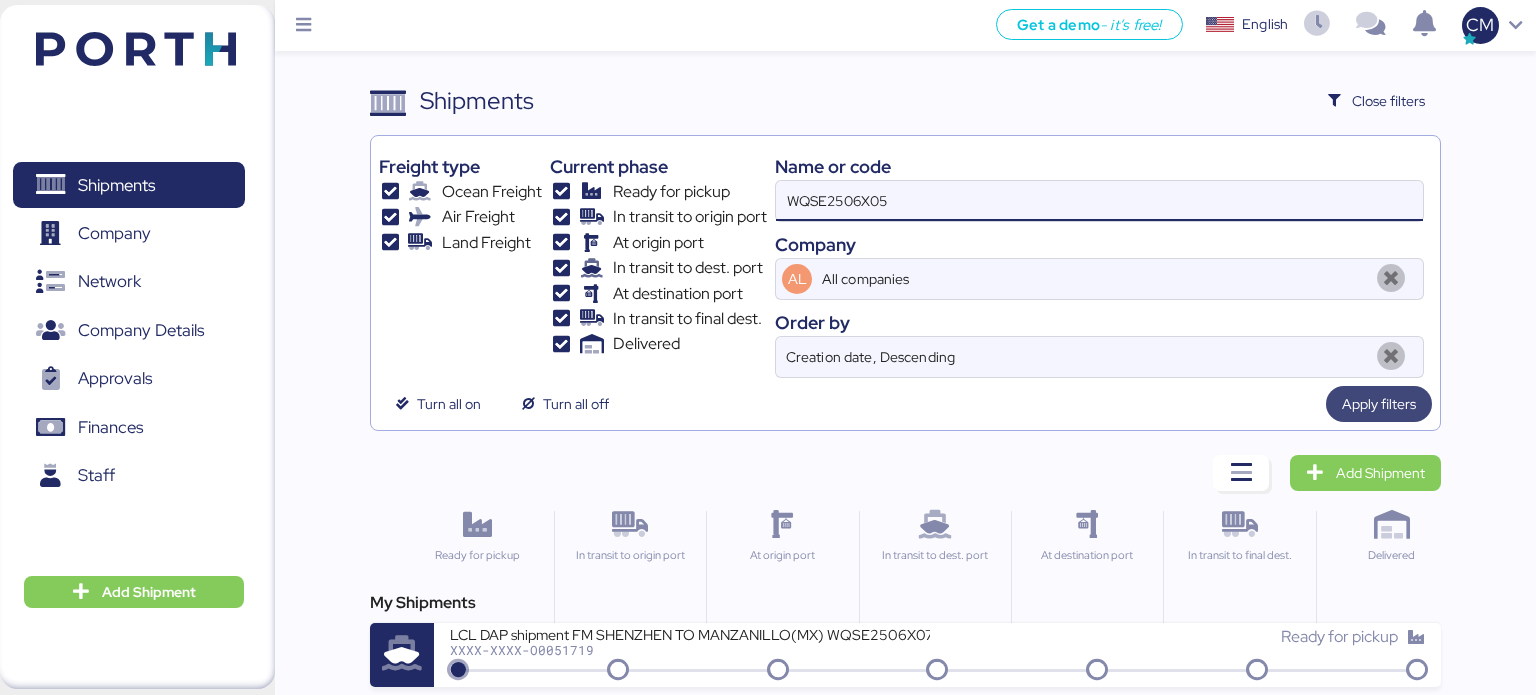 type on "WQSE2506X05" 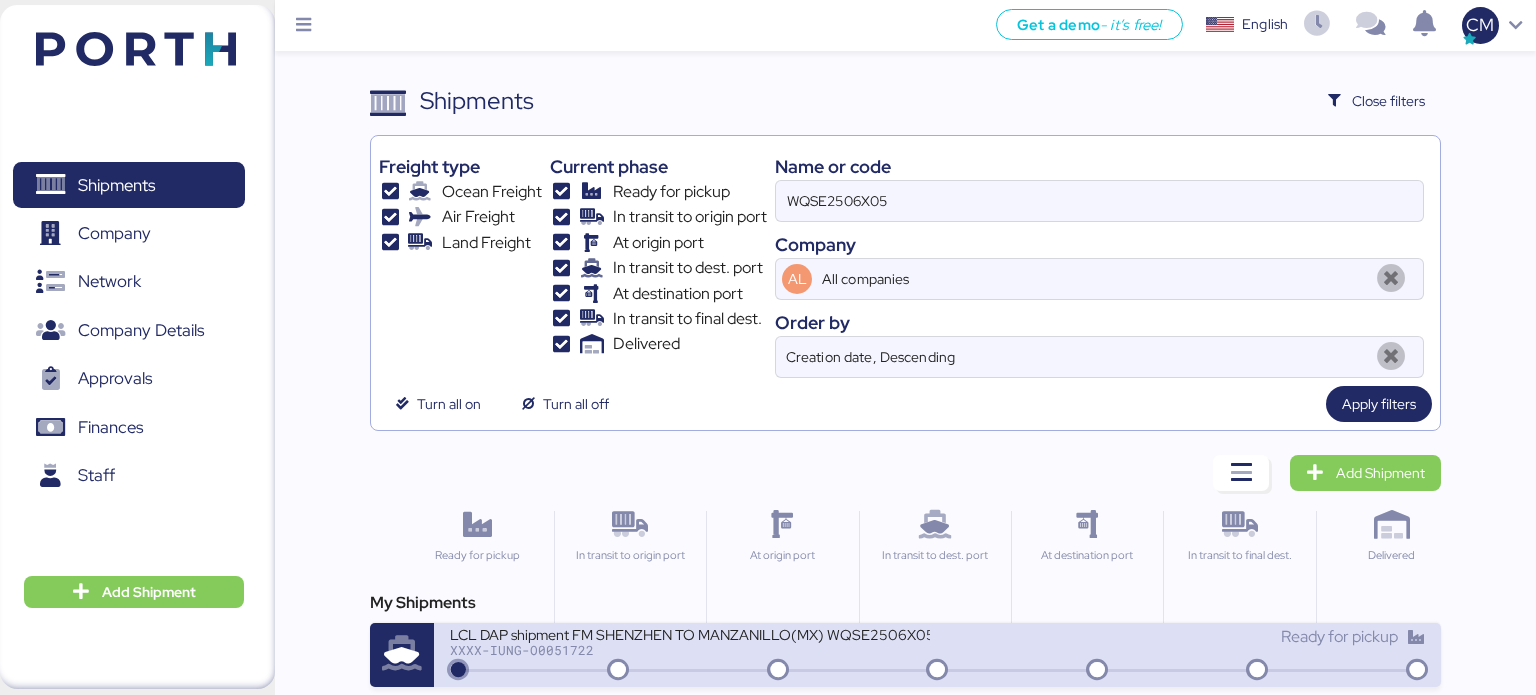click on "XXXX-IUNG-O0051722" at bounding box center (690, 650) 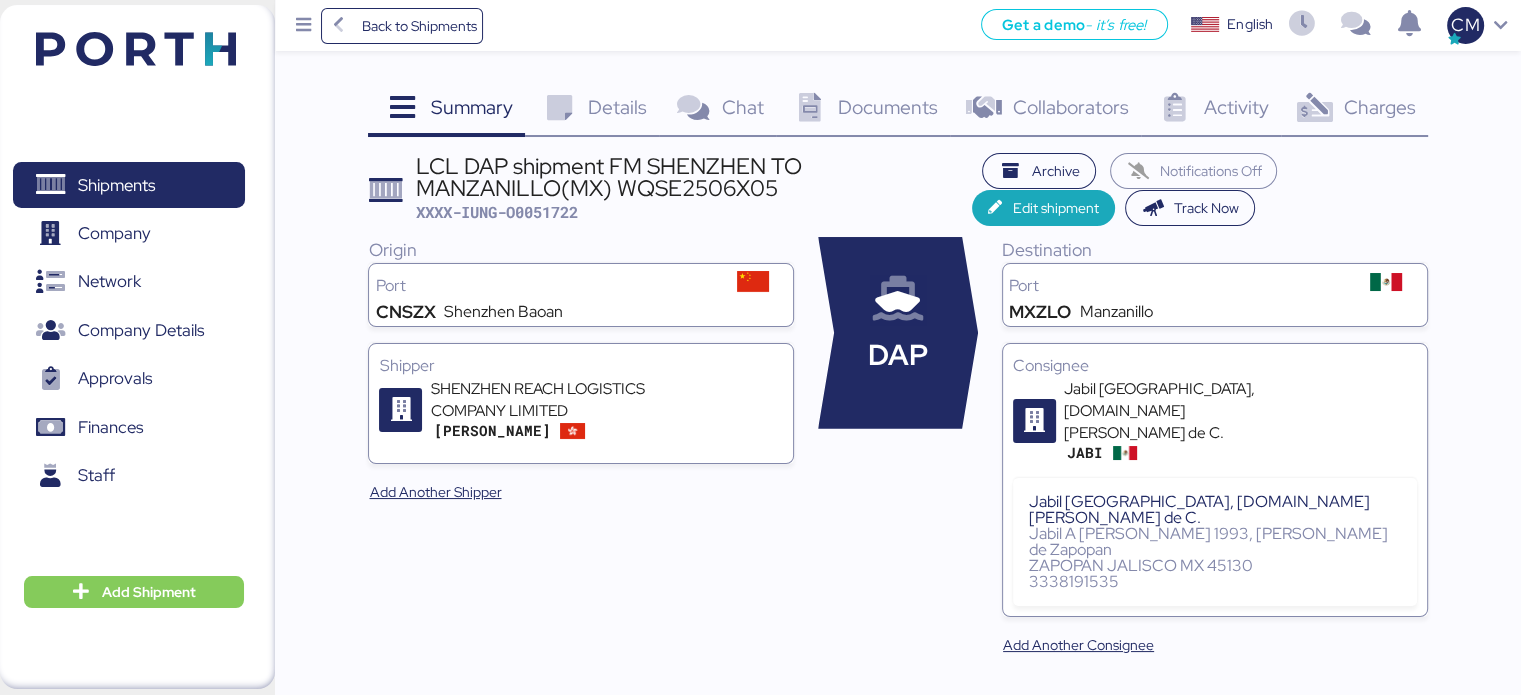 click on "Documents 0" at bounding box center [863, 110] 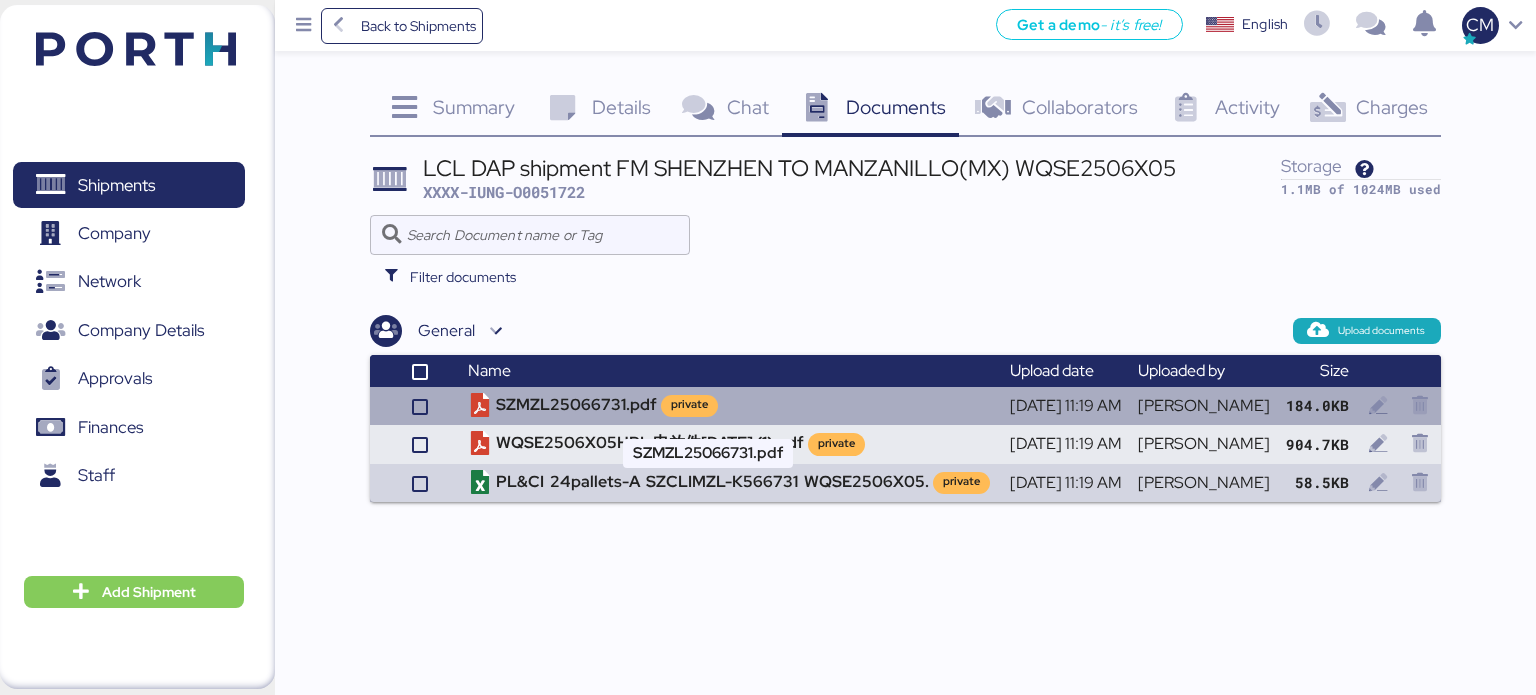 click on "SZMZL25066731.pdf
private" at bounding box center [731, 406] 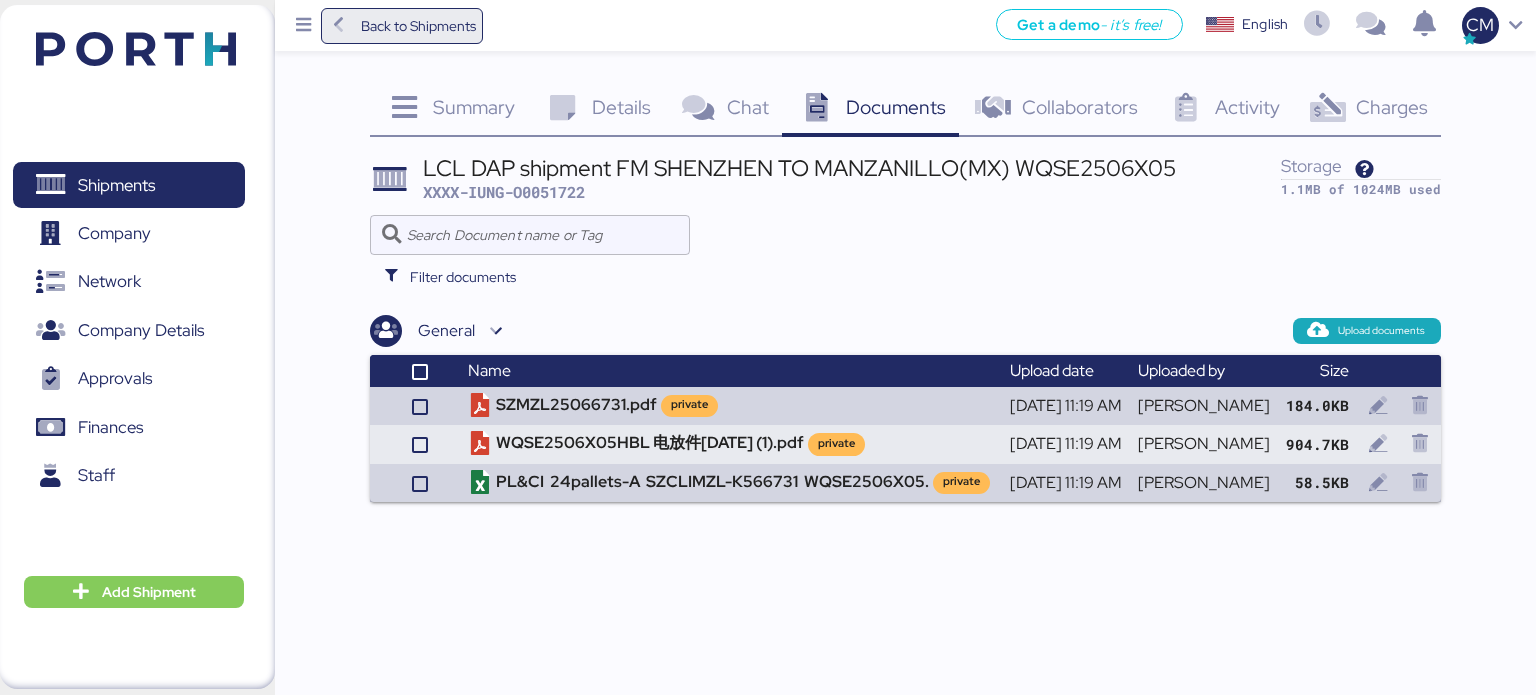 click on "Back to Shipments" at bounding box center (418, 26) 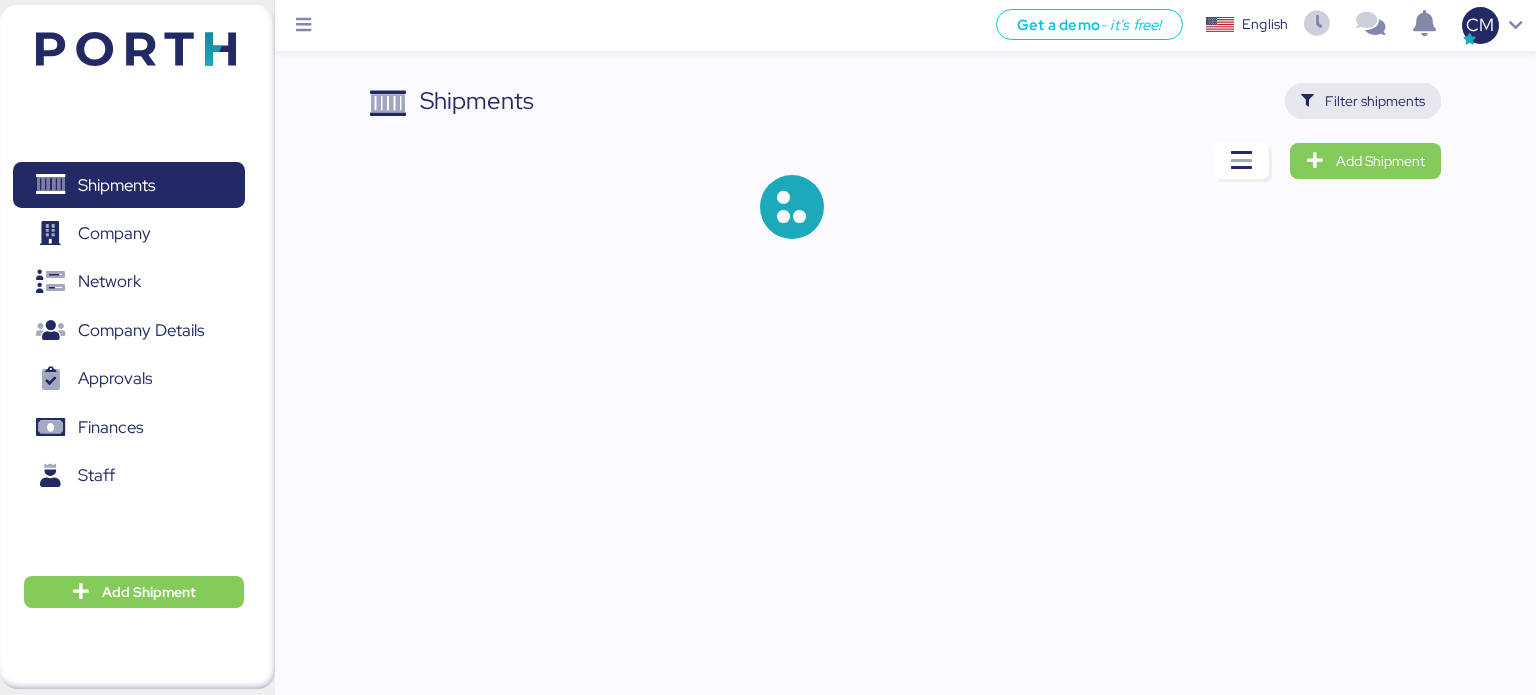 click on "Filter shipments" at bounding box center [1375, 101] 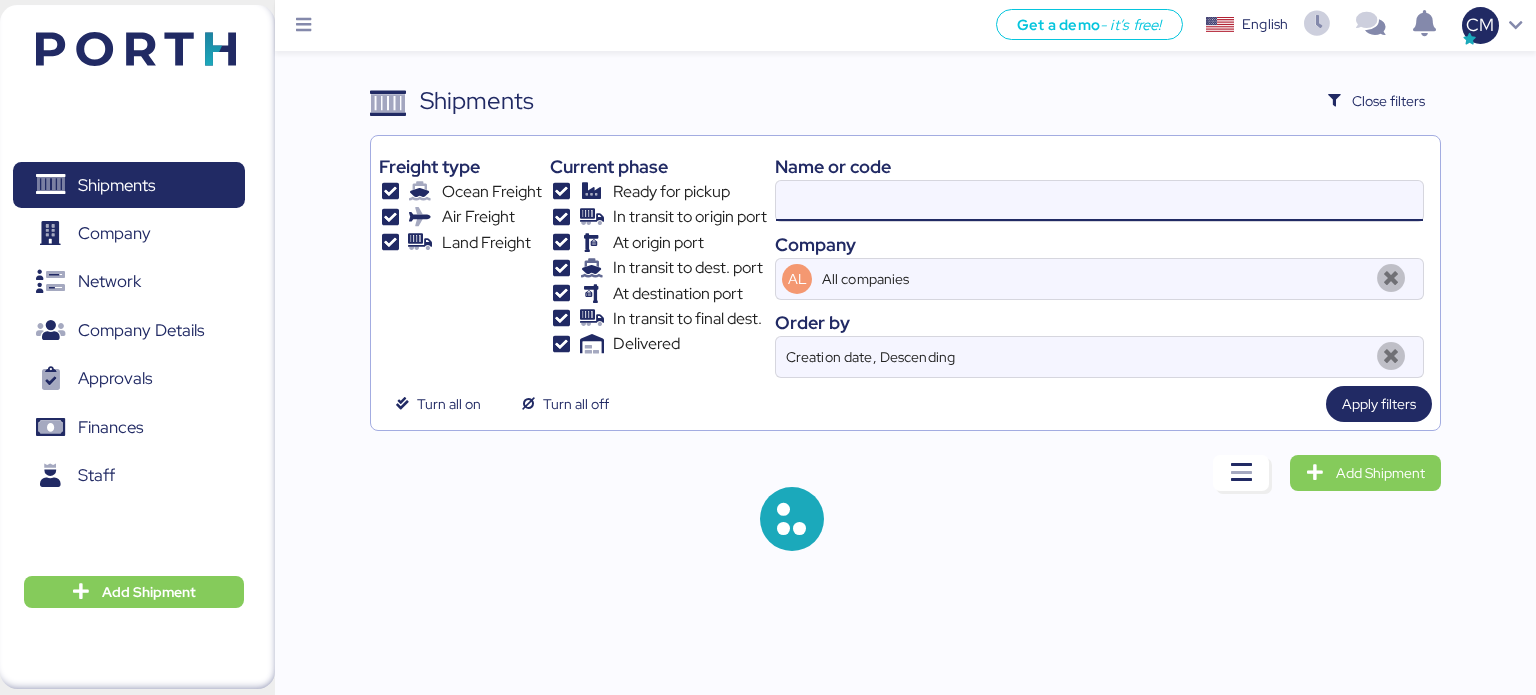 click at bounding box center [1099, 201] 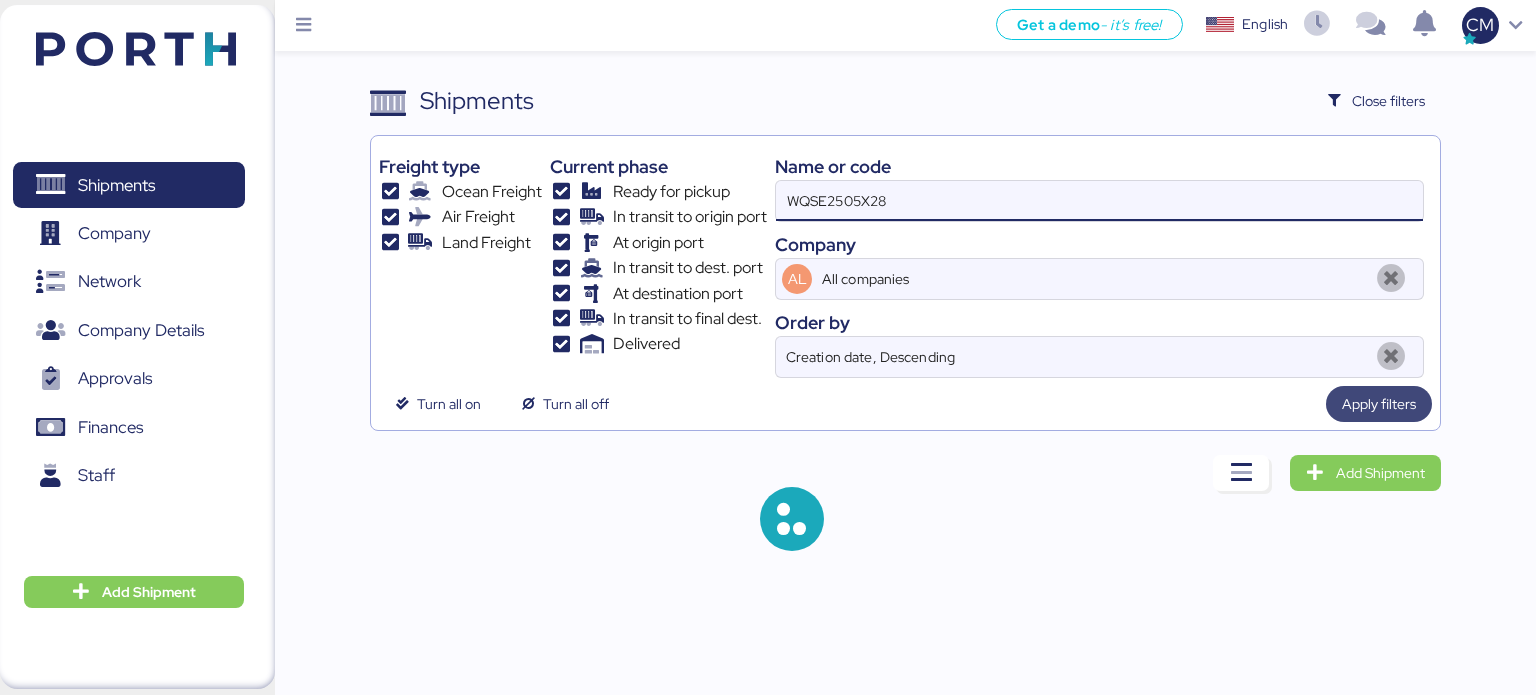 type on "WQSE2505X28" 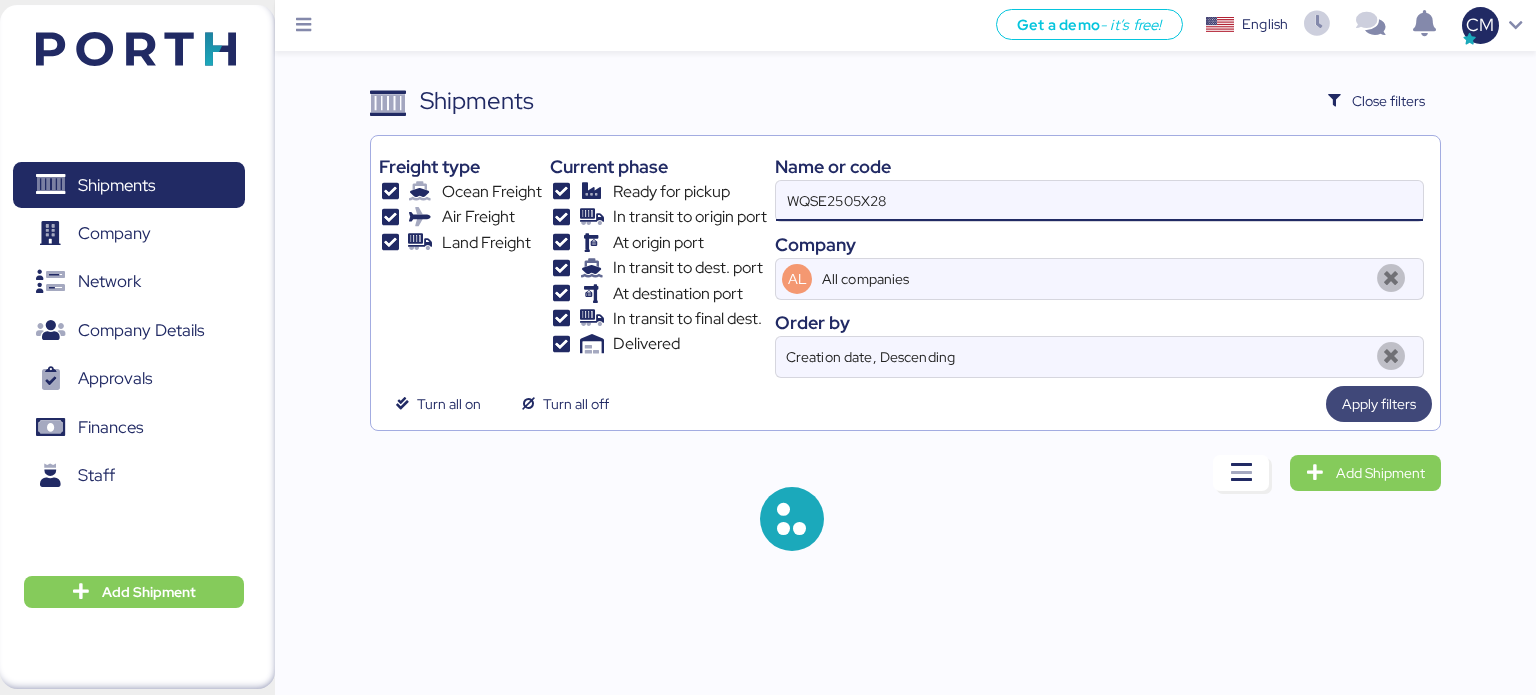 click on "Apply filters" at bounding box center (1379, 404) 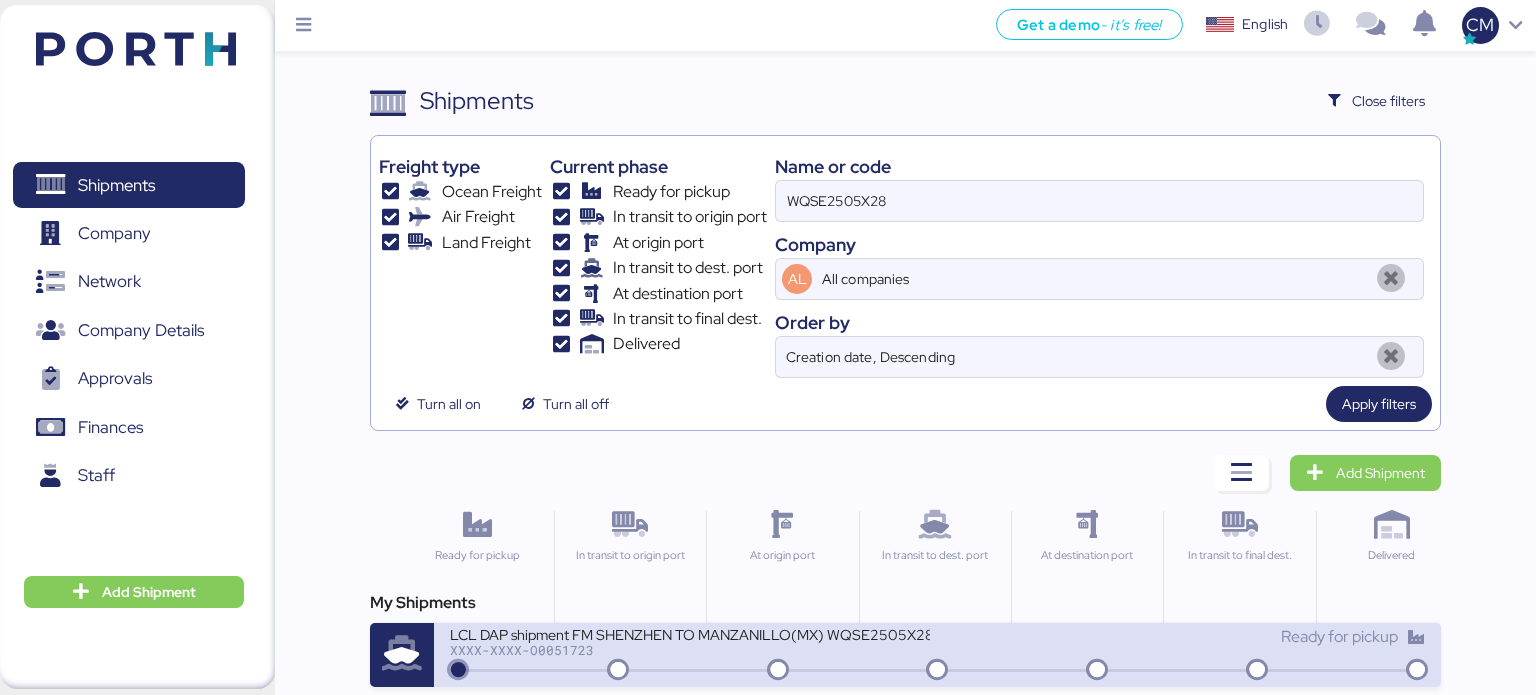 click on "LCL DAP shipment FM SHENZHEN TO MANZANILLO(MX) WQSE2505X28 XXXX-XXXX-O0051723 Ready for pickup" at bounding box center (938, 655) 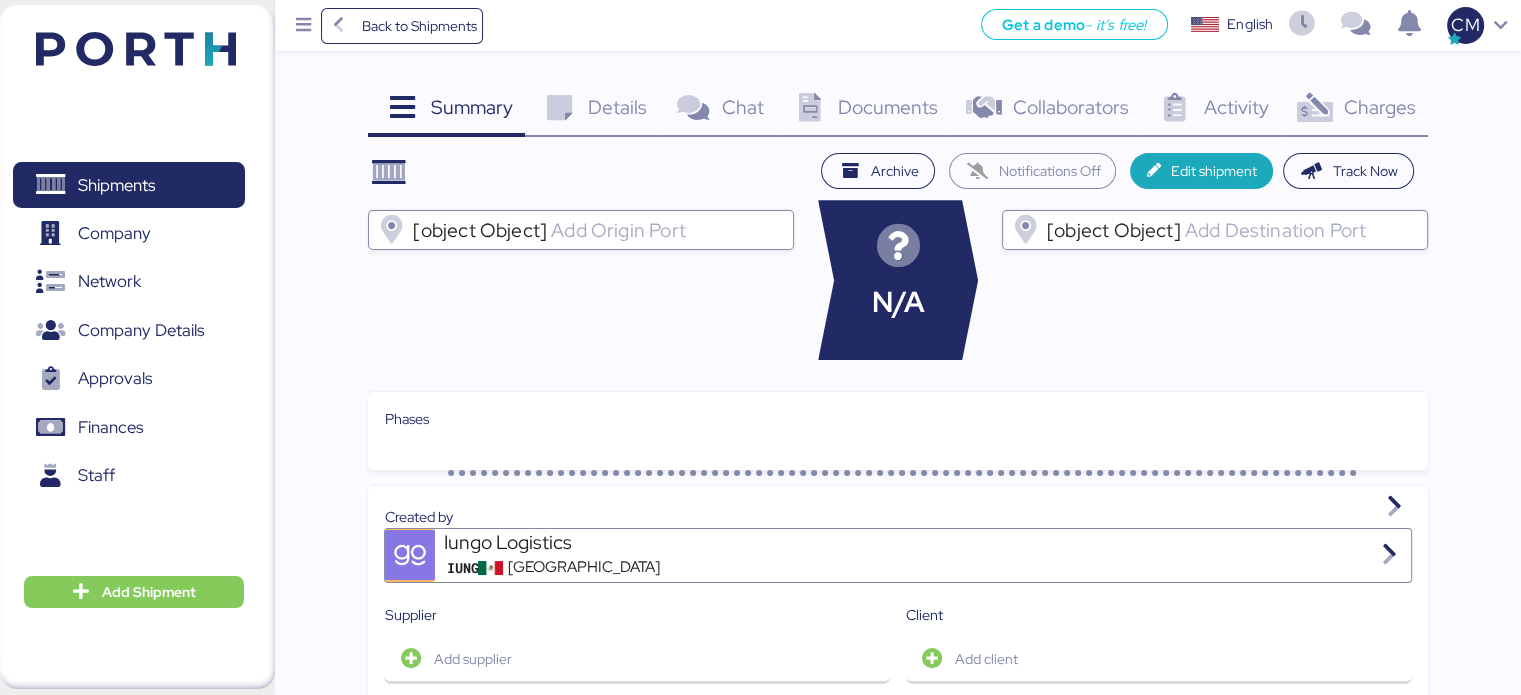 click on "Documents" at bounding box center [888, 107] 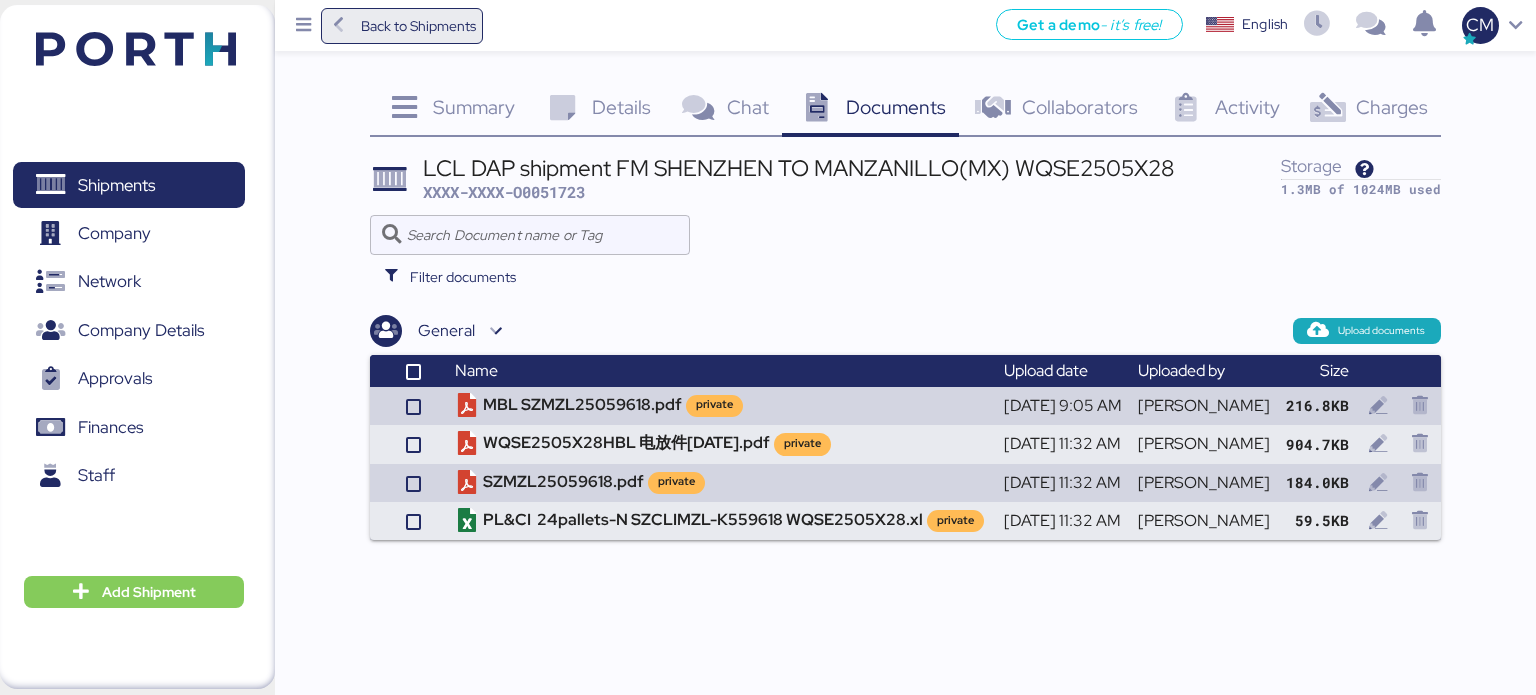 click on "Back to Shipments" at bounding box center (418, 26) 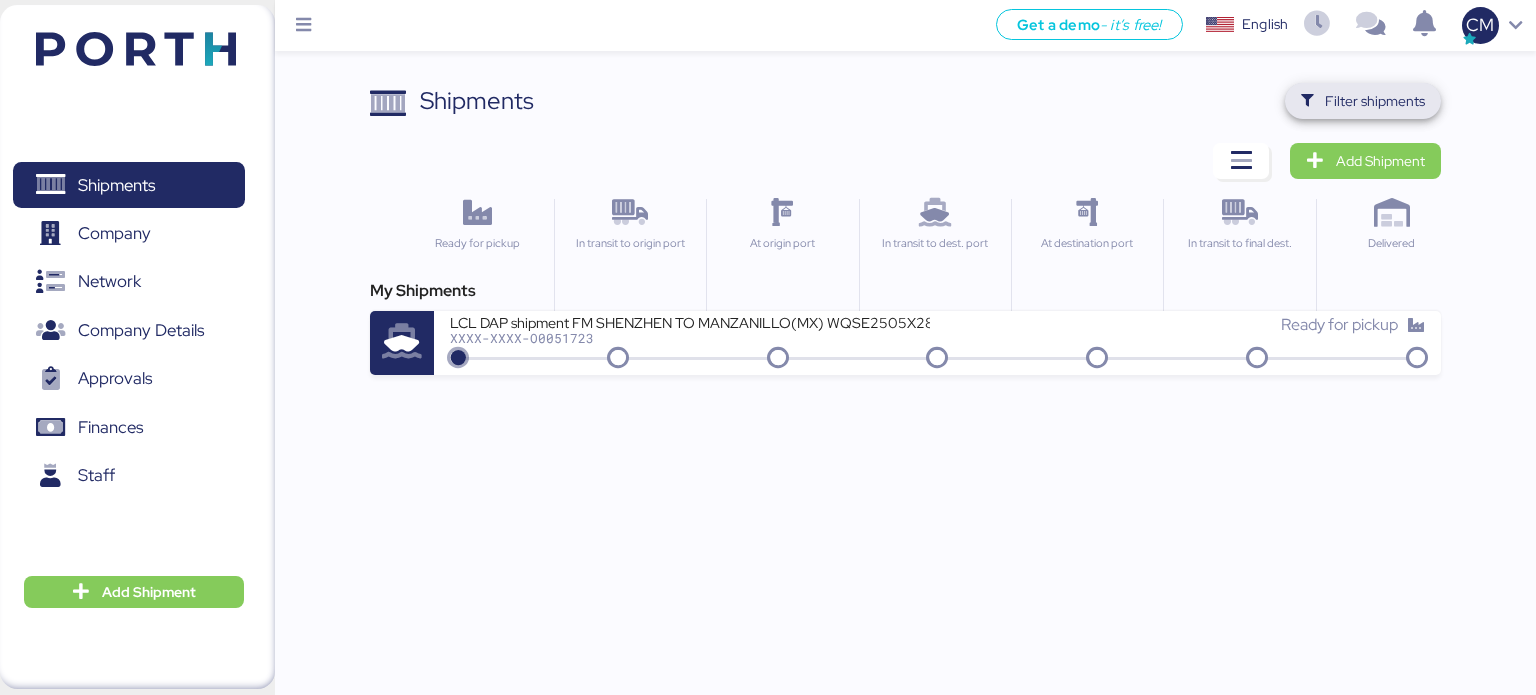 click on "Filter shipments" at bounding box center [1375, 101] 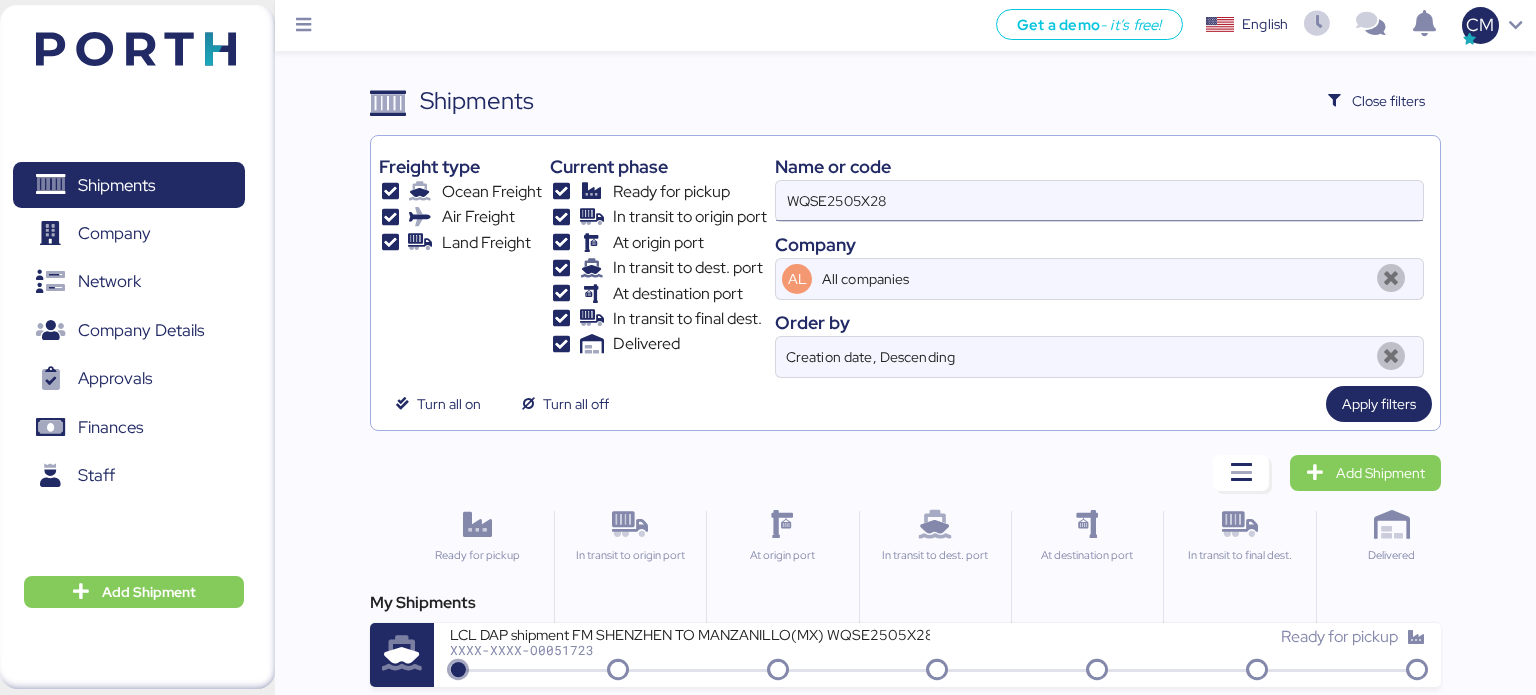 click on "WQSE2505X28" at bounding box center (1099, 201) 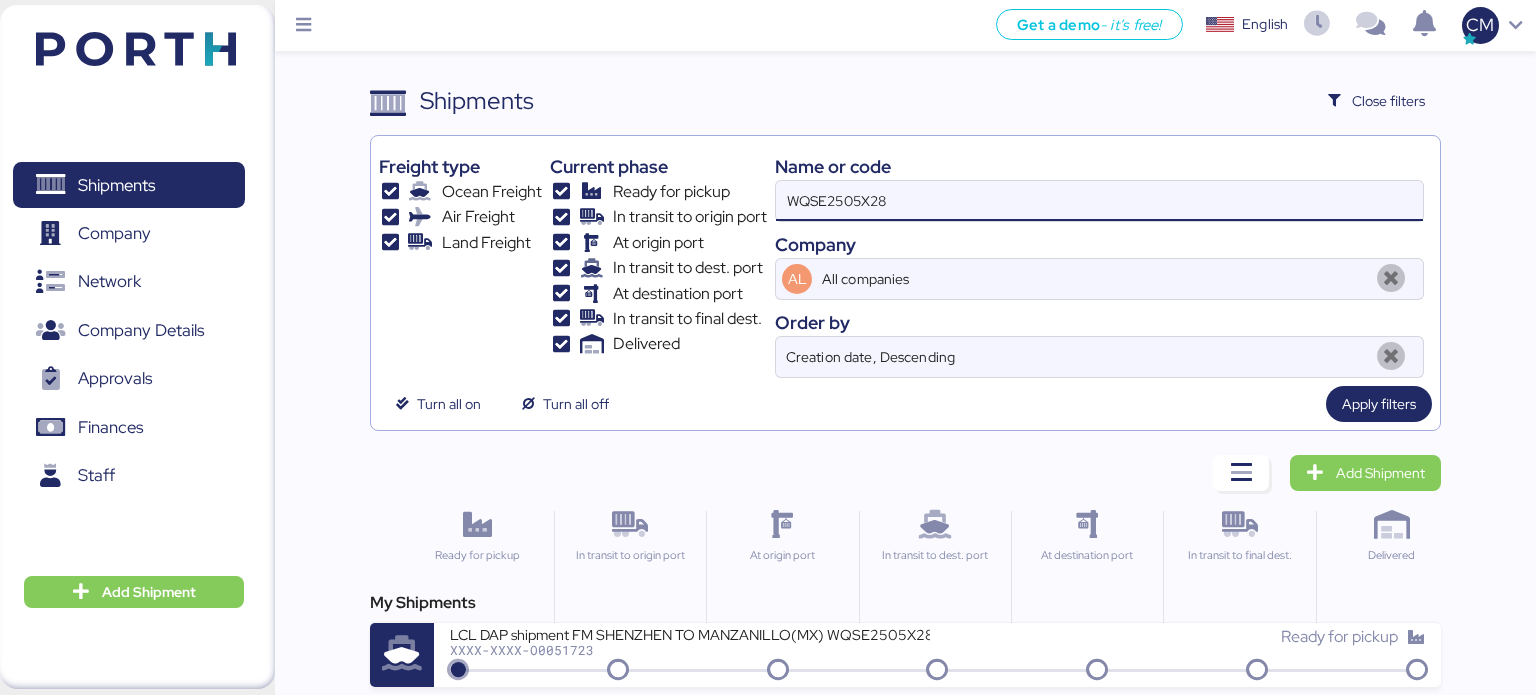 click on "WQSE2505X28" at bounding box center [1099, 201] 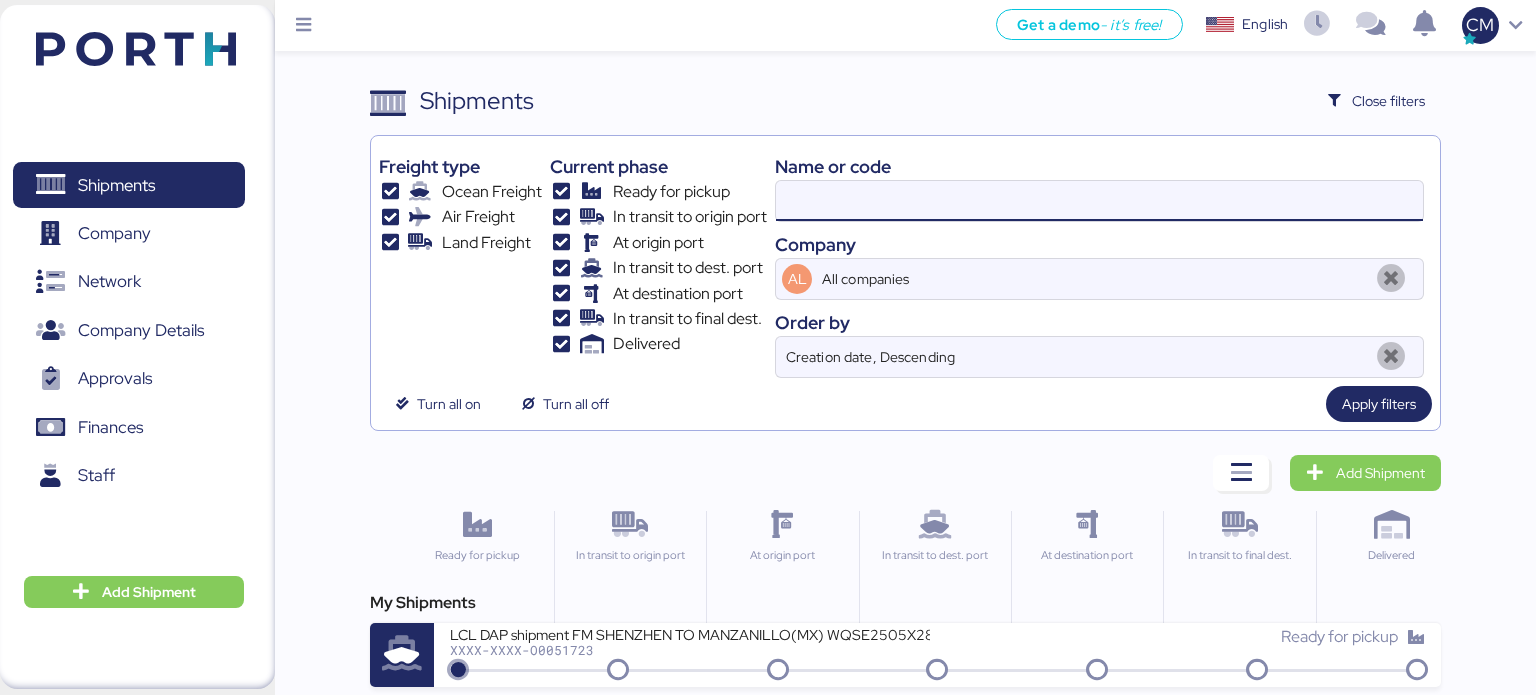 paste on "WQSE2505X27" 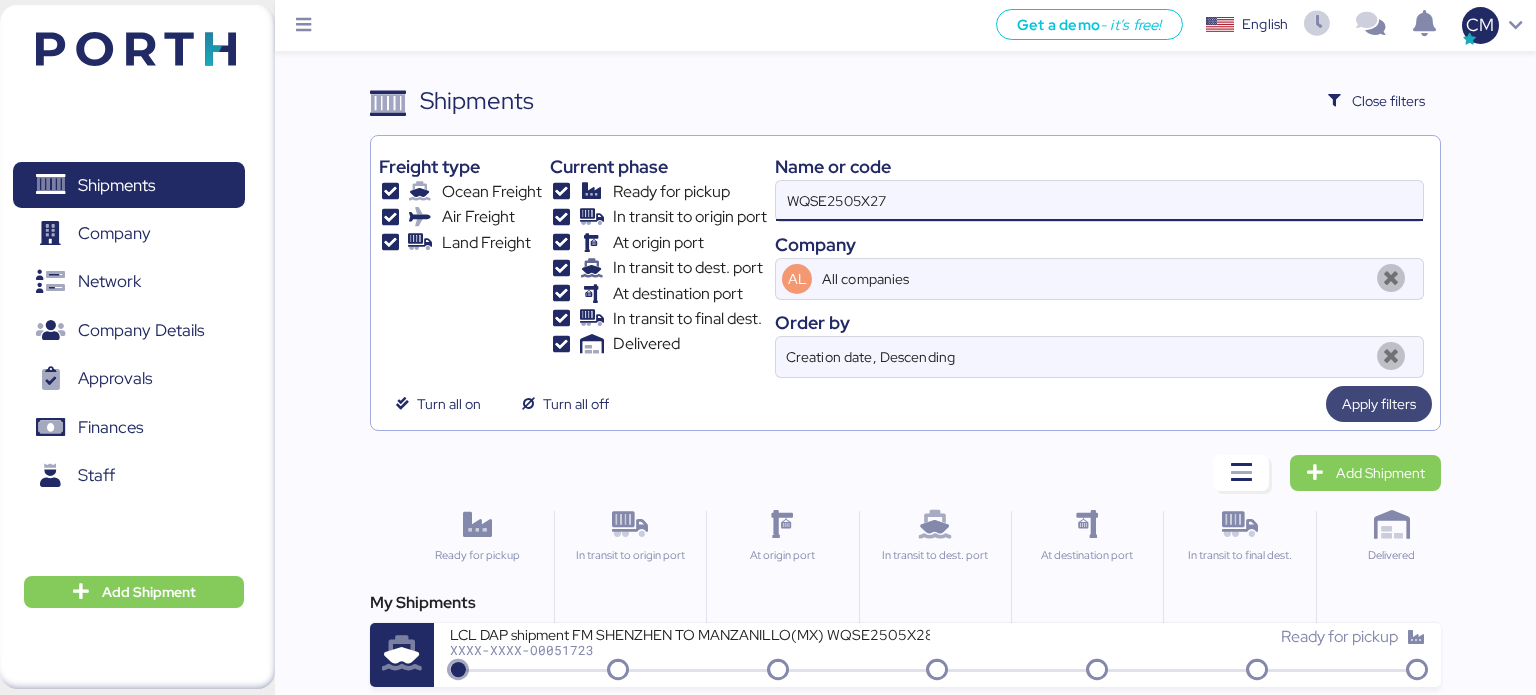 type on "WQSE2505X27" 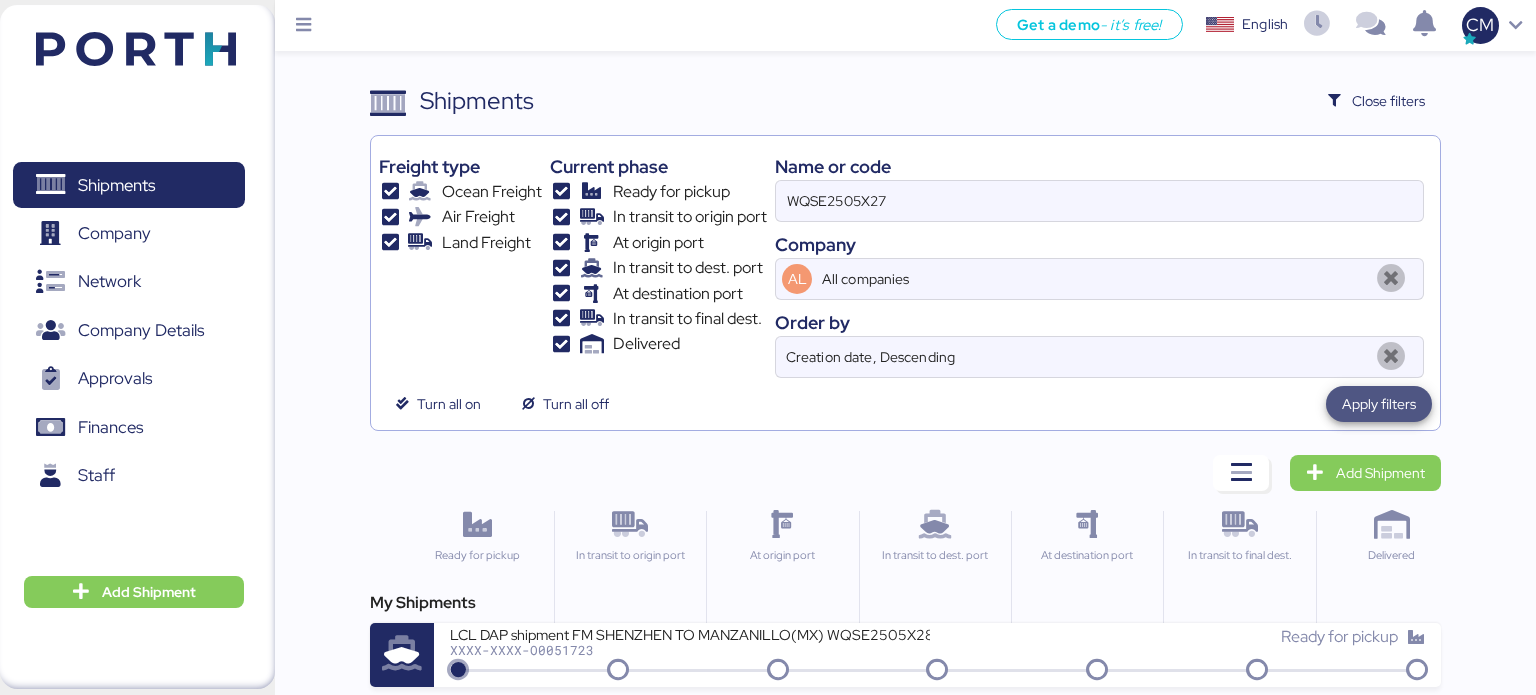 click on "Apply filters" at bounding box center (1379, 404) 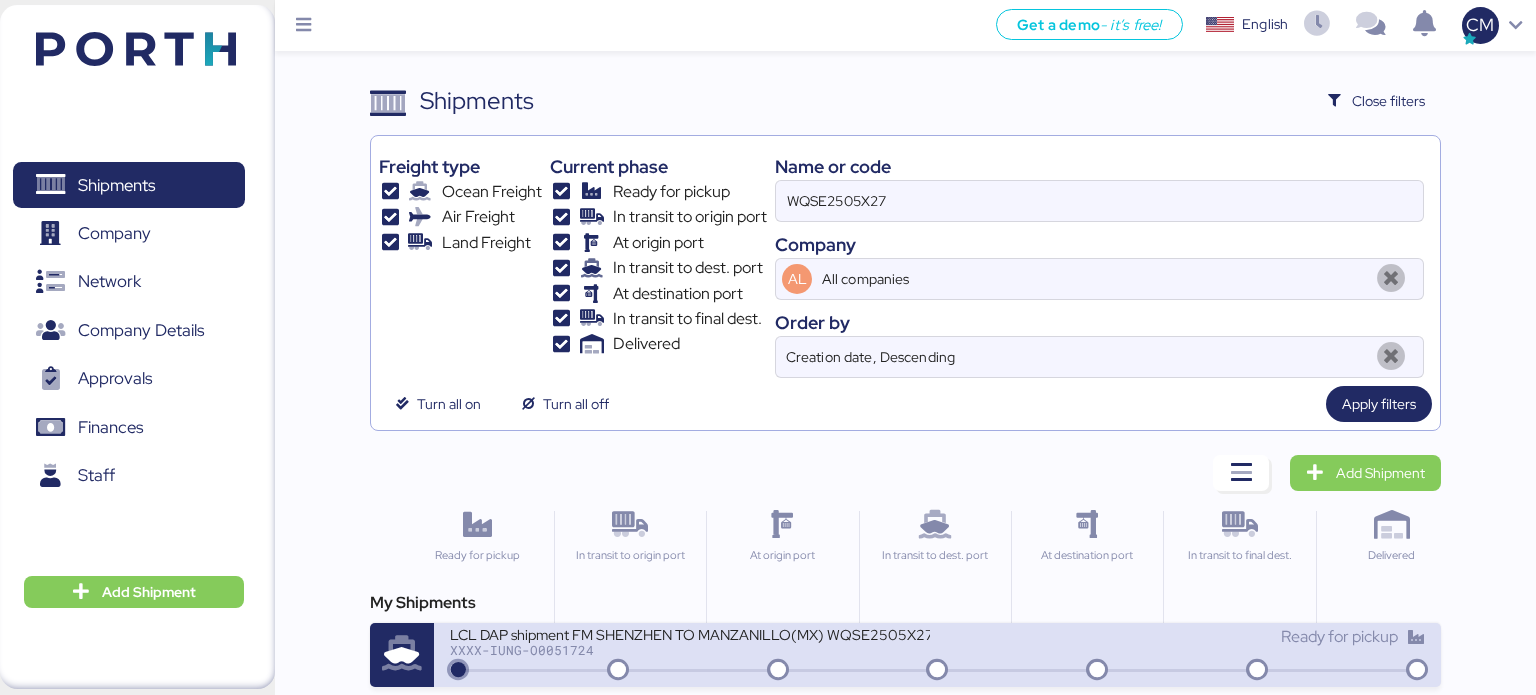 click on "XXXX-IUNG-O0051724" at bounding box center [690, 650] 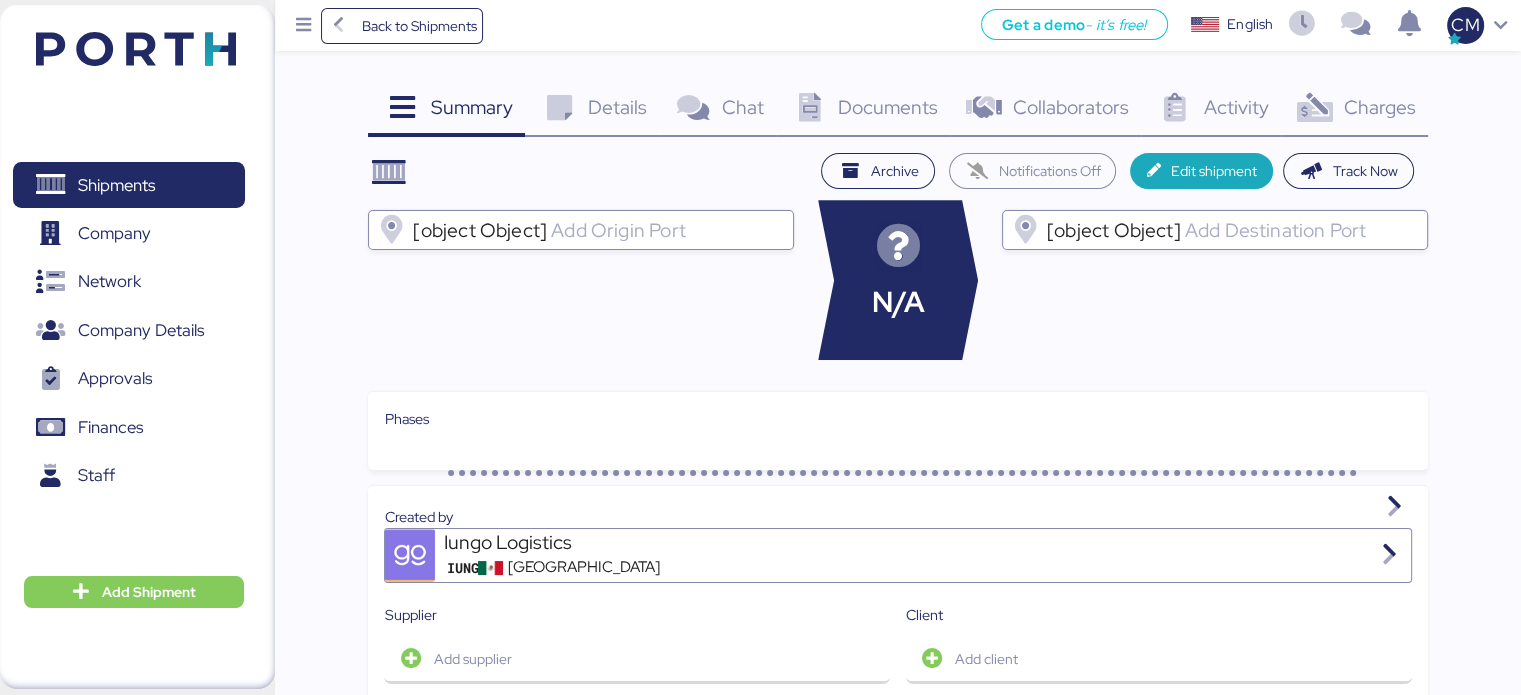 click on "Documents" at bounding box center (888, 107) 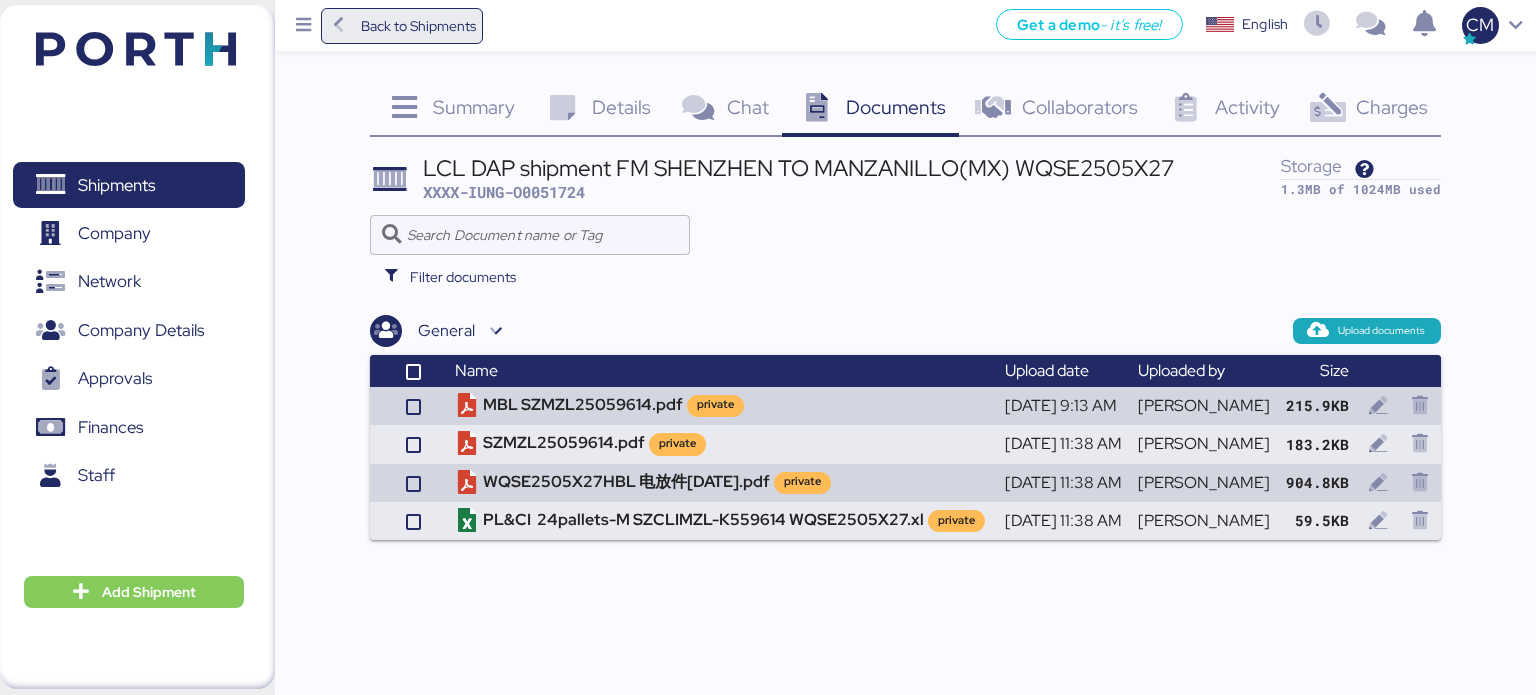 click on "Back to Shipments" at bounding box center (418, 26) 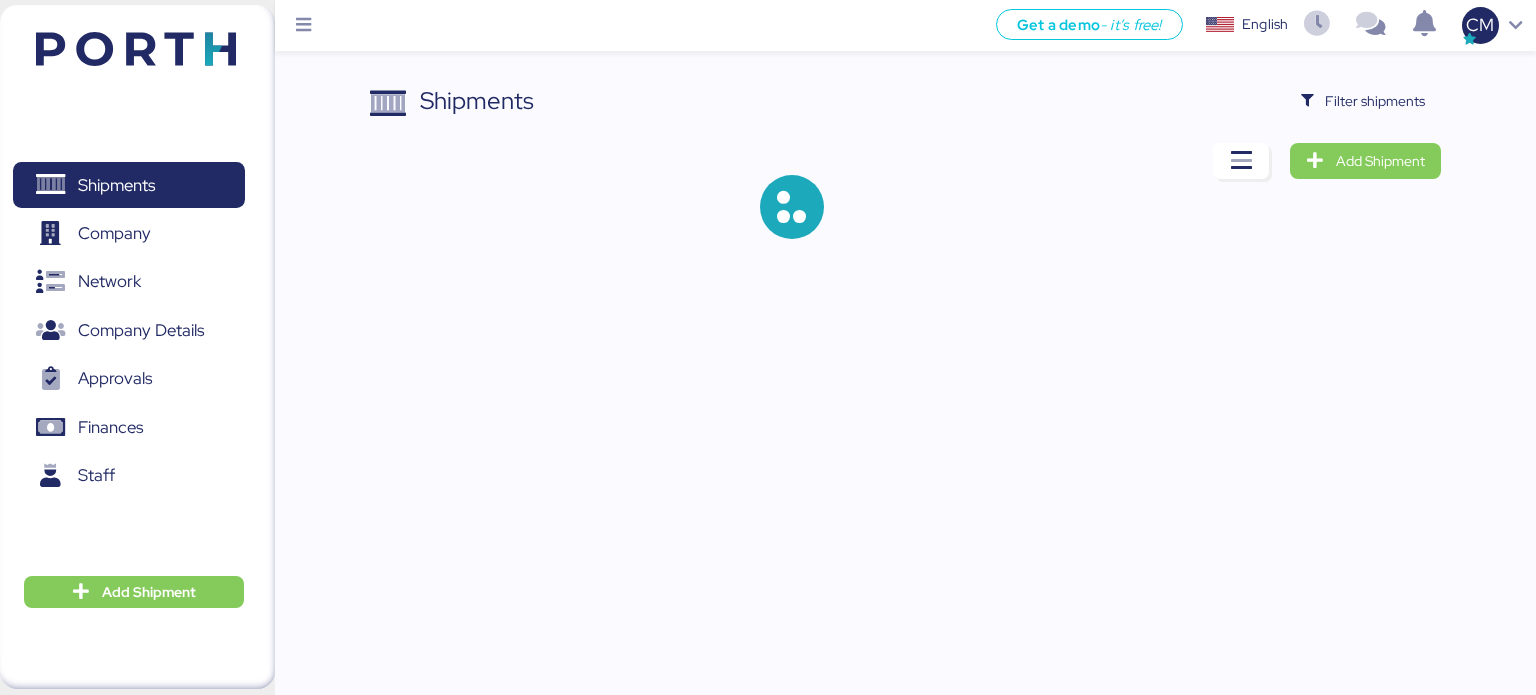 click on "Shipments   Filter shipments     Add Shipment" at bounding box center (906, 177) 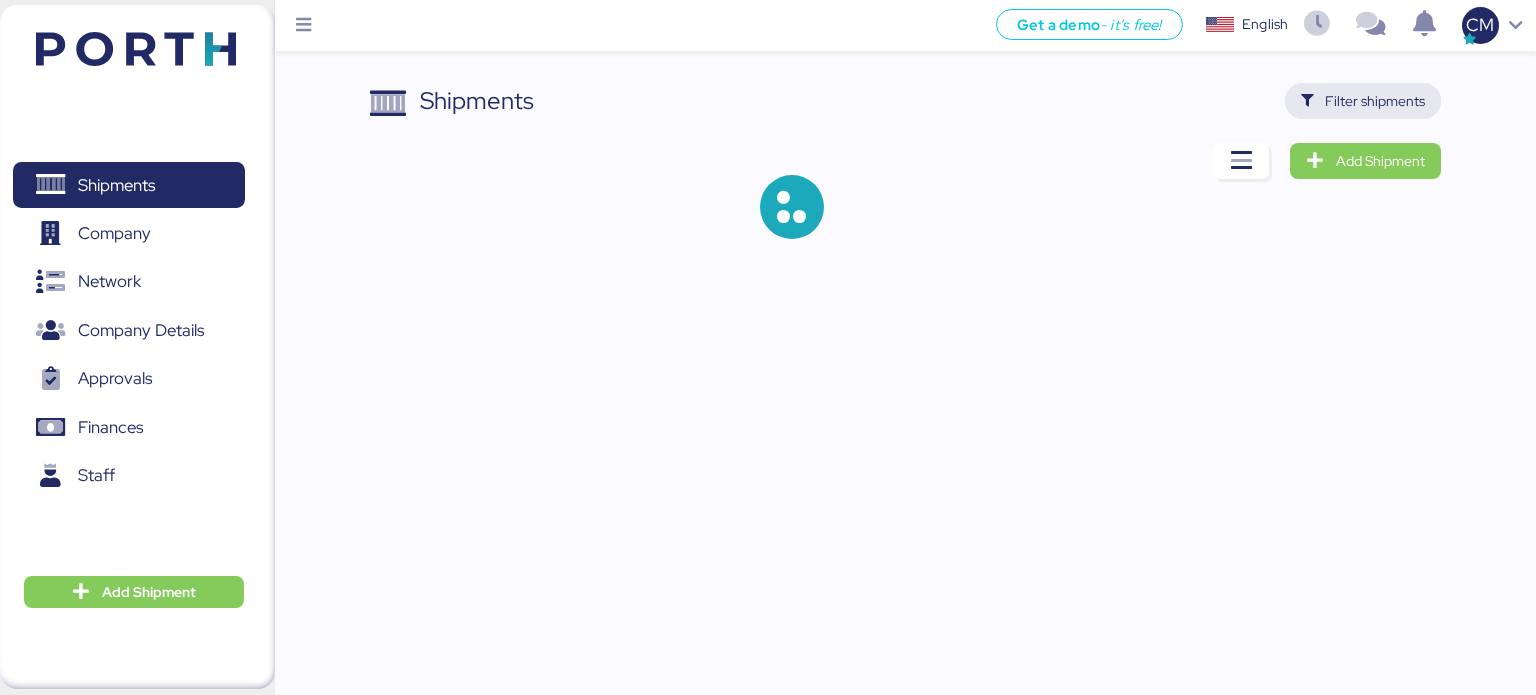 click on "Filter shipments" at bounding box center (1363, 101) 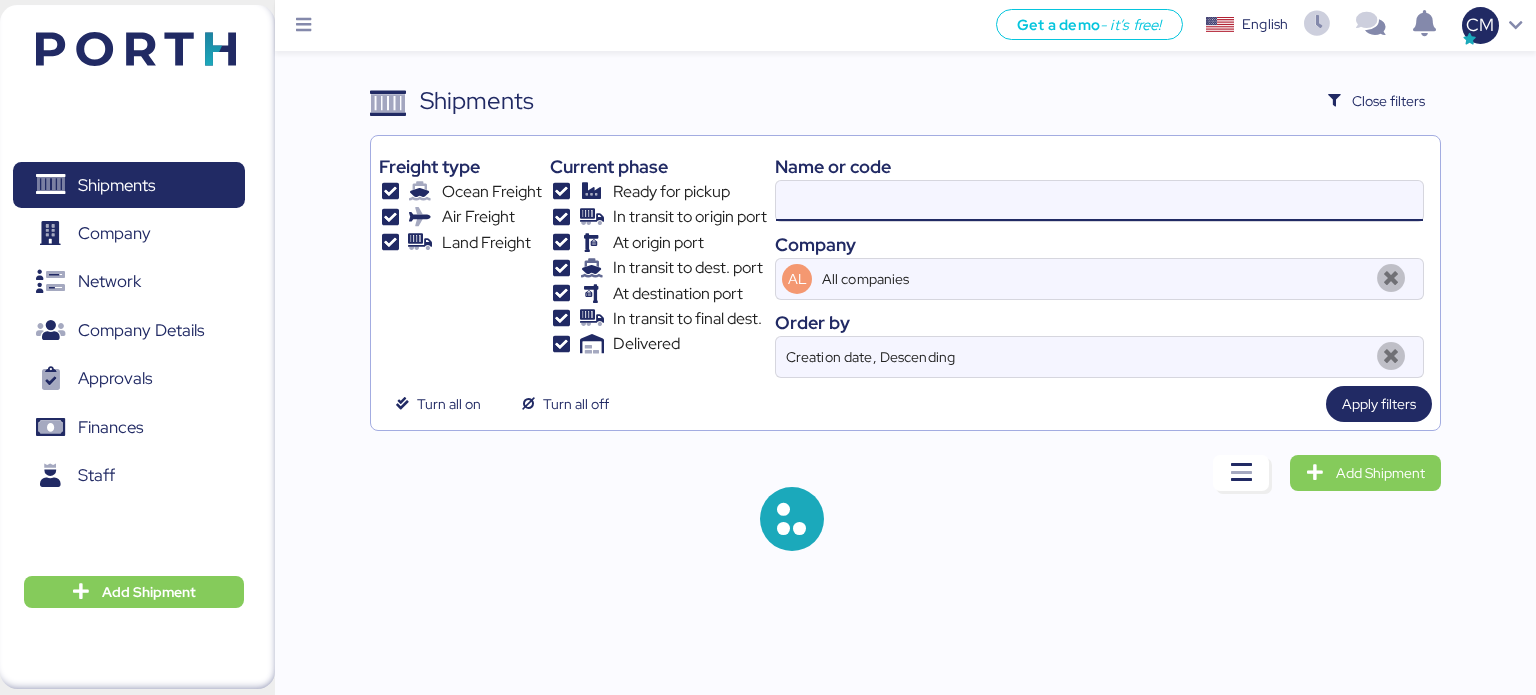 click at bounding box center (1099, 201) 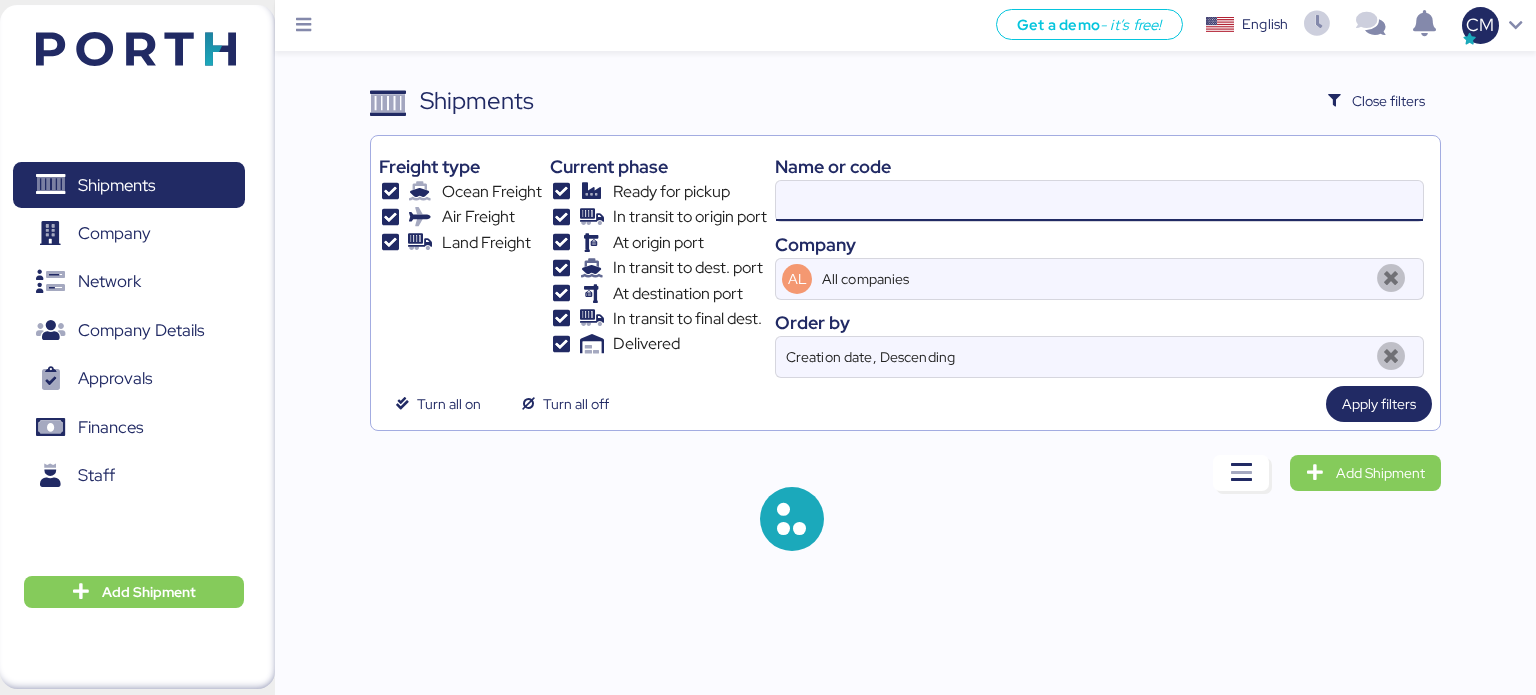 type on "WQSE2505X27" 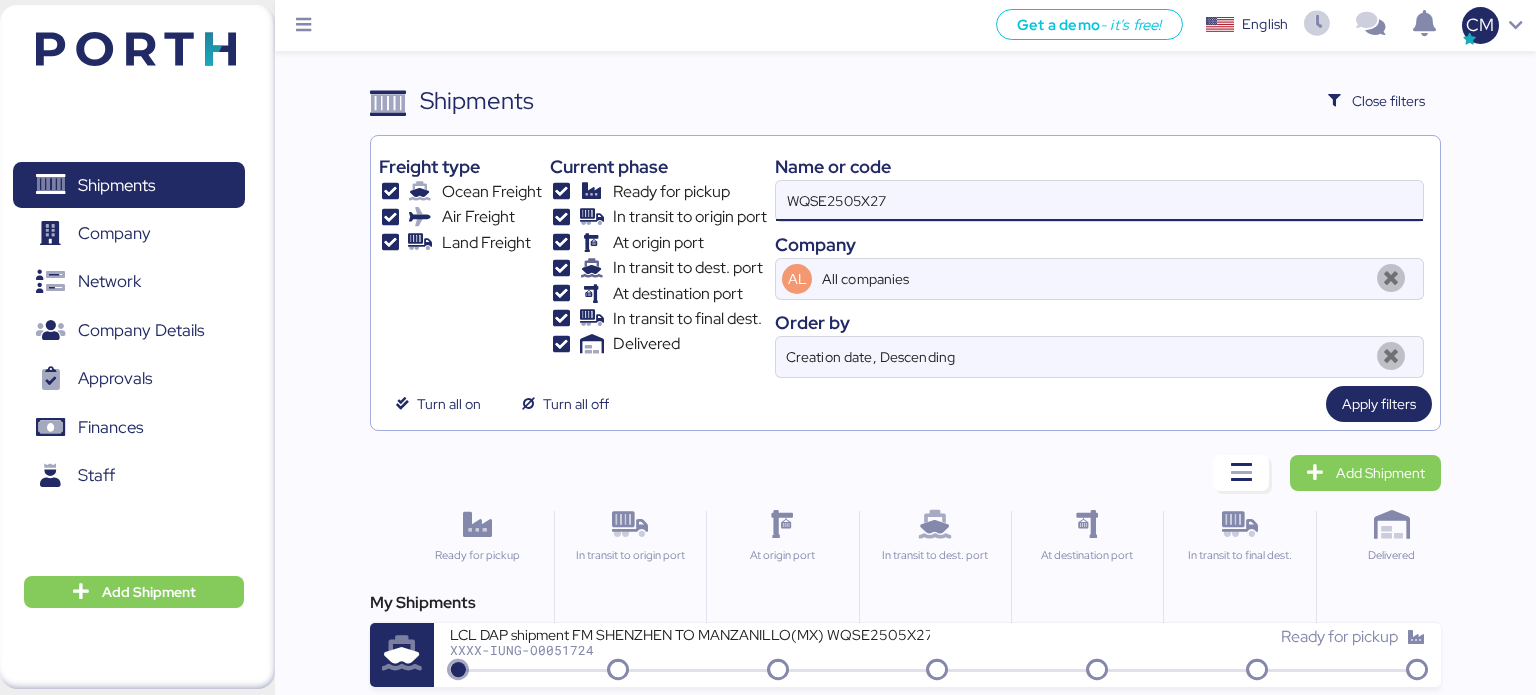 click on "WQSE2505X27" at bounding box center (1099, 201) 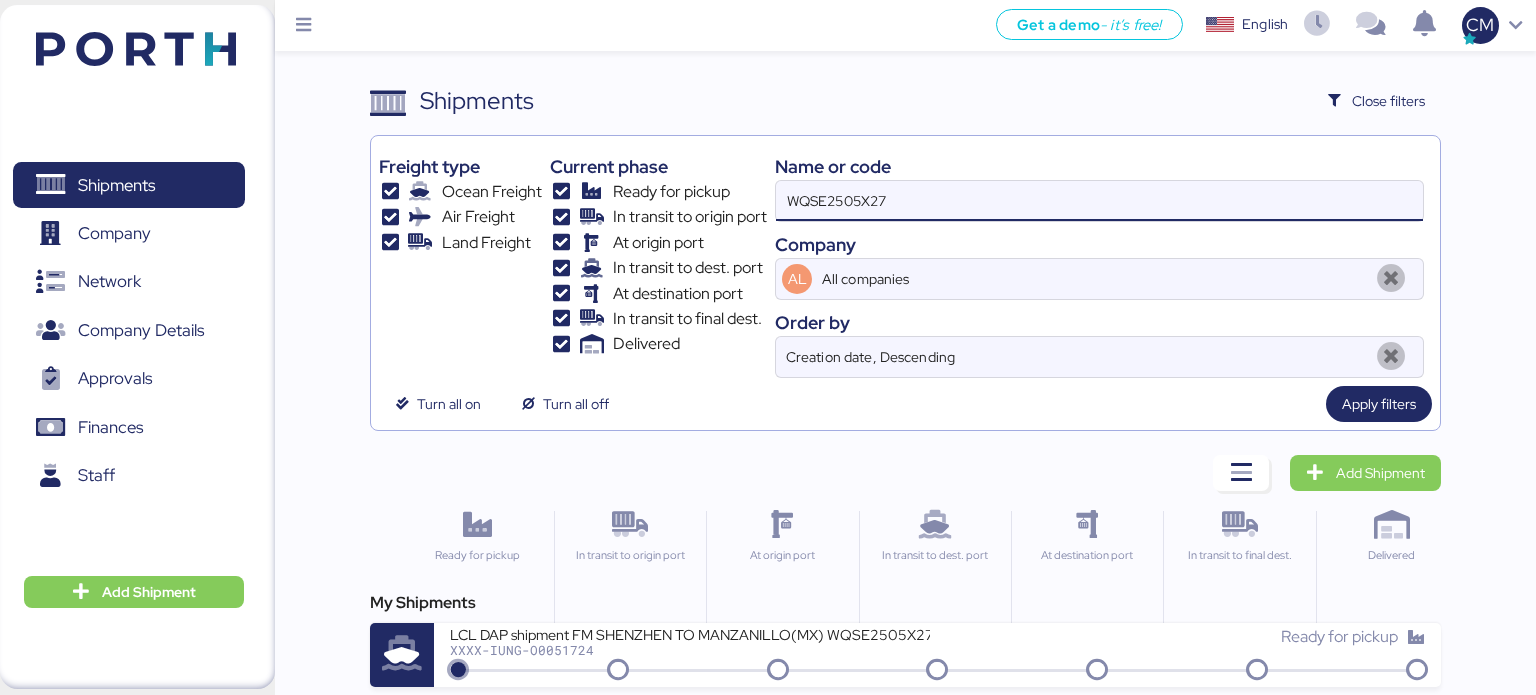 click on "WQSE2505X27" at bounding box center [1099, 201] 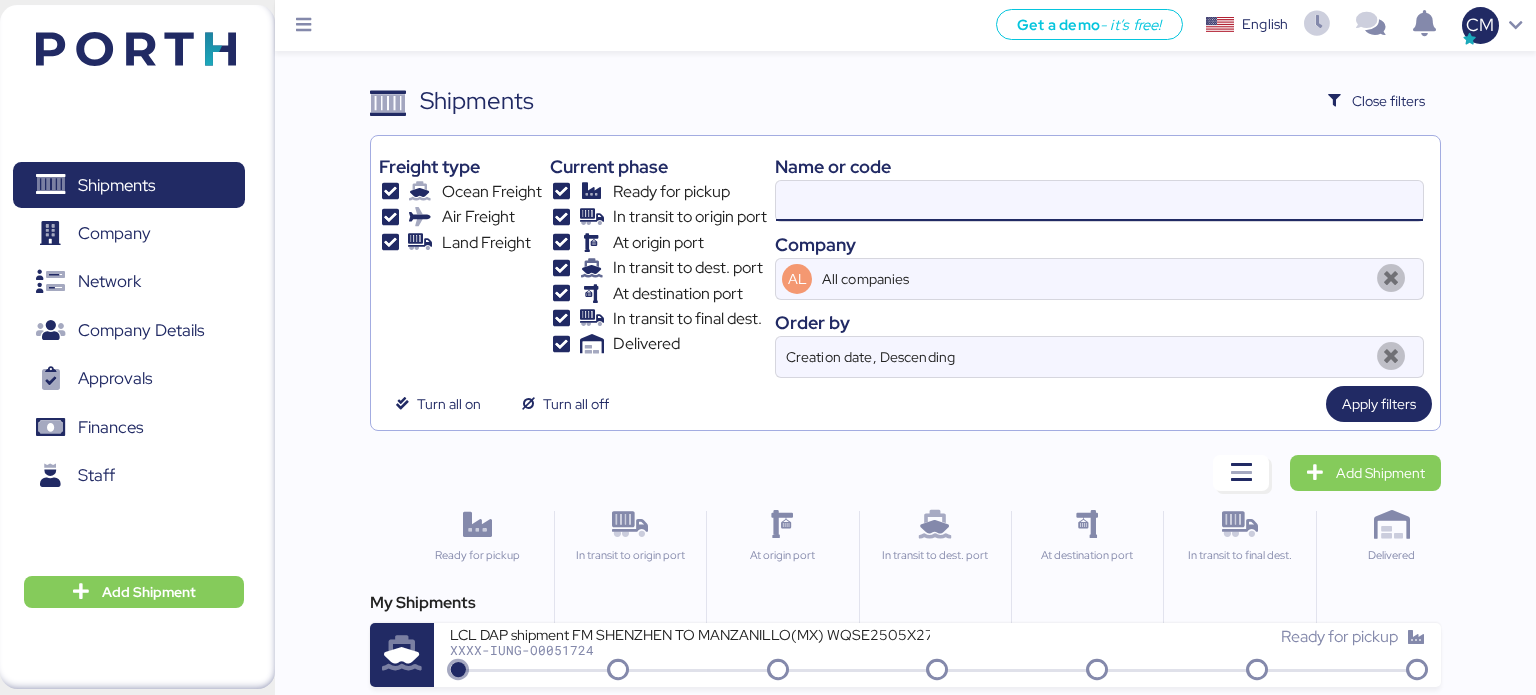 paste on "WQSE2505X26" 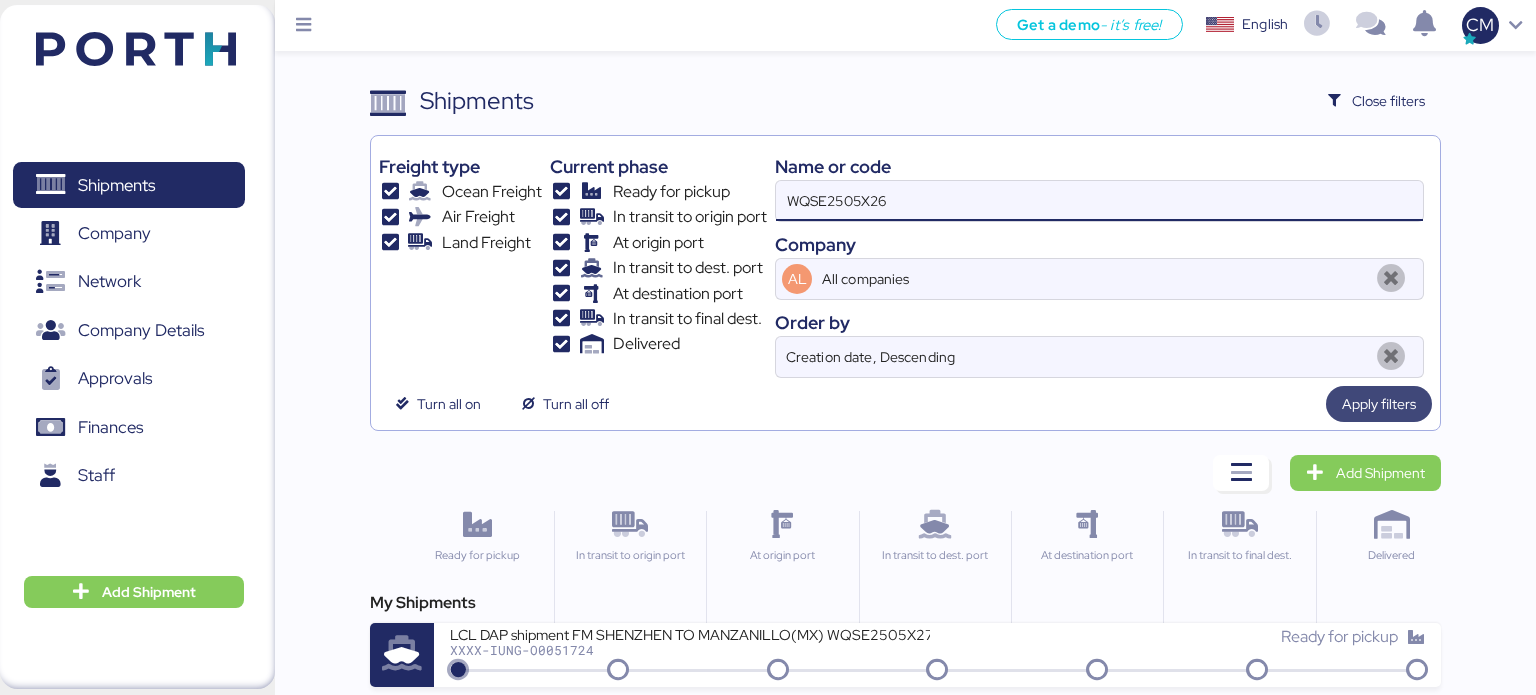type on "WQSE2505X26" 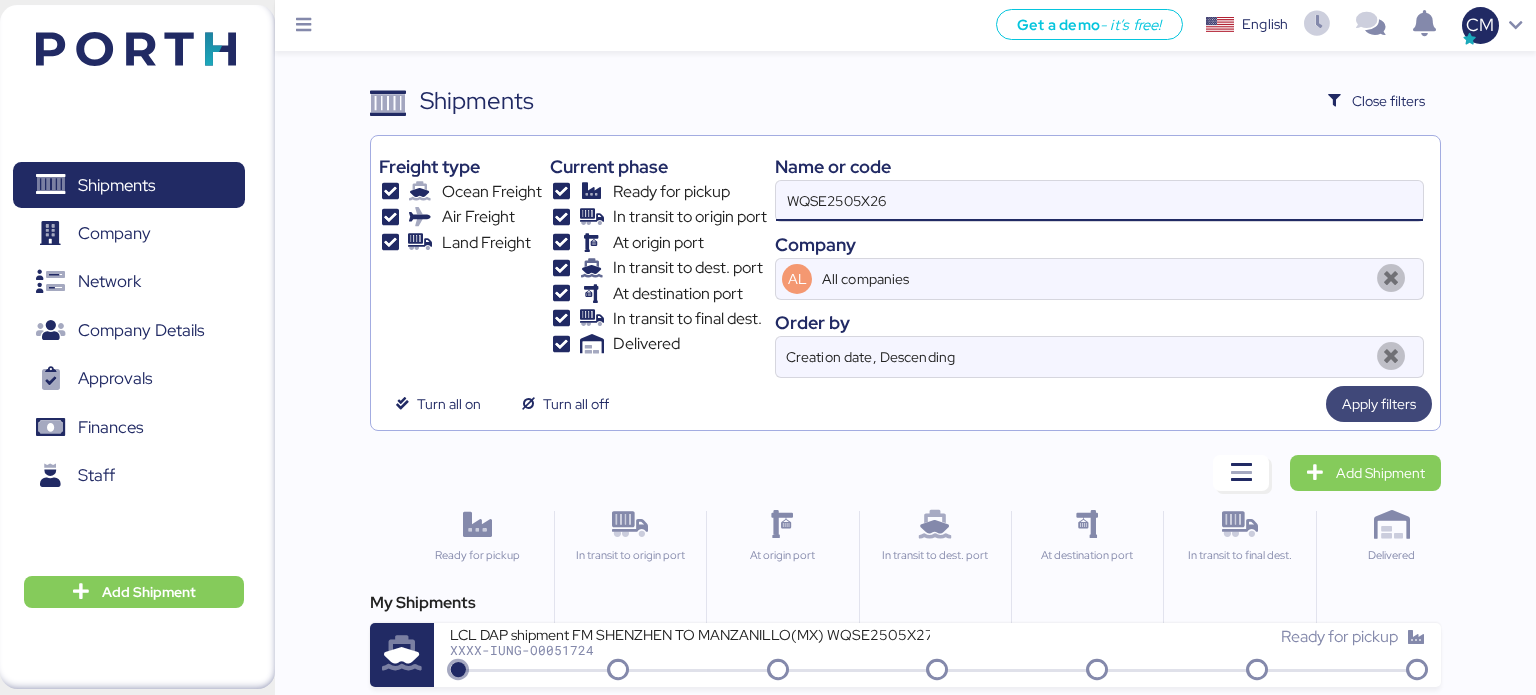 click on "Apply filters" at bounding box center (1379, 404) 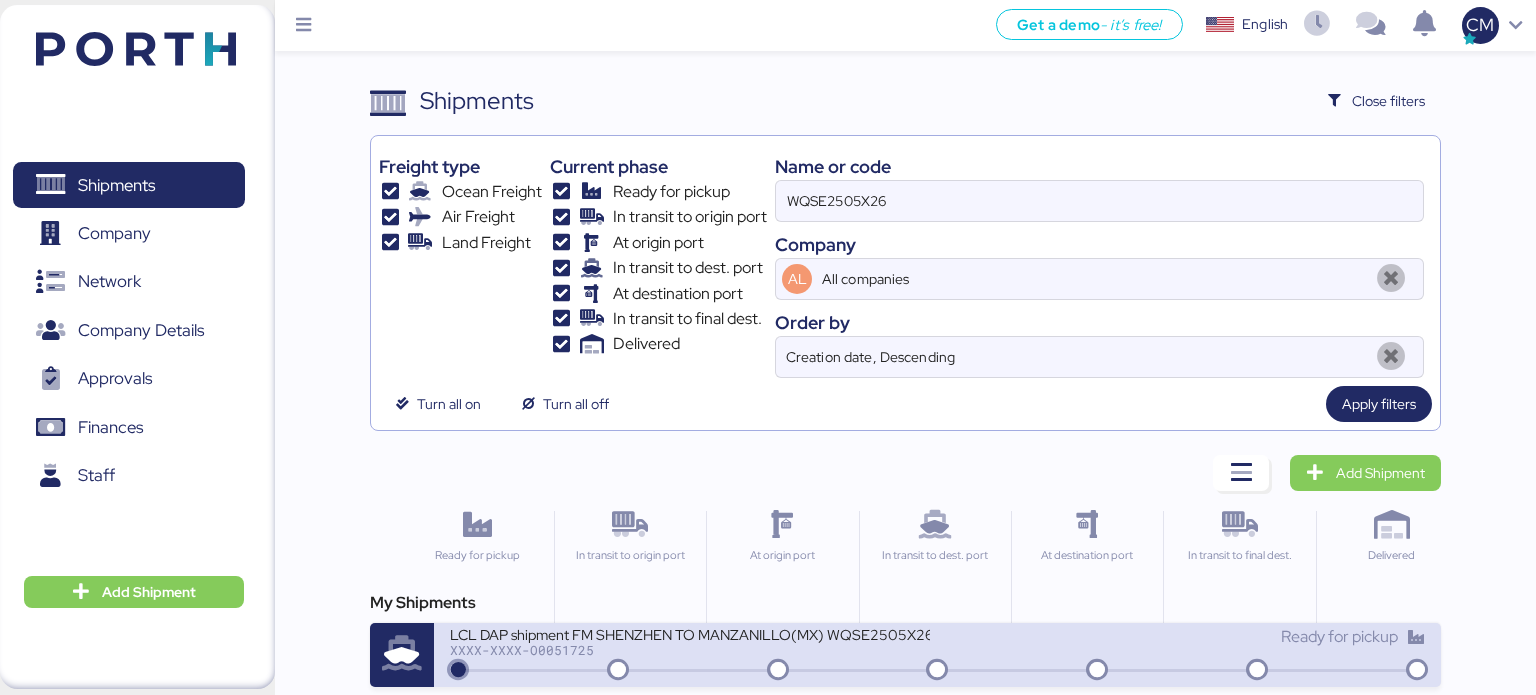 click on "XXXX-XXXX-O0051725" at bounding box center [690, 650] 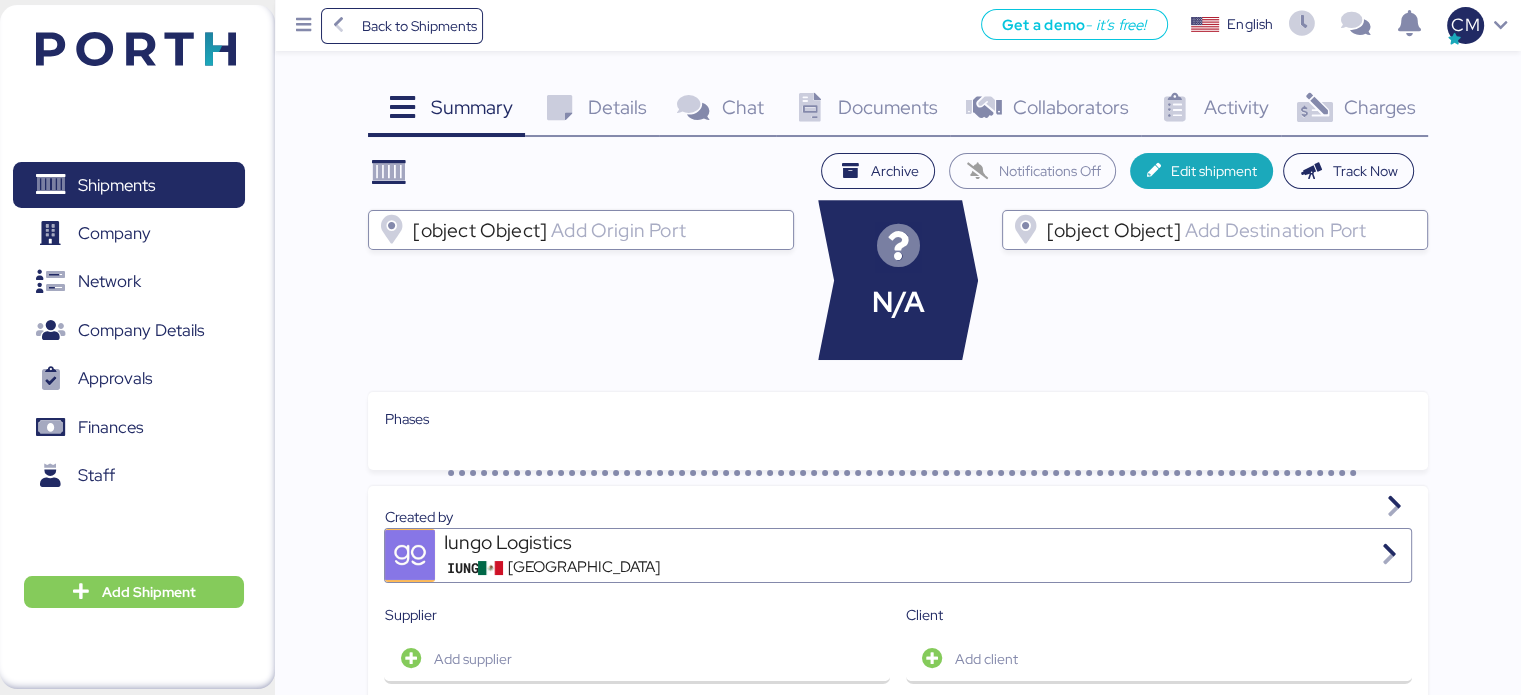 click on "Documents" at bounding box center (888, 107) 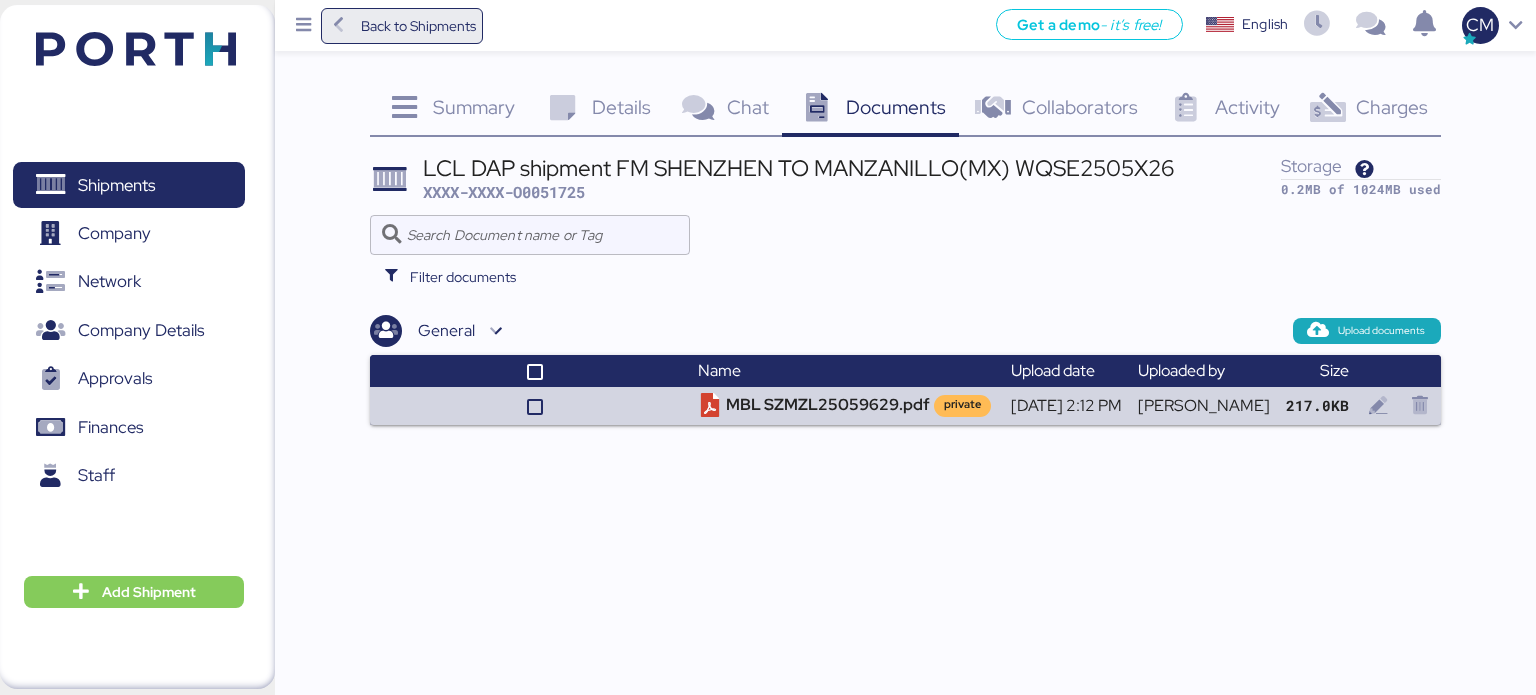 click on "Back to Shipments" at bounding box center [418, 26] 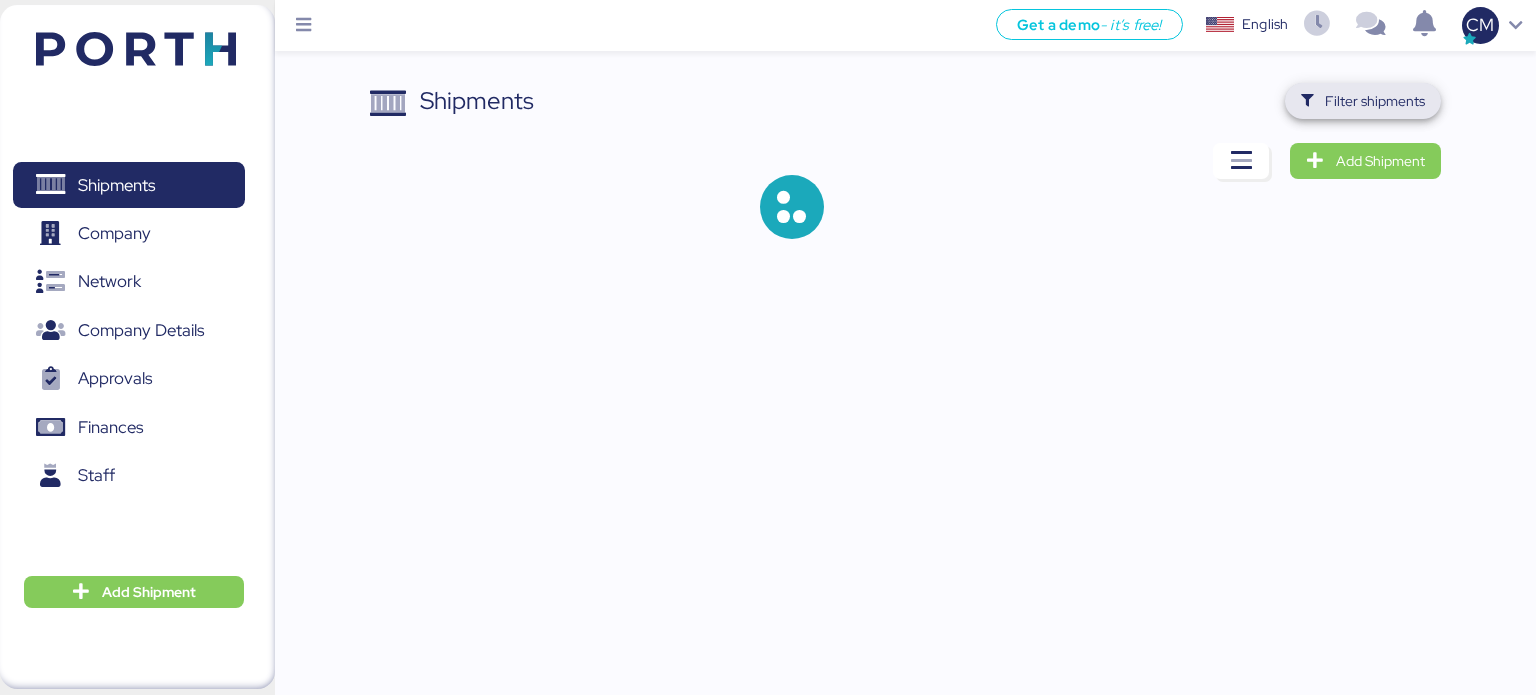 click on "Filter shipments" at bounding box center [1375, 101] 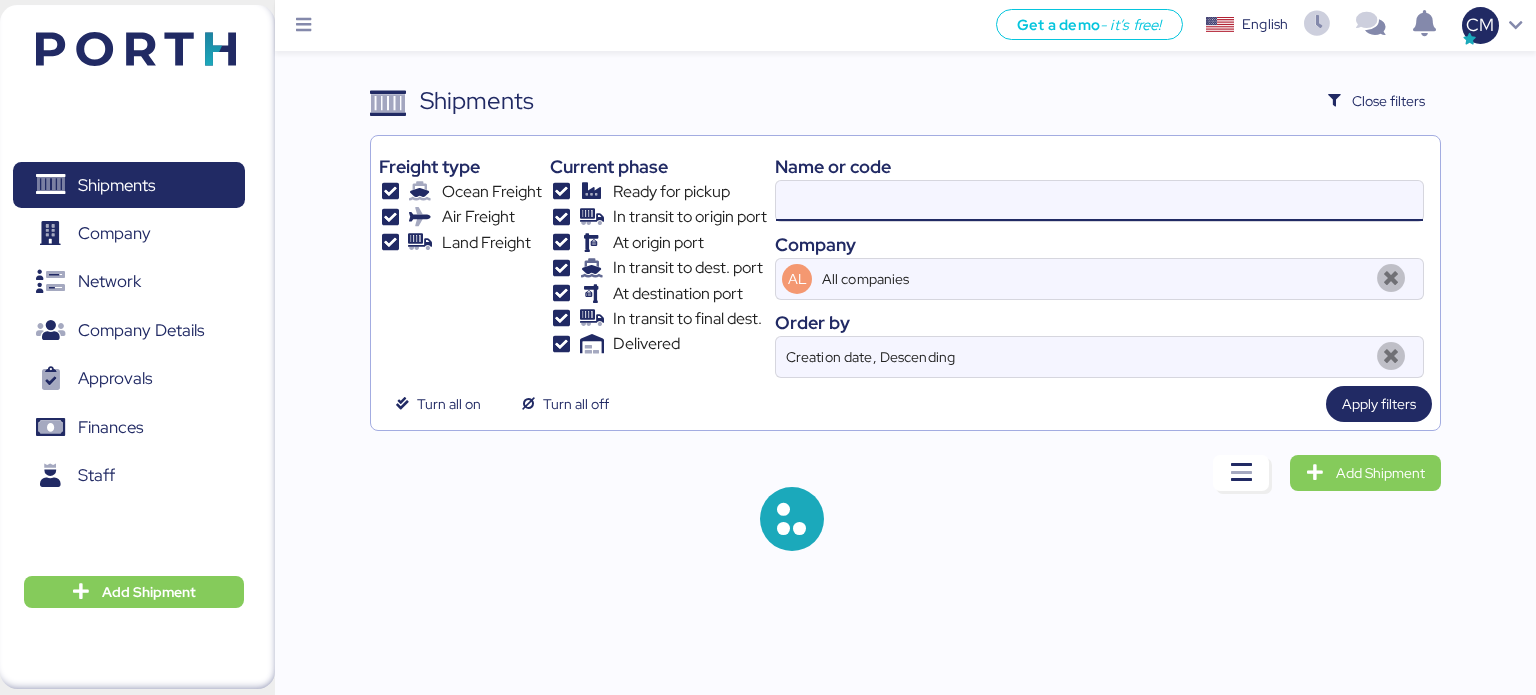 click at bounding box center [1099, 201] 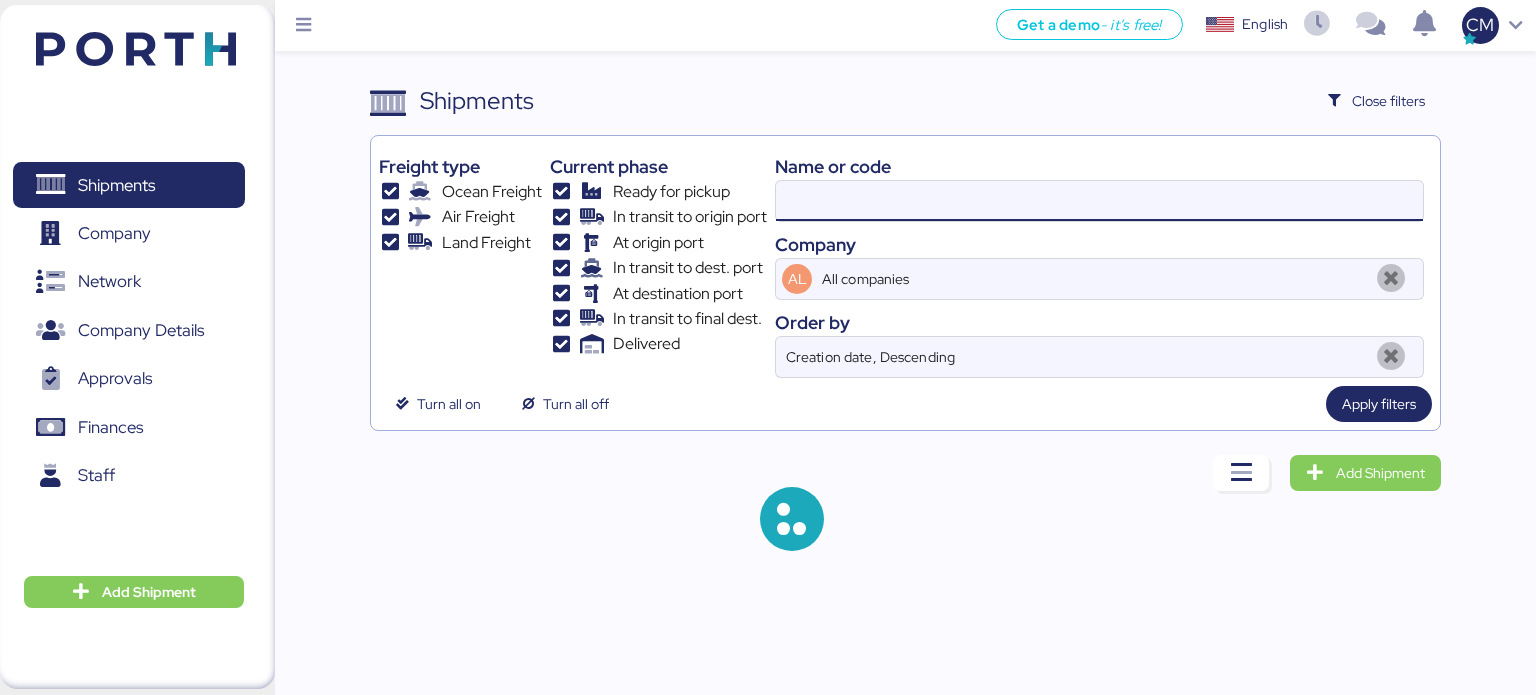paste on "WQSE2505X25" 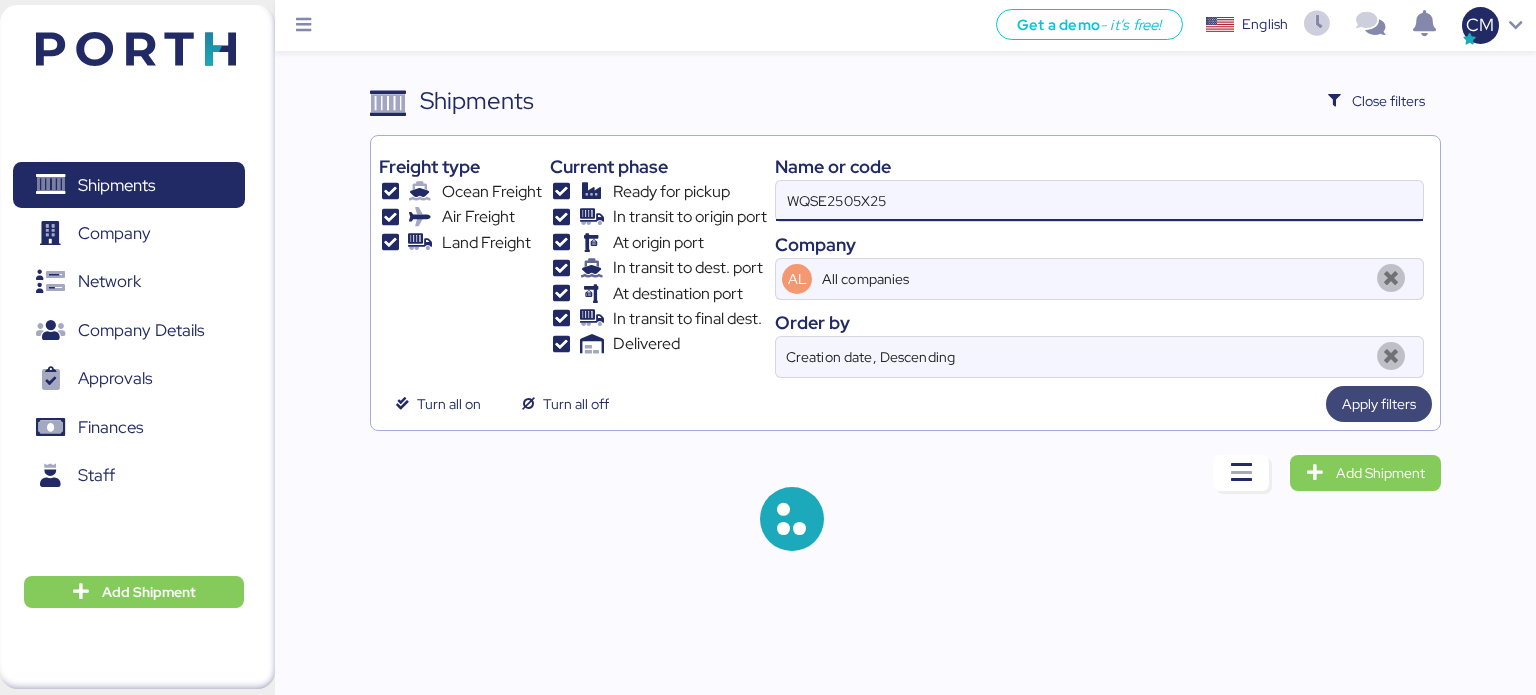 type on "WQSE2505X25" 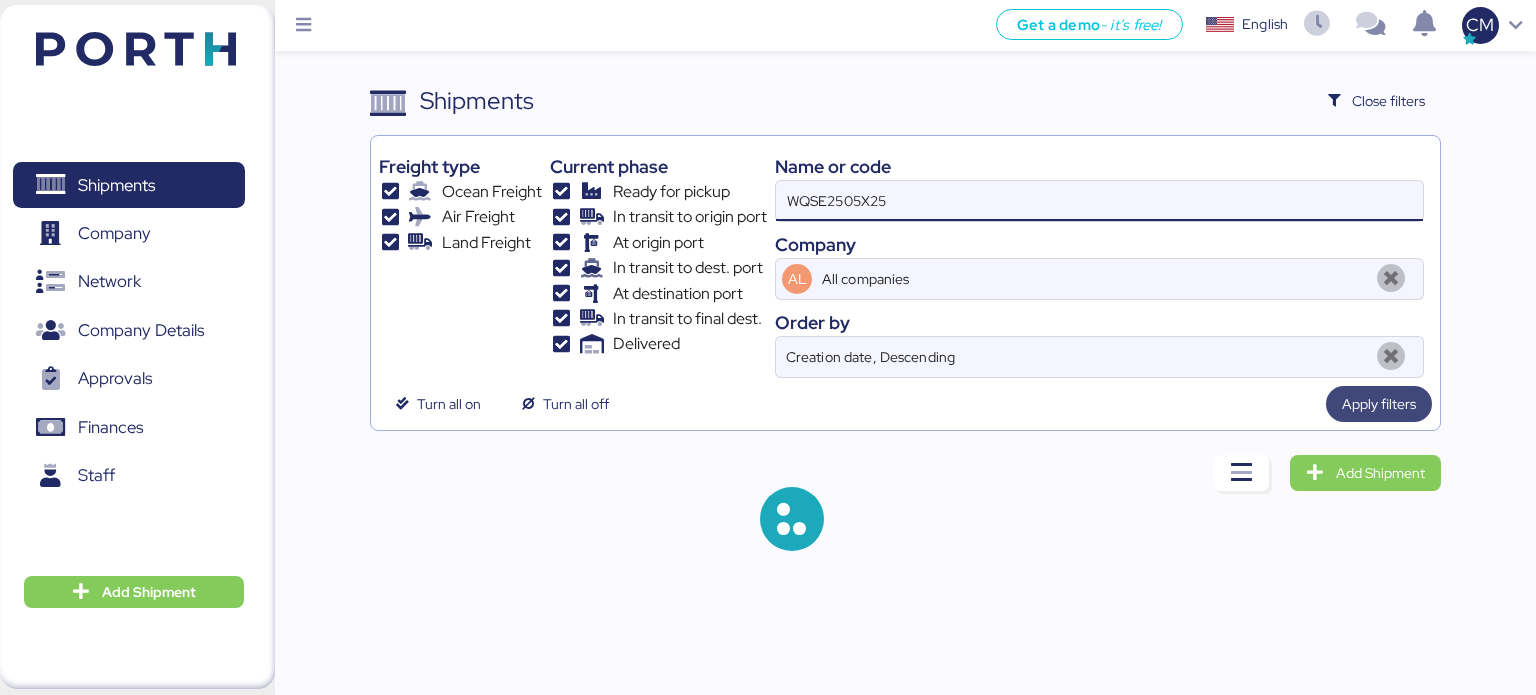 click on "Apply filters" at bounding box center [1379, 404] 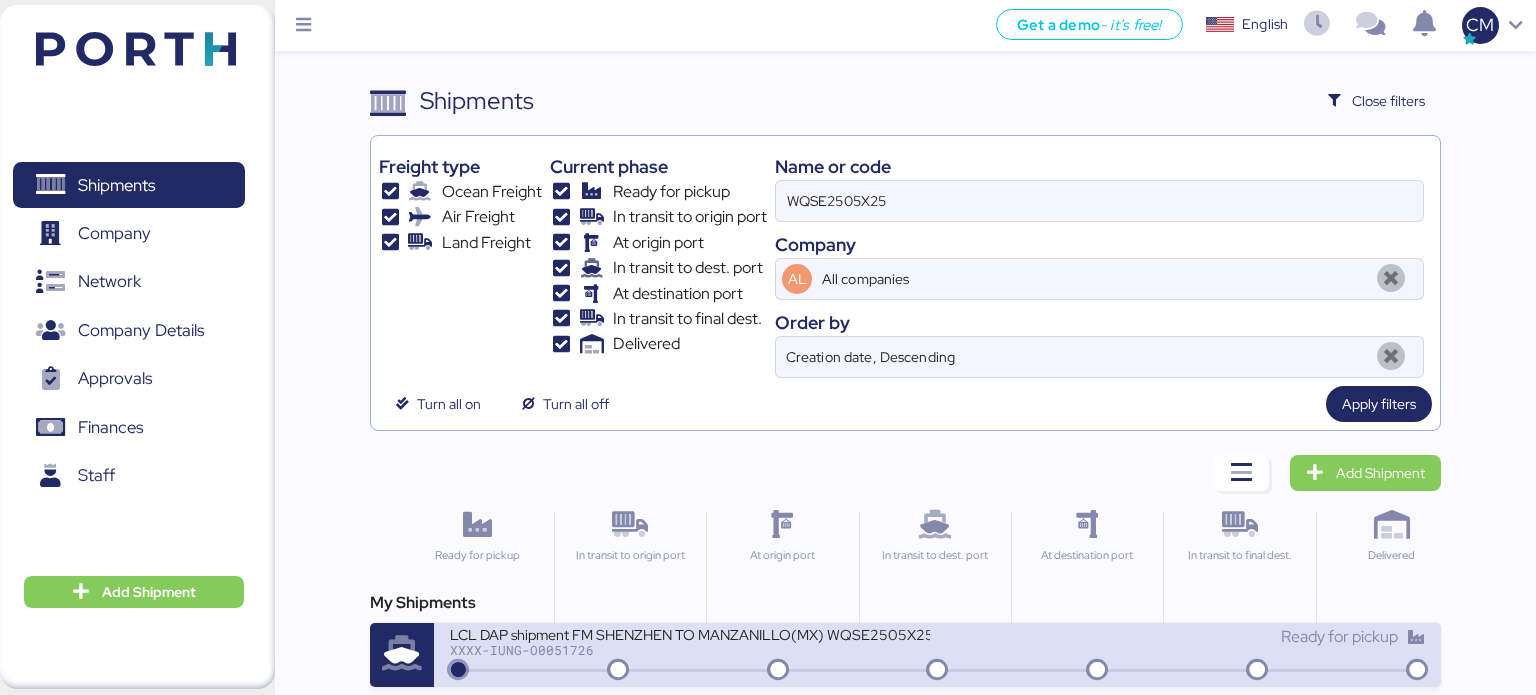 click on "LCL DAP shipment FM SHENZHEN TO MANZANILLO(MX) WQSE2505X25" at bounding box center (690, 633) 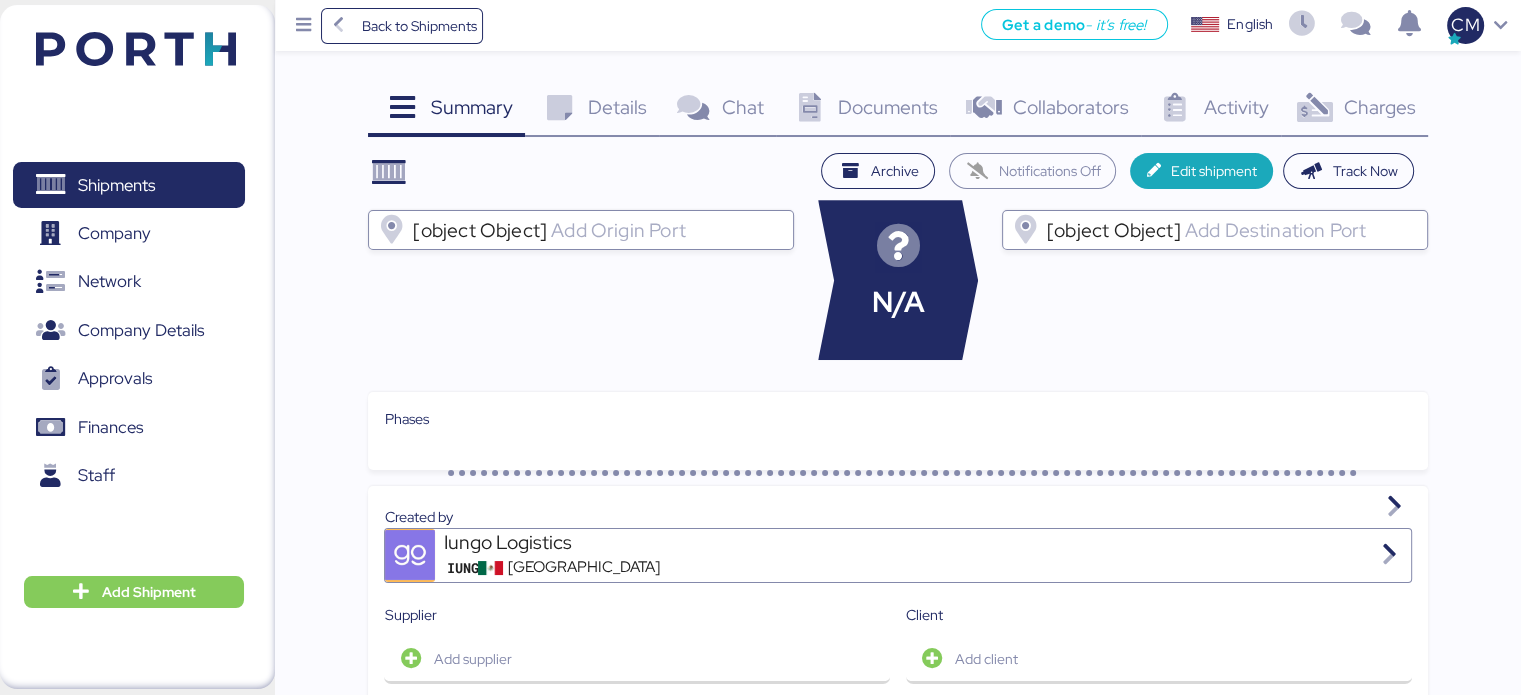 click on "Documents" at bounding box center (888, 107) 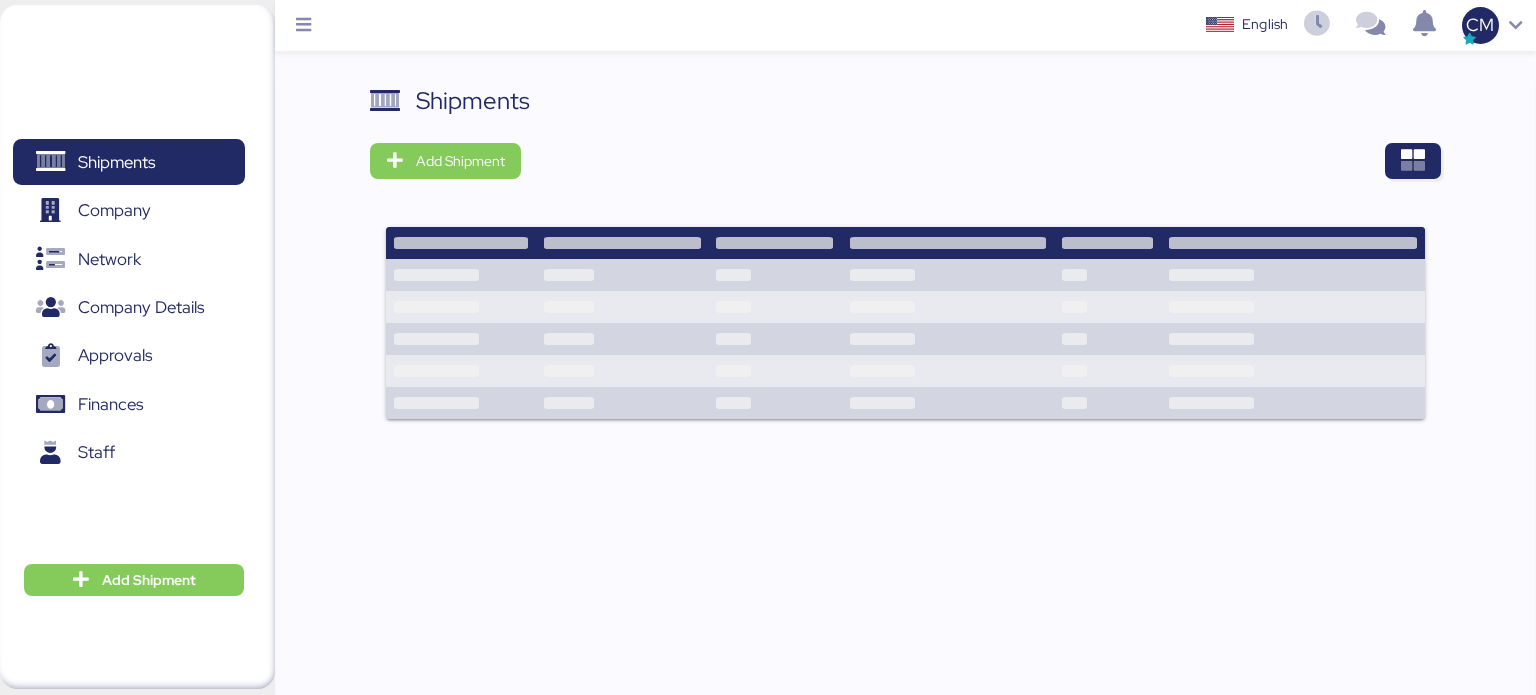 scroll, scrollTop: 0, scrollLeft: 0, axis: both 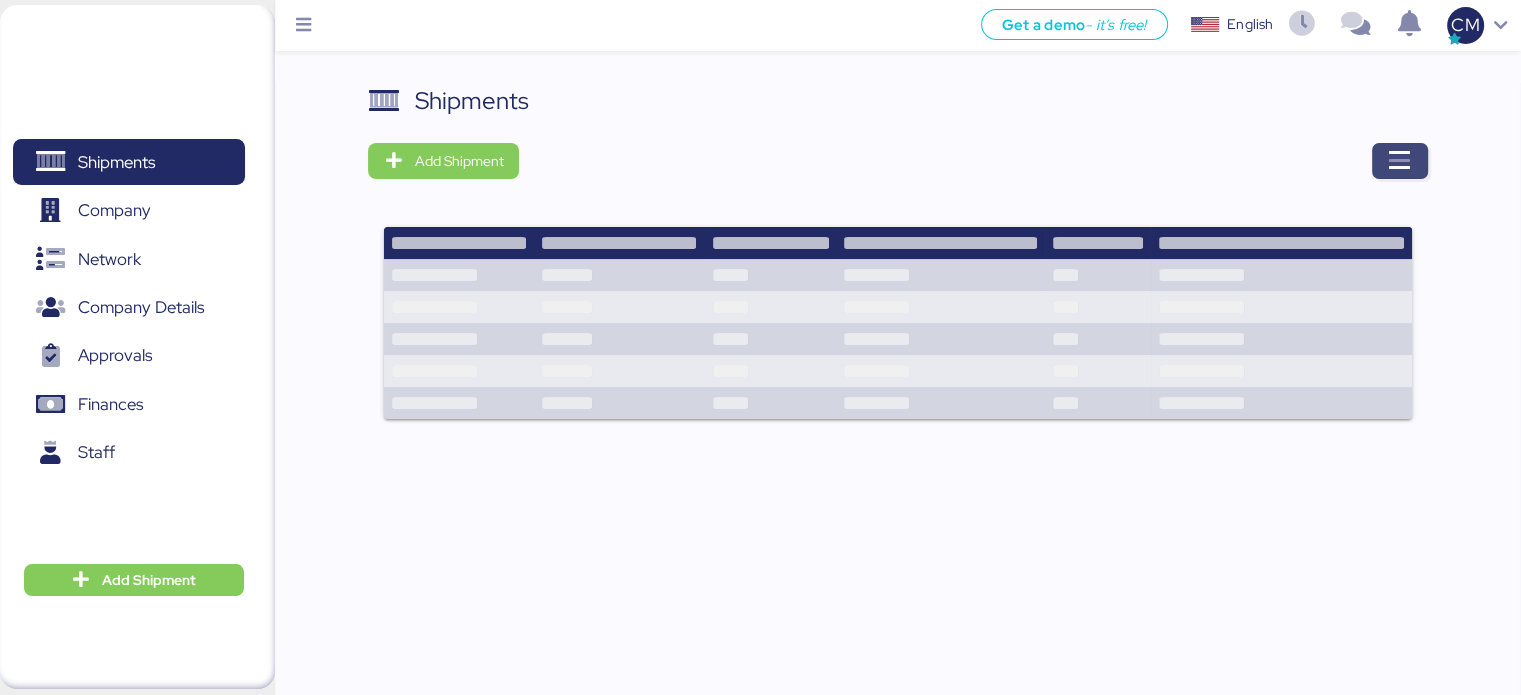 click at bounding box center [1400, 161] 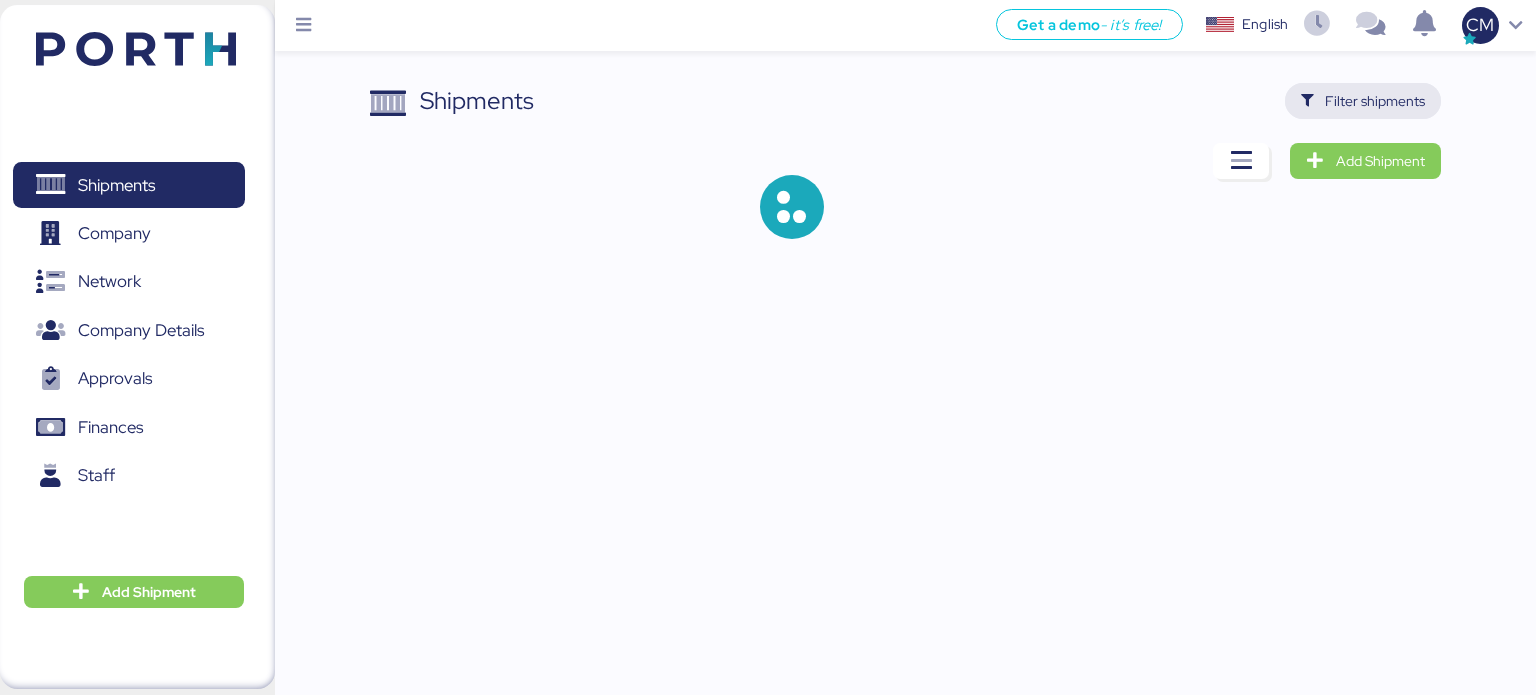 click on "Filter shipments" at bounding box center [1375, 101] 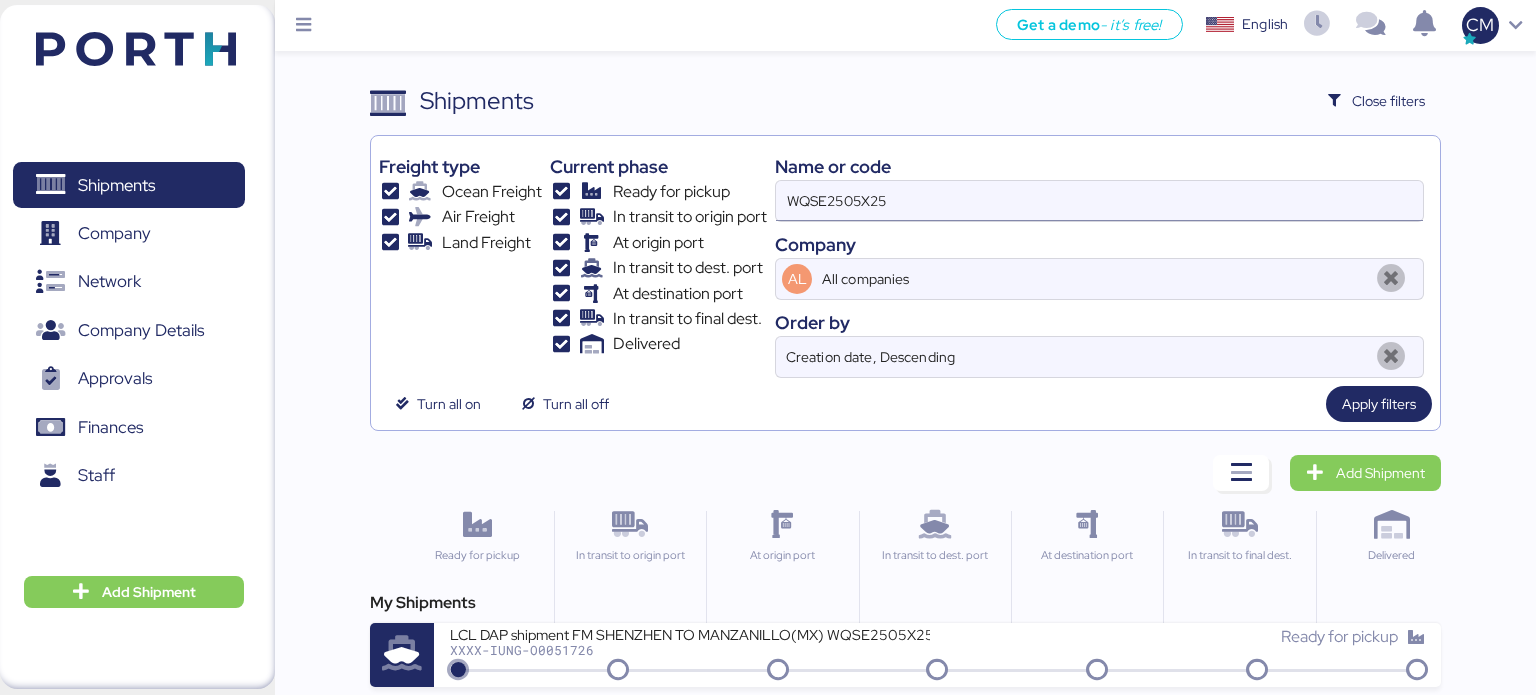 click on "WQSE2505X25" at bounding box center [1099, 201] 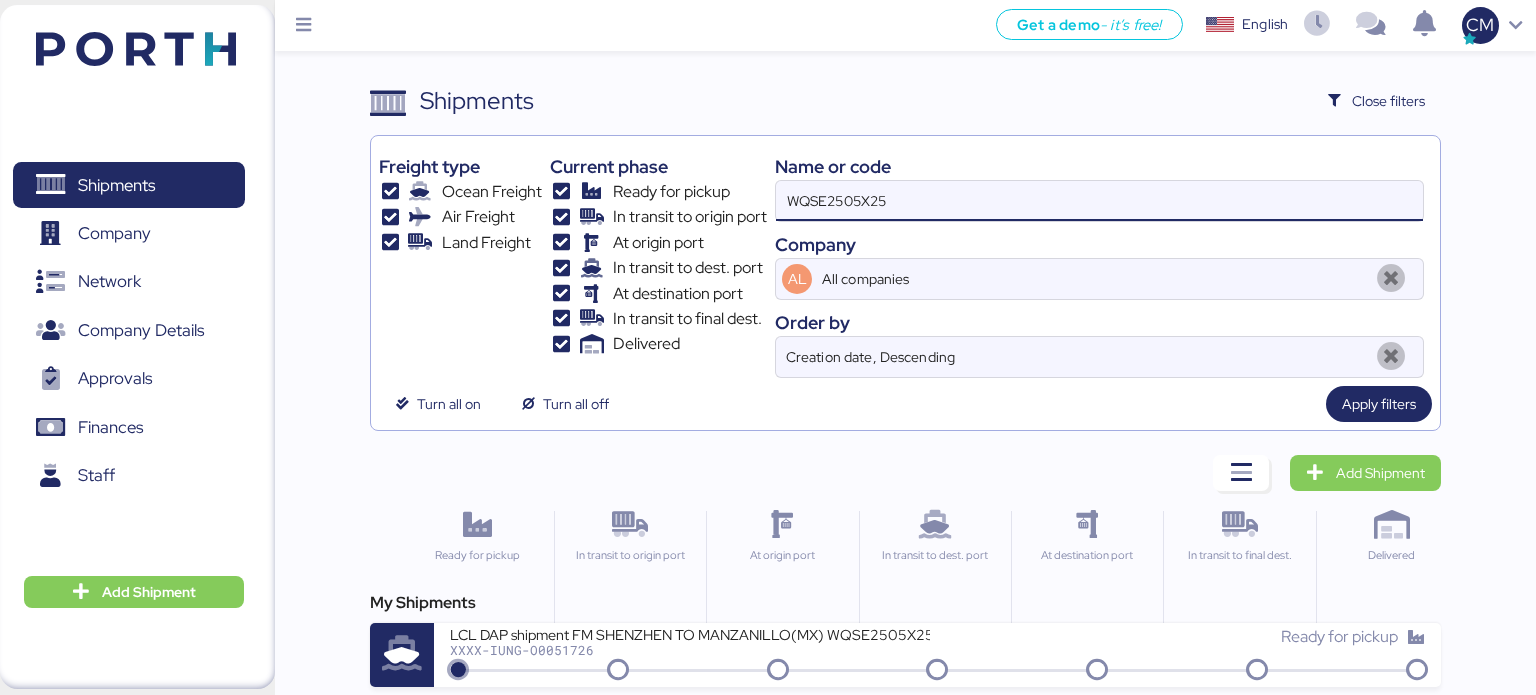 click on "WQSE2505X25" at bounding box center [1099, 201] 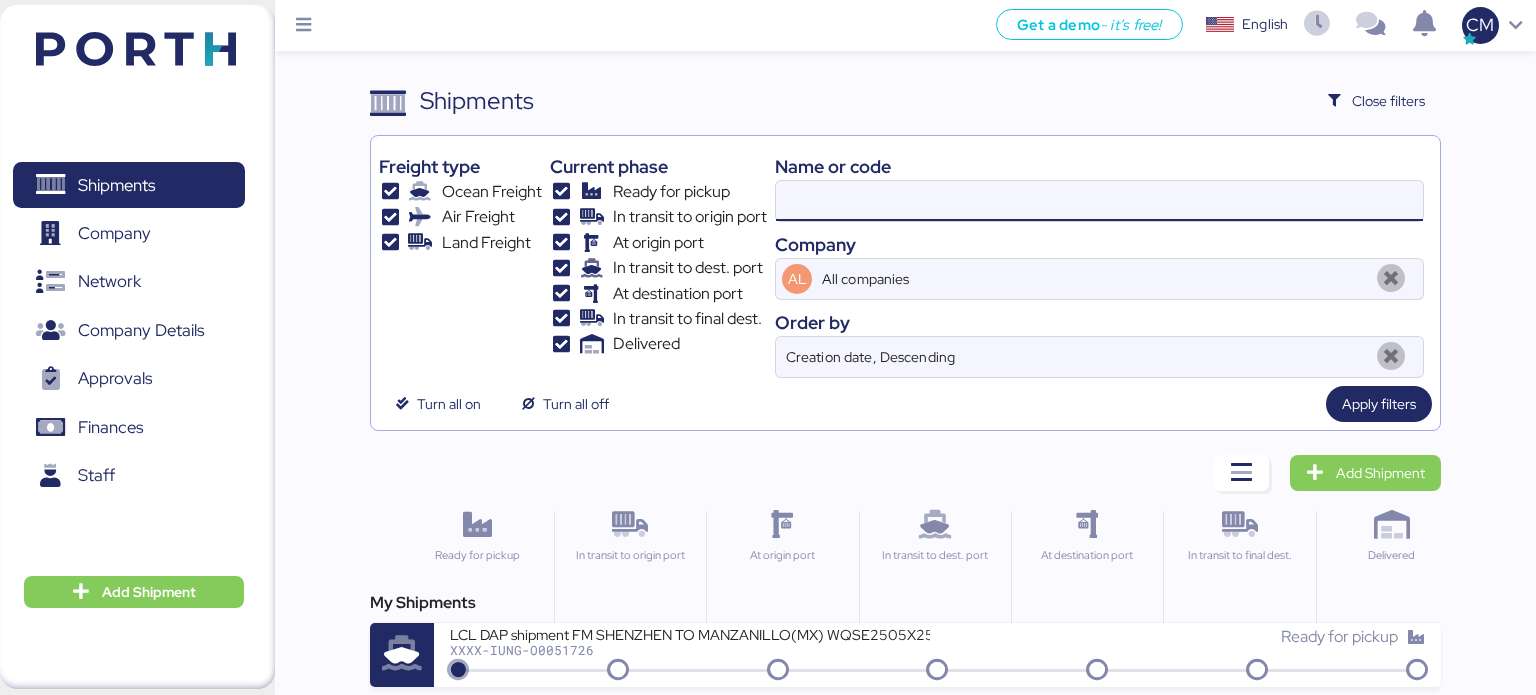 paste on "WQSE2505X24" 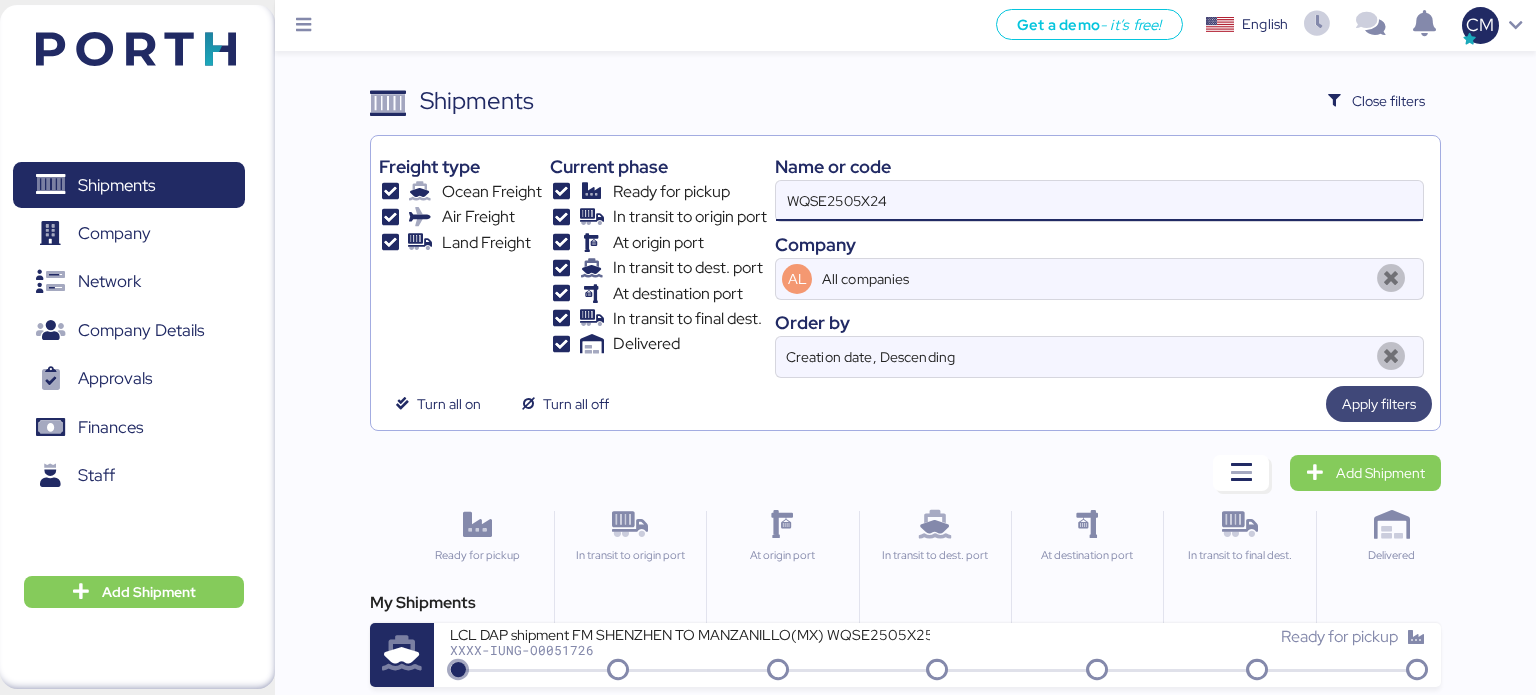 type on "WQSE2505X24" 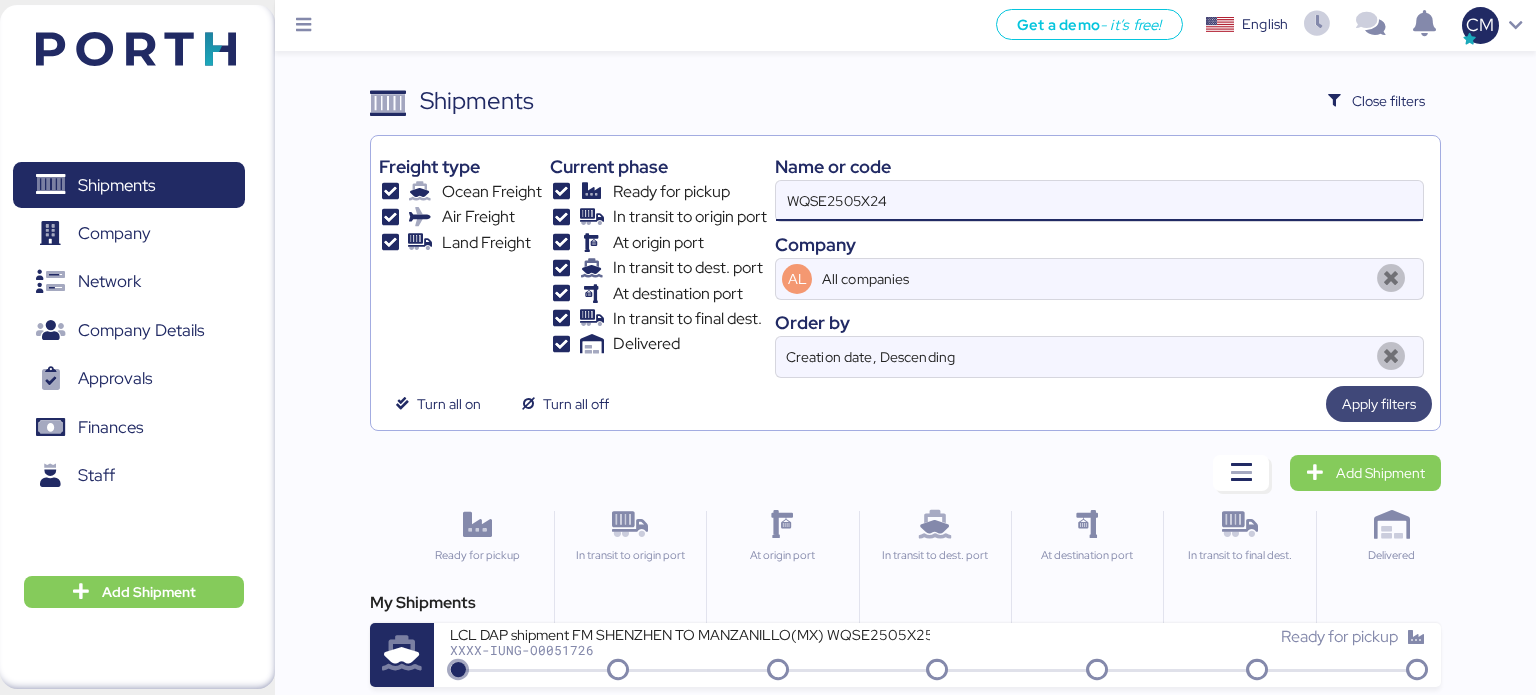 click on "Apply filters" at bounding box center (1379, 404) 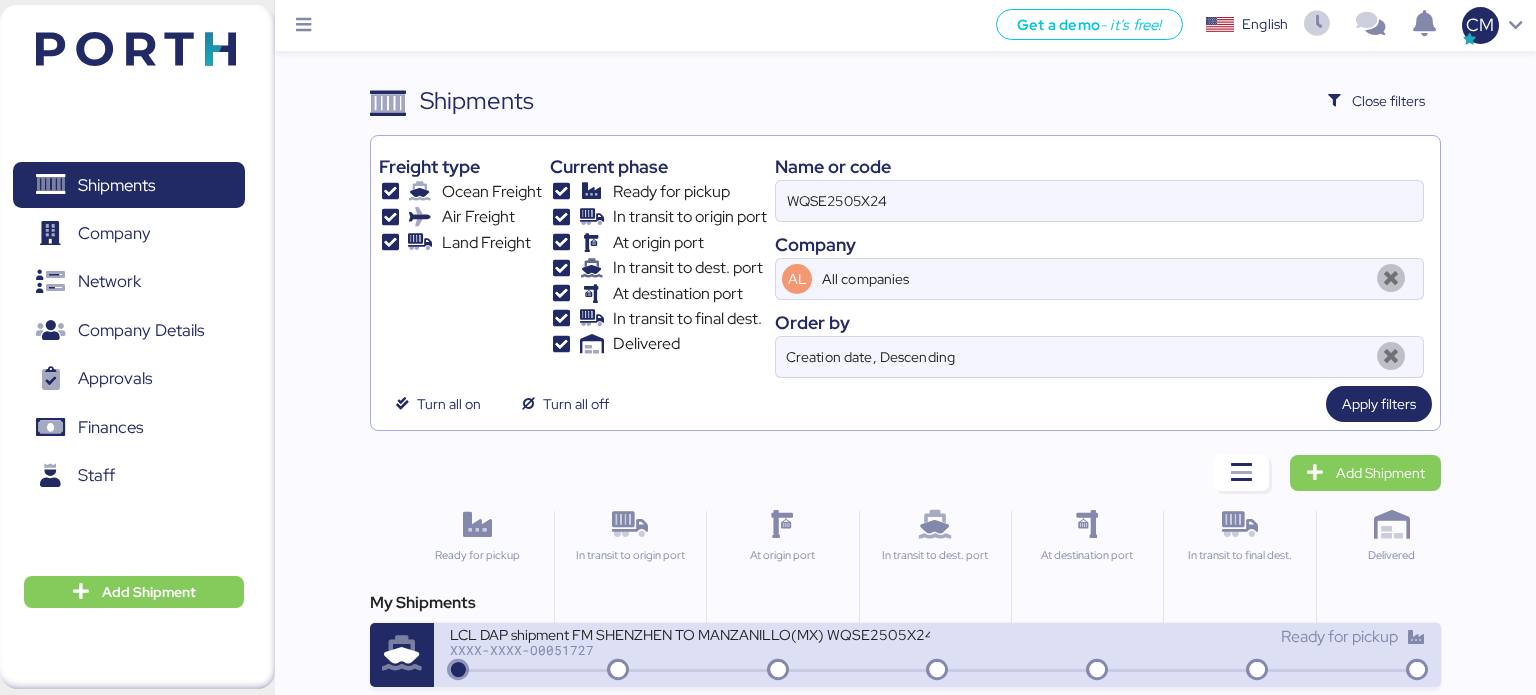 click on "XXXX-XXXX-O0051727" at bounding box center [690, 650] 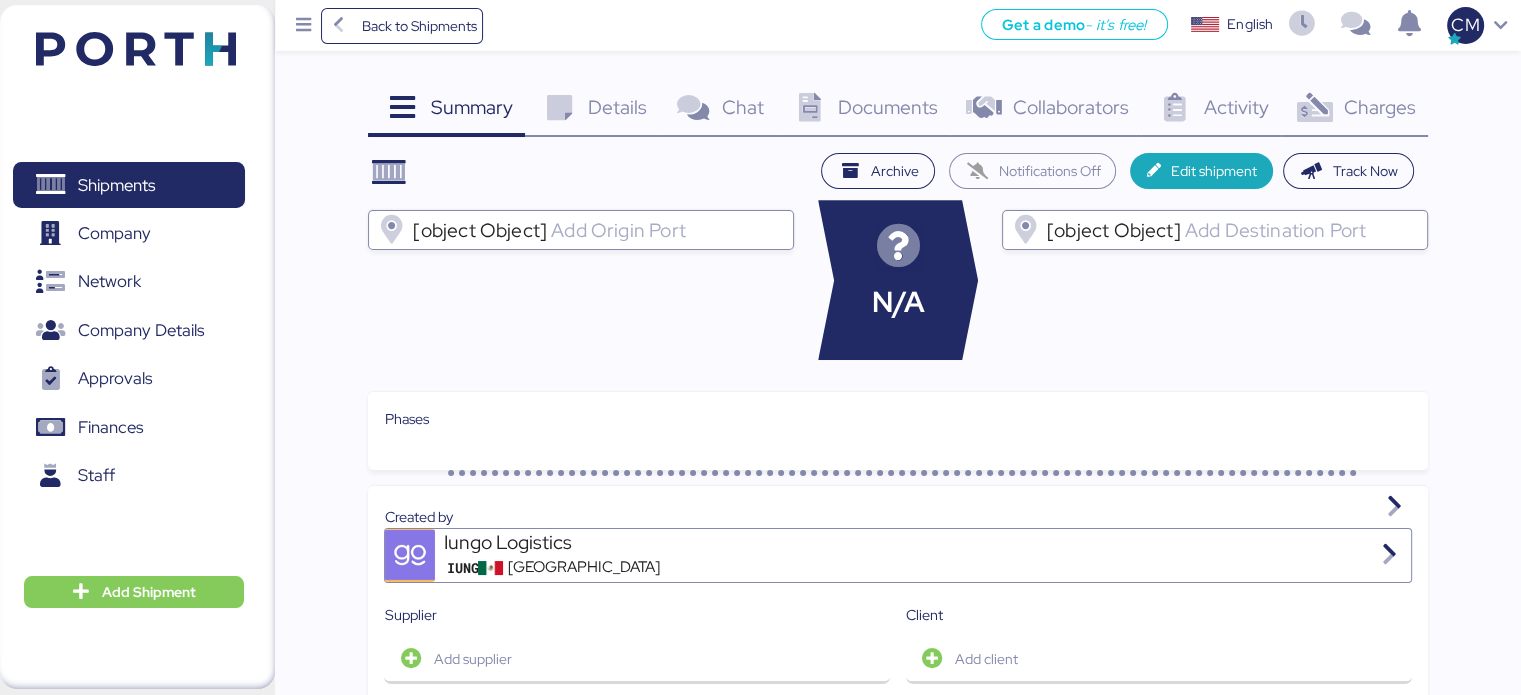 click on "Documents 0" at bounding box center (863, 110) 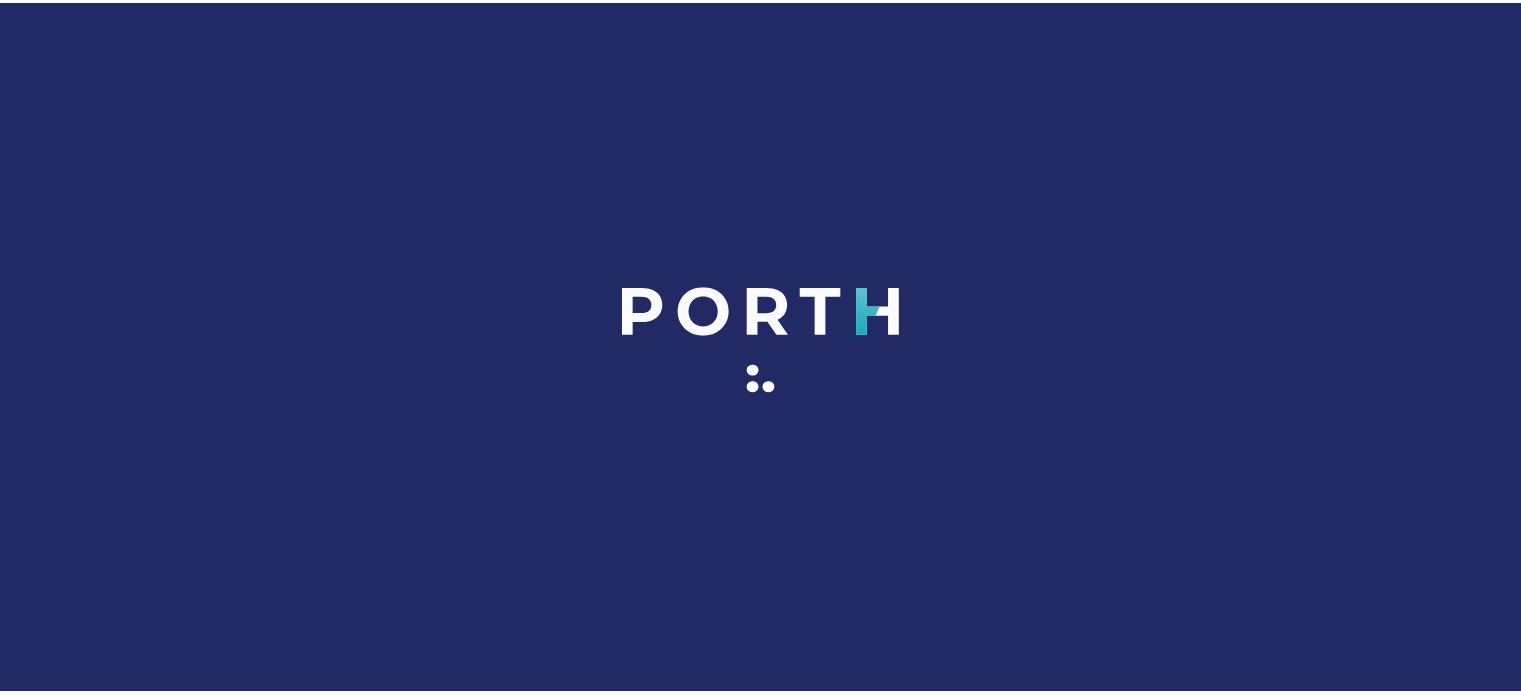 scroll, scrollTop: 0, scrollLeft: 0, axis: both 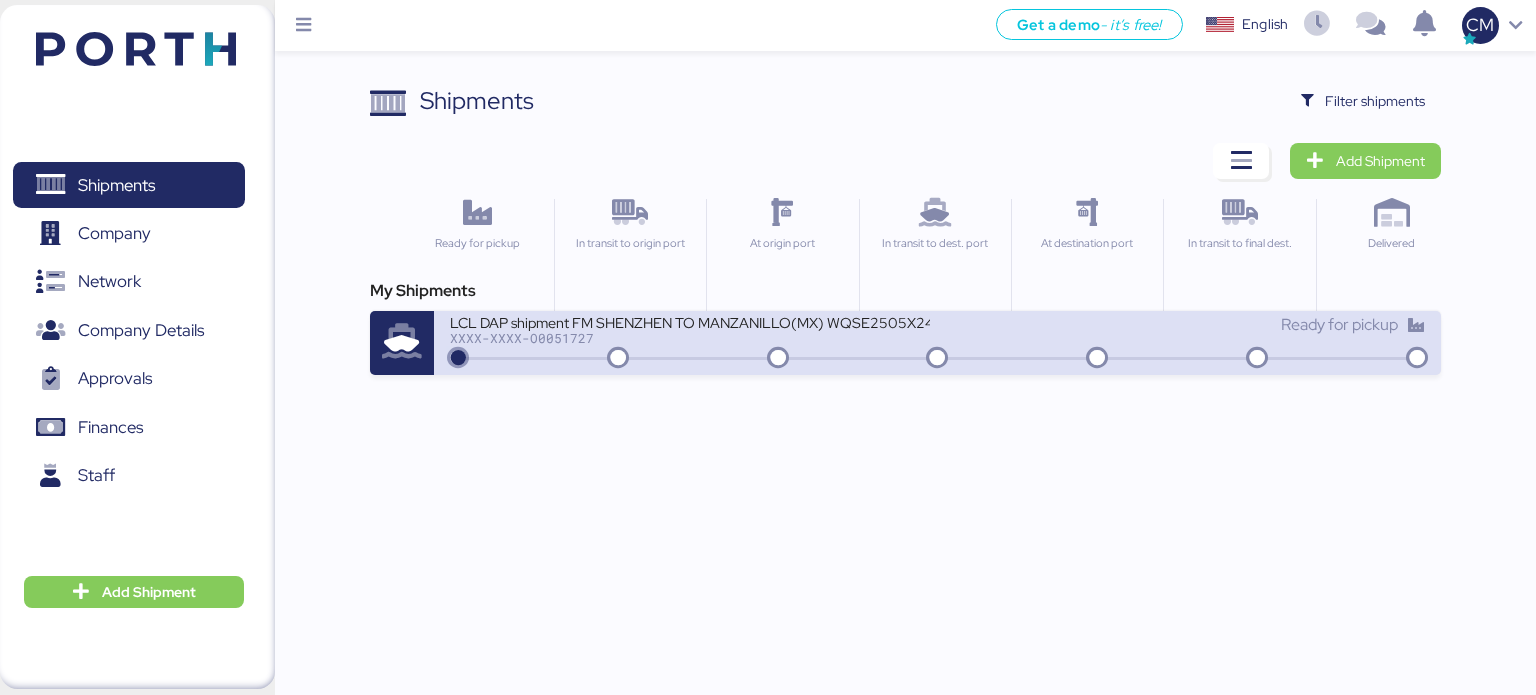 click on "XXXX-XXXX-O0051727" at bounding box center [690, 338] 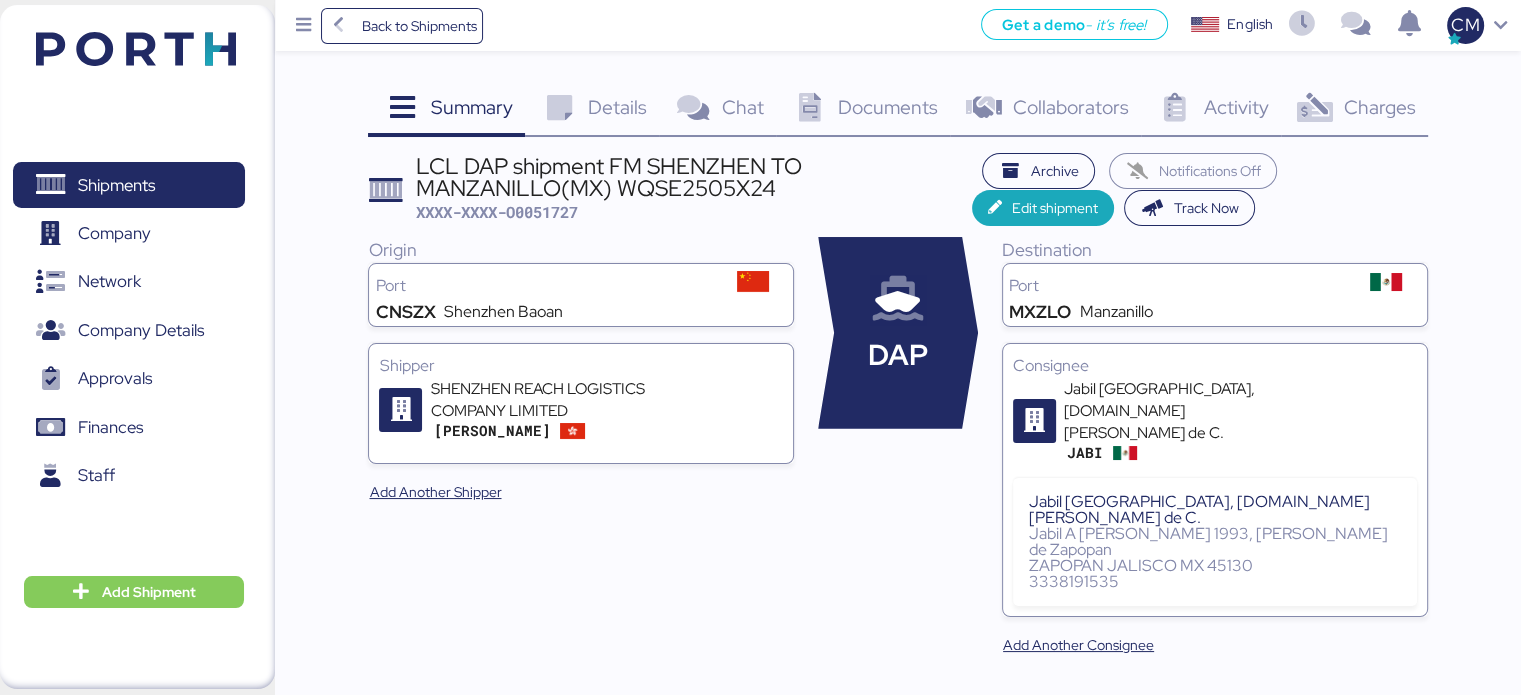 click on "Documents" at bounding box center [888, 107] 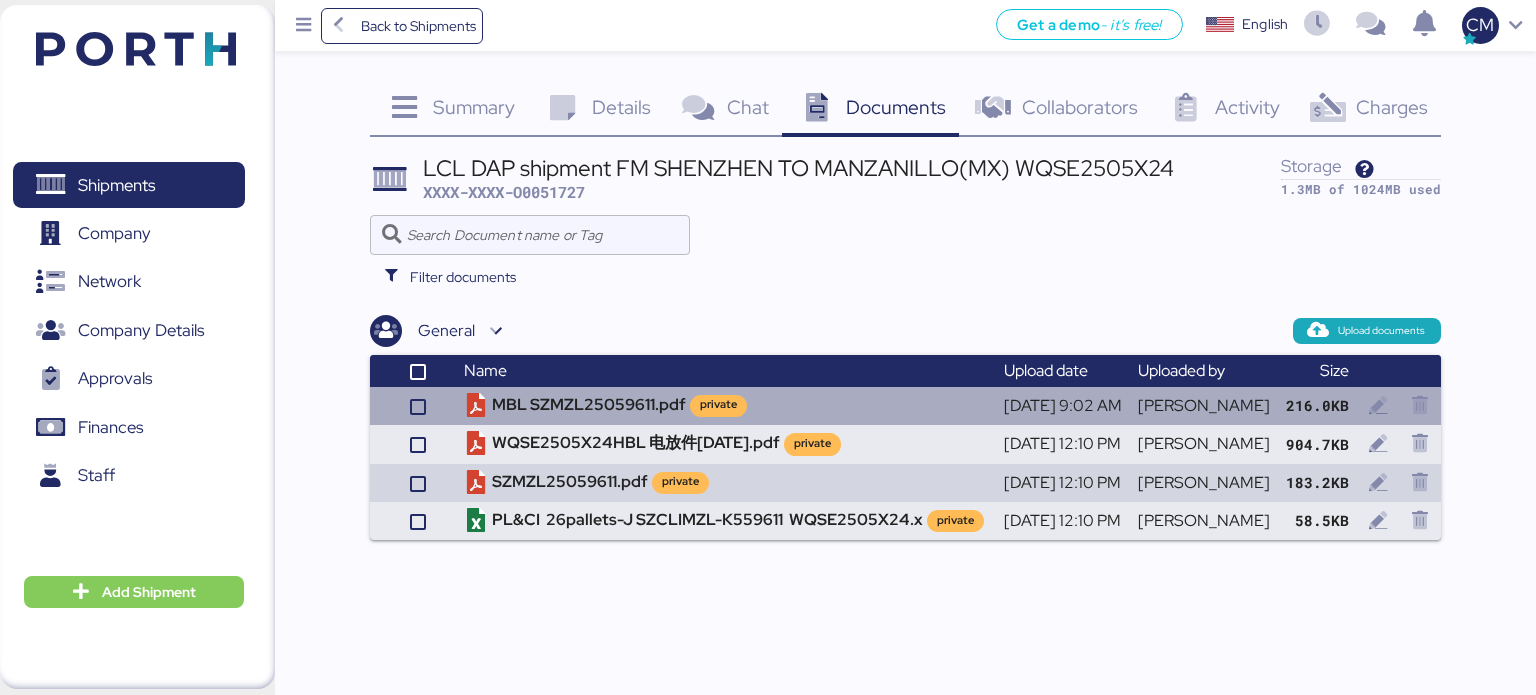 click on "[DATE] 9:02 AM" at bounding box center (1063, 406) 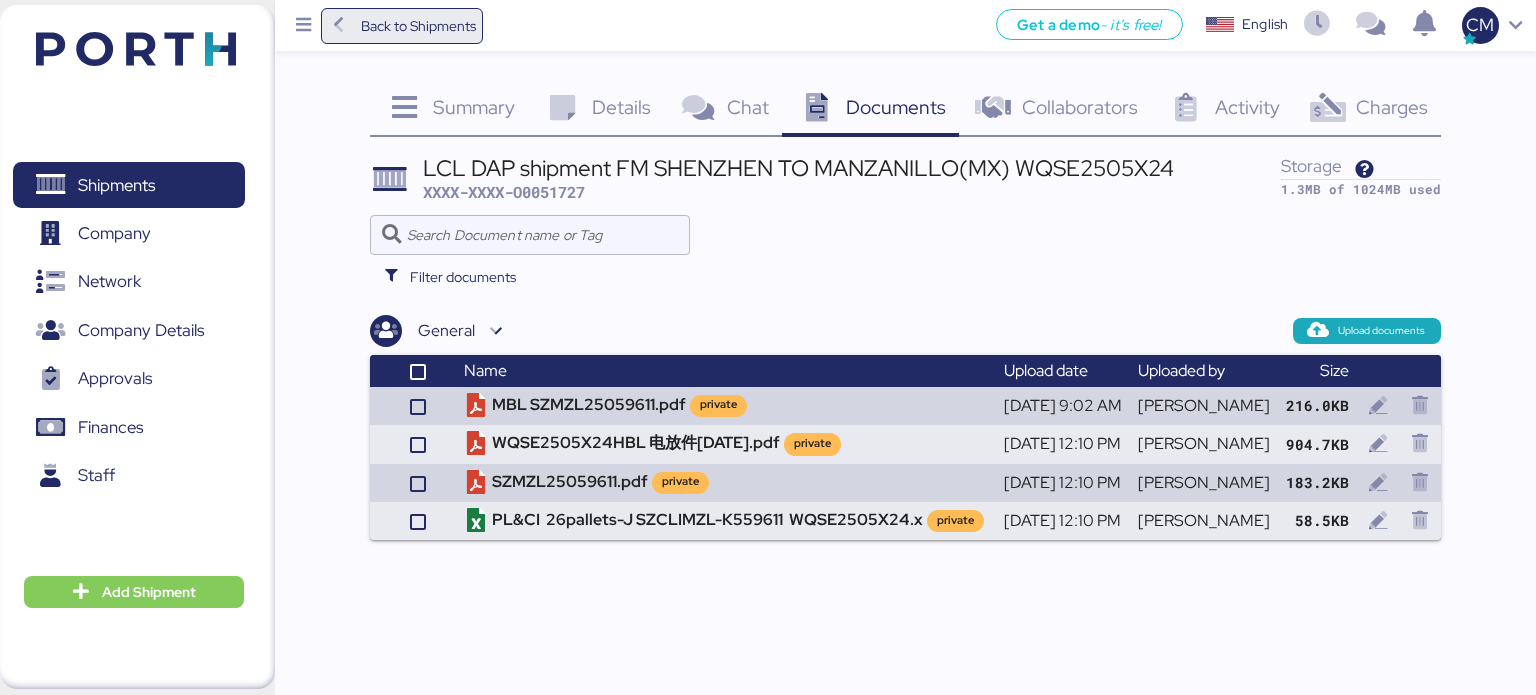 click on "Back to Shipments" at bounding box center [418, 26] 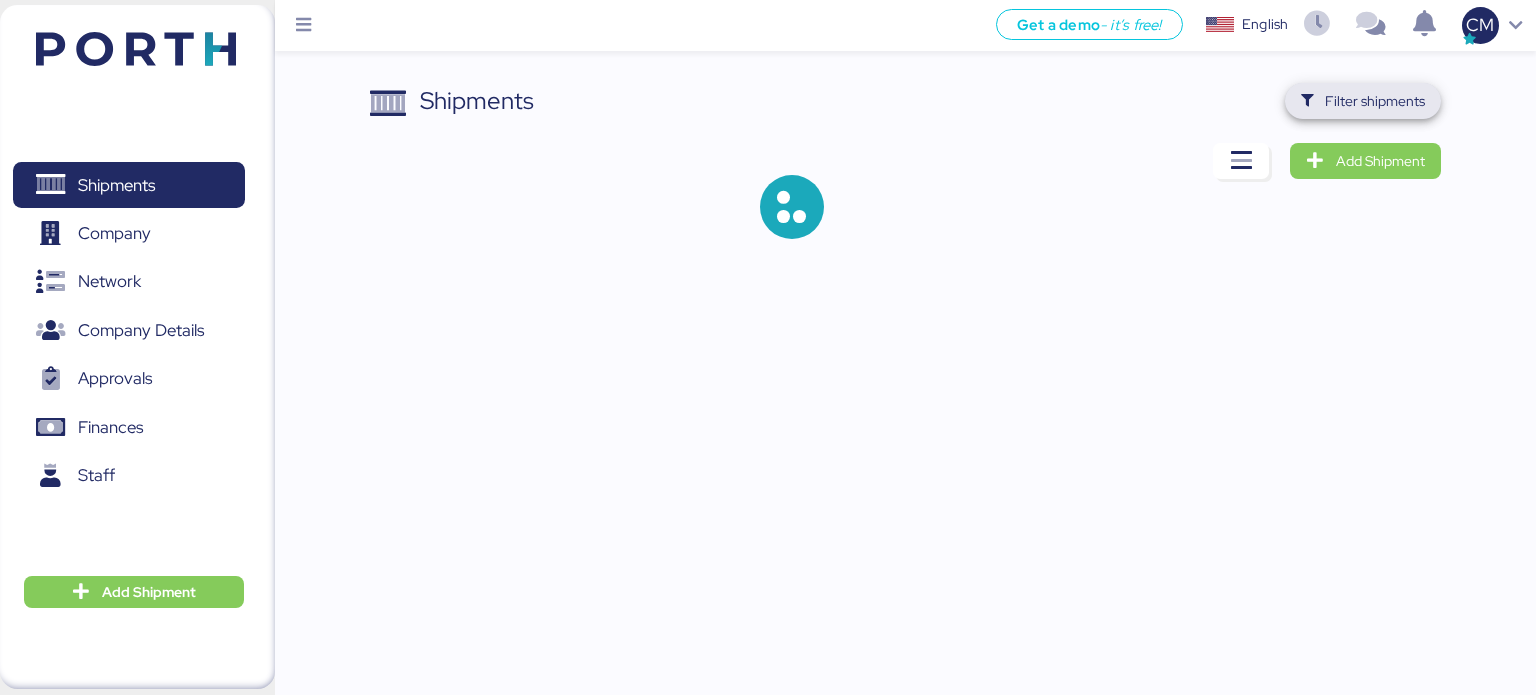 click at bounding box center (1307, 101) 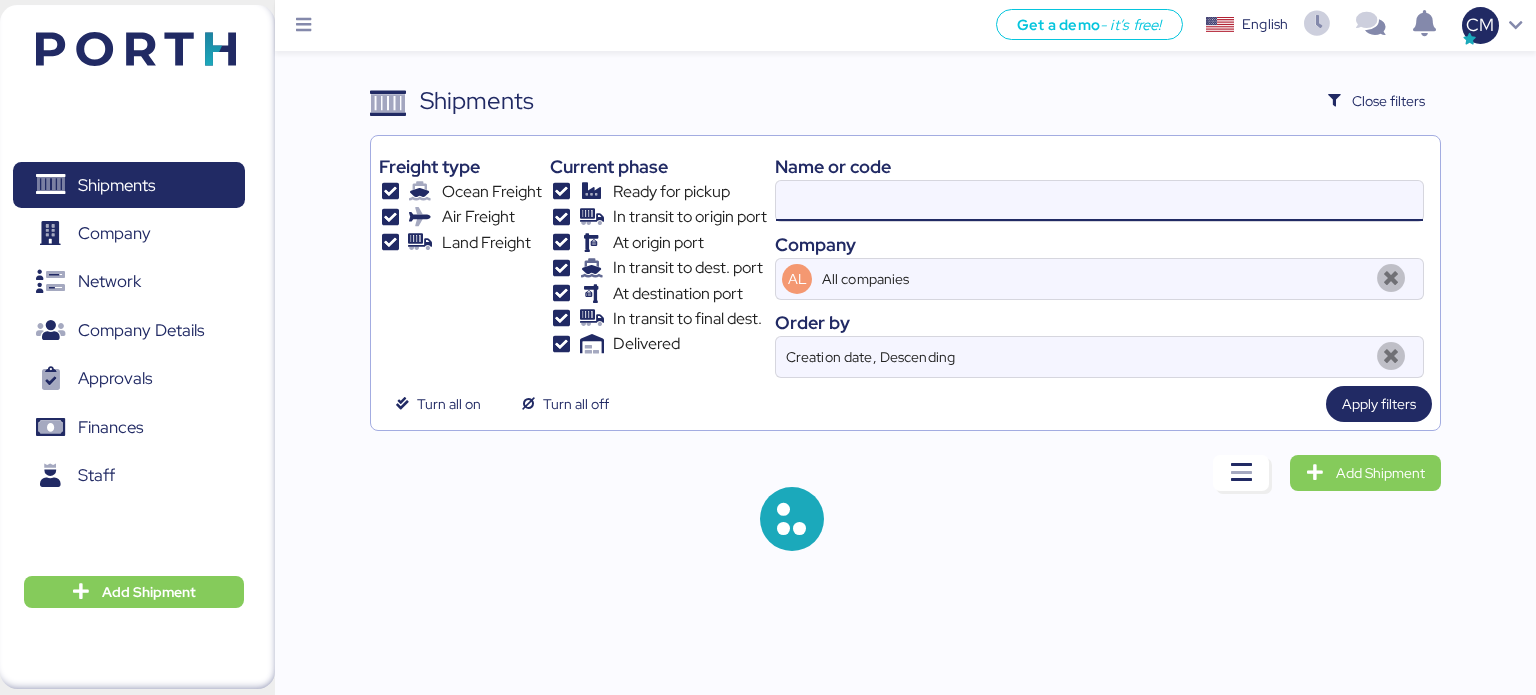 click at bounding box center [1099, 201] 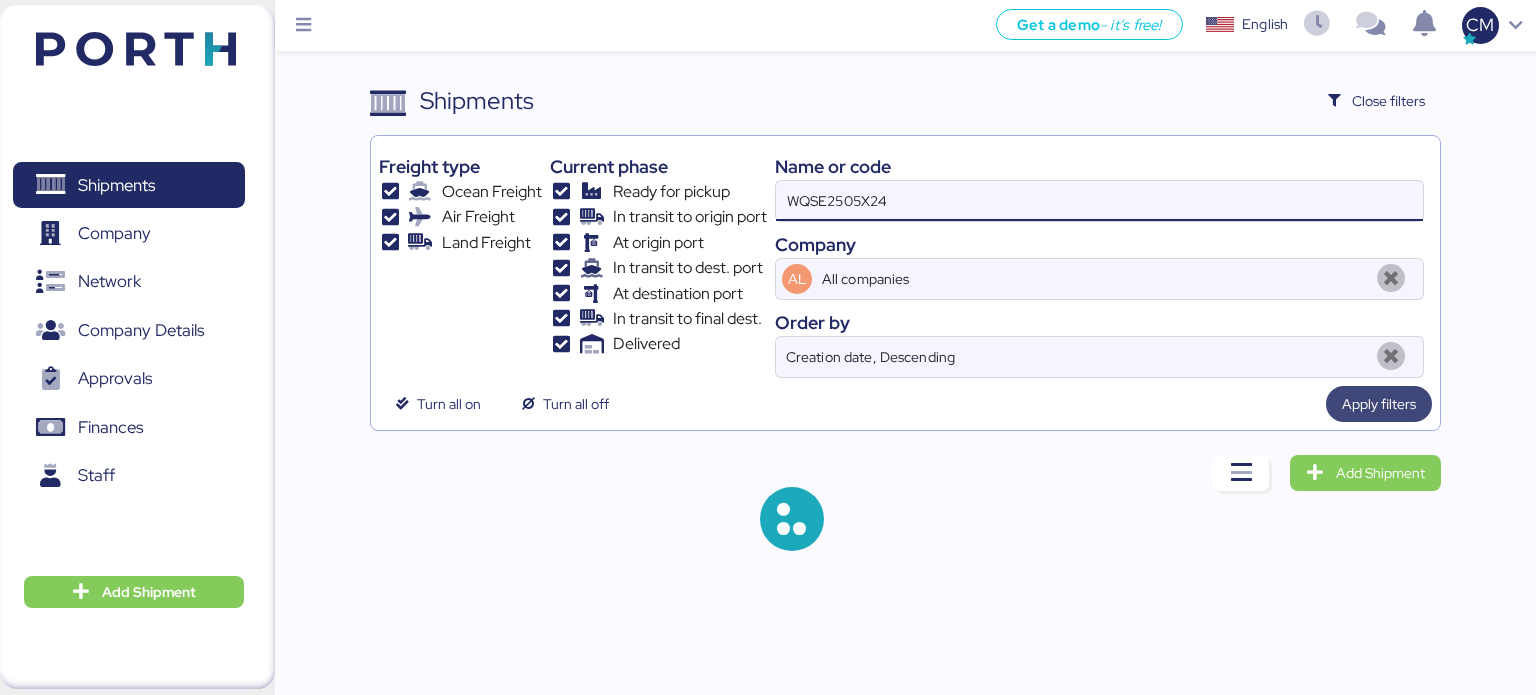 click on "Apply filters" at bounding box center [1379, 404] 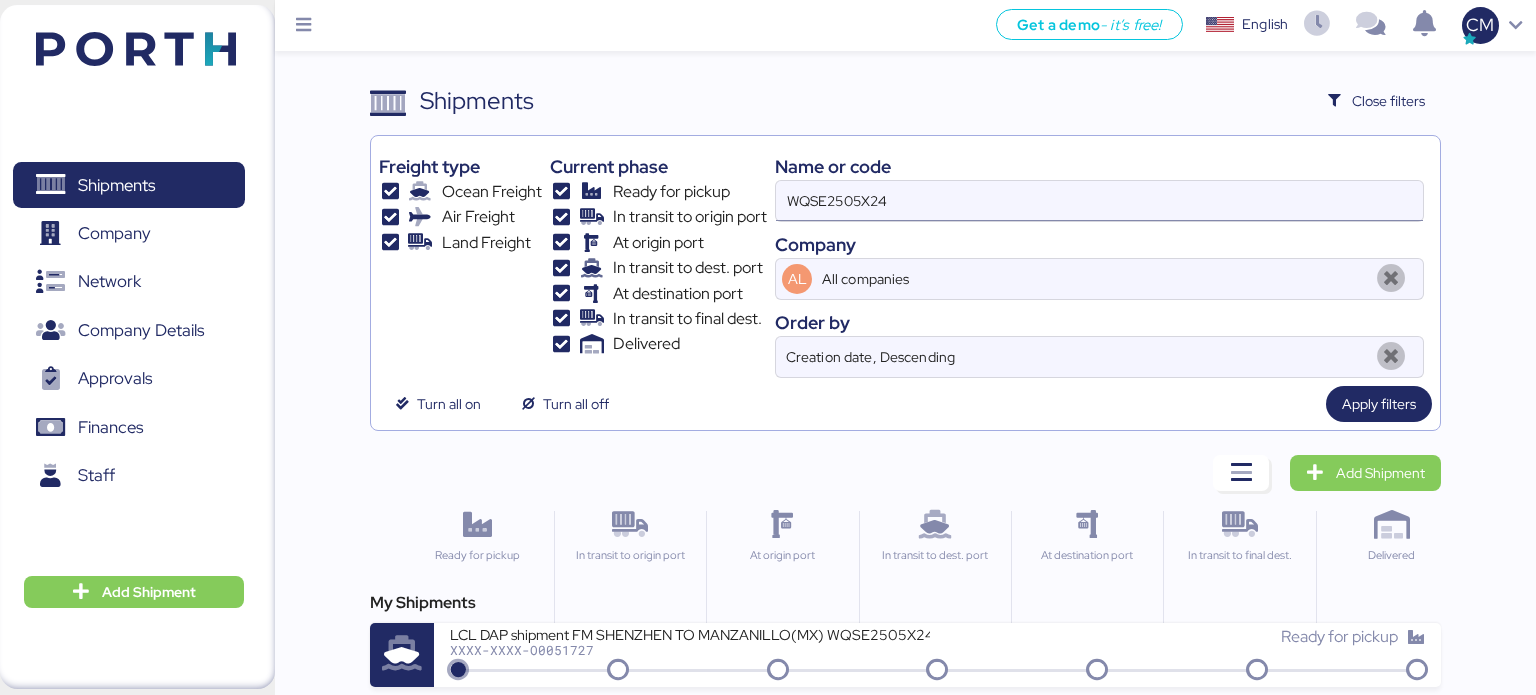 click on "WQSE2505X24" at bounding box center (1099, 201) 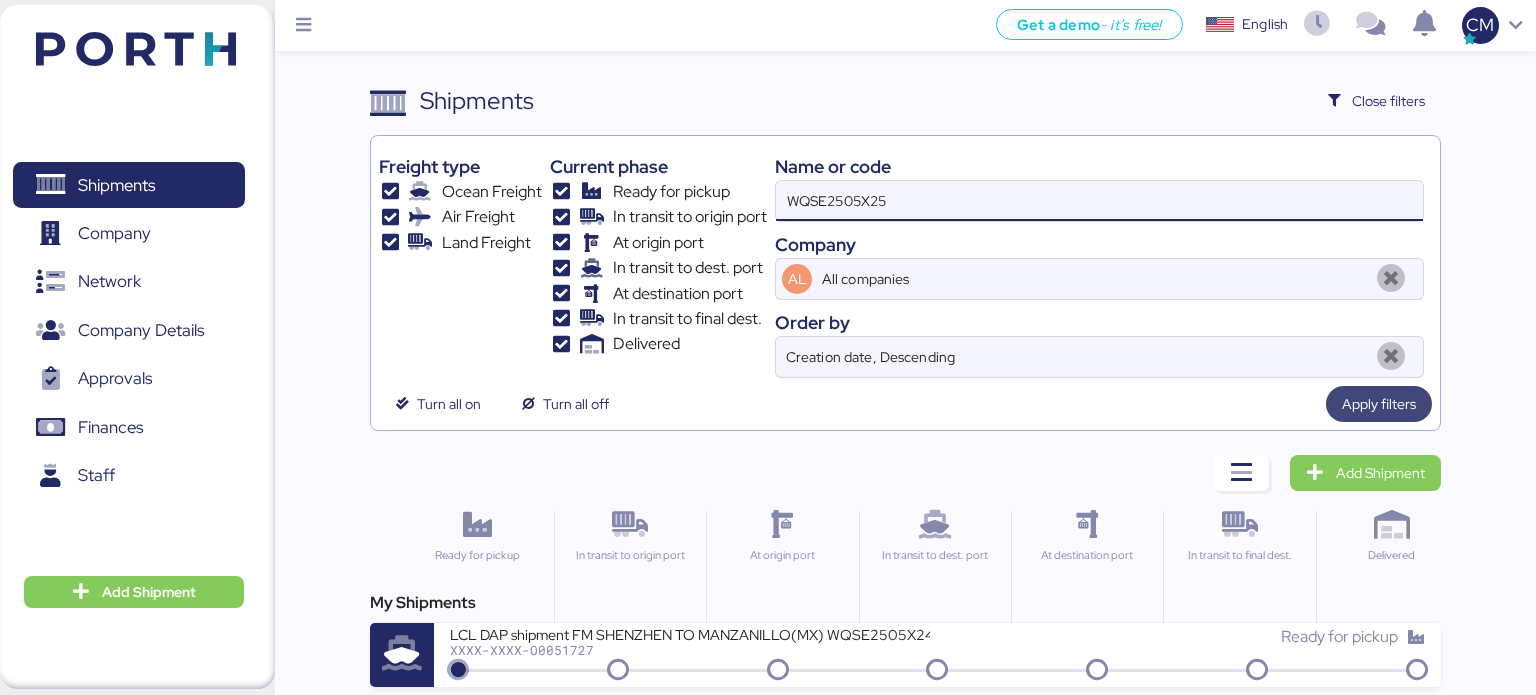 type on "WQSE2505X25" 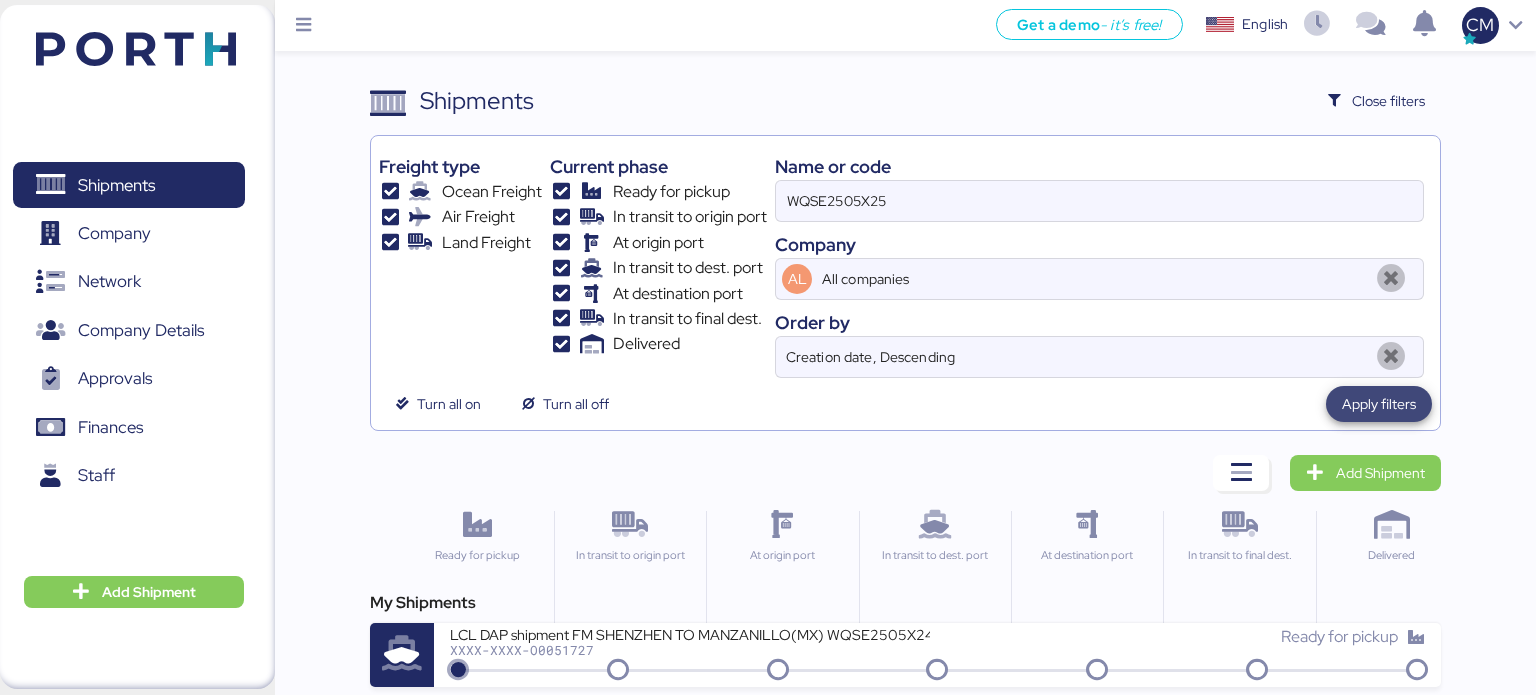 click on "Apply filters" at bounding box center [1379, 404] 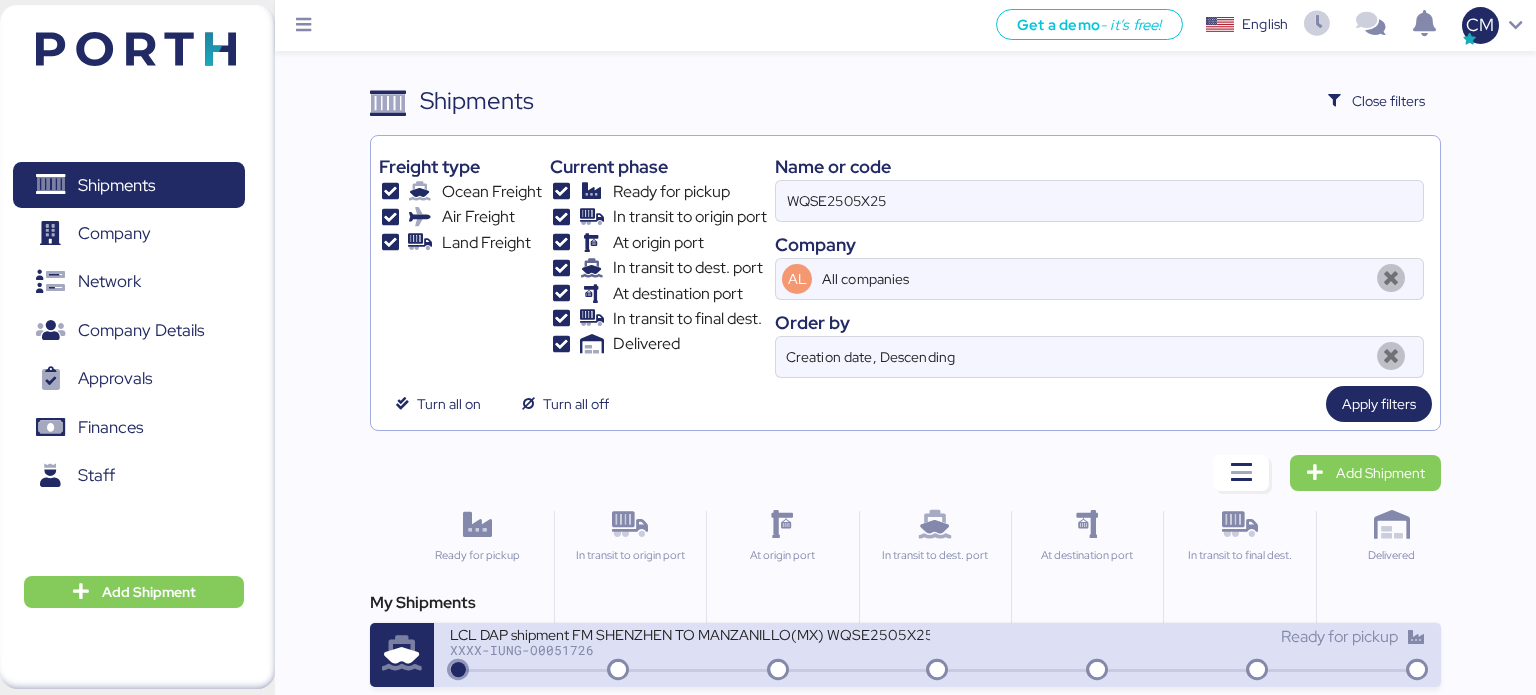 click on "Ready for pickup" at bounding box center (1182, 646) 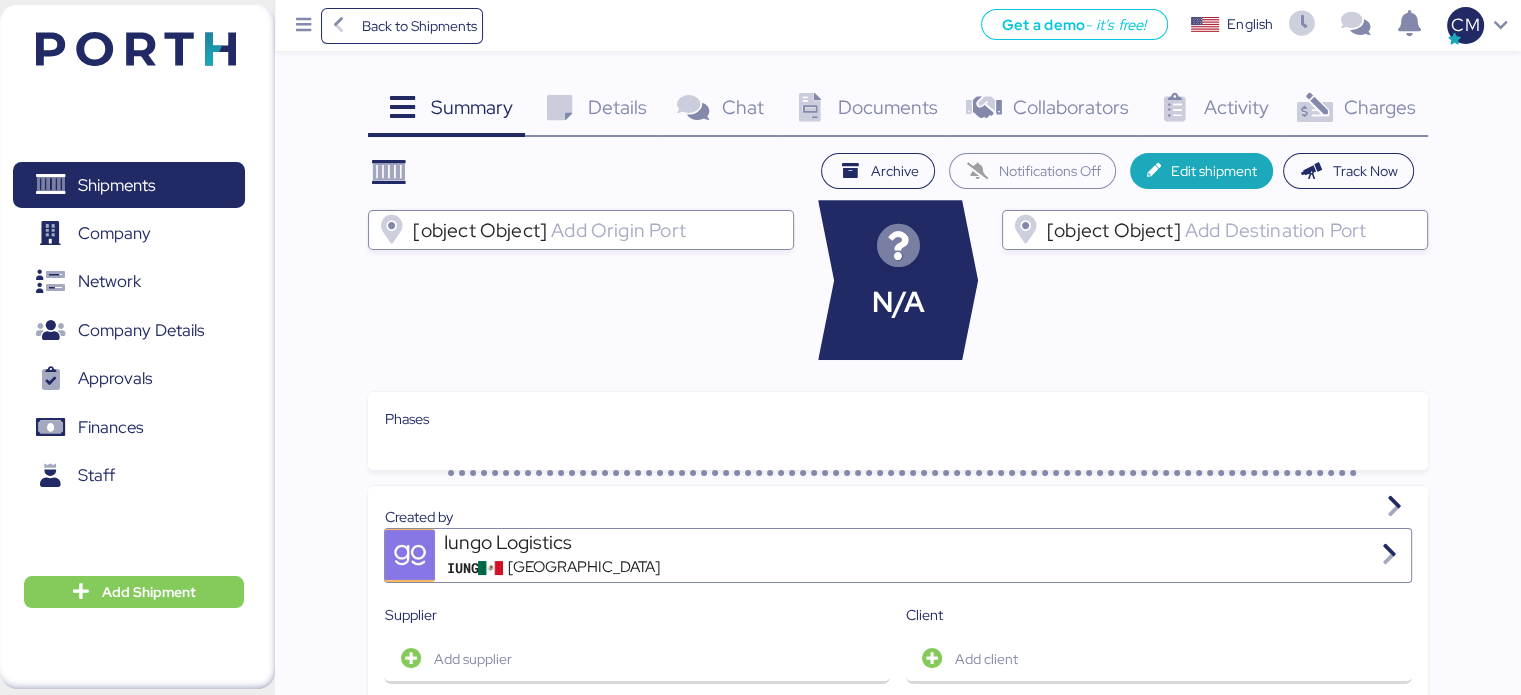 click on "Documents 0" at bounding box center [863, 110] 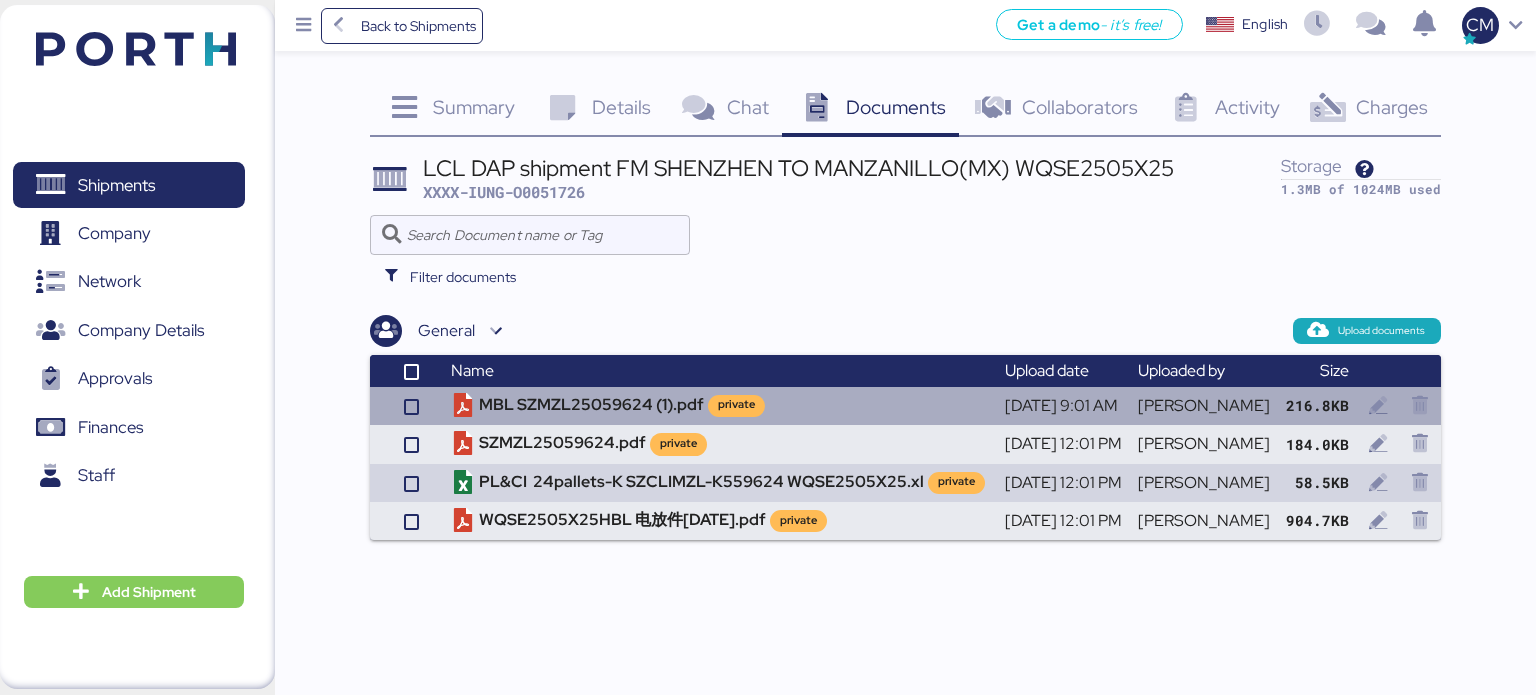 click on "[DATE] 9:01 AM" at bounding box center (1063, 406) 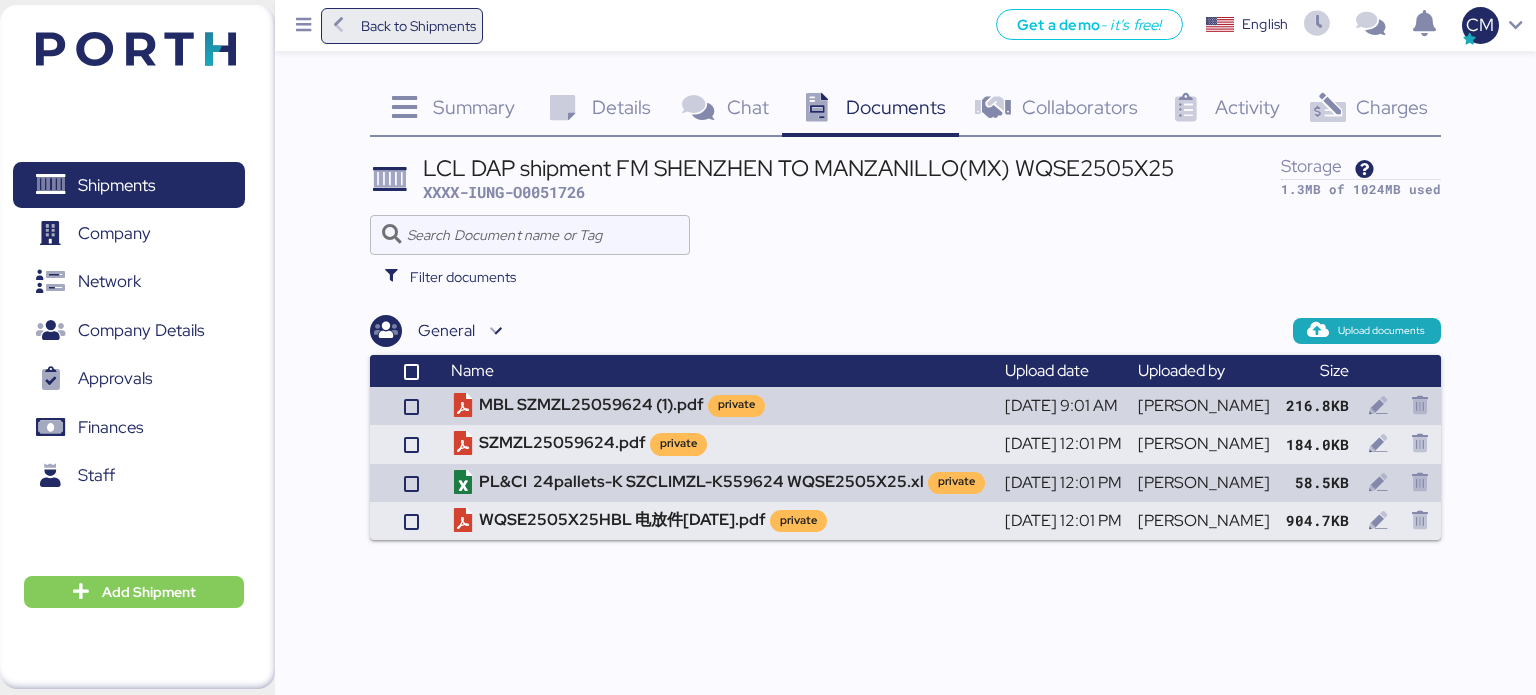 click on "Back to Shipments" at bounding box center [418, 26] 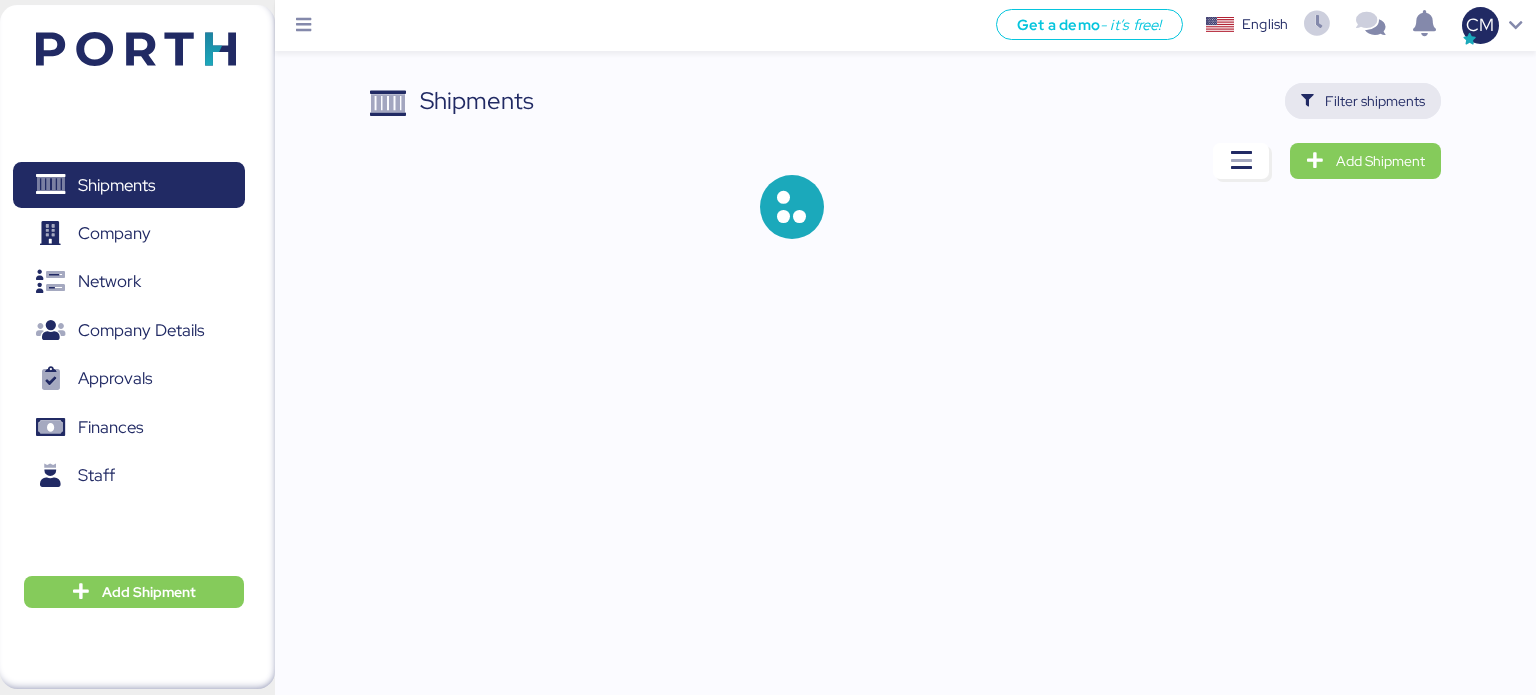 click on "Filter shipments" at bounding box center [1363, 101] 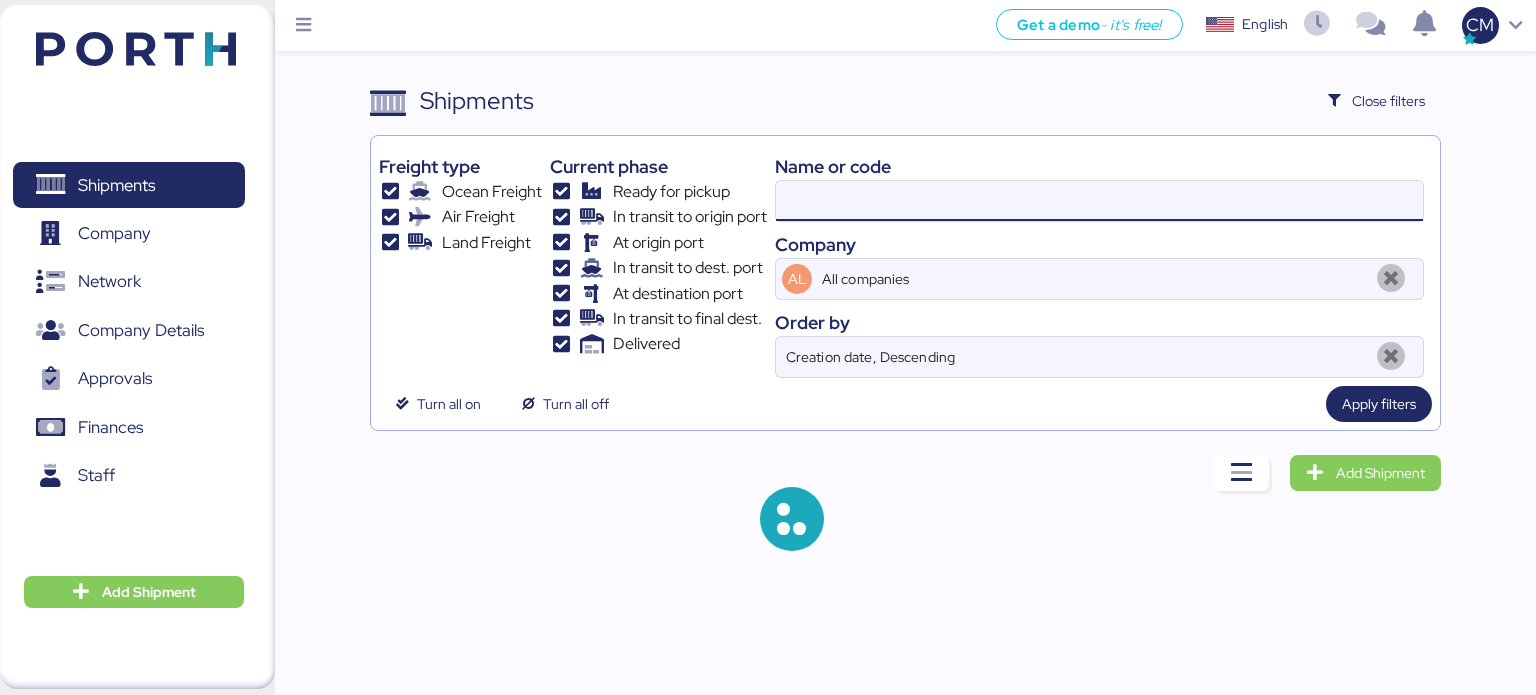 click at bounding box center (1099, 201) 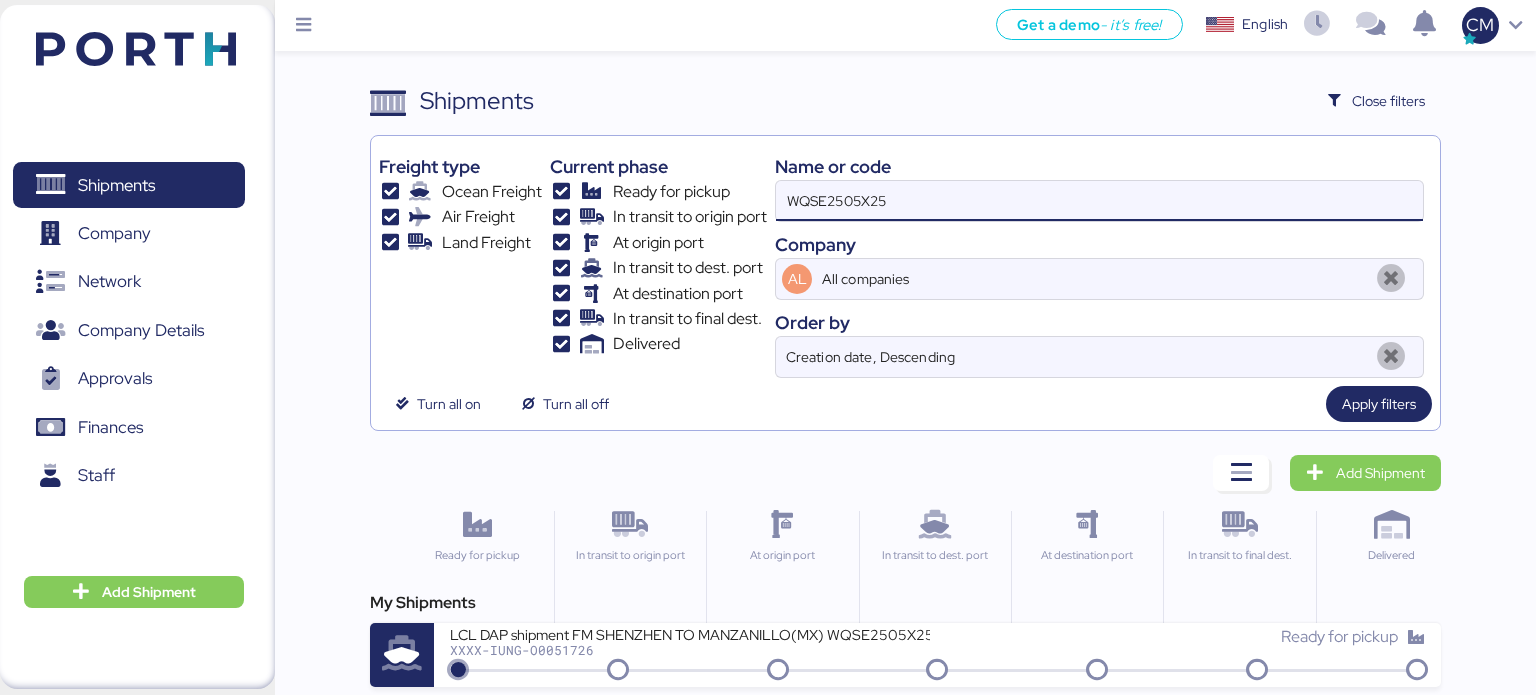 click on "WQSE2505X25" at bounding box center (1099, 201) 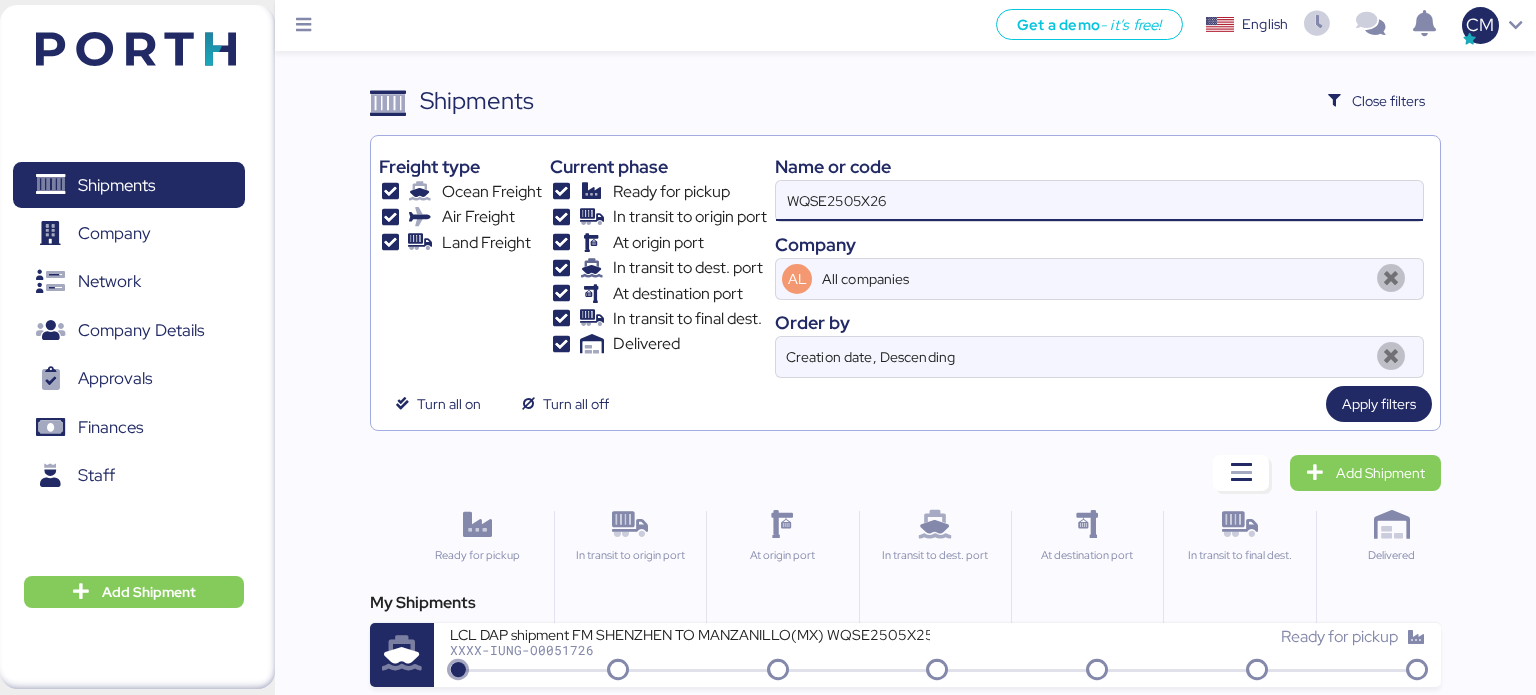 type on "WQSE2505X26" 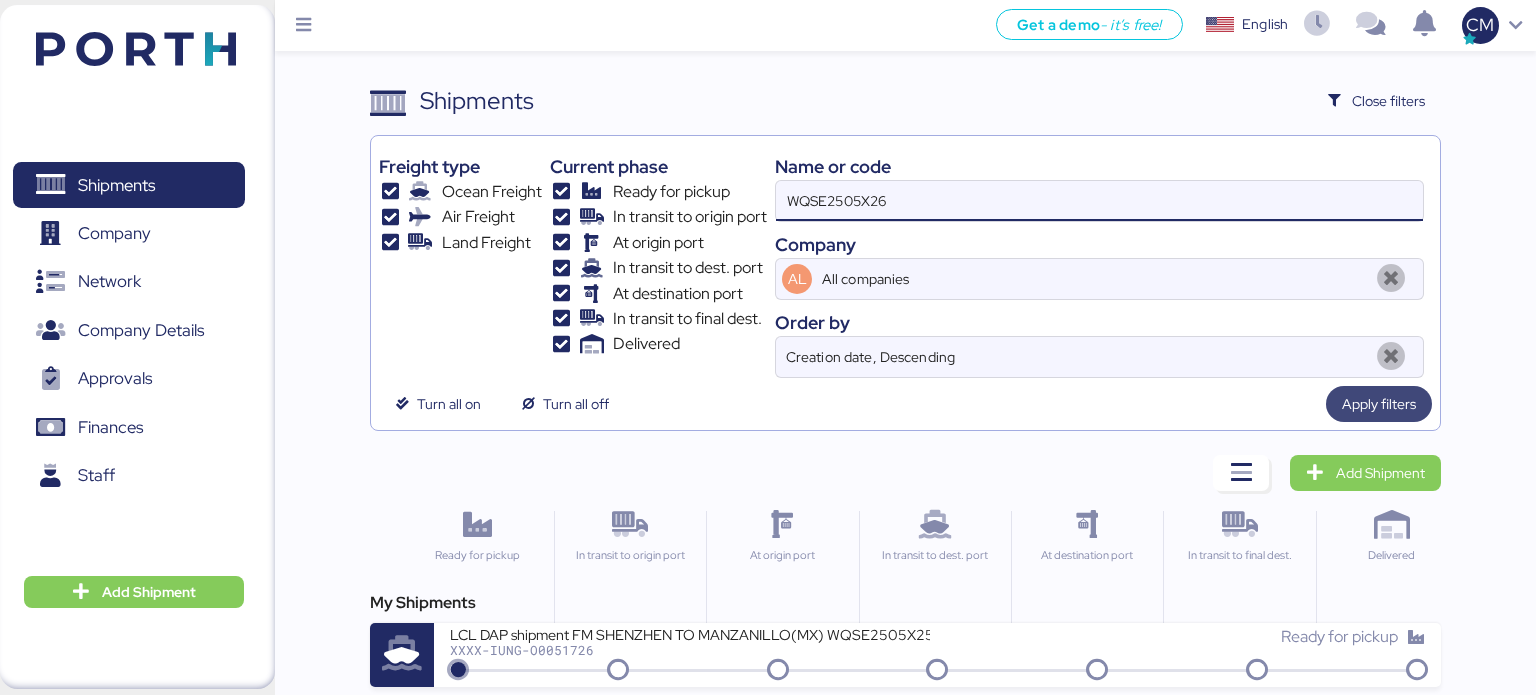 click on "Apply filters" at bounding box center [1379, 404] 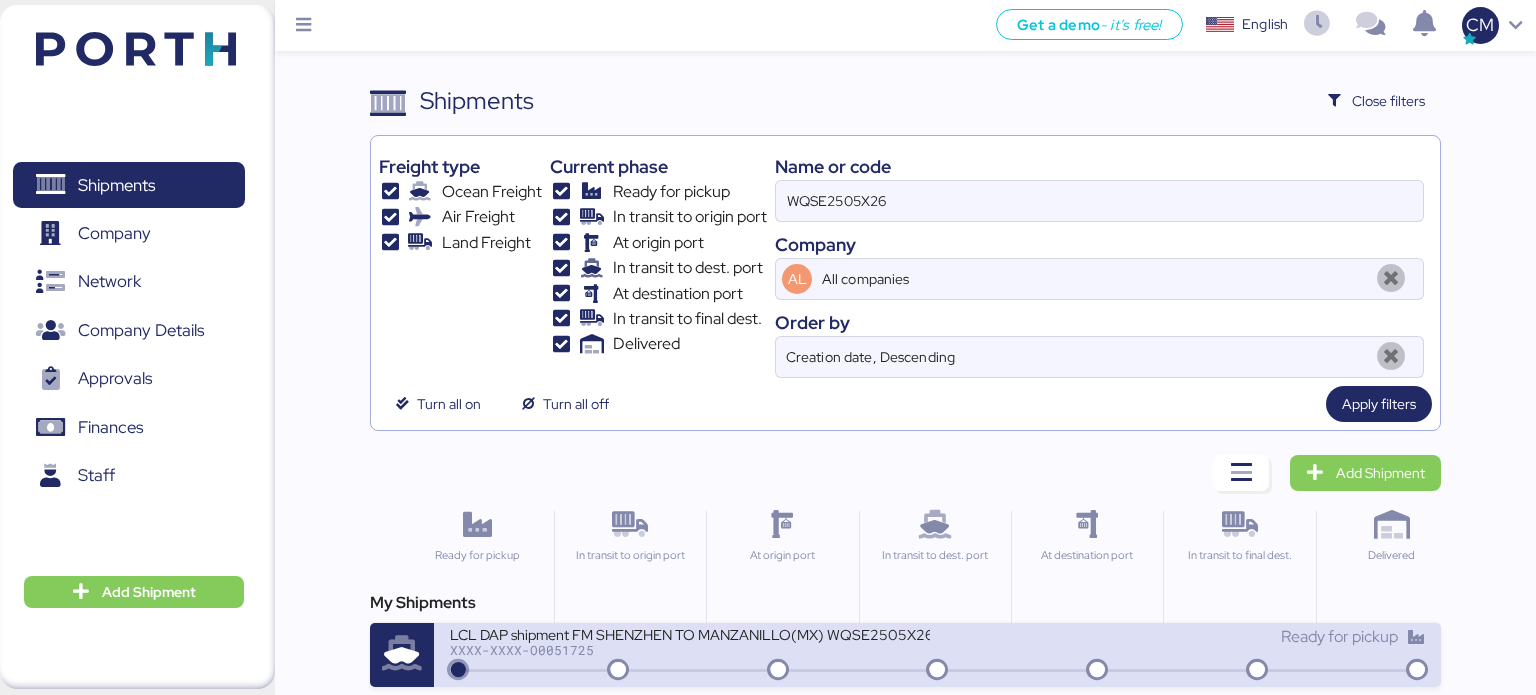 click on "LCL DAP shipment FM SHENZHEN TO MANZANILLO(MX) WQSE2505X26" at bounding box center [690, 633] 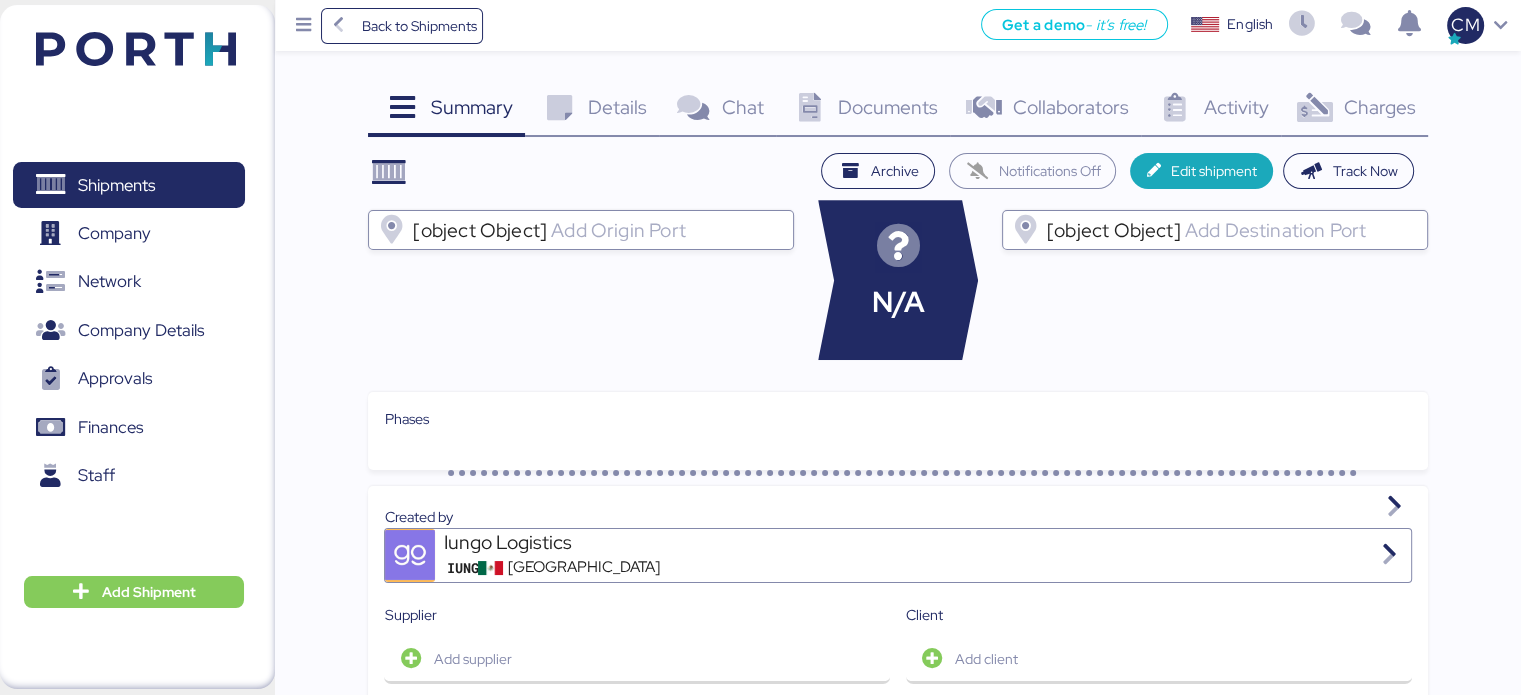 click on "Documents 0" at bounding box center [863, 110] 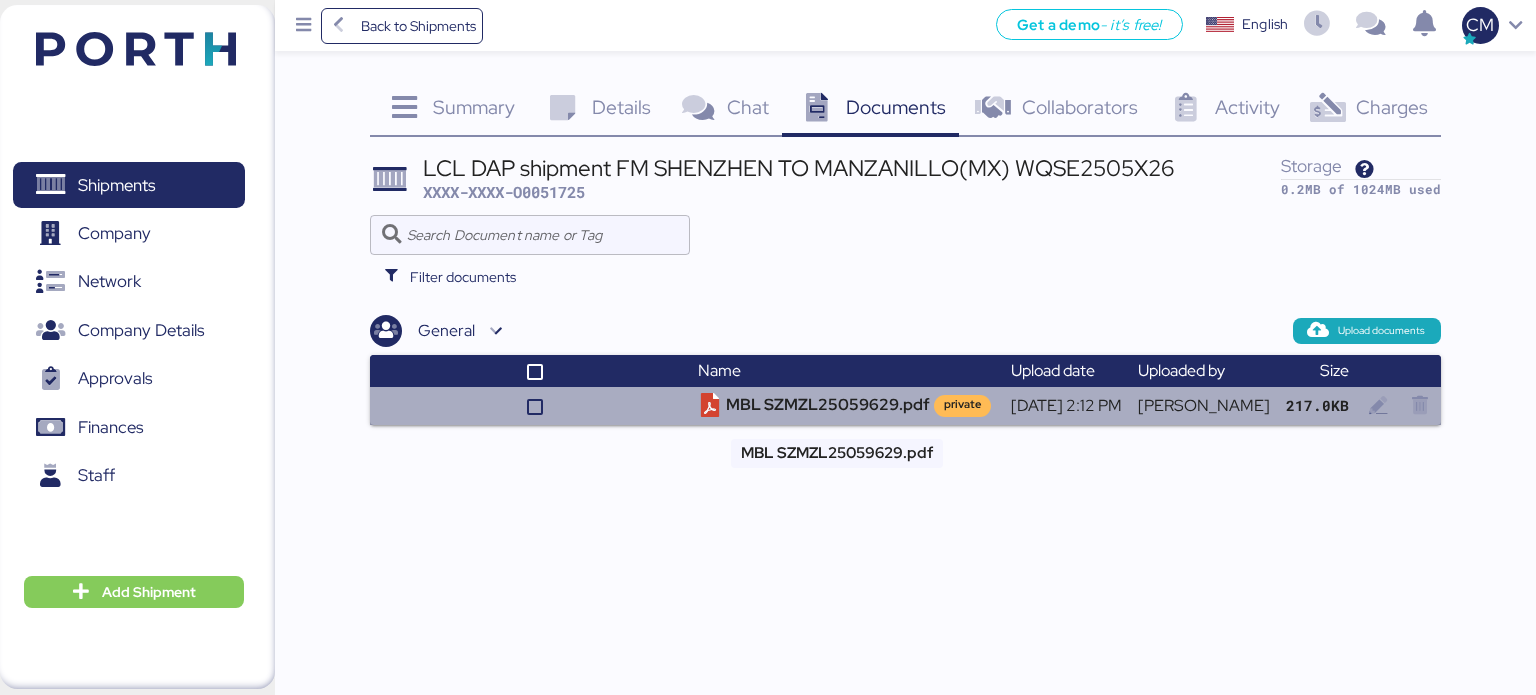 click on "MBL SZMZL25059629.pdf
private" at bounding box center [846, 406] 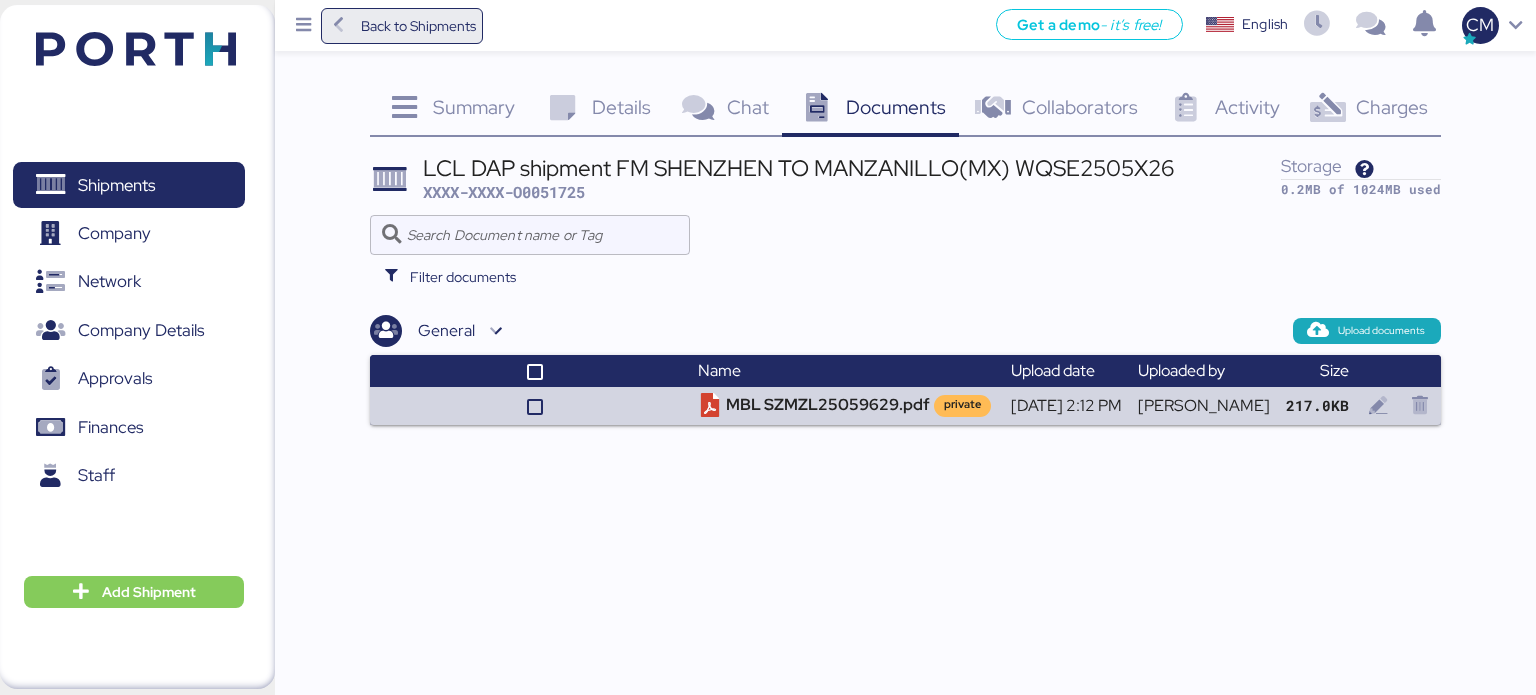 click on "Back to Shipments" at bounding box center (402, 26) 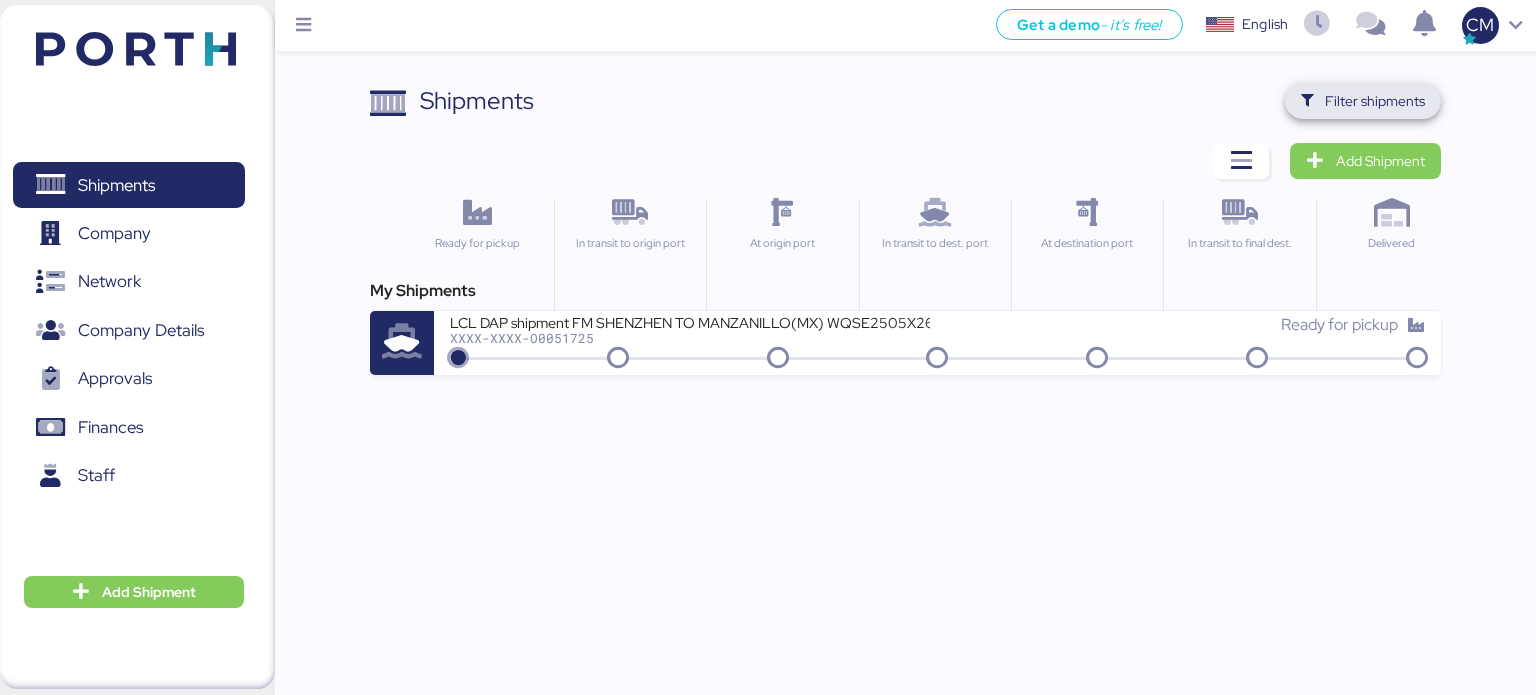 click on "Filter shipments" at bounding box center [1363, 101] 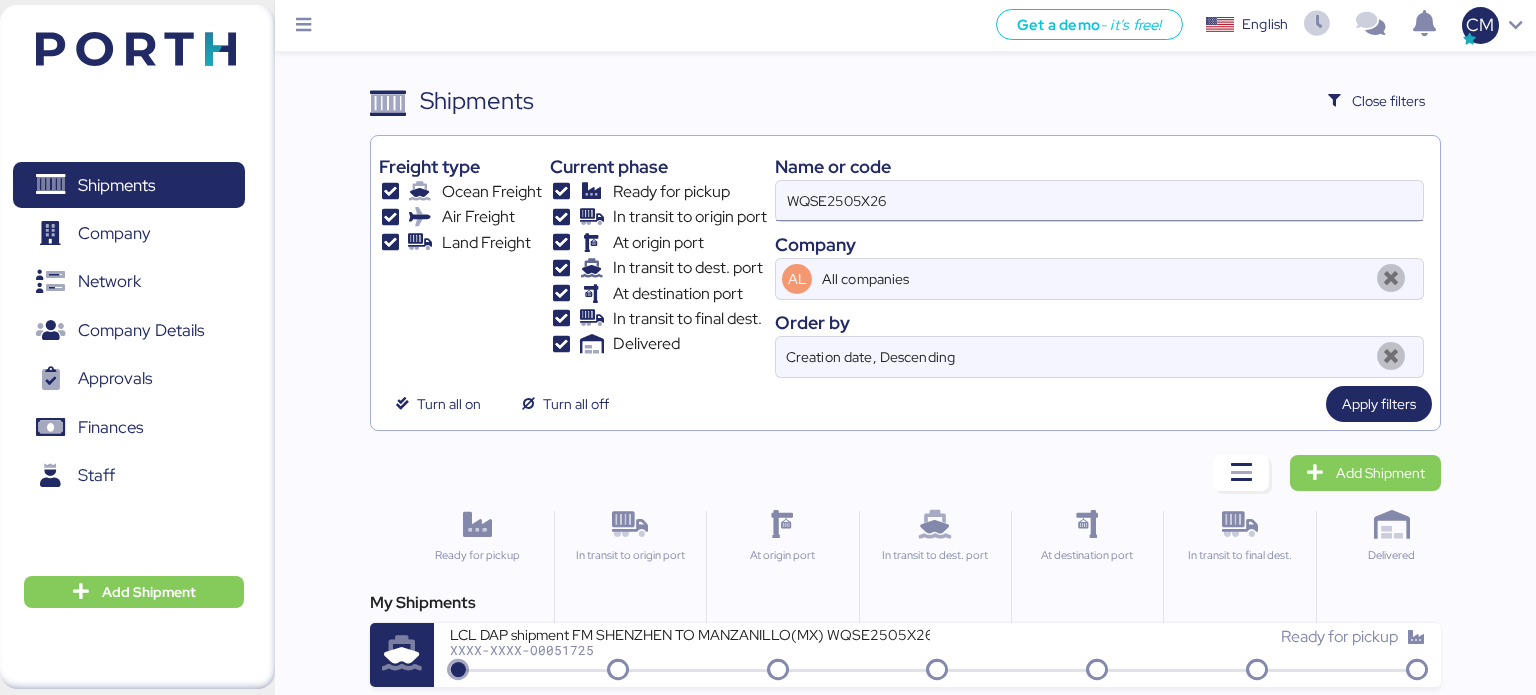click on "WQSE2505X26" at bounding box center (1099, 201) 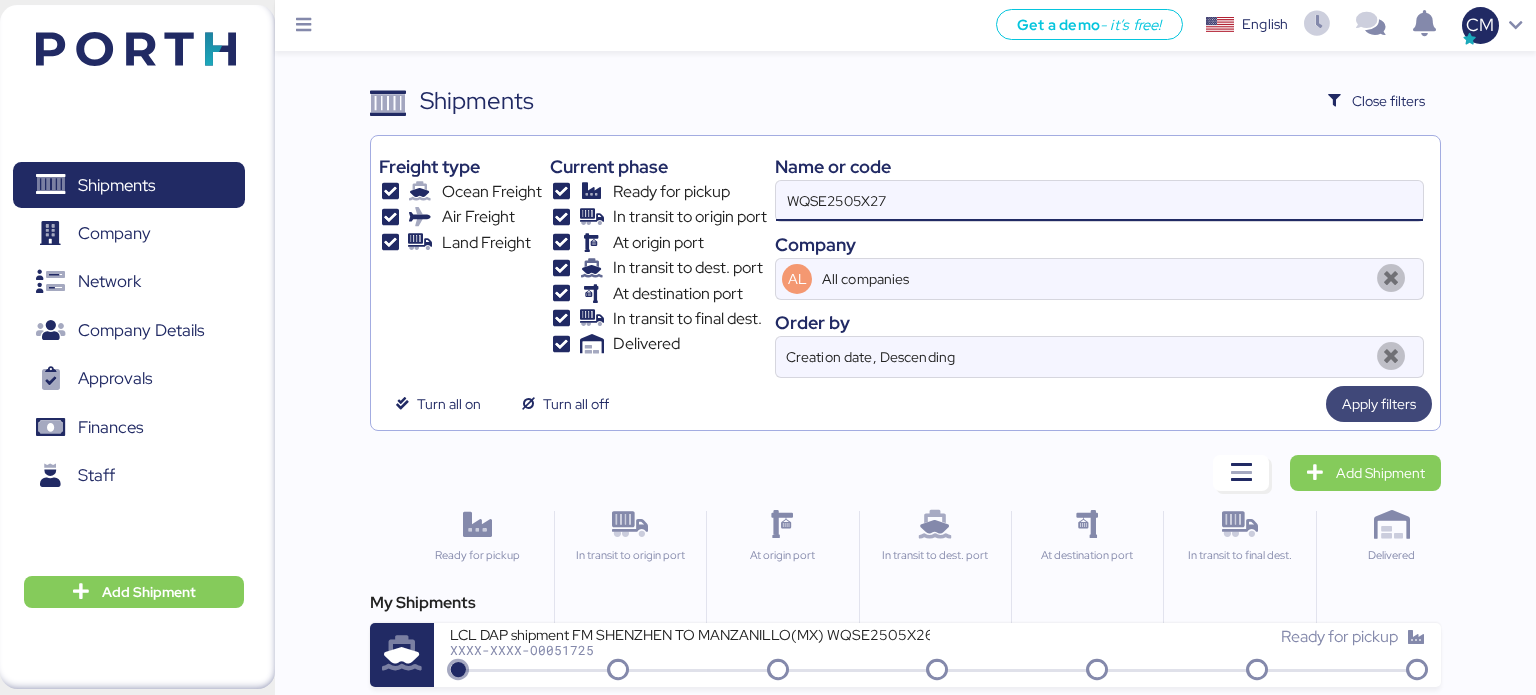 type on "WQSE2505X27" 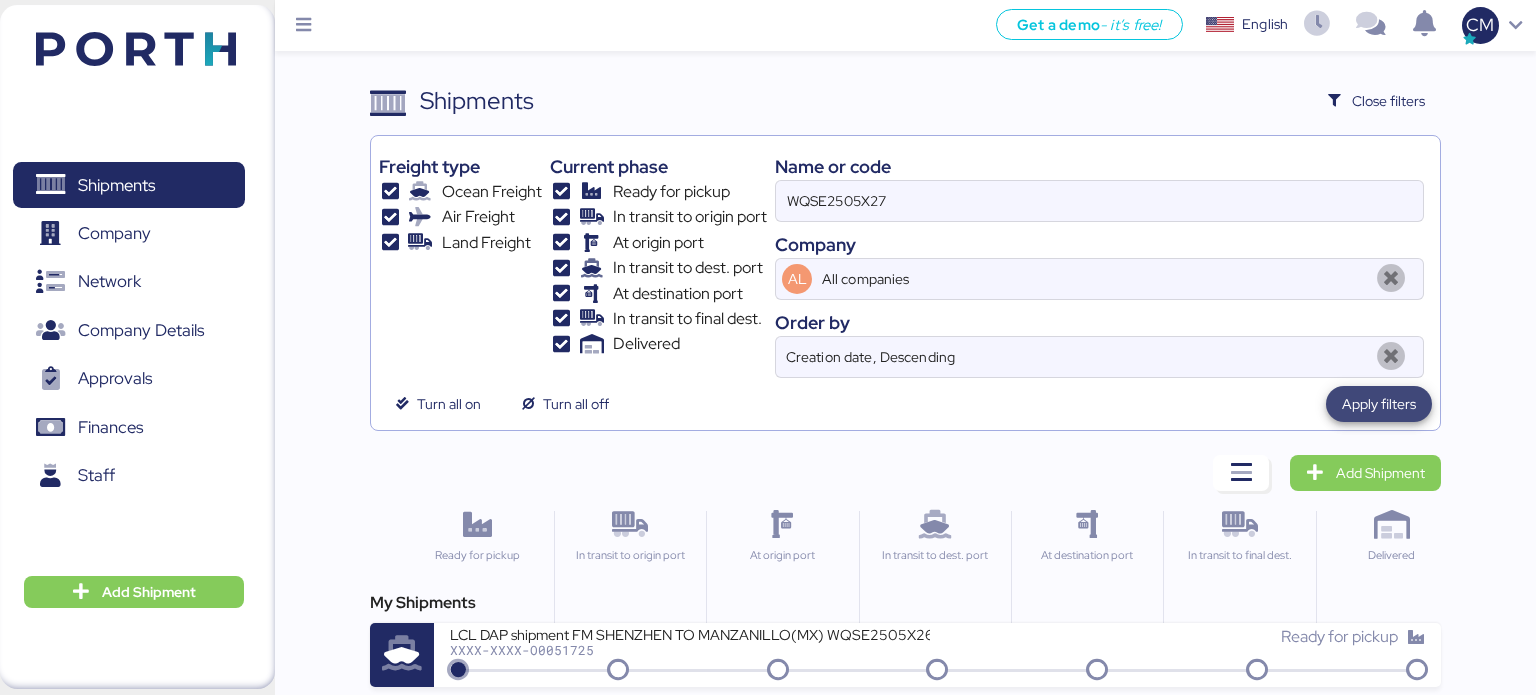 click on "Apply filters" at bounding box center (1379, 404) 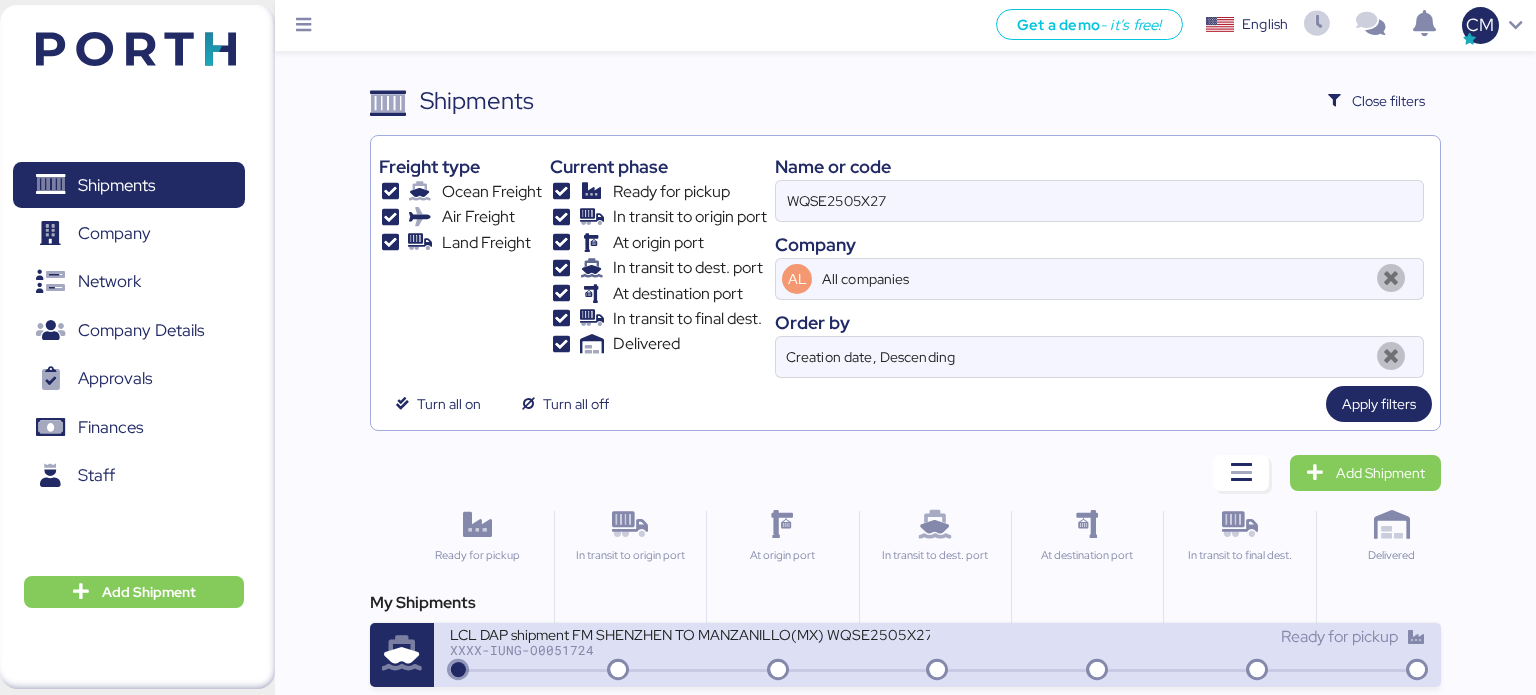 click on "LCL DAP shipment FM SHENZHEN TO MANZANILLO(MX) WQSE2505X27" at bounding box center (690, 633) 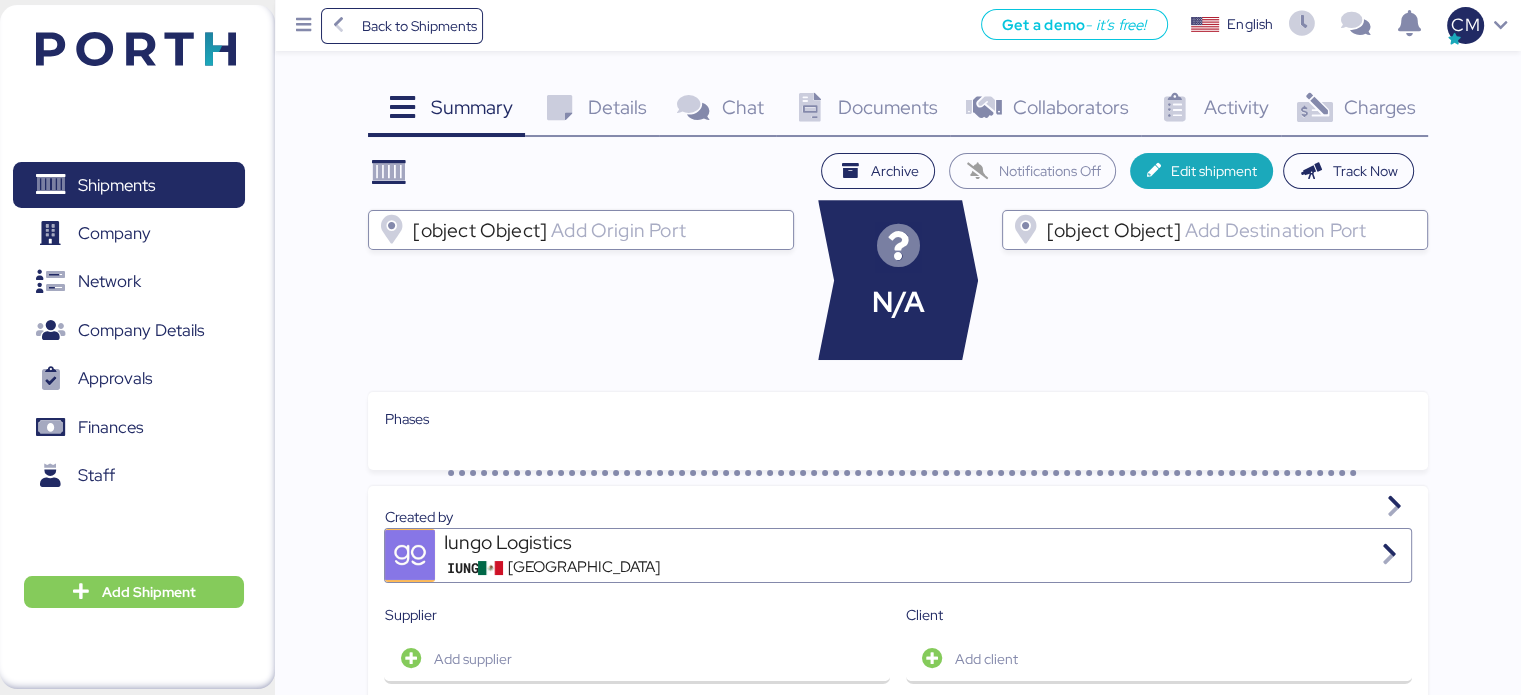 click on "Documents 0" at bounding box center (863, 110) 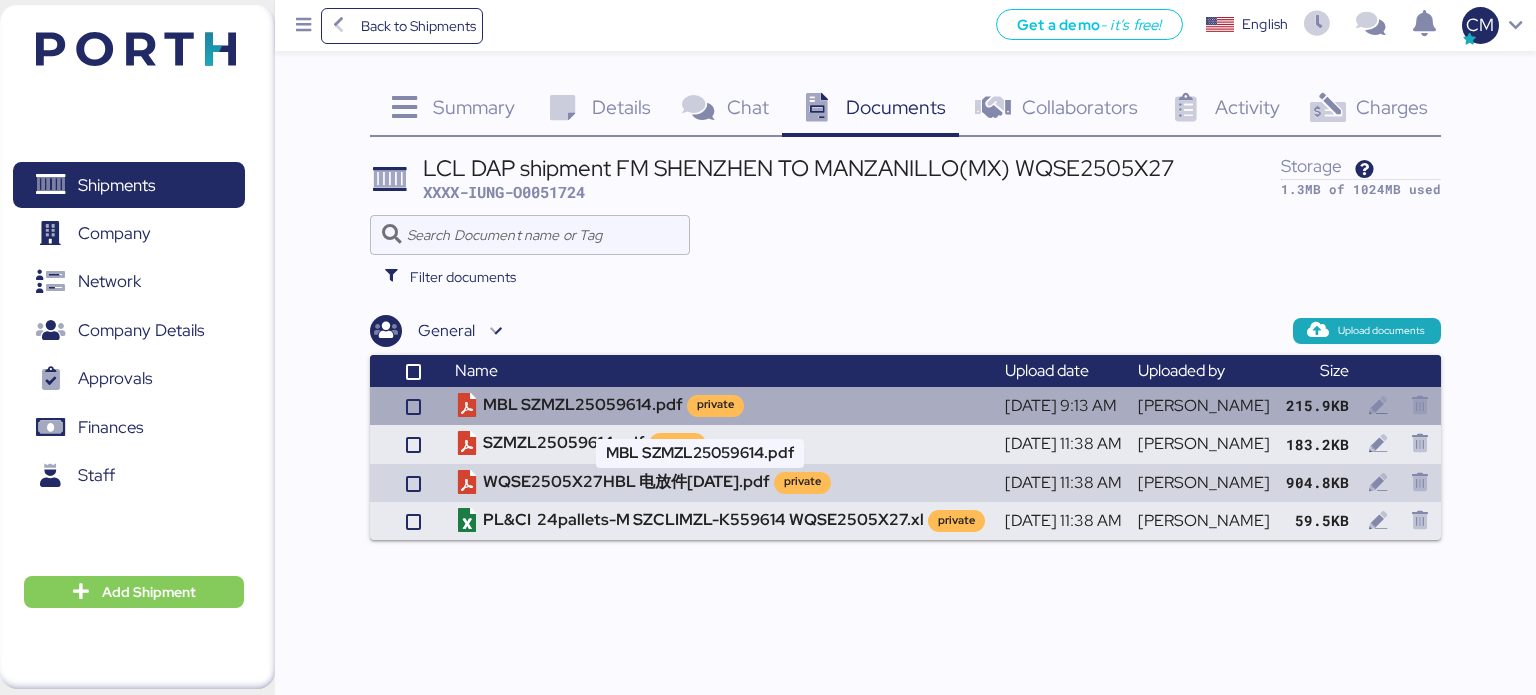 click on "MBL SZMZL25059614.pdf
private" at bounding box center [722, 406] 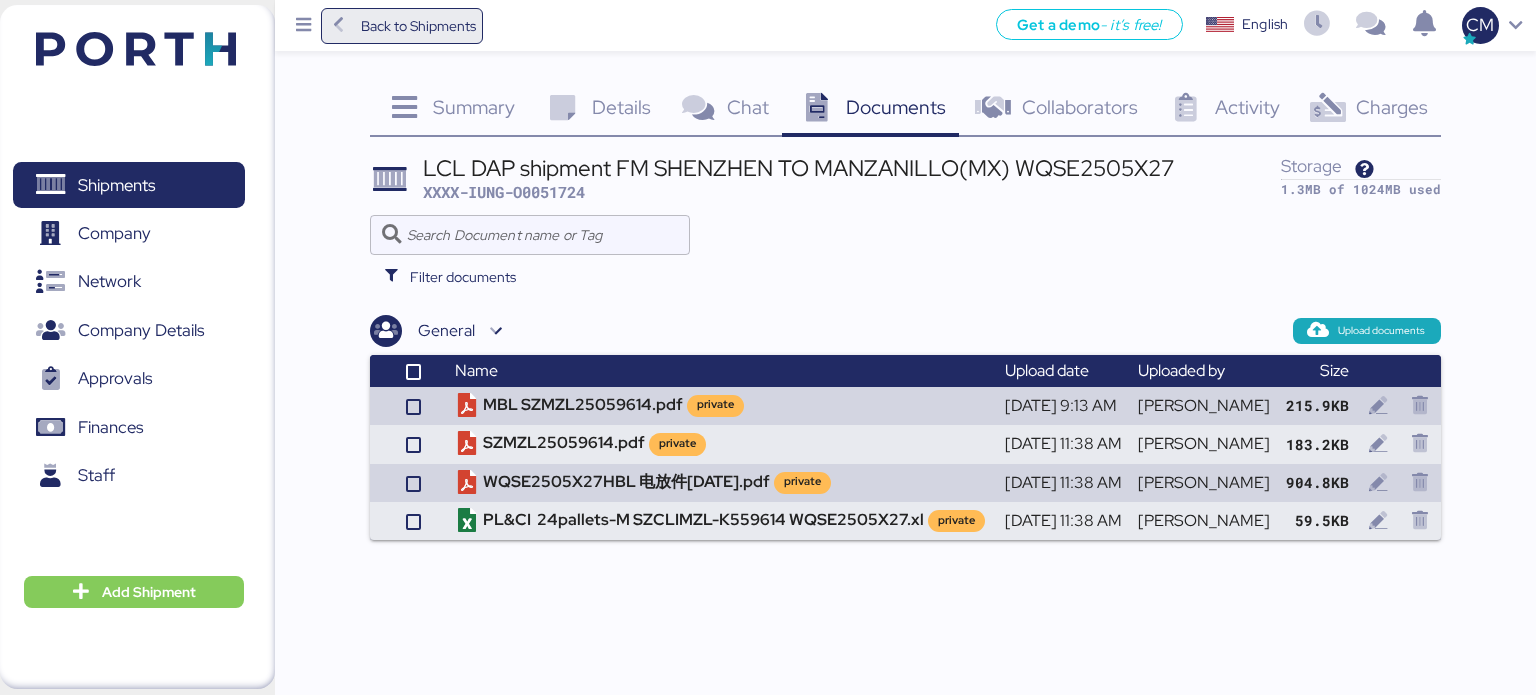click on "Back to Shipments" at bounding box center (418, 26) 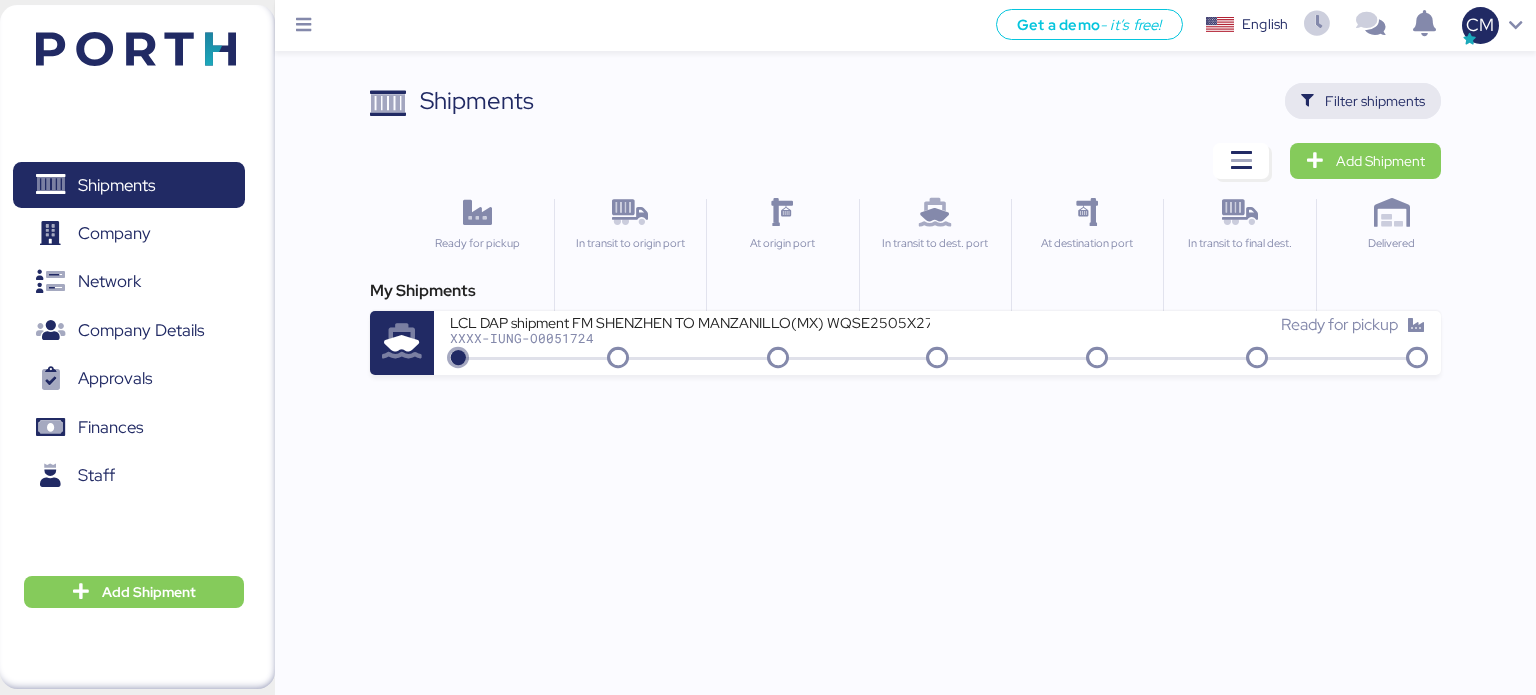 click on "Filter shipments" at bounding box center [1363, 101] 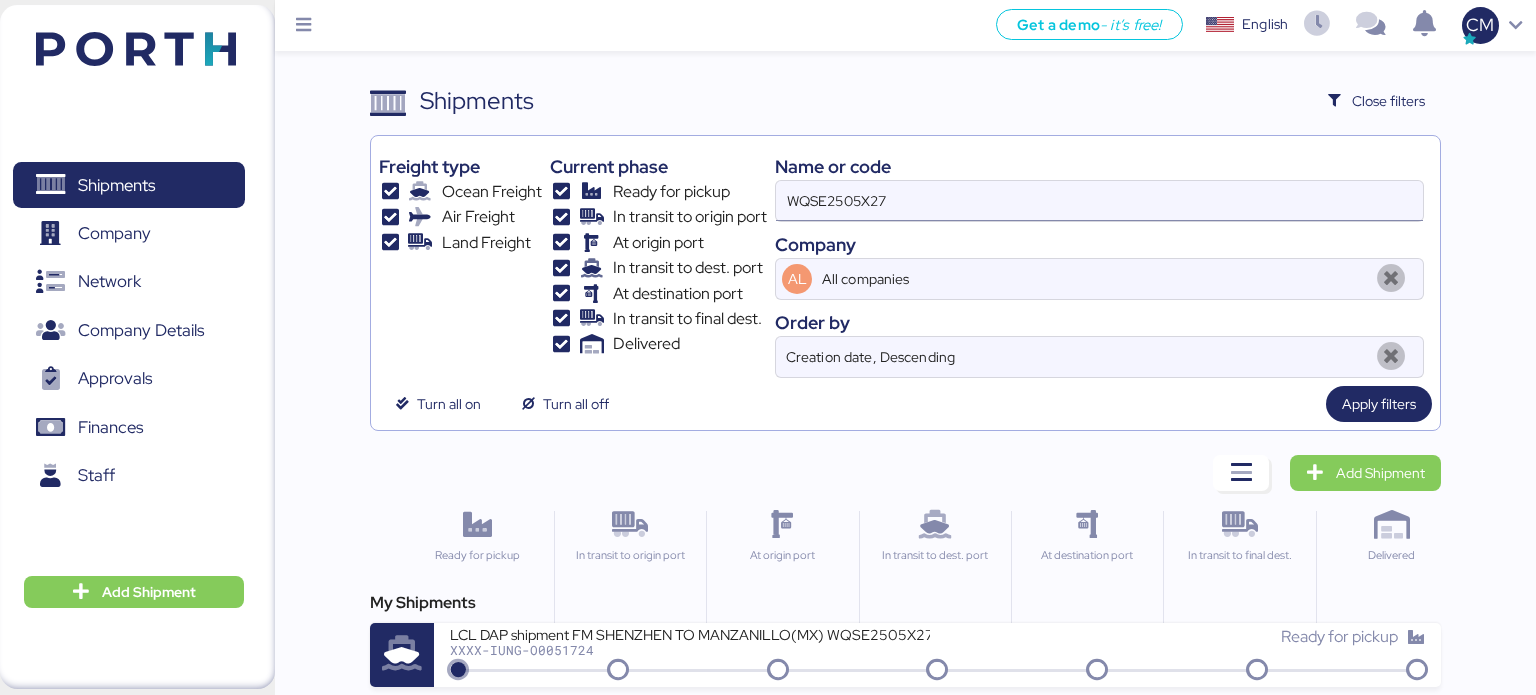 click on "WQSE2505X27" at bounding box center [1099, 201] 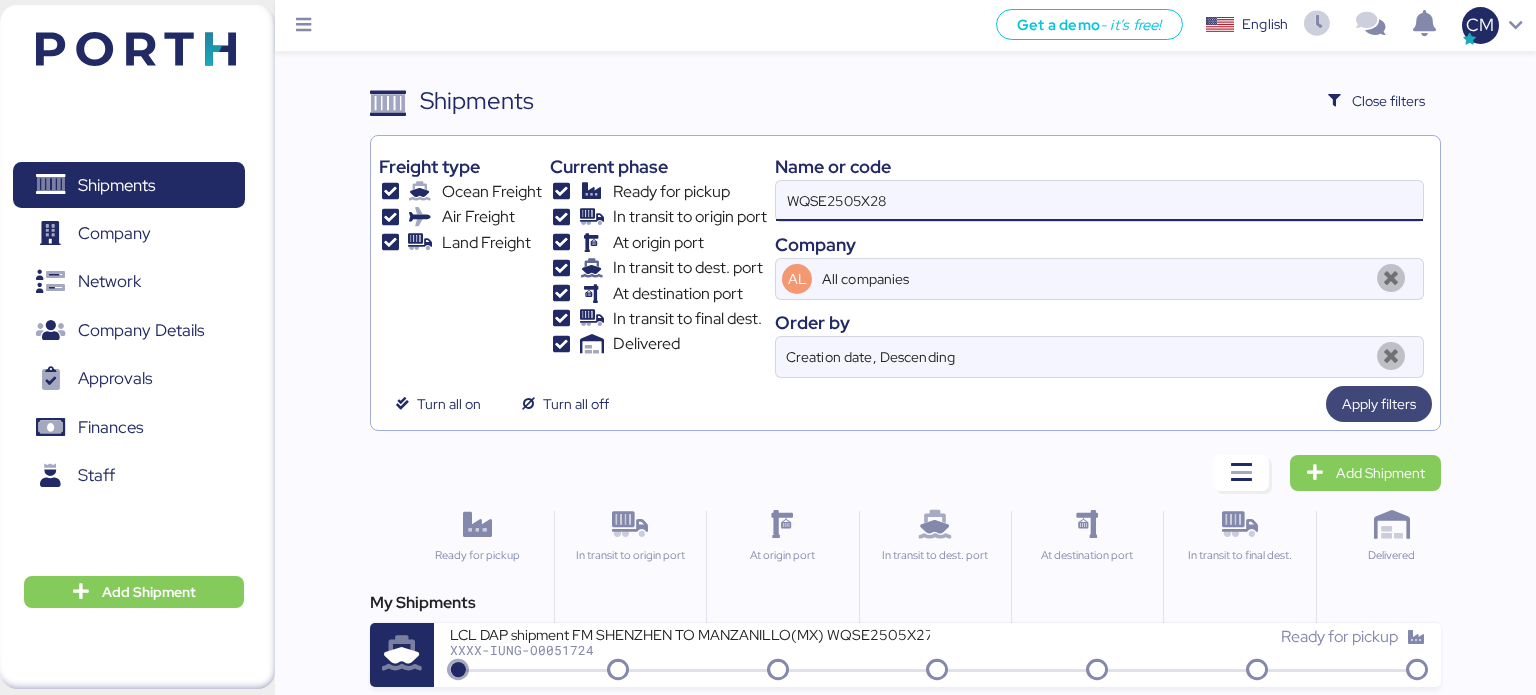 type on "WQSE2505X28" 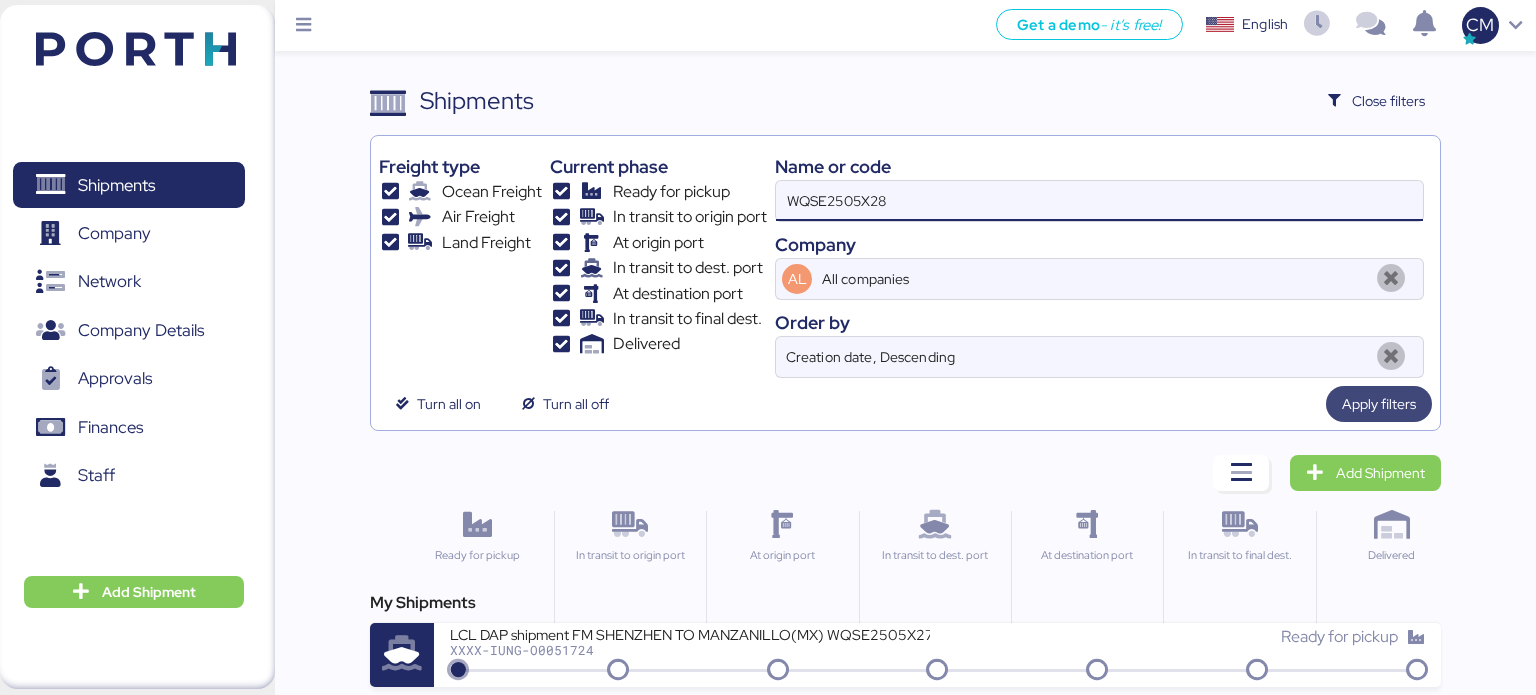 click on "Apply filters" at bounding box center (1379, 404) 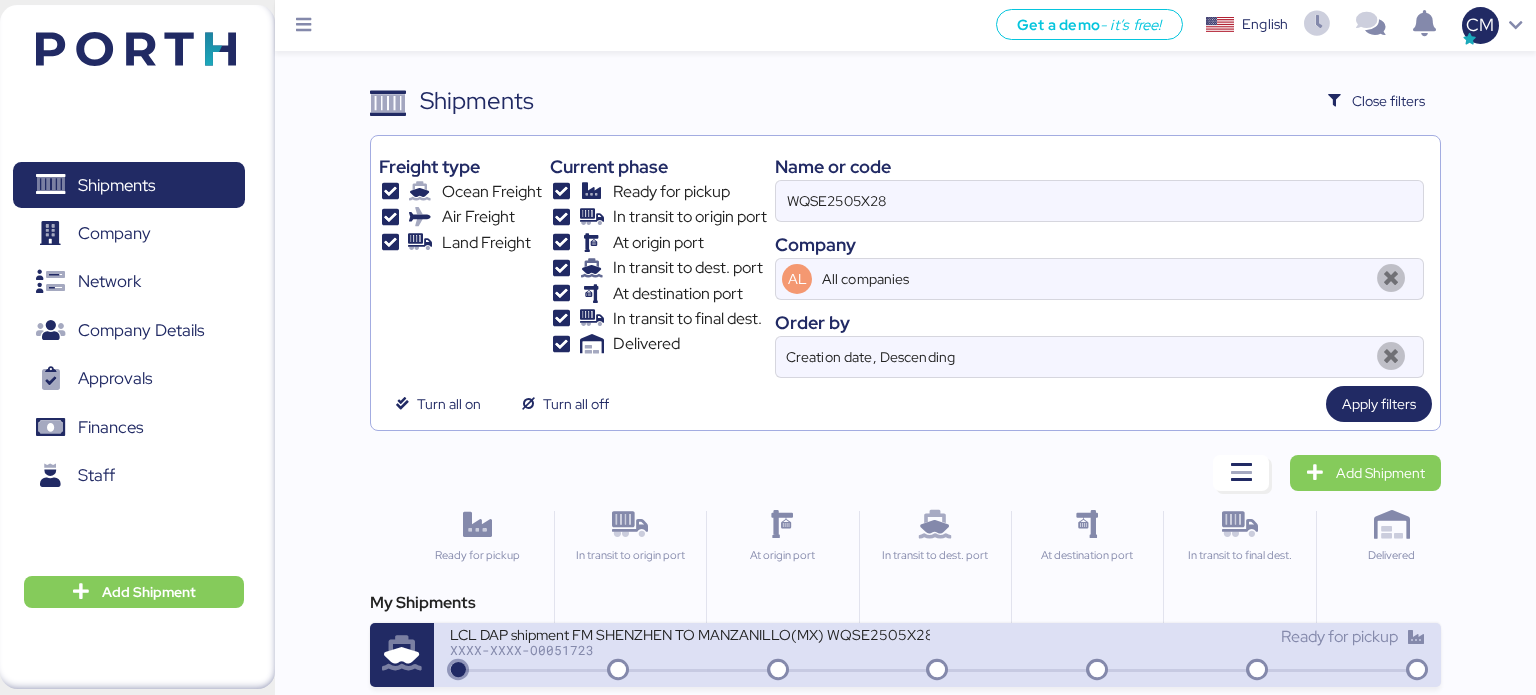 click on "LCL DAP shipment FM SHENZHEN TO MANZANILLO(MX) WQSE2505X28" at bounding box center [690, 633] 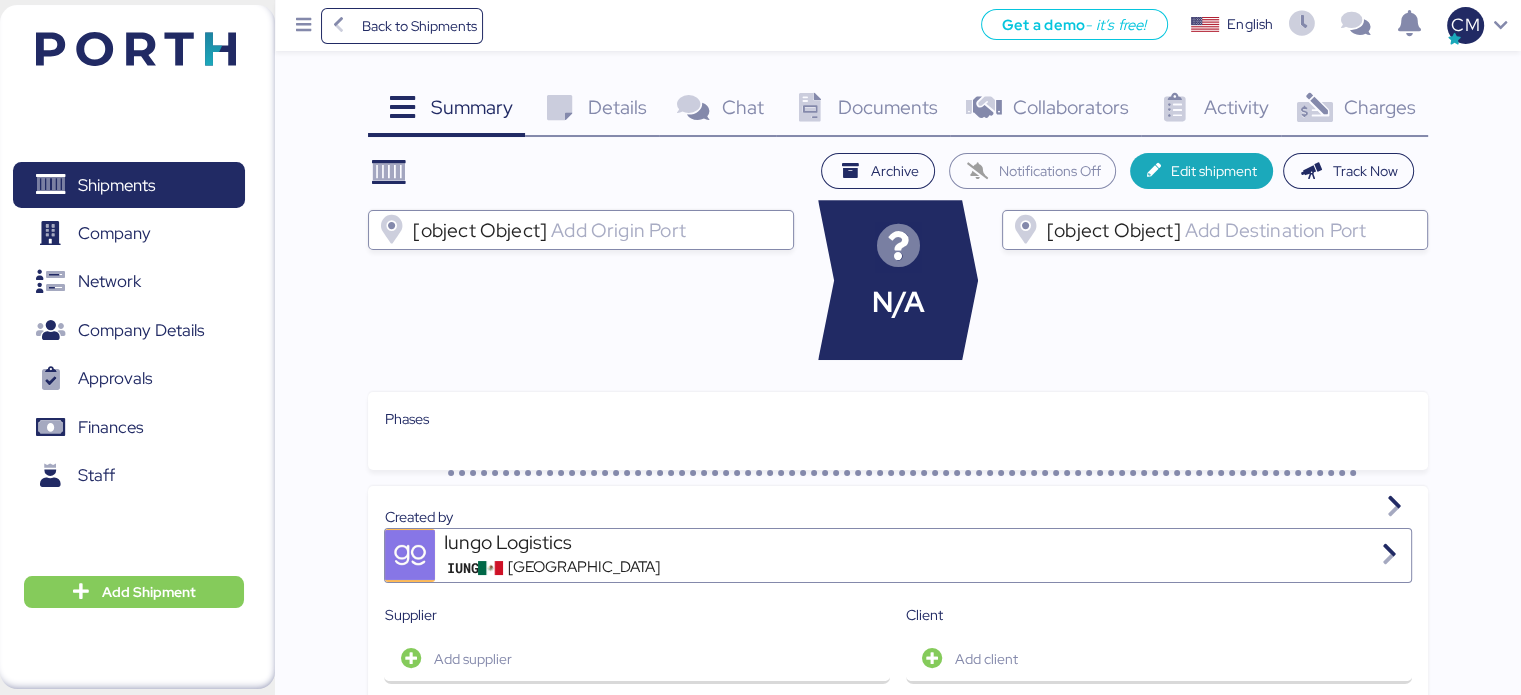 click at bounding box center (809, 108) 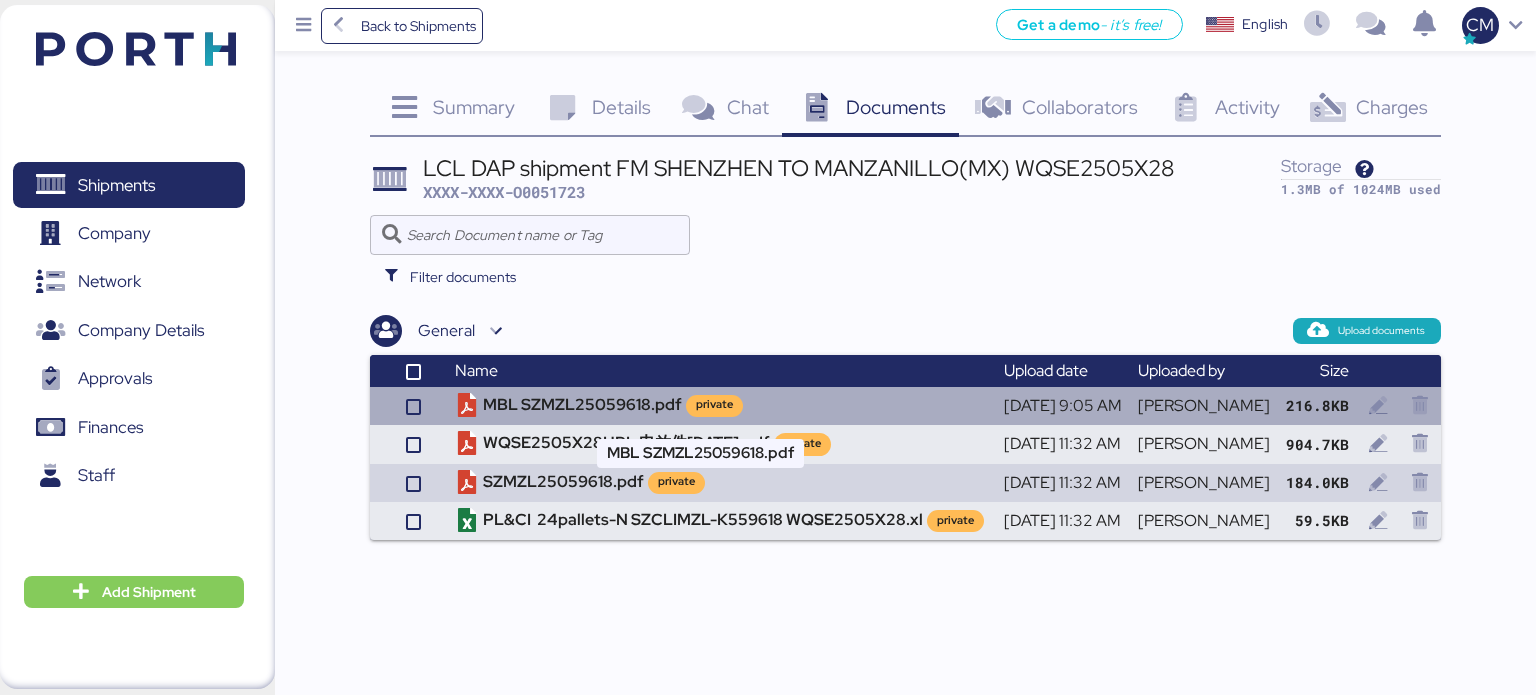 click on "MBL SZMZL25059618.pdf
private" at bounding box center [721, 406] 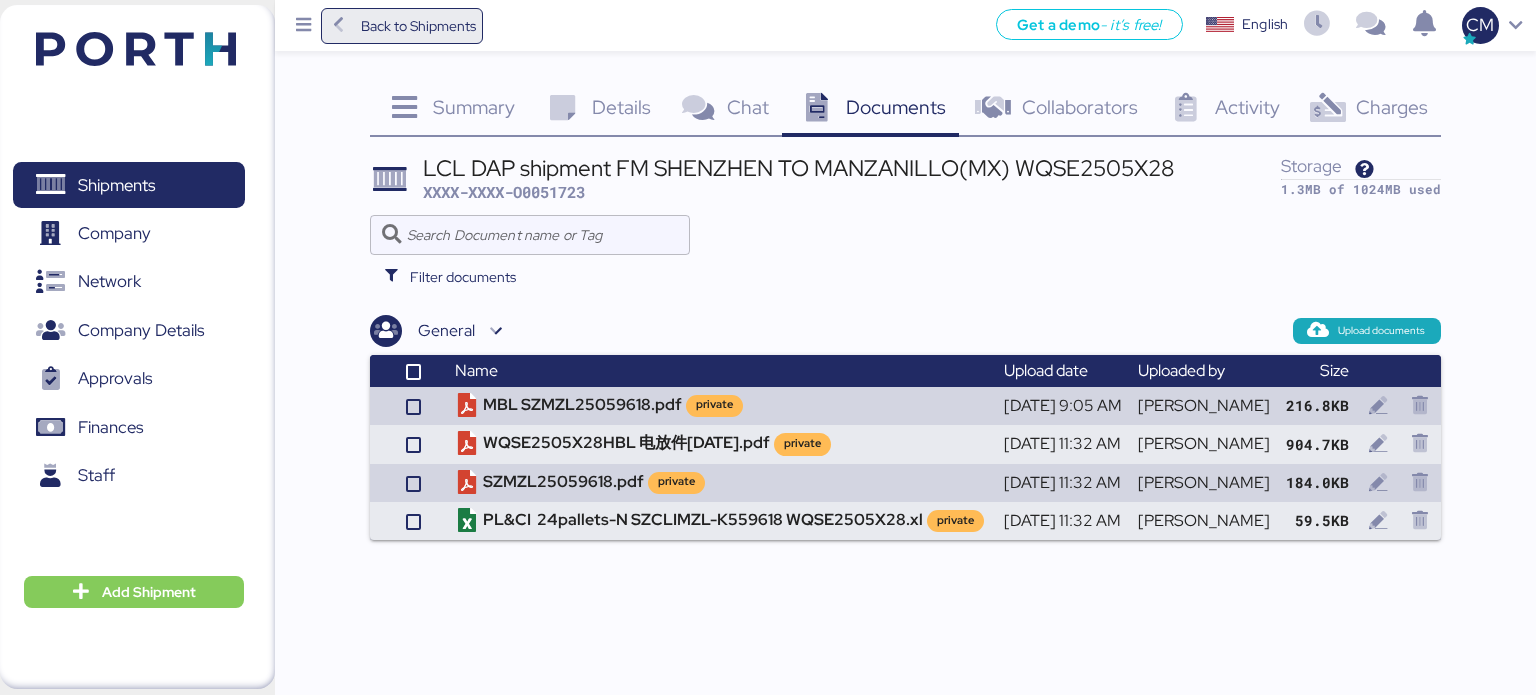 click on "Back to Shipments" at bounding box center (418, 26) 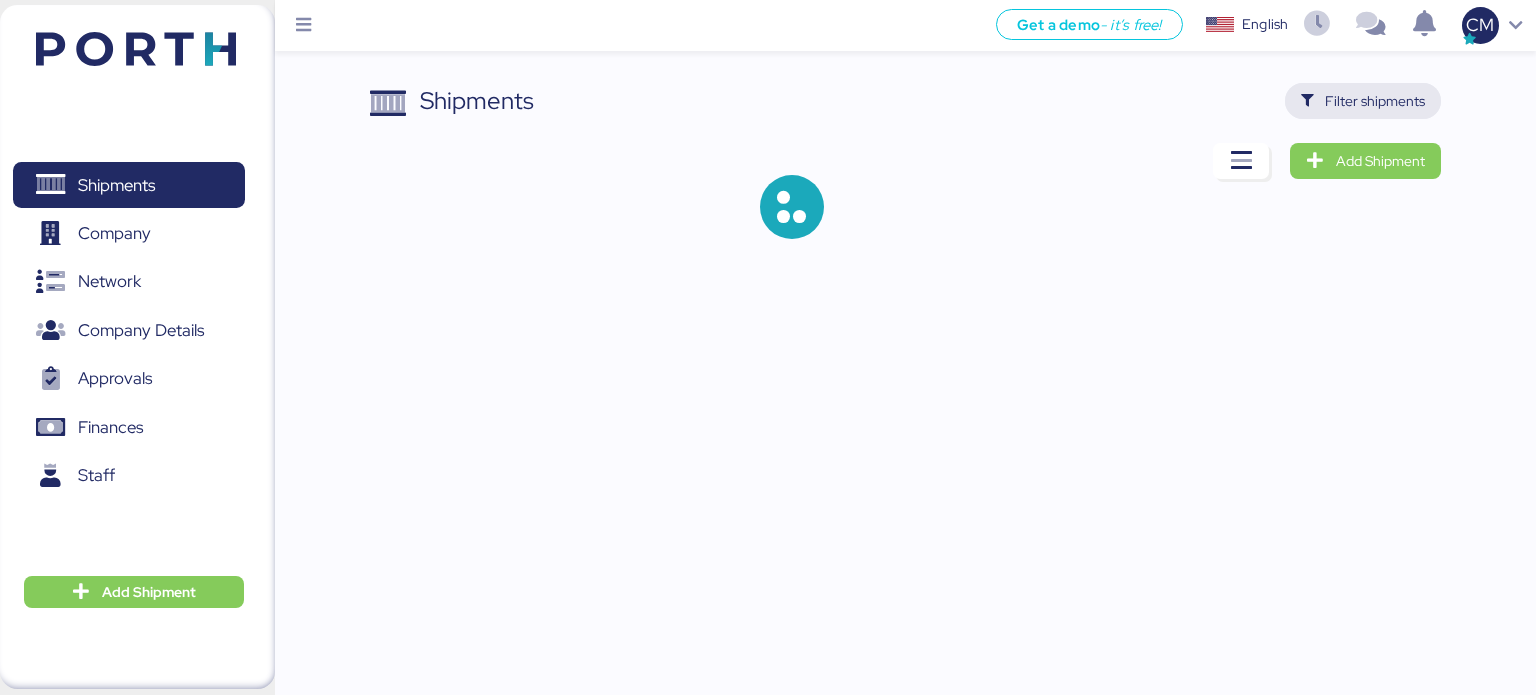 click on "Filter shipments" at bounding box center [1375, 101] 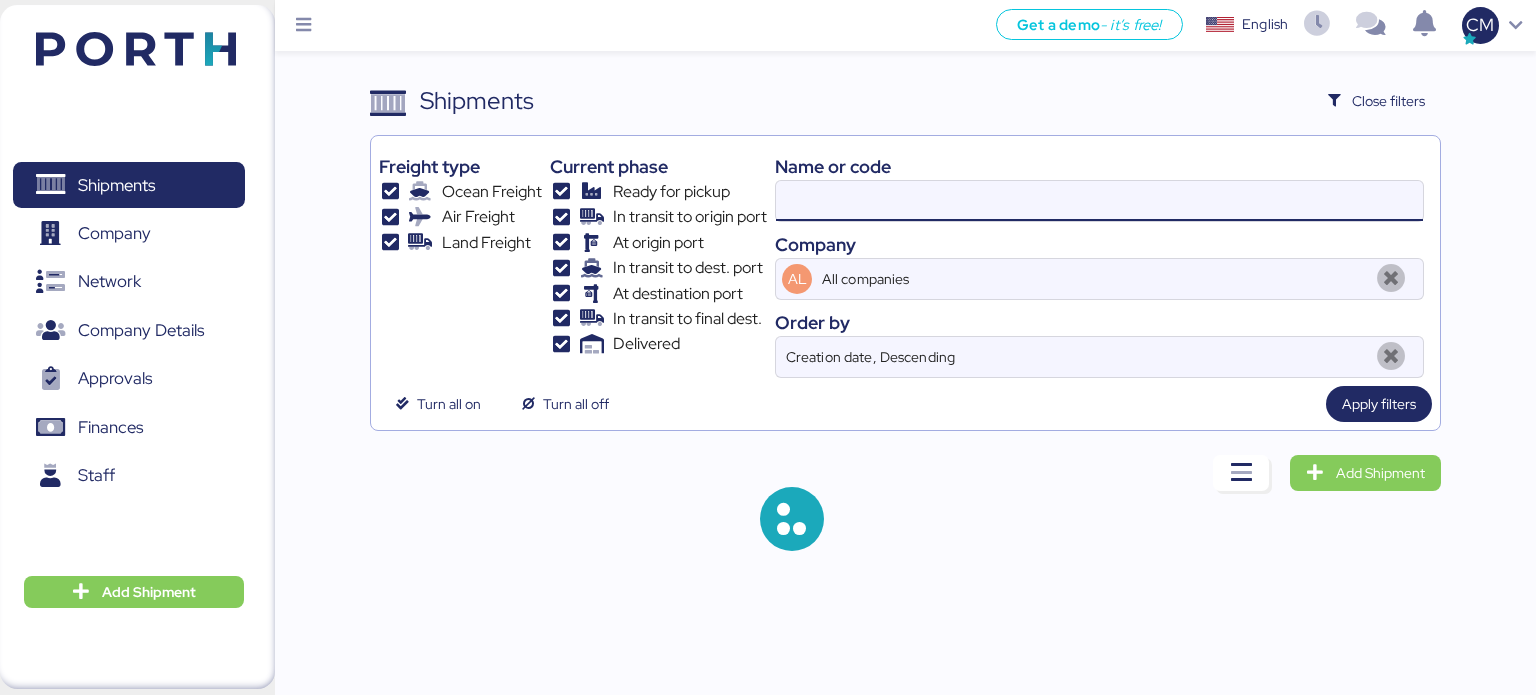 click at bounding box center (1099, 201) 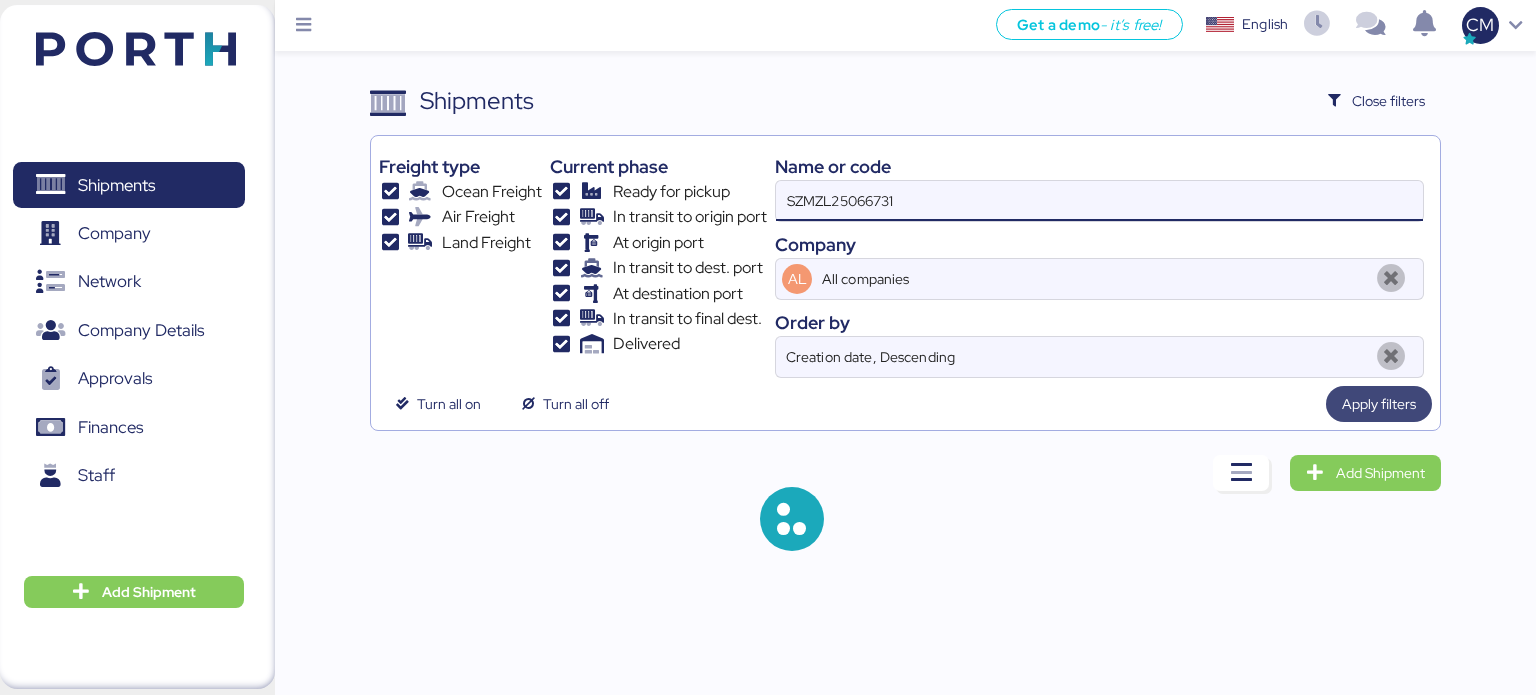 type on "SZMZL25066731" 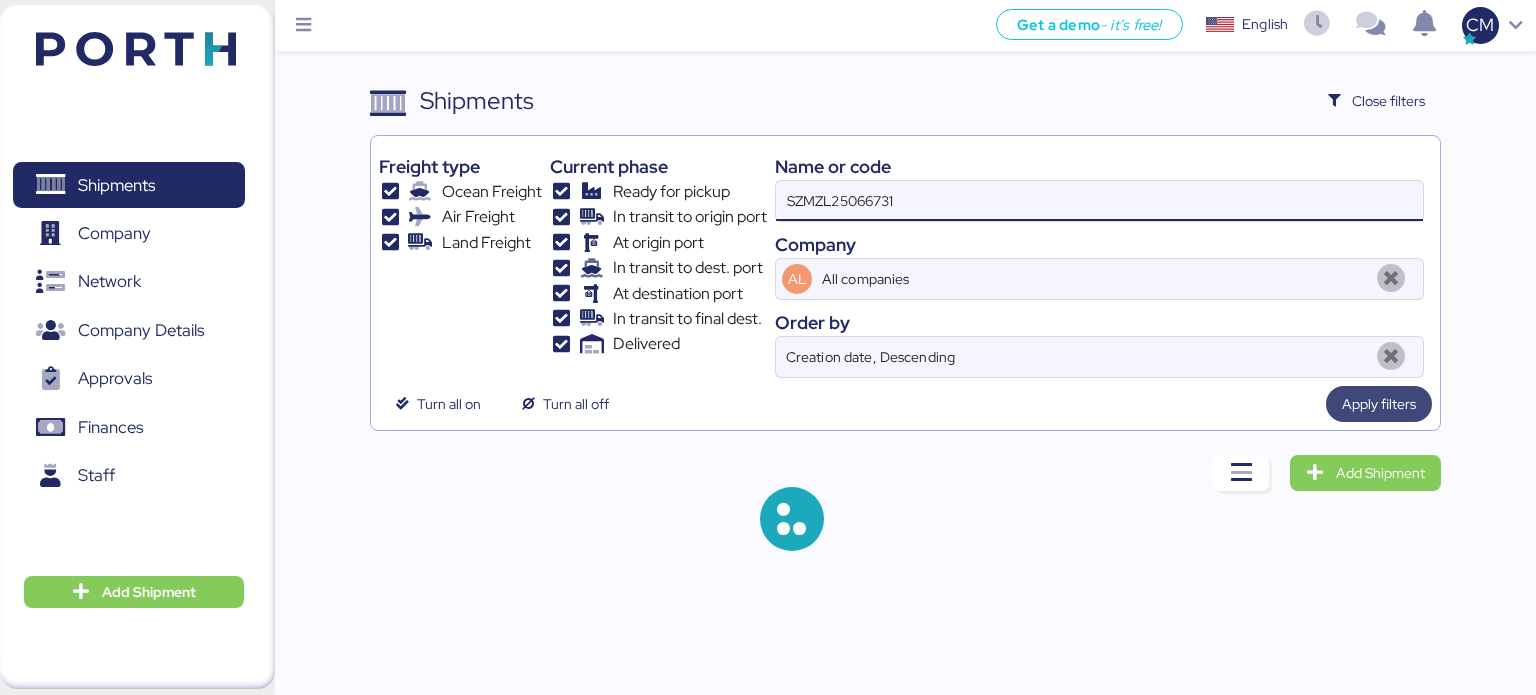 click on "Apply filters" at bounding box center (1379, 404) 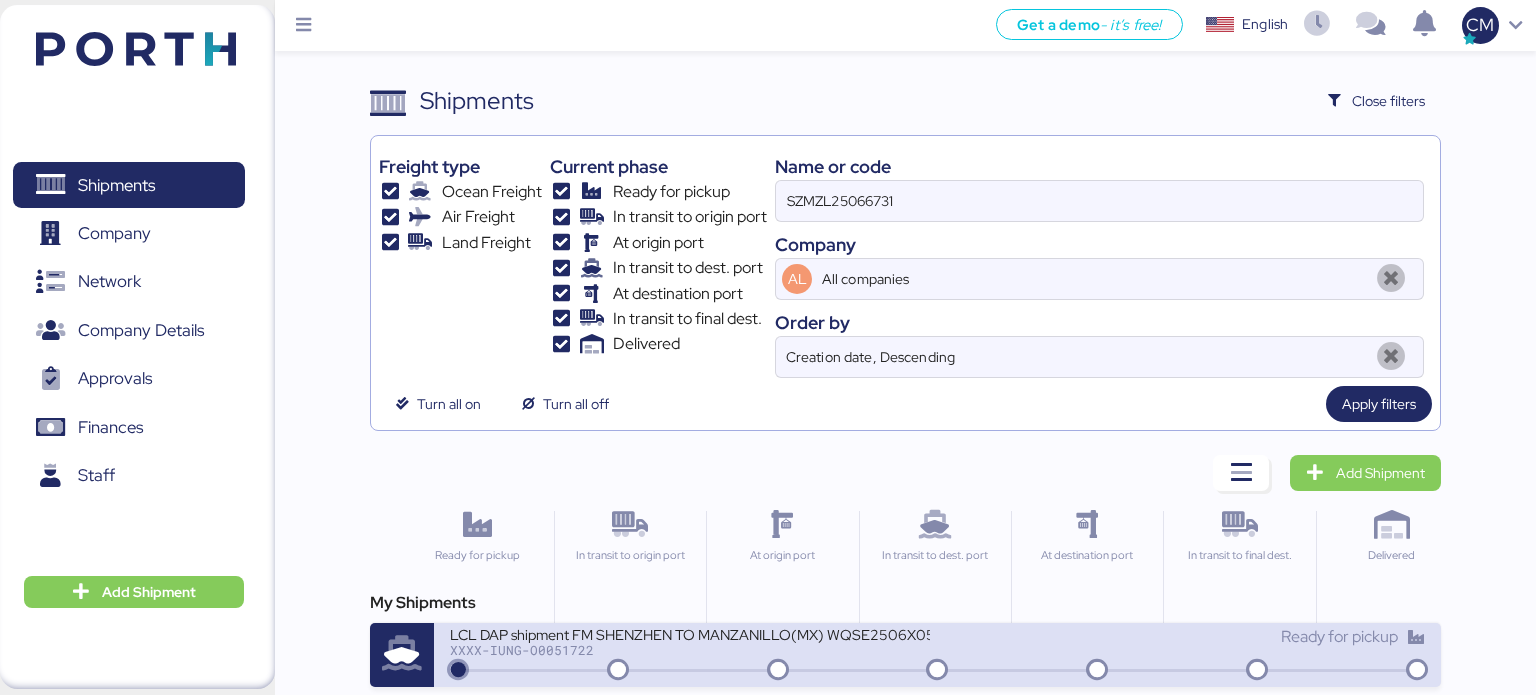 click on "LCL DAP shipment FM SHENZHEN TO MANZANILLO(MX) WQSE2506X05" at bounding box center (690, 633) 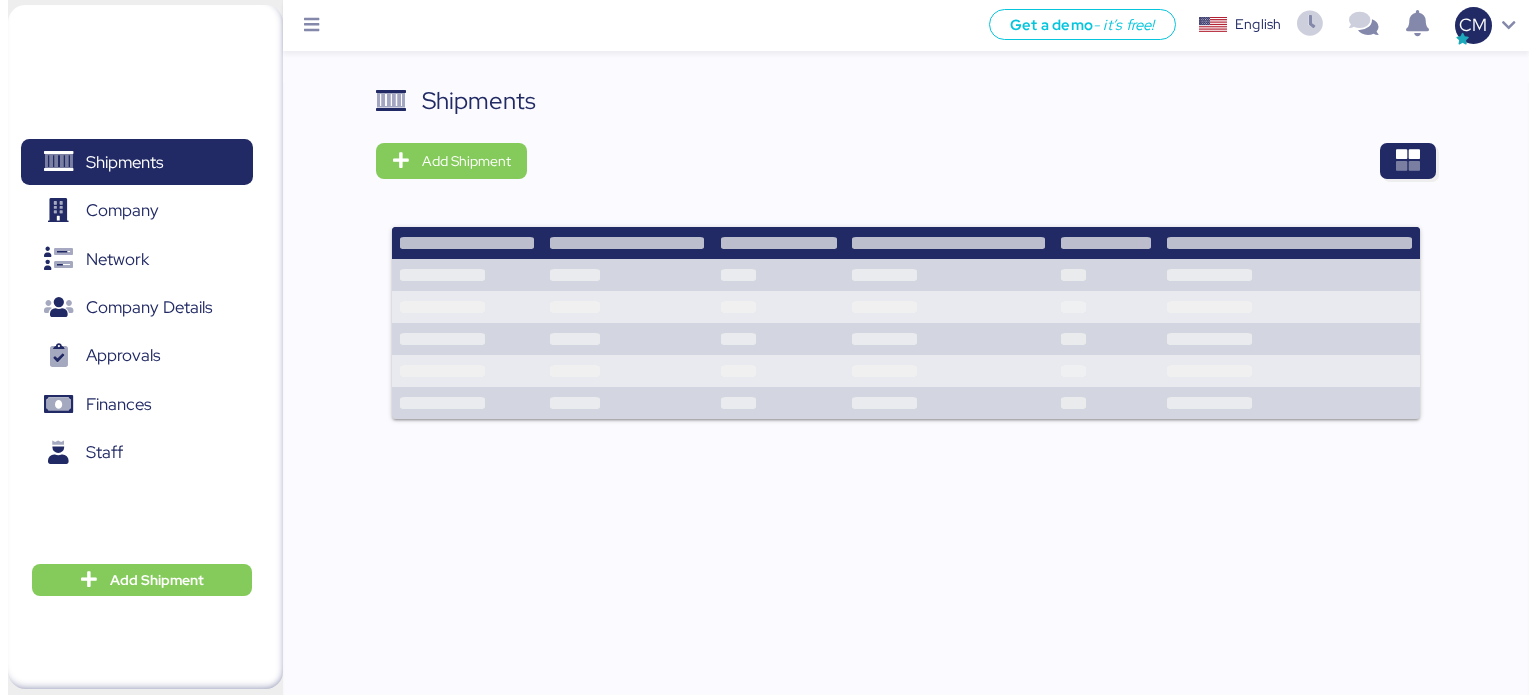 scroll, scrollTop: 0, scrollLeft: 0, axis: both 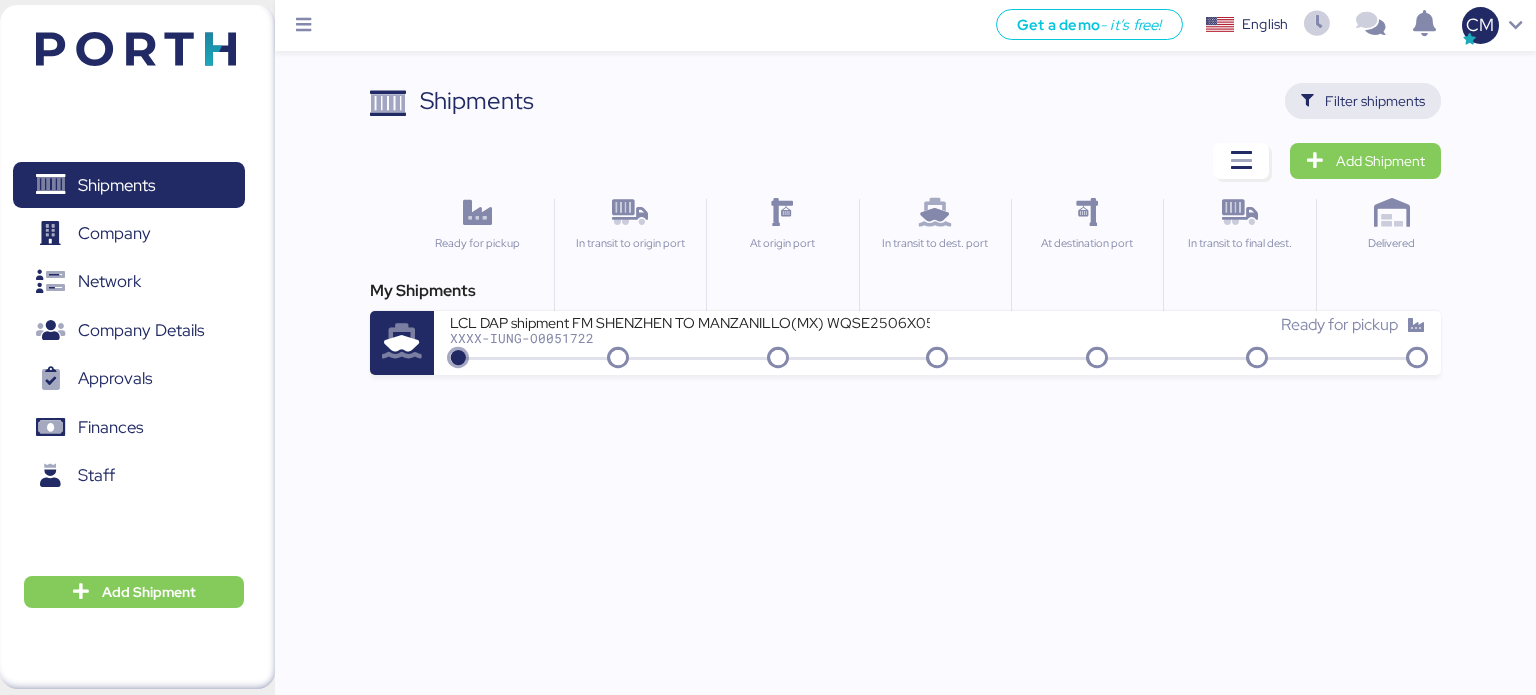 click on "Filter shipments" at bounding box center (1375, 101) 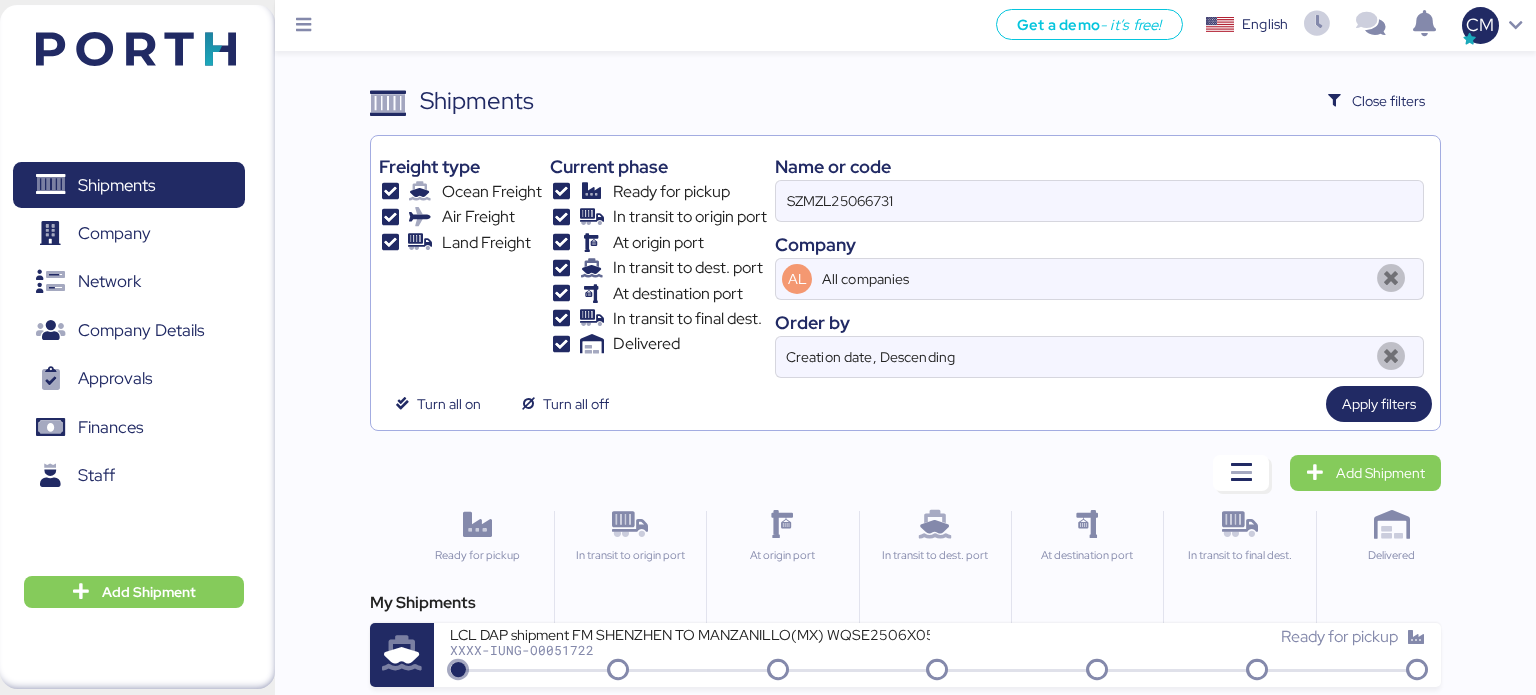click on "Name or code SZMZL25066731 Company AL All companies   Order by Creation date, Descending" at bounding box center [1099, 261] 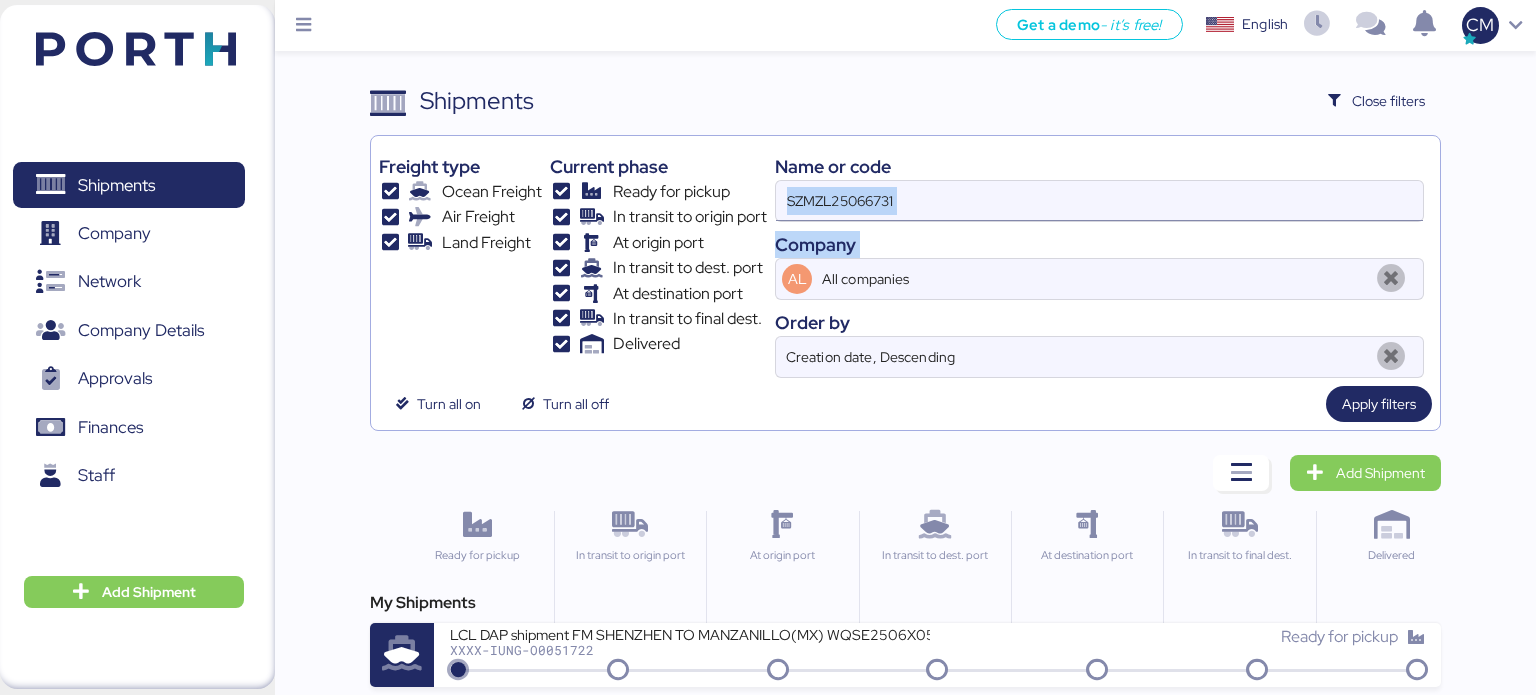 drag, startPoint x: 918, startPoint y: 225, endPoint x: 893, endPoint y: 206, distance: 31.400637 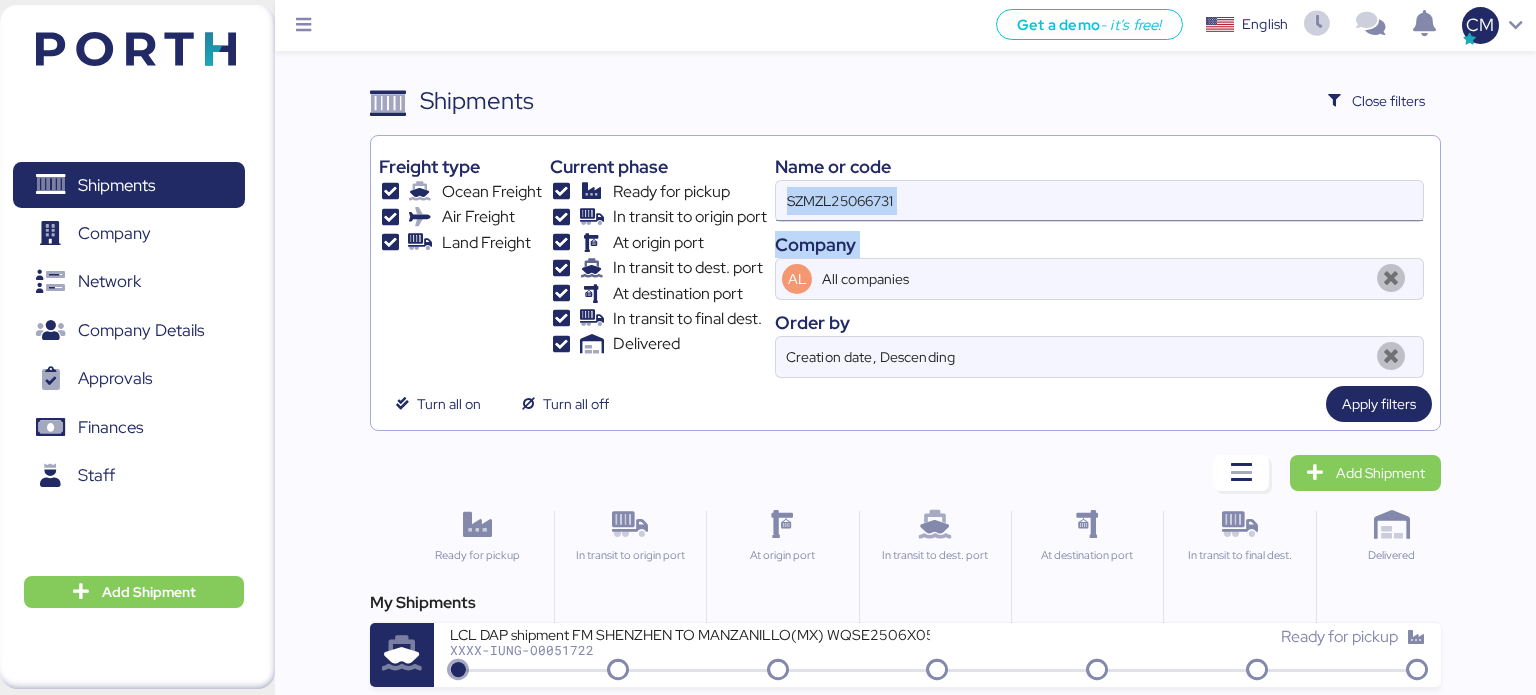 click on "Name or code SZMZL25066731 Company AL All companies   Order by Creation date, Descending" at bounding box center [1099, 261] 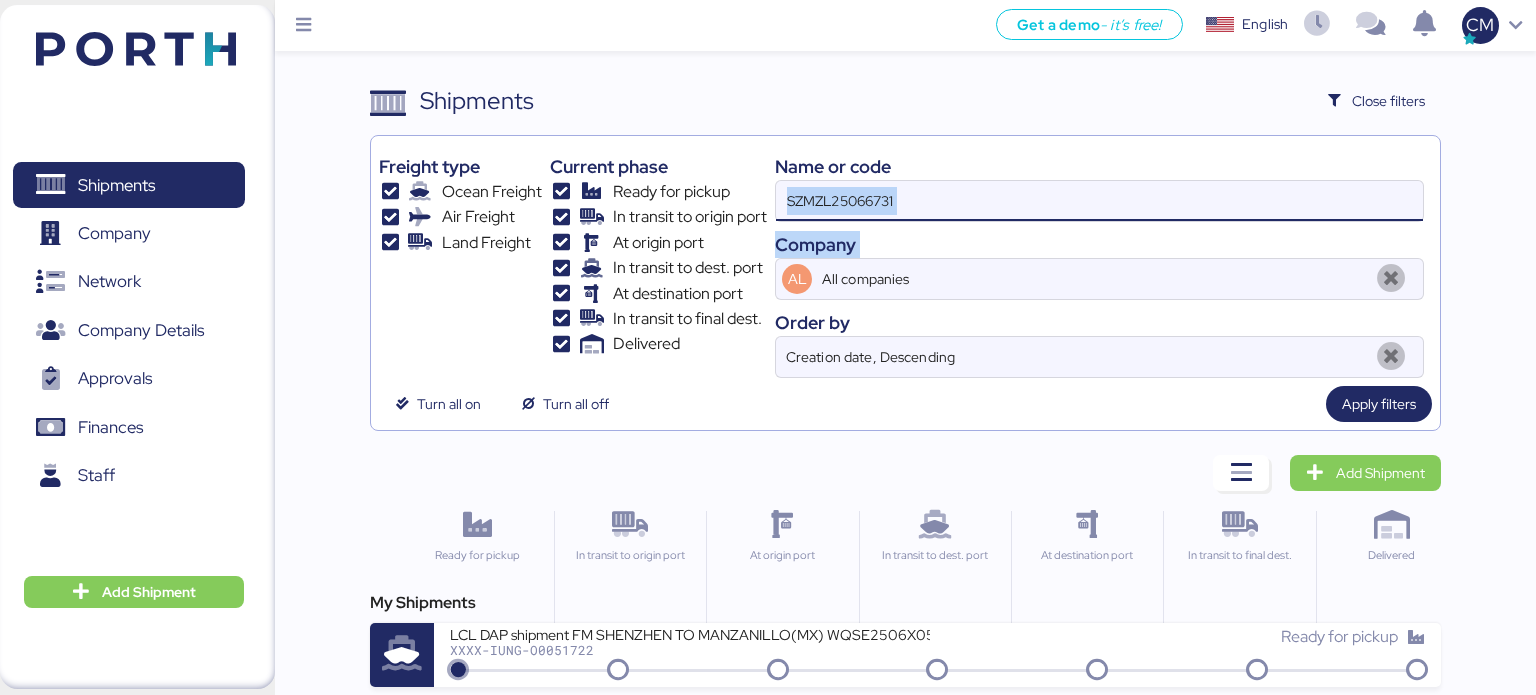 click on "SZMZL25066731" at bounding box center [1099, 201] 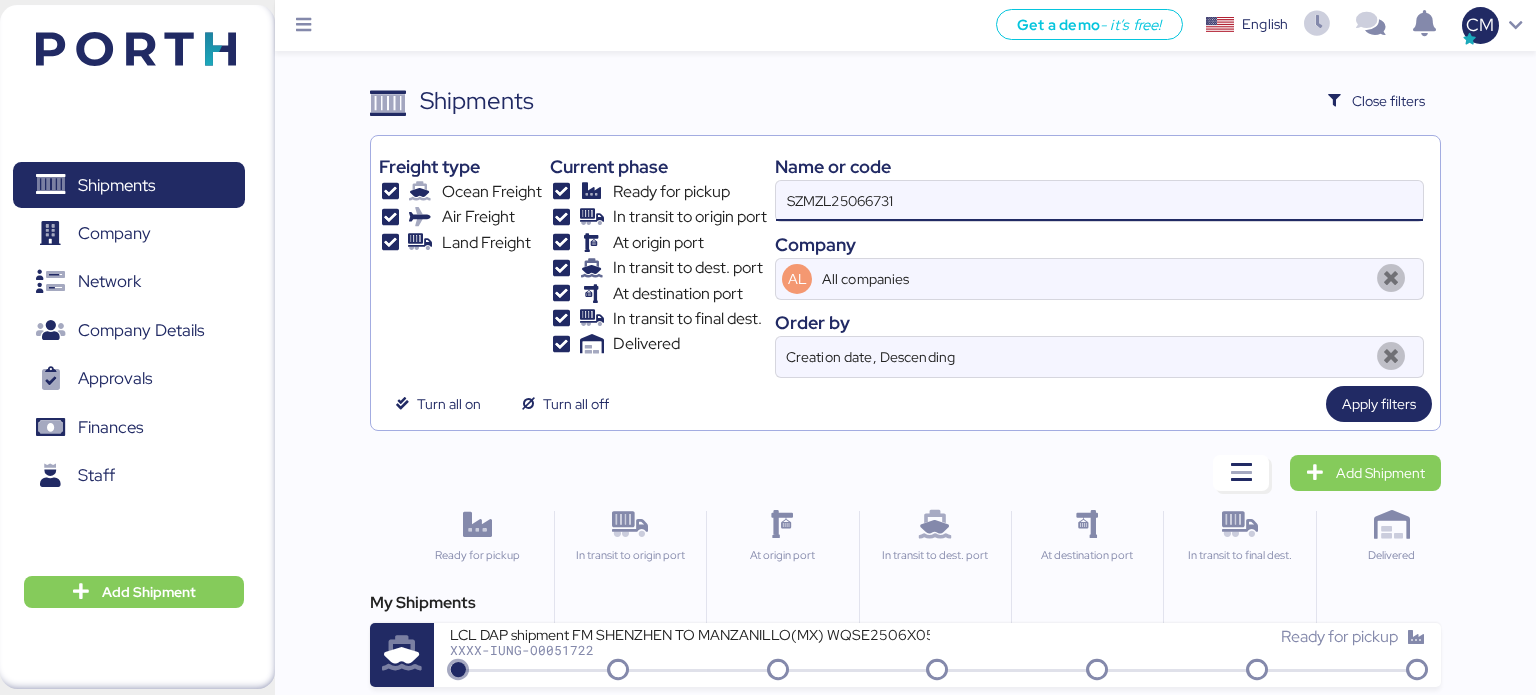 click on "SZMZL25066731" at bounding box center (1099, 201) 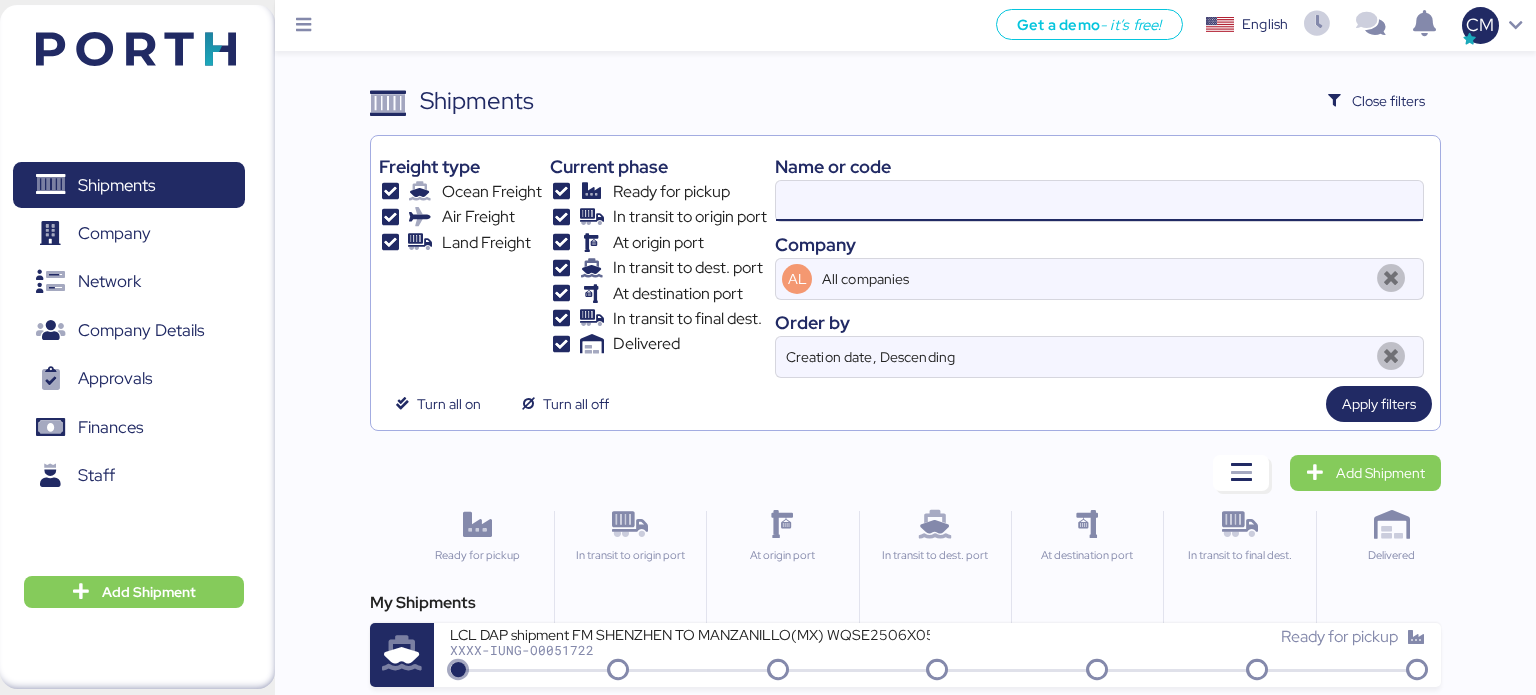 paste on "WQSE2505X24" 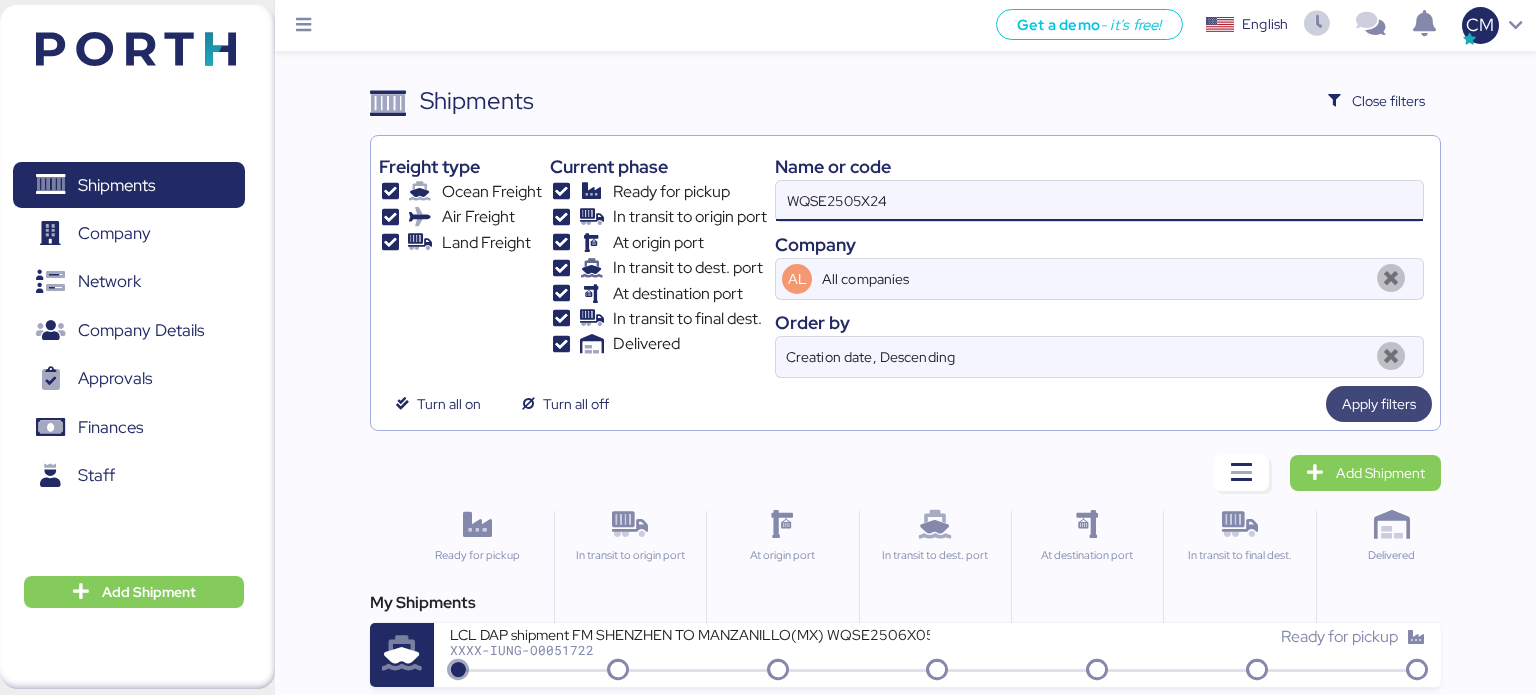 type on "WQSE2505X24" 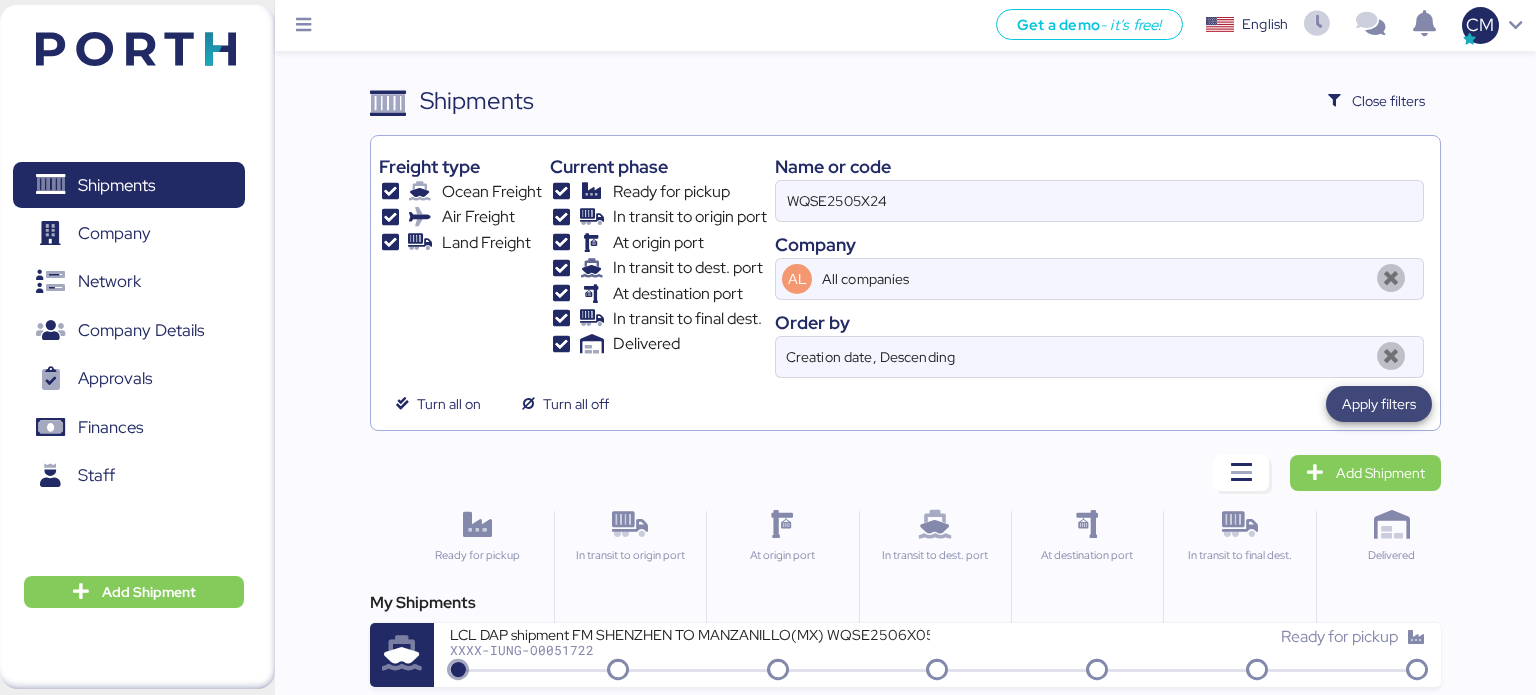 click on "Apply filters" at bounding box center [1379, 404] 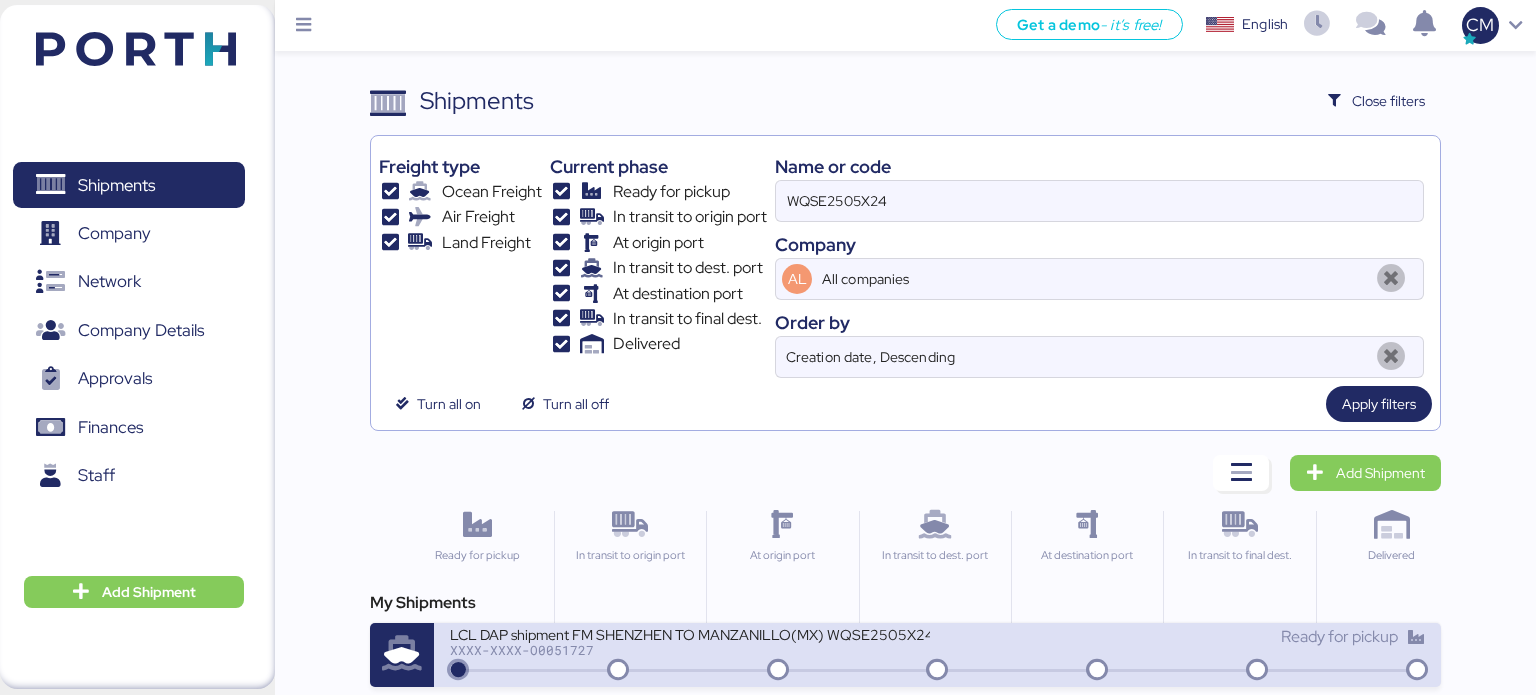 click on "XXXX-XXXX-O0051727" at bounding box center (690, 650) 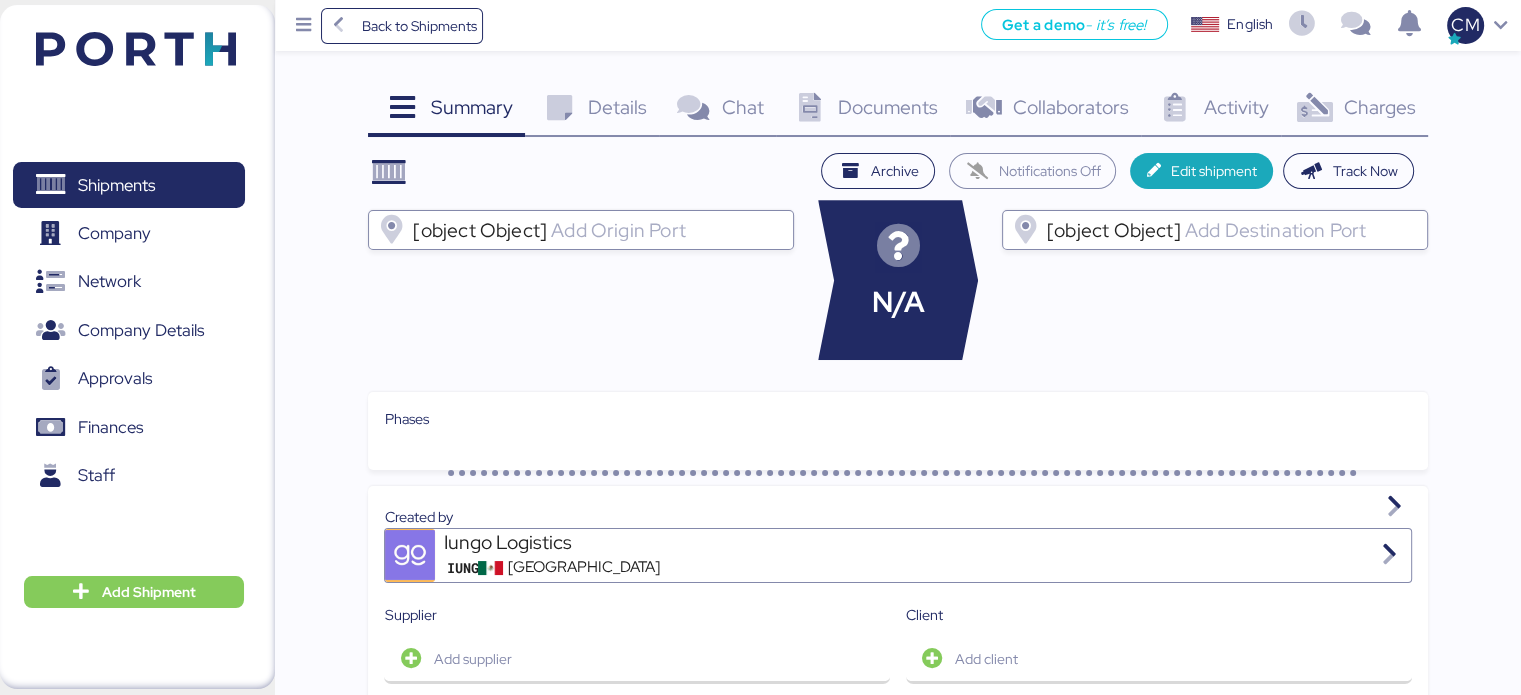 click on "Documents" at bounding box center [888, 107] 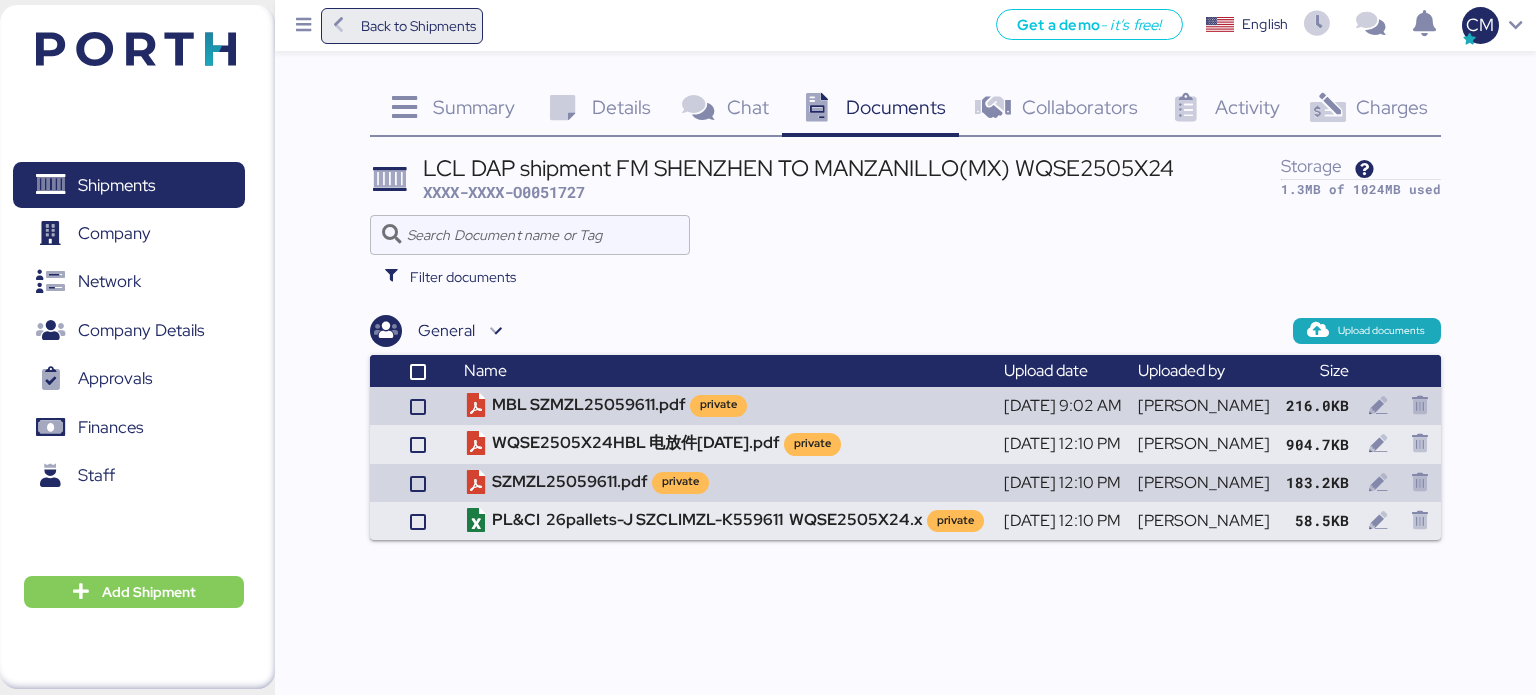 click on "Back to Shipments" at bounding box center [418, 26] 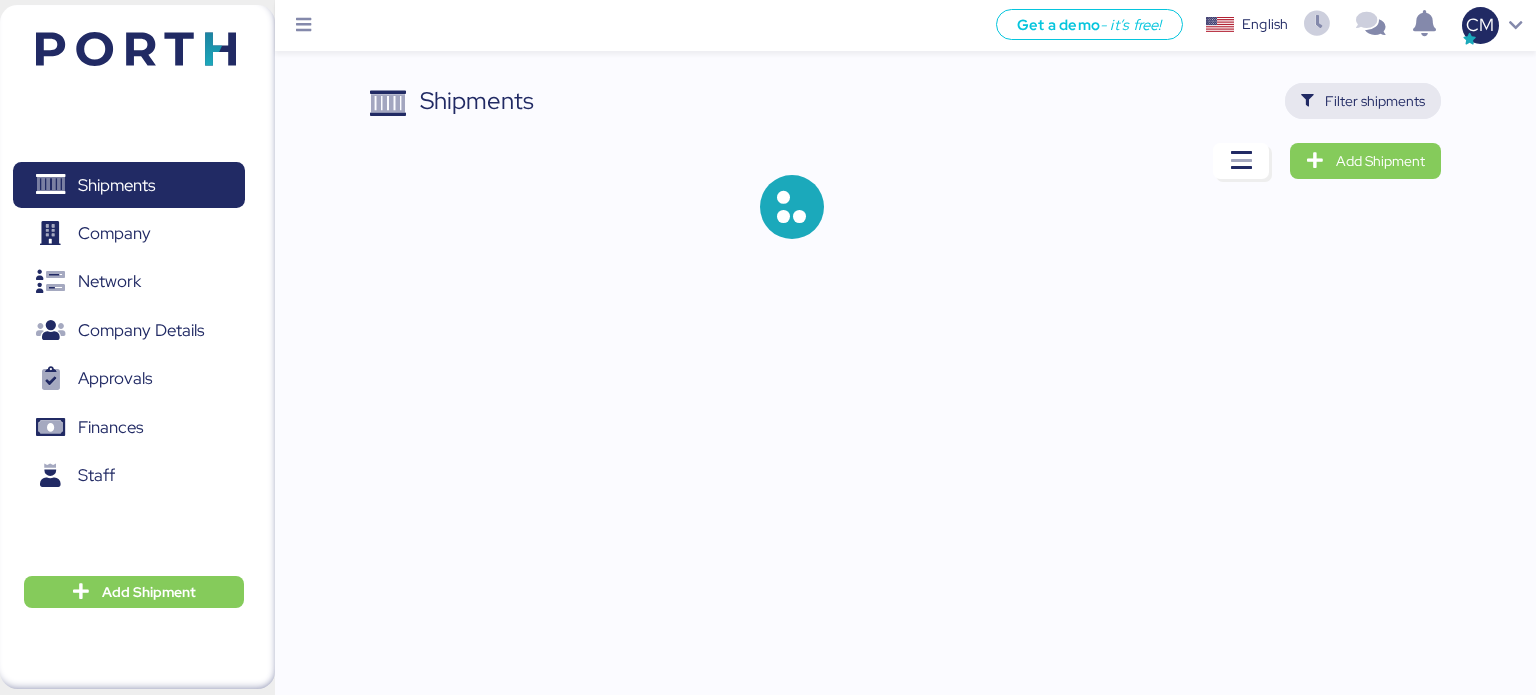 click on "Filter shipments" at bounding box center (1375, 101) 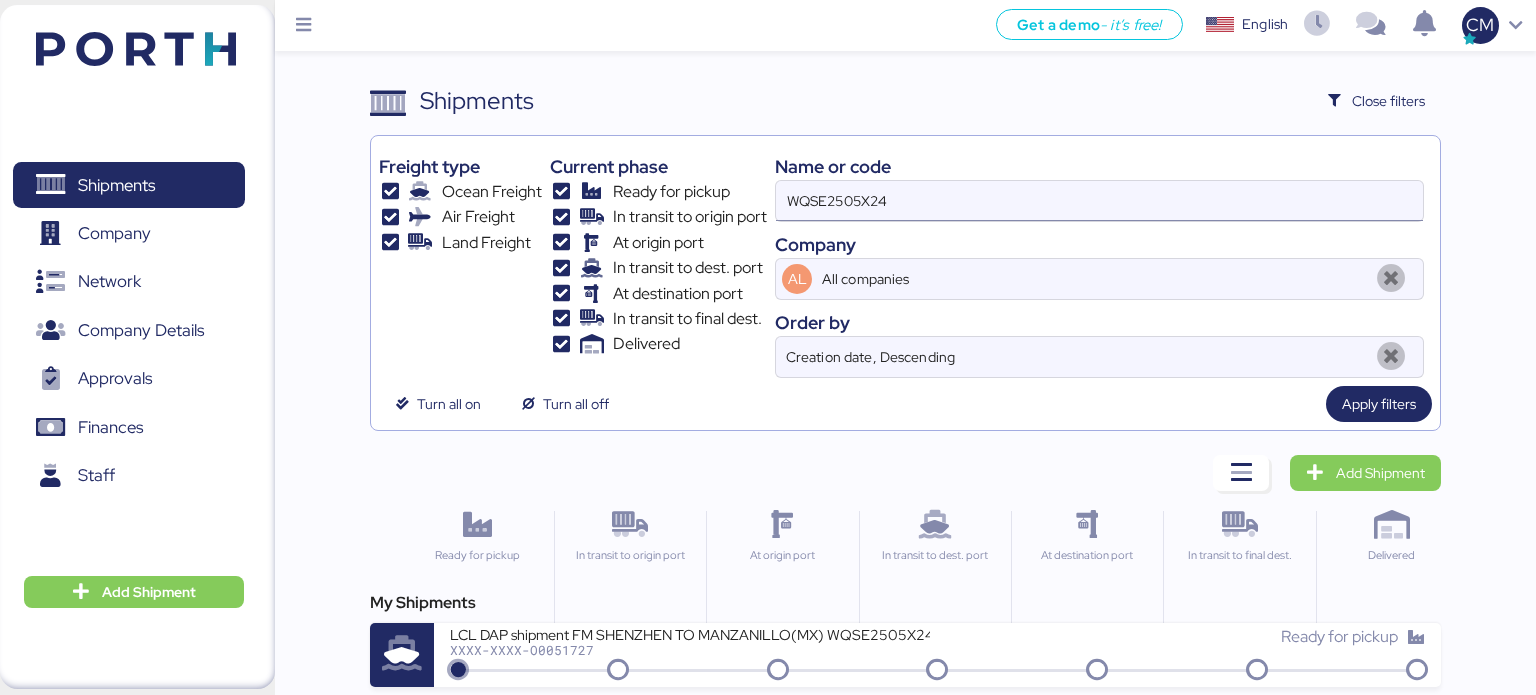 click on "WQSE2505X24" at bounding box center (1099, 201) 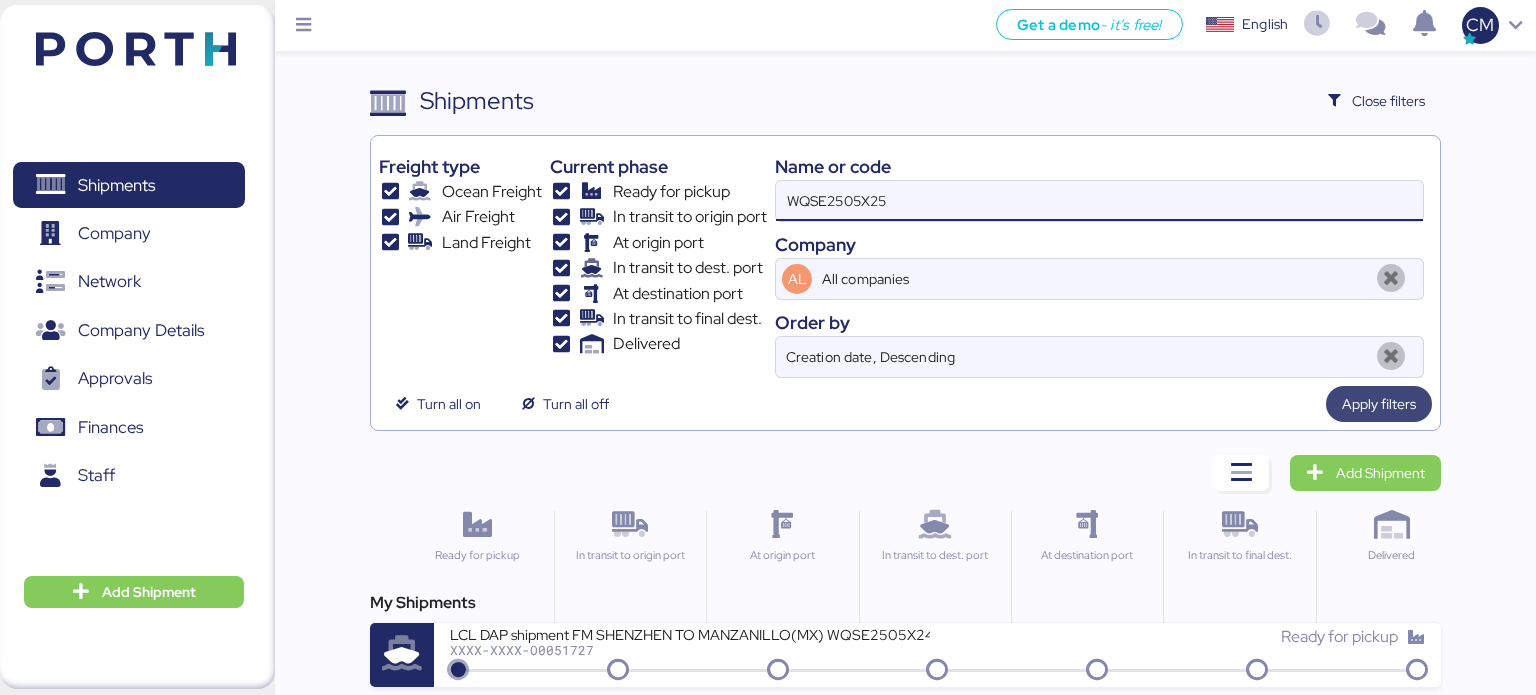 type on "WQSE2505X25" 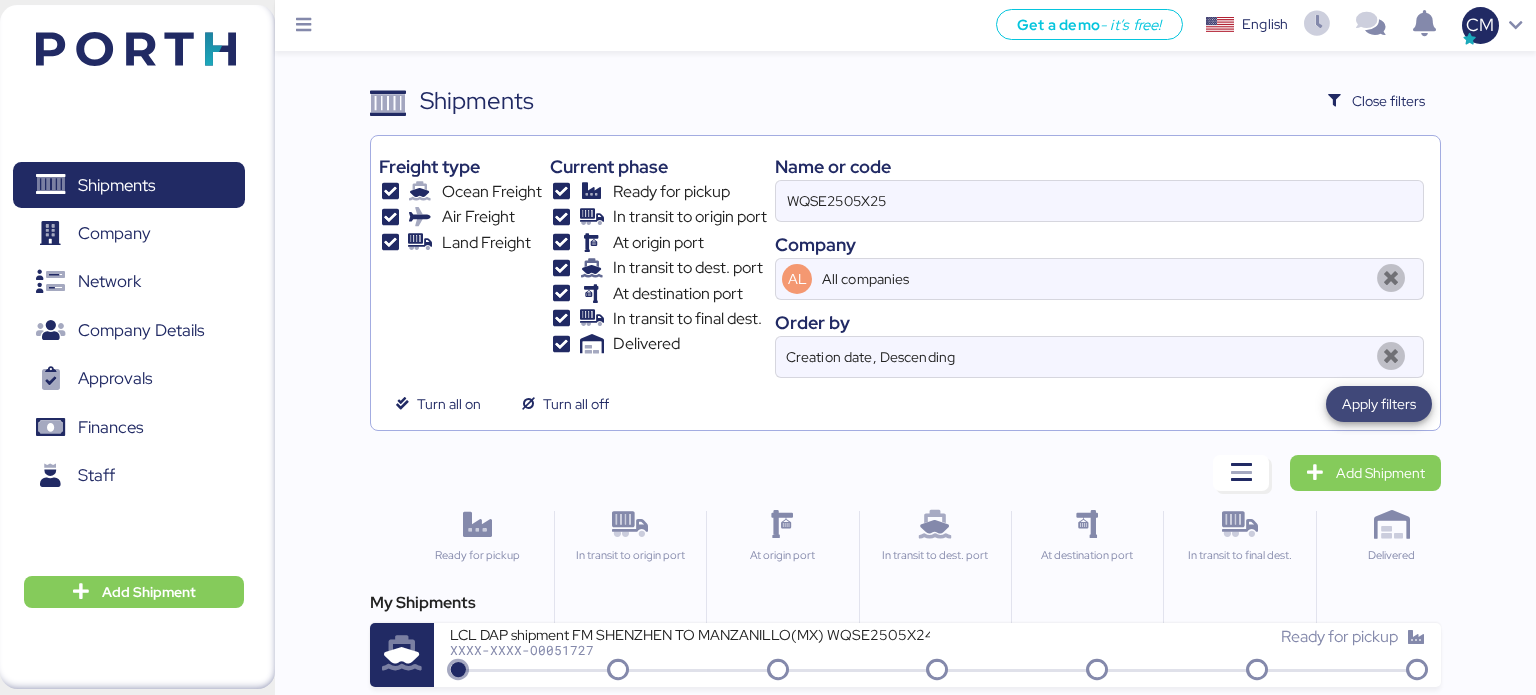 click on "Apply filters" at bounding box center (1379, 404) 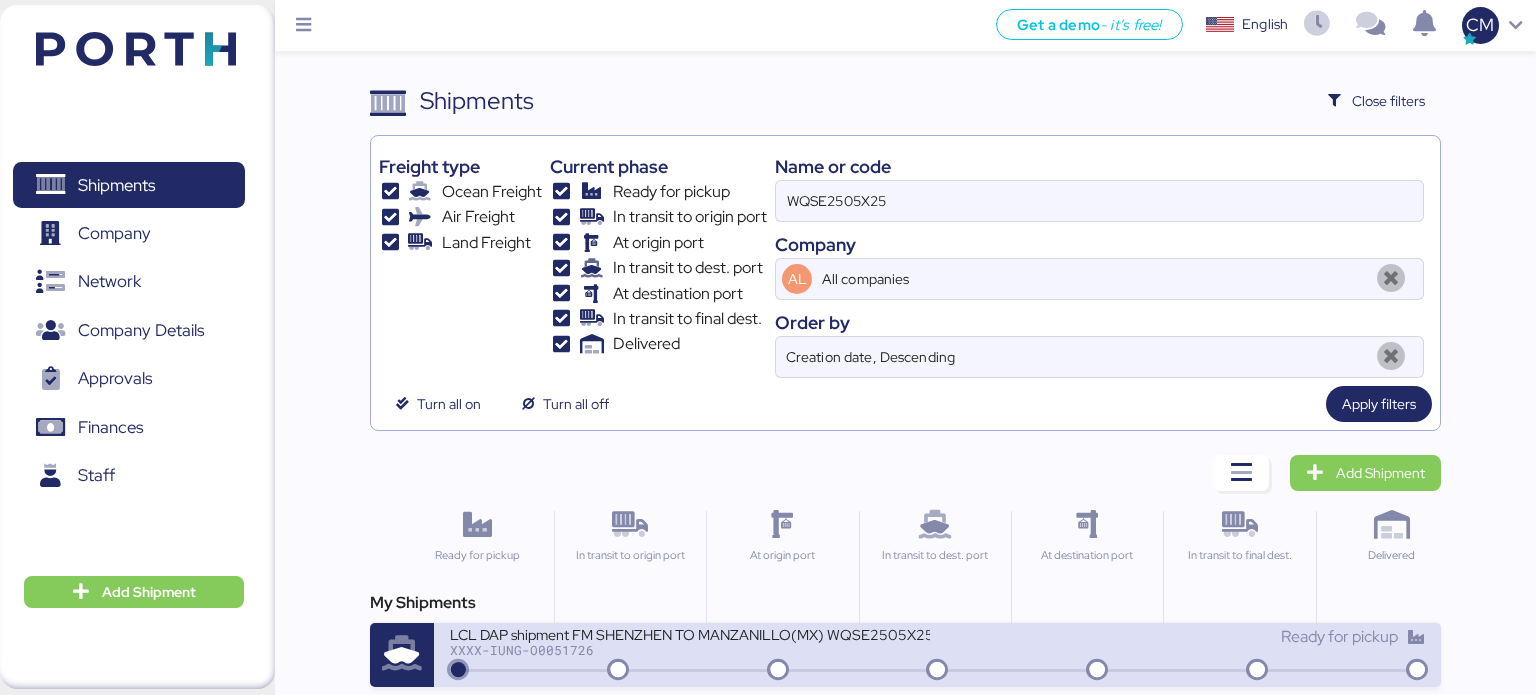 click on "LCL DAP shipment FM SHENZHEN TO MANZANILLO(MX) WQSE2505X25" at bounding box center (690, 633) 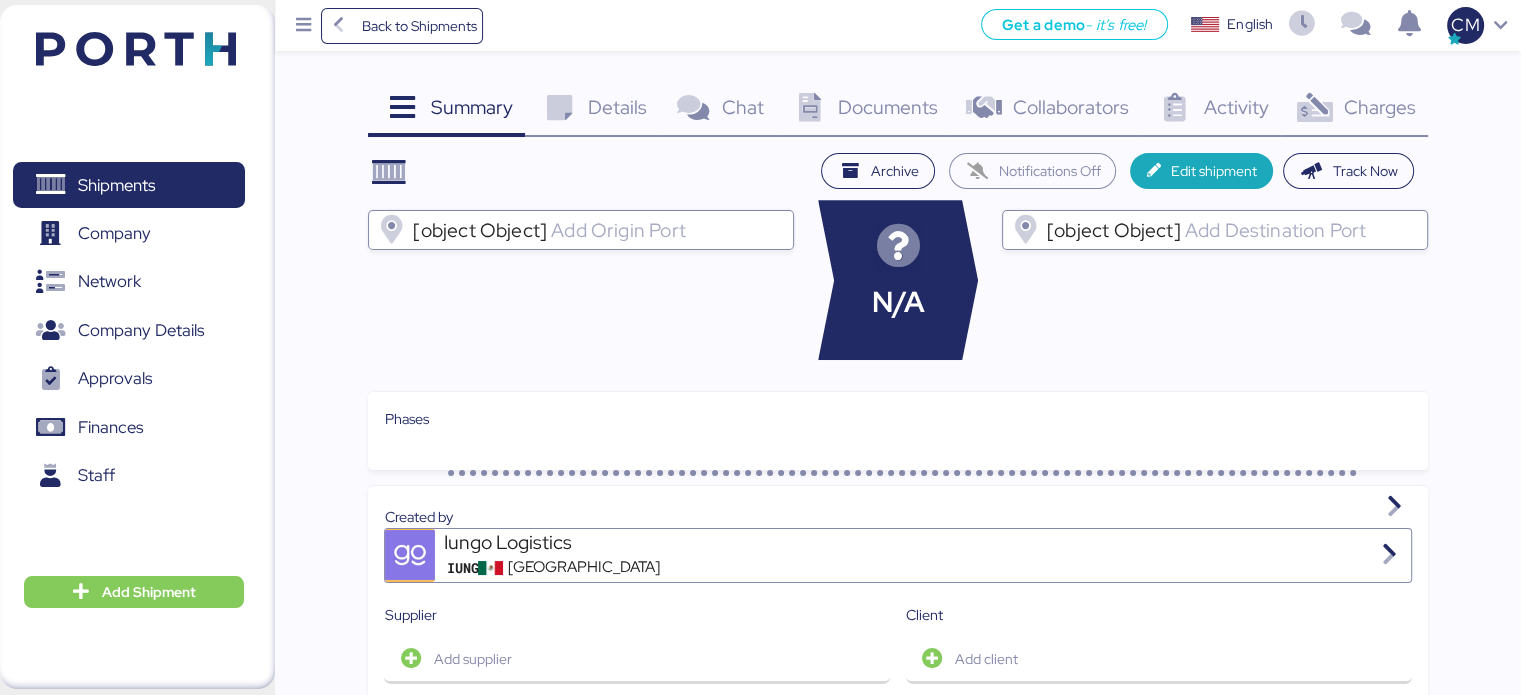 click on "Documents" at bounding box center [888, 107] 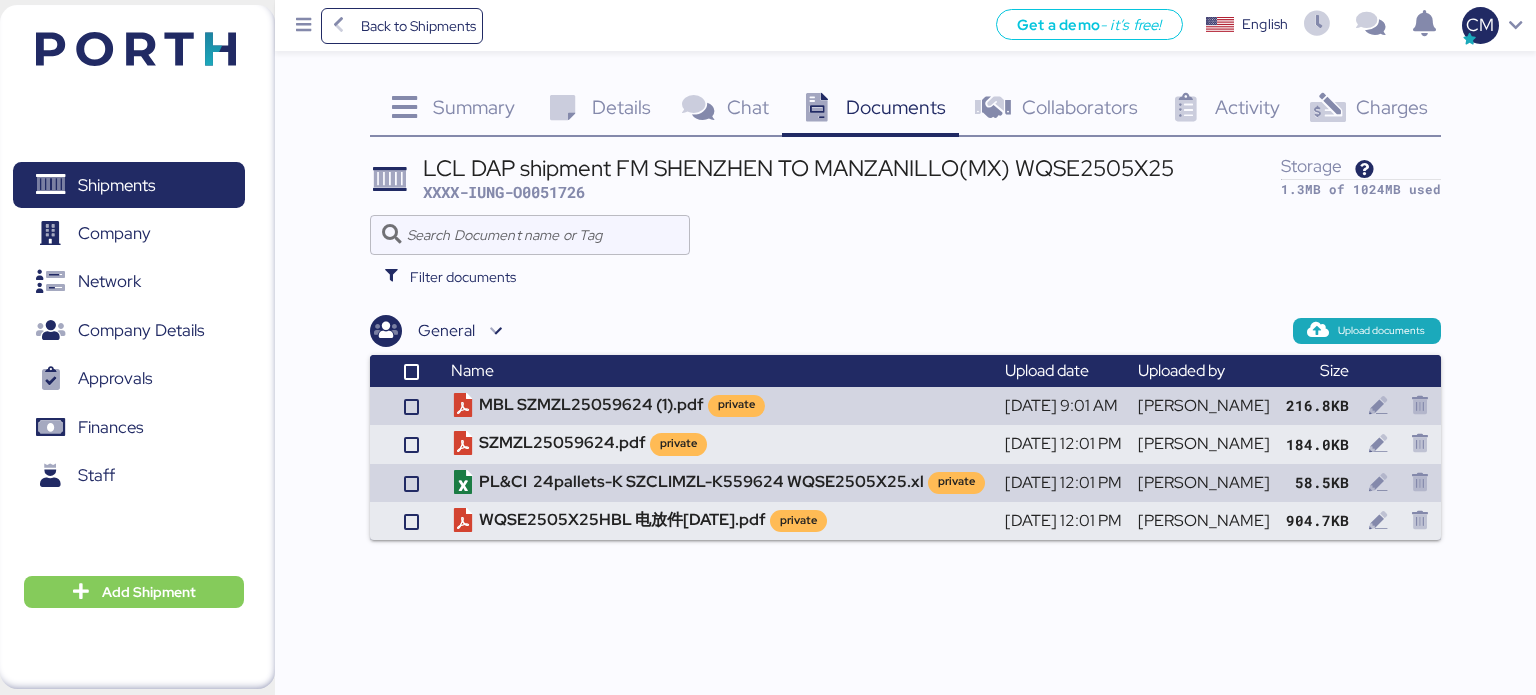 click on "Back to Shipments Get a demo  - it’s free! Get a demo  English Inglés English         CM" at bounding box center [905, 25] 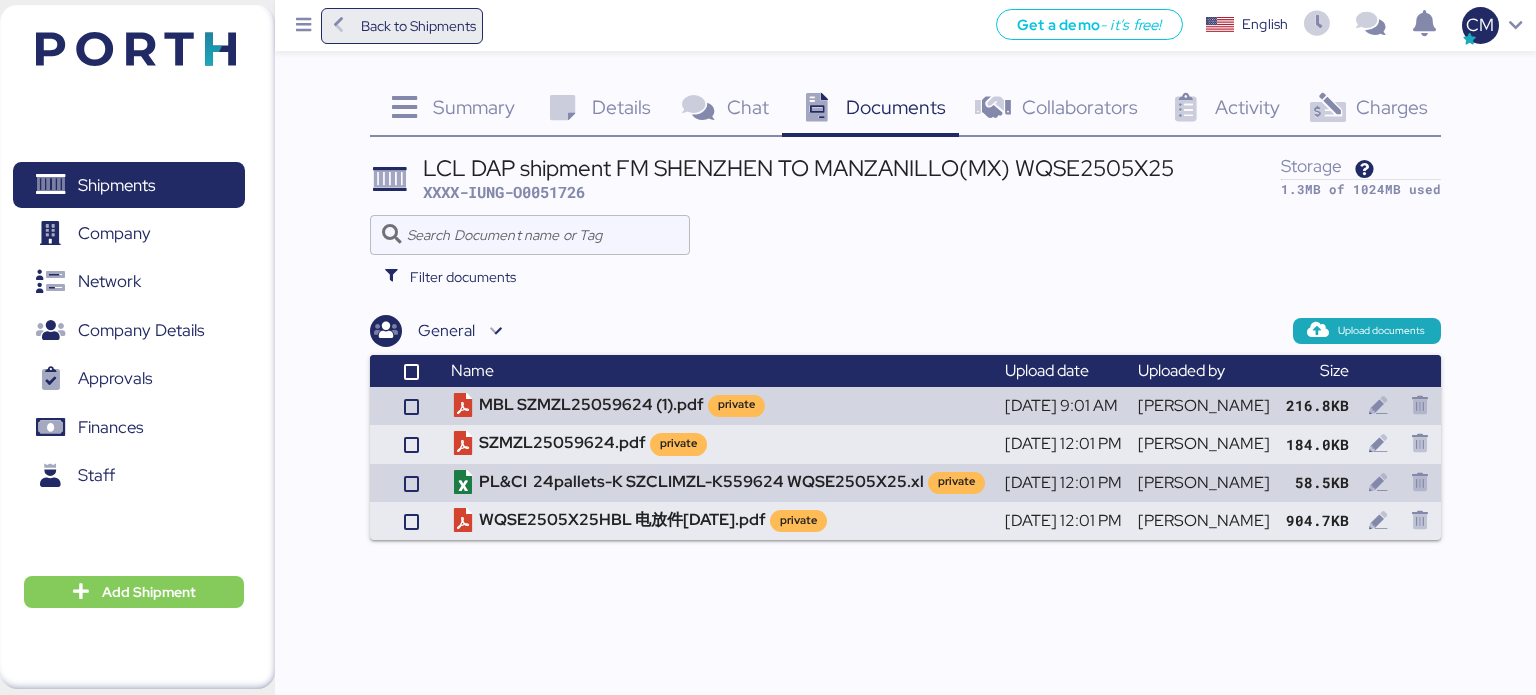 click on "Back to Shipments" at bounding box center [418, 26] 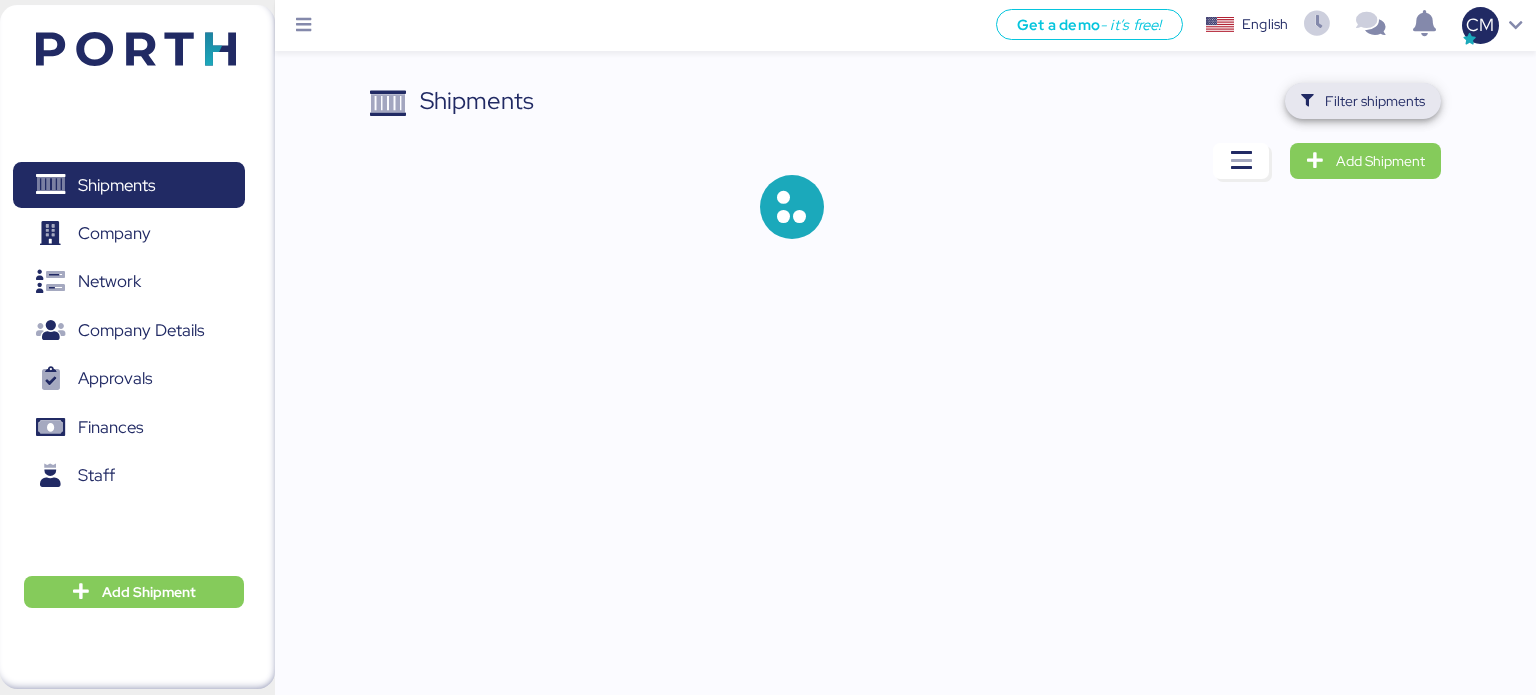 click on "Filter shipments" at bounding box center [1363, 101] 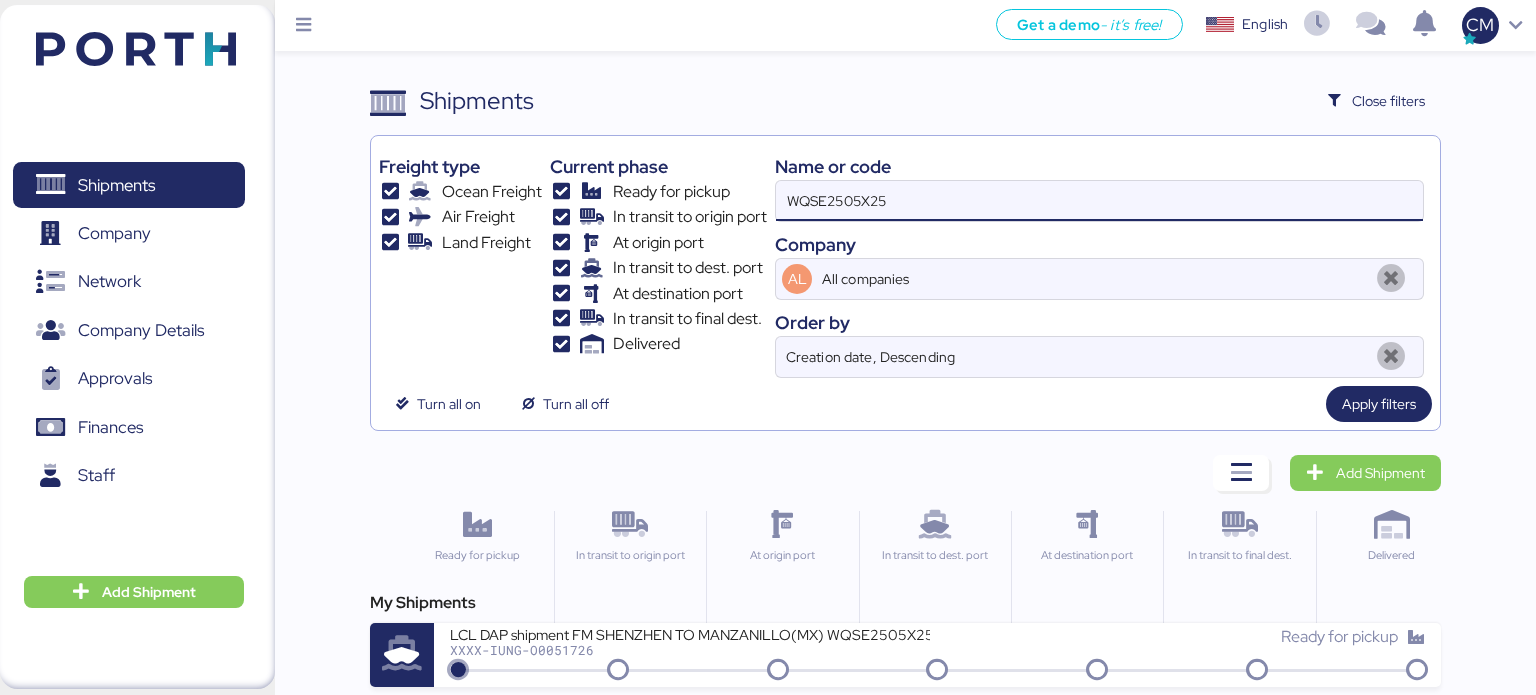 click on "WQSE2505X25" at bounding box center (1099, 201) 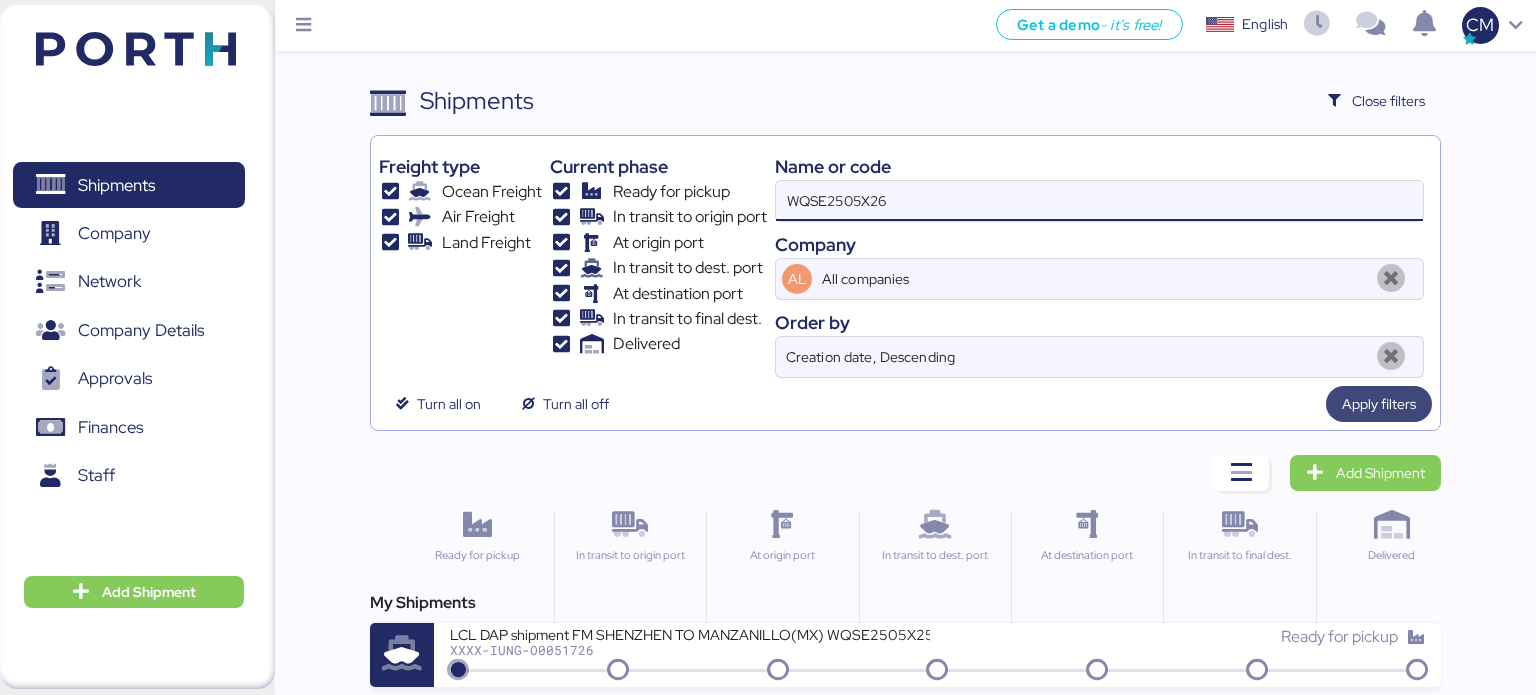type on "WQSE2505X26" 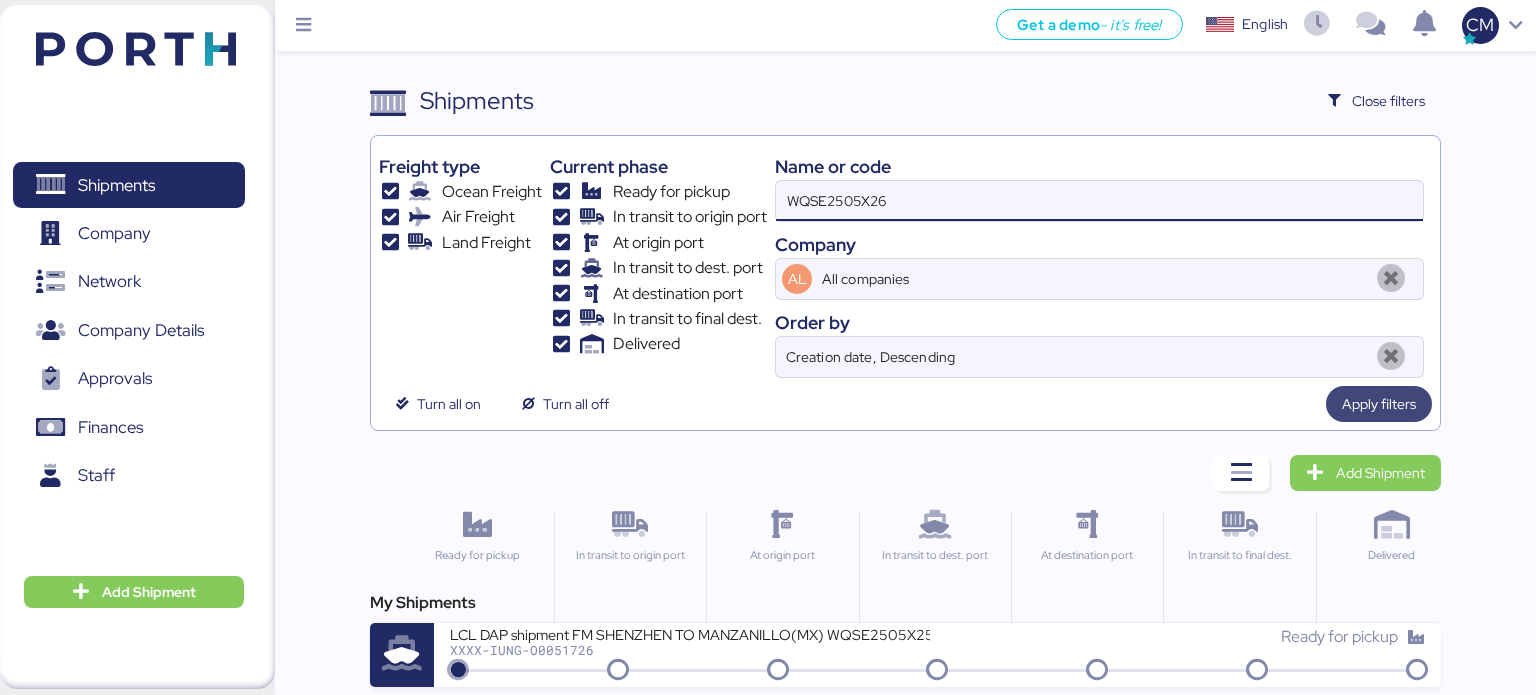 click on "Apply filters" at bounding box center [1379, 404] 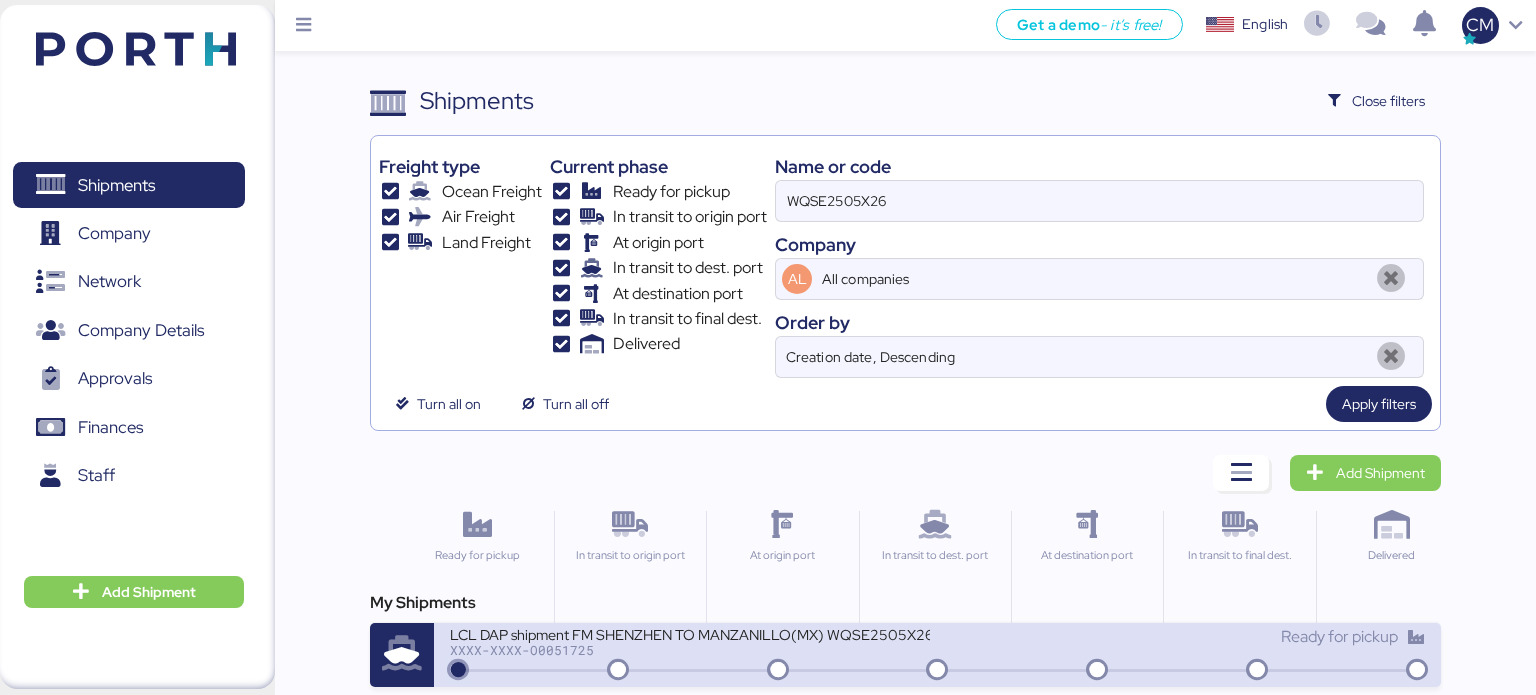 click on "Ready for pickup" at bounding box center (1182, 637) 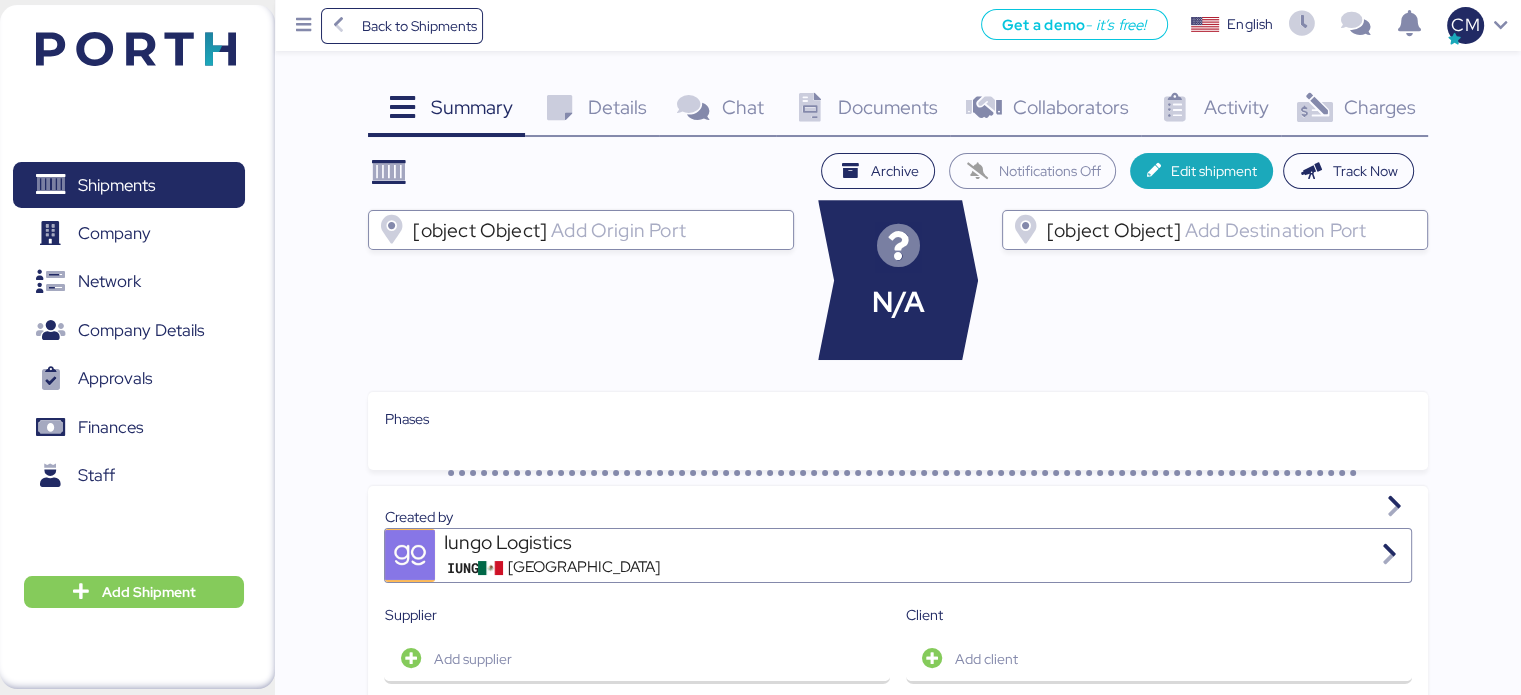 click on "Documents" at bounding box center (888, 107) 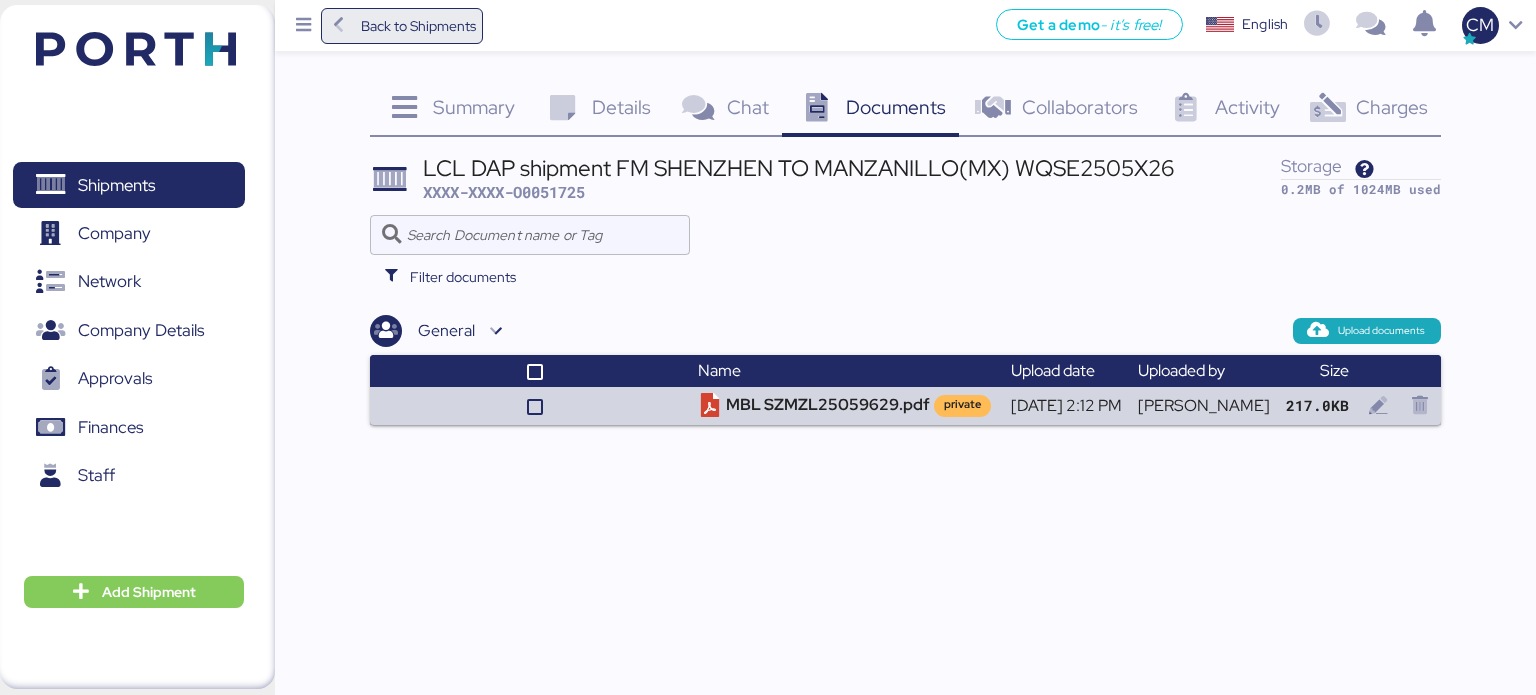 click on "Back to Shipments" at bounding box center [418, 26] 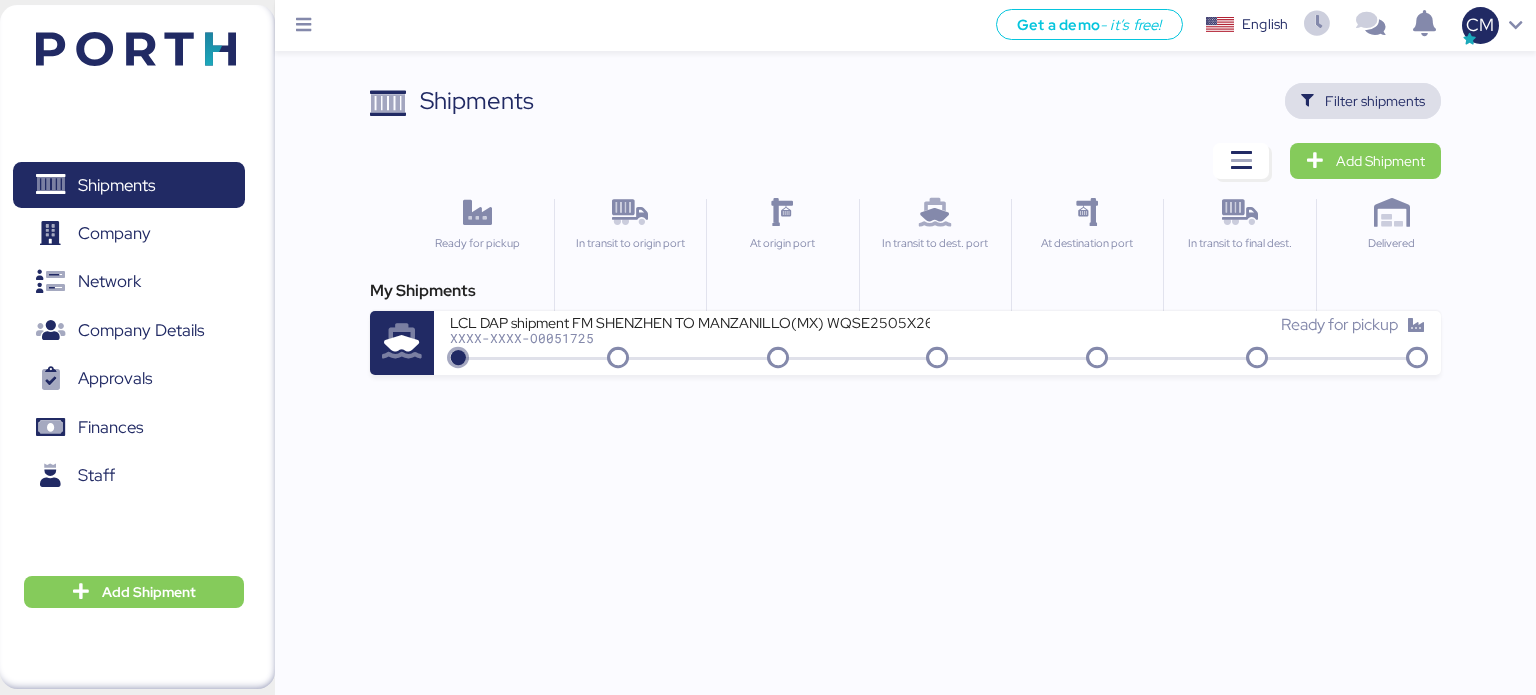 click on "Filter shipments" at bounding box center (1375, 101) 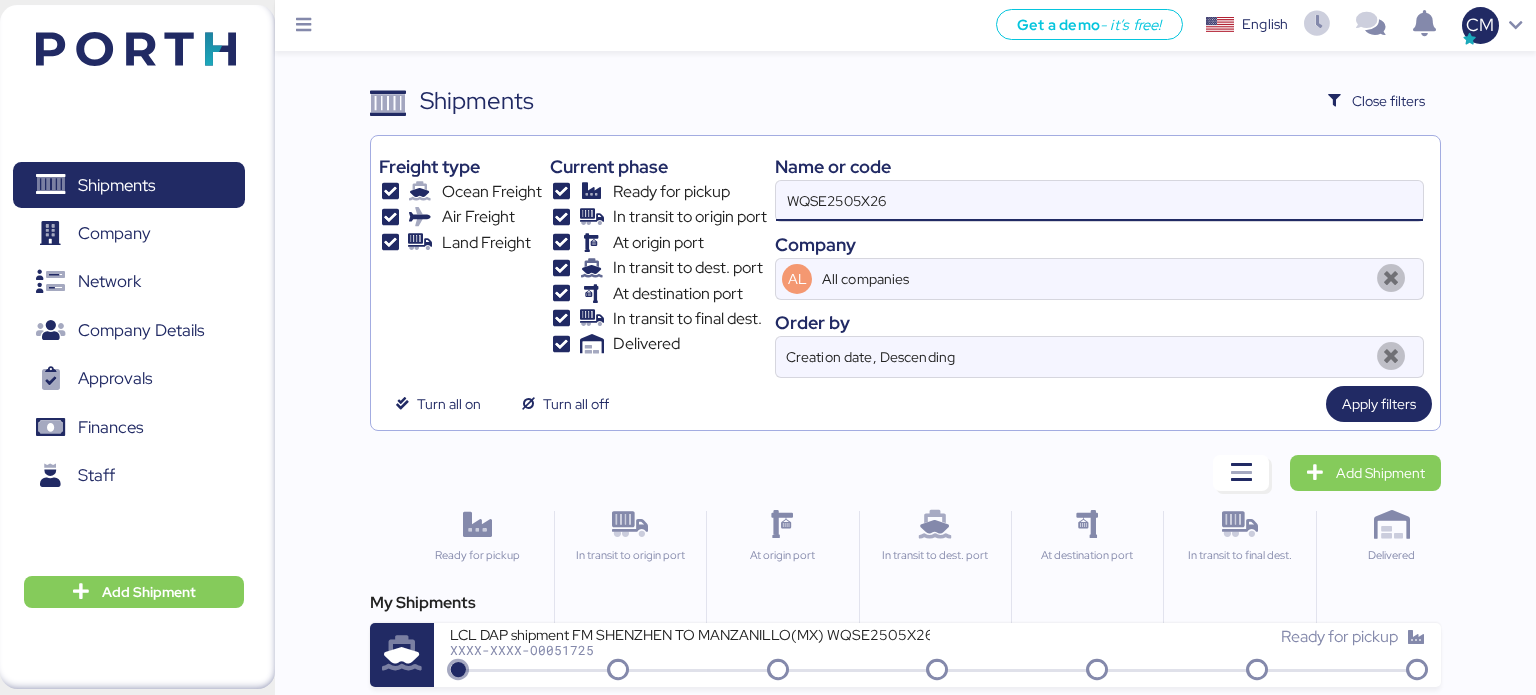 click on "WQSE2505X26" at bounding box center [1099, 201] 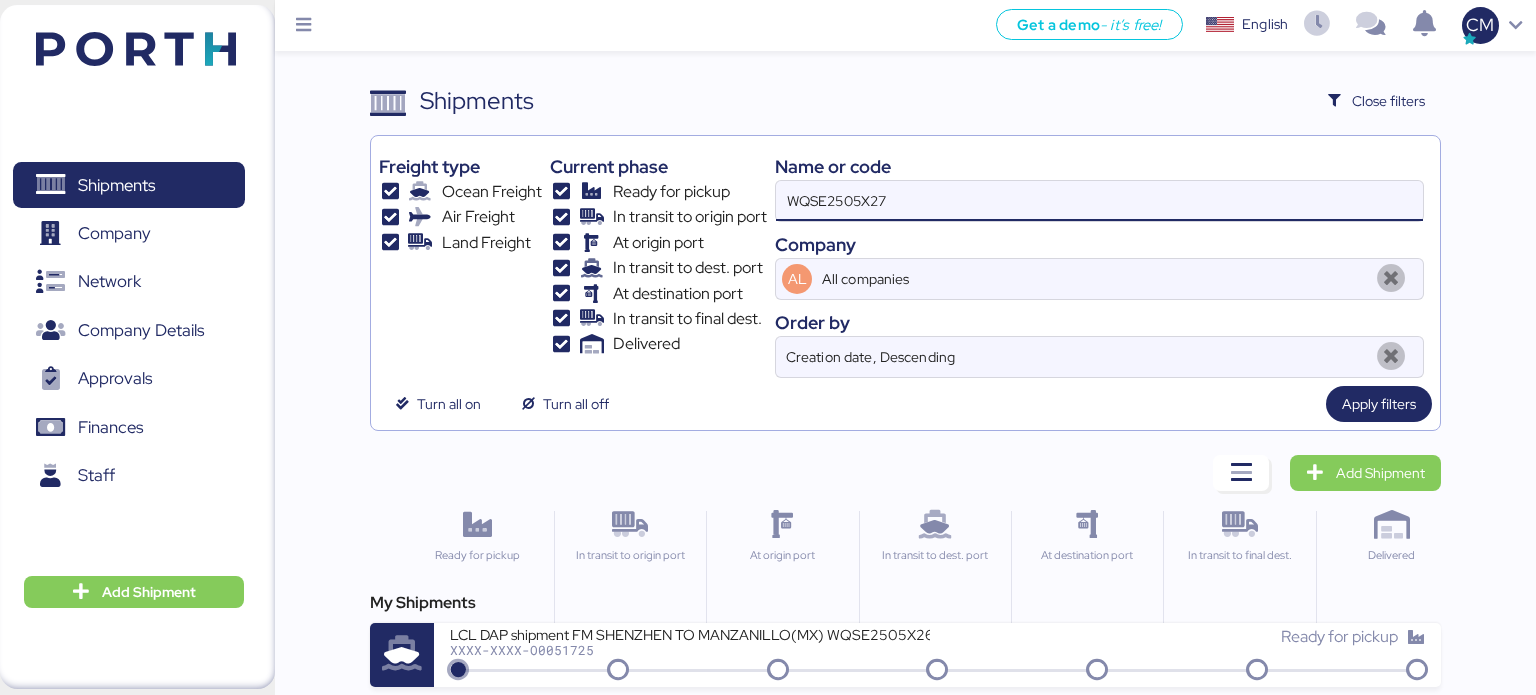type on "WQSE2505X27" 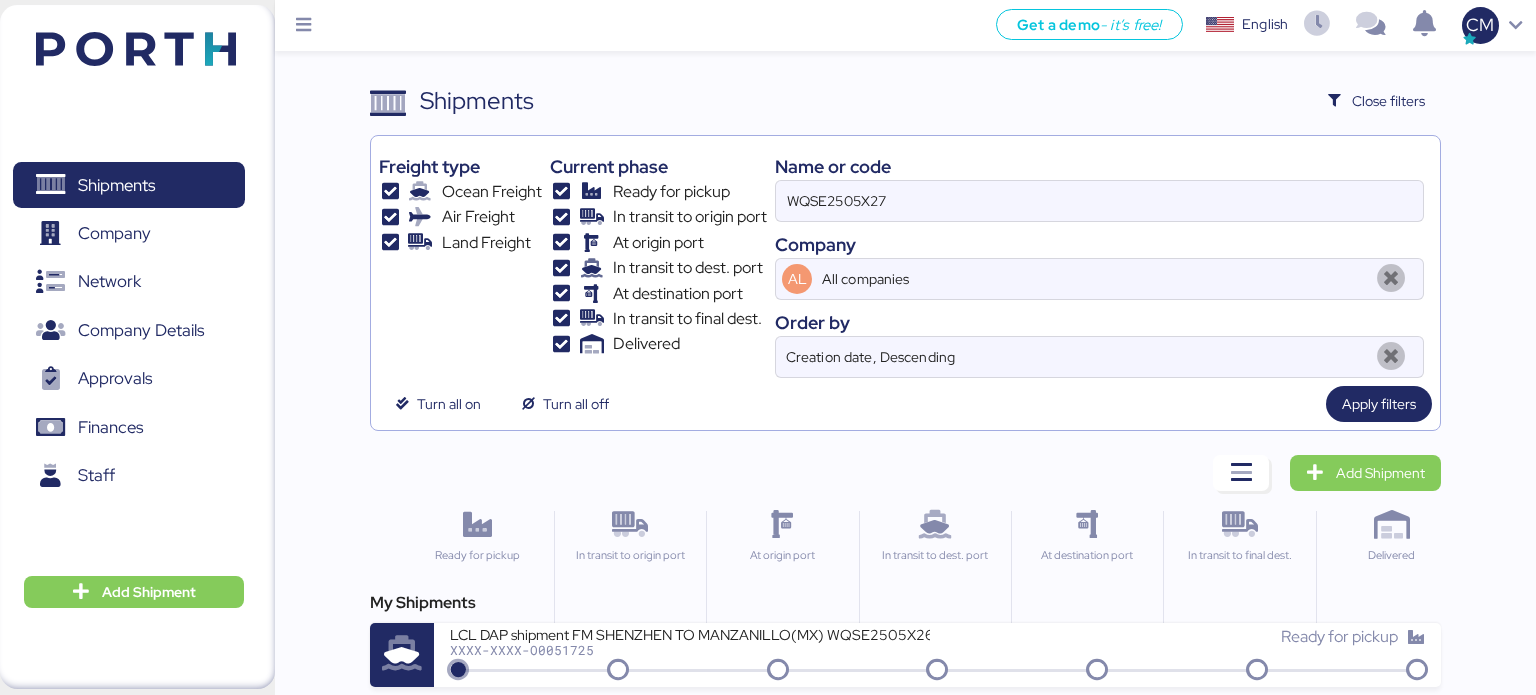 click on "Freight type   Ocean Freight   Air Freight   Land Freight Current phase   Ready for pickup   In transit to origin port   At origin port   In transit to dest. port   At destination port   In transit to final dest.   Delivered Name or code WQSE2505X27 Company AL All companies   Order by Creation date, Descending     Turn all on   Turn all off Apply filters" at bounding box center (906, 283) 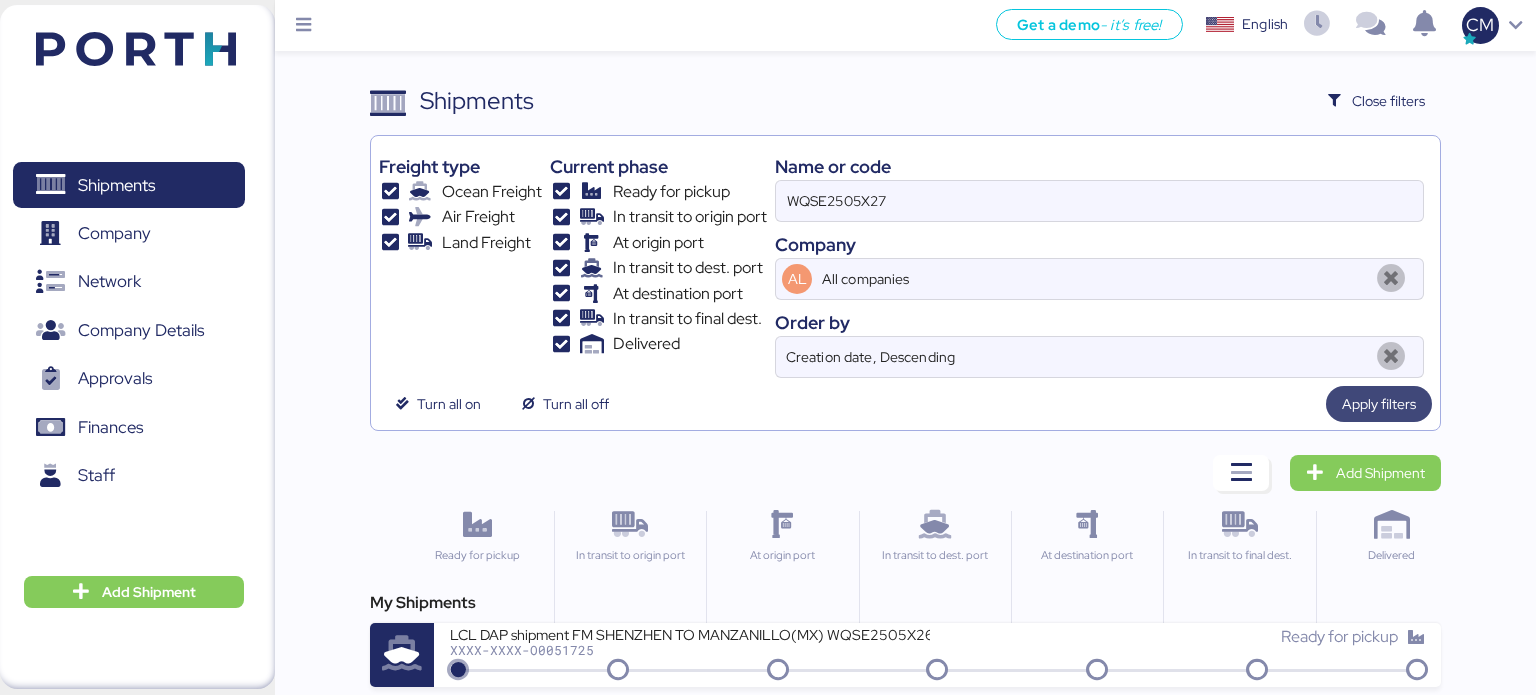 click on "Apply filters" at bounding box center [1379, 404] 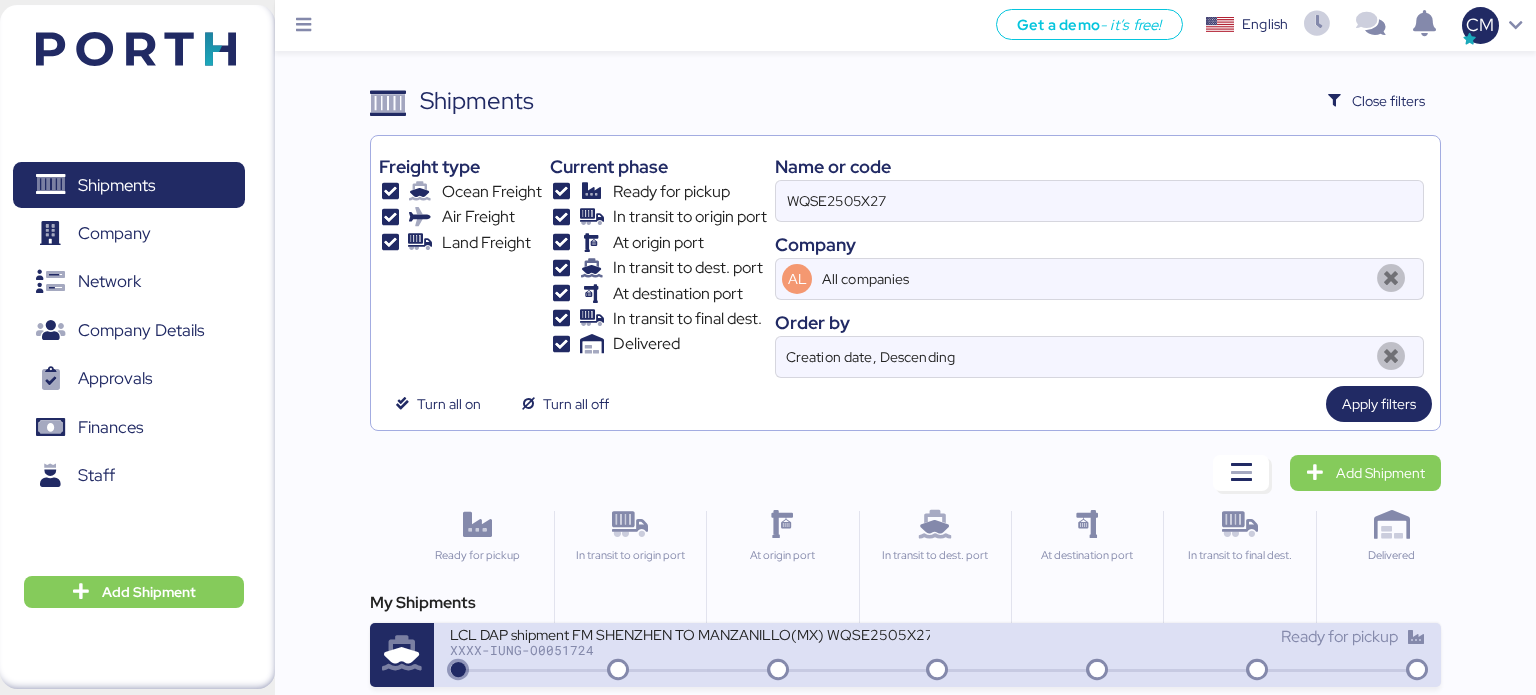 click on "LCL DAP shipment FM SHENZHEN TO MANZANILLO(MX) WQSE2505X27" at bounding box center [690, 633] 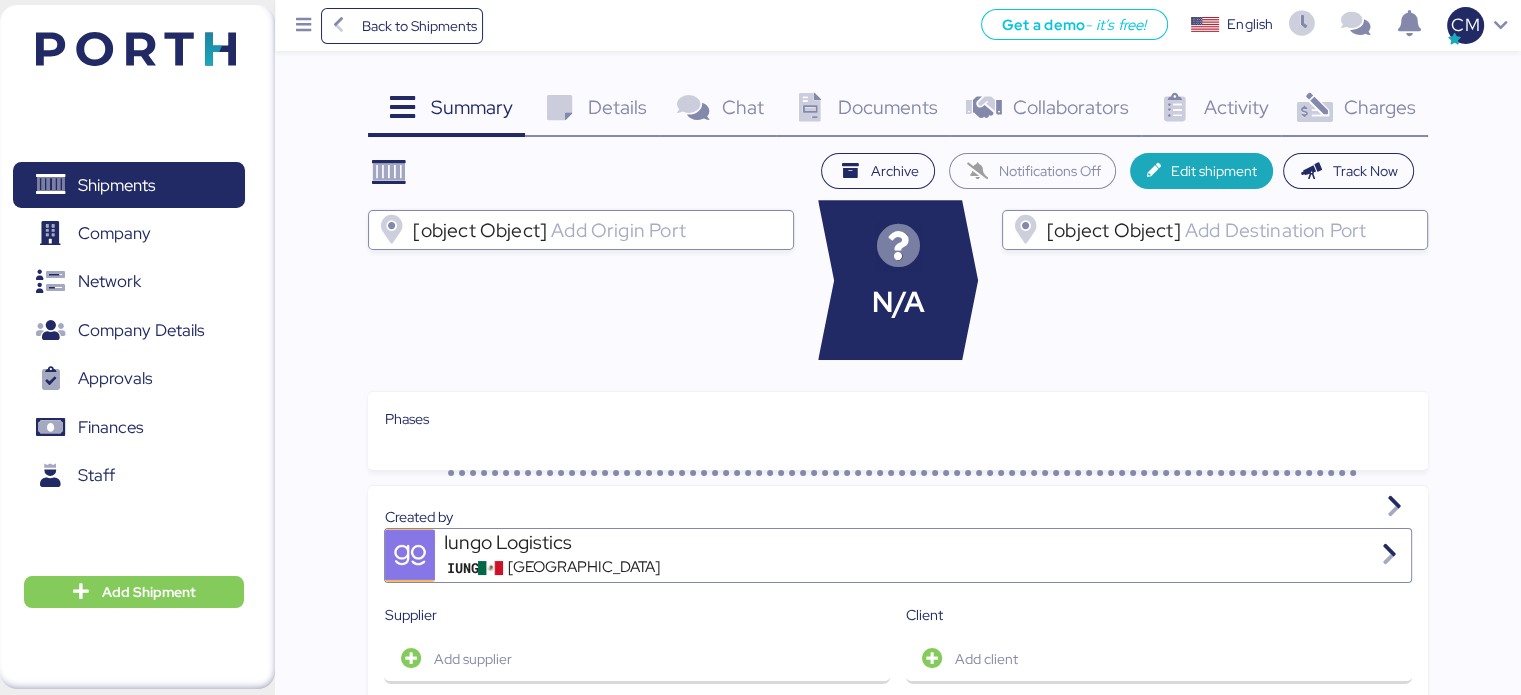 click on "Documents" at bounding box center [888, 107] 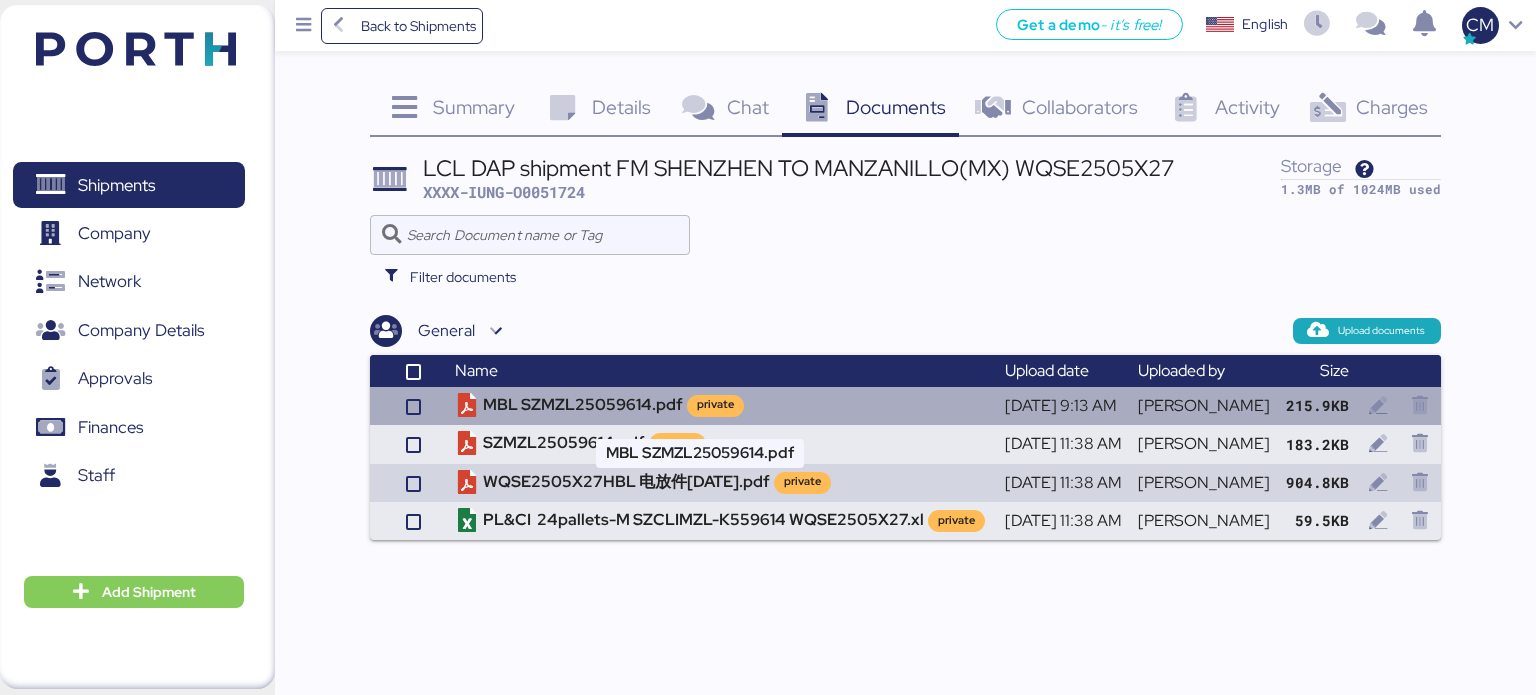 click on "MBL SZMZL25059614.pdf
private" at bounding box center (722, 406) 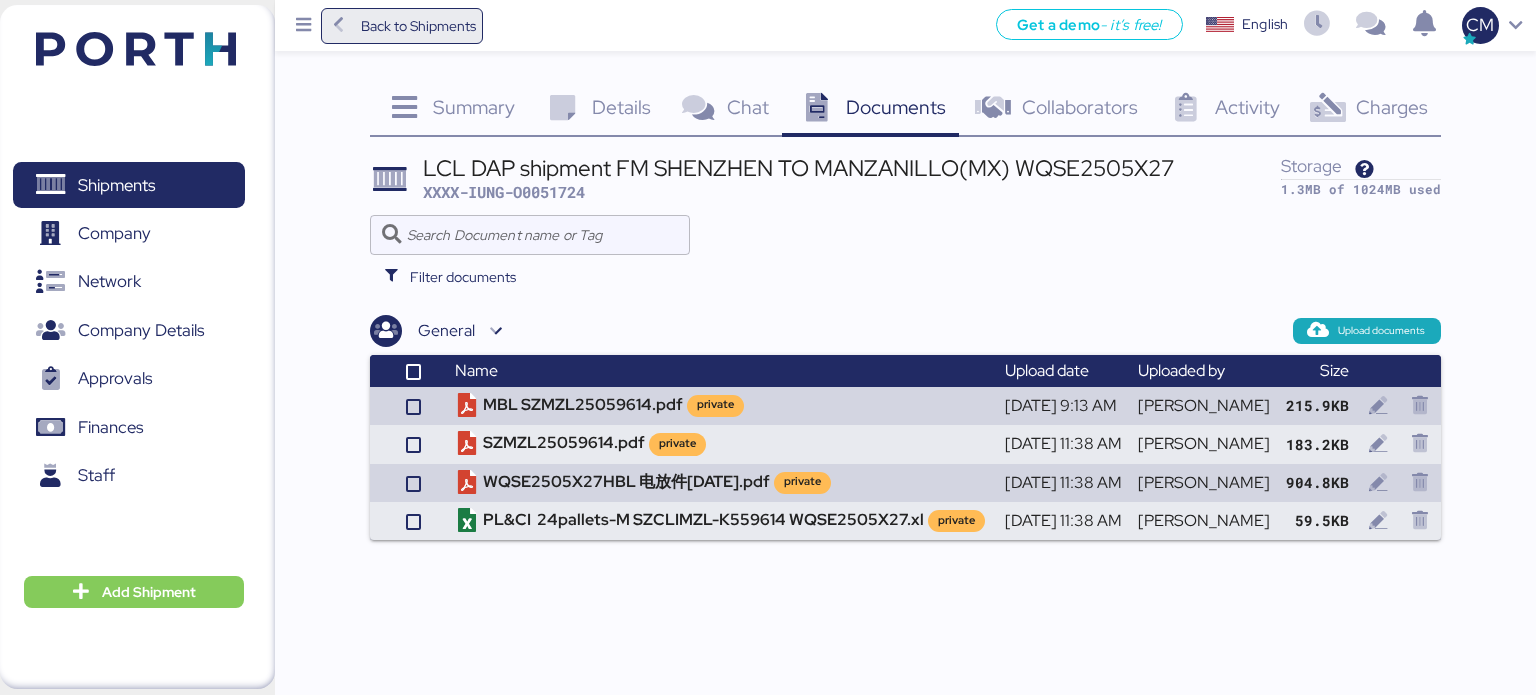 click on "Back to Shipments" at bounding box center [418, 26] 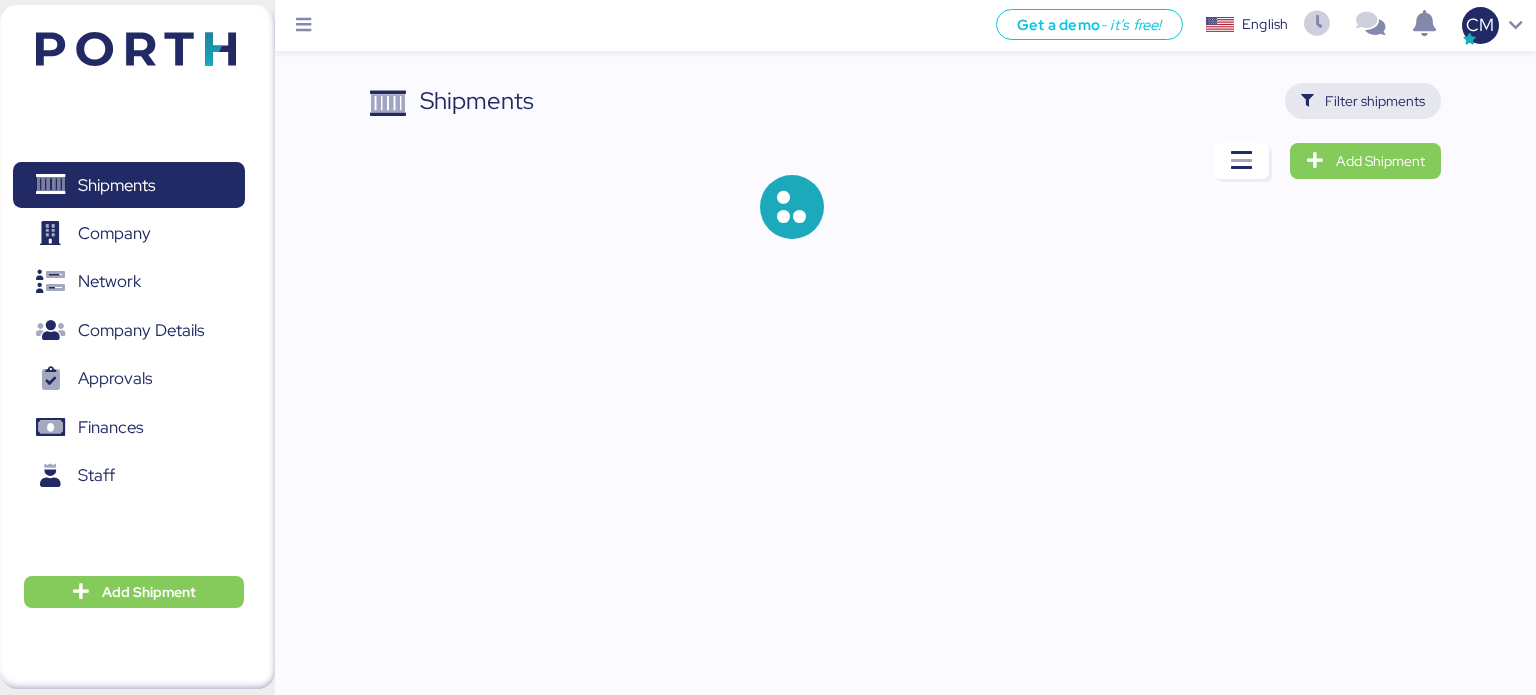 click on "Filter shipments" at bounding box center (1375, 101) 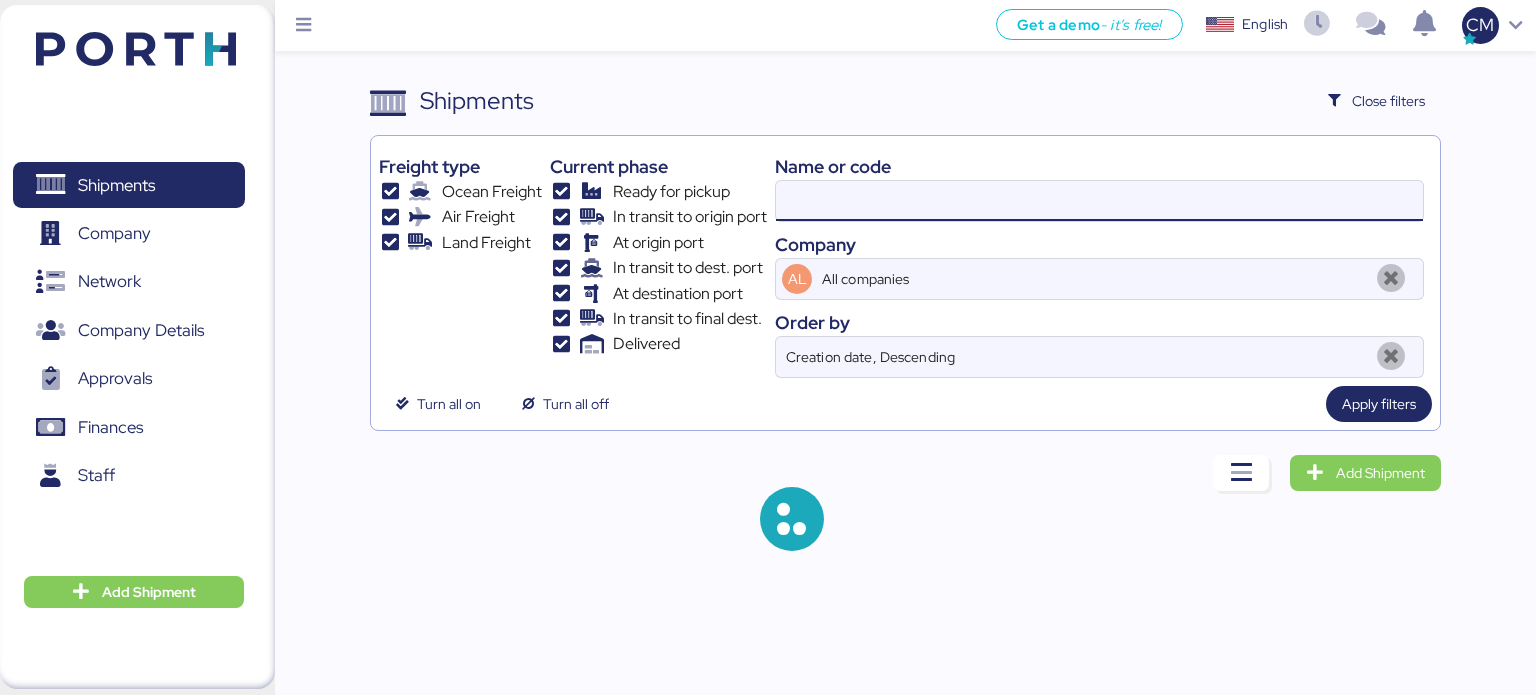 click at bounding box center [1099, 201] 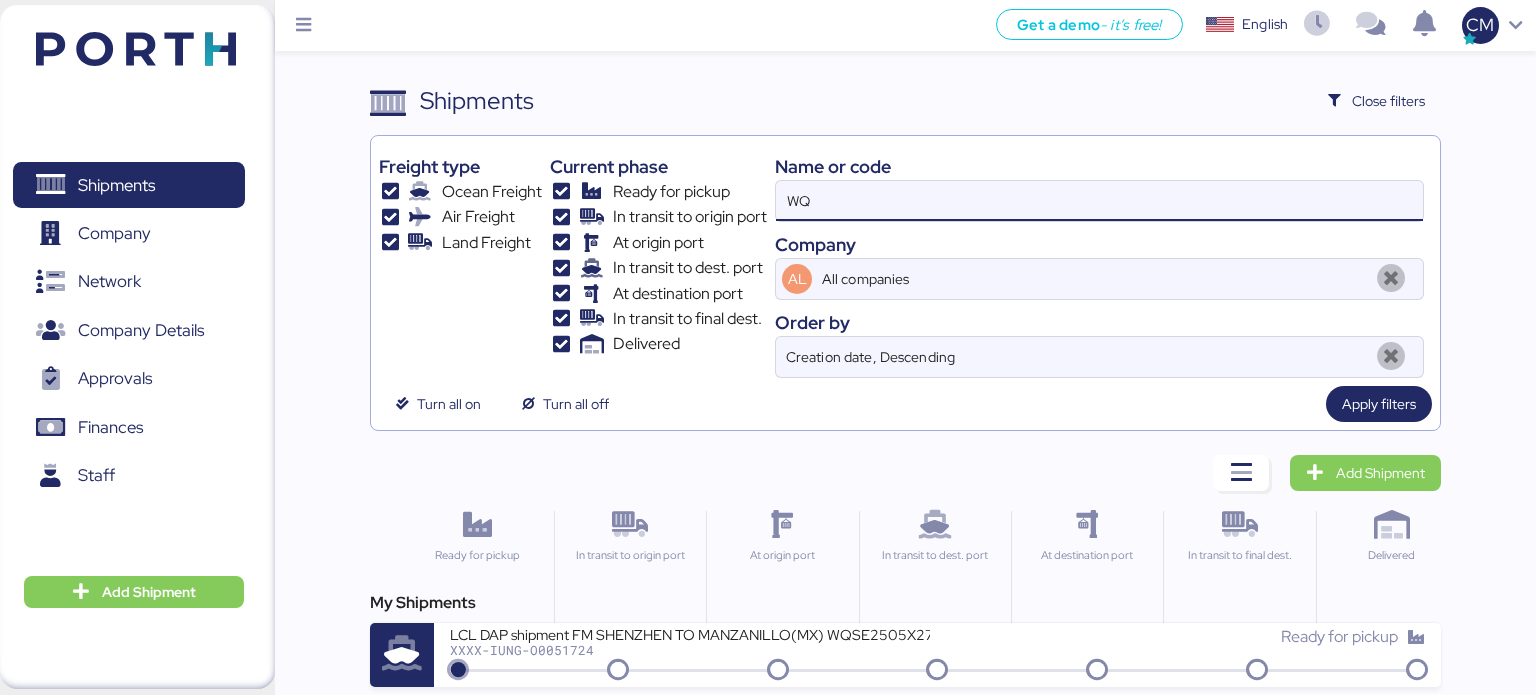 type on "W" 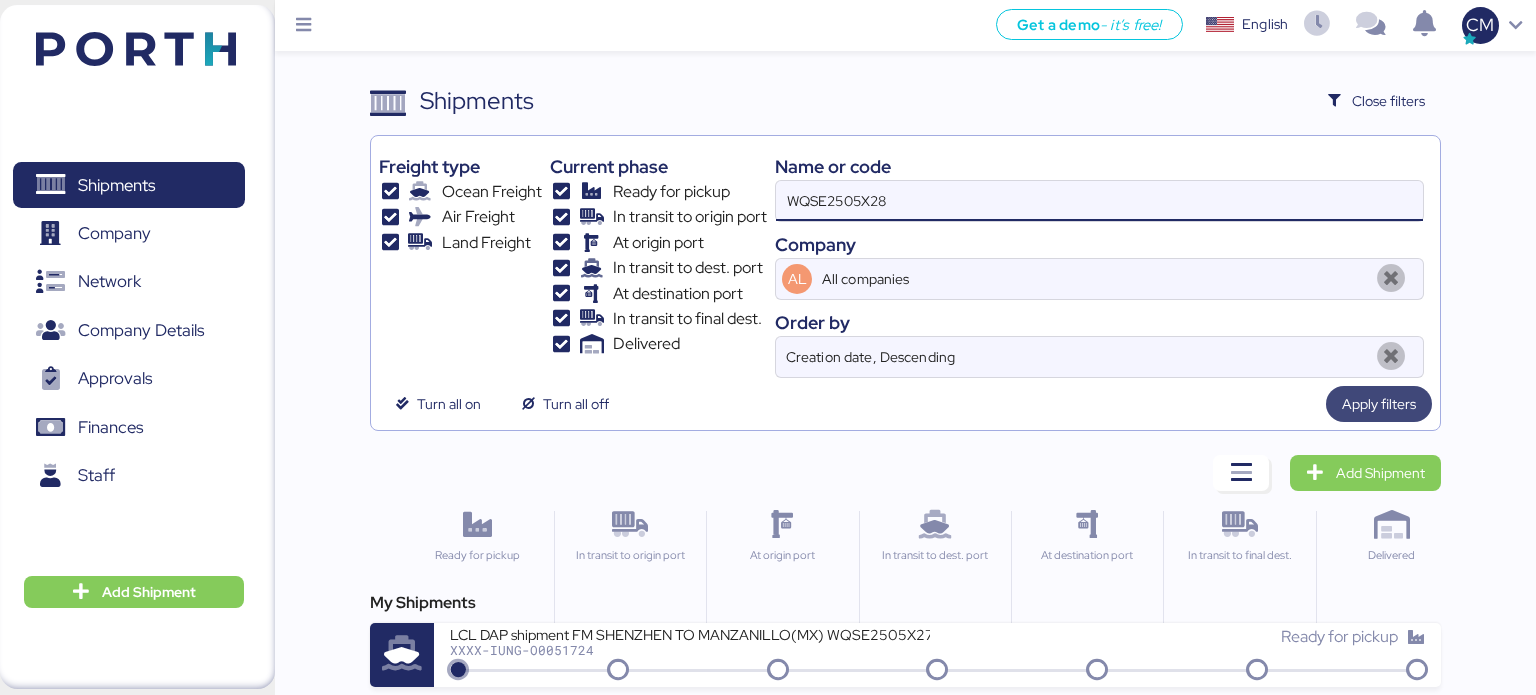 type on "WQSE2505X28" 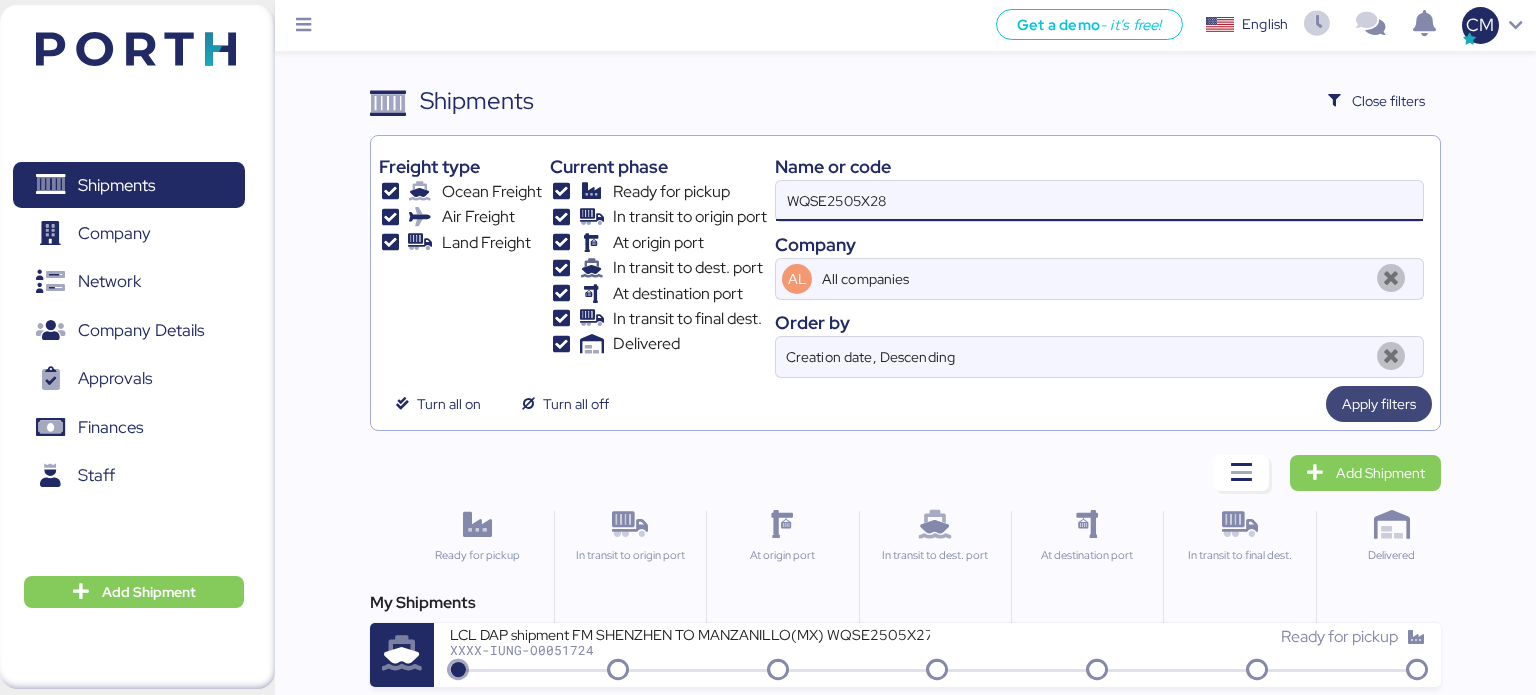 click on "Apply filters" at bounding box center (1379, 404) 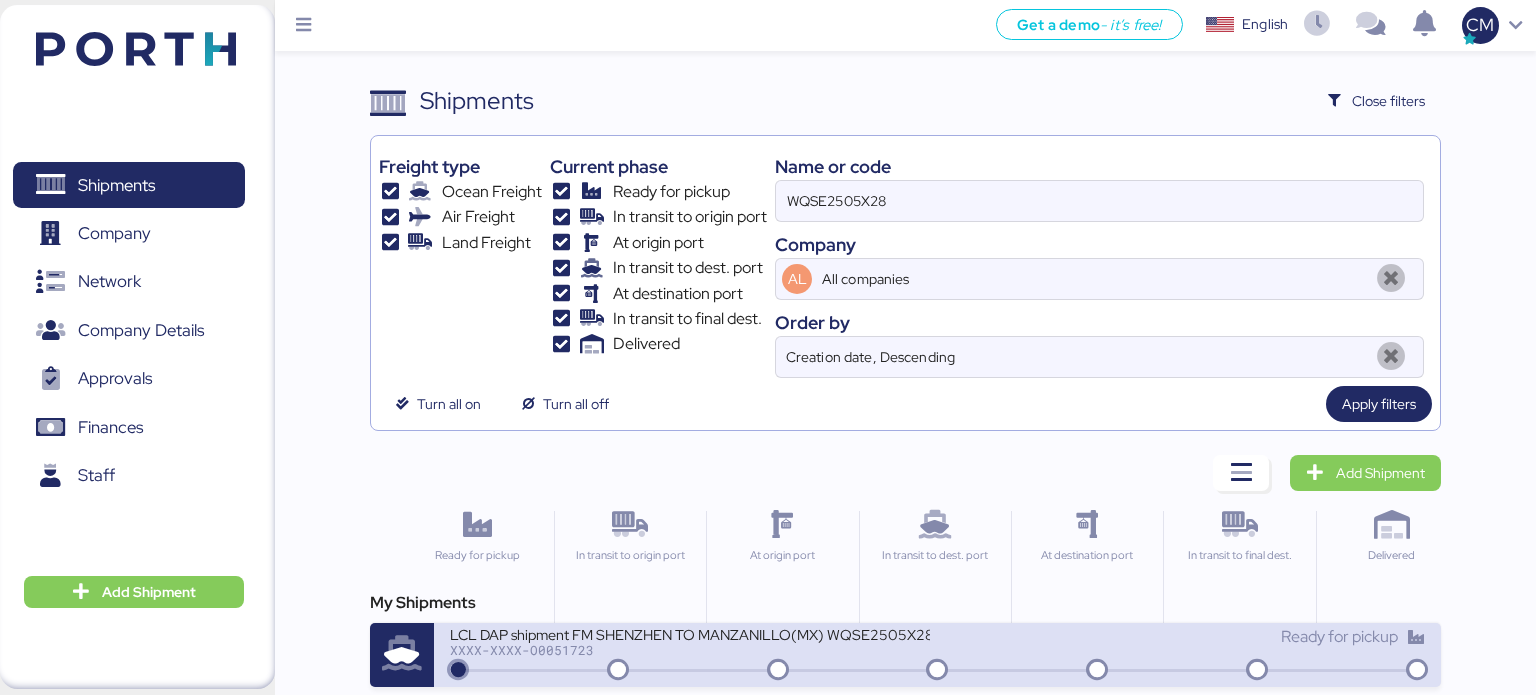 click on "Ready for pickup" at bounding box center (1182, 637) 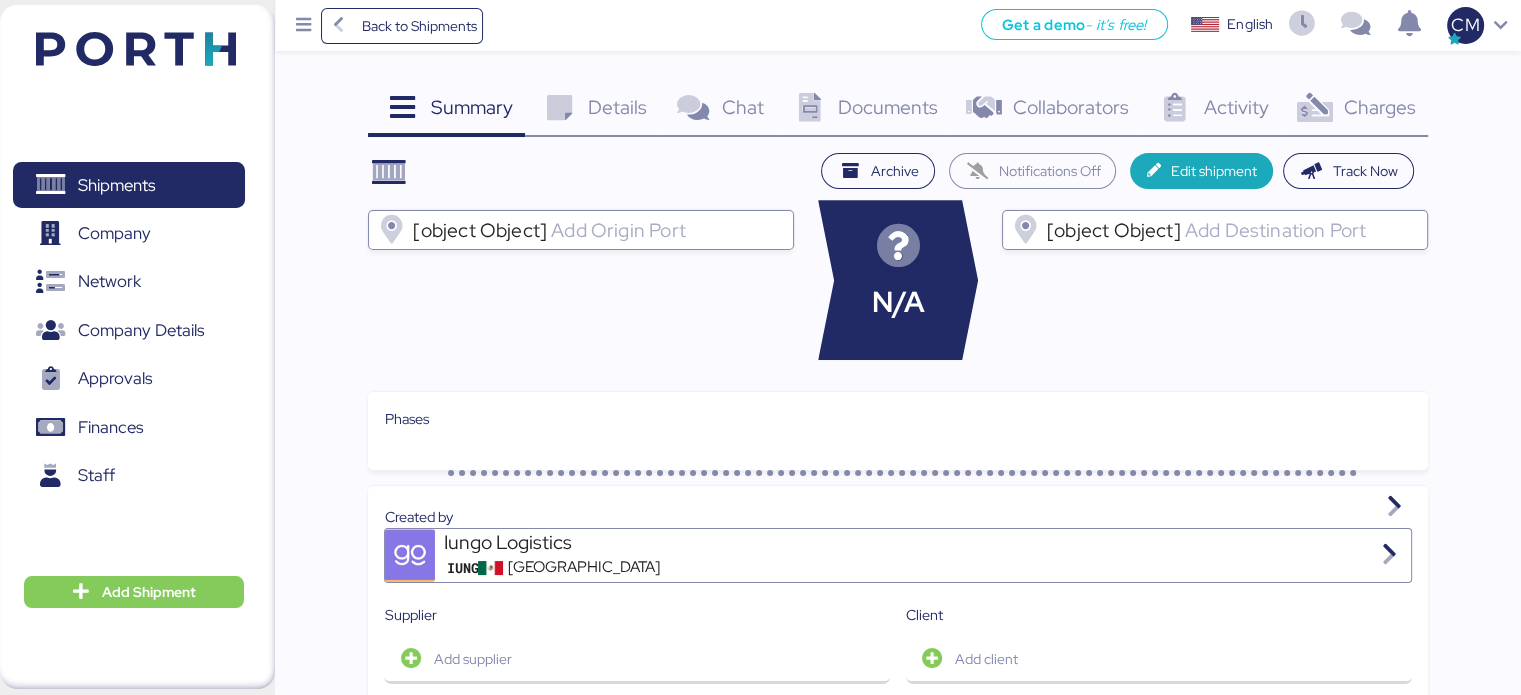 click on "Documents" at bounding box center (888, 107) 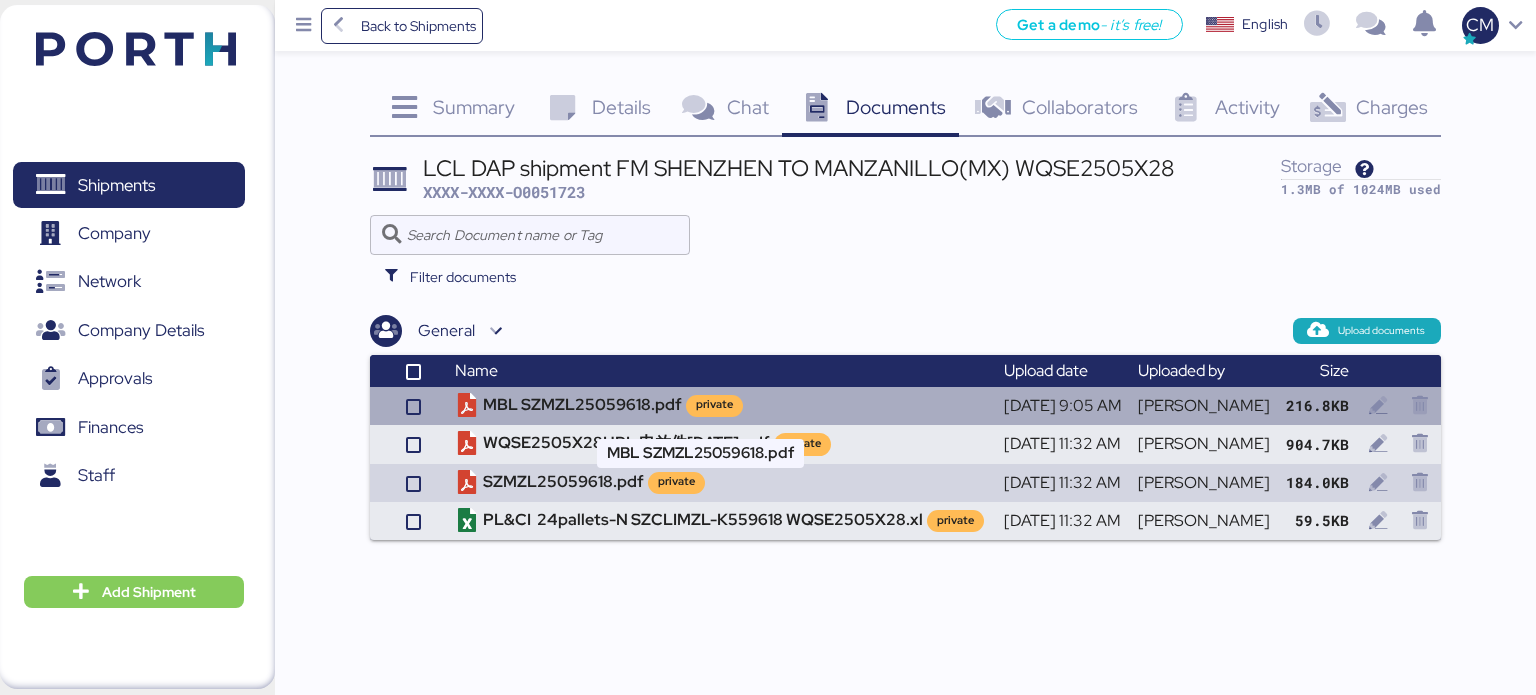 click on "MBL SZMZL25059618.pdf
private" at bounding box center (721, 406) 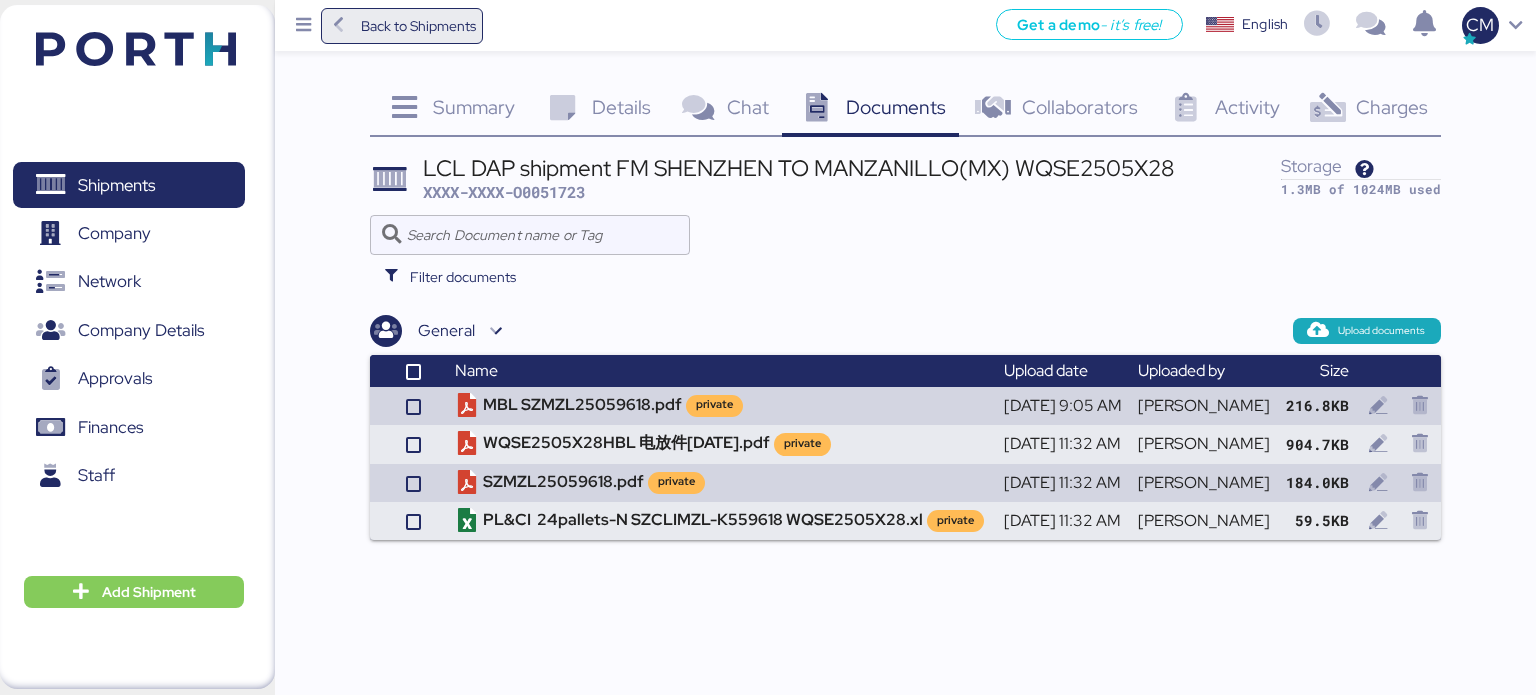 click on "Back to Shipments" at bounding box center [418, 26] 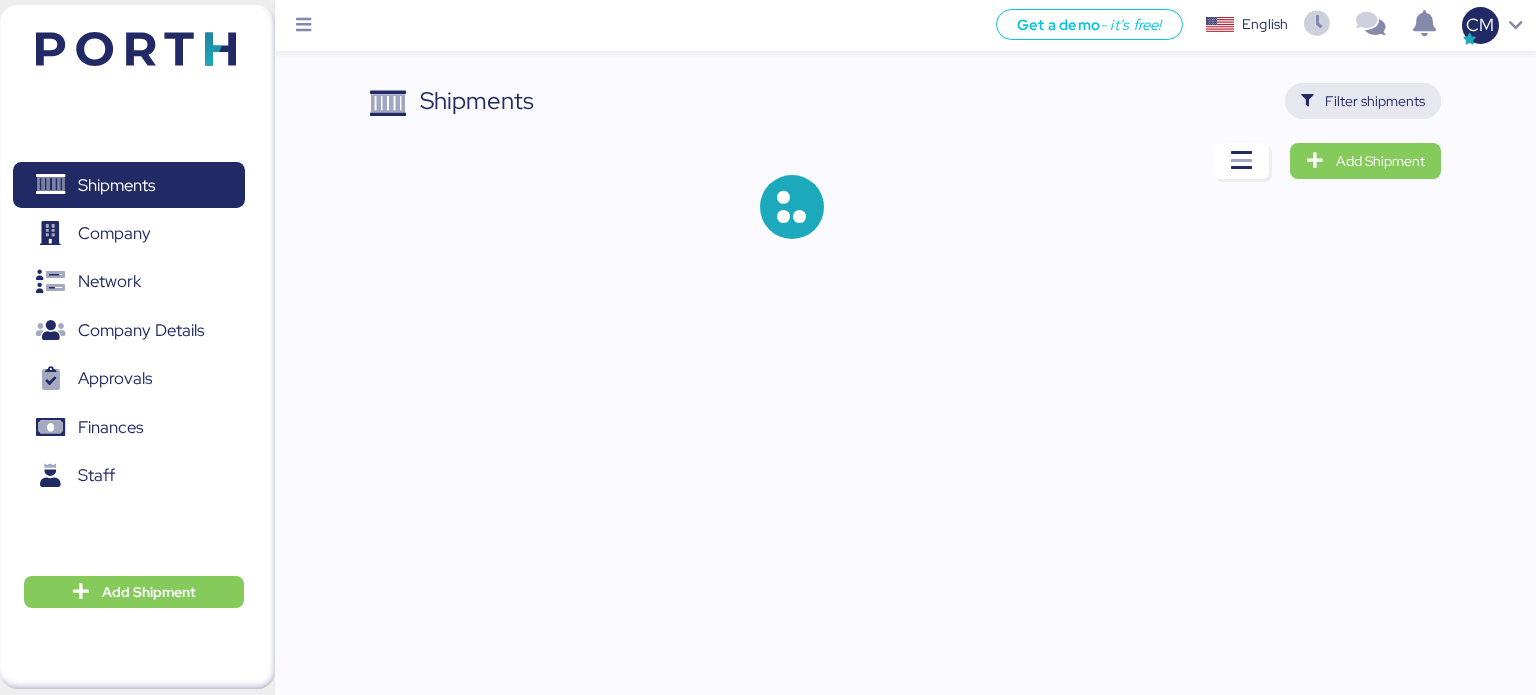 click on "Filter shipments" at bounding box center [1375, 101] 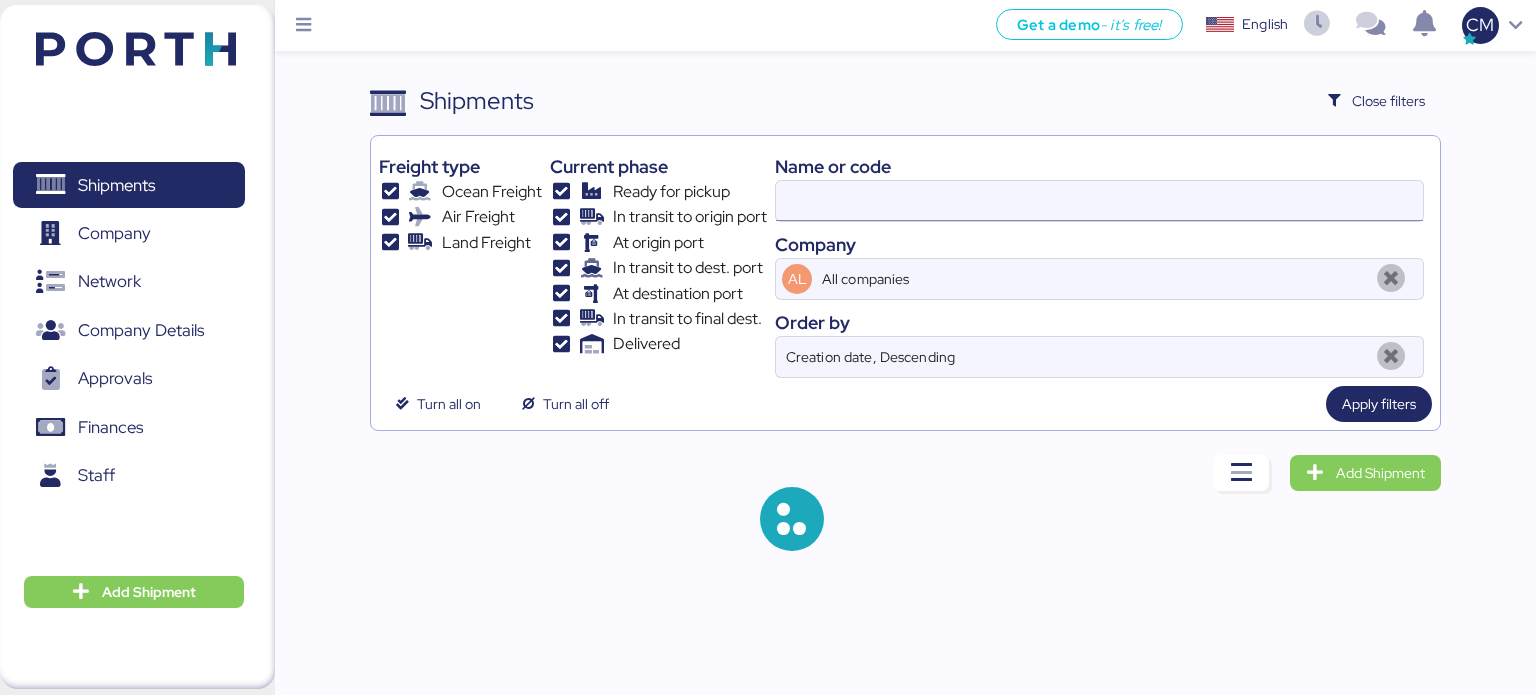 click at bounding box center [1099, 201] 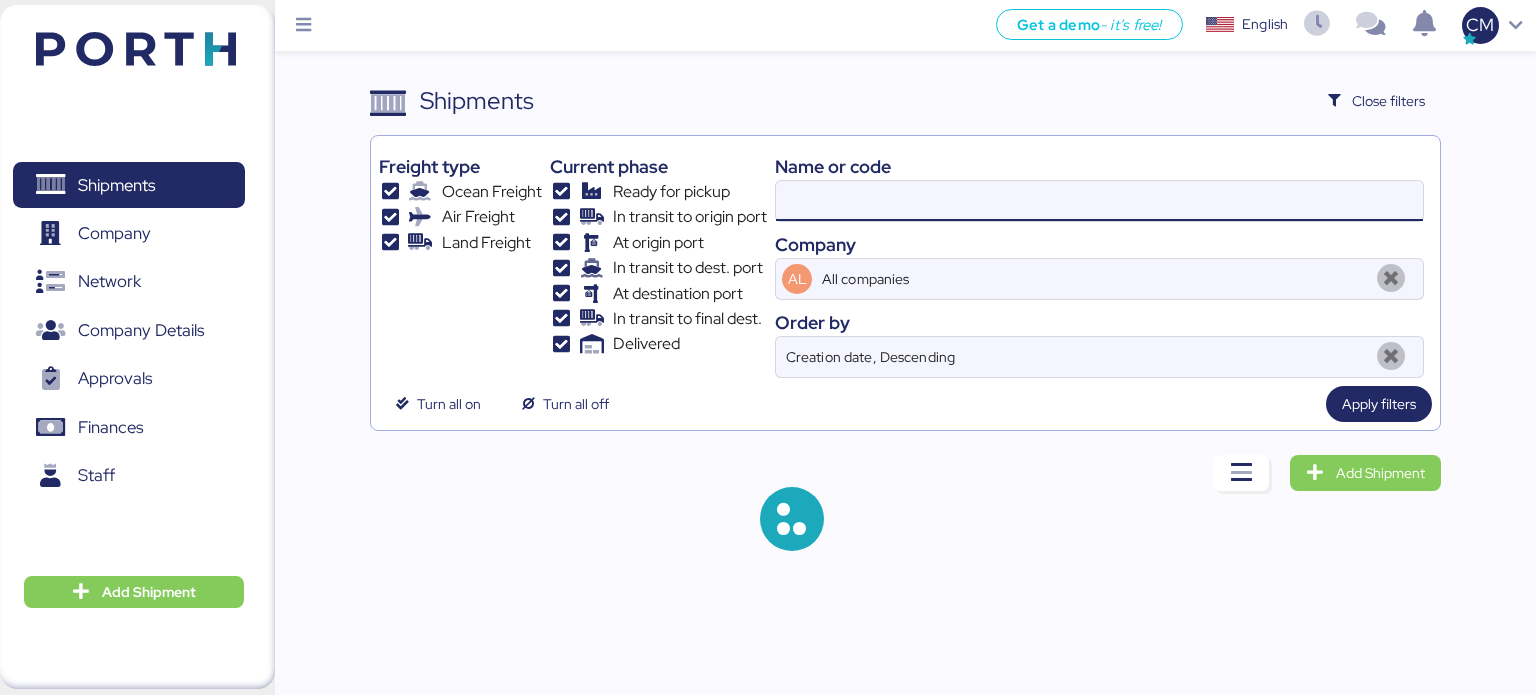click at bounding box center [1099, 201] 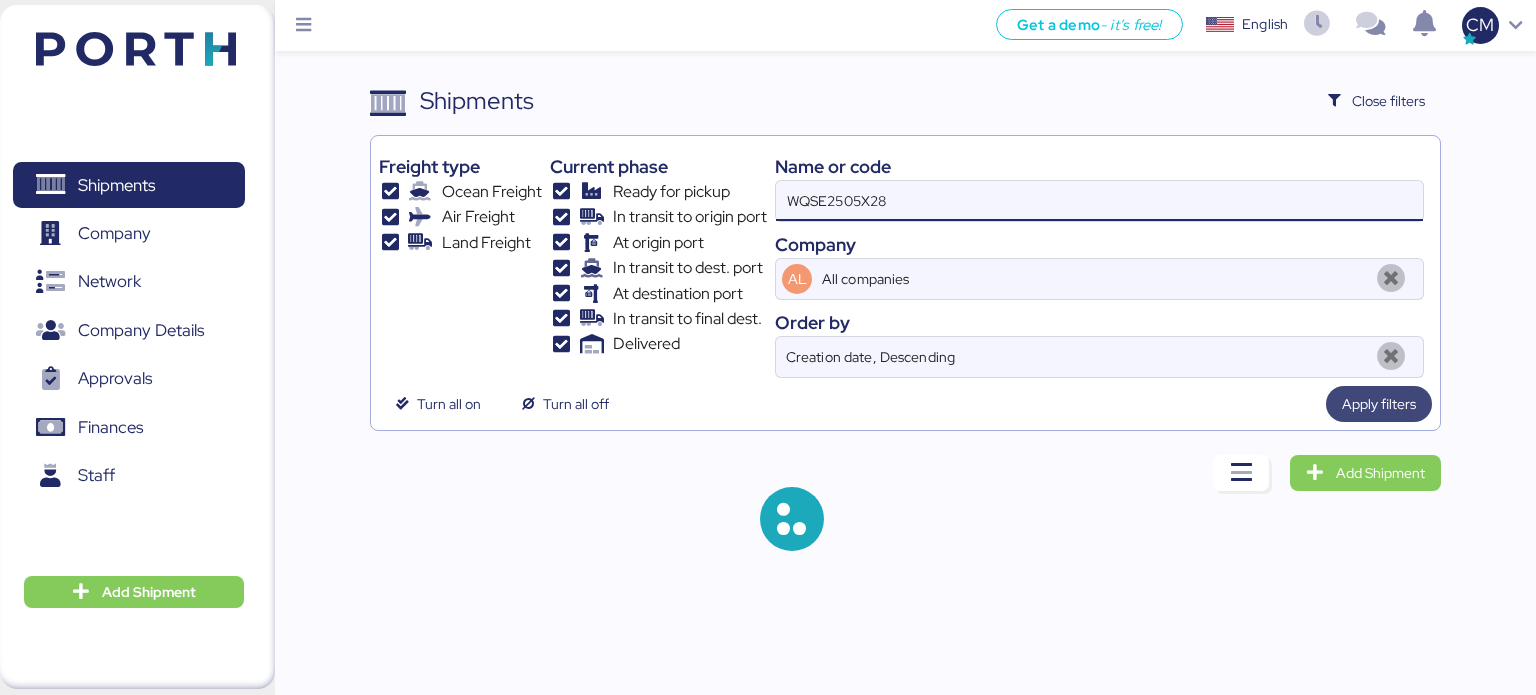 type on "WQSE2505X28" 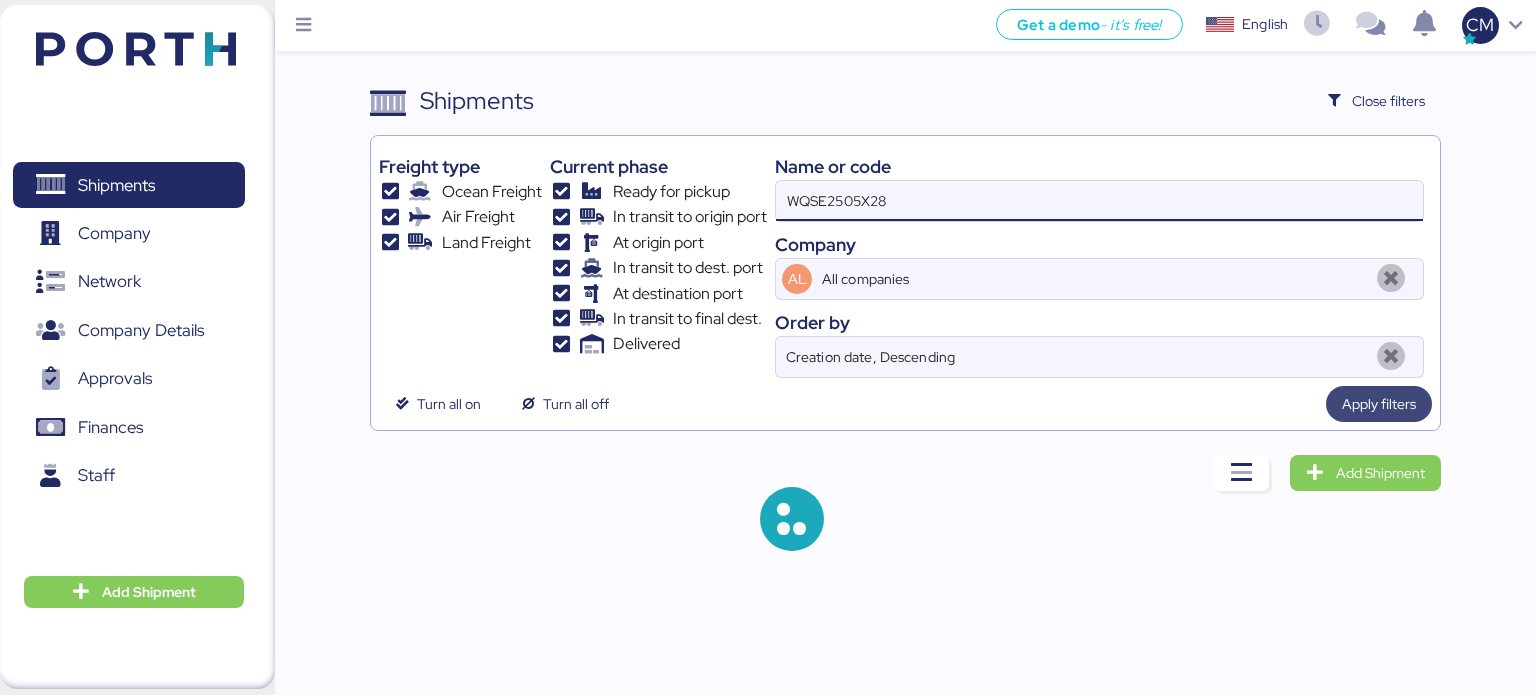 click on "Apply filters" at bounding box center [1379, 404] 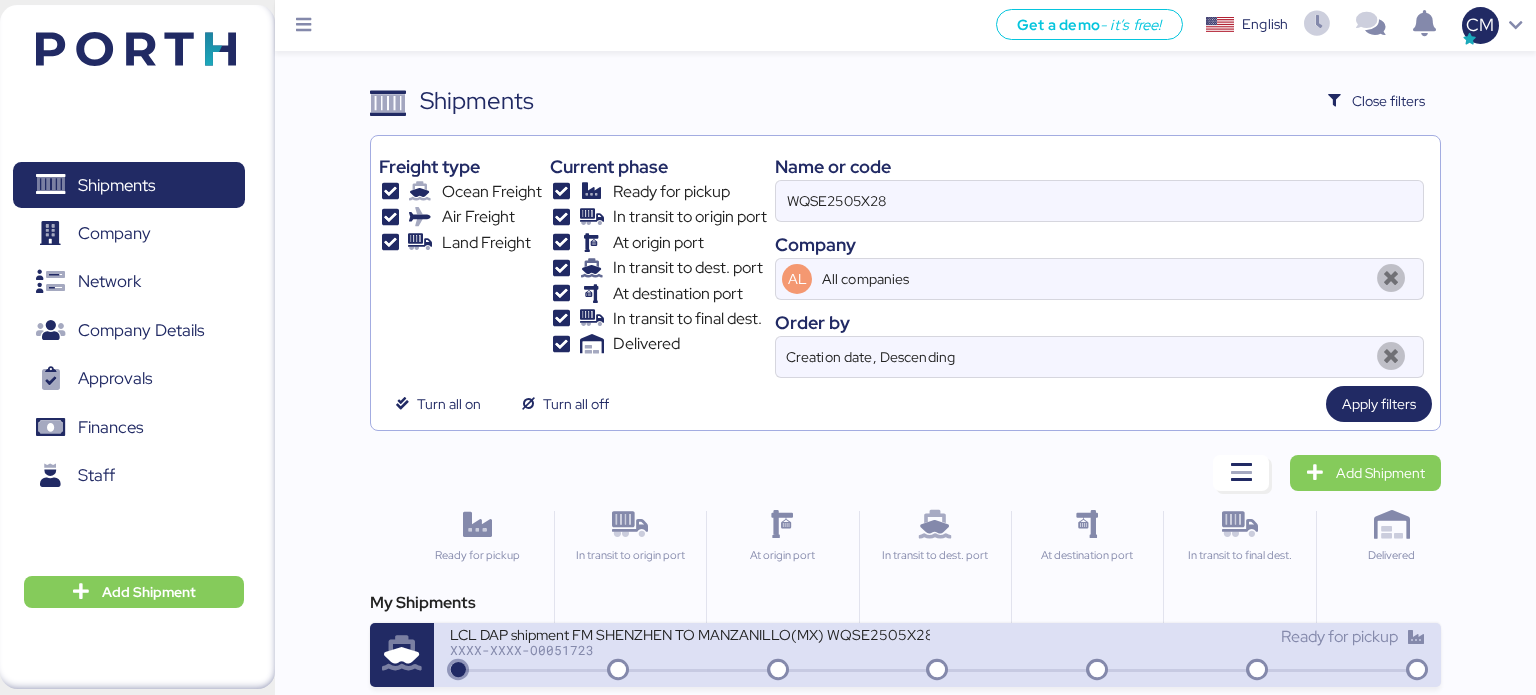 click on "LCL DAP shipment FM SHENZHEN TO MANZANILLO(MX) WQSE2505X28" at bounding box center [690, 633] 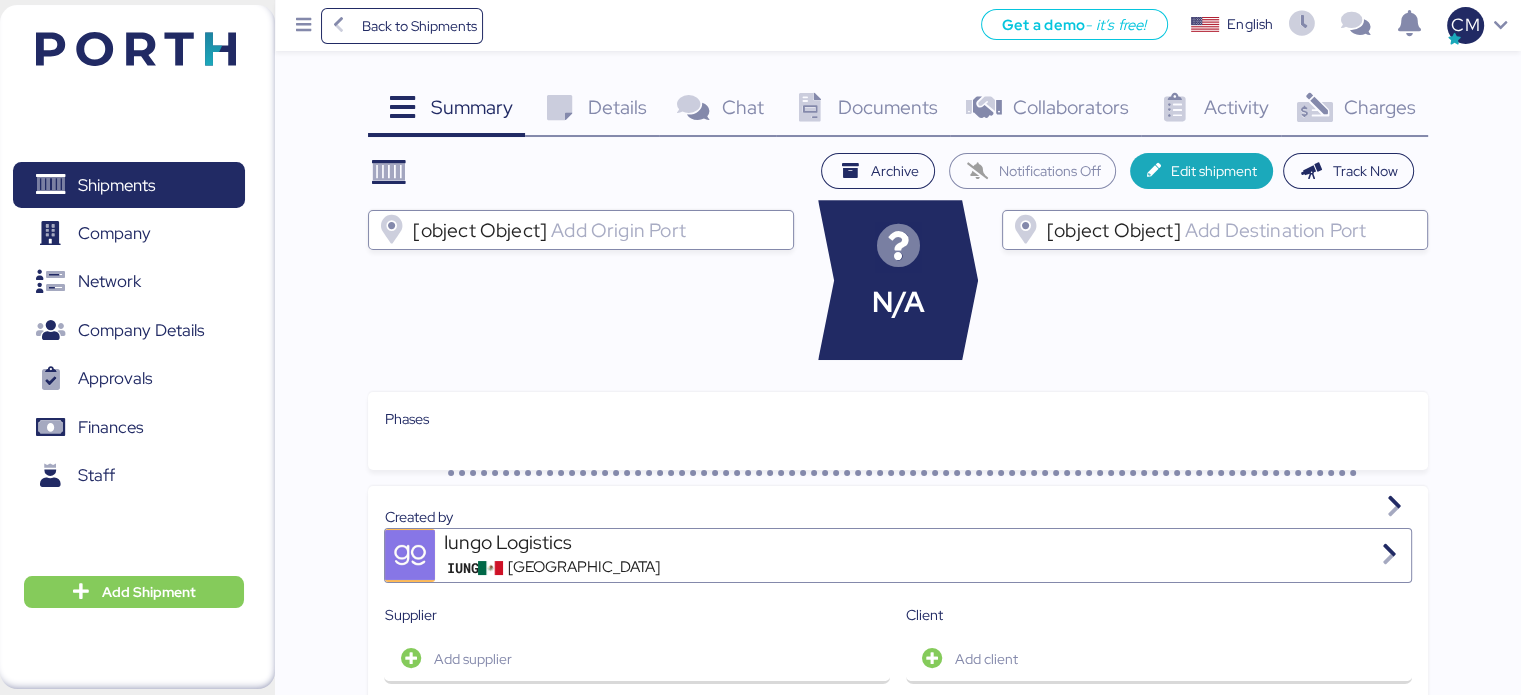 click on "Documents 0" at bounding box center (863, 110) 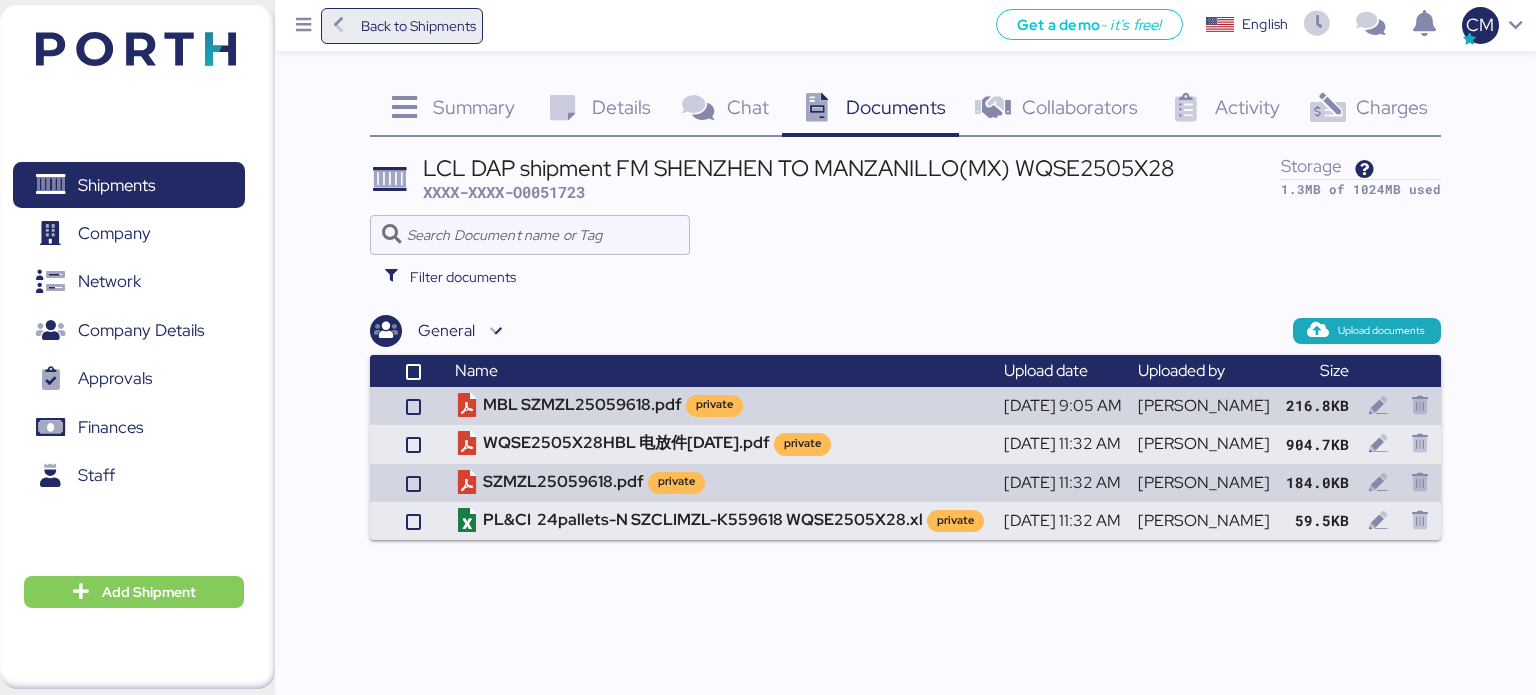 click on "Back to Shipments" at bounding box center [418, 26] 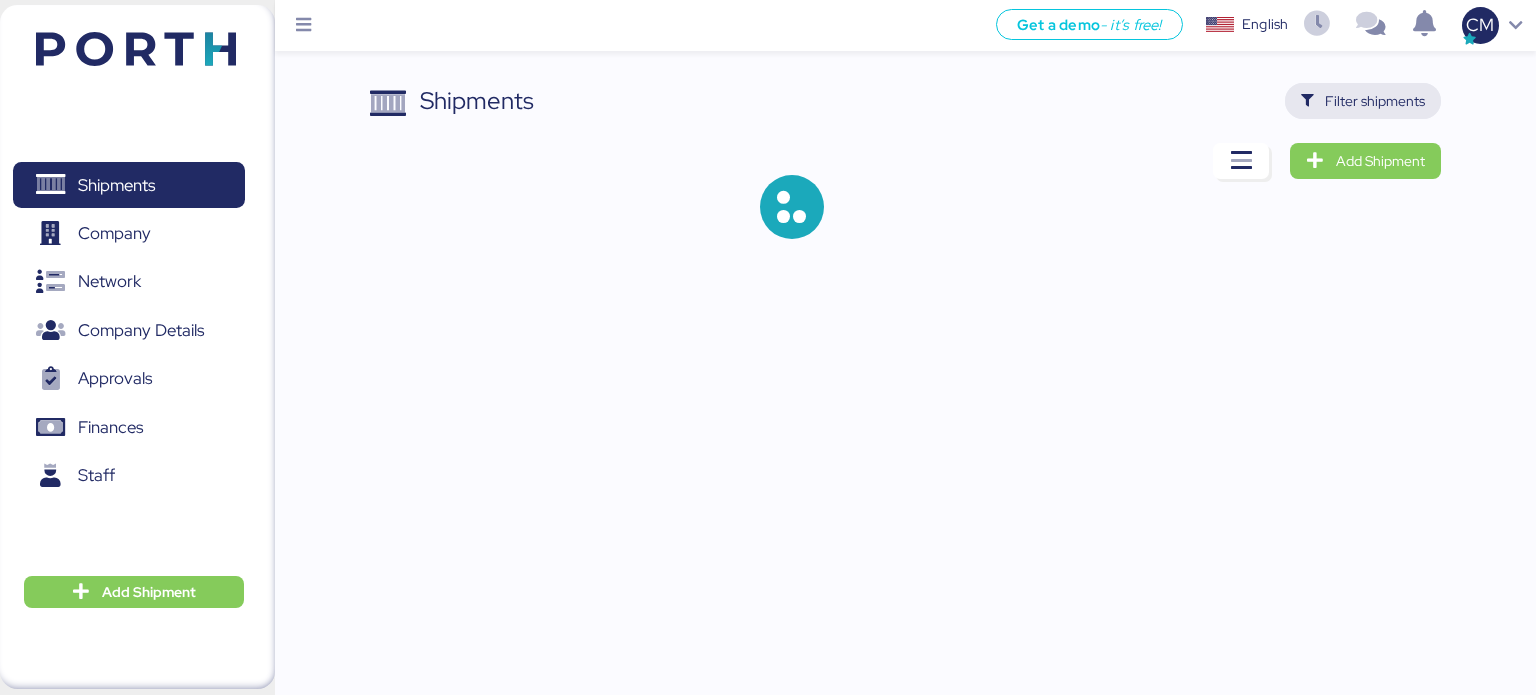 click on "Filter shipments" at bounding box center (1375, 101) 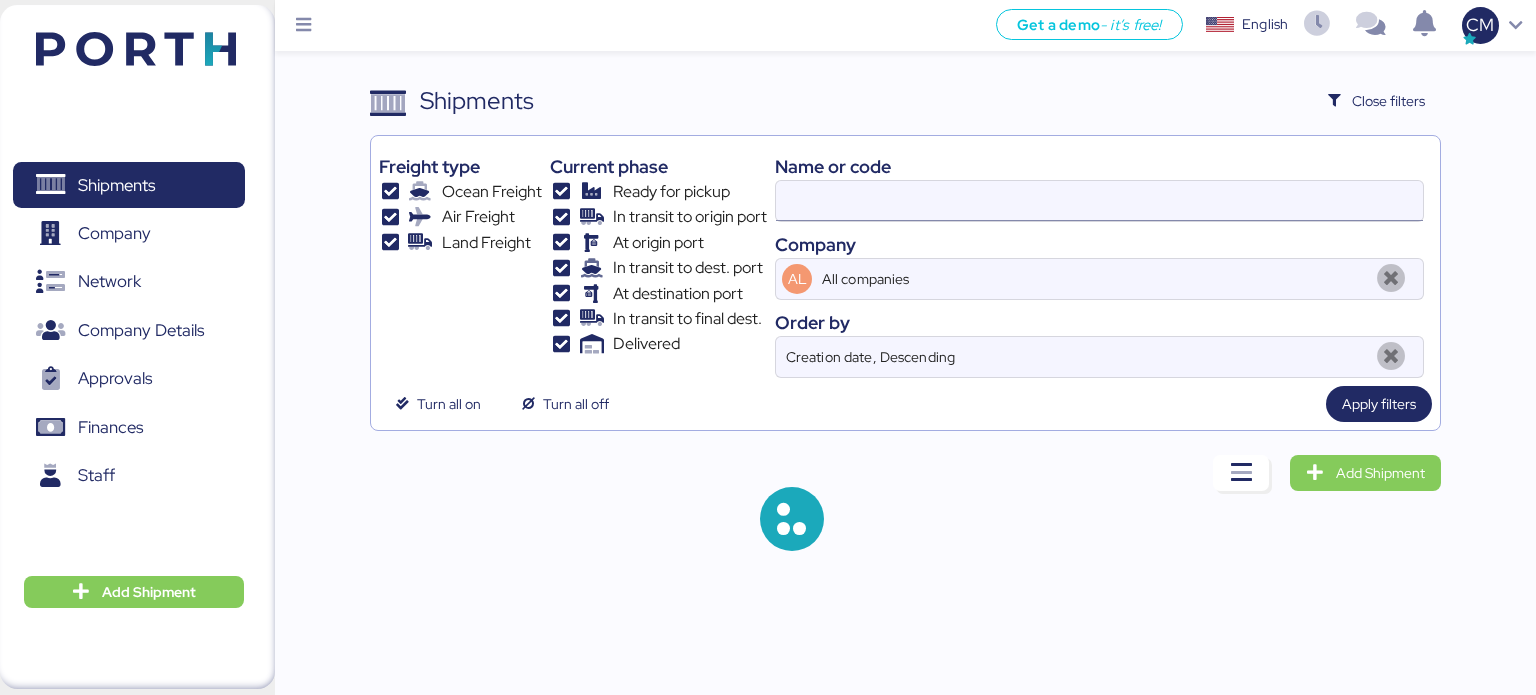 type on "WQSE2505X28" 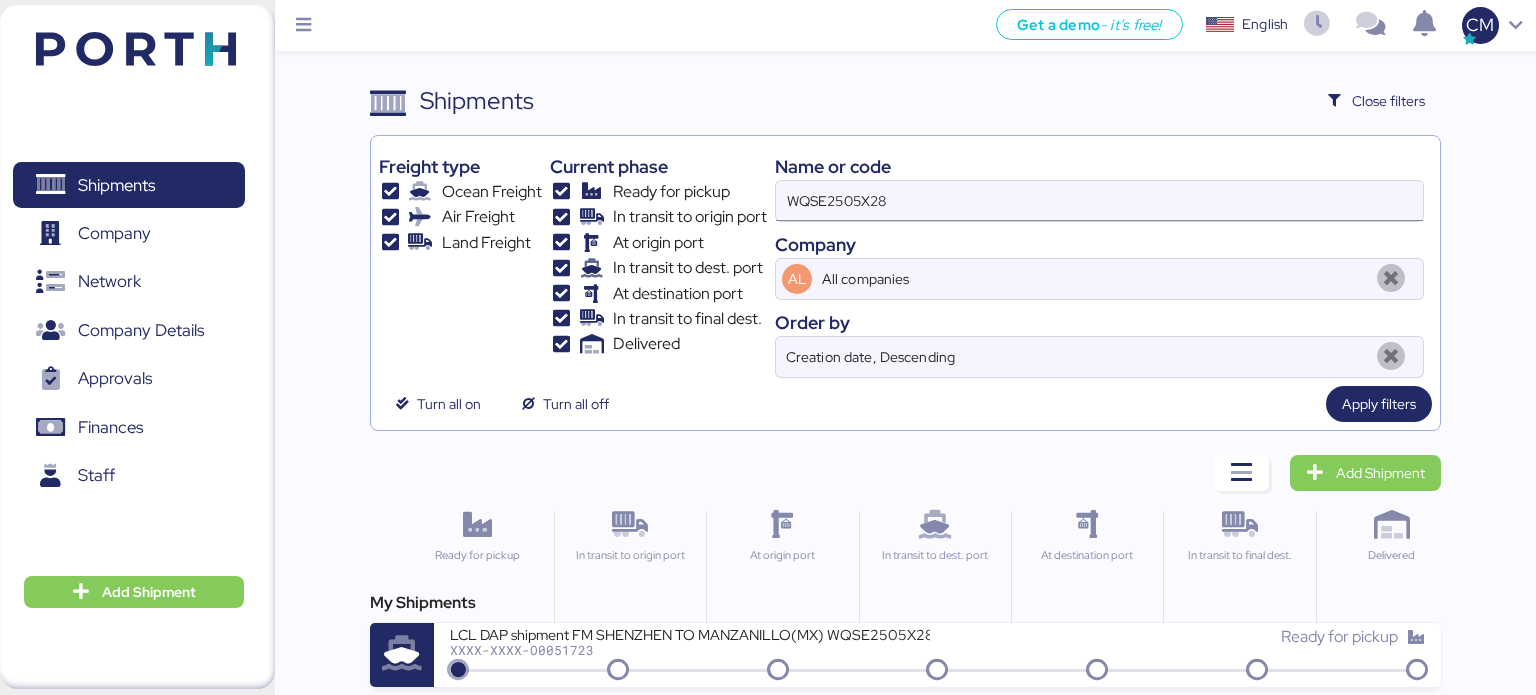 click on "WQSE2505X28" at bounding box center [1099, 201] 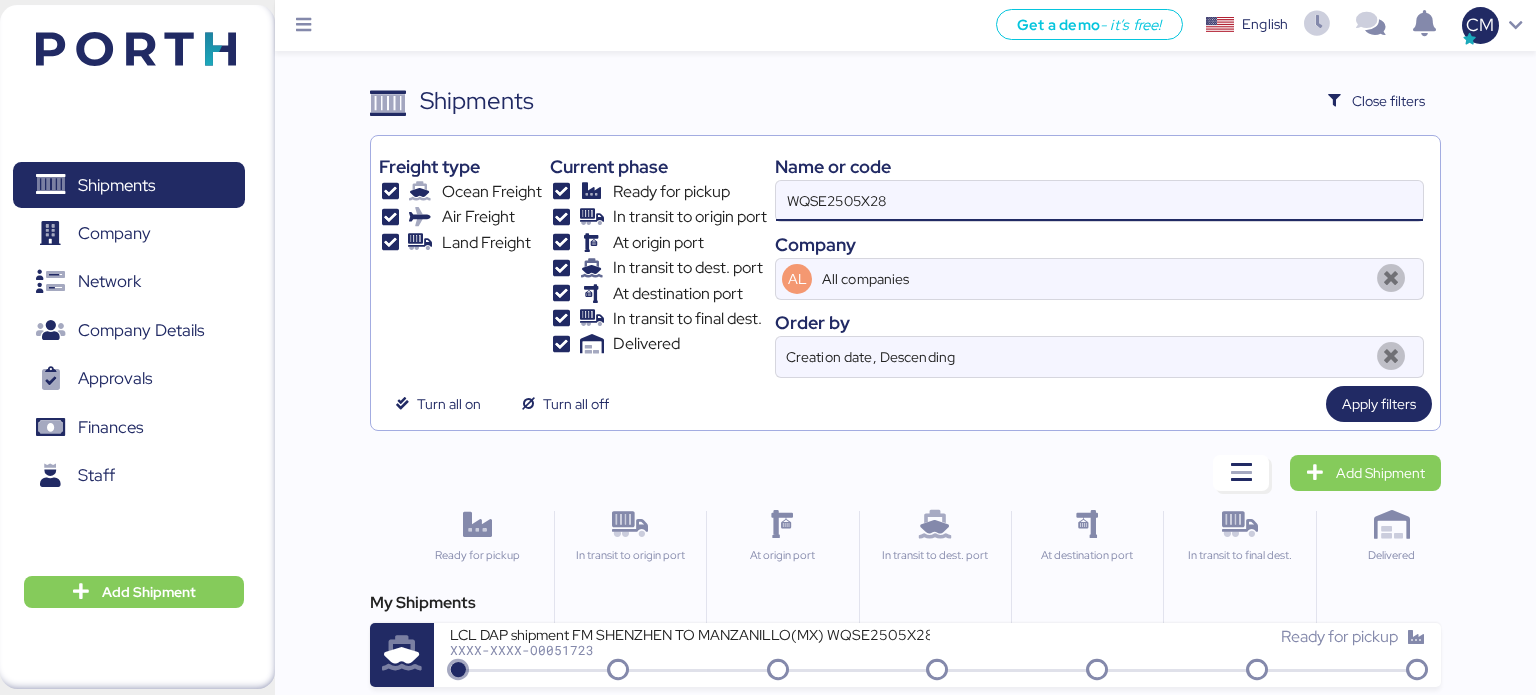 click on "WQSE2505X28" at bounding box center (1099, 201) 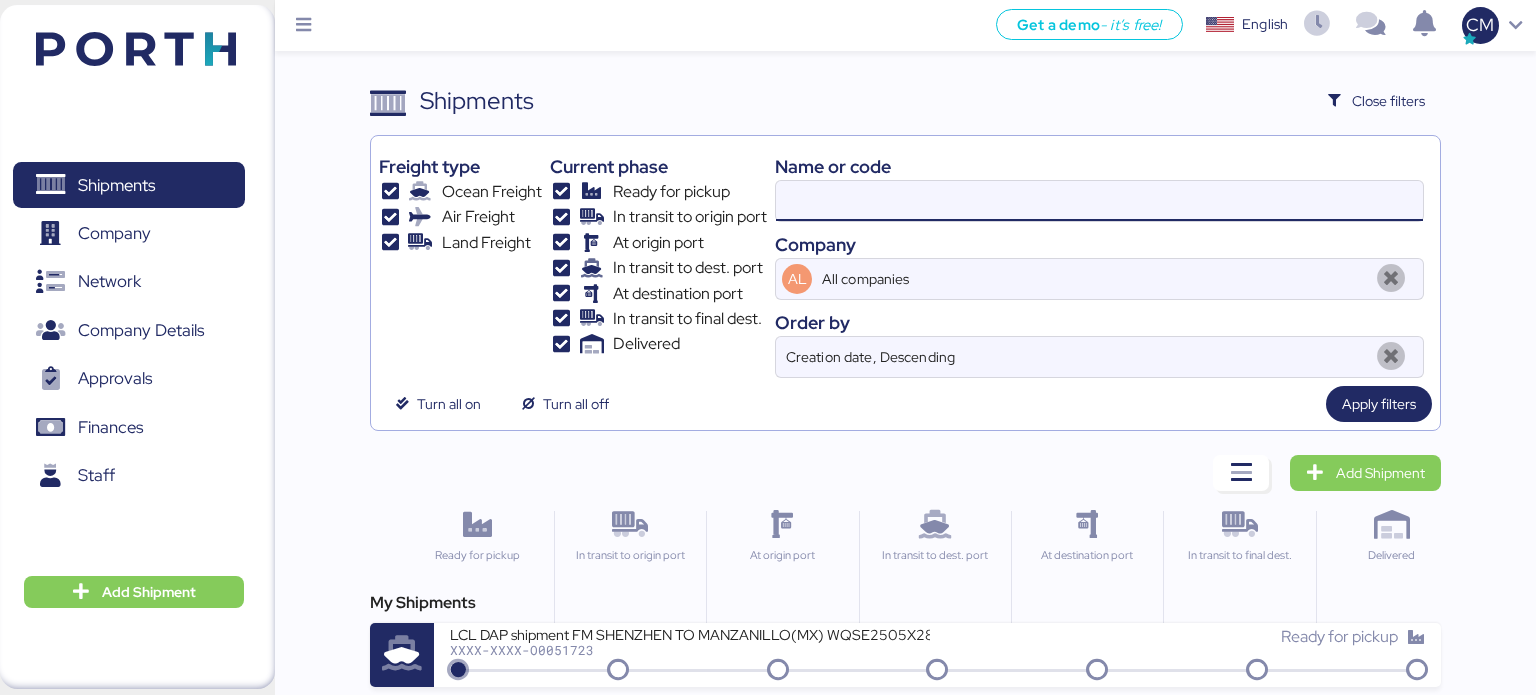 paste on "WQSE2505X23" 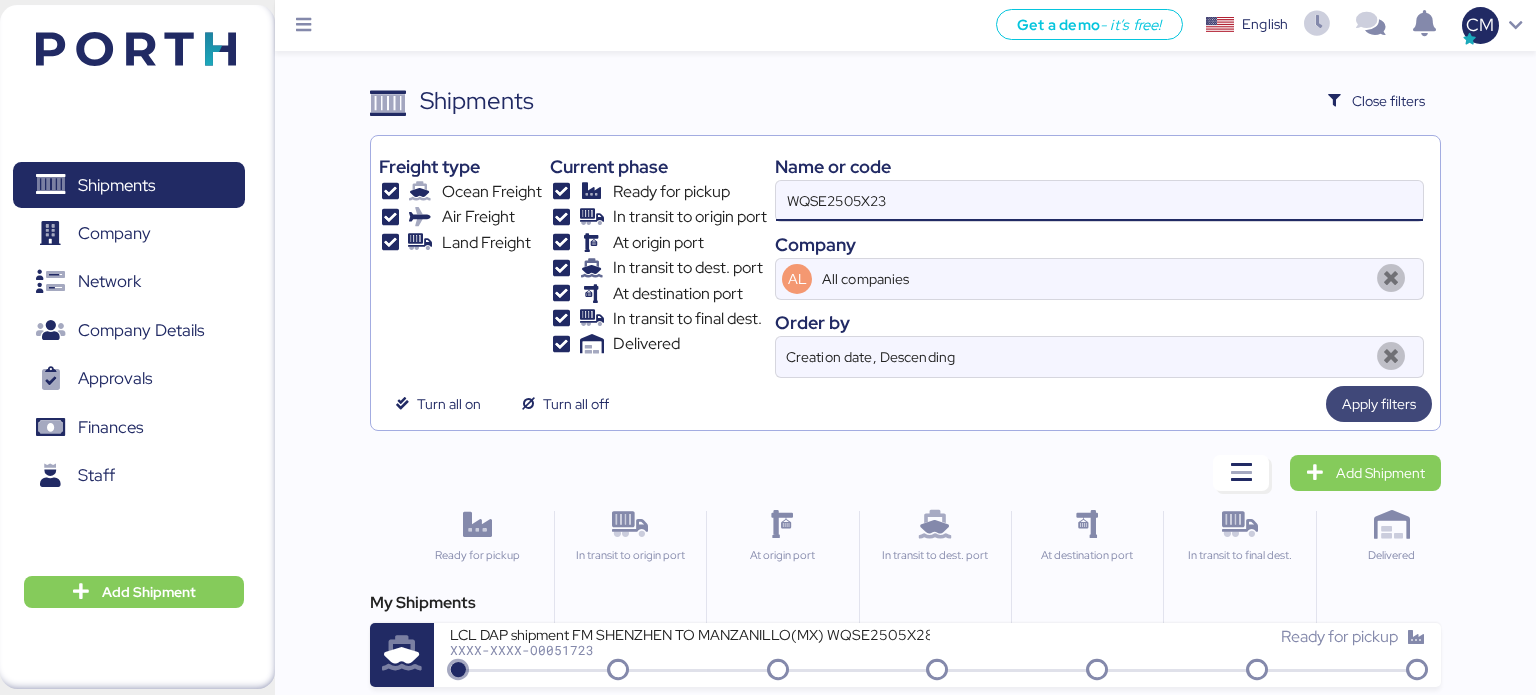 type on "WQSE2505X23" 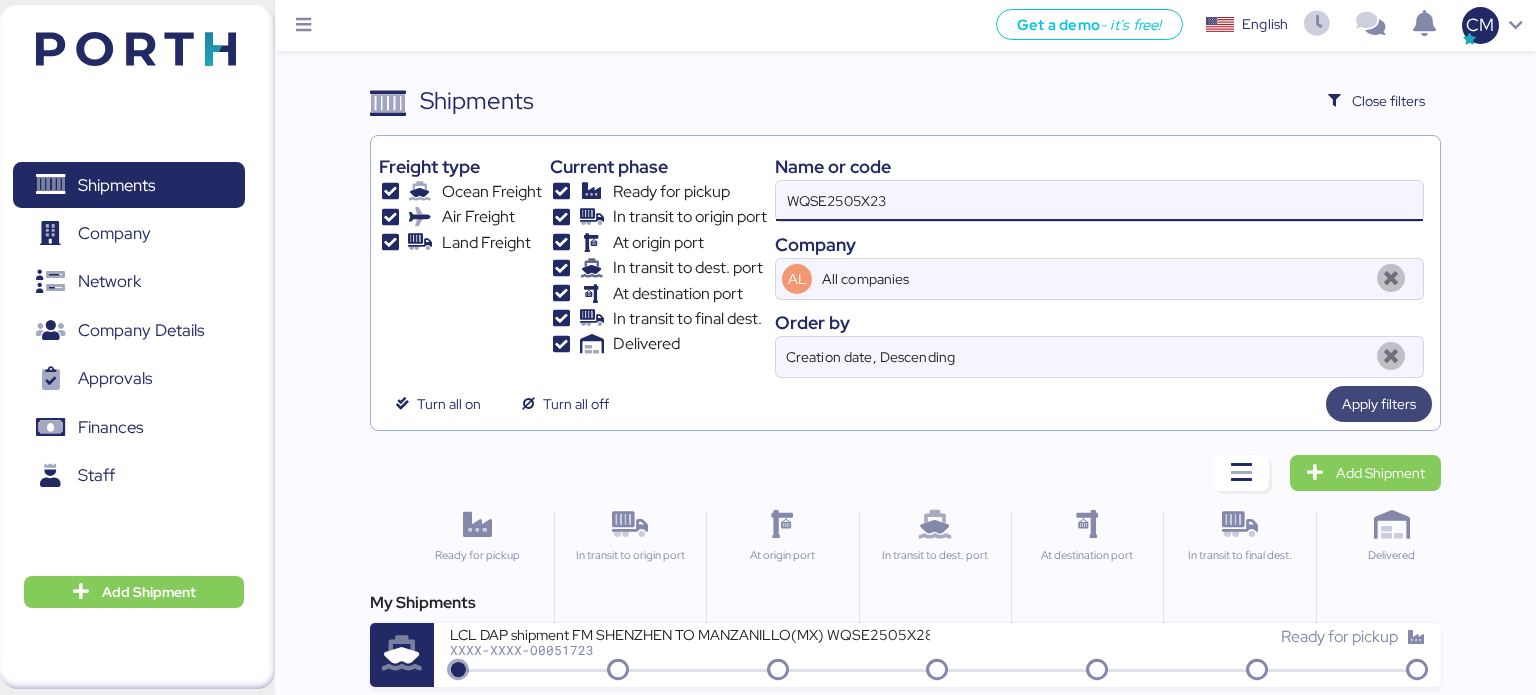 click on "Apply filters" at bounding box center (1379, 404) 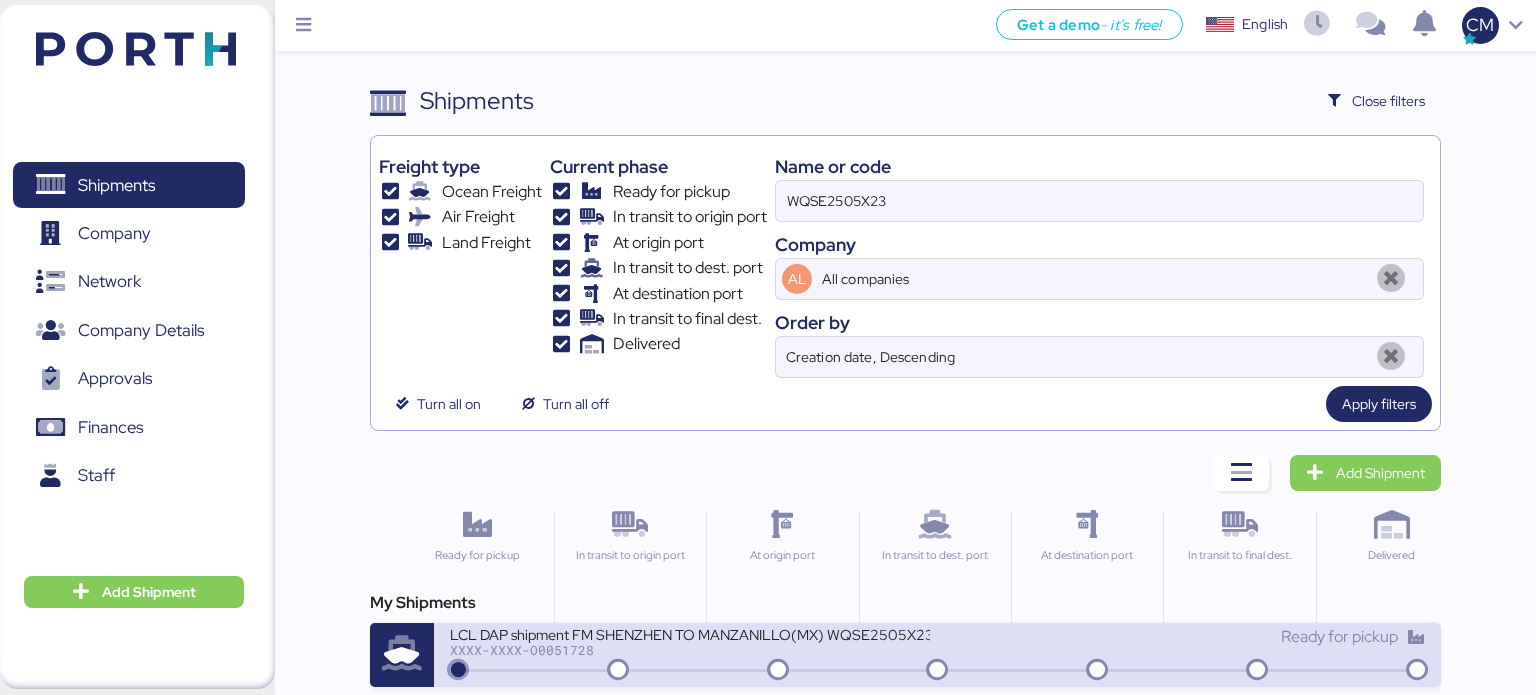 click on "LCL DAP shipment FM SHENZHEN TO MANZANILLO(MX) WQSE2505X23" at bounding box center [690, 633] 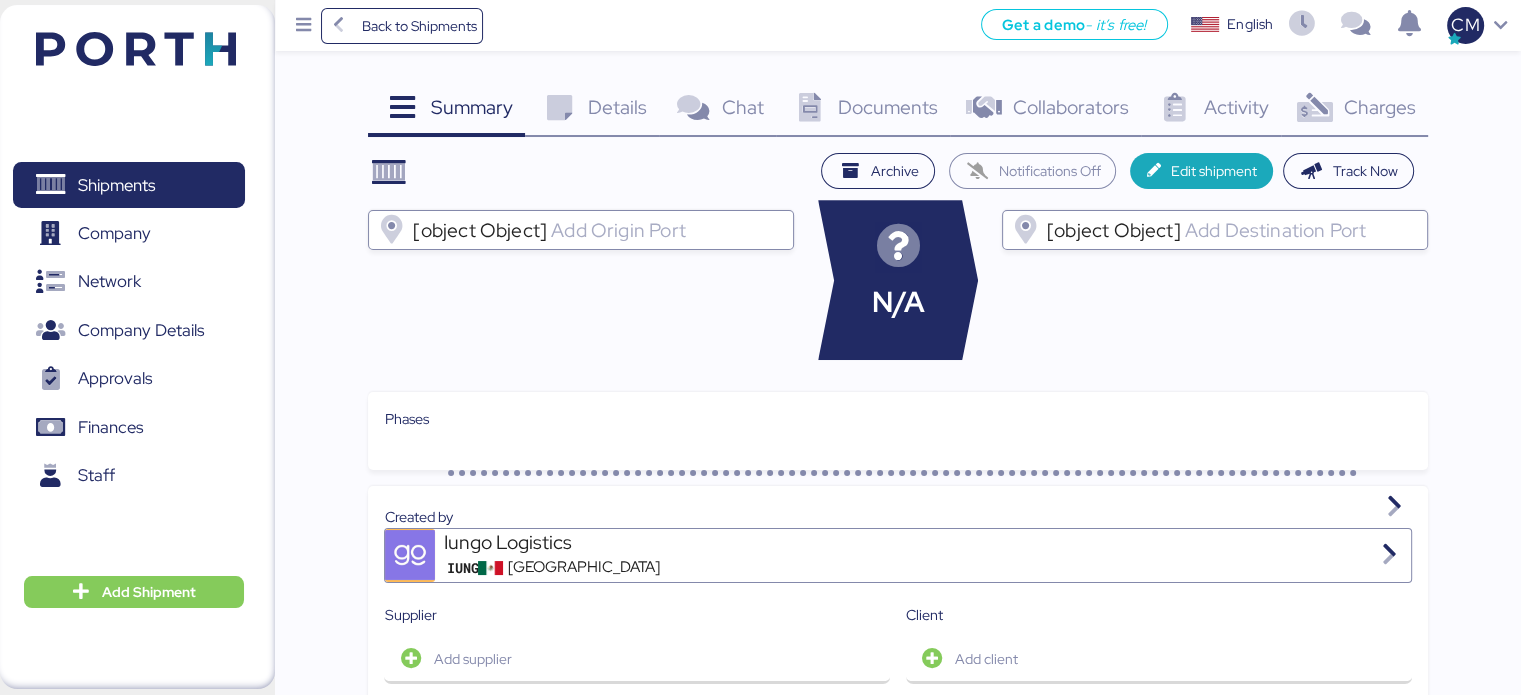 click on "Documents" at bounding box center (888, 107) 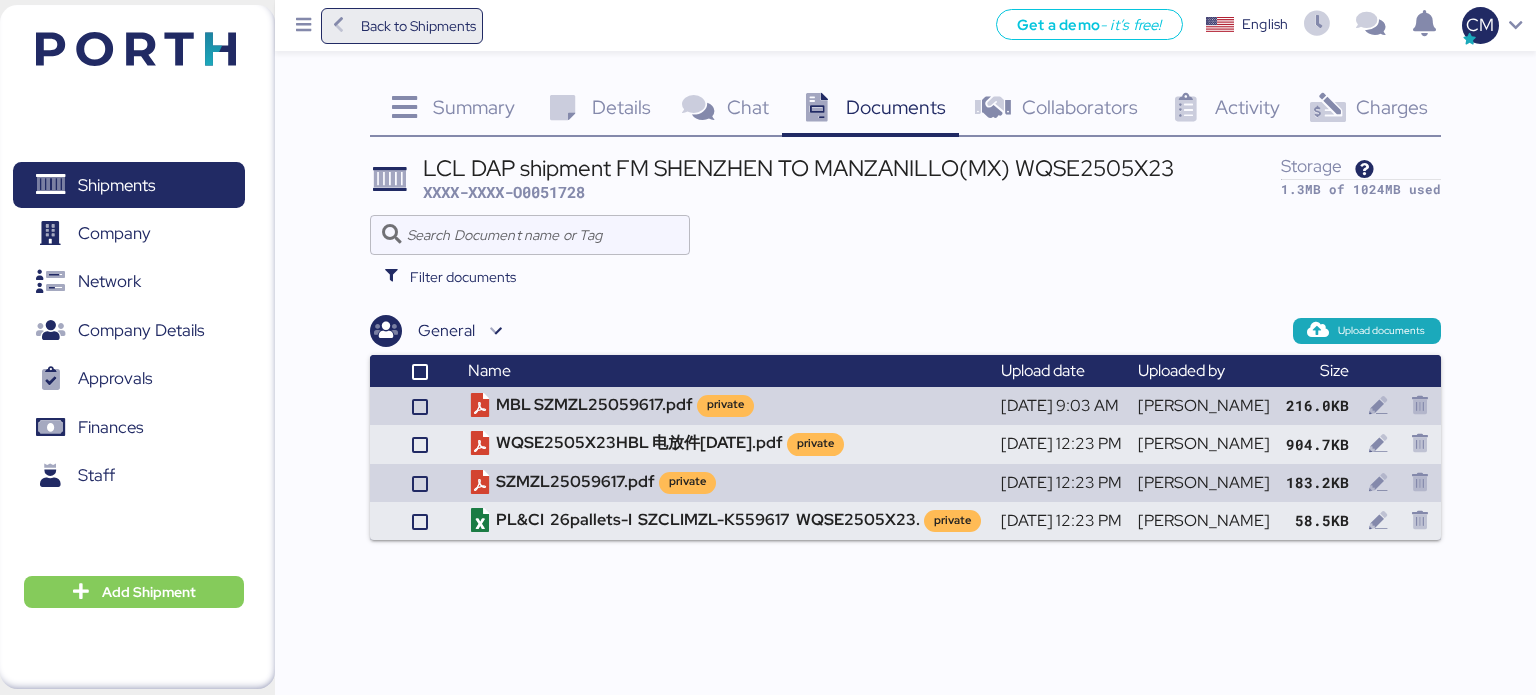click on "Back to Shipments" at bounding box center (402, 26) 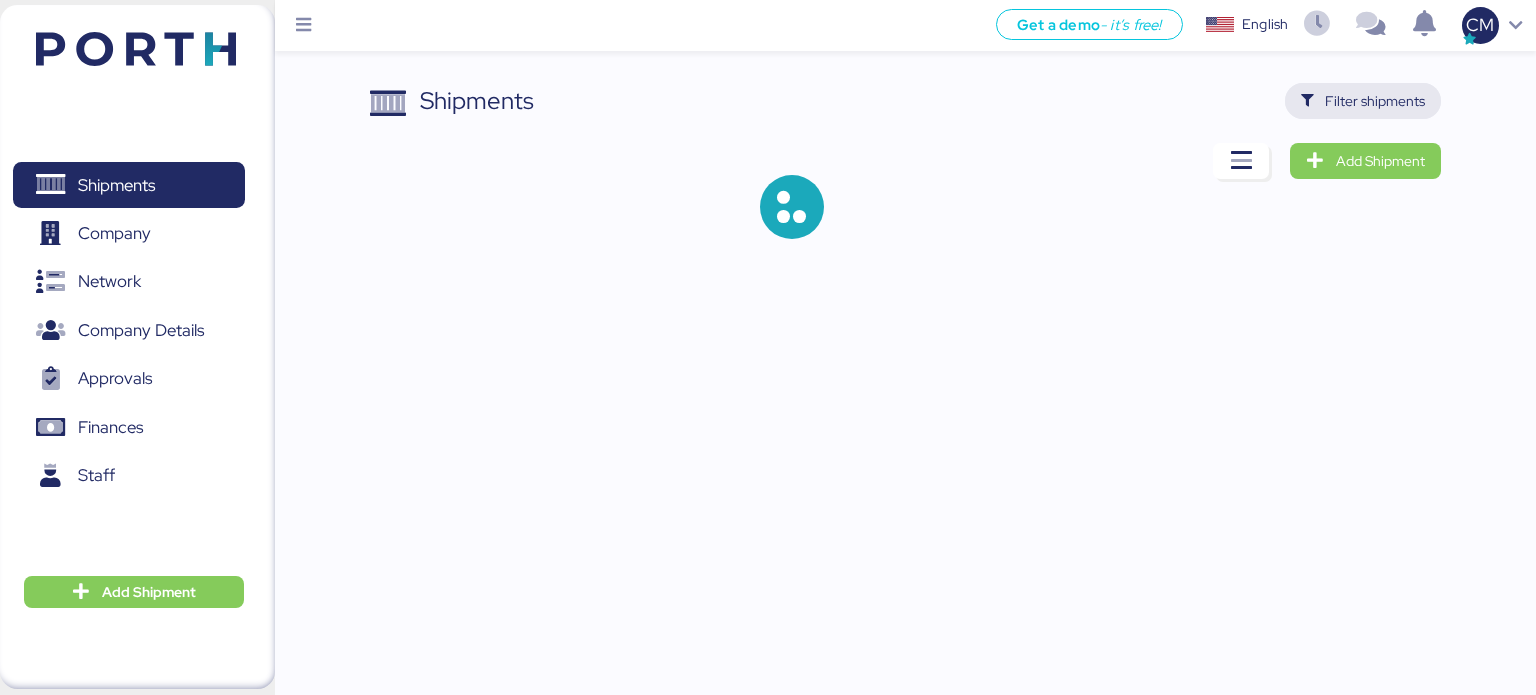 click on "Filter shipments" at bounding box center (1375, 101) 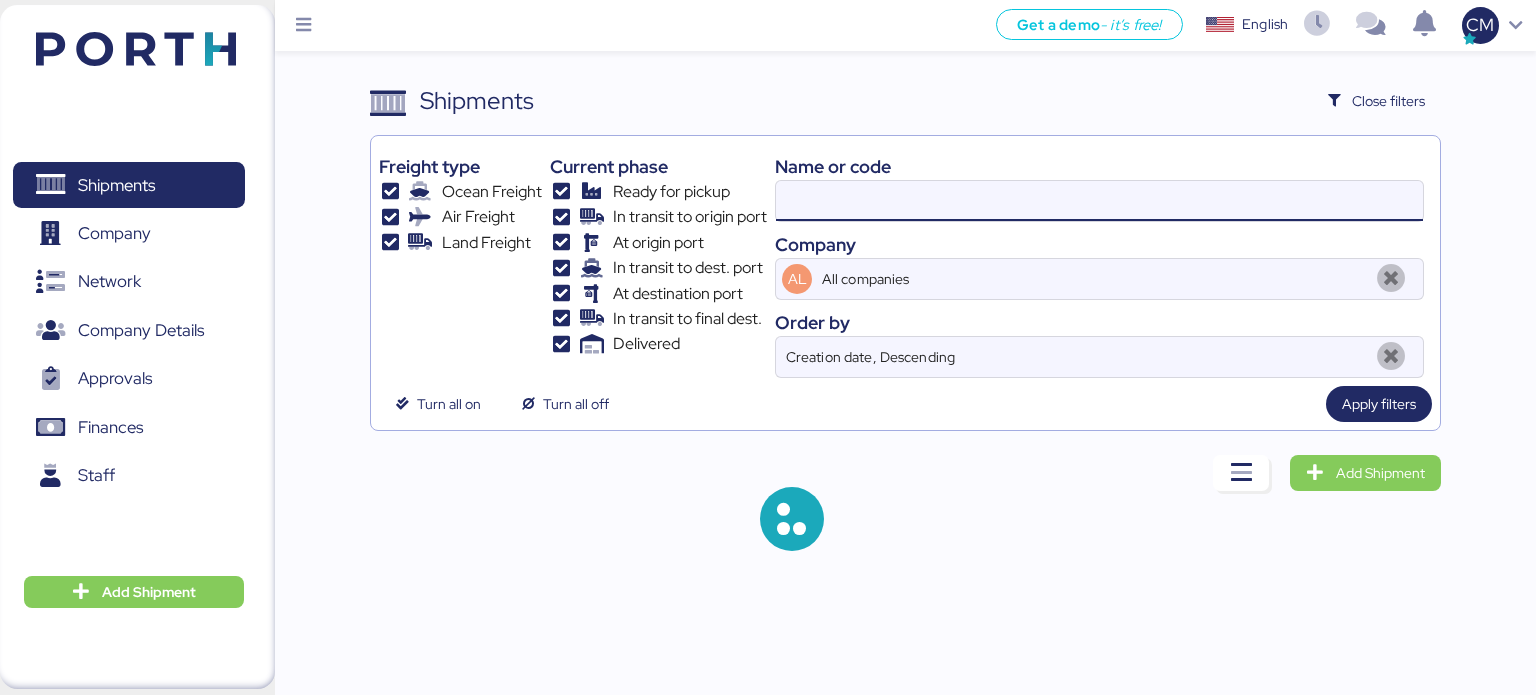 click at bounding box center (1099, 201) 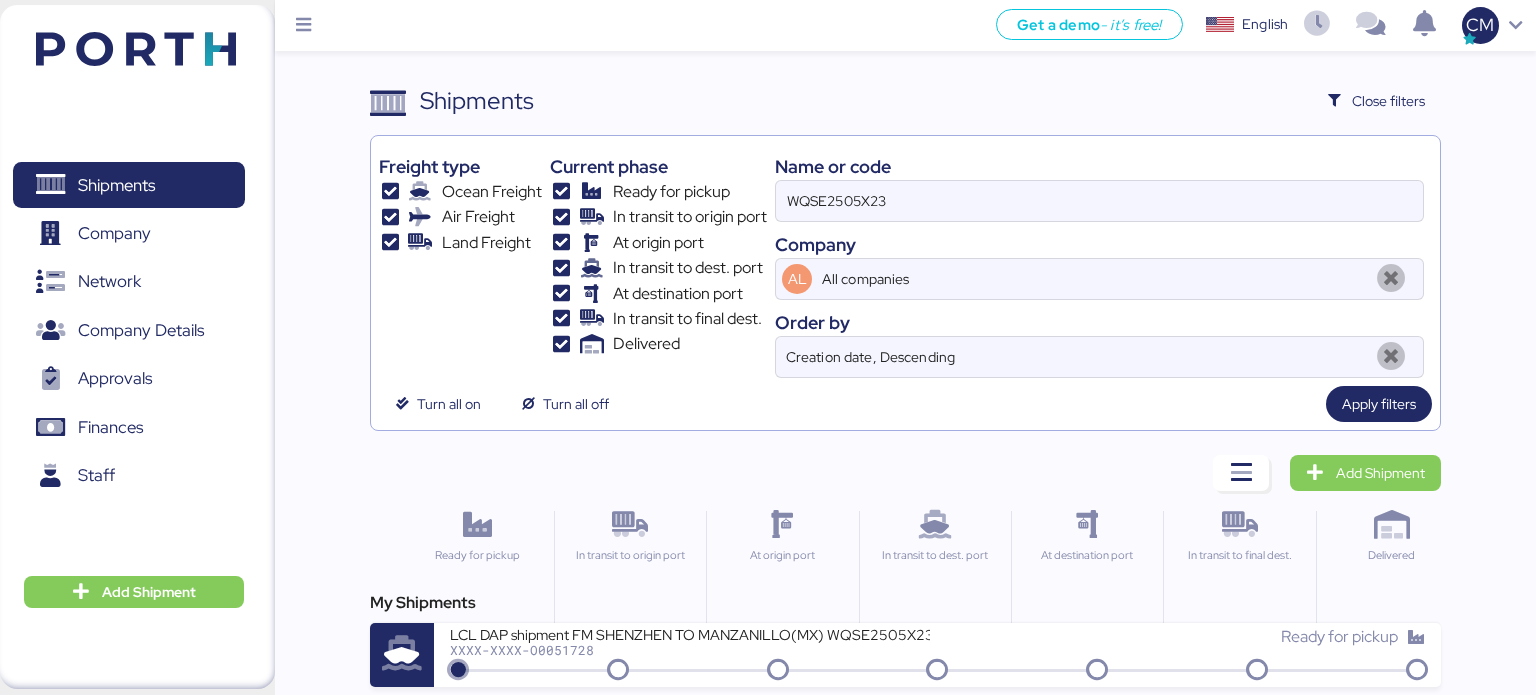 click on "Company" at bounding box center (1099, 244) 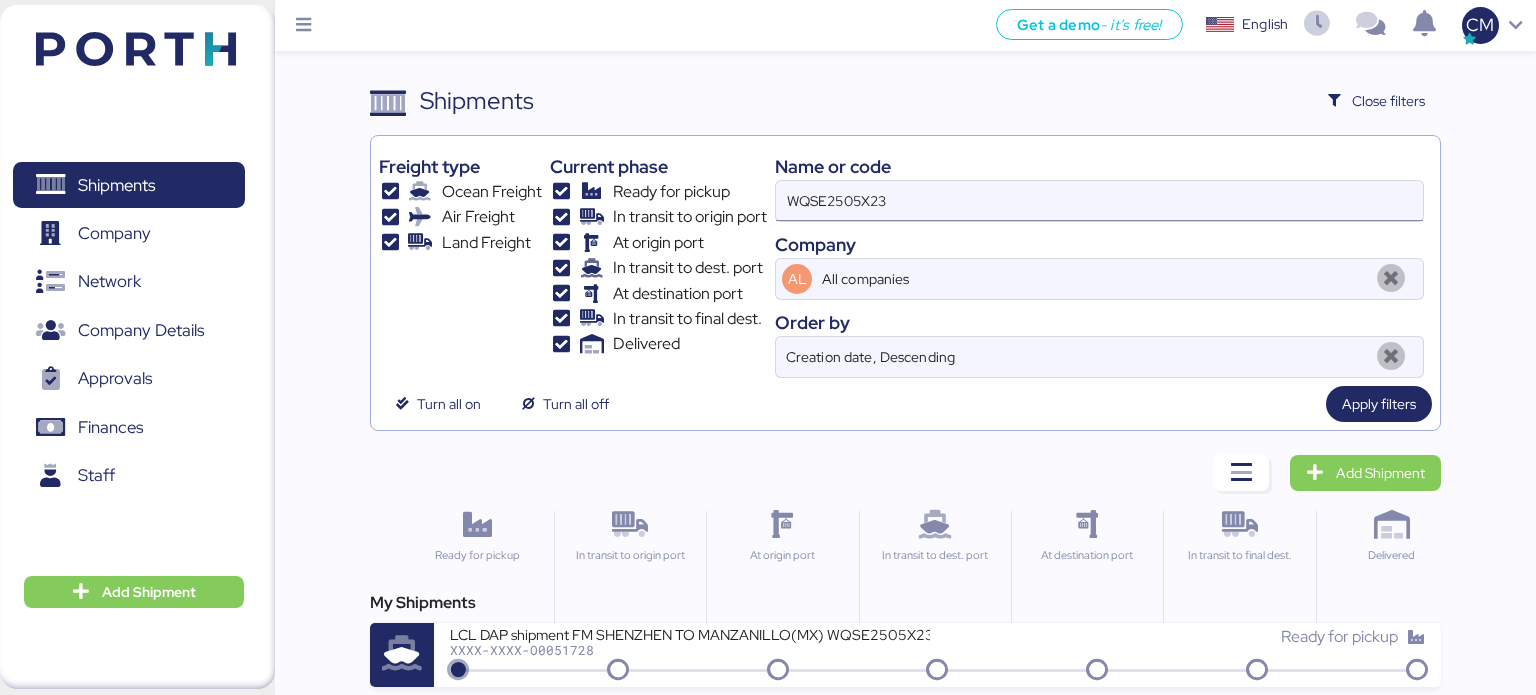 click on "WQSE2505X23" at bounding box center (1099, 201) 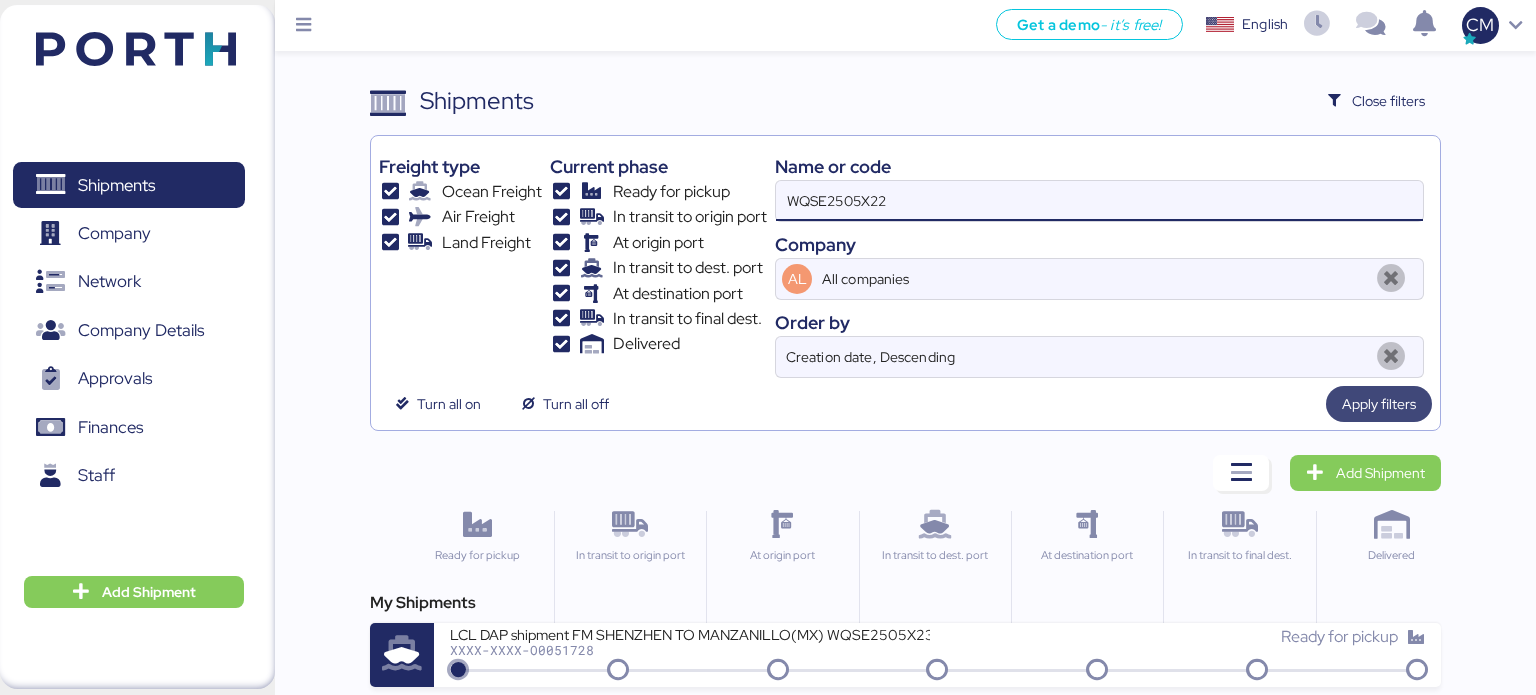 type on "WQSE2505X22" 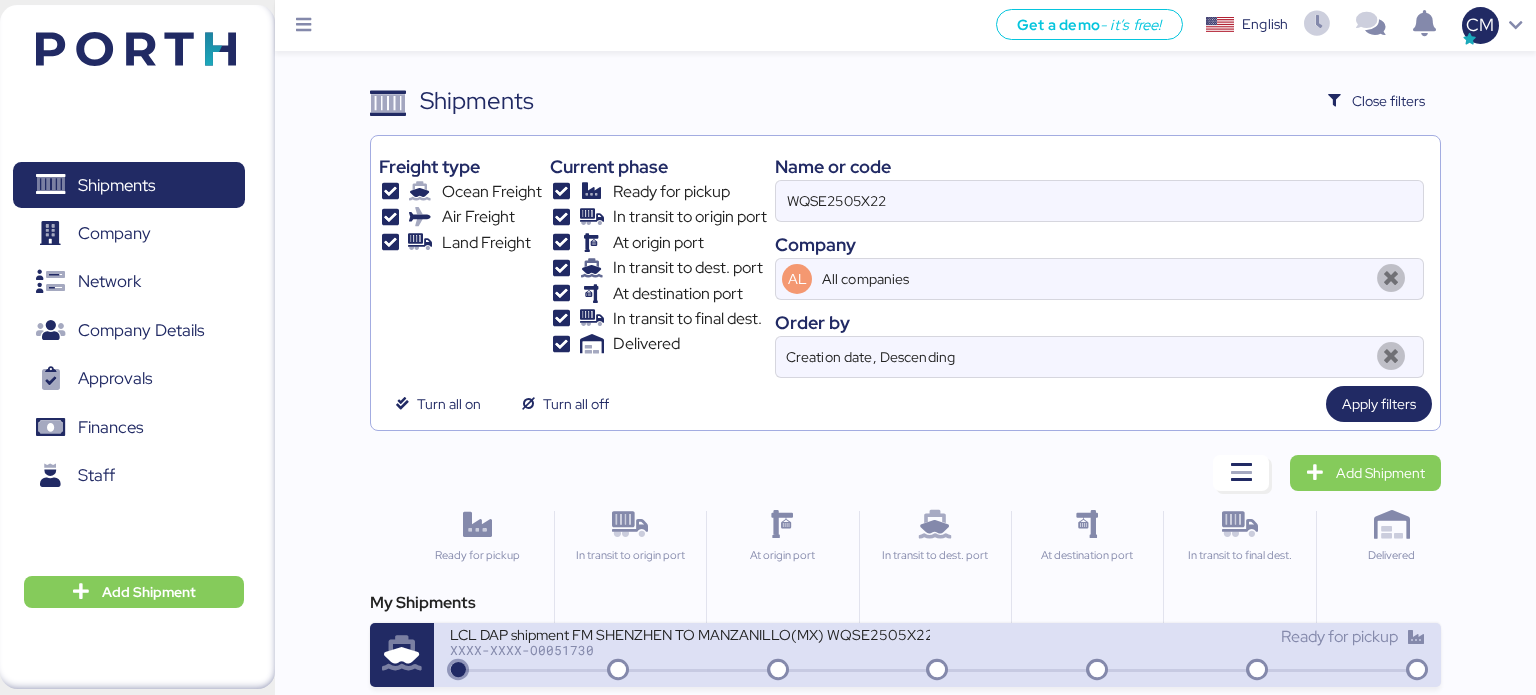 click on "XXXX-XXXX-O0051730" at bounding box center [690, 650] 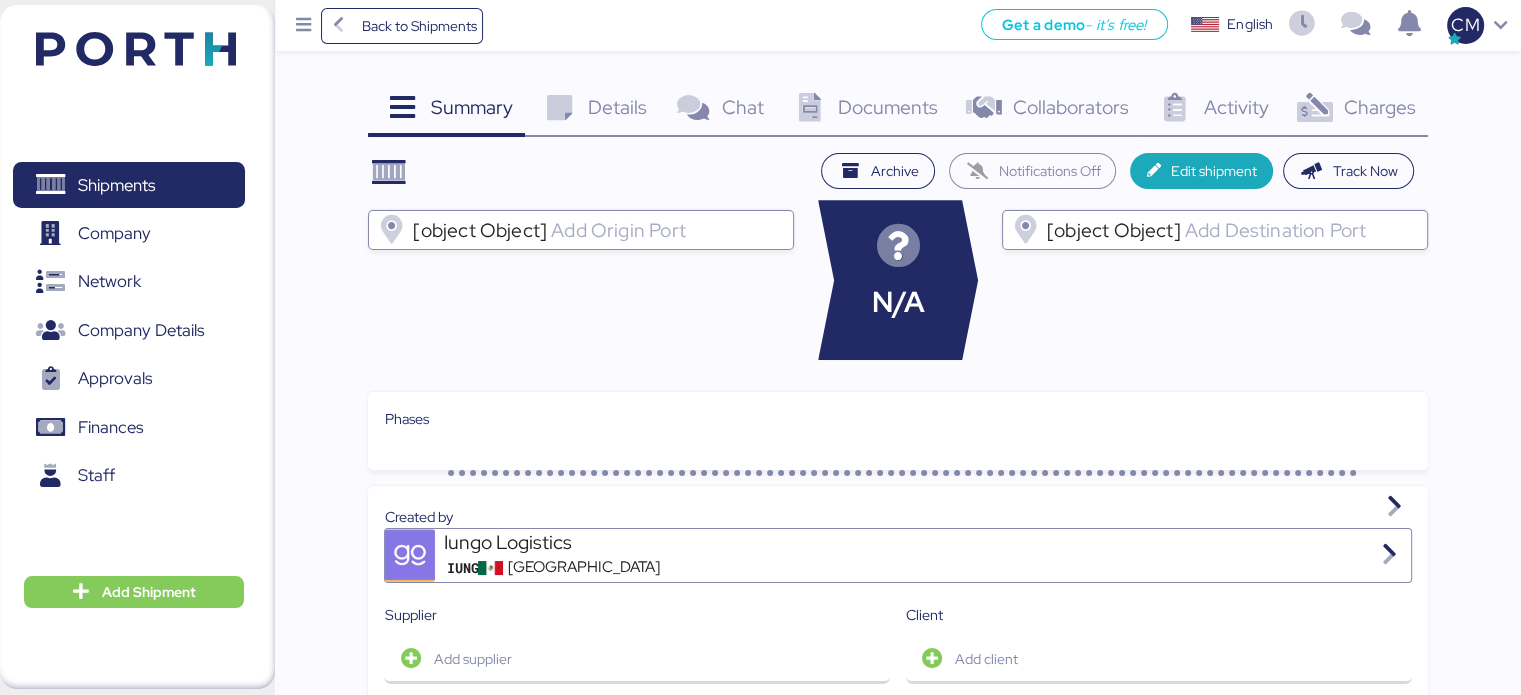 click on "Documents" at bounding box center [888, 107] 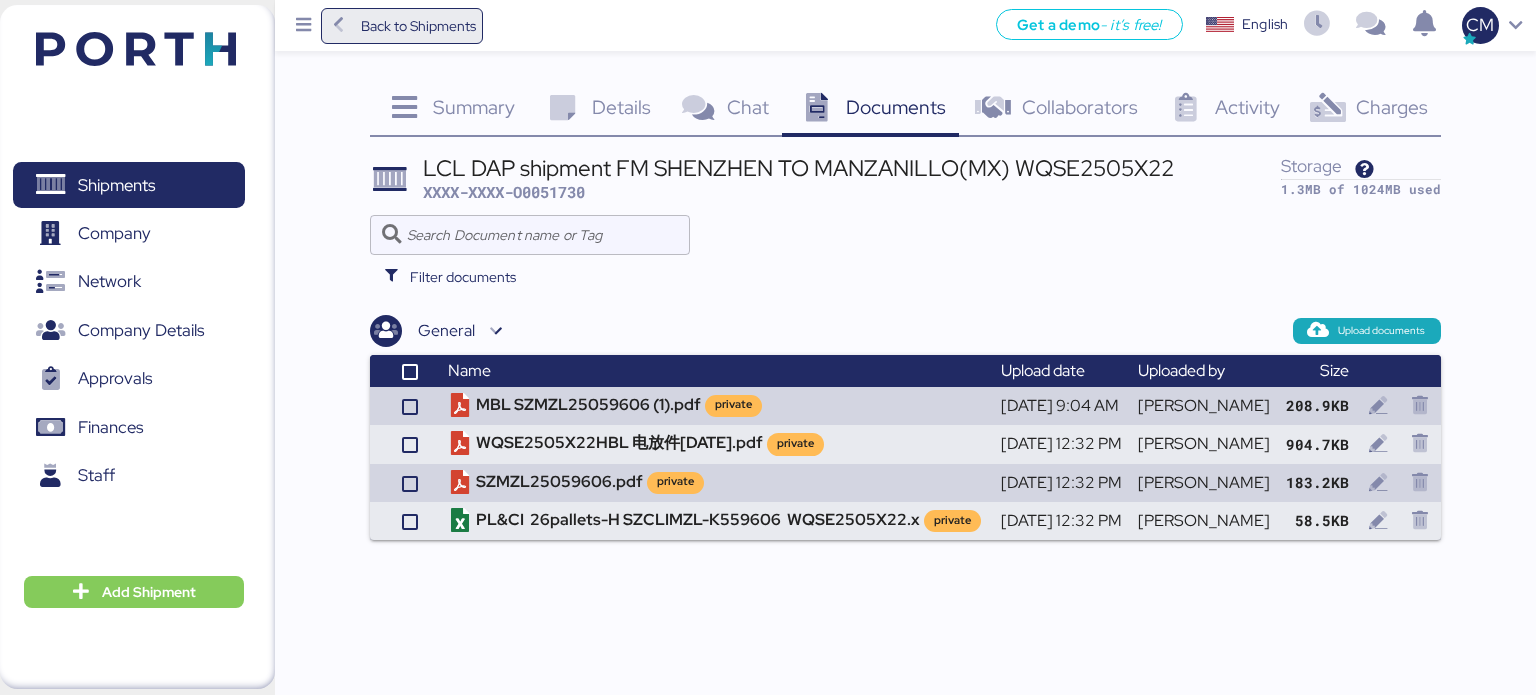 click on "Back to Shipments" at bounding box center (418, 26) 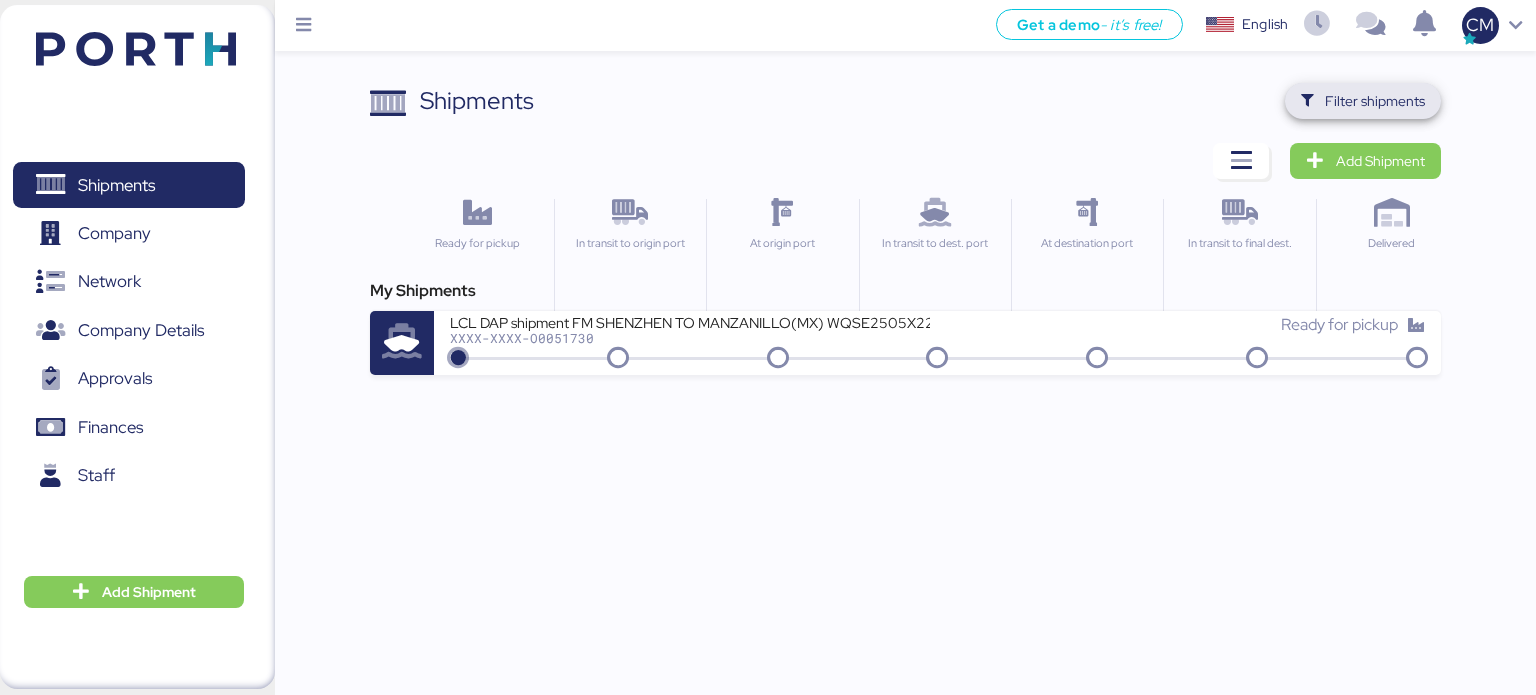 click on "Filter shipments" at bounding box center [1375, 101] 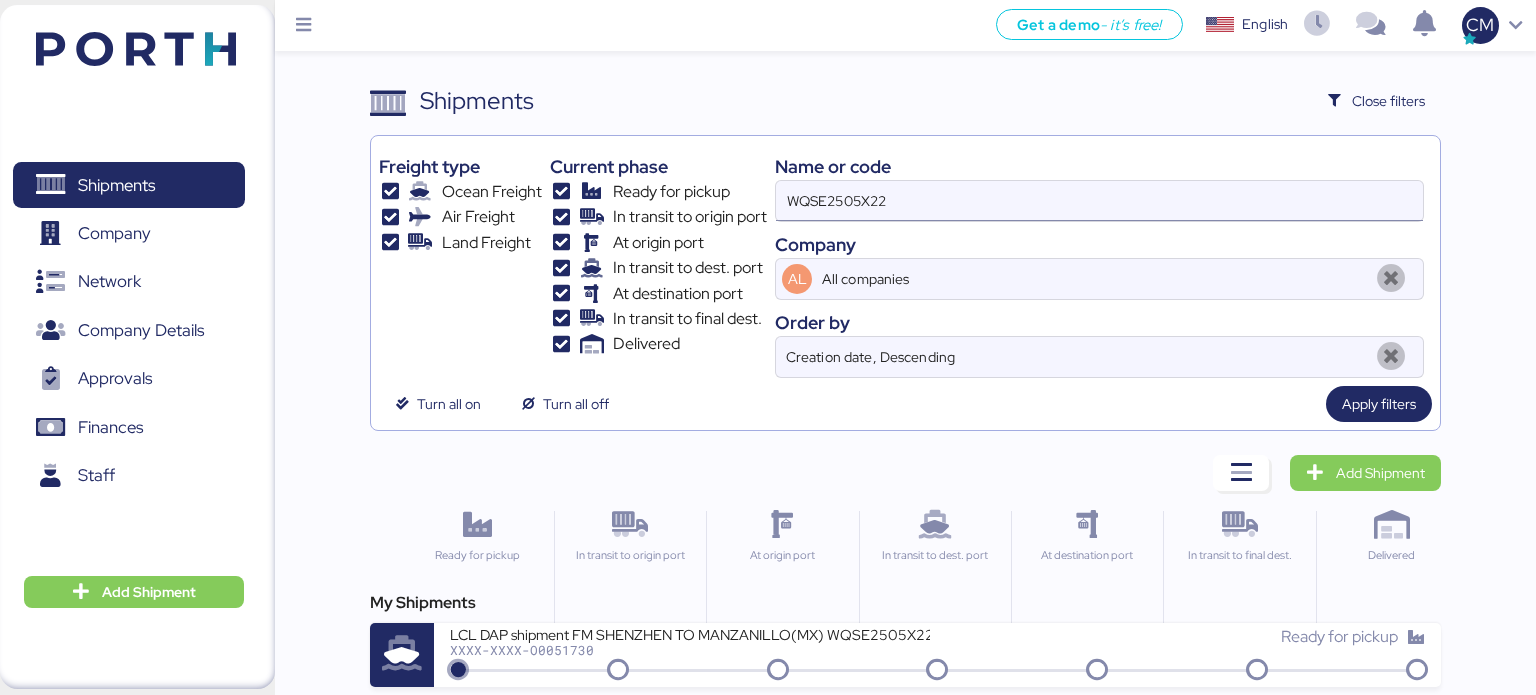 click on "WQSE2505X22" at bounding box center (1099, 201) 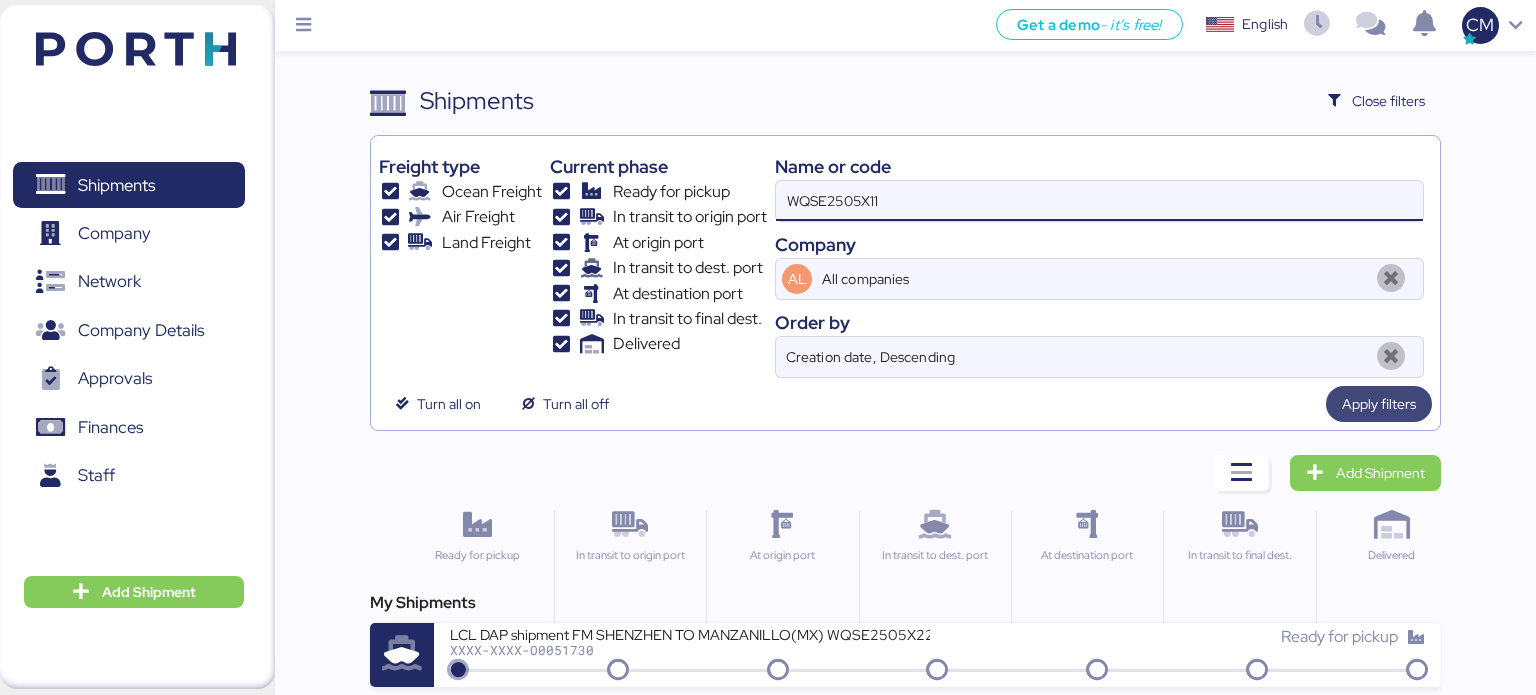 type on "WQSE2505X11" 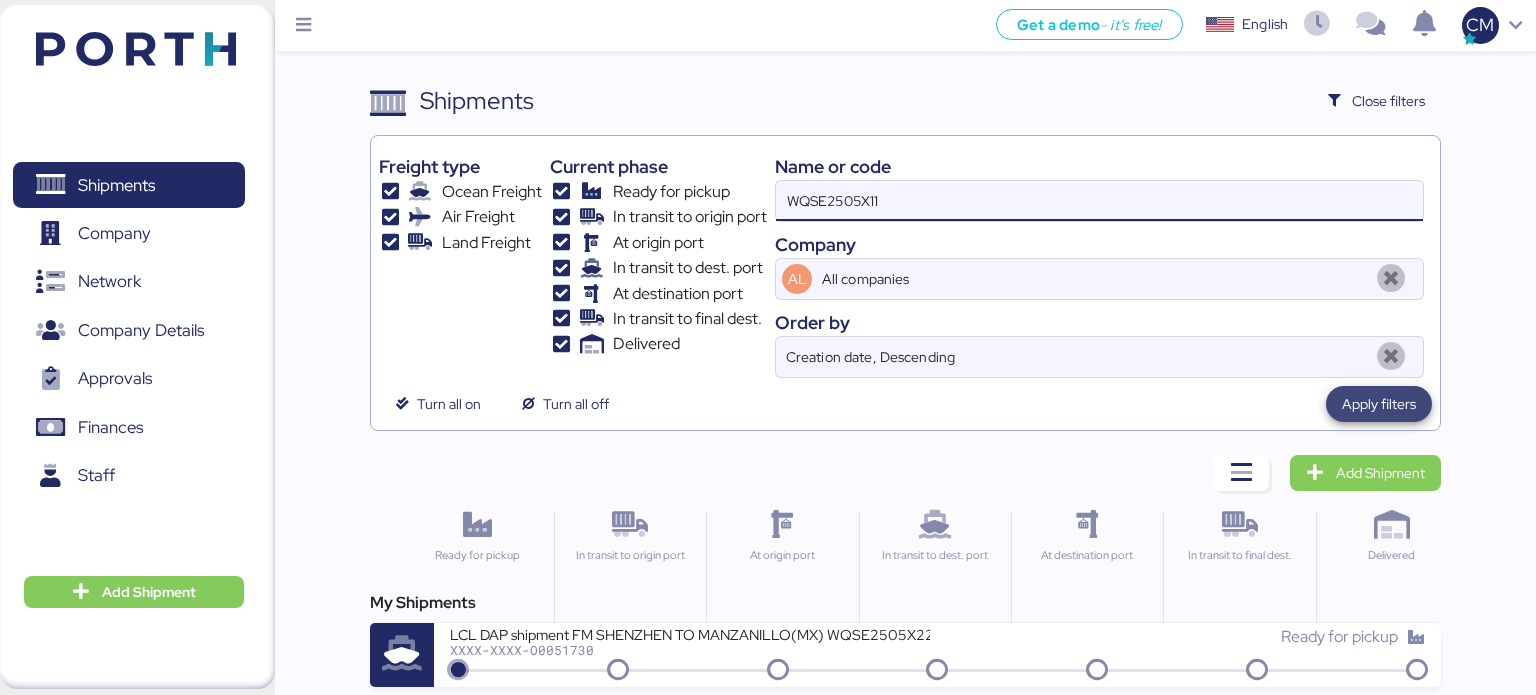 click on "Apply filters" at bounding box center [1379, 404] 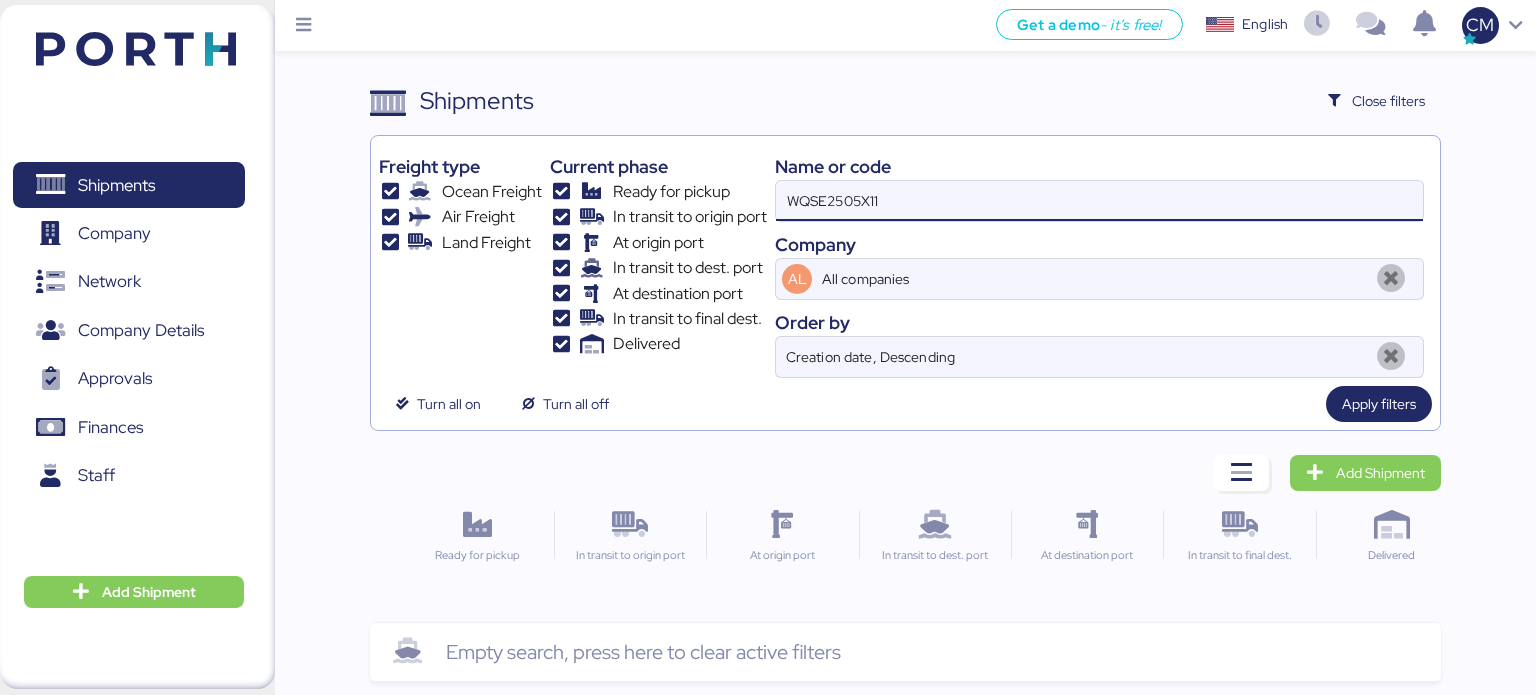 click on "WQSE2505X11" at bounding box center [1099, 201] 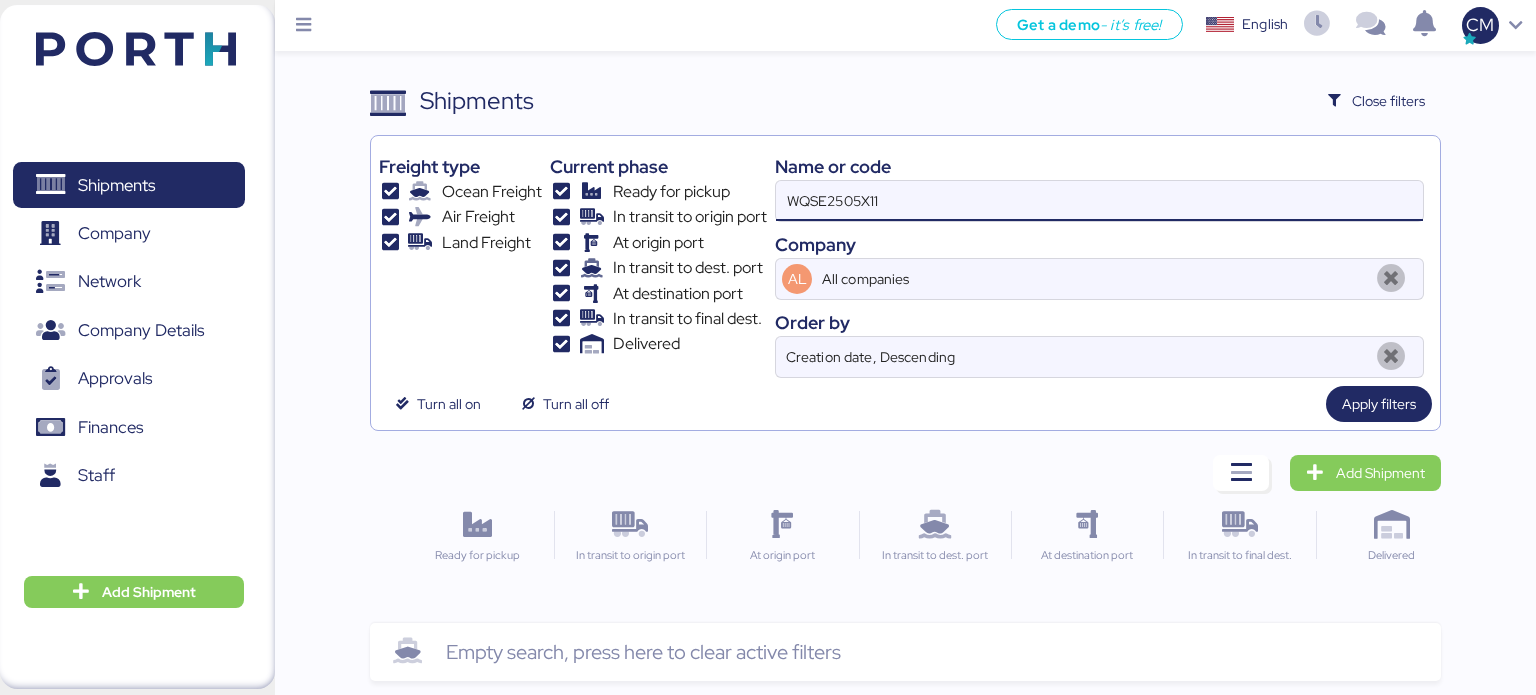 click on "WQSE2505X11" at bounding box center (1099, 201) 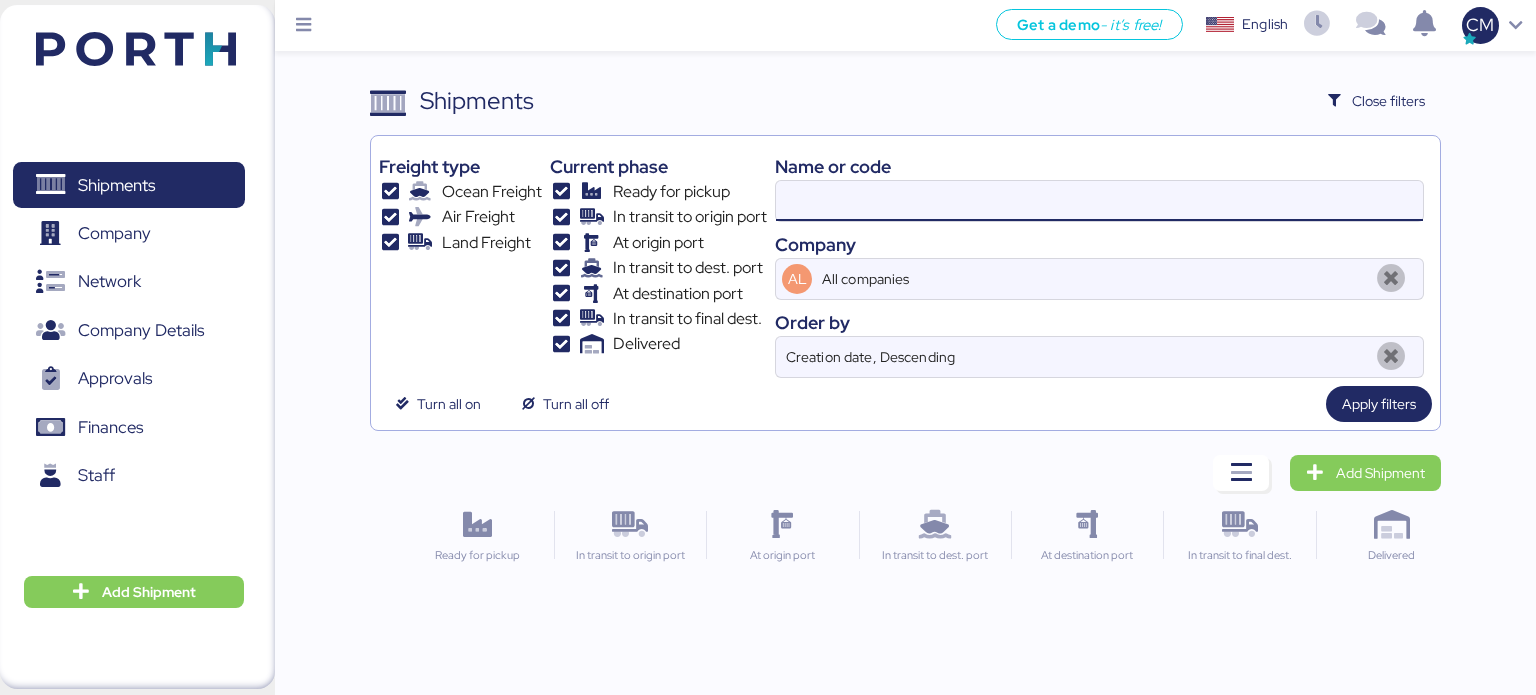 paste on "WQSE2506X11" 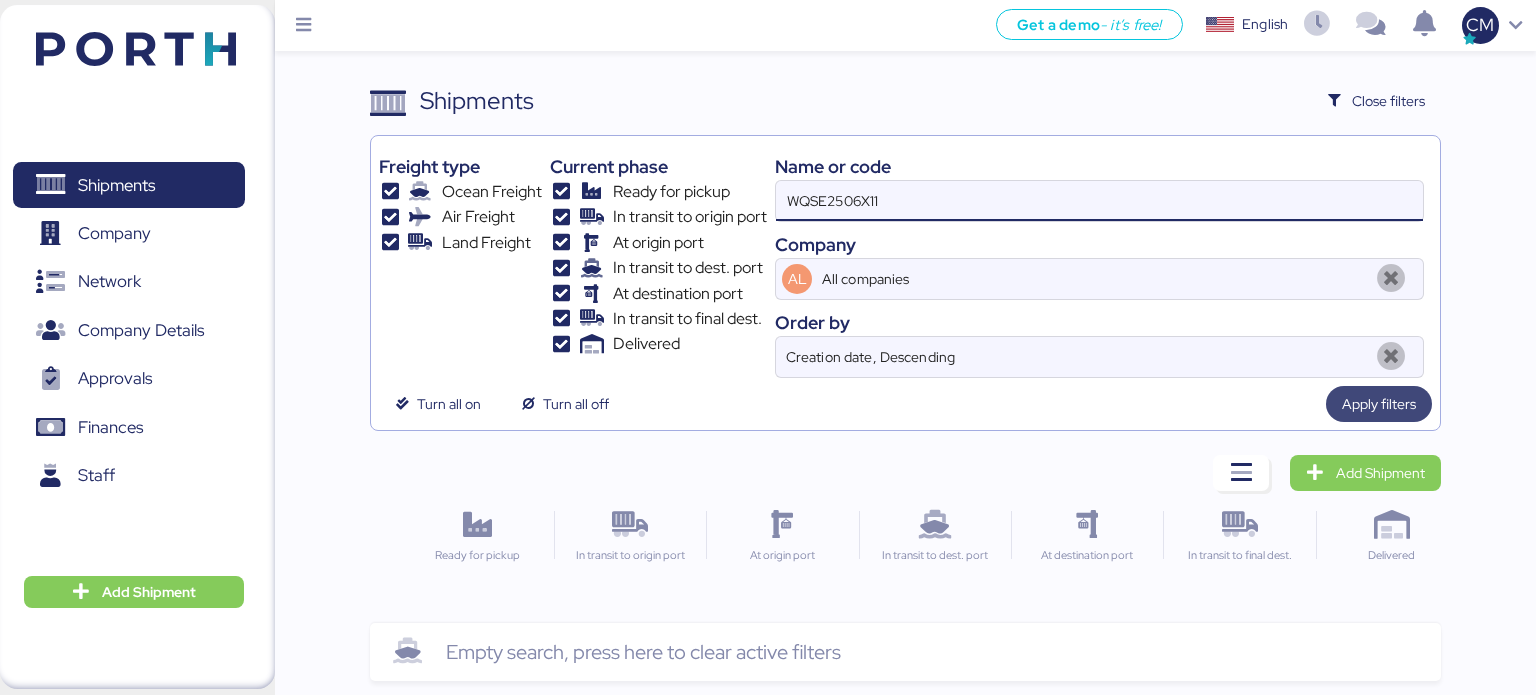 type on "WQSE2506X11" 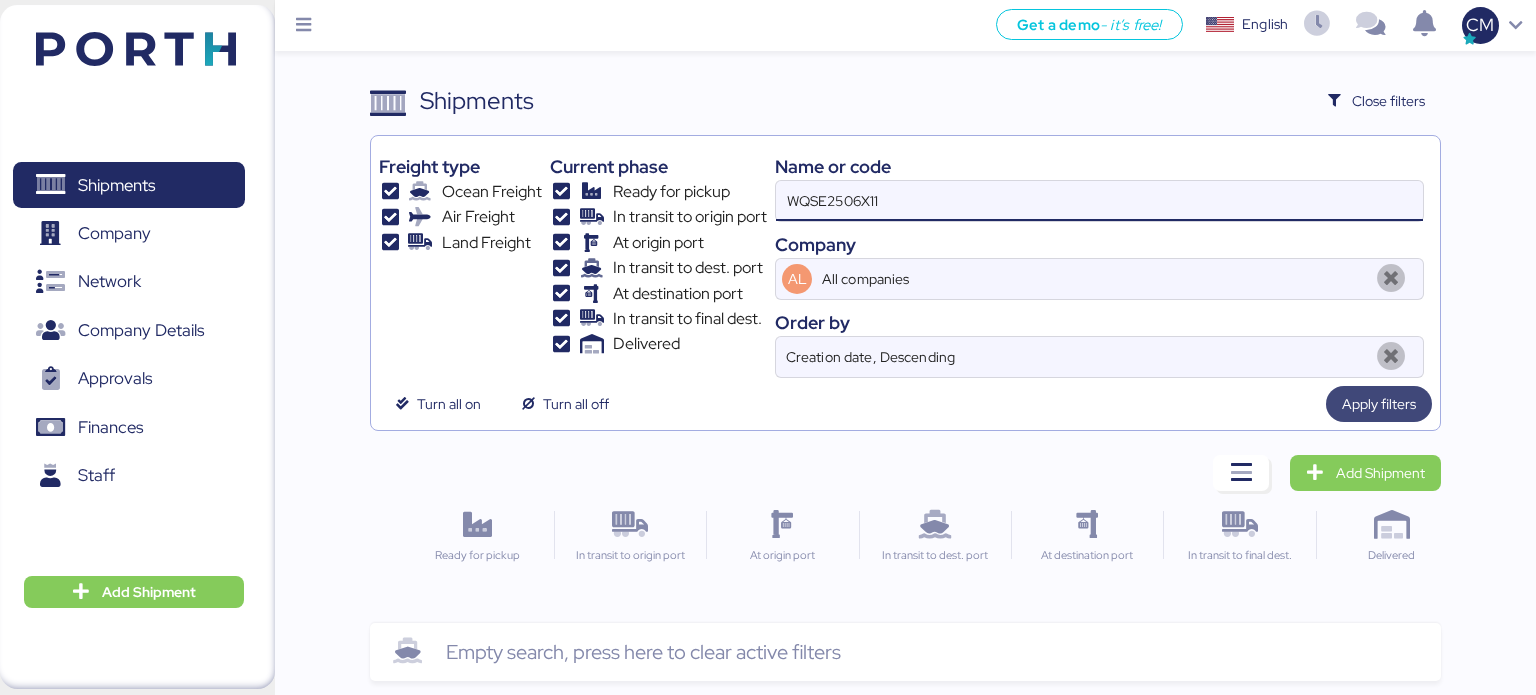 click on "Apply filters" at bounding box center (1379, 404) 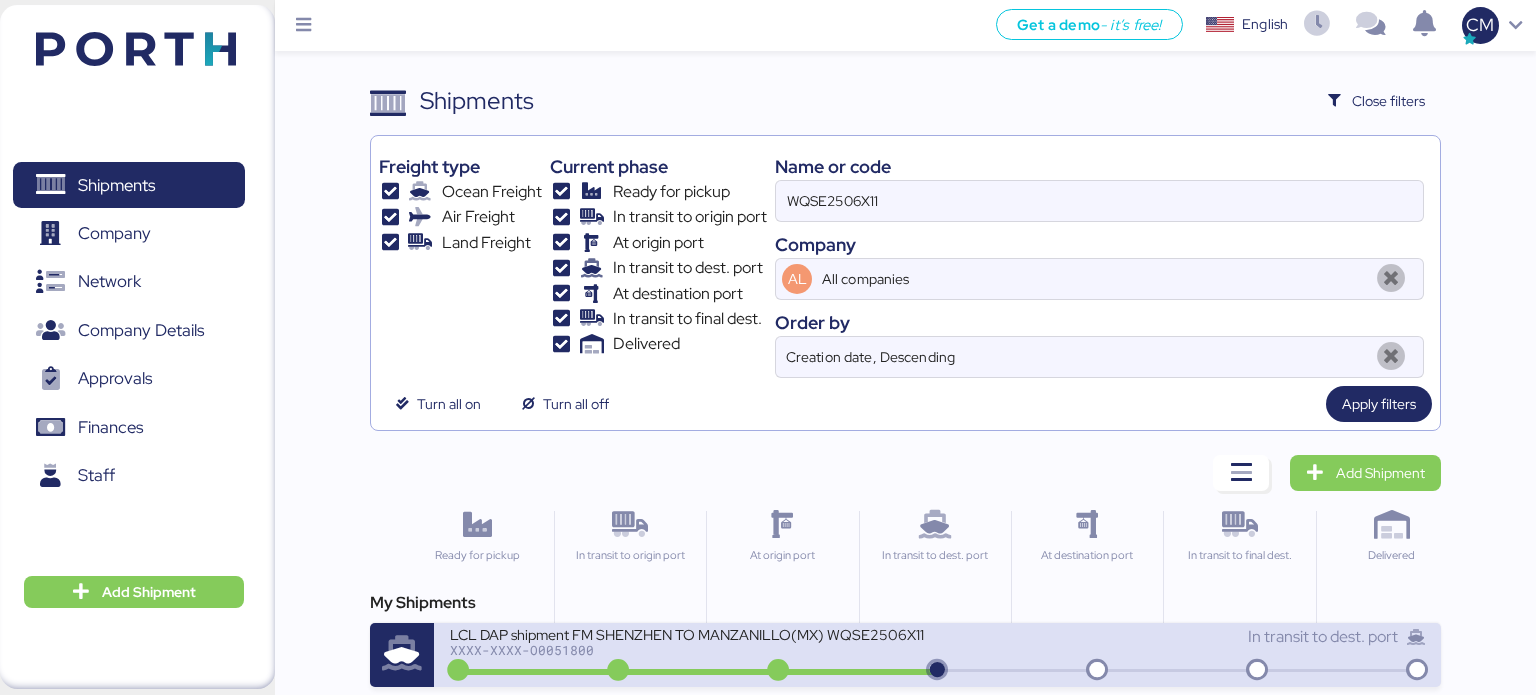 click on "XXXX-XXXX-O0051800" at bounding box center (690, 650) 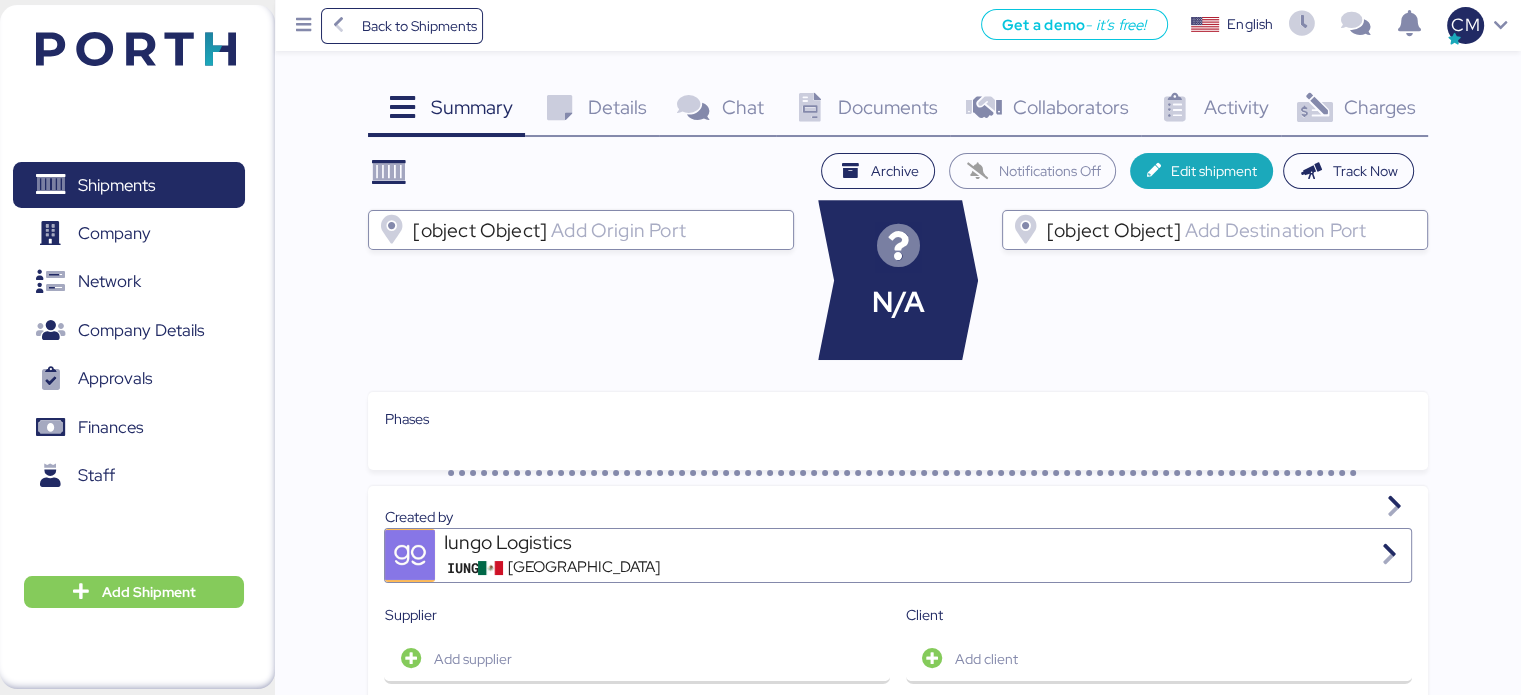 click on "Documents" at bounding box center (888, 107) 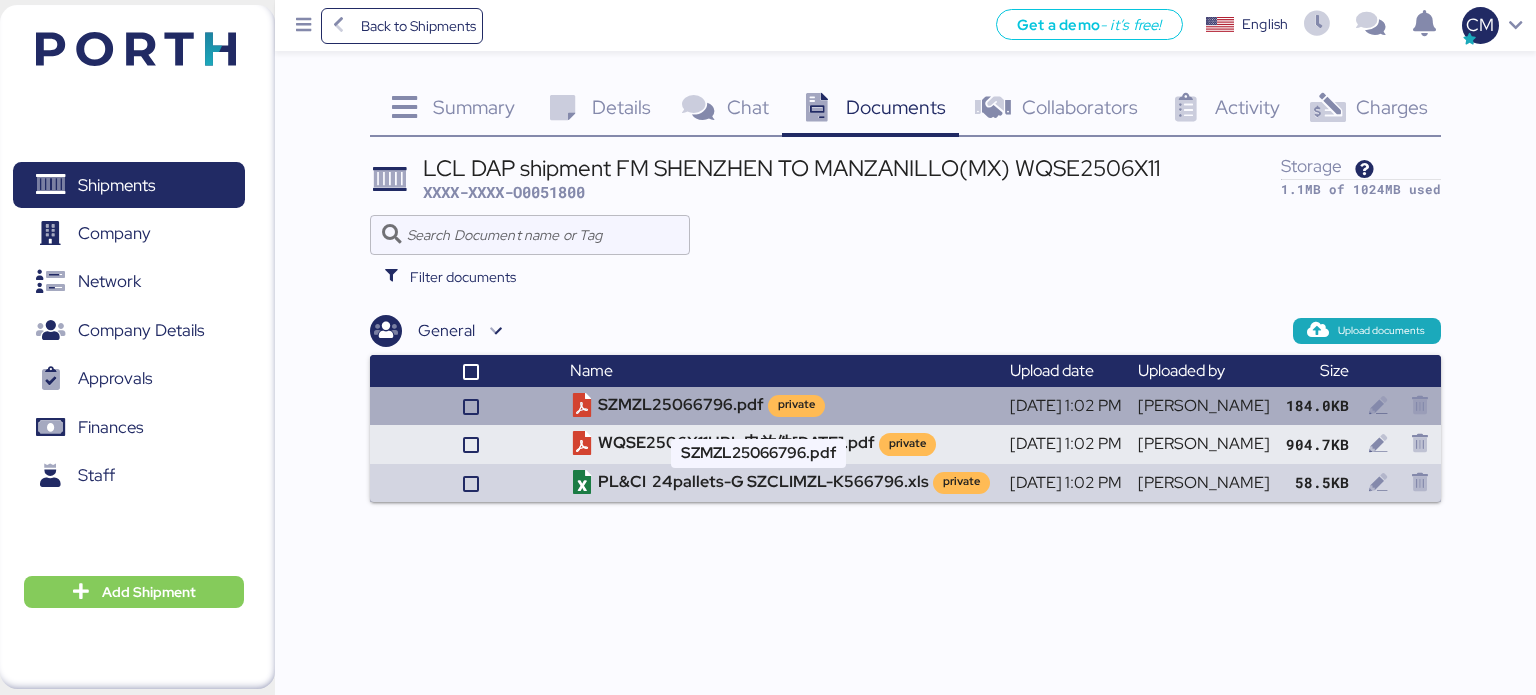 click on "SZMZL25066796.pdf
private" at bounding box center (782, 406) 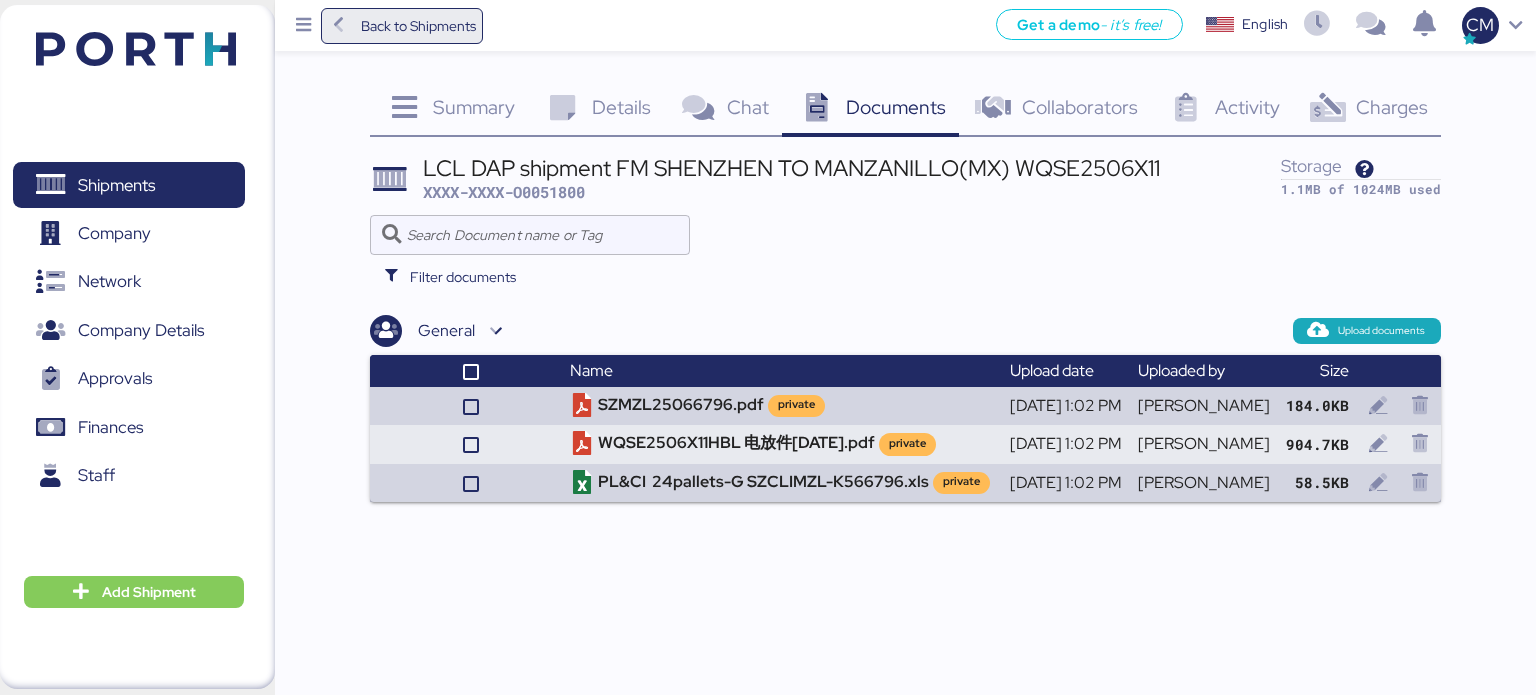click on "Back to Shipments" at bounding box center [418, 26] 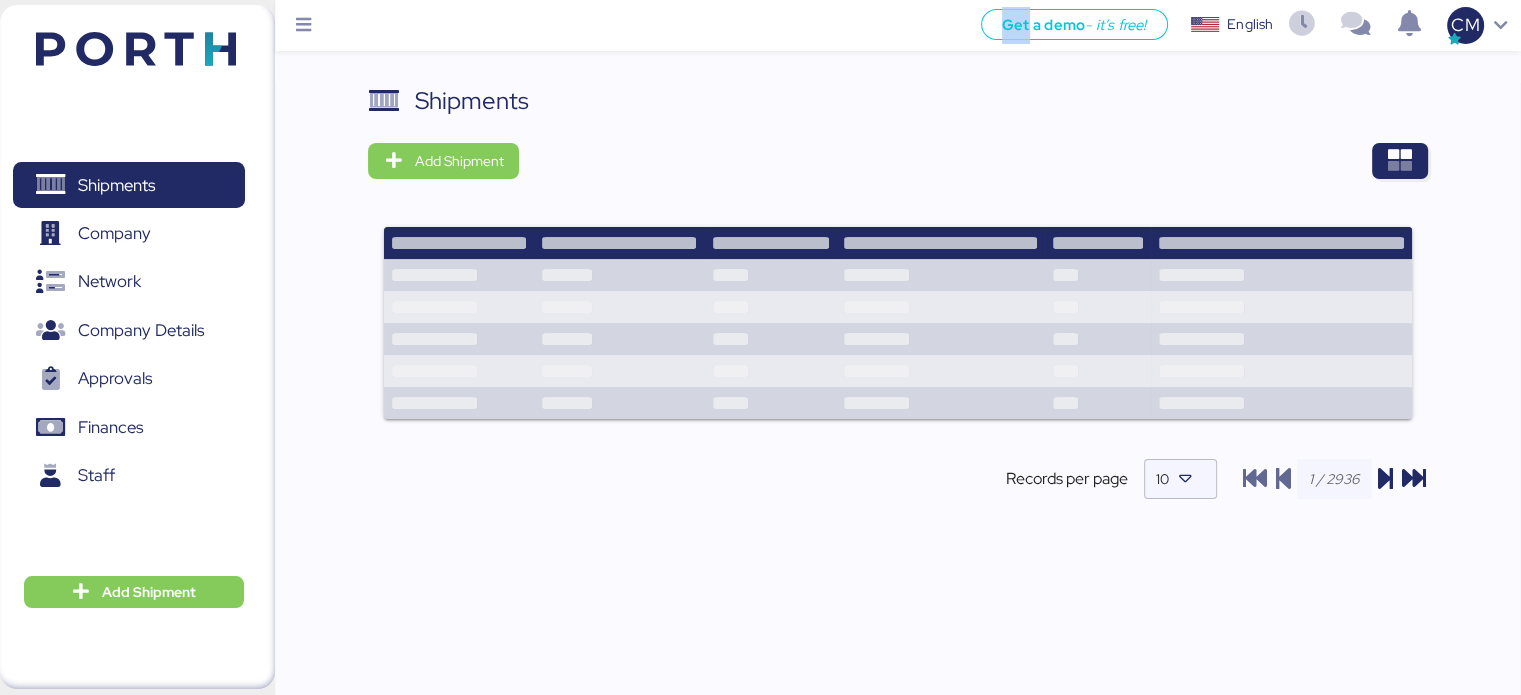 click on "Get a demo  - it’s free! Get a demo  English Inglés English         CM" at bounding box center [921, 25] 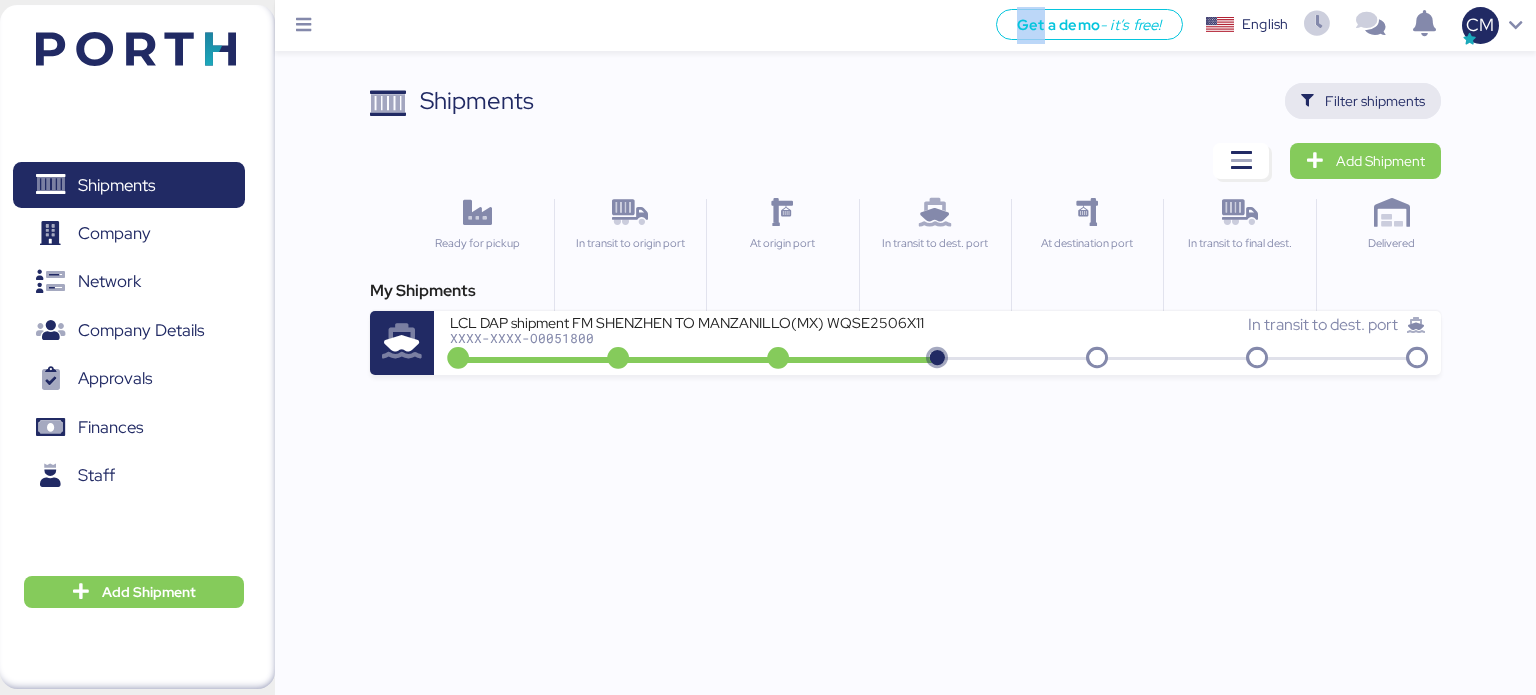 click on "Filter shipments" at bounding box center (1363, 101) 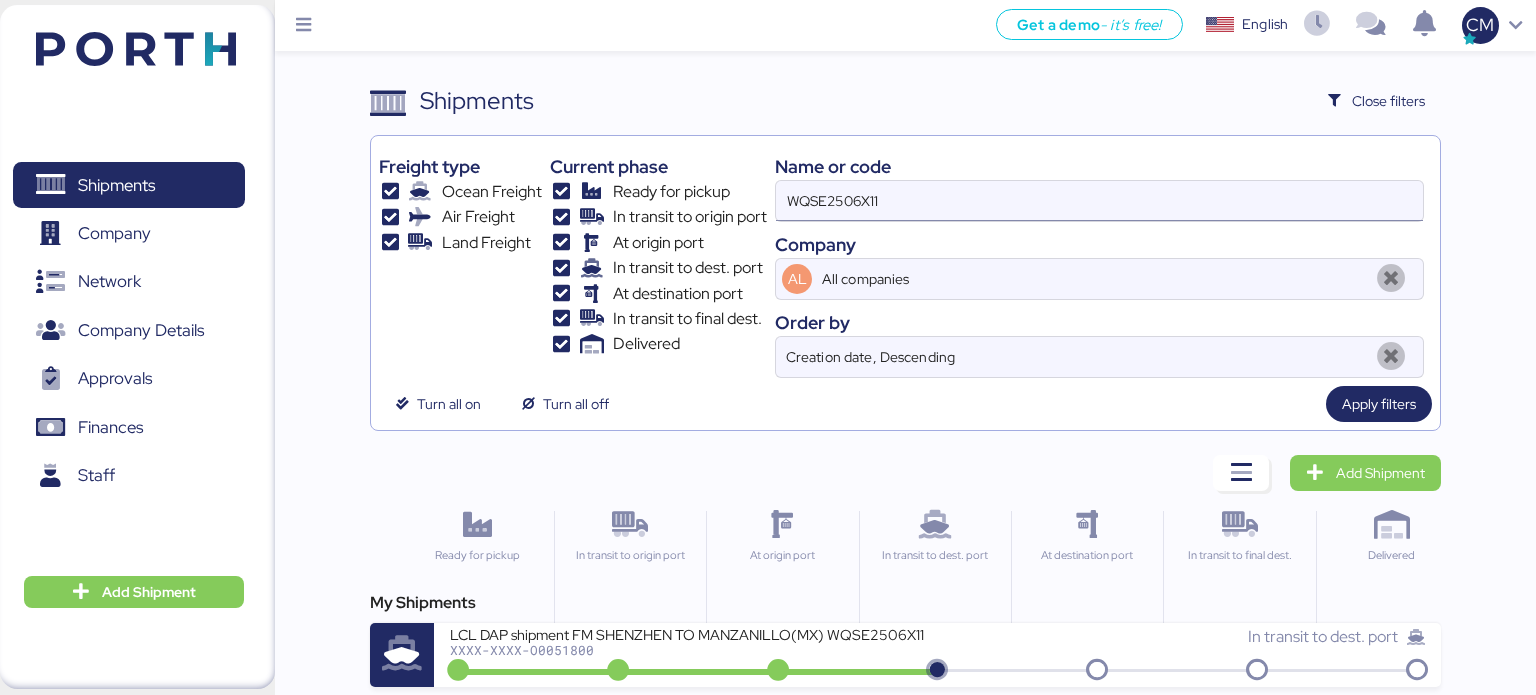 click on "WQSE2506X11" at bounding box center [1099, 201] 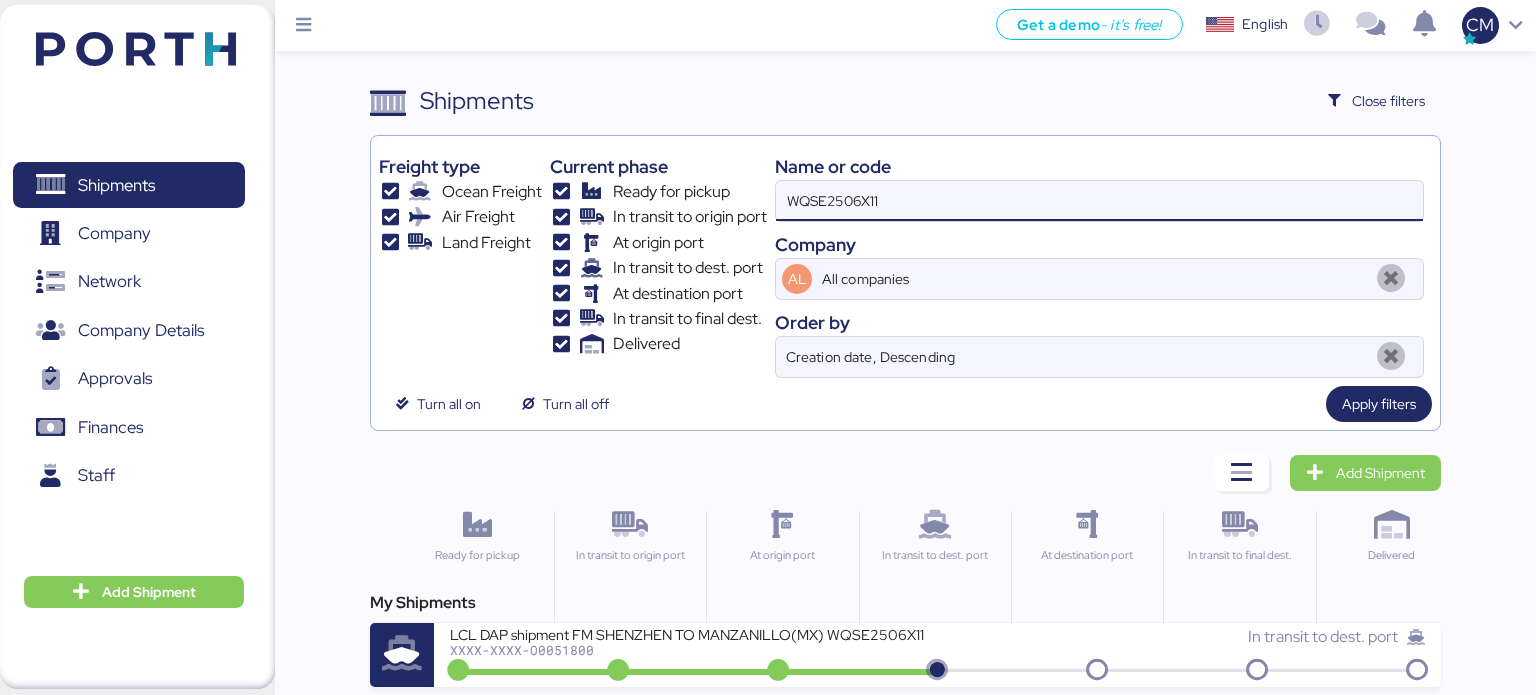 click on "WQSE2506X11" at bounding box center [1099, 201] 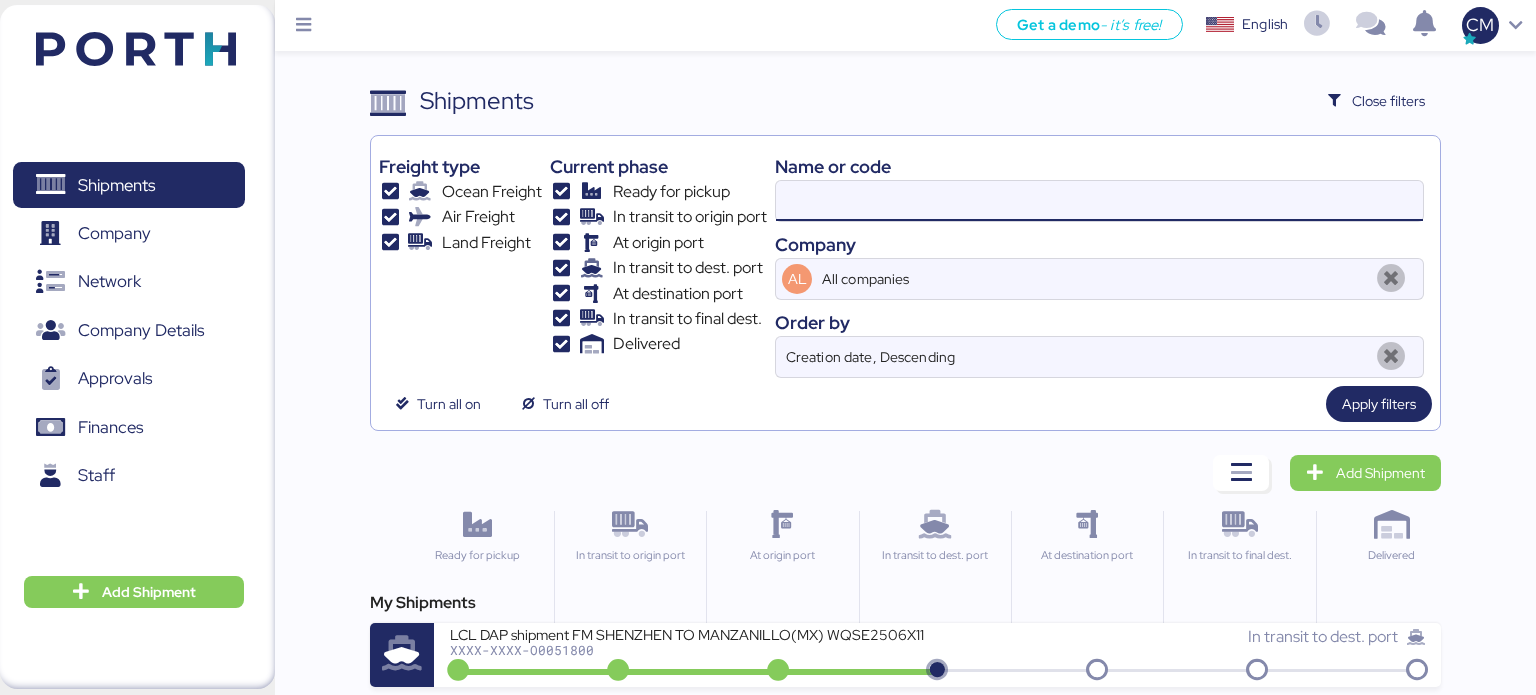 paste on "WQSE2506X12" 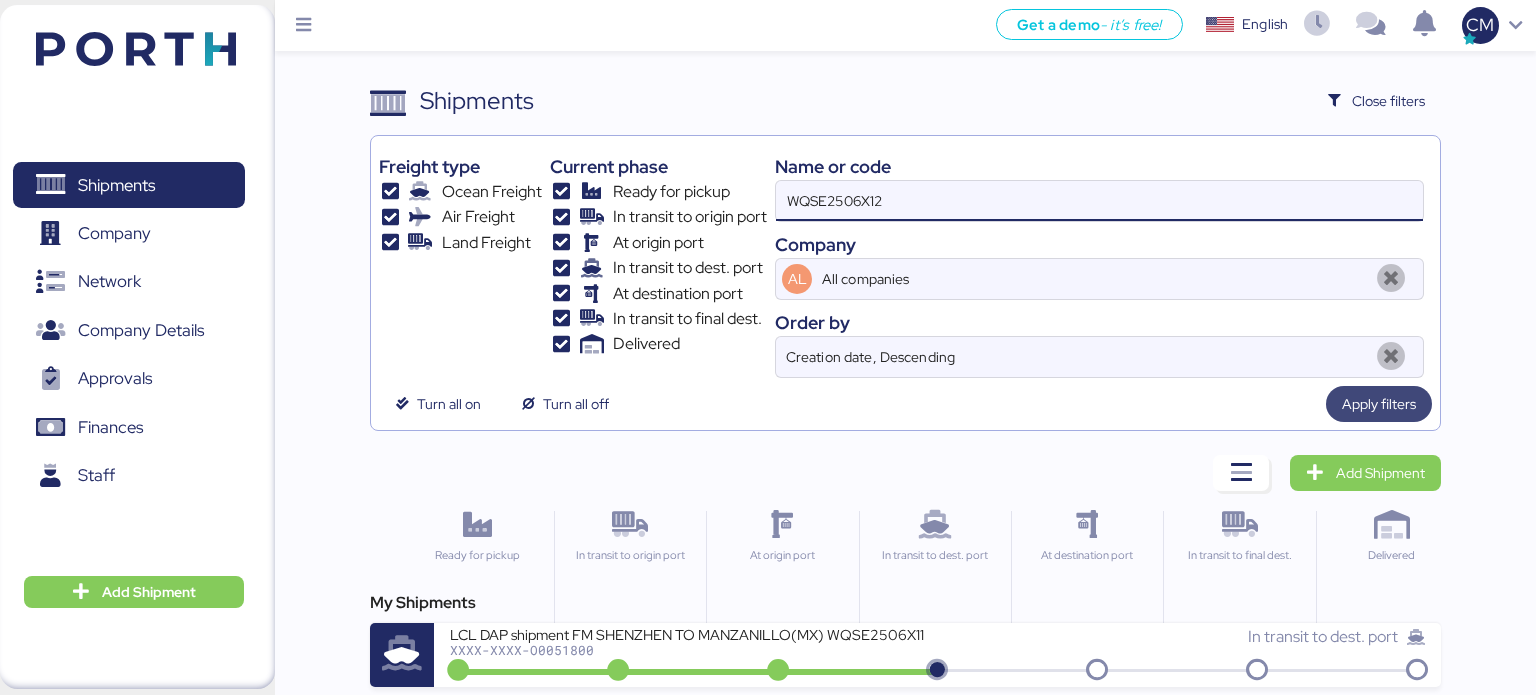 type on "WQSE2506X12" 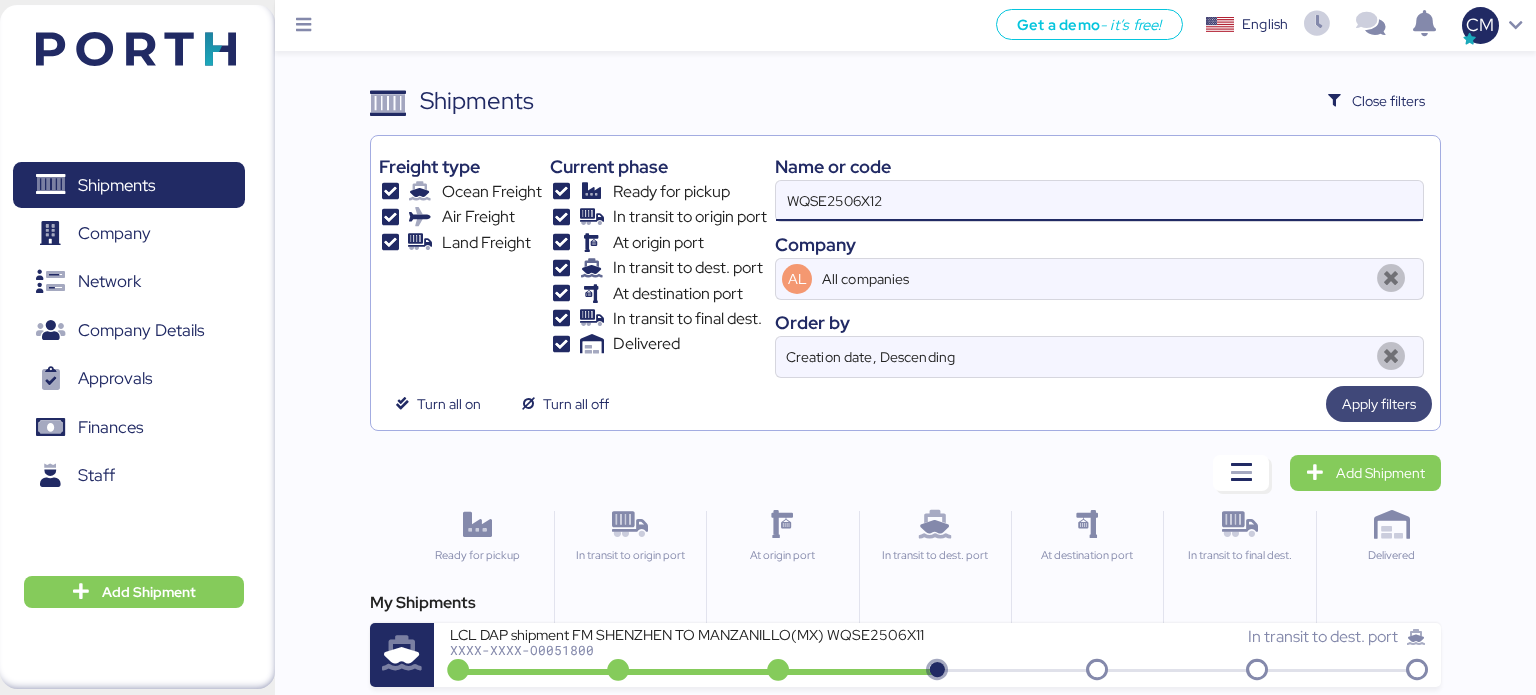 click on "Apply filters" at bounding box center (1379, 404) 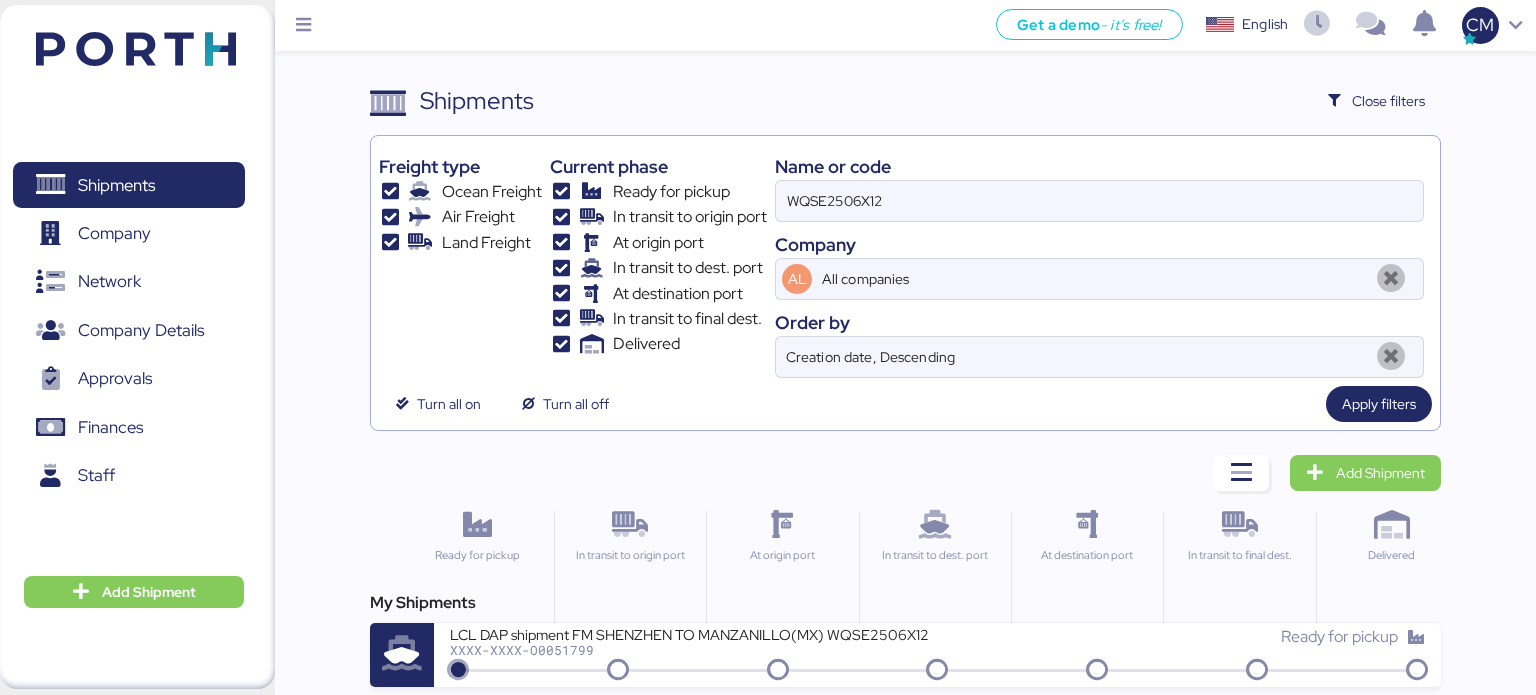 click at bounding box center [1521, 680] 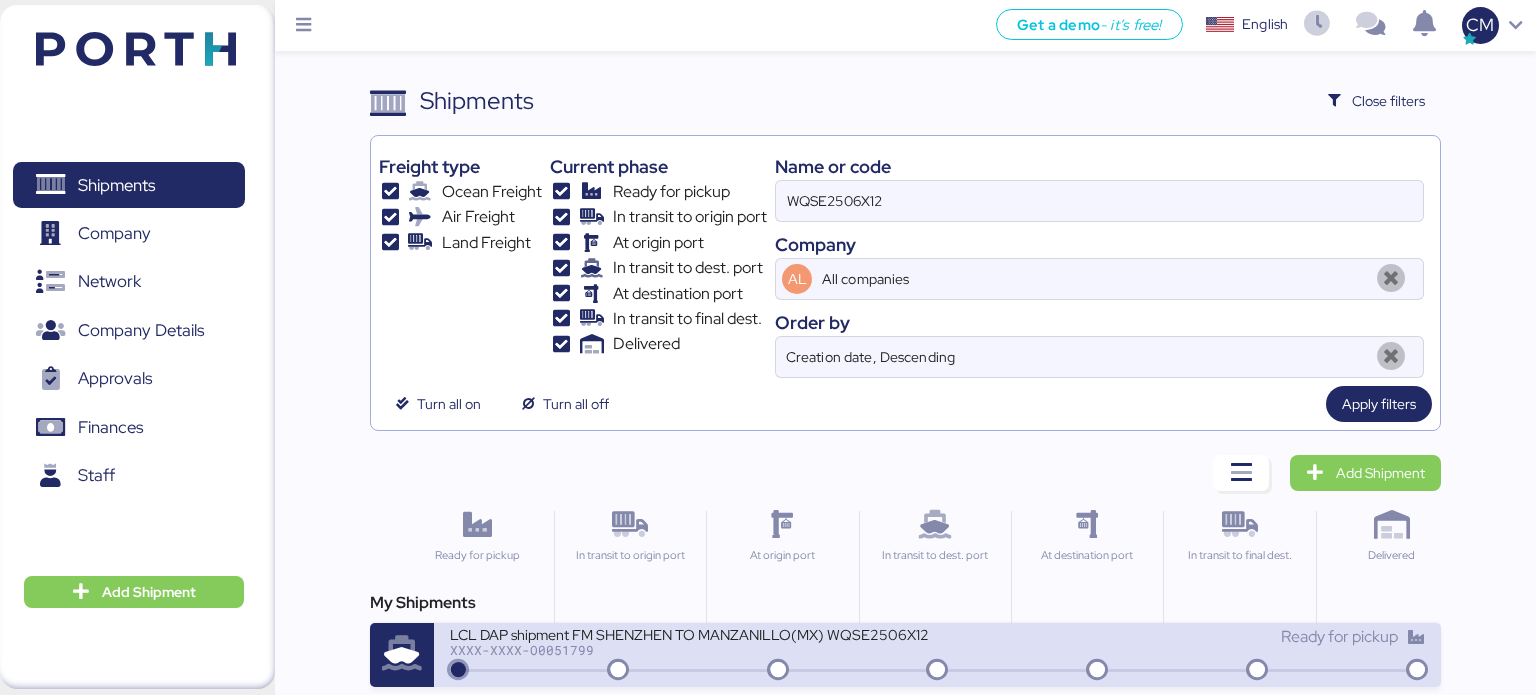 click on "LCL DAP shipment FM SHENZHEN TO MANZANILLO(MX) WQSE2506X12 XXXX-XXXX-O0051799" at bounding box center (694, 646) 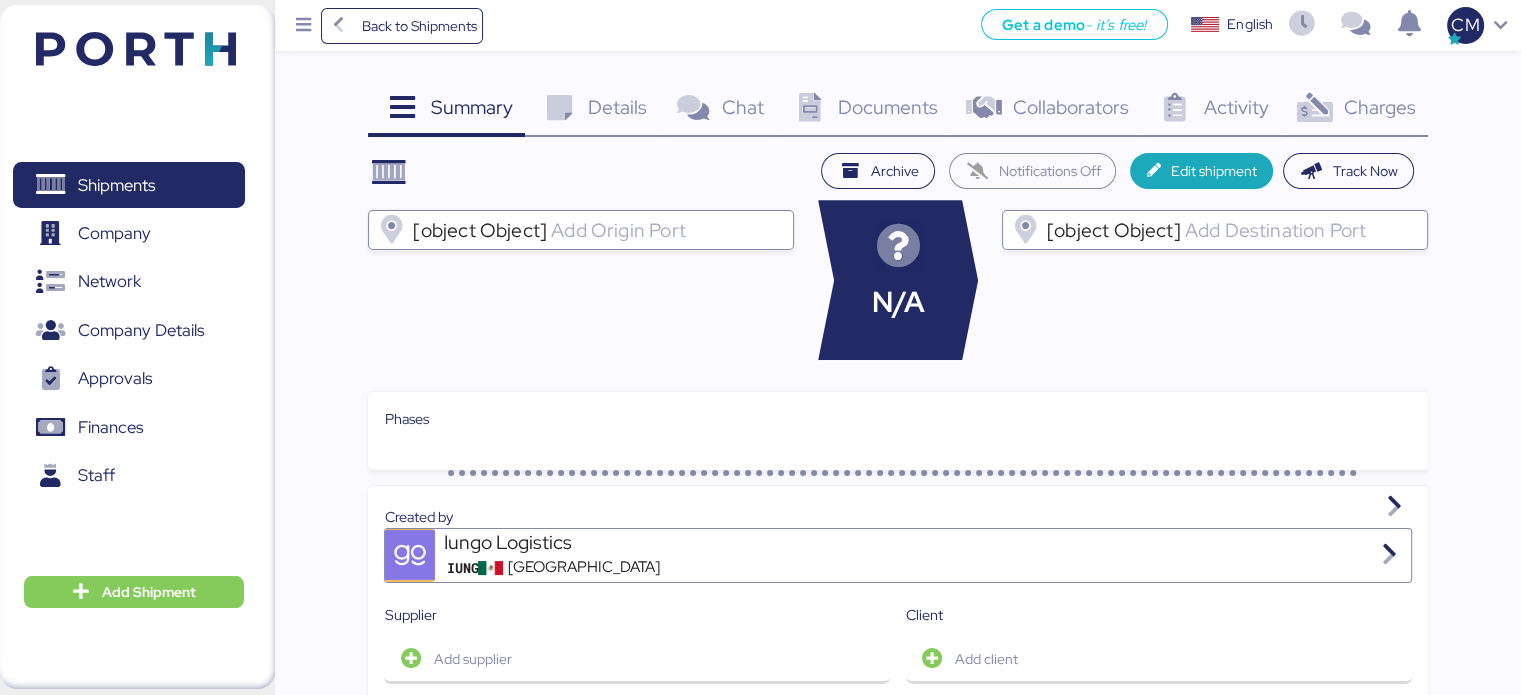 click on "Documents" at bounding box center [888, 107] 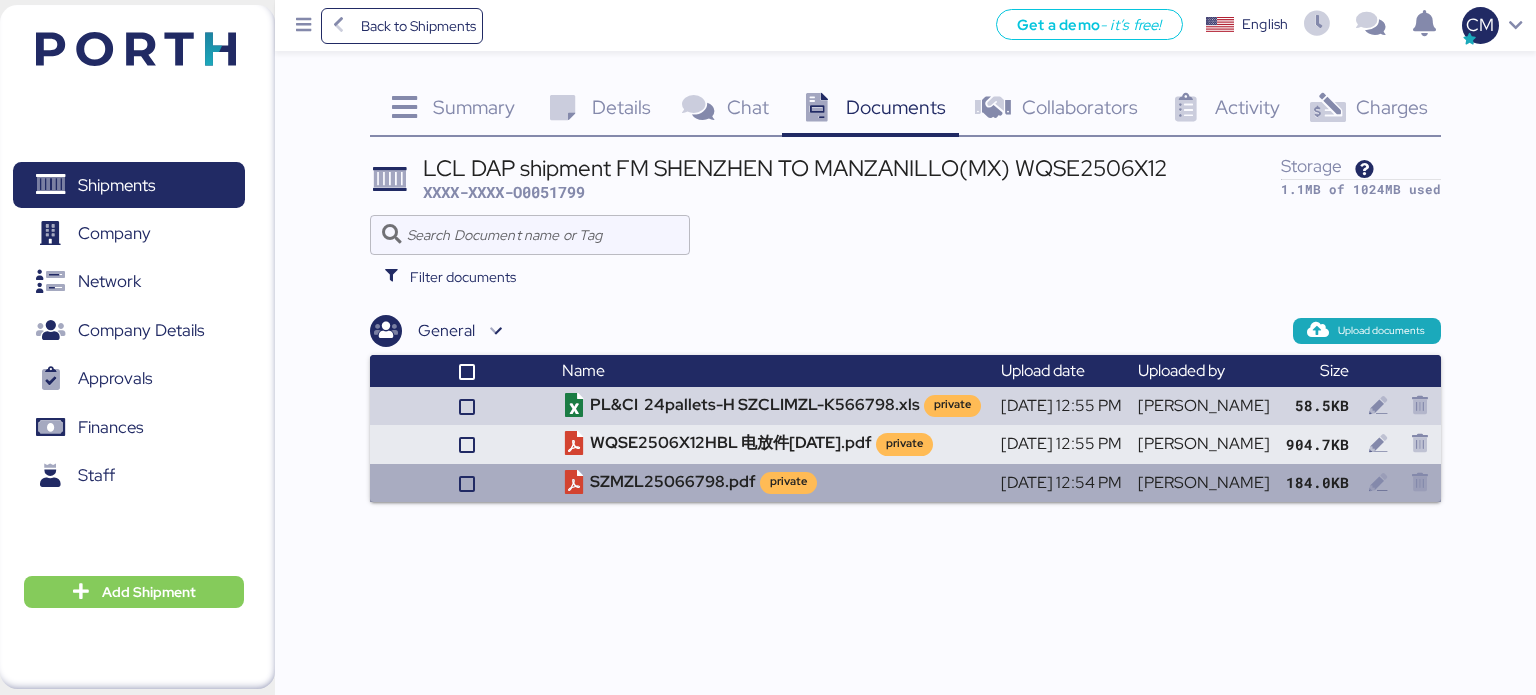 click on "[DATE] 12:54 PM" at bounding box center [1061, 483] 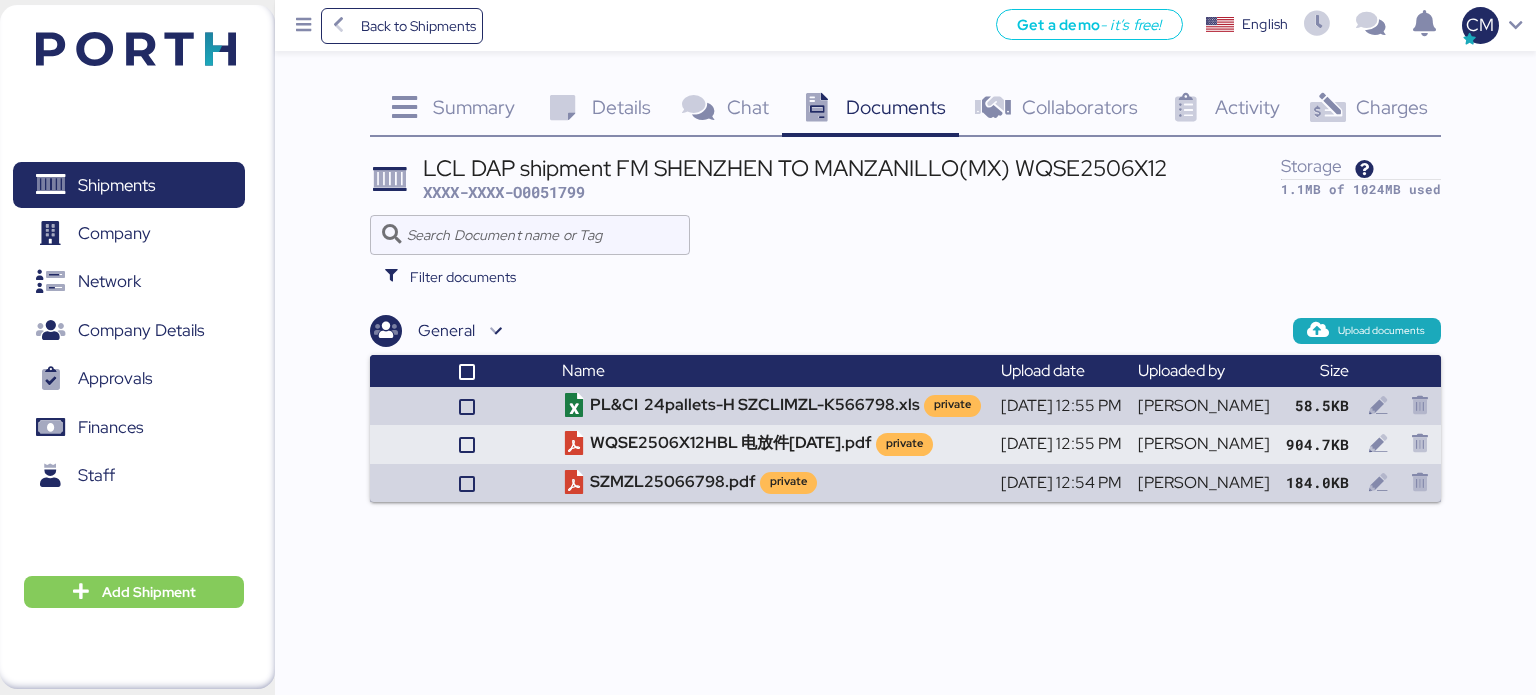 click on "Get a demo  - it’s free! Get a demo  English Inglés English         CM" at bounding box center [1009, 25] 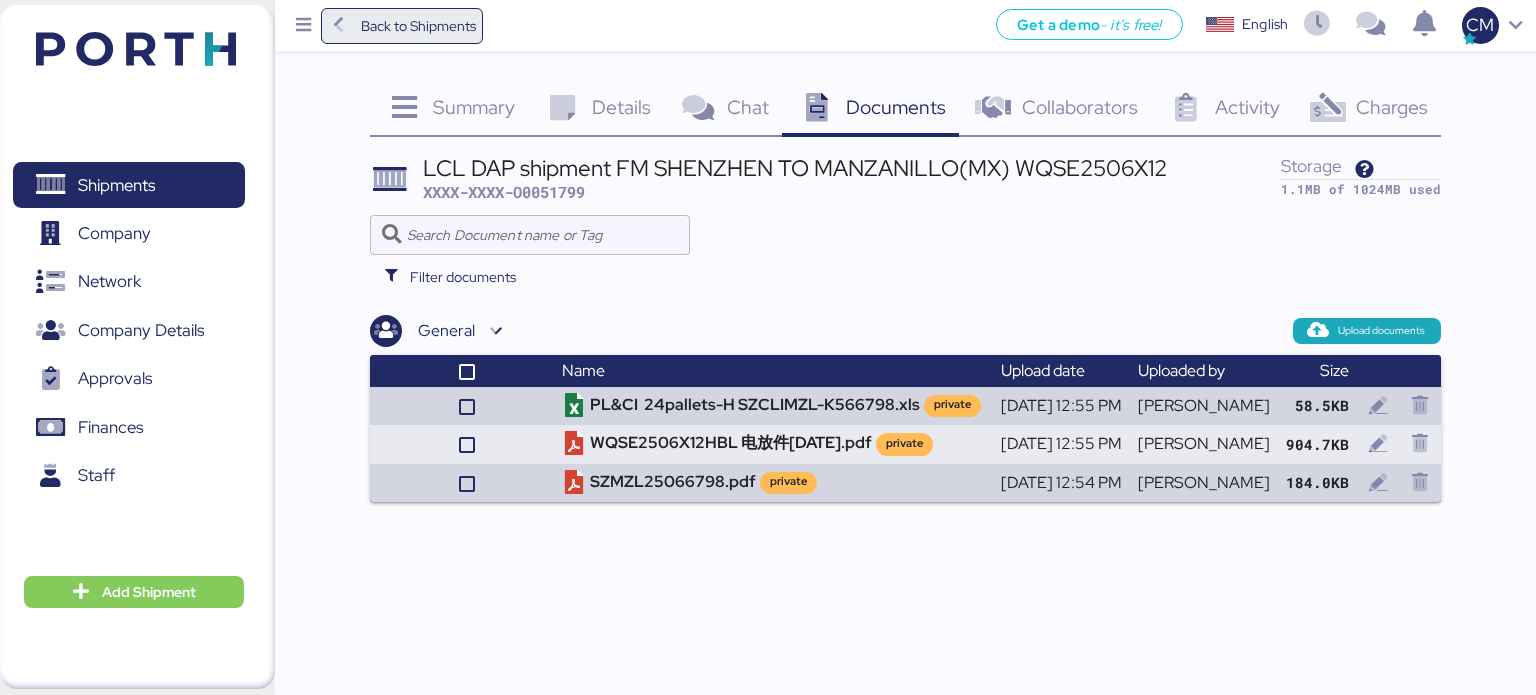 click on "Back to Shipments" at bounding box center [418, 26] 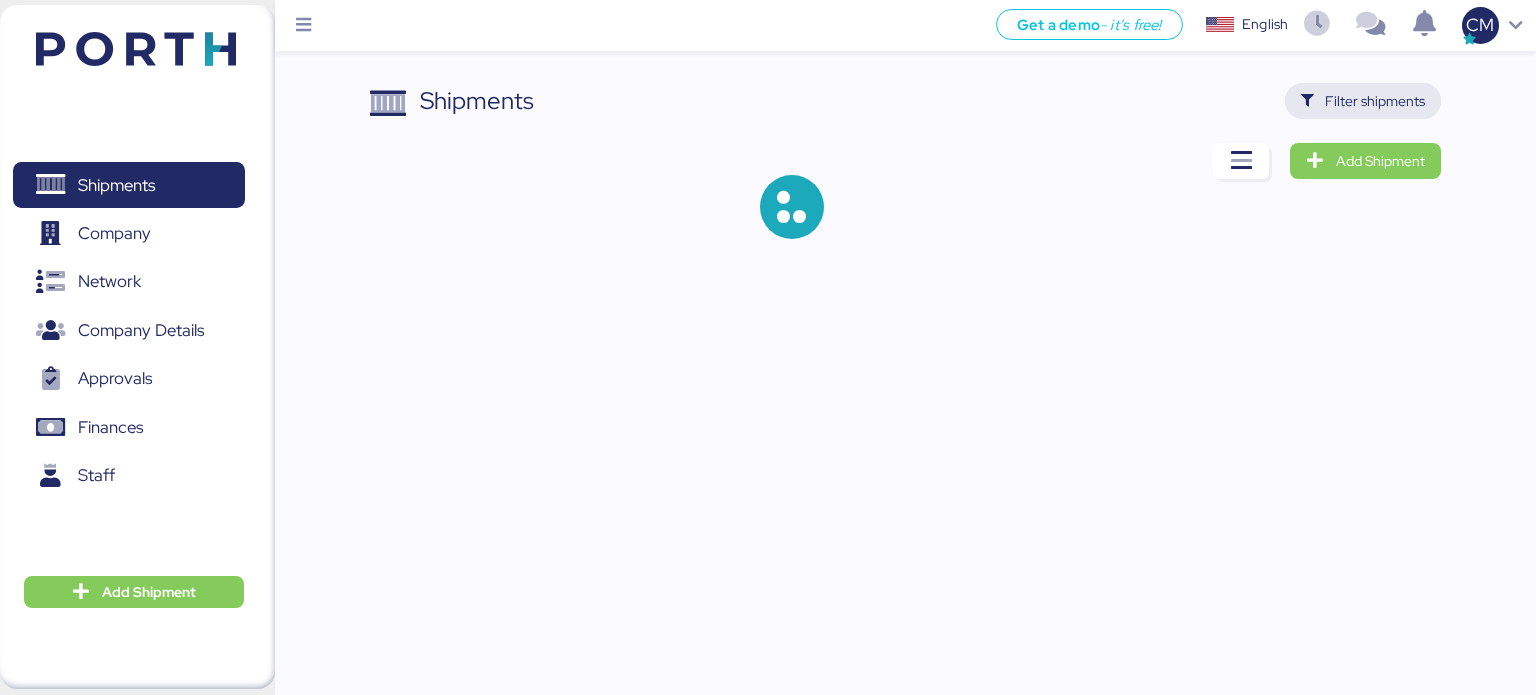 click on "Filter shipments" at bounding box center (1375, 101) 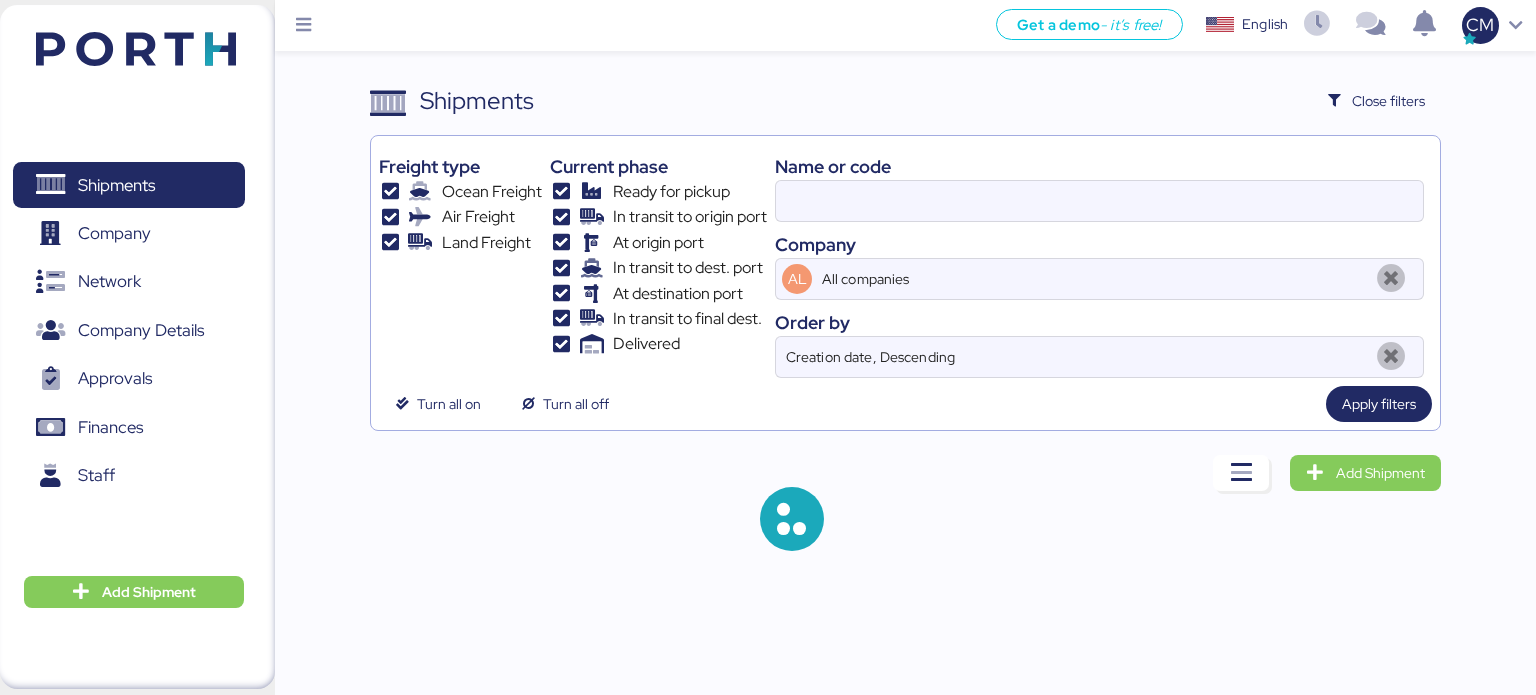 type on "WQSE2506X12" 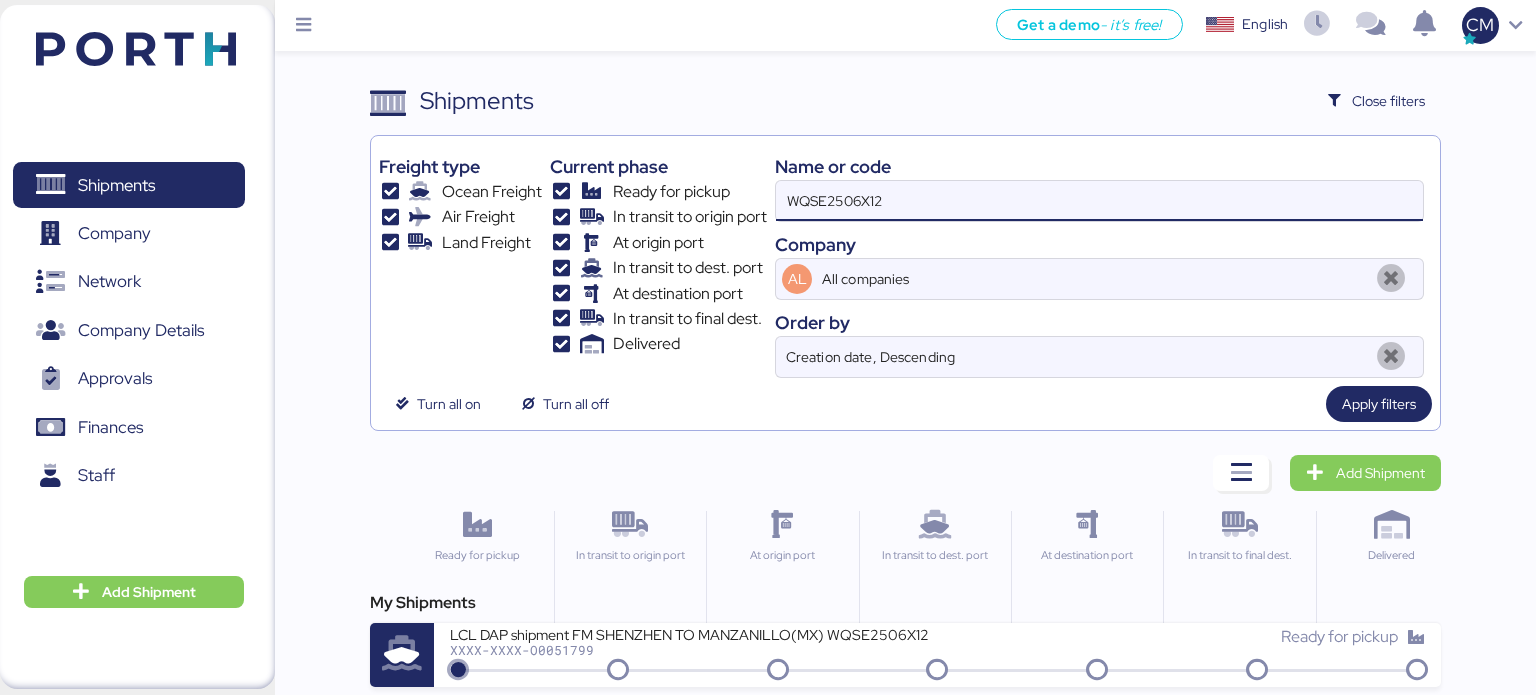 click on "WQSE2506X12" at bounding box center (1099, 201) 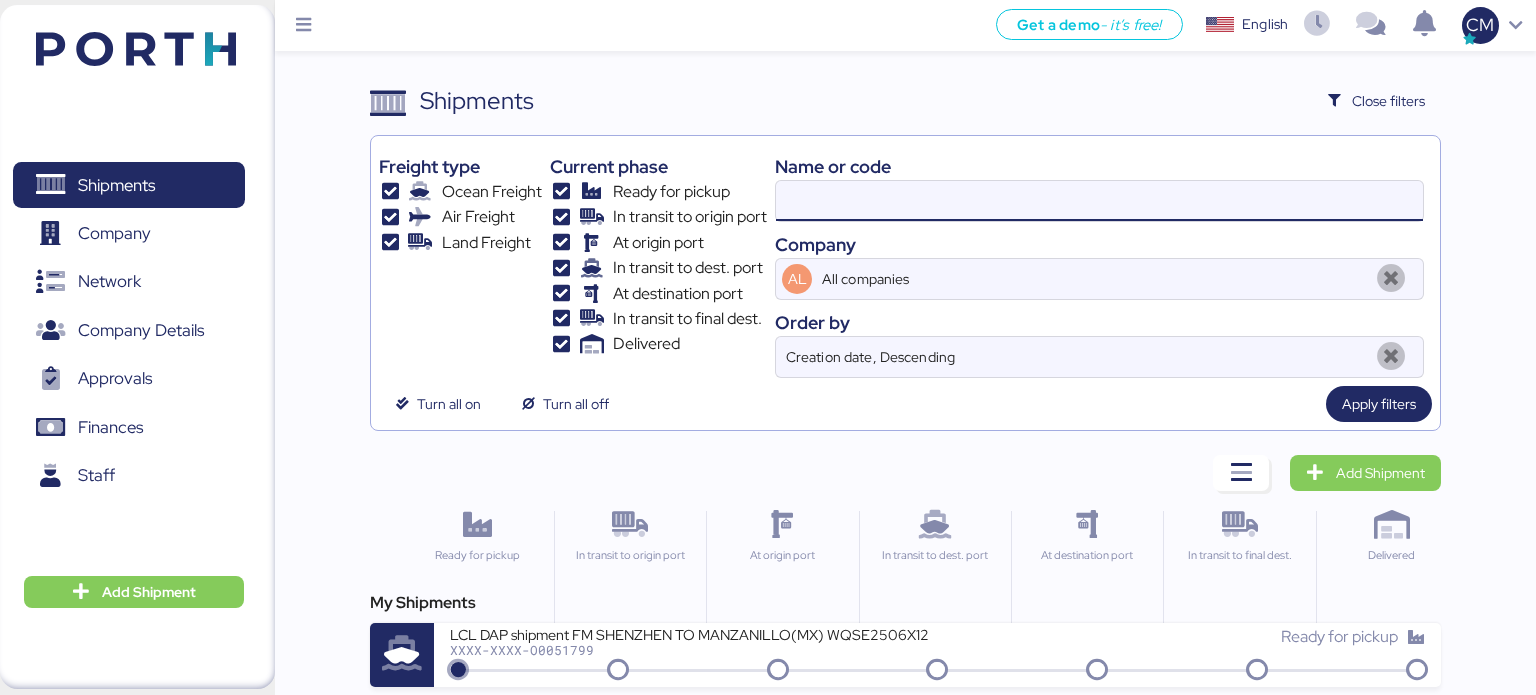 paste on "WQSE2506X13" 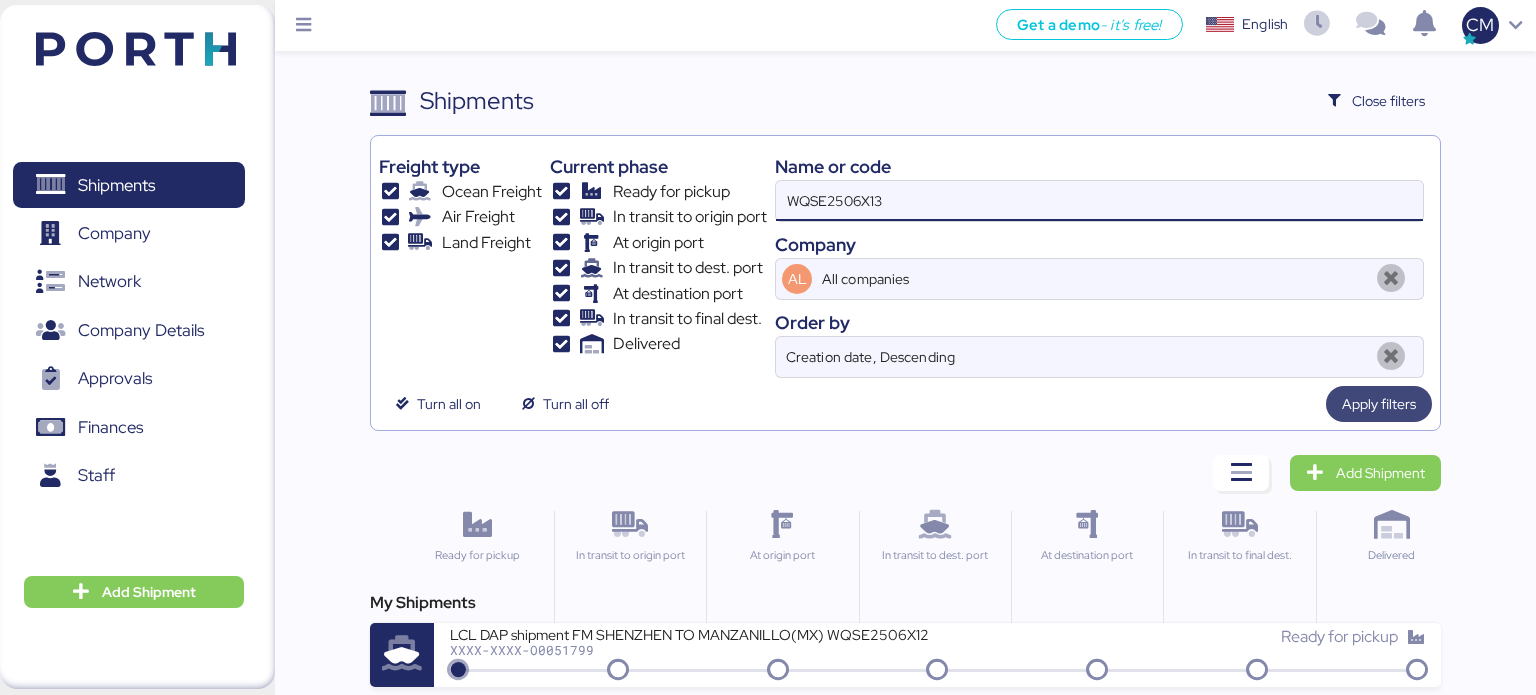type on "WQSE2506X13" 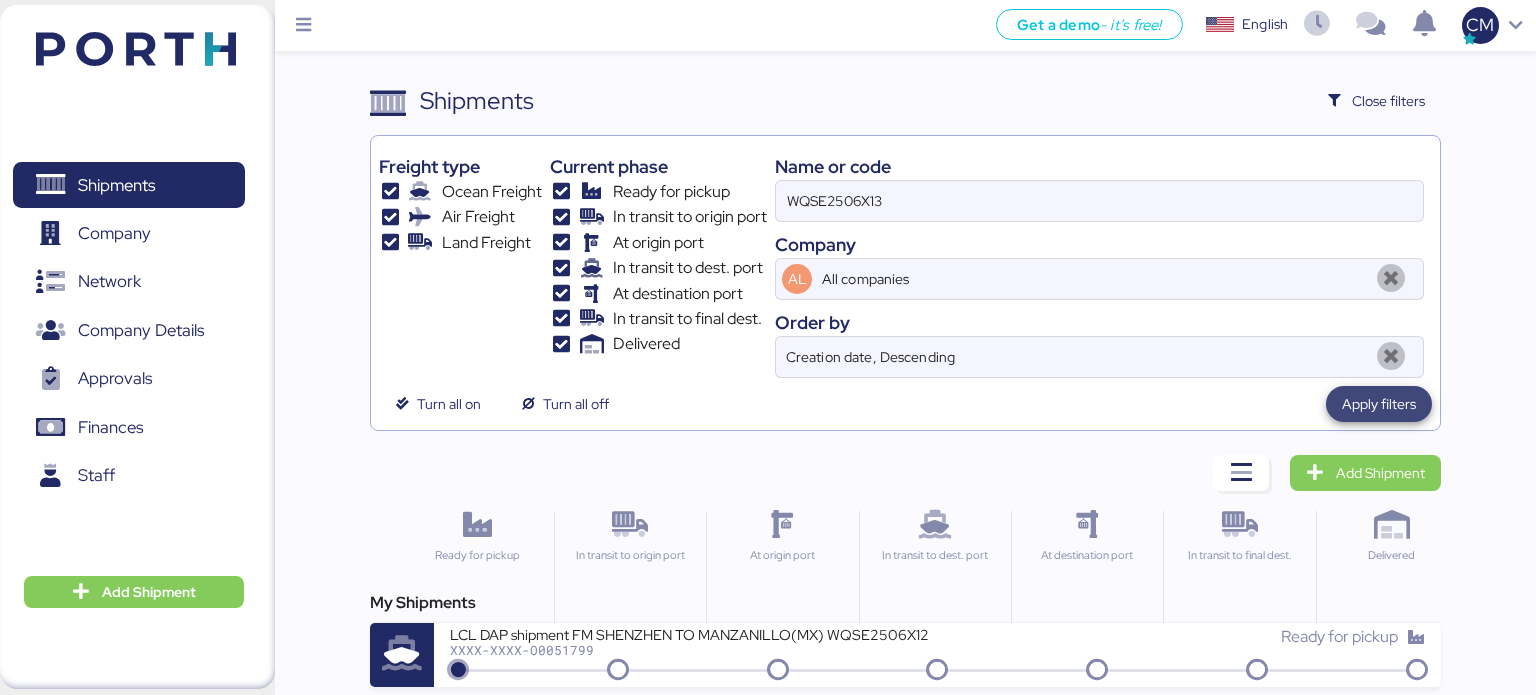 click on "Apply filters" at bounding box center (1379, 404) 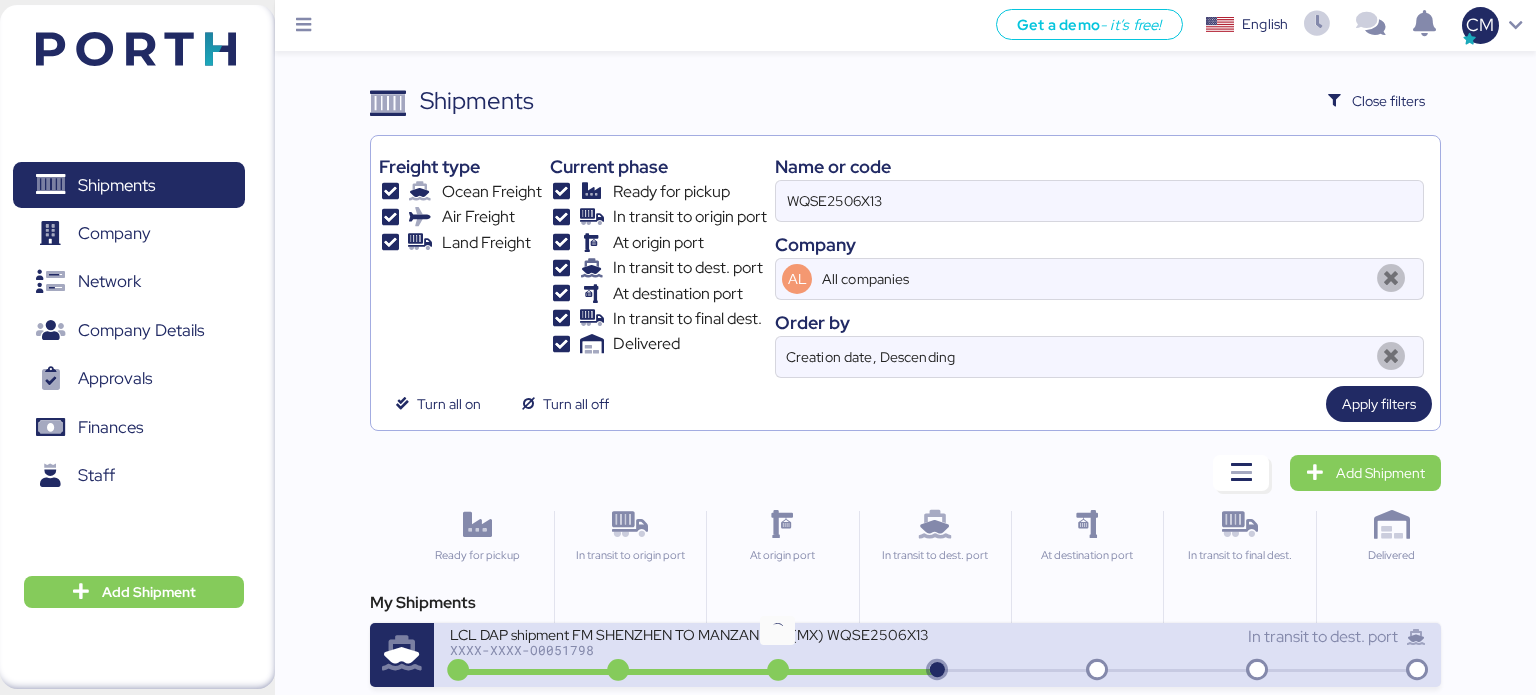 click on "XXXX-XXXX-O0051798" at bounding box center (690, 650) 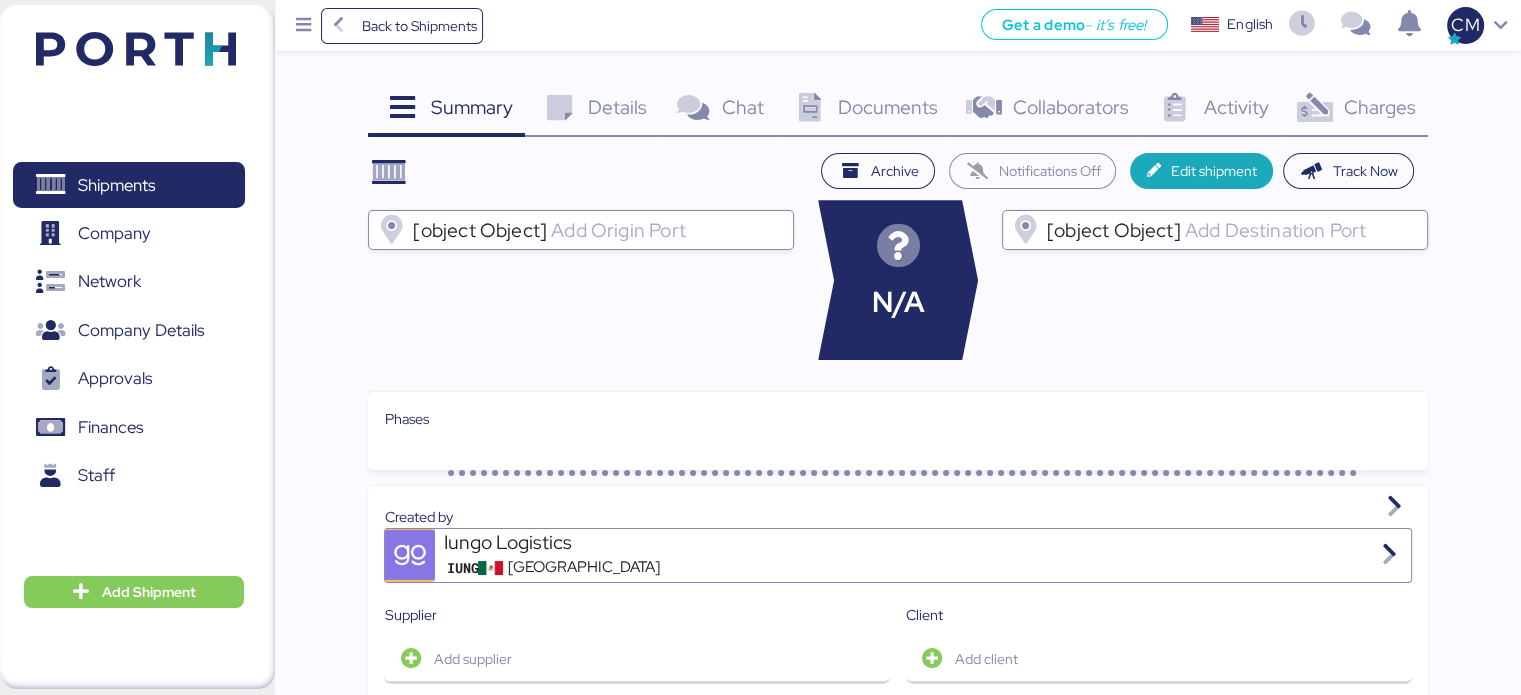 click on "Documents" at bounding box center (888, 107) 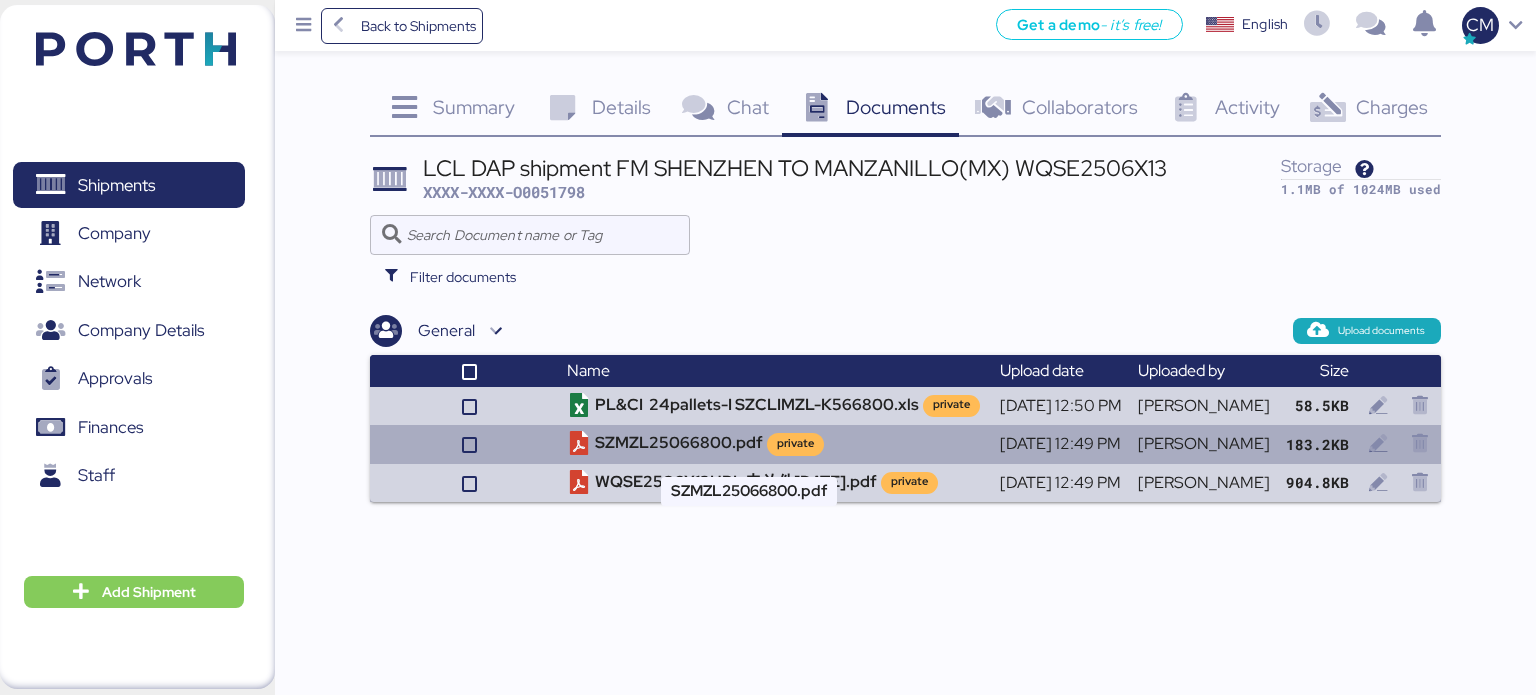 click on "SZMZL25066800.pdf
private" at bounding box center [775, 444] 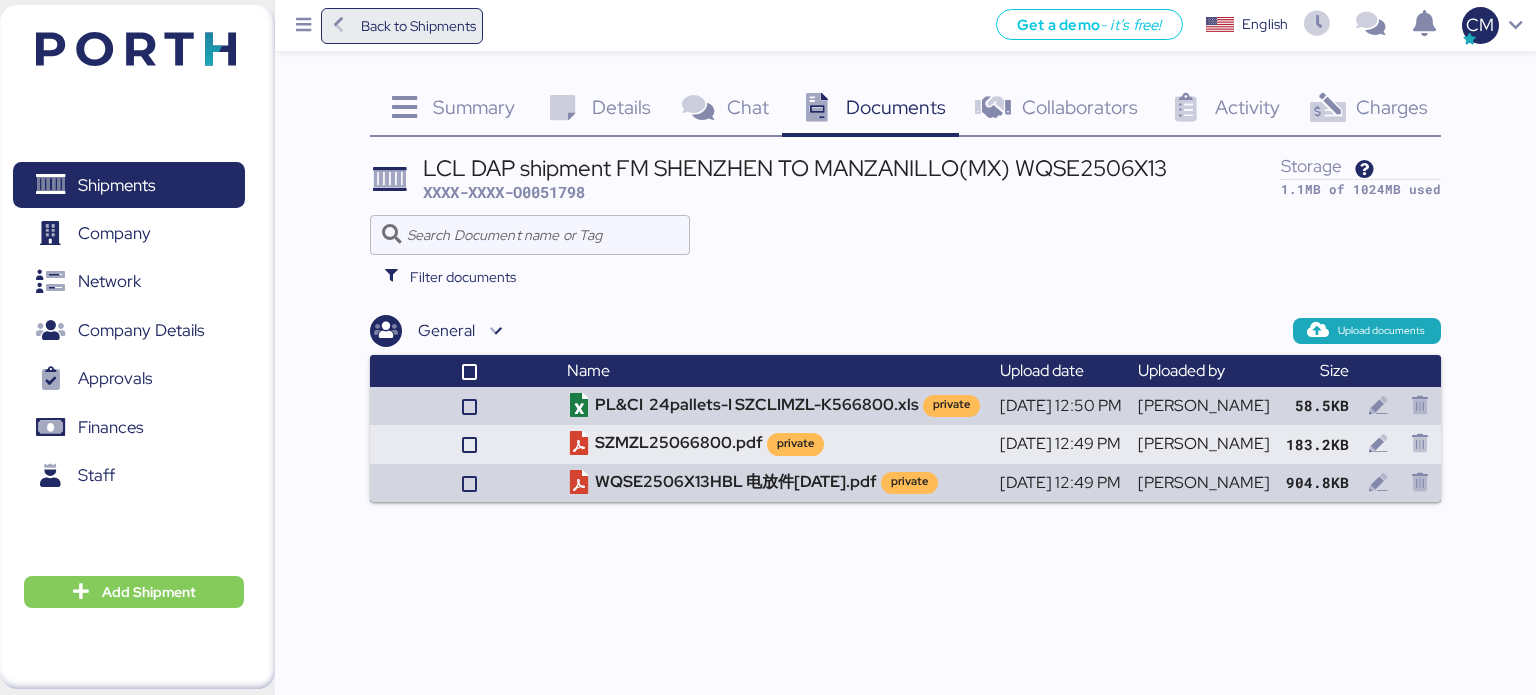 click on "Back to Shipments" at bounding box center [418, 26] 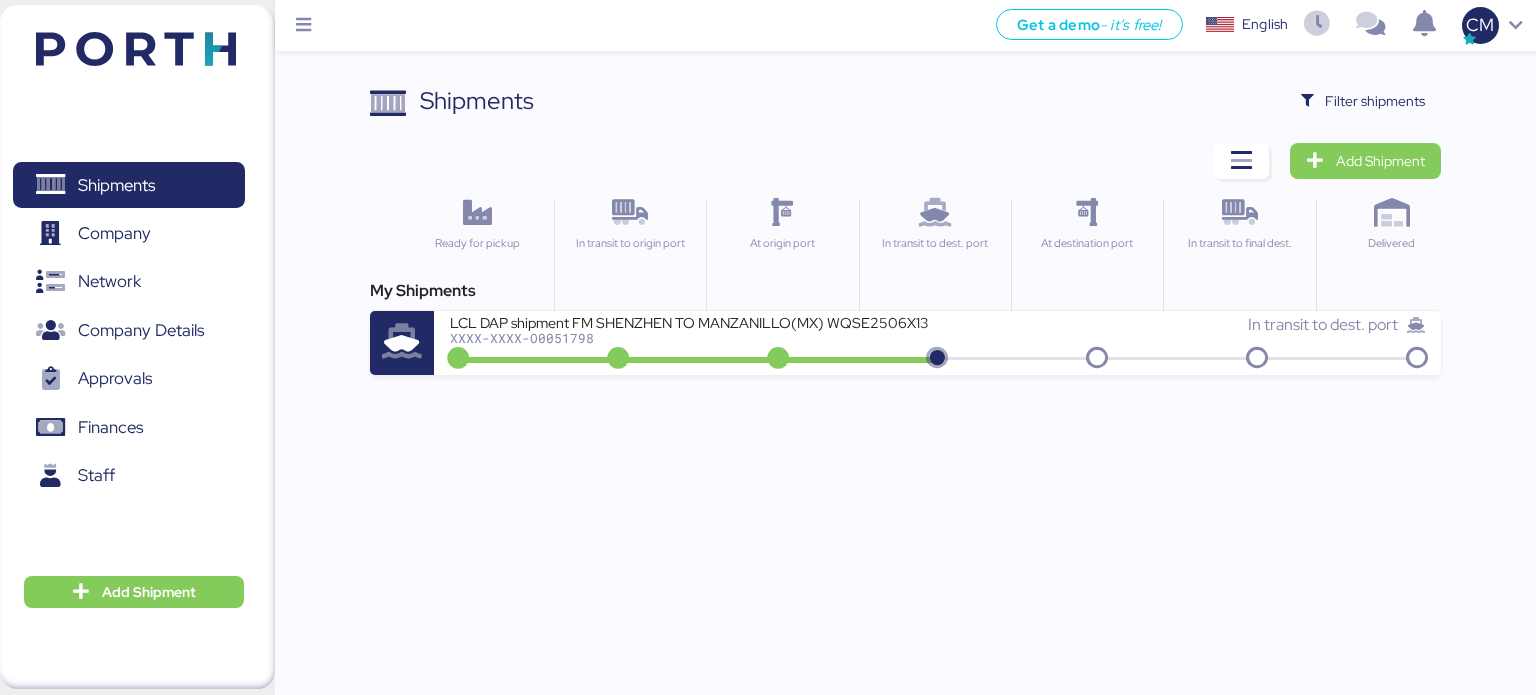 click on "Shipments   Clear Filters   Filter shipments     Add Shipment Ready for pickup In transit to origin port At origin port In transit to dest. port At destination port In transit to final dest. Delivered My Shipments LCL DAP shipment FM SHENZHEN TO MANZANILLO(MX) WQSE2506X13 XXXX-XXXX-O0051798 In transit to dest. port" at bounding box center (768, 187) 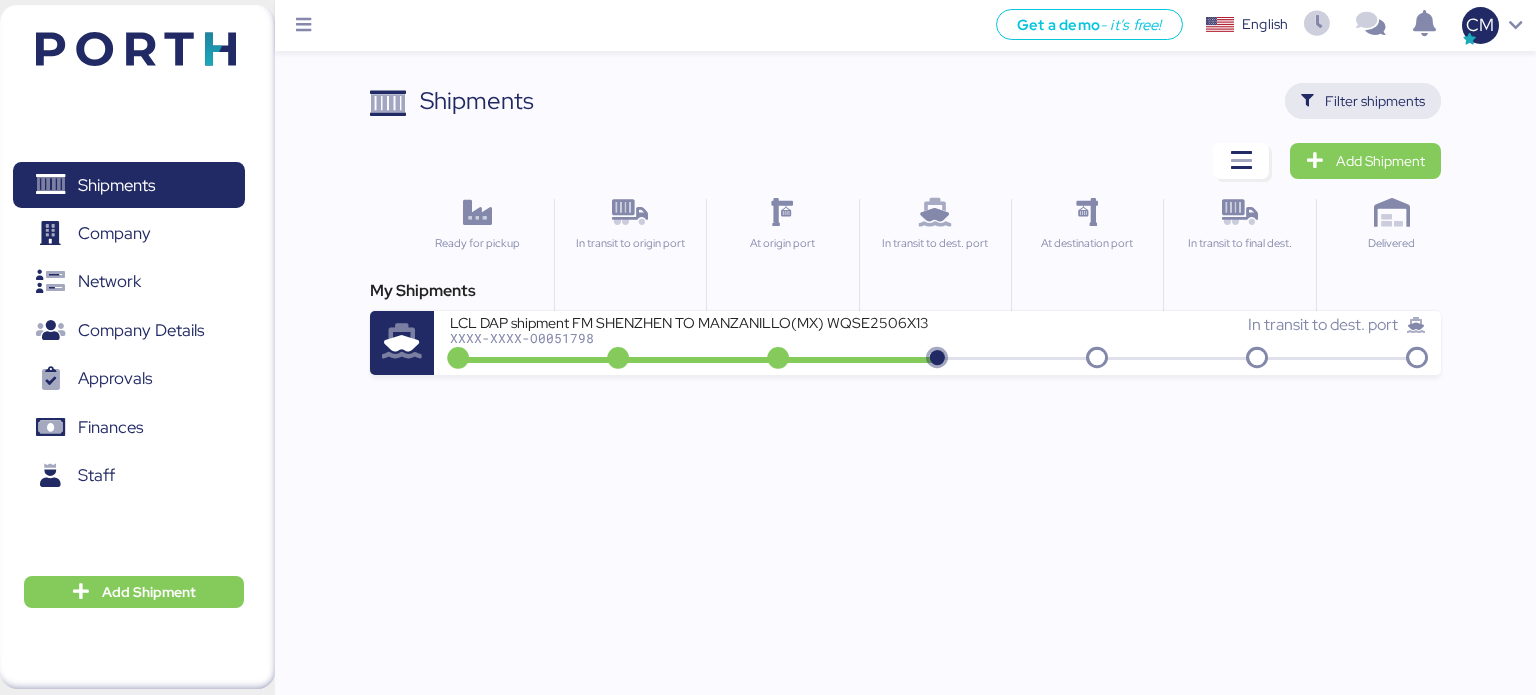 click on "Filter shipments" at bounding box center (1375, 101) 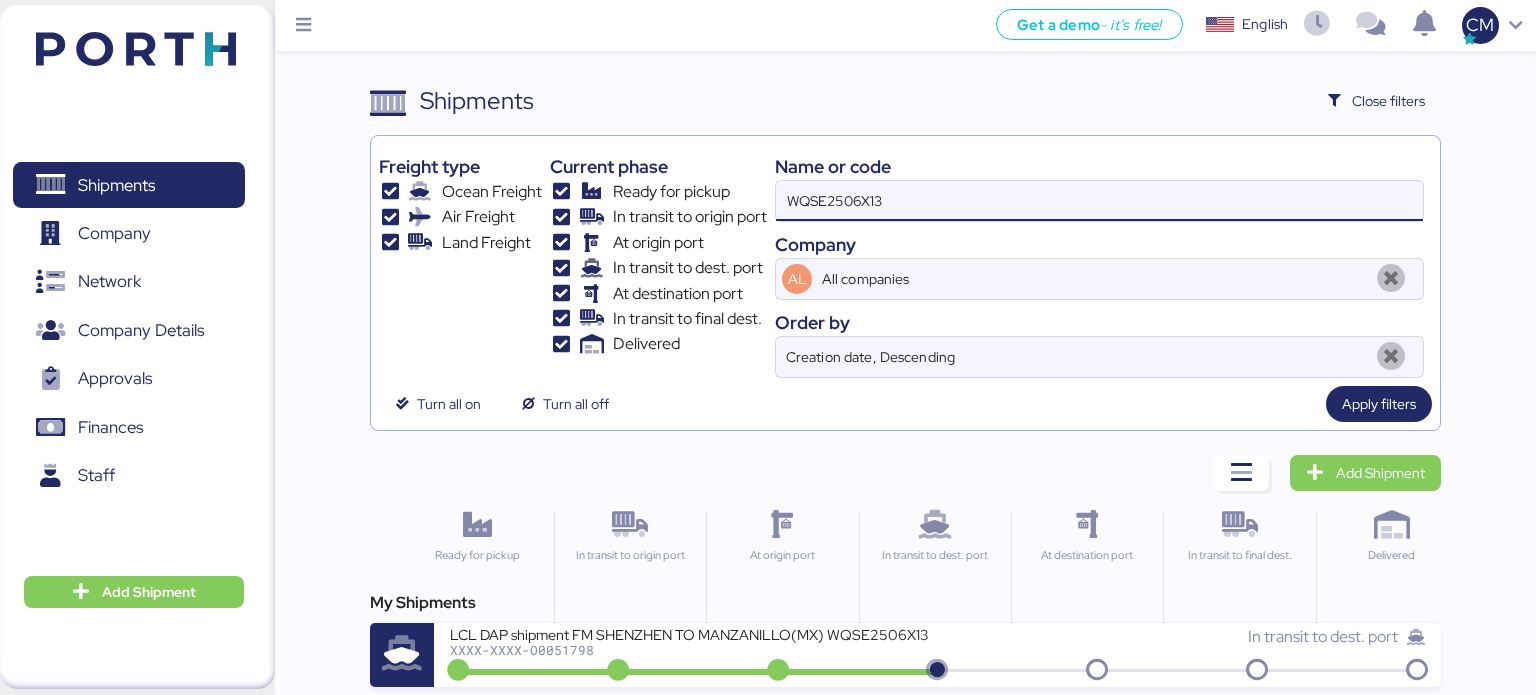 click on "WQSE2506X13" at bounding box center (1099, 201) 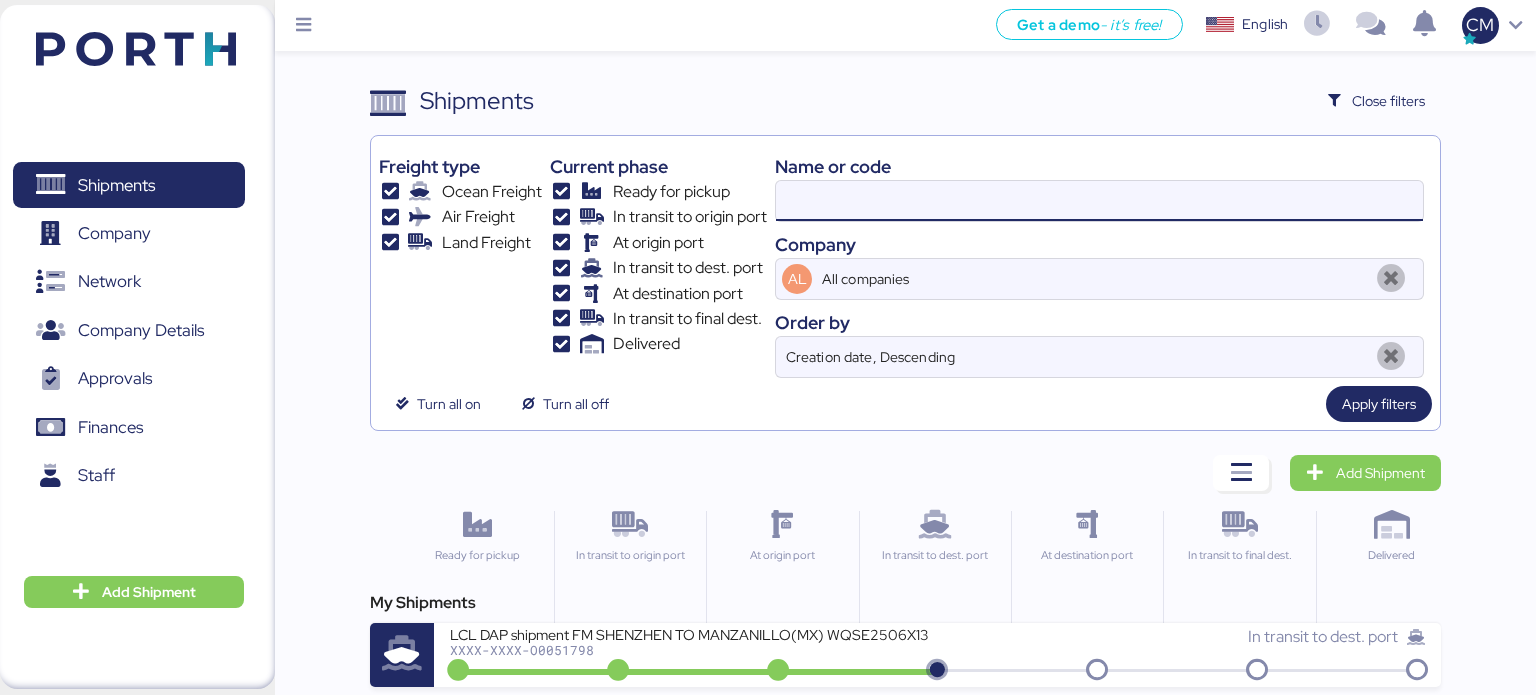 paste on "WQSE2506X15" 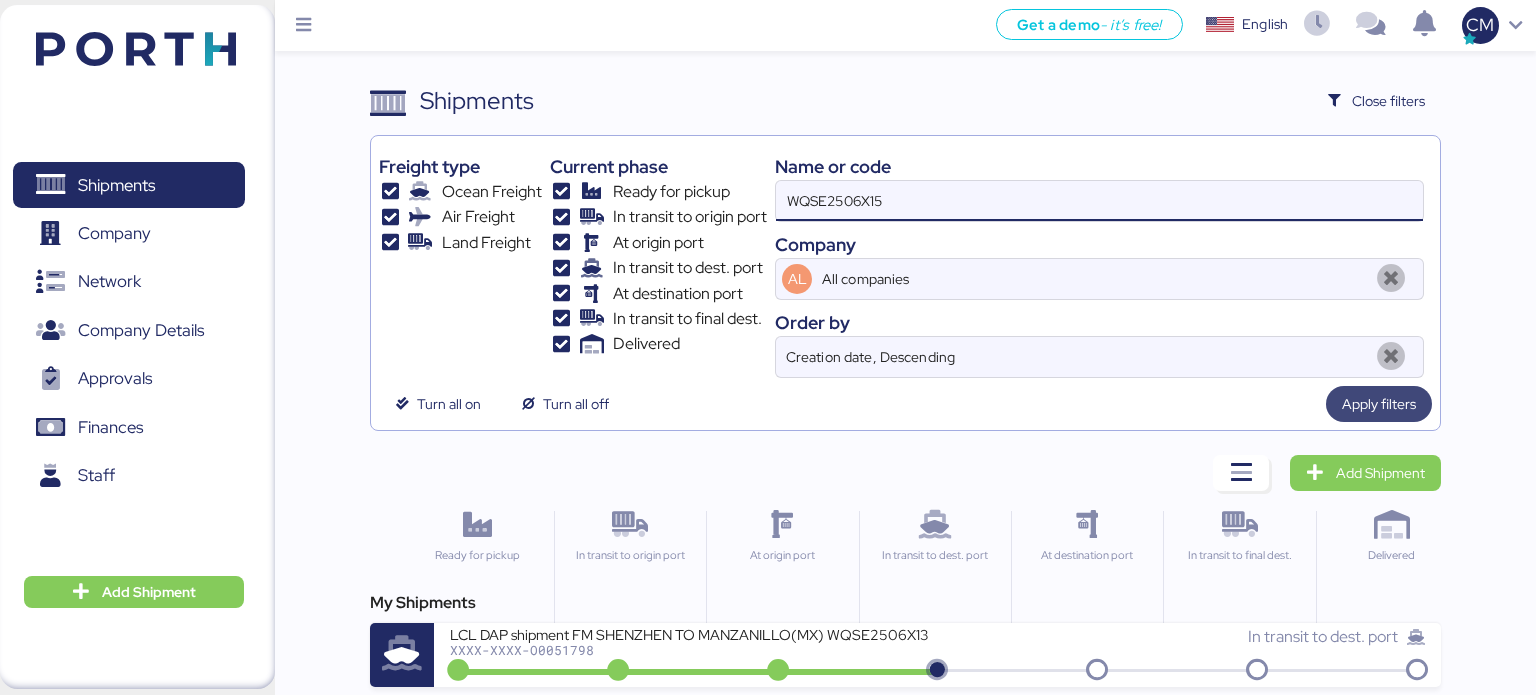 type on "WQSE2506X15" 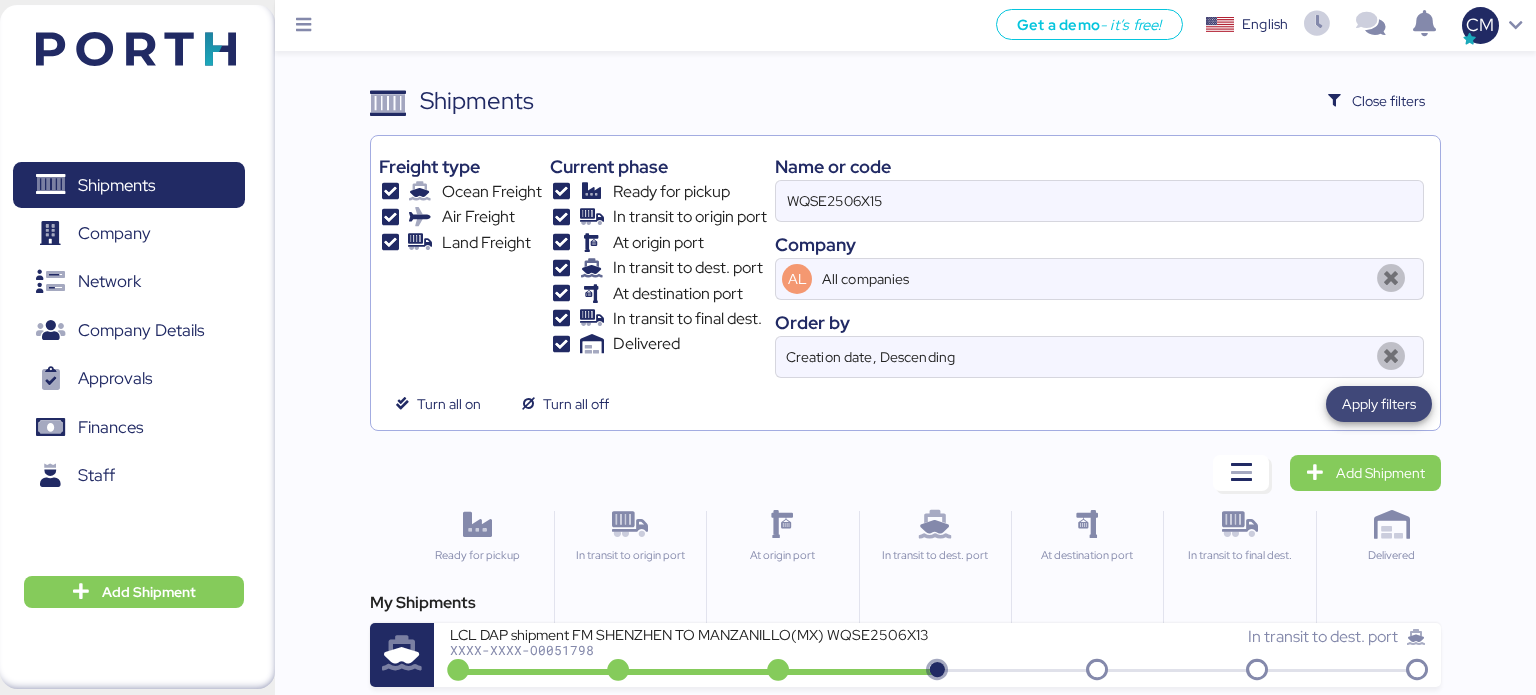 click on "Apply filters" at bounding box center (1379, 404) 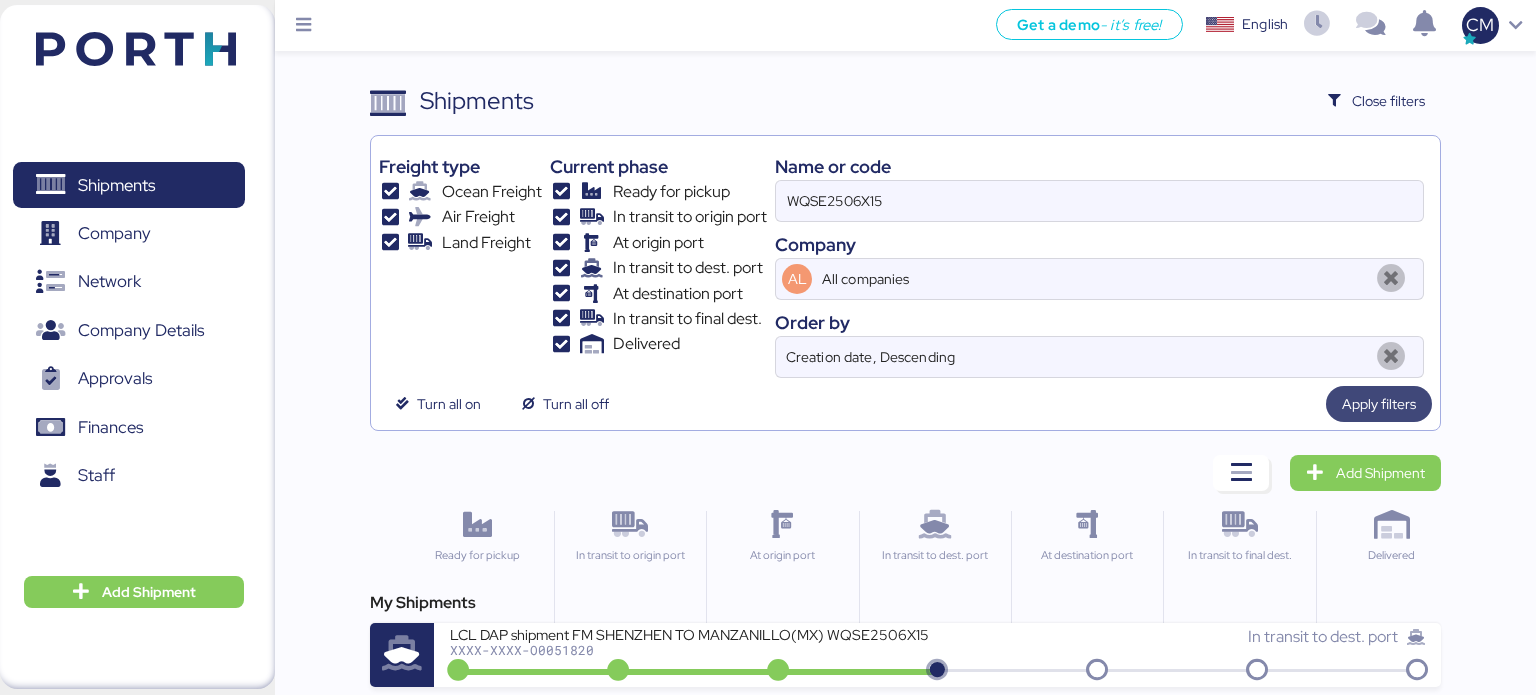 click on "Apply filters" at bounding box center [1379, 404] 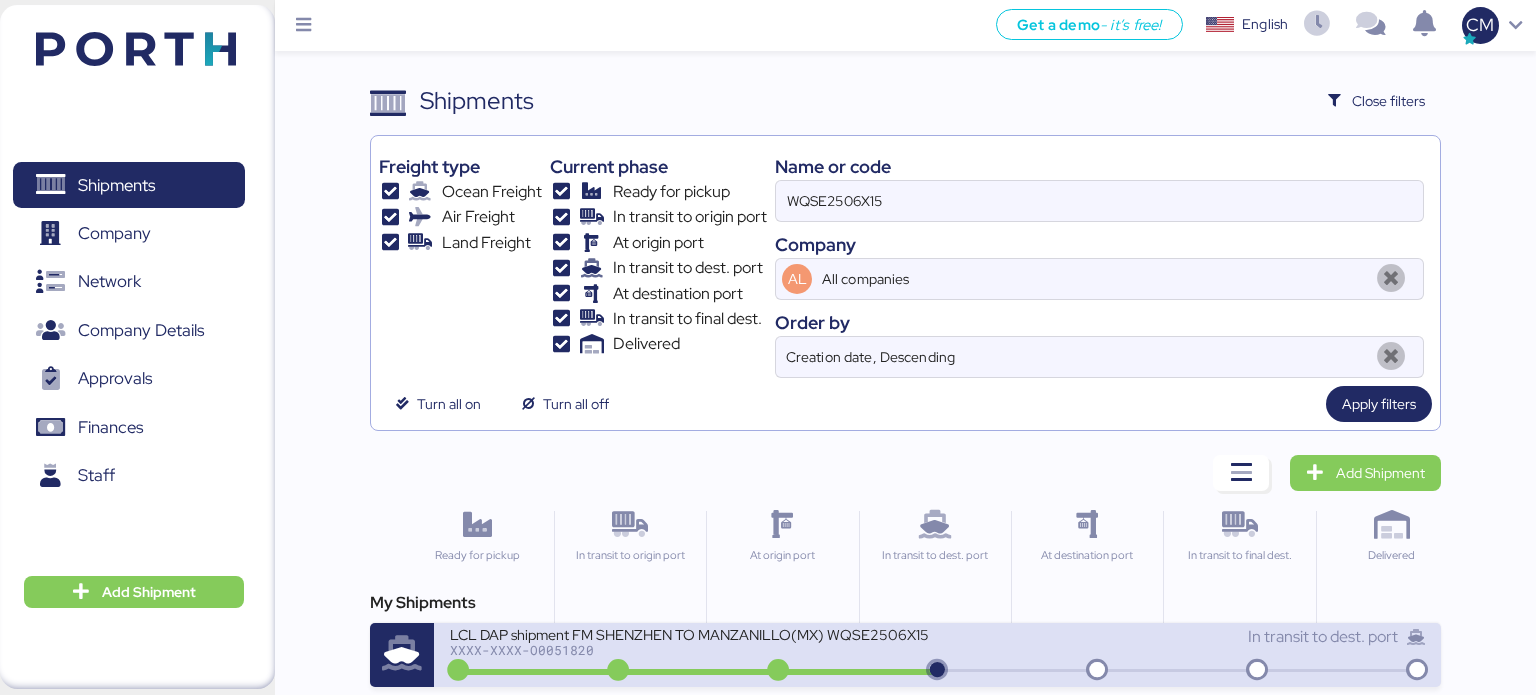 click on "LCL DAP shipment FM SHENZHEN TO MANZANILLO(MX) WQSE2506X15" at bounding box center (690, 633) 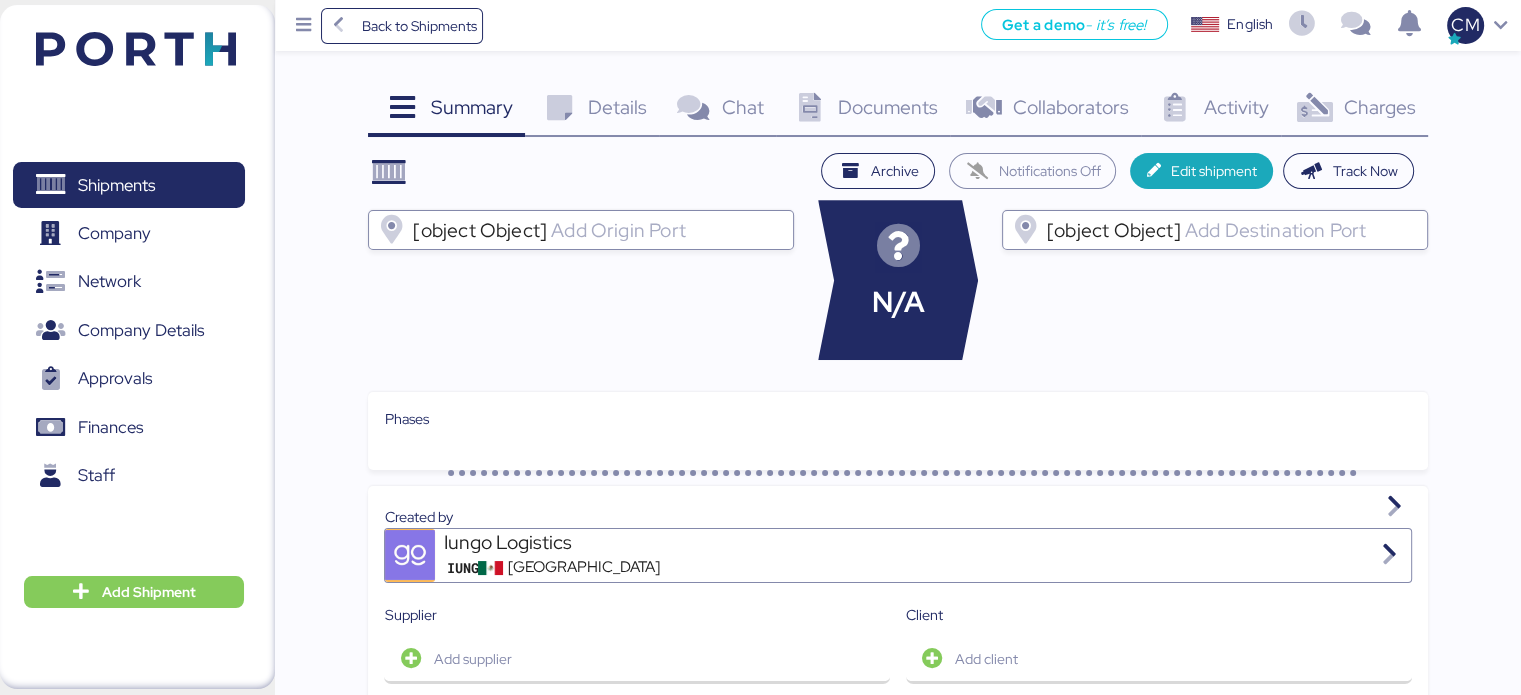 click on "Documents" at bounding box center [888, 107] 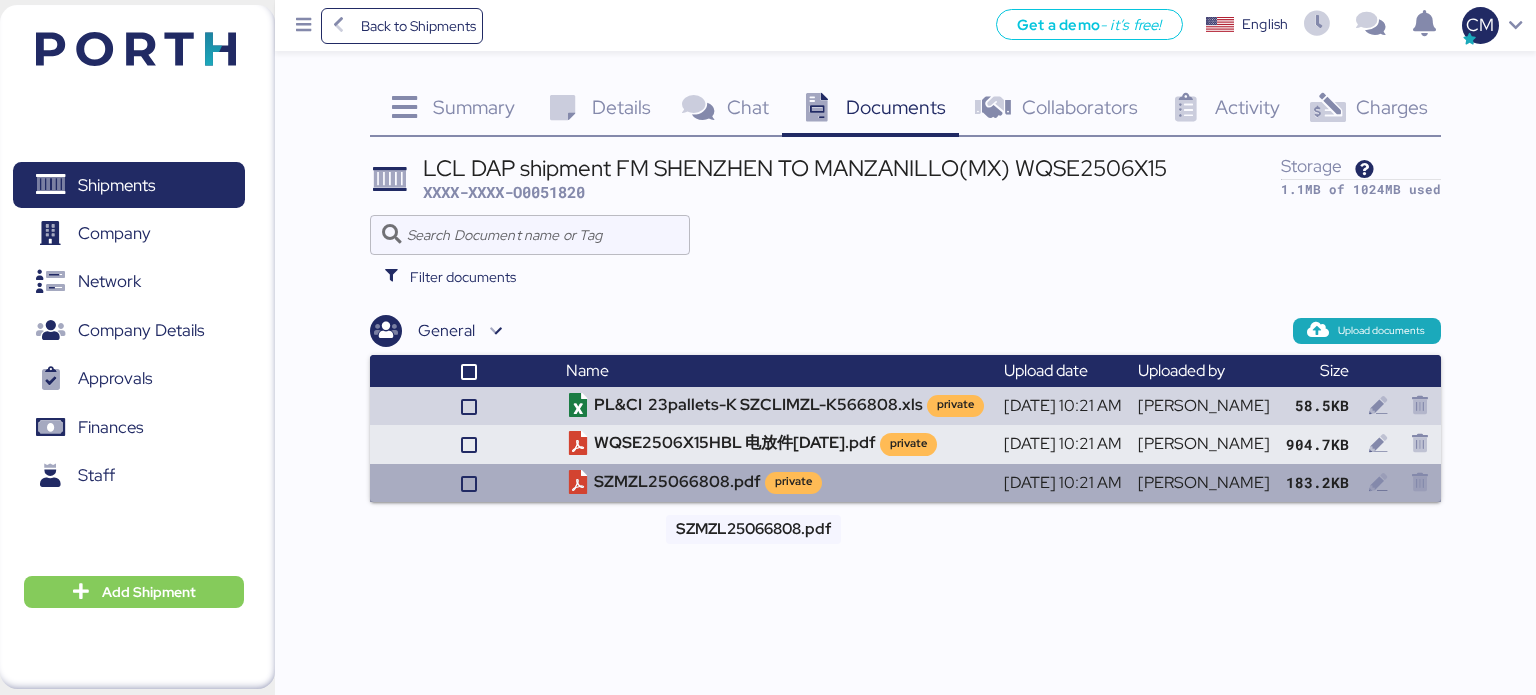 click on "SZMZL25066808.pdf
private" at bounding box center (777, 483) 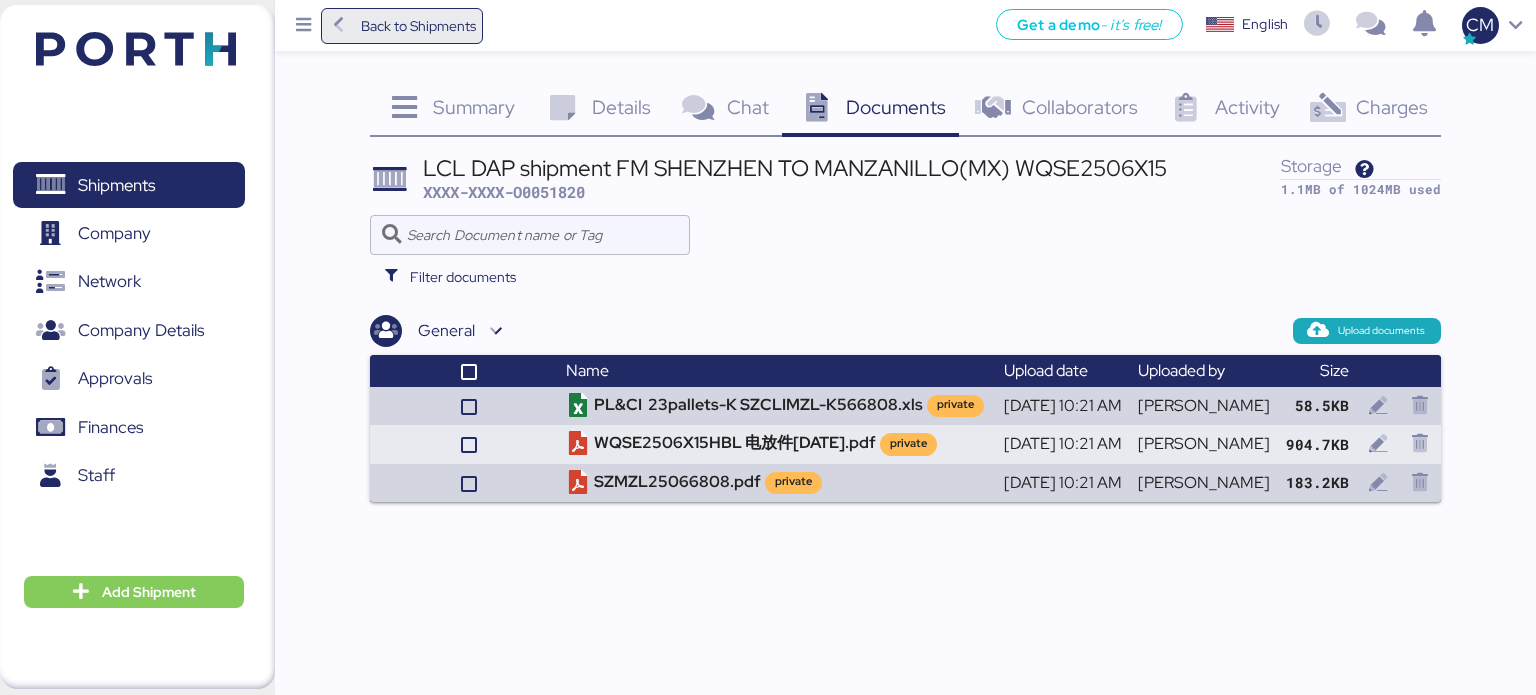 click on "Back to Shipments" at bounding box center [418, 26] 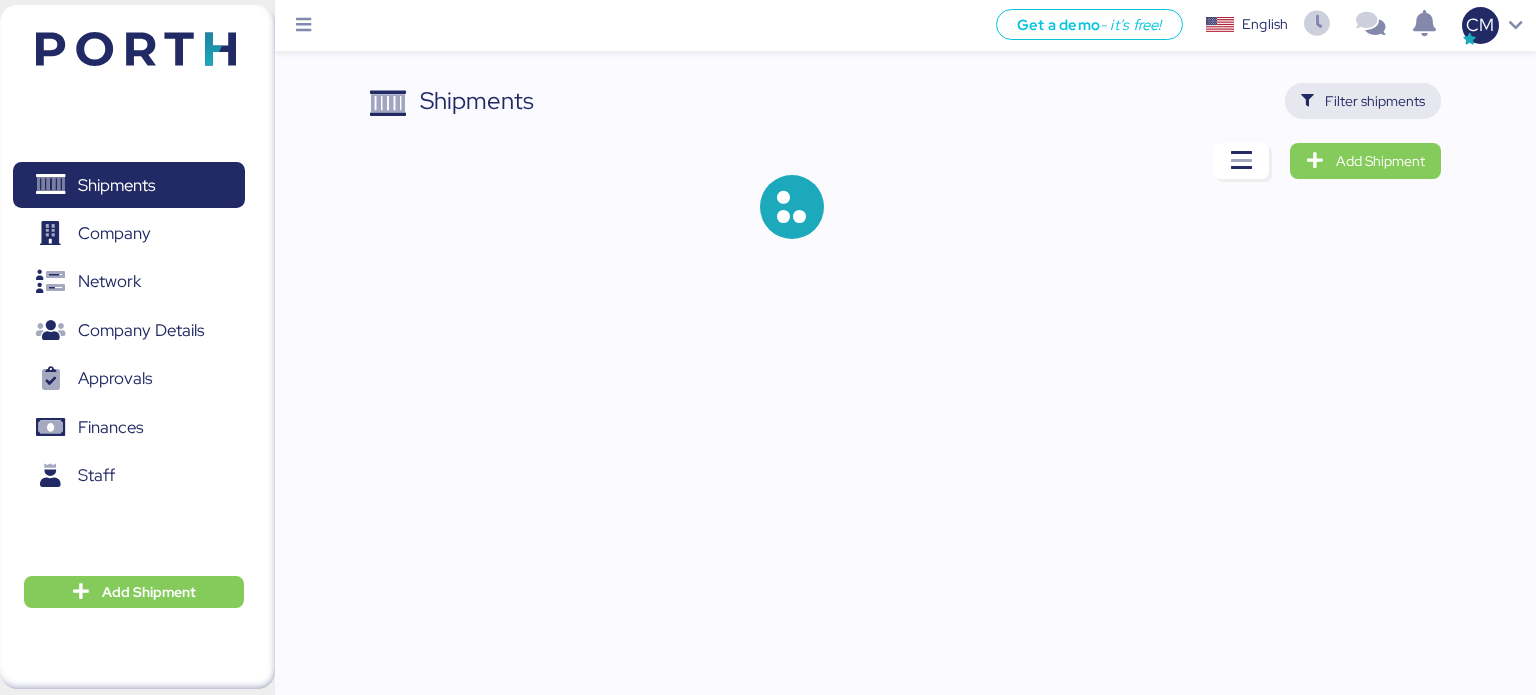 click on "Filter shipments" at bounding box center (1363, 101) 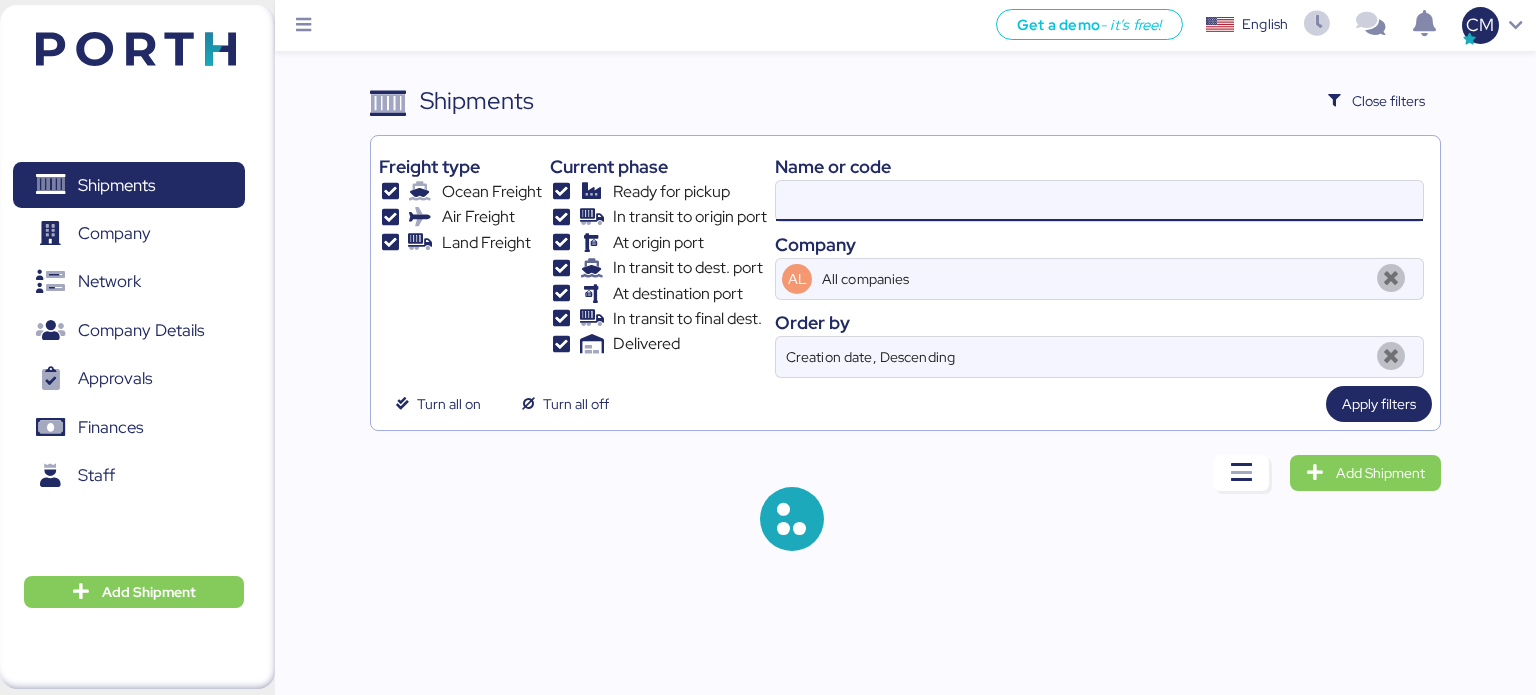 click at bounding box center (1099, 201) 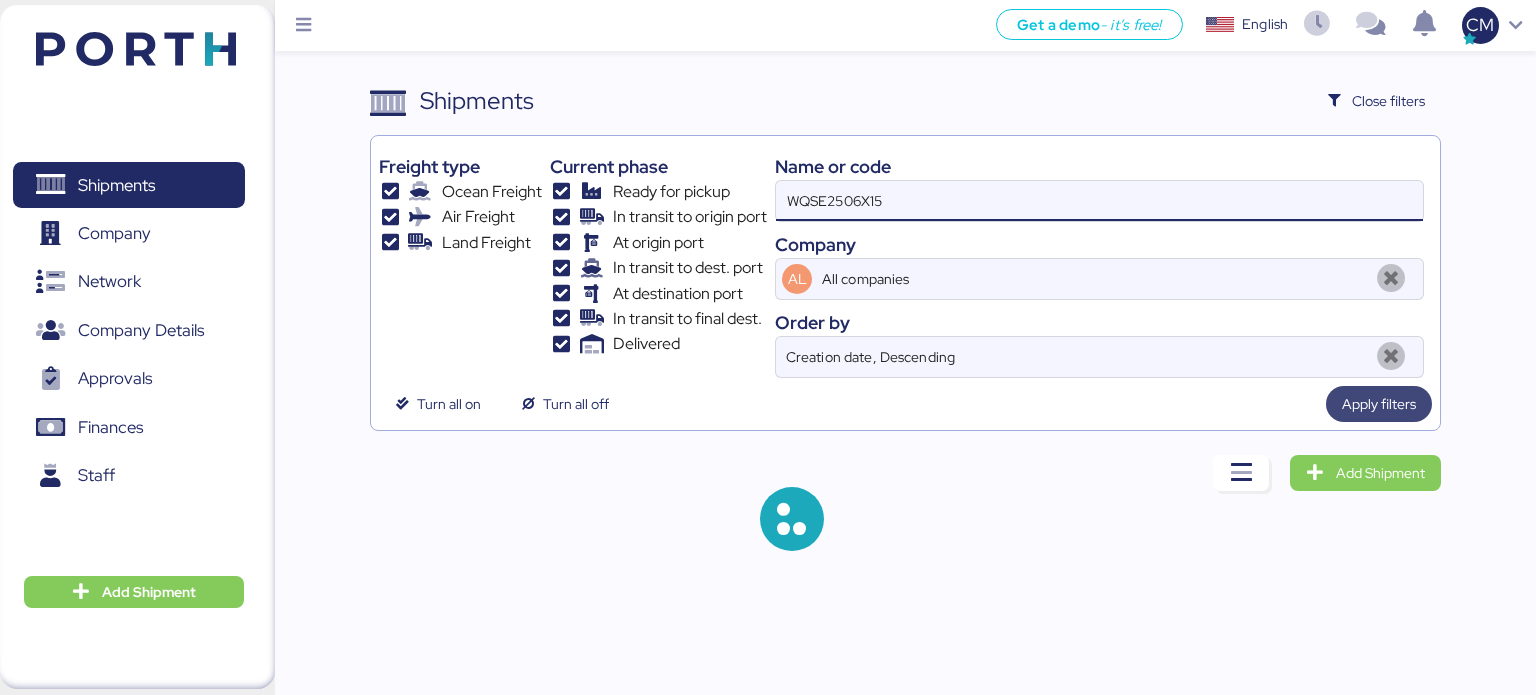 type on "WQSE2506X15" 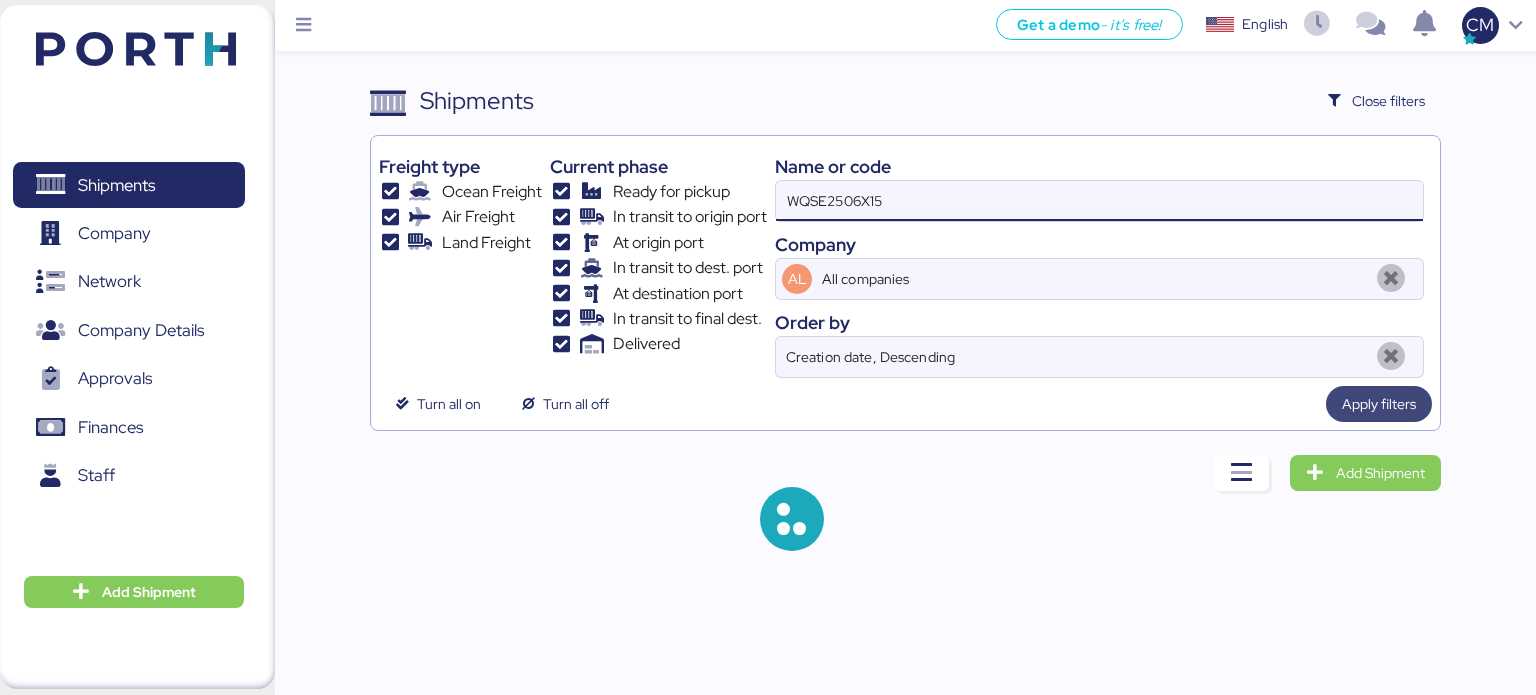 click on "Apply filters" at bounding box center [1379, 404] 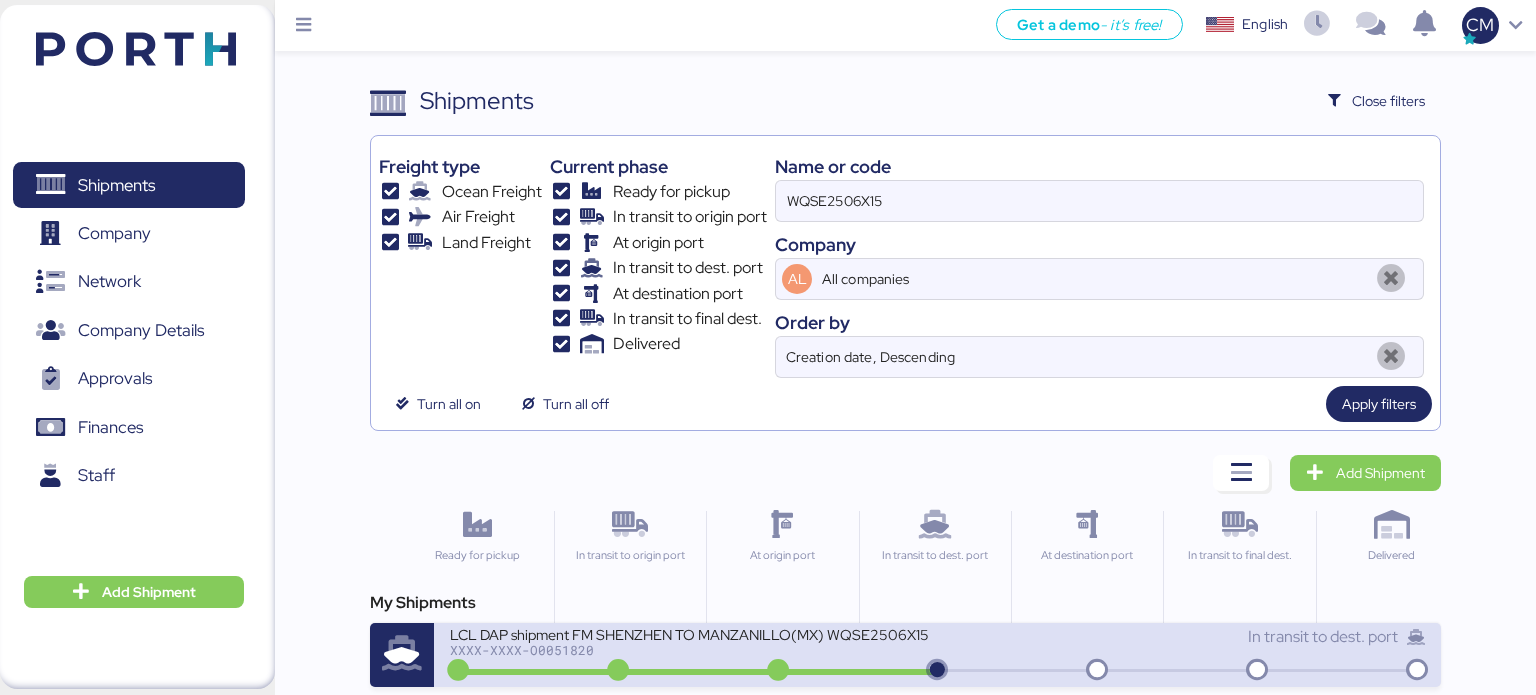 click on "LCL DAP shipment FM SHENZHEN TO MANZANILLO(MX) WQSE2506X15 XXXX-XXXX-O0051820 In transit to dest. port" at bounding box center [938, 655] 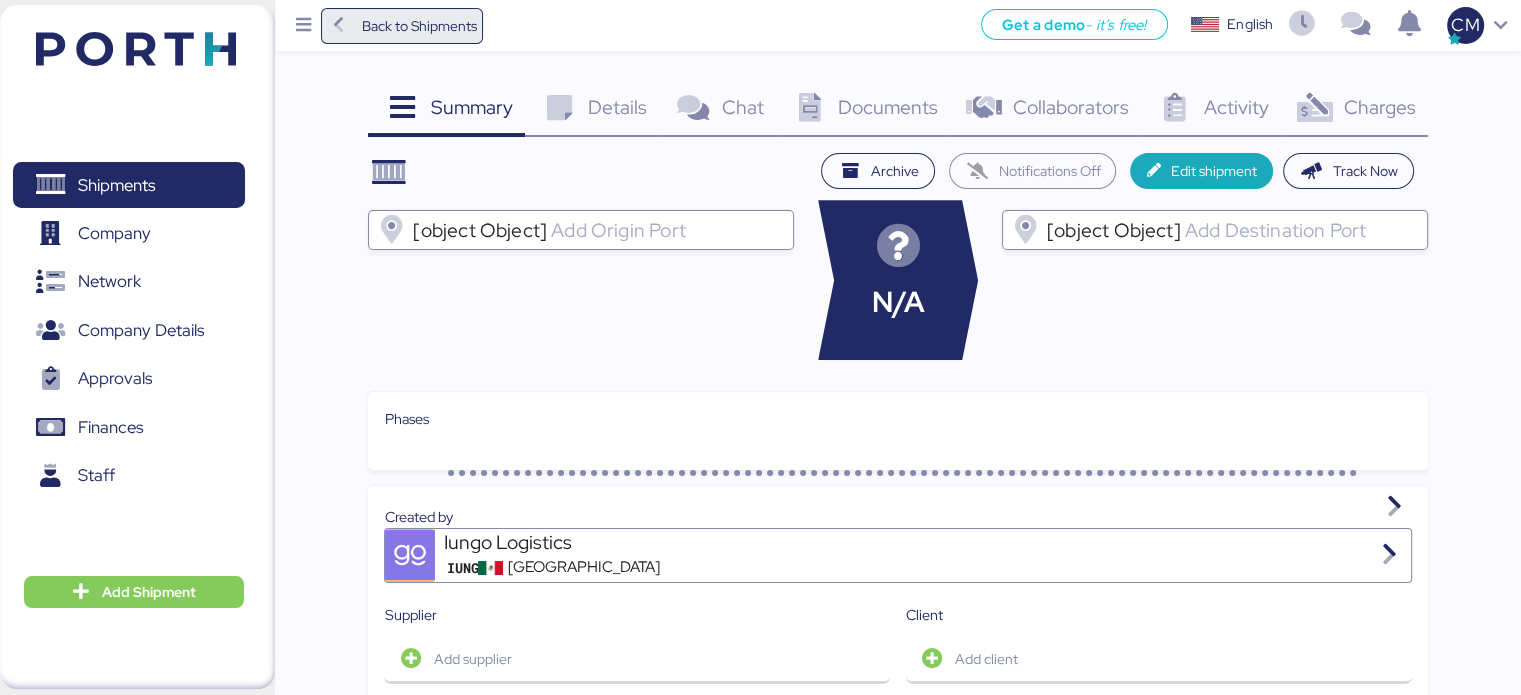 click on "Back to Shipments" at bounding box center (418, 26) 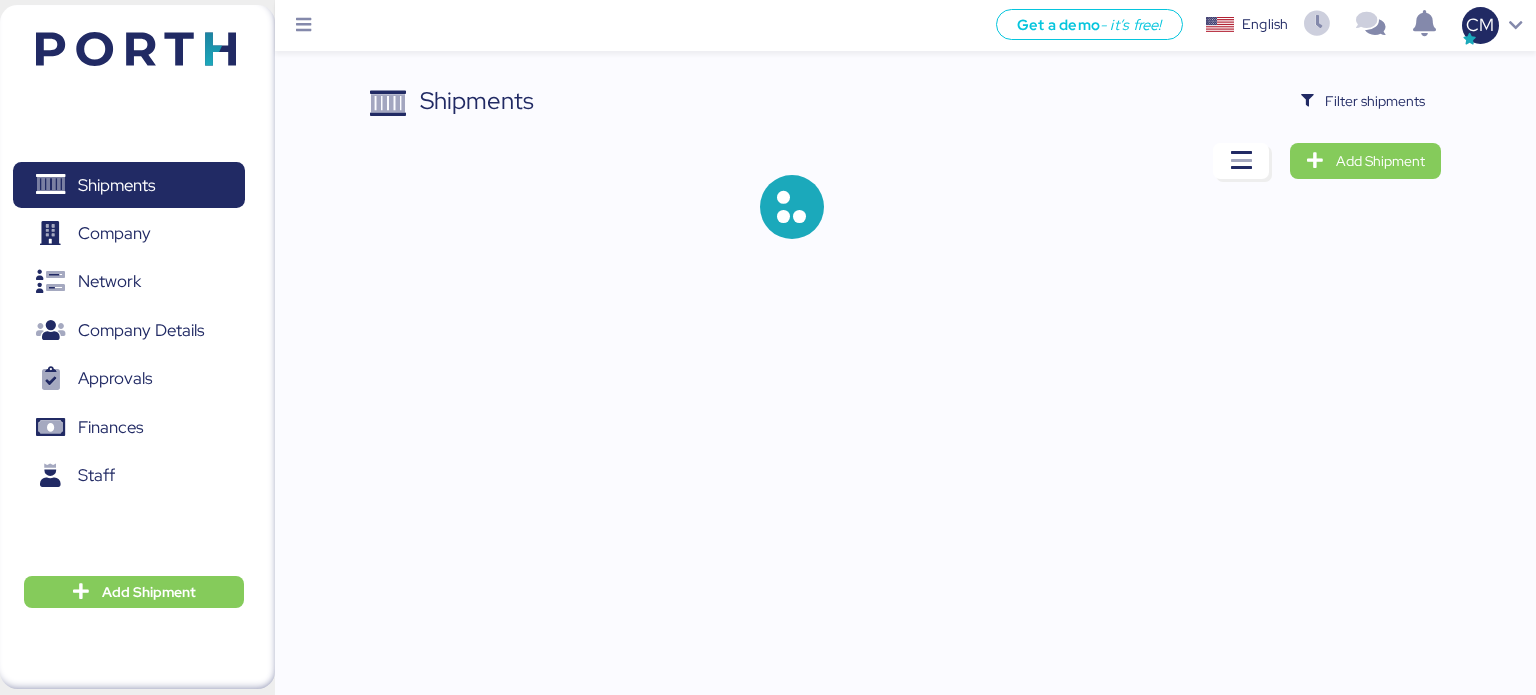 click on "Shipments   Filter shipments     Add Shipment" at bounding box center [768, 135] 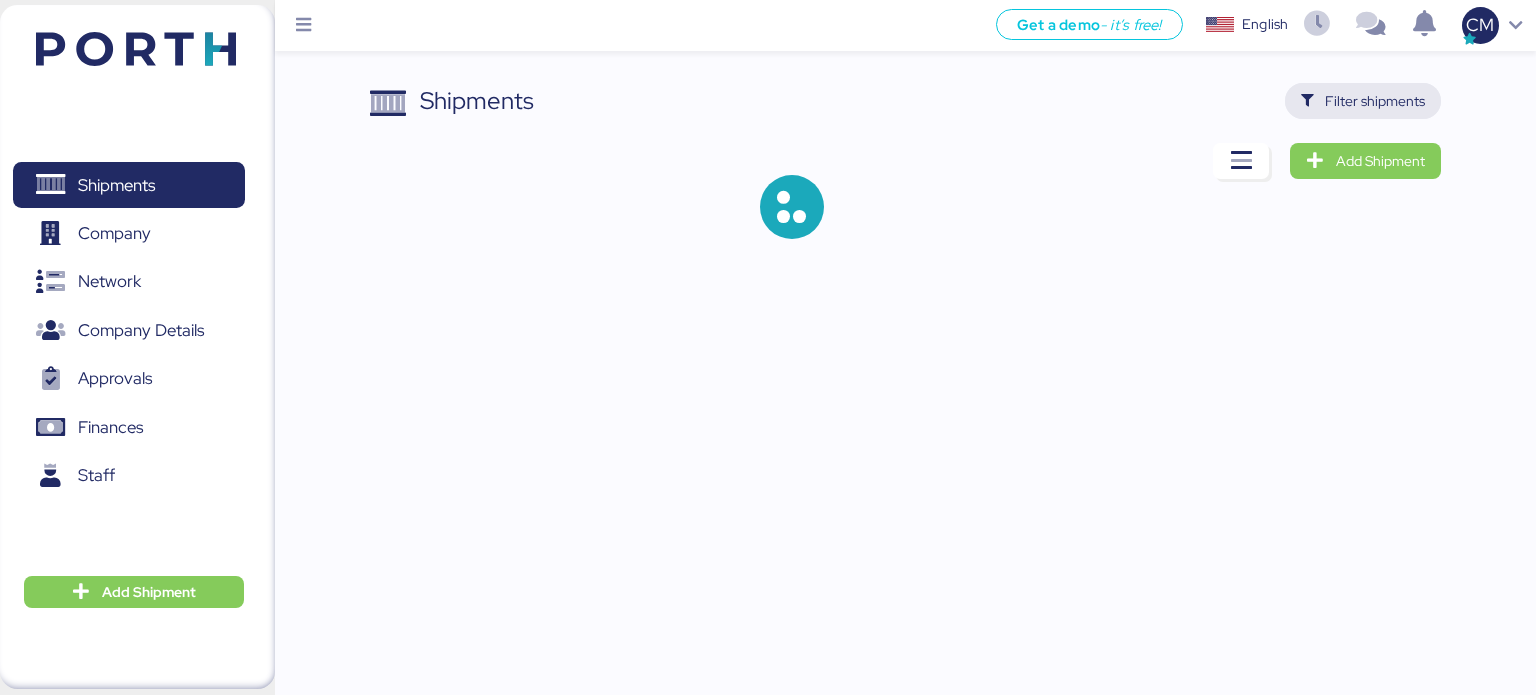 click on "Filter shipments" at bounding box center (1363, 101) 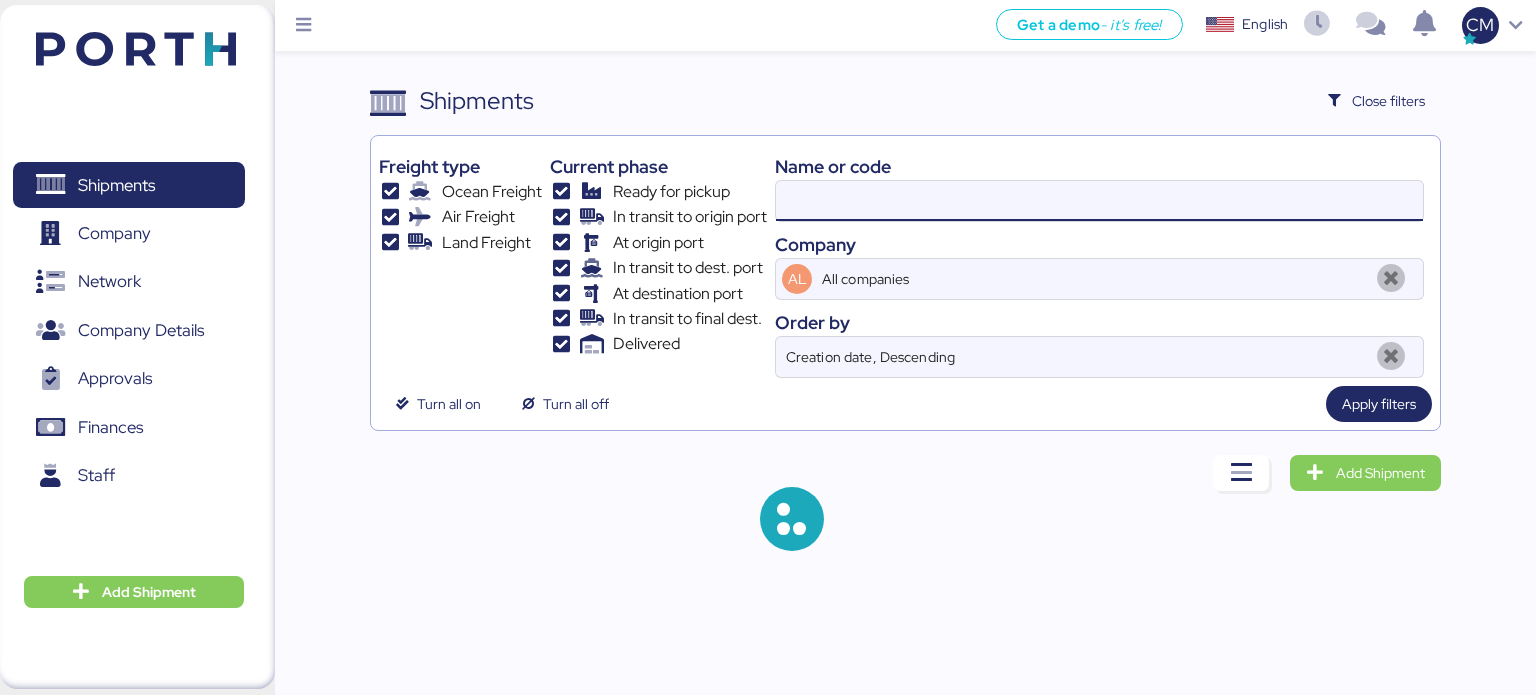 click at bounding box center [1099, 201] 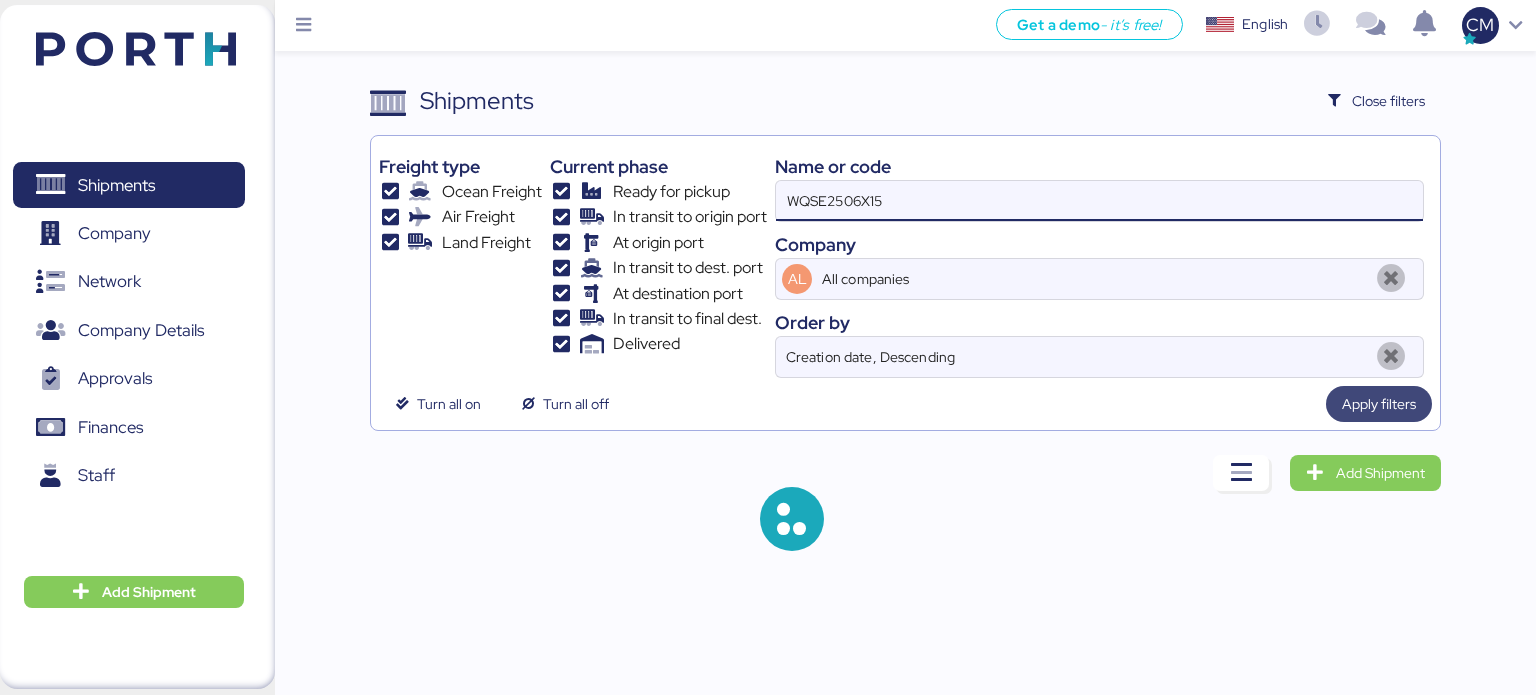 type on "WQSE2506X15" 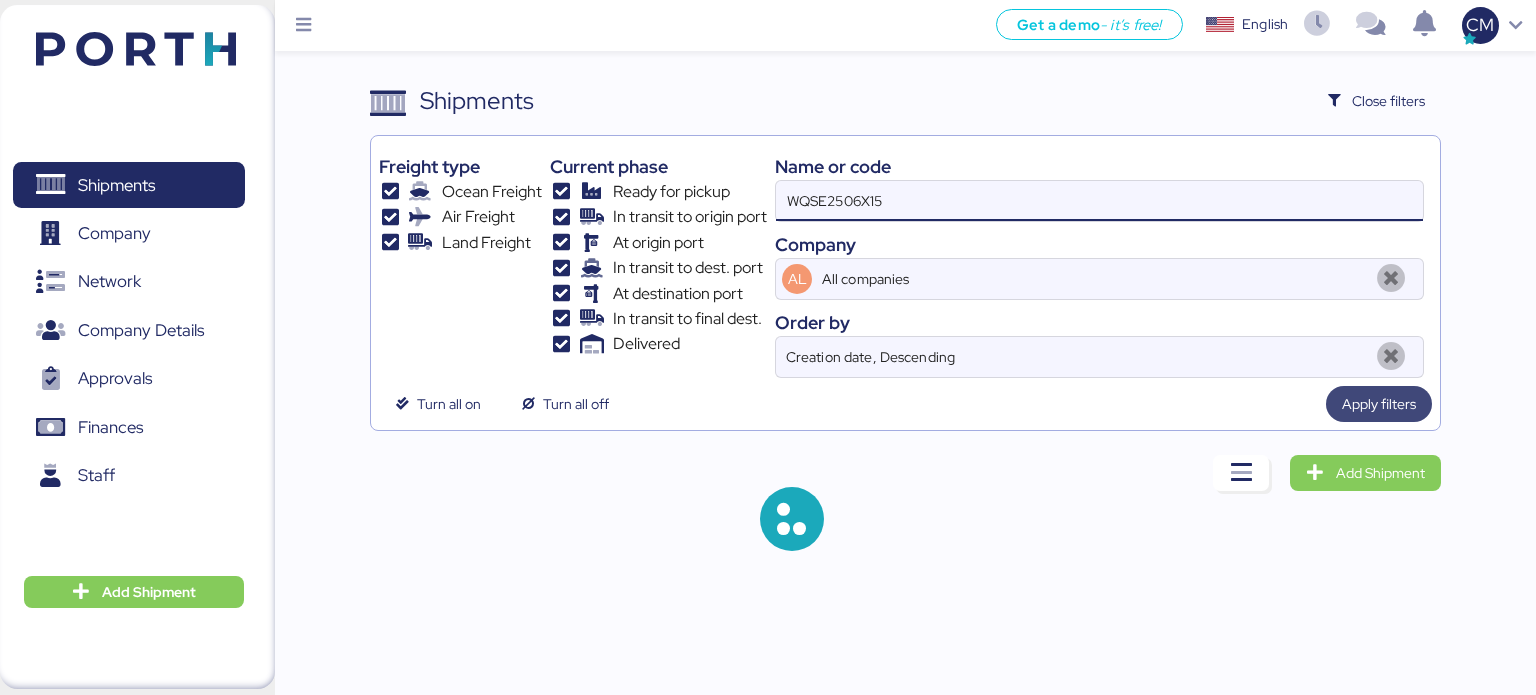 click on "Apply filters" at bounding box center (1379, 404) 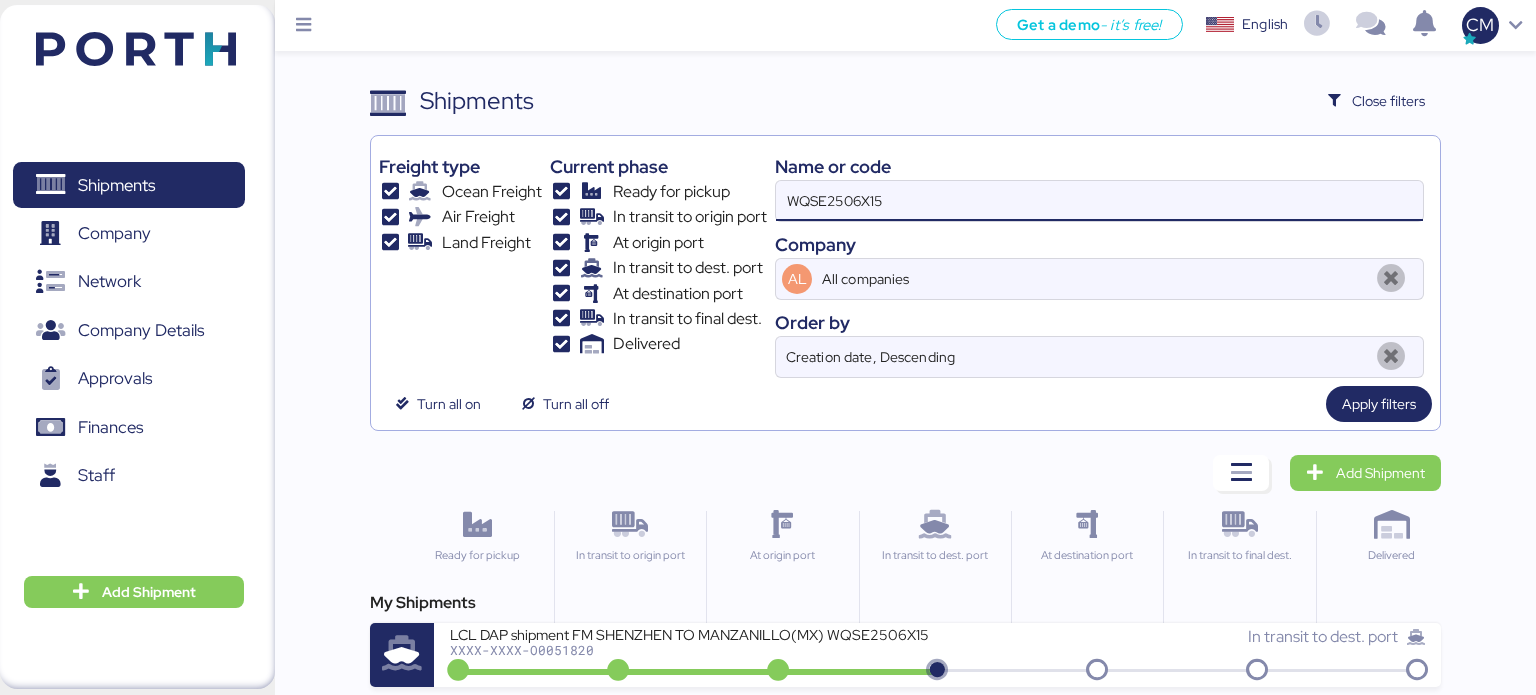 click on "WQSE2506X15" at bounding box center (1099, 201) 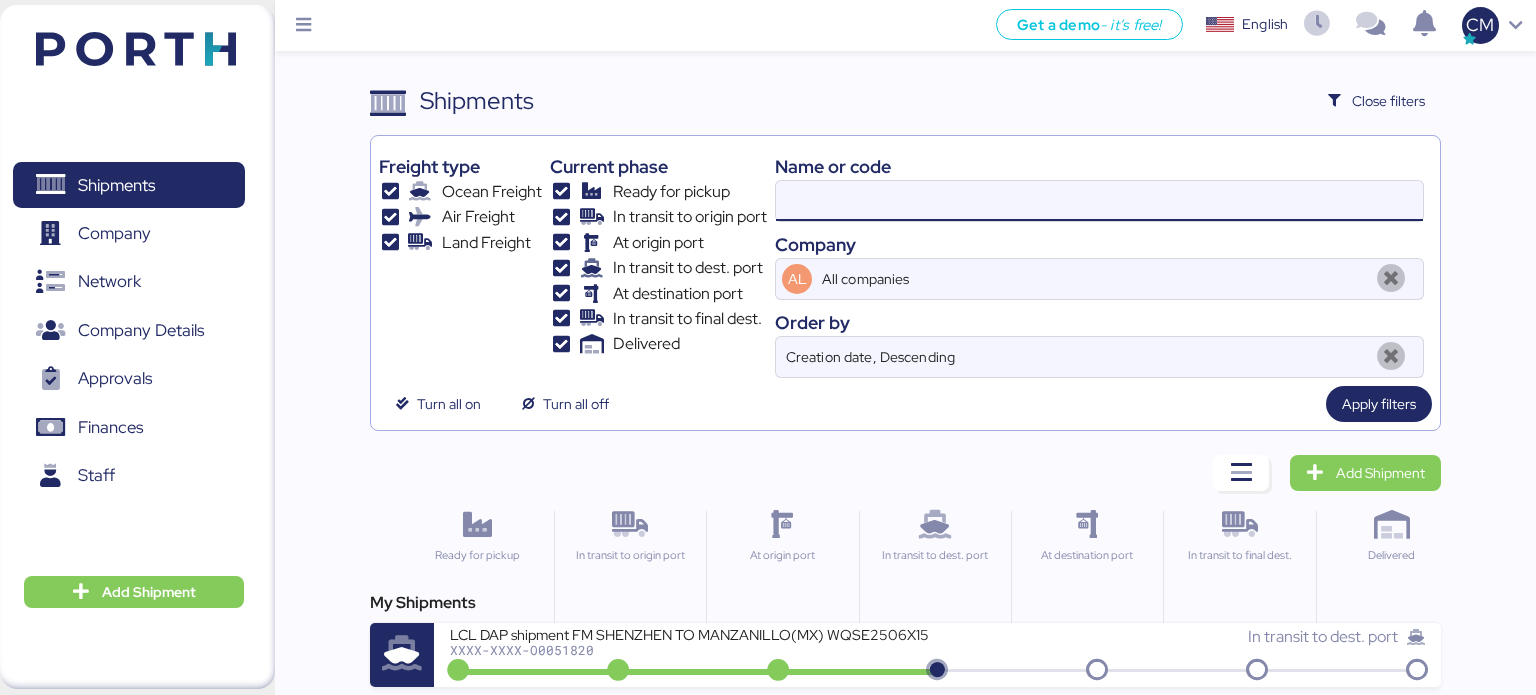 paste on "WQSE2506X16" 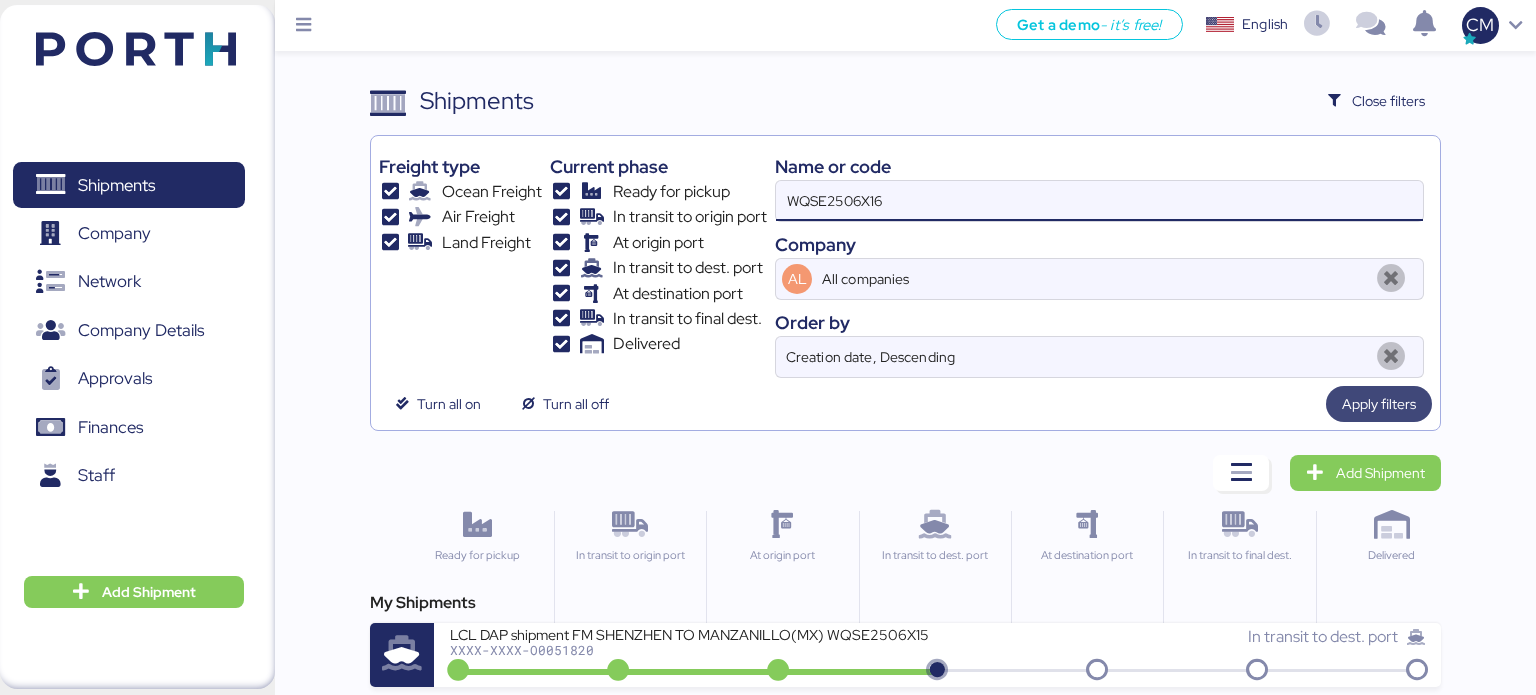 type on "WQSE2506X16" 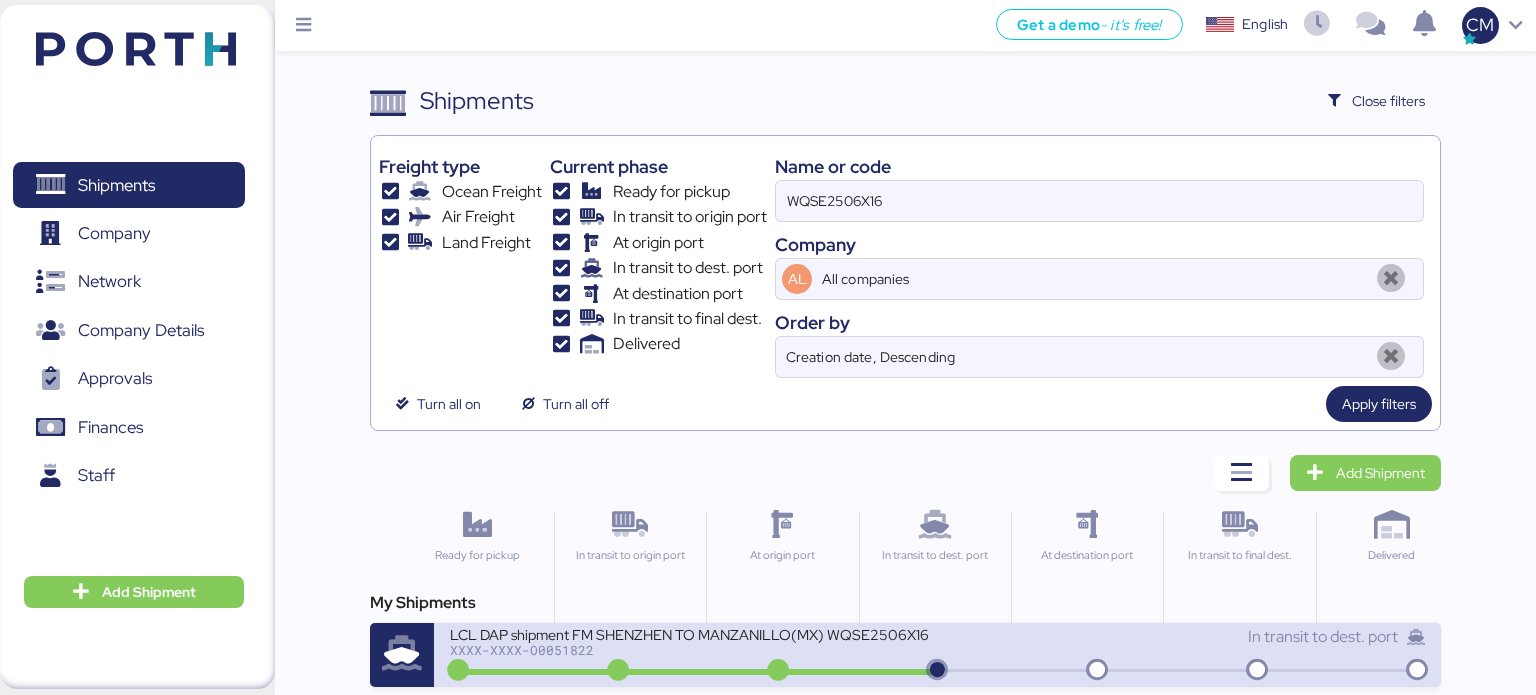 click on "LCL DAP shipment FM SHENZHEN TO MANZANILLO(MX) WQSE2506X16 XXXX-XXXX-O0051822" at bounding box center (694, 646) 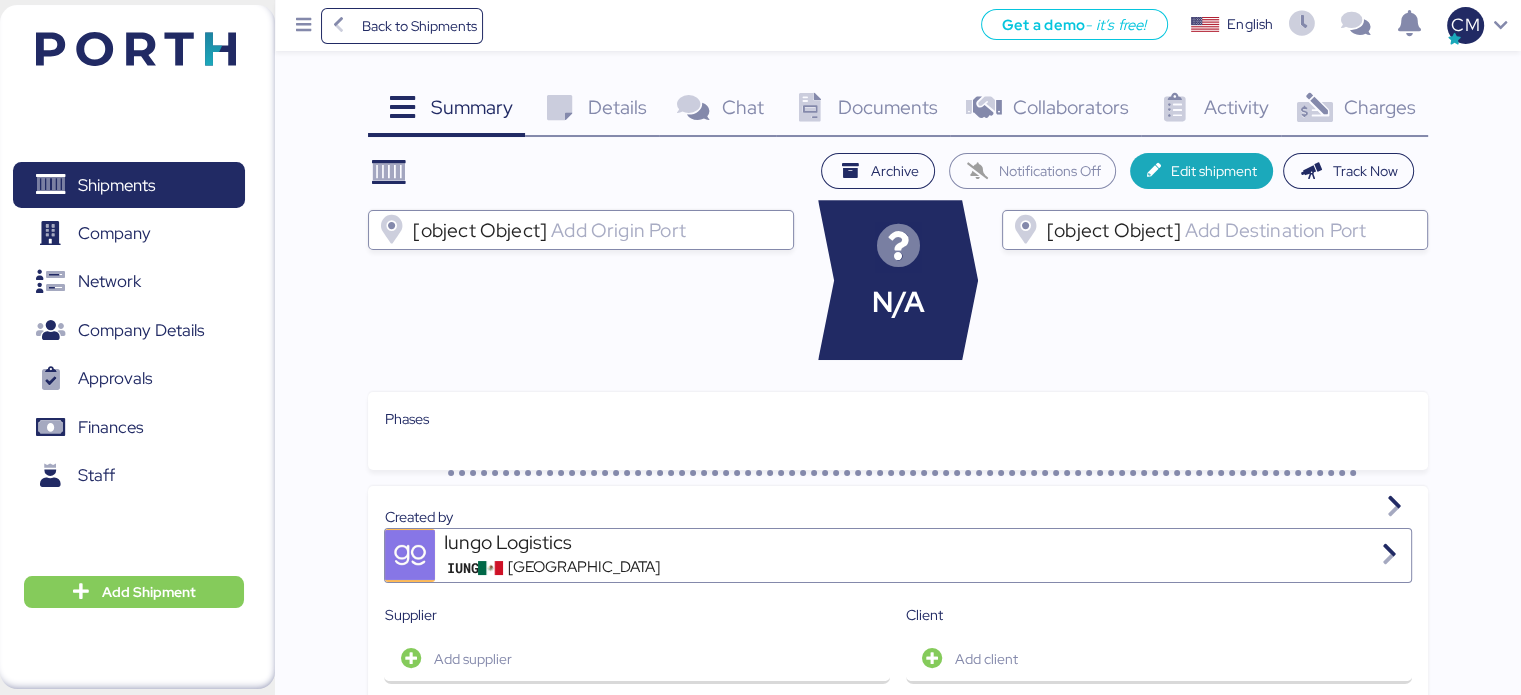 click on "Documents" at bounding box center [888, 107] 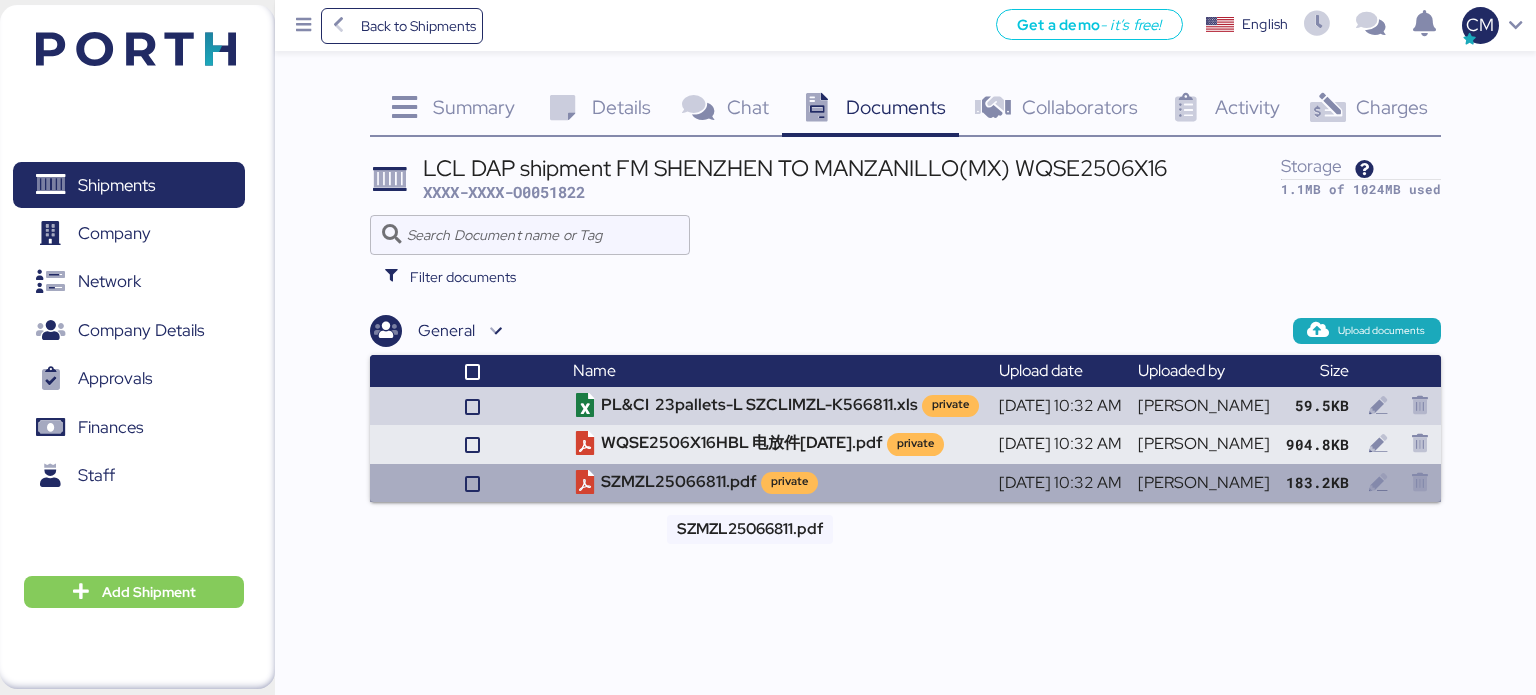 click on "SZMZL25066811.pdf
private" at bounding box center [778, 483] 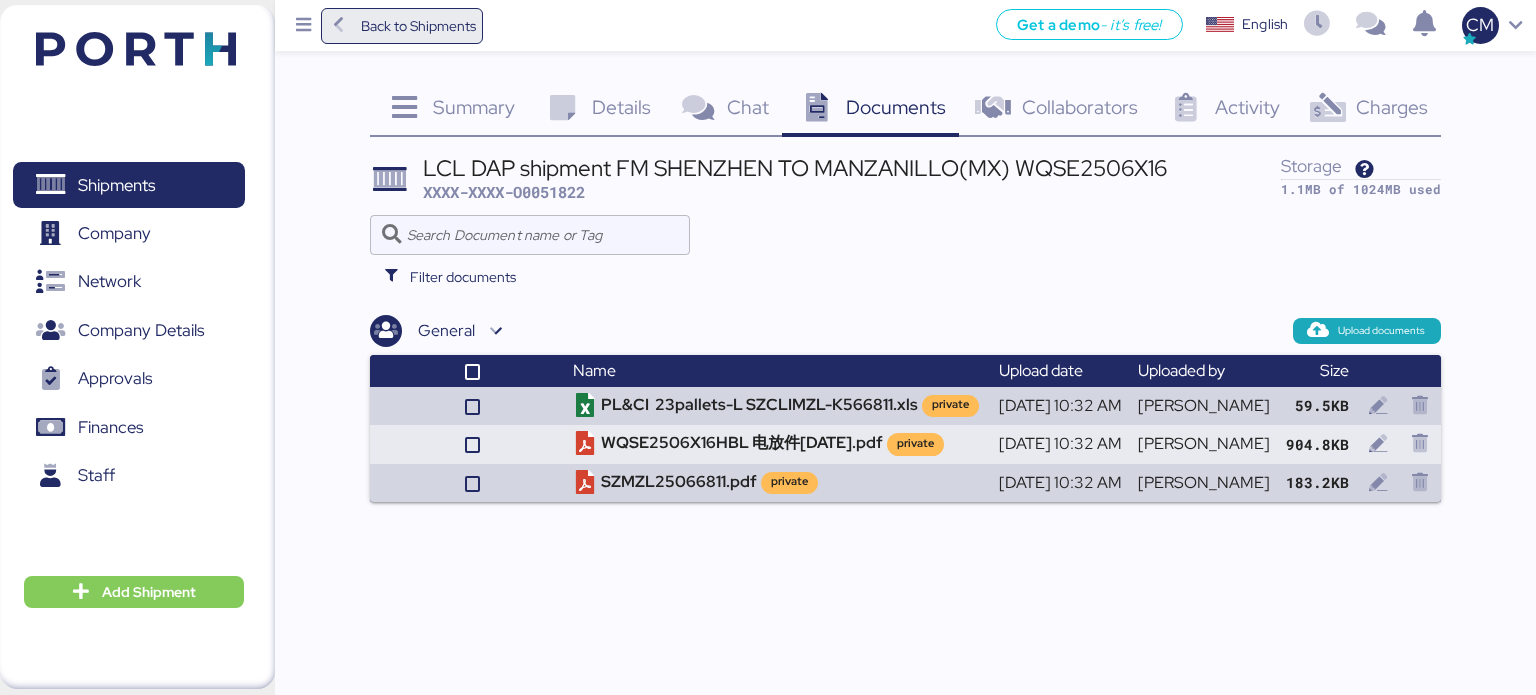 click on "Back to Shipments" at bounding box center [402, 26] 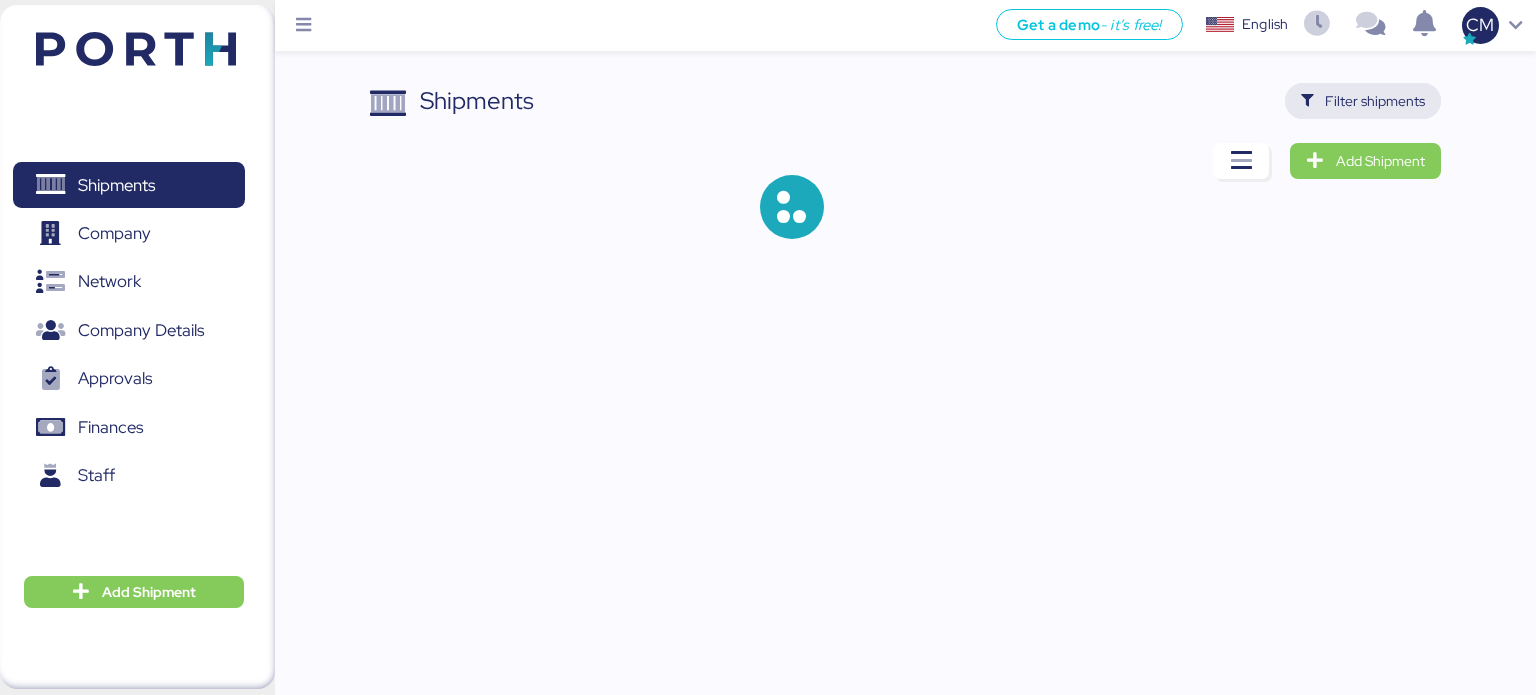 click on "Filter shipments" at bounding box center [1375, 101] 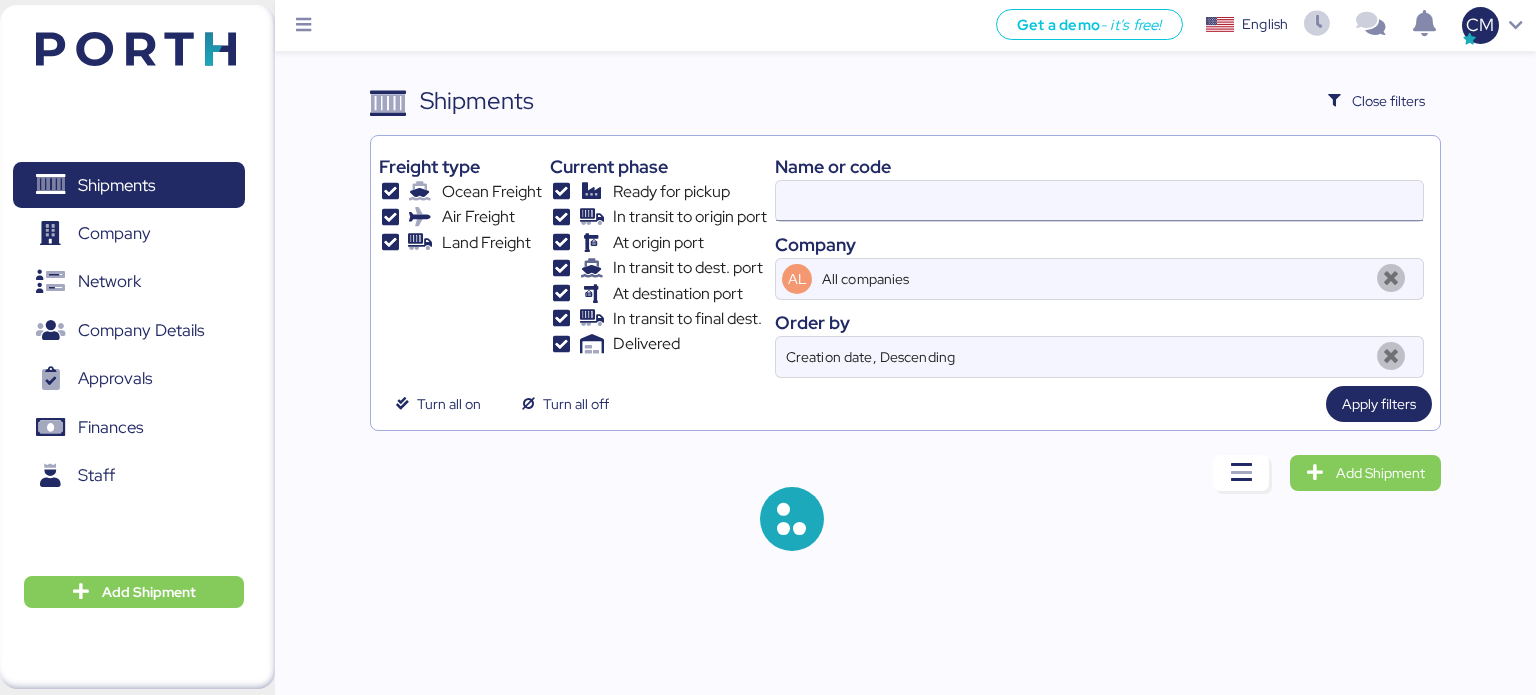 click at bounding box center (1099, 201) 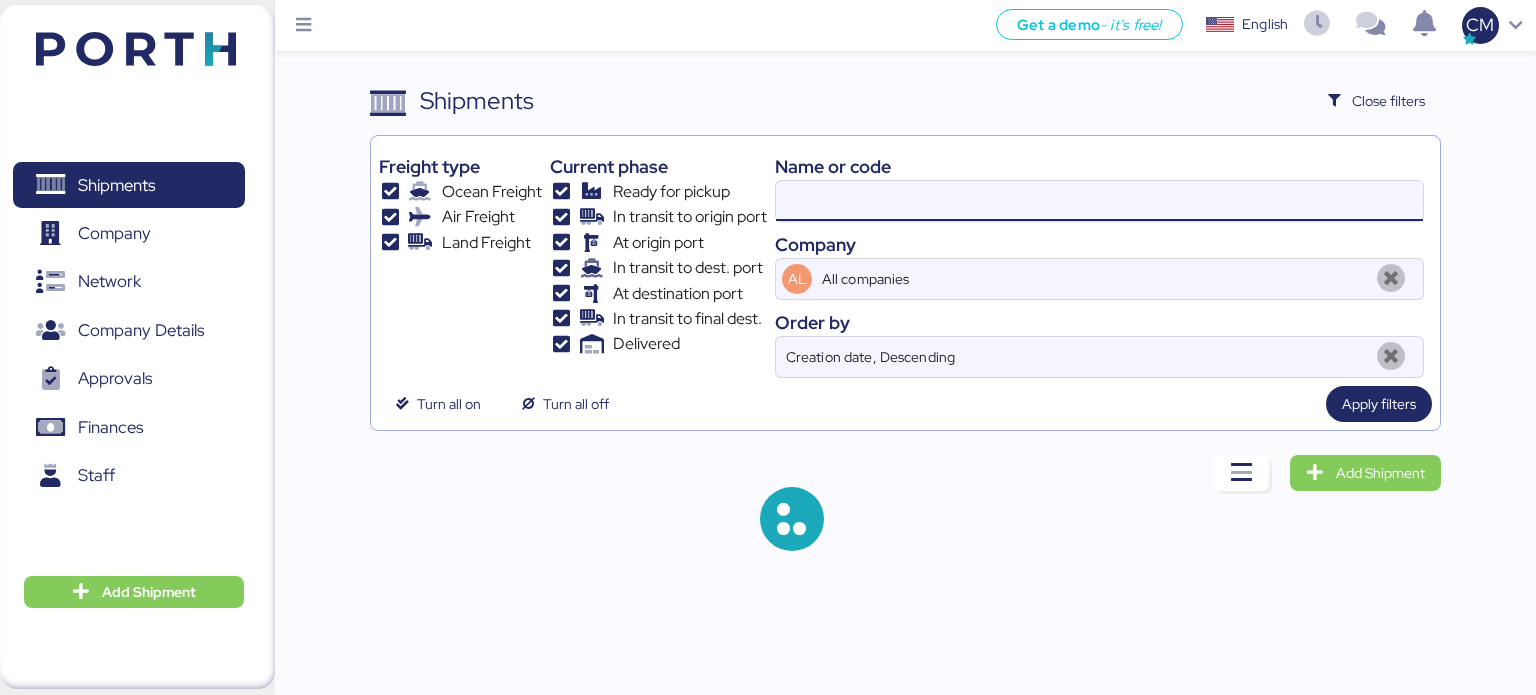 paste on "WQSE2506X14" 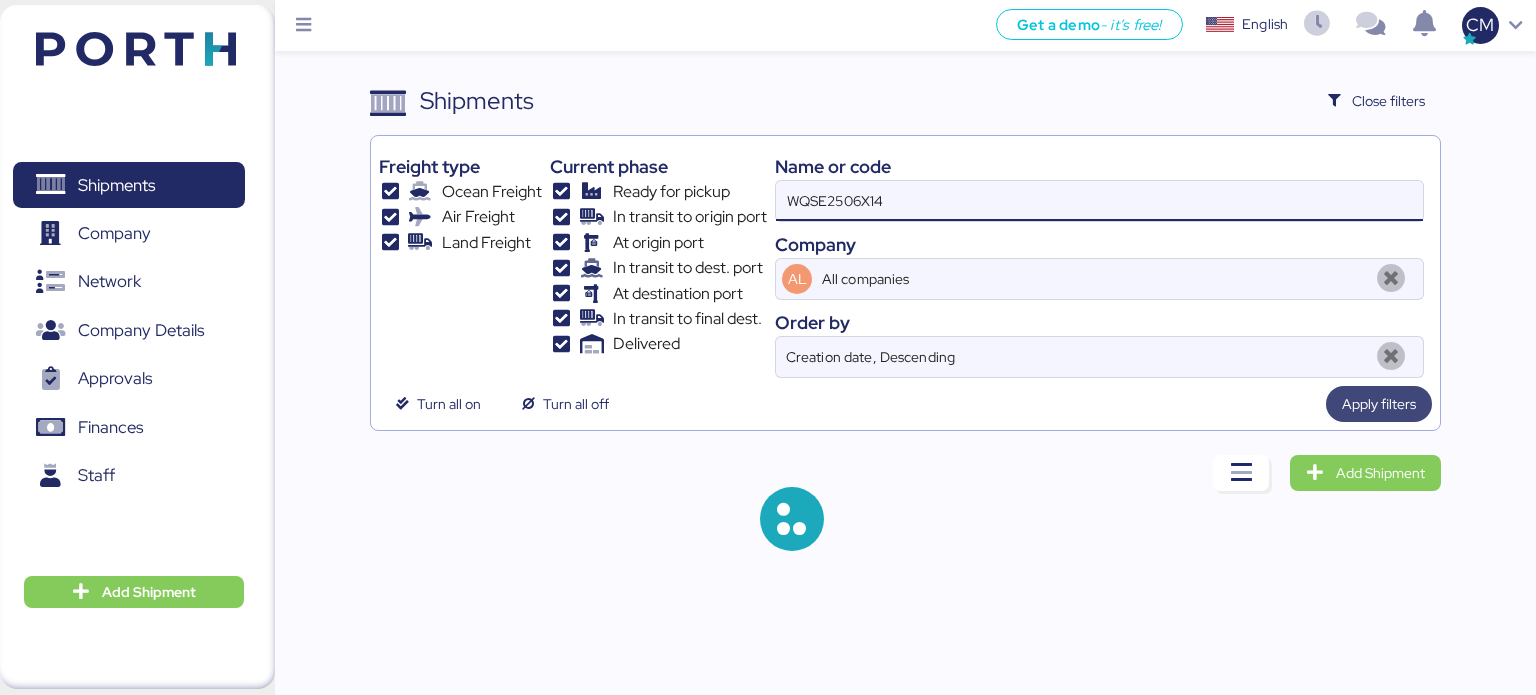 type on "WQSE2506X14" 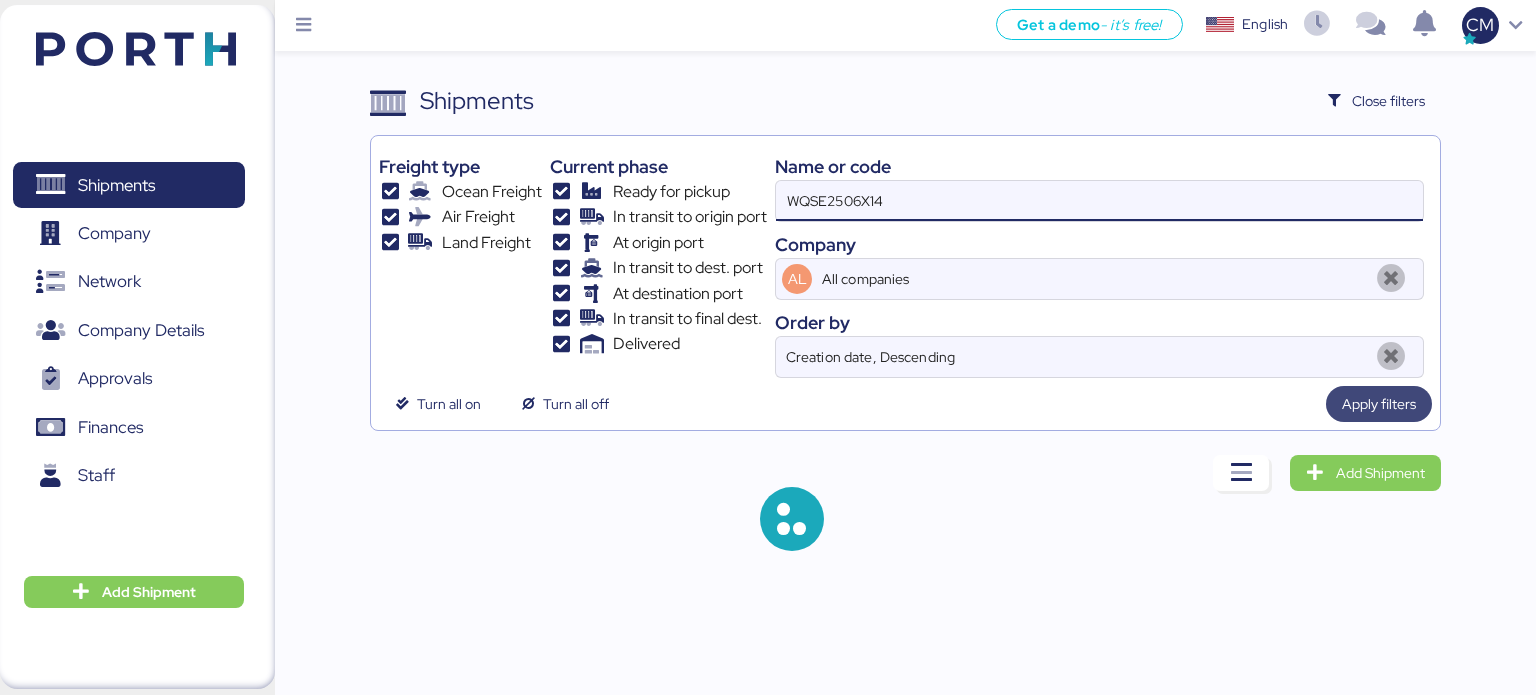 click on "Apply filters" at bounding box center [1379, 404] 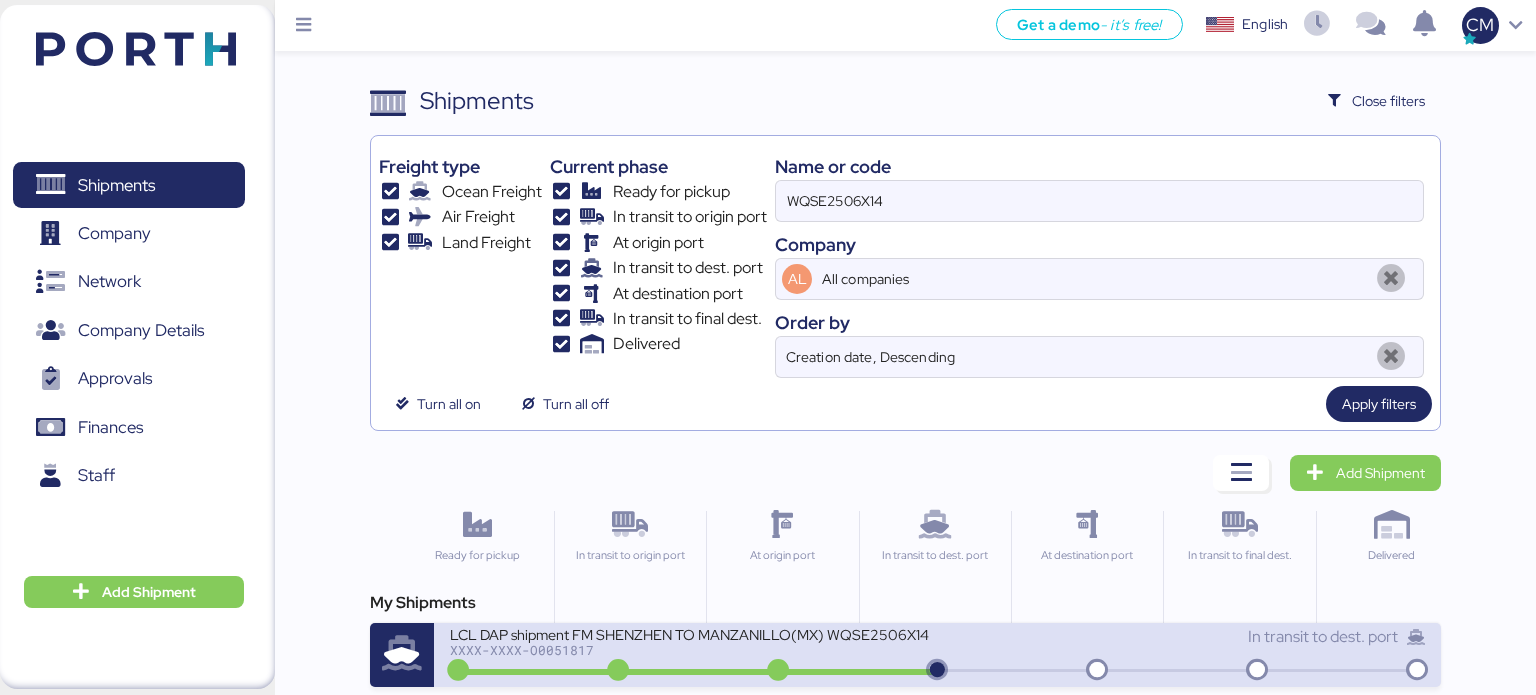 click on "In transit to dest. port" at bounding box center [1182, 637] 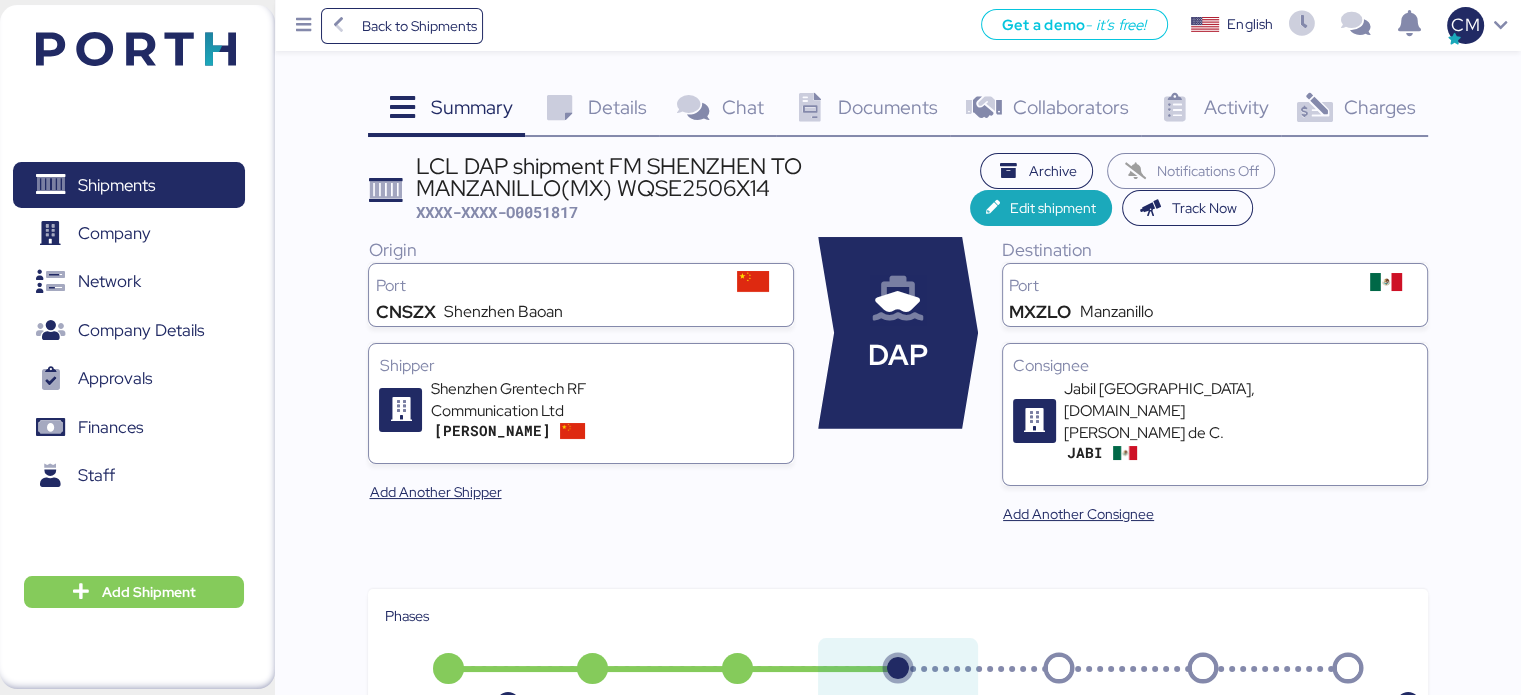 click on "Documents" at bounding box center (888, 107) 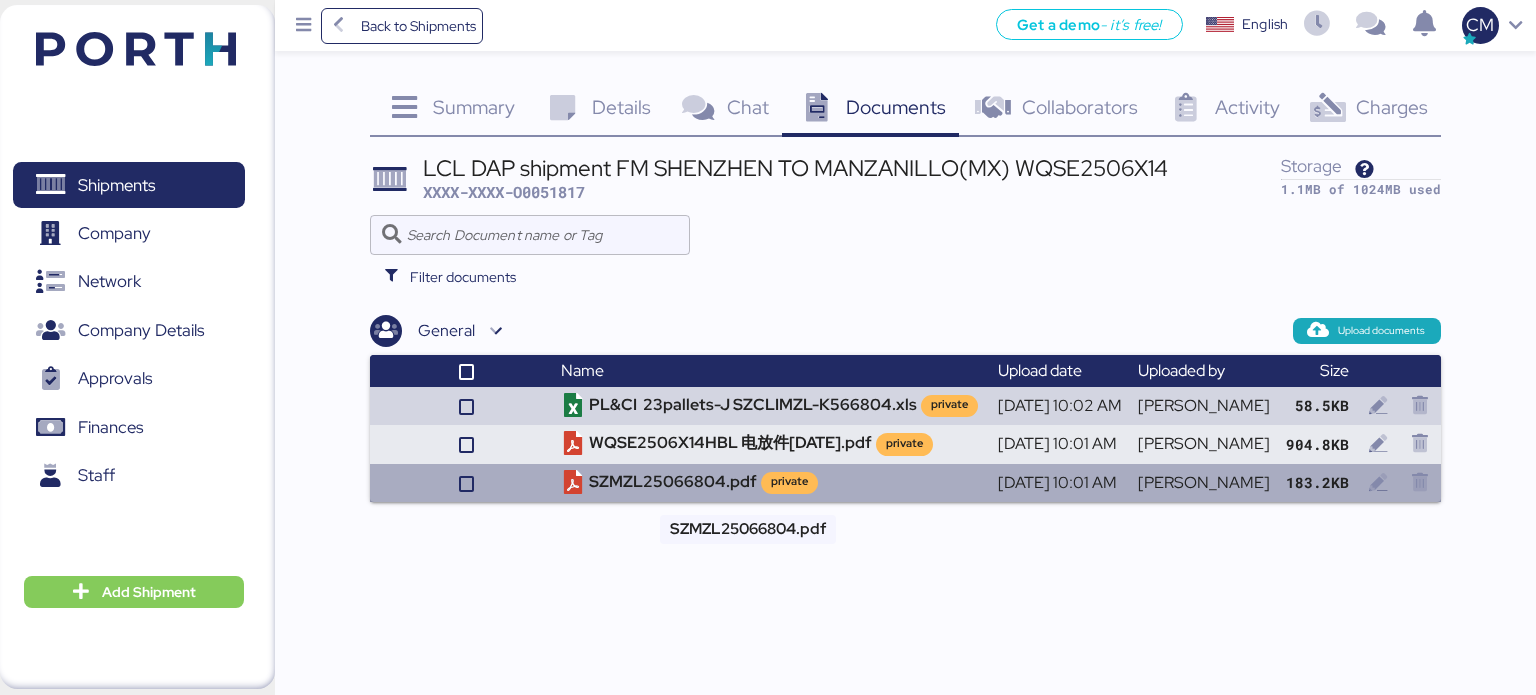 click on "SZMZL25066804.pdf
private" at bounding box center (771, 483) 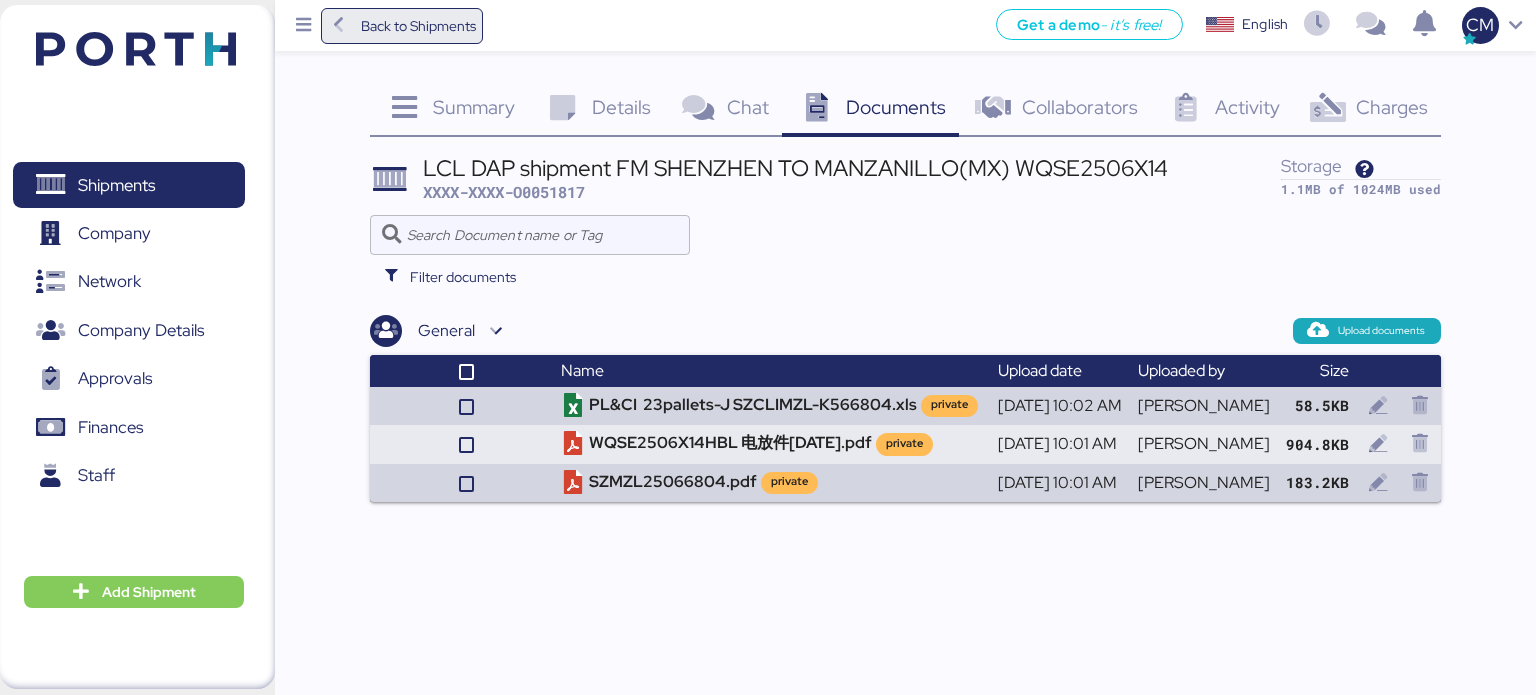 click on "Back to Shipments" at bounding box center (402, 26) 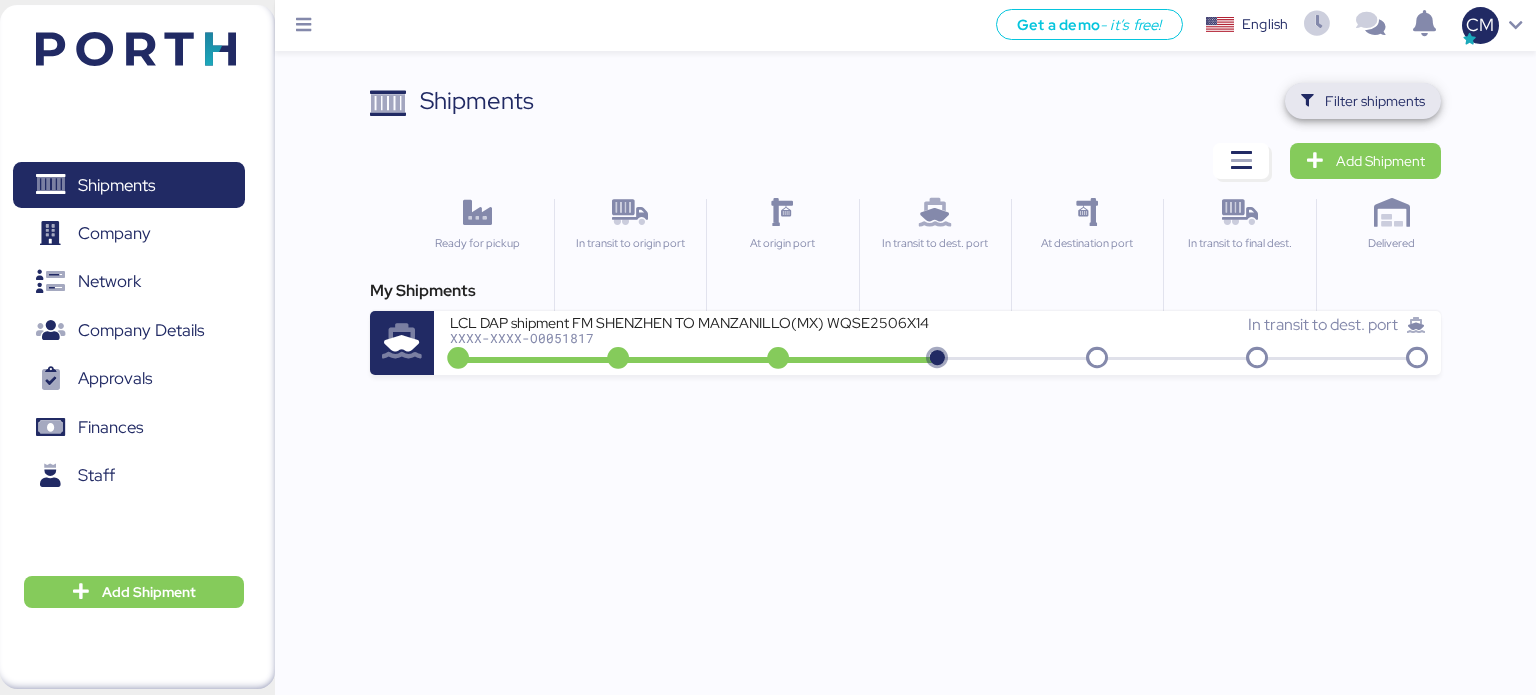click on "Filter shipments" at bounding box center (1375, 101) 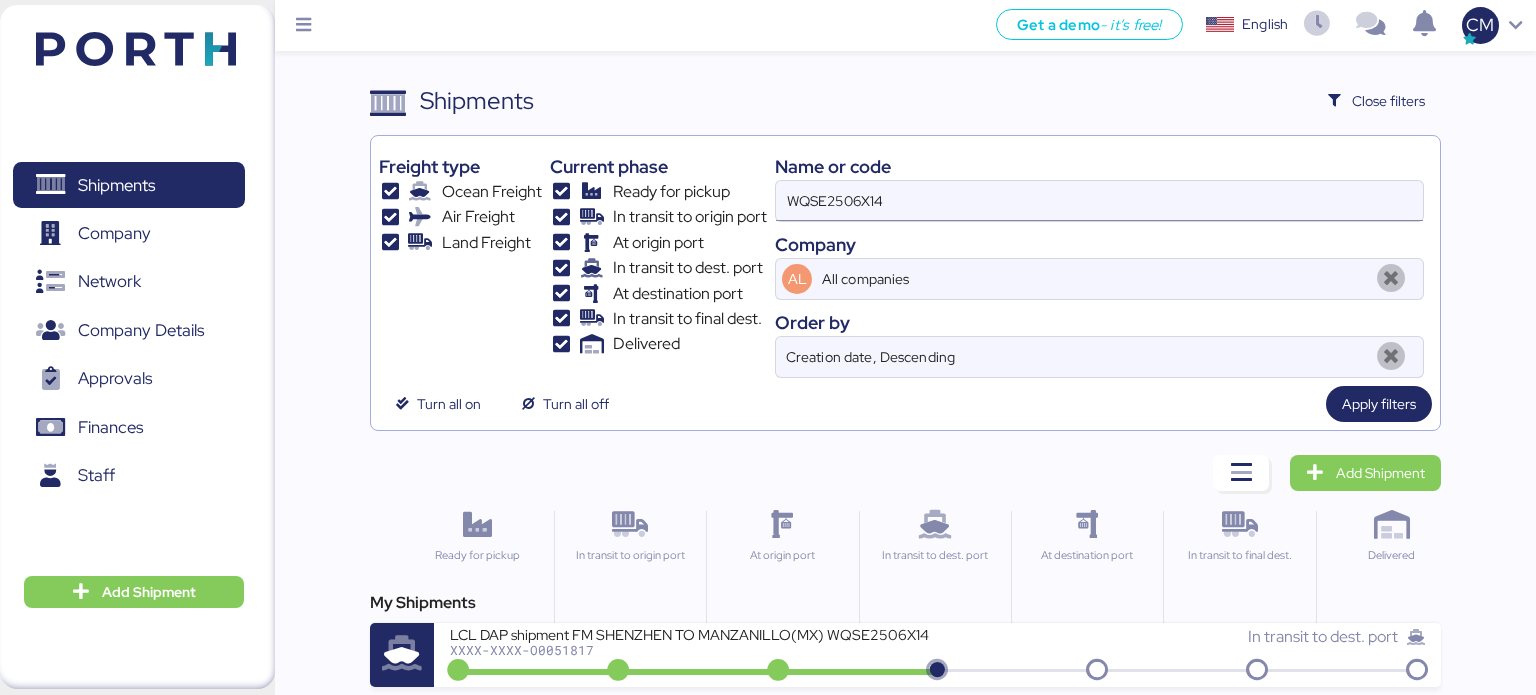 click on "WQSE2506X14" at bounding box center (1099, 201) 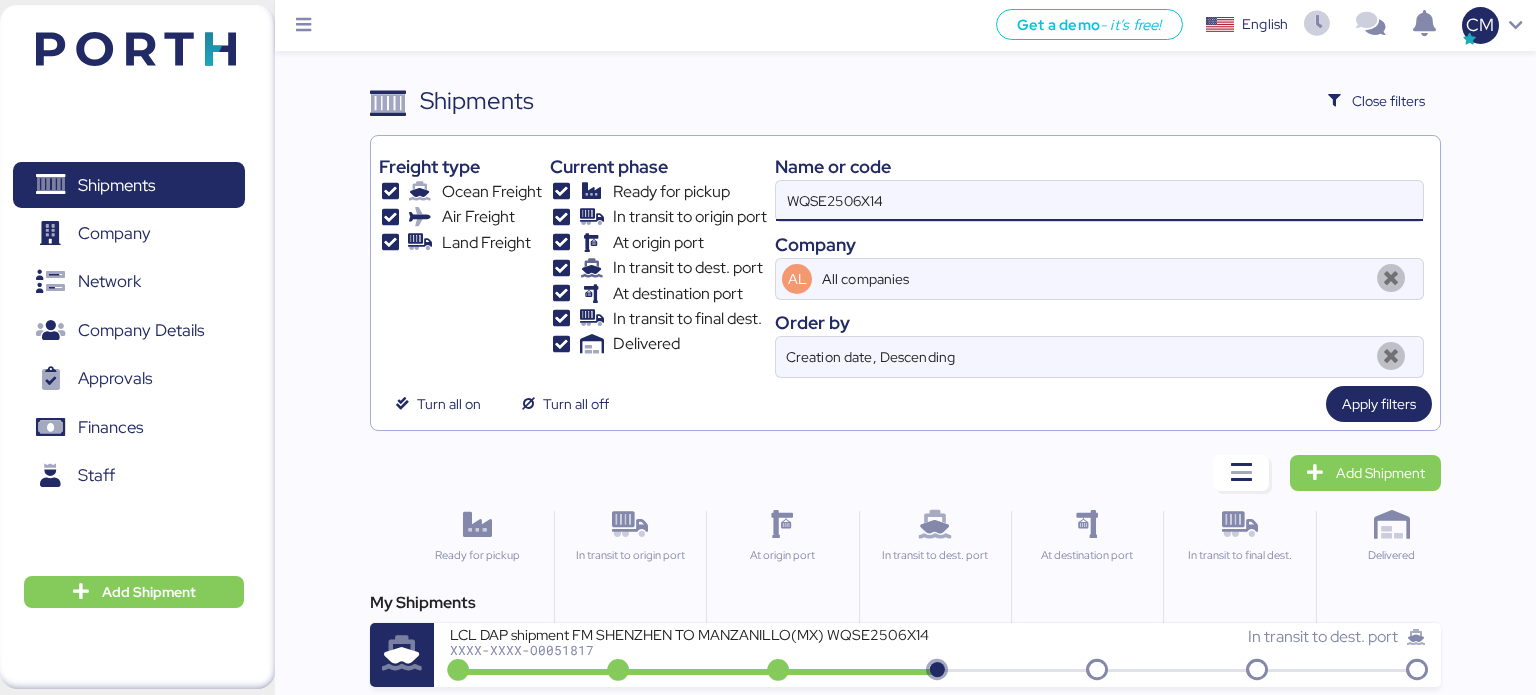 click on "WQSE2506X14" at bounding box center [1099, 201] 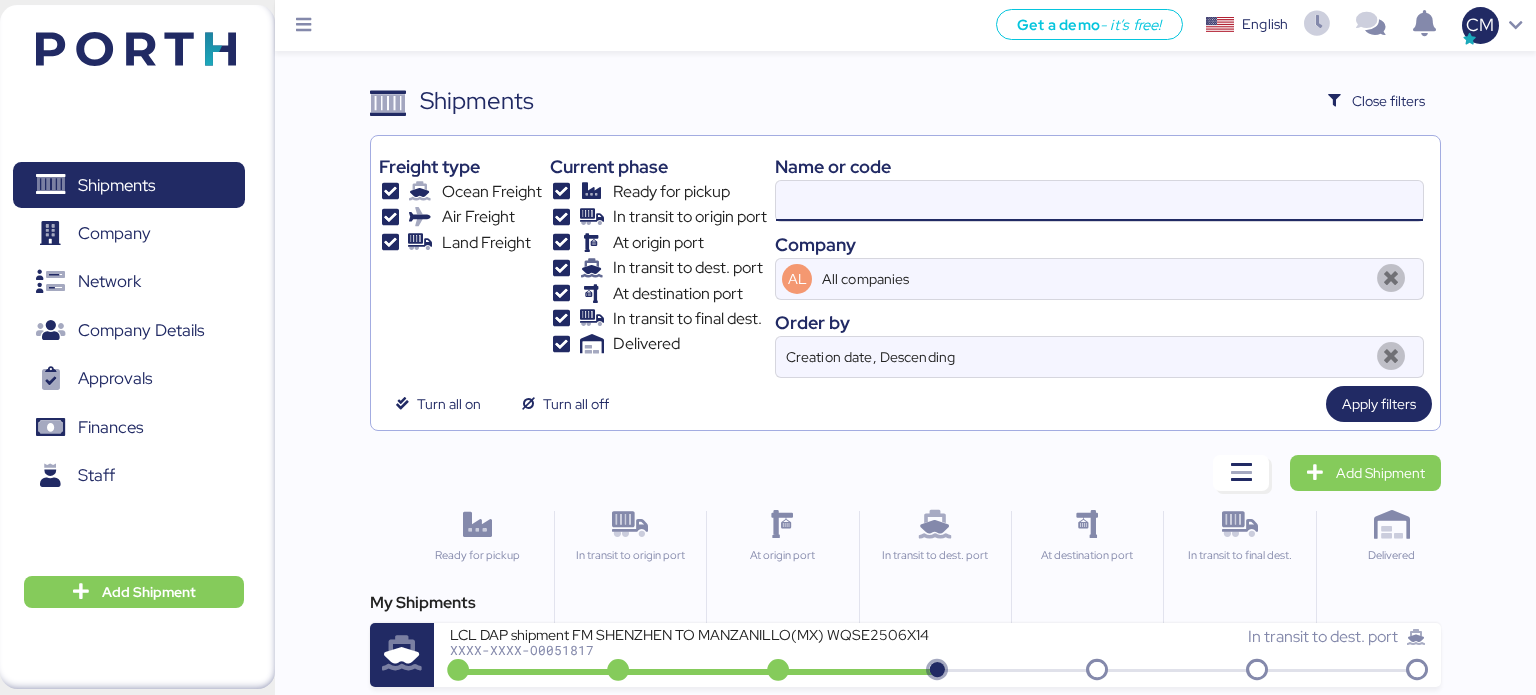 paste on "WQSE2506X35" 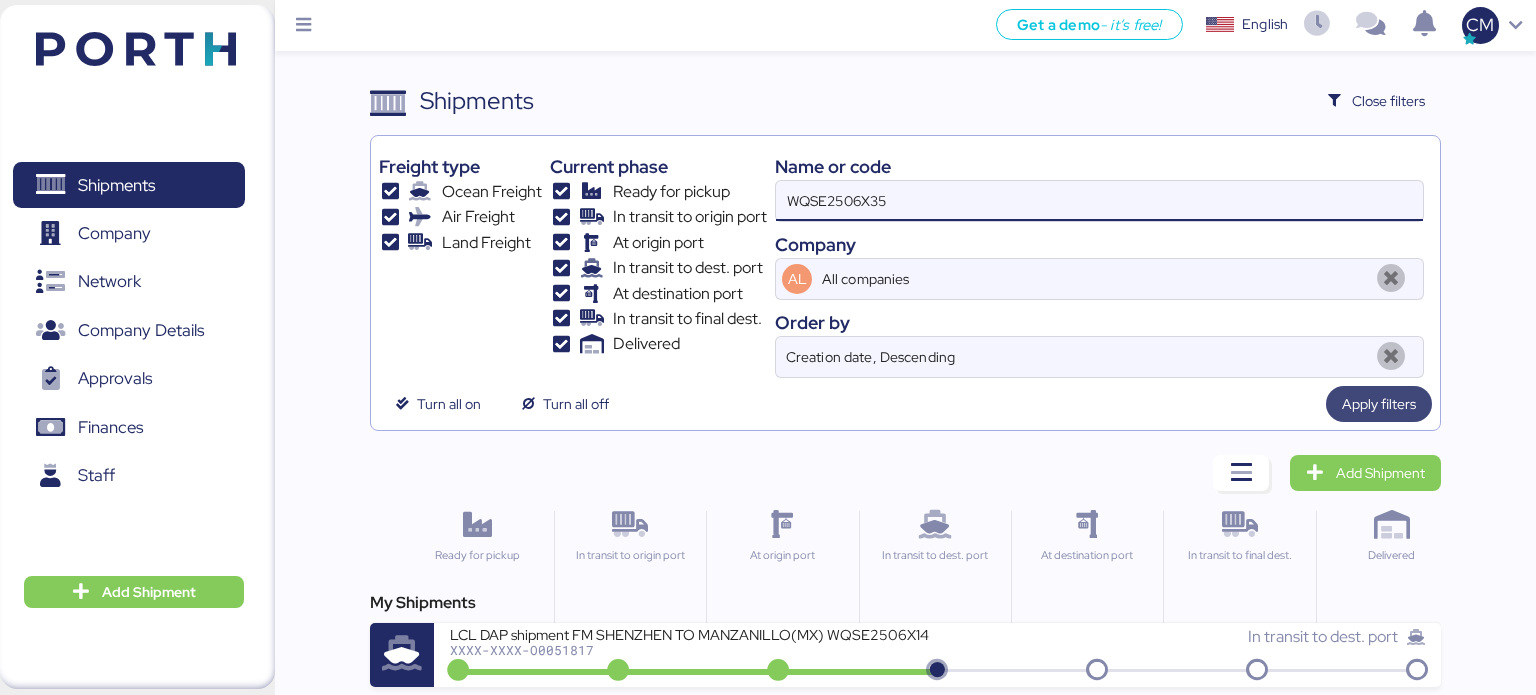 type on "WQSE2506X35" 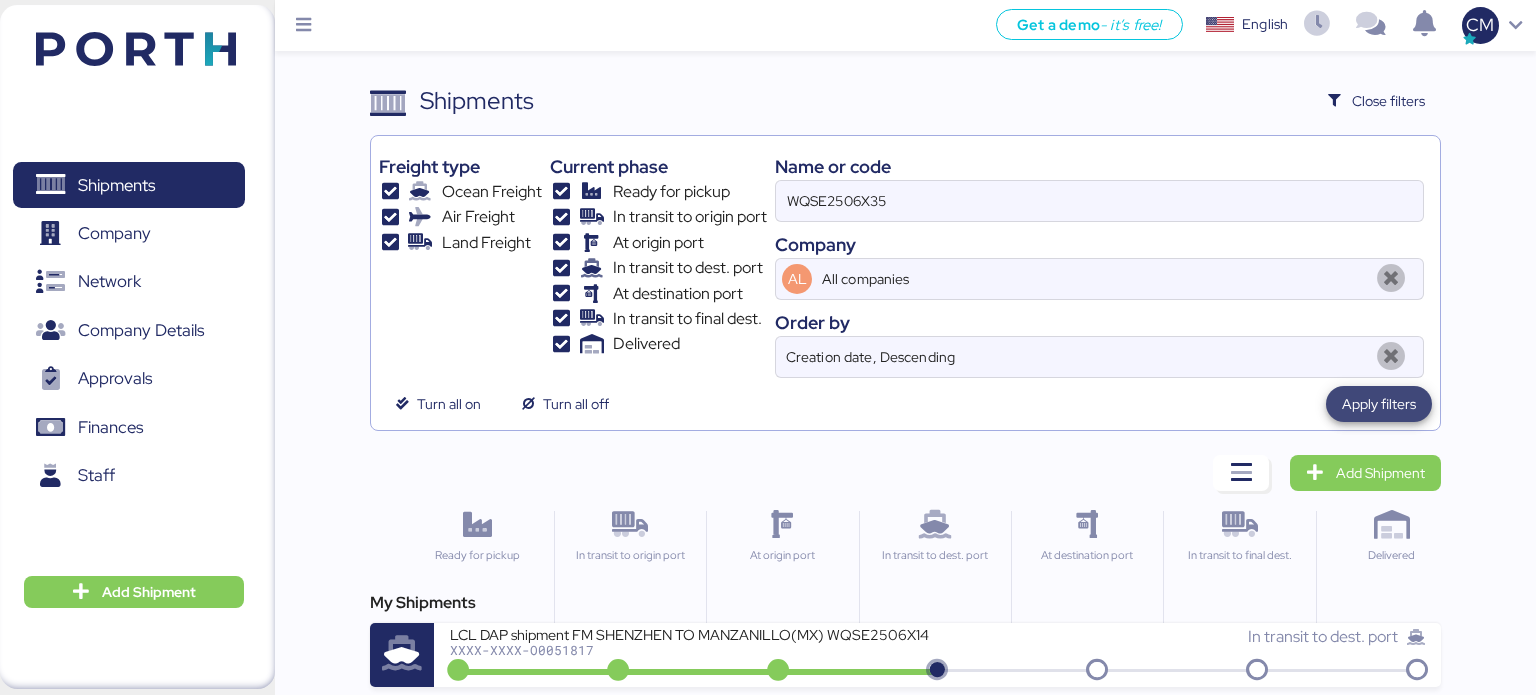 click on "Apply filters" at bounding box center (1379, 404) 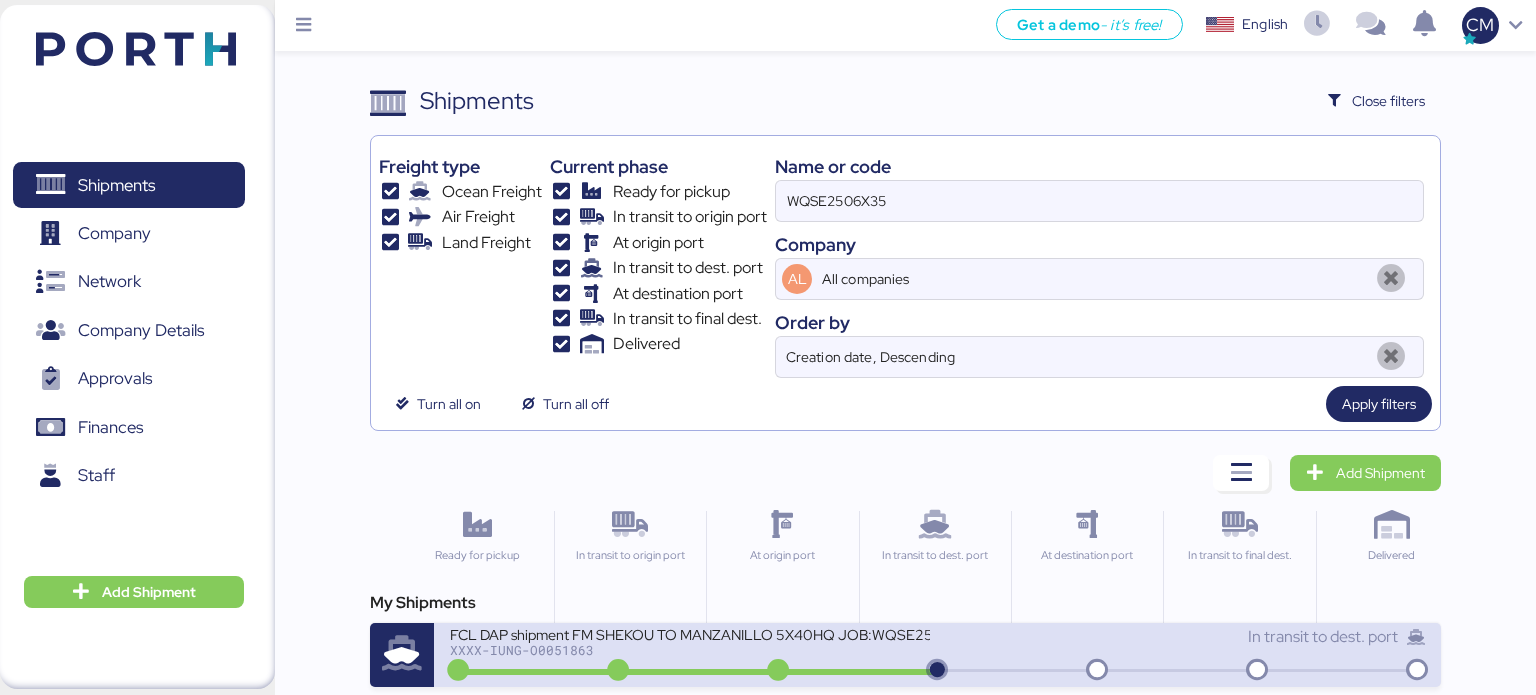 click on "FCL DAP shipment FM SHEKOU TO MANZANILLO 5X40HQ JOB:WQSE2506X35 XXXX-IUNG-O0051863" at bounding box center (694, 646) 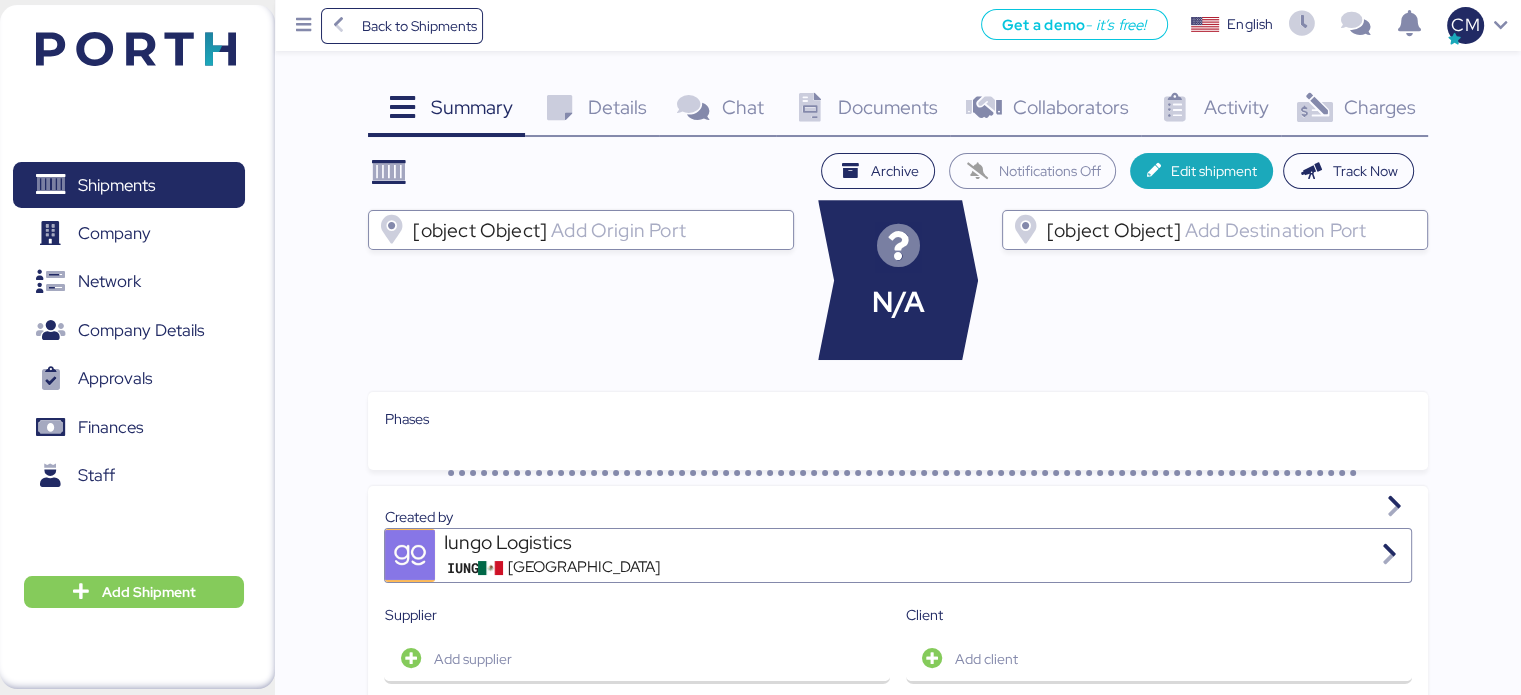 click on "Documents" at bounding box center [888, 107] 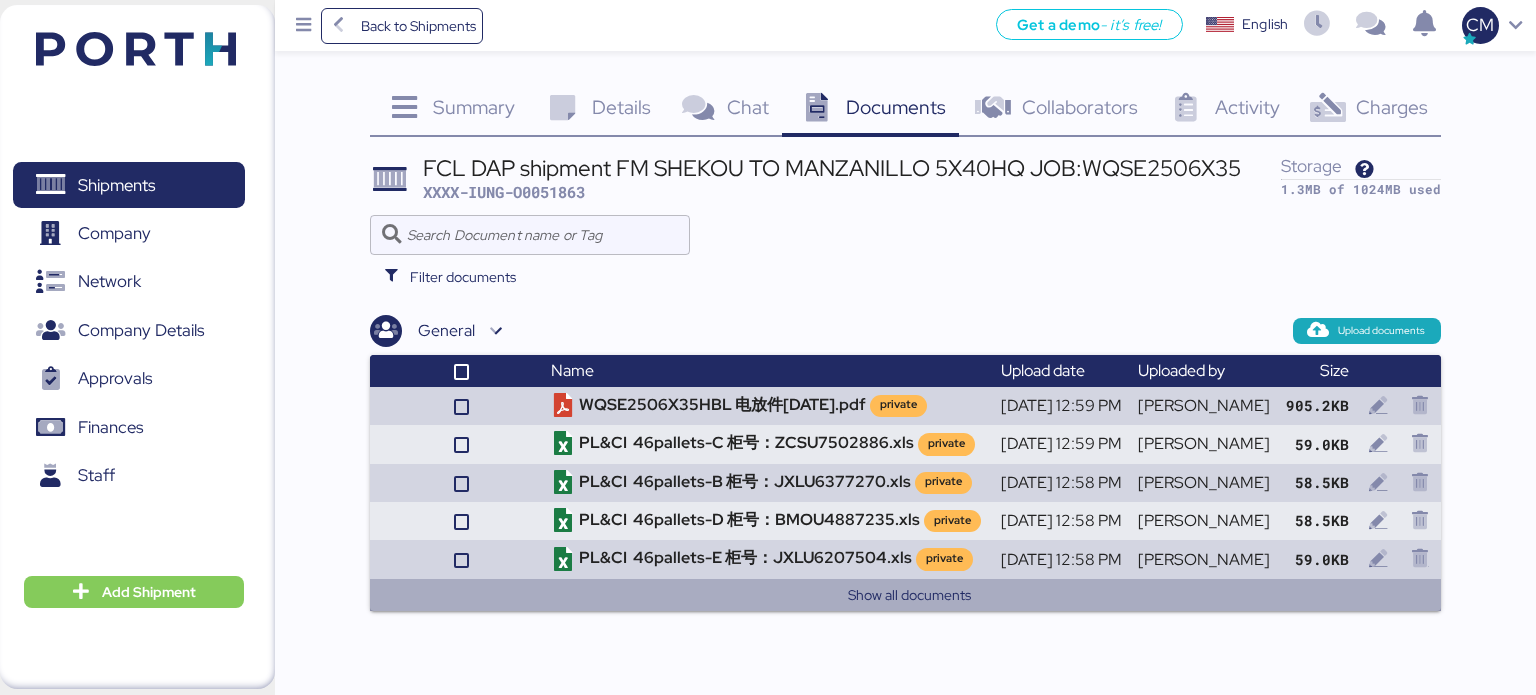 click on "Show all documents" at bounding box center [910, 595] 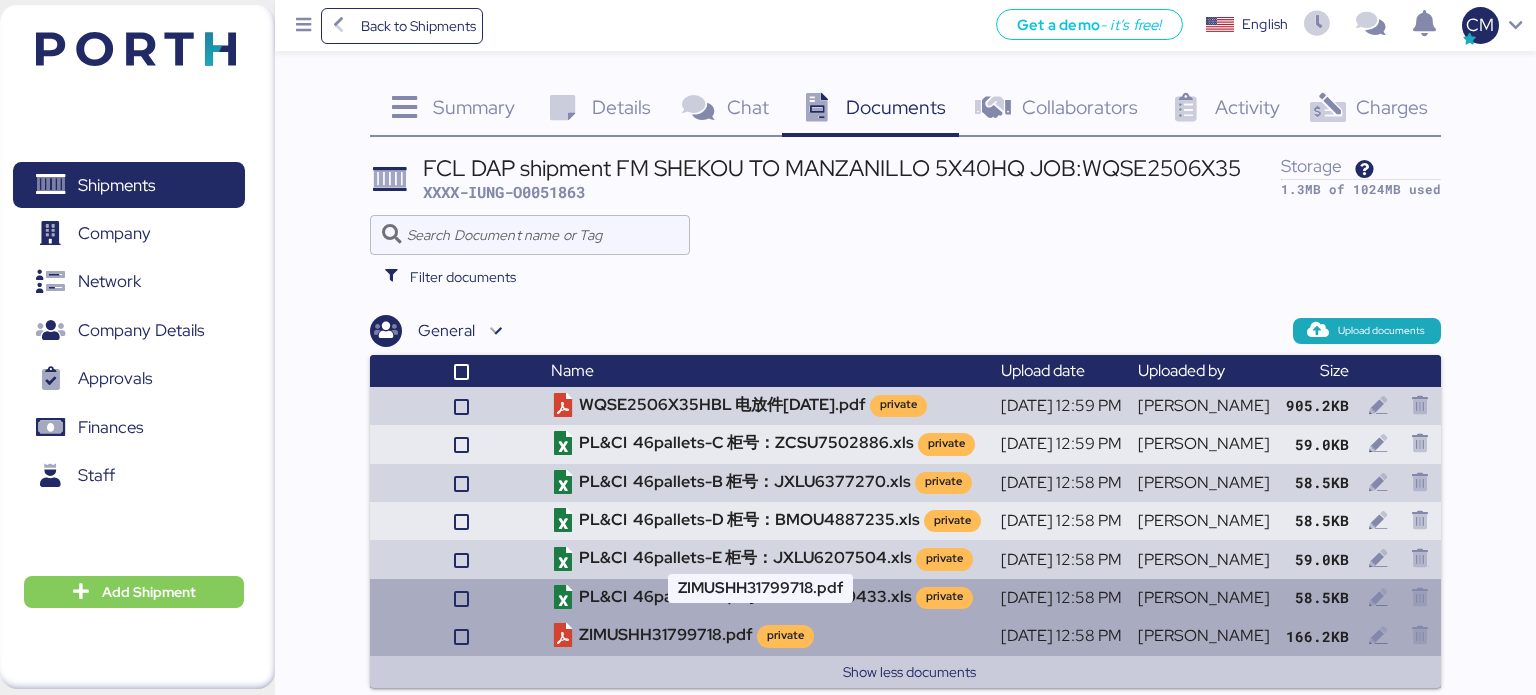 click on "ZIMUSHH31799718.pdf
private" at bounding box center (768, 636) 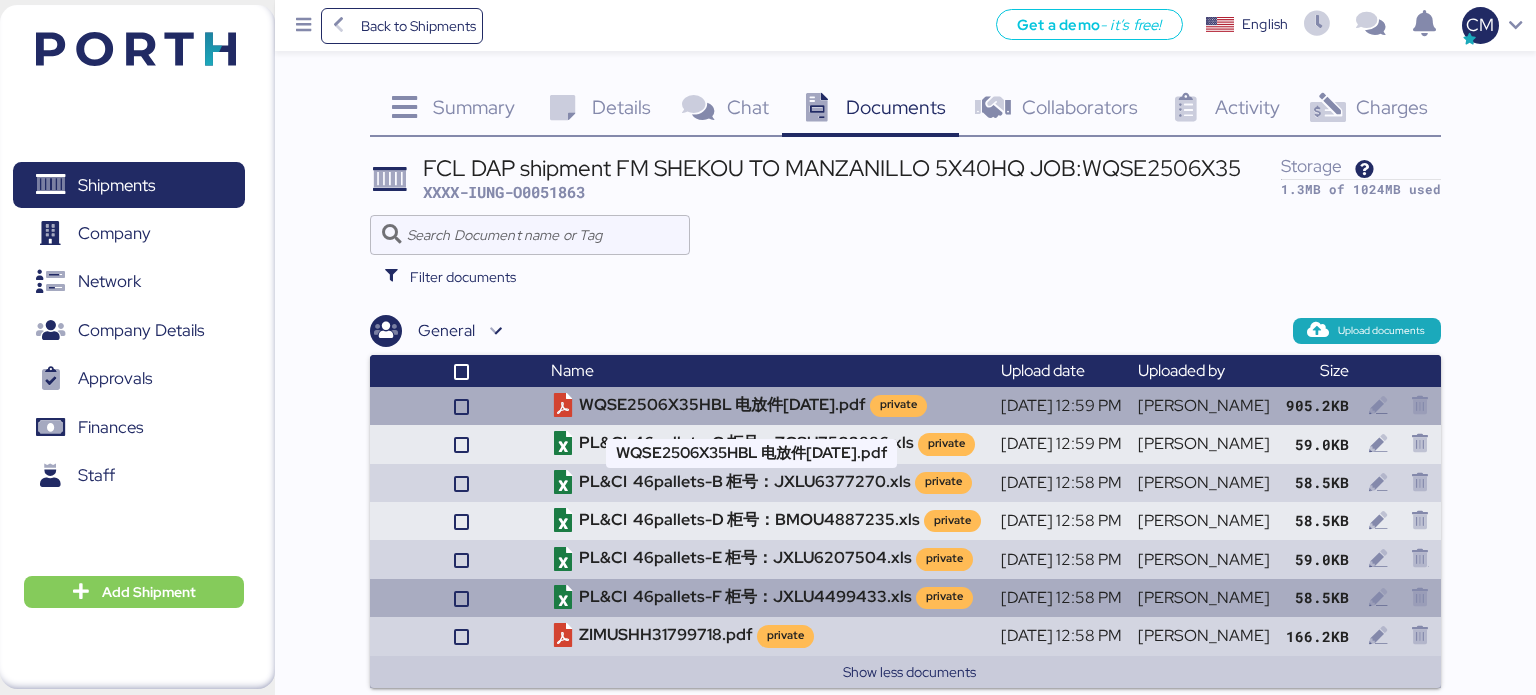 click on "WQSE2506X35HBL 电放件2025-06-24.pdf
private" at bounding box center [768, 406] 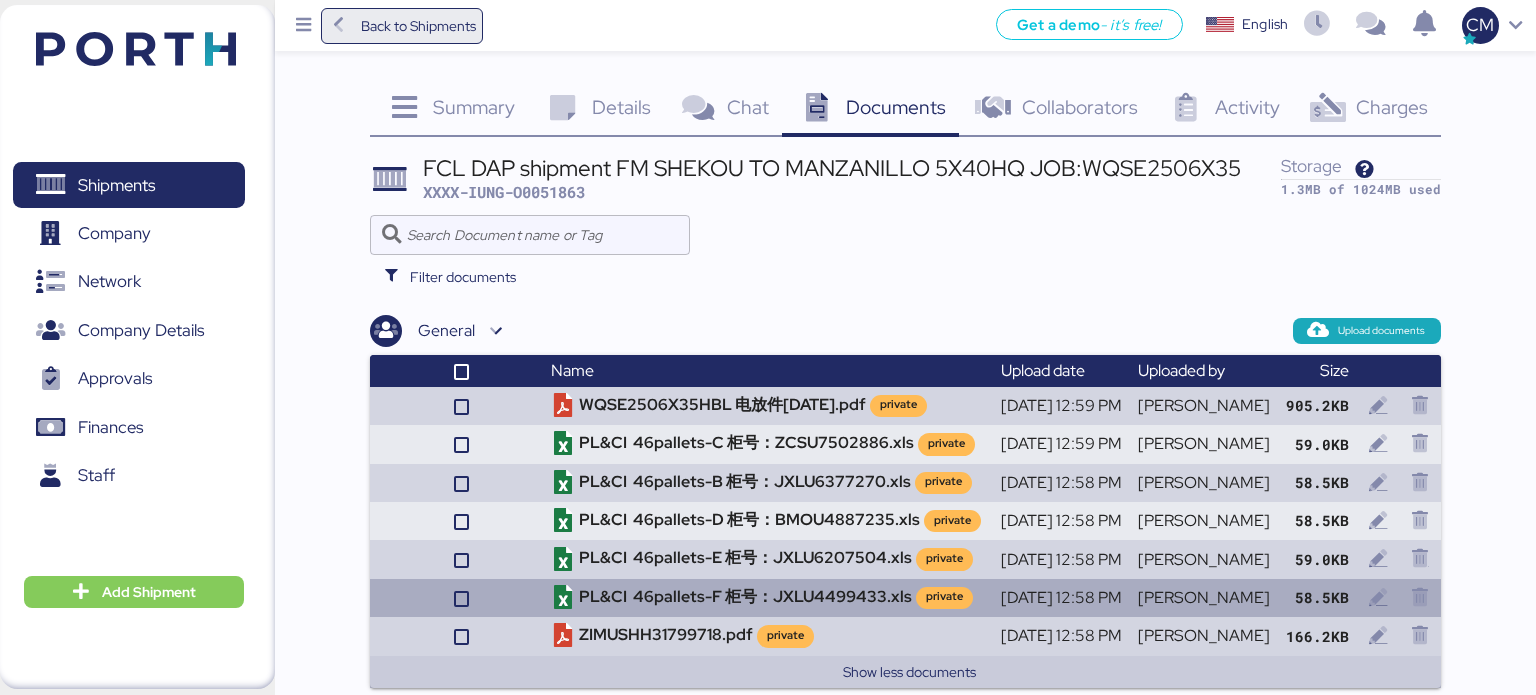 click on "Back to Shipments" at bounding box center [402, 26] 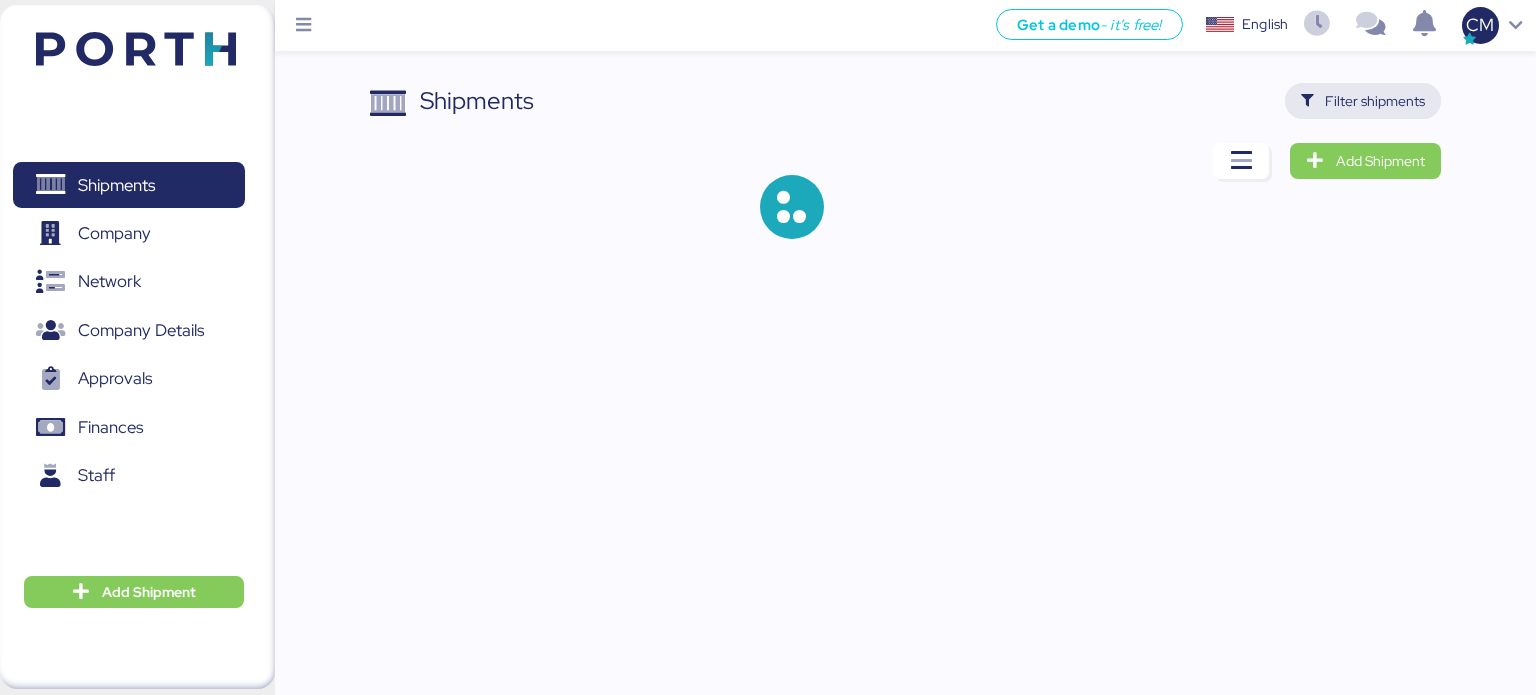 click on "Filter shipments" at bounding box center [1375, 101] 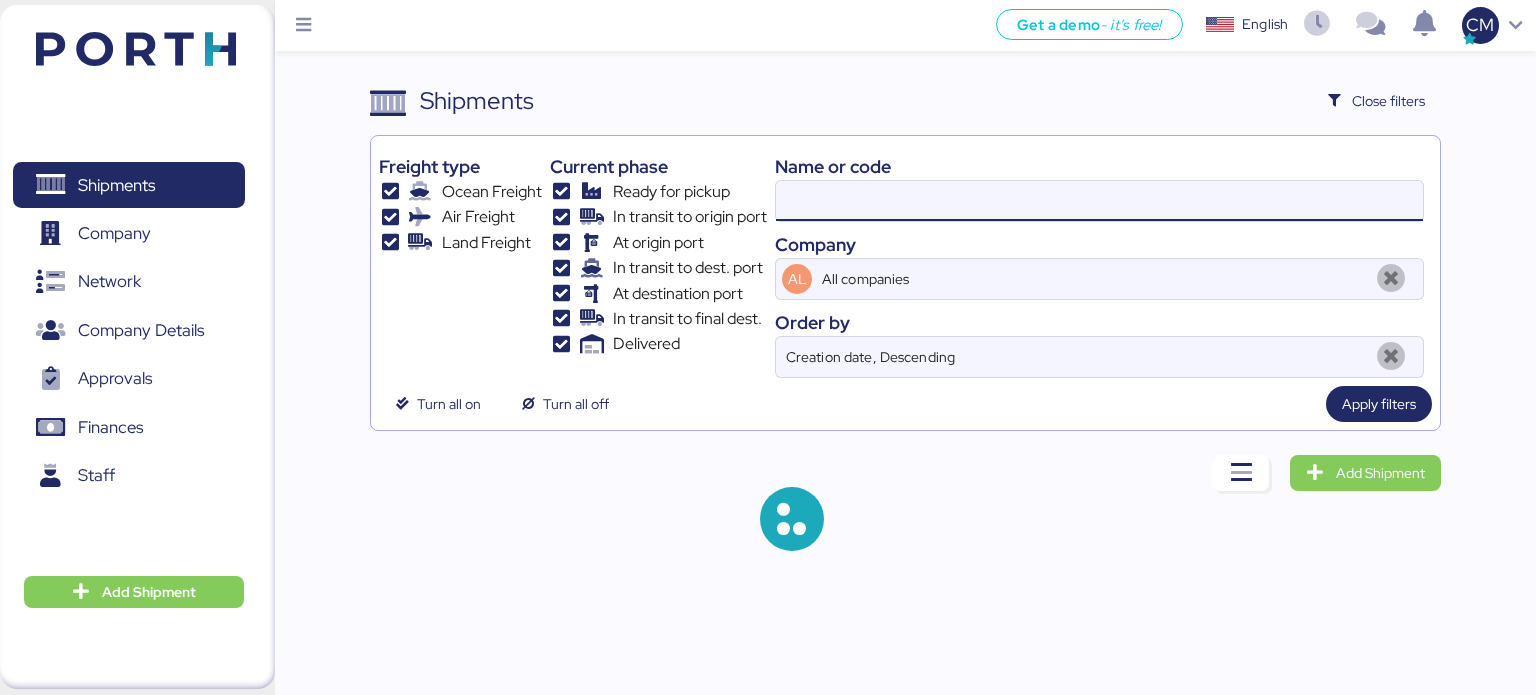 click at bounding box center (1099, 201) 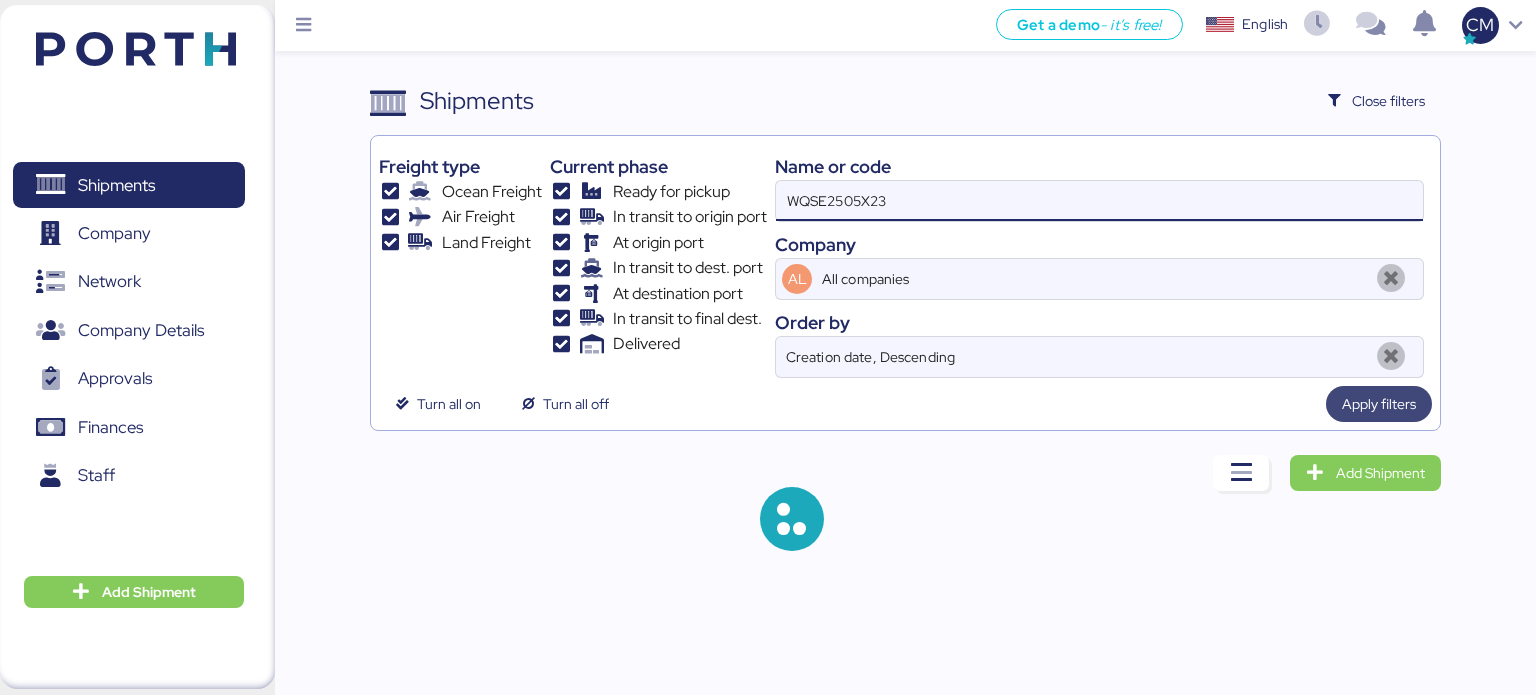 type on "WQSE2505X23" 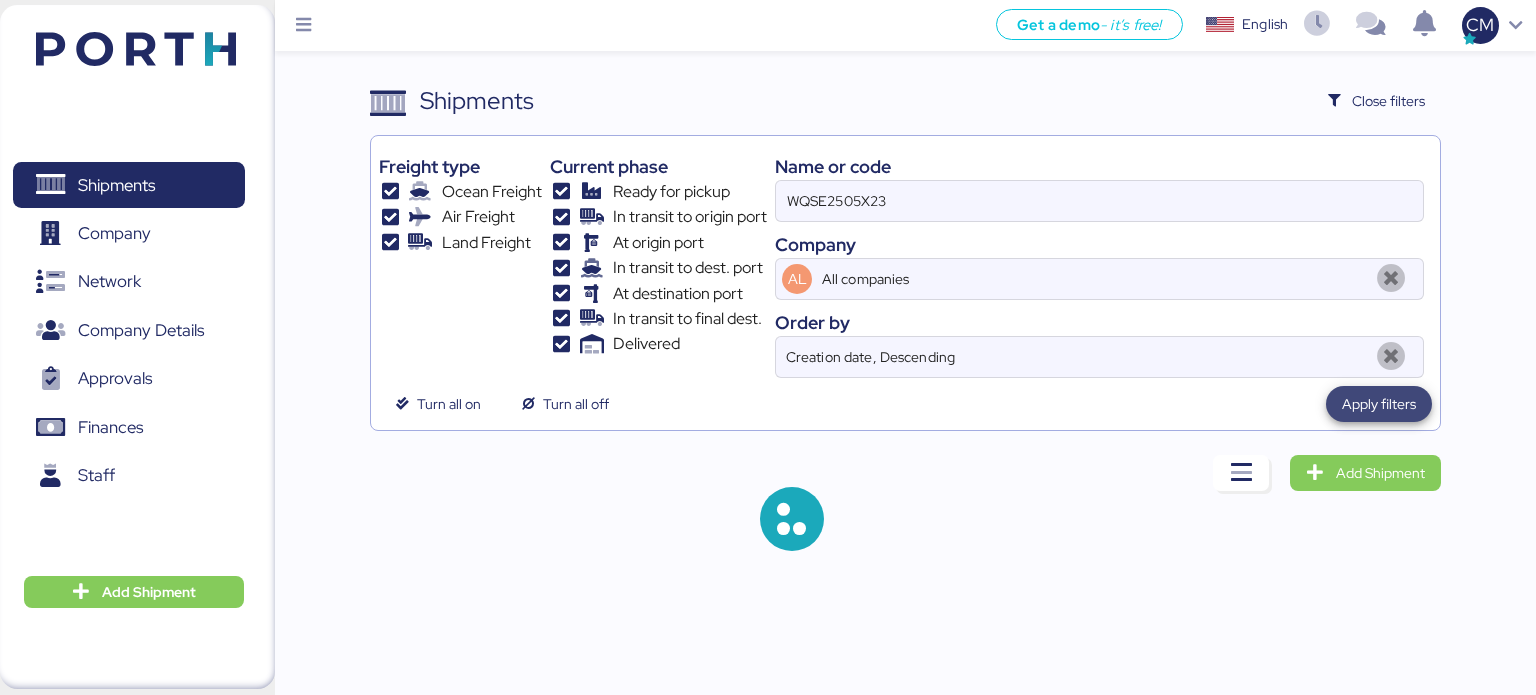 click on "Apply filters" at bounding box center (1379, 404) 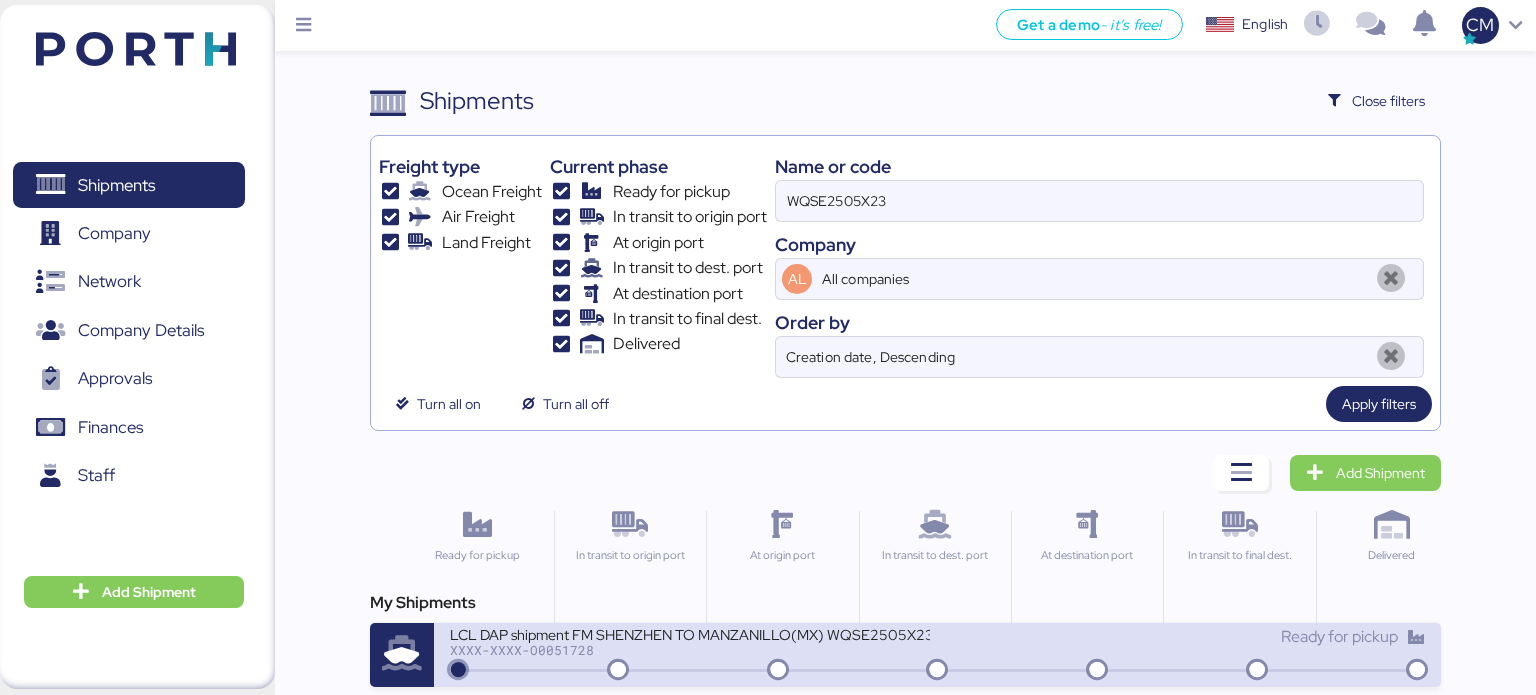 click on "XXXX-XXXX-O0051728" at bounding box center [690, 650] 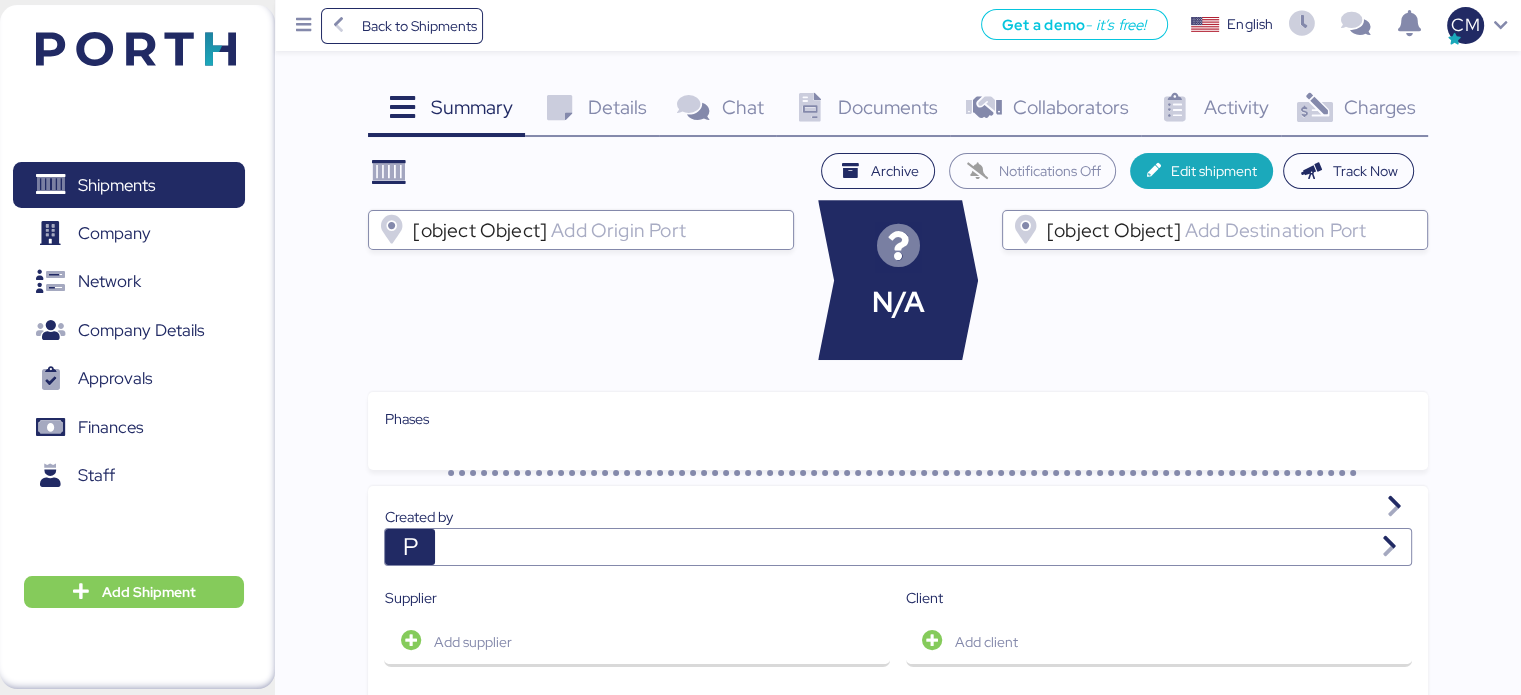 click on "Documents 0" at bounding box center (863, 110) 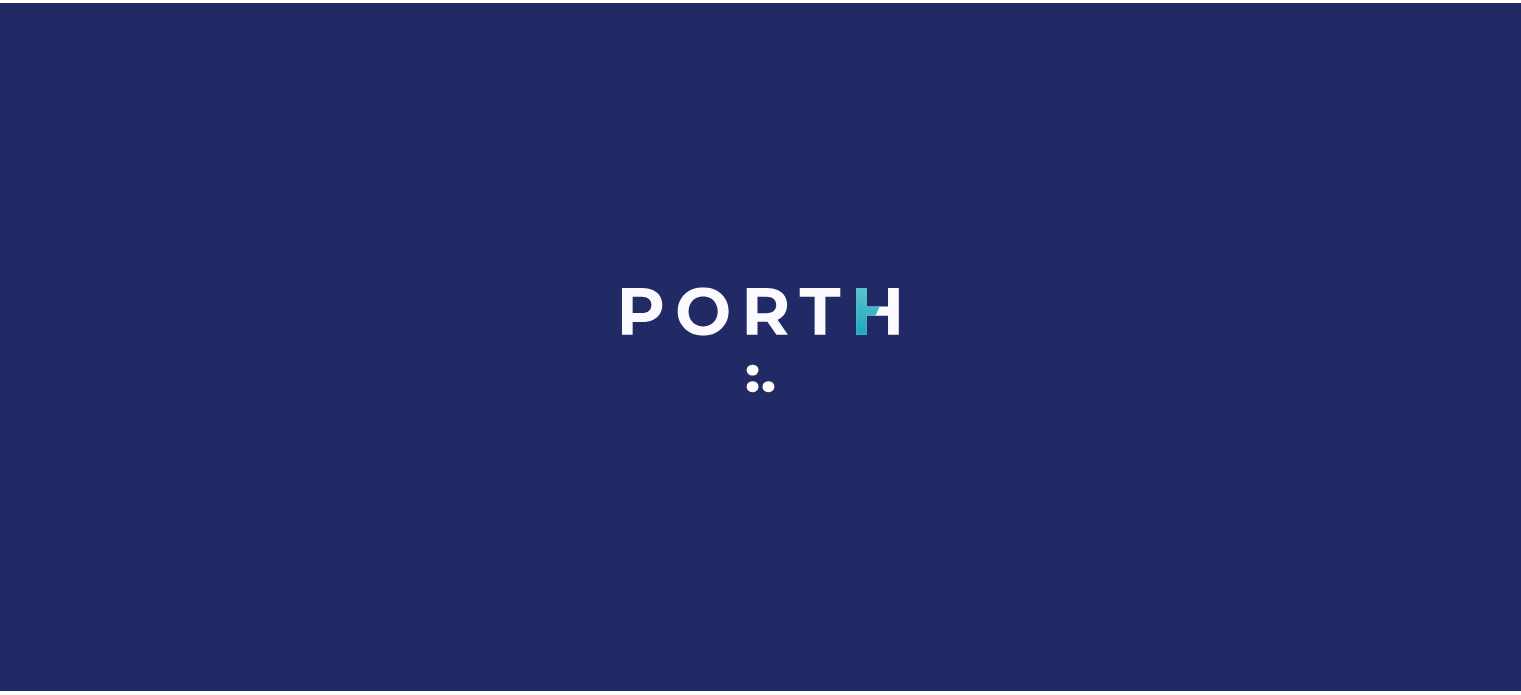 scroll, scrollTop: 0, scrollLeft: 0, axis: both 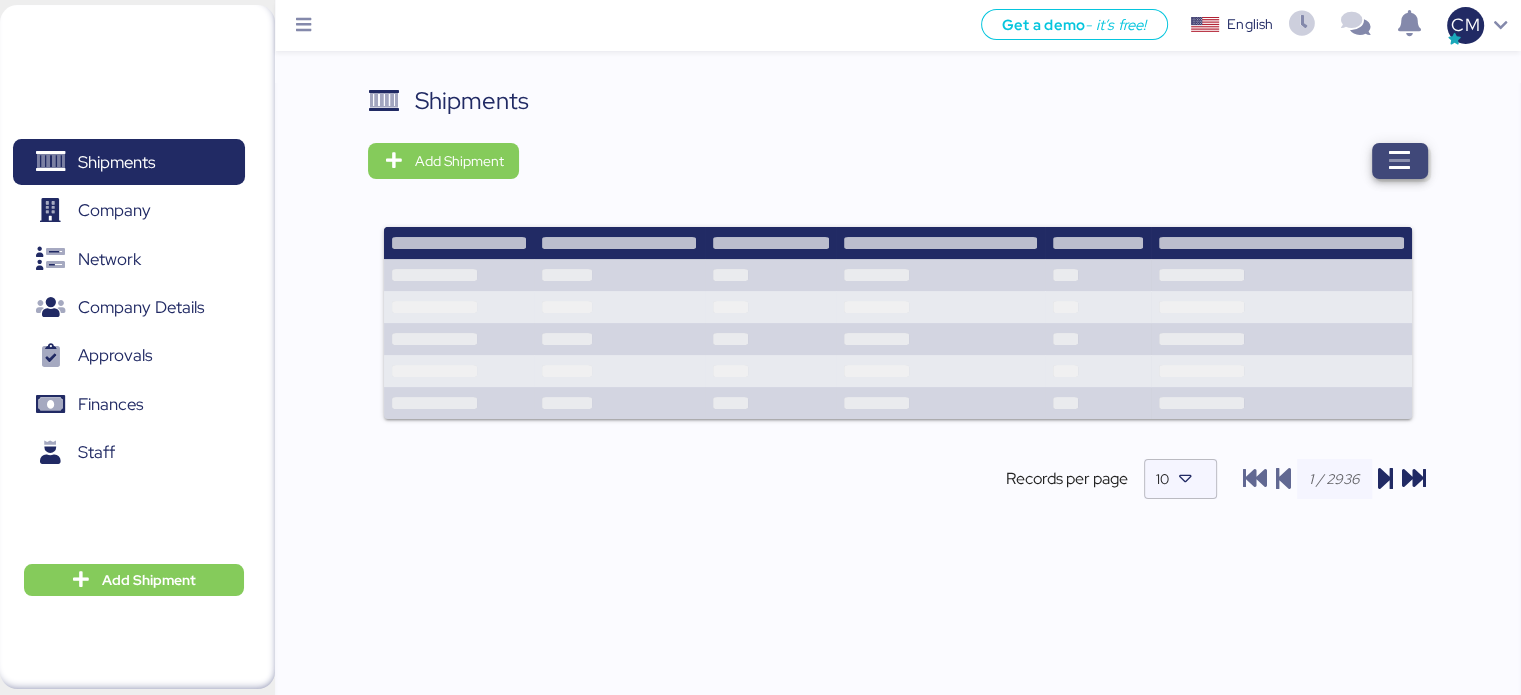 click at bounding box center [1400, 161] 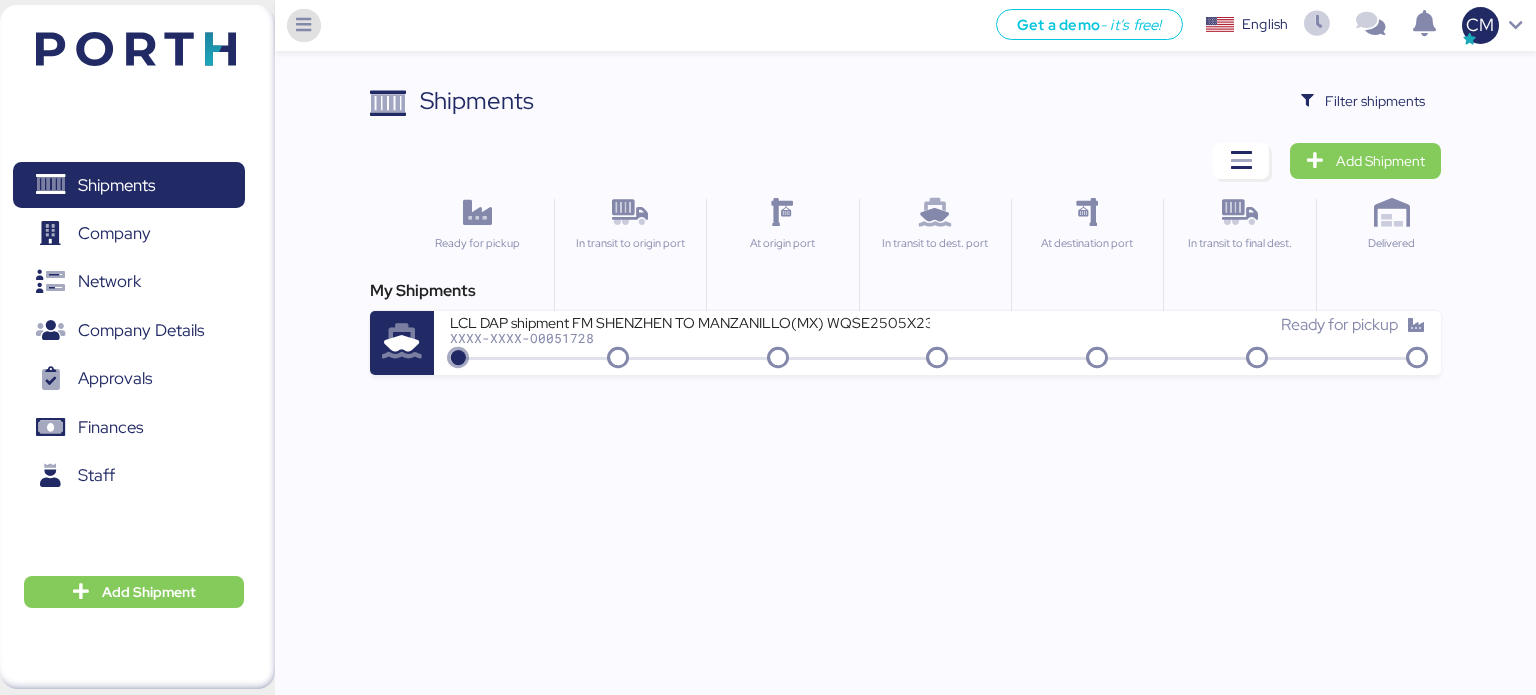 type 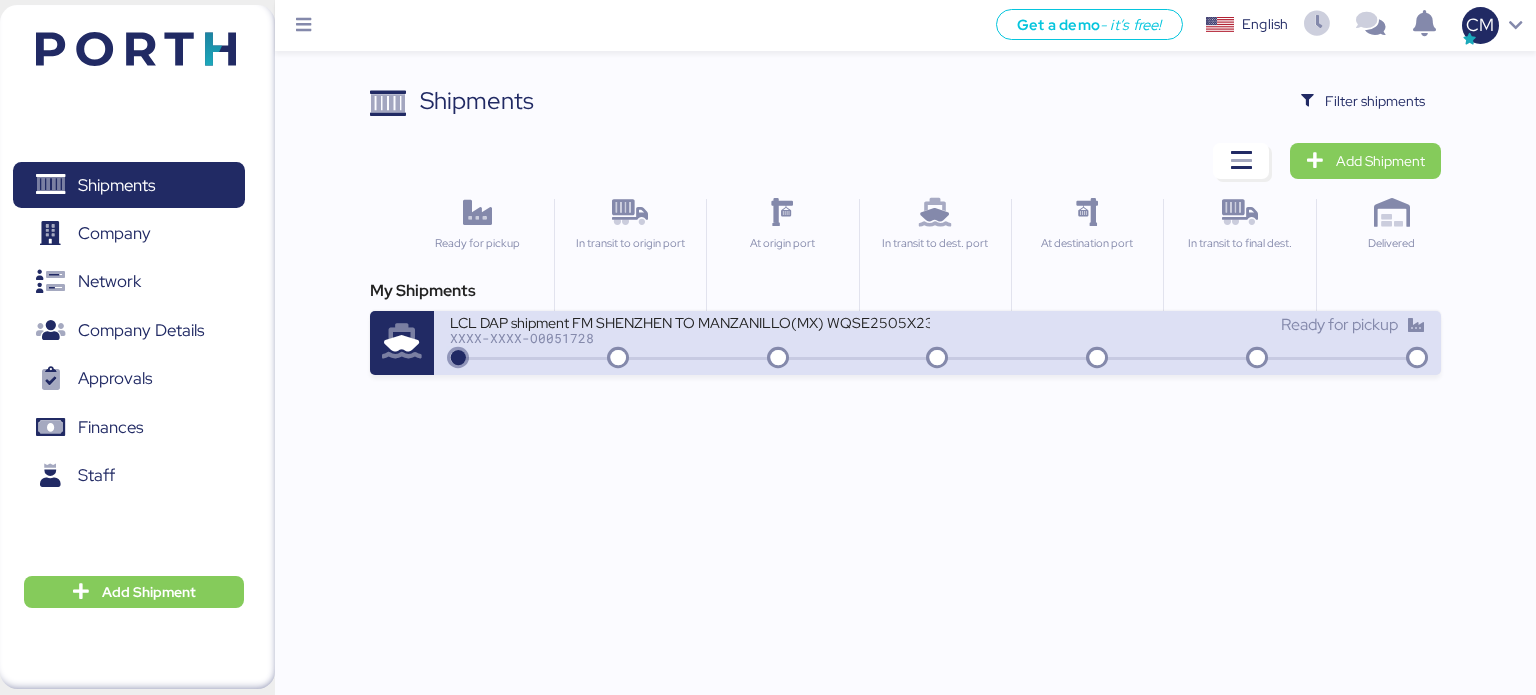 click on "Ready for pickup" at bounding box center [1182, 325] 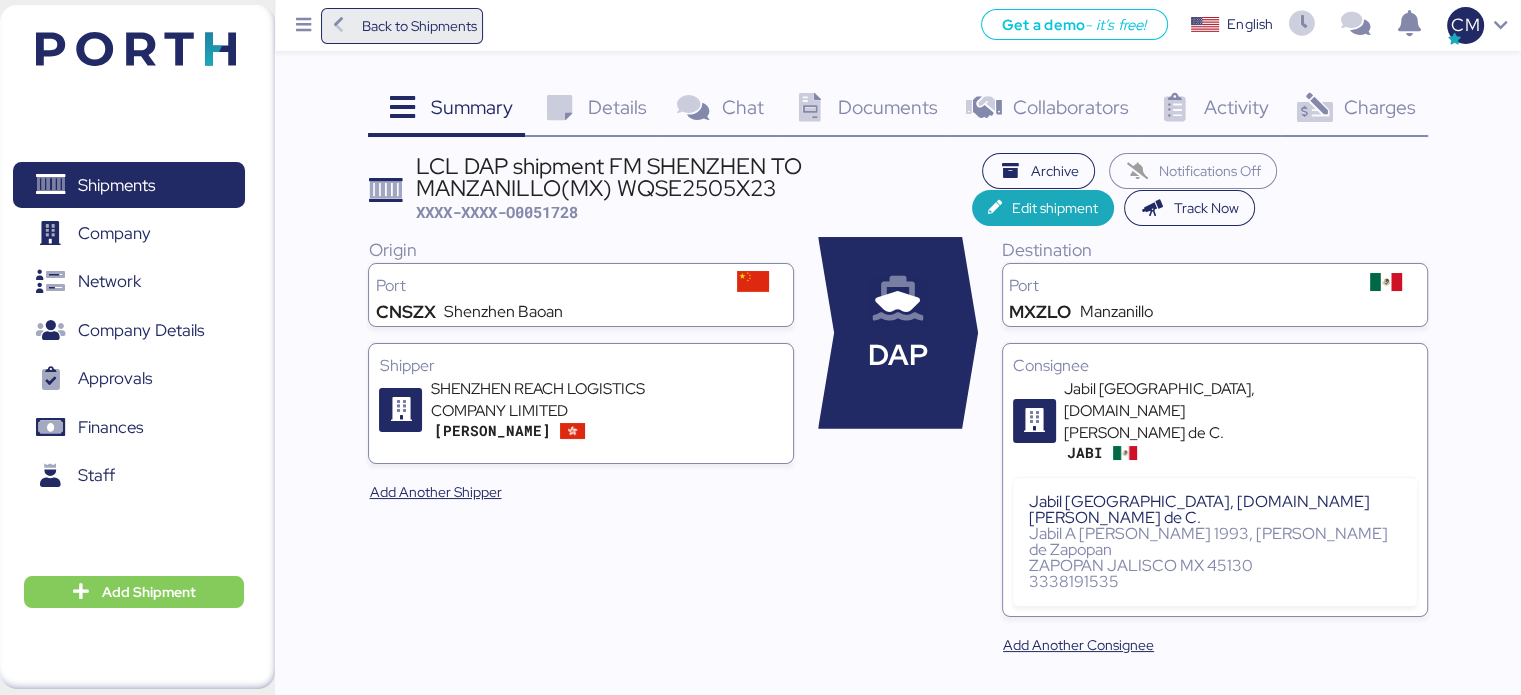 click on "Back to Shipments" at bounding box center (418, 26) 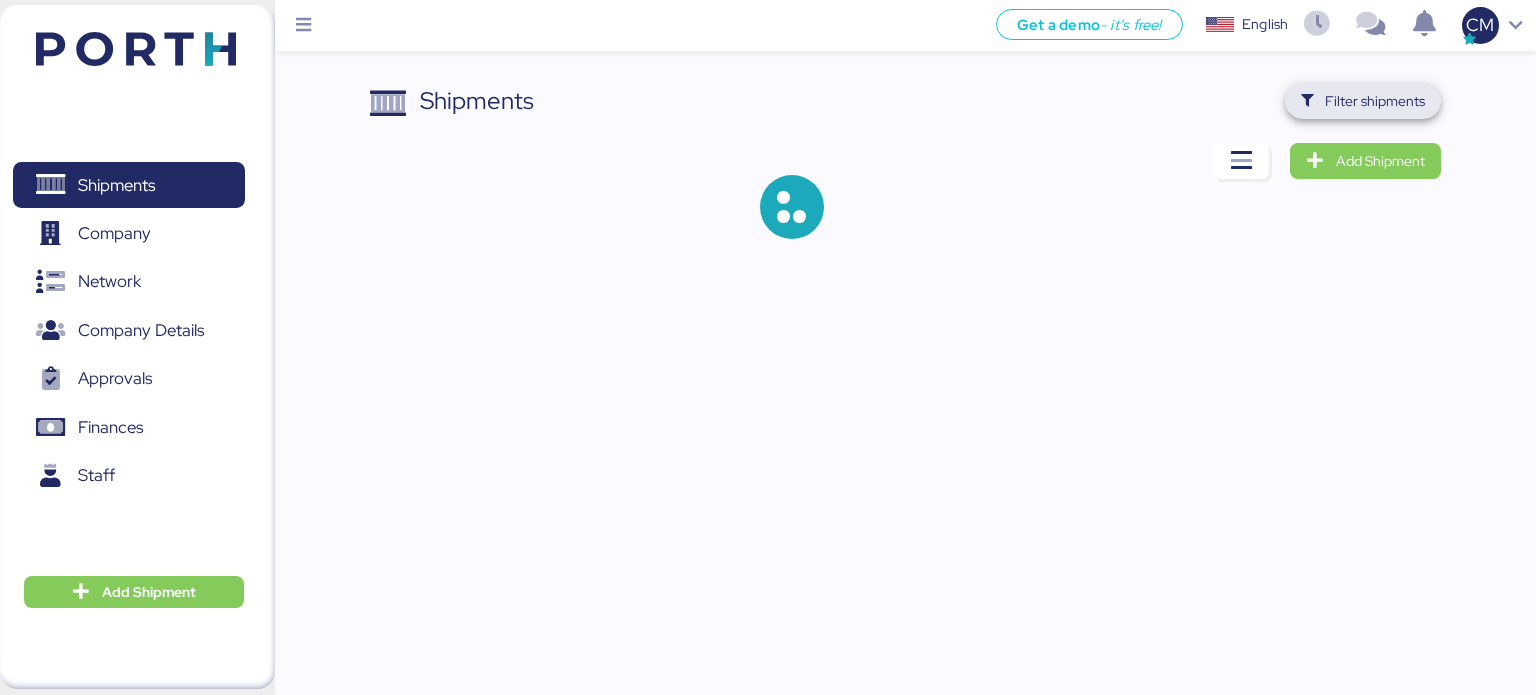 click on "Filter shipments" at bounding box center [1375, 101] 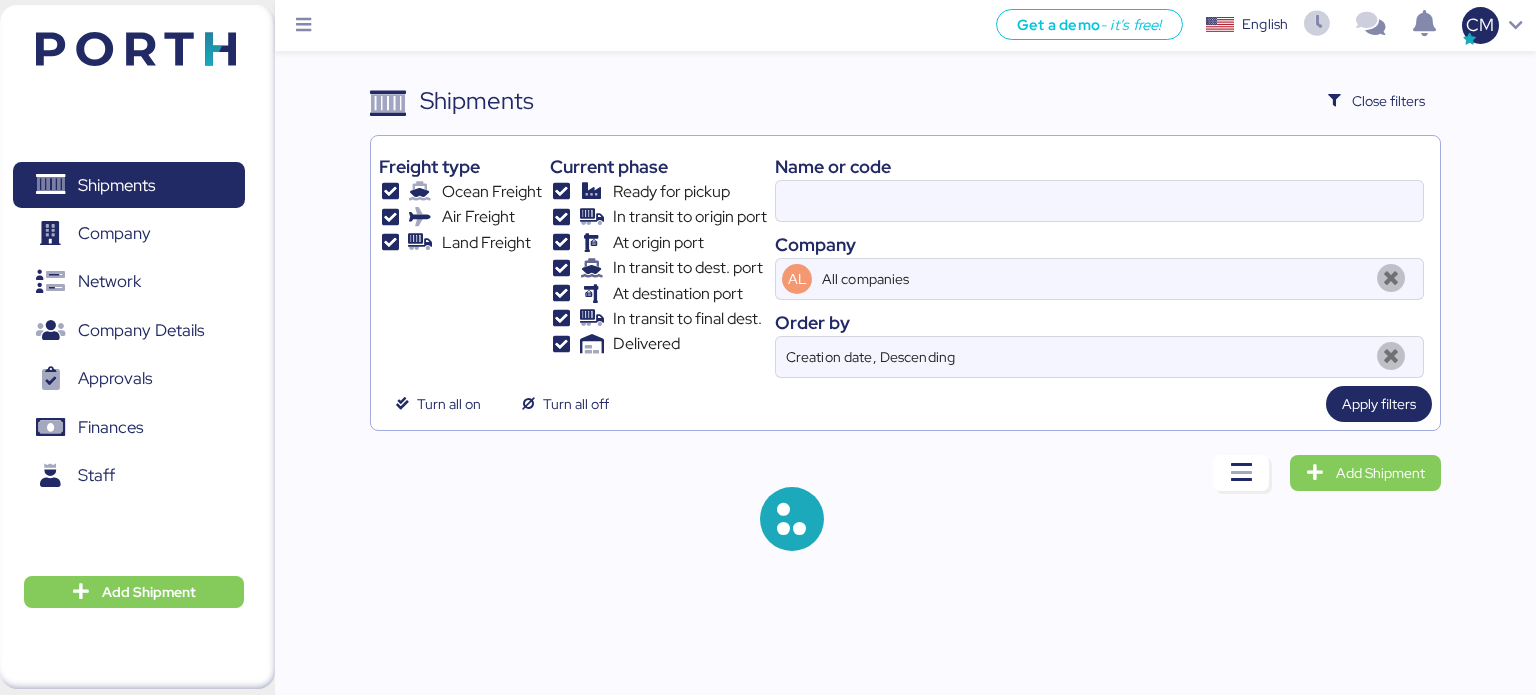 click on "Name or code Company AL All companies   Order by Creation date, Descending" at bounding box center [1099, 261] 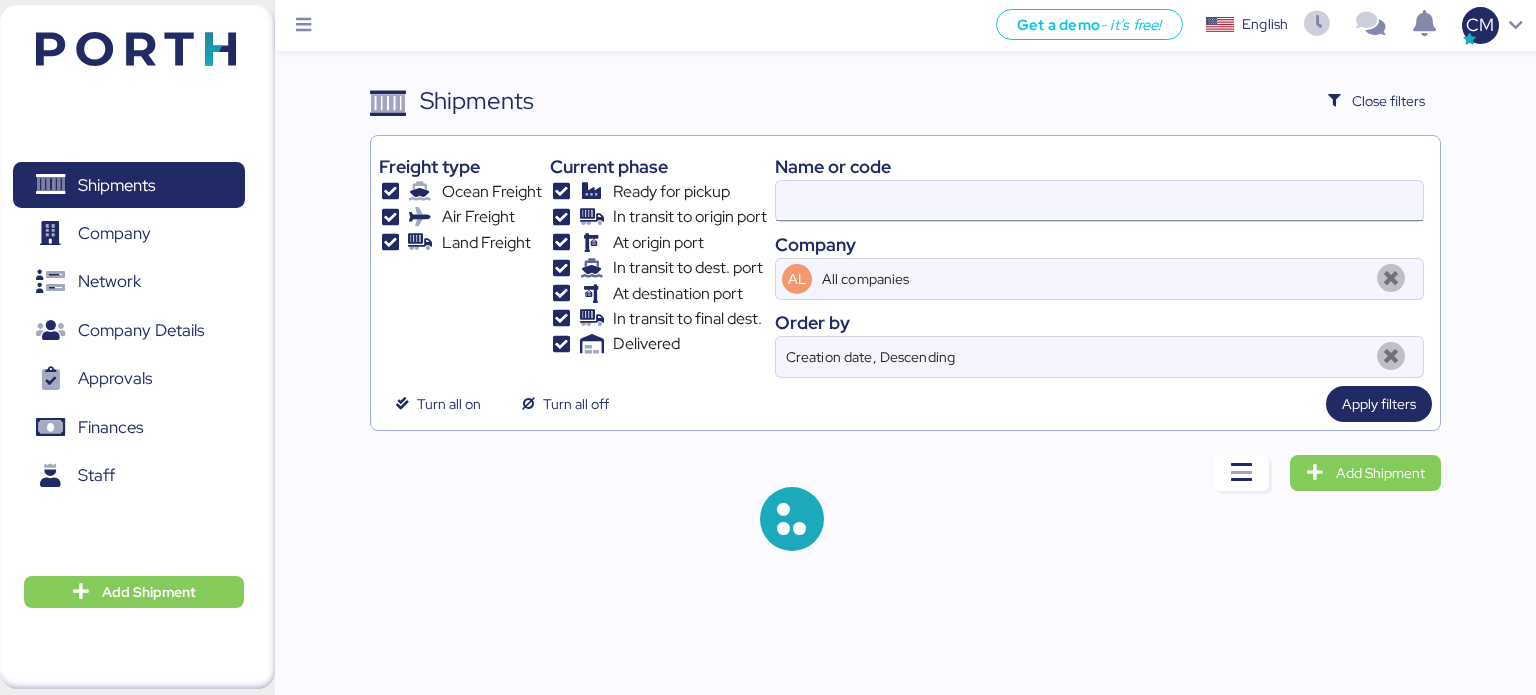 click at bounding box center (1099, 201) 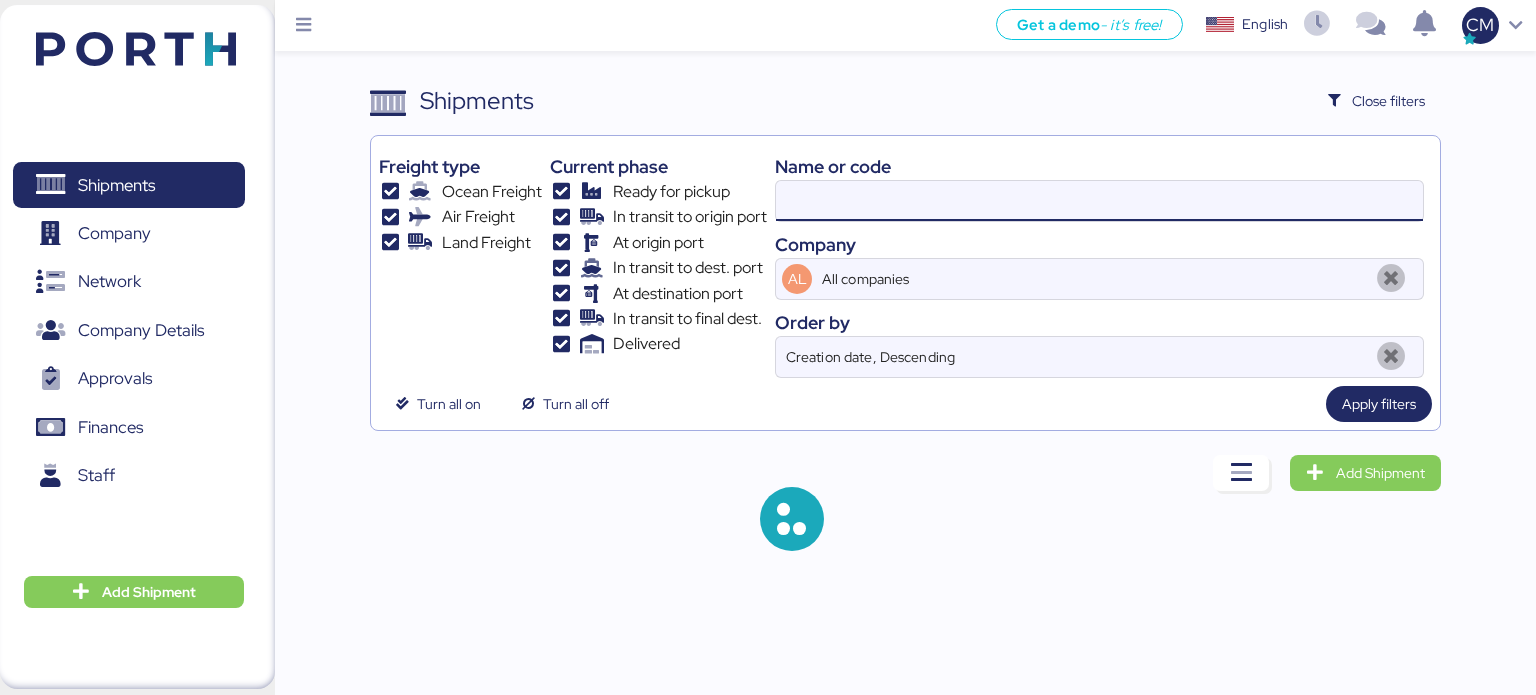 paste on "O0049974" 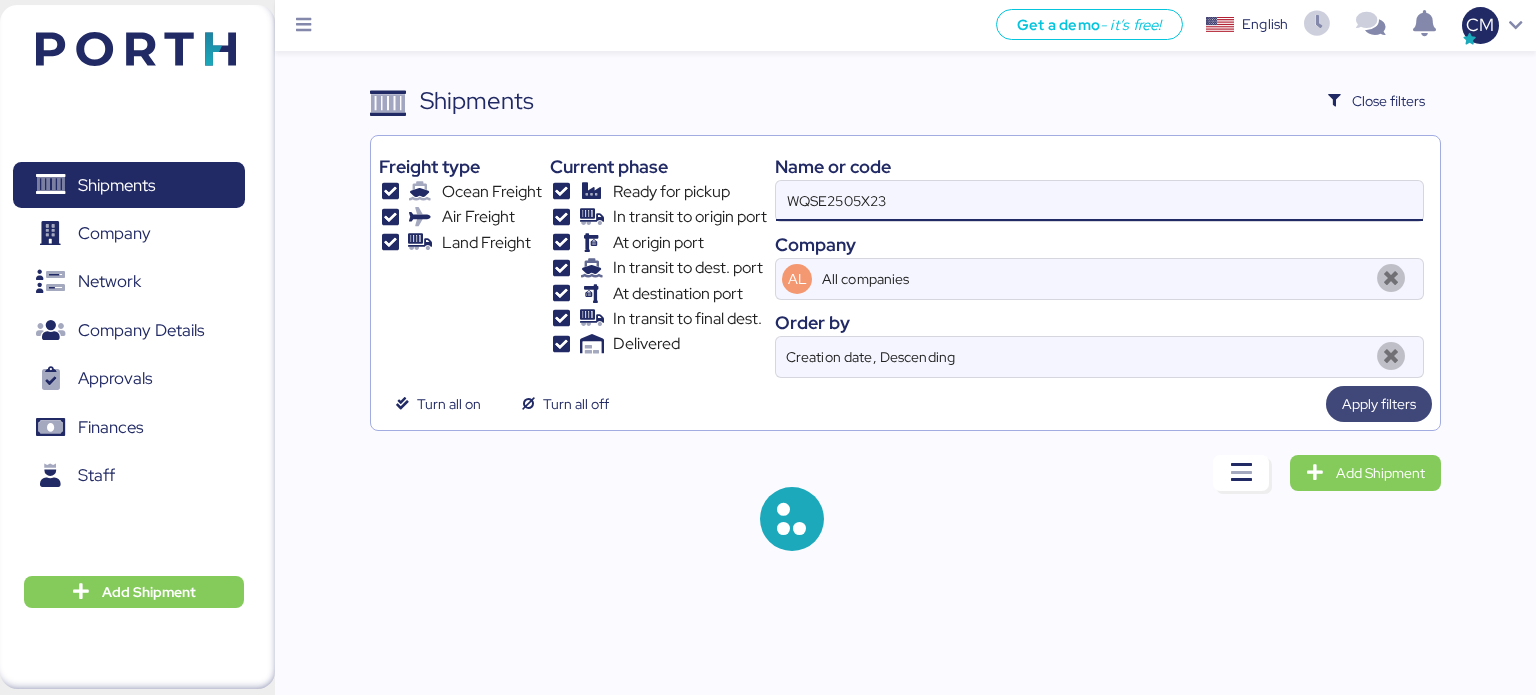 click on "Apply filters" at bounding box center [1379, 404] 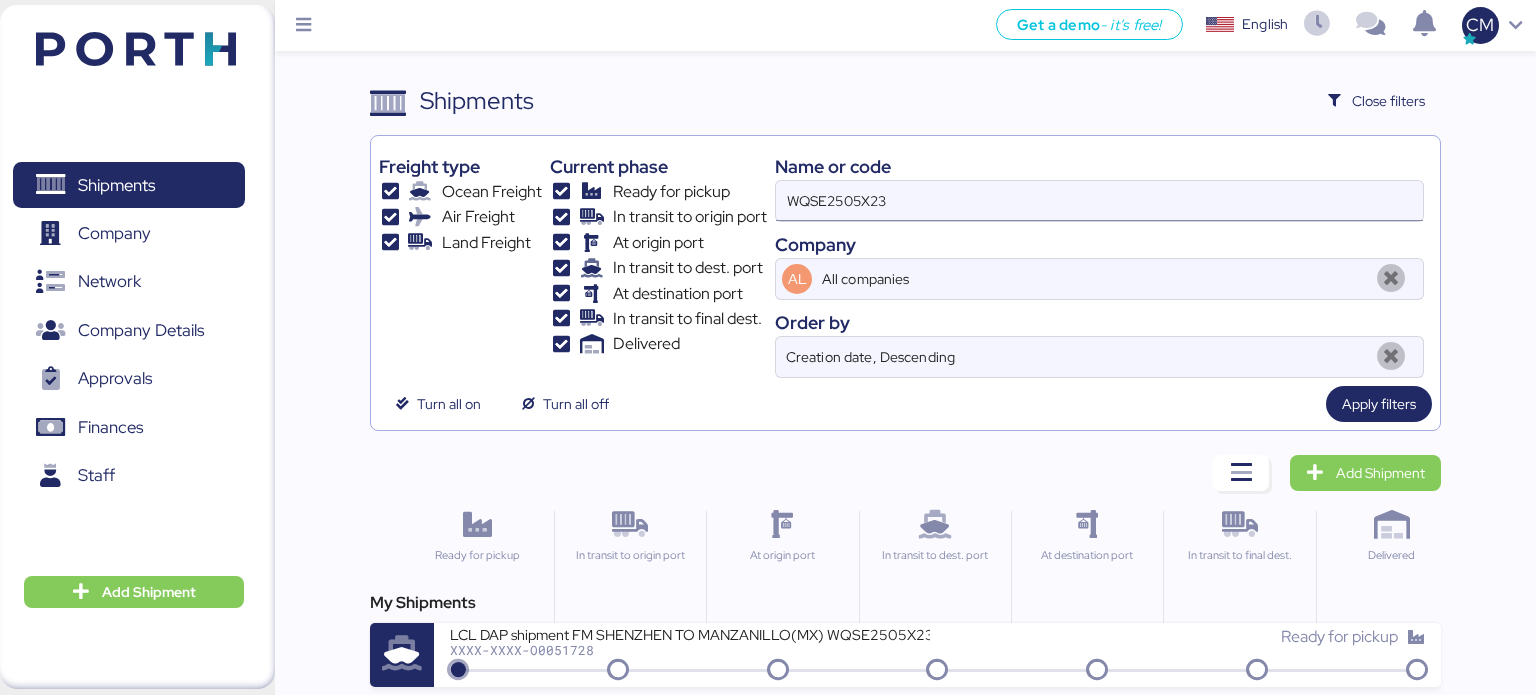 click on "WQSE2505X23" at bounding box center [1099, 201] 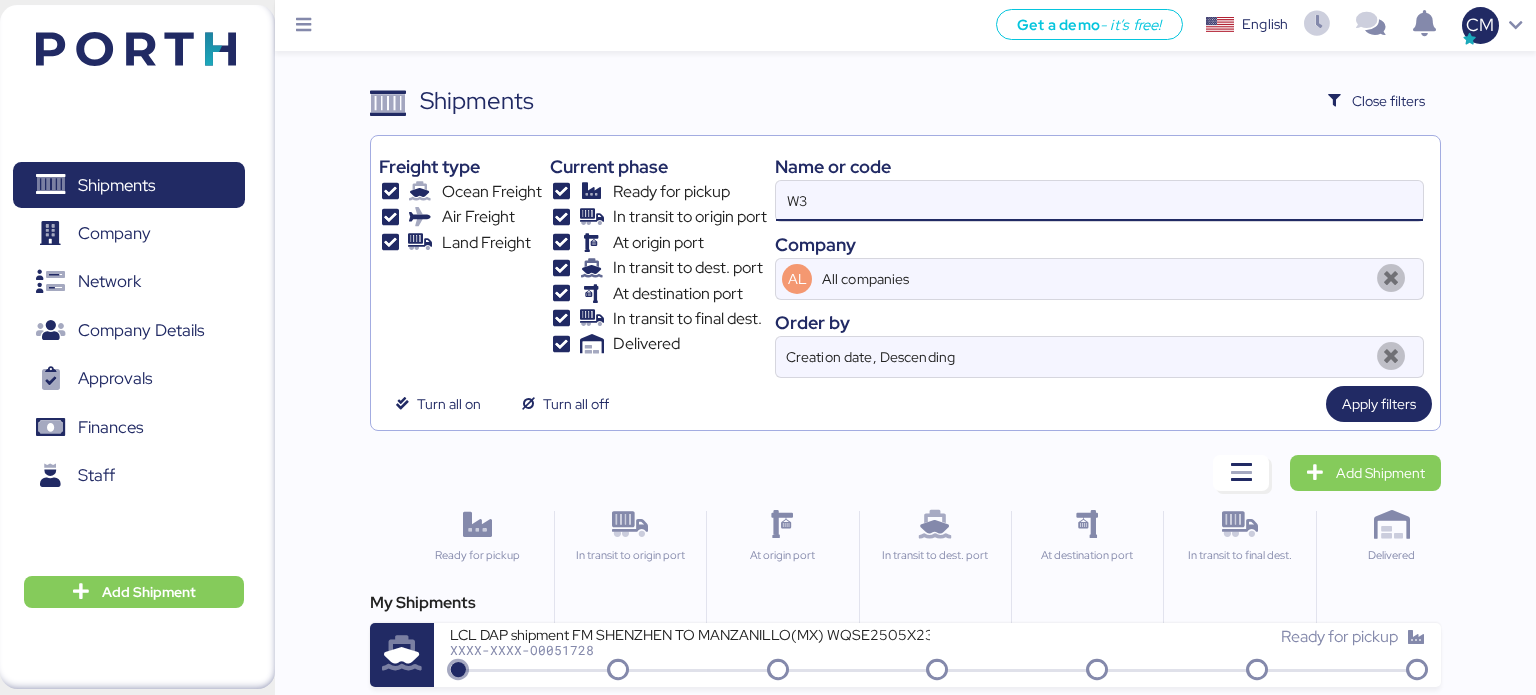 type on "3" 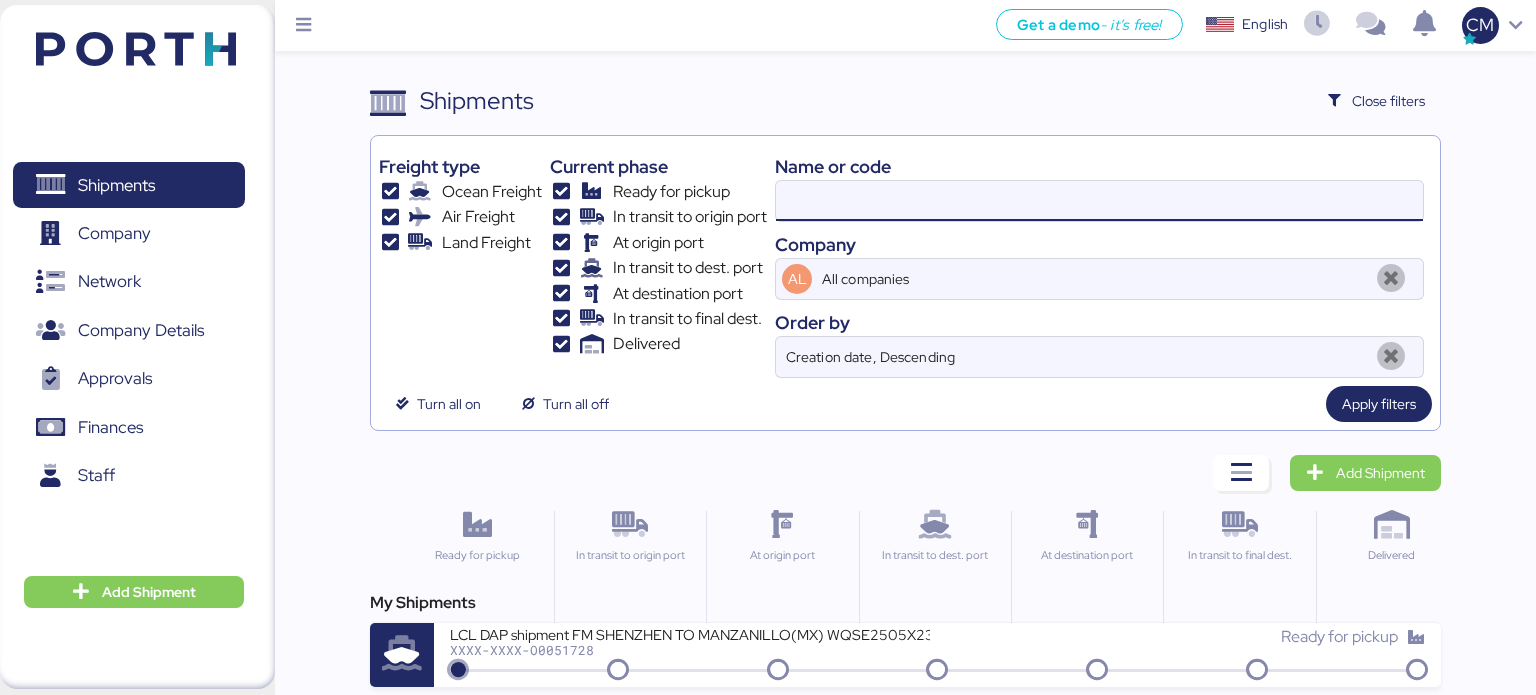 paste on "O0049974" 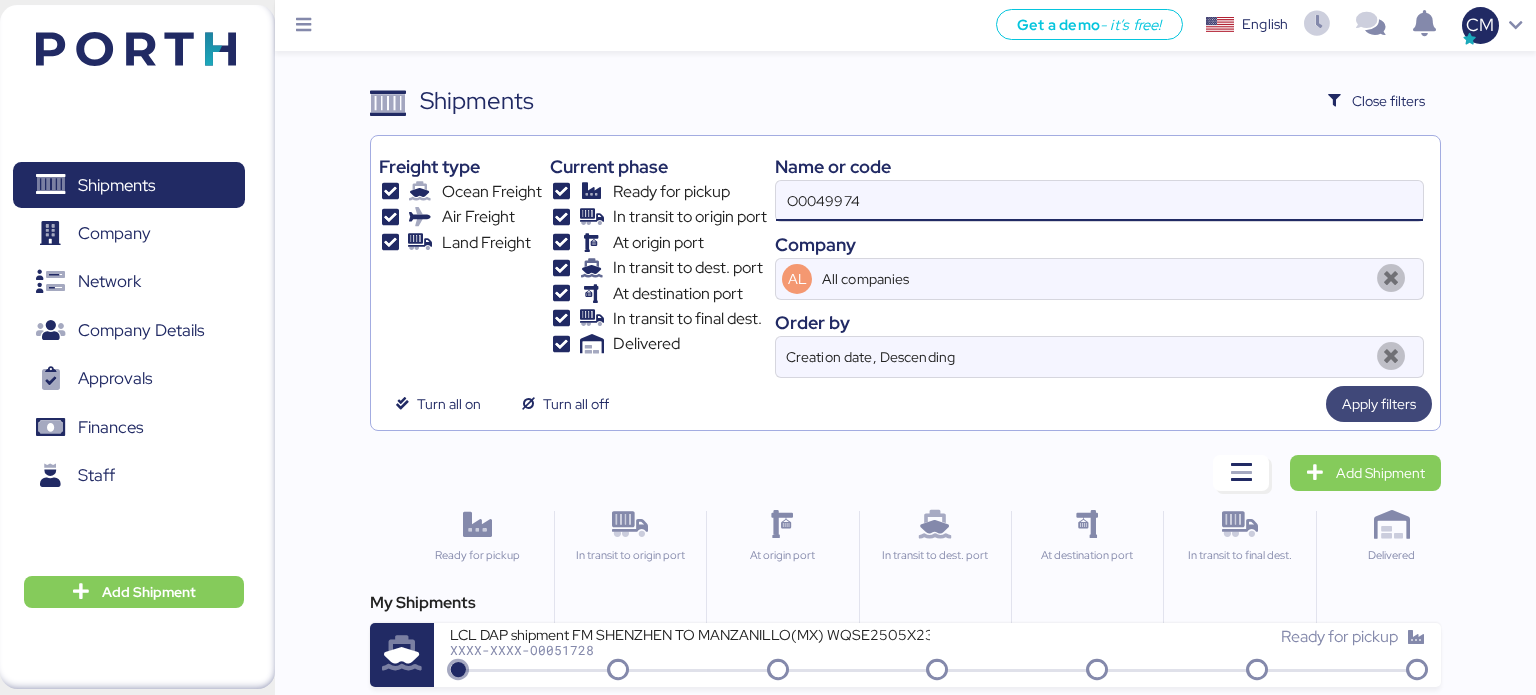 type on "O0049974" 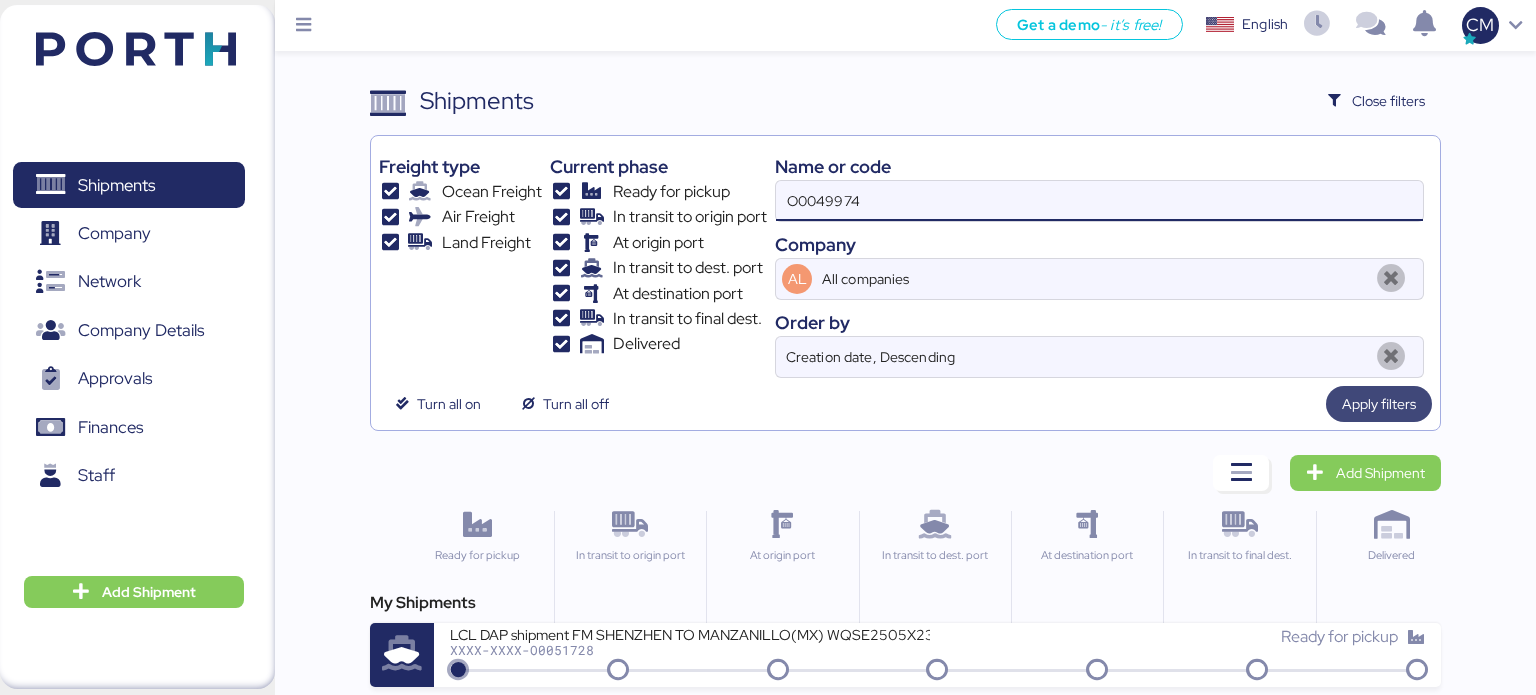 click on "Apply filters" at bounding box center [1379, 404] 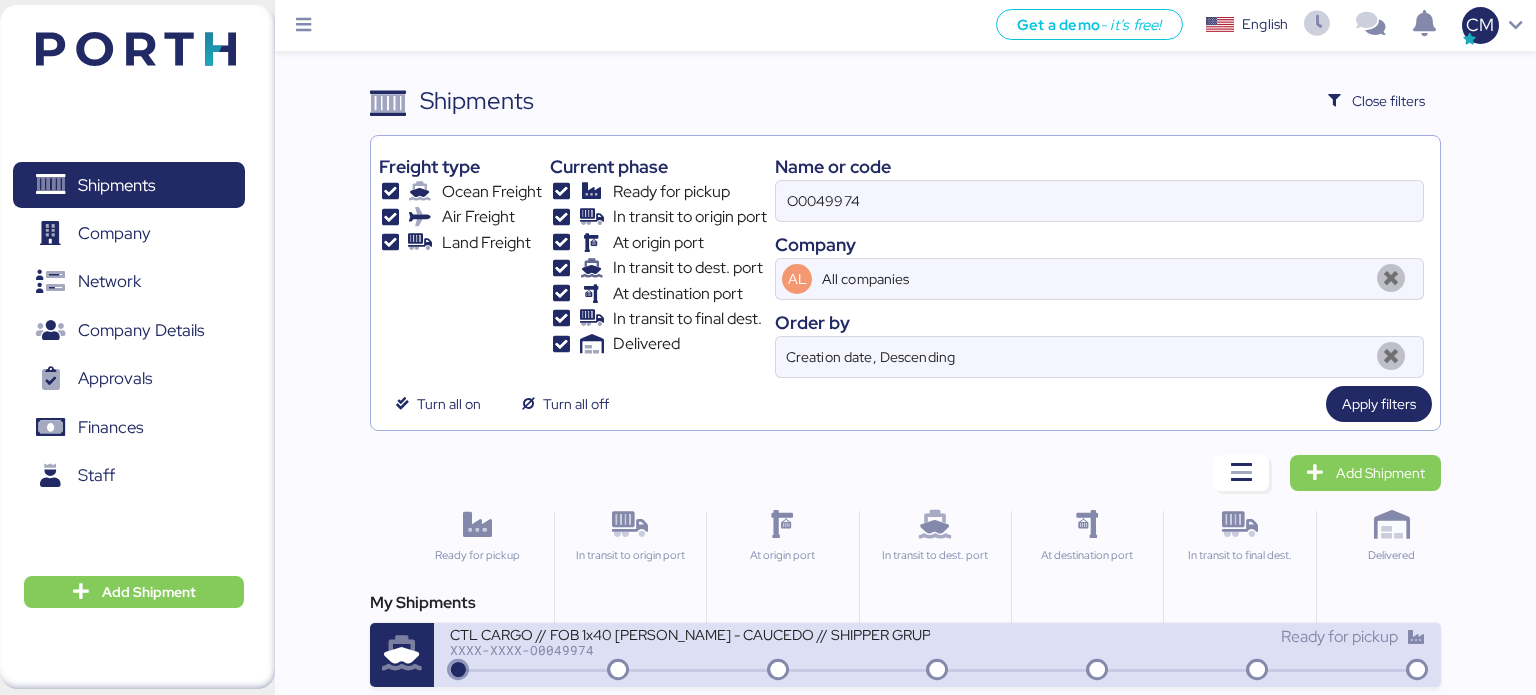 click on "Ready for pickup" at bounding box center (1182, 646) 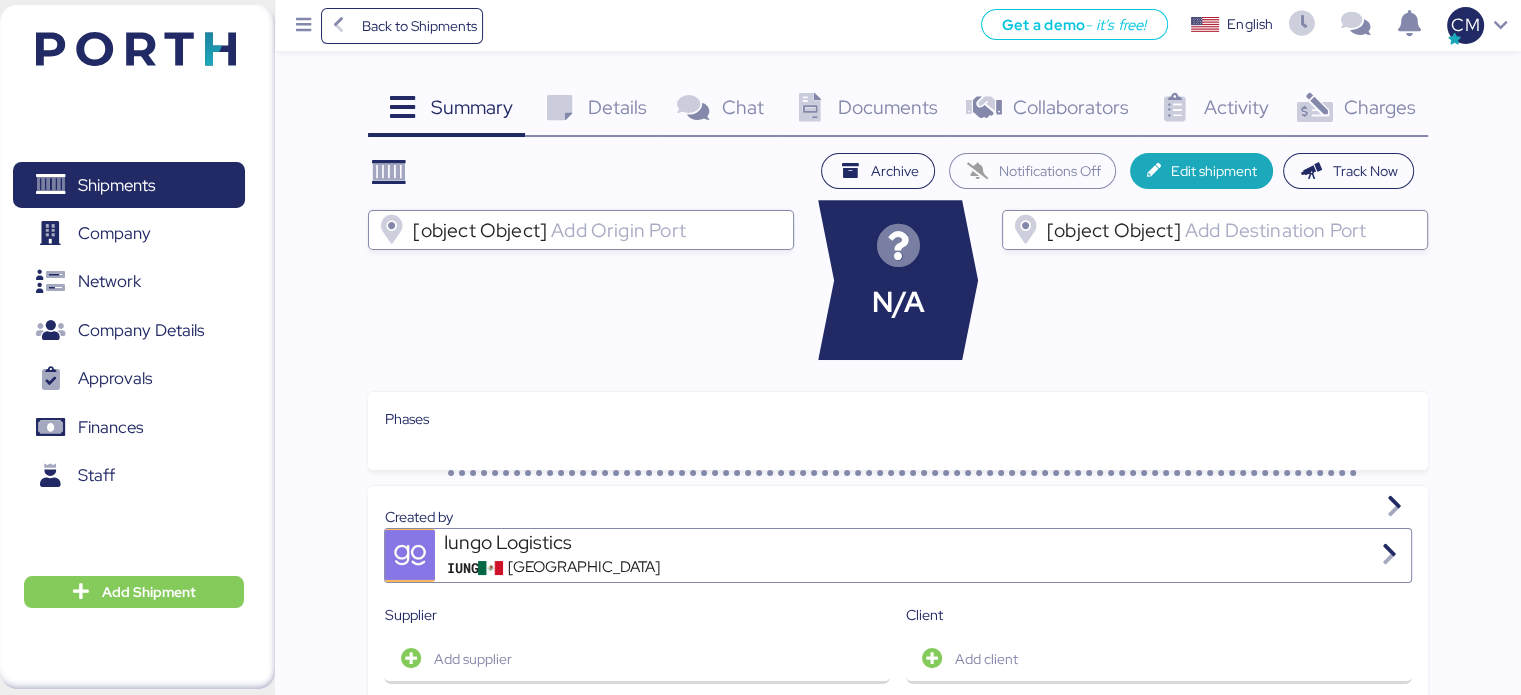 click on "Documents" at bounding box center (888, 107) 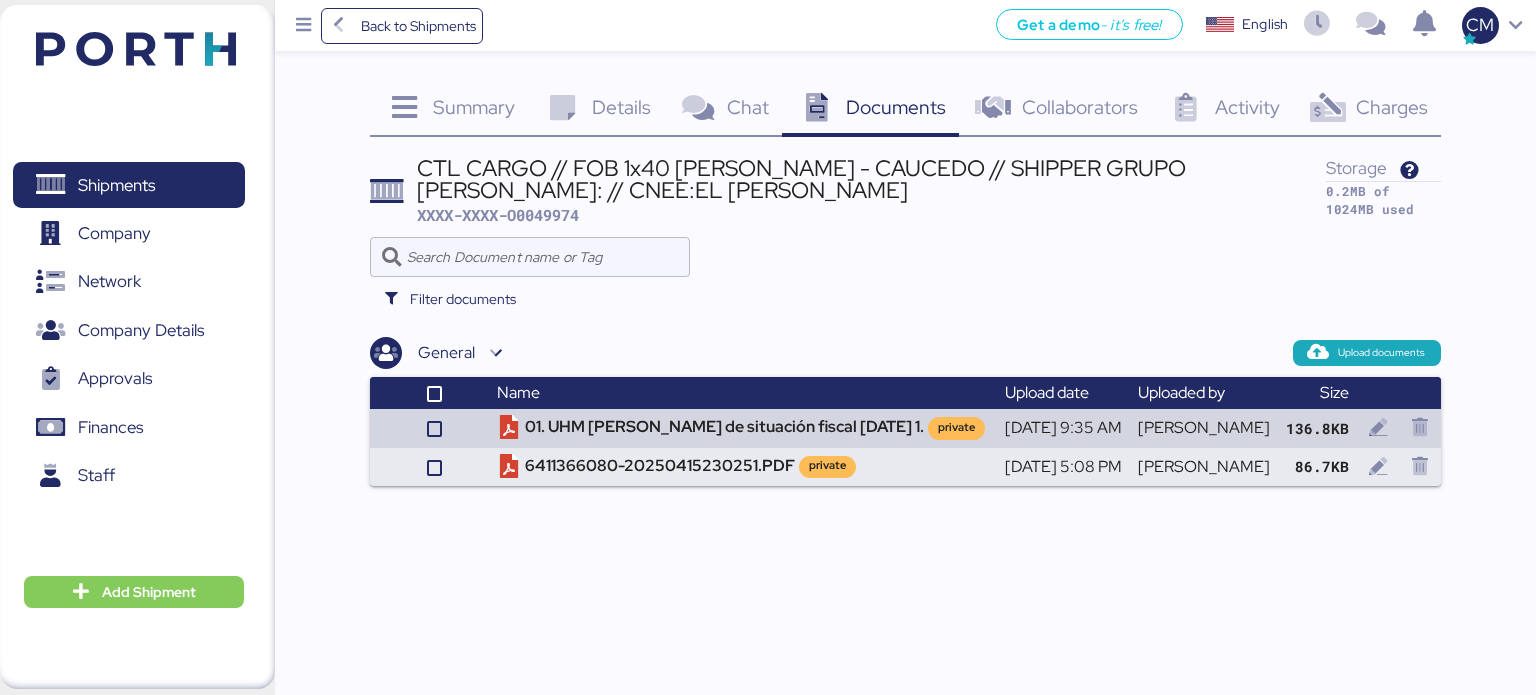 click at bounding box center [1327, 108] 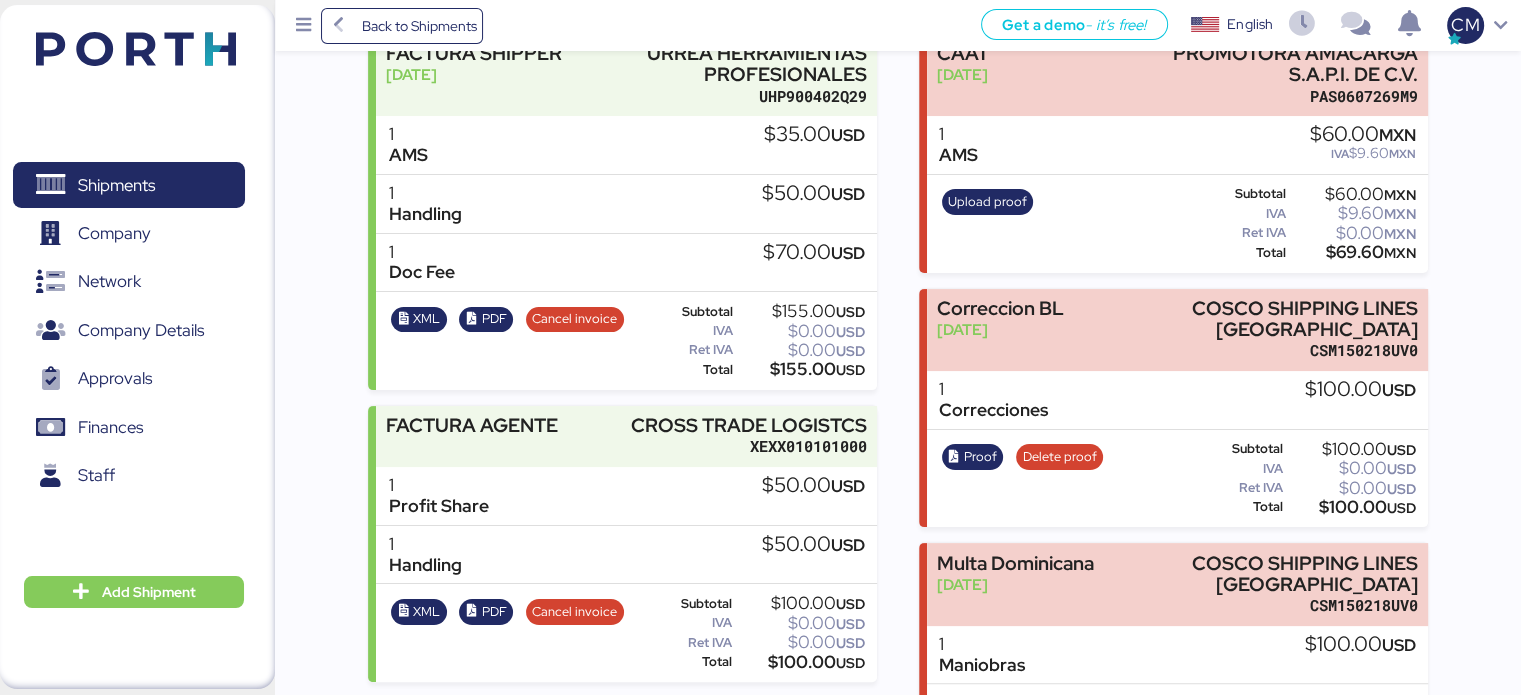 scroll, scrollTop: 373, scrollLeft: 0, axis: vertical 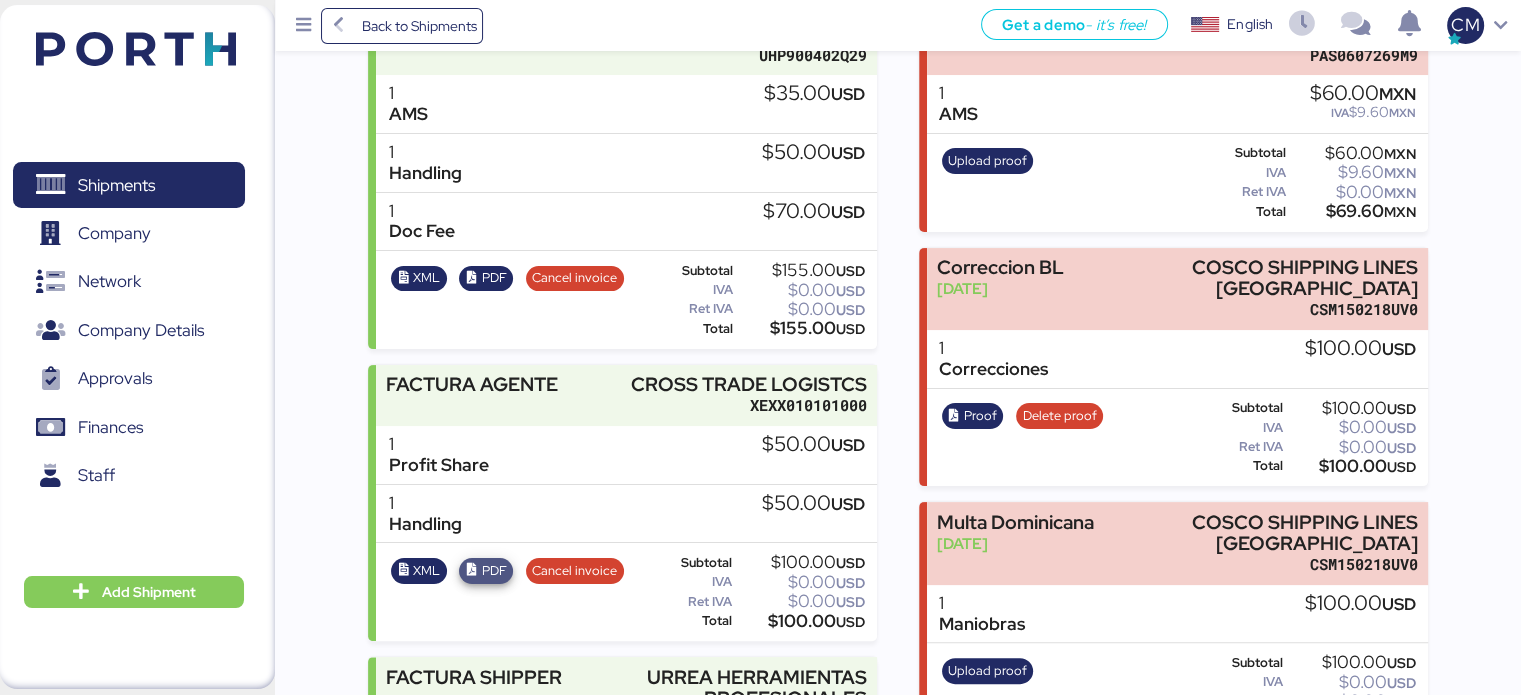 click on "PDF" at bounding box center [494, 571] 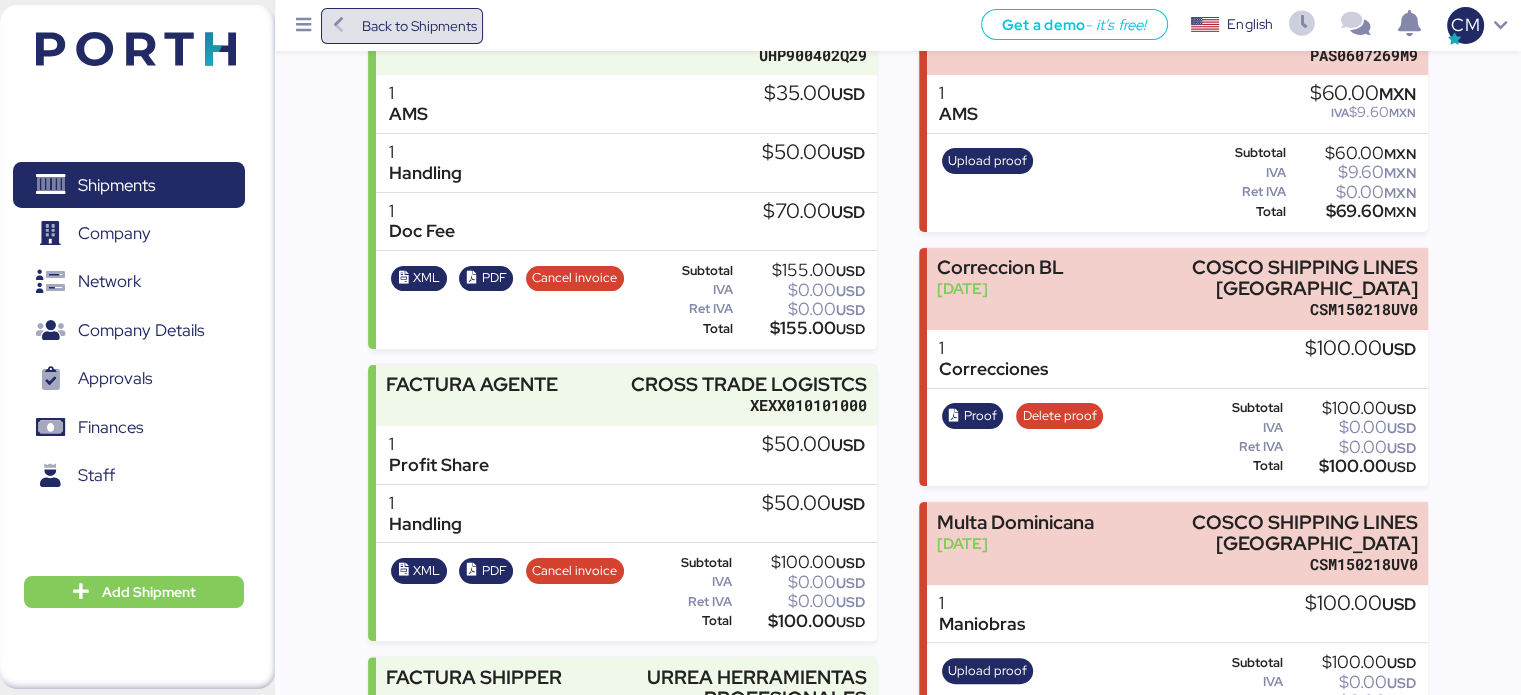 click on "Back to Shipments" at bounding box center [418, 26] 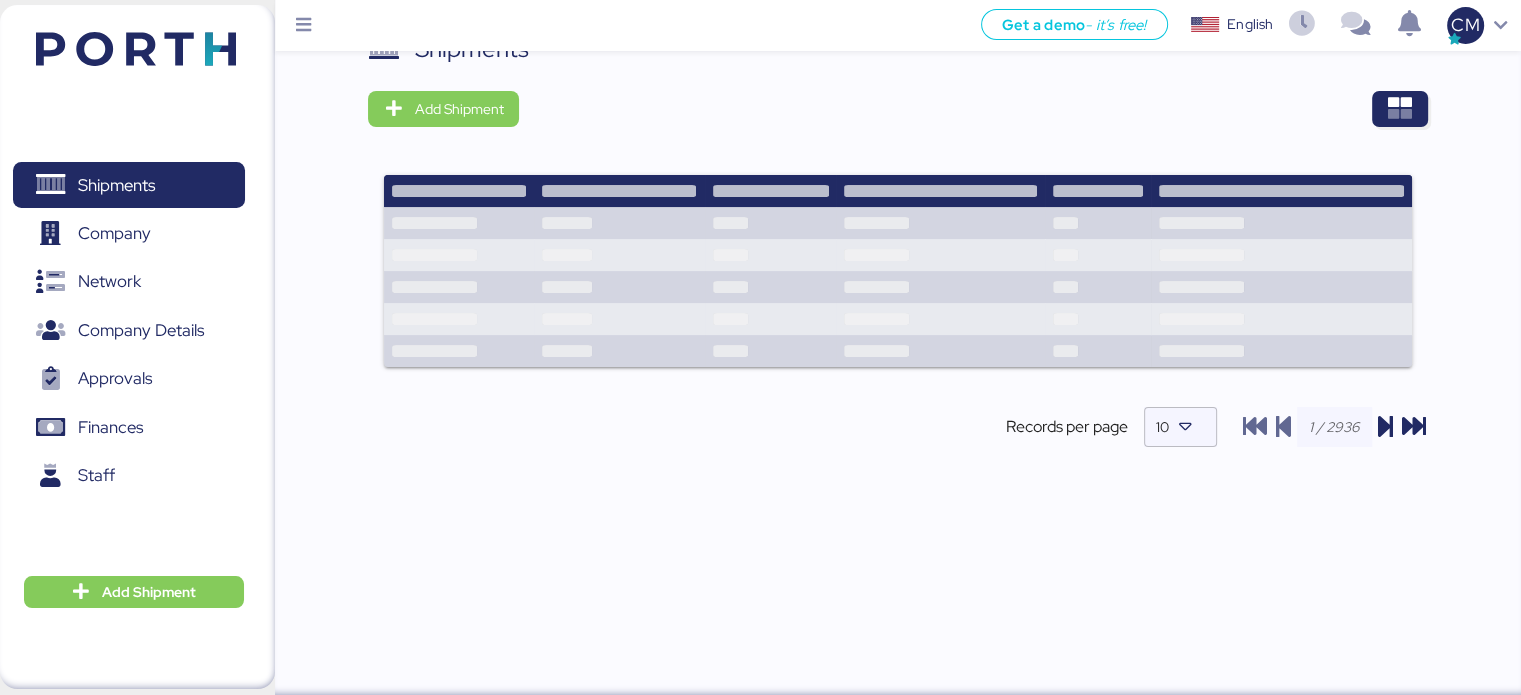 scroll, scrollTop: 0, scrollLeft: 0, axis: both 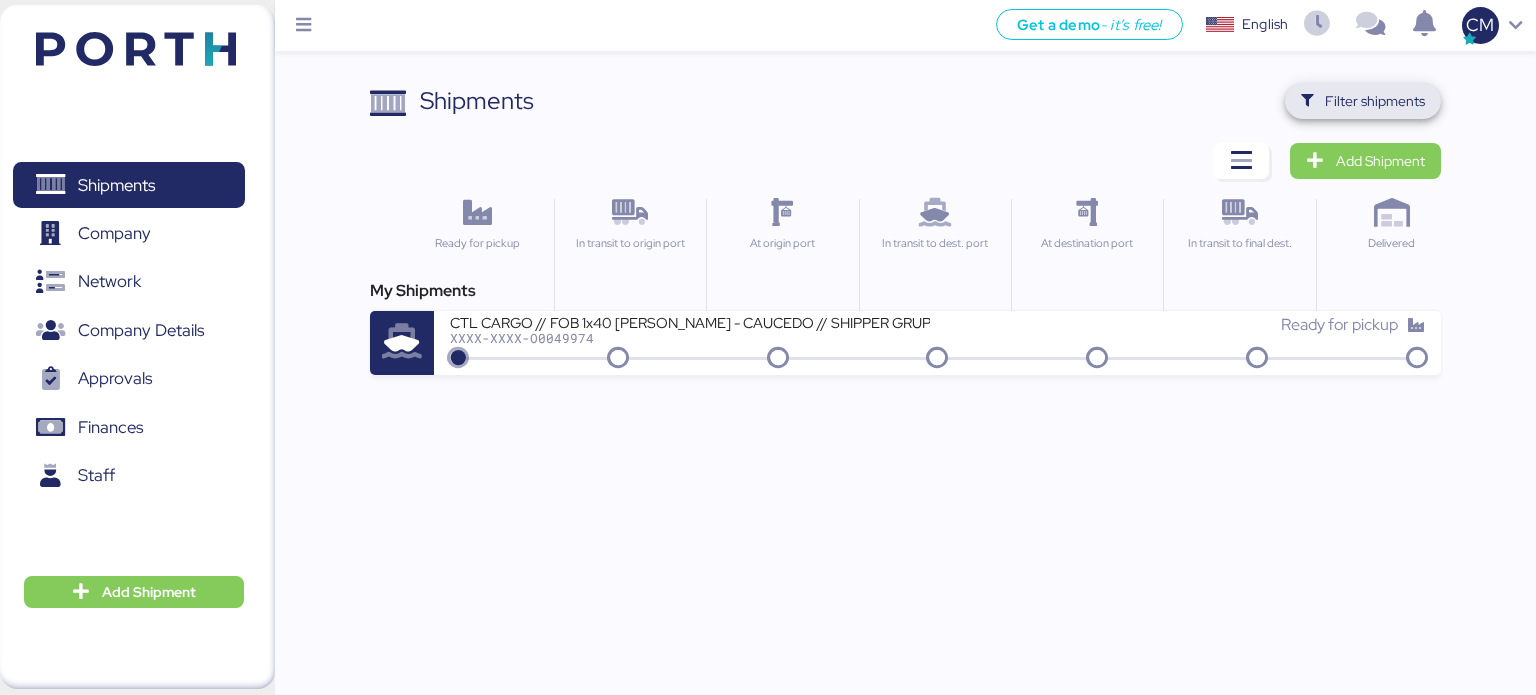 click at bounding box center (1307, 101) 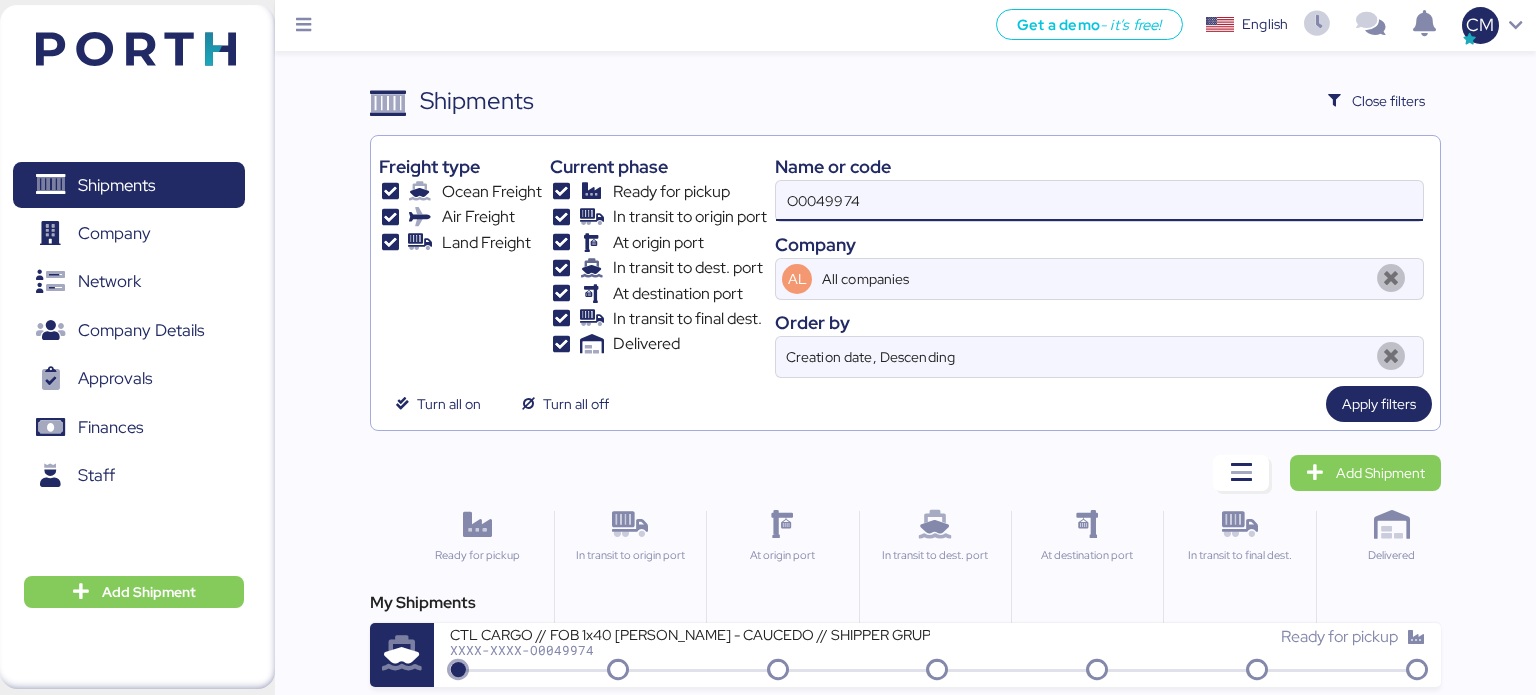 click on "O0049974" at bounding box center [1099, 201] 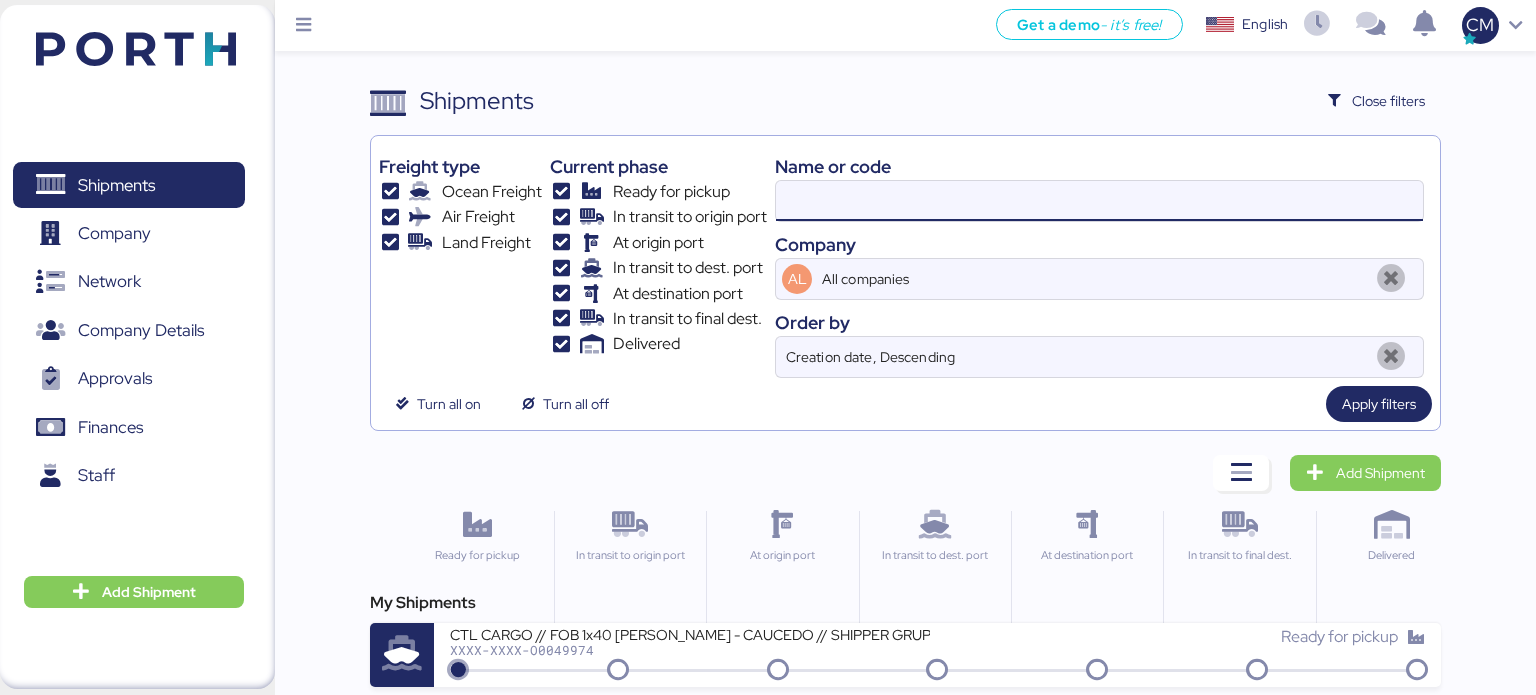 paste on "O0050837" 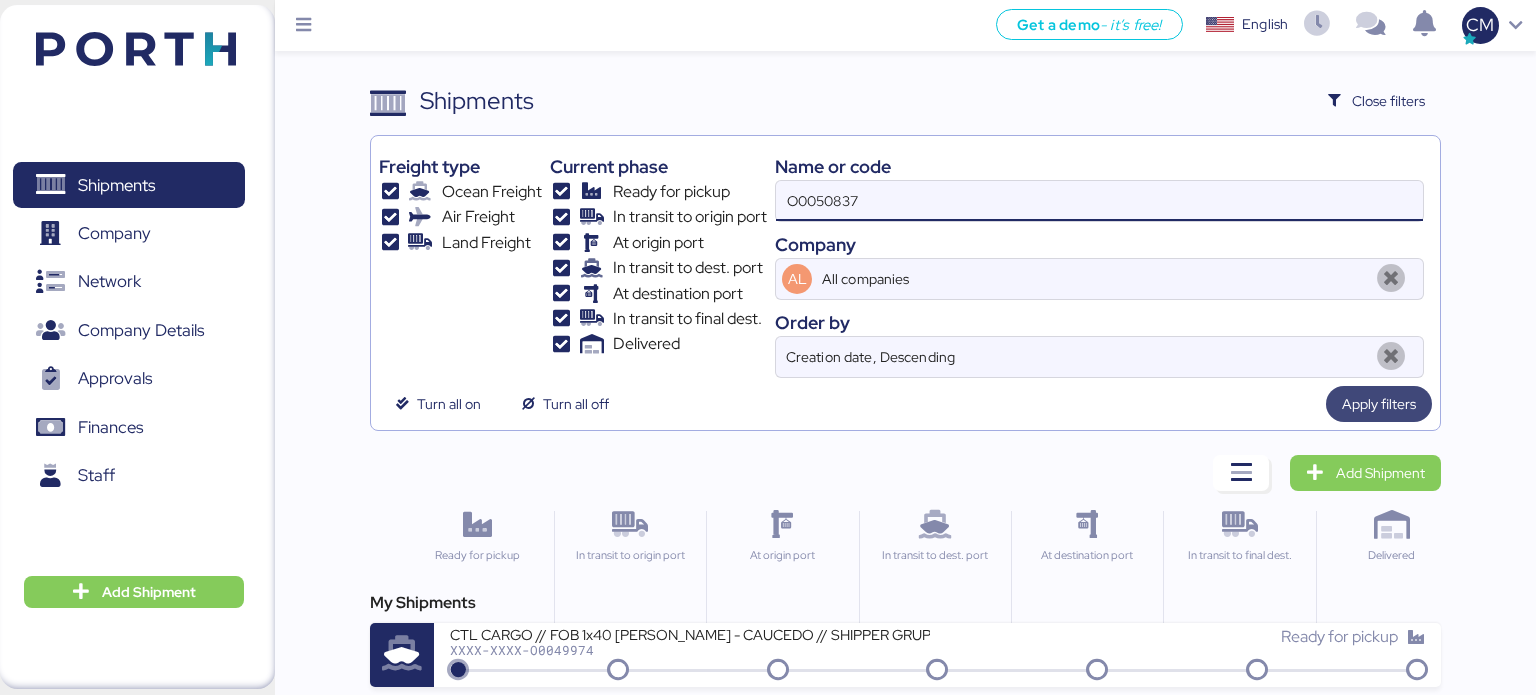 type on "O0050837" 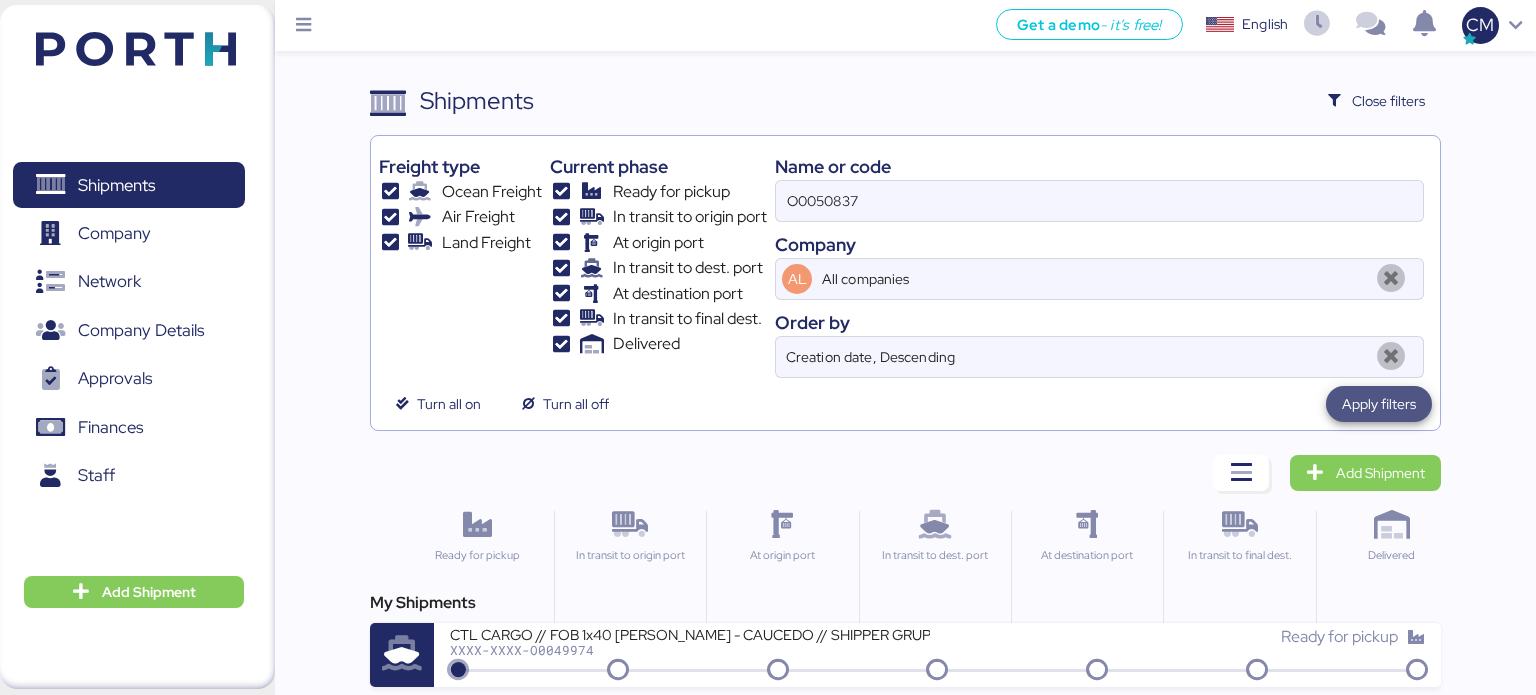 click on "Apply filters" at bounding box center (1379, 404) 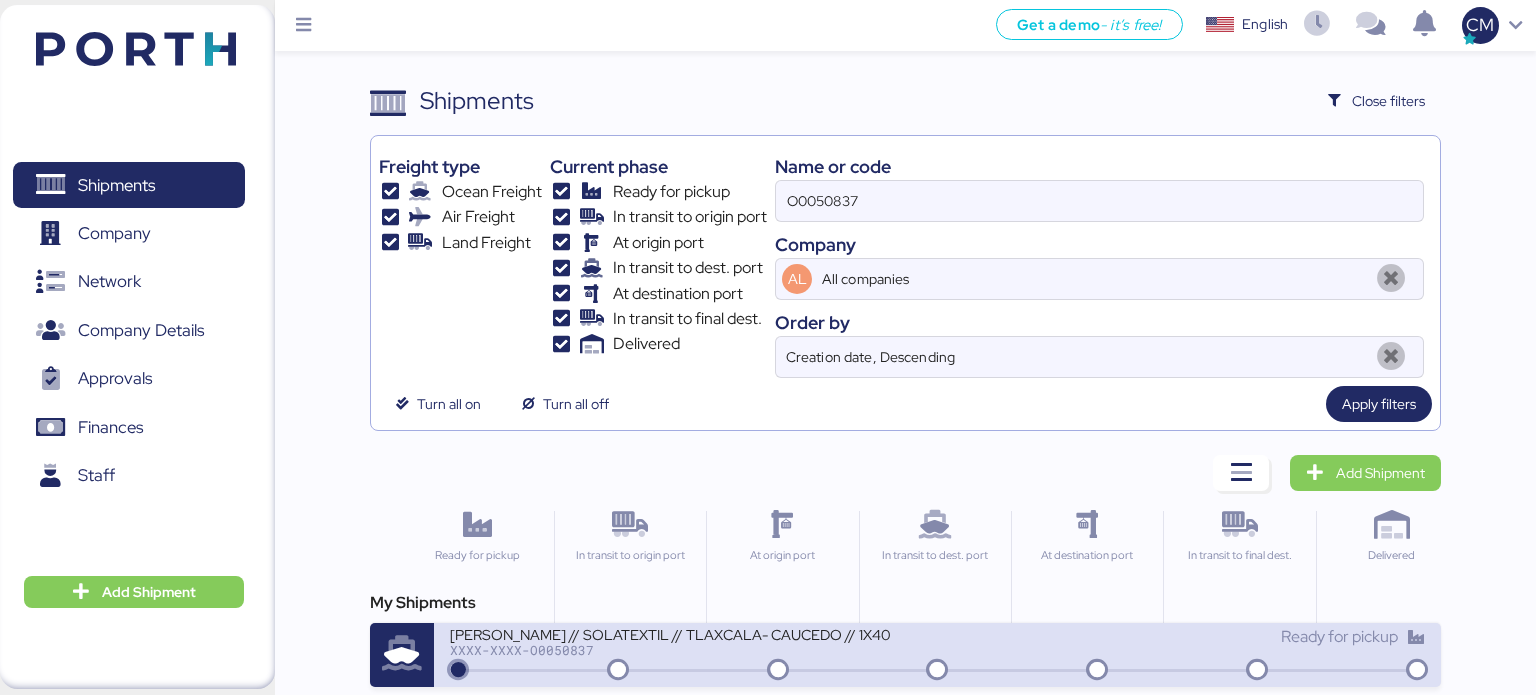 click on "XXXX-XXXX-O0050837" at bounding box center (690, 650) 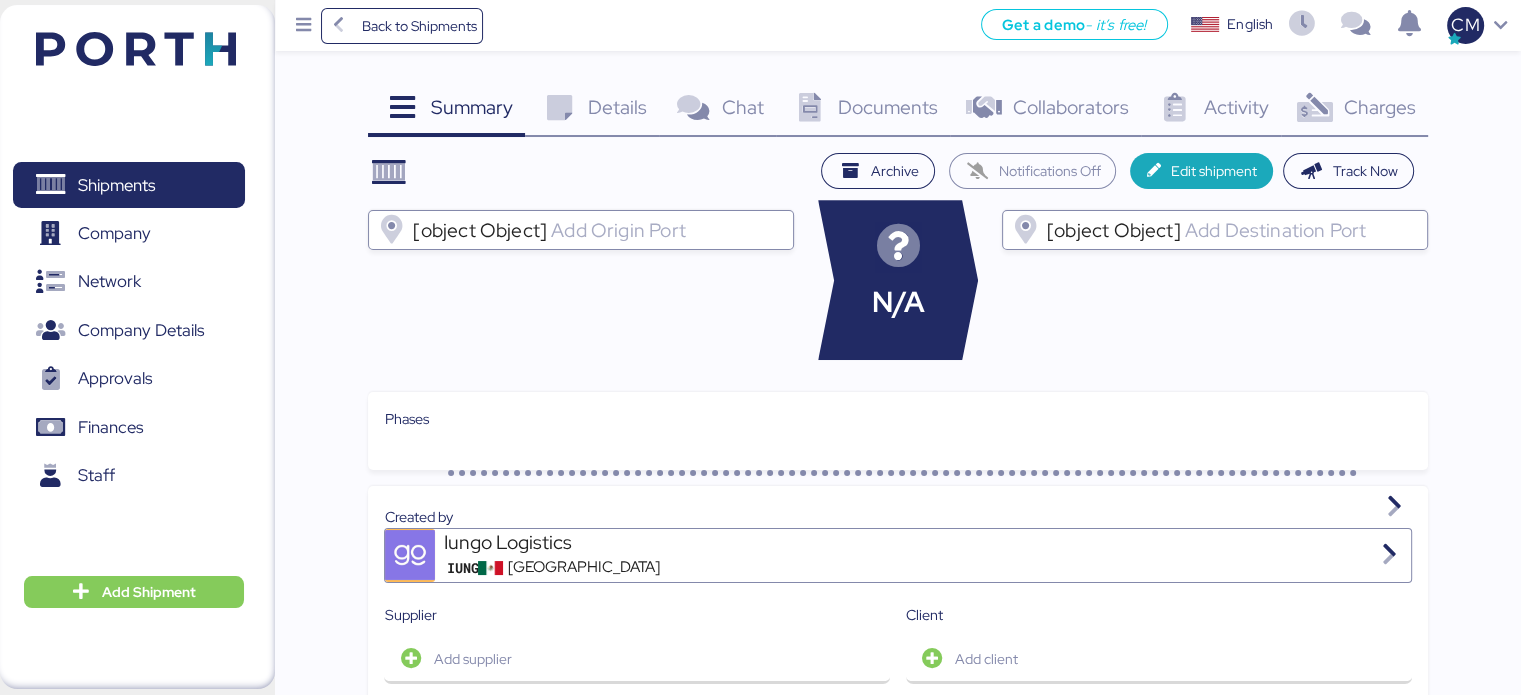 click on "Documents 0" at bounding box center (863, 110) 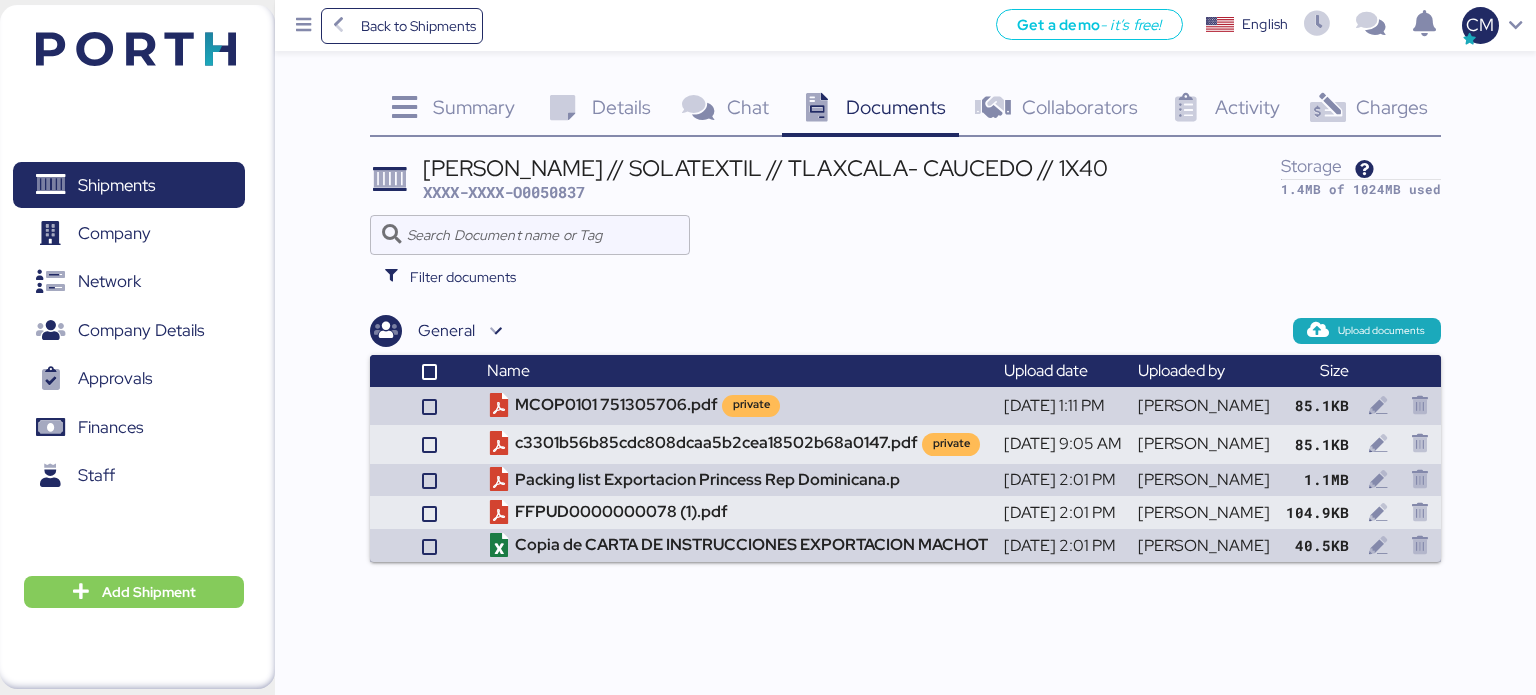 click on "Charges" at bounding box center (1392, 107) 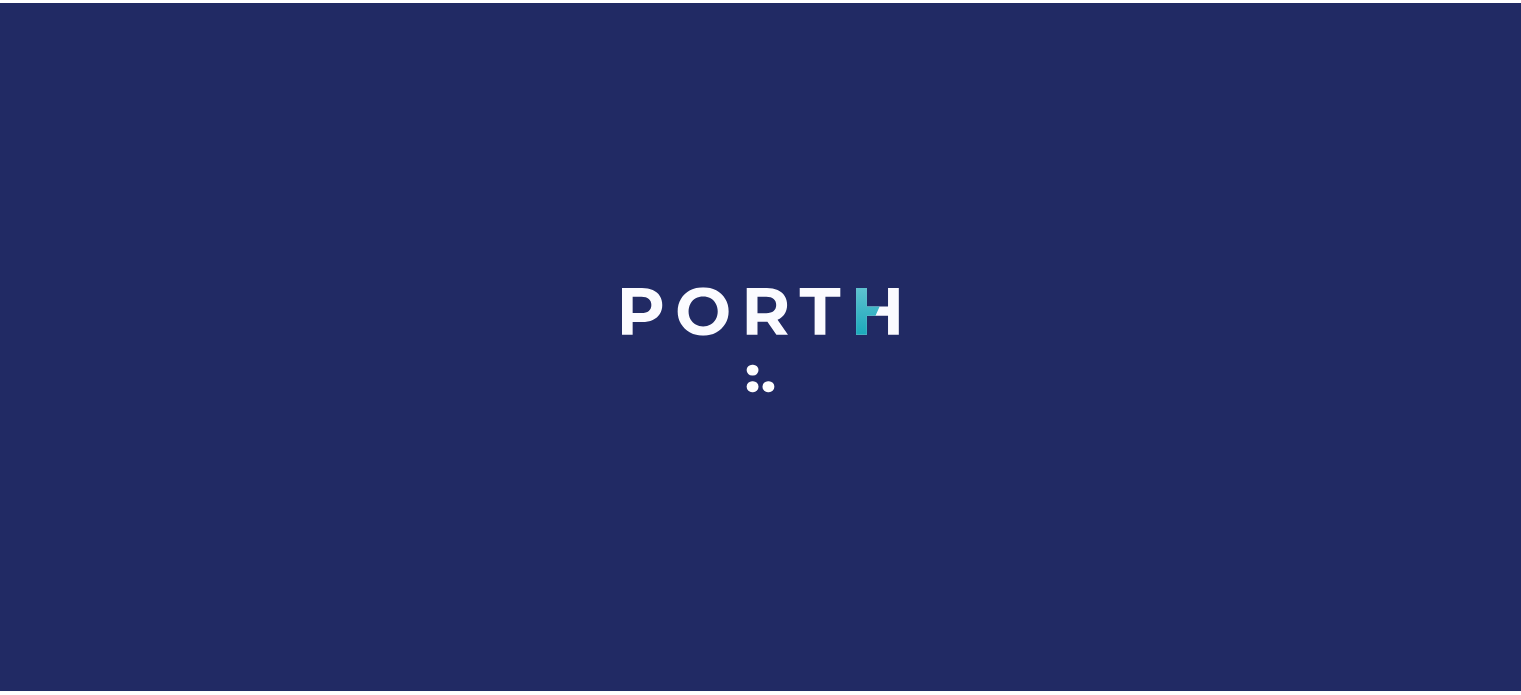 scroll, scrollTop: 0, scrollLeft: 0, axis: both 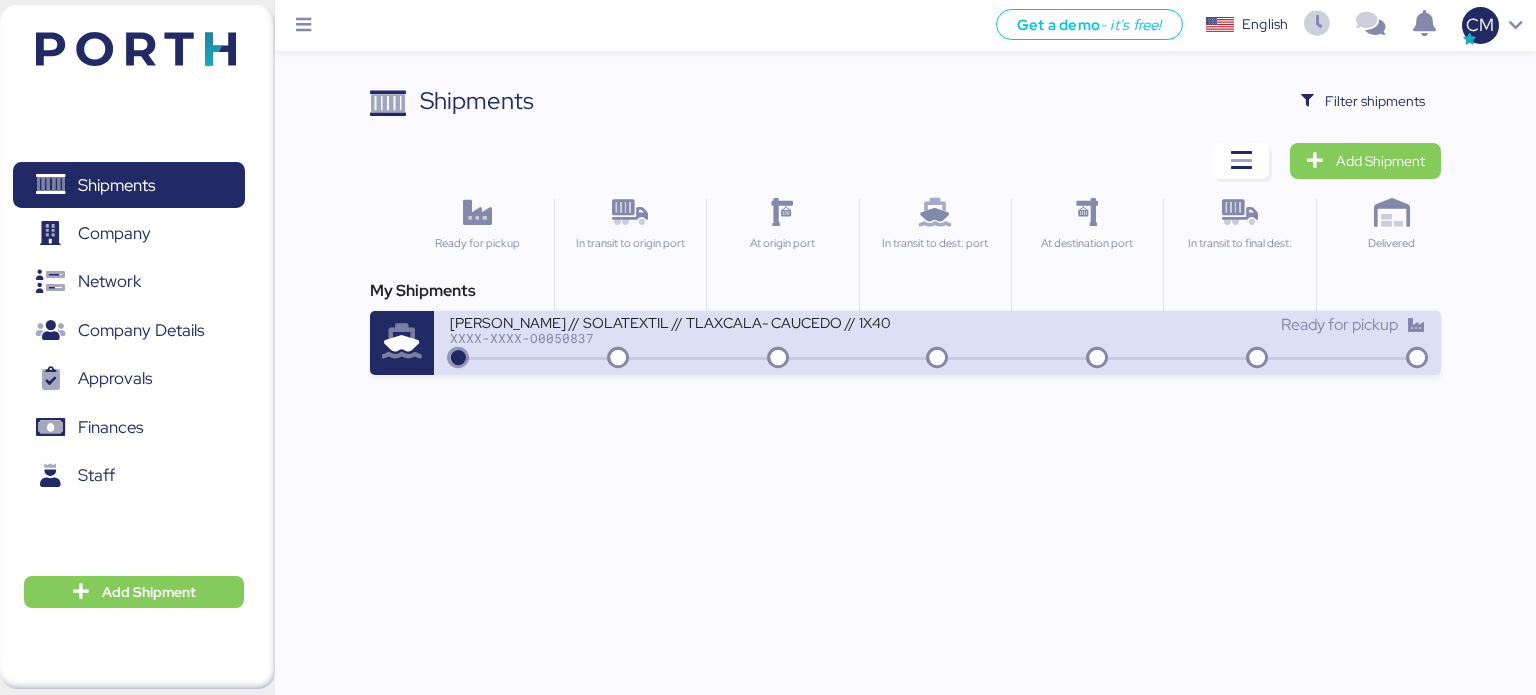 click on "CARLOS NOUEL // SOLATEXTIL // TLAXCALA- CAUCEDO // 1X40  XXXX-XXXX-O0050837" at bounding box center (694, 334) 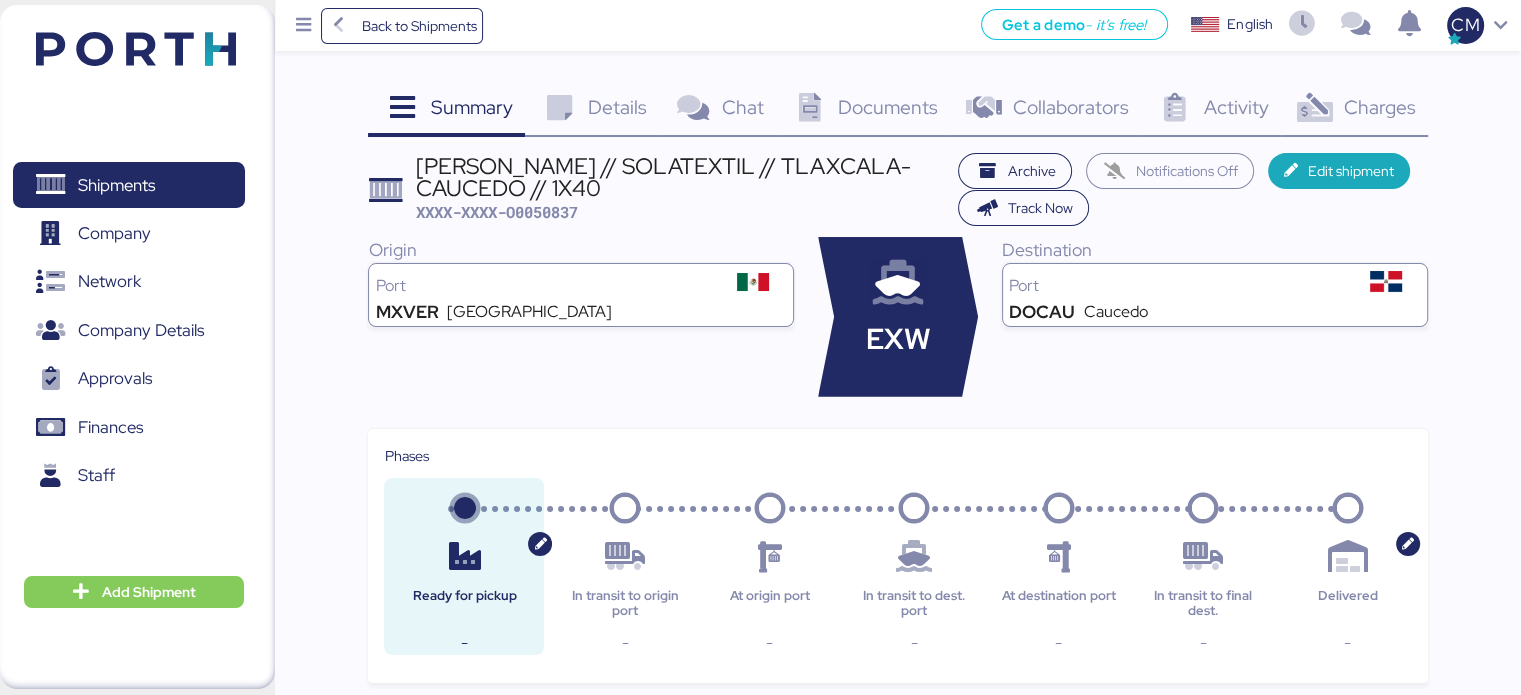 click on "Charges" at bounding box center [1379, 107] 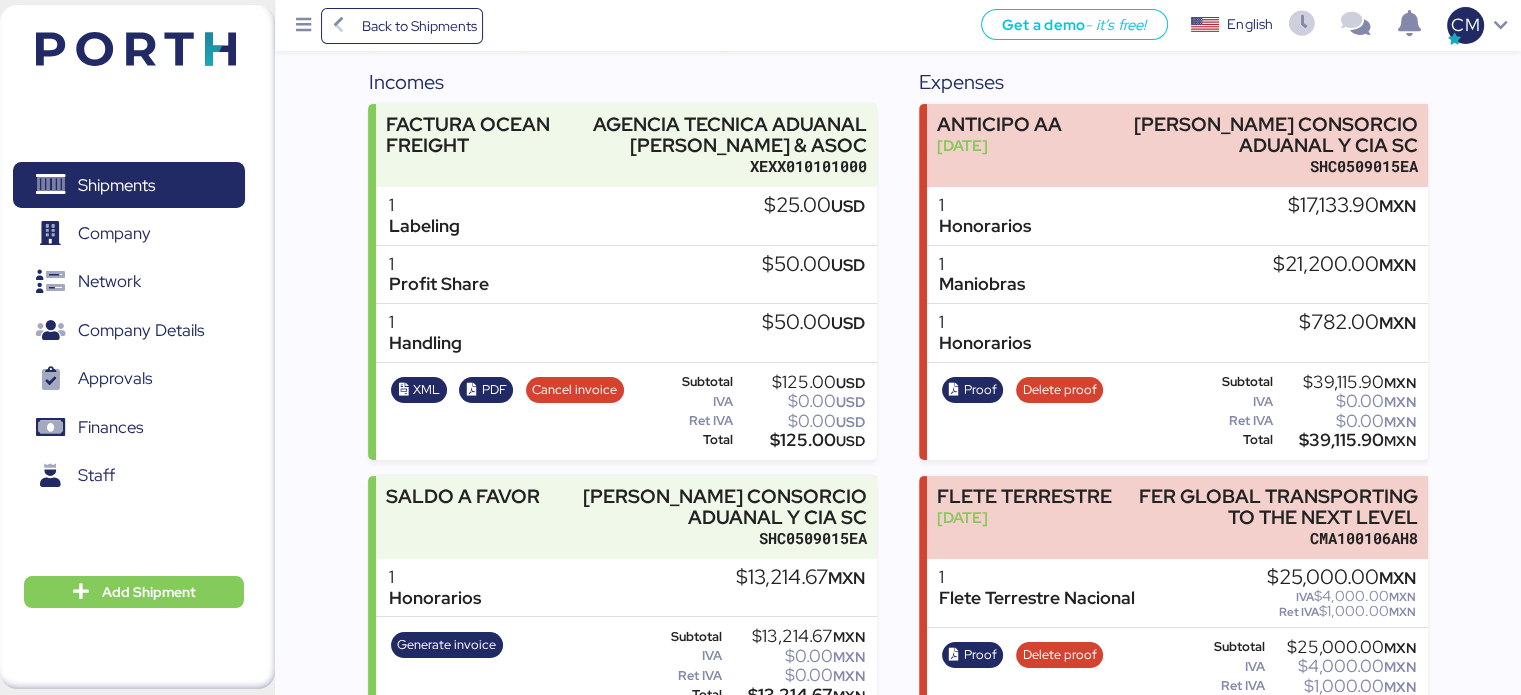 scroll, scrollTop: 194, scrollLeft: 0, axis: vertical 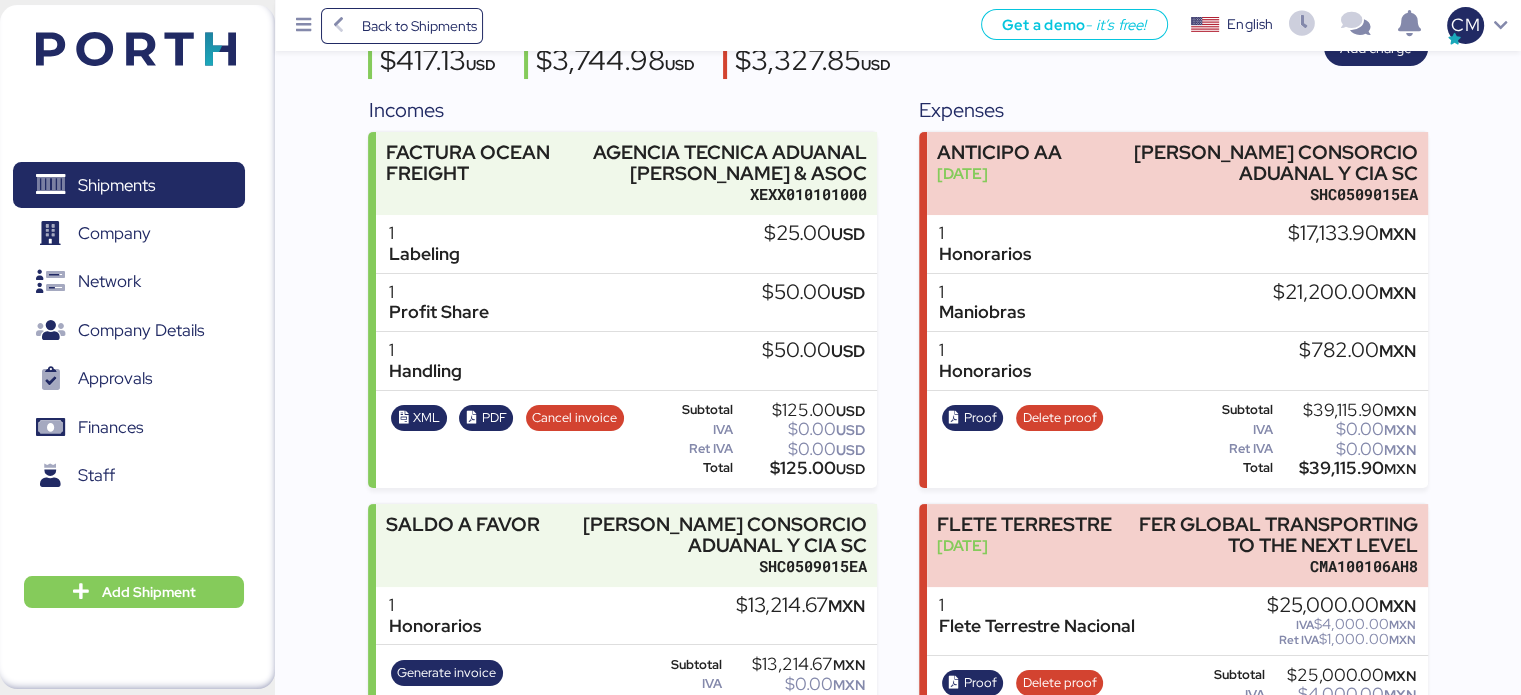 click on "XML   PDF Cancel invoice" at bounding box center [507, 440] 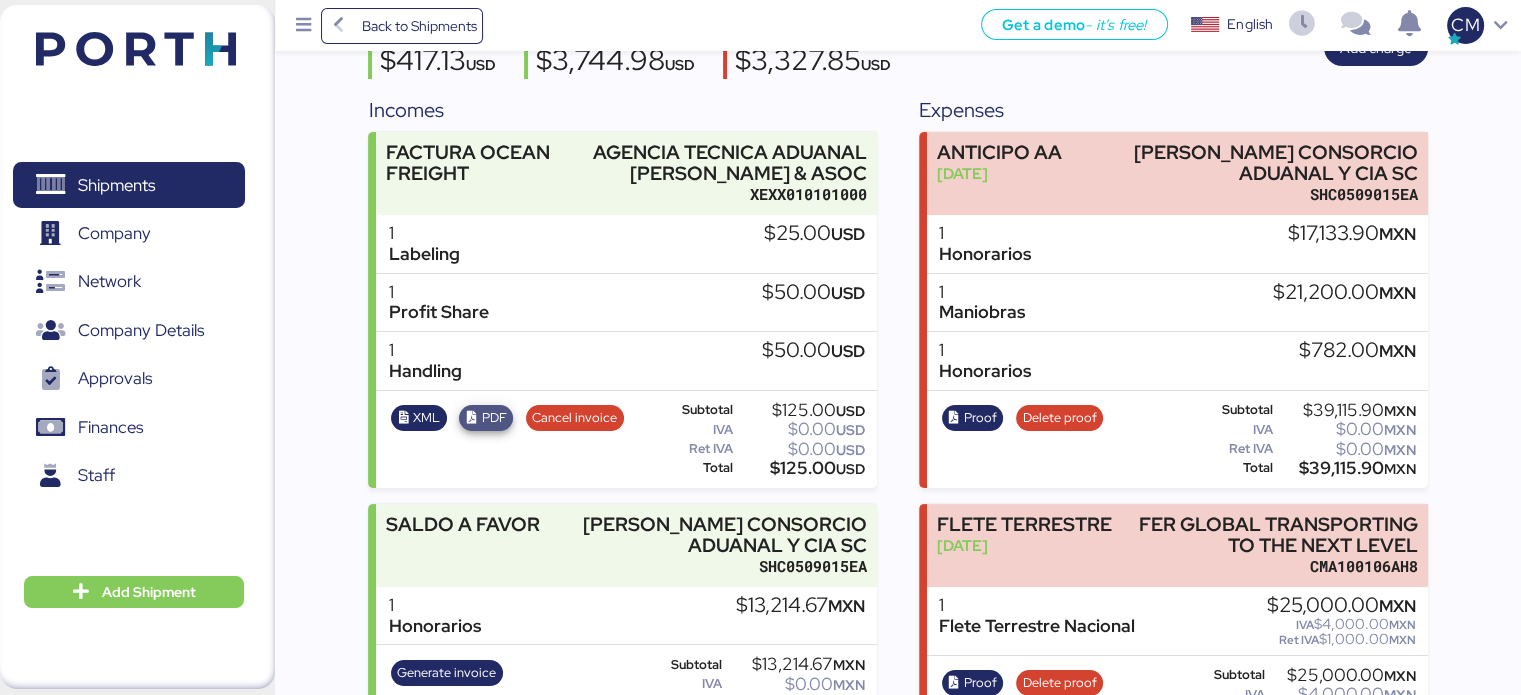 click on "PDF" at bounding box center (494, 418) 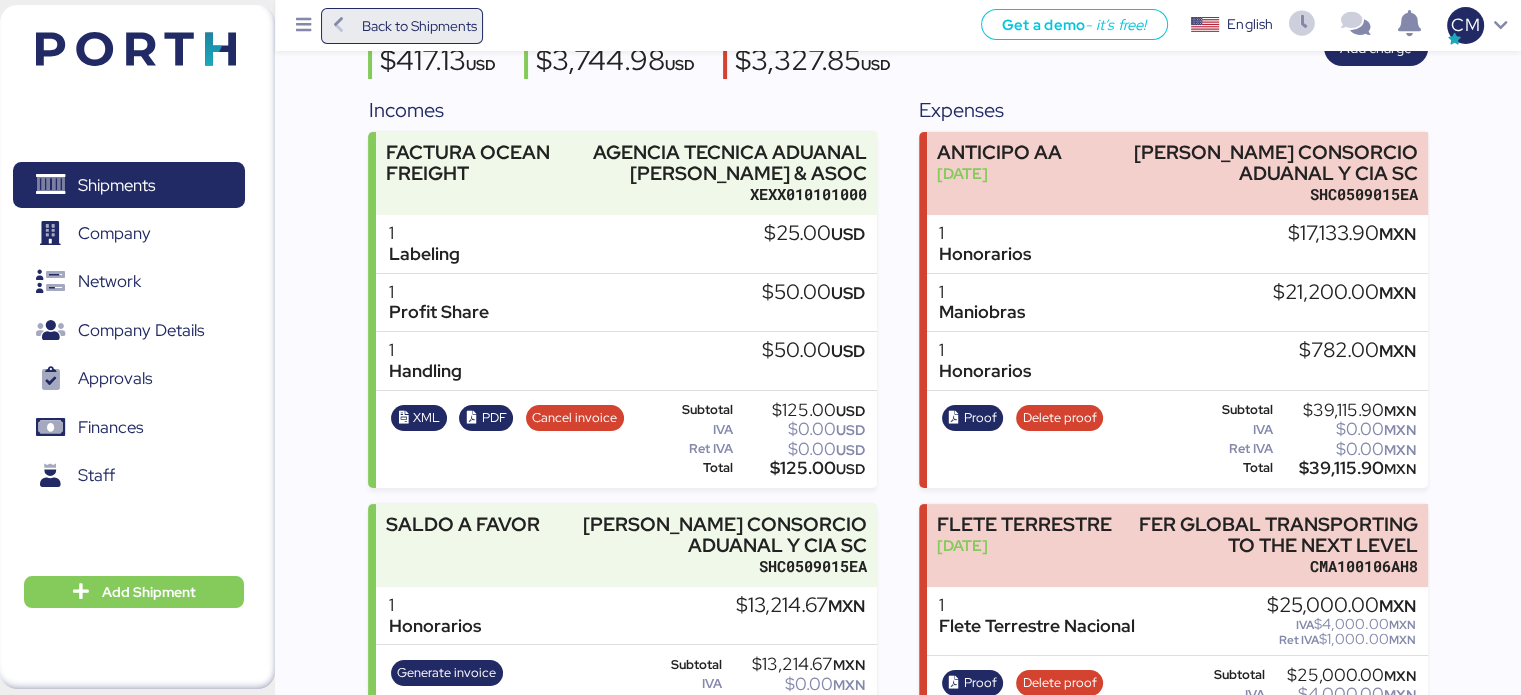 click on "Back to Shipments" at bounding box center [418, 26] 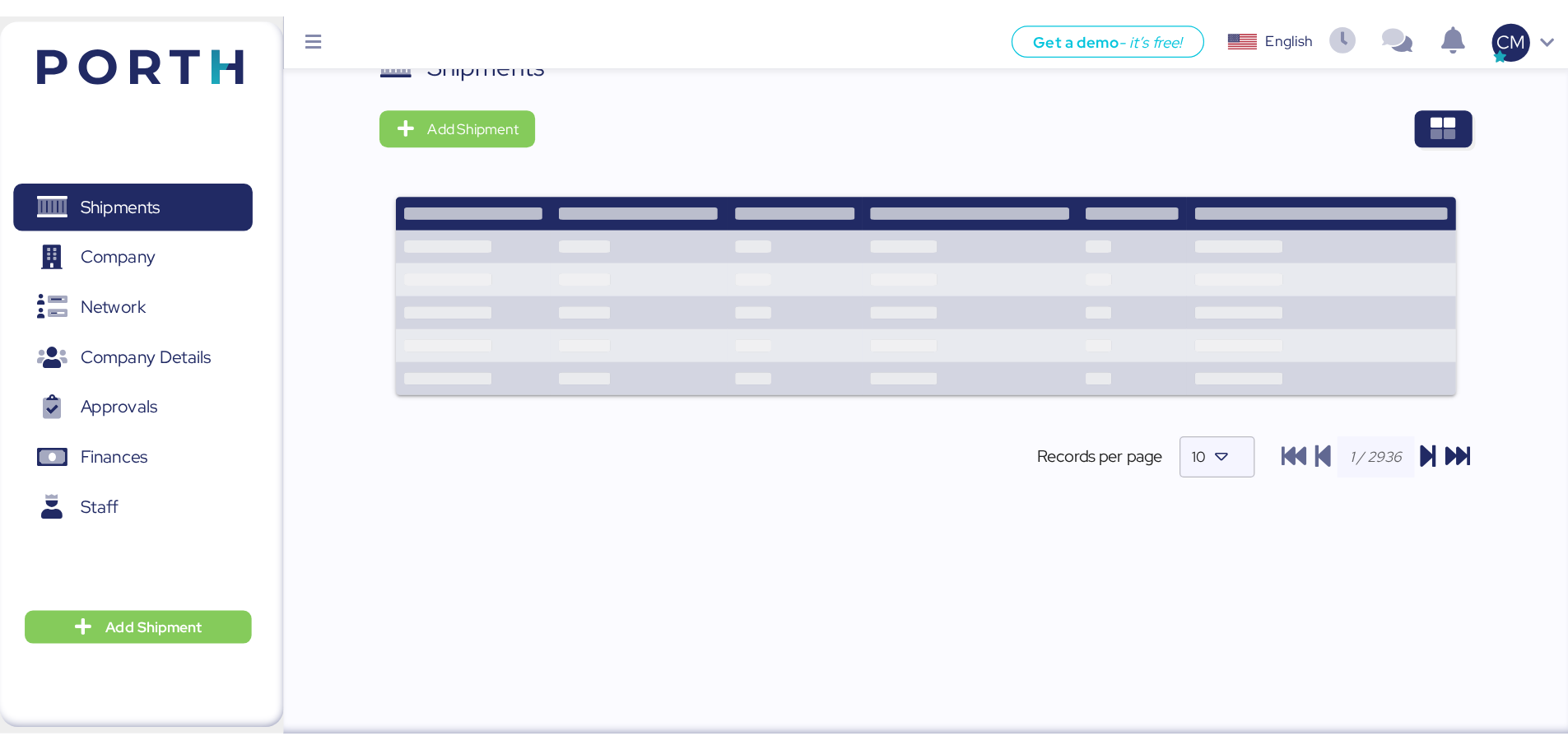 scroll, scrollTop: 0, scrollLeft: 0, axis: both 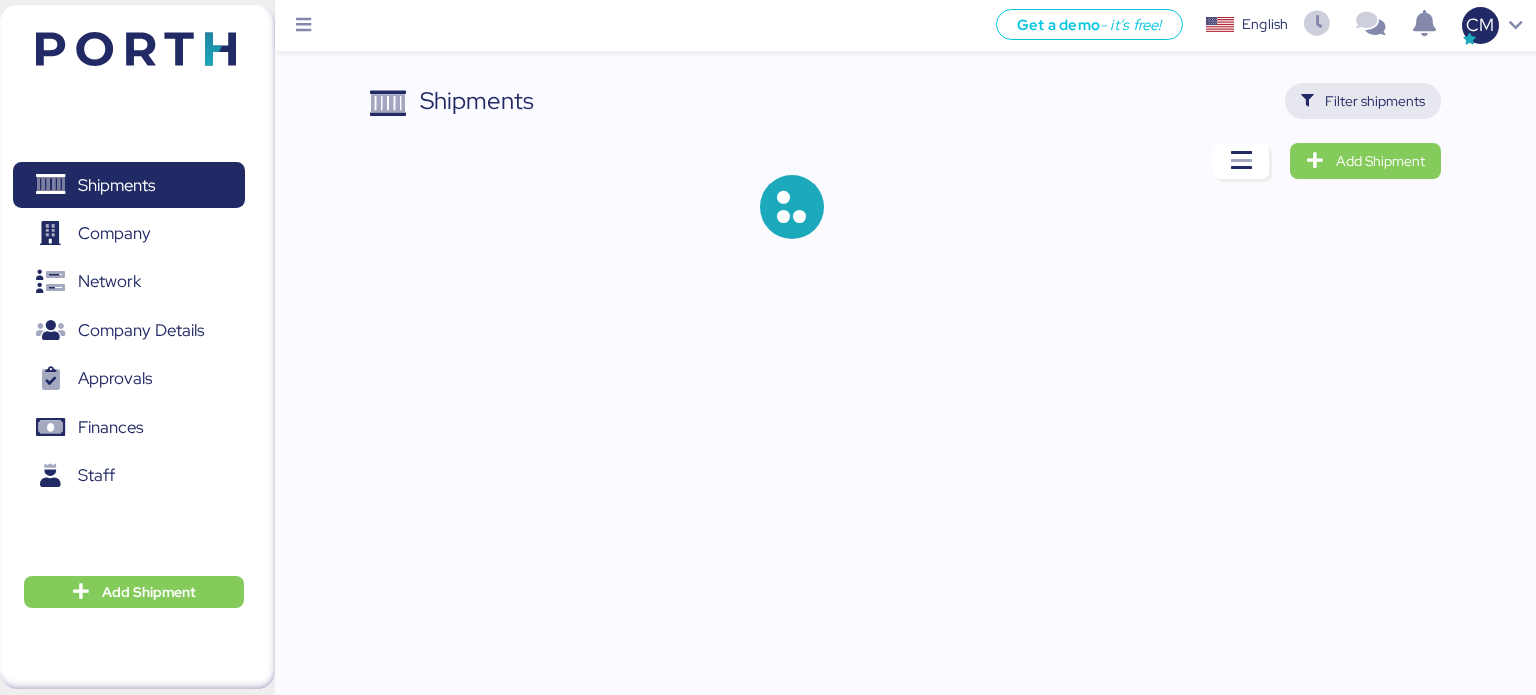 click on "Filter shipments" at bounding box center (1375, 101) 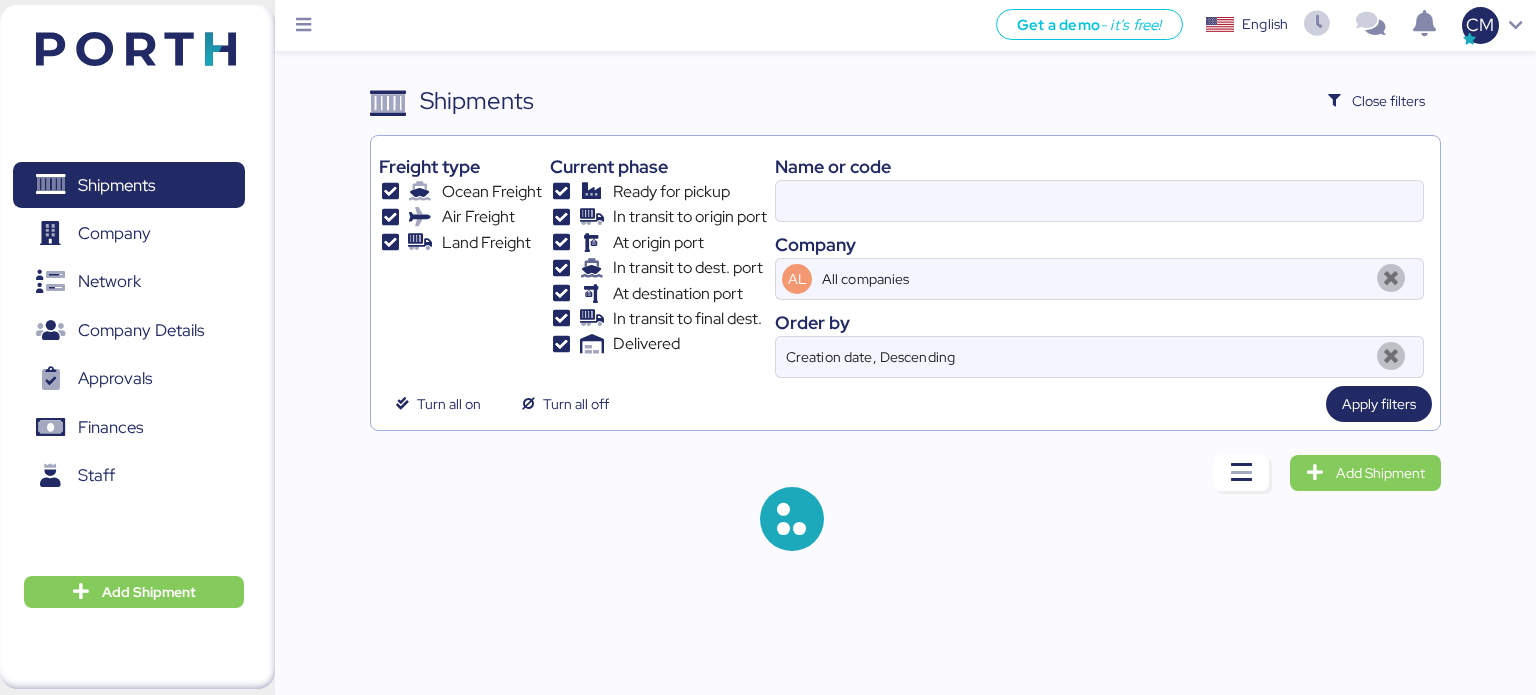 click on "Name or code Company AL All companies   Order by Creation date, Descending" at bounding box center [1099, 261] 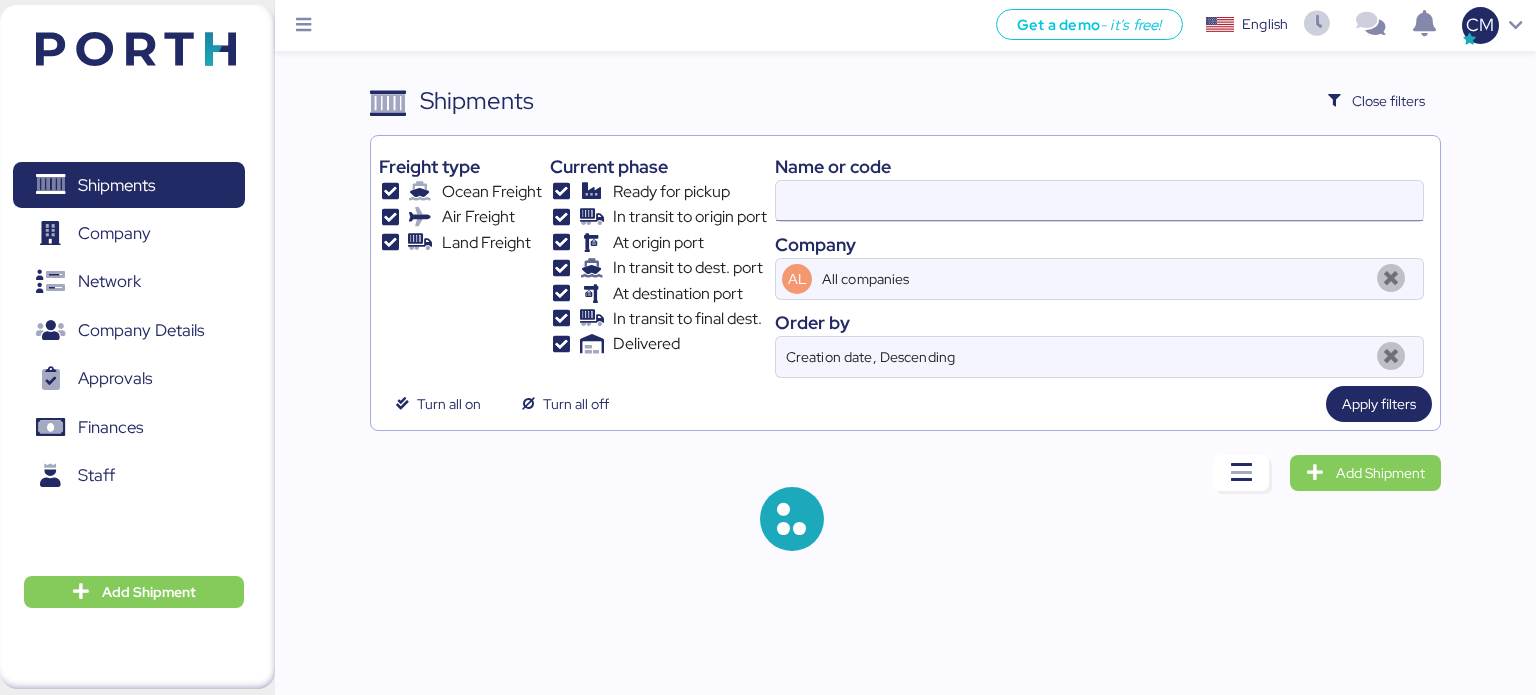click at bounding box center [1099, 201] 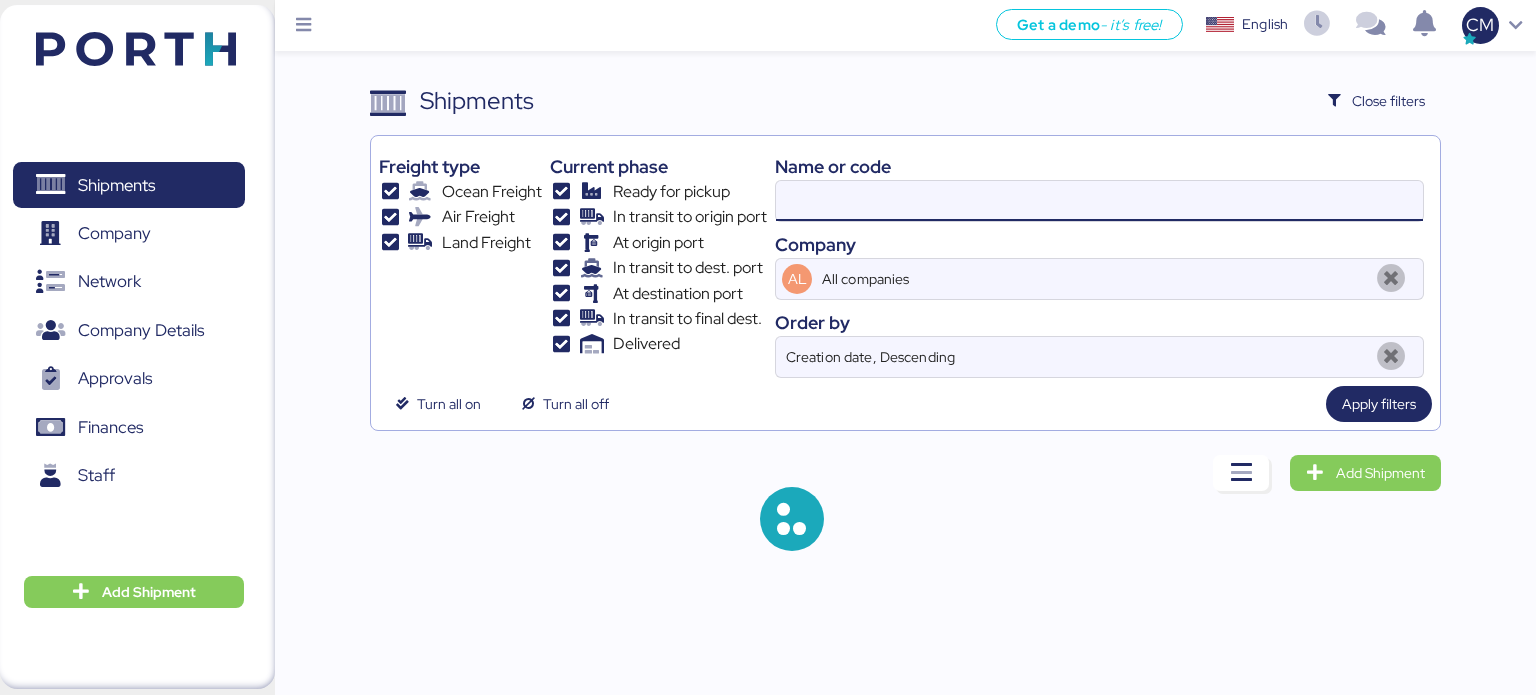 click at bounding box center (1099, 201) 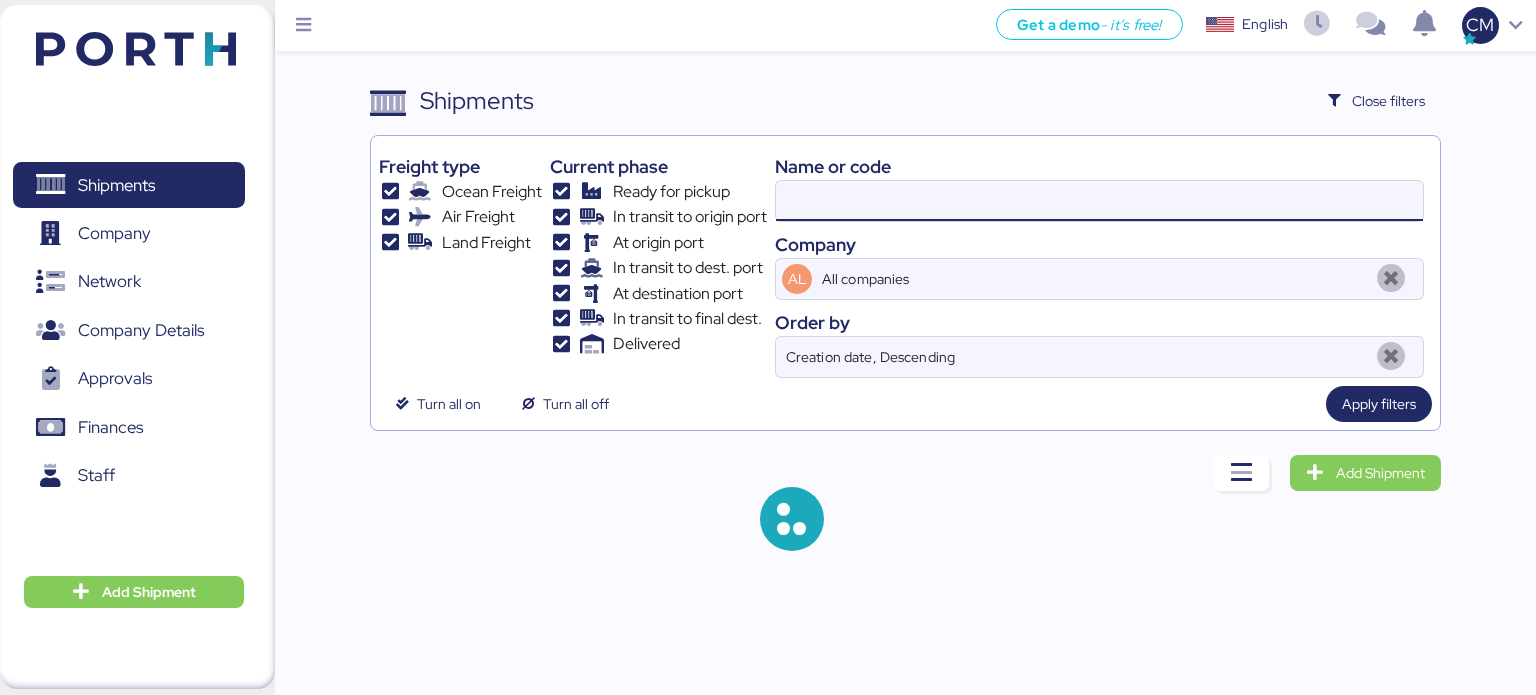 type on "O0050837" 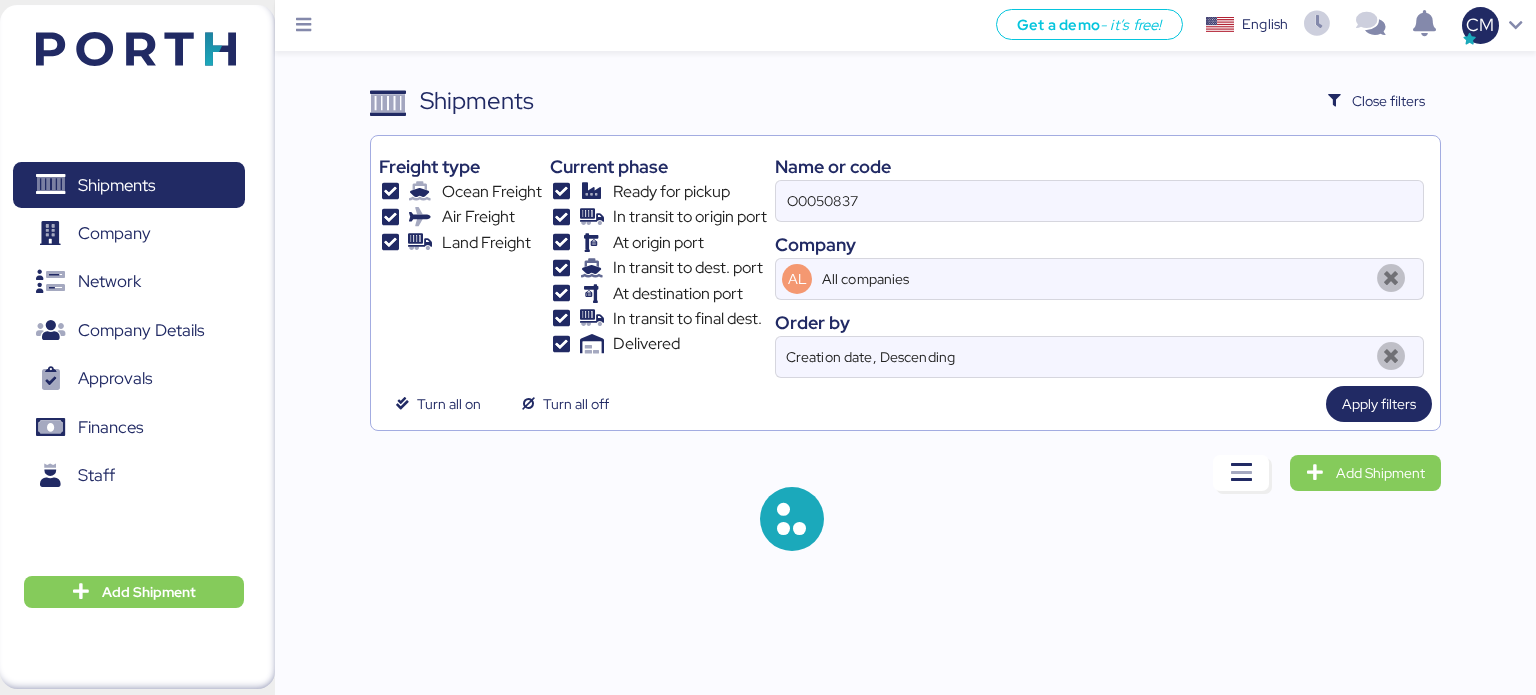 click on "Company" at bounding box center [1099, 244] 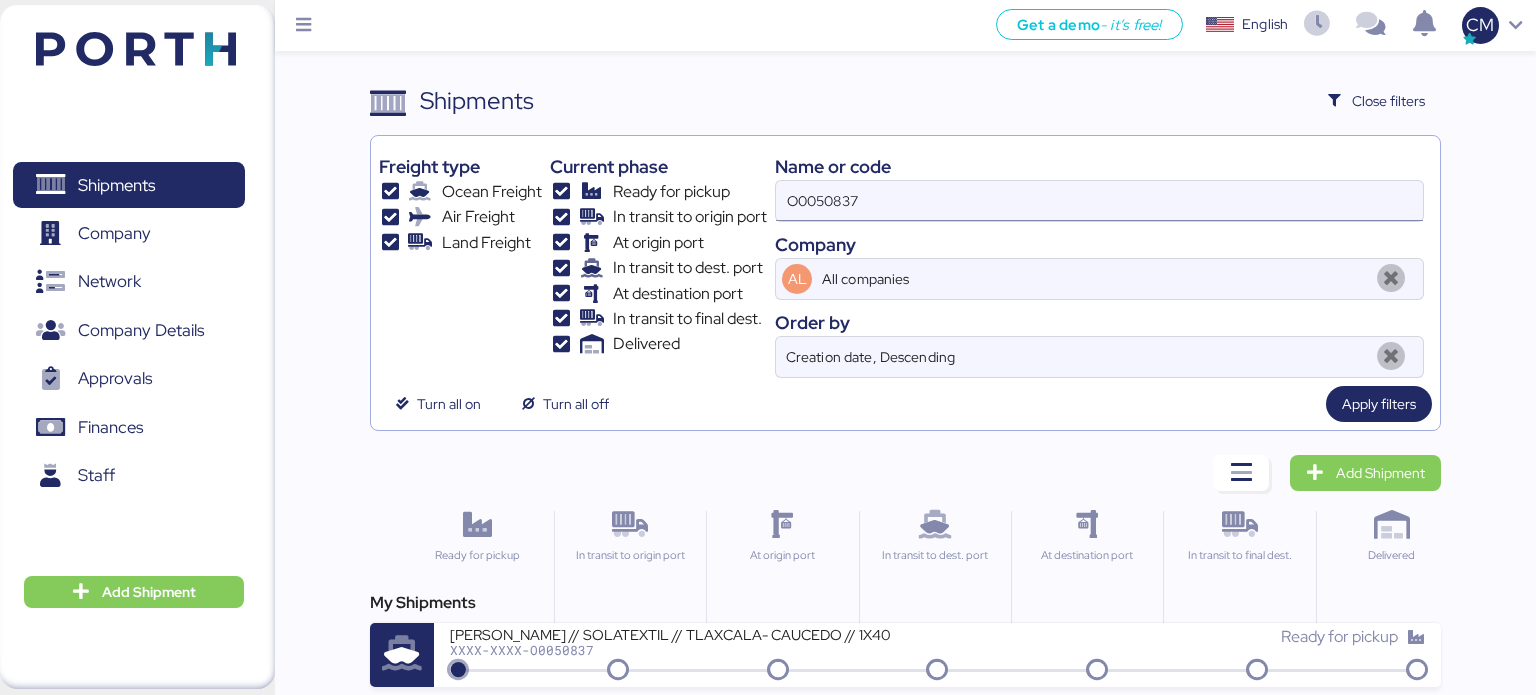 click on "O0050837" at bounding box center (1099, 201) 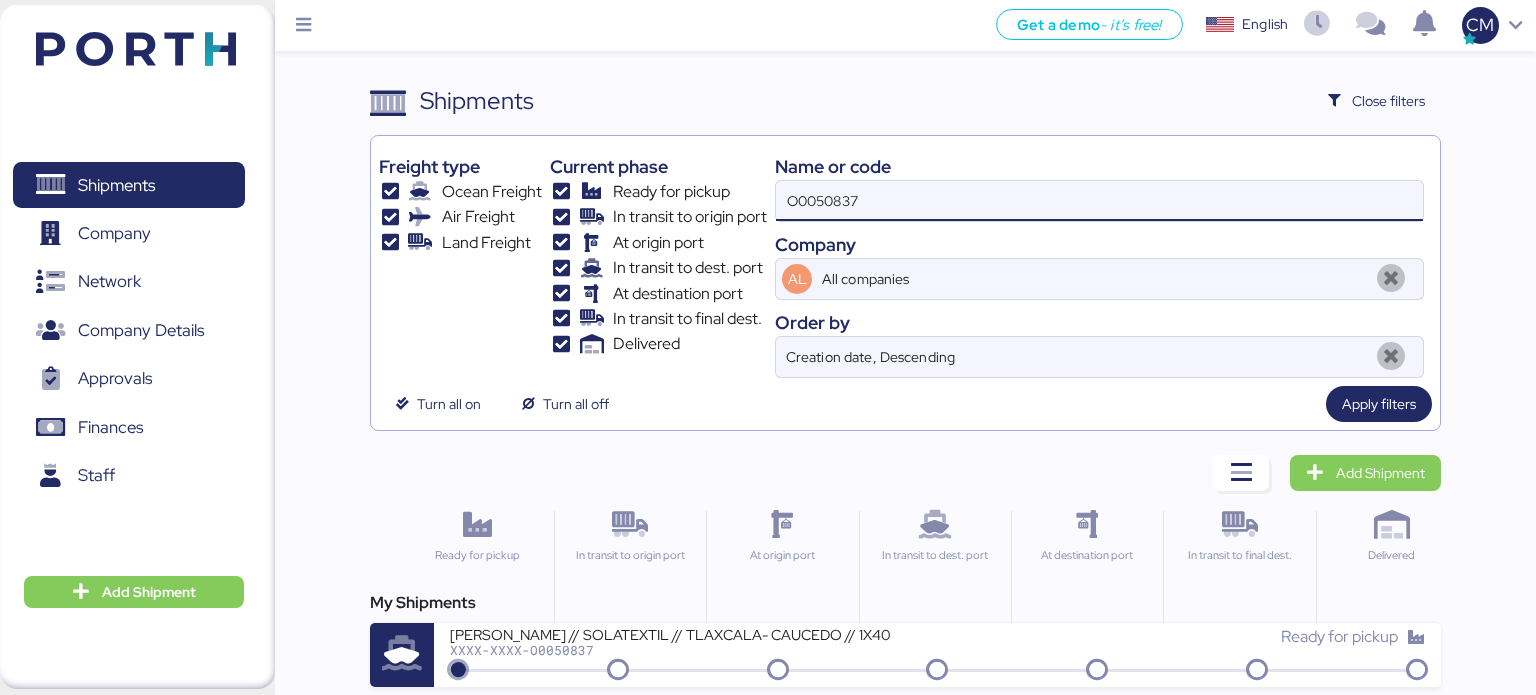 click on "O0050837" at bounding box center [1099, 201] 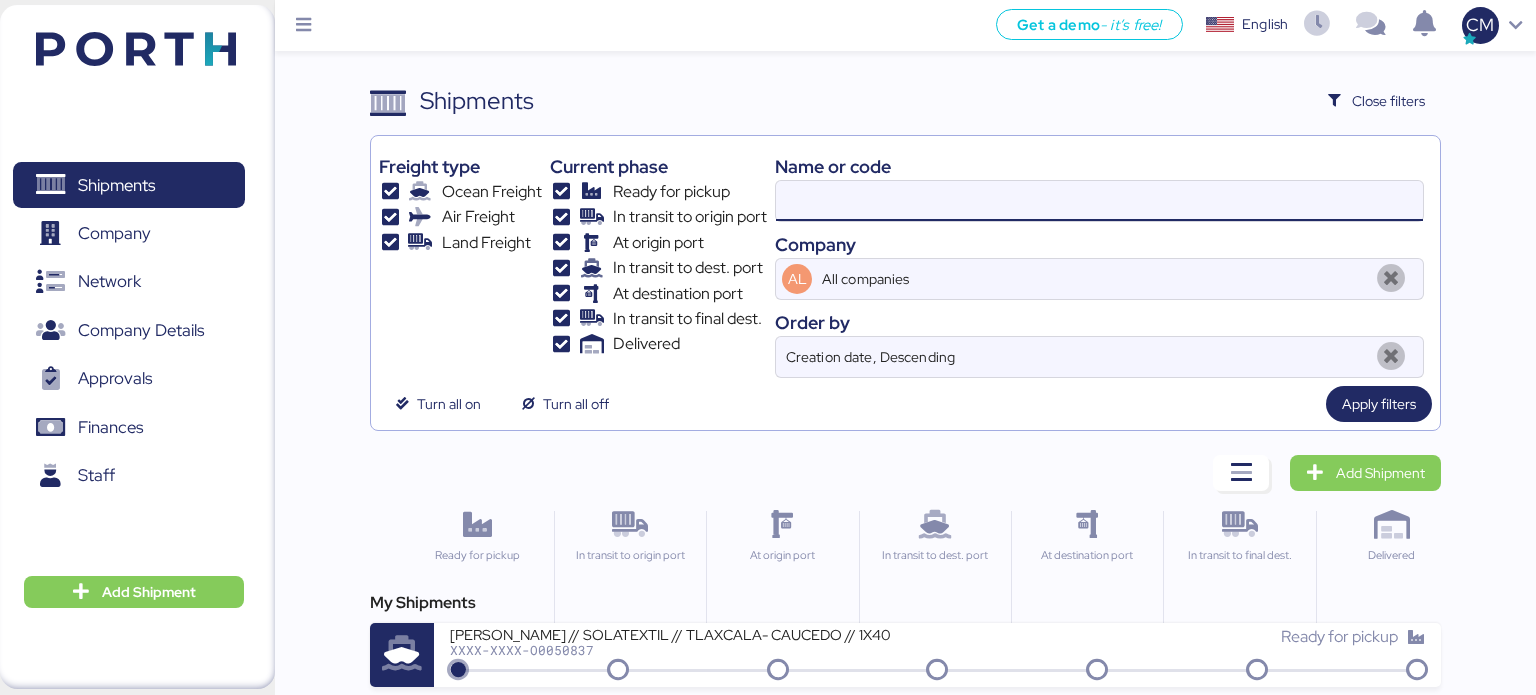 paste on "O0051863" 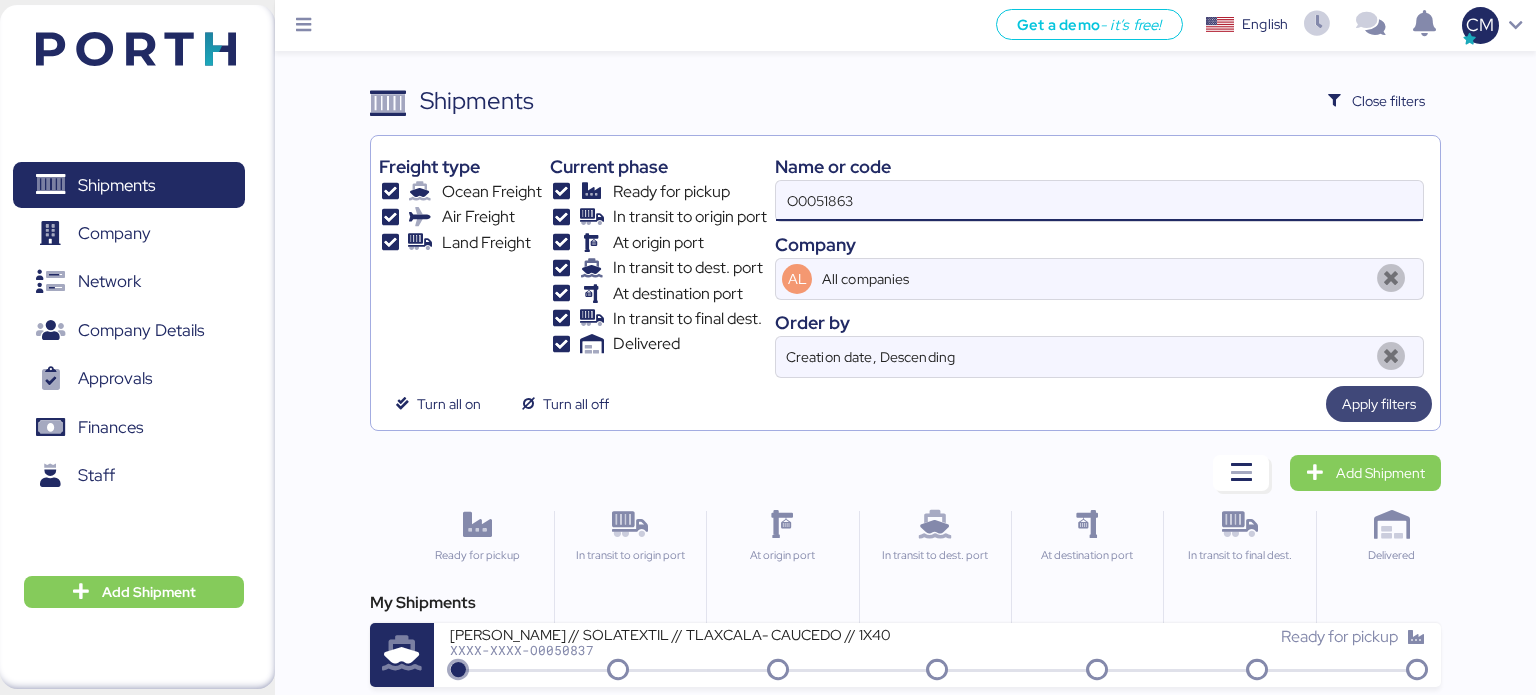 type on "O0051863" 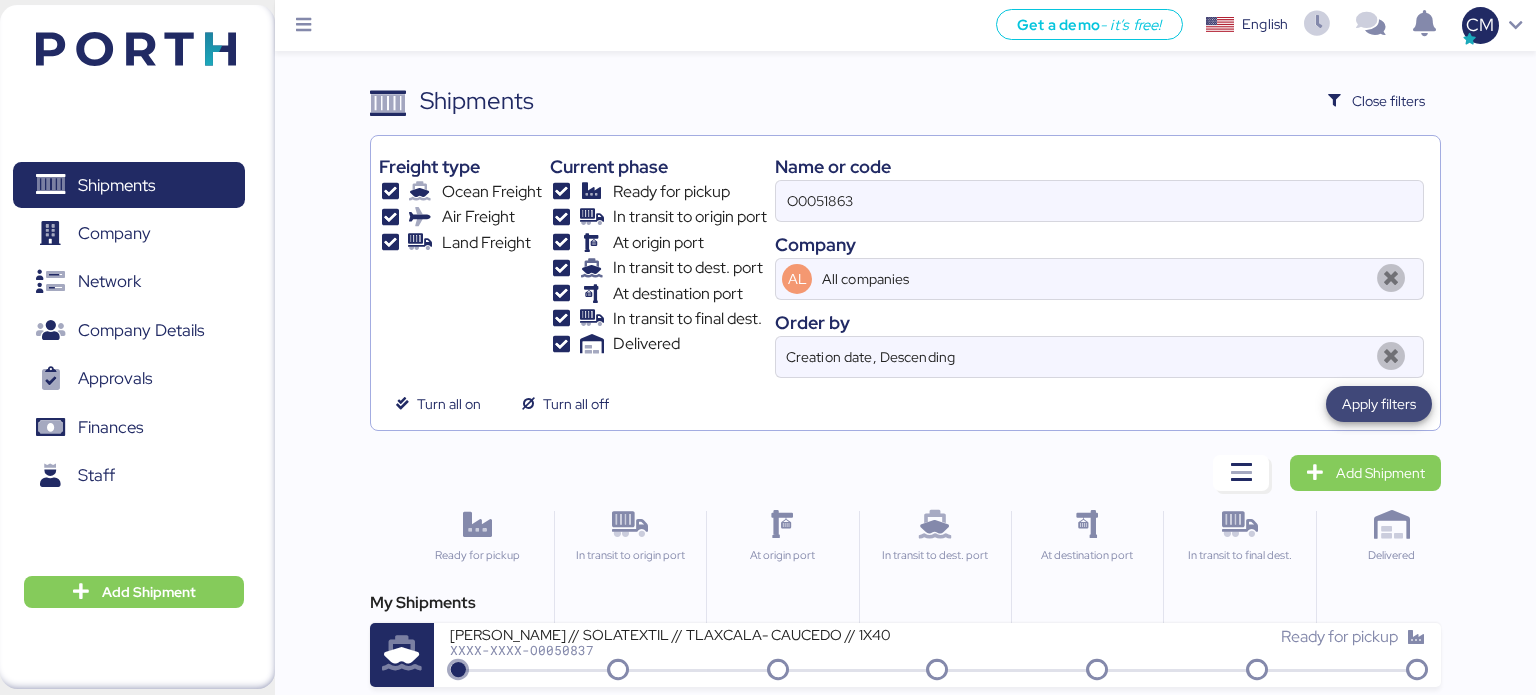 click on "Apply filters" at bounding box center (1379, 404) 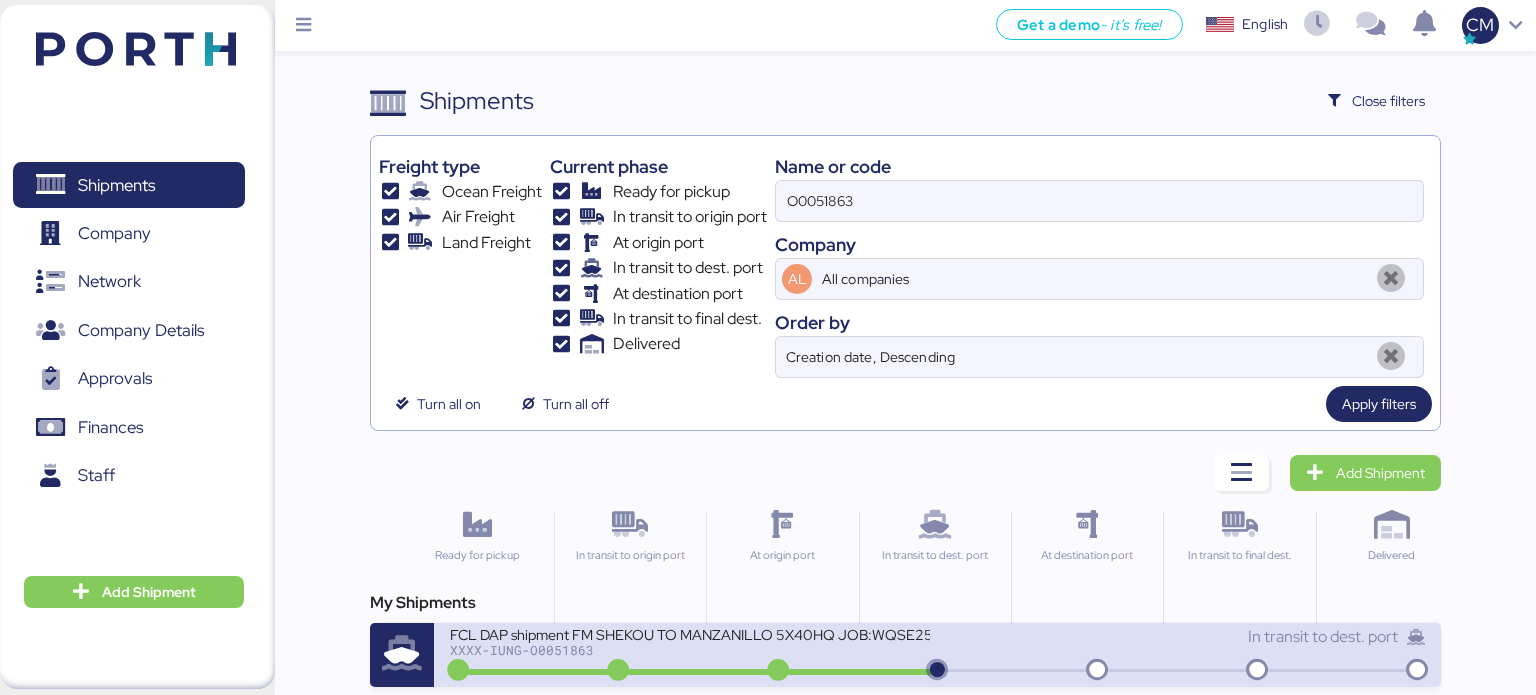 click on "FCL DAP shipment FM SHEKOU TO MANZANILLO 5X40HQ JOB:WQSE2506X35" at bounding box center (690, 633) 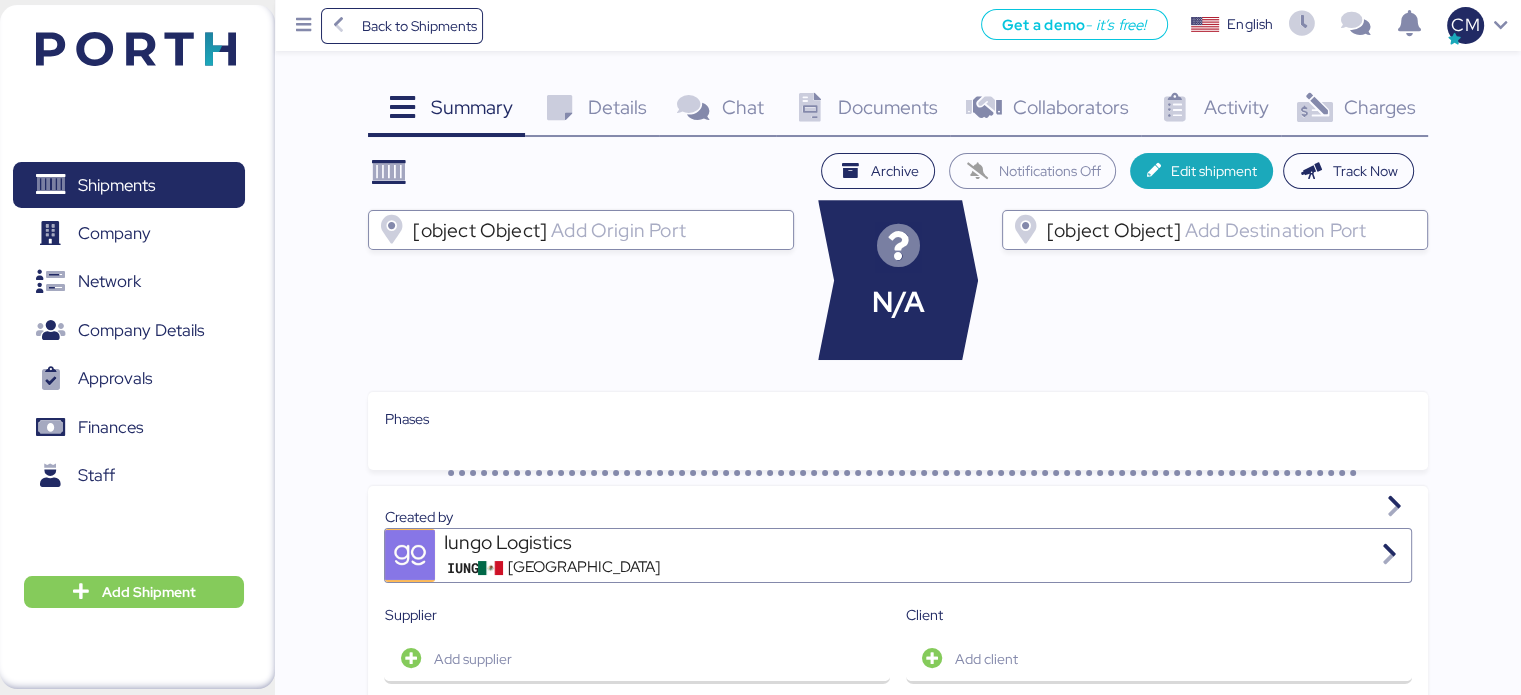 click on "Documents" at bounding box center [888, 107] 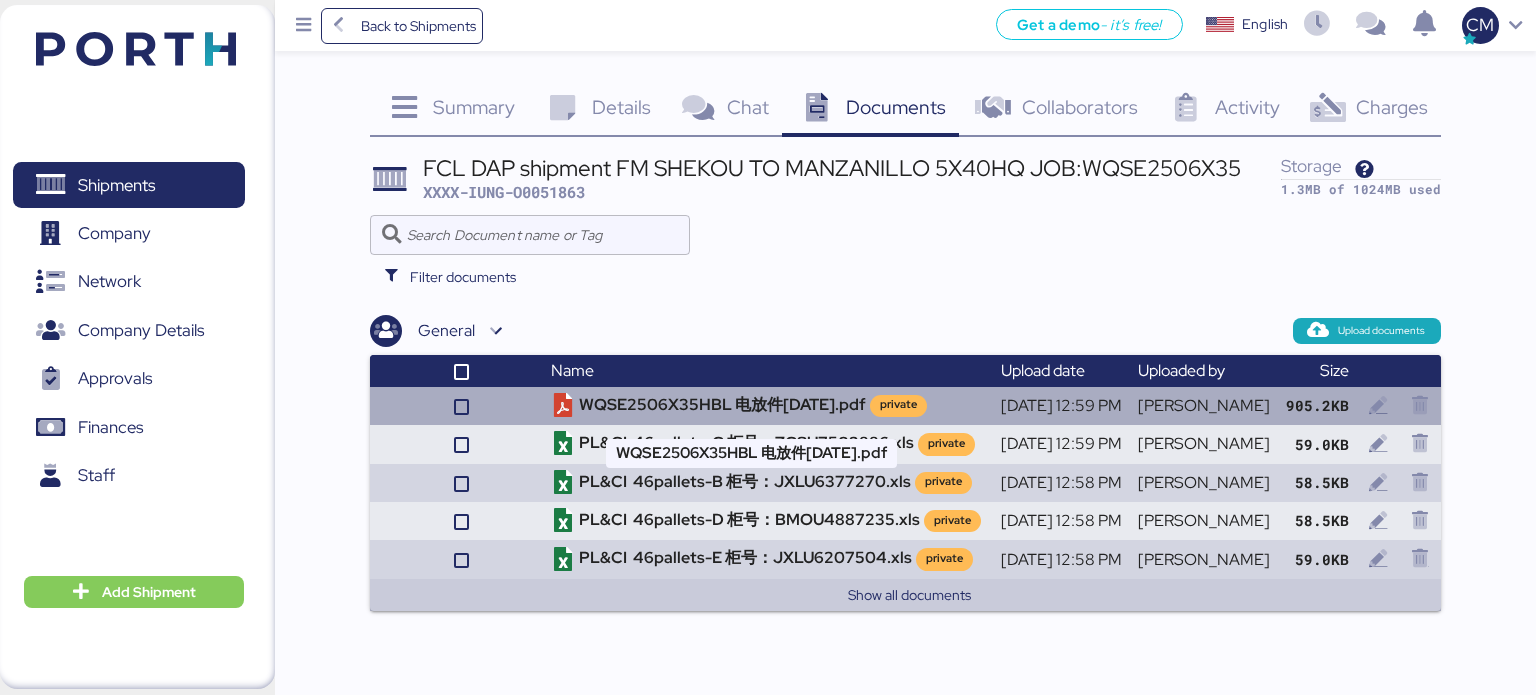click on "WQSE2506X35HBL 电放件2025-06-24.pdf
private" at bounding box center [768, 406] 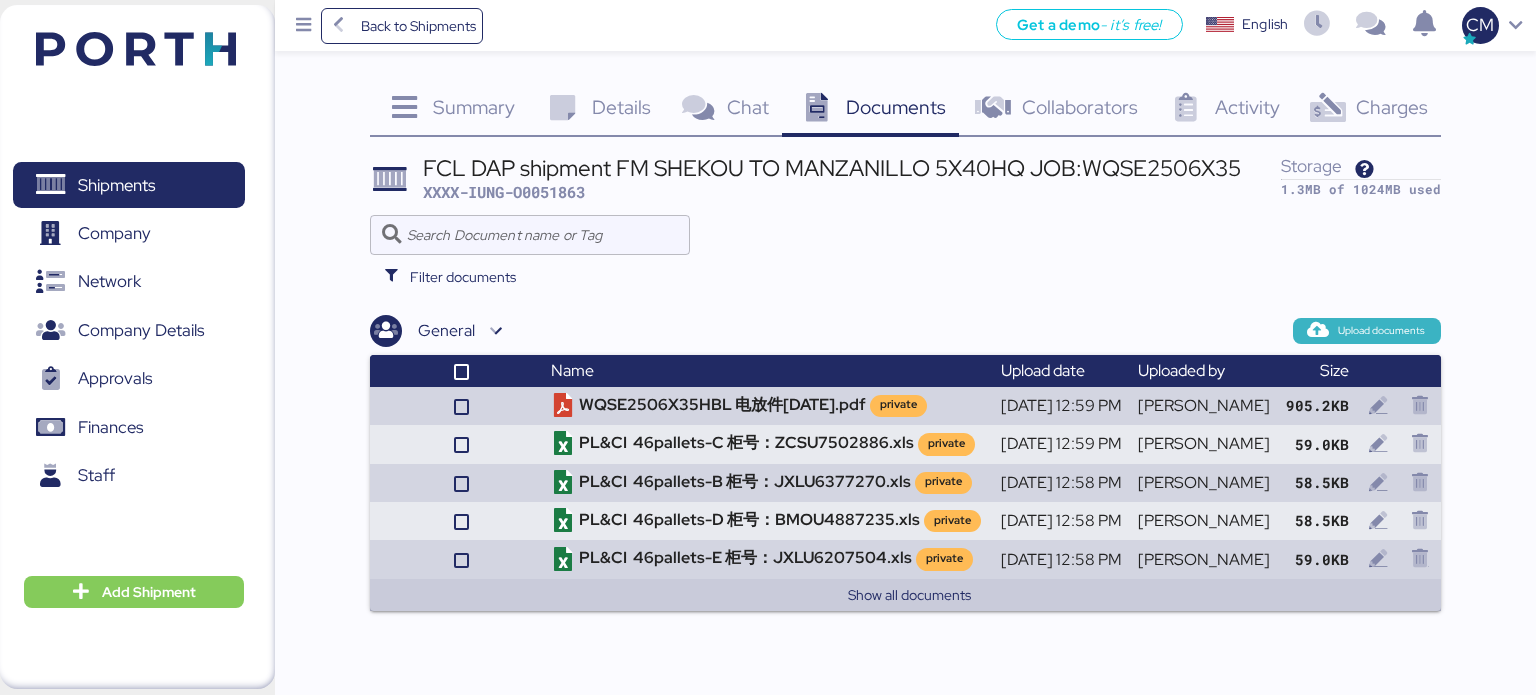 click on "Upload documents" at bounding box center [1381, 331] 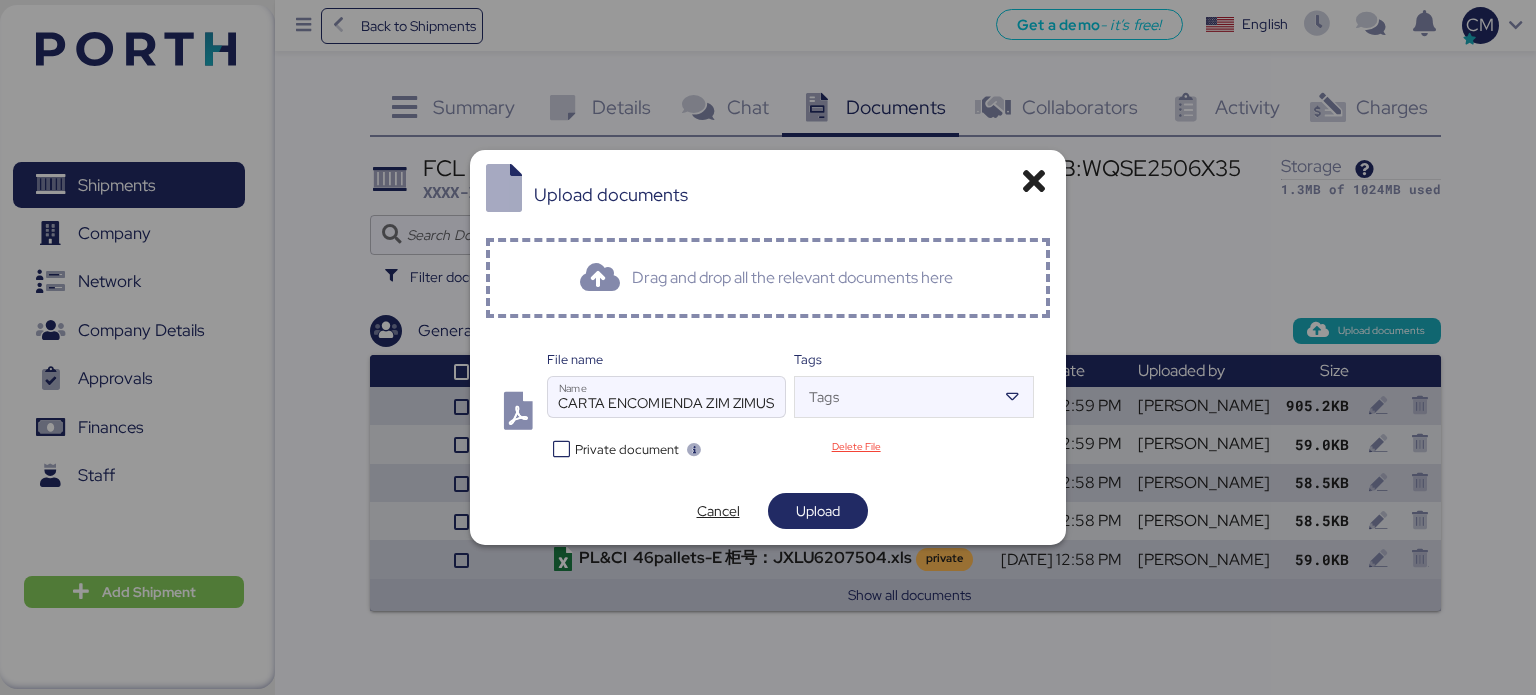 click at bounding box center [561, 449] 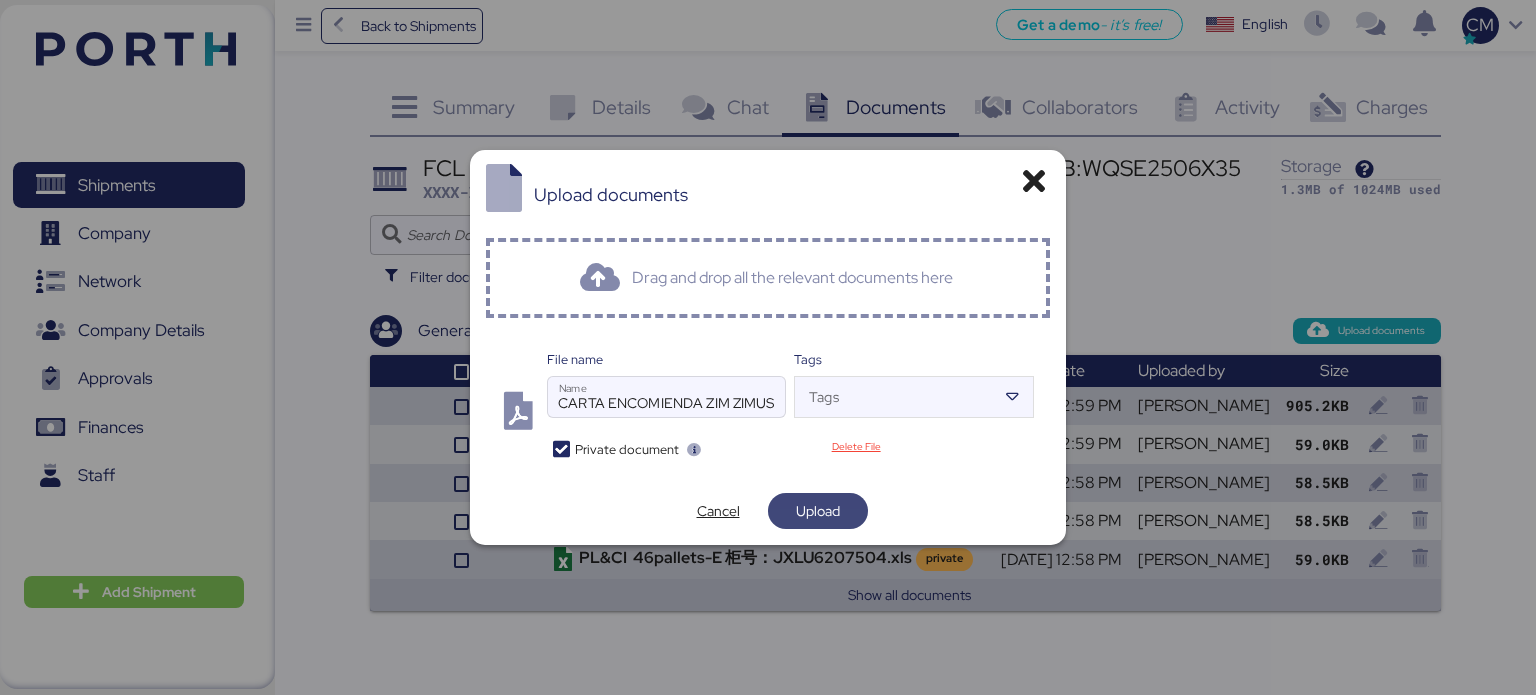 click on "Upload" at bounding box center (818, 511) 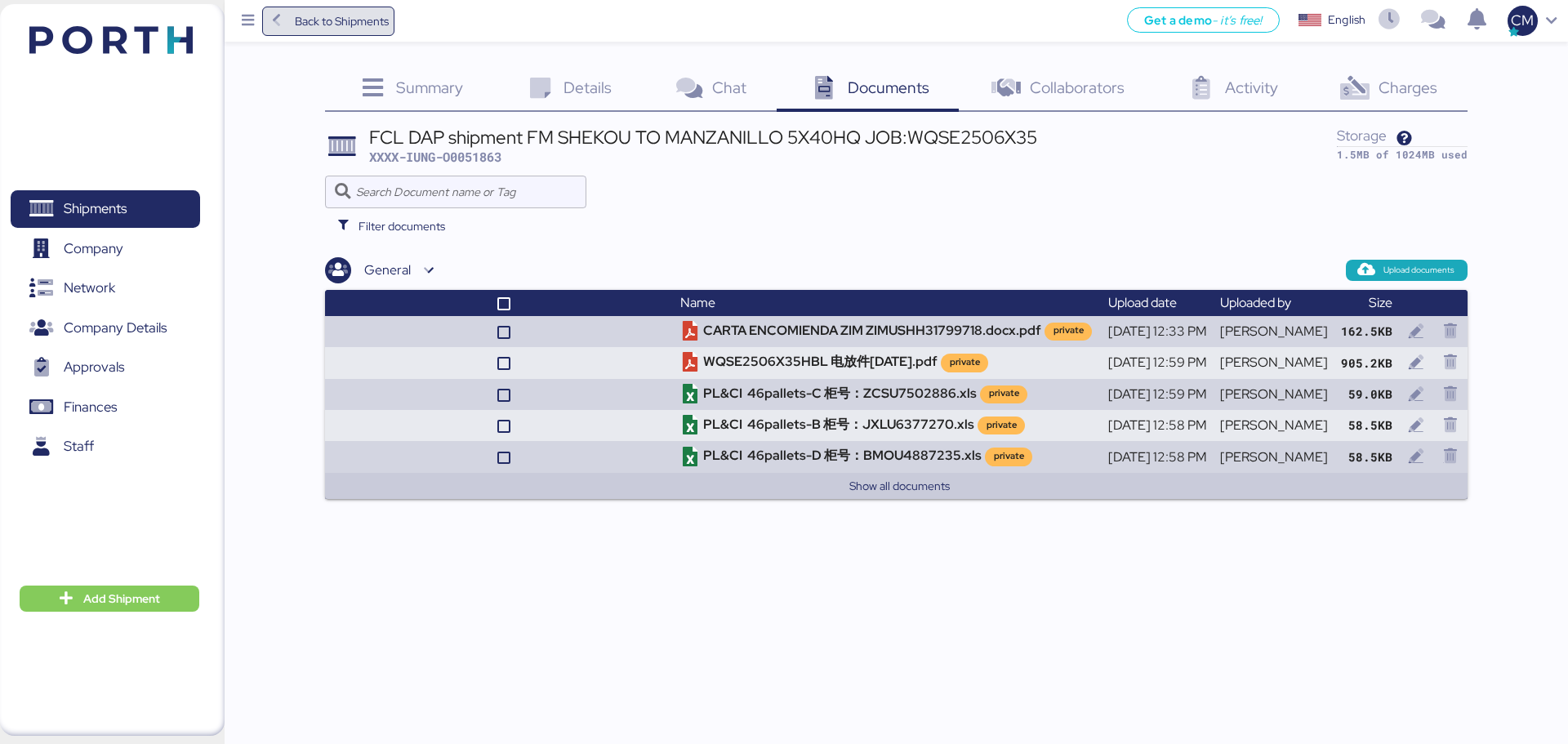 click on "Back to Shipments" at bounding box center (341, 21) 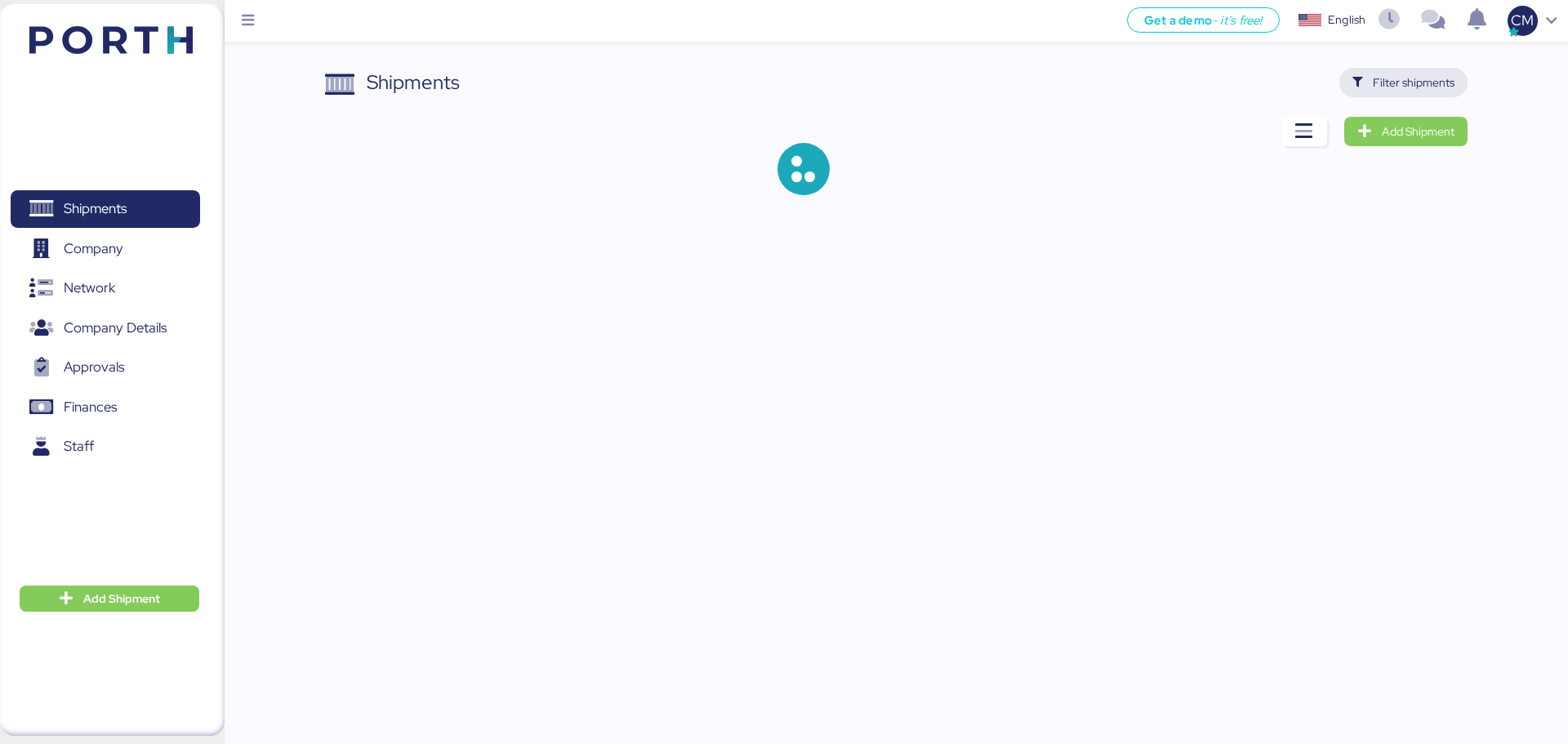 click on "Filter shipments" at bounding box center [1414, 82] 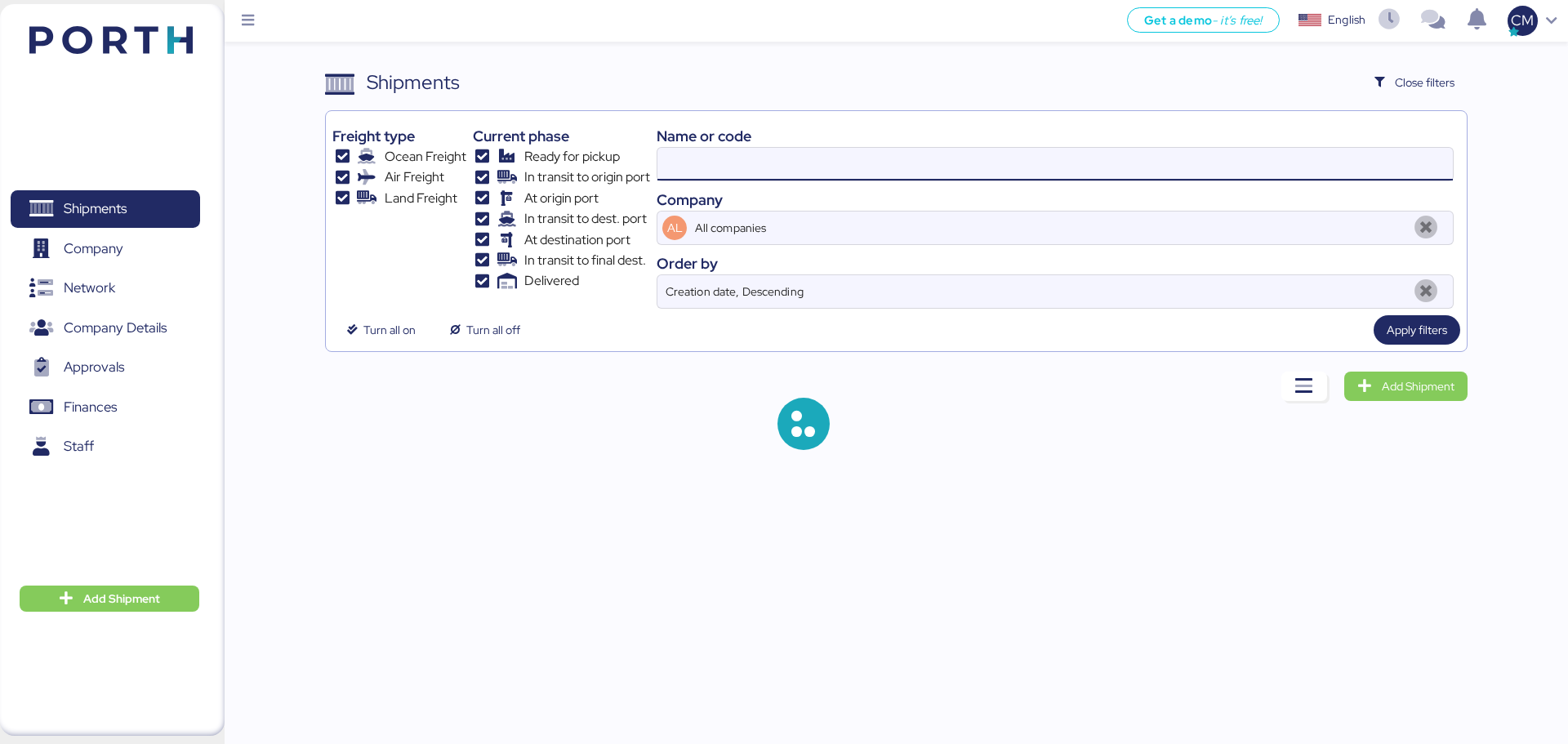 click at bounding box center [1055, 164] 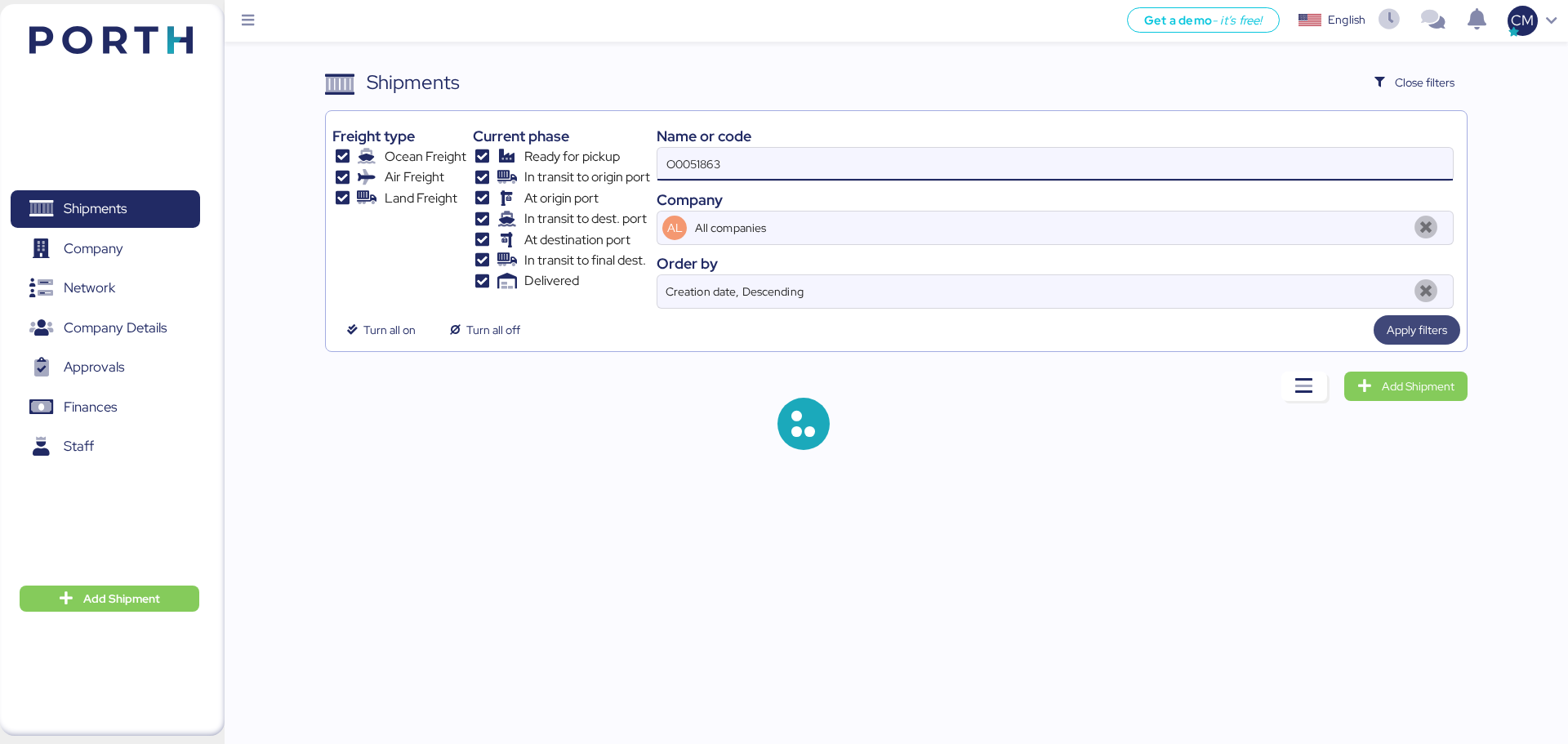 type on "O0051863" 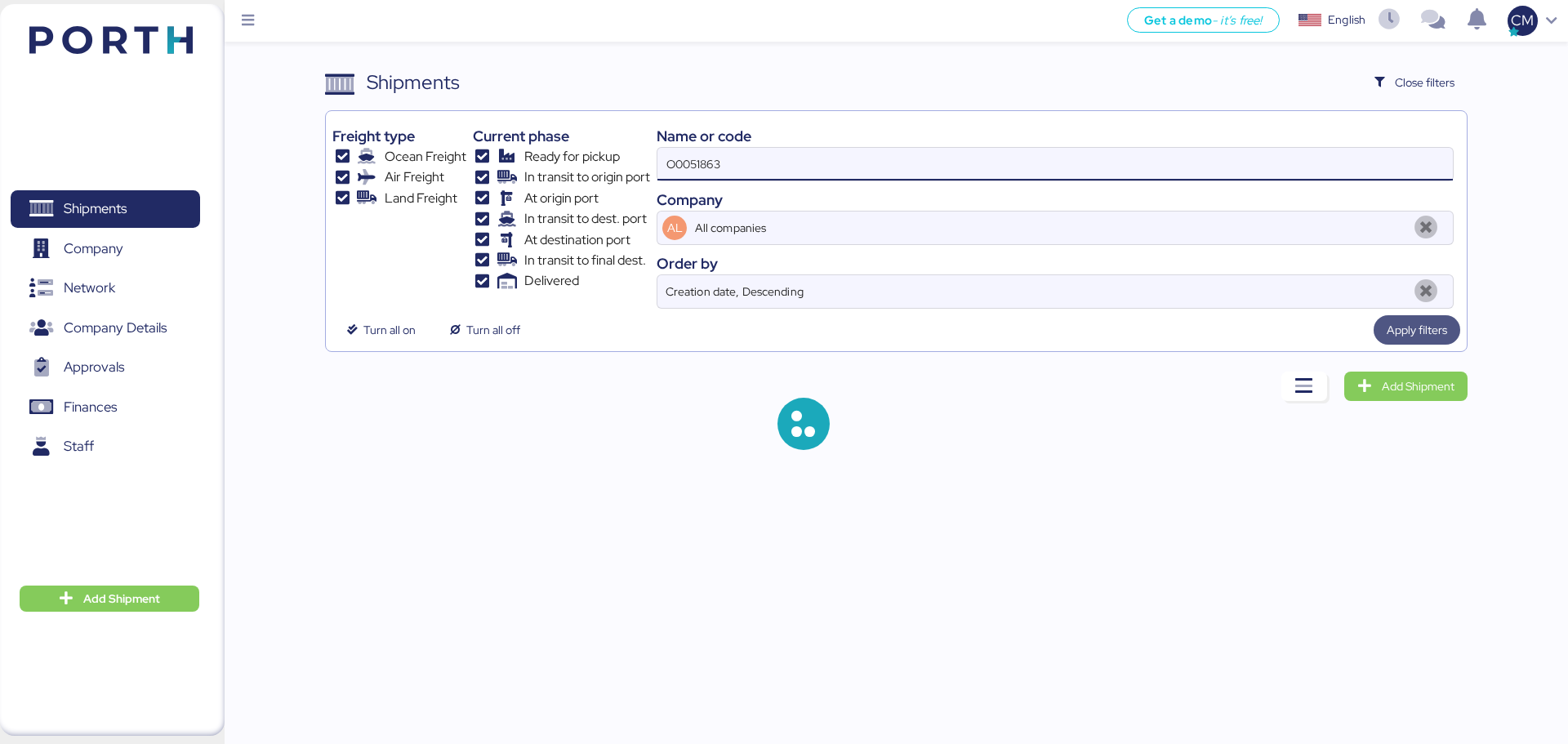 click on "Apply filters" at bounding box center [1417, 330] 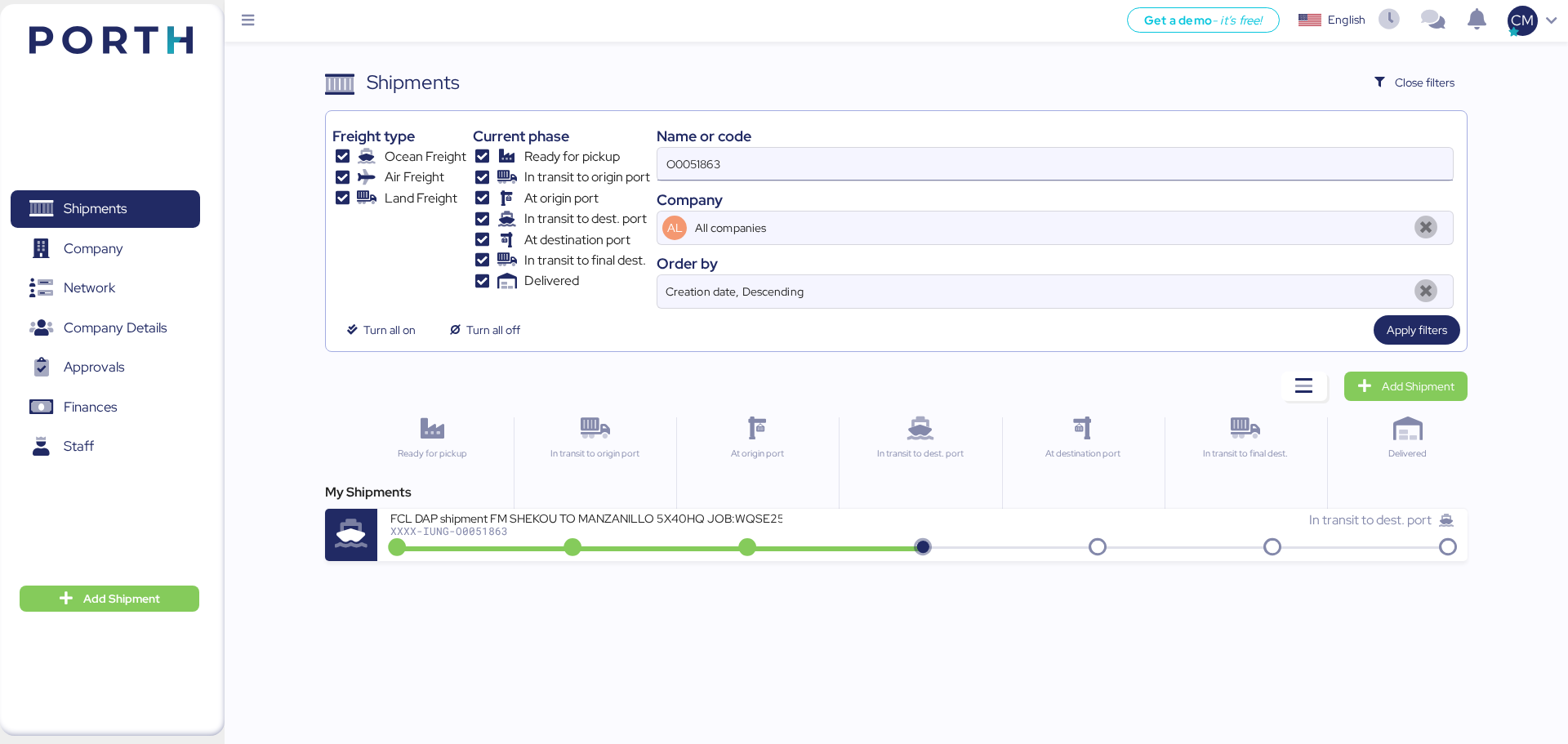 click on "O0051863" at bounding box center [1055, 164] 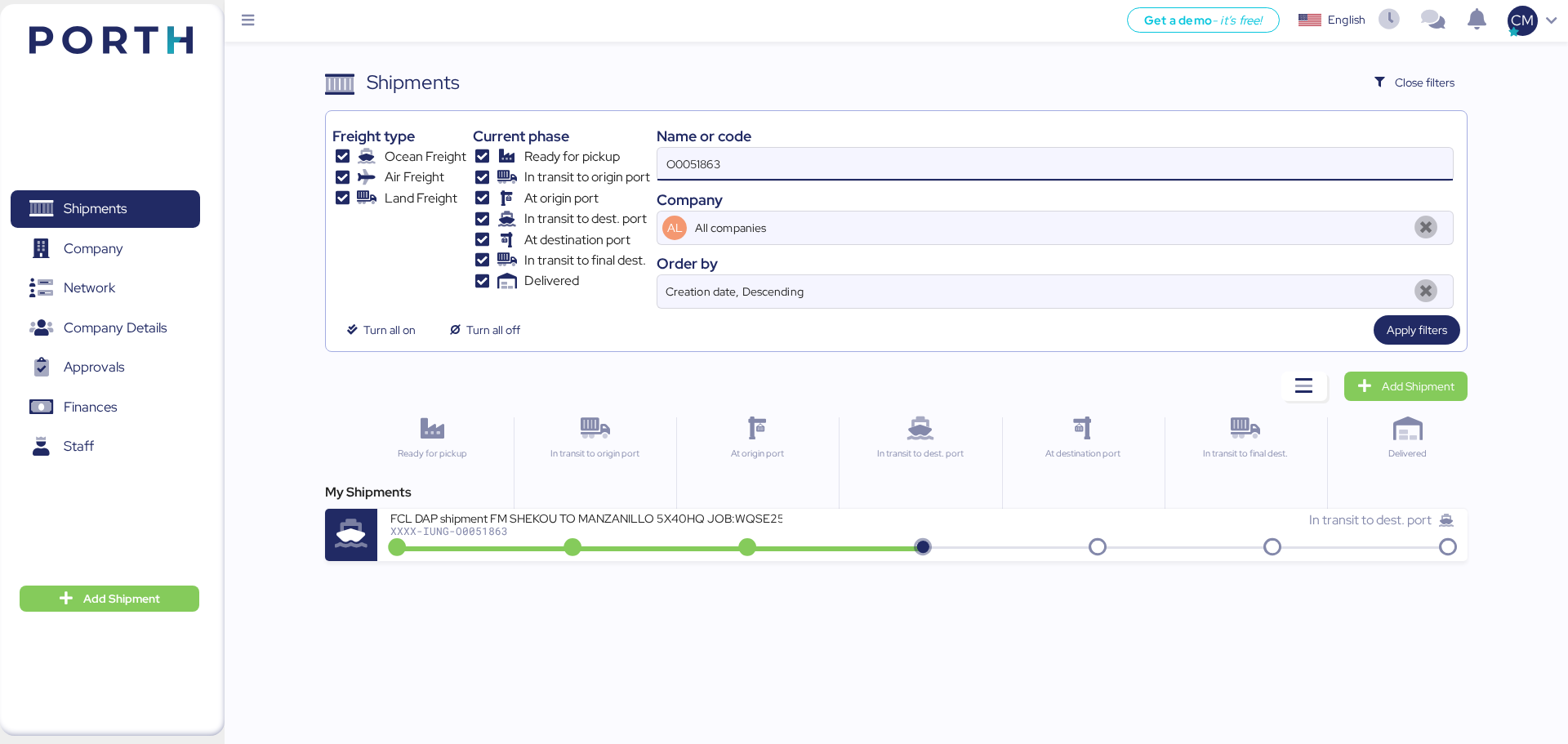click on "O0051863" at bounding box center (1055, 164) 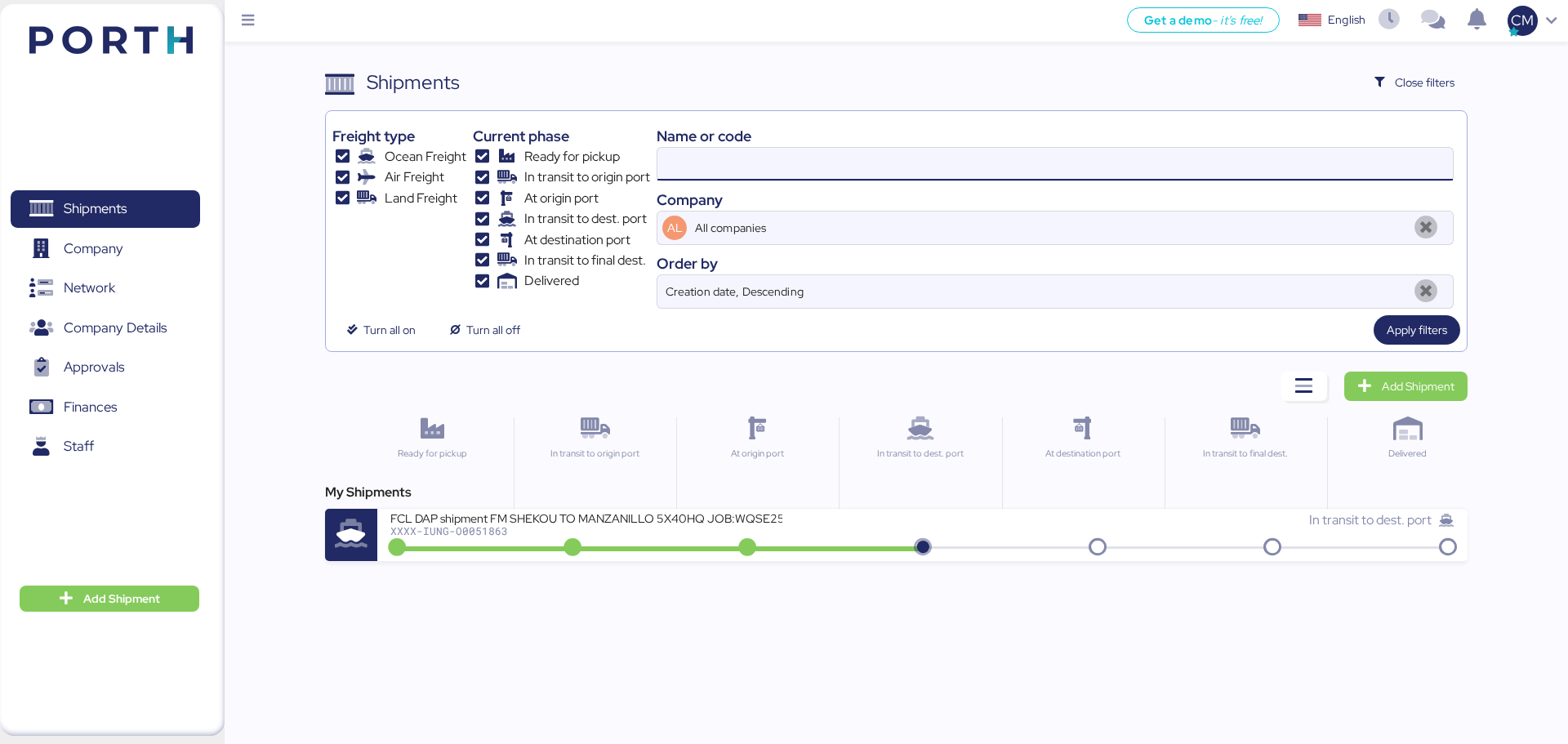 paste on "O0050438" 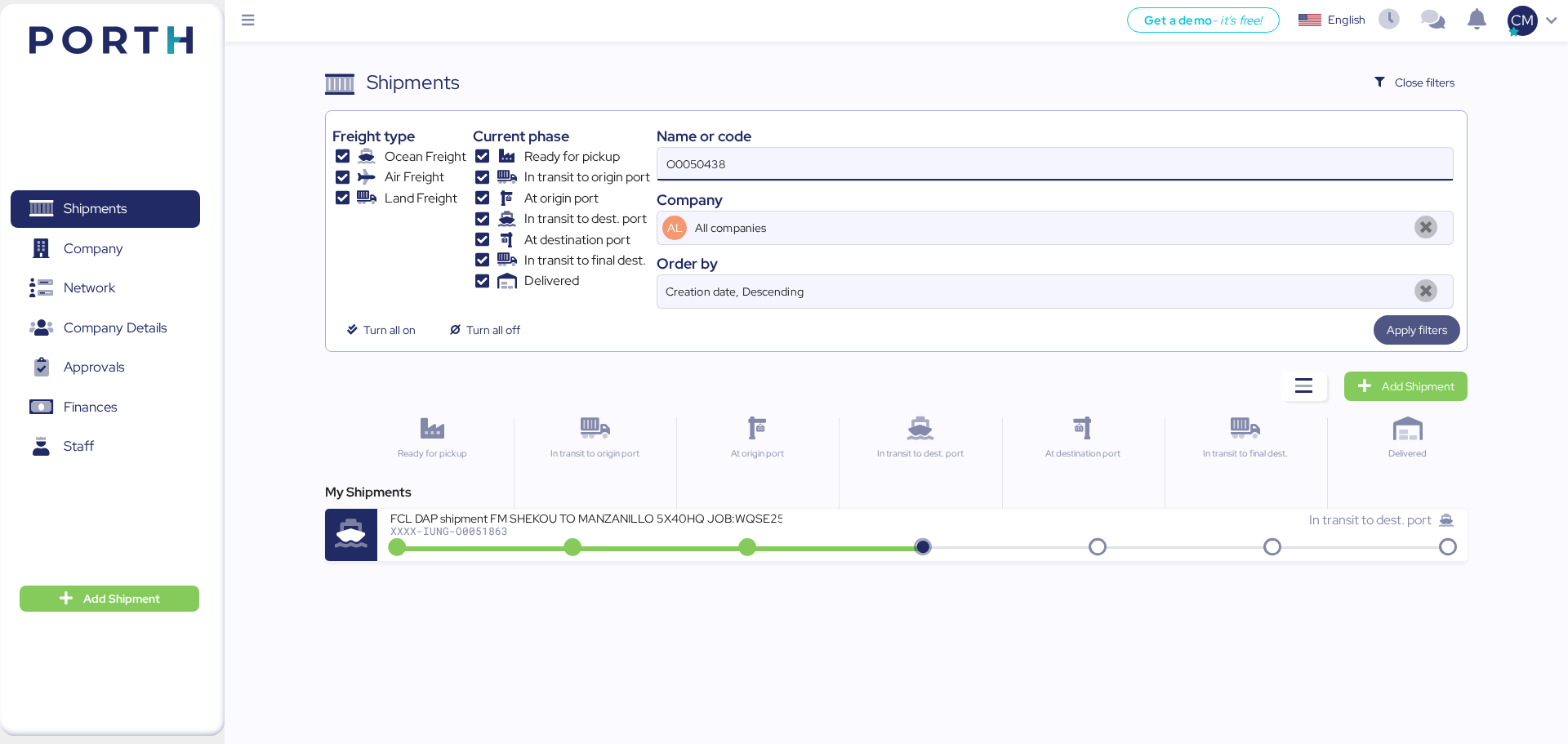 click on "Apply filters" at bounding box center [1417, 330] 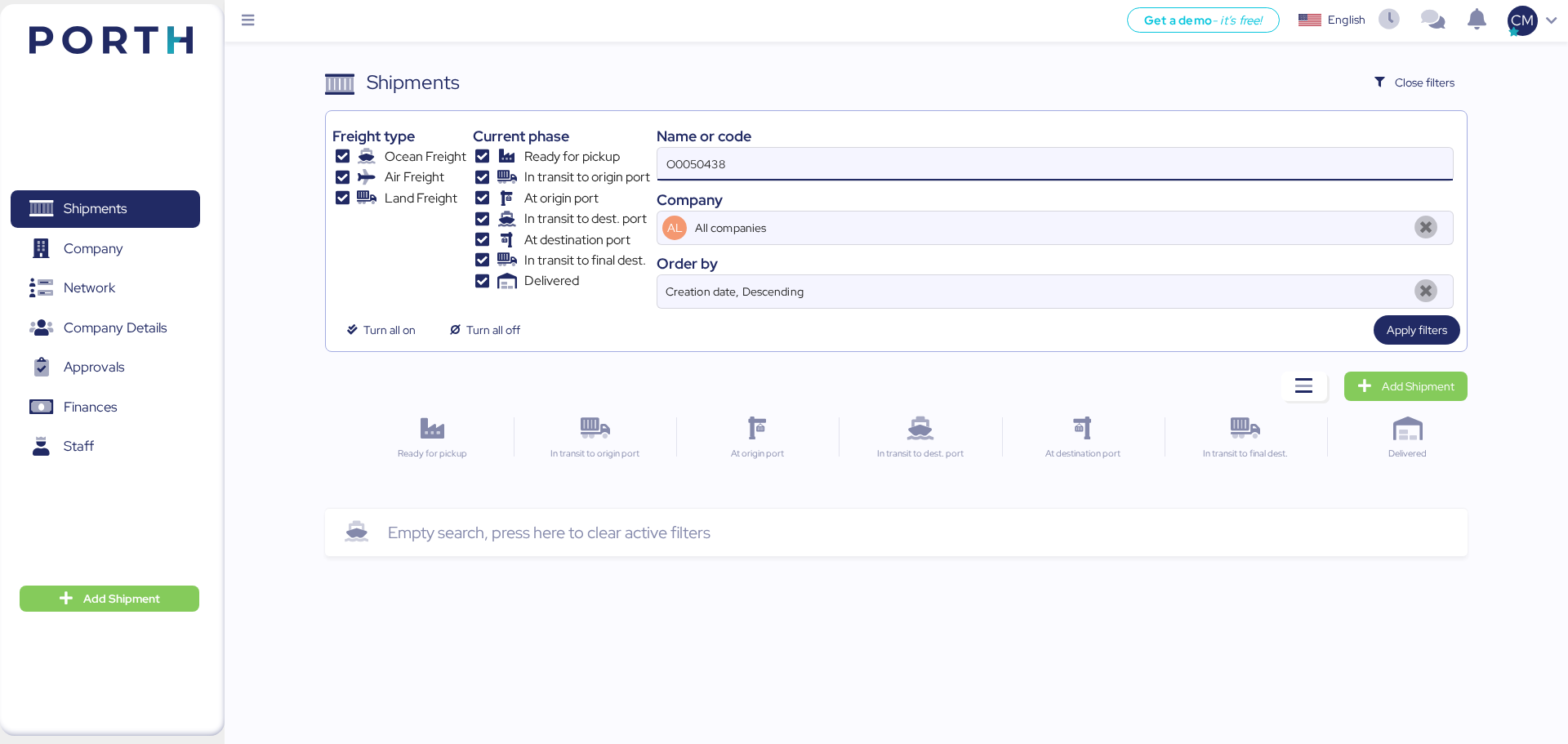 click on "O0050438" at bounding box center [1055, 164] 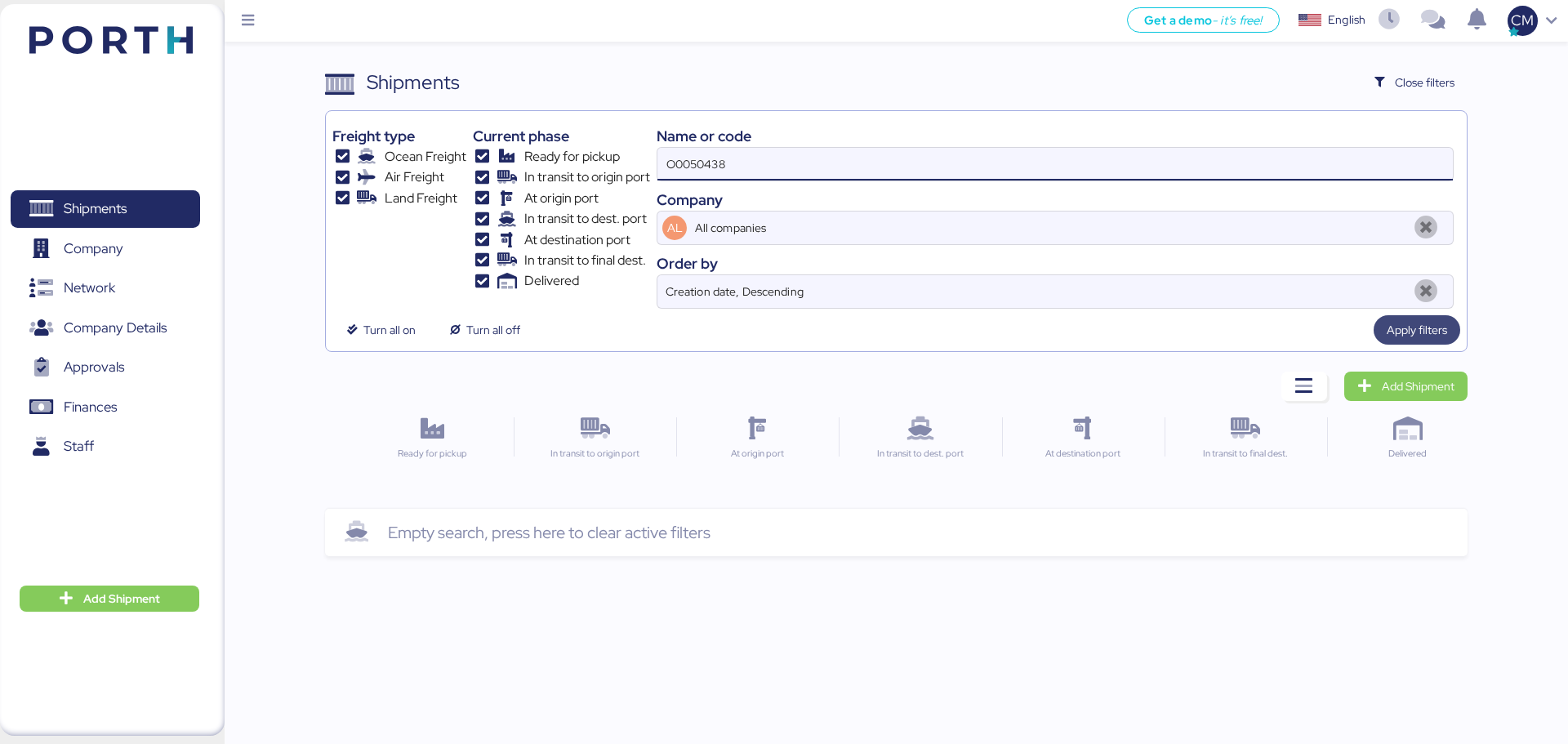 type on "O0050438" 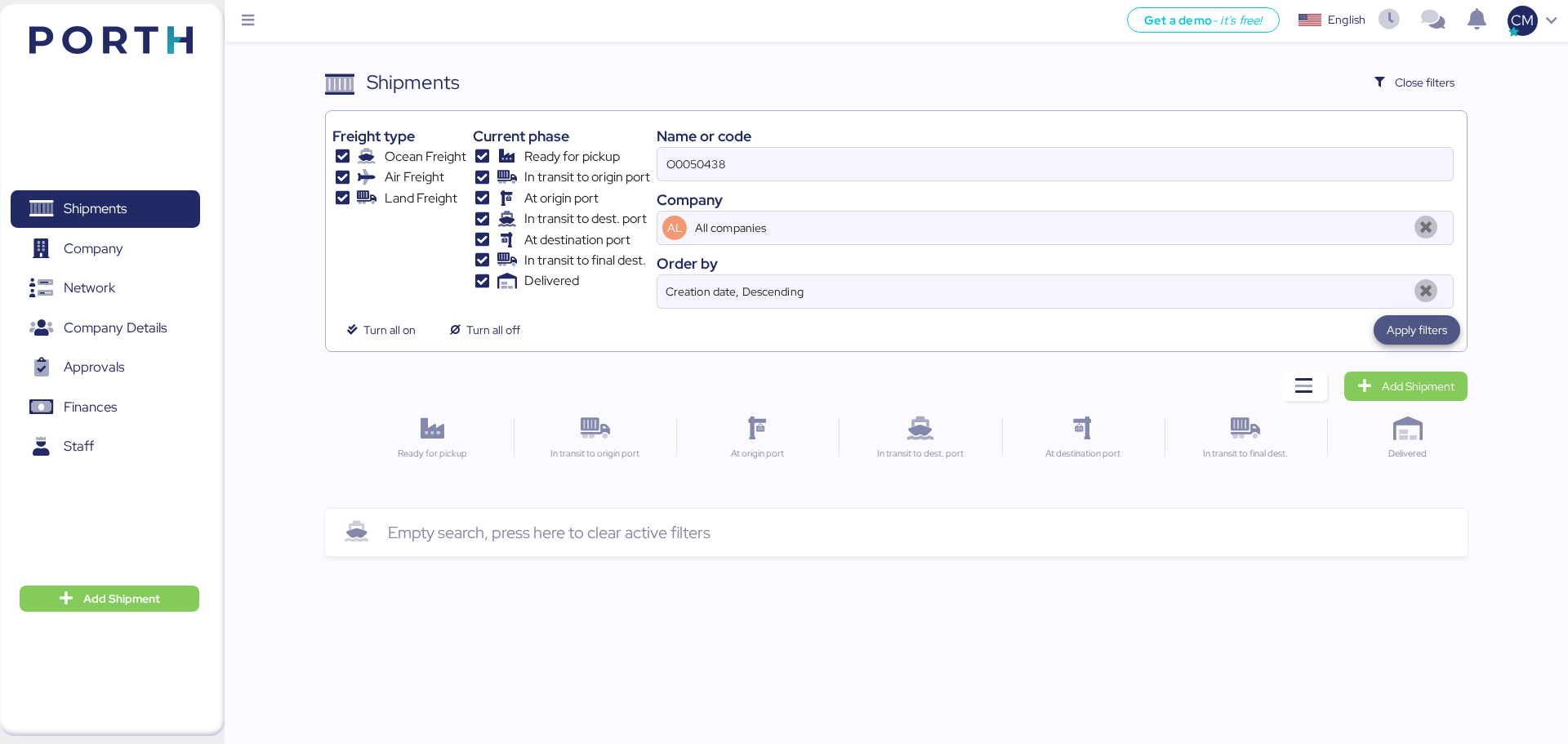 click on "Apply filters" at bounding box center (1417, 330) 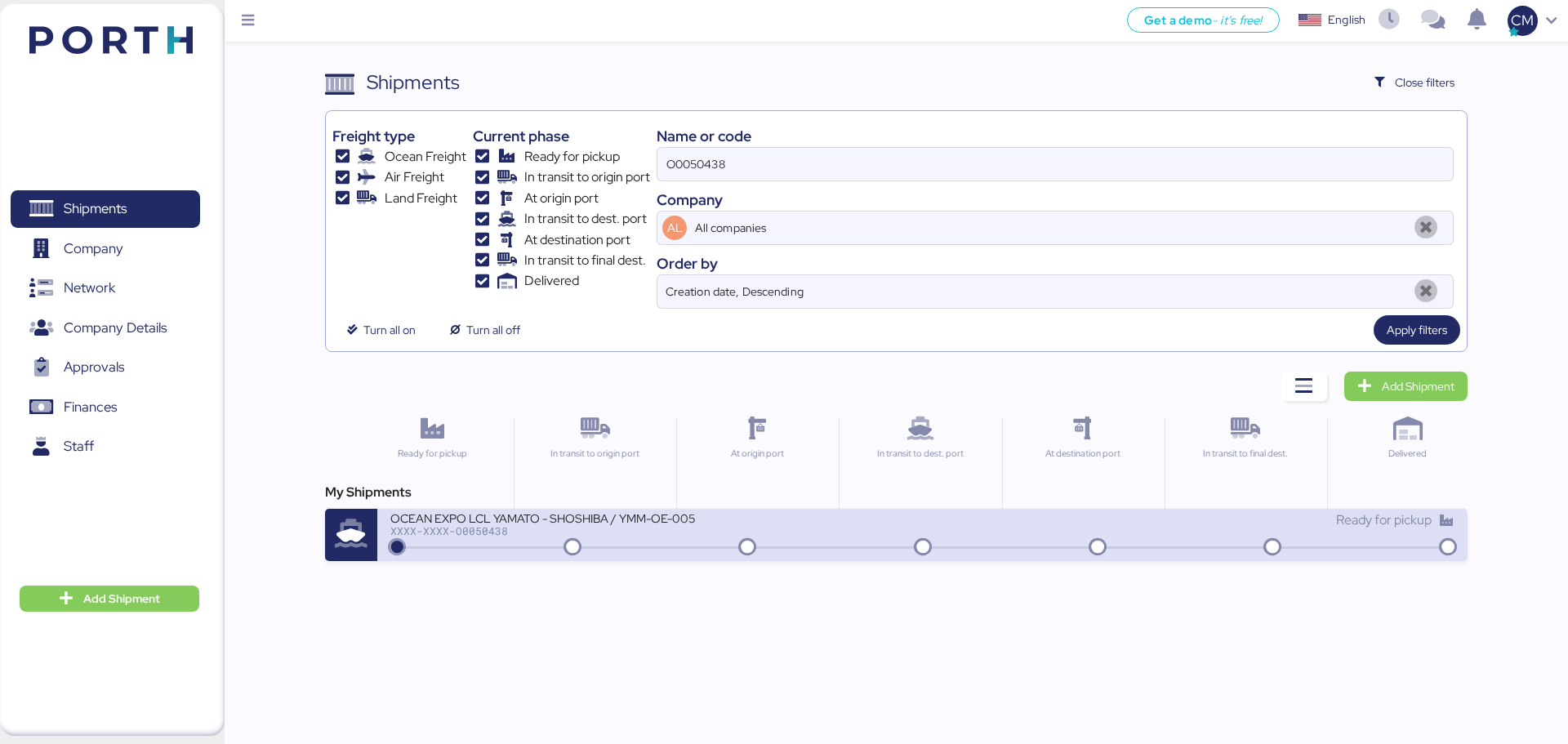 click at bounding box center [923, 548] 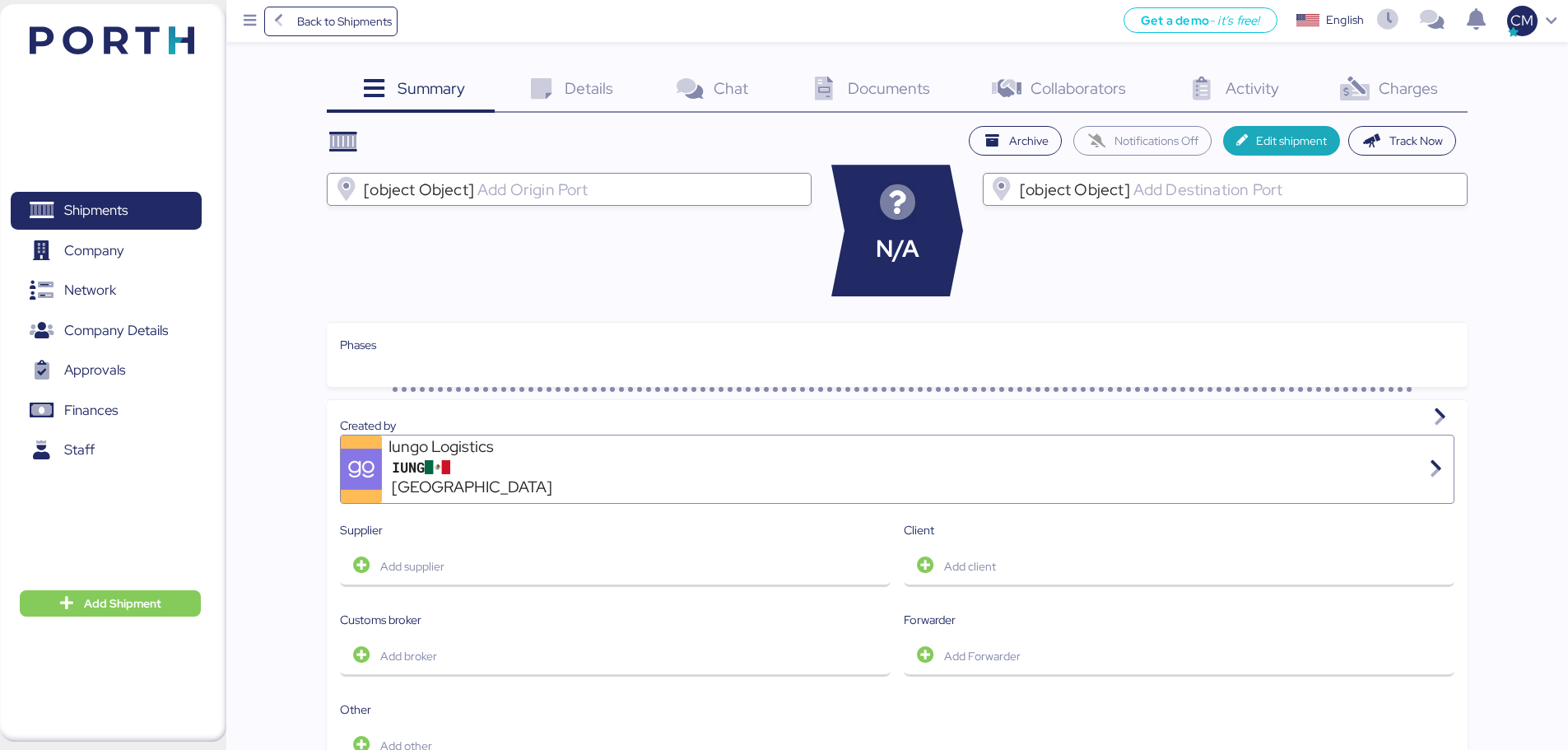 click on "Documents 0" at bounding box center [868, 91] 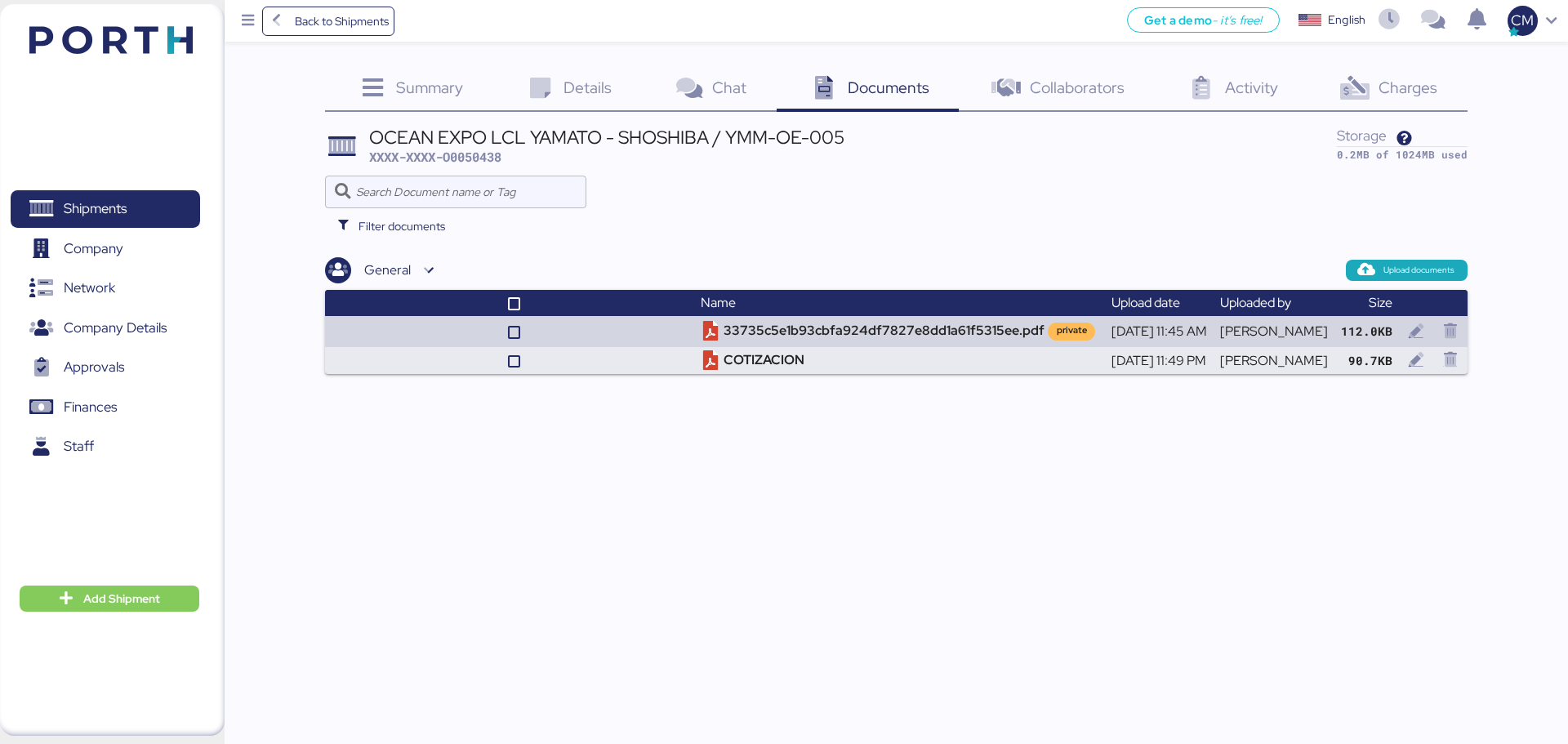 click at bounding box center (1355, 88) 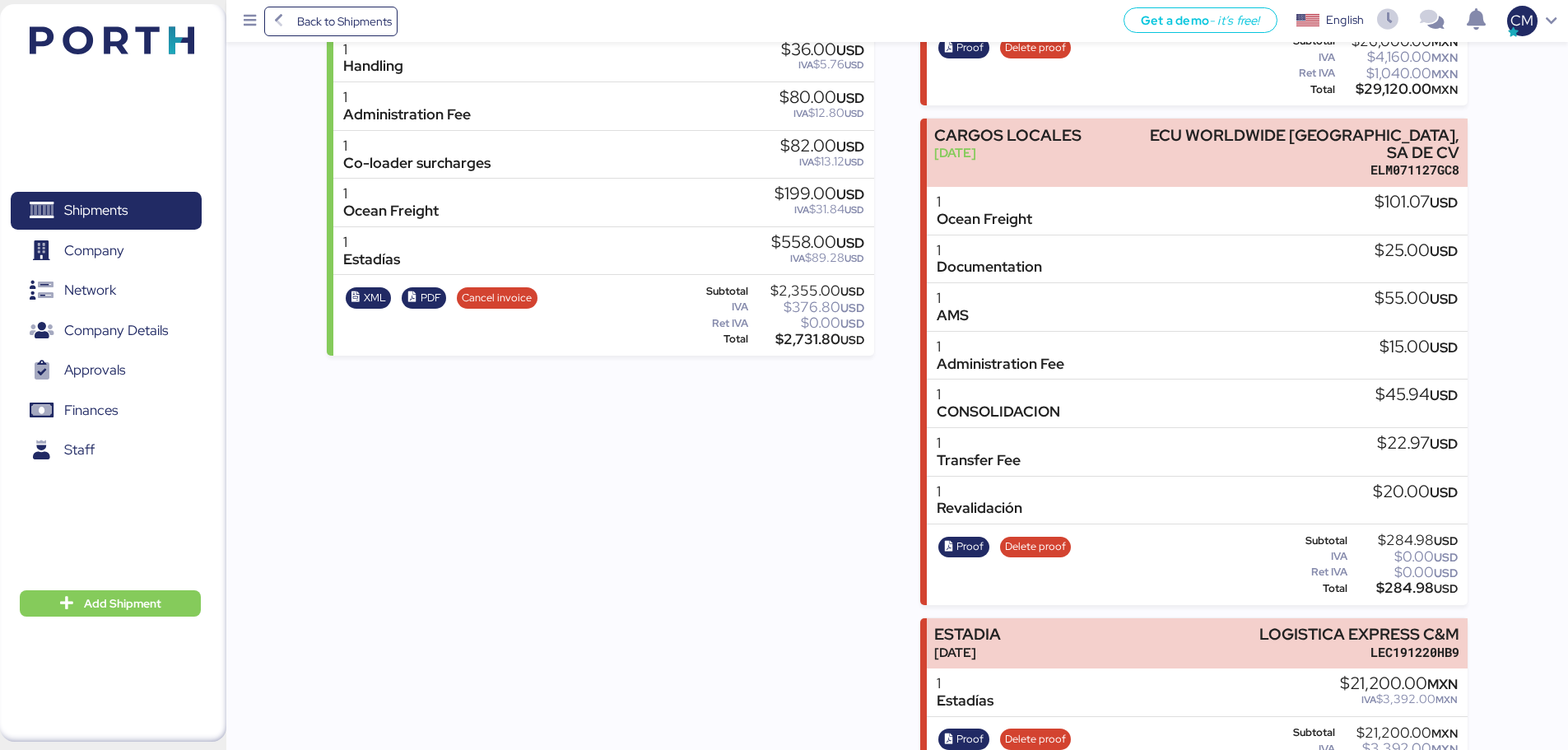 scroll, scrollTop: 394, scrollLeft: 0, axis: vertical 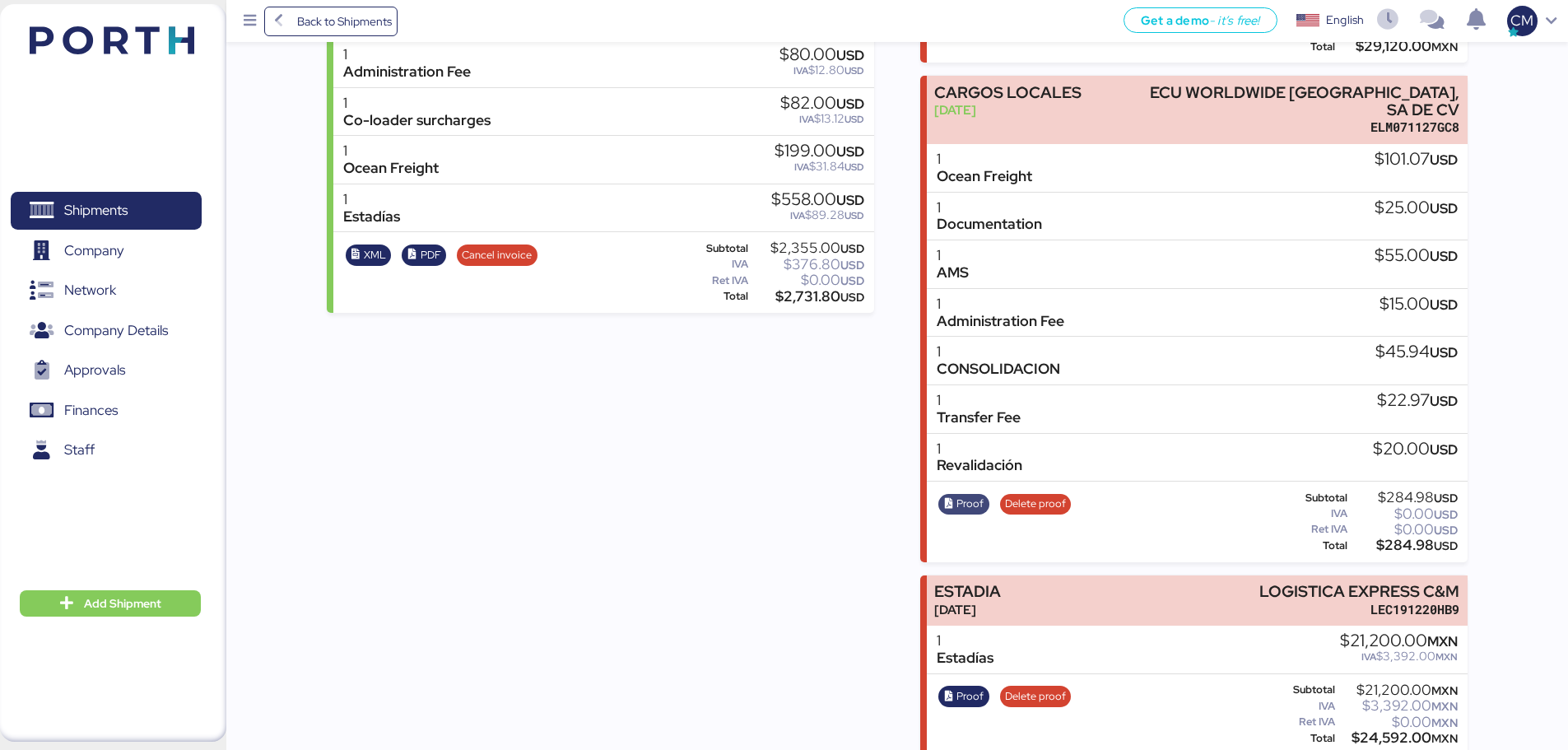 click on "Proof" at bounding box center (970, 504) 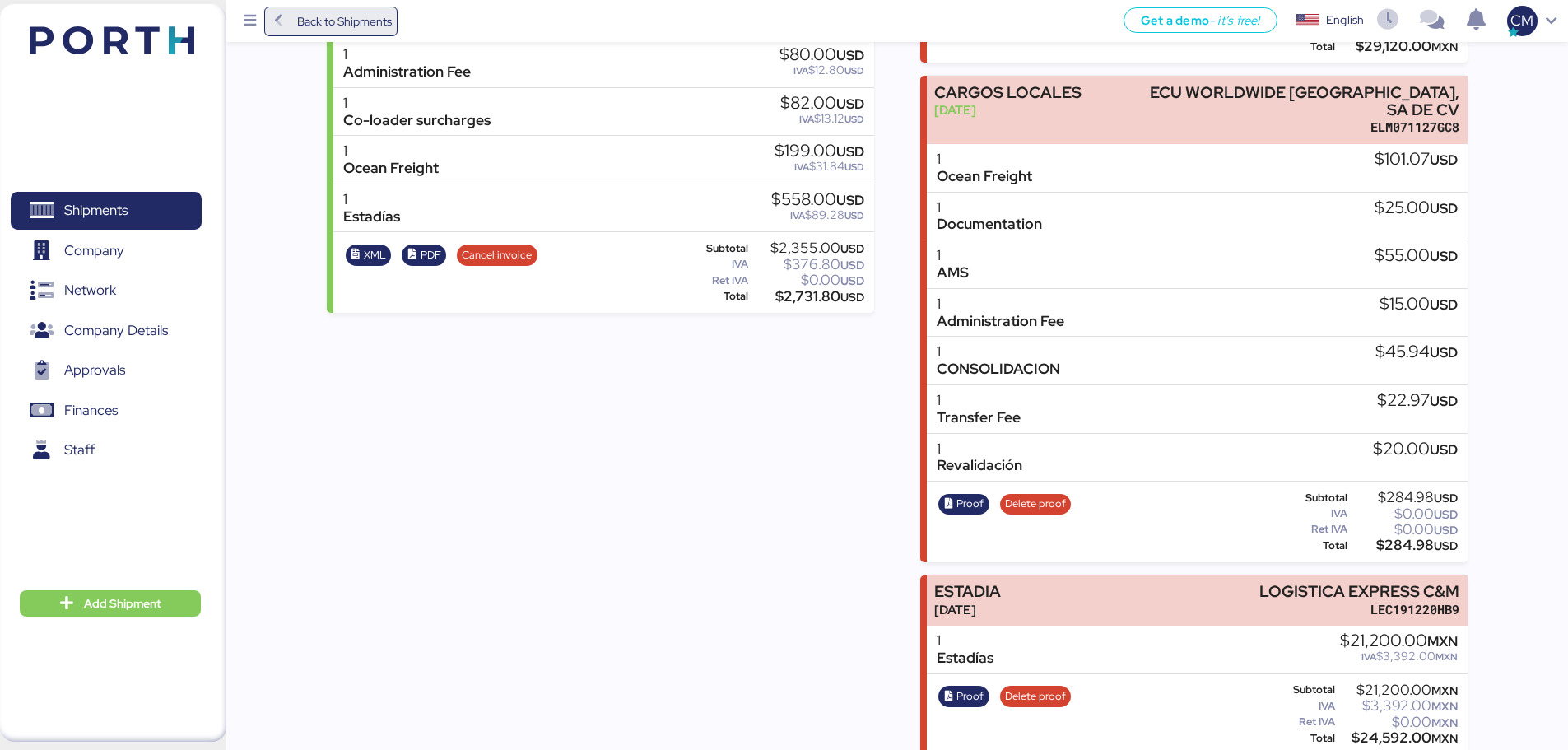 click at bounding box center (279, 21) 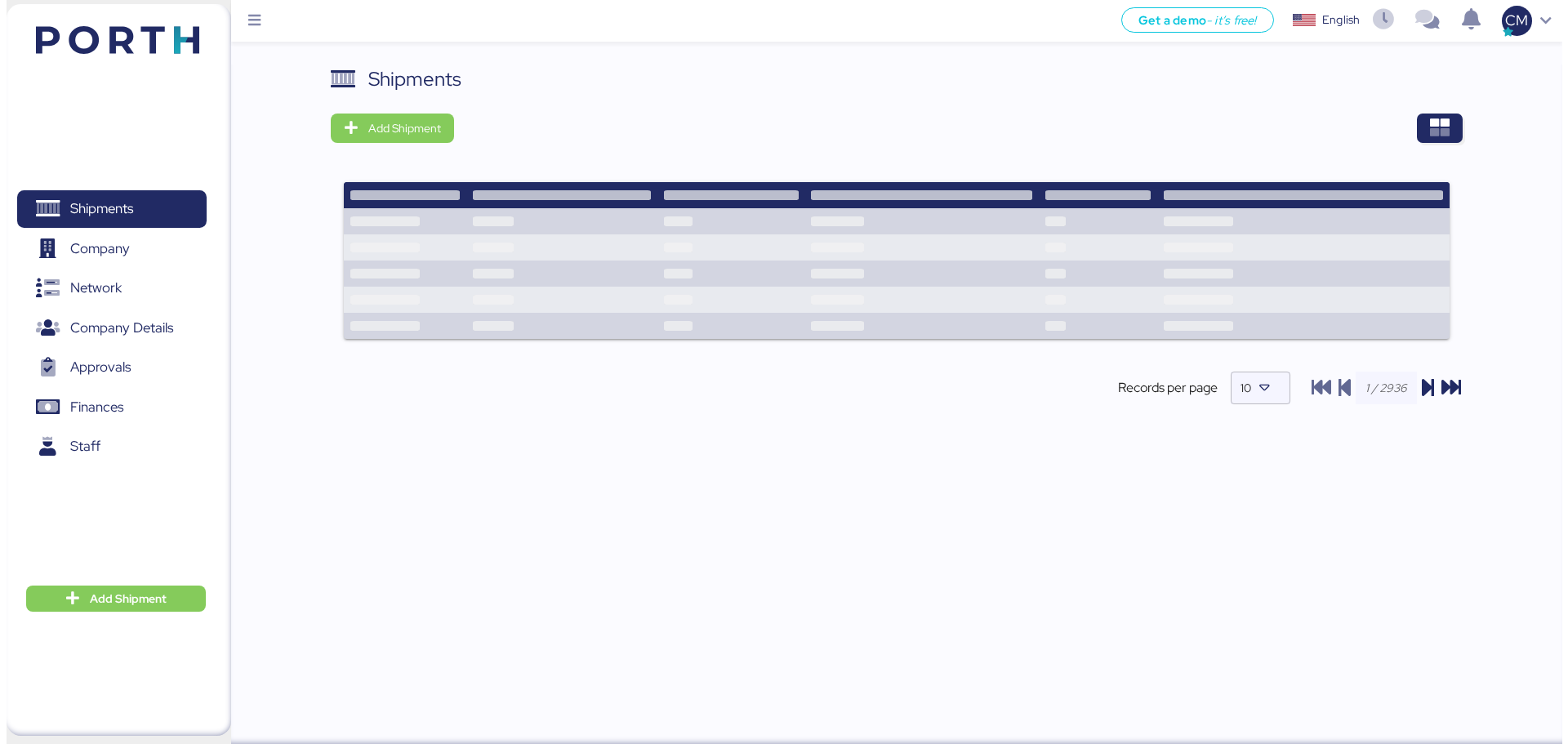 scroll, scrollTop: 0, scrollLeft: 0, axis: both 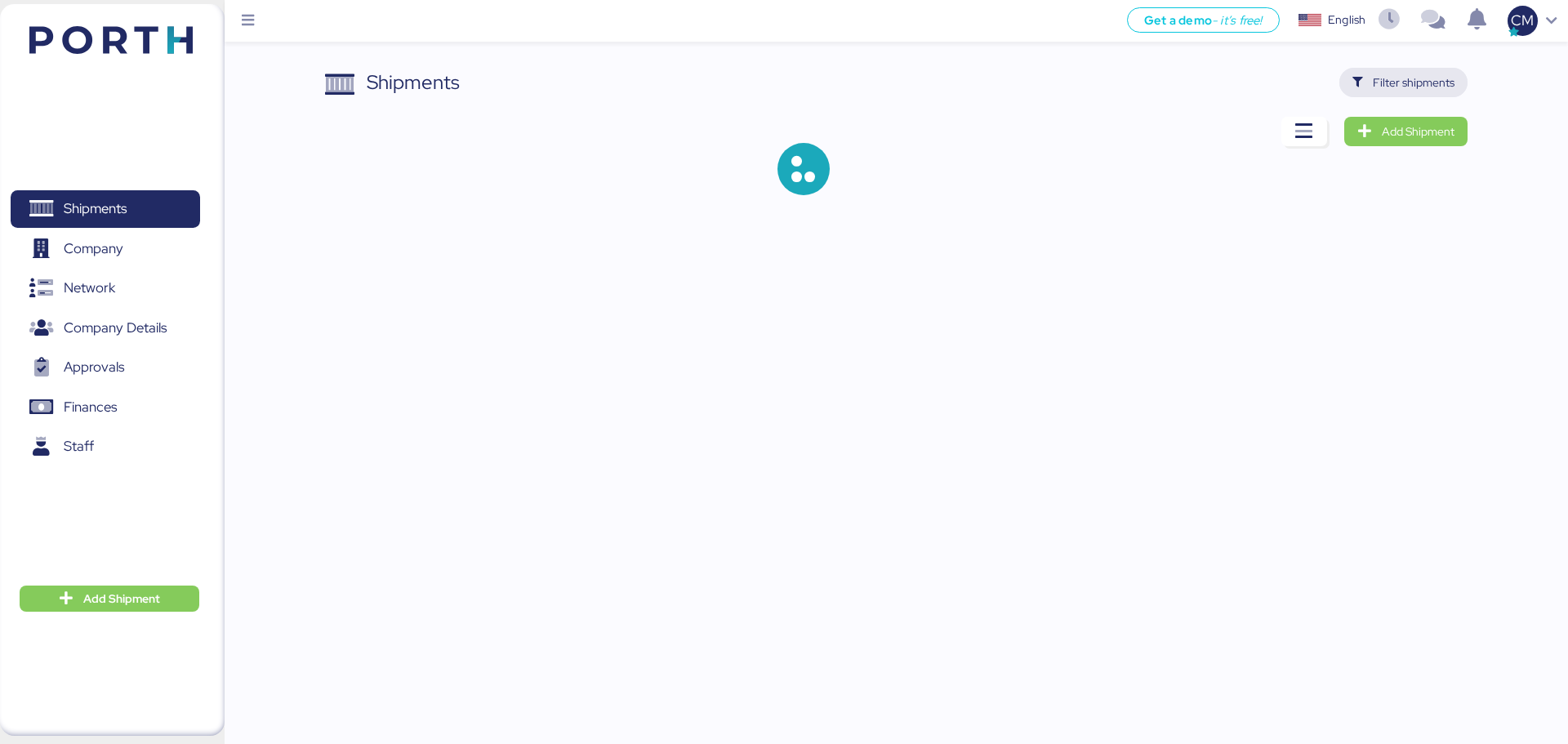 click on "Filter shipments" at bounding box center [1414, 82] 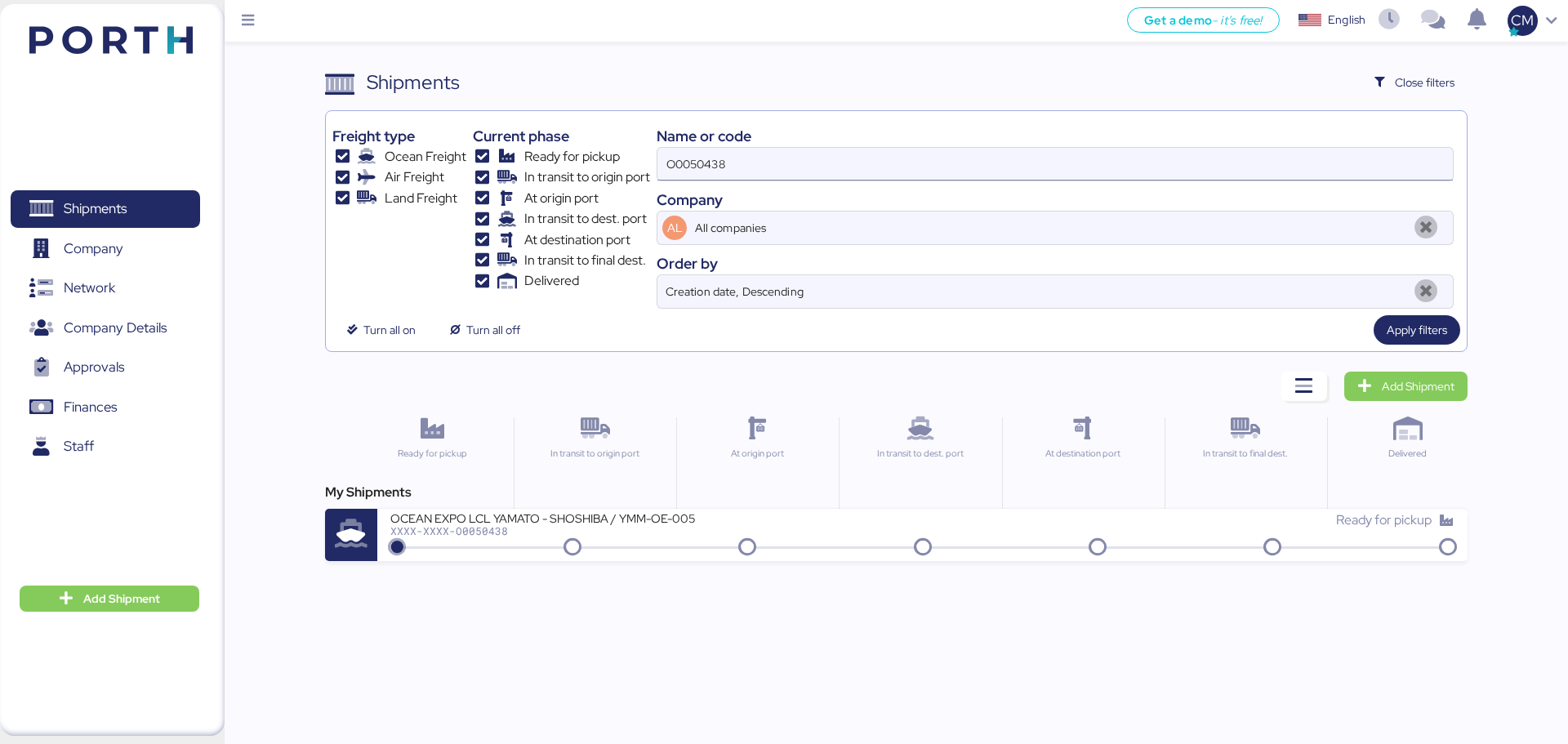 click on "O0050438" at bounding box center (1055, 164) 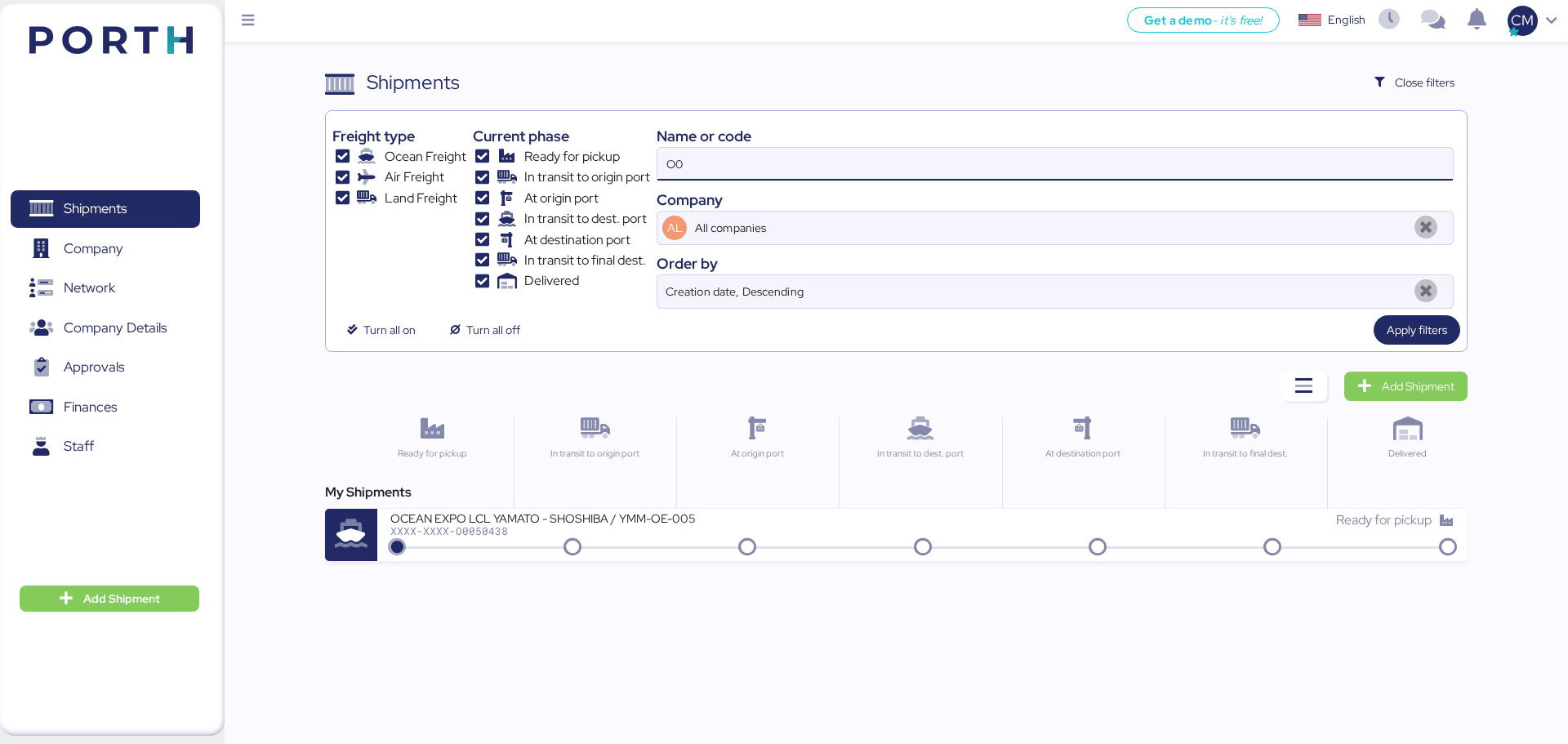 type on "O" 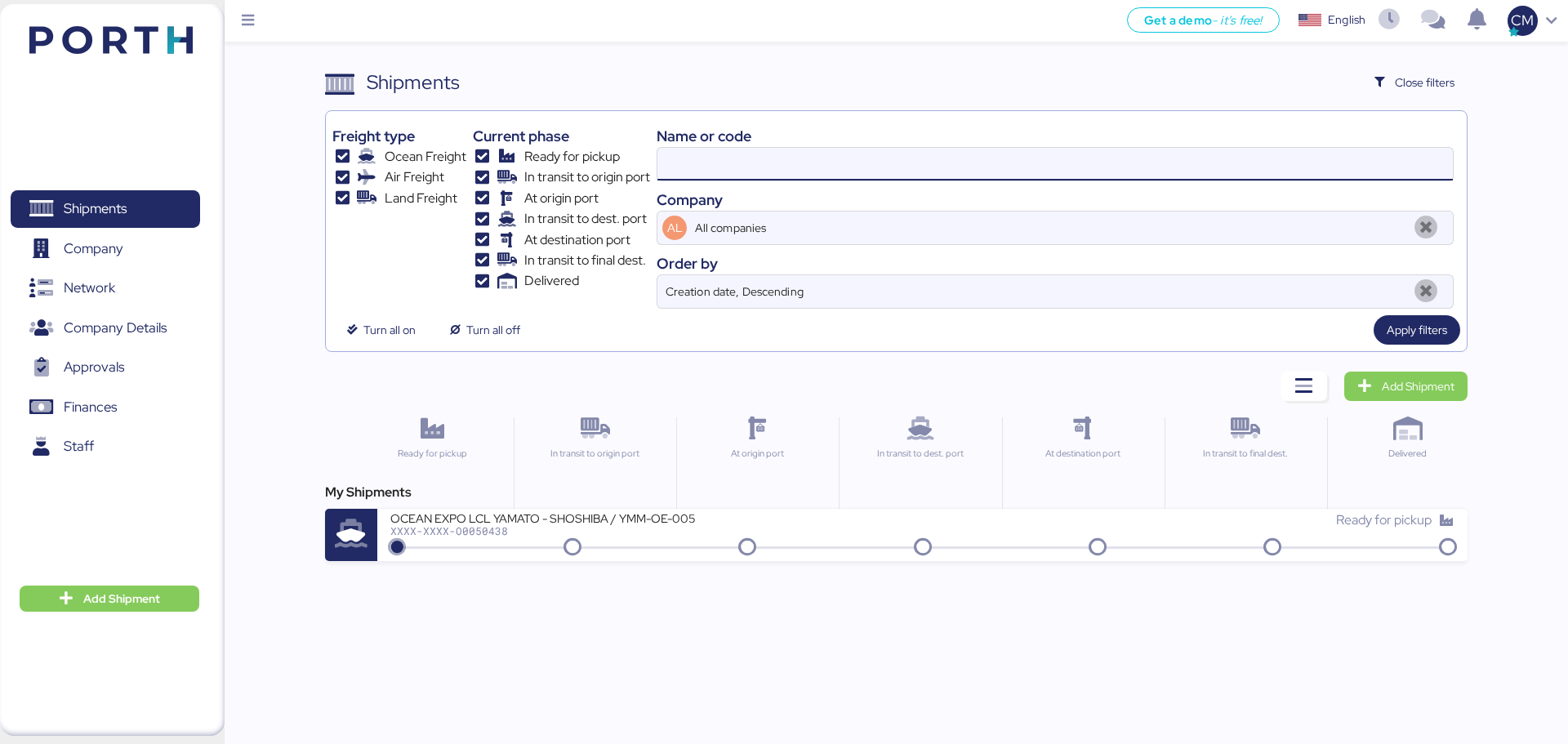paste on "O0050439" 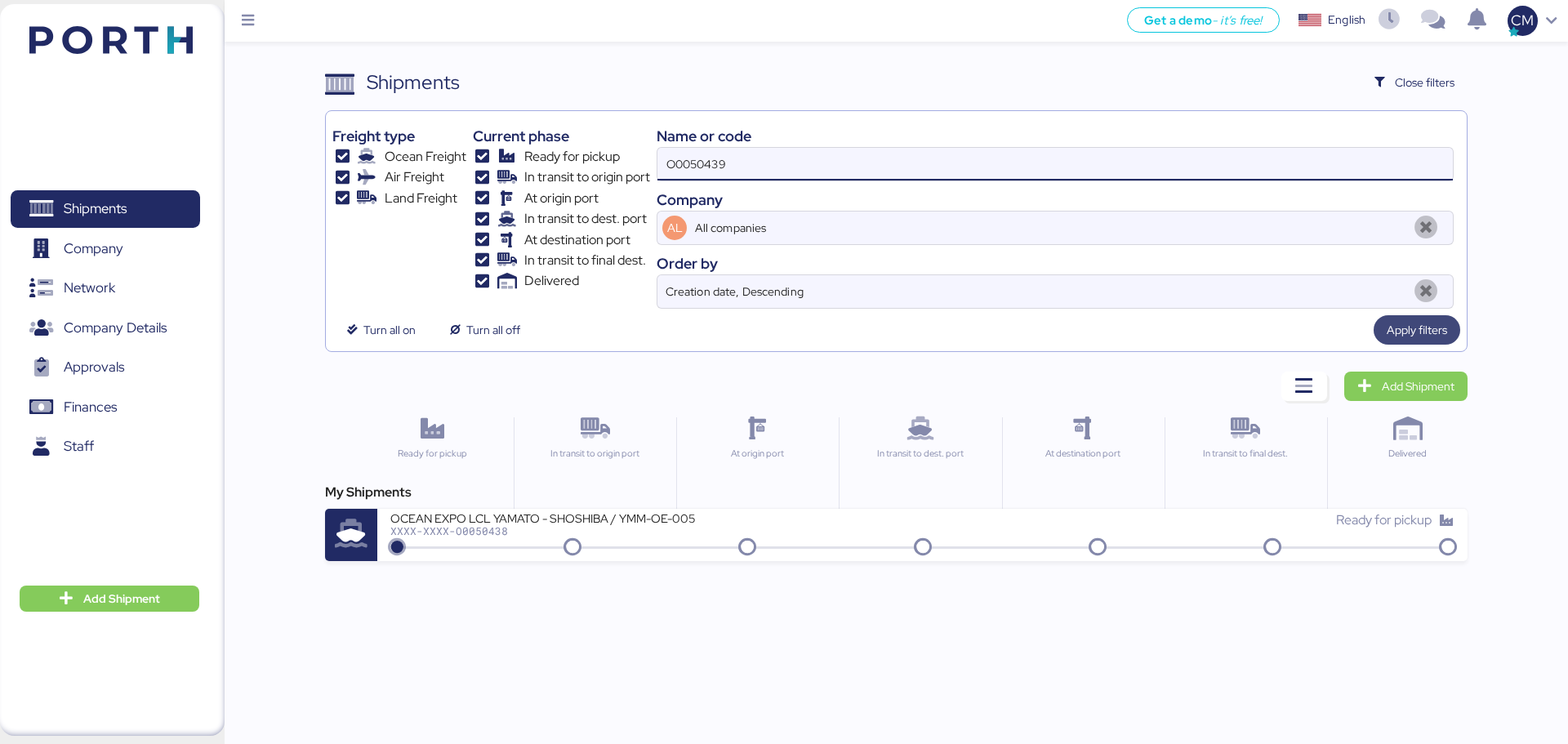 type on "O0050439" 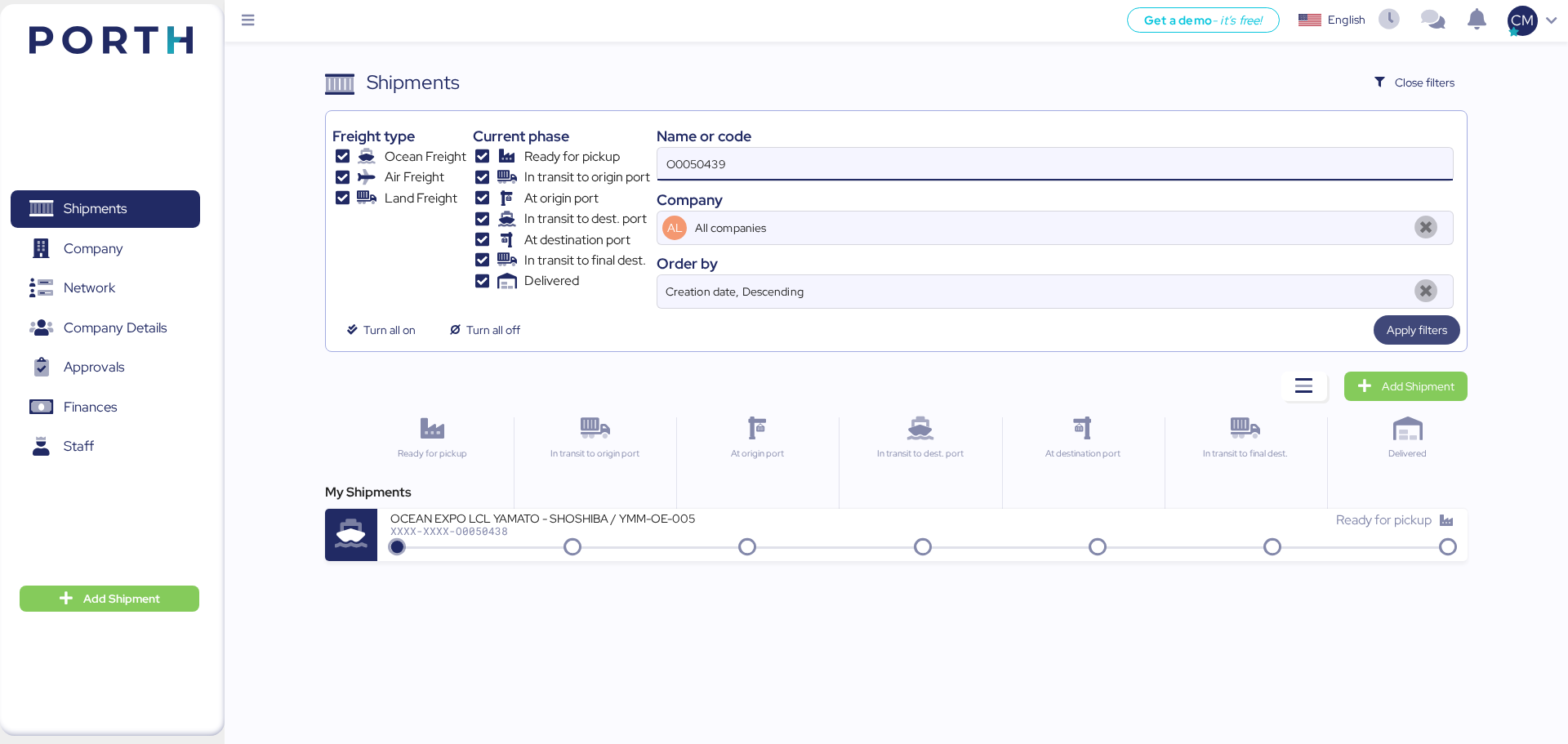 click on "Apply filters" at bounding box center (1417, 330) 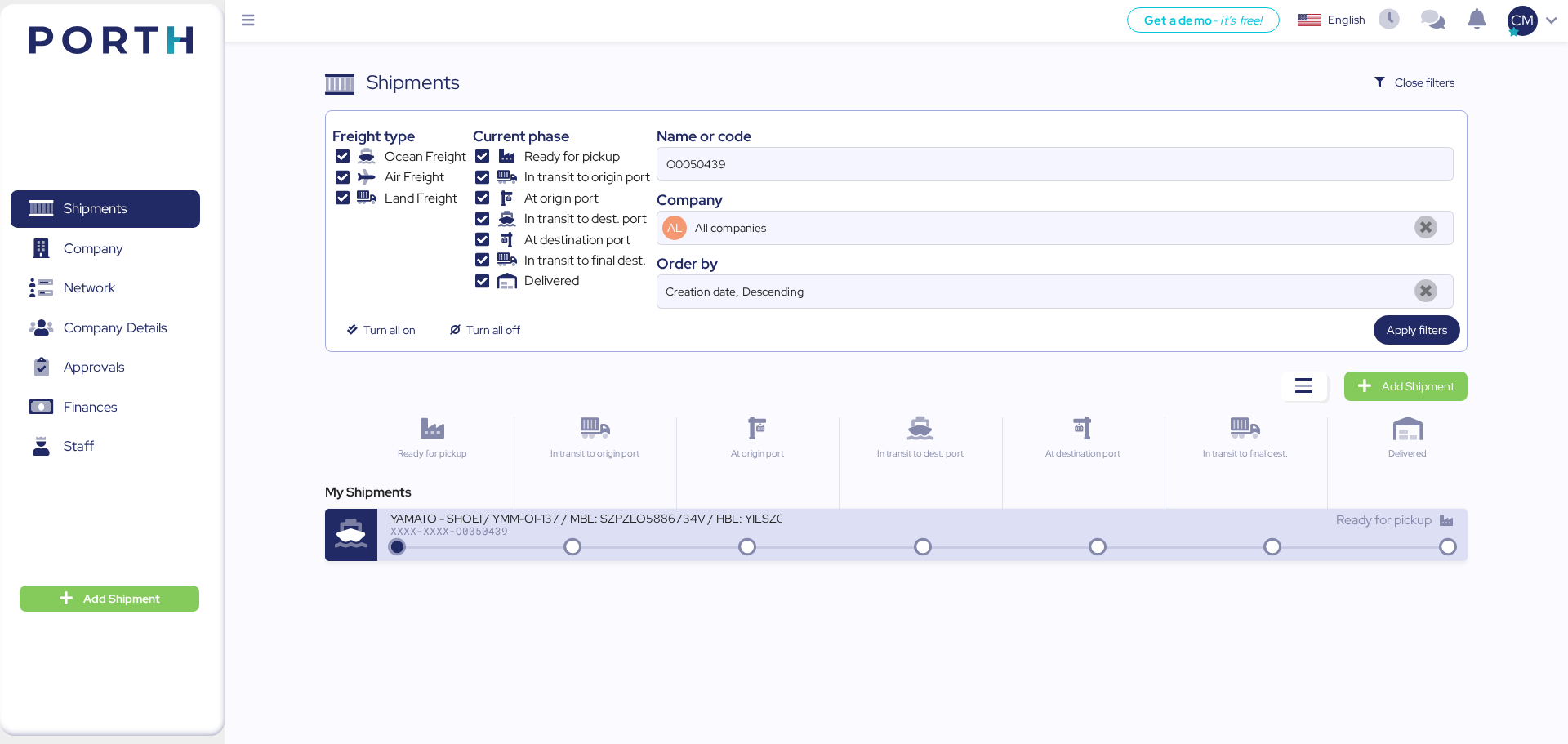 click on "Ready for pickup" at bounding box center [1188, 528] 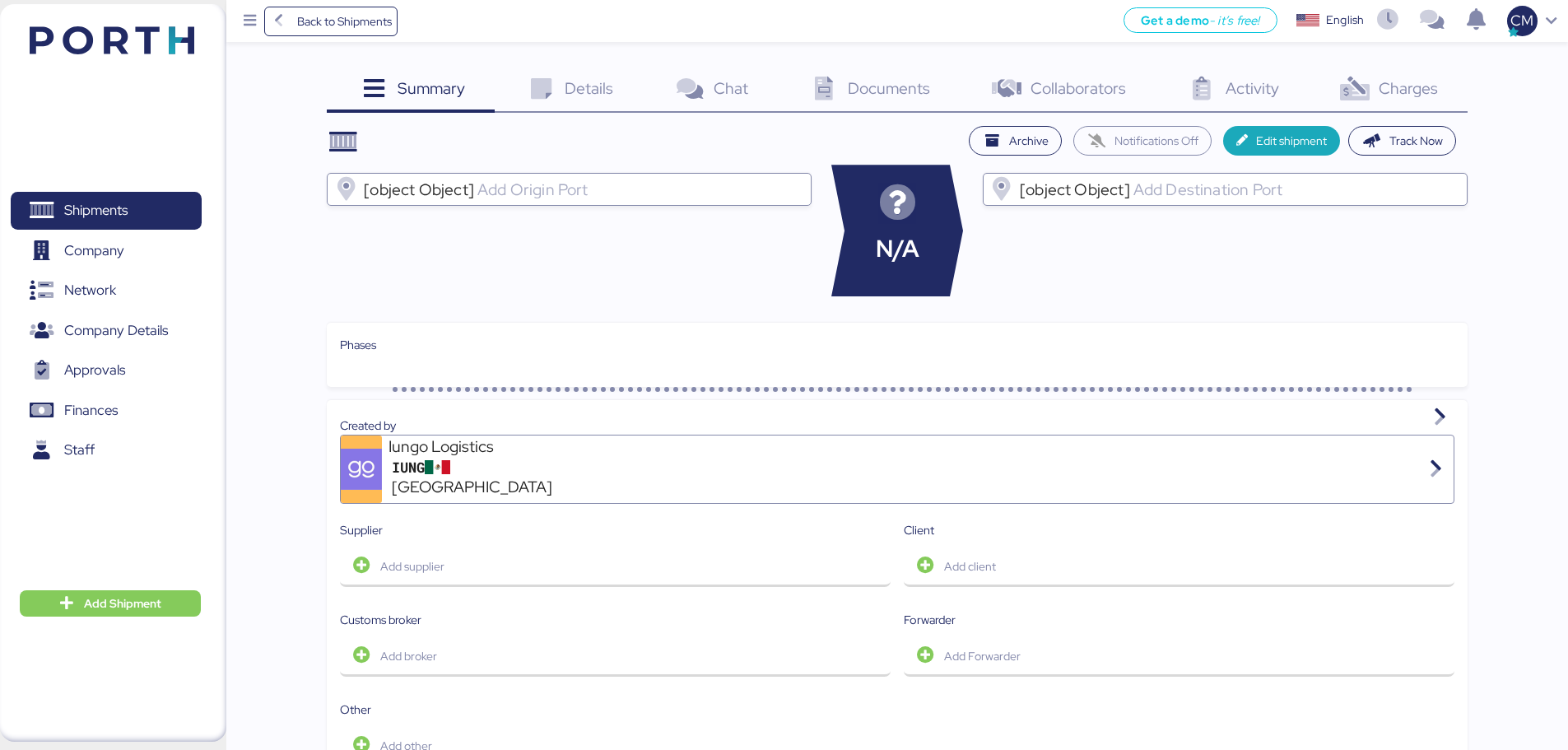 click on "Documents" at bounding box center [889, 88] 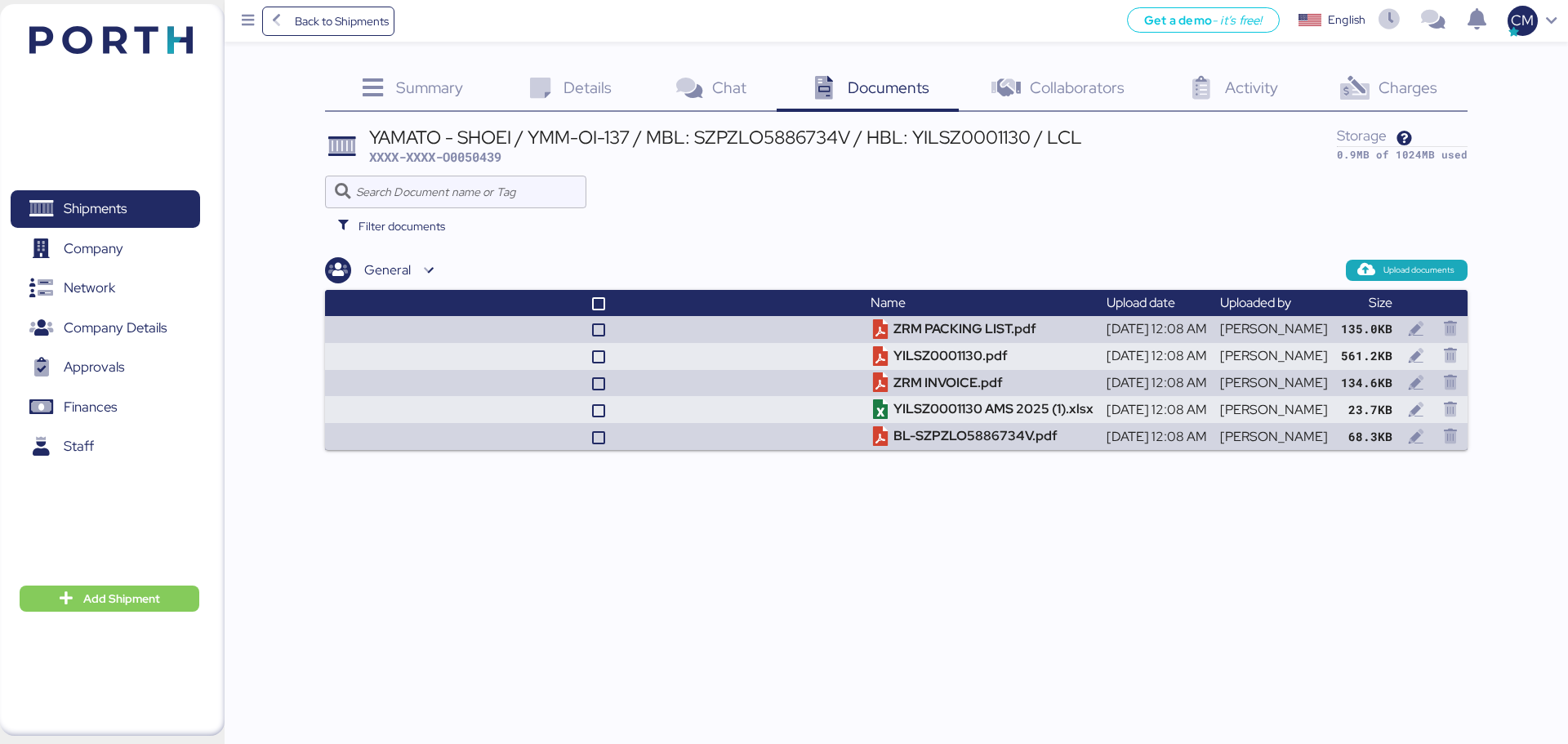 click at bounding box center [1355, 88] 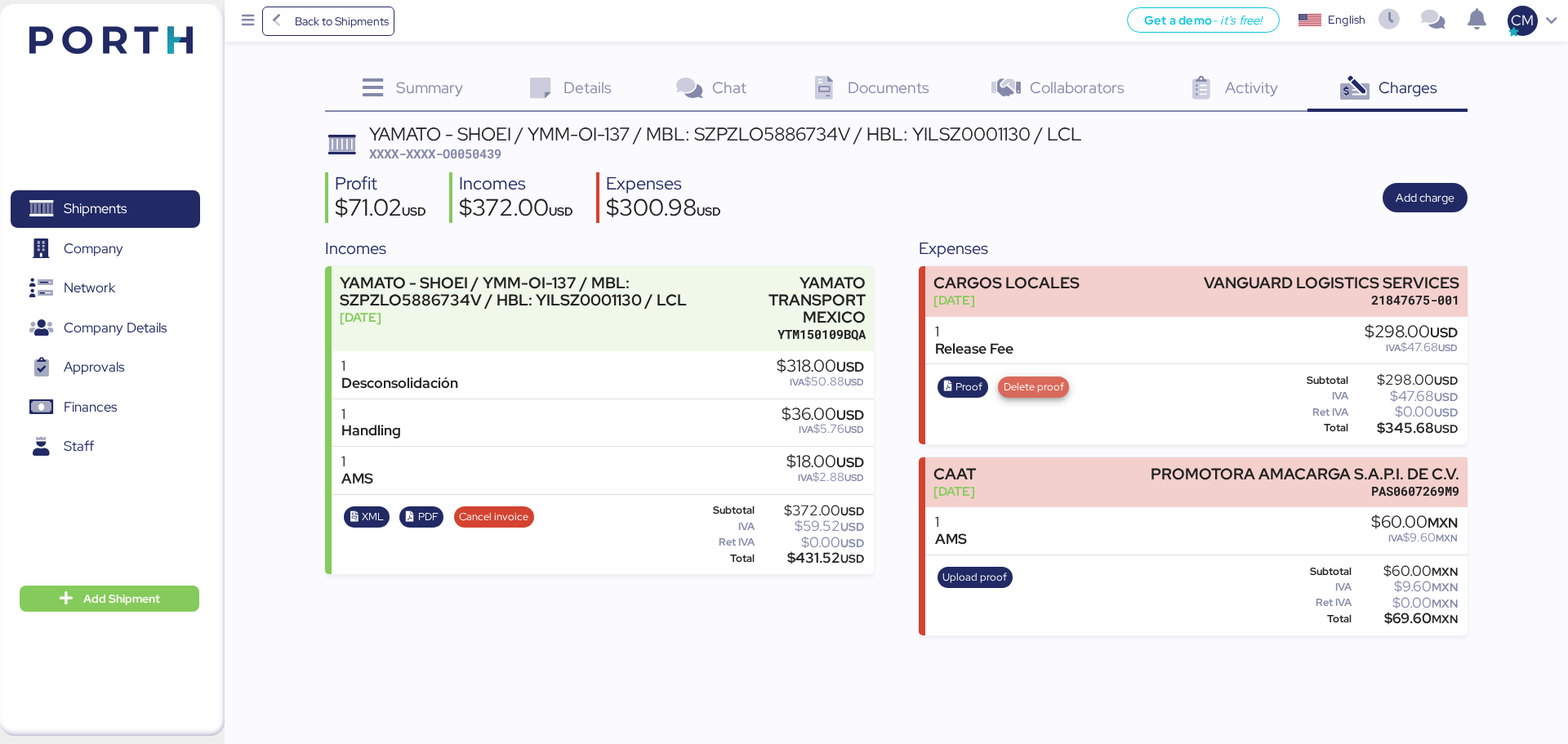 drag, startPoint x: 1042, startPoint y: 390, endPoint x: 1057, endPoint y: 434, distance: 46.486557 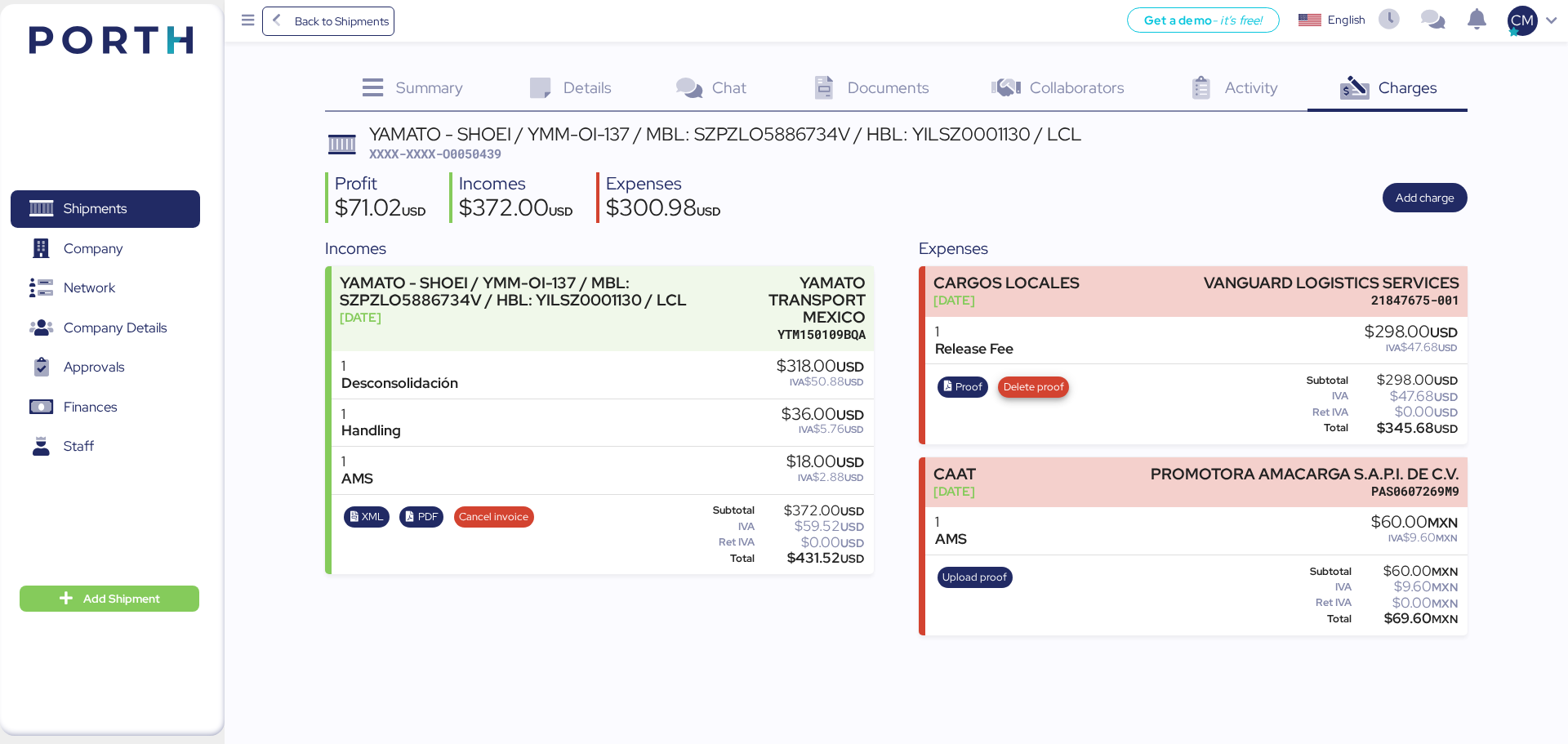 click on "Proof Delete proof" at bounding box center [1003, 404] 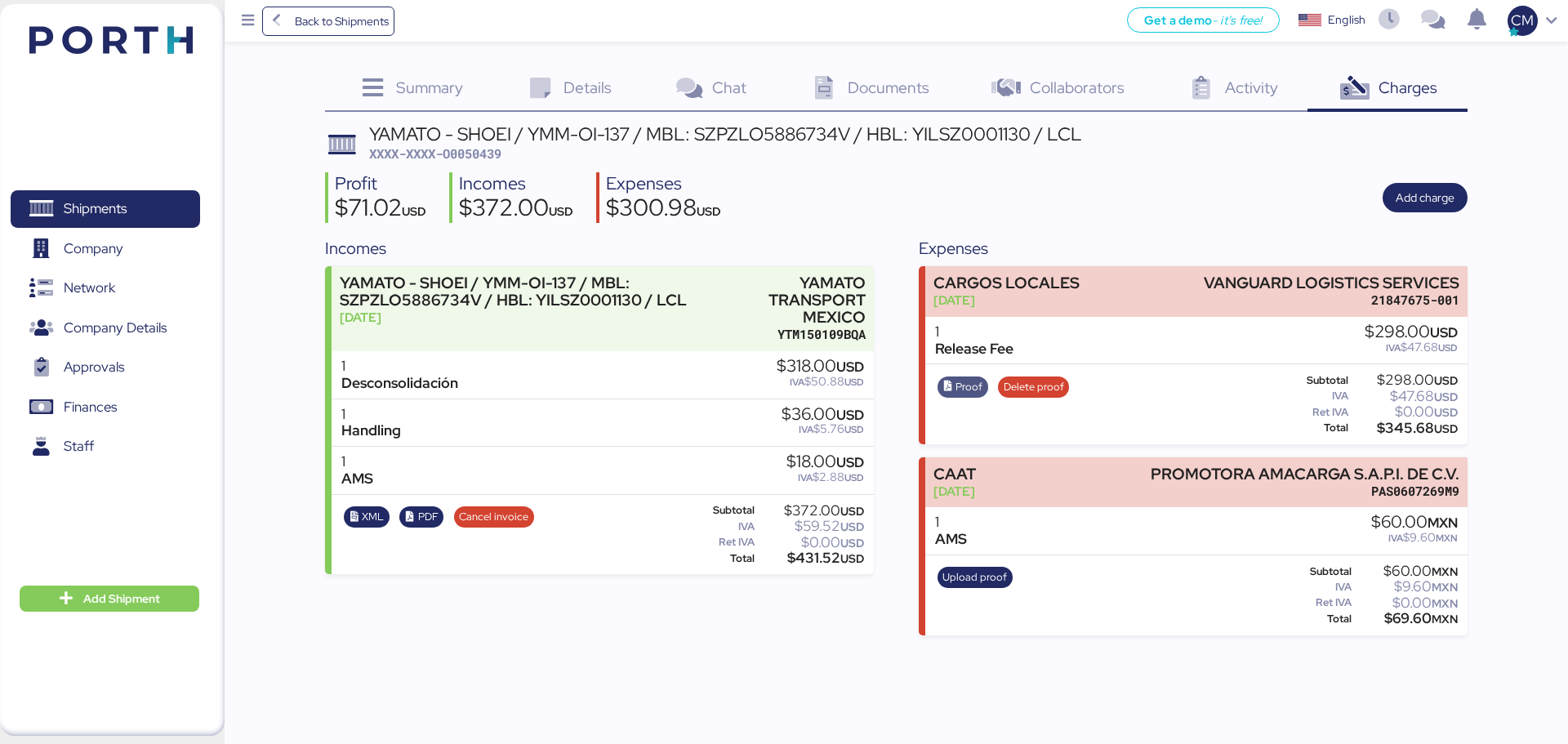 click on "Proof" at bounding box center [969, 387] 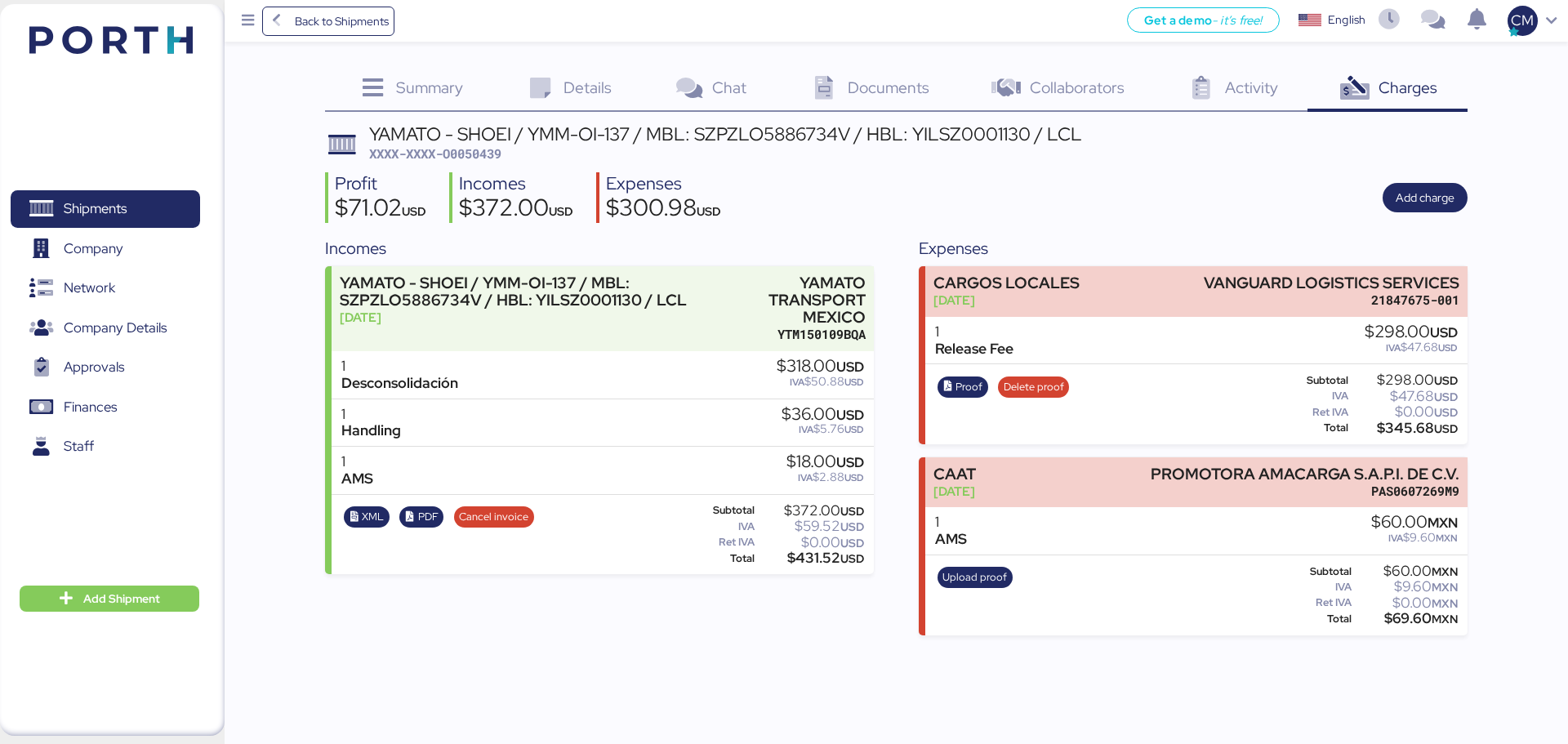 click on "Profit $71.02  USD Incomes $372.00  USD Expenses $300.98  USD Add charge" at bounding box center (896, 198) 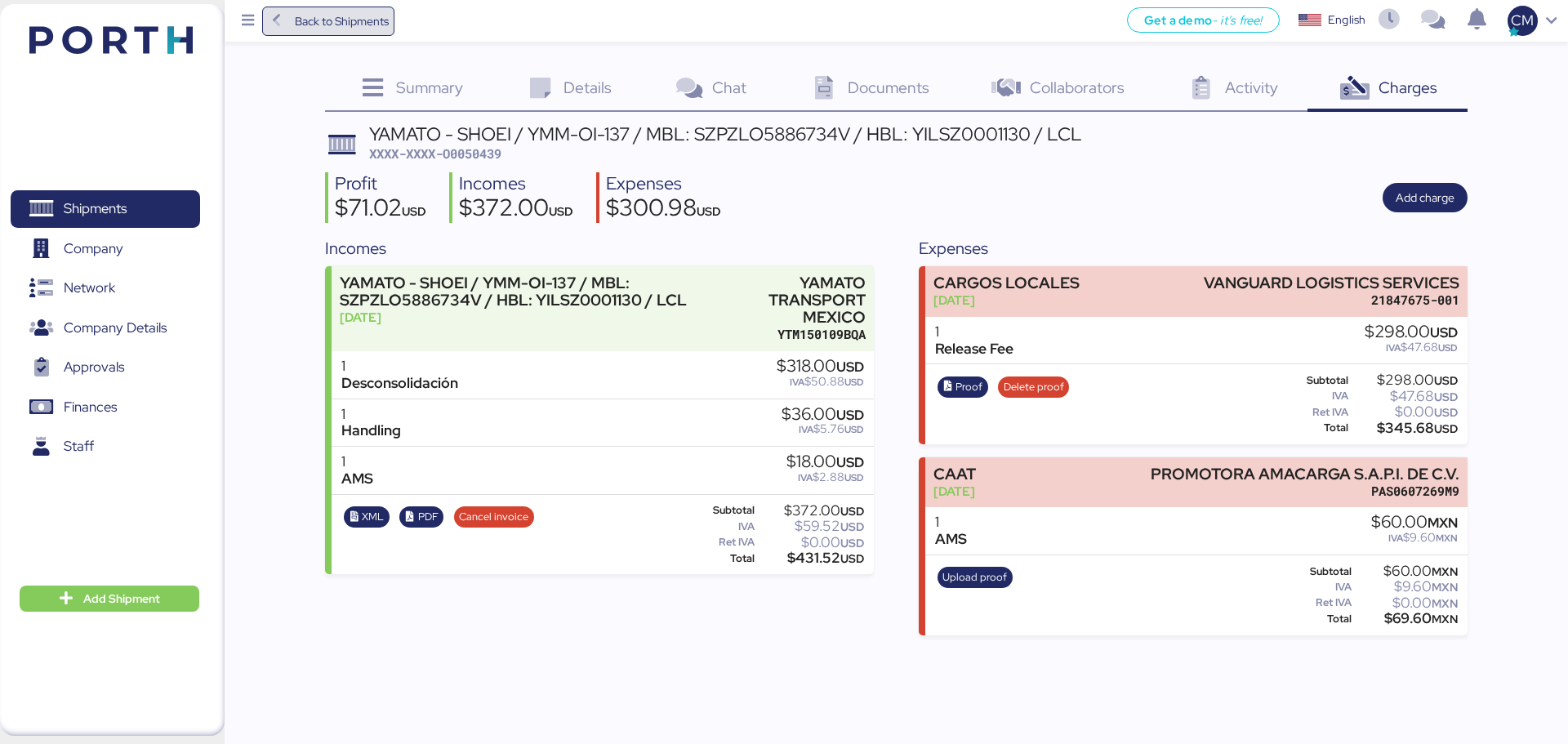 click on "Back to Shipments" at bounding box center [341, 21] 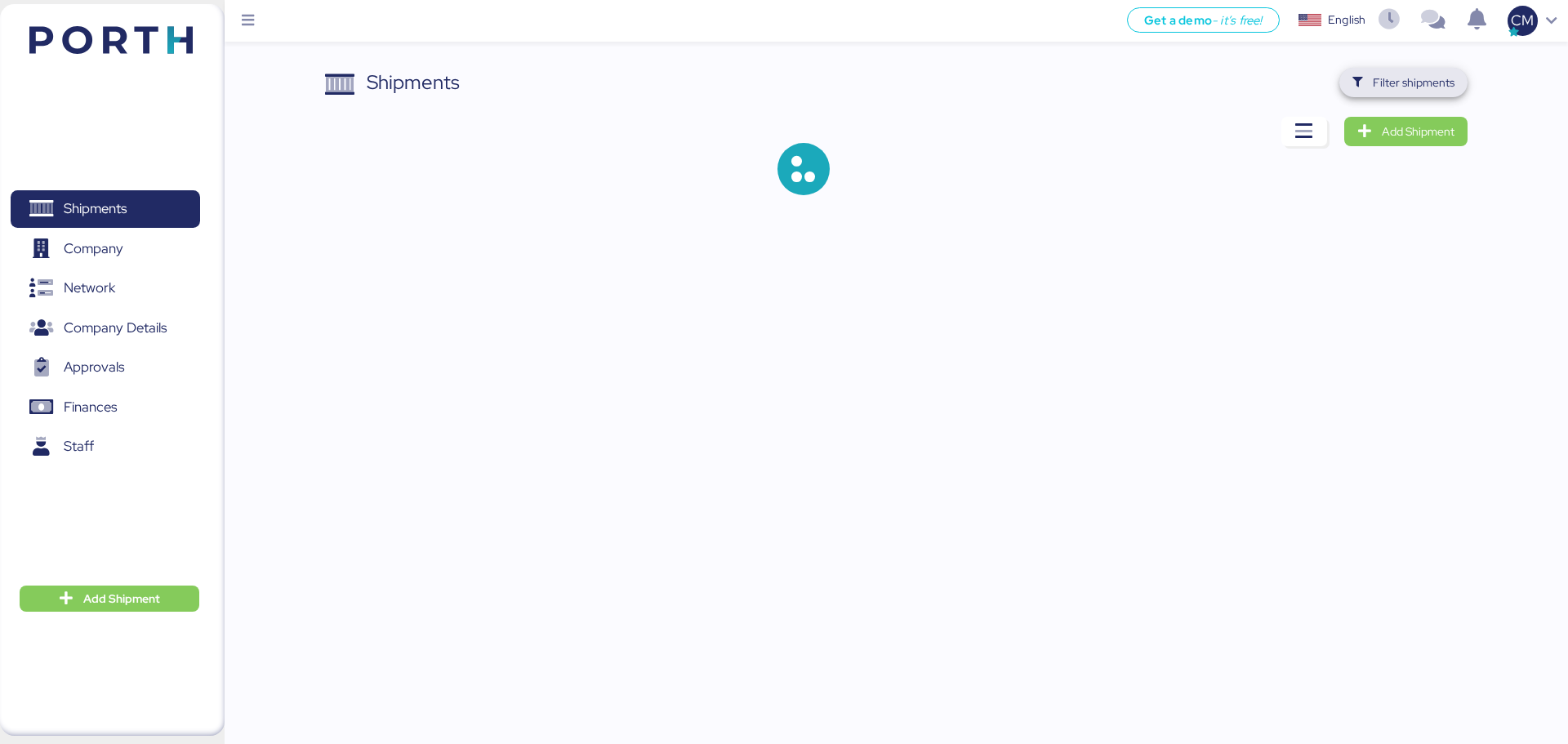 click on "Filter shipments" at bounding box center [1414, 82] 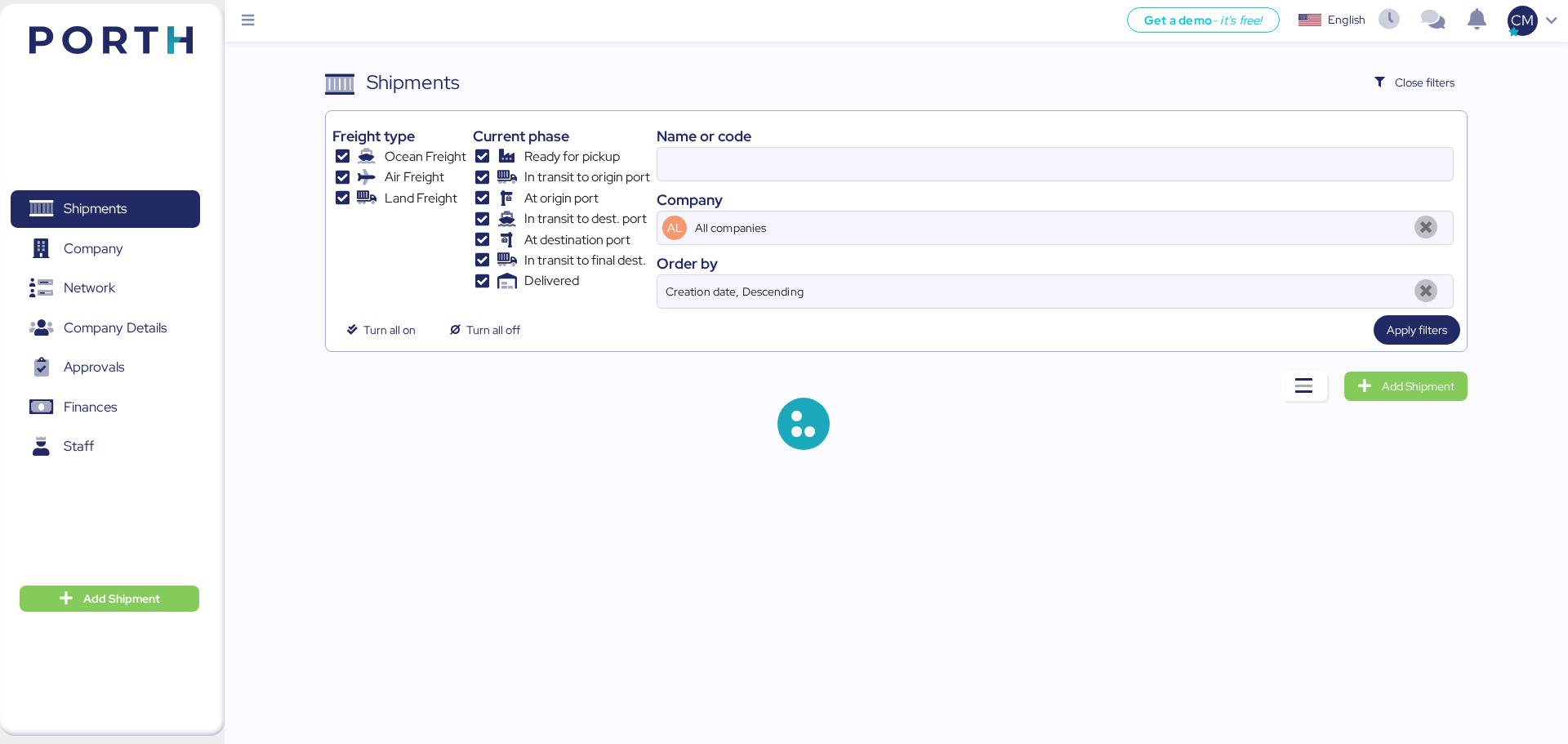type on "O0050439" 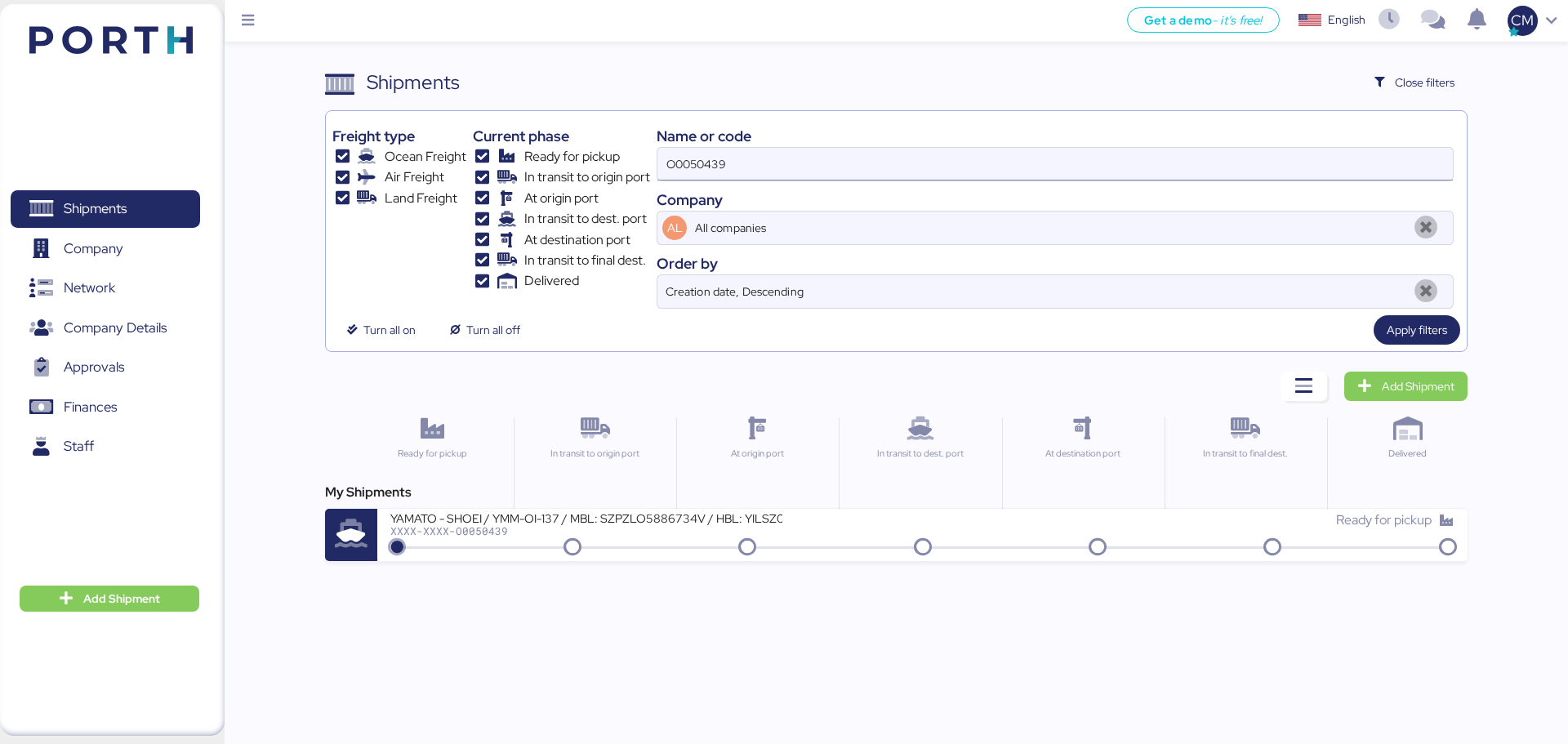 click on "O0050439" at bounding box center [1055, 164] 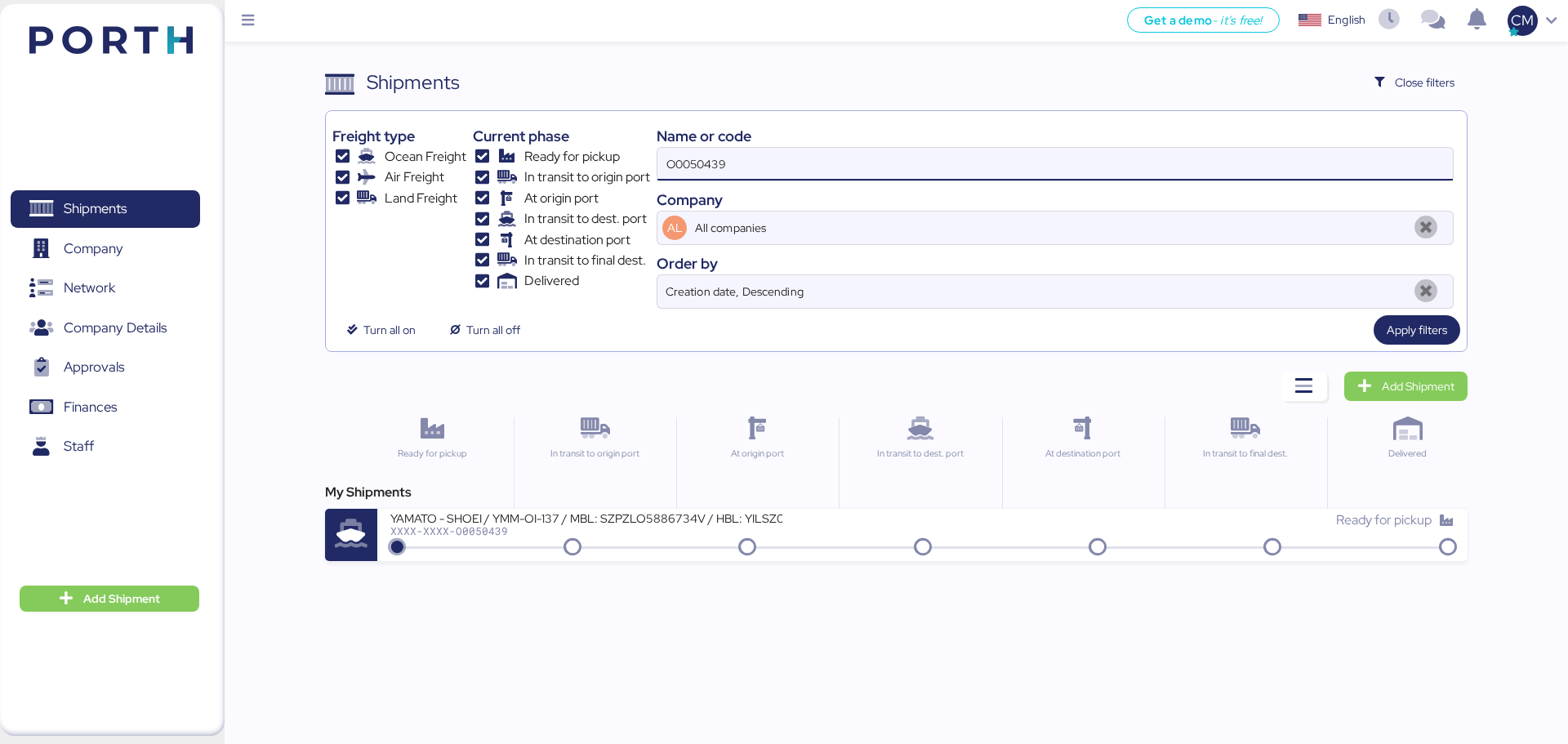 click on "O0050439" at bounding box center [1055, 164] 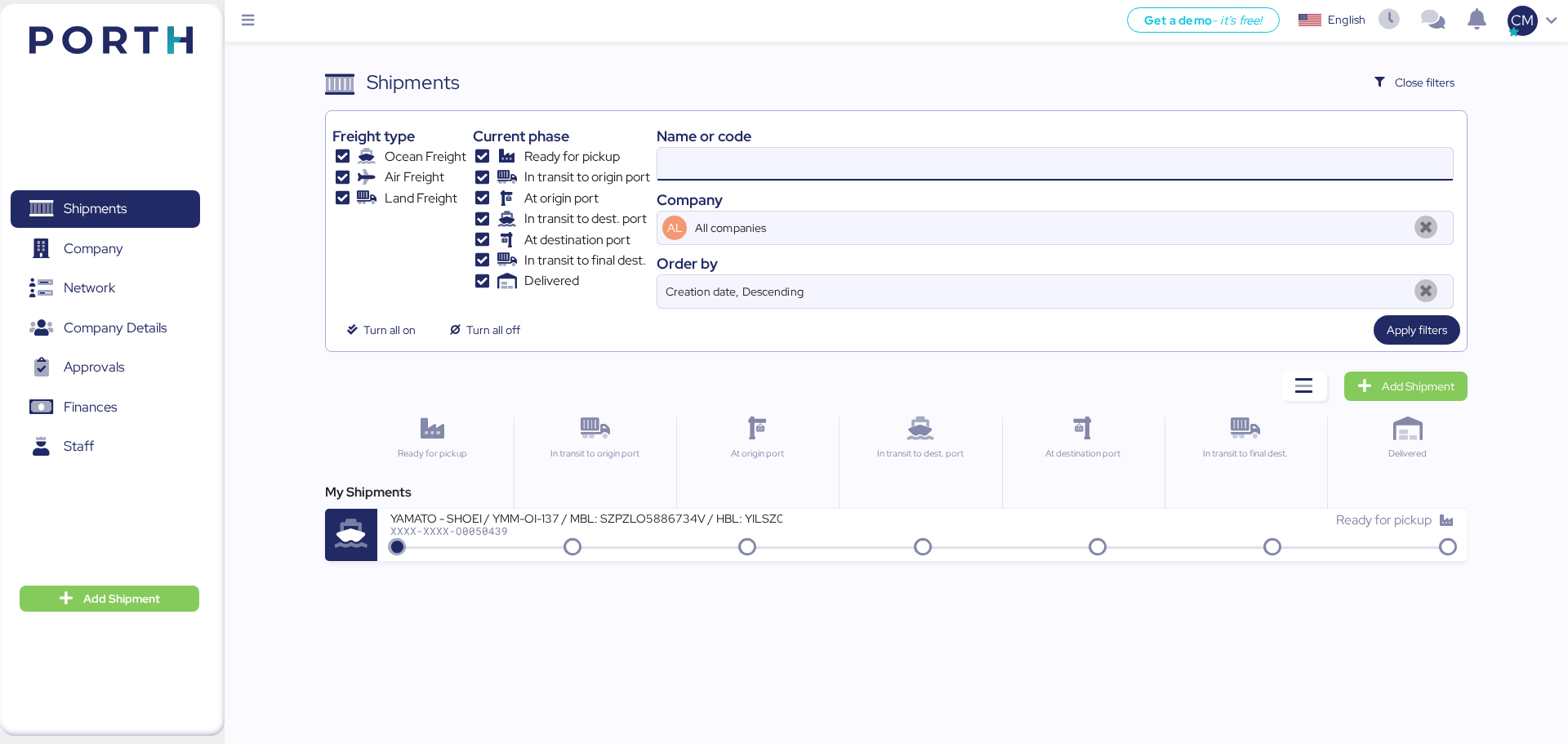 paste on "O0050994" 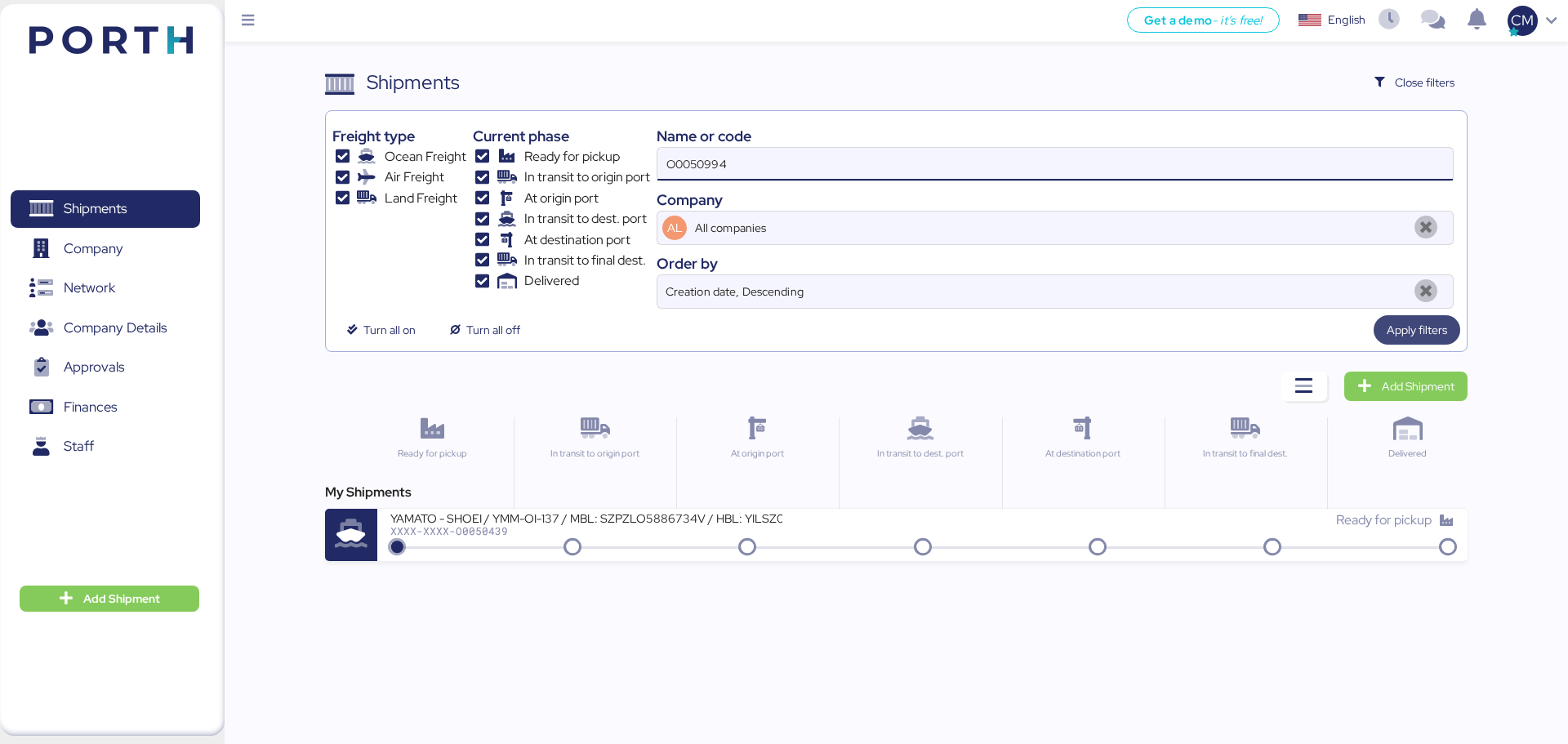type on "O0050994" 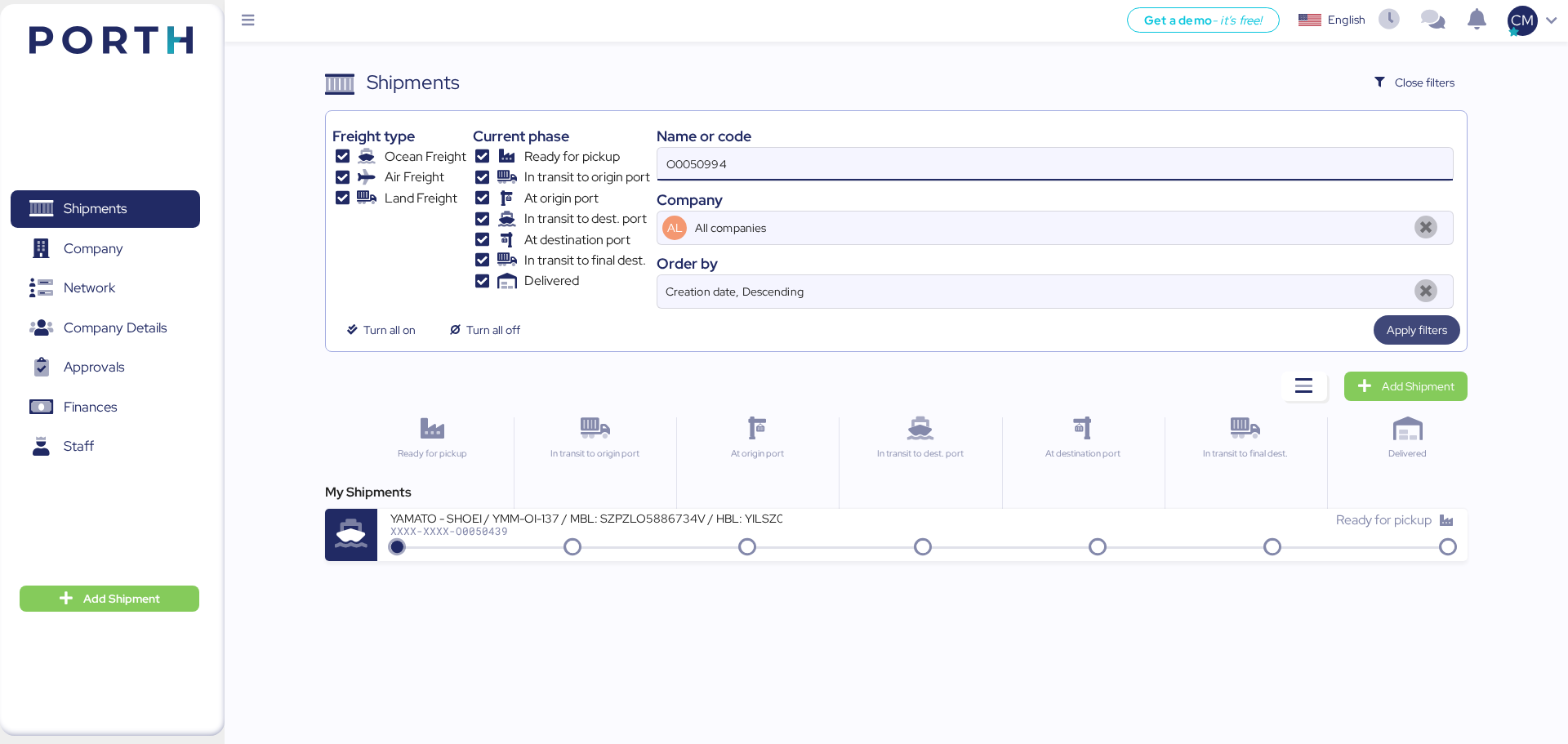 click on "Apply filters" at bounding box center [1417, 330] 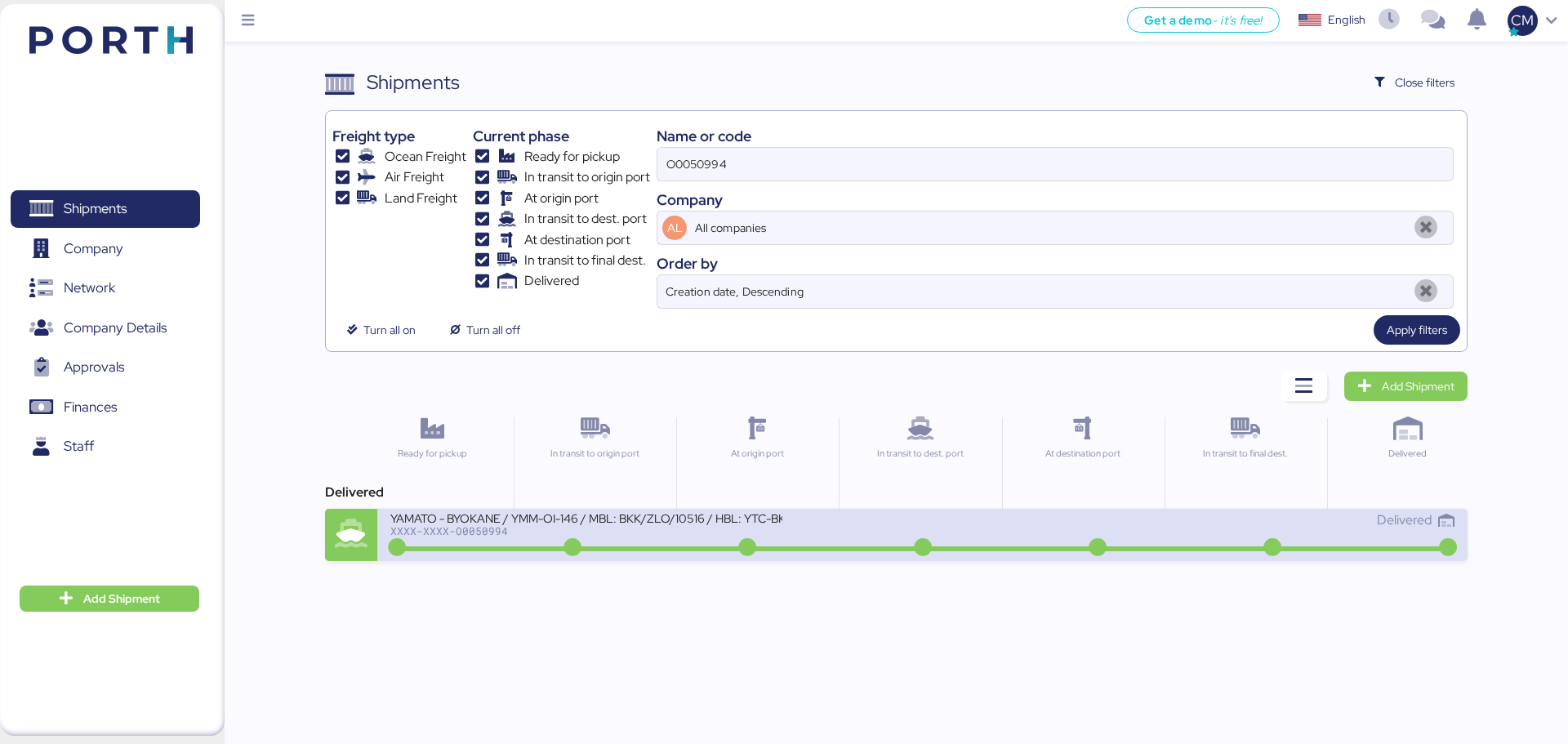 click on "YAMATO - BYOKANE / YMM-OI-146 / MBL: BKK/ZLO/10516 / HBL: YTC-BKK23709 / LCL XXXX-XXXX-O0050994" at bounding box center [656, 528] 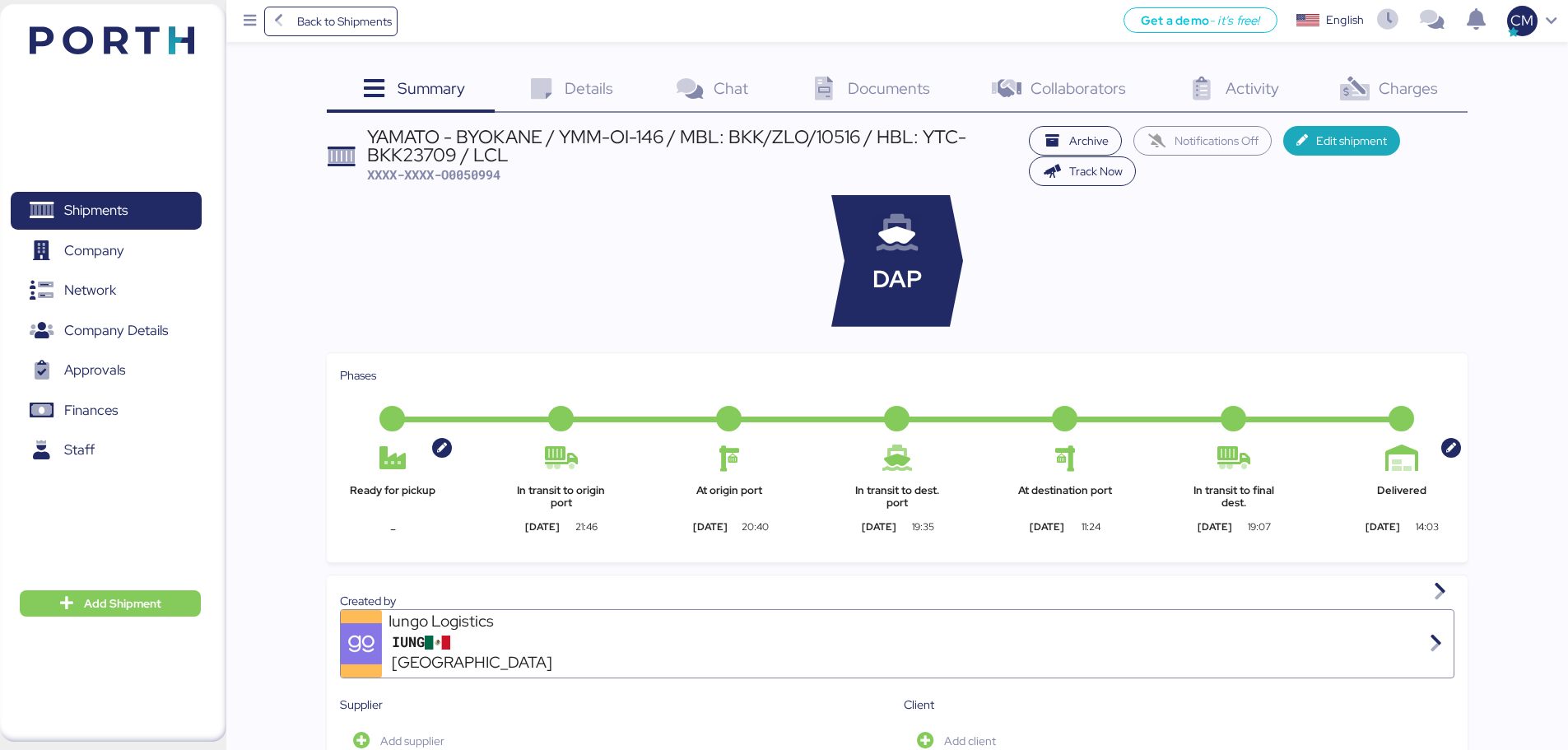 click at bounding box center (1355, 89) 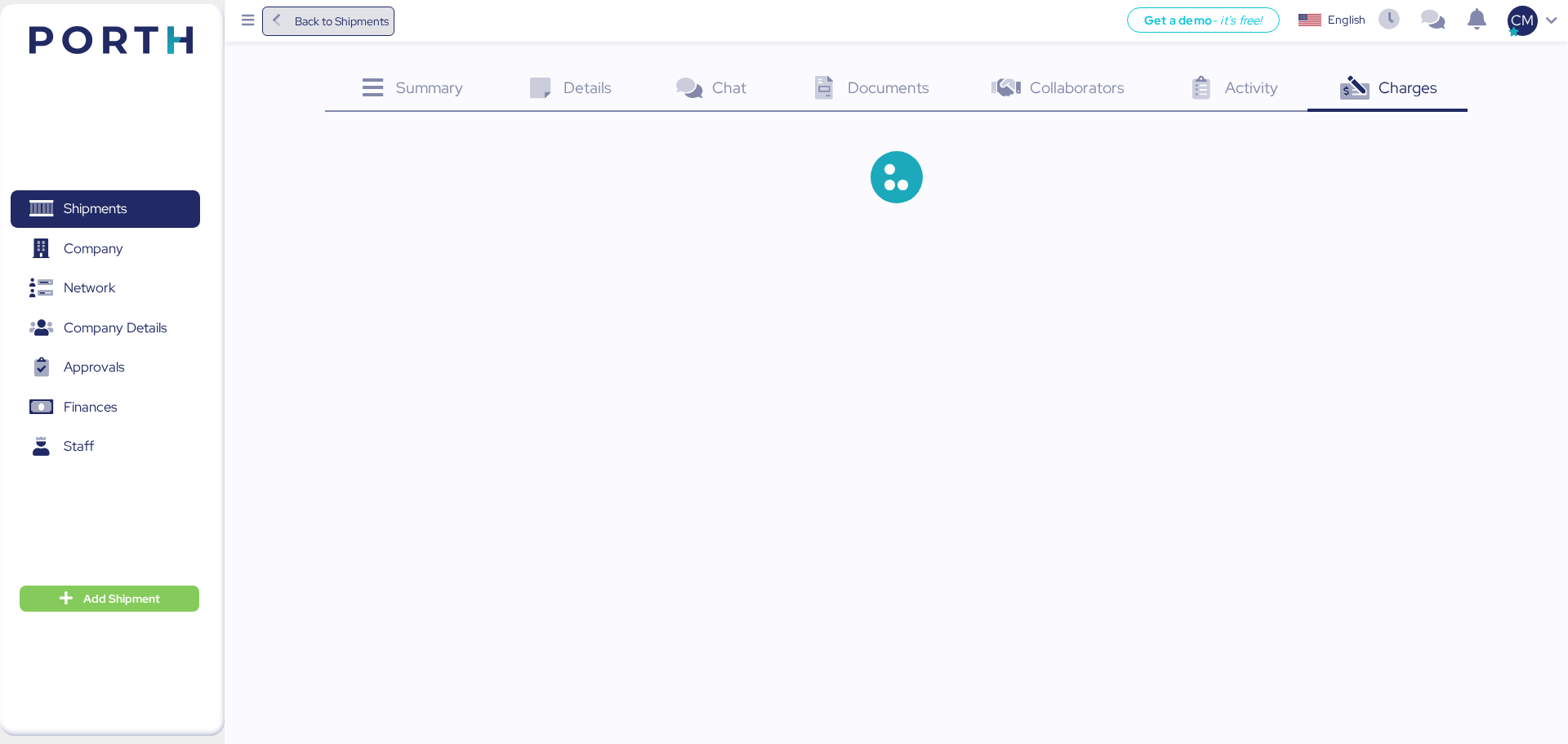 click on "Back to Shipments" at bounding box center [328, 21] 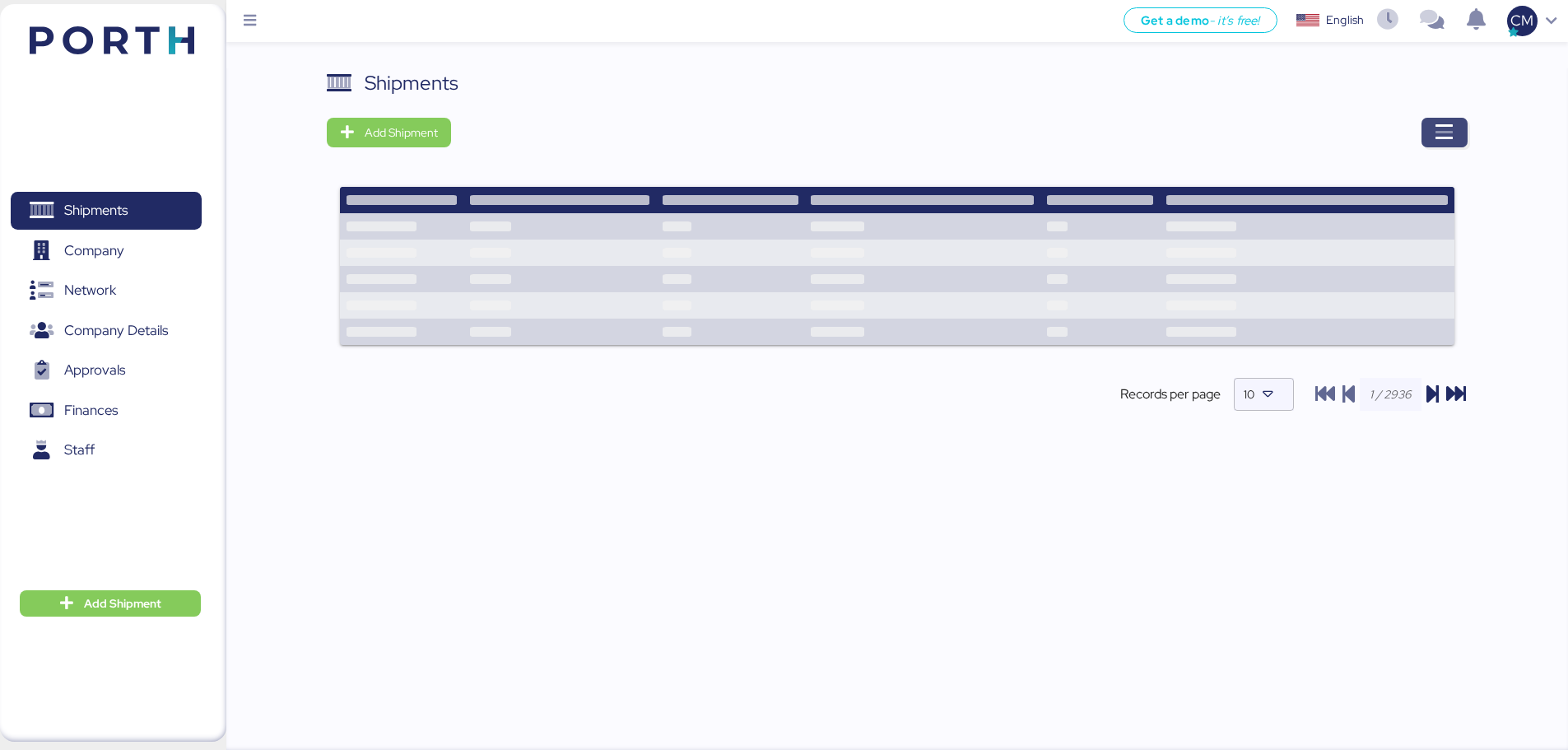click at bounding box center [1445, 133] 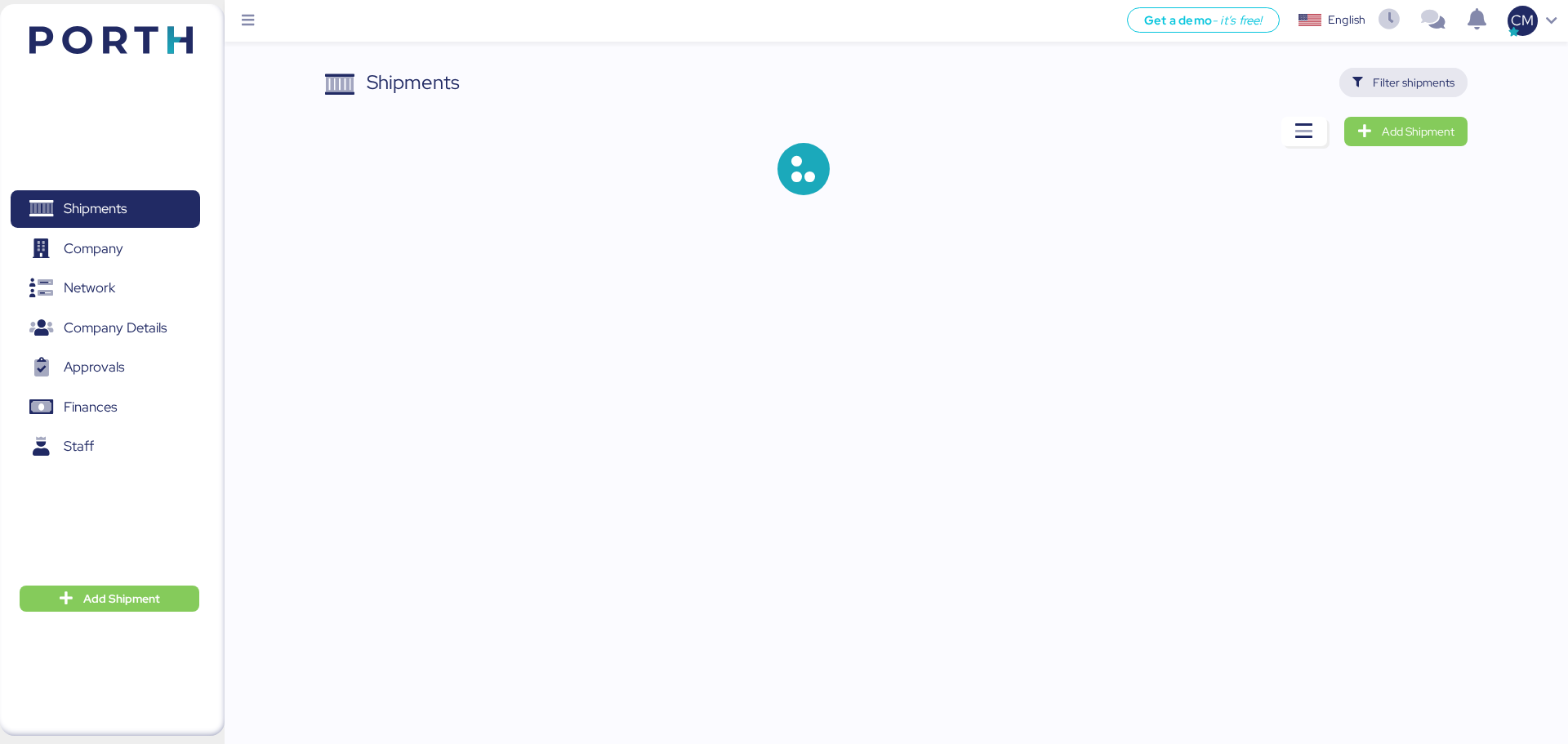 click on "Filter shipments" at bounding box center [1403, 82] 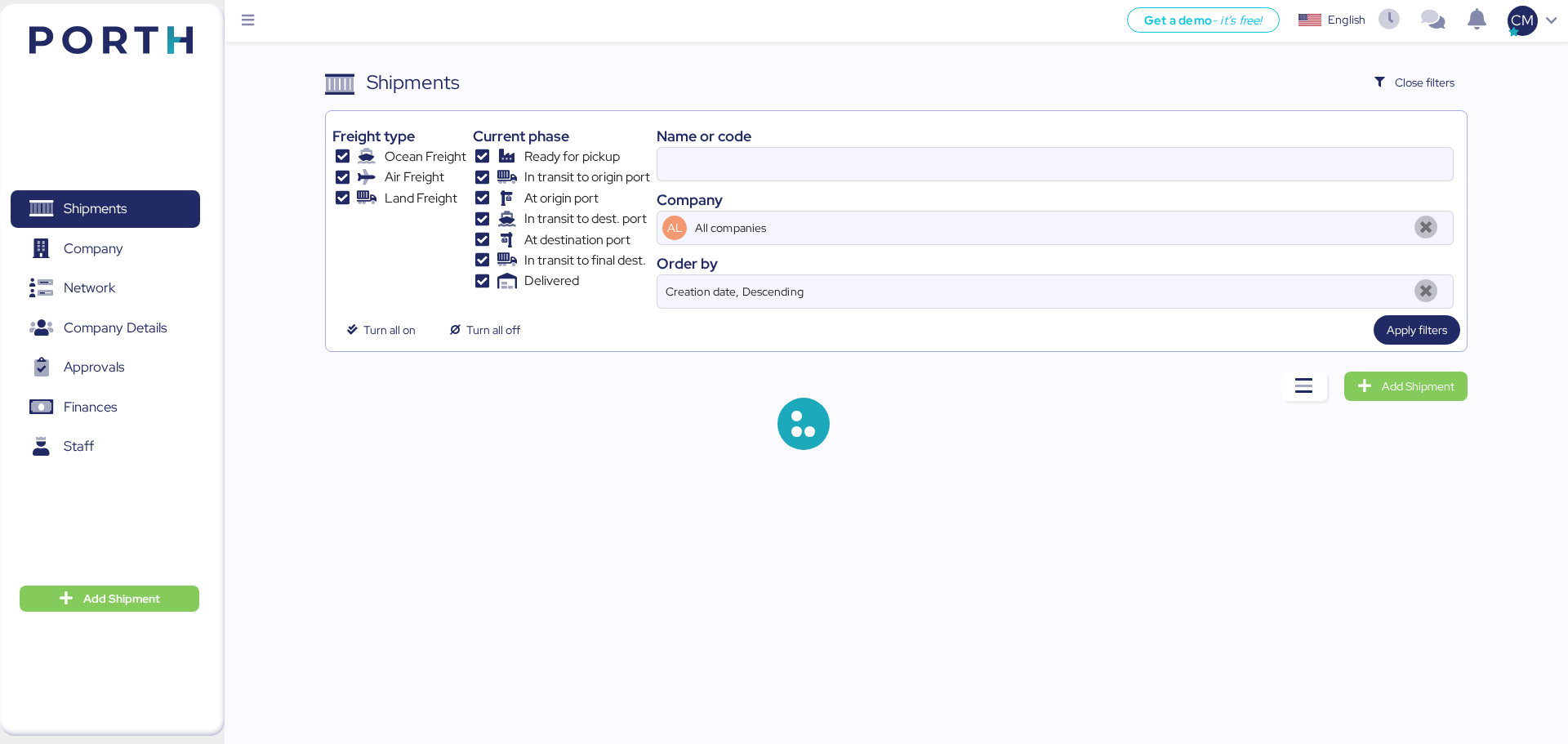 click on "Name or code" at bounding box center [1055, 136] 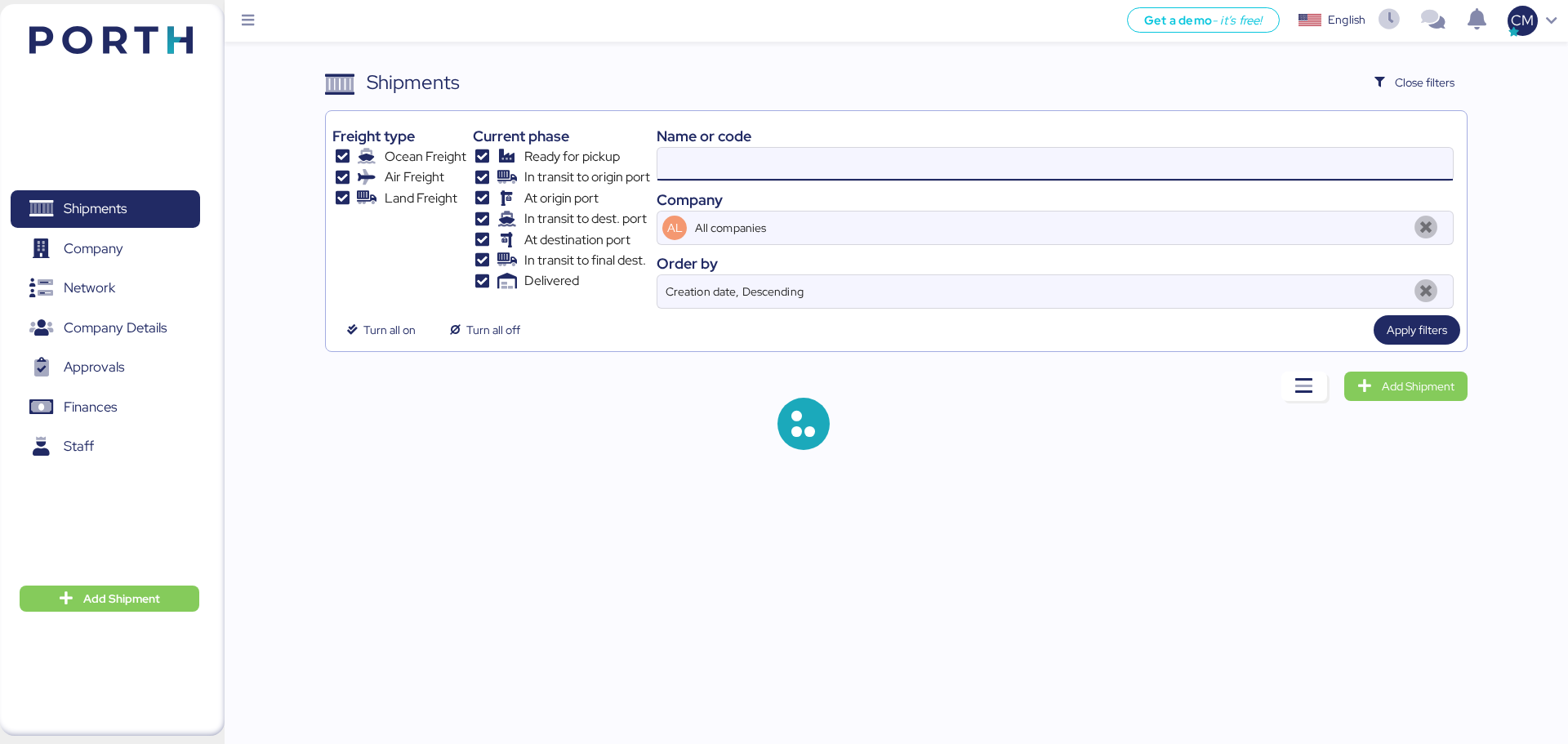 click at bounding box center [1055, 164] 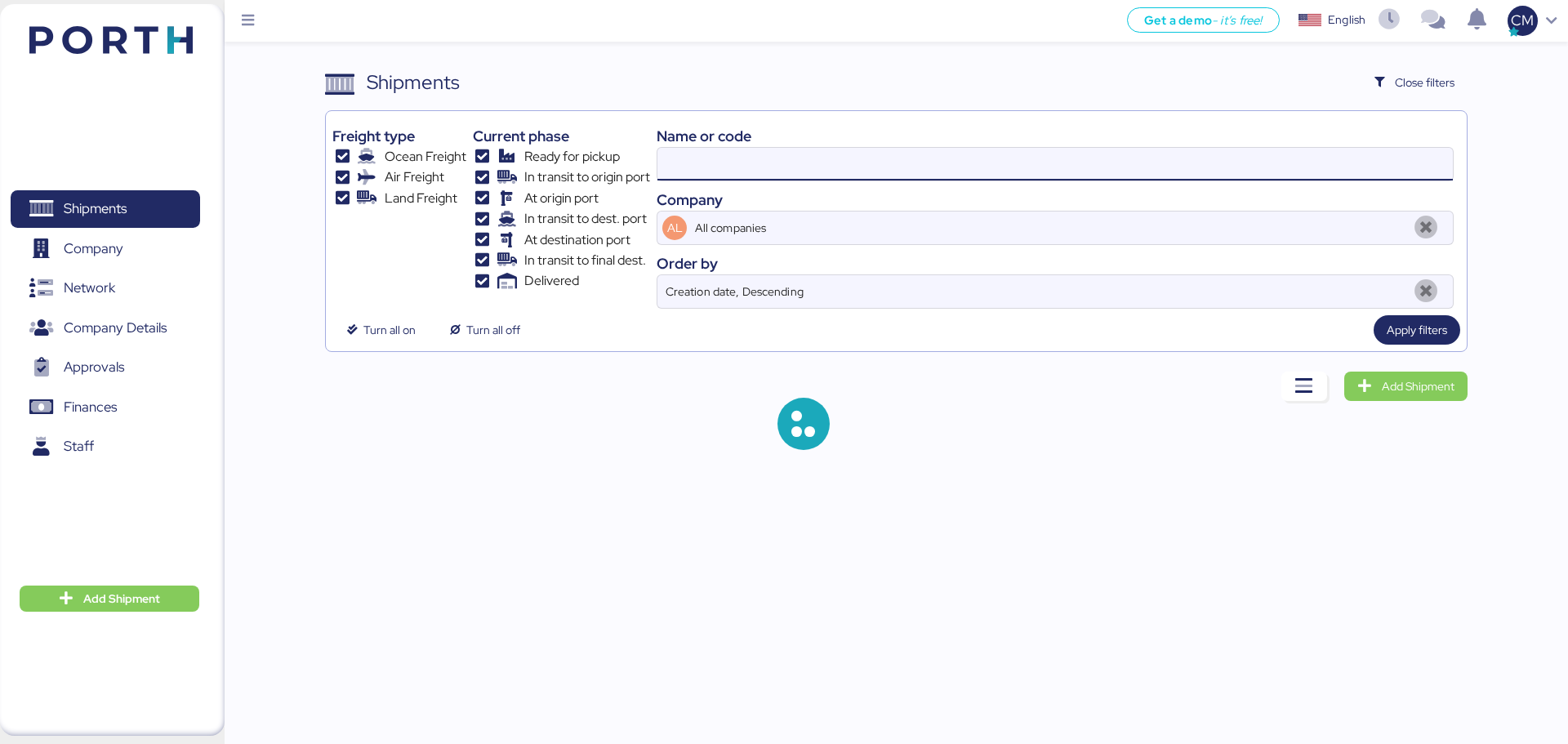 paste on "O0050994" 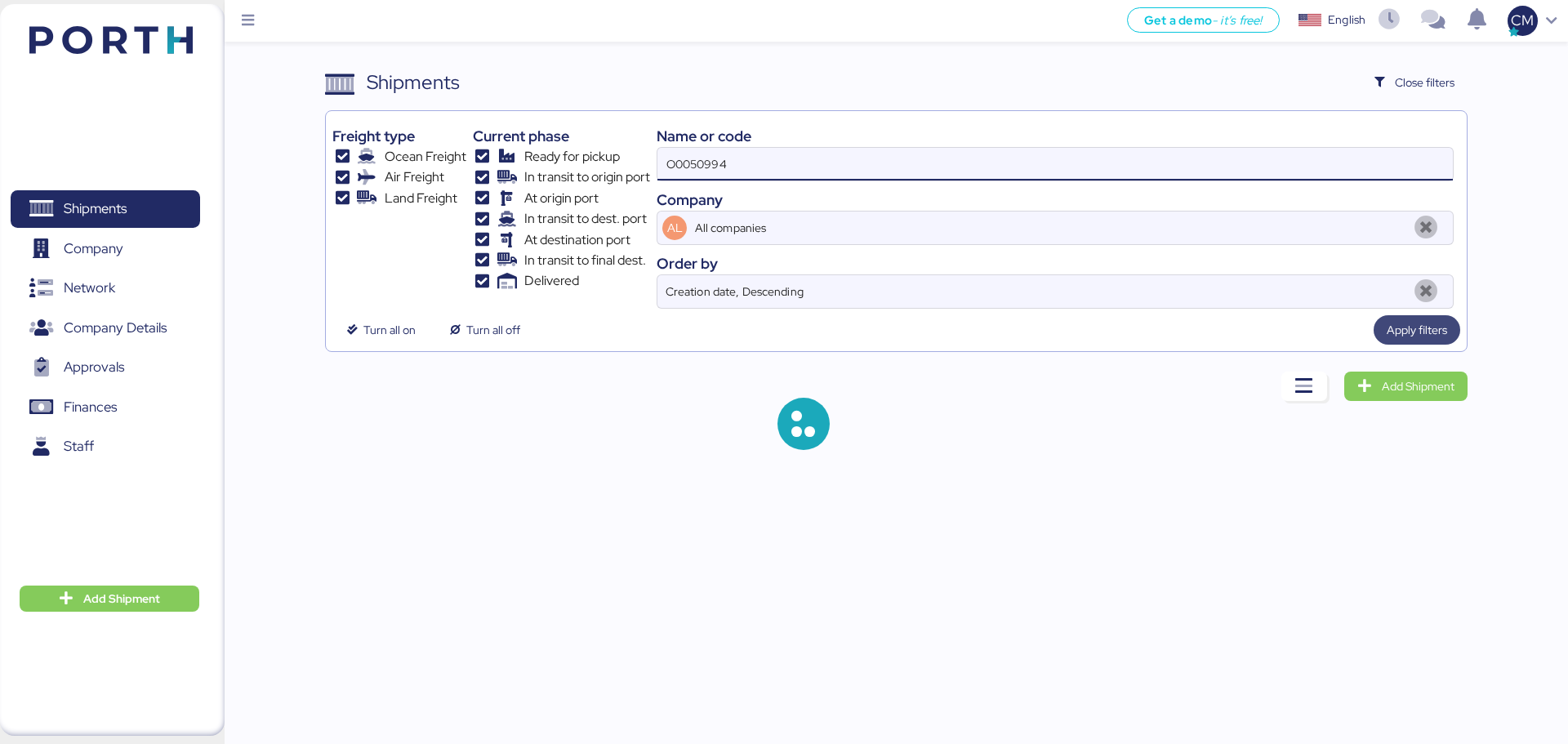 type on "O0050994" 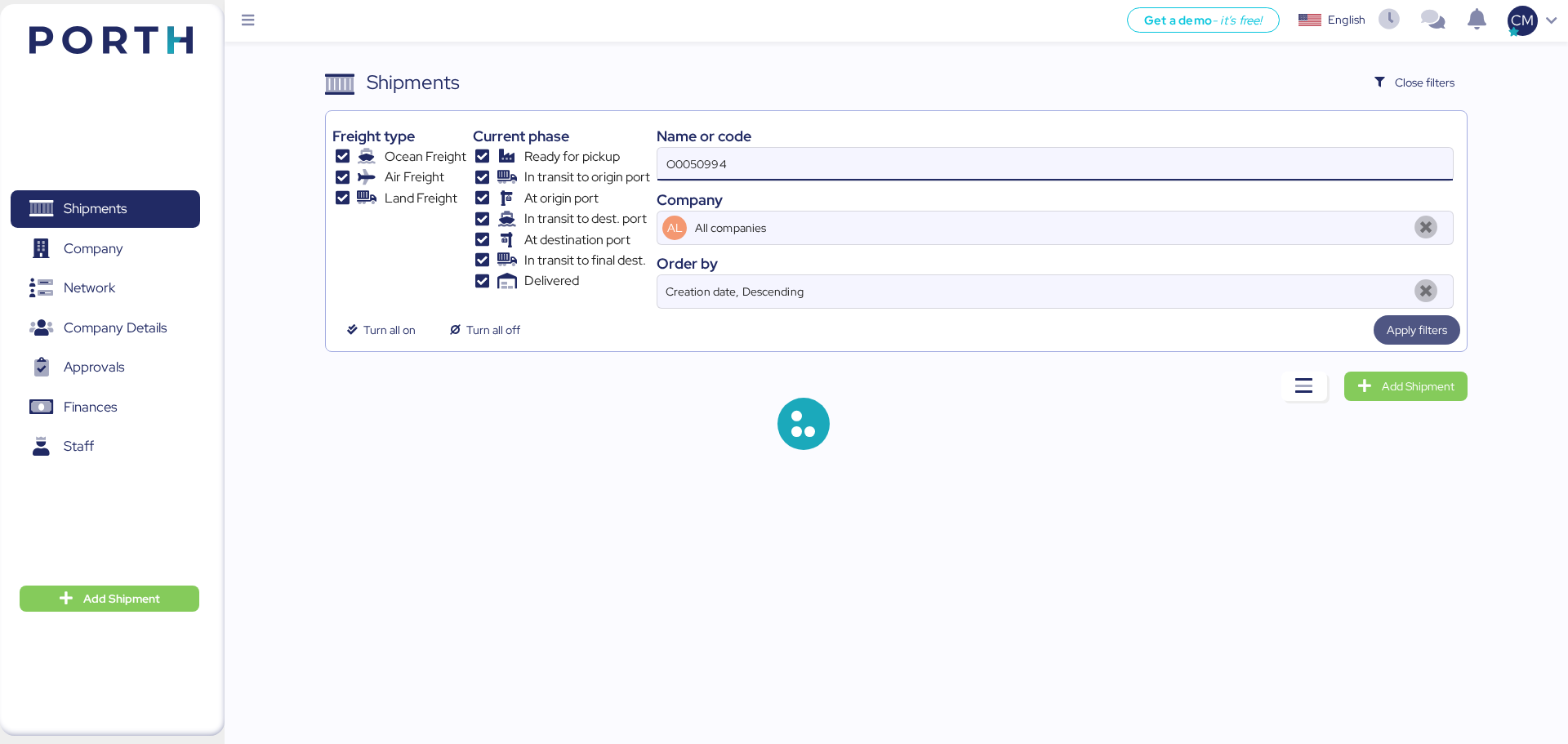 click on "Apply filters" at bounding box center (1417, 330) 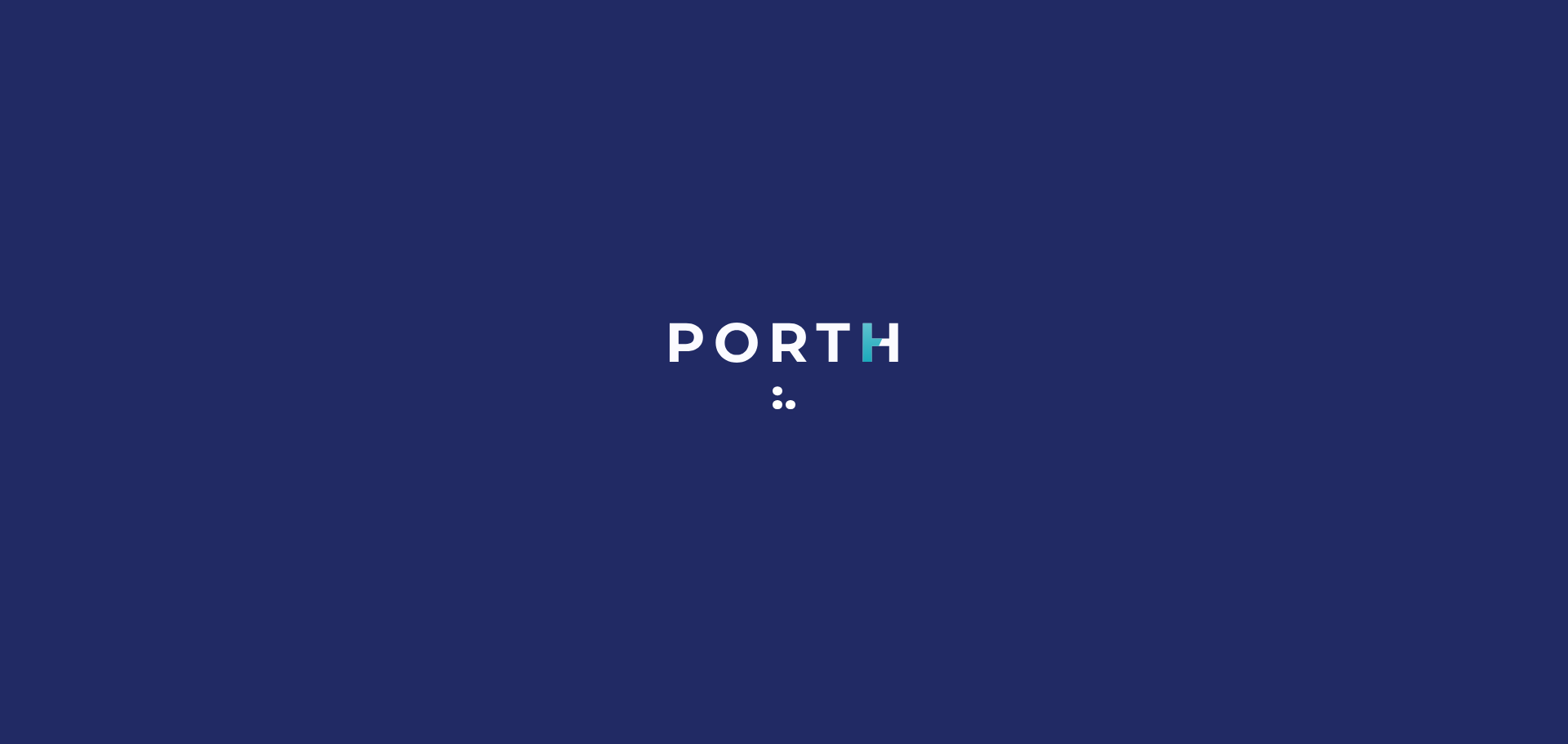 scroll, scrollTop: 0, scrollLeft: 0, axis: both 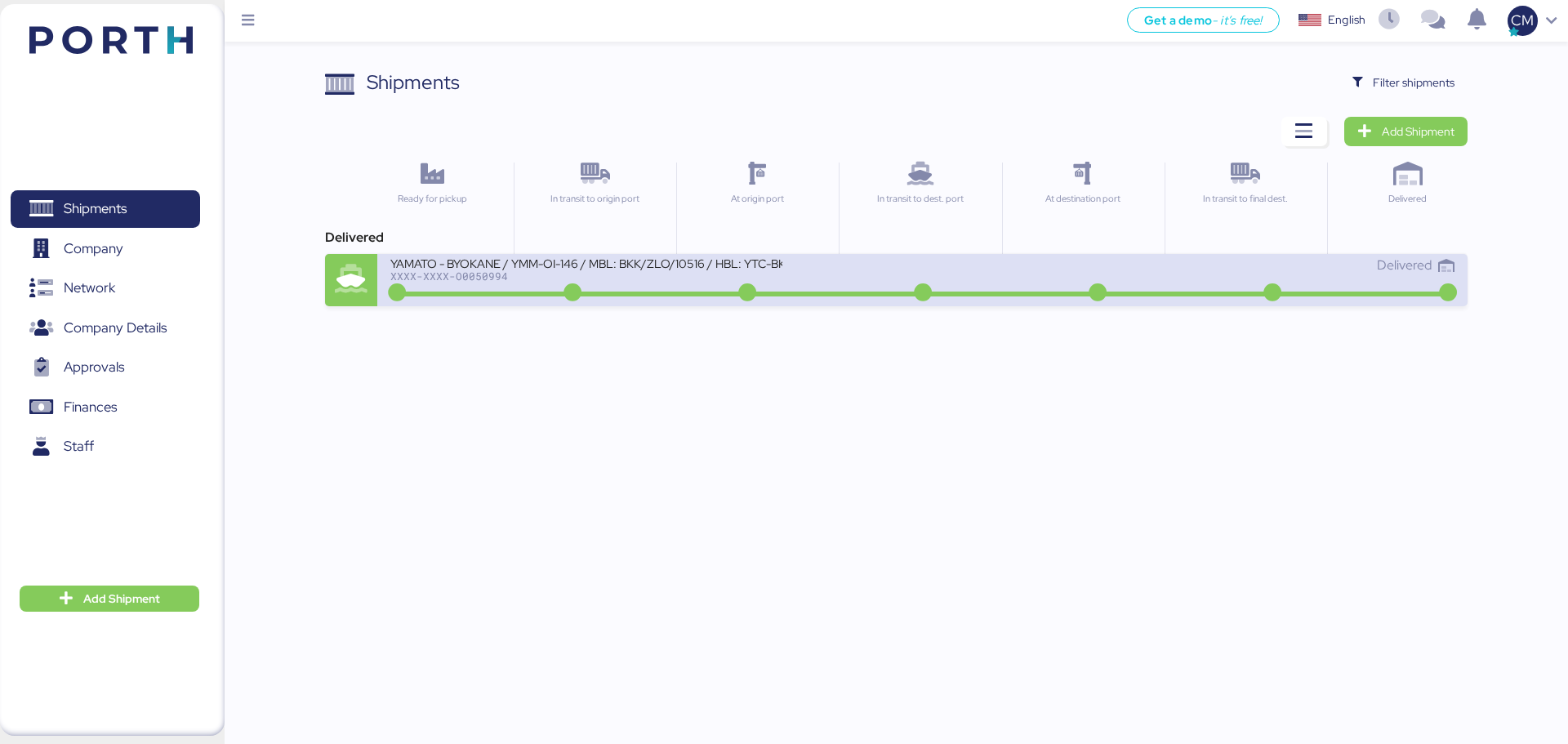 click on "YAMATO - BYOKANE / YMM-OI-146 / MBL: BKK/ZLO/10516 / HBL: YTC-BKK23709 / LCL" at bounding box center (586, 262) 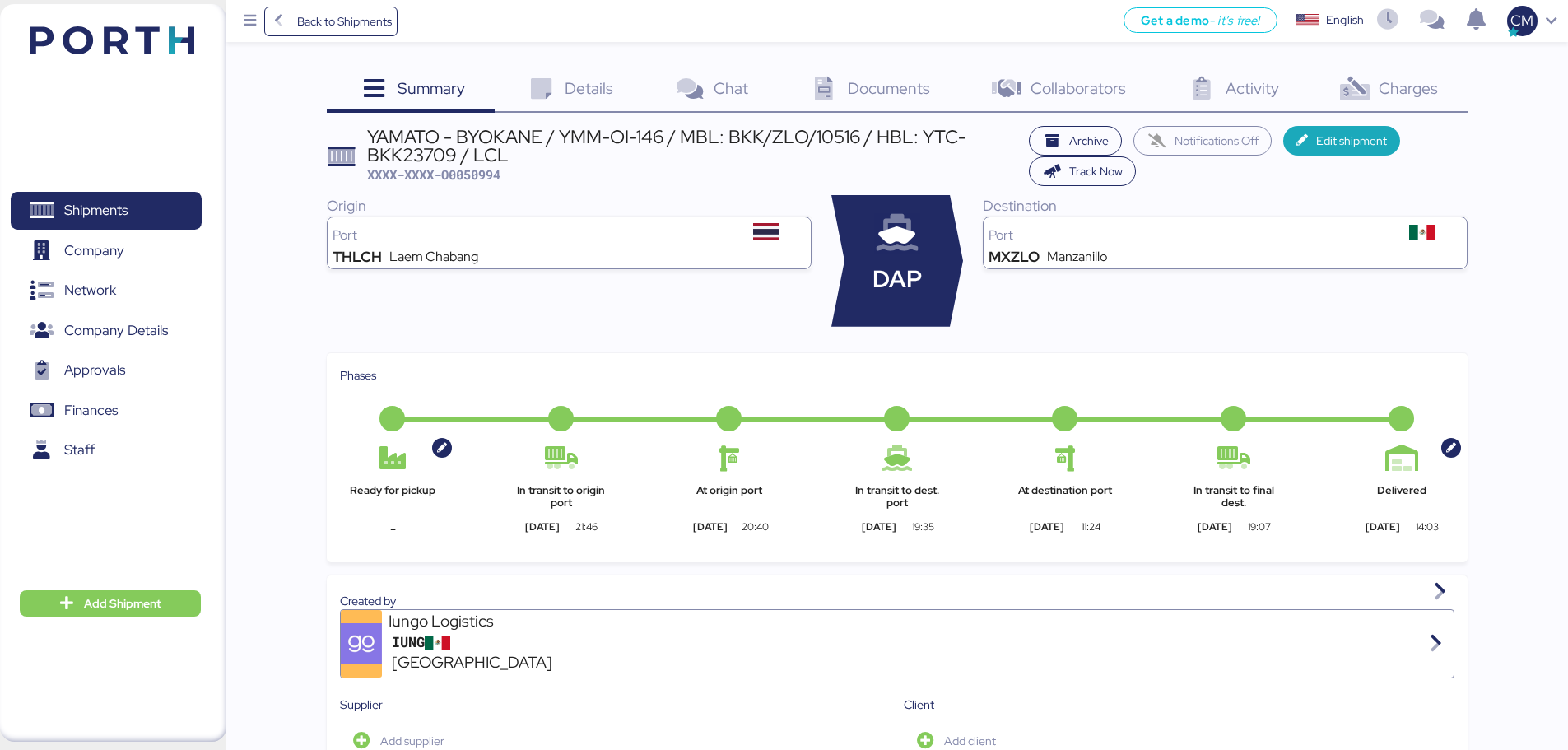 click on "Charges 0" at bounding box center [1387, 91] 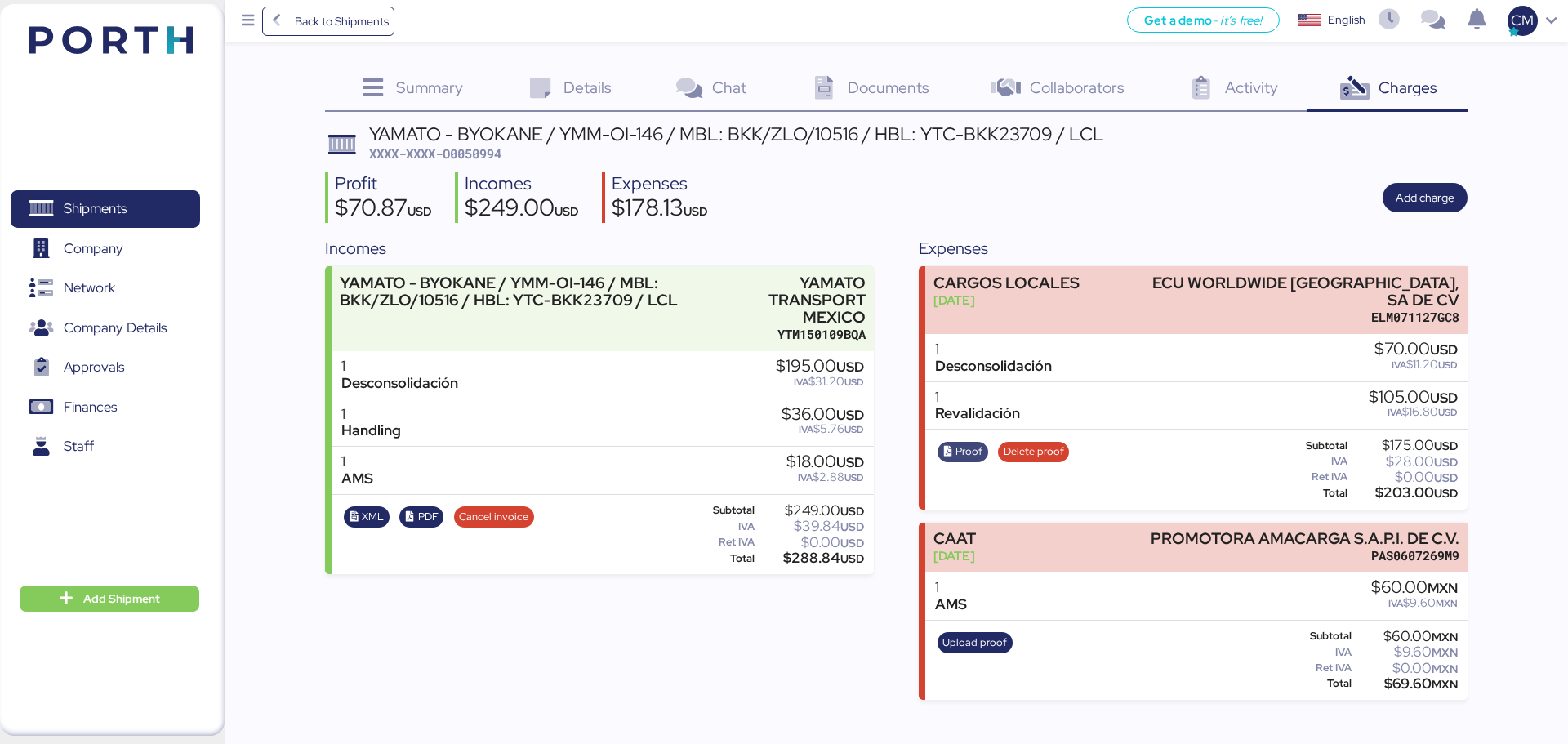 click on "Proof" at bounding box center (969, 452) 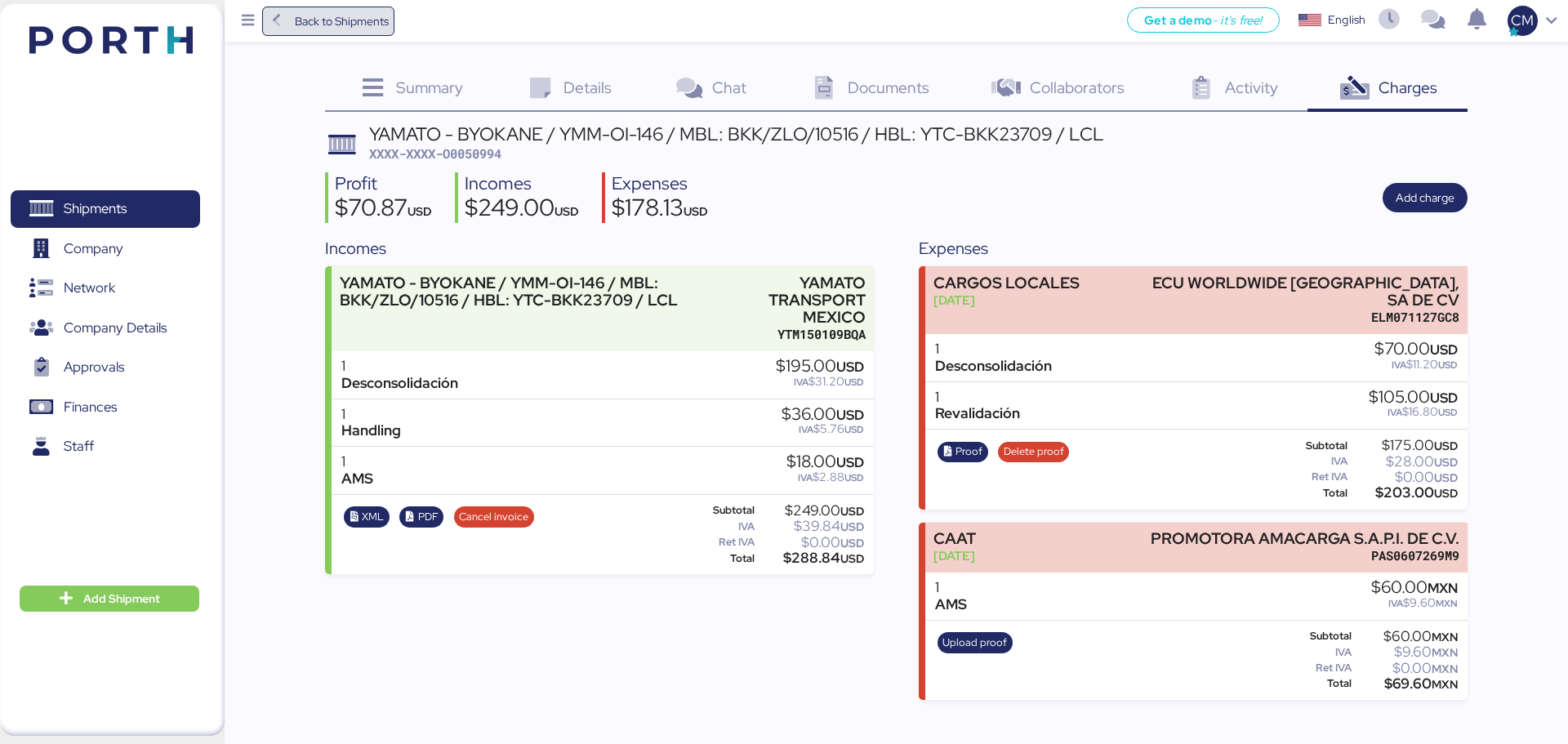 click on "Back to Shipments" at bounding box center [328, 21] 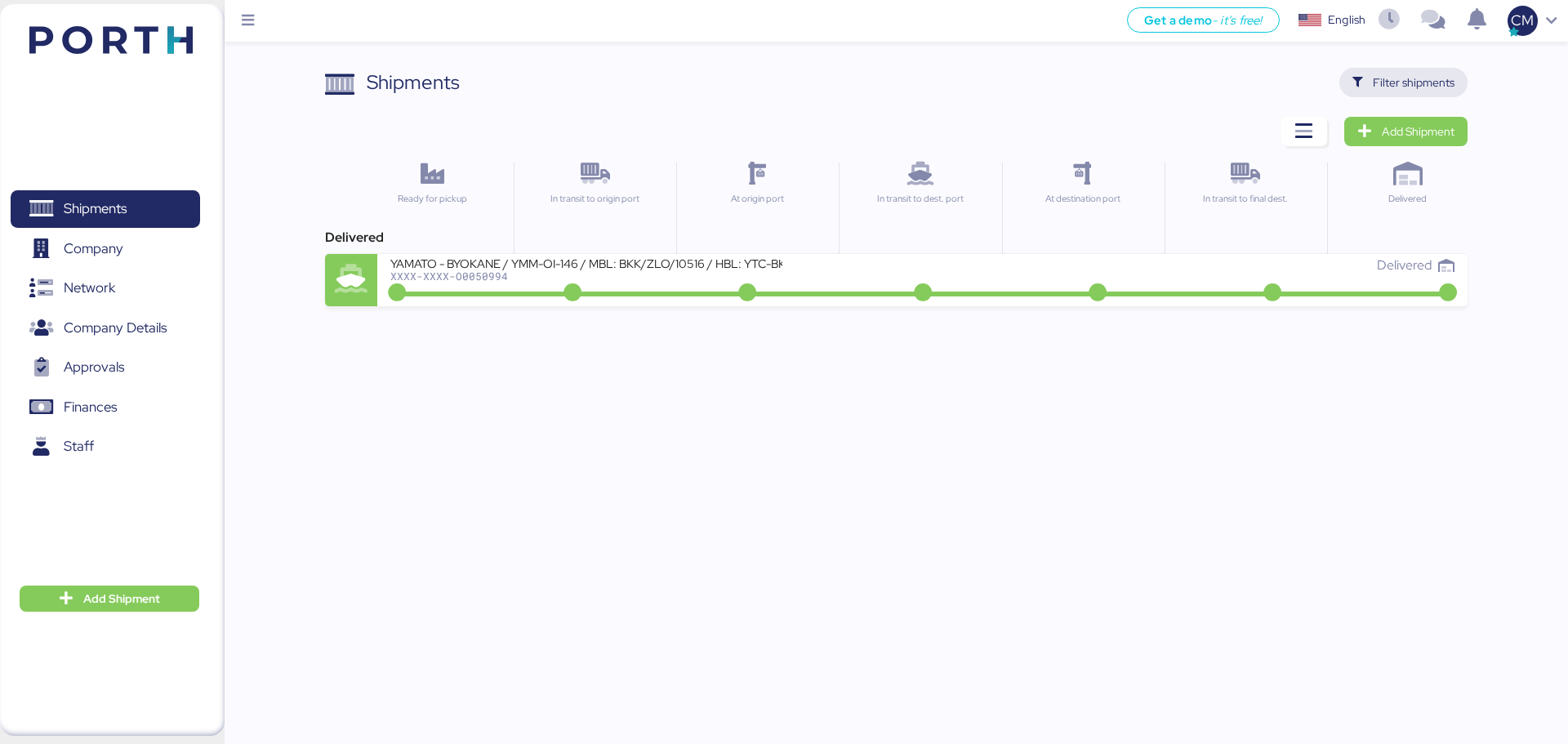 click on "Filter shipments" at bounding box center (1414, 82) 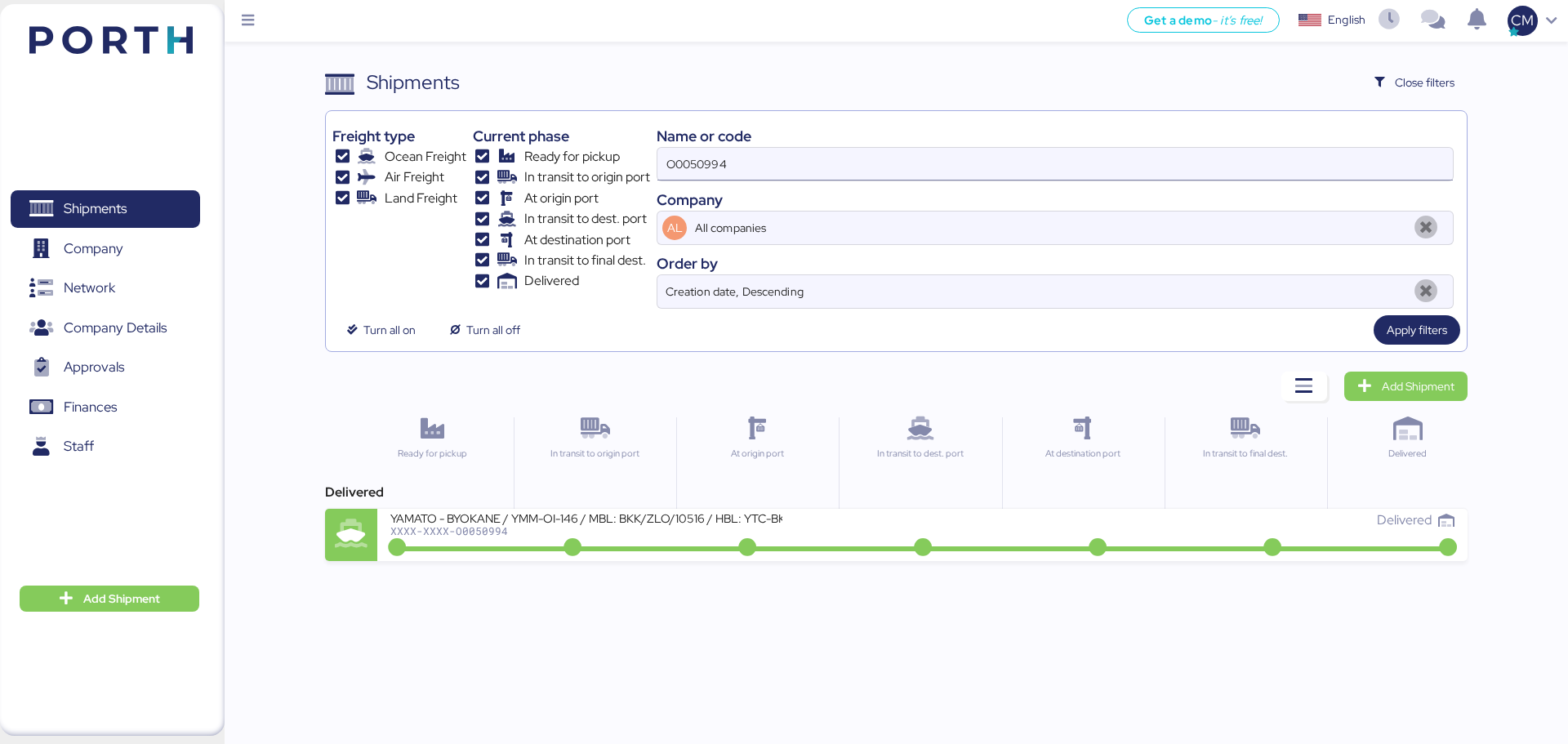 click on "O0050994" at bounding box center [1055, 164] 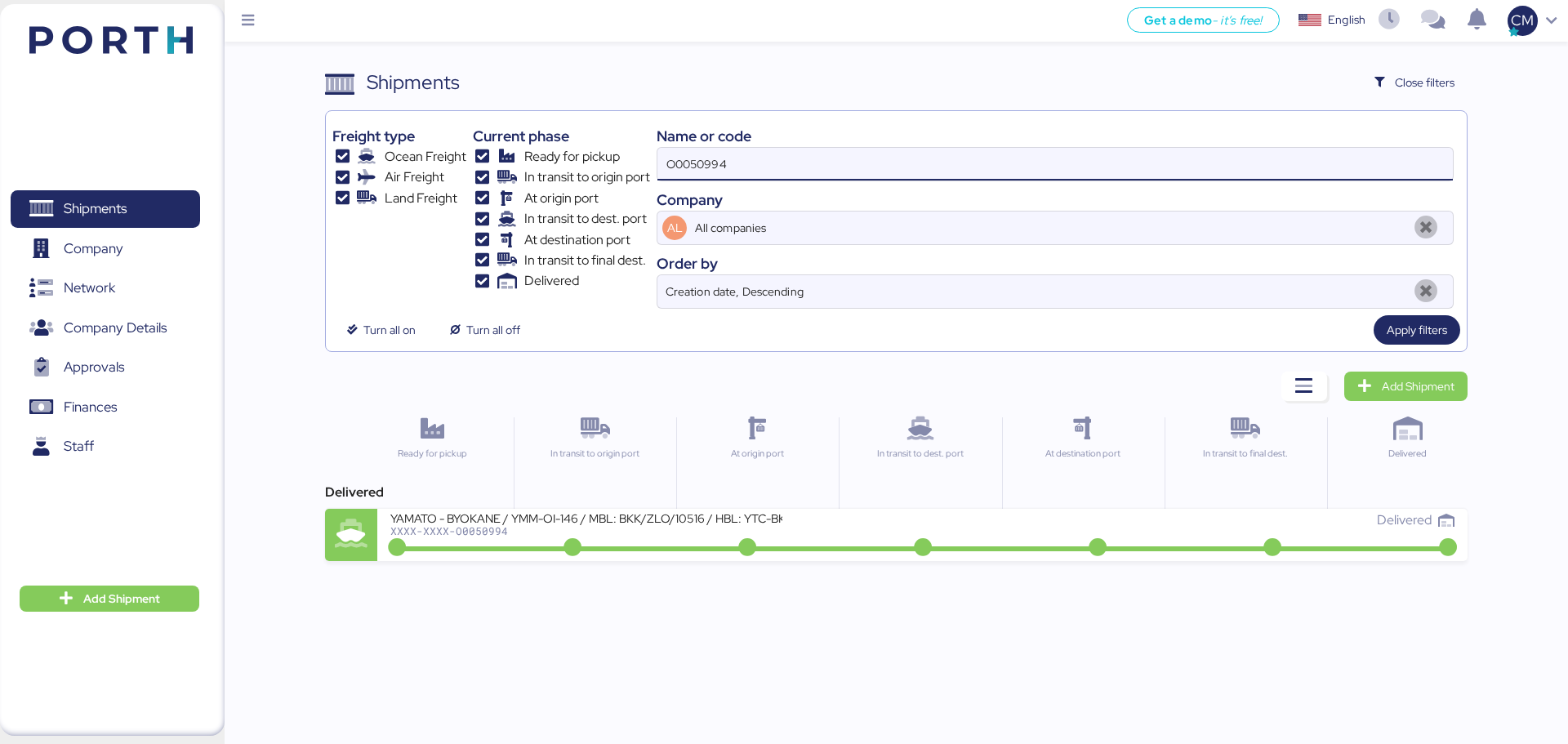 click on "O0050994" at bounding box center (1055, 164) 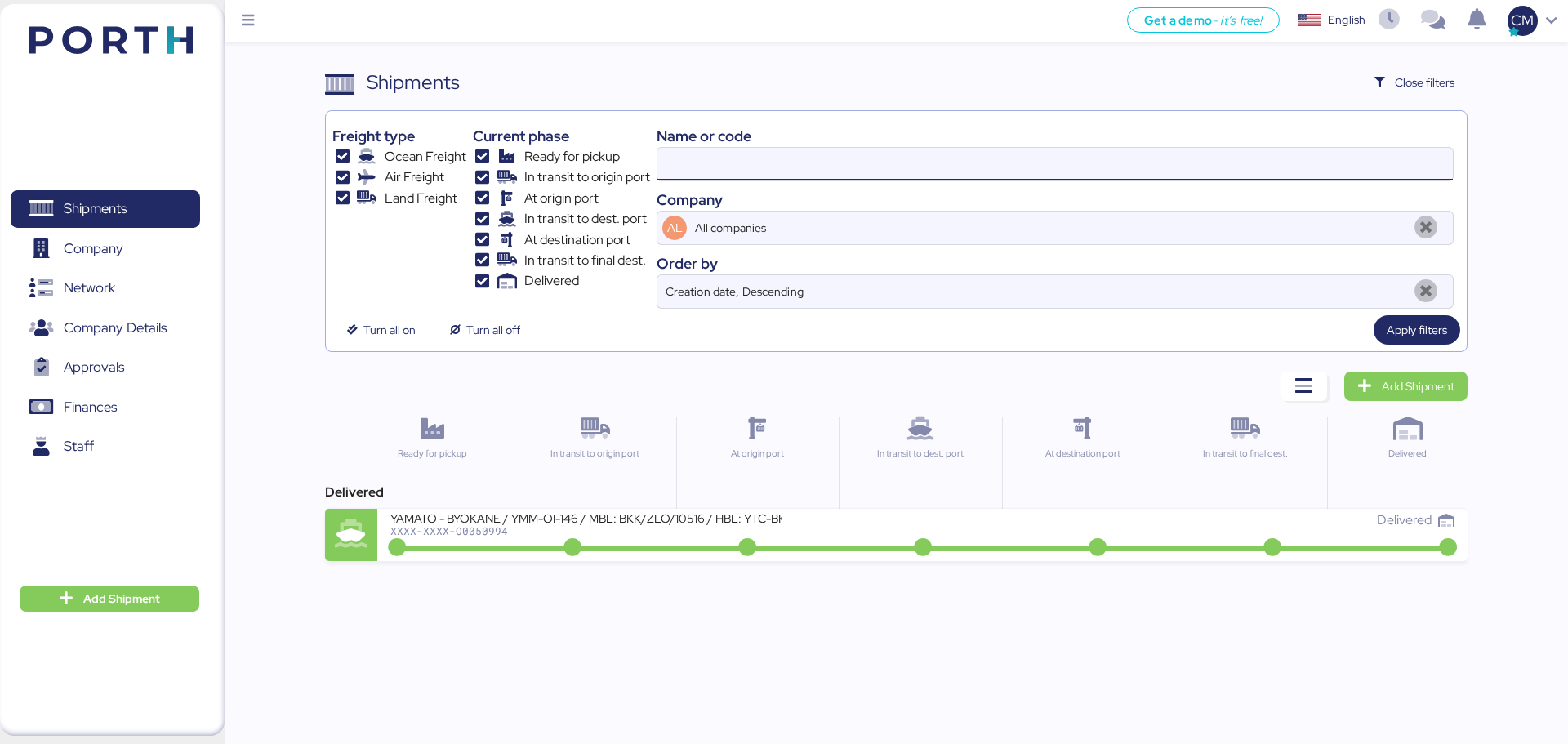 paste on "O0050374" 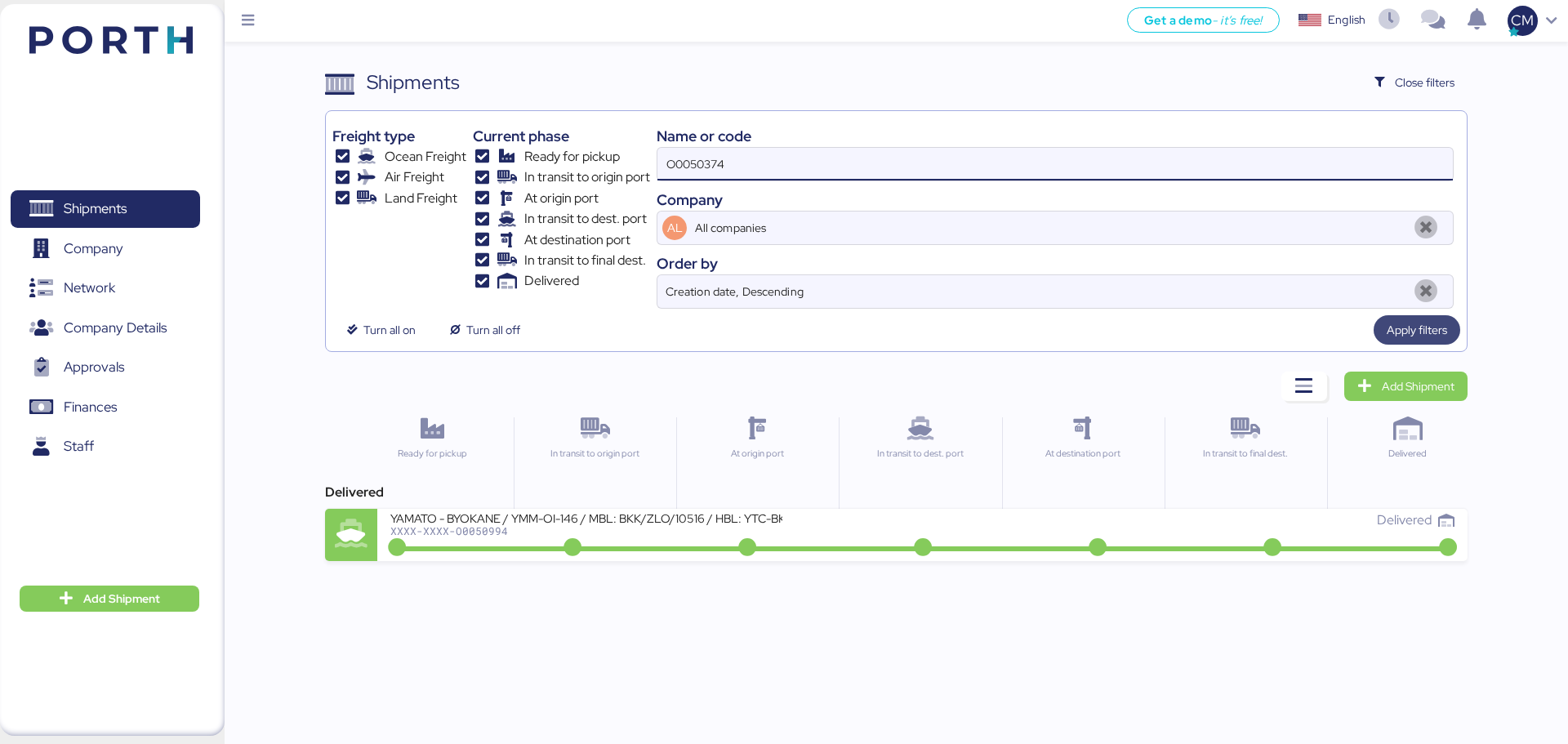type on "O0050374" 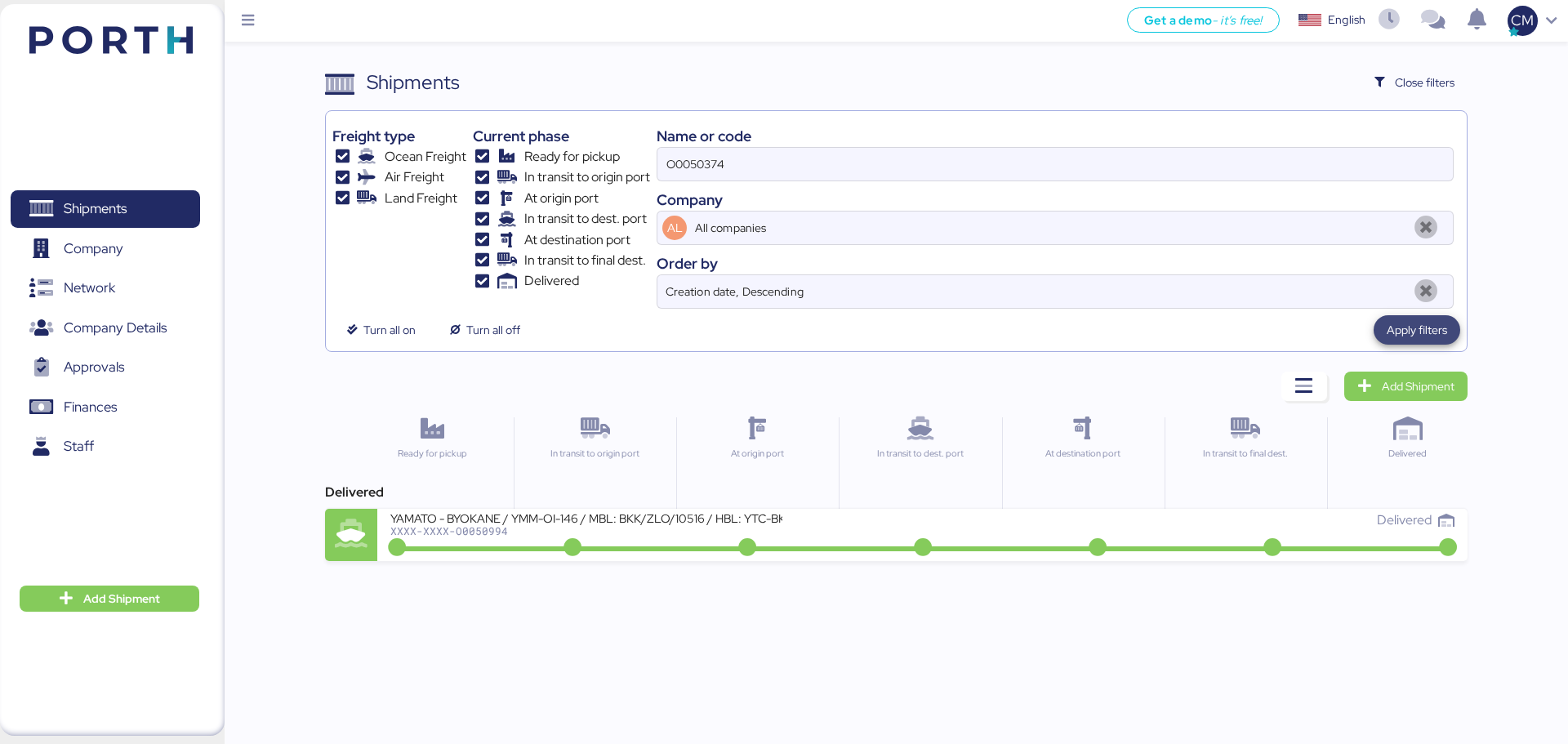 click on "Apply filters" at bounding box center (1417, 330) 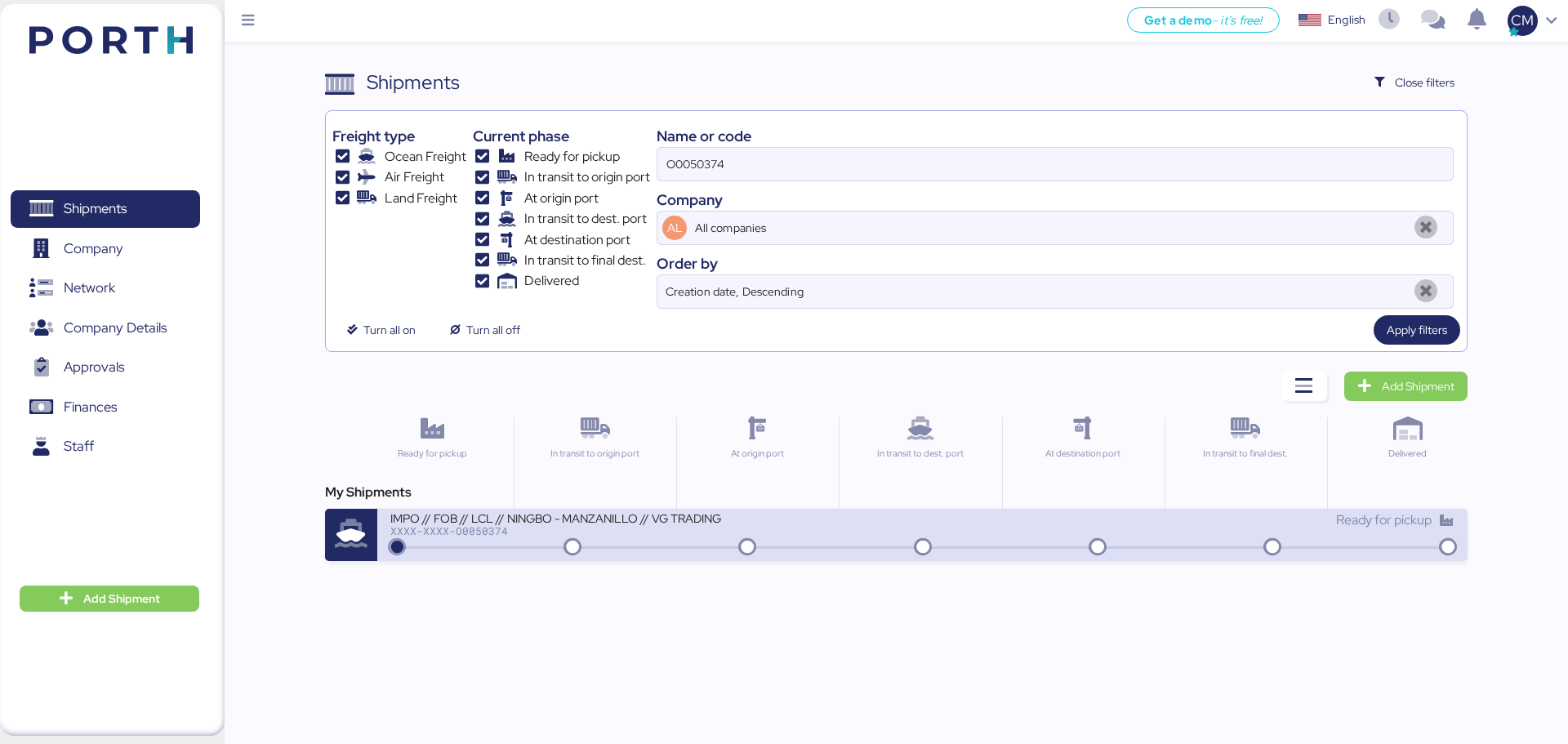 click on "Ready for pickup" at bounding box center (1188, 528) 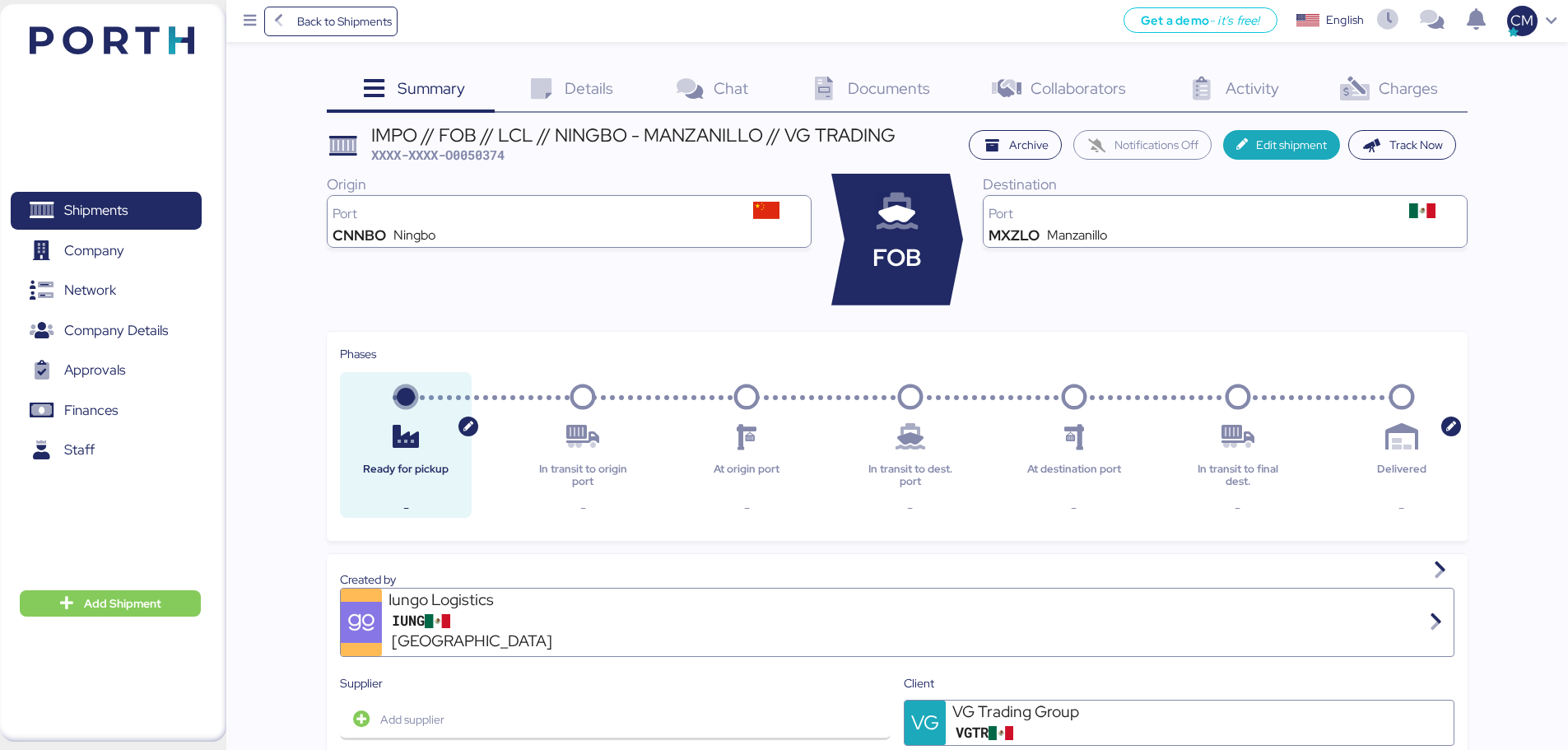 click at bounding box center (1355, 89) 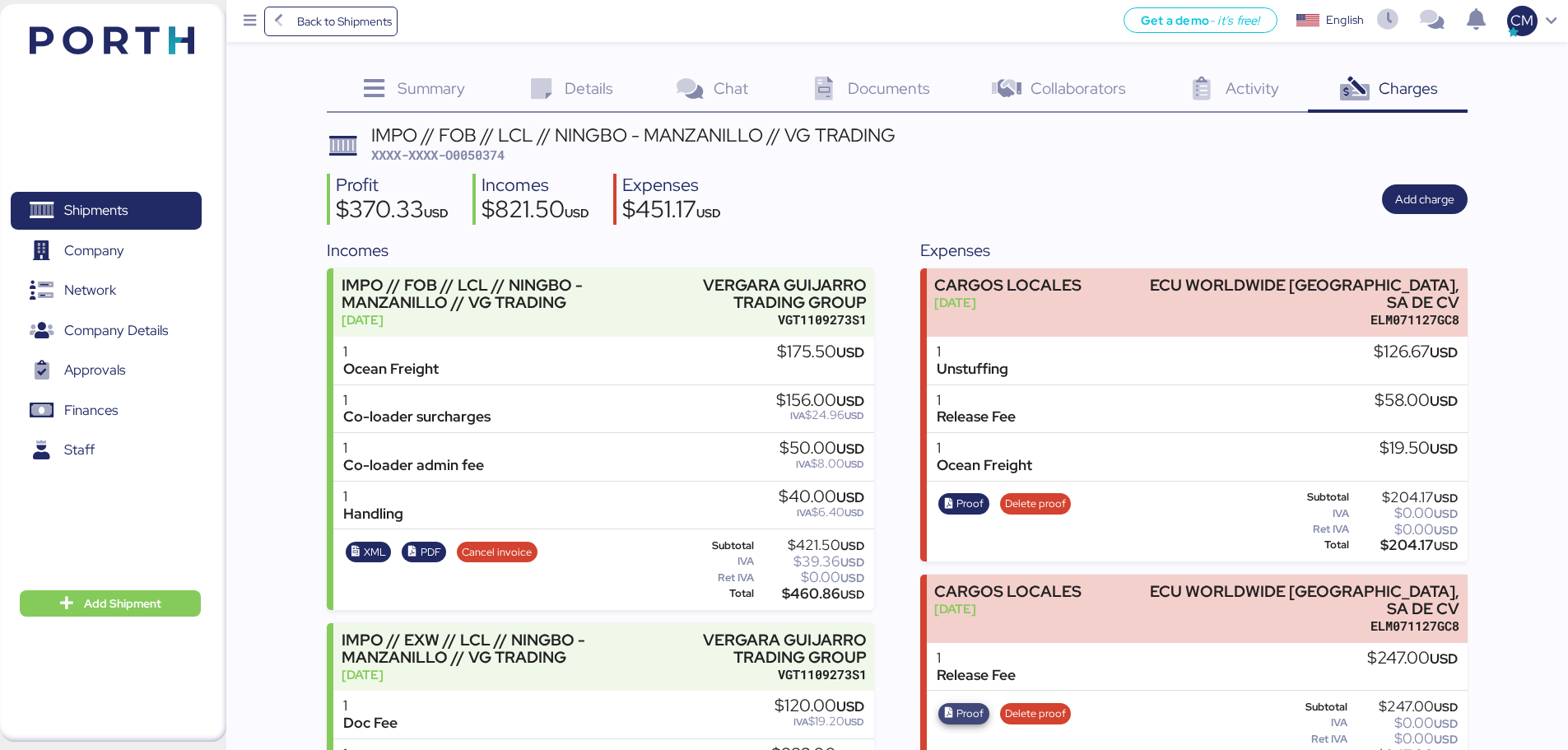 click on "Proof" at bounding box center (970, 714) 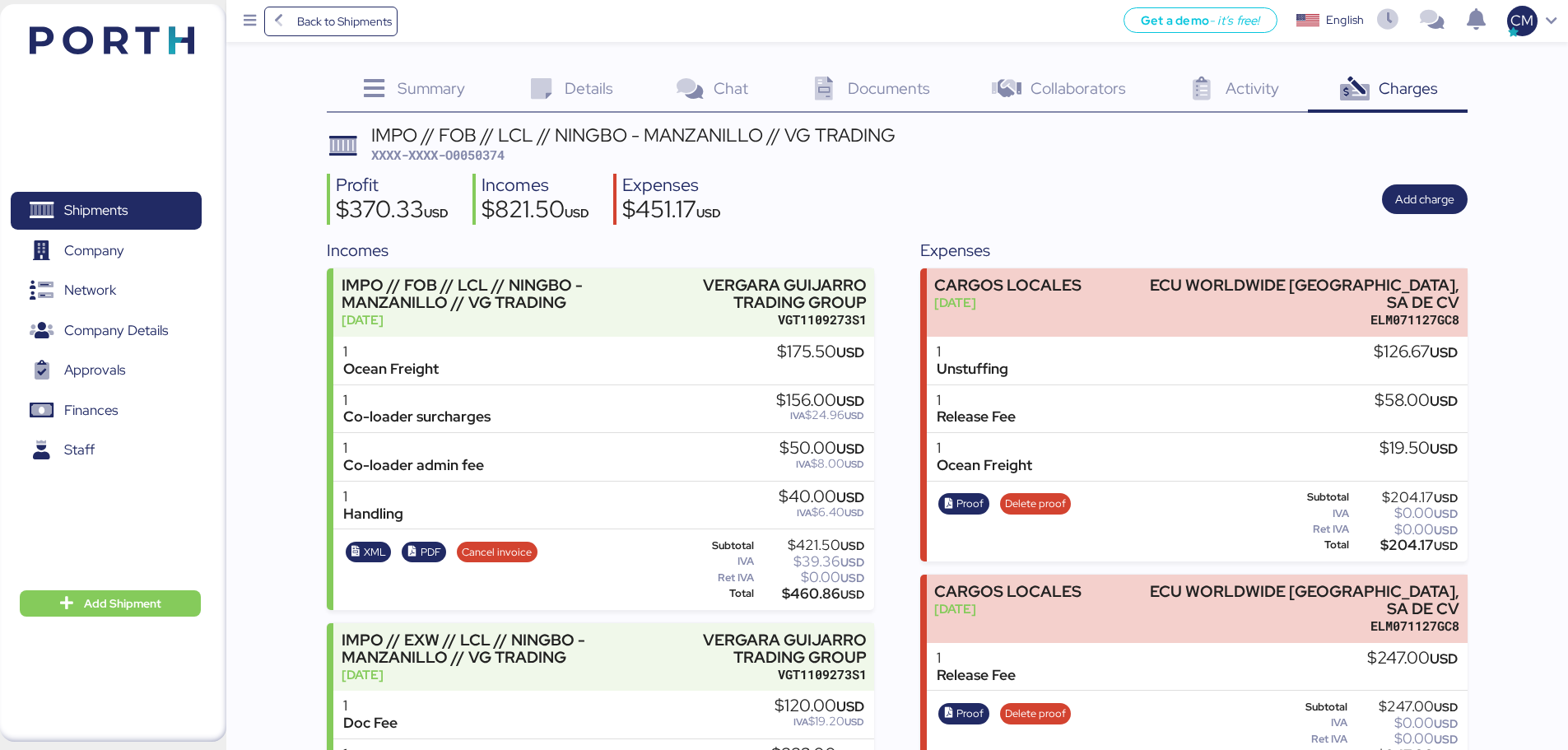 click on "Back to Shipments Get a demo  - it’s free! Get a demo  English Inglés English         CM" at bounding box center [897, 21] 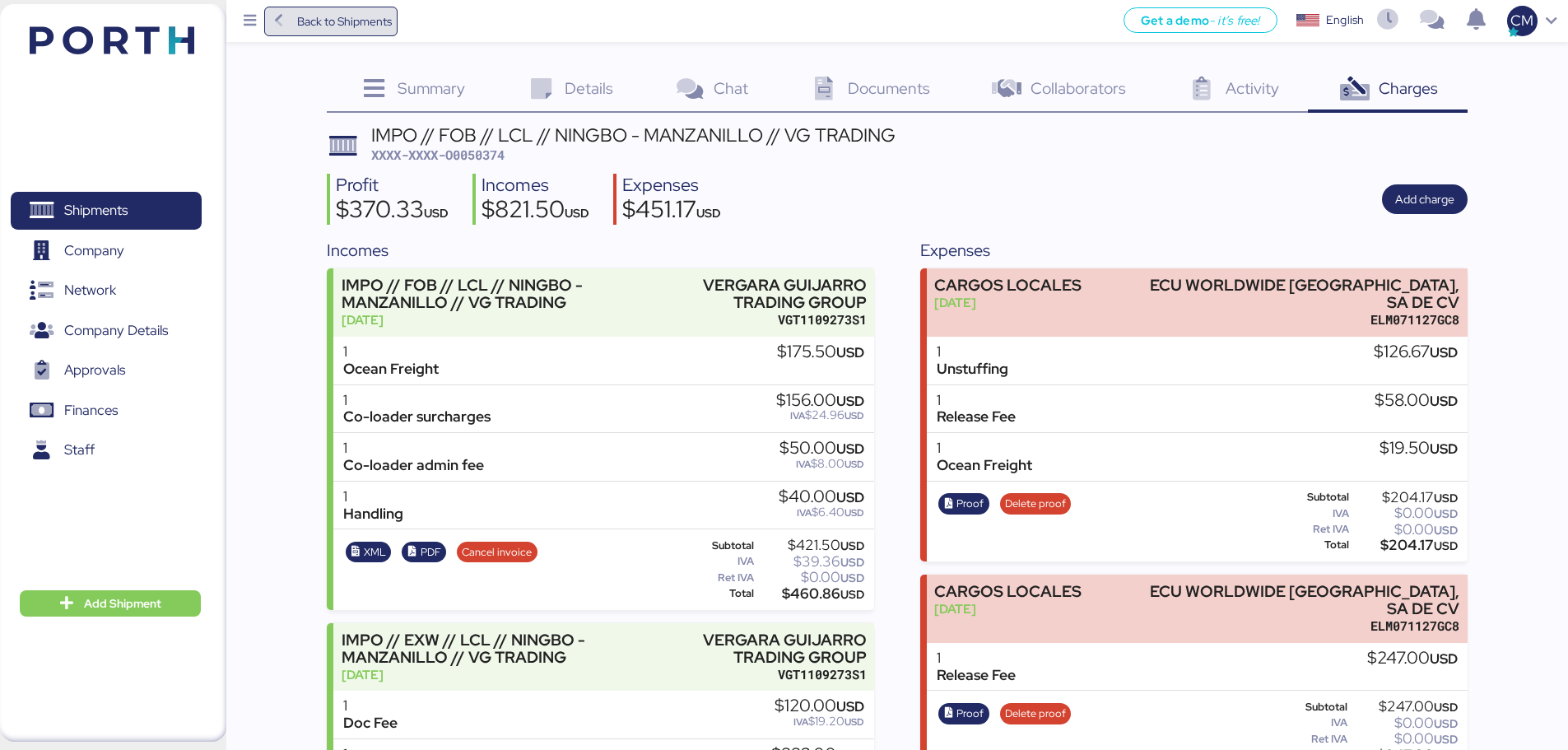 click on "Back to Shipments" at bounding box center [331, 21] 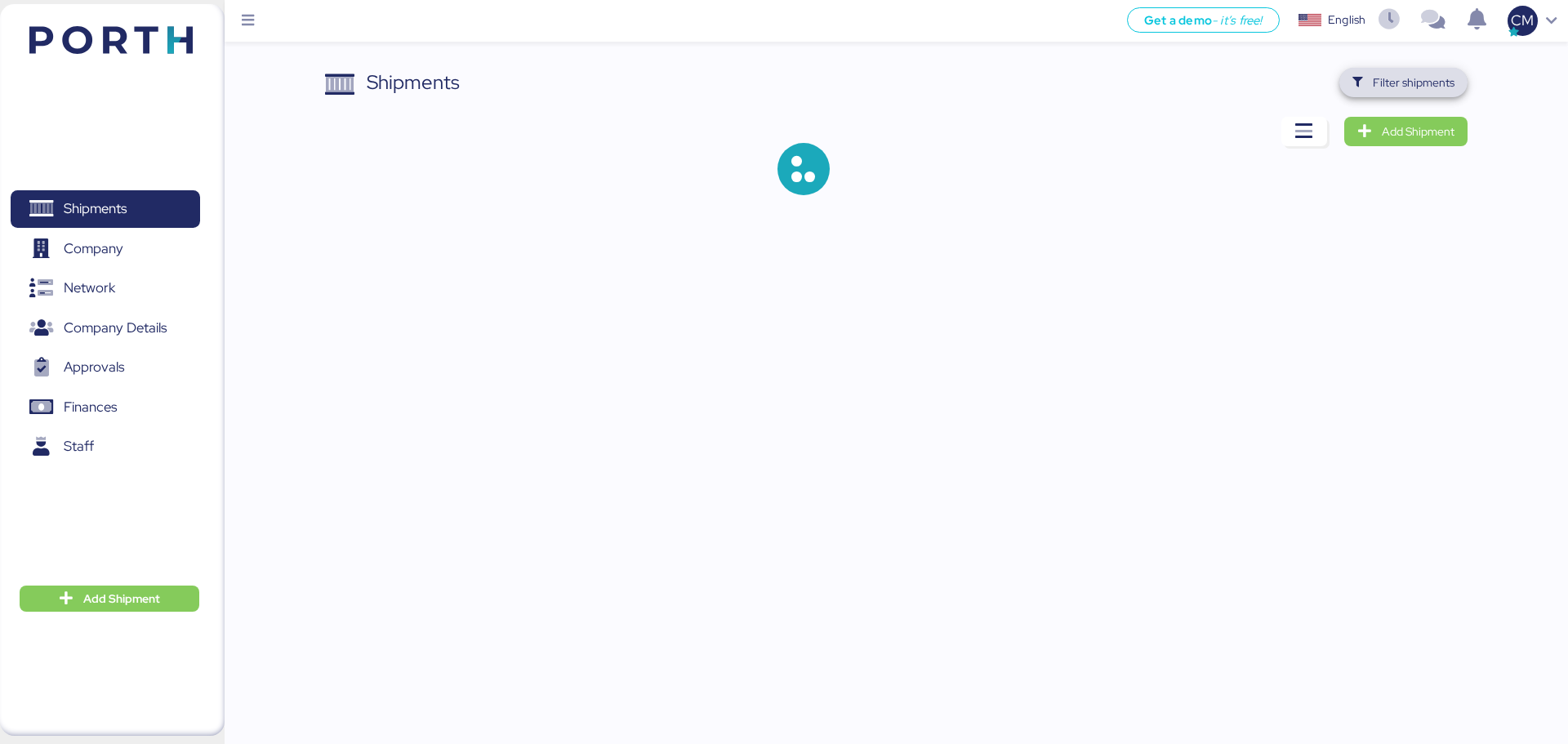 click on "Filter shipments" at bounding box center (1403, 82) 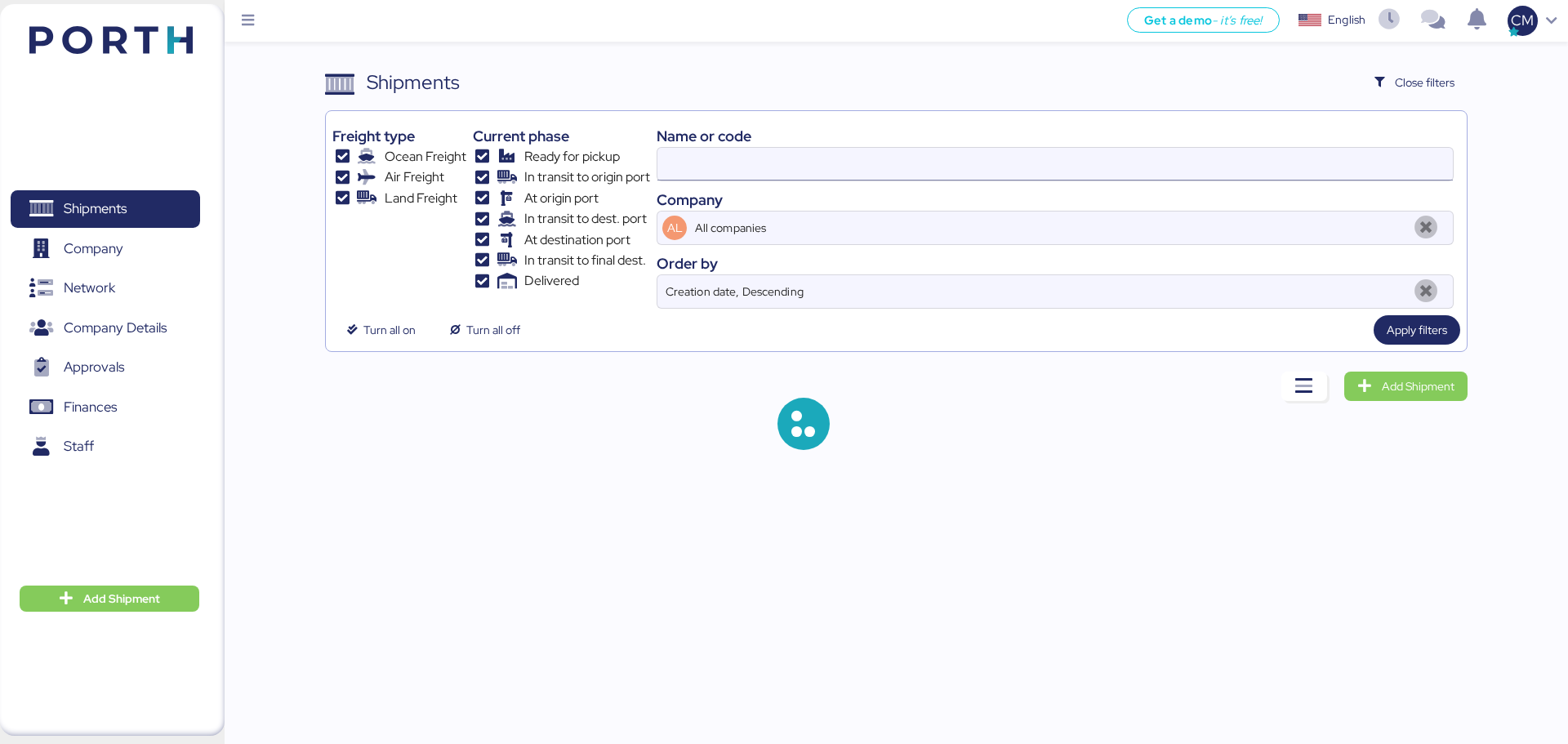 click at bounding box center [1055, 164] 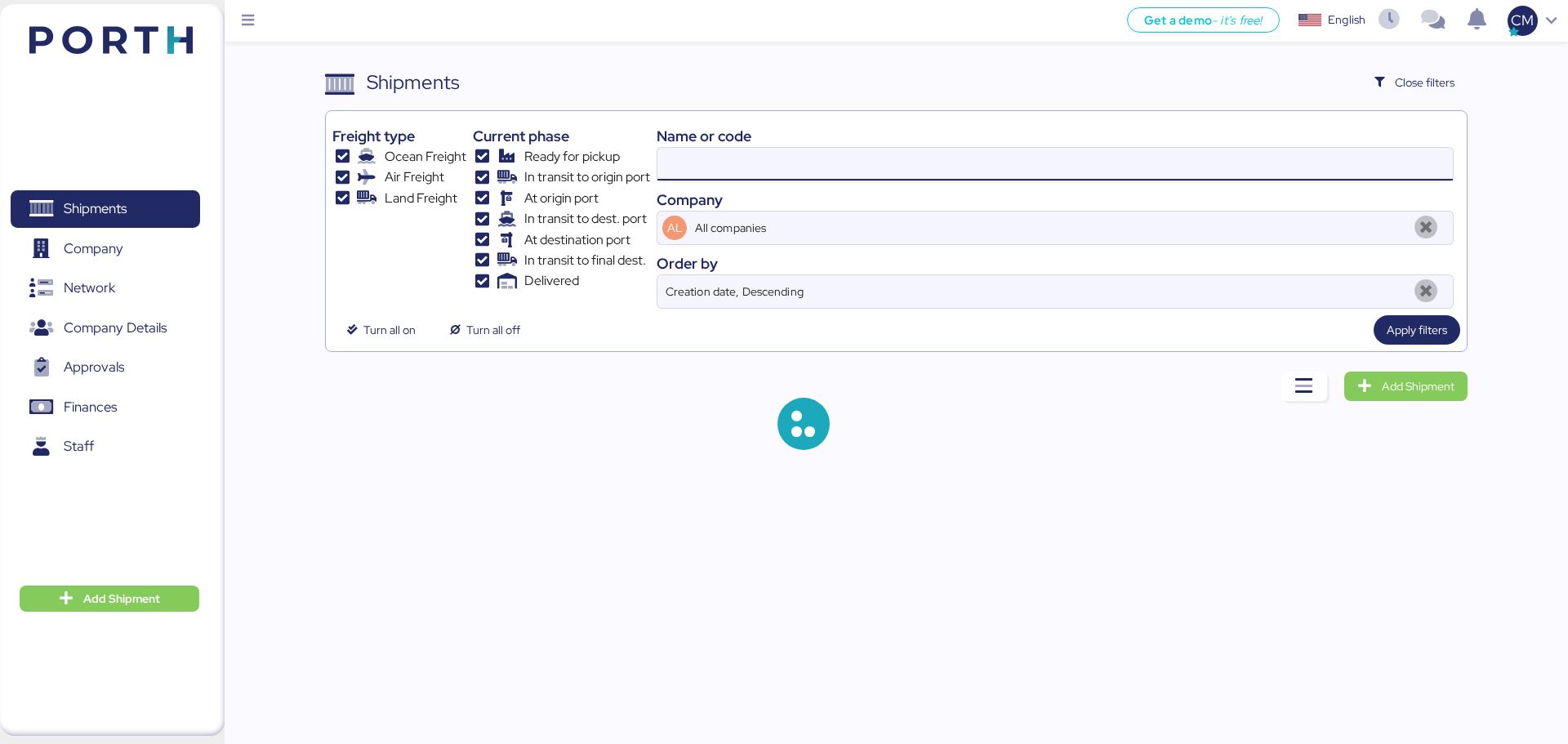 click at bounding box center (1055, 164) 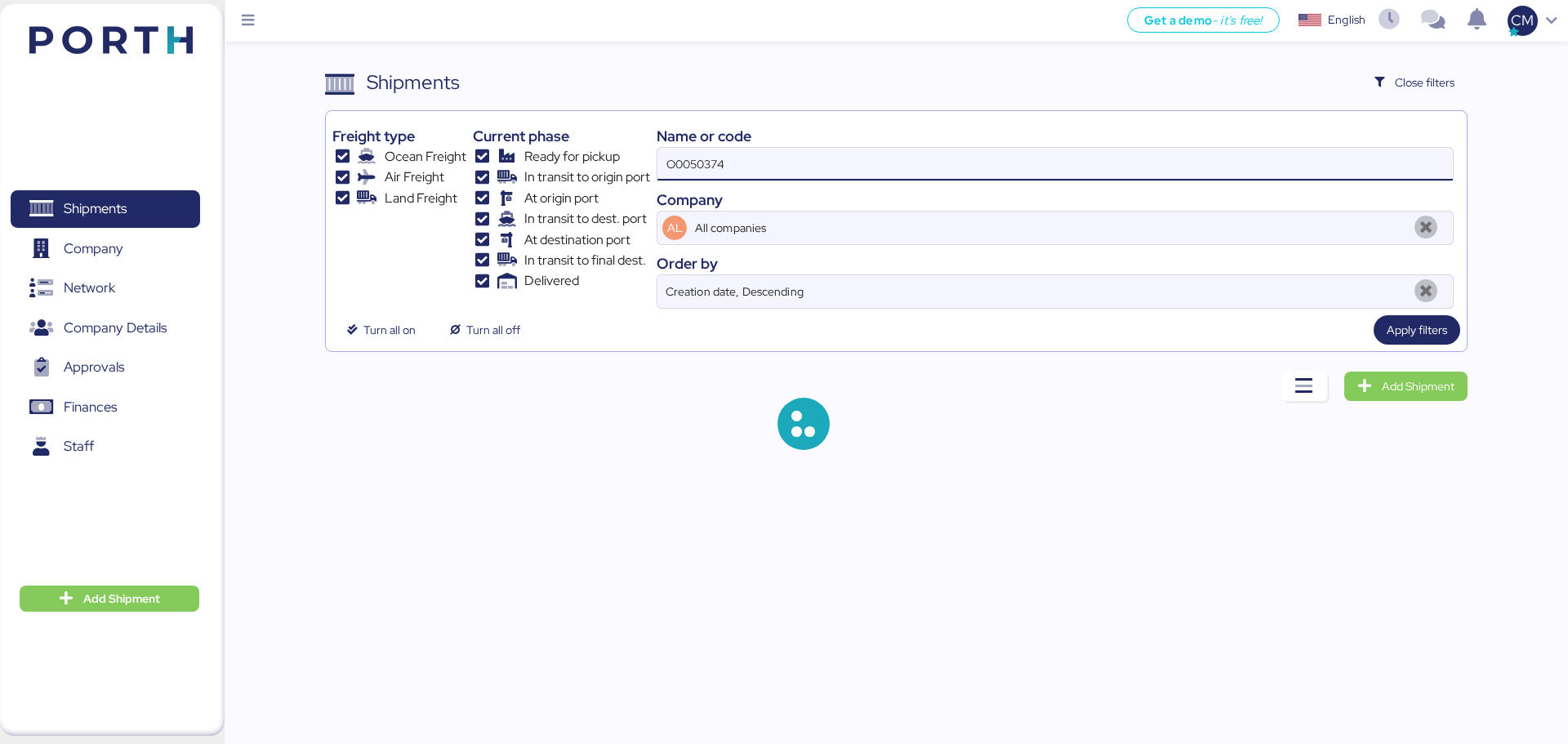 click on "O0050374" at bounding box center [1055, 164] 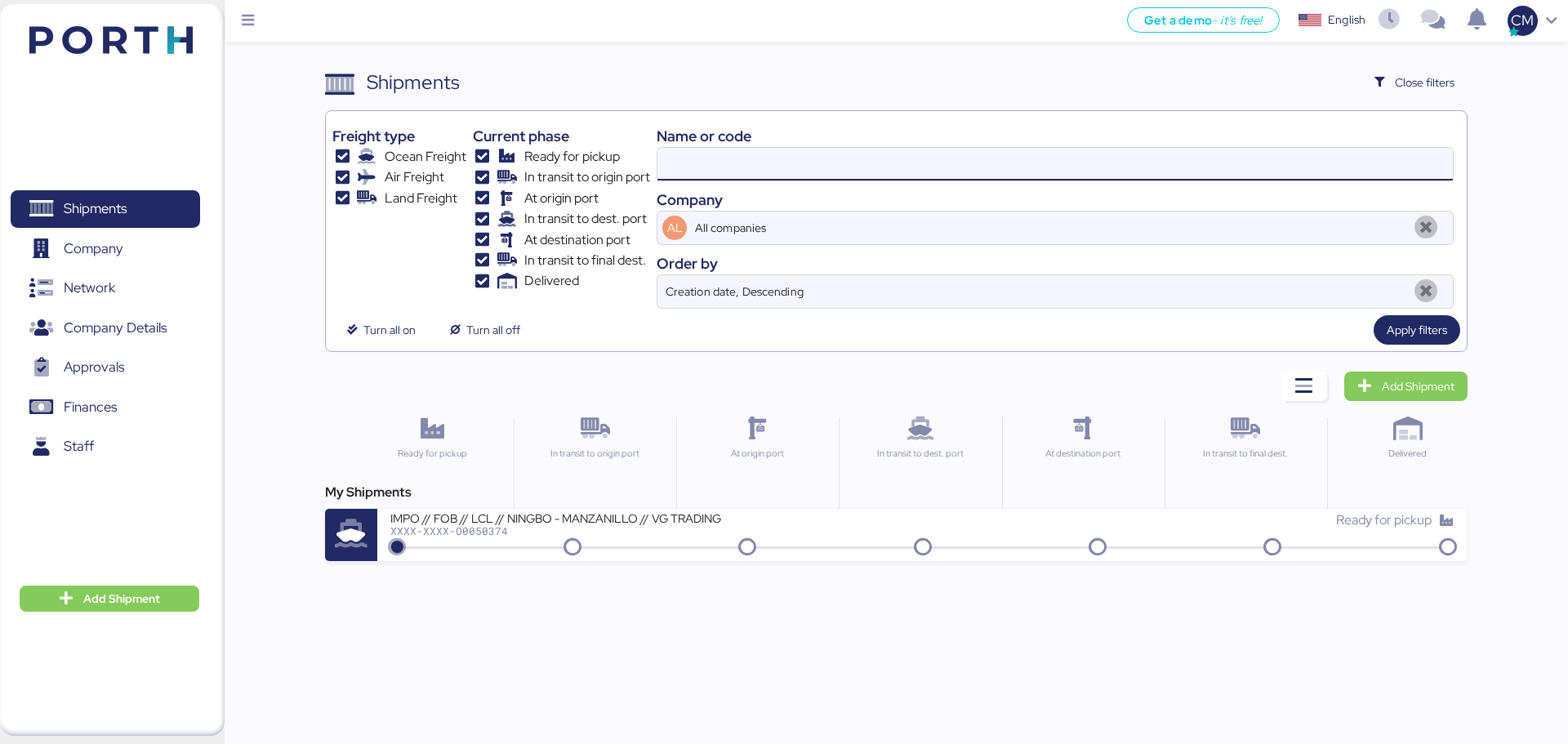 paste on "O0050984" 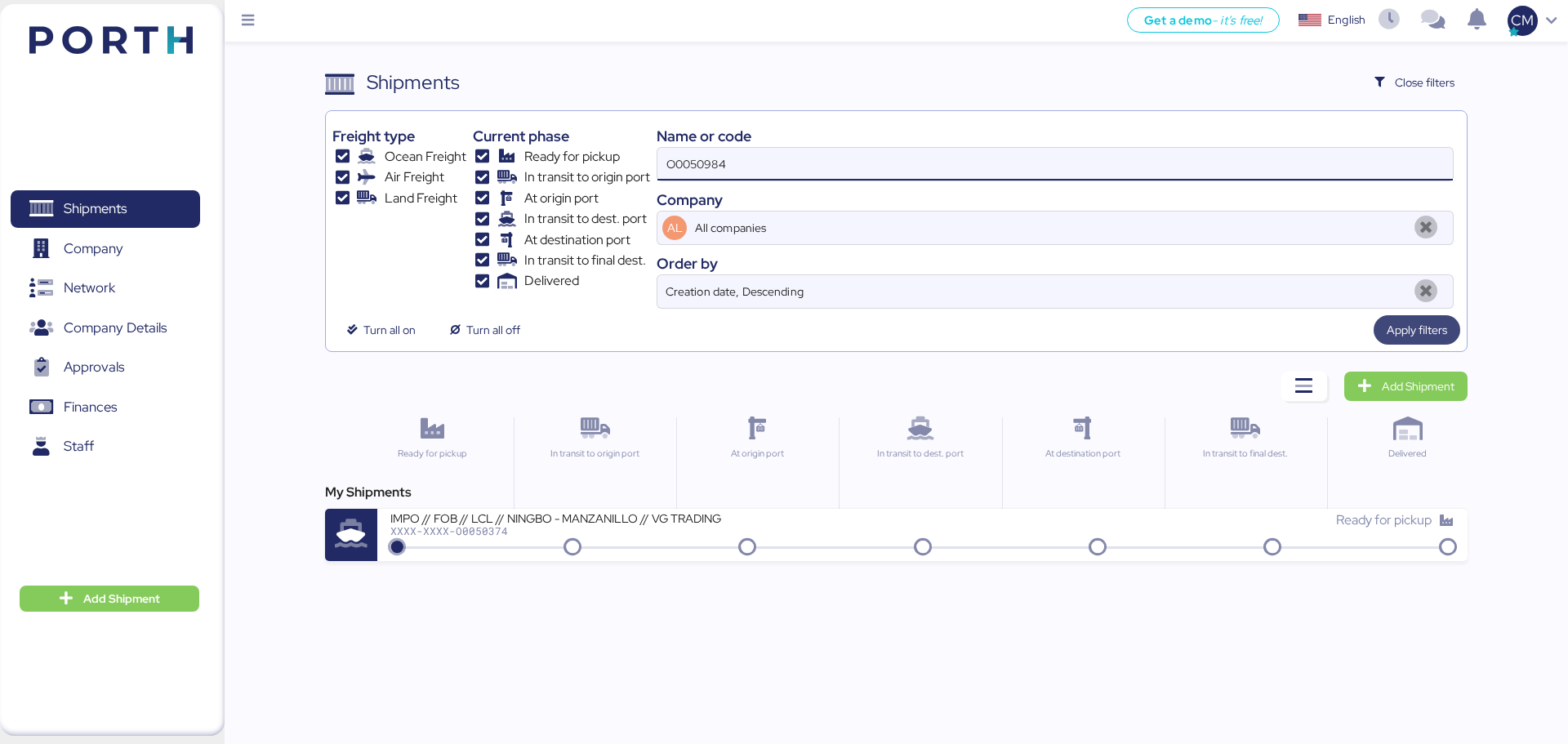 type on "O0050984" 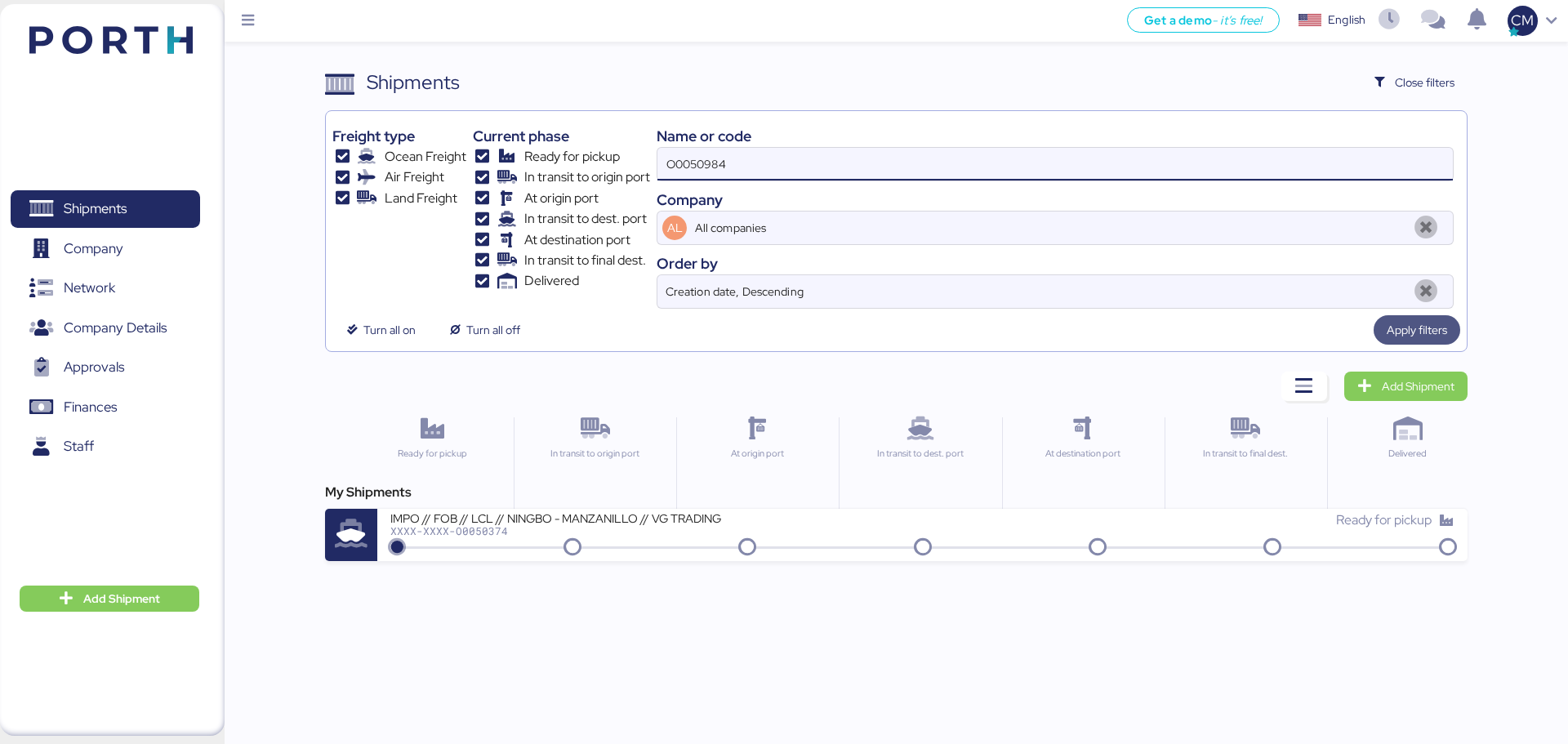 click on "Apply filters" at bounding box center (1417, 330) 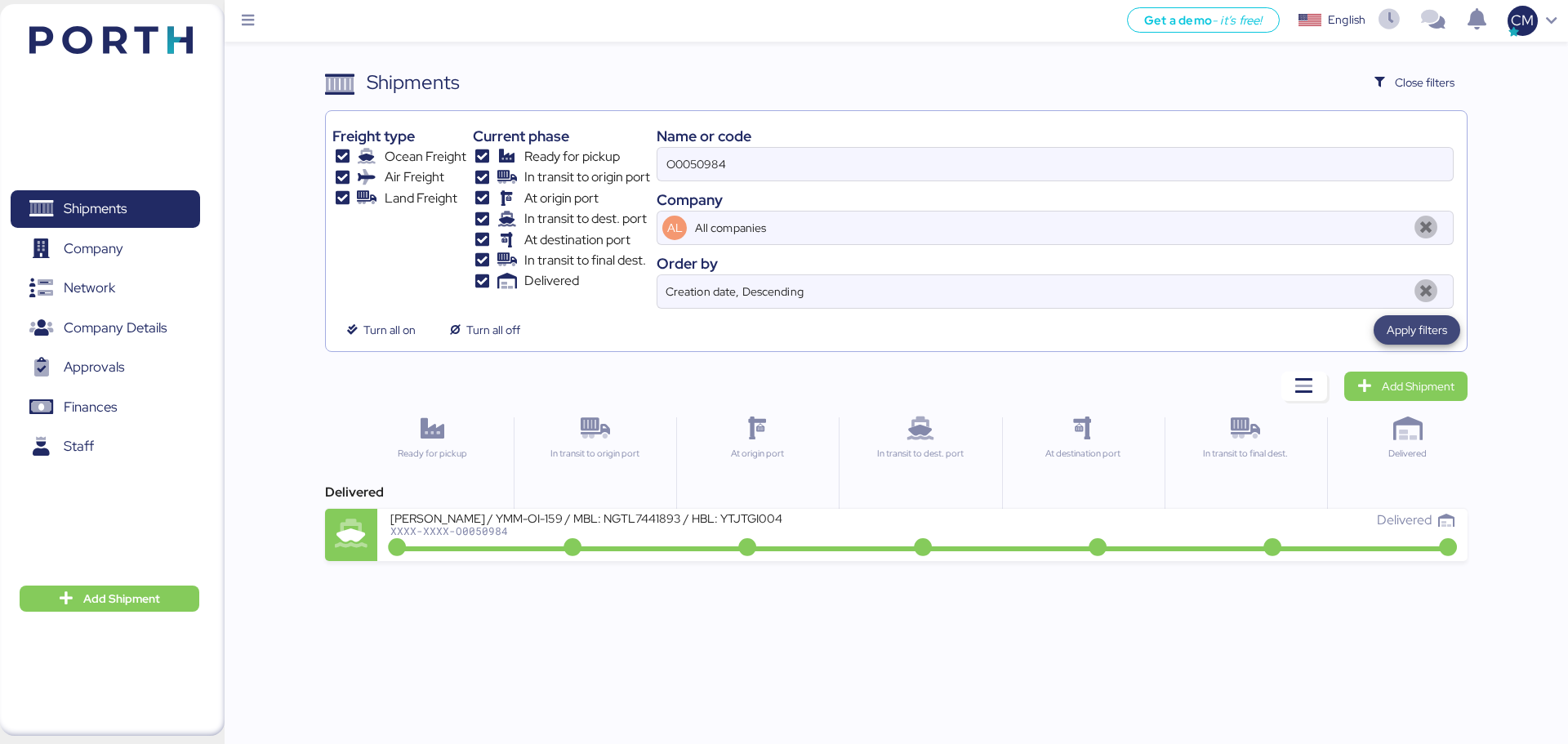 click on "Apply filters" at bounding box center [1417, 330] 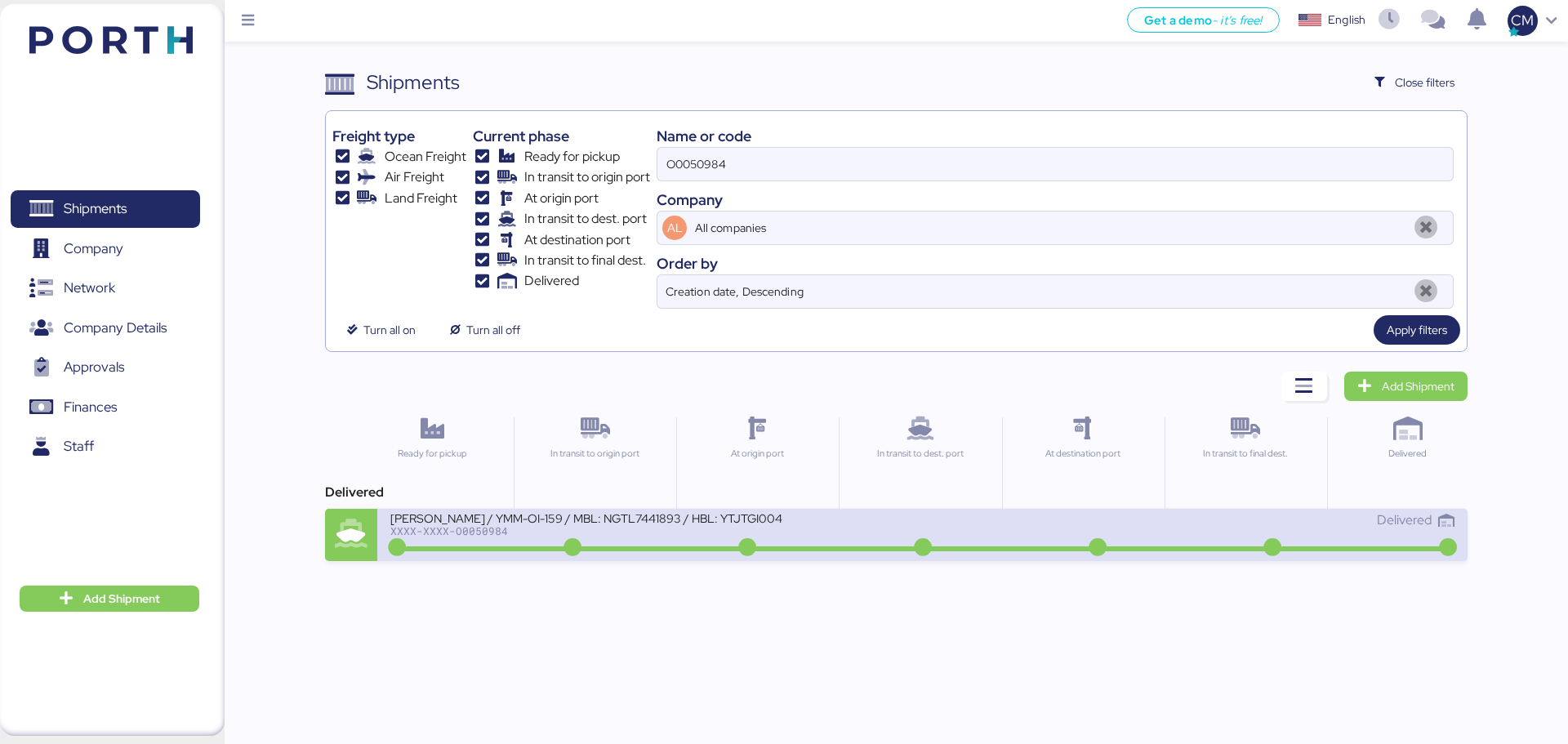 click on "Delivered" at bounding box center [1188, 520] 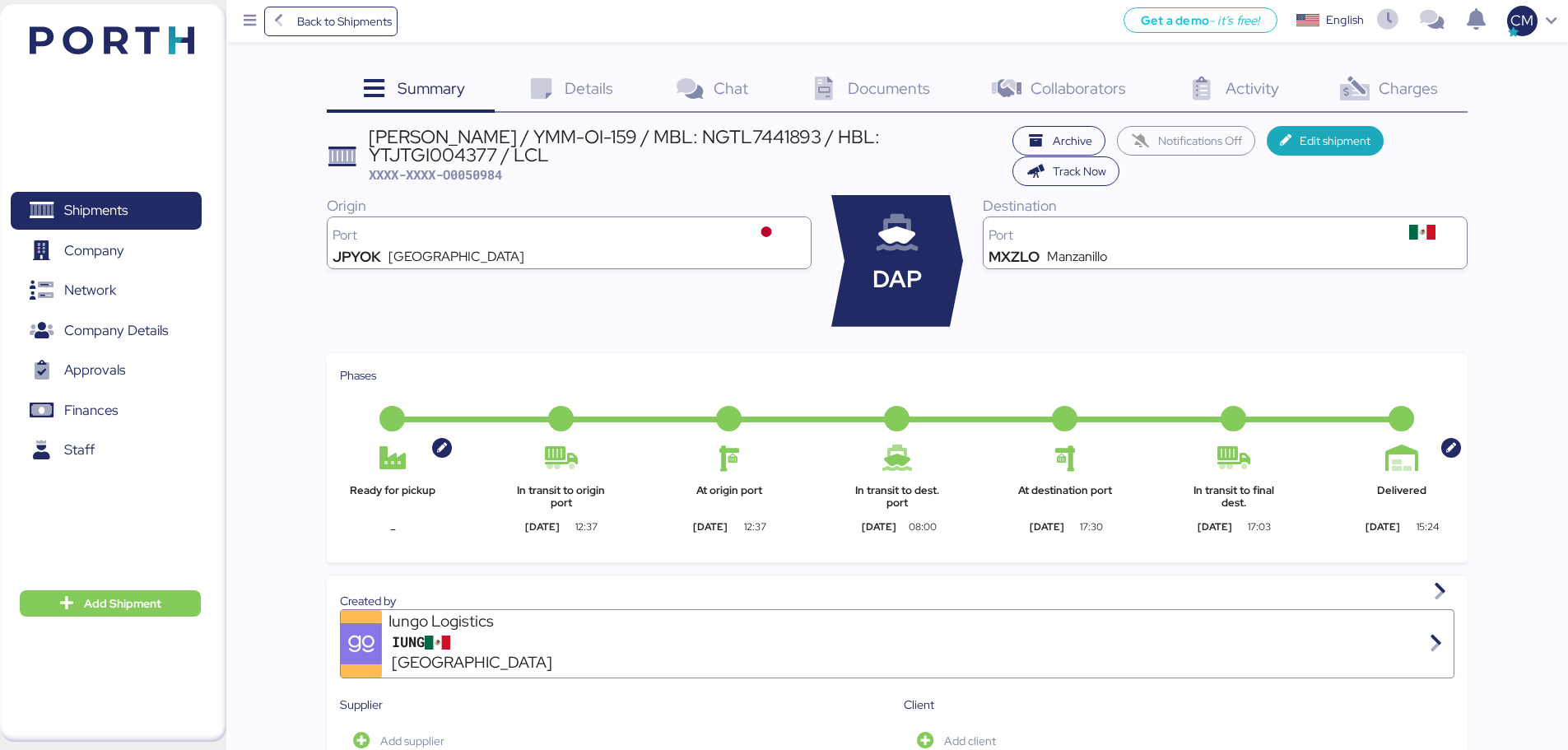 click on "Charges" at bounding box center (1408, 88) 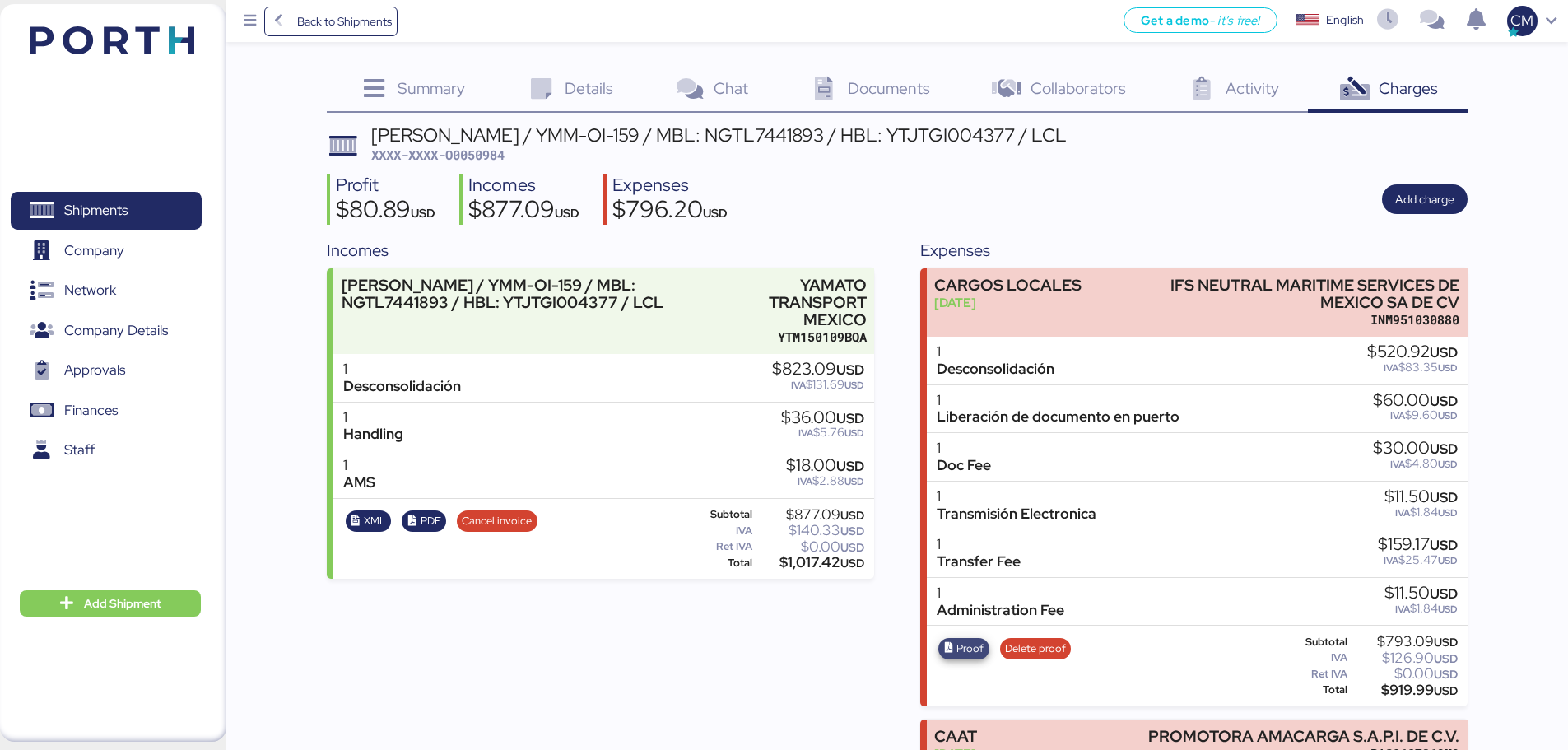 click on "Proof" at bounding box center (970, 649) 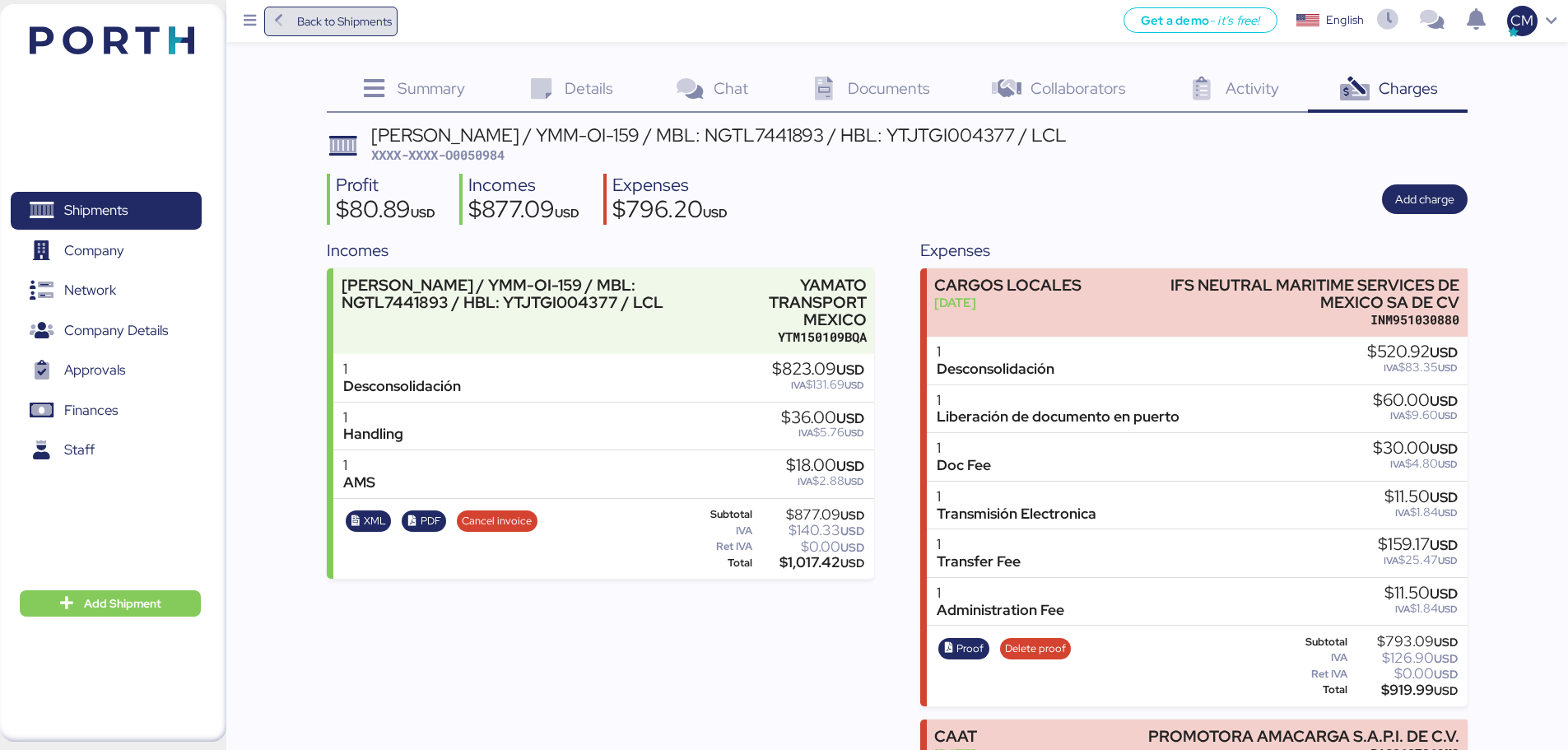 click on "Back to Shipments" at bounding box center [331, 21] 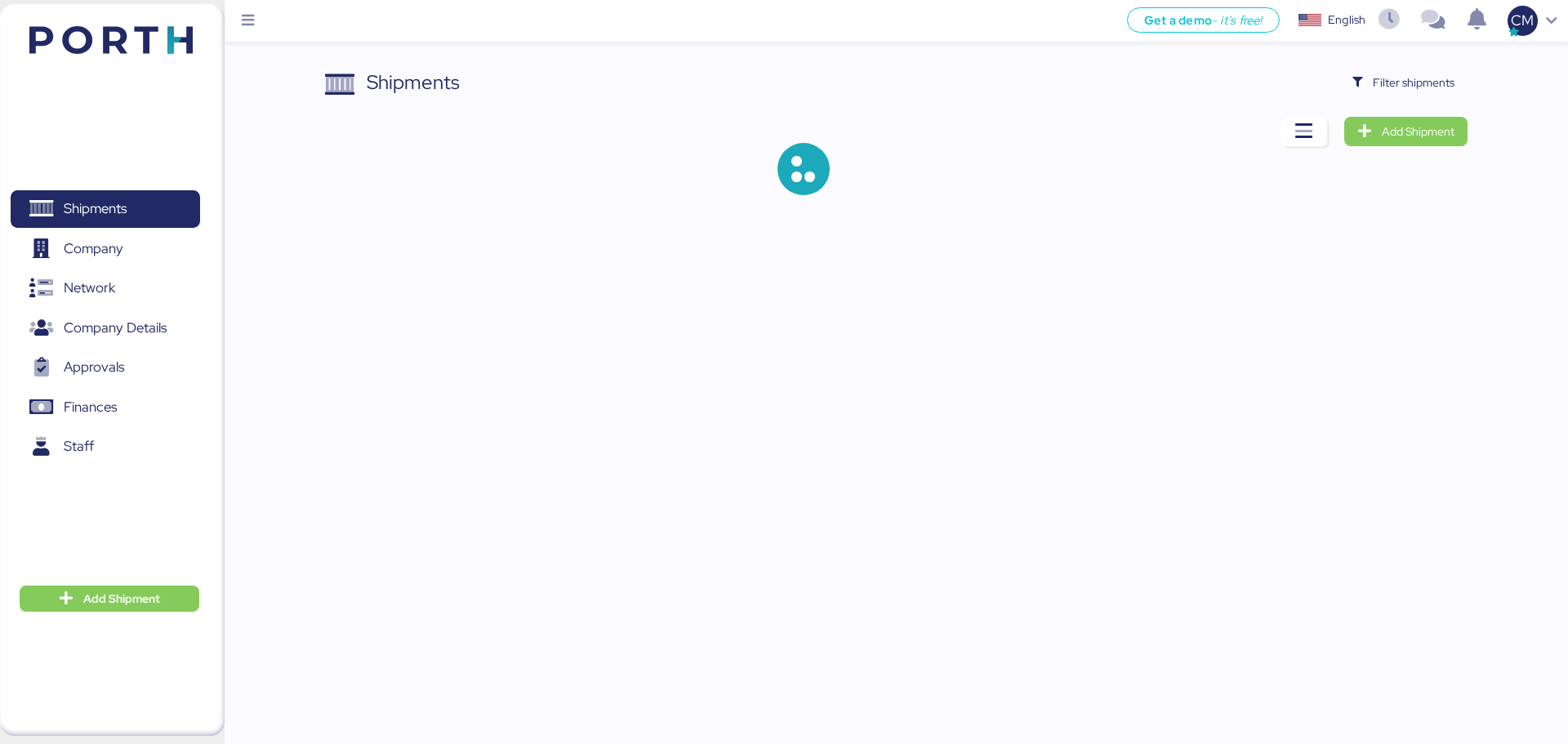 click on "Shipments   Filter shipments     Add Shipment" at bounding box center (896, 145) 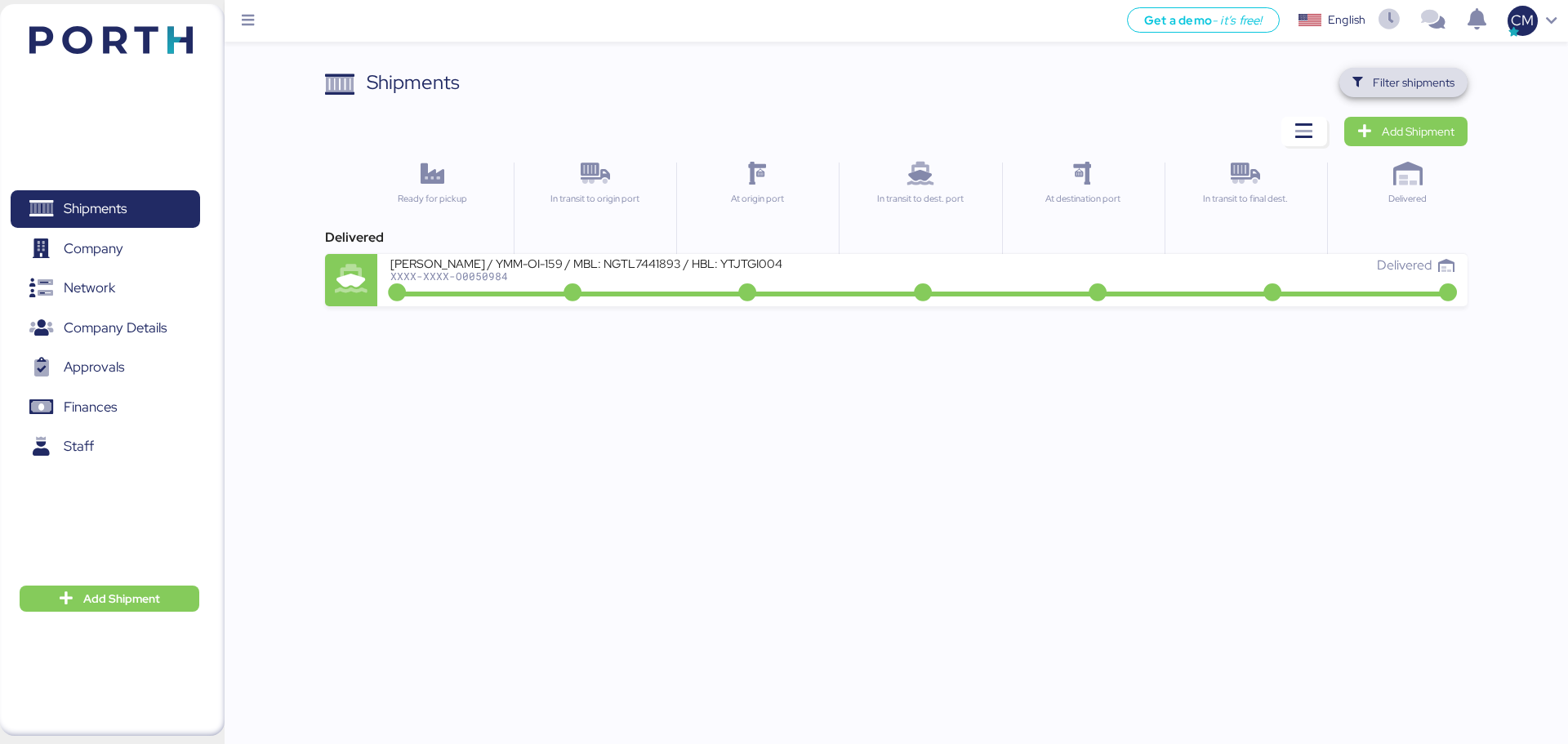 click on "Filter shipments" at bounding box center (1414, 82) 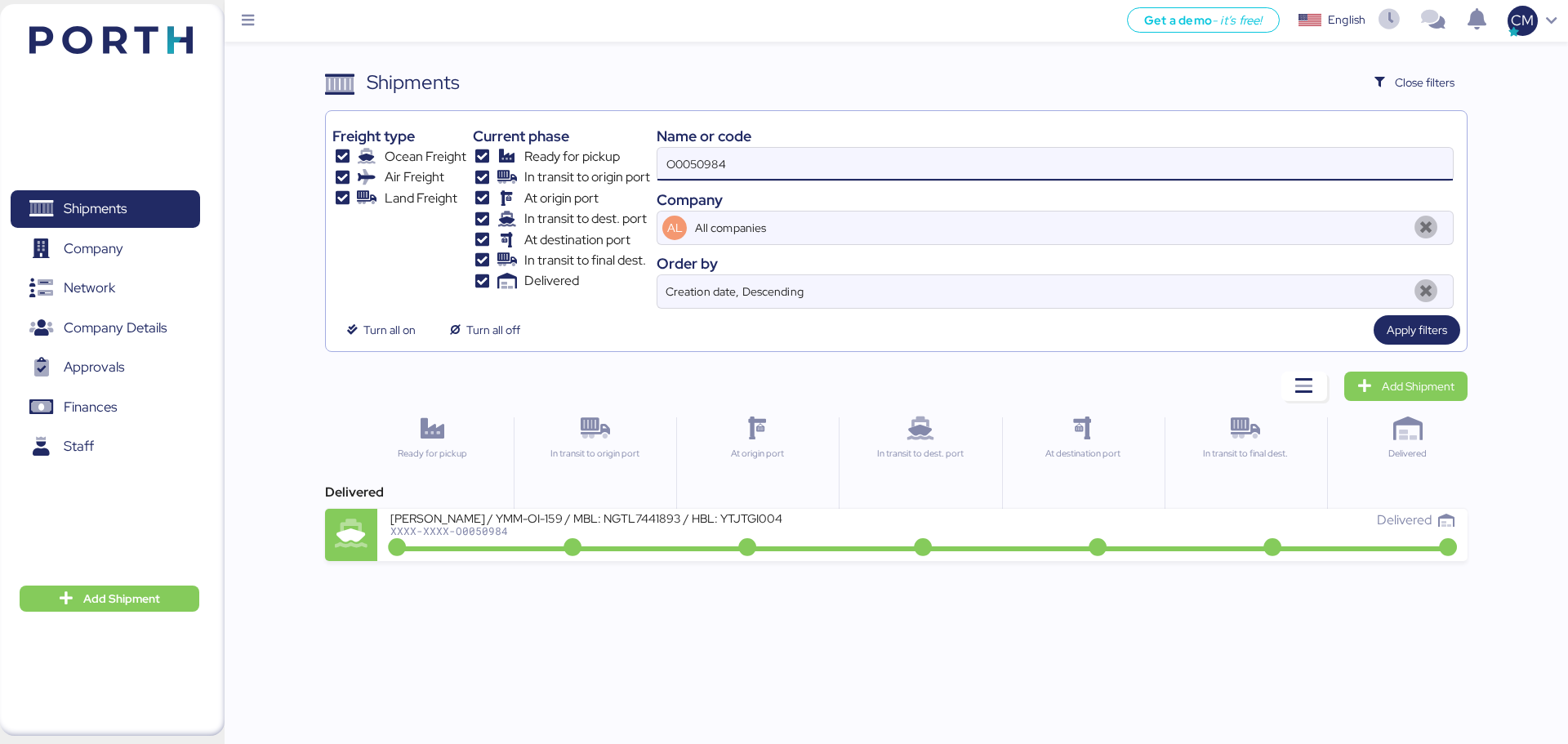 click on "O0050984" at bounding box center [1055, 164] 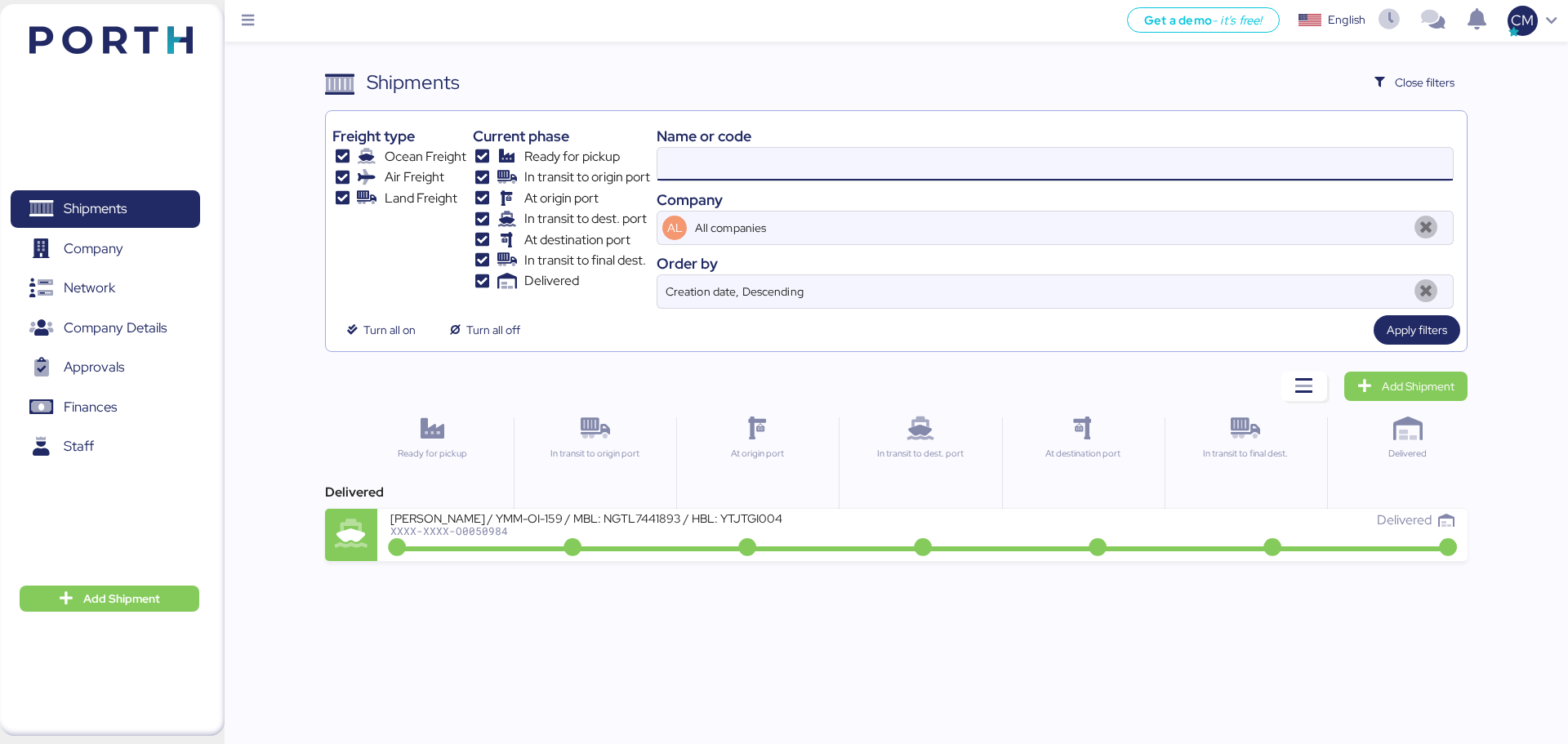 paste on "O0050956" 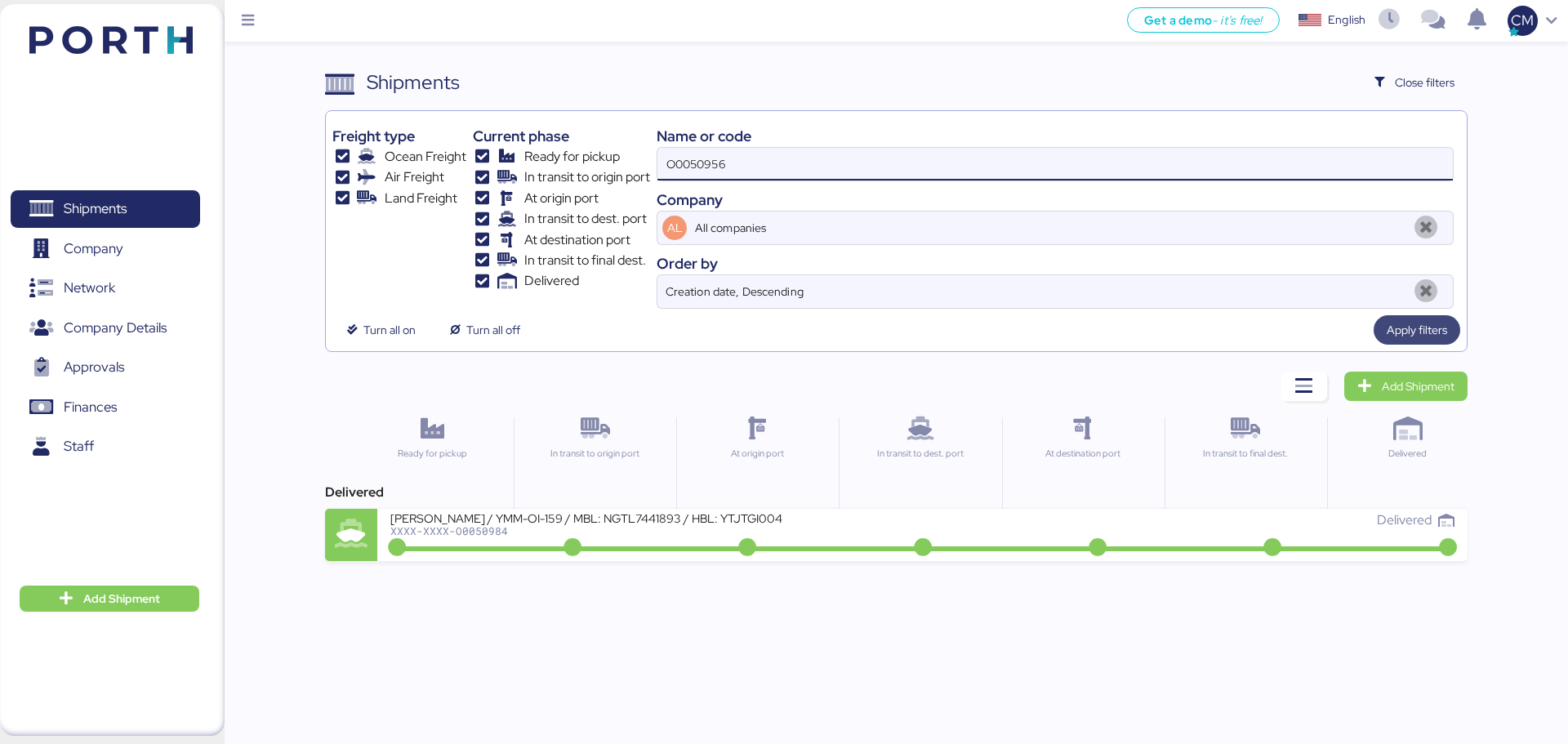 type on "O0050956" 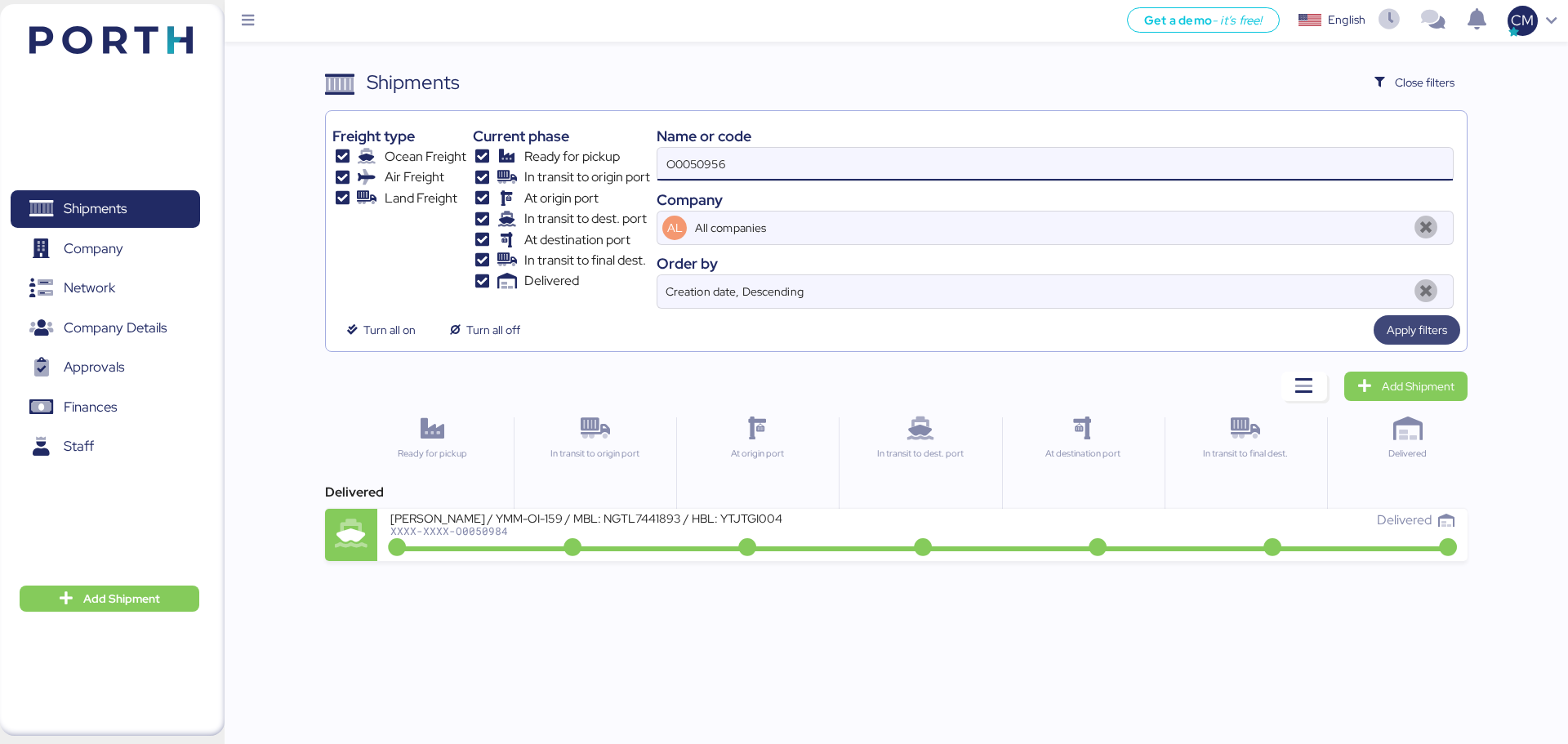 click on "Apply filters" at bounding box center (1417, 330) 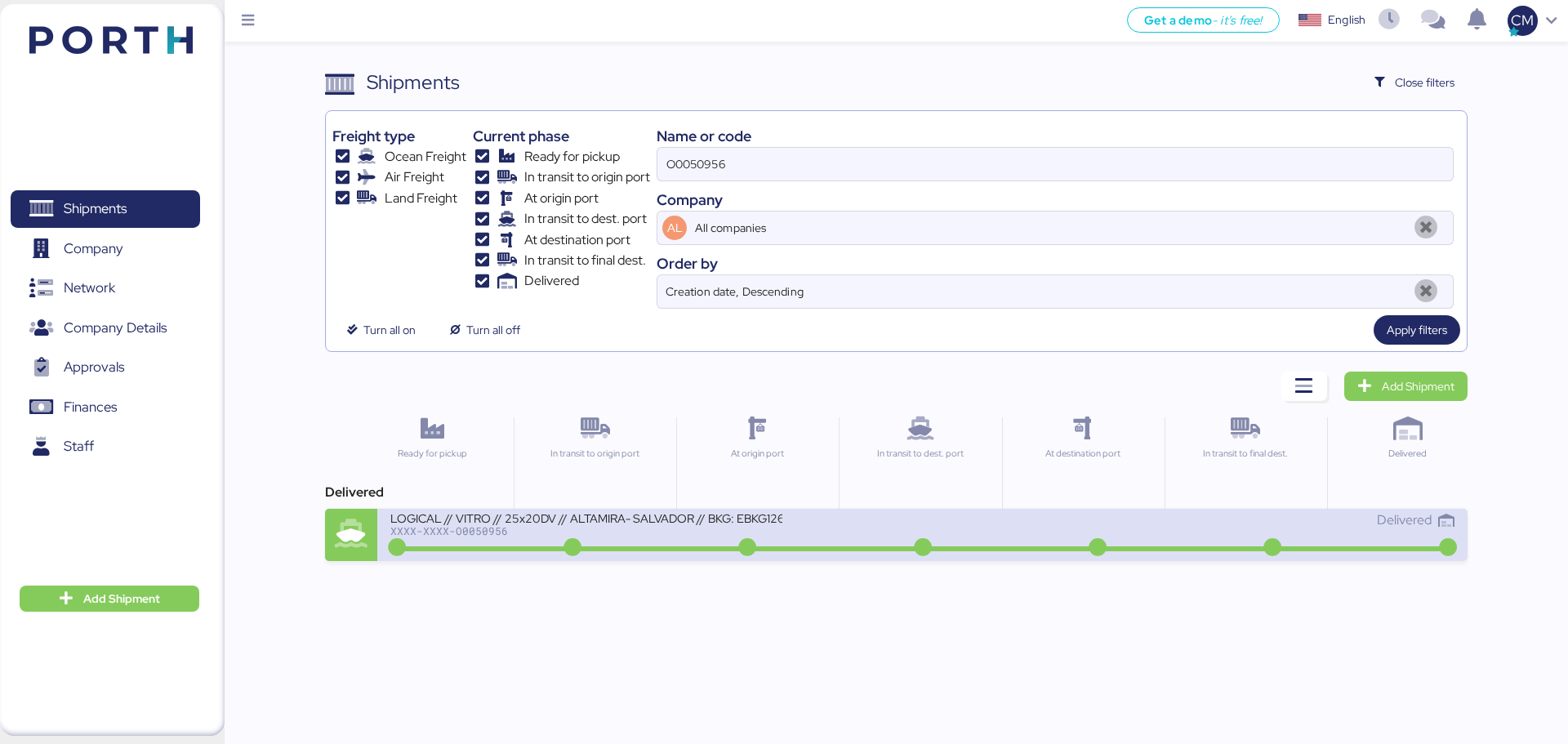 click on "LOGICAL // VITRO // 25x20DV // ALTAMIRA- SALVADOR  // BKG: EBKG12698074 XXXX-XXXX-O0050956" at bounding box center (656, 528) 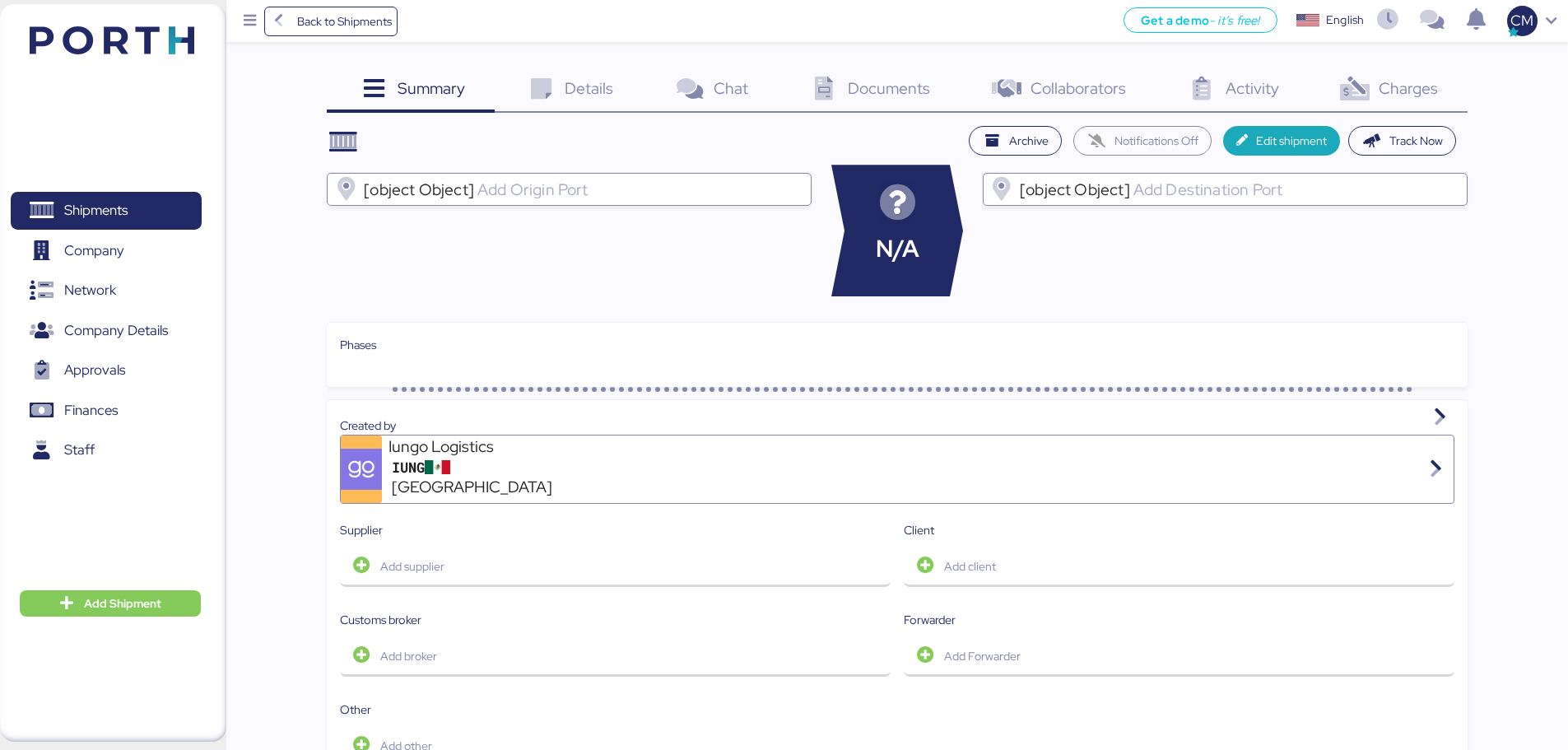 click on "Documents 0" at bounding box center [868, 91] 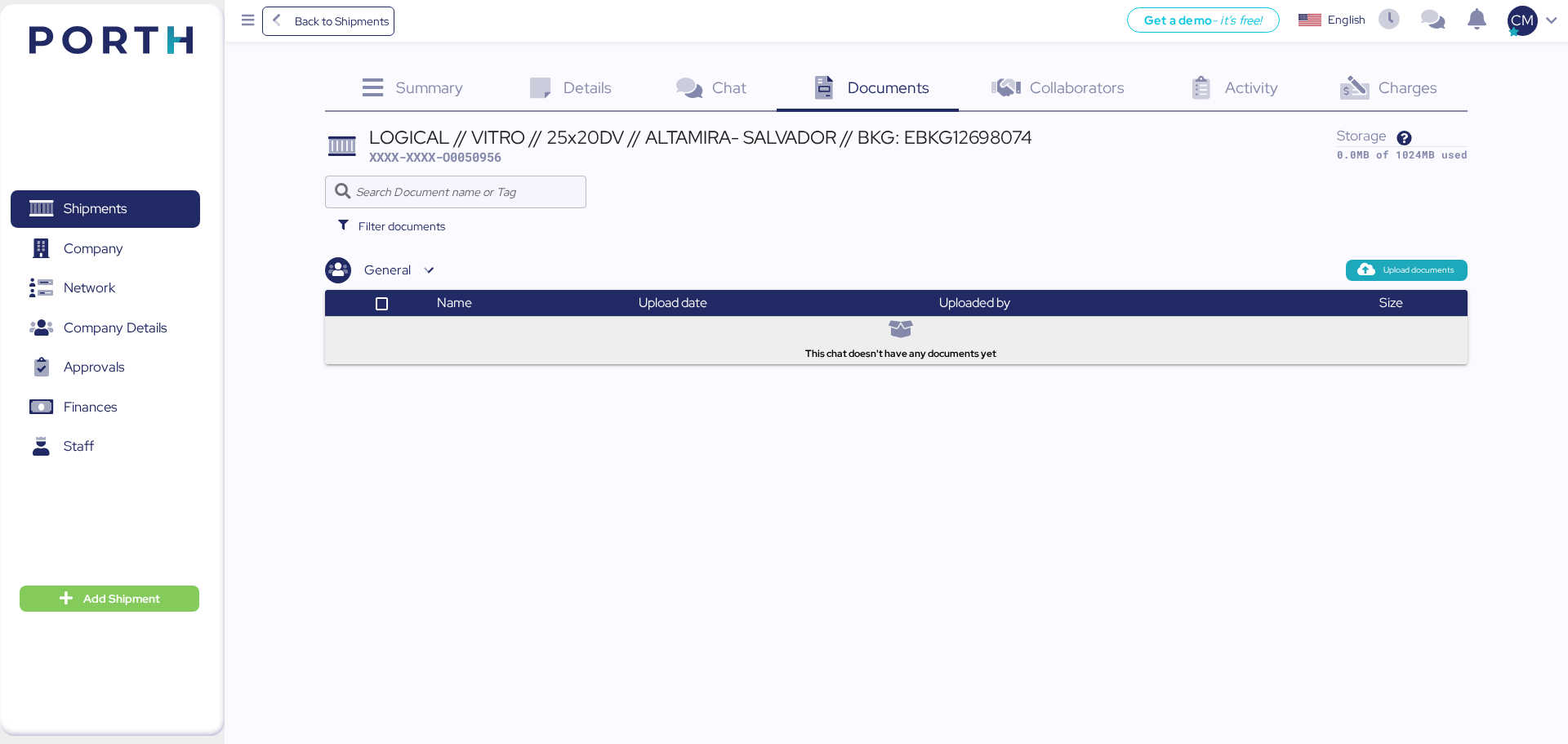 click on "Charges 0" at bounding box center [1387, 90] 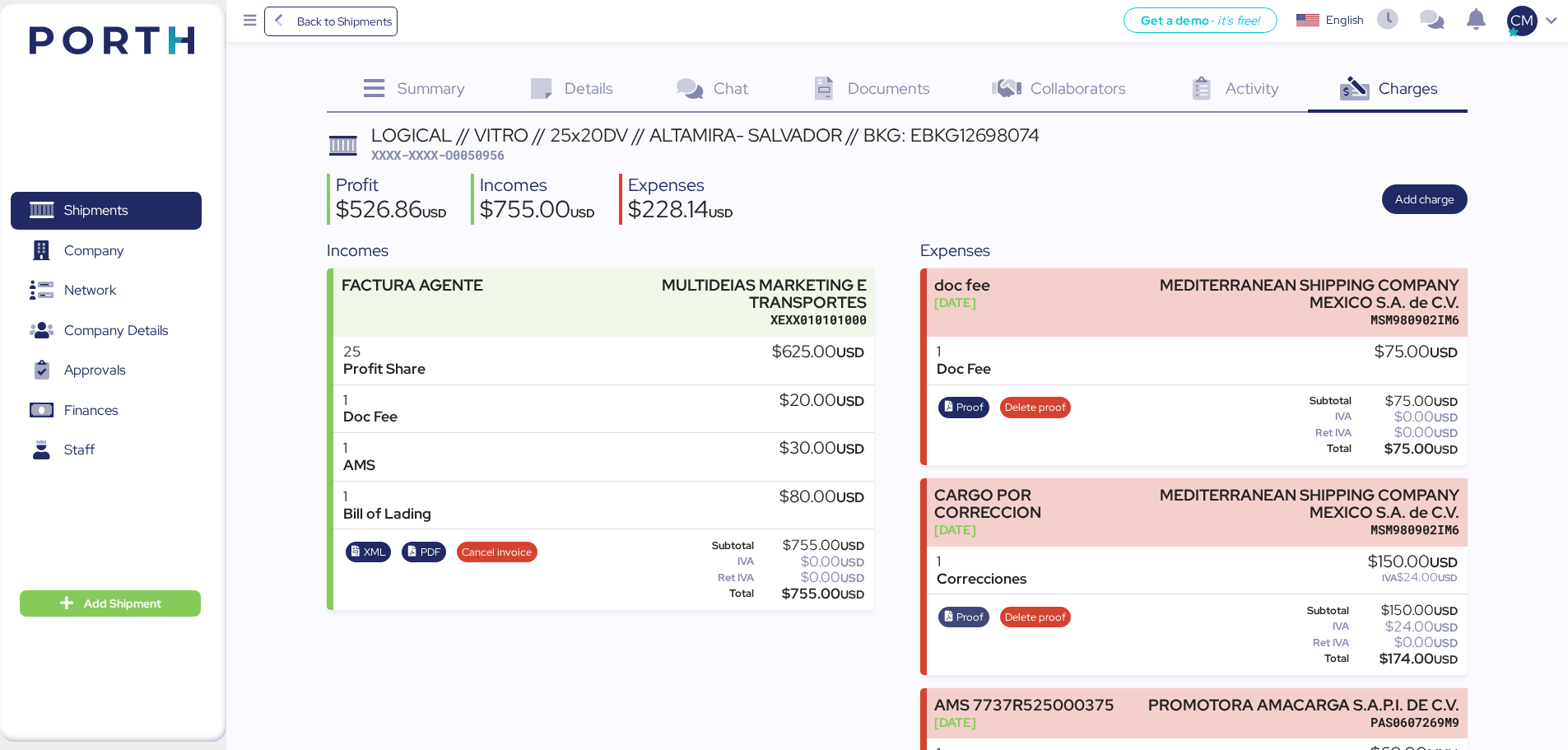click on "Proof" at bounding box center (970, 617) 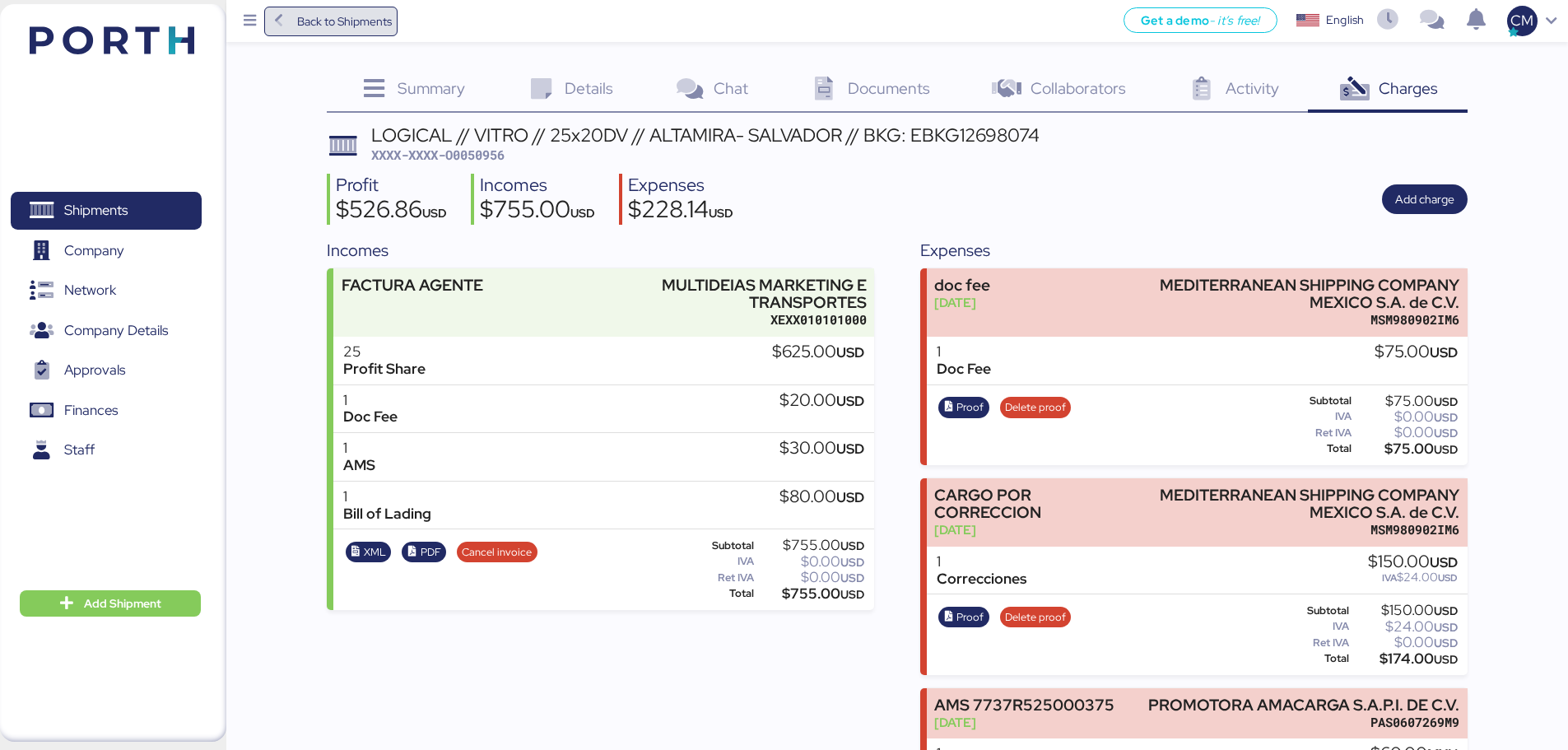 click on "Back to Shipments" at bounding box center [344, 21] 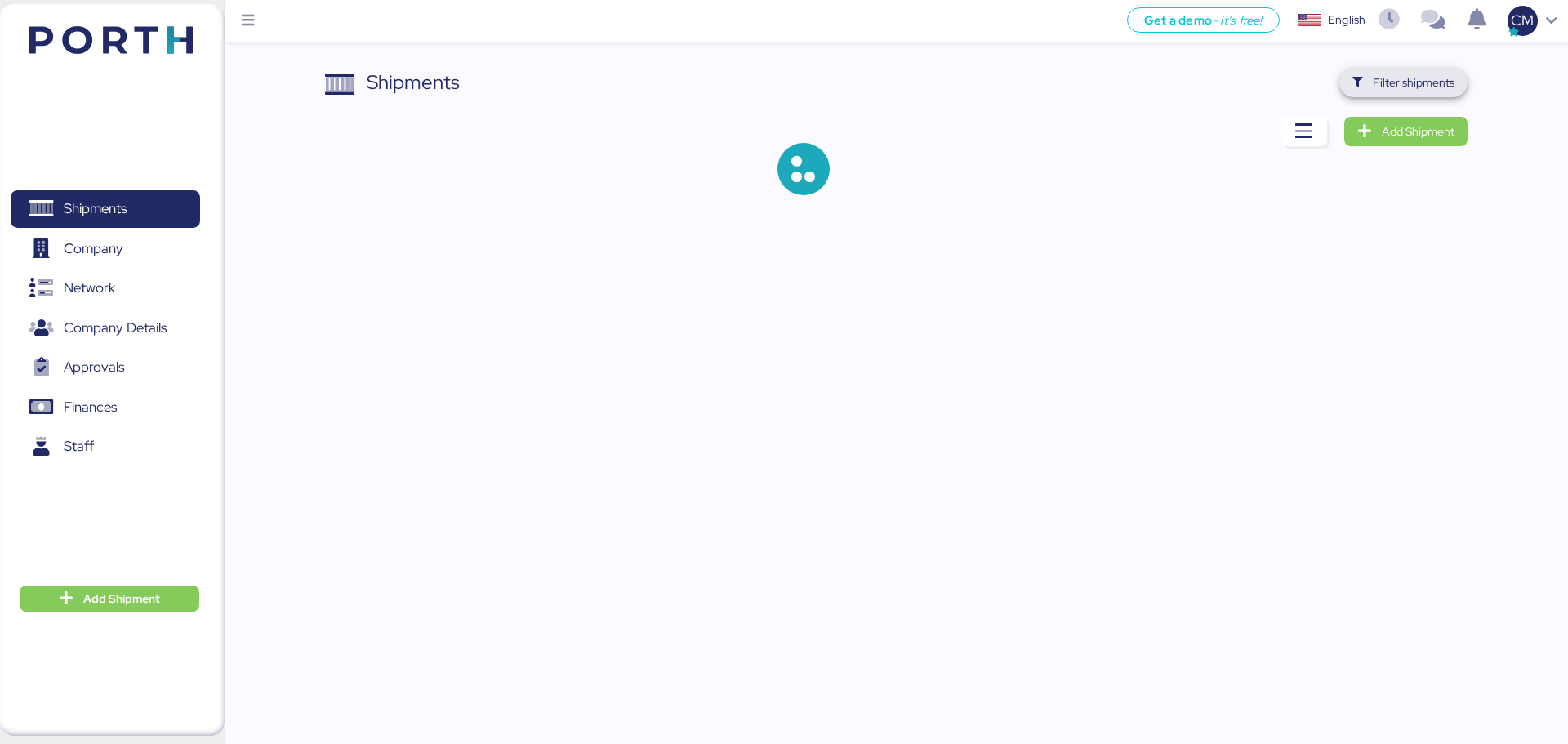 click on "Filter shipments" at bounding box center [1414, 82] 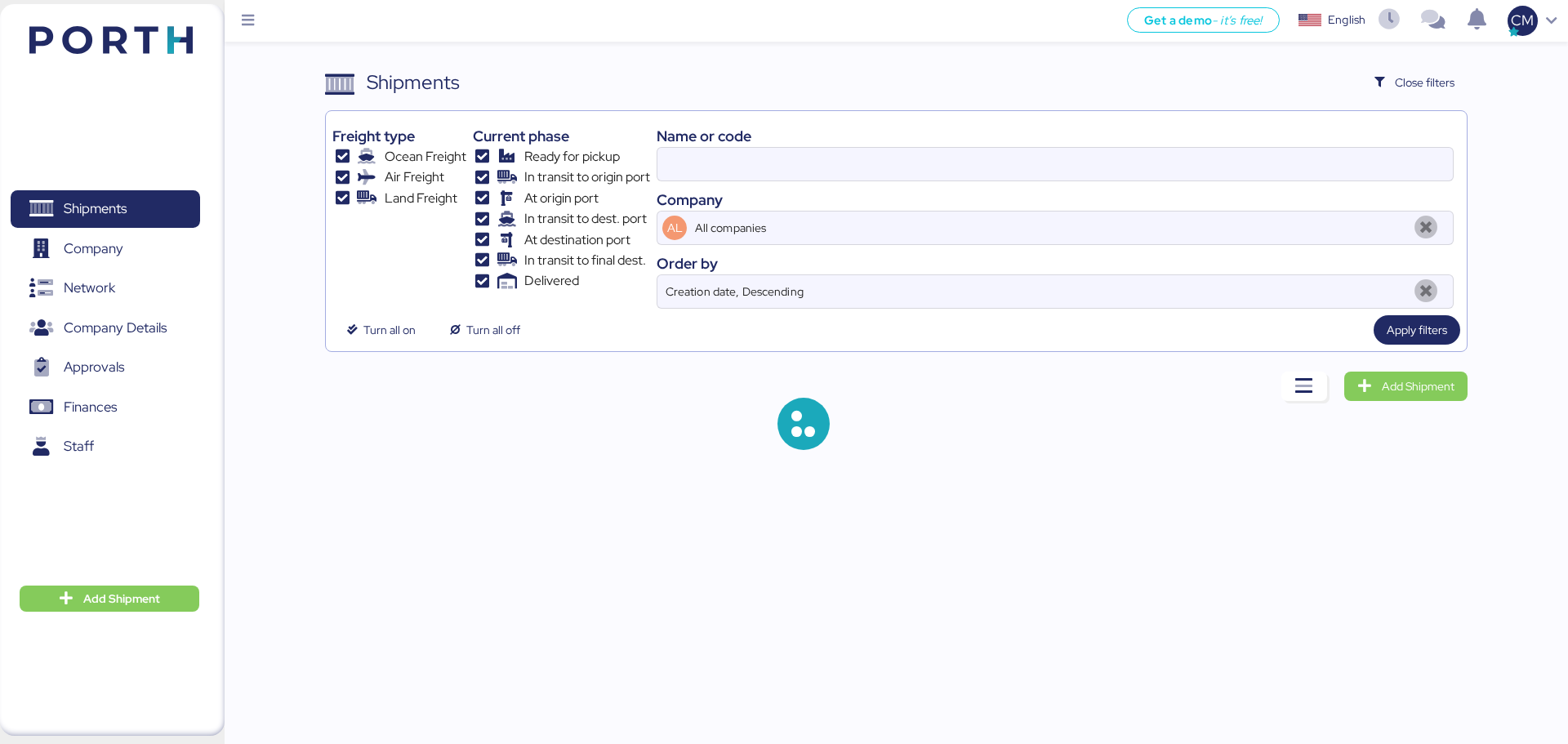 type on "O0050956" 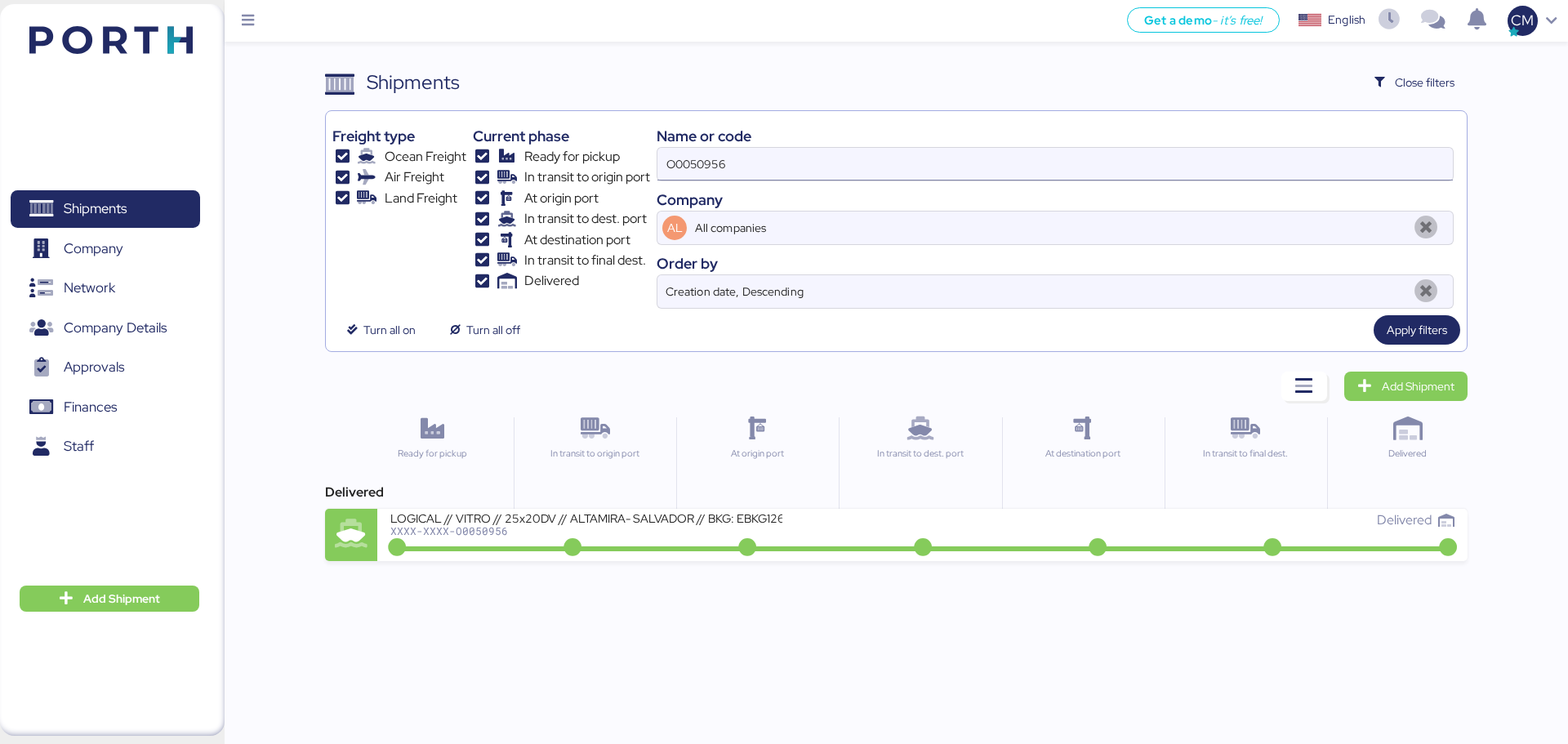 click on "O0050956" at bounding box center [1055, 164] 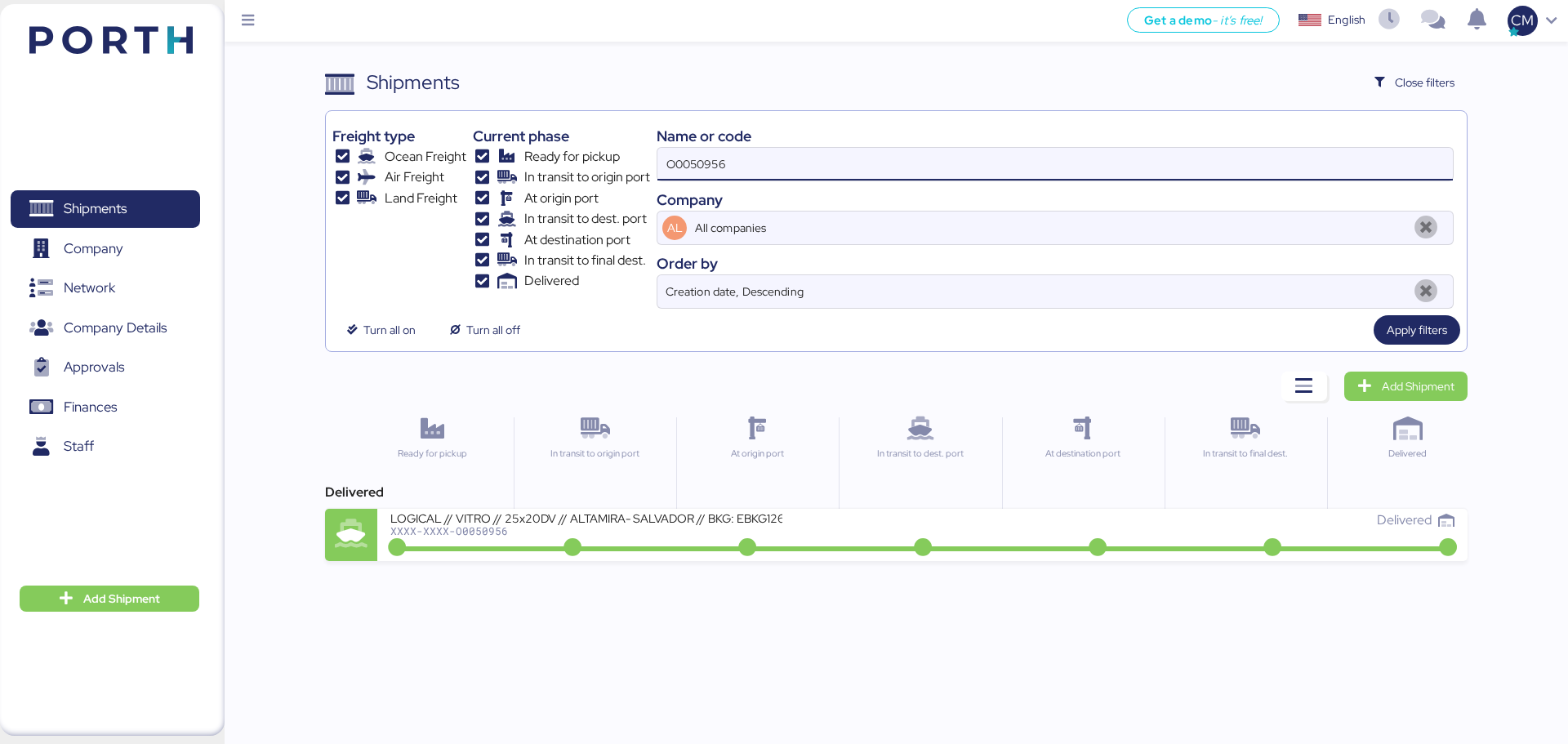click on "O0050956" at bounding box center [1055, 164] 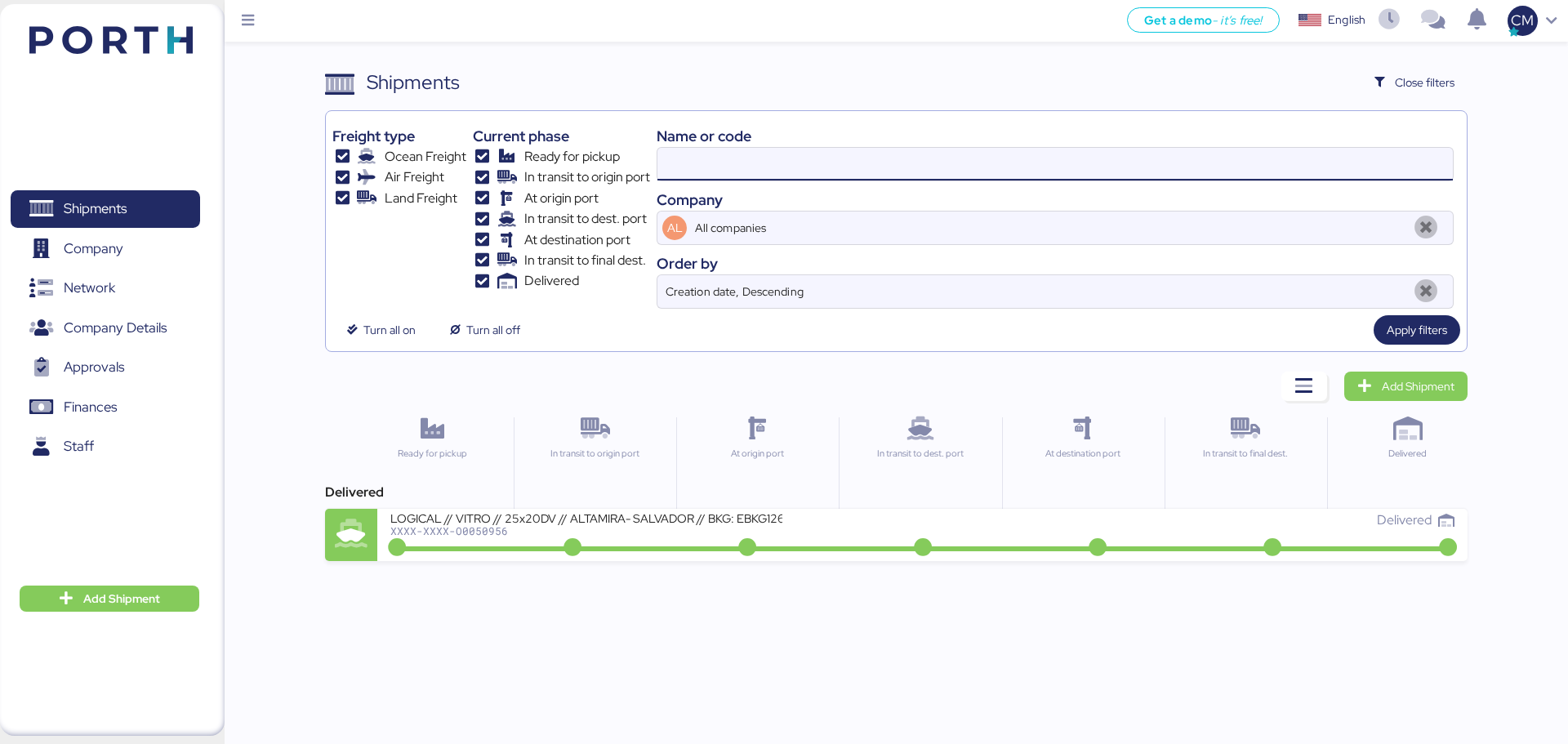 paste on "O0051223" 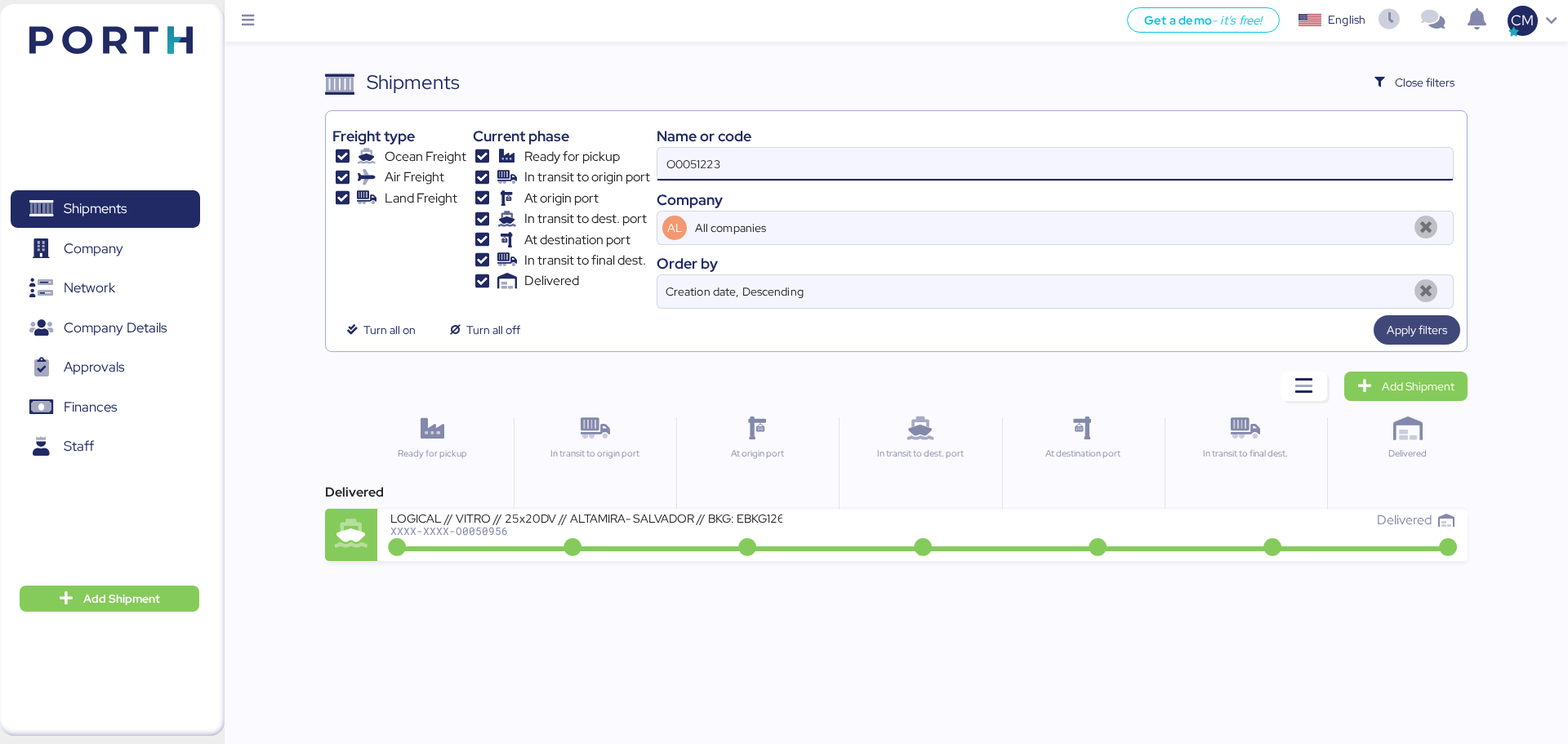 type on "O0051223" 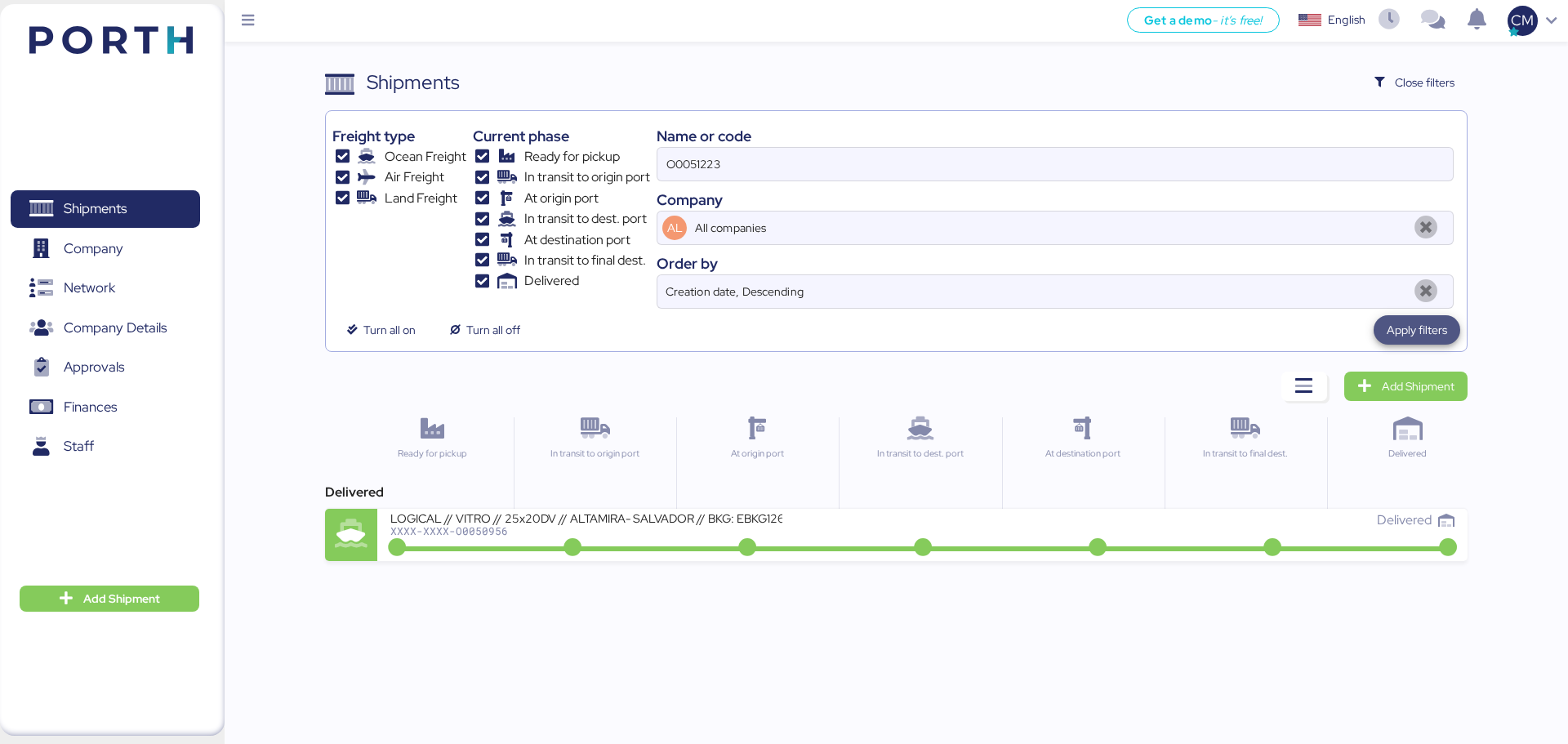 click on "Apply filters" at bounding box center (1417, 330) 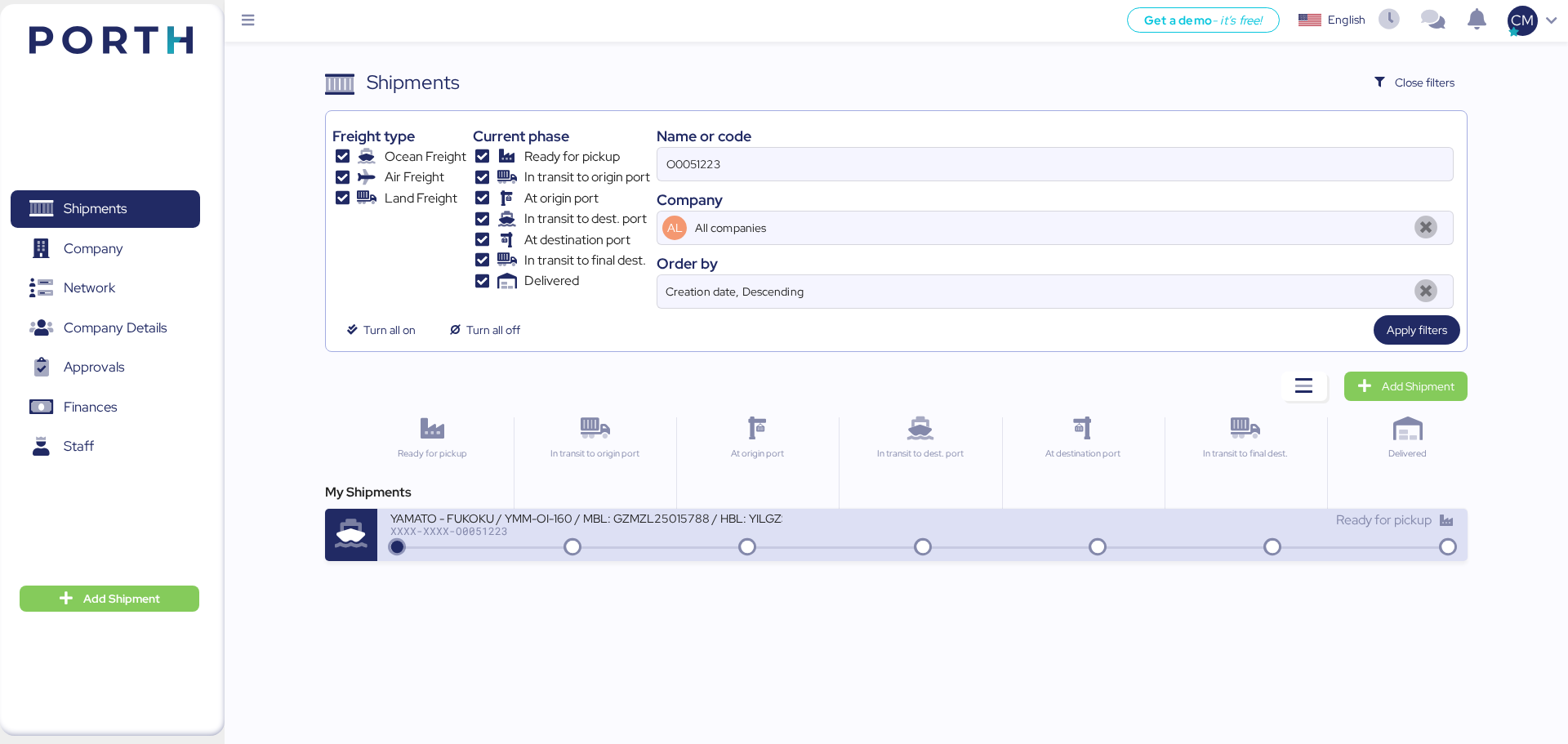 click on "Ready for pickup" at bounding box center (1188, 520) 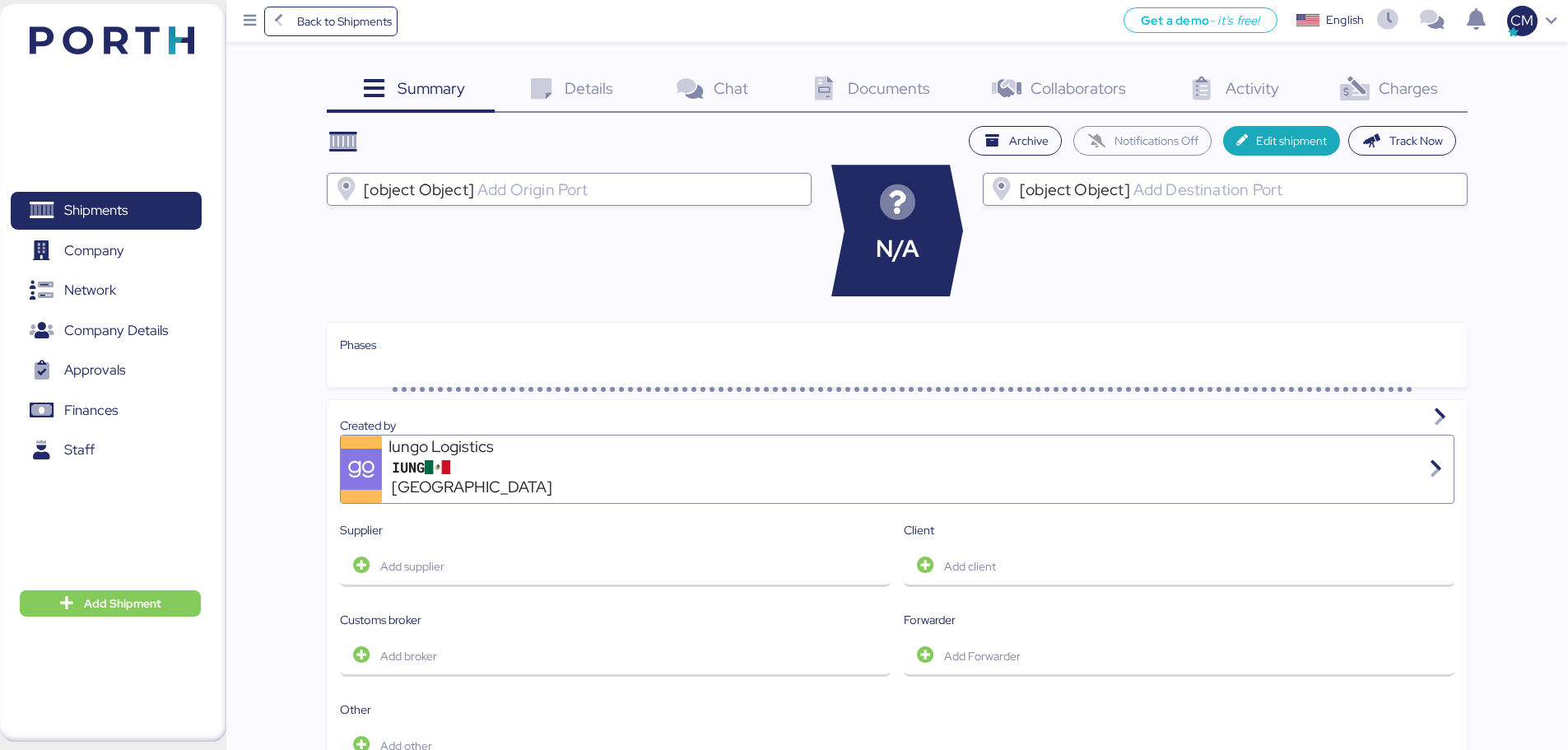 click at bounding box center [1355, 89] 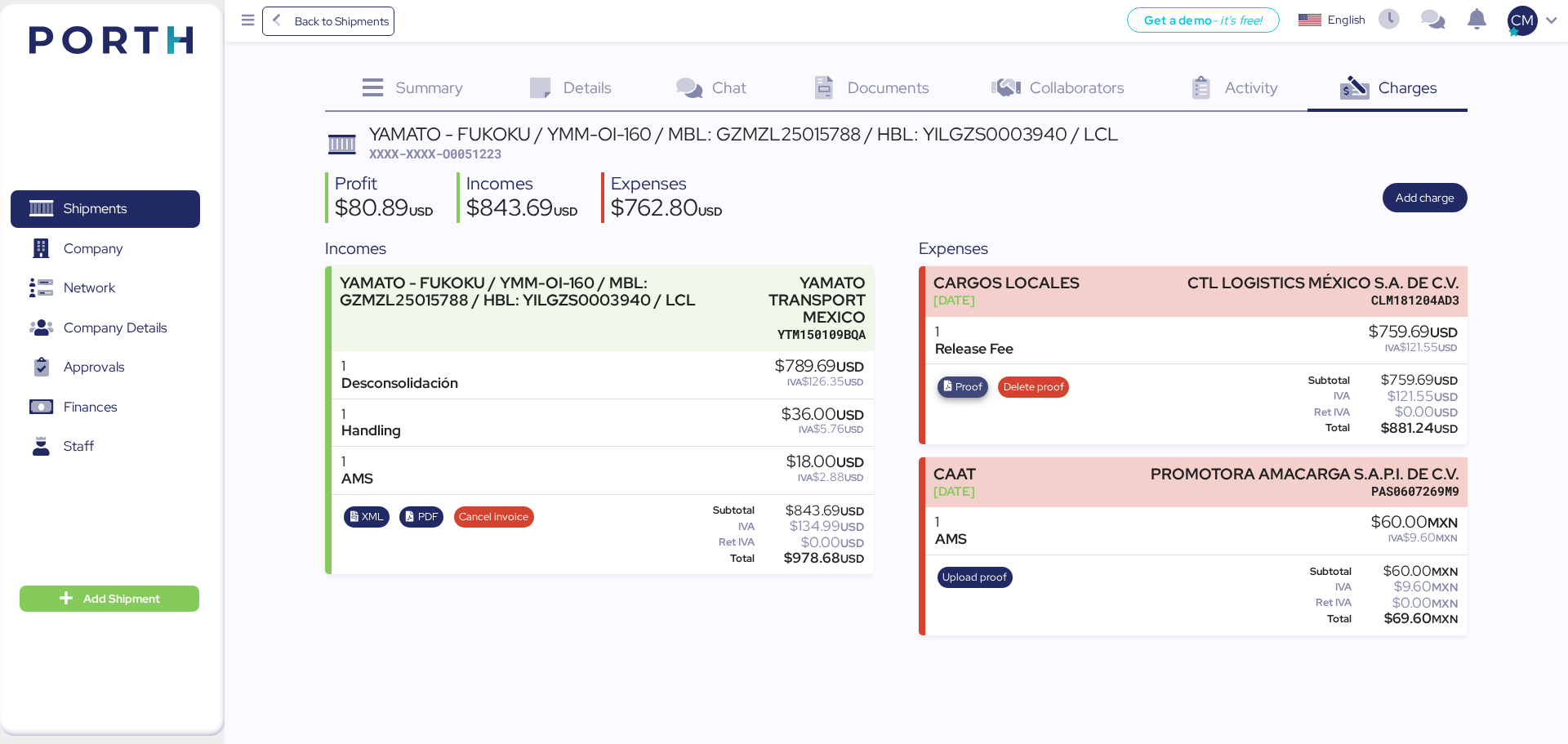 click on "Proof" at bounding box center (969, 387) 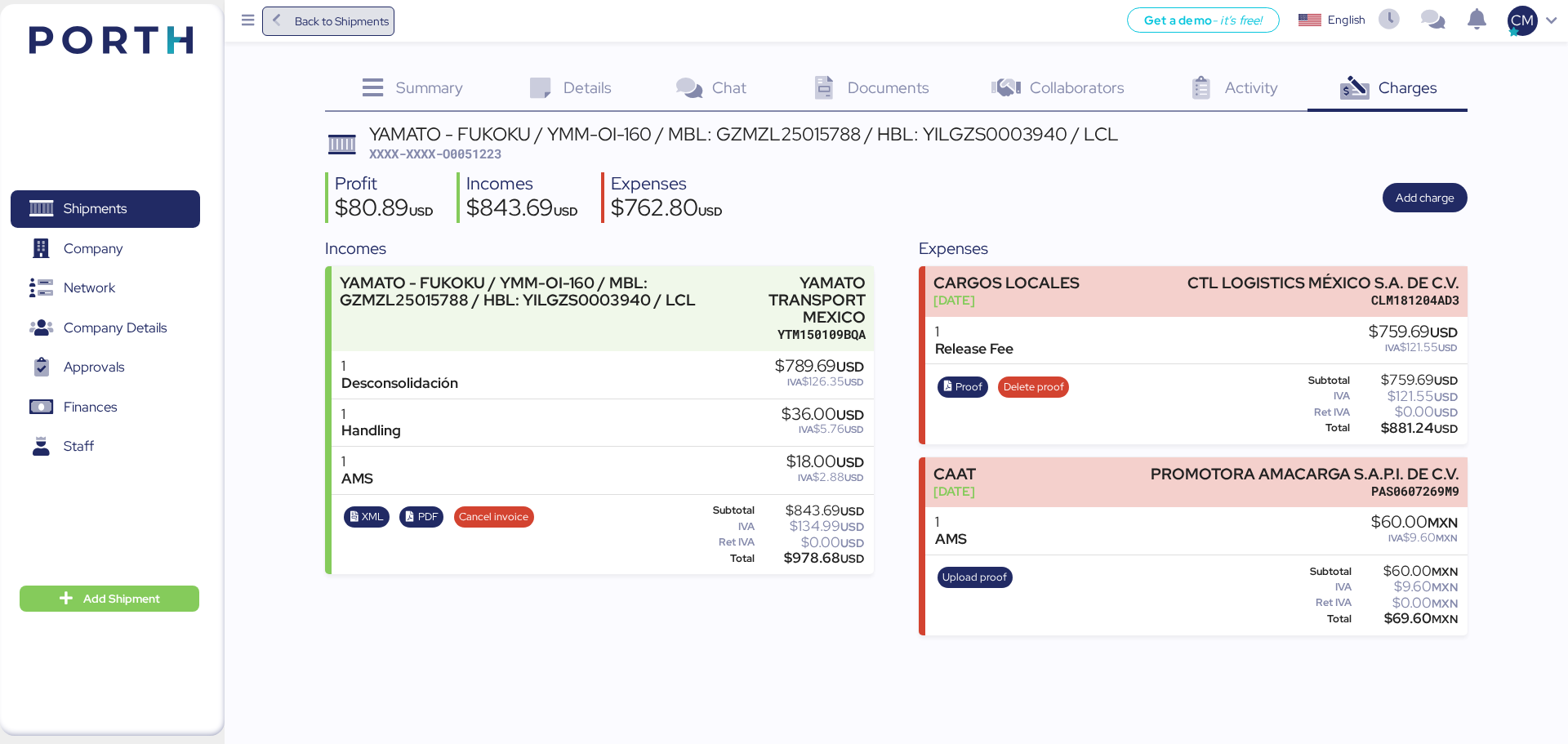 click on "Back to Shipments" at bounding box center (341, 21) 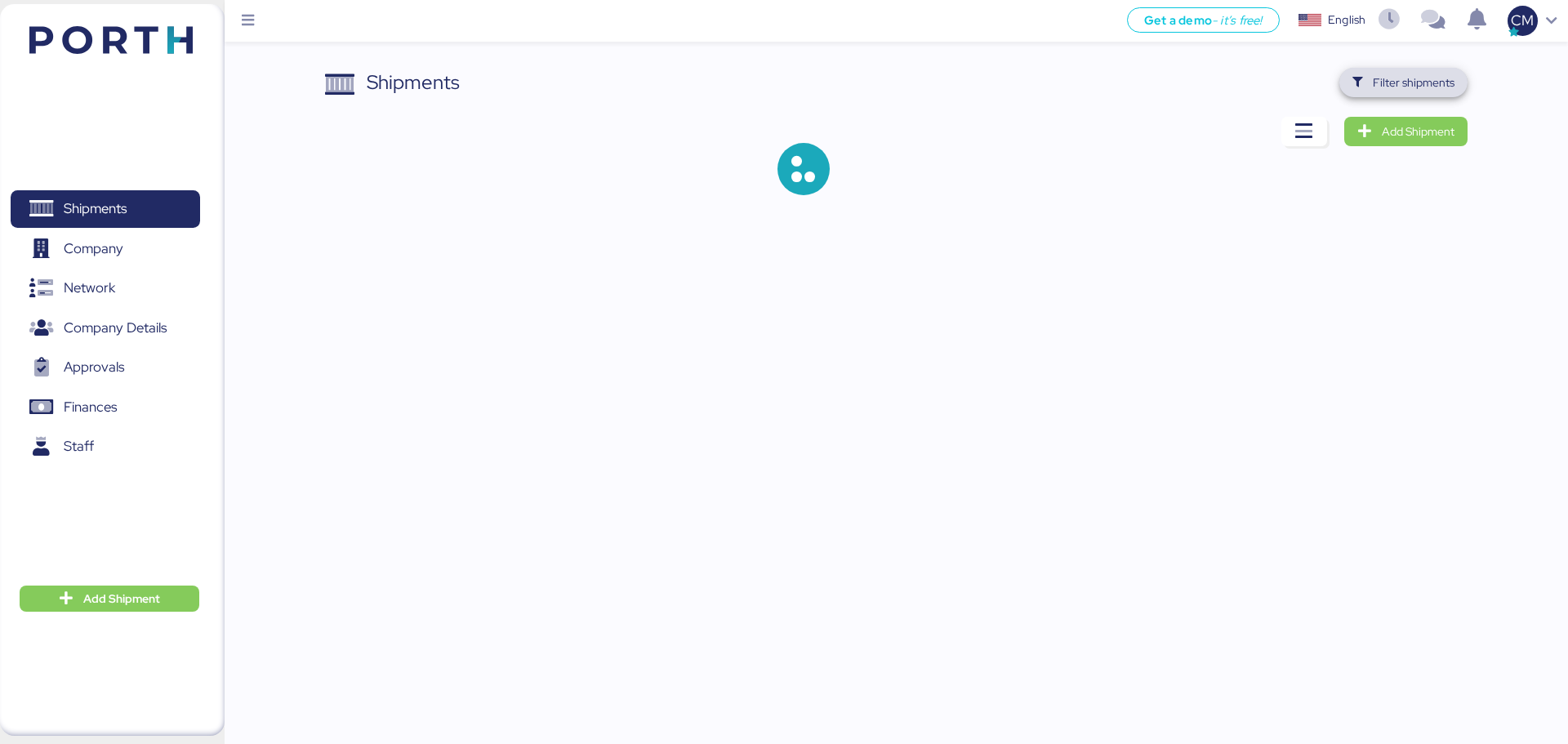click on "Filter shipments" at bounding box center (1414, 82) 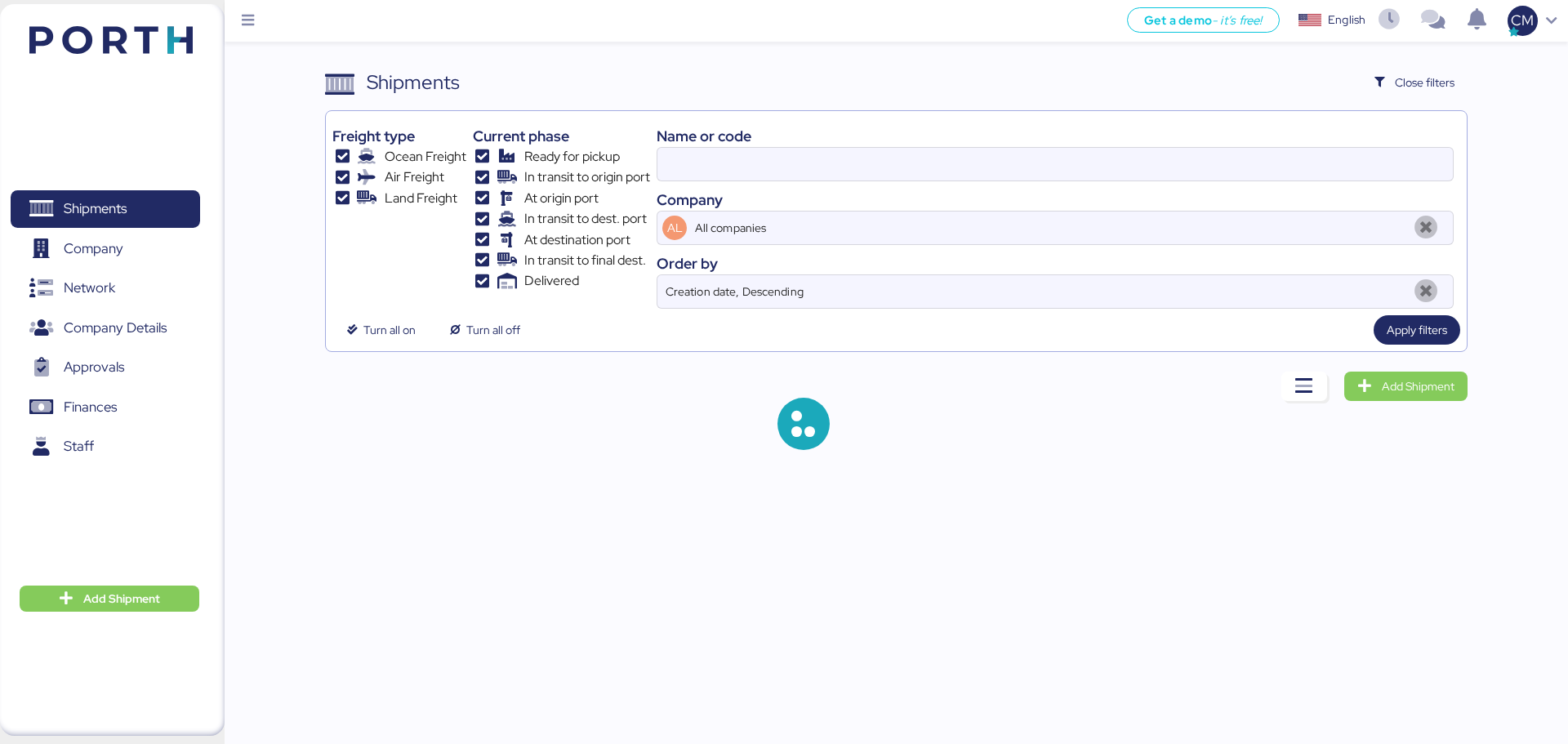 type on "O0051223" 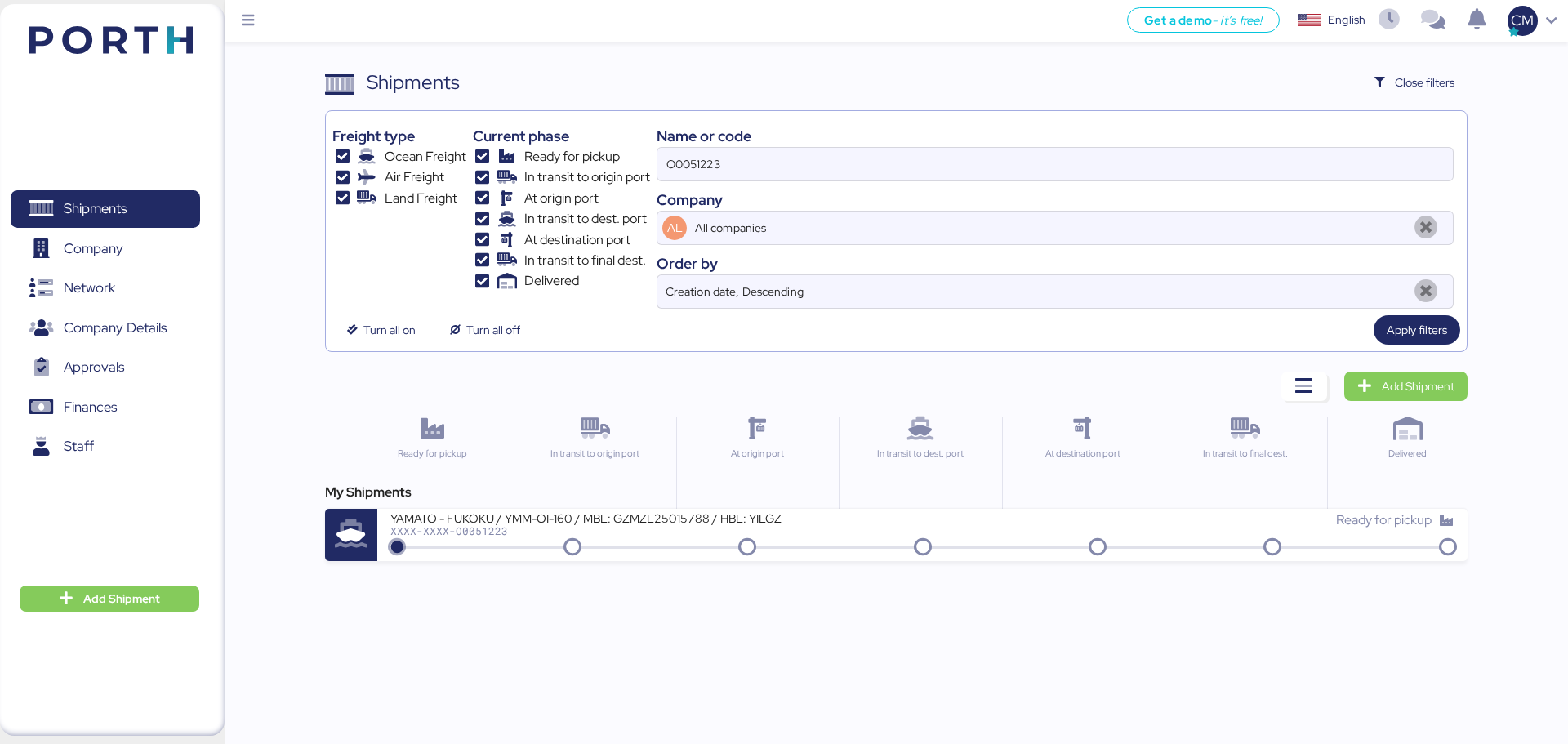 click on "O0051223" at bounding box center (1055, 164) 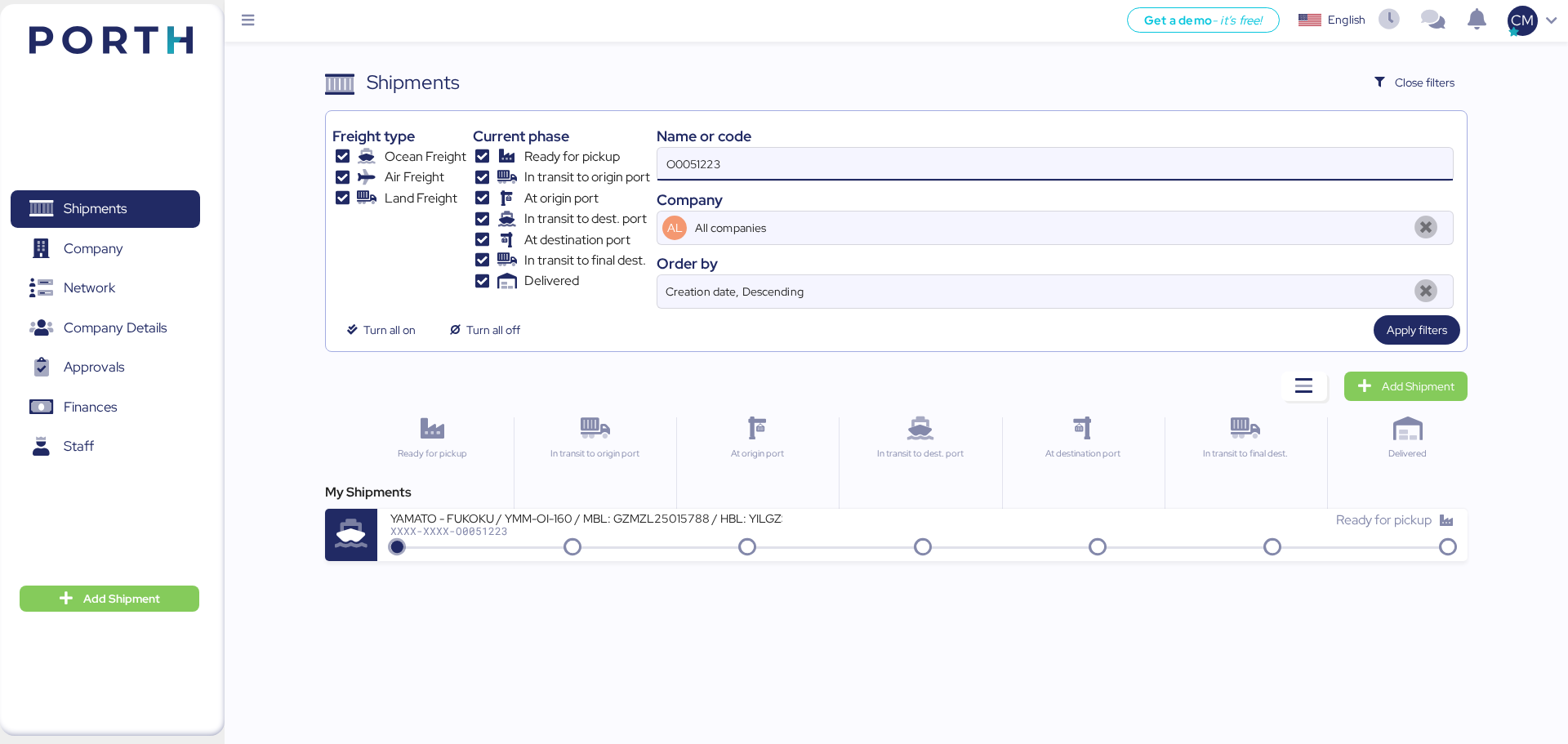 click on "O0051223" at bounding box center [1055, 164] 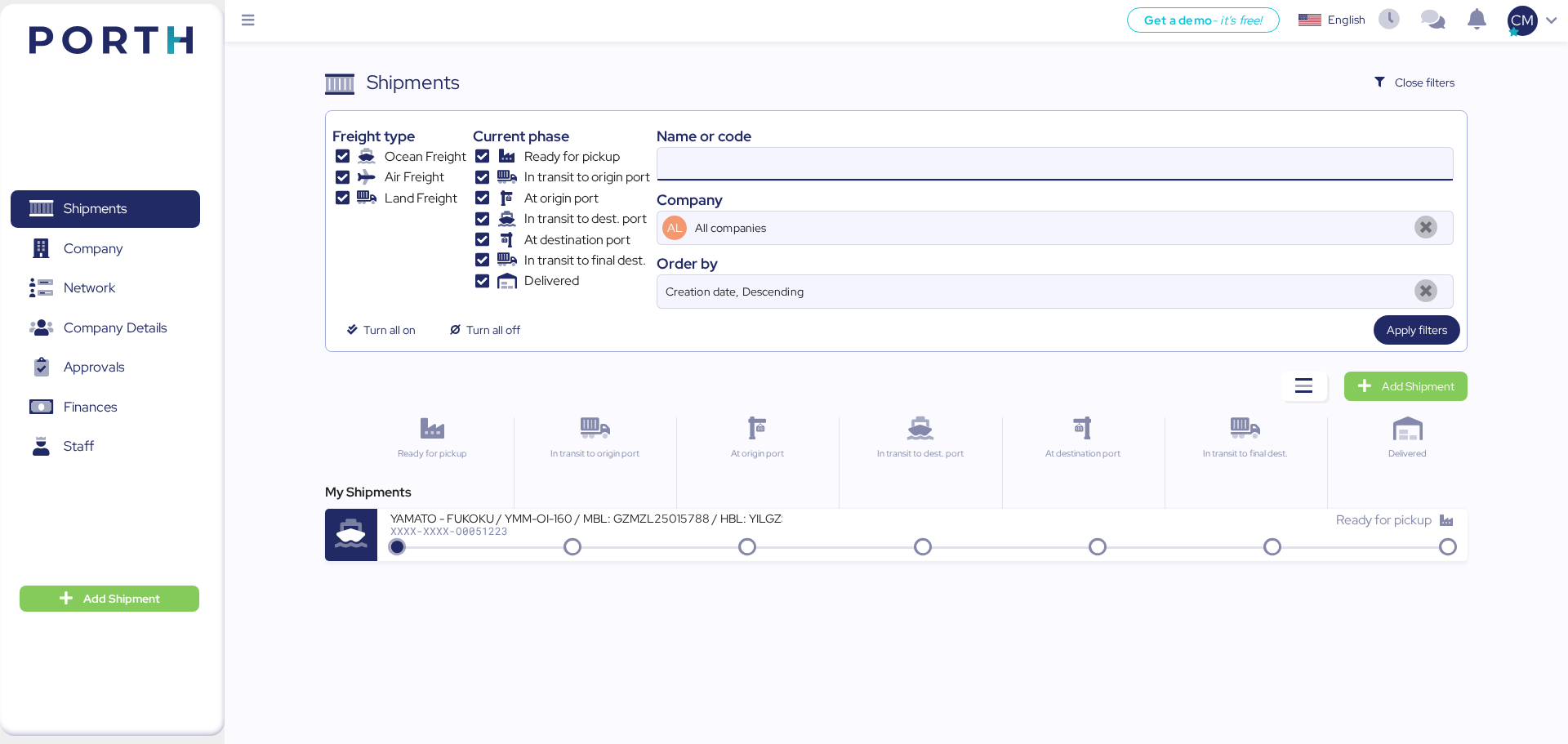 paste on "O0051067" 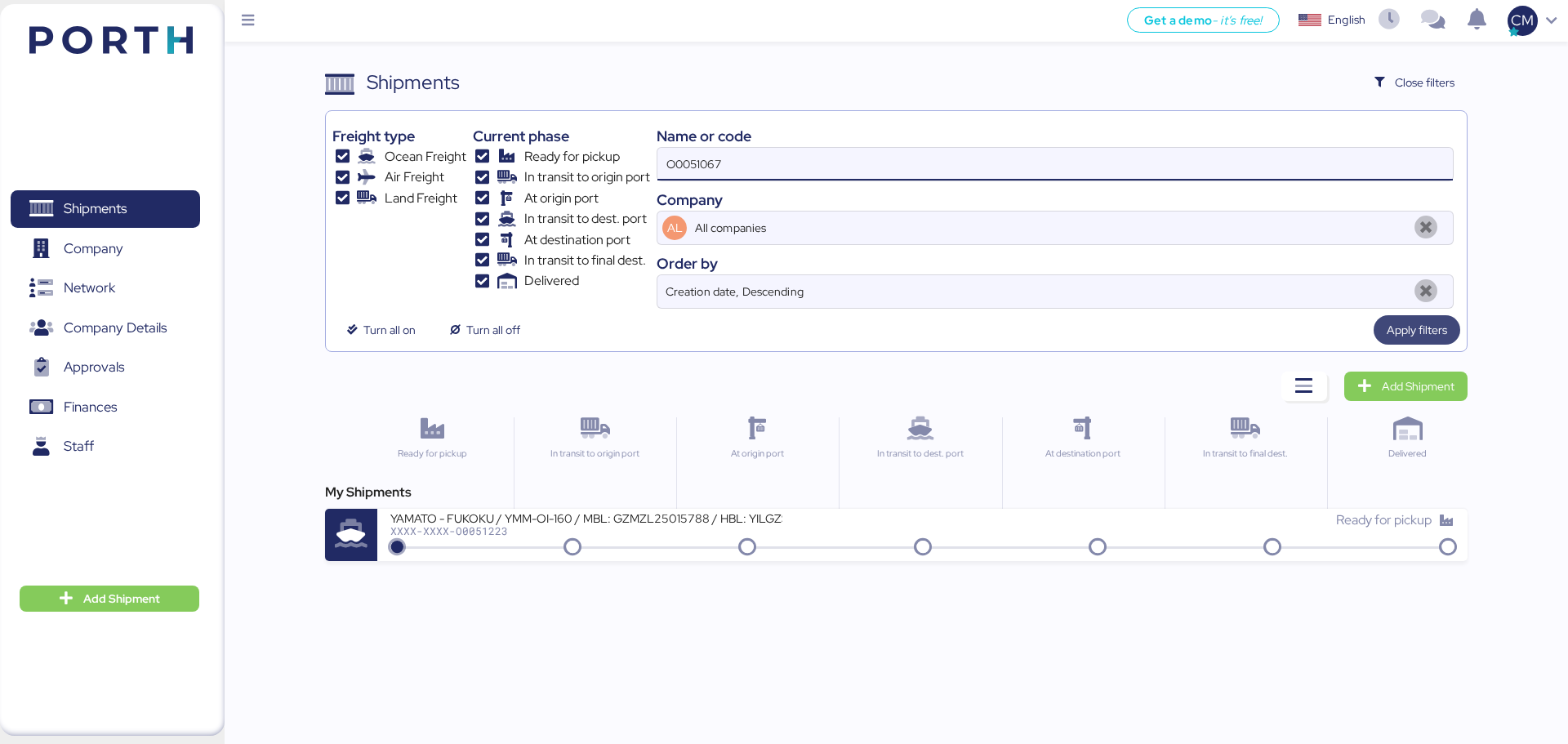 type on "O0051067" 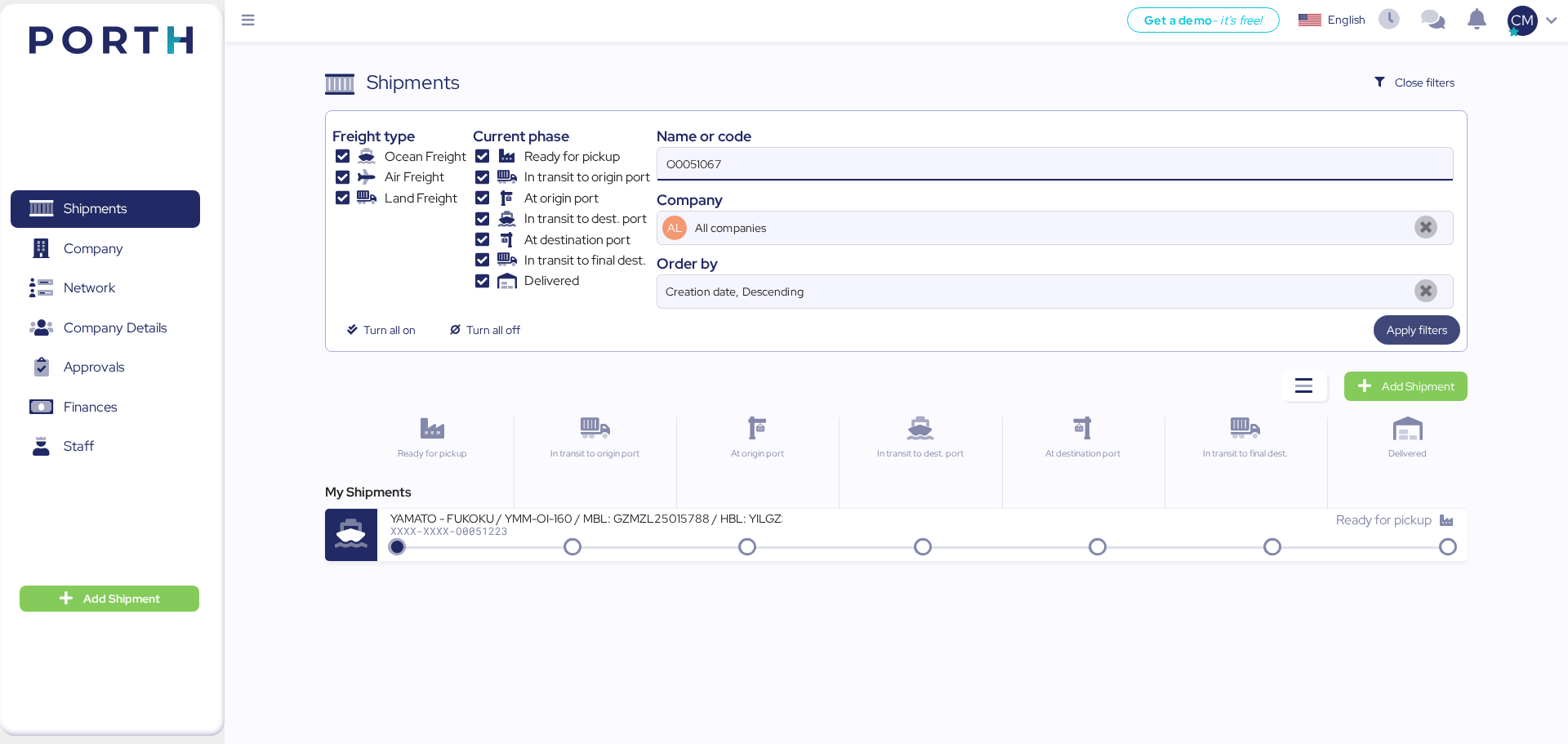 click on "Apply filters" at bounding box center (1417, 330) 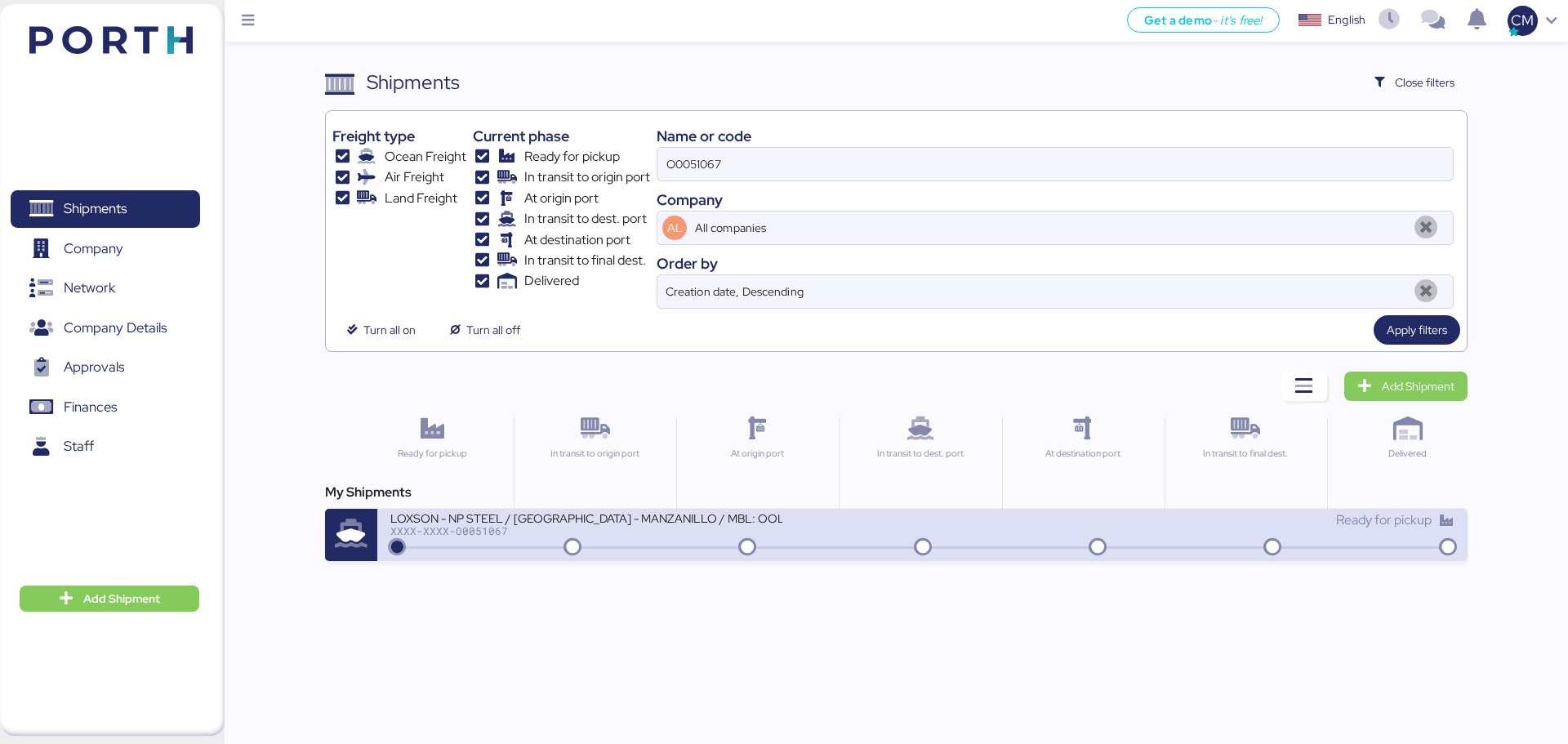 click on "Ready for pickup" at bounding box center [1188, 520] 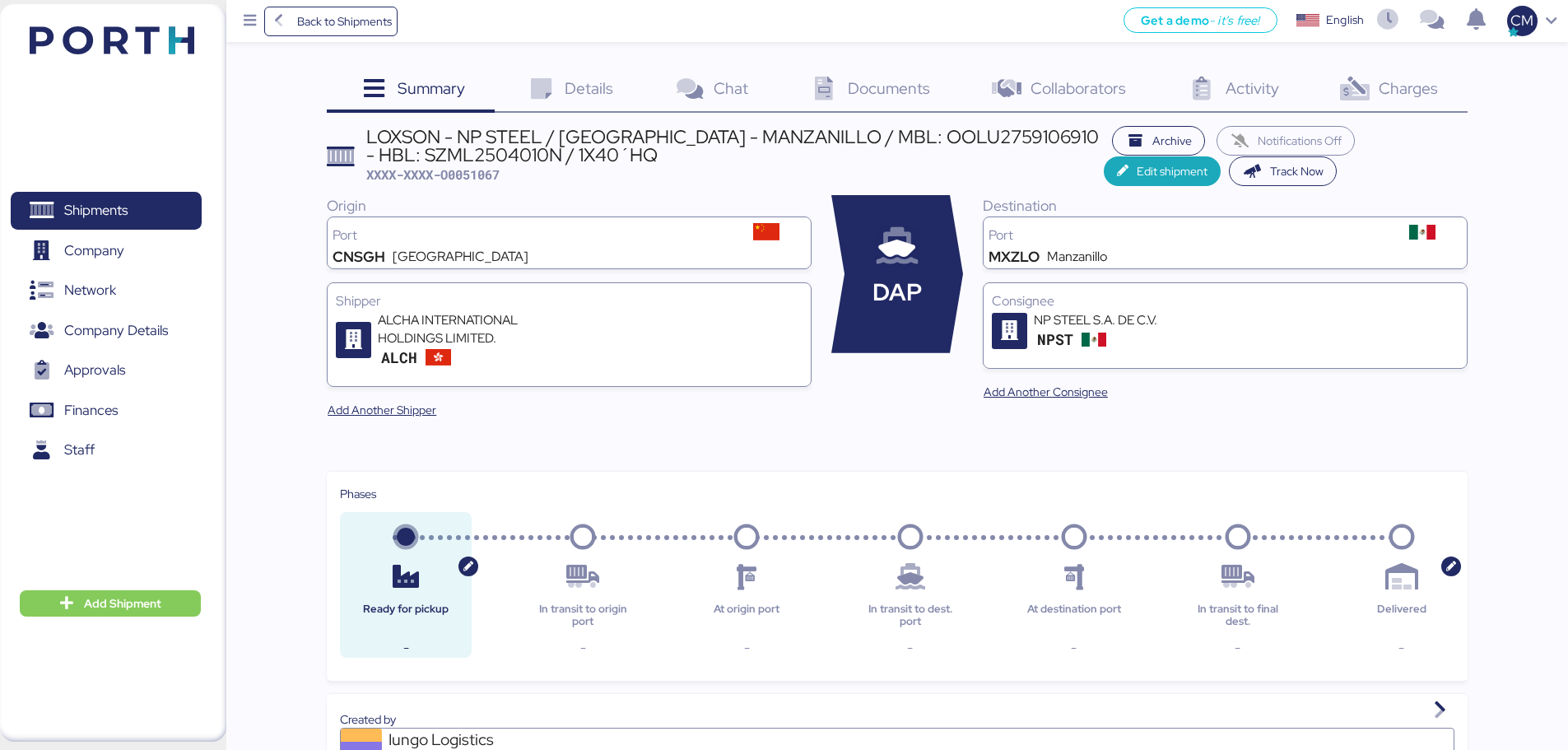 click on "Charges 0" at bounding box center (1387, 91) 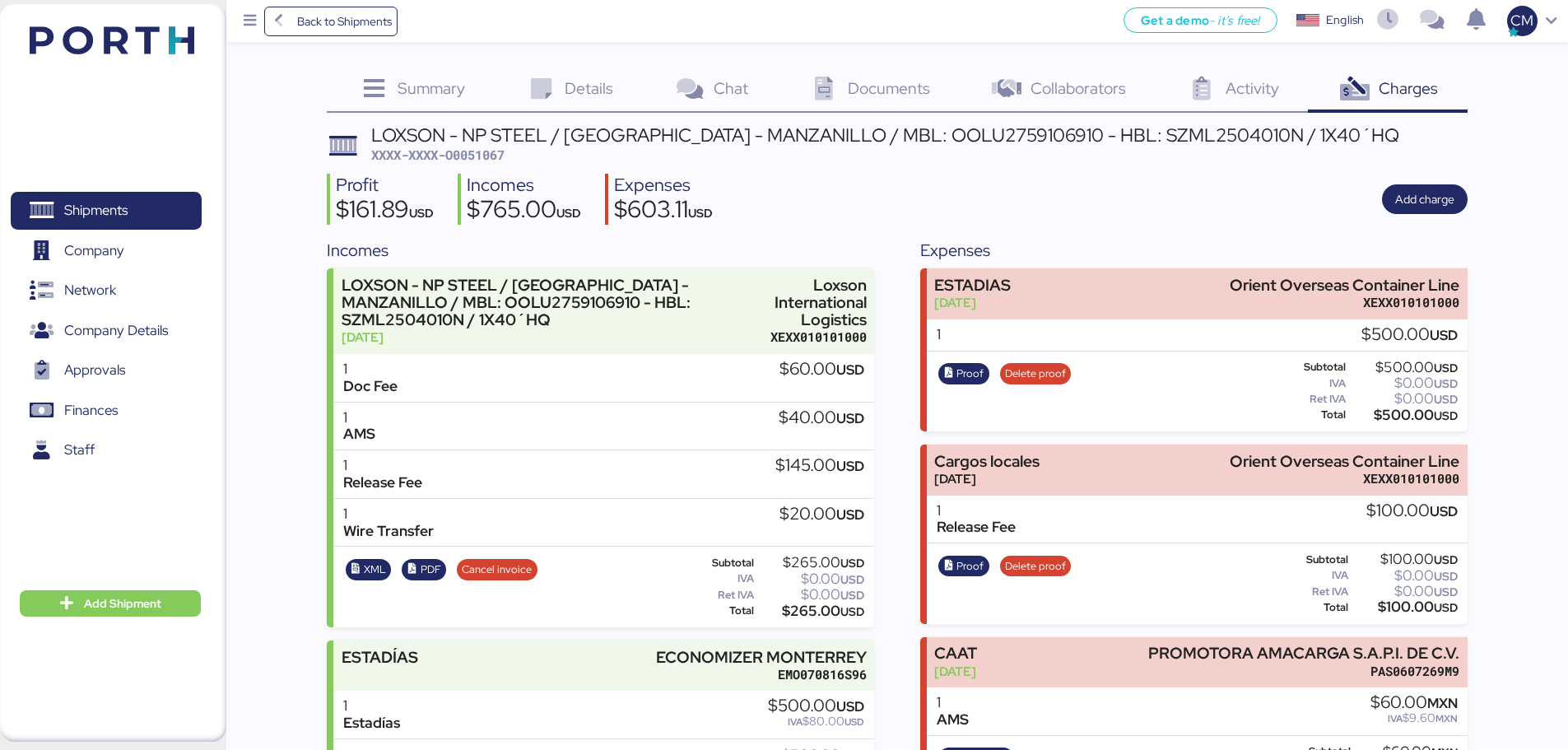 click on "Summary 0   Details 0   Chat 0   Documents 0   Collaborators 0   Activity 0   Charges 0   LOXSON - NP STEEL / [GEOGRAPHIC_DATA] - MANZANILLO / MBL: OOLU2759106910 - HBL: SZML2504010N / 1X40´HQ XXXX-XXXX-O0051067 Profit $161.89  USD Incomes $765.00  USD Expenses $603.11  USD Add charge Incomes LOXSON - NP STEEL / [GEOGRAPHIC_DATA] - MANZANILLO / MBL: OOLU2759106910 - HBL: SZML2504010N / 1X40´HQ [DATE] Loxson International Logistics  XEXX010101000 1  Doc Fee
$60.00  USD 1  AMS
$40.00  USD 1  Release Fee
$145.00  USD 1  Wire Transfer
$20.00  USD   XML   PDF Cancel invoice Subtotal
$265.00  USD IVA
$0.00  USD Ret IVA
$0.00  USD Total
$265.00  USD ESTADÍAS ECONOMIZER [GEOGRAPHIC_DATA] EMO070816S96 1  Estadías
$500.00  USD IVA
$80.00
USD   XML   PDF Cancel invoice Subtotal
$500.00  USD IVA
$80.00  USD Ret IVA
$0.00  USD Total
$580.00  USD Expenses ESTADIAS  [DATE] XEXX010101000 1  USD   USD" at bounding box center [784, 410] 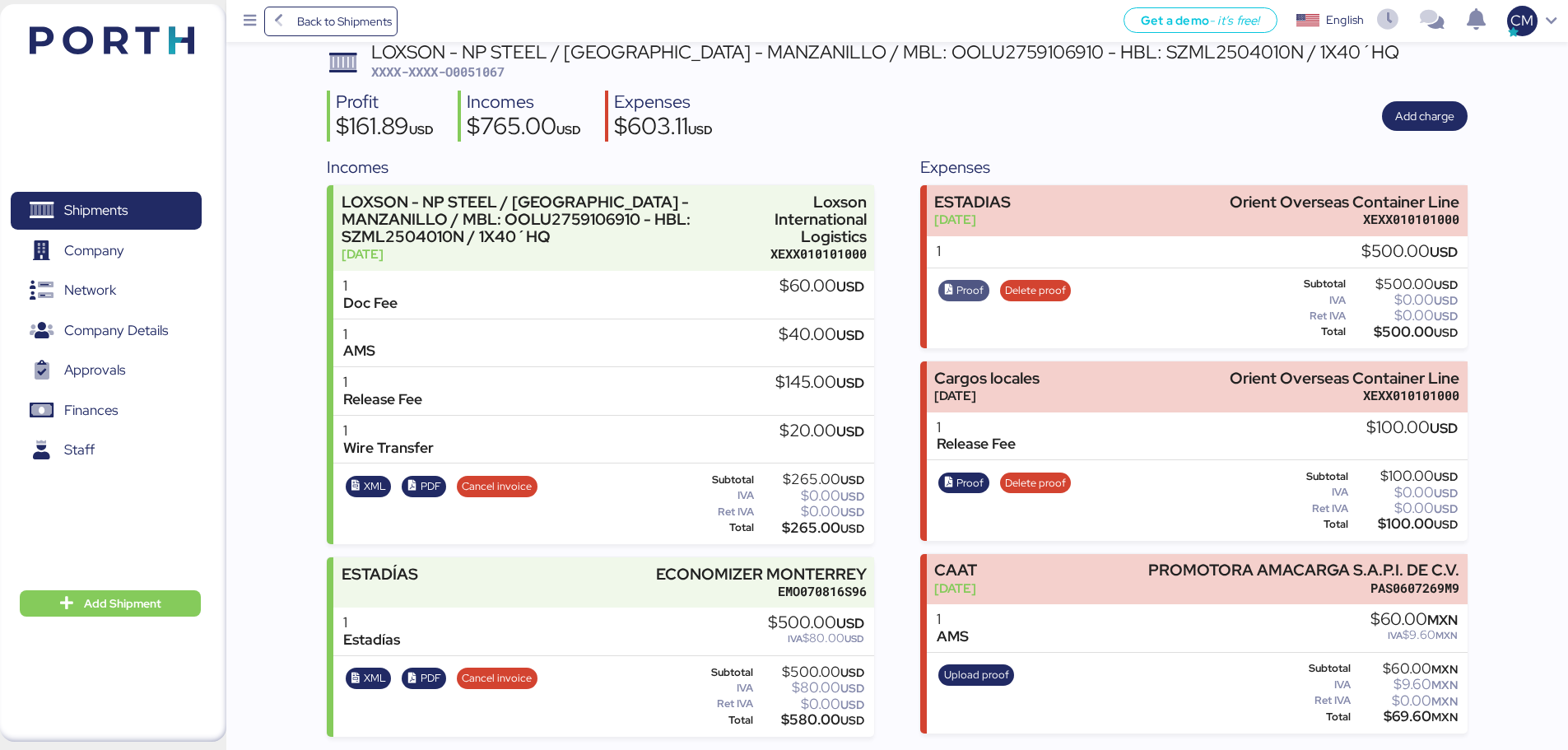 click on "Proof" at bounding box center (970, 291) 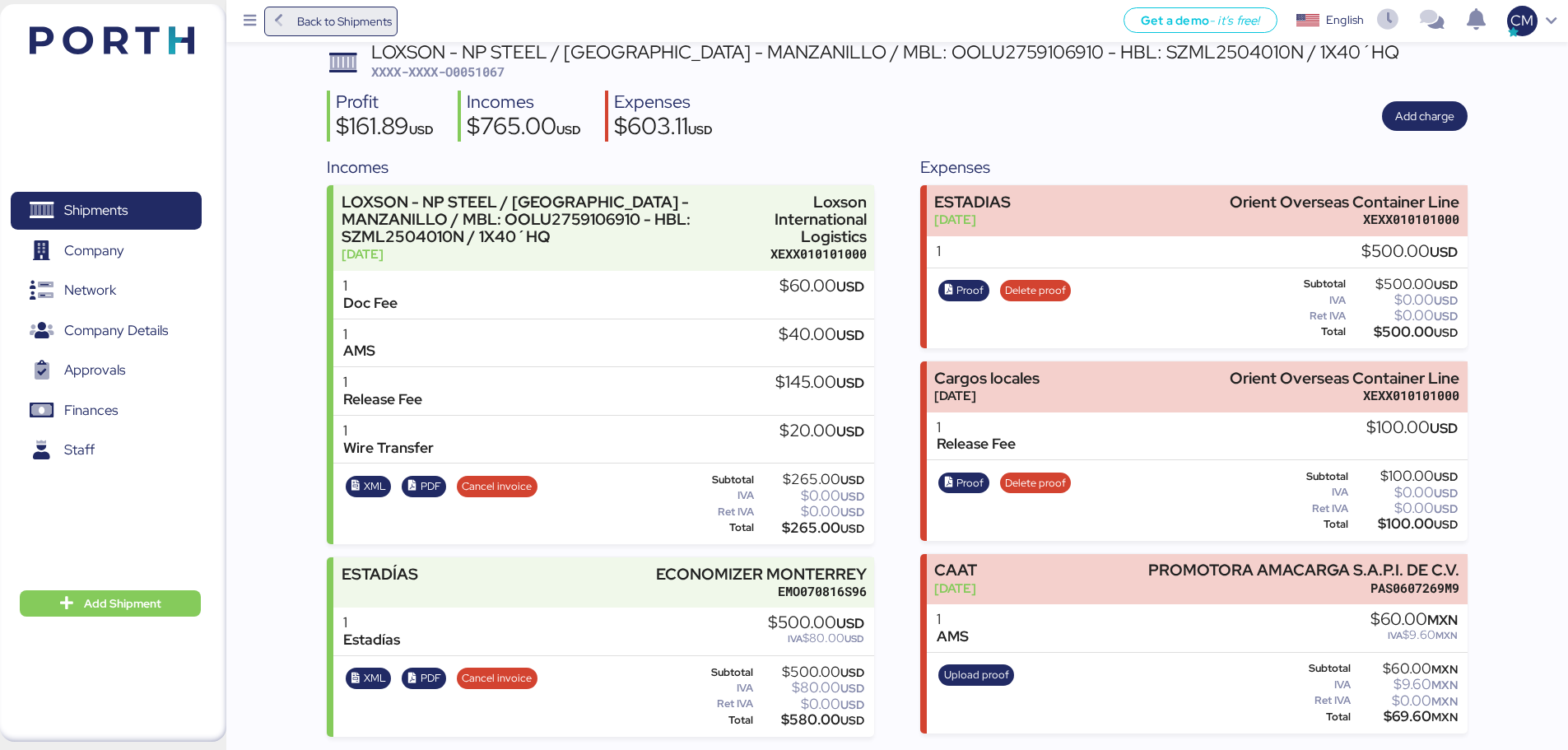 click on "Back to Shipments" at bounding box center [344, 21] 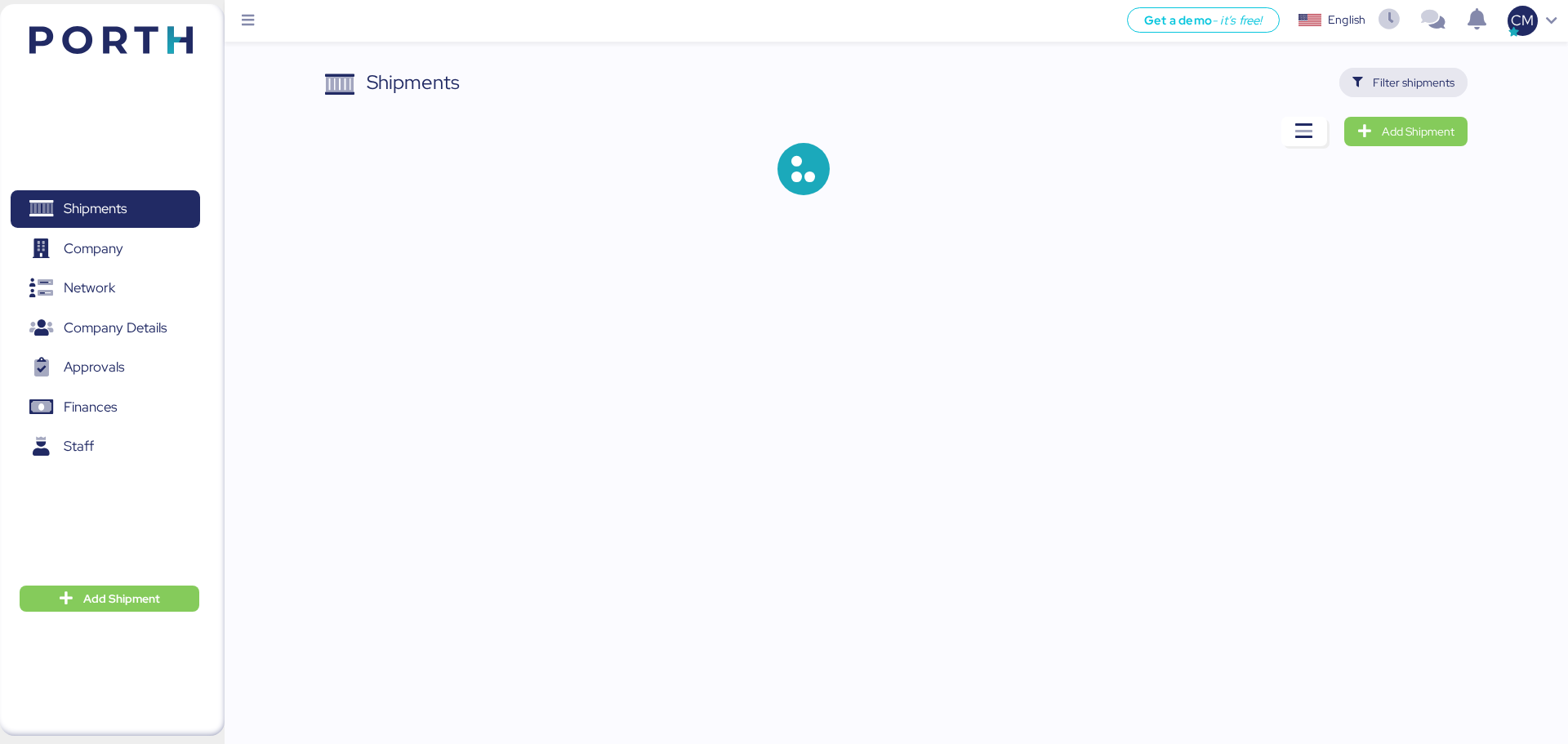 click on "Filter shipments" at bounding box center [1414, 82] 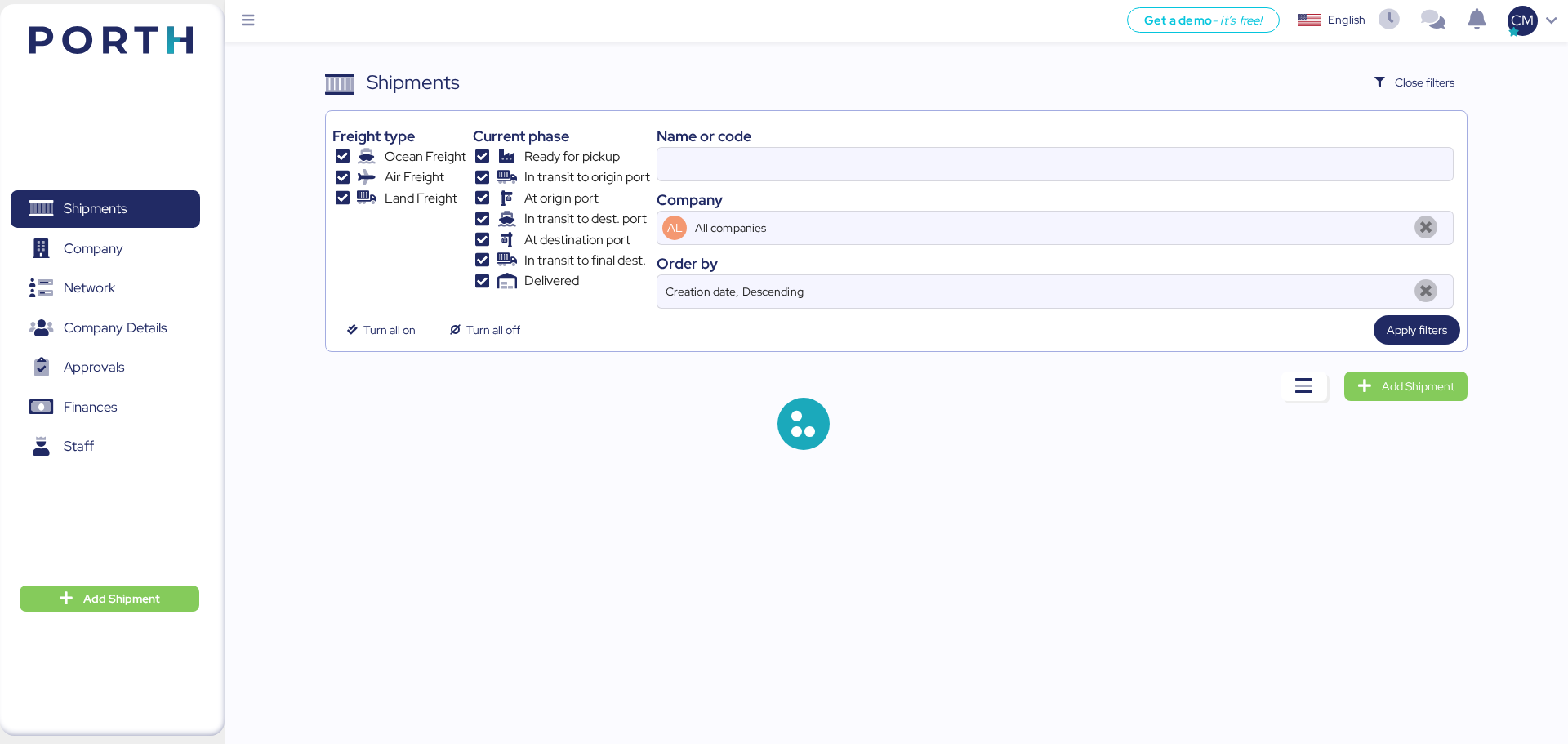 type on "O0051067" 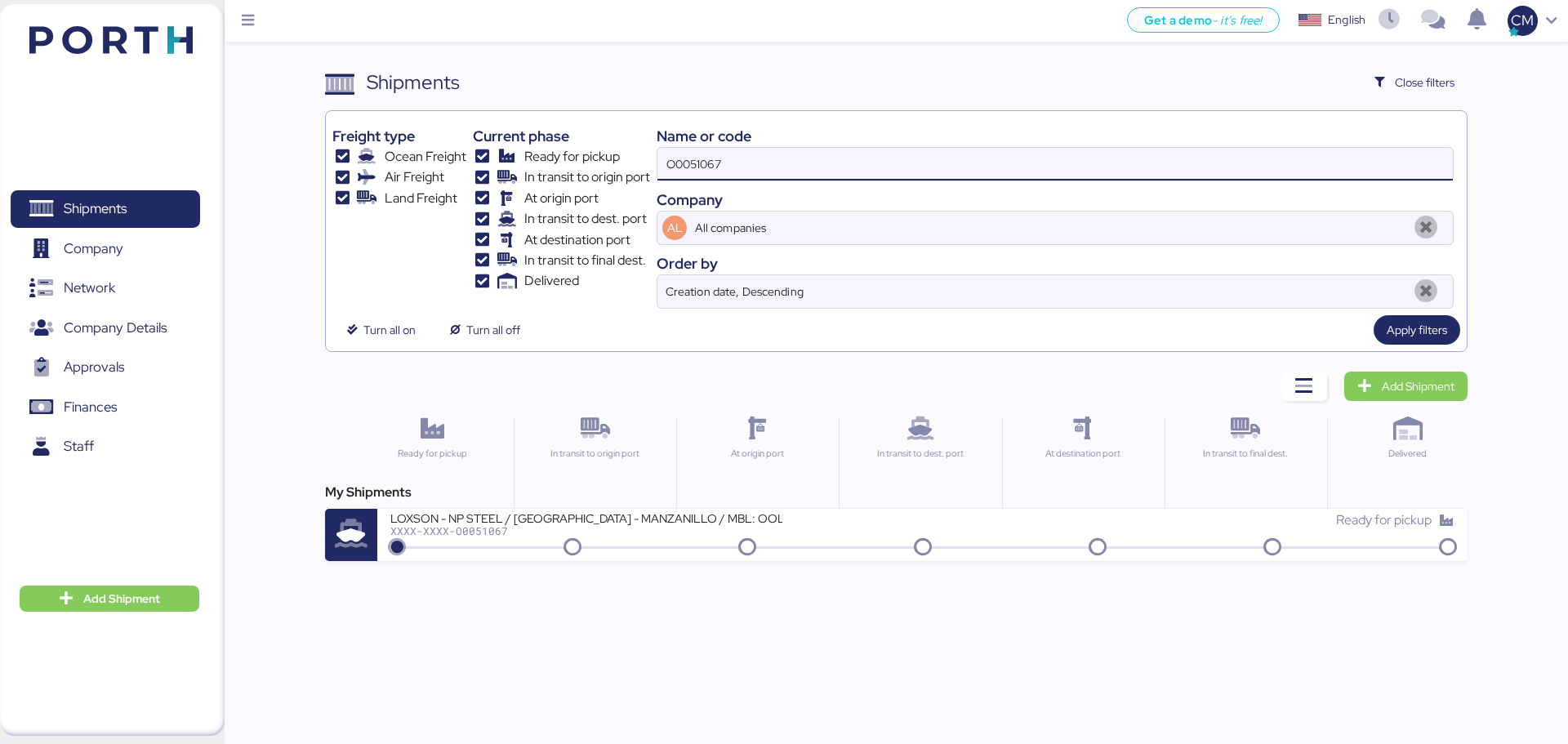click on "O0051067" at bounding box center [1055, 164] 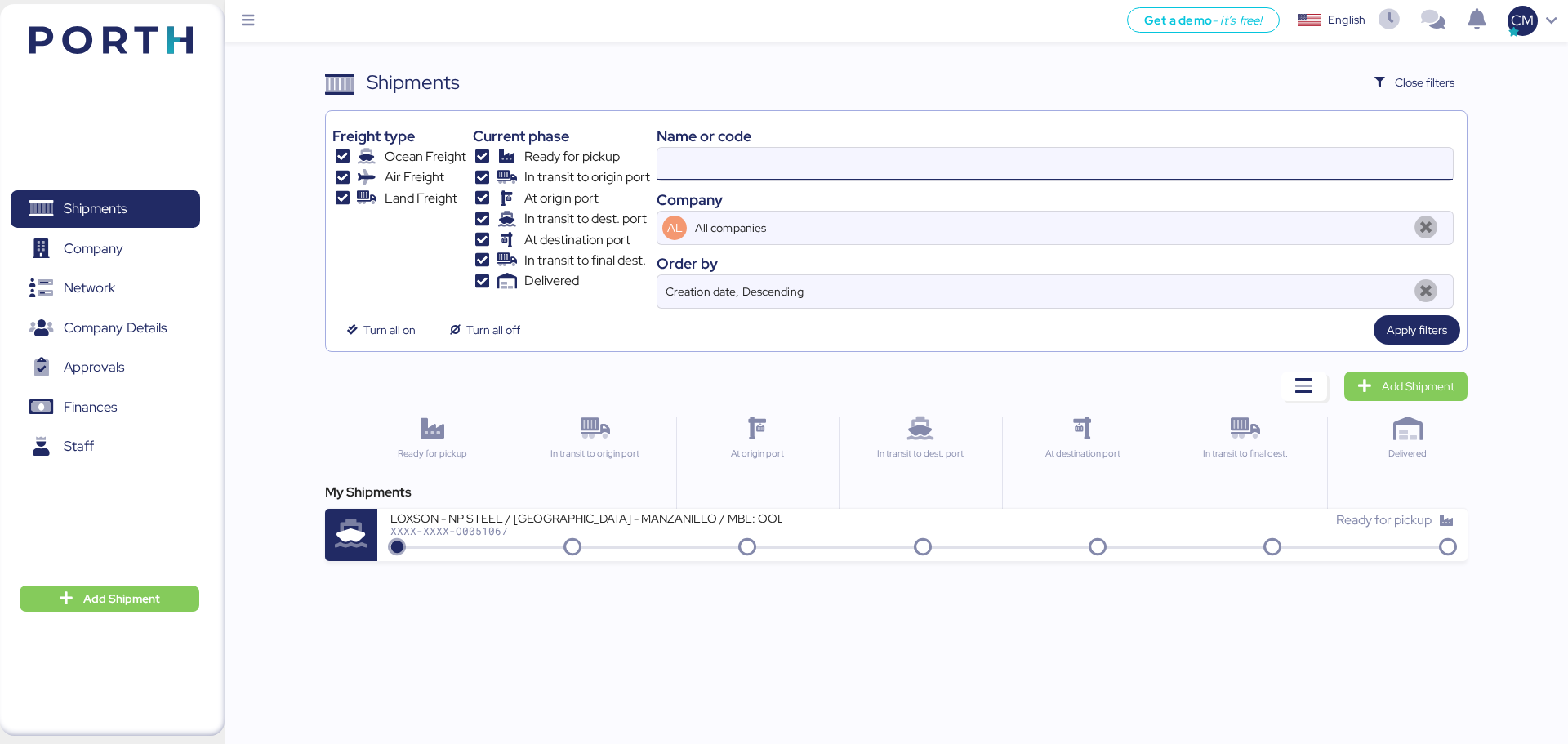 paste on "O0050907" 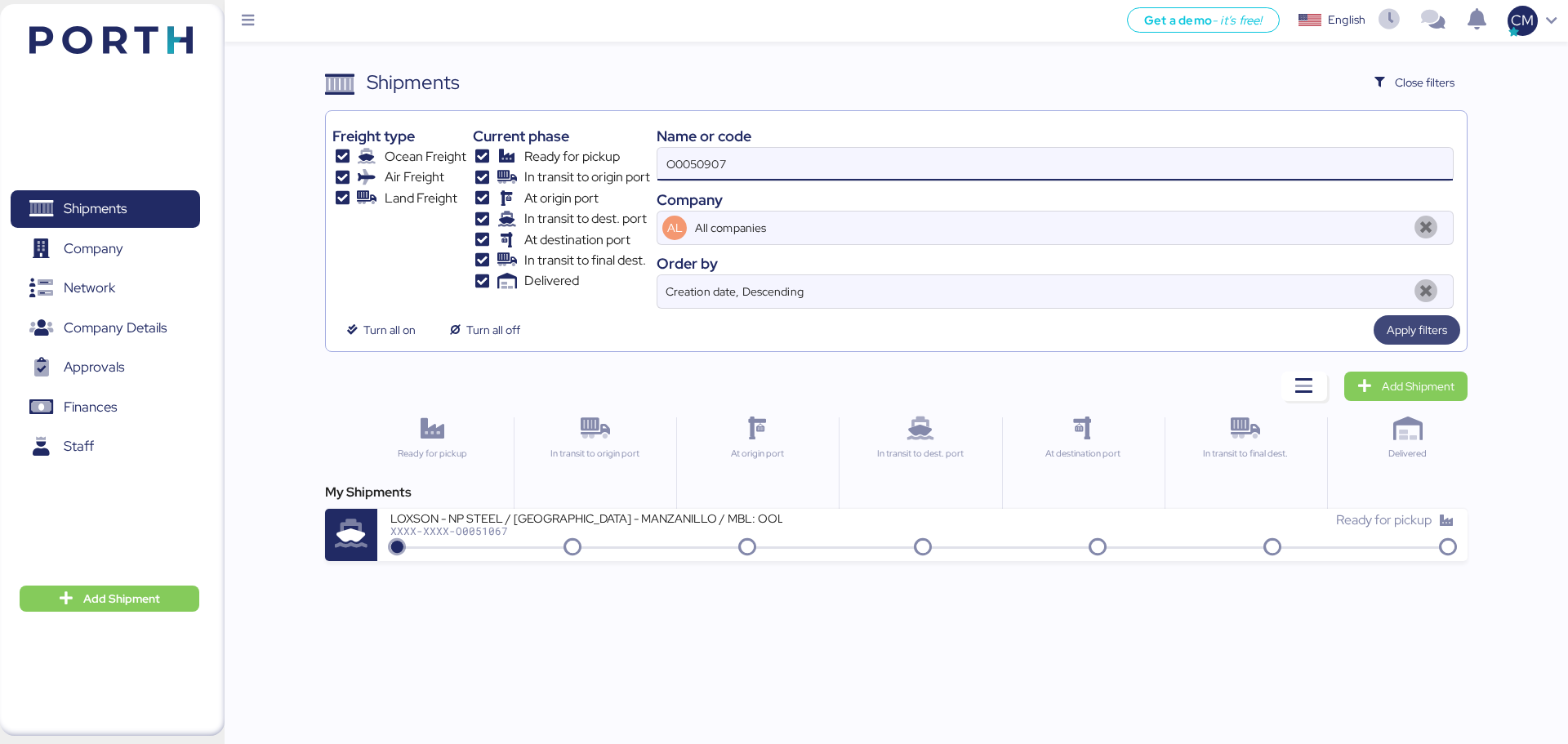 type on "O0050907" 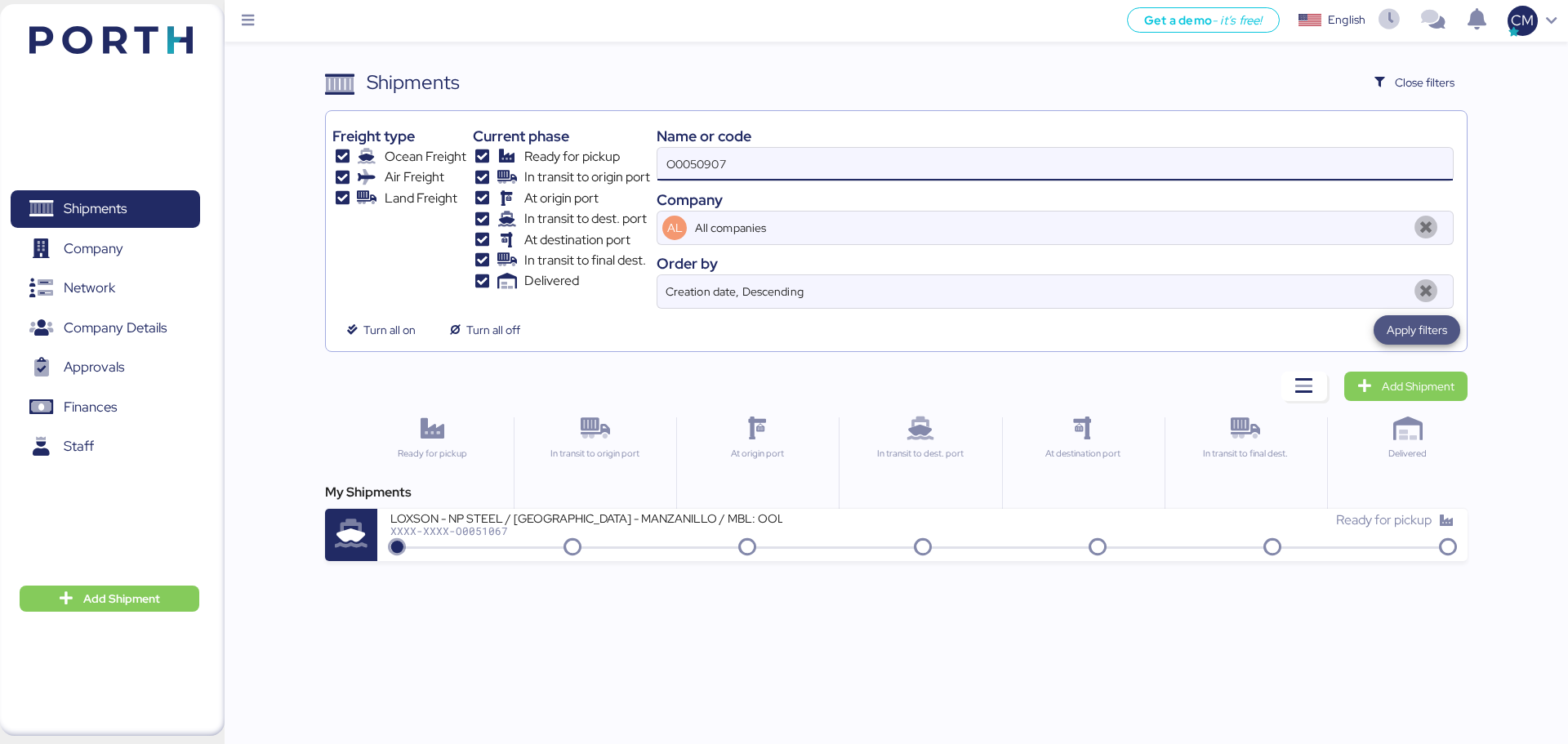 click on "Apply filters" at bounding box center (1417, 330) 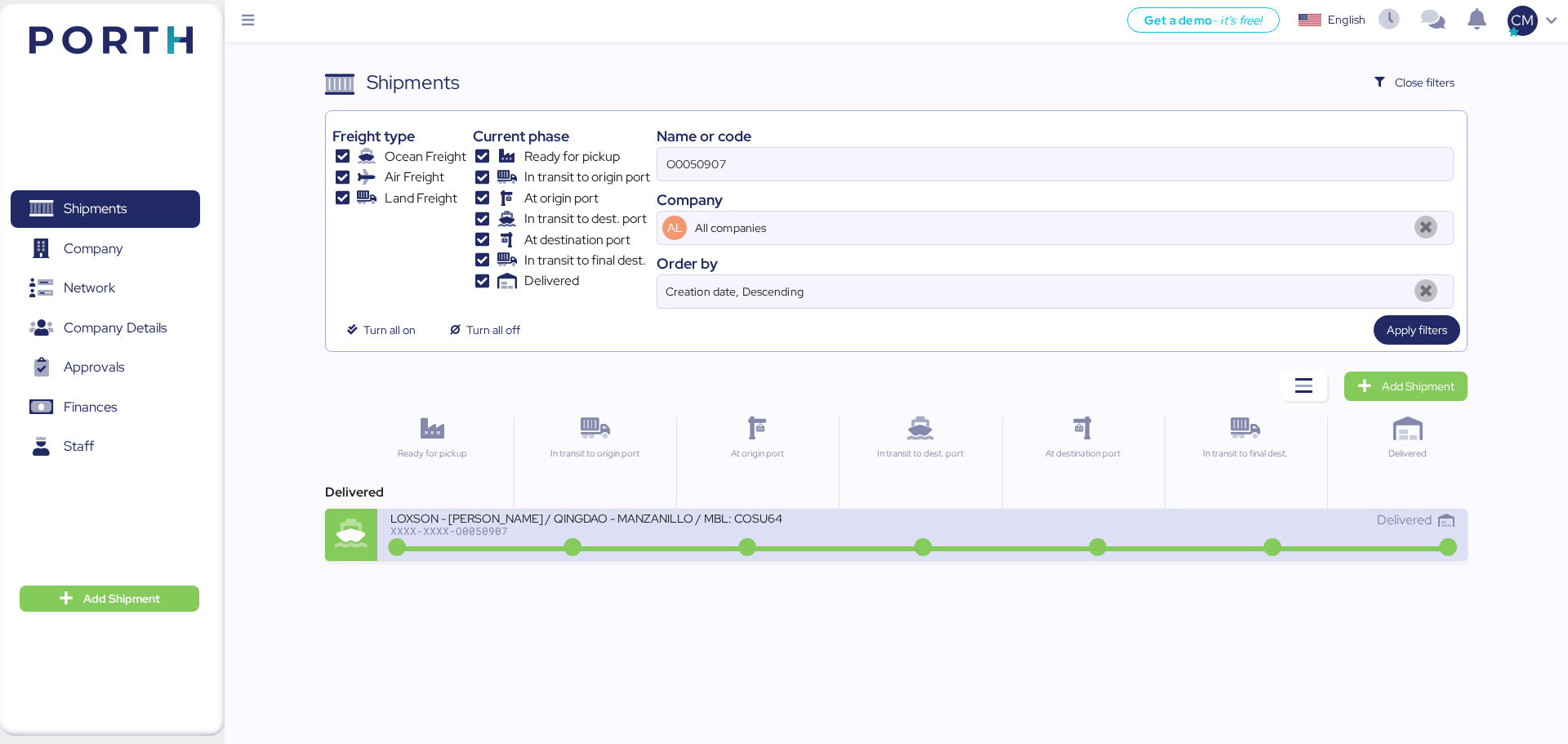 click on "Delivered" at bounding box center (1188, 520) 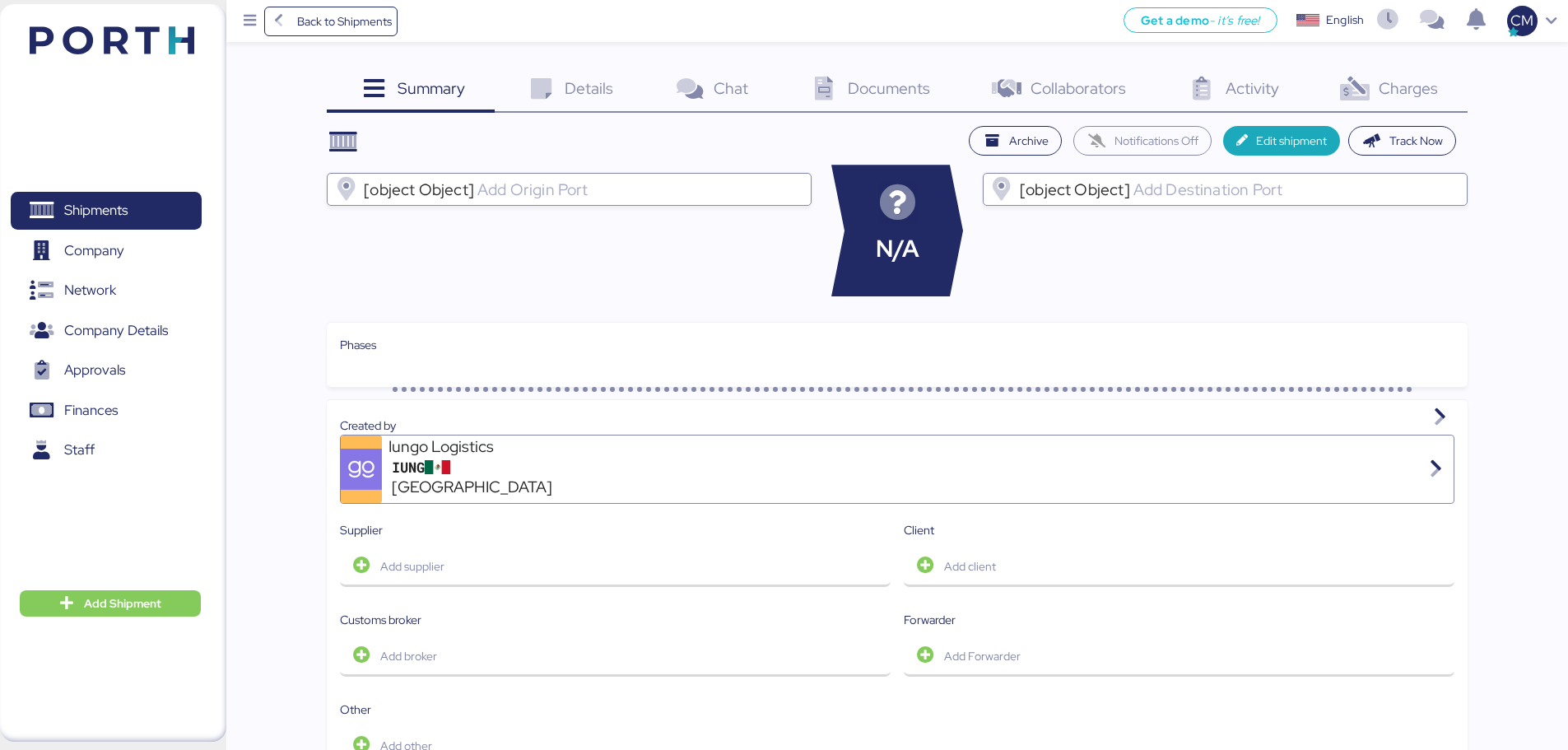 click at bounding box center (1355, 89) 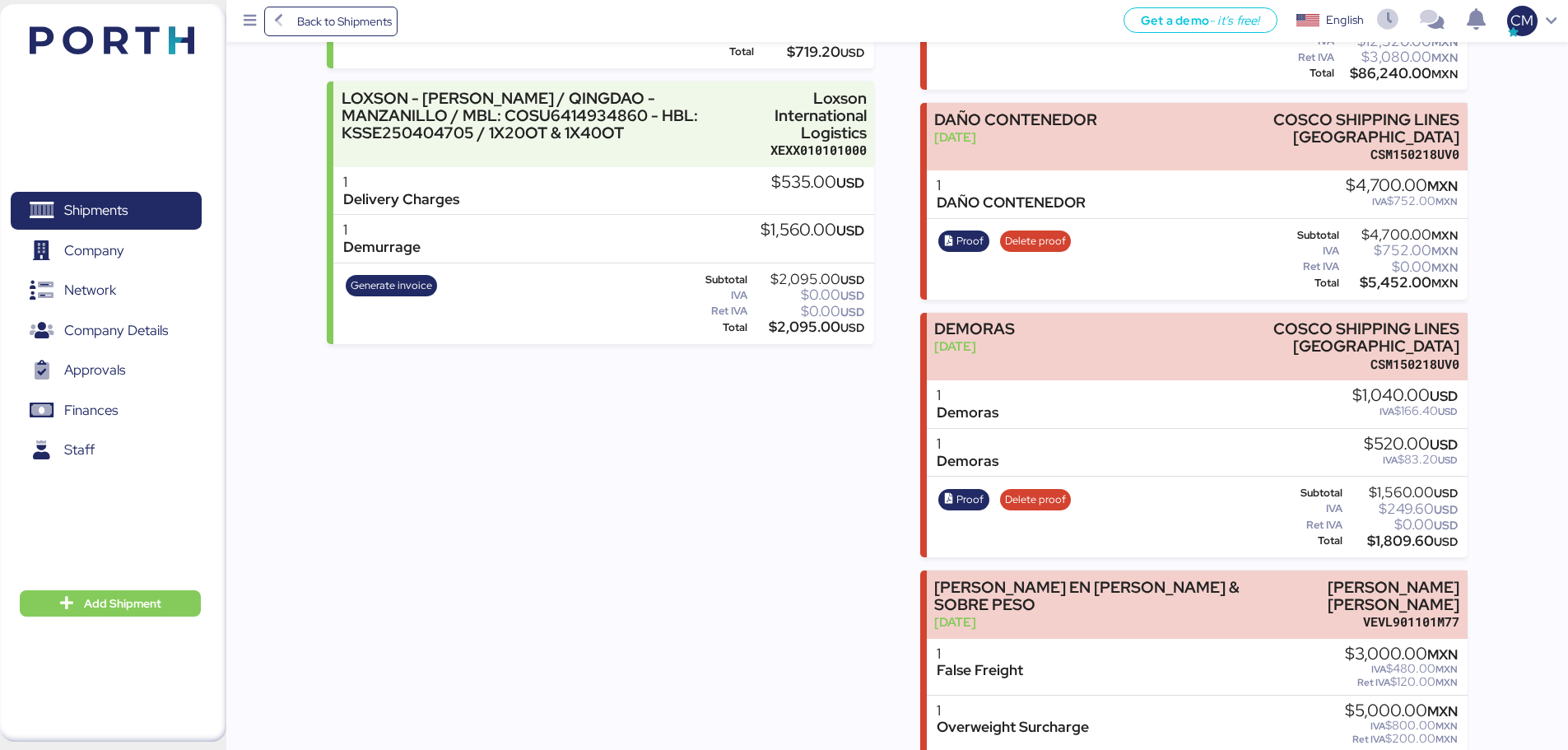 scroll, scrollTop: 909, scrollLeft: 0, axis: vertical 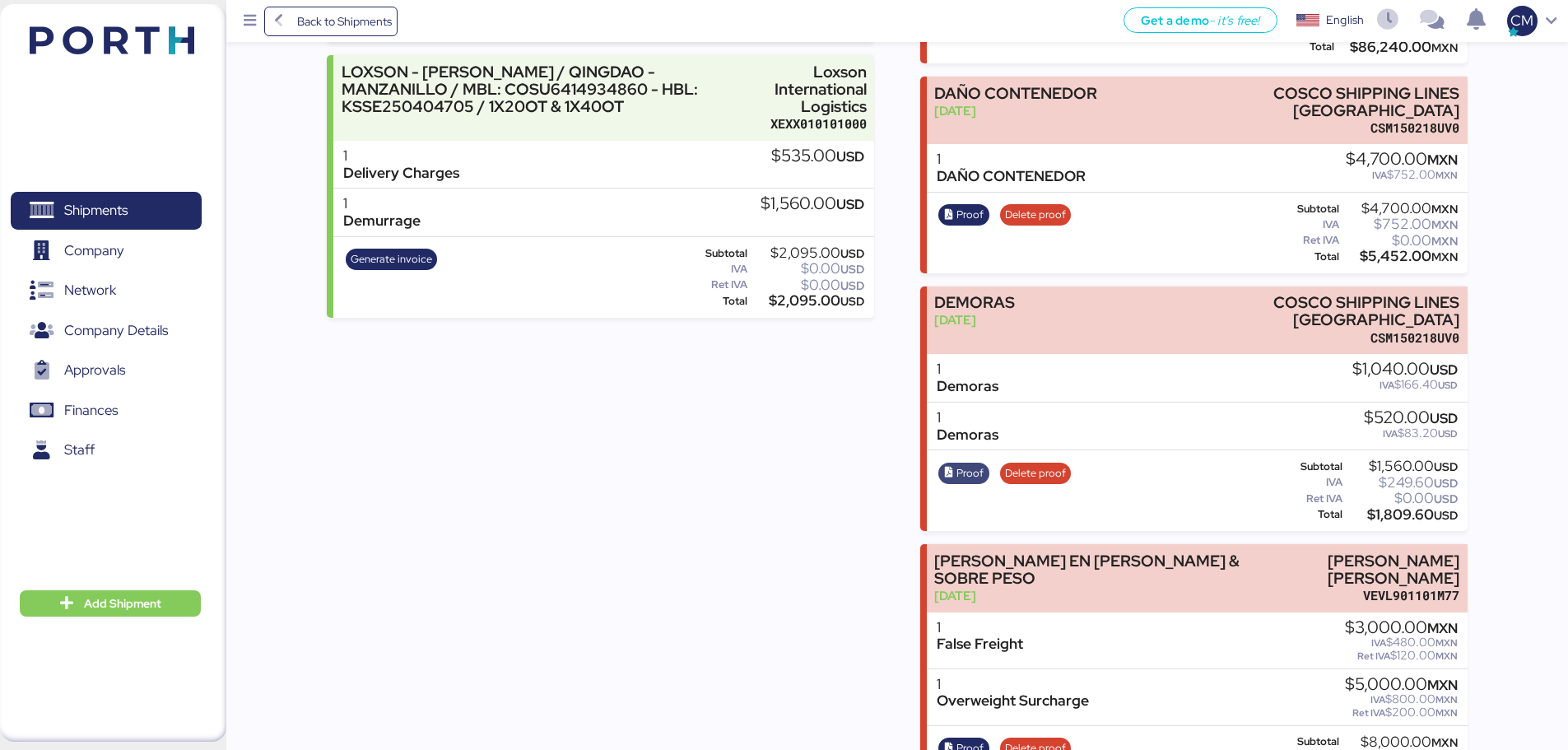 click on "Proof" at bounding box center [970, 473] 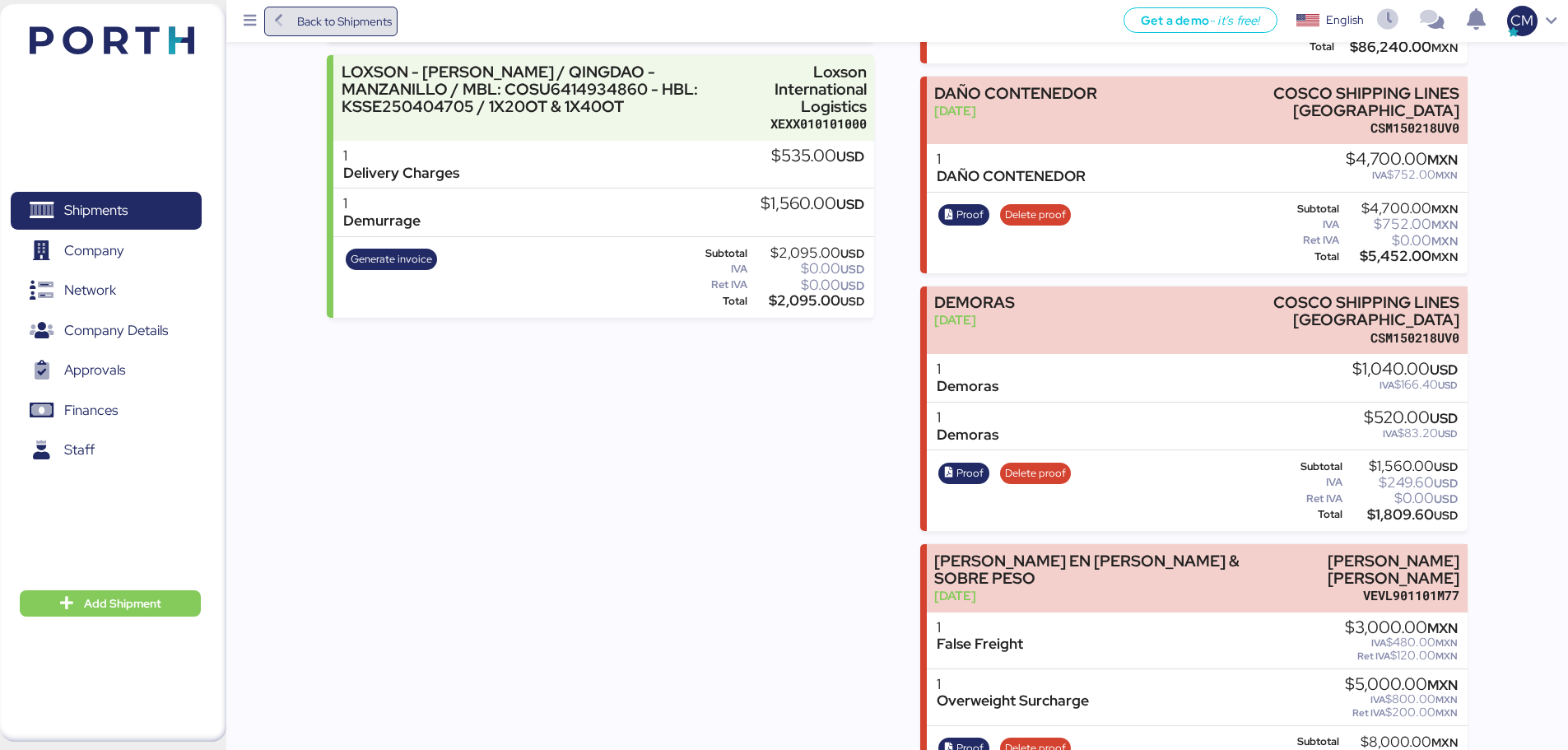 click on "Back to Shipments" at bounding box center (344, 21) 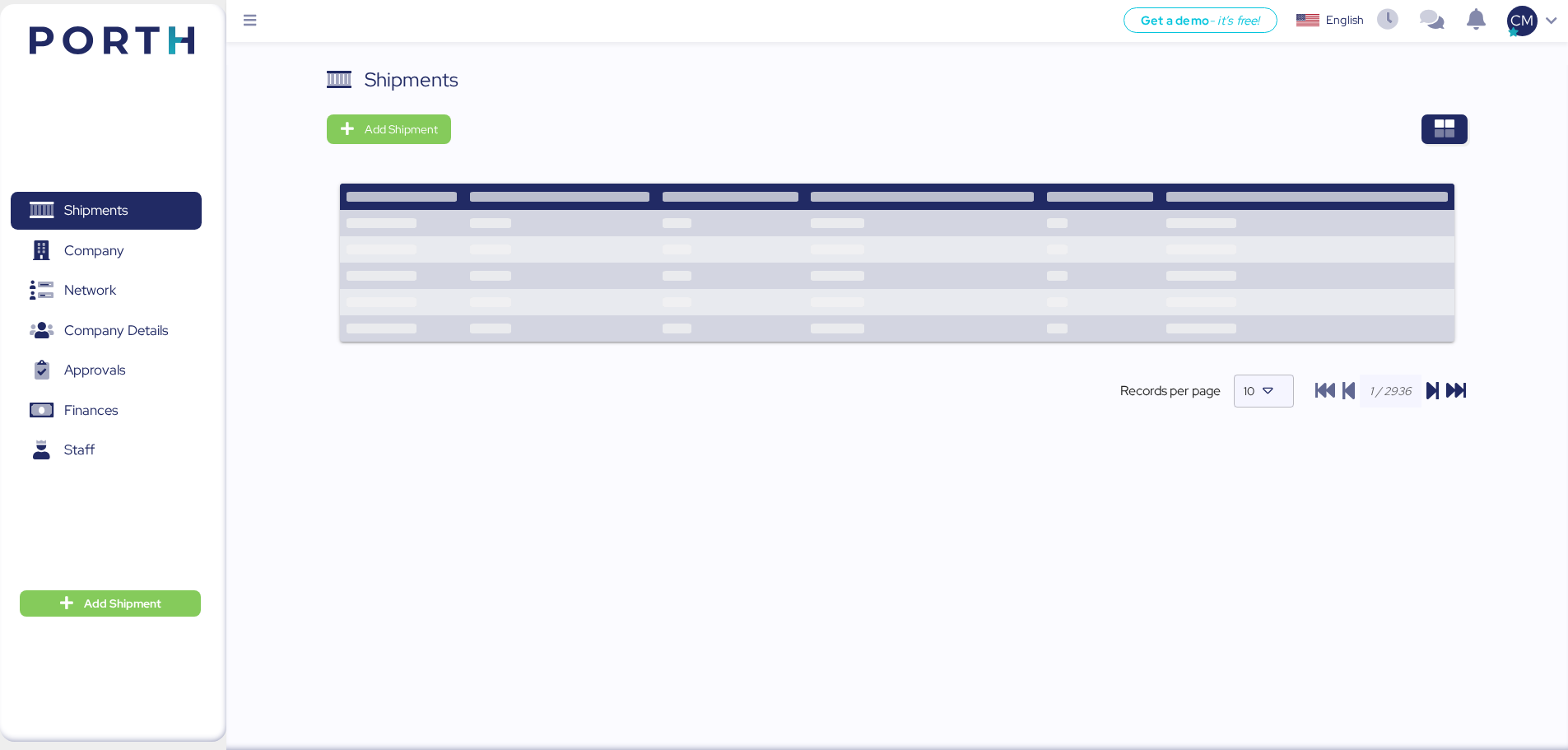 scroll, scrollTop: 0, scrollLeft: 0, axis: both 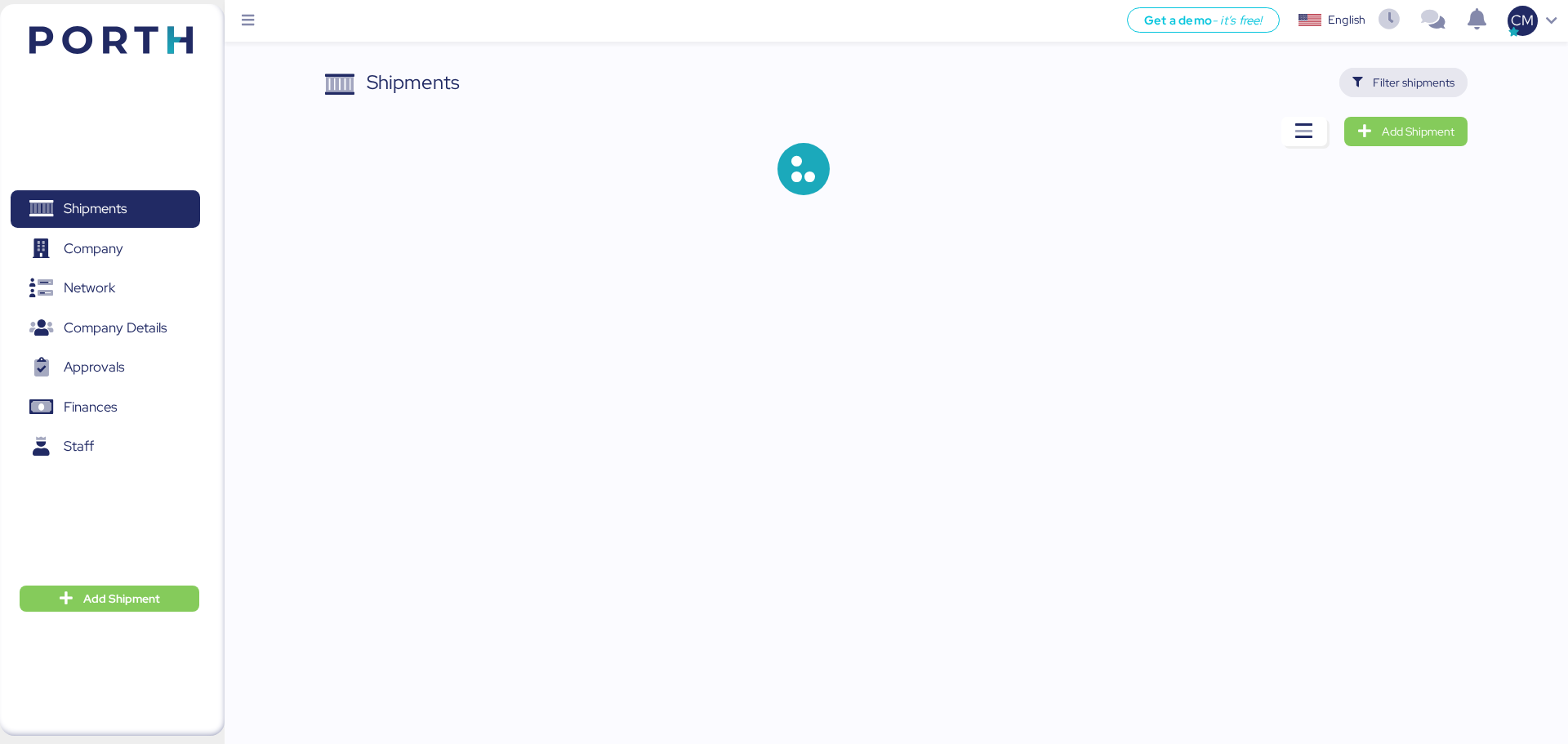 click on "Filter shipments" at bounding box center (1414, 82) 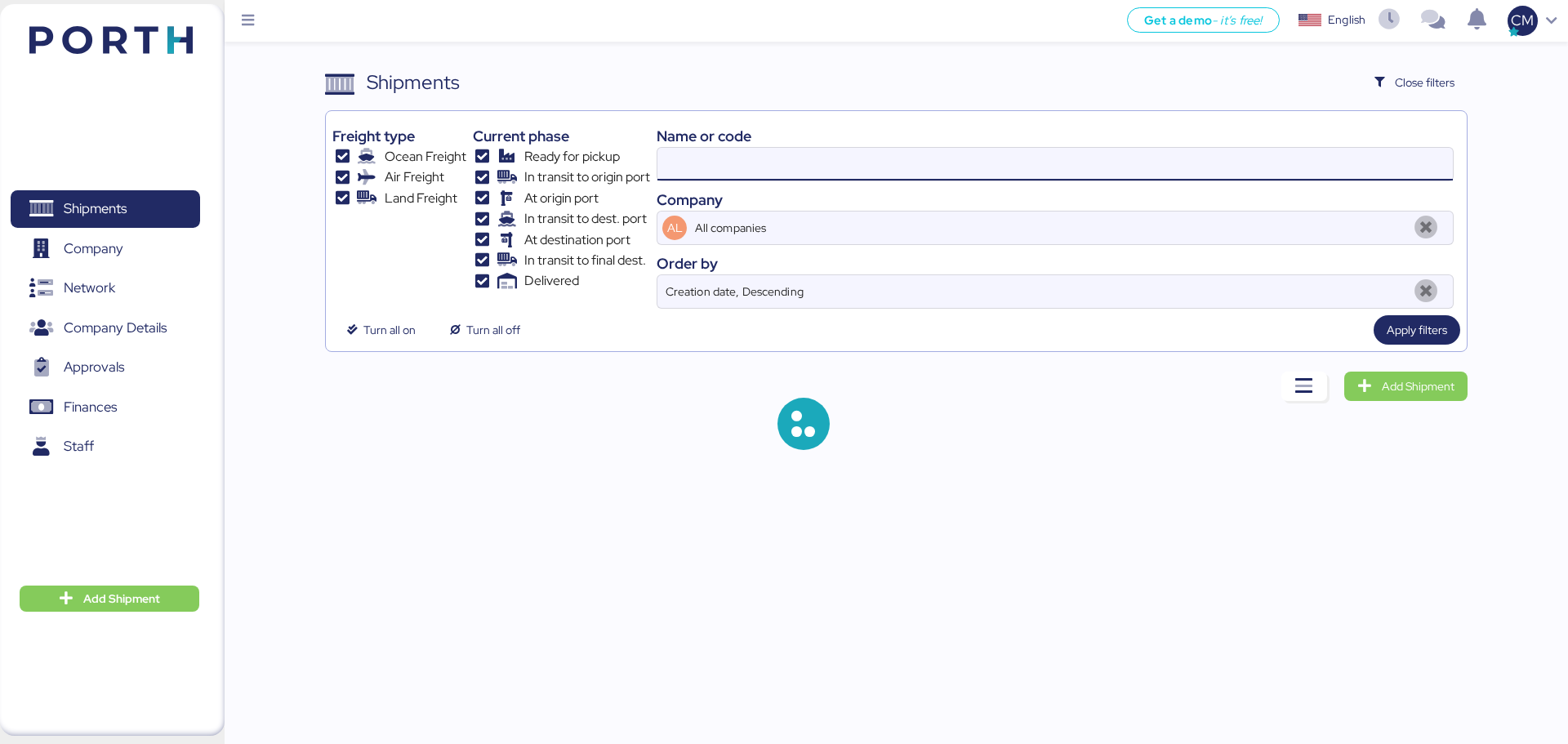 click at bounding box center [1055, 164] 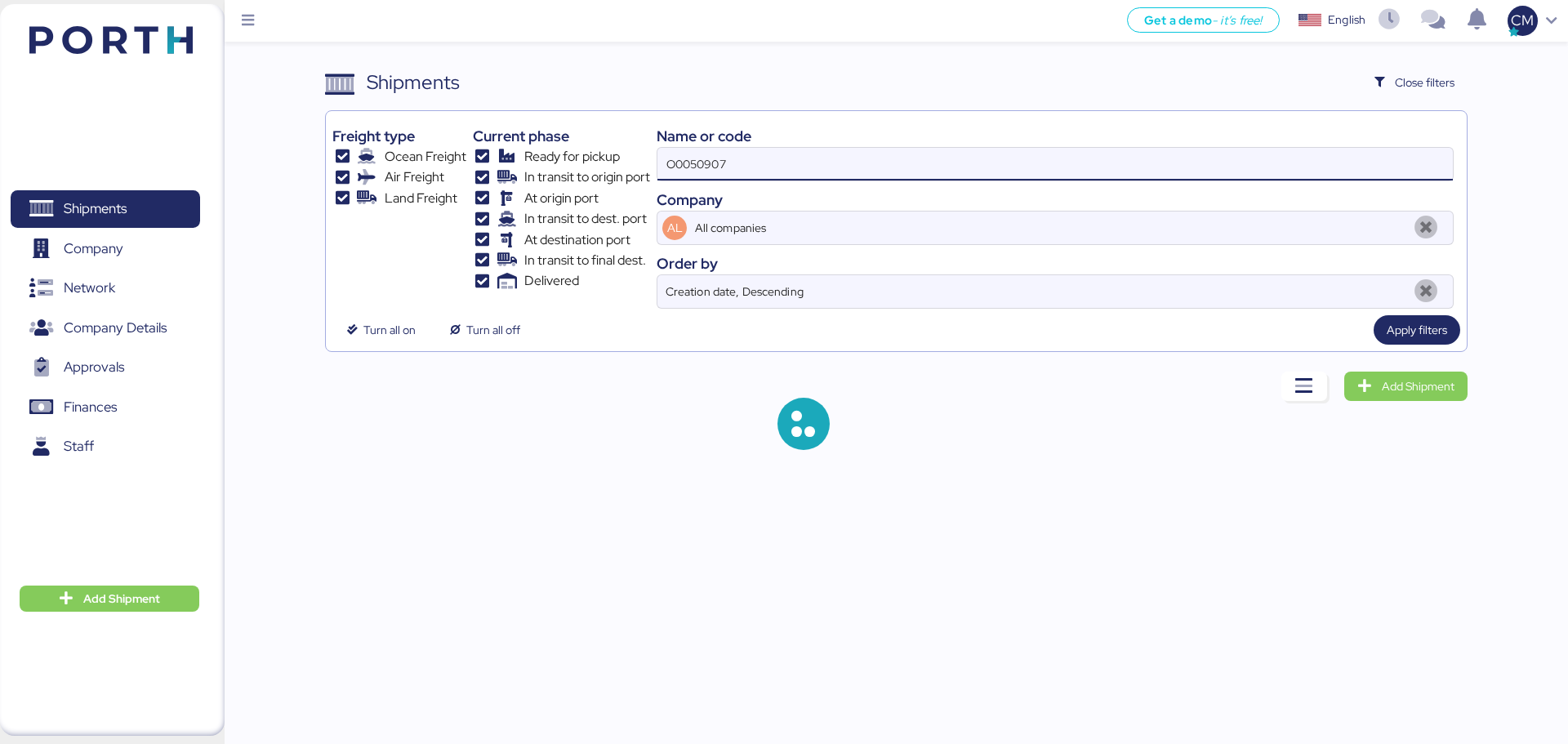 paste on "O0050786" 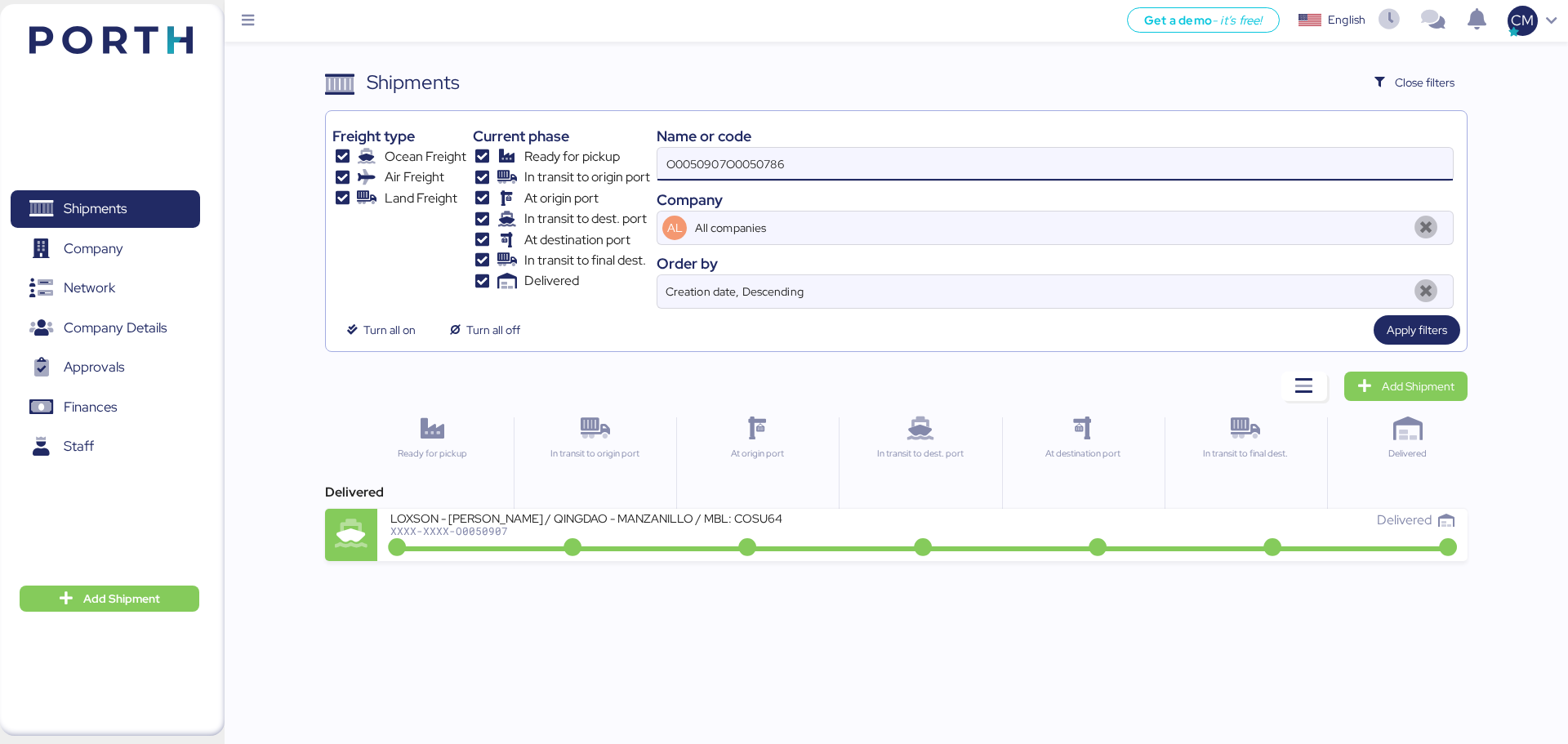 type on "O0050907" 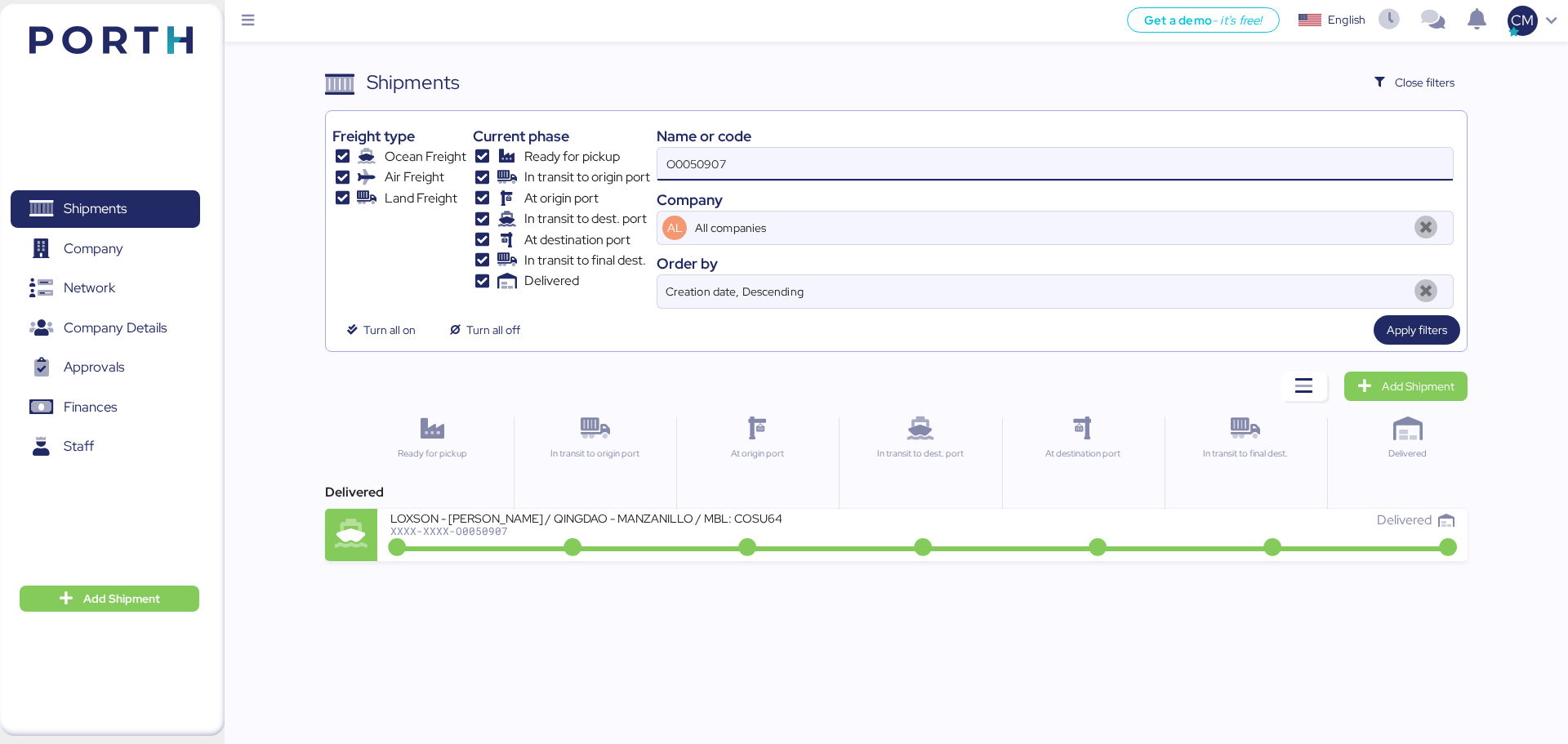 click on "O0050907" at bounding box center (1055, 164) 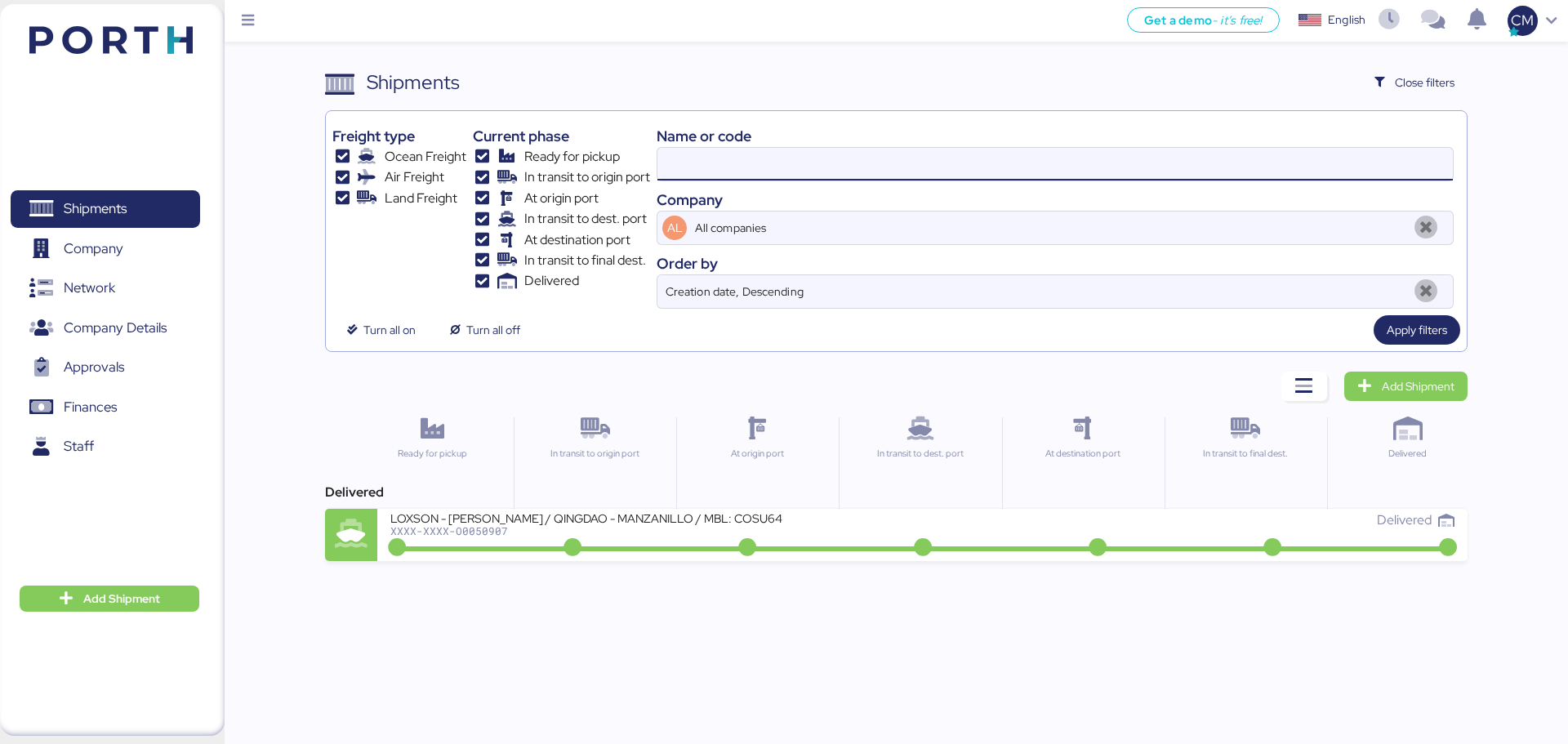 paste on "O0050786" 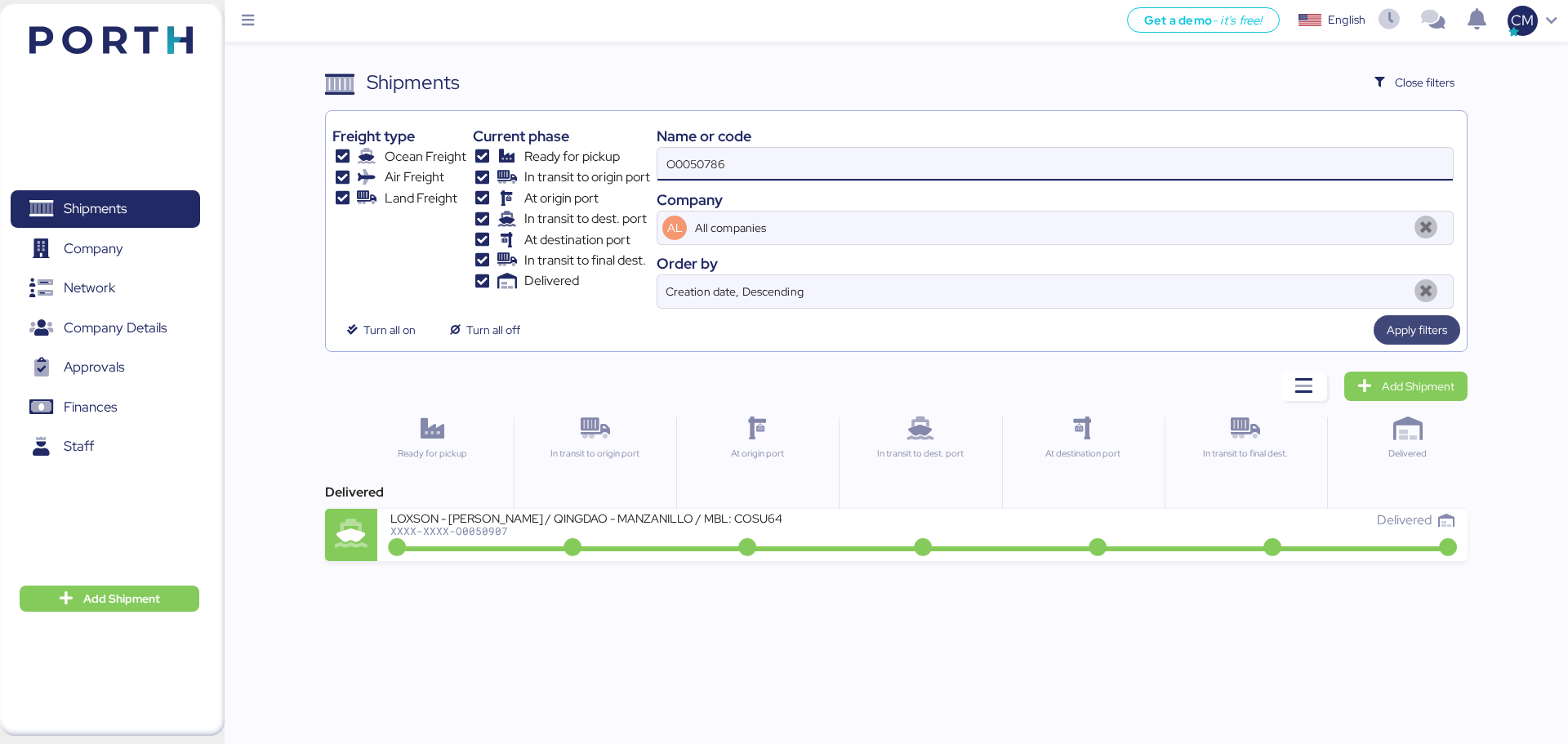 type on "O0050786" 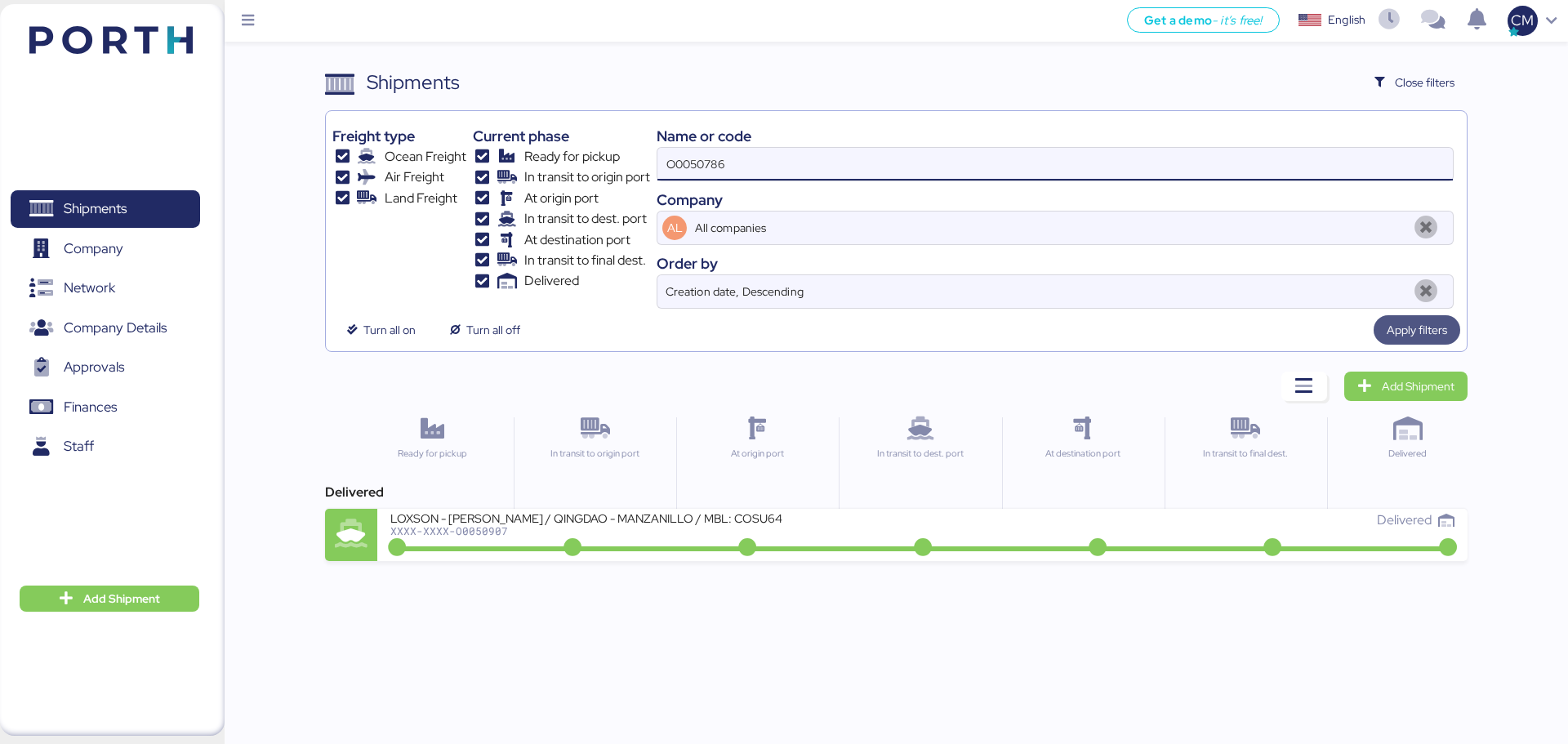 click on "Apply filters" at bounding box center [1417, 330] 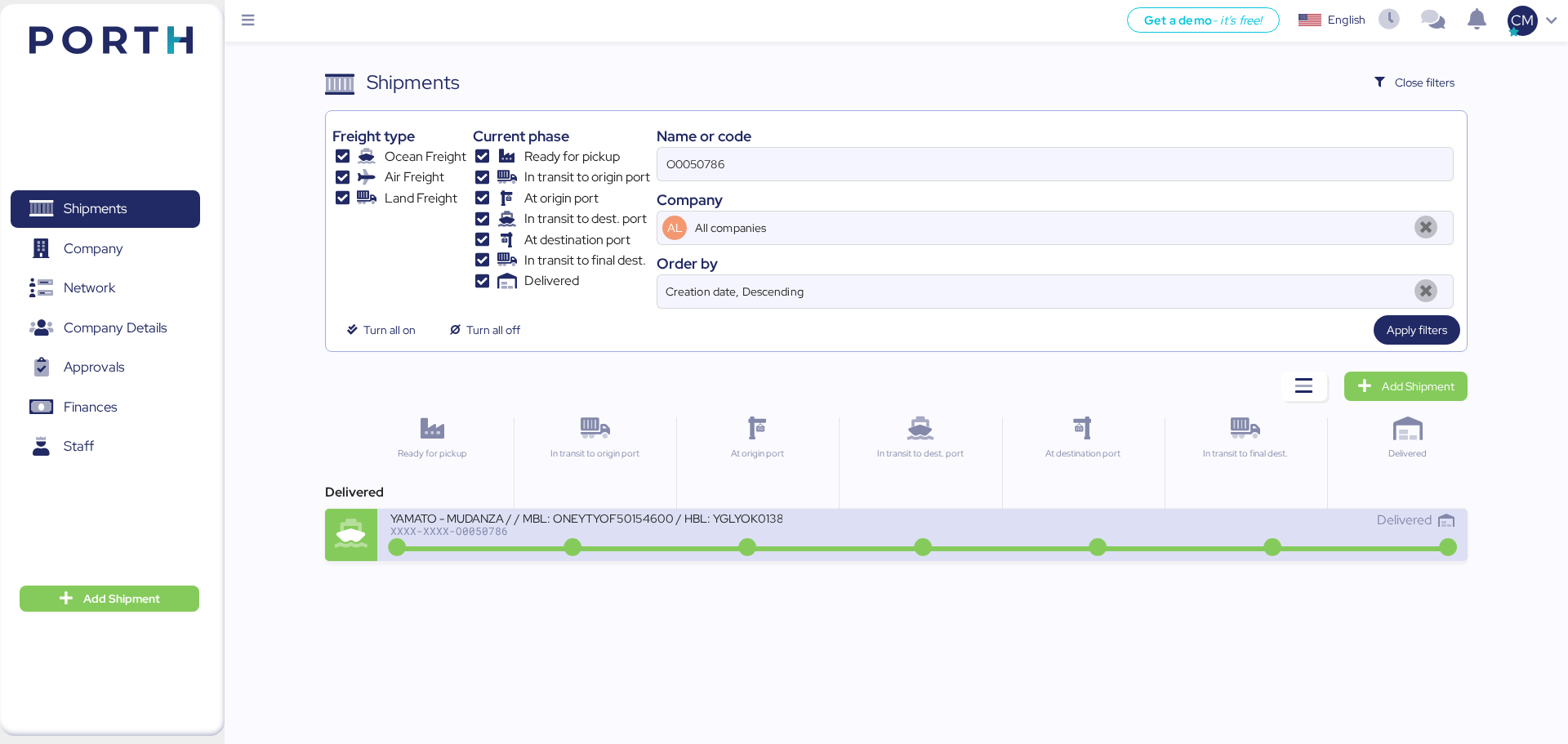 click on "Delivered" at bounding box center (1188, 520) 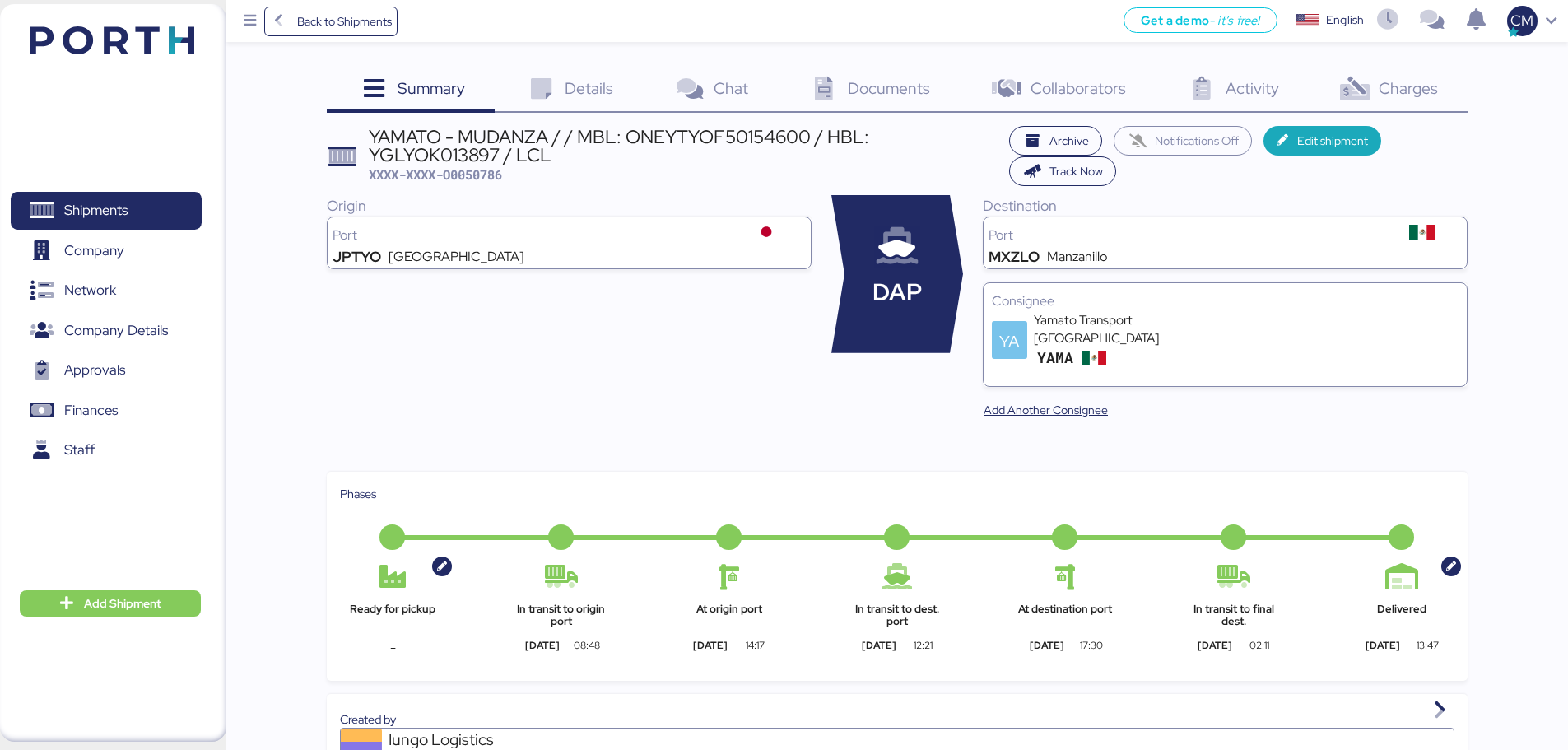 click on "Charges" at bounding box center [1408, 88] 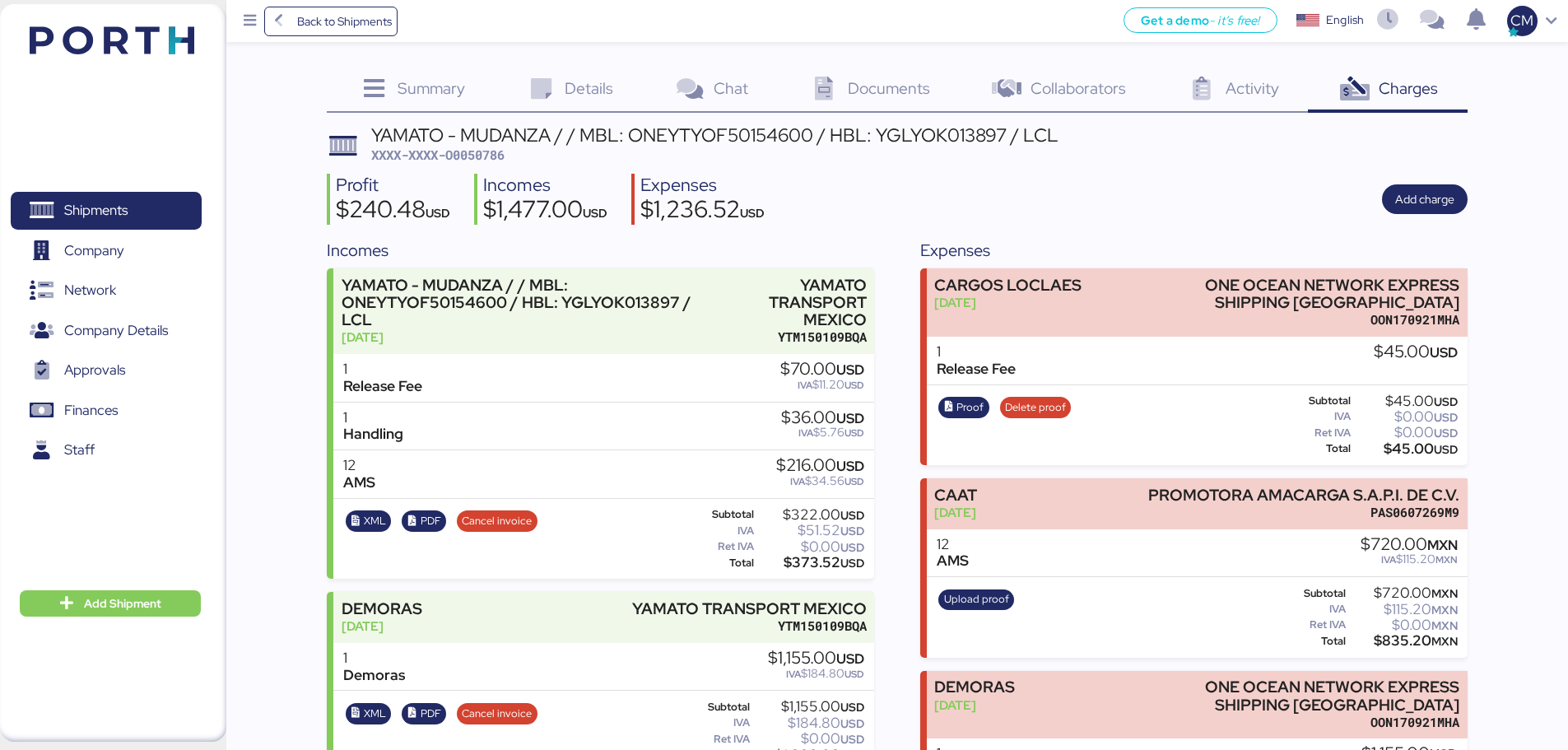 scroll, scrollTop: 131, scrollLeft: 0, axis: vertical 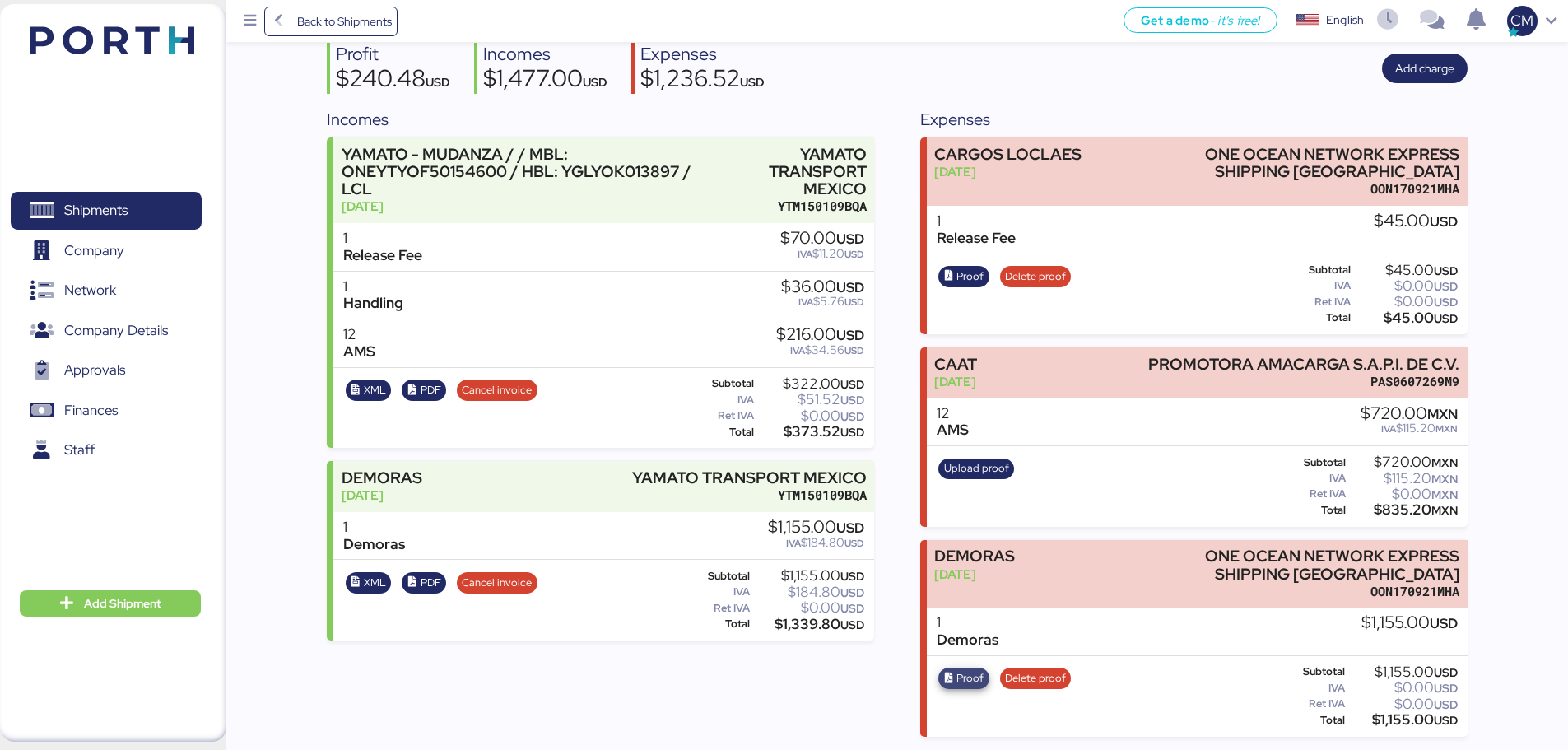 click on "Proof" at bounding box center [970, 678] 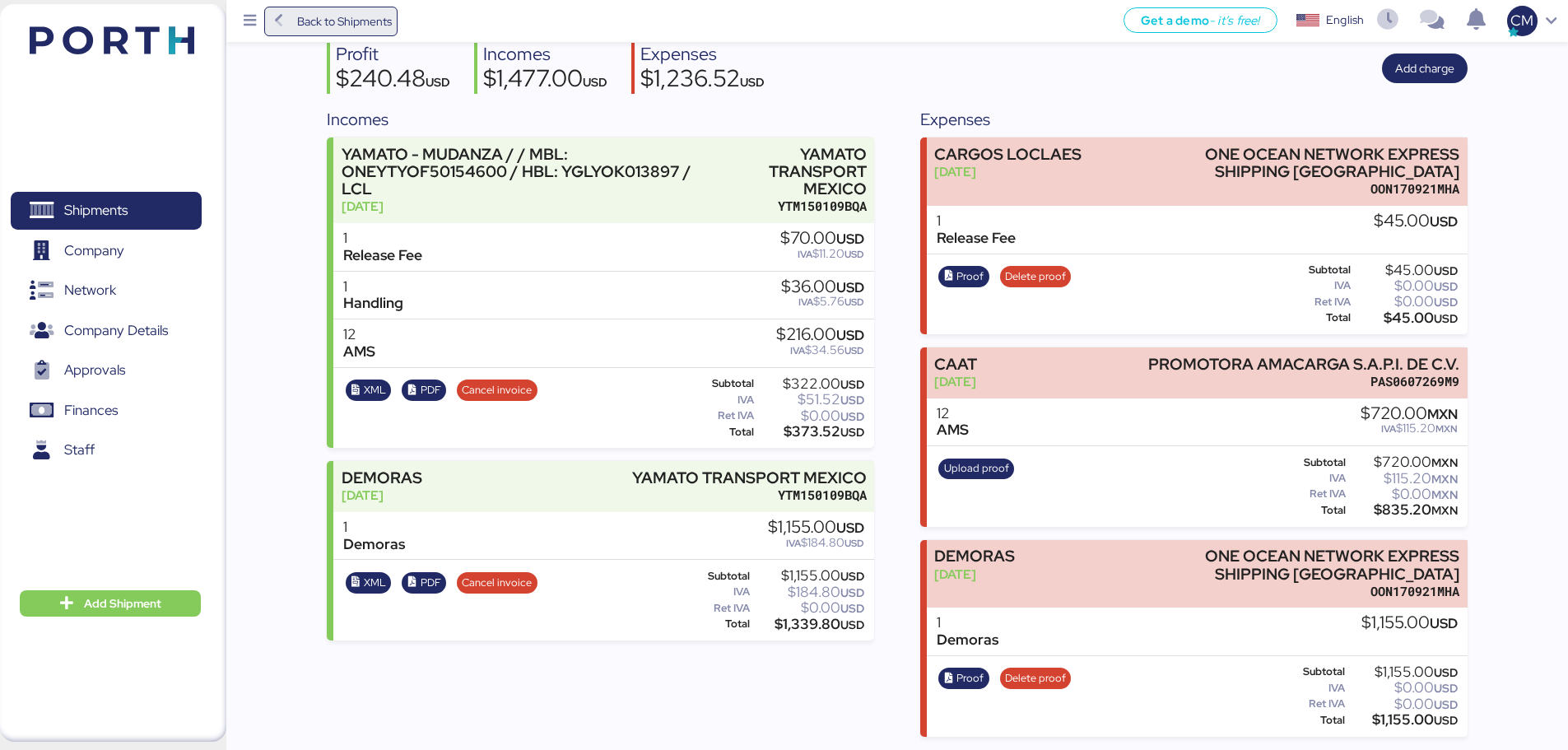 click on "Back to Shipments" at bounding box center (344, 21) 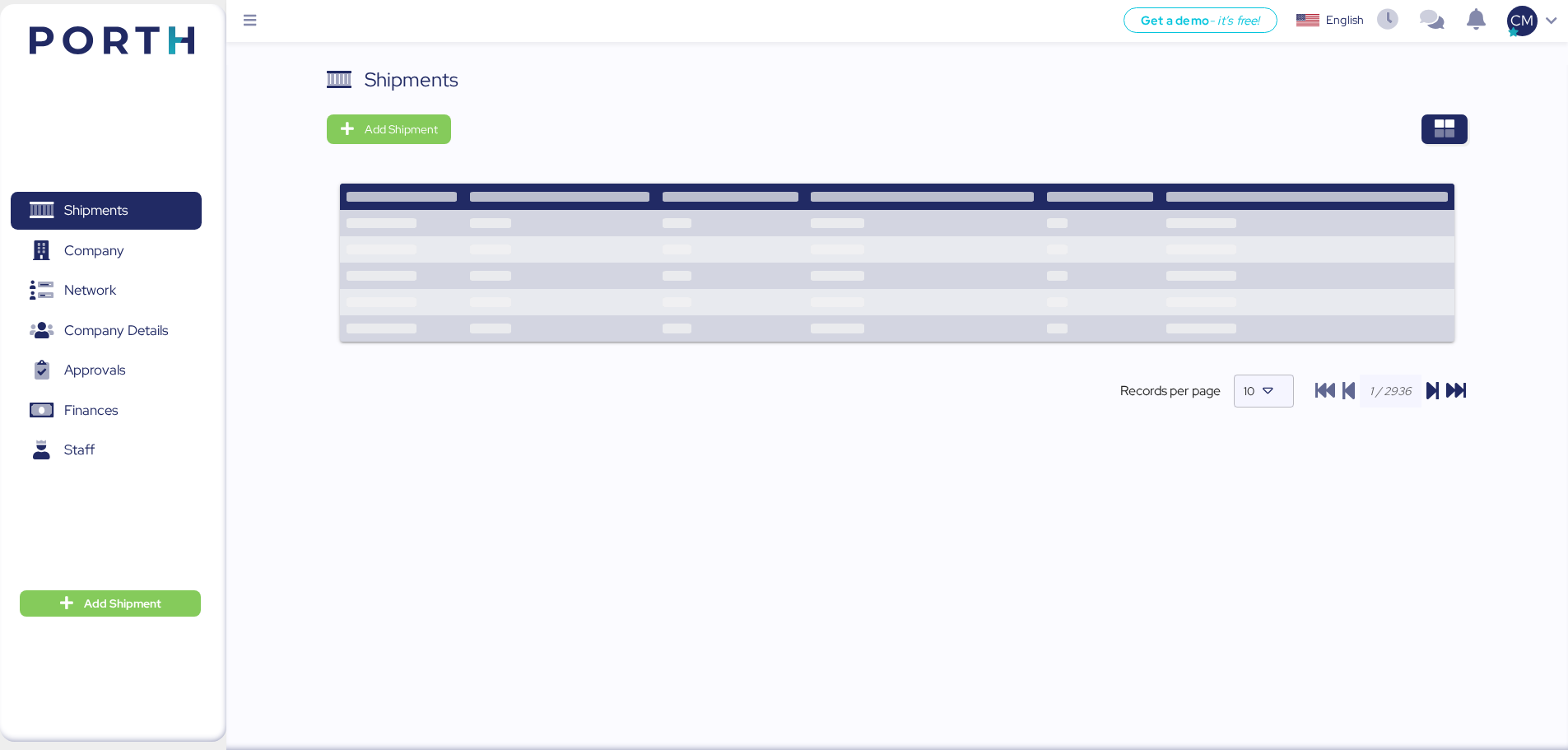 scroll, scrollTop: 0, scrollLeft: 0, axis: both 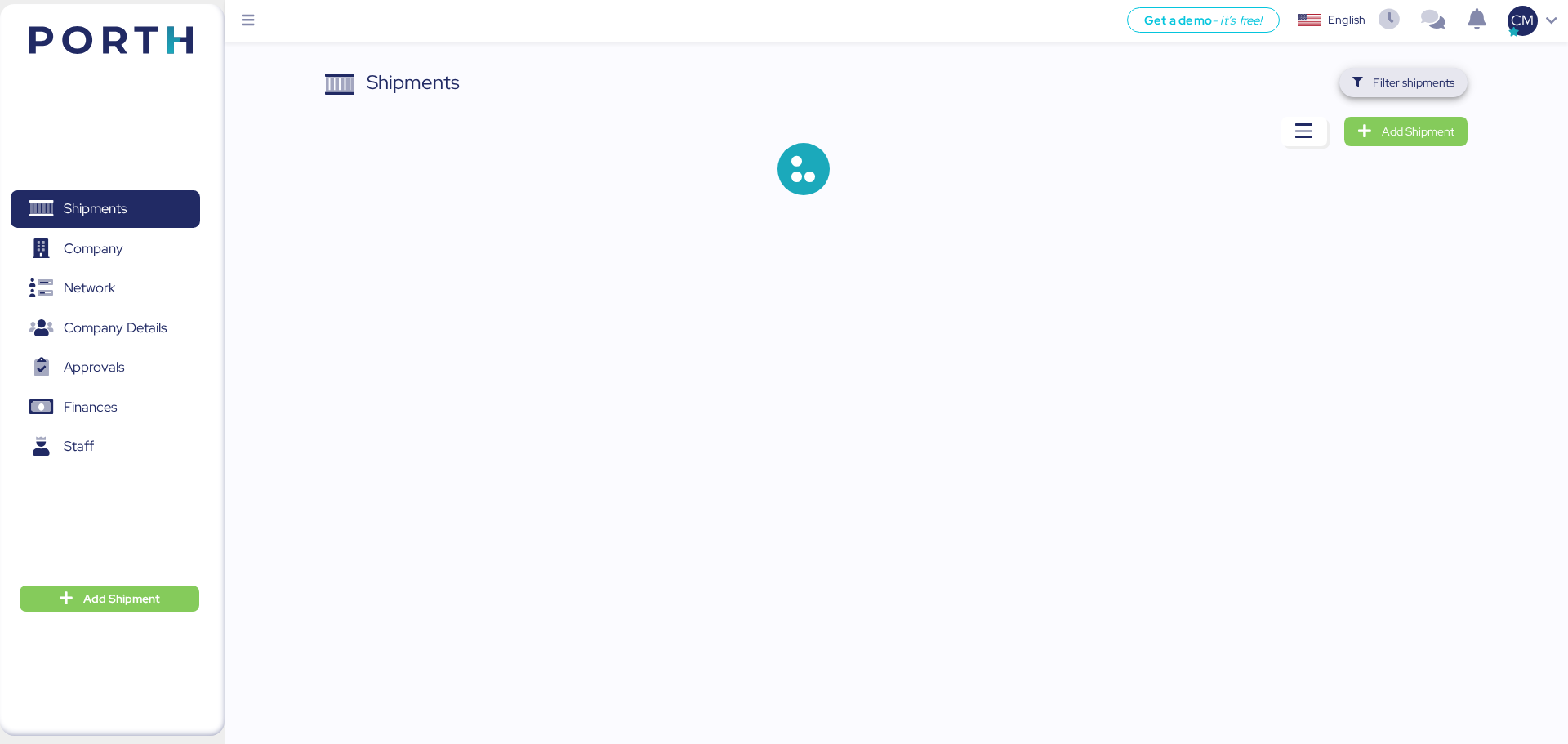 click on "Filter shipments" at bounding box center [1414, 82] 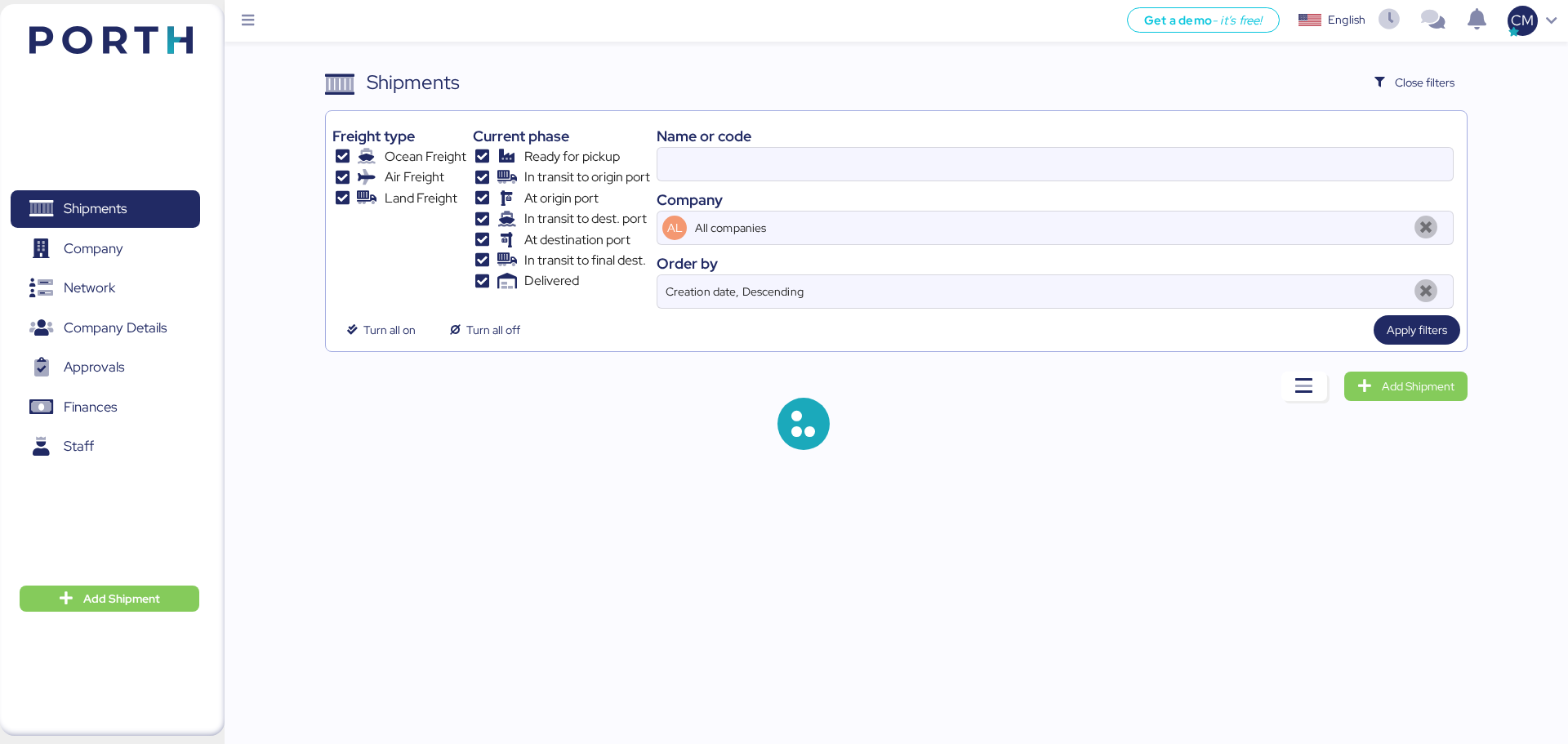 type on "O0050786" 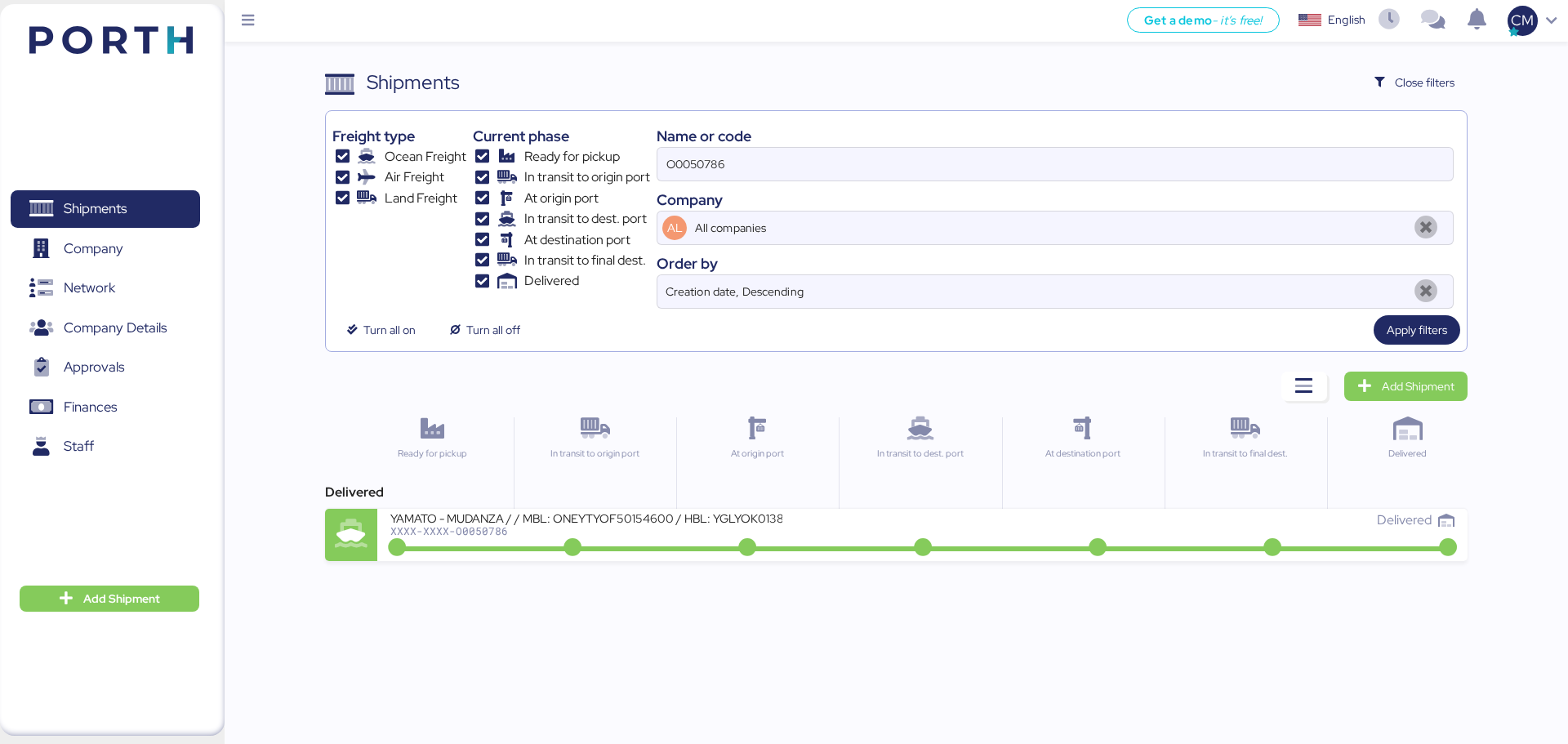 click on "Name or code" at bounding box center (1055, 136) 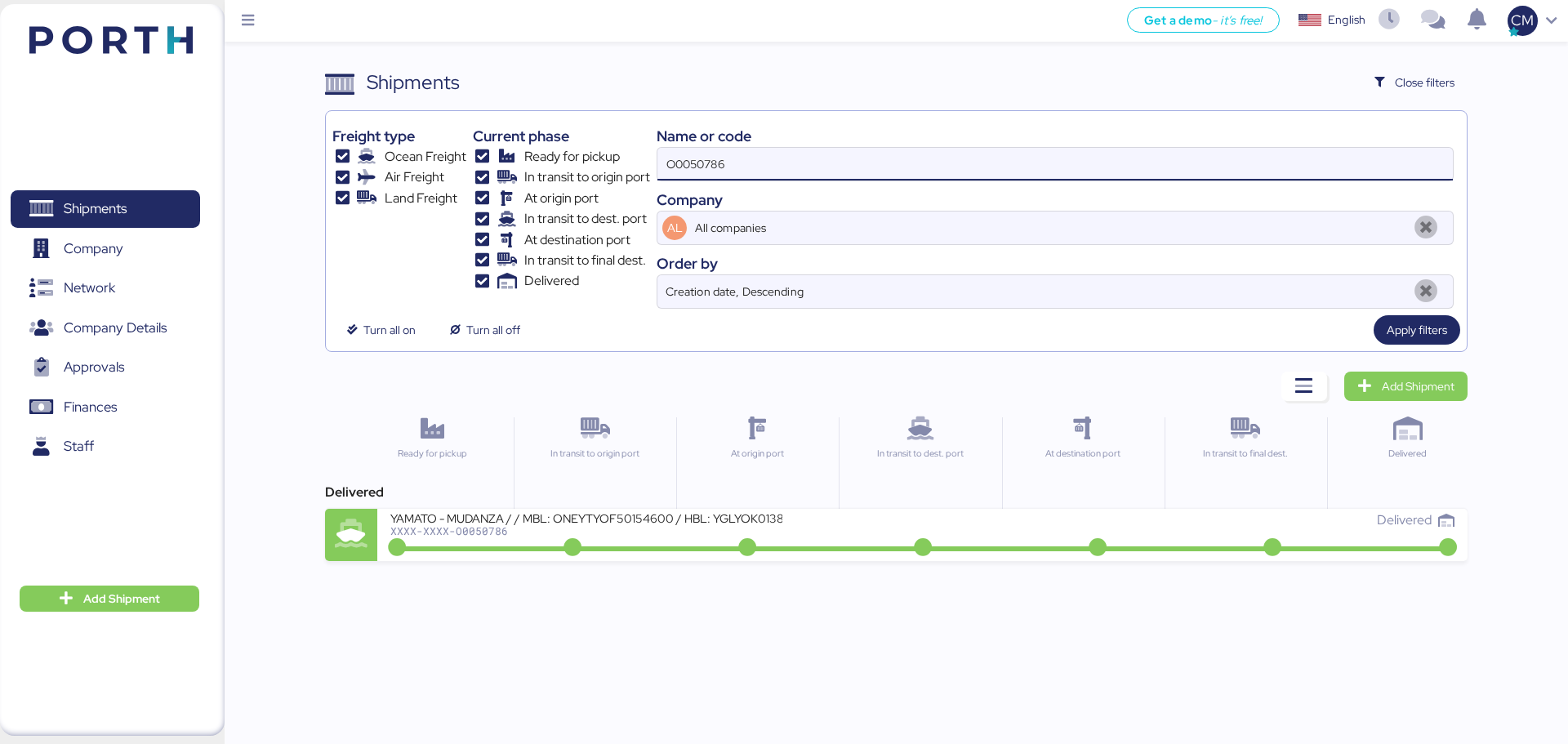 click on "O0050786" at bounding box center [1055, 164] 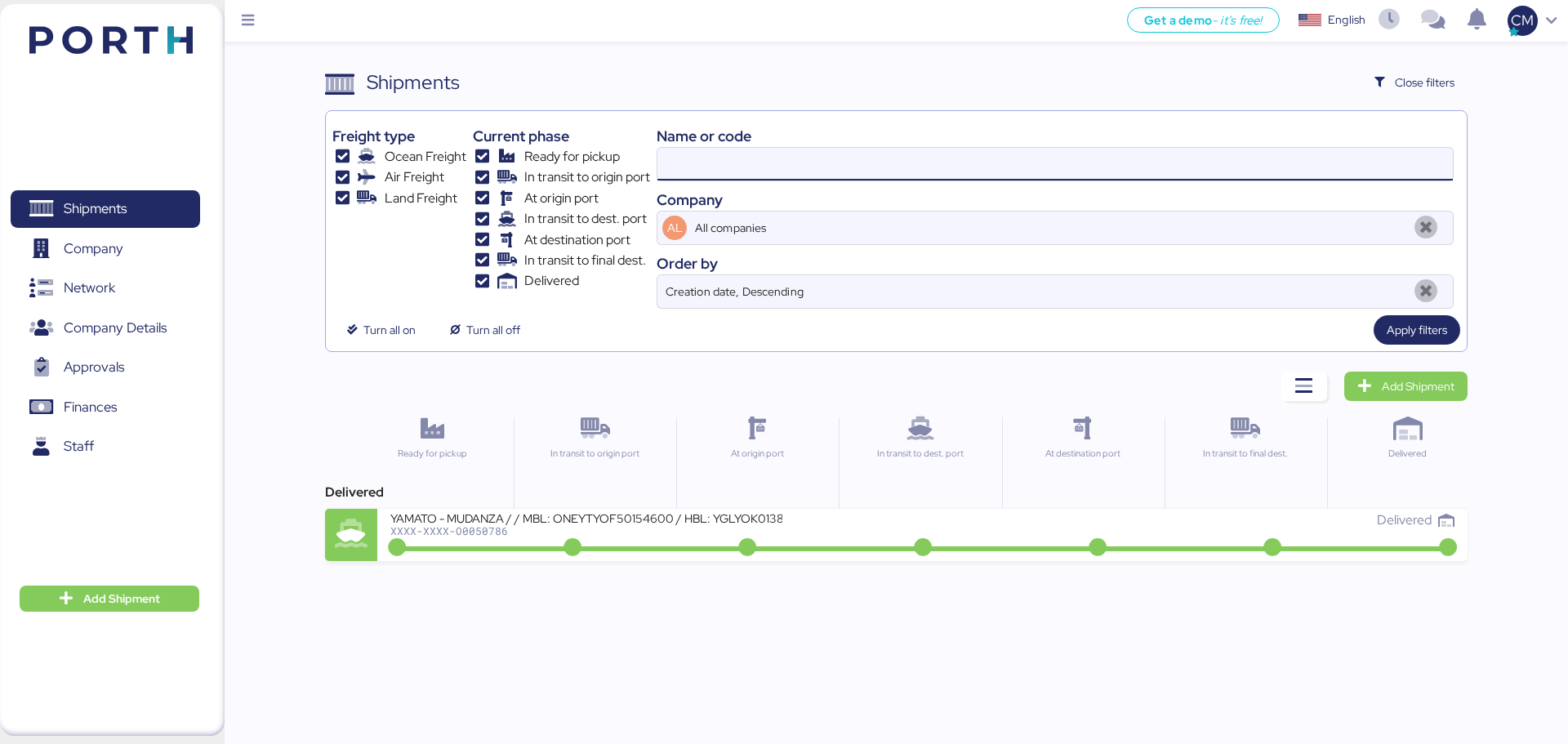paste on "O0051264" 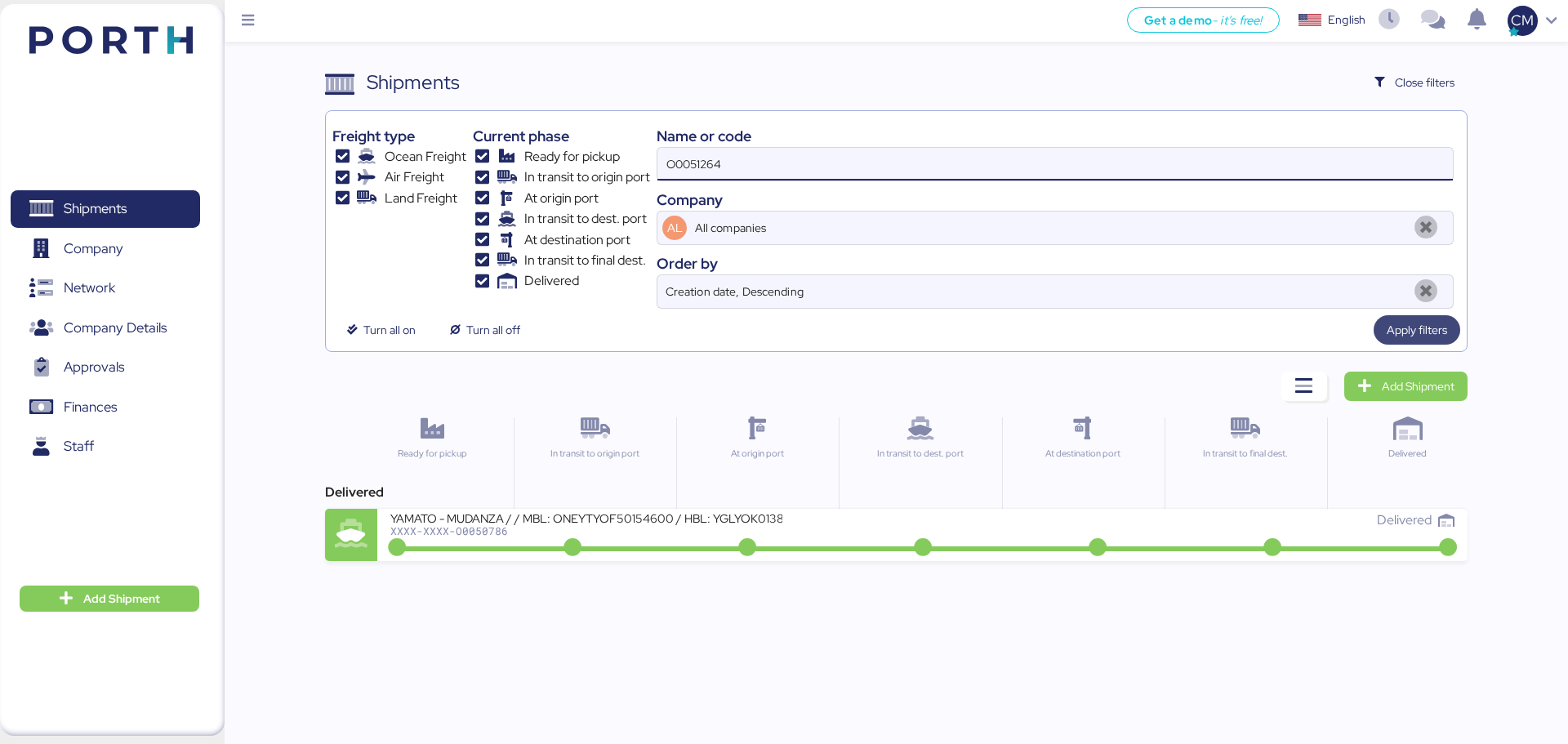 type on "O0051264" 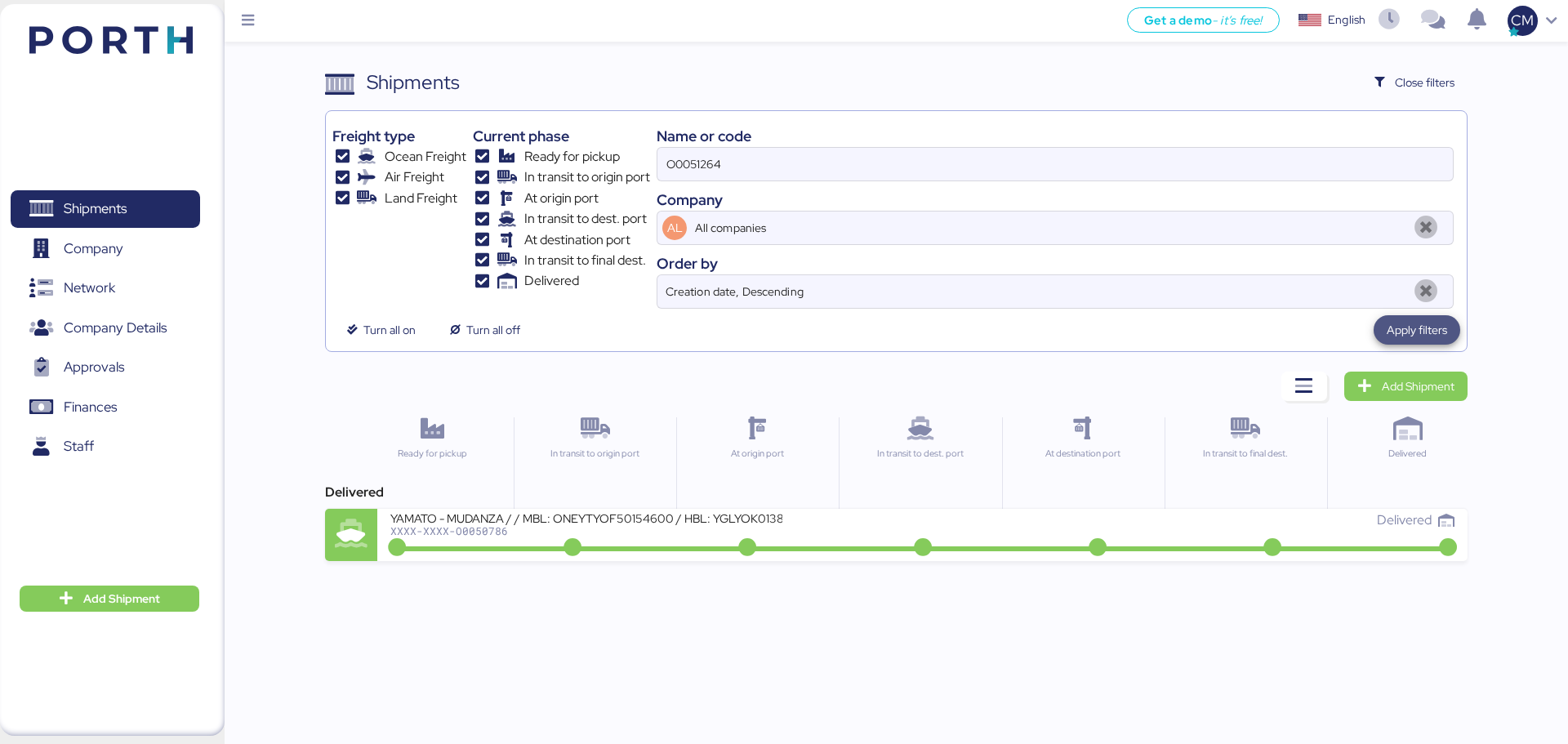 click on "Apply filters" at bounding box center (1417, 330) 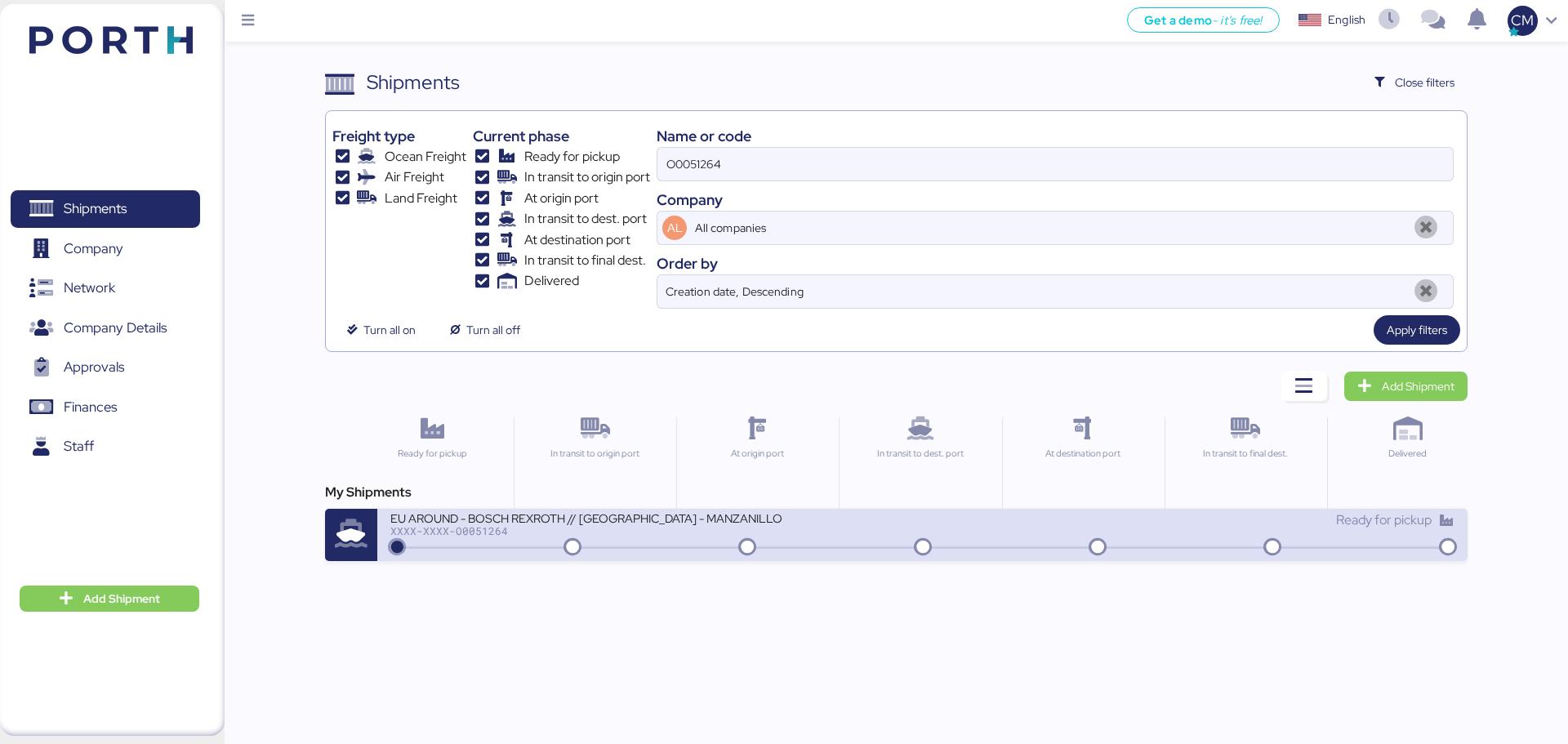click on "Ready for pickup" at bounding box center [1188, 520] 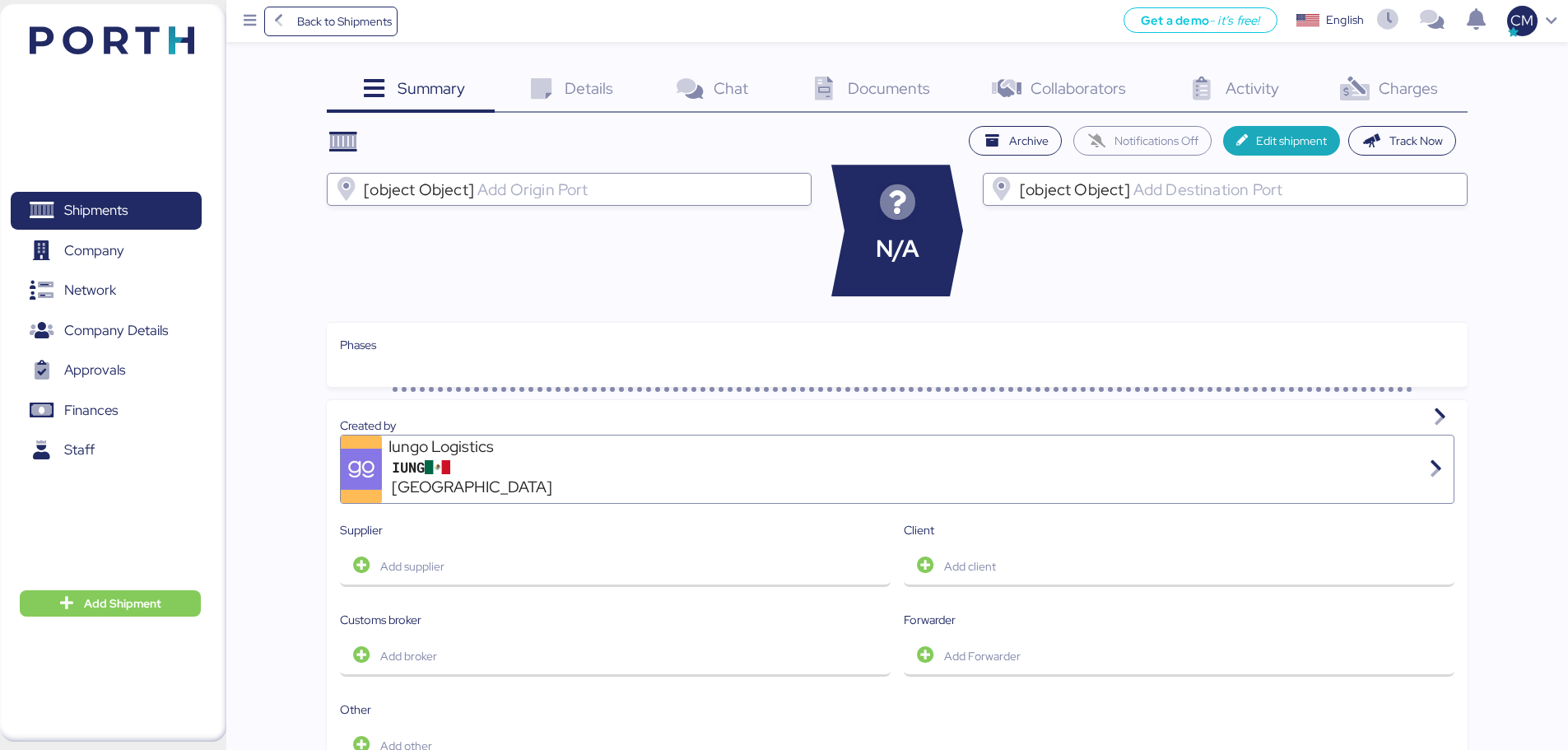 click on "Documents" at bounding box center [889, 88] 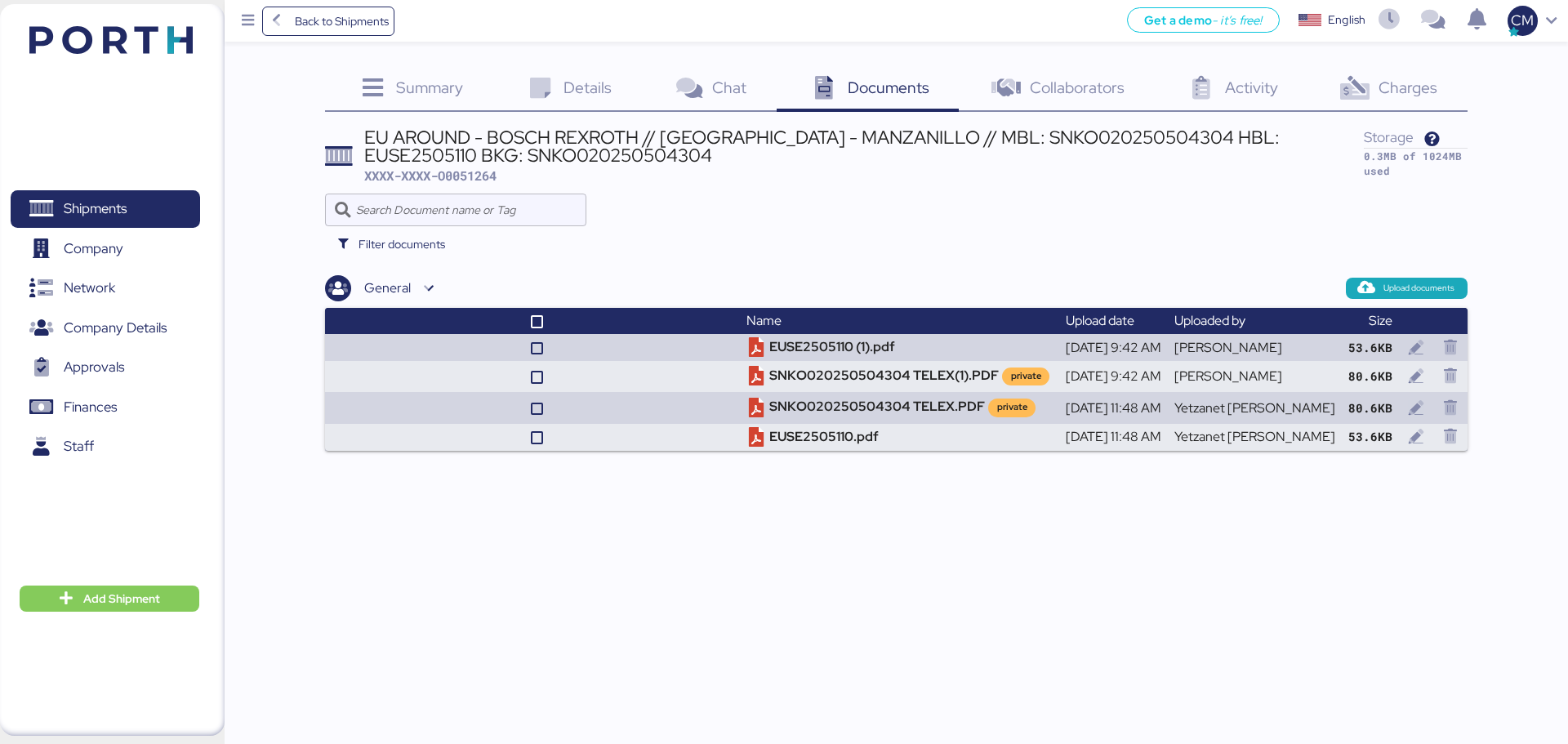 click on "Charges" at bounding box center [1408, 87] 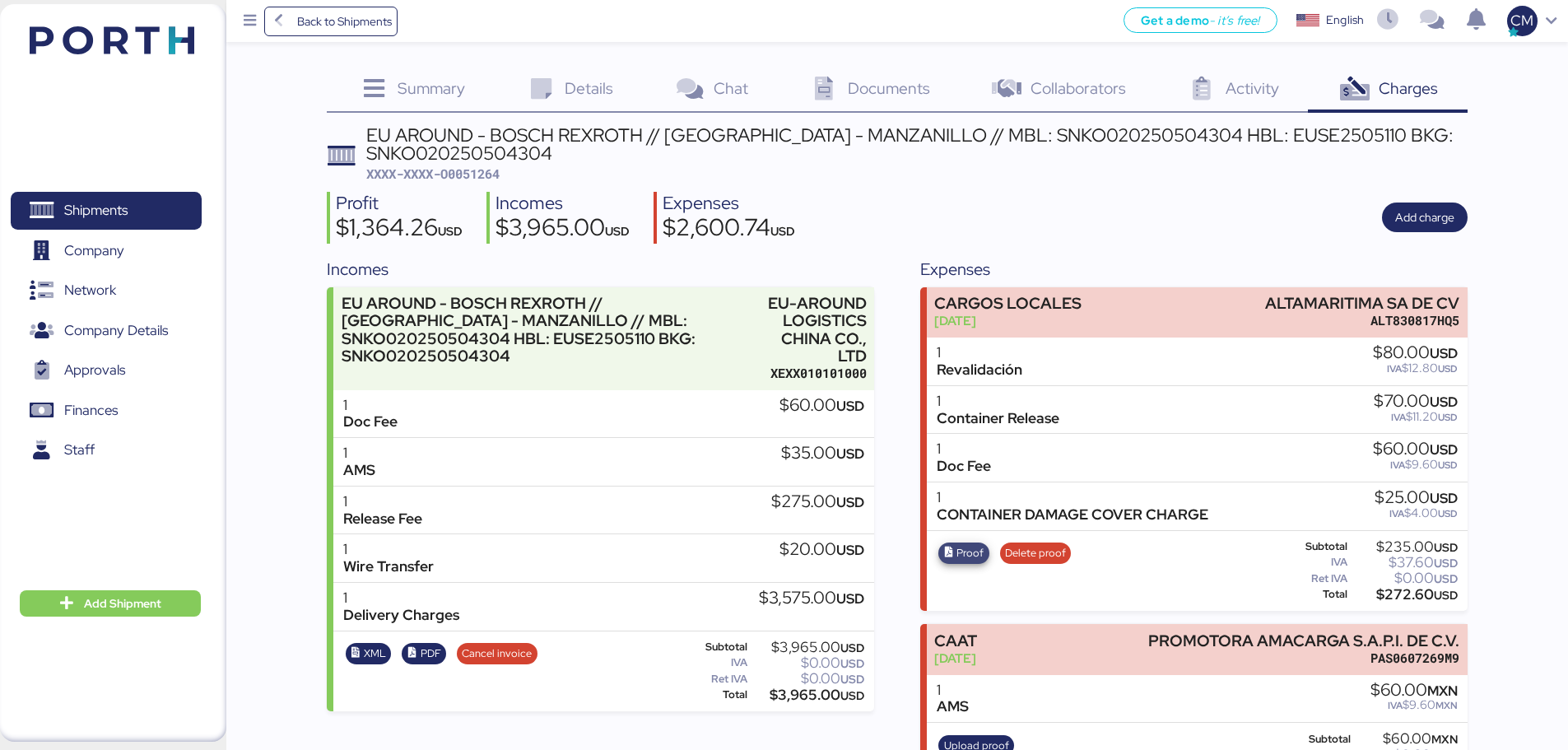 click on "Proof" at bounding box center (970, 553) 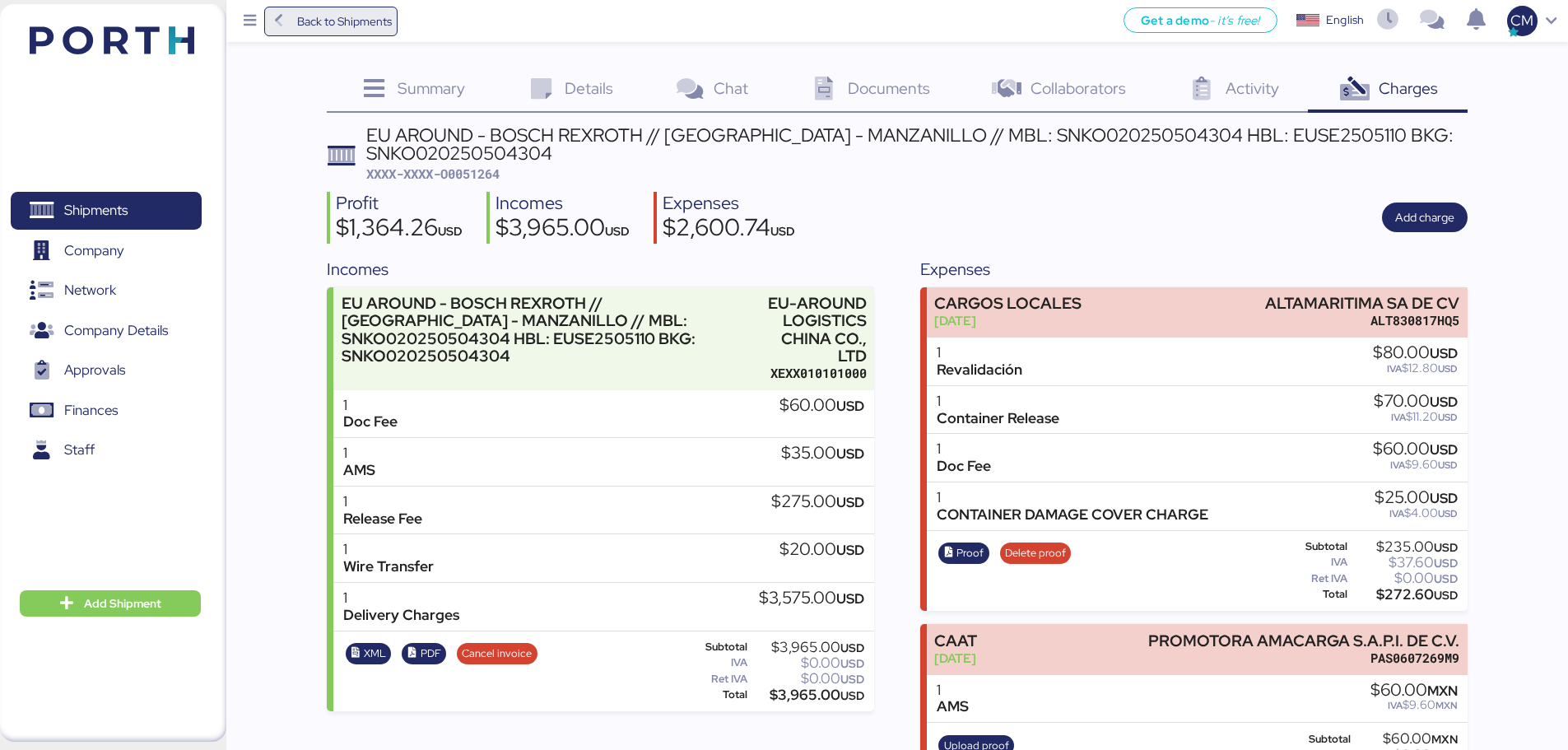 click on "Back to Shipments" at bounding box center [331, 21] 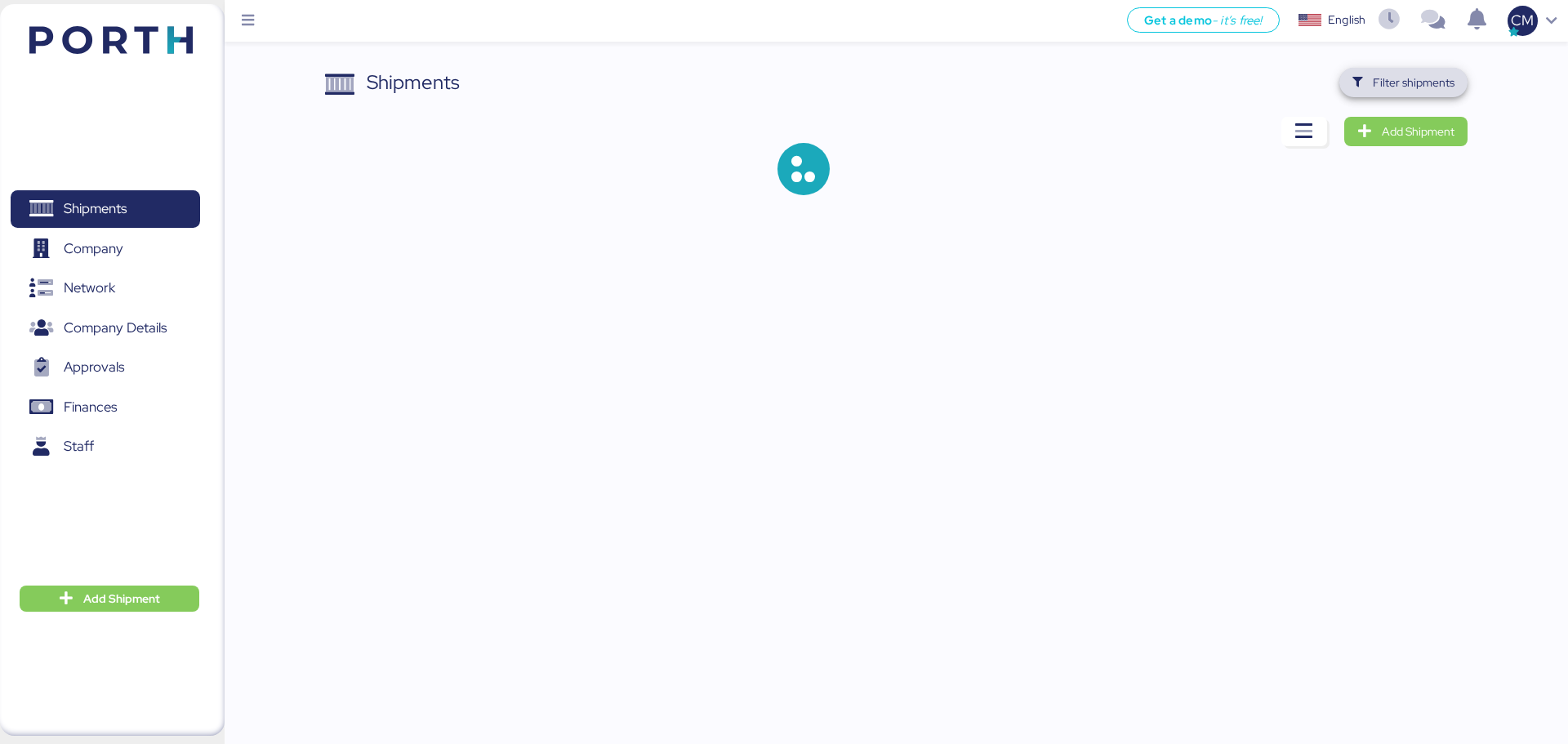 click on "Filter shipments" at bounding box center [1414, 82] 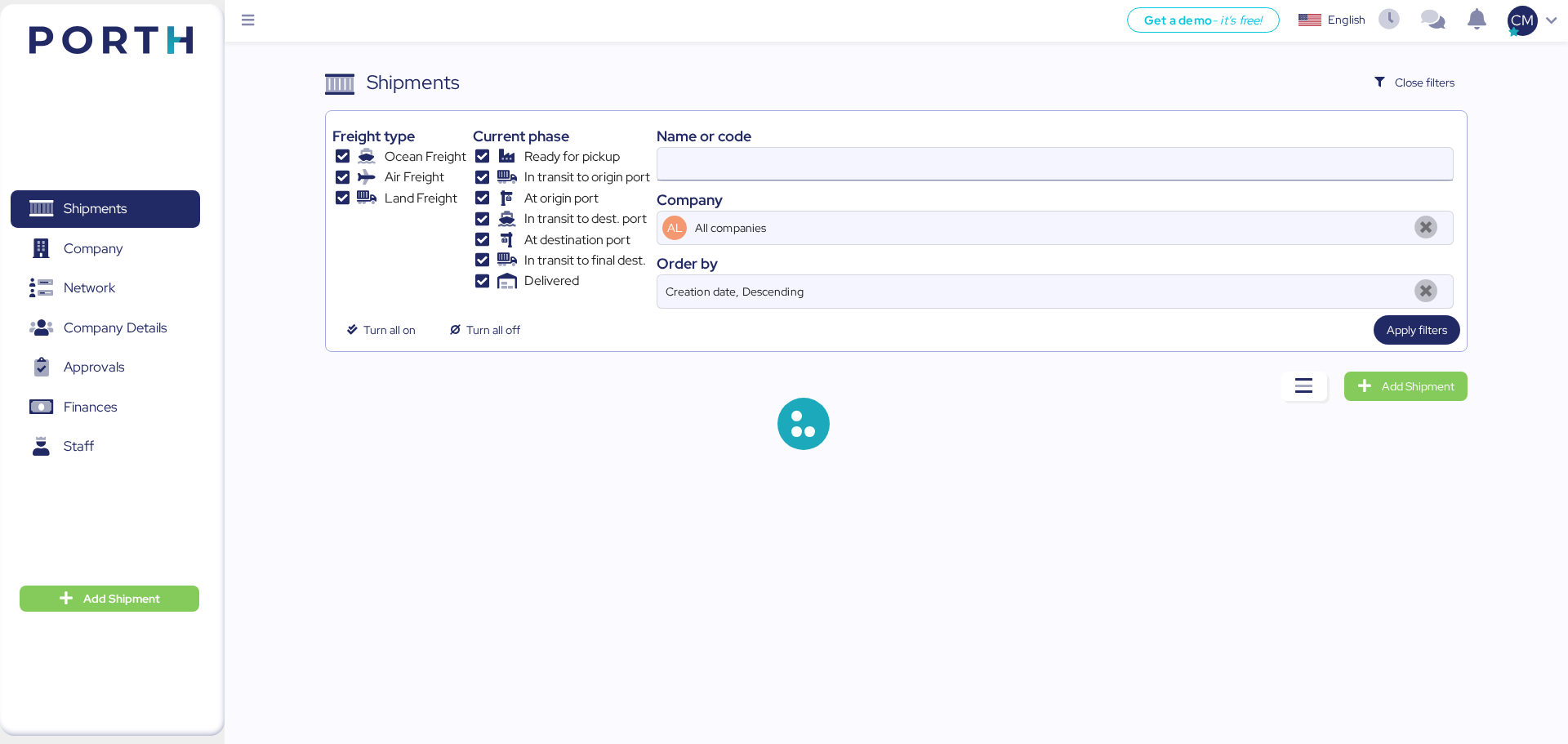 type on "O0051264" 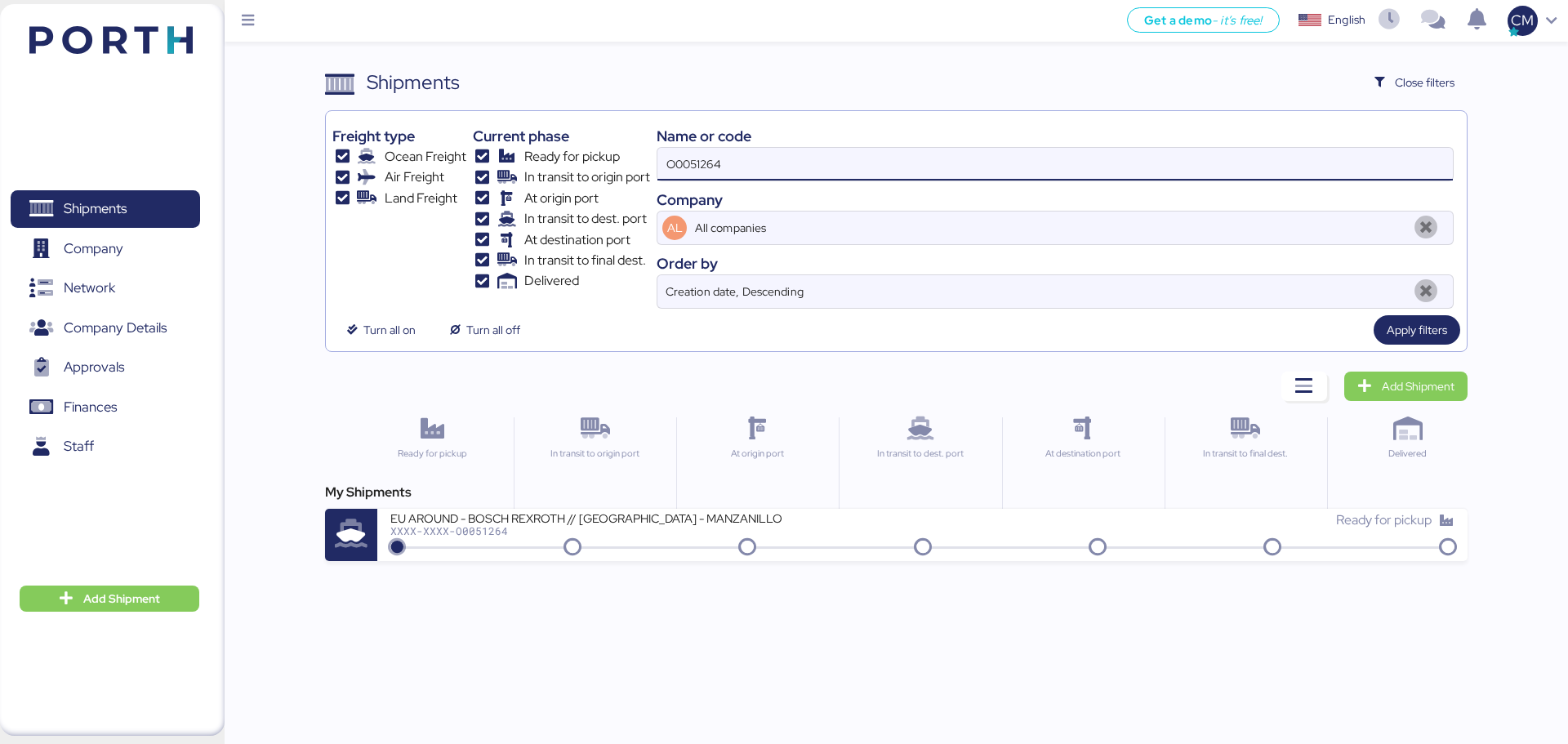click on "O0051264" at bounding box center (1055, 164) 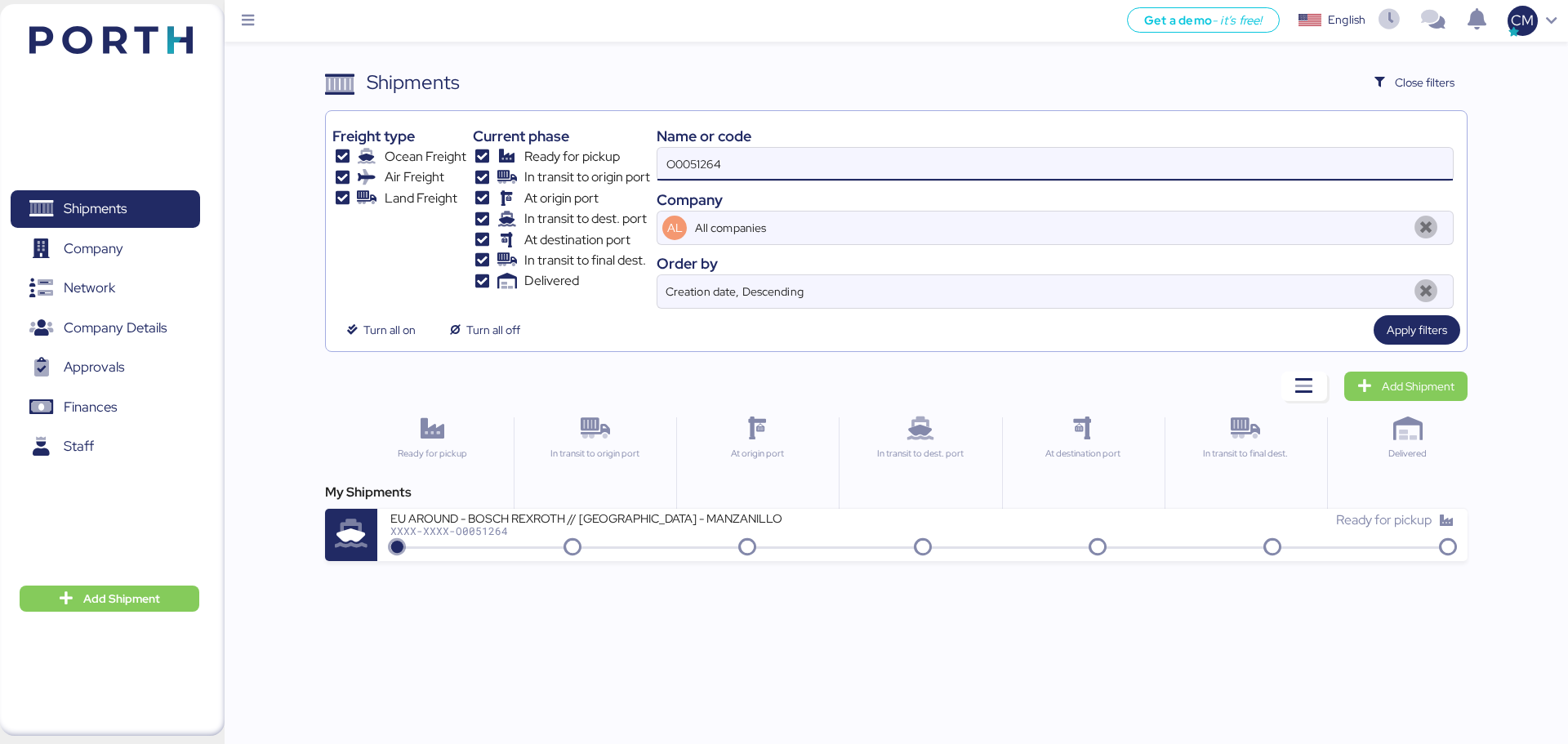 click on "O0051264" at bounding box center (1055, 164) 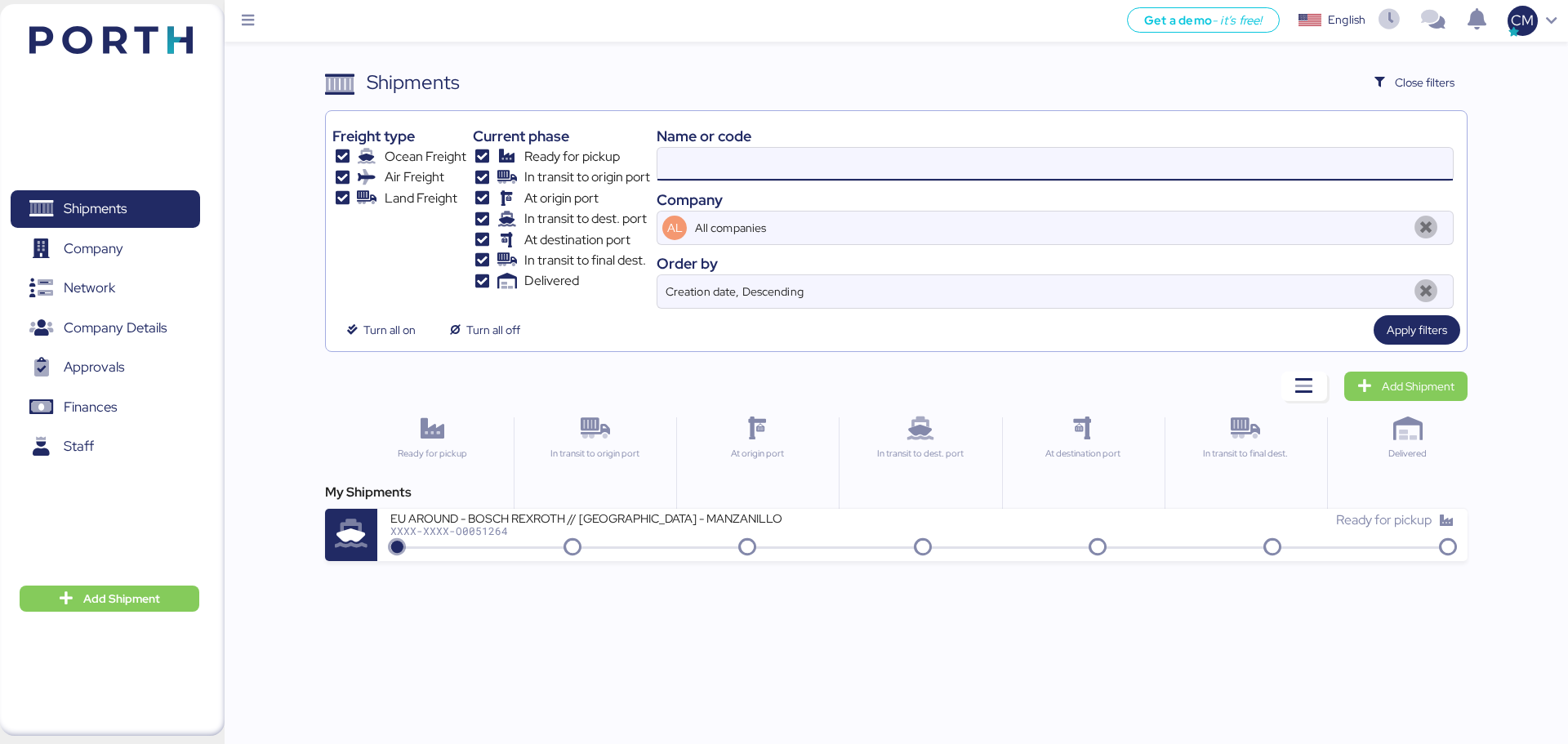 click at bounding box center [1055, 164] 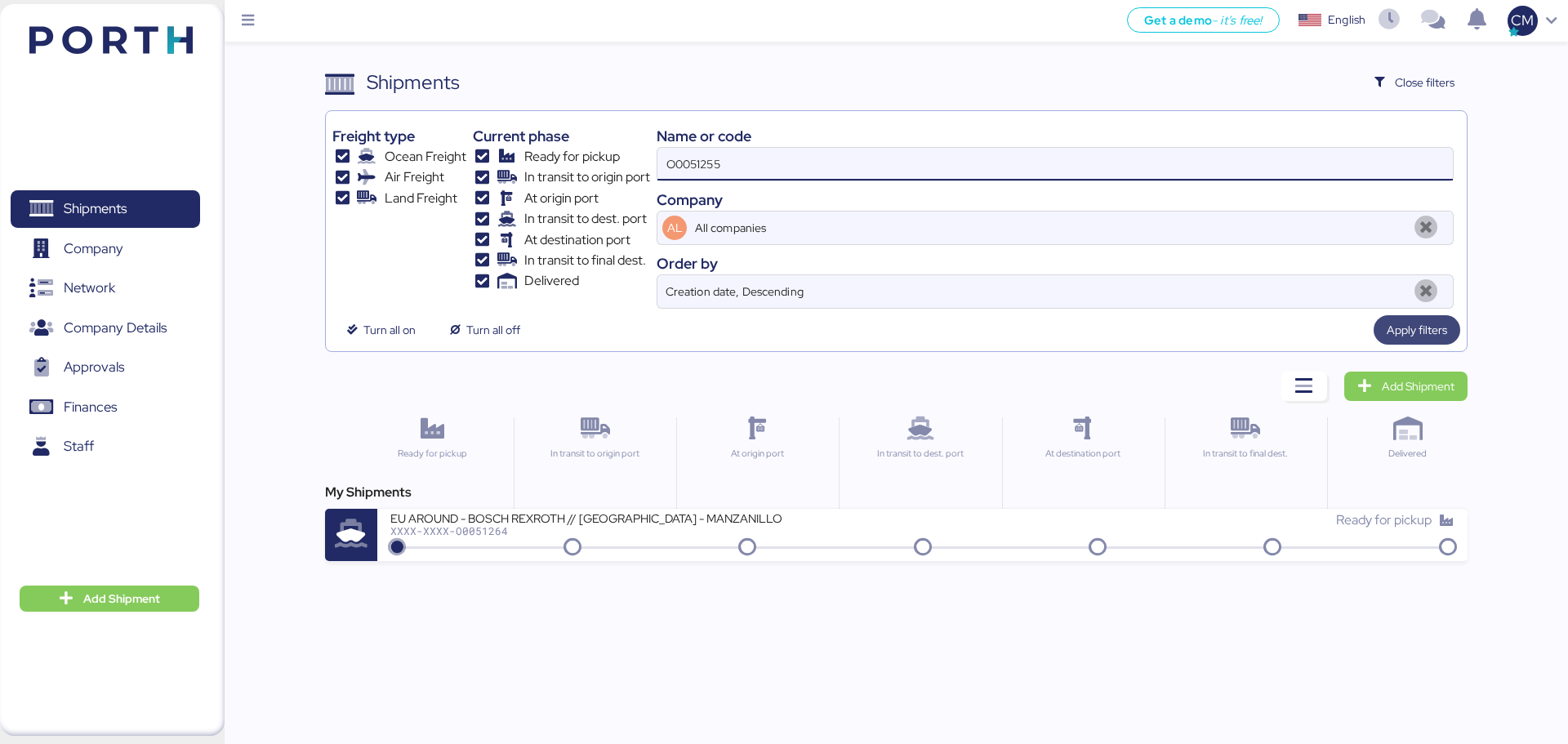 type on "O0051255" 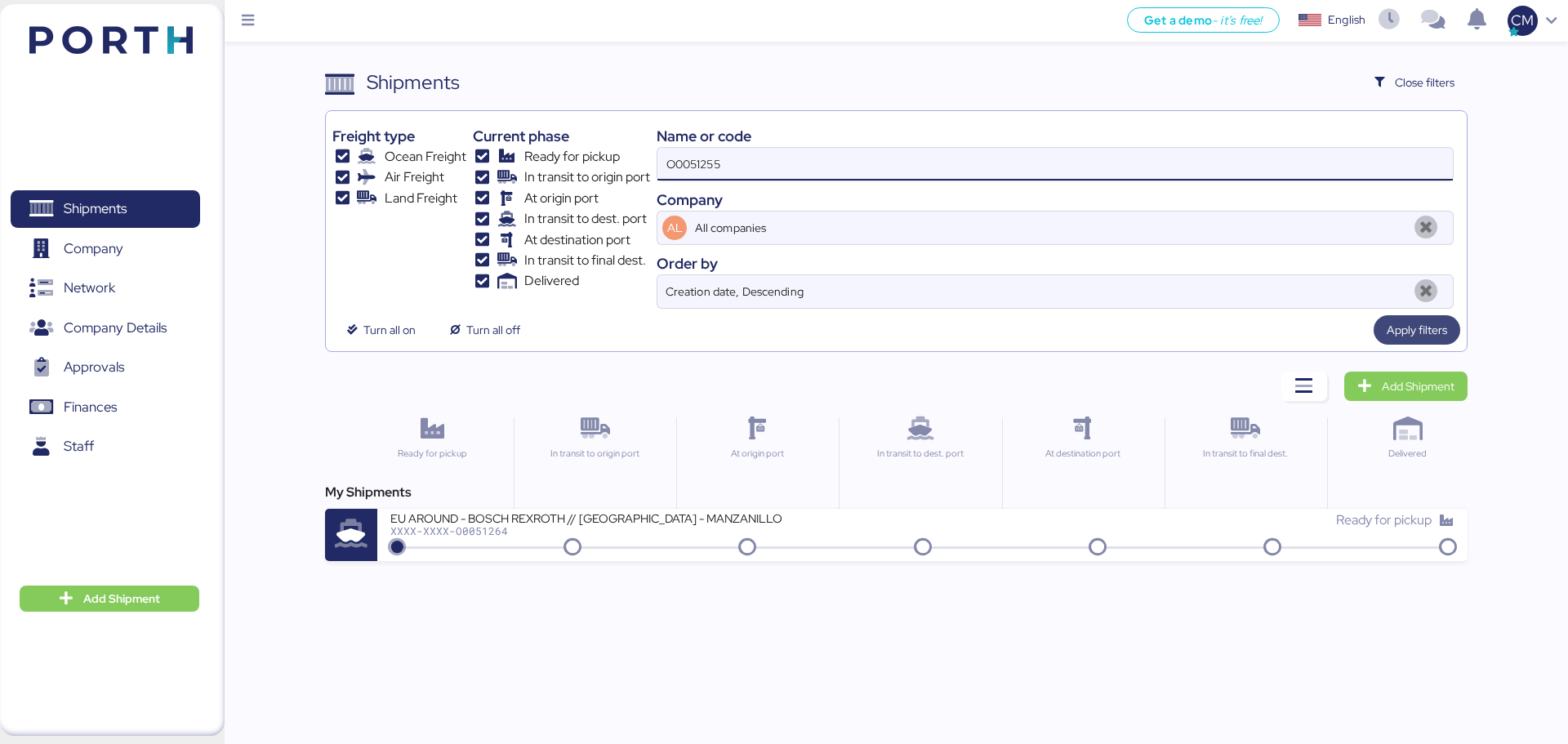click on "Apply filters" at bounding box center [1417, 330] 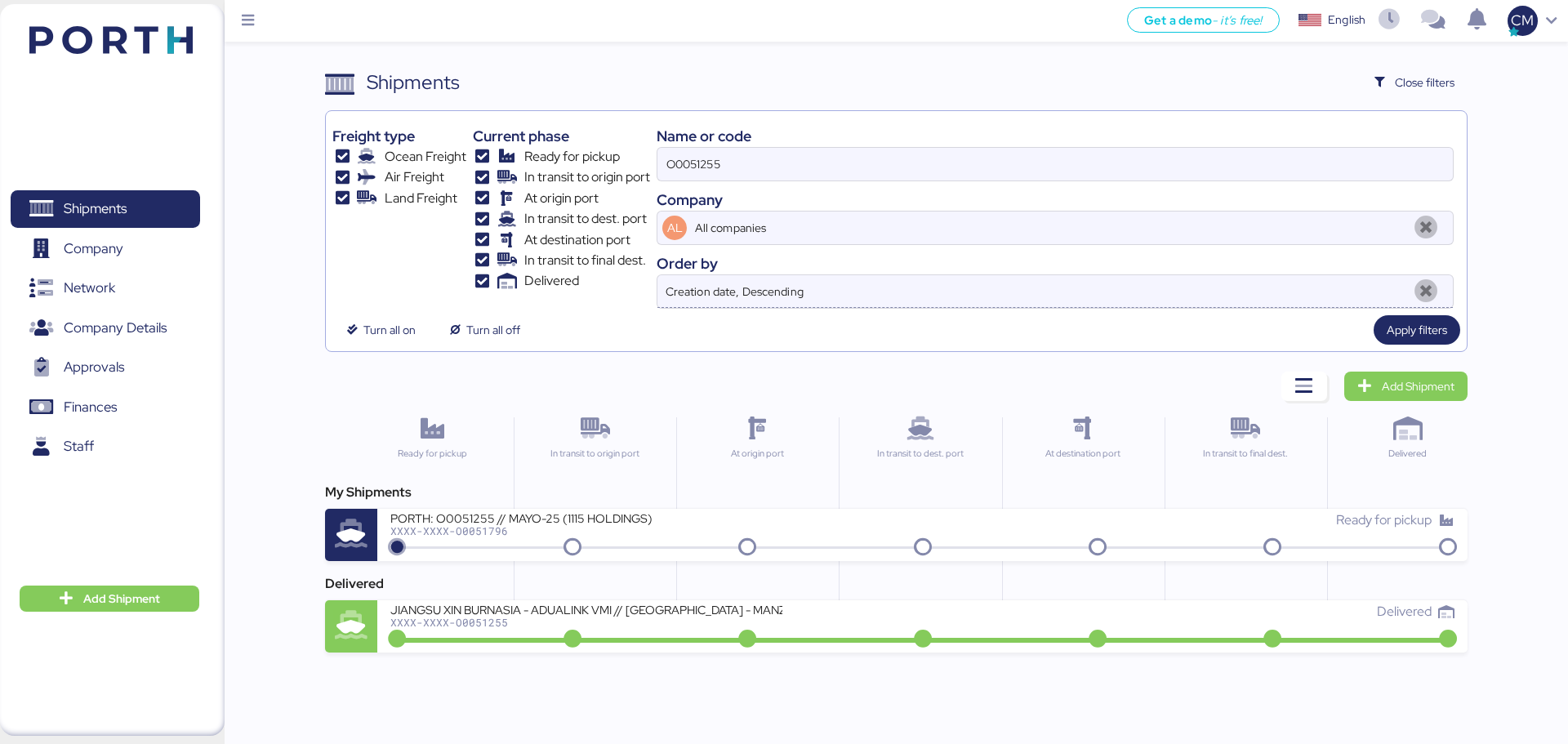click at bounding box center [1426, 292] 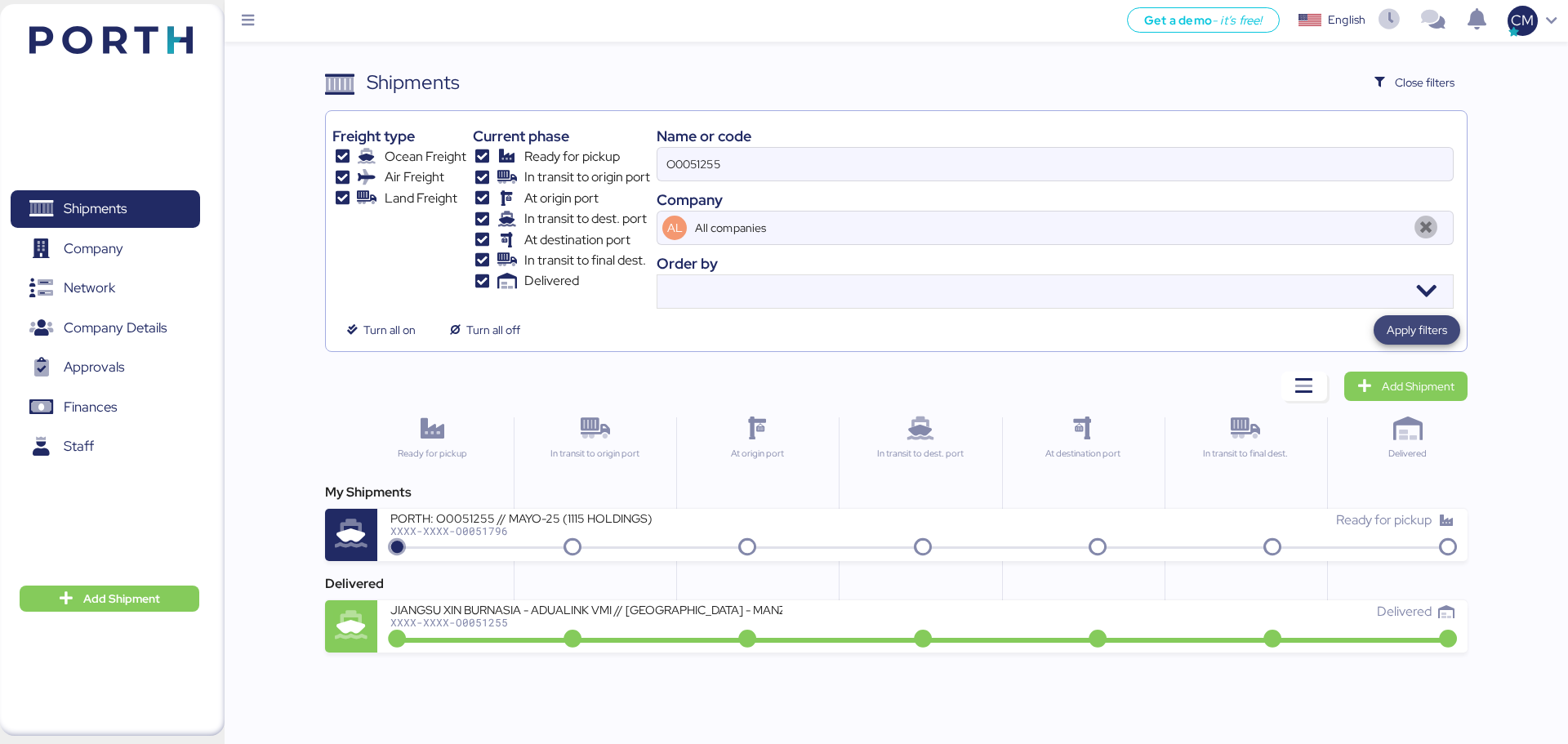 click on "Apply filters" at bounding box center [1417, 330] 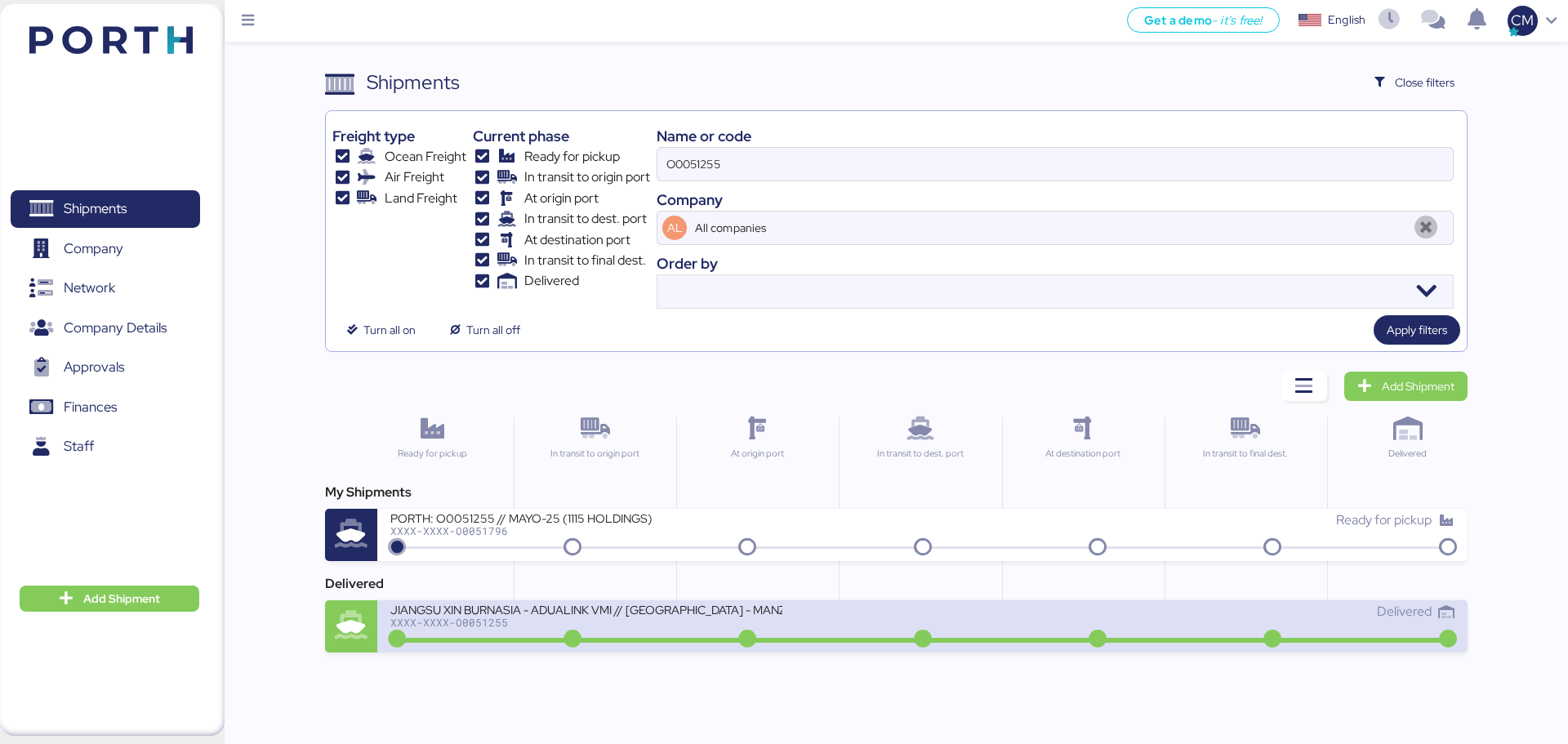 click on "Delivered" at bounding box center [1188, 612] 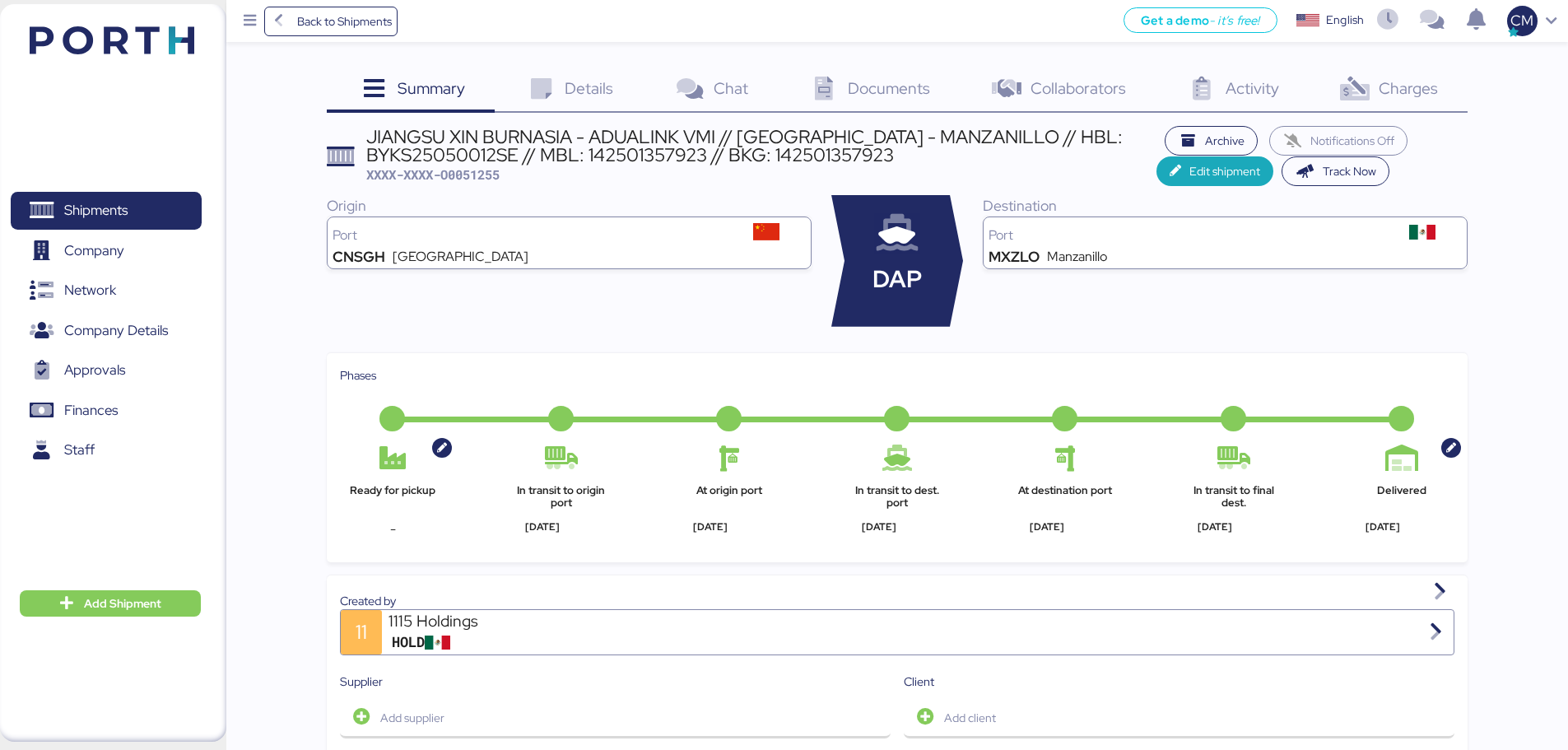 click at bounding box center [1355, 89] 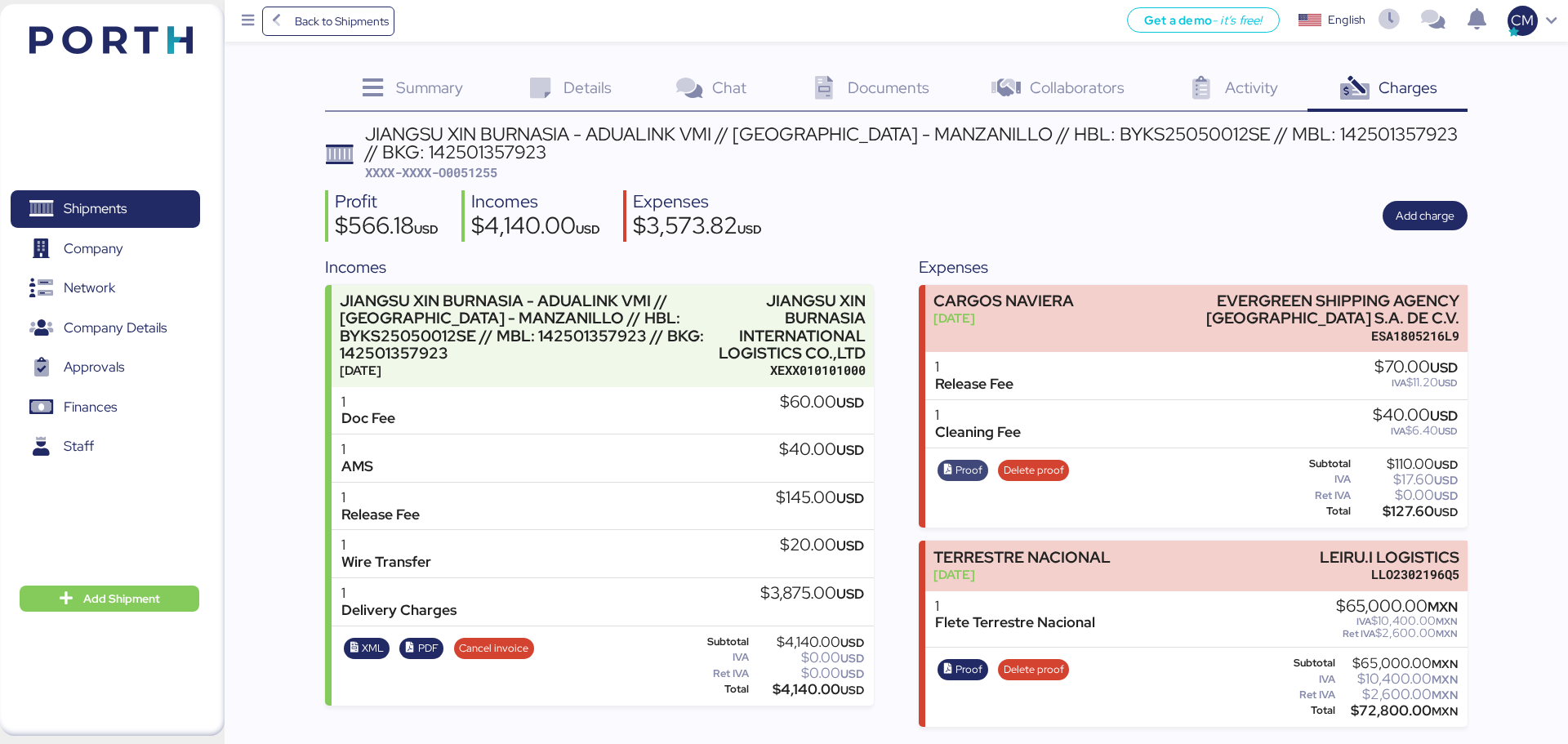 click on "Proof" at bounding box center (969, 470) 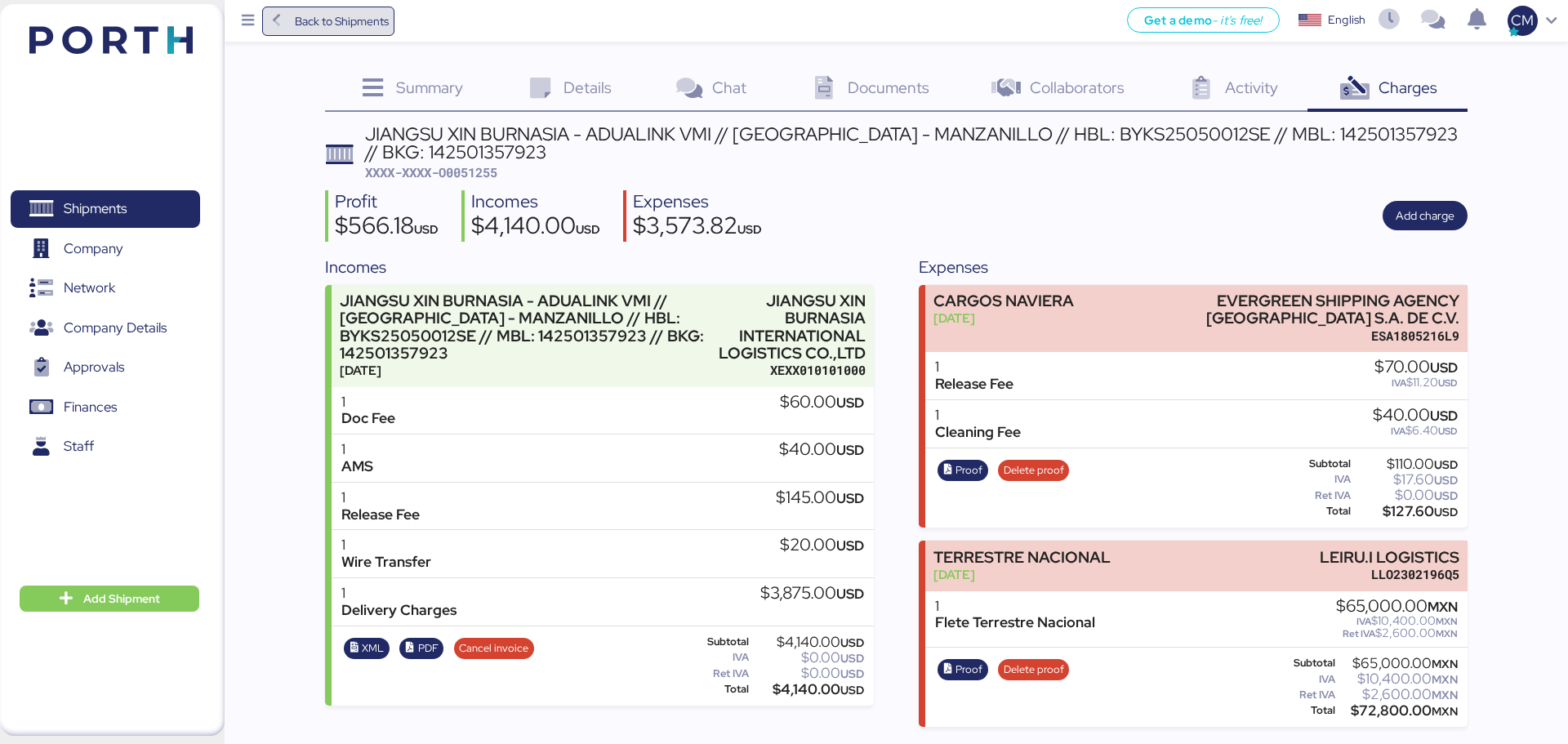 click on "Back to Shipments" at bounding box center [341, 21] 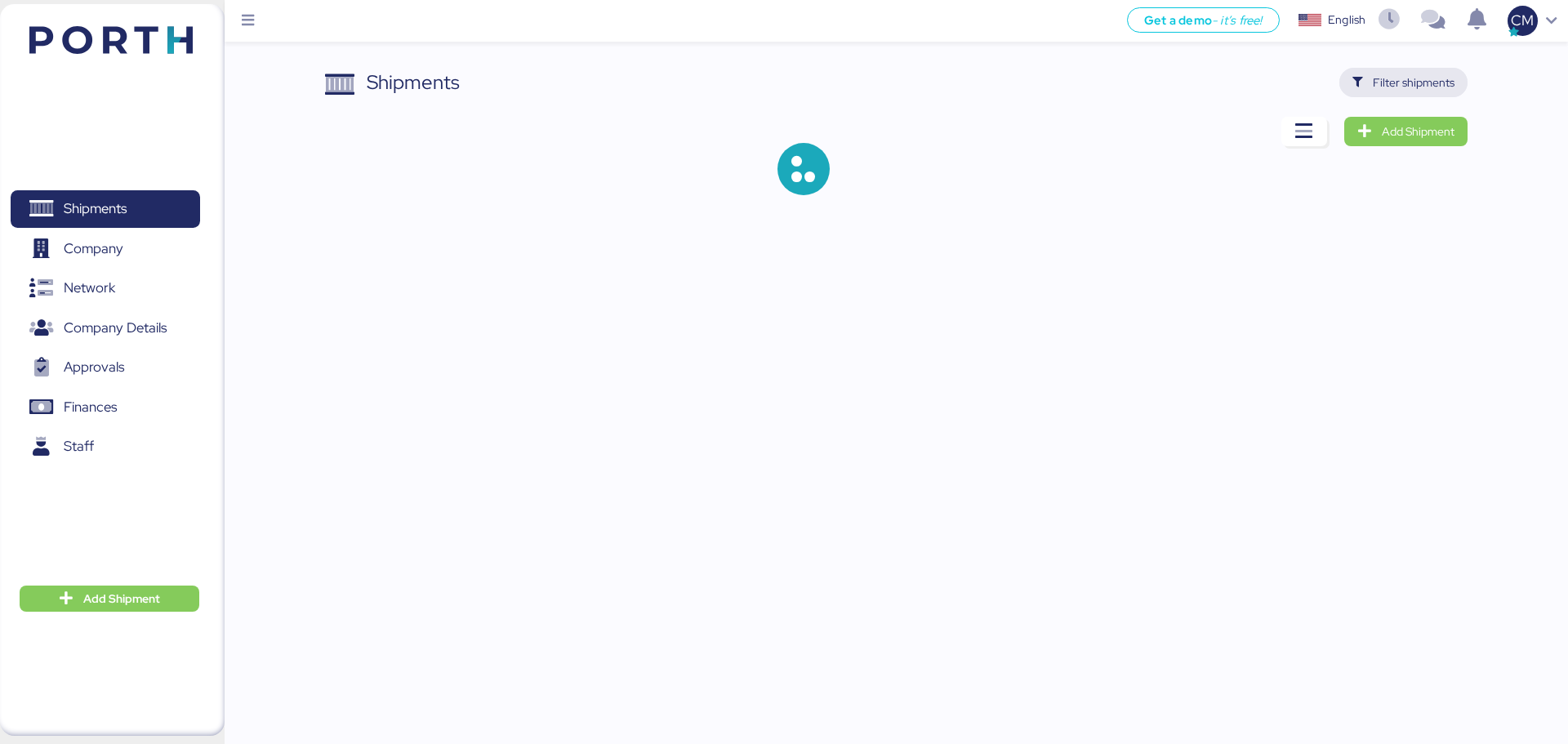 click on "Filter shipments" at bounding box center (1403, 82) 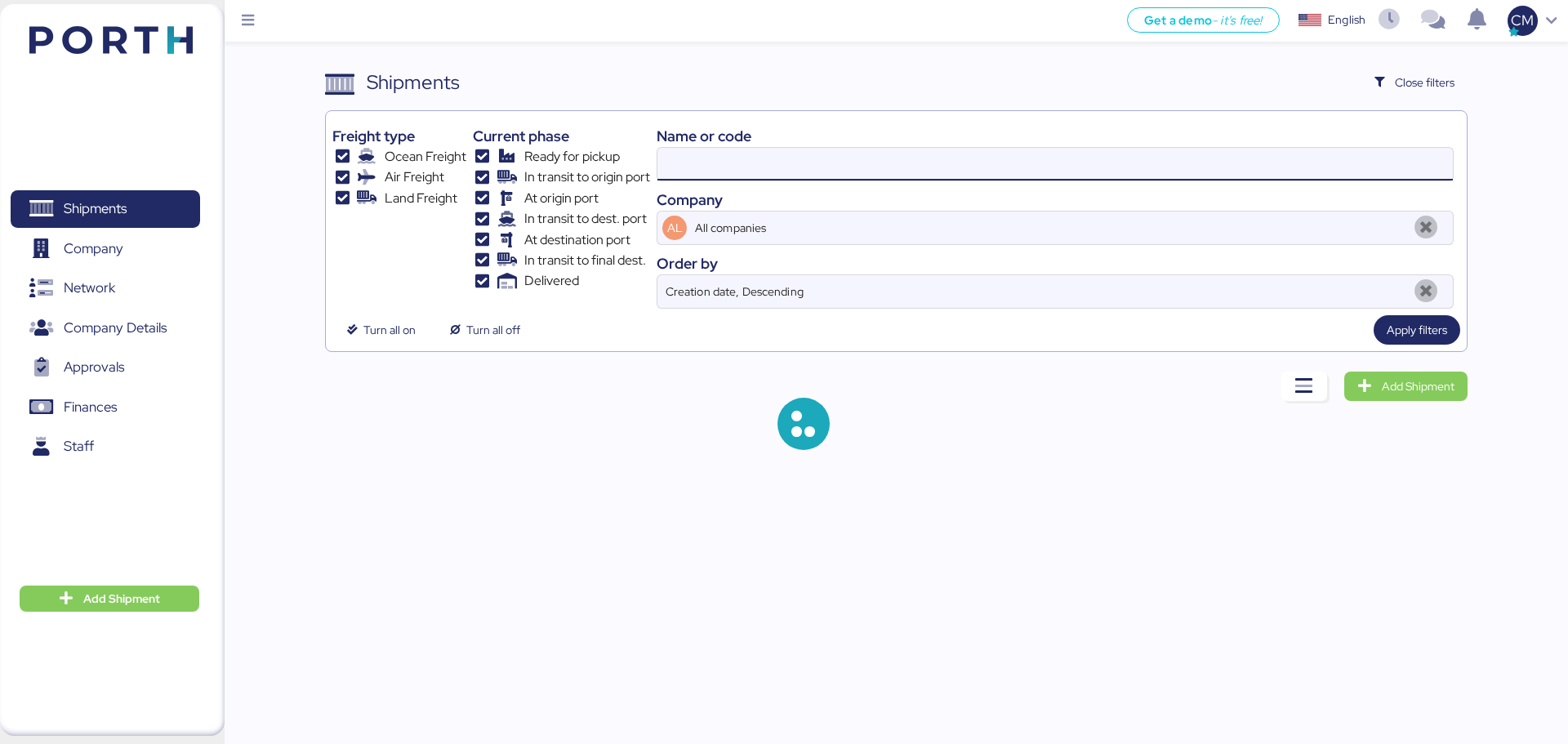 click at bounding box center [1055, 164] 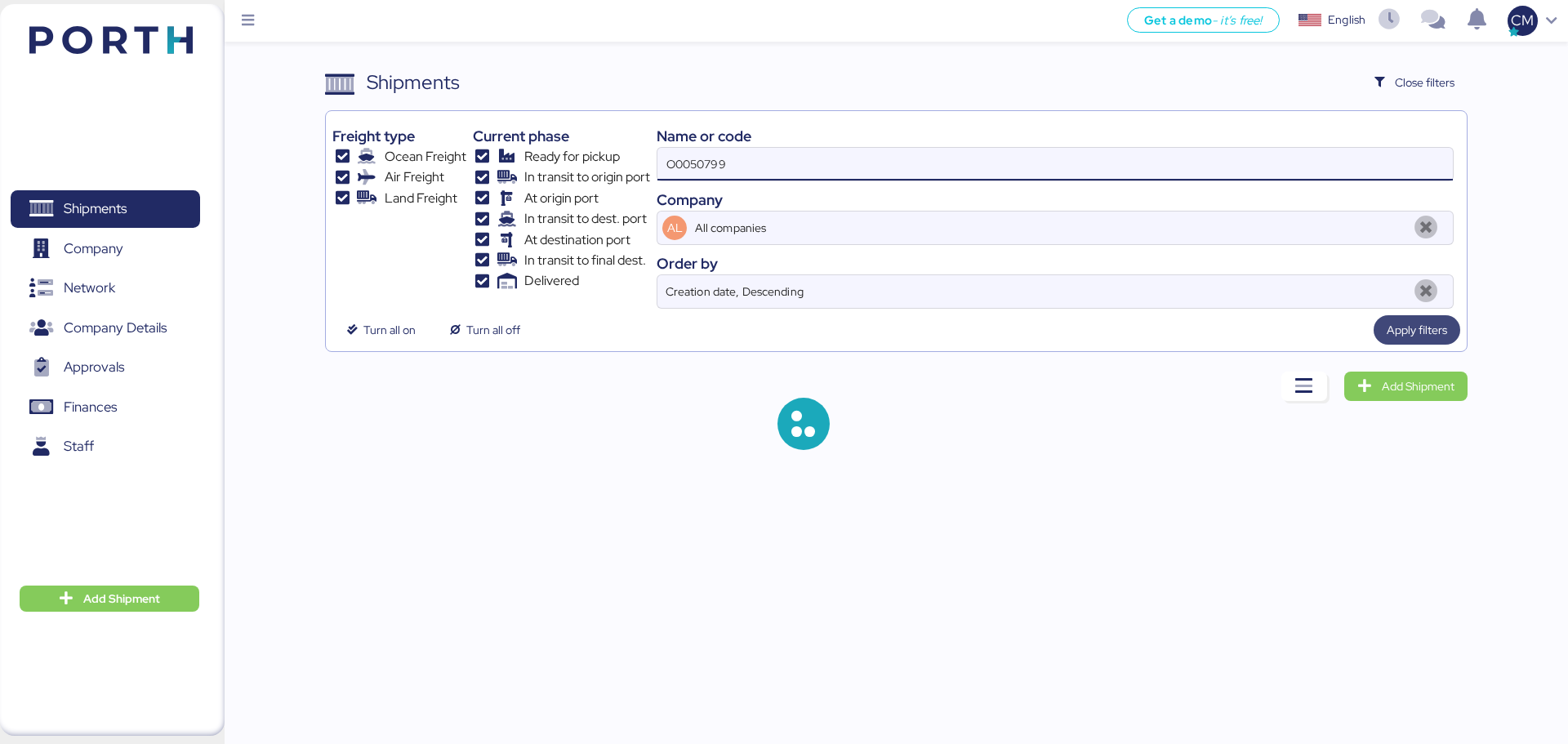 type on "O0050799" 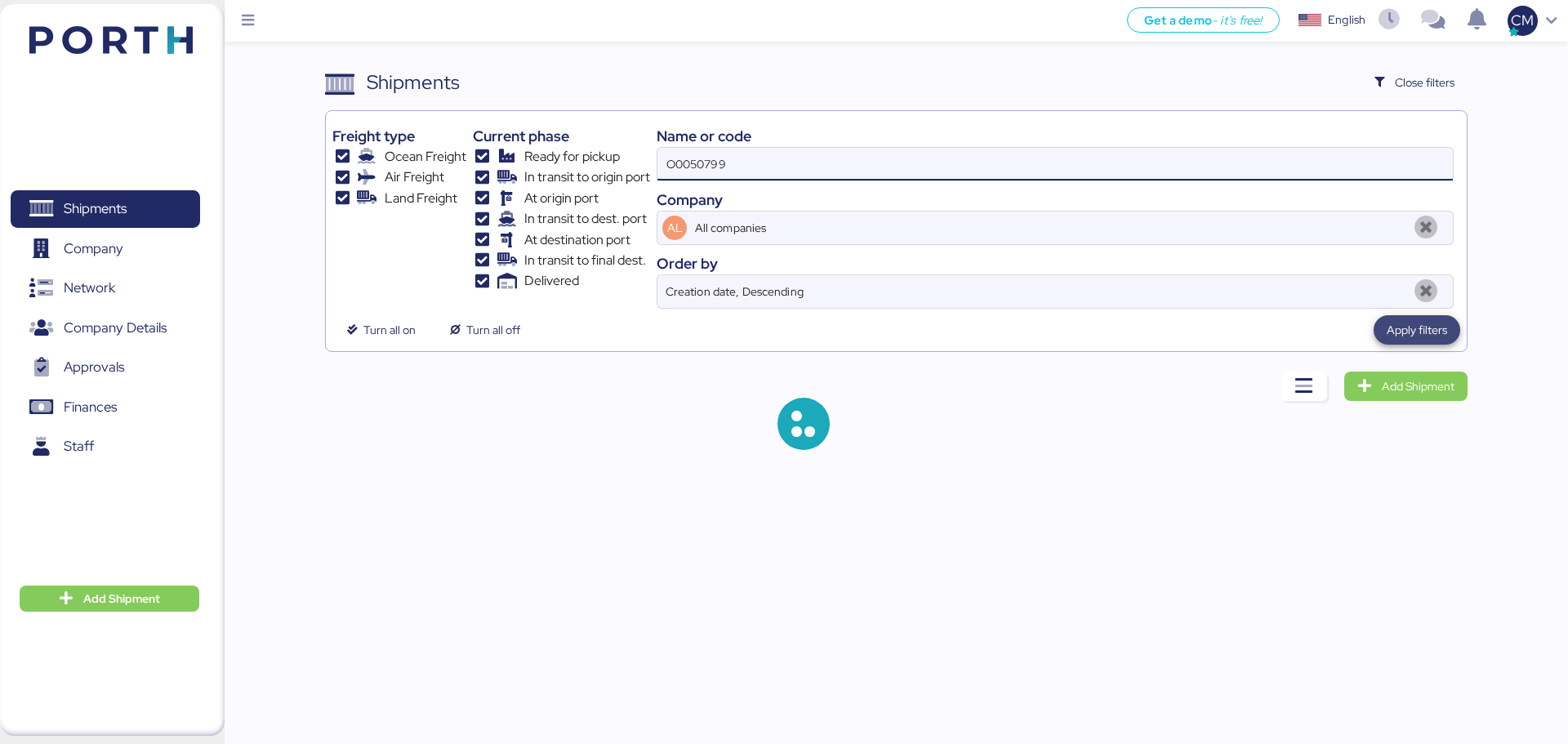 click on "Apply filters" at bounding box center (1417, 330) 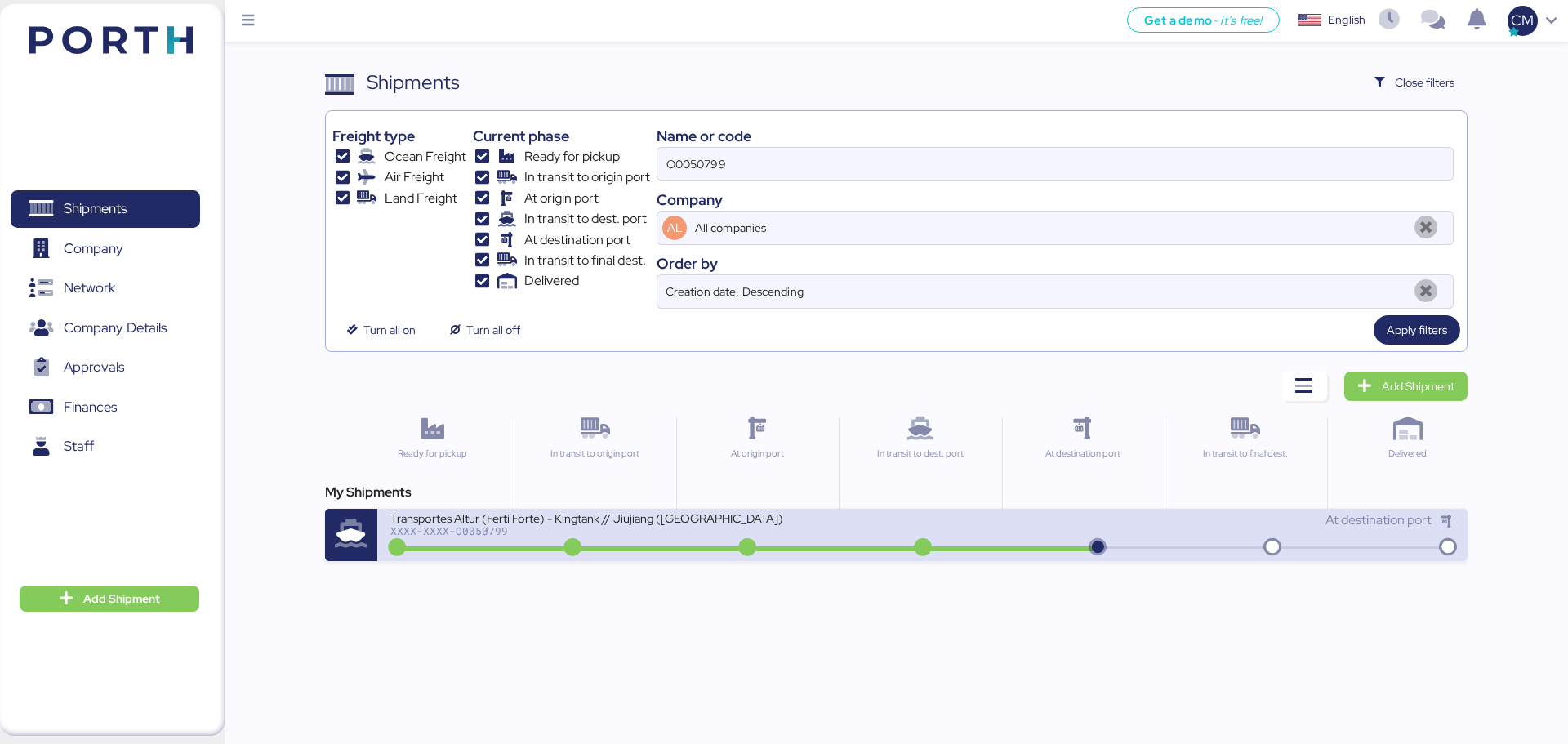 click on "At destination port" at bounding box center (1188, 520) 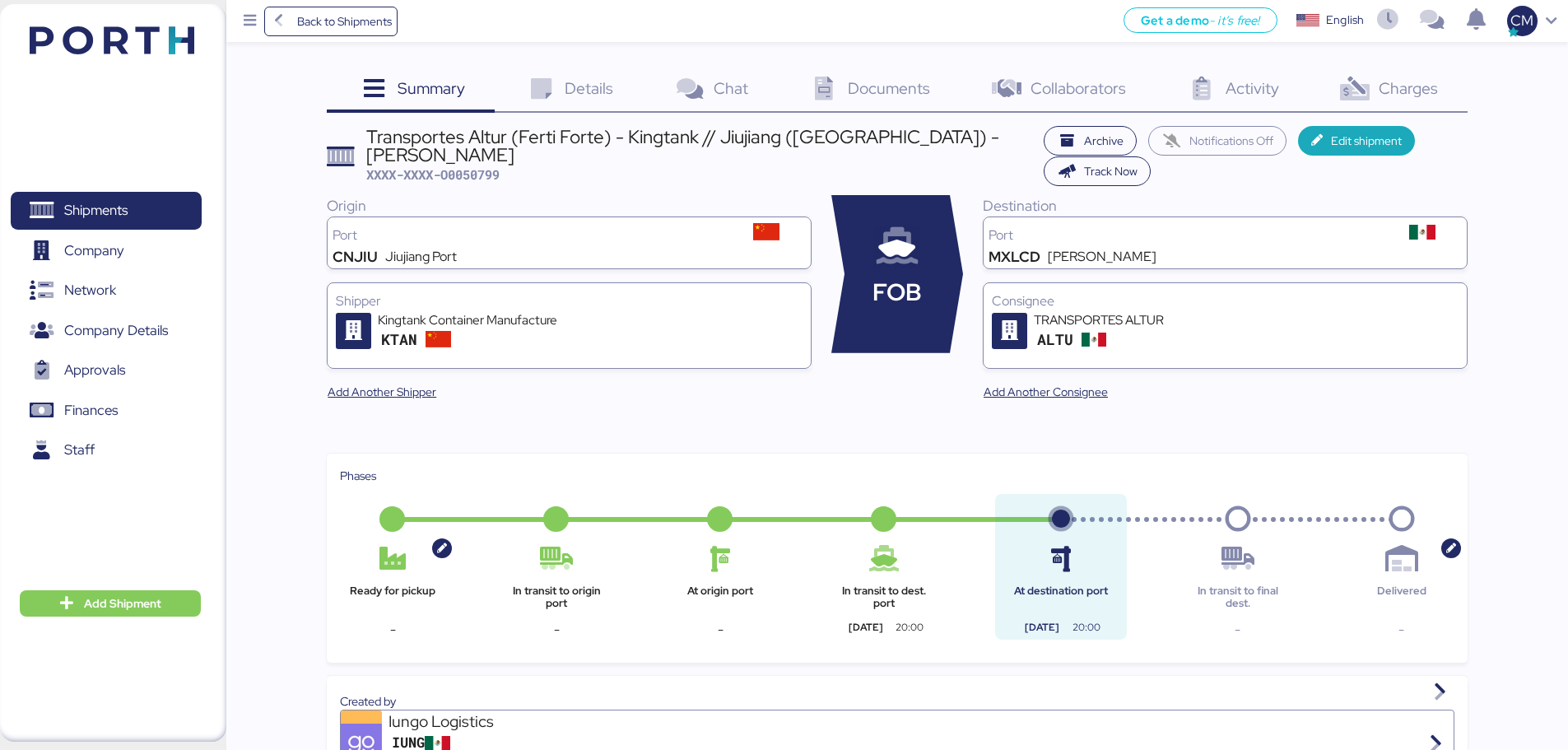 drag, startPoint x: 1371, startPoint y: 95, endPoint x: 1438, endPoint y: 81, distance: 68.4471 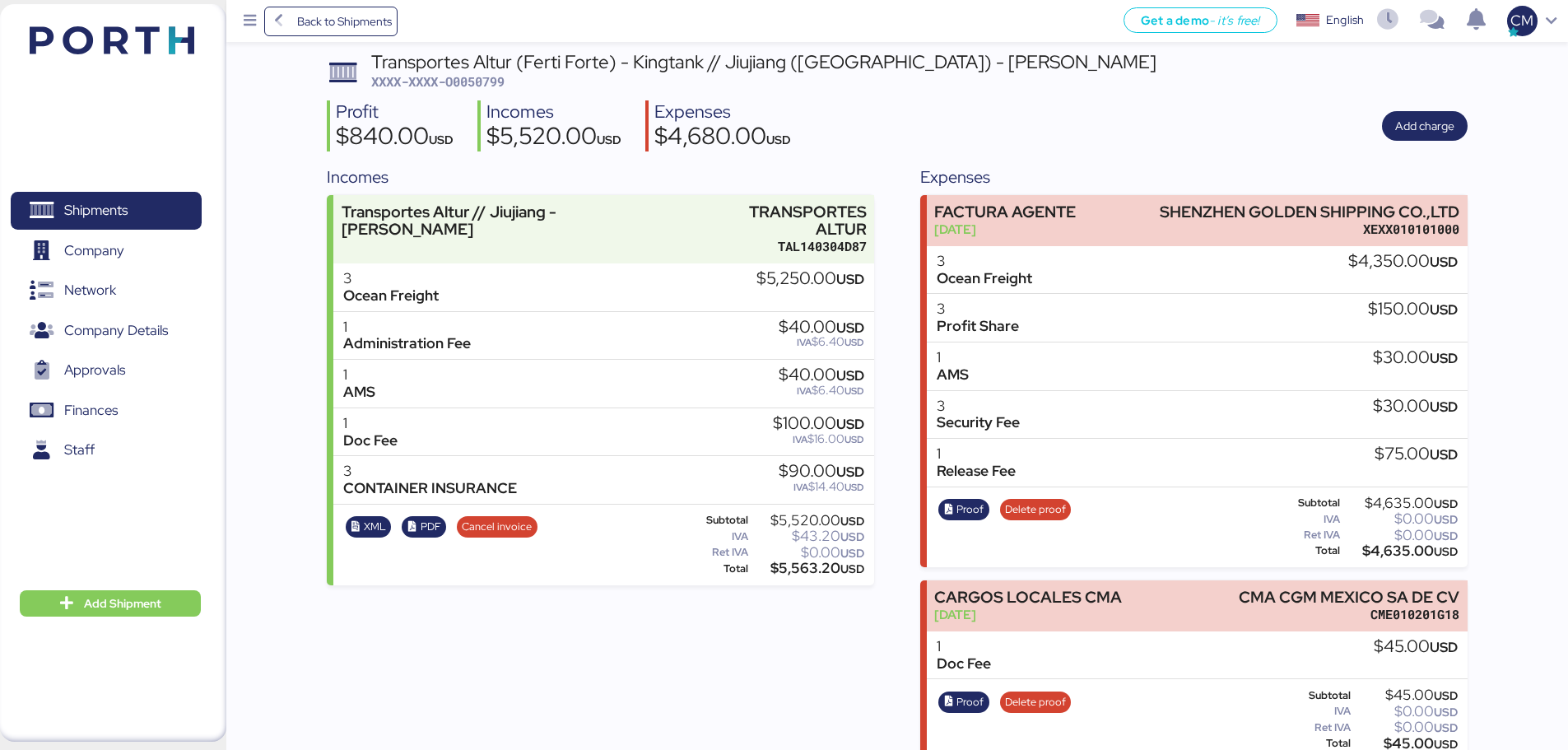 scroll, scrollTop: 96, scrollLeft: 0, axis: vertical 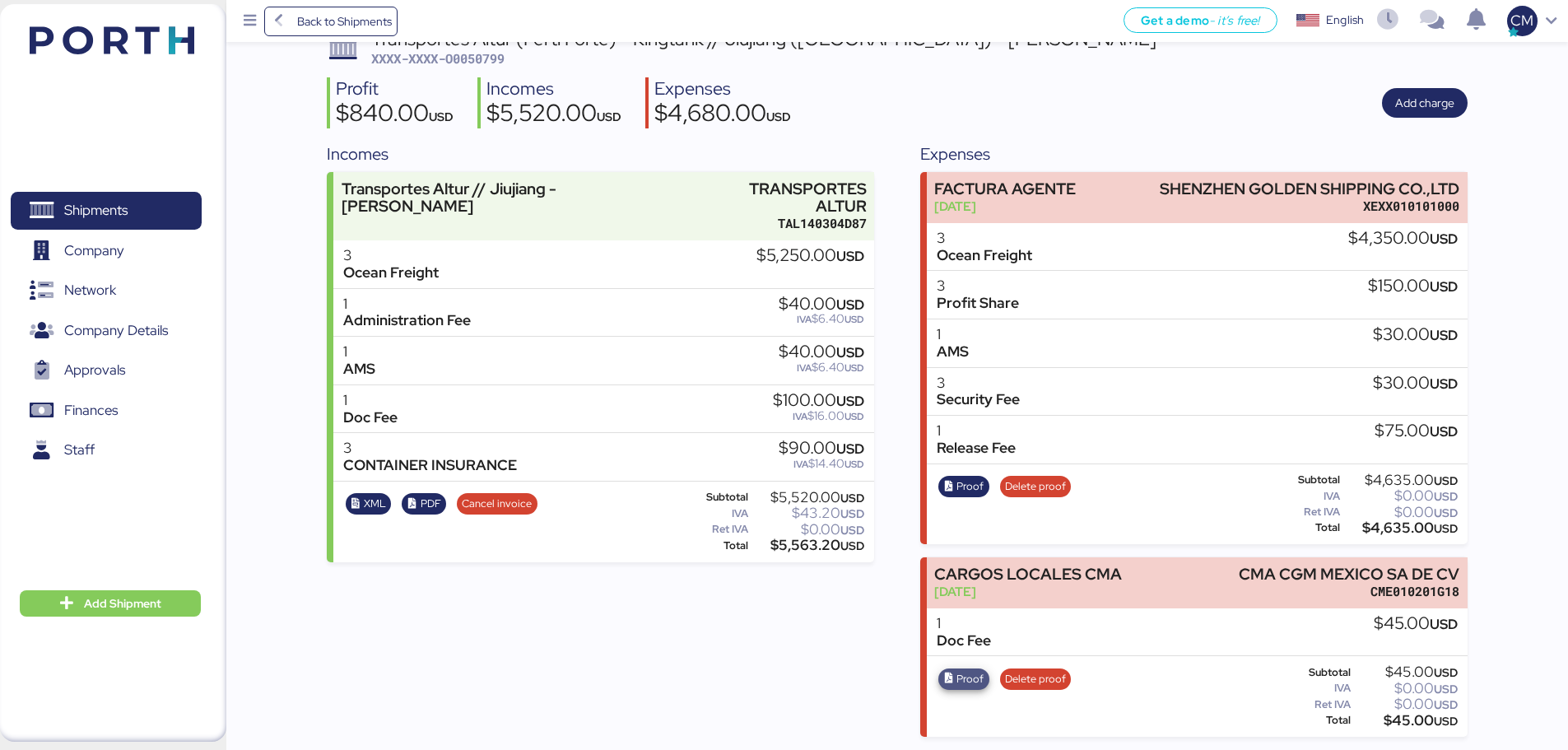click on "Proof" at bounding box center (964, 679) 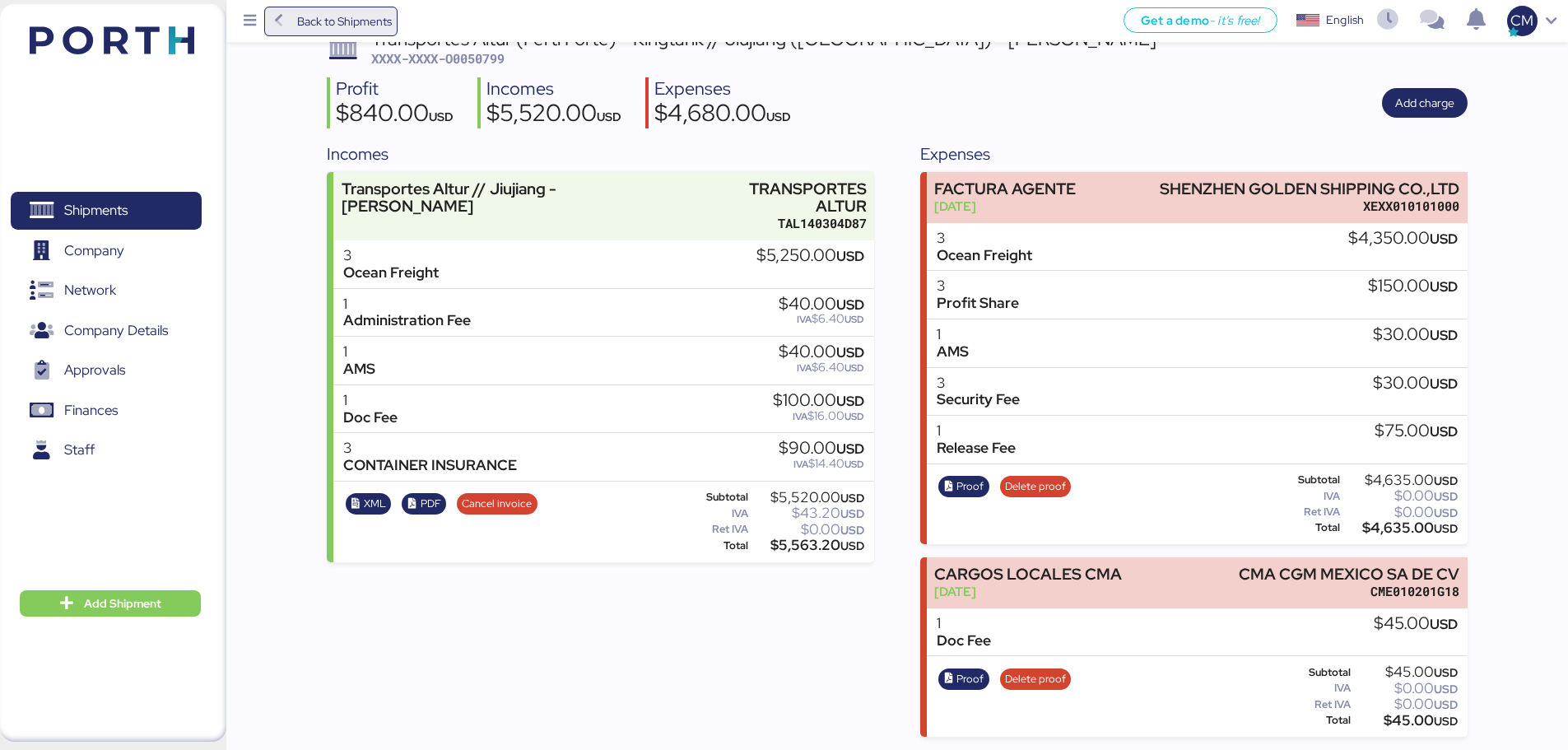 click on "Back to Shipments" at bounding box center [344, 21] 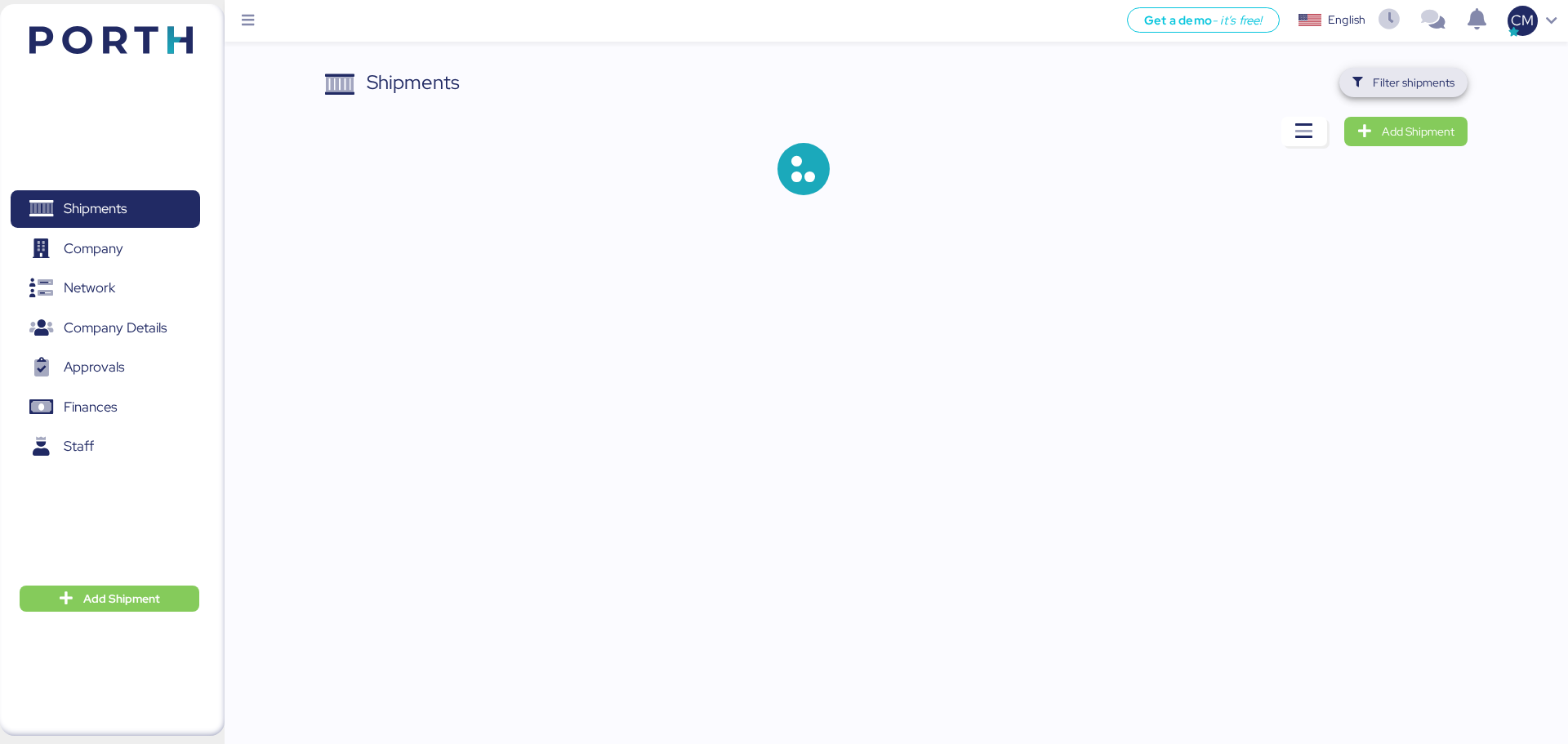 click on "Filter shipments" at bounding box center [1403, 82] 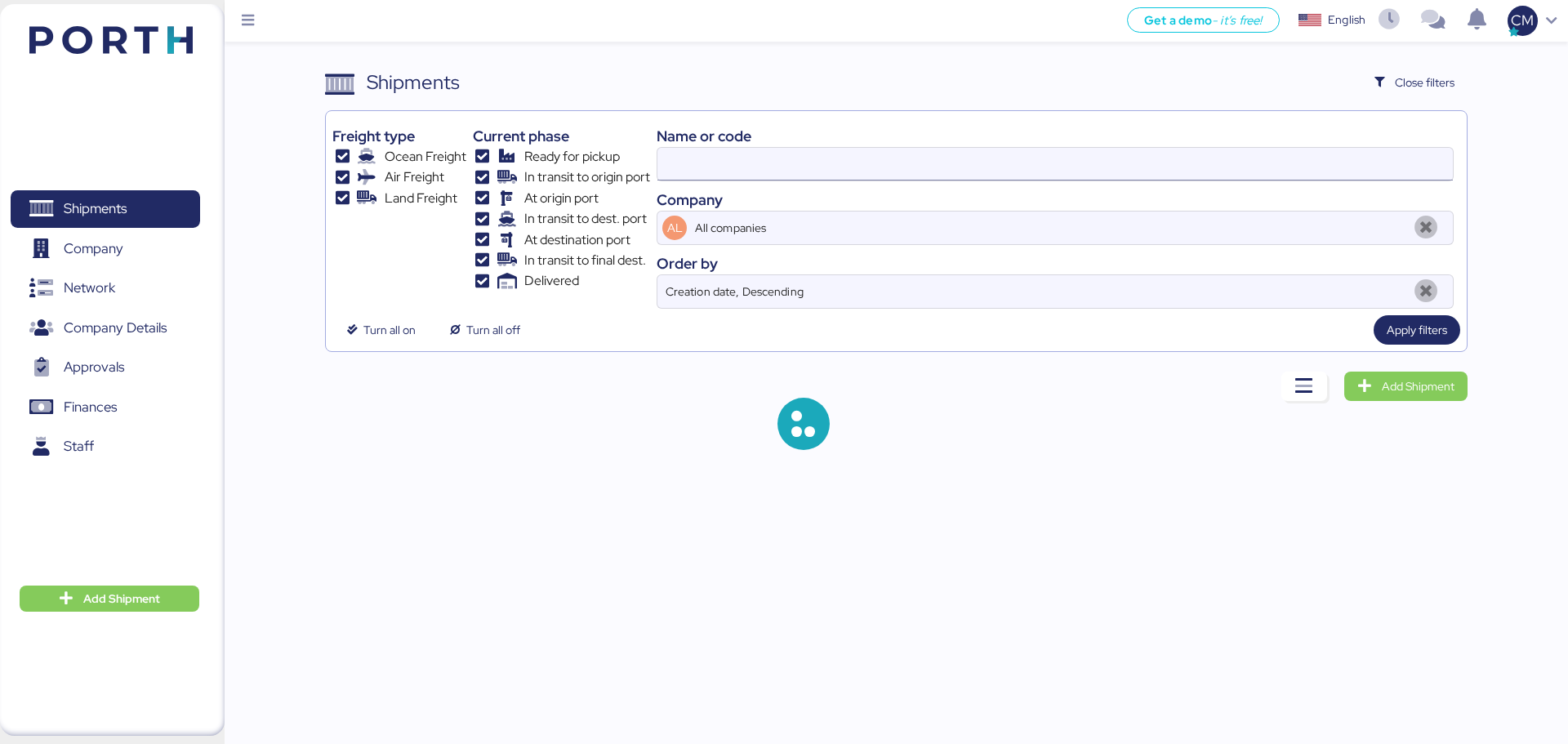 type on "O0050799" 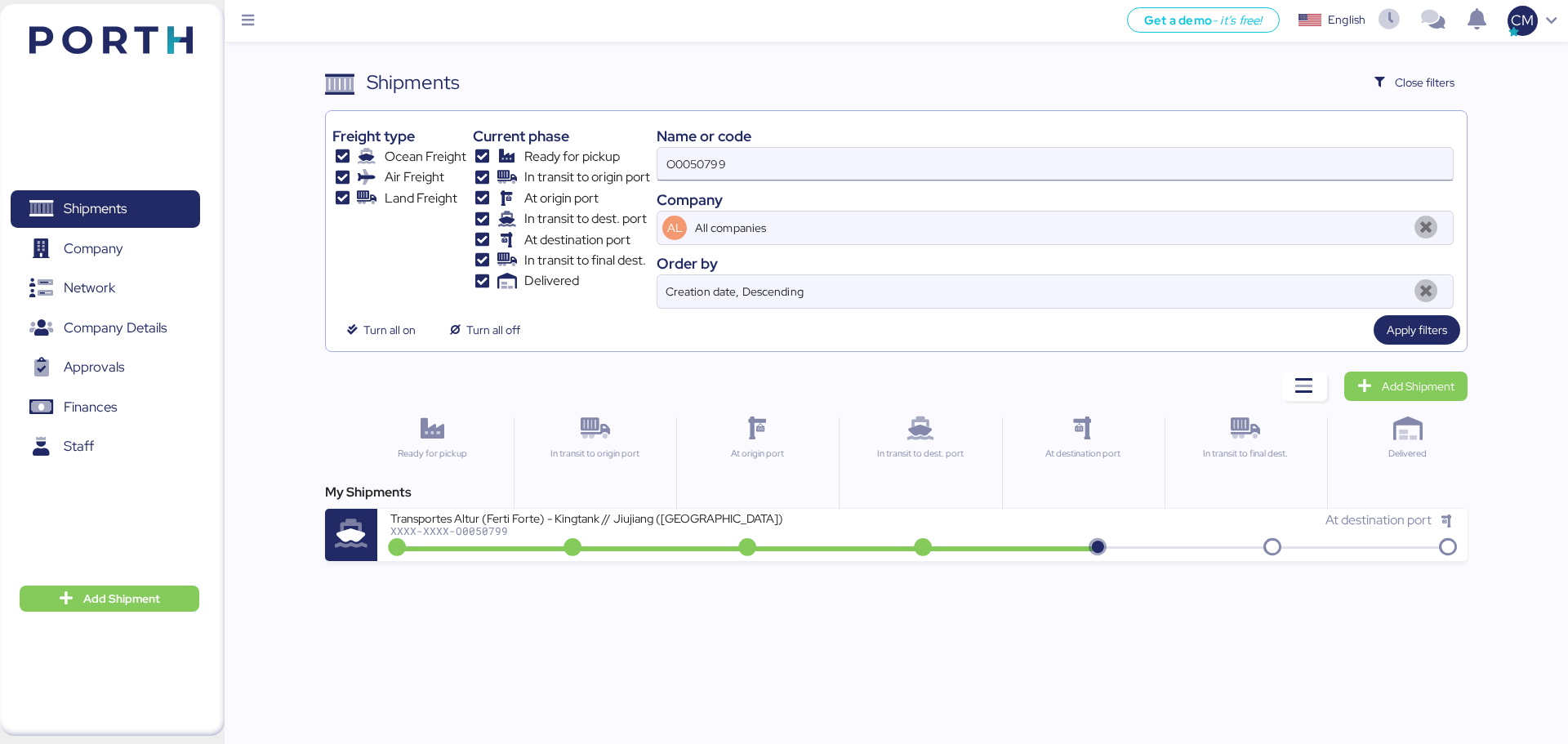 click on "O0050799" at bounding box center [1055, 164] 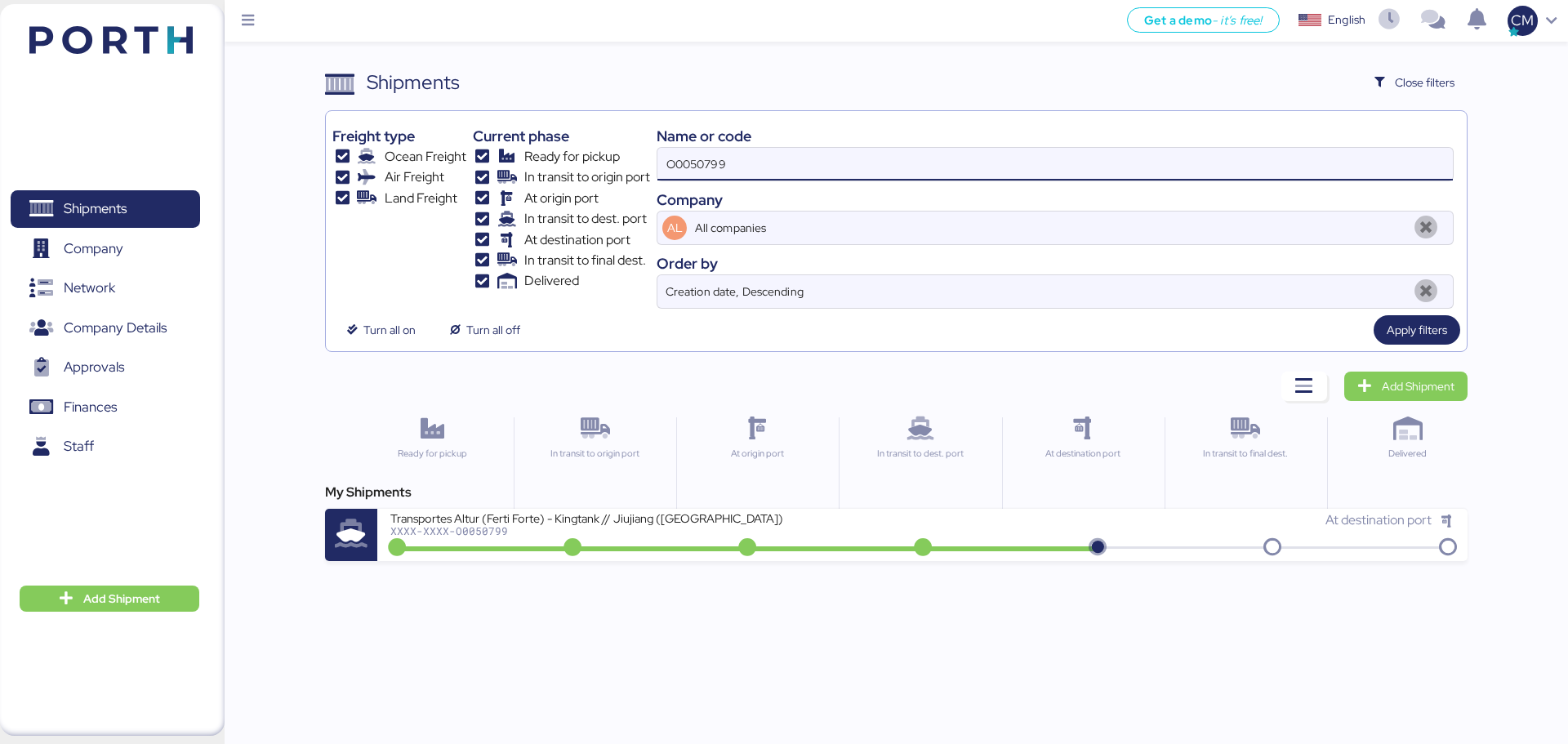 click on "O0050799" at bounding box center (1055, 164) 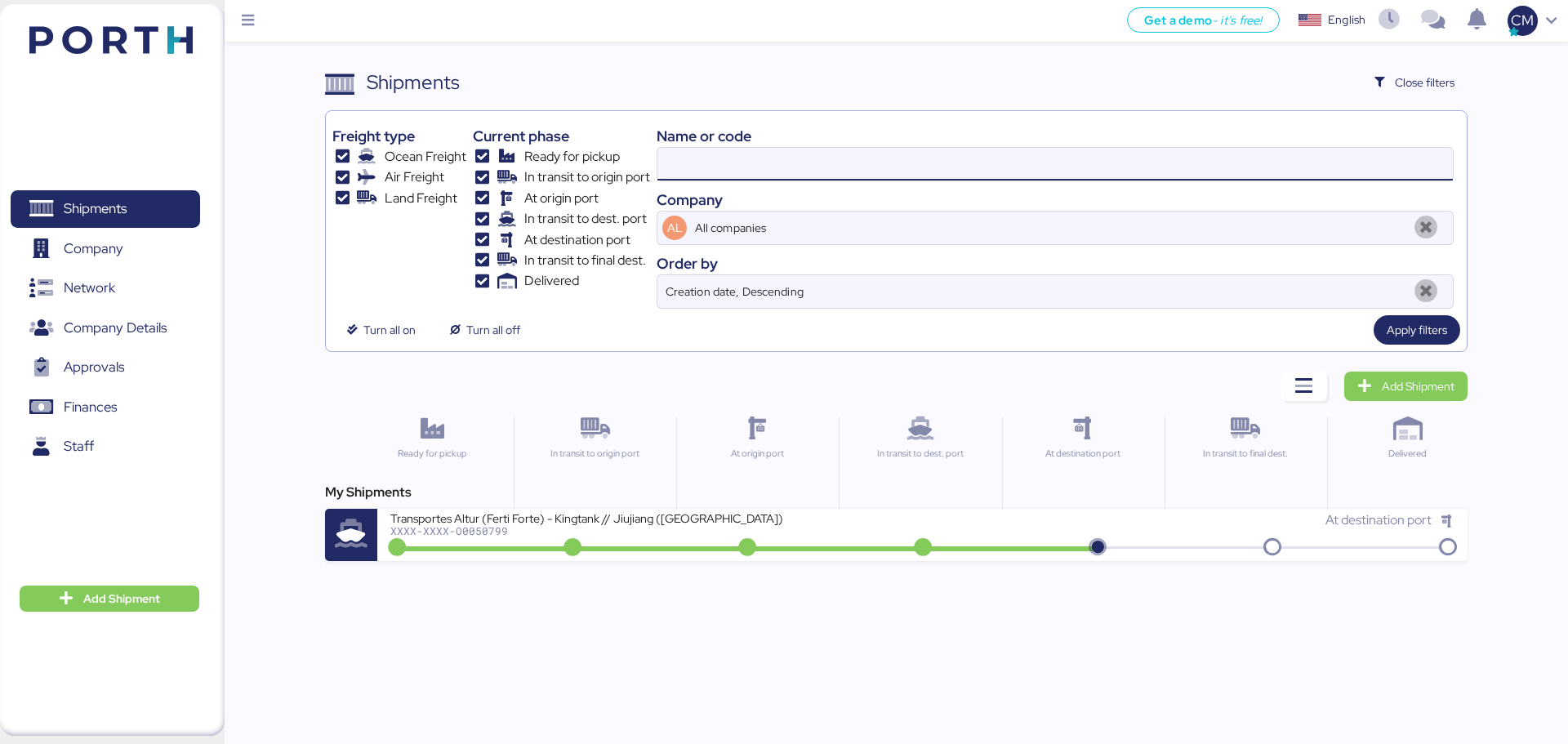 paste on "O0051264" 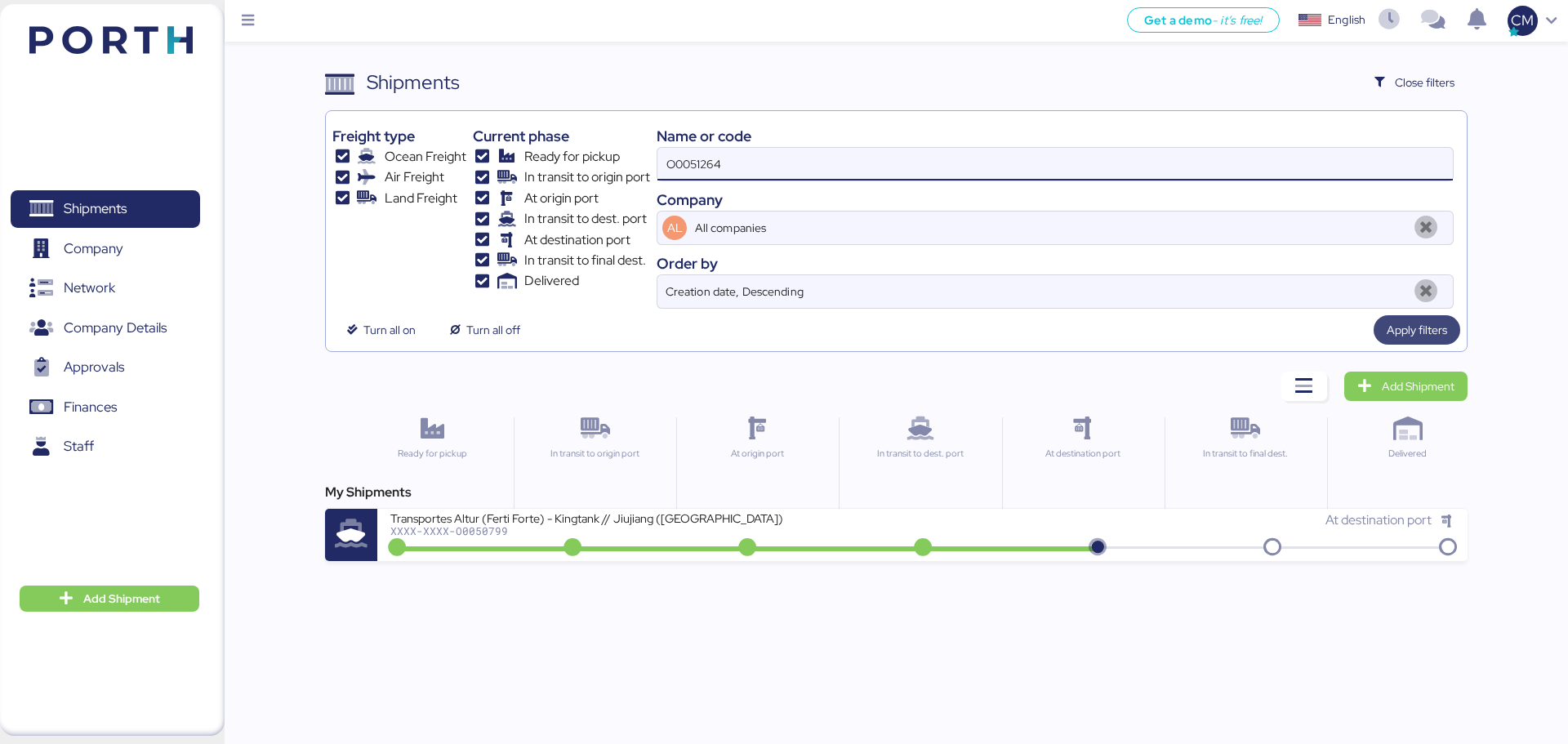 type on "O0051264" 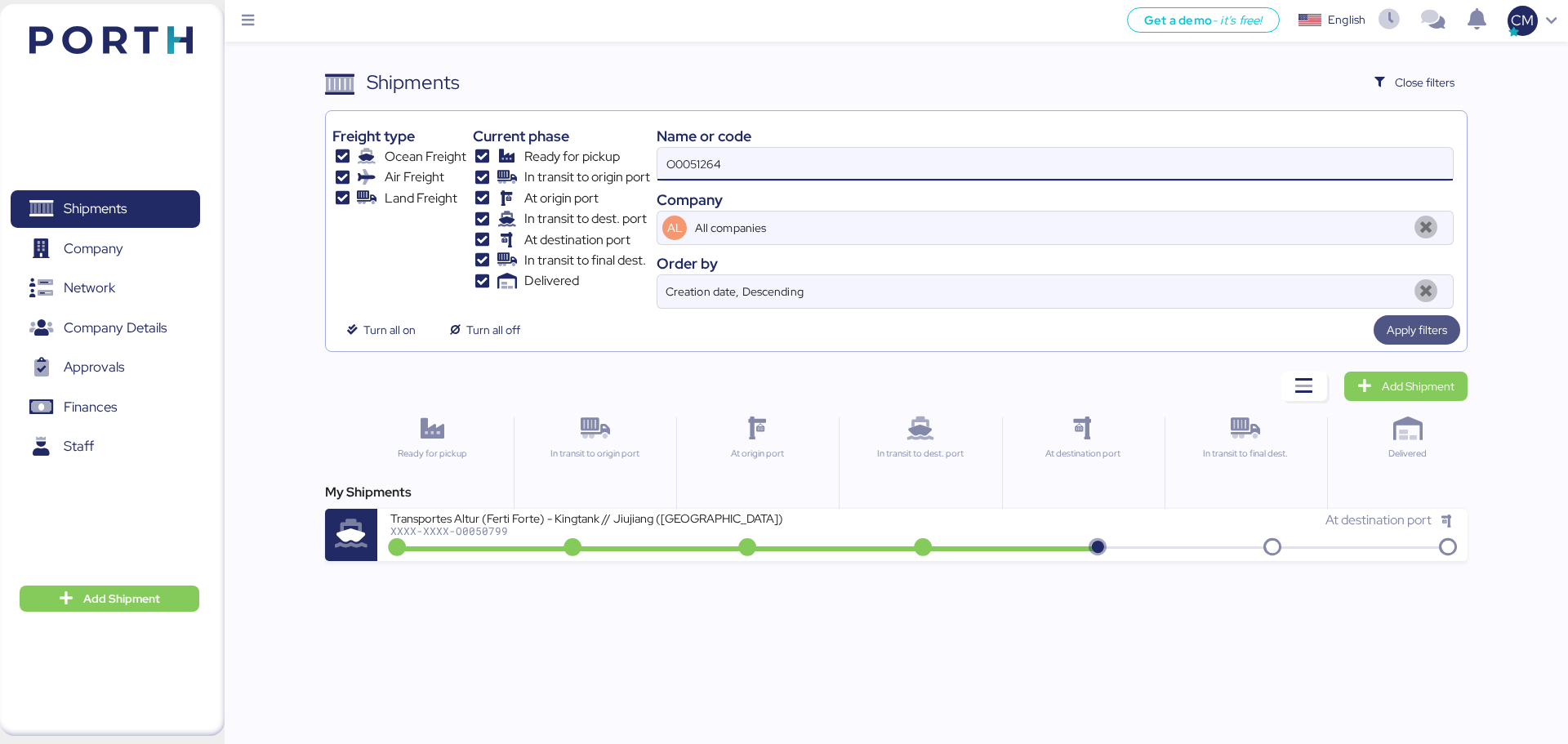 click on "Apply filters" at bounding box center (1417, 330) 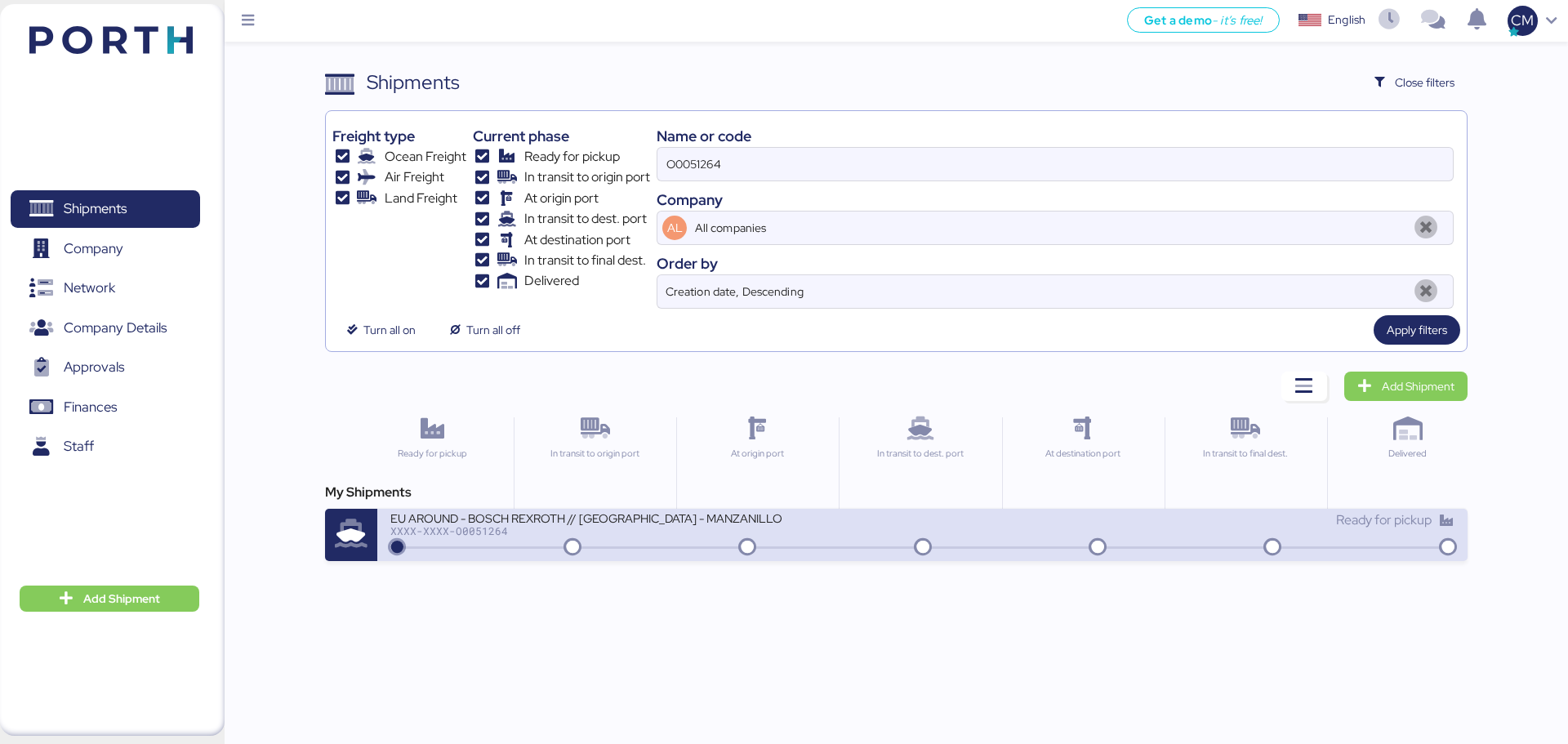 click on "Ready for pickup" at bounding box center (1188, 520) 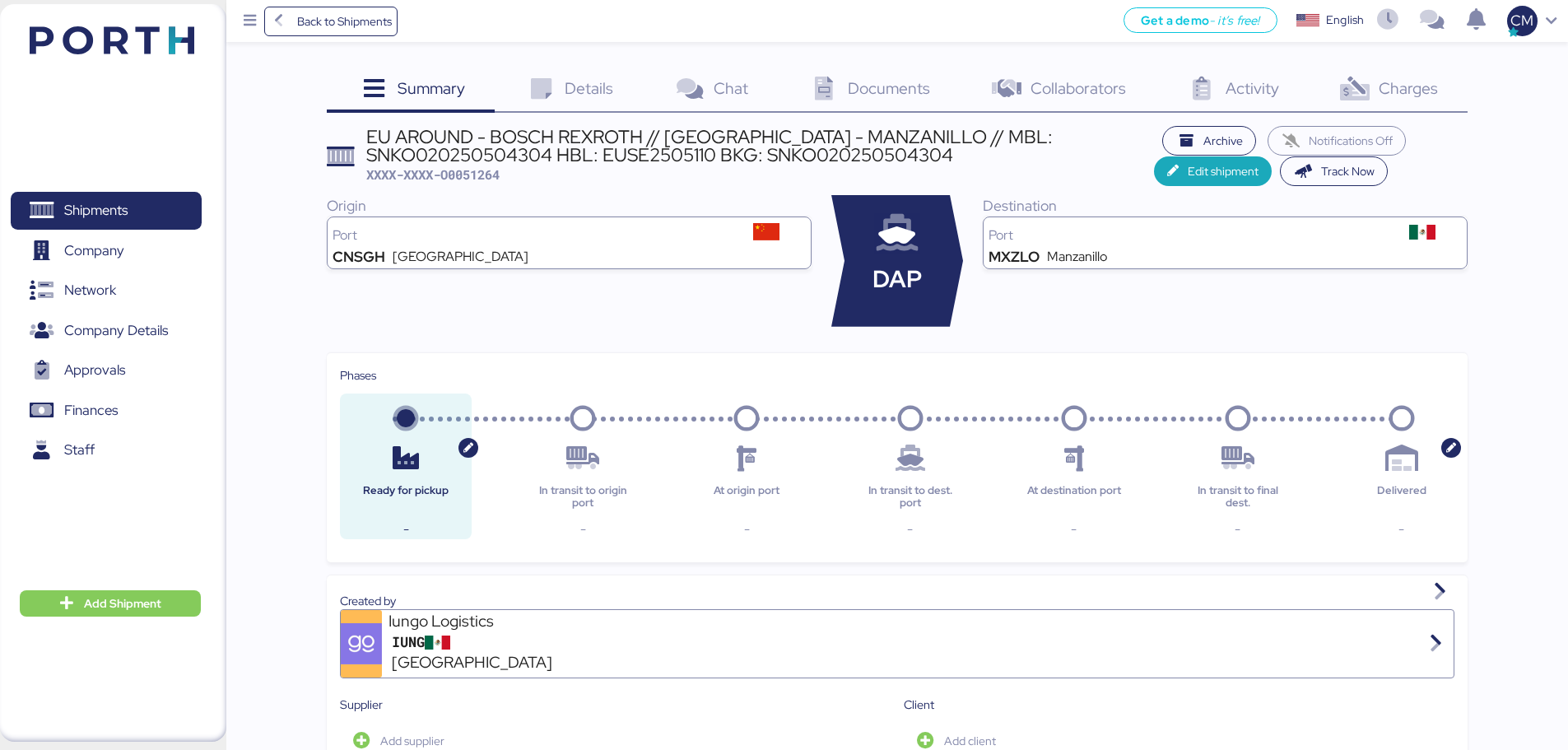 click on "Charges" at bounding box center (1408, 88) 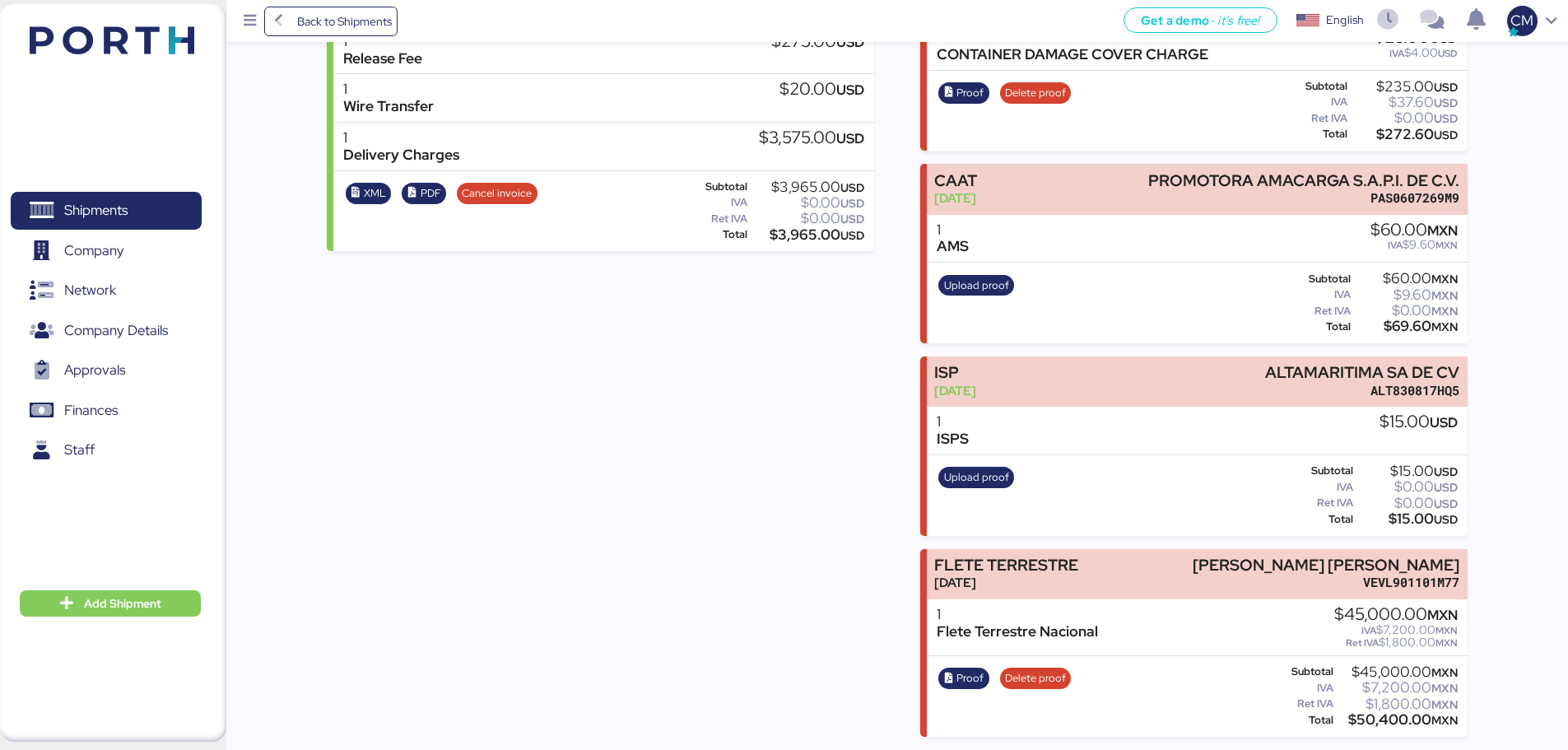 scroll, scrollTop: 0, scrollLeft: 0, axis: both 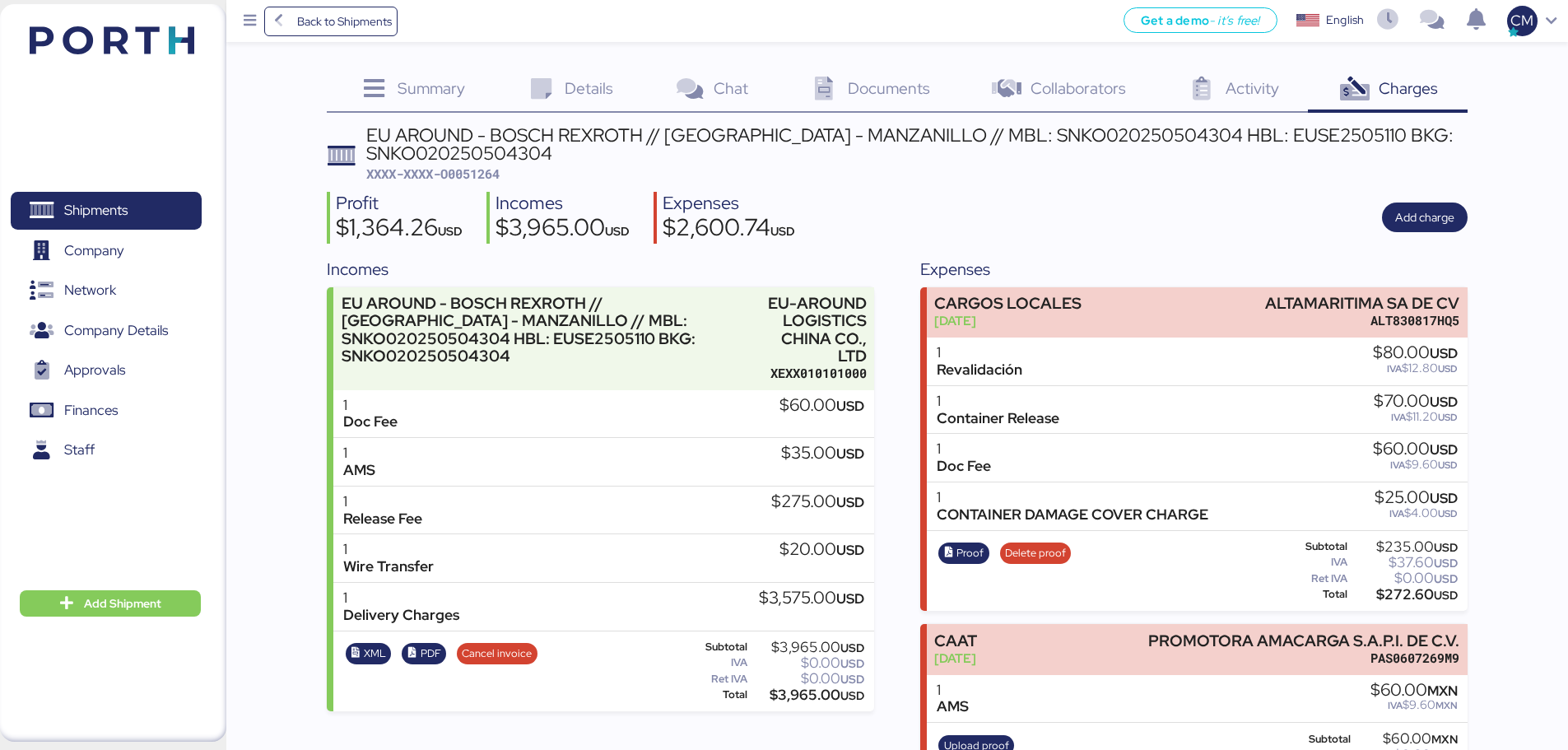 click on "Details" at bounding box center [589, 88] 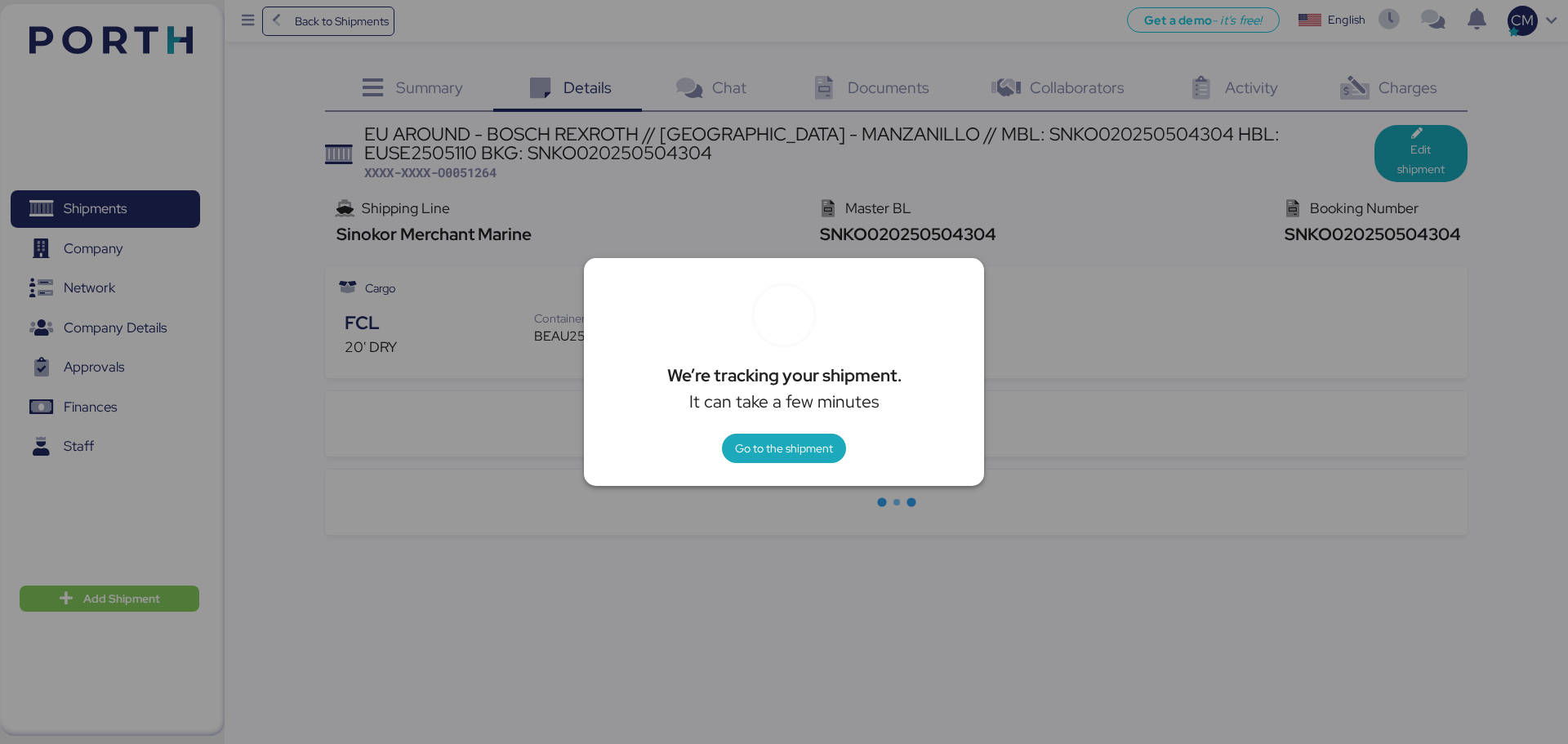 click at bounding box center [784, 372] 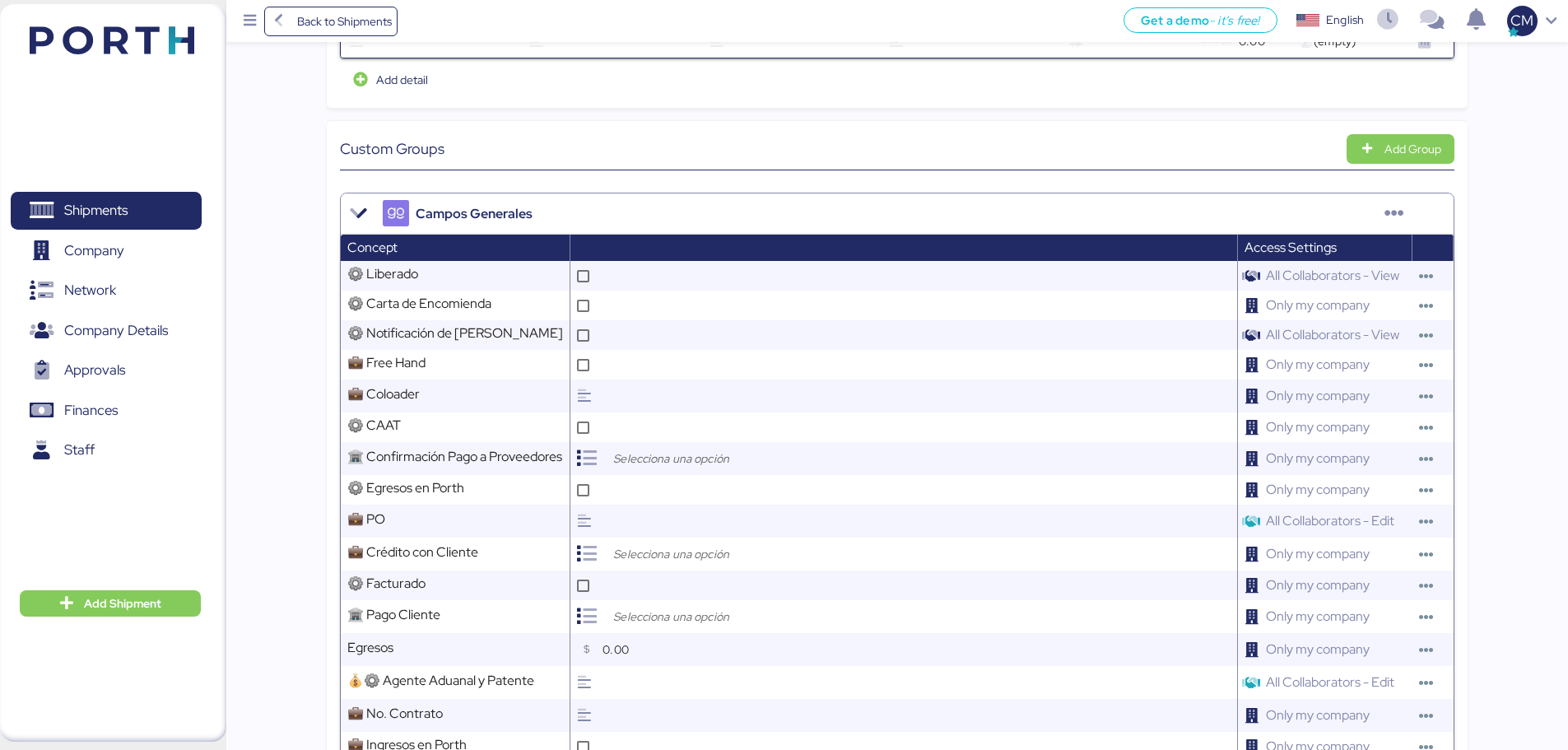 scroll, scrollTop: 0, scrollLeft: 0, axis: both 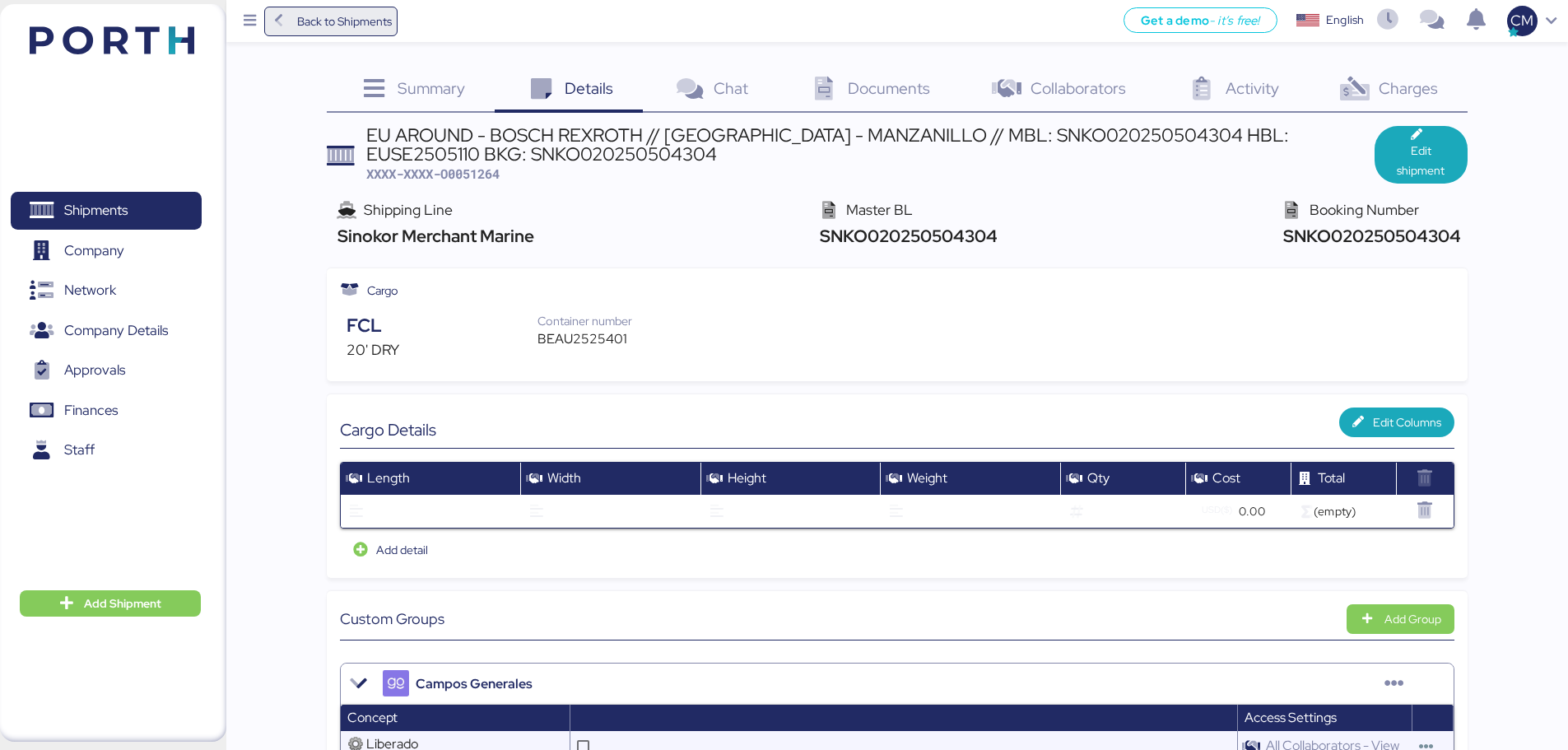 click on "Back to Shipments" at bounding box center [344, 21] 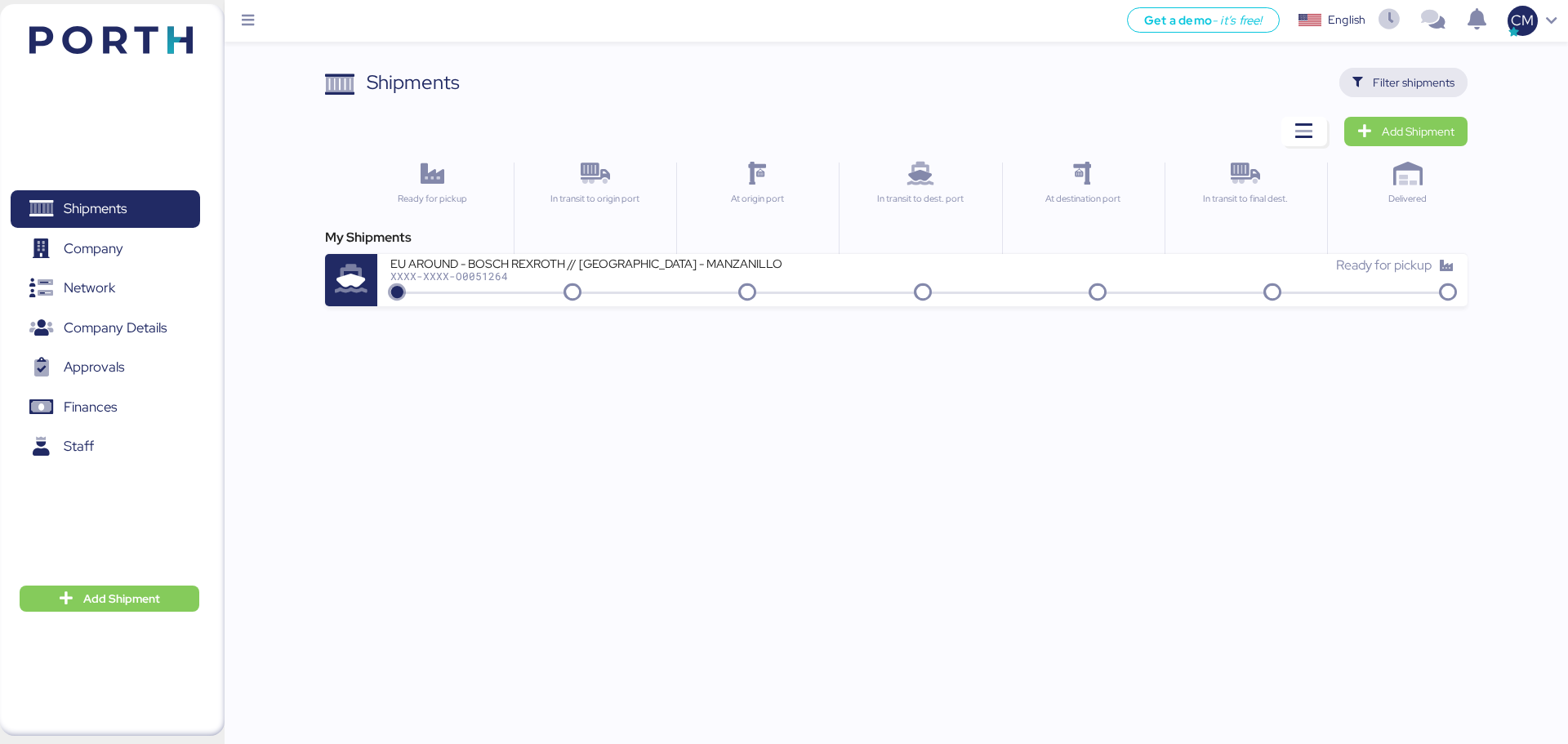 click on "Filter shipments" at bounding box center (1403, 82) 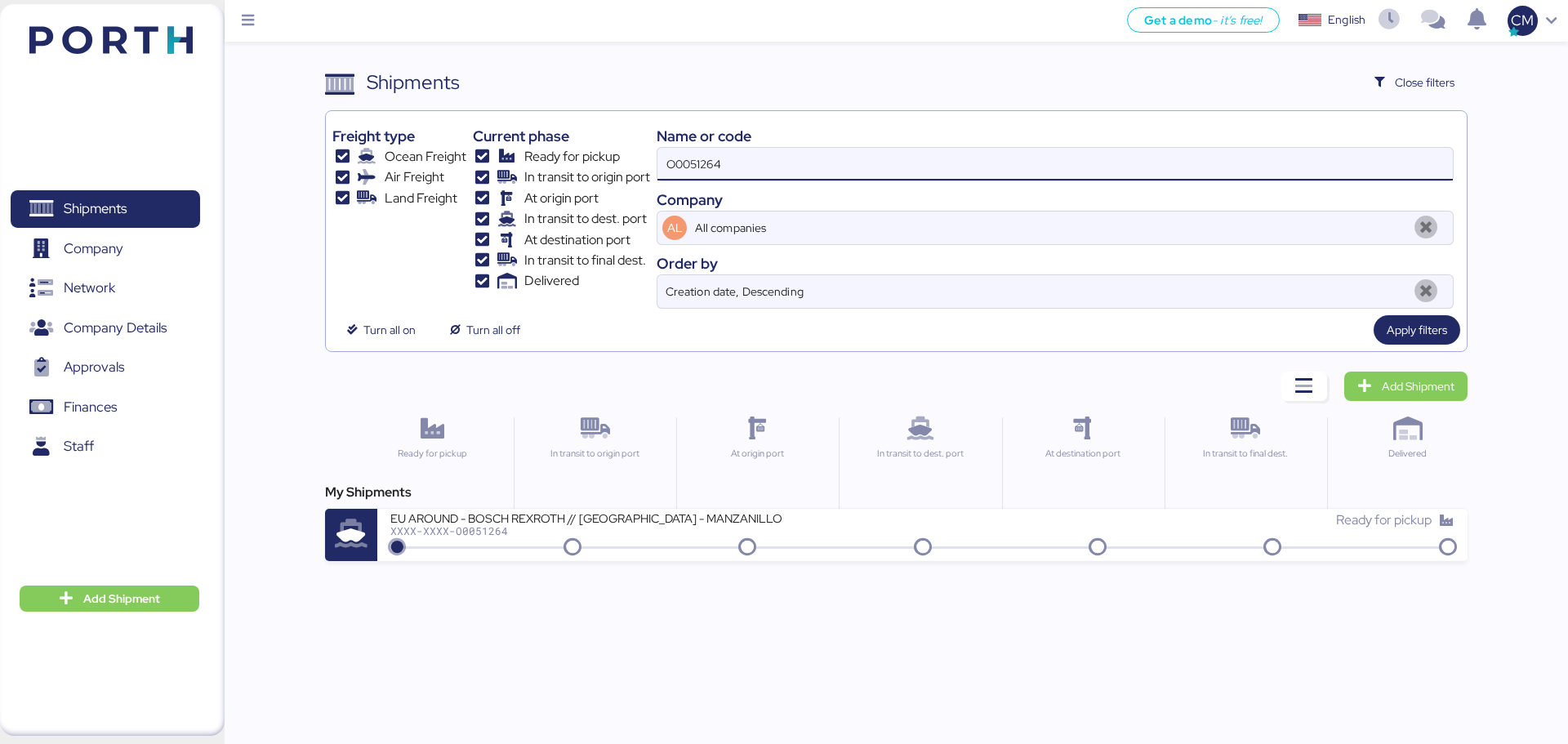 click on "O0051264" at bounding box center (1055, 164) 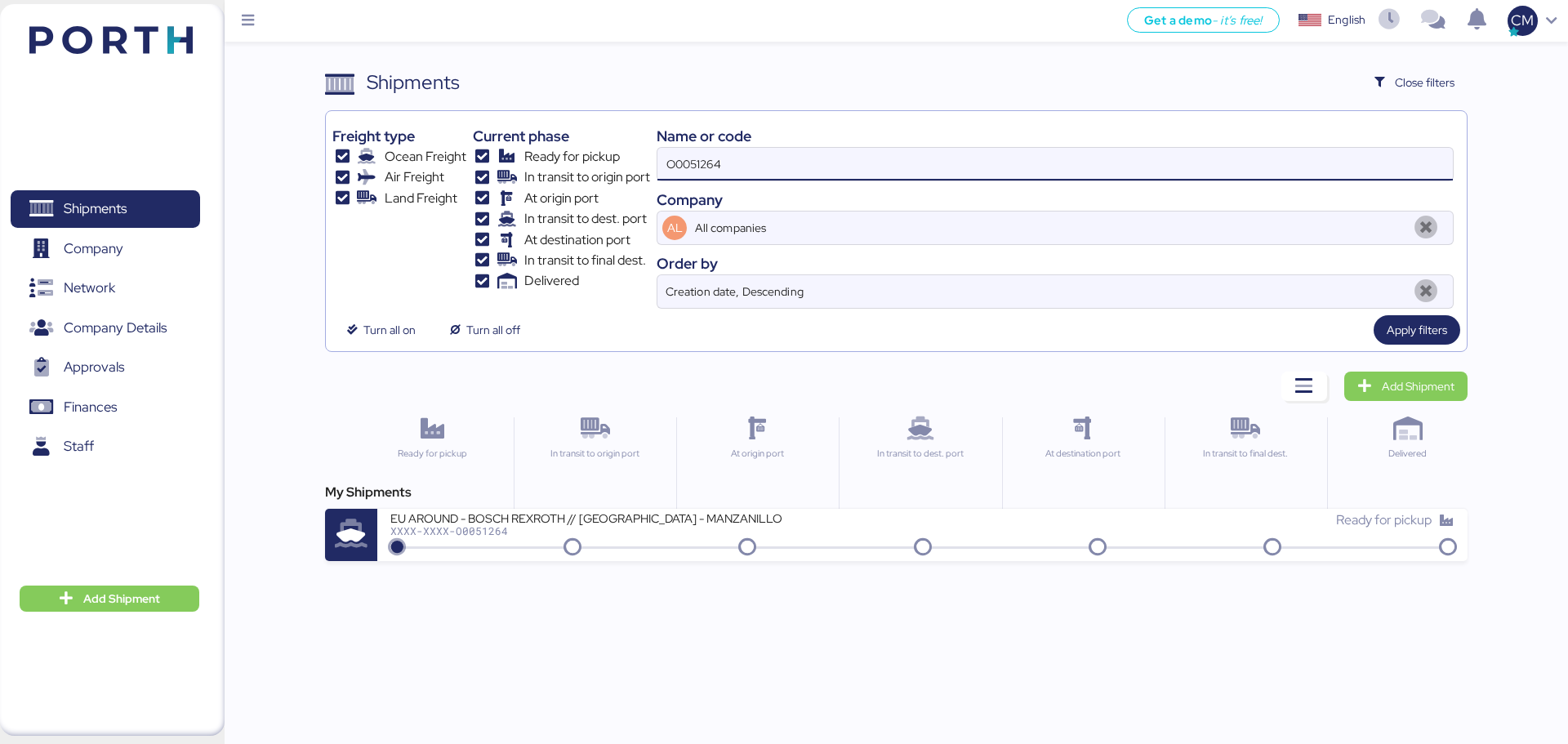 click on "O0051264" at bounding box center [1055, 164] 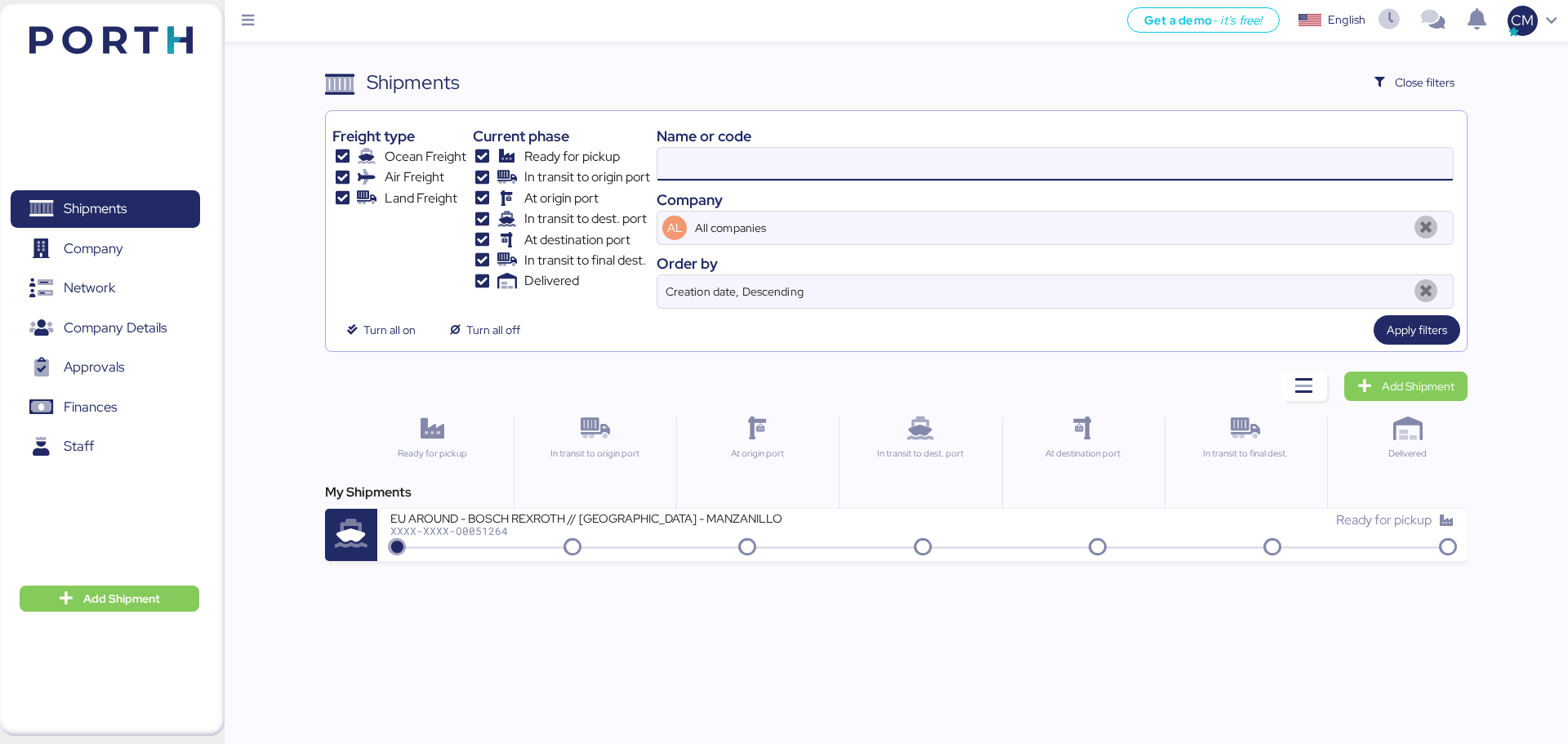 paste on "O0049526" 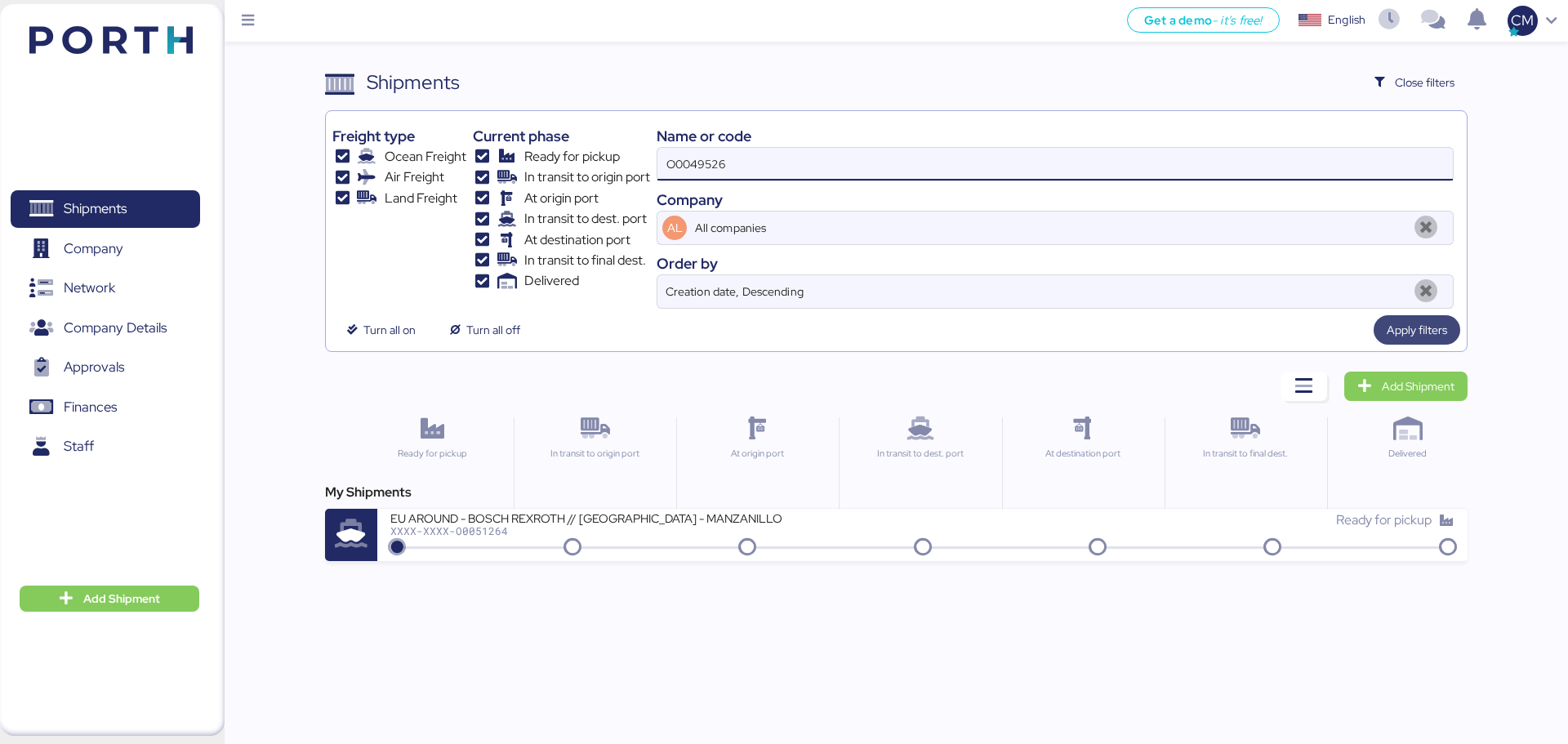 type on "O0049526" 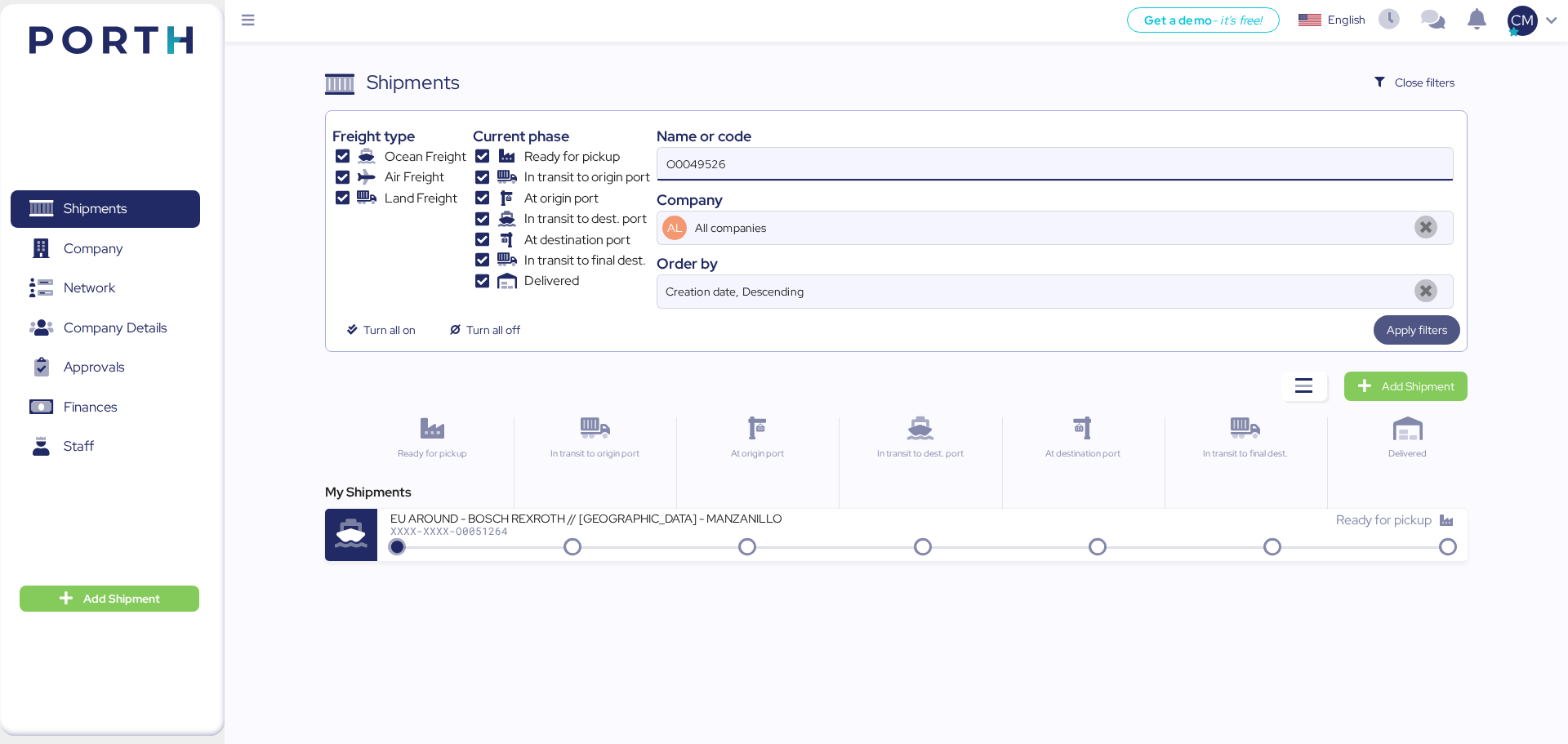 click on "Apply filters" at bounding box center (1417, 330) 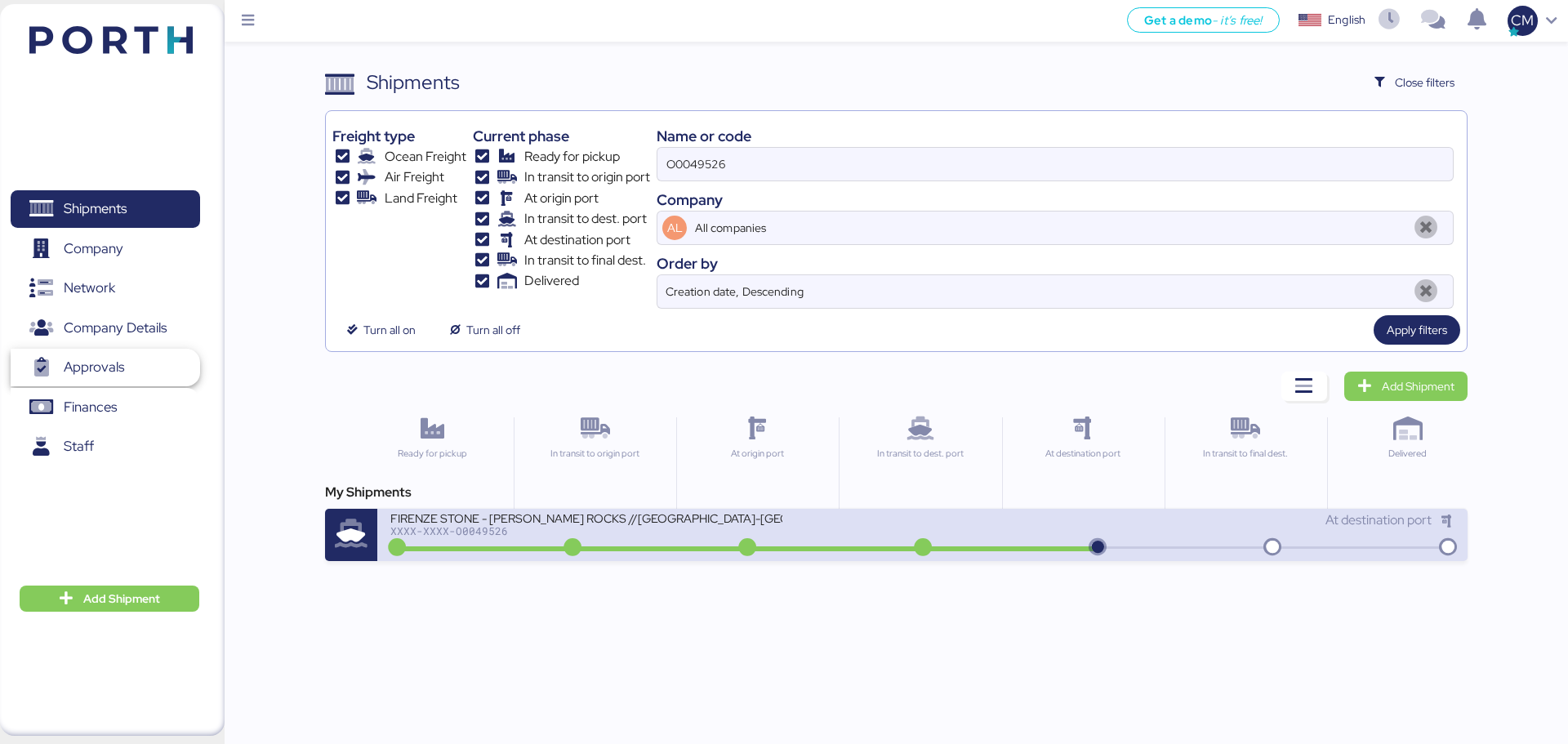 click on "XXXX-XXXX-O0049526" at bounding box center [586, 531] 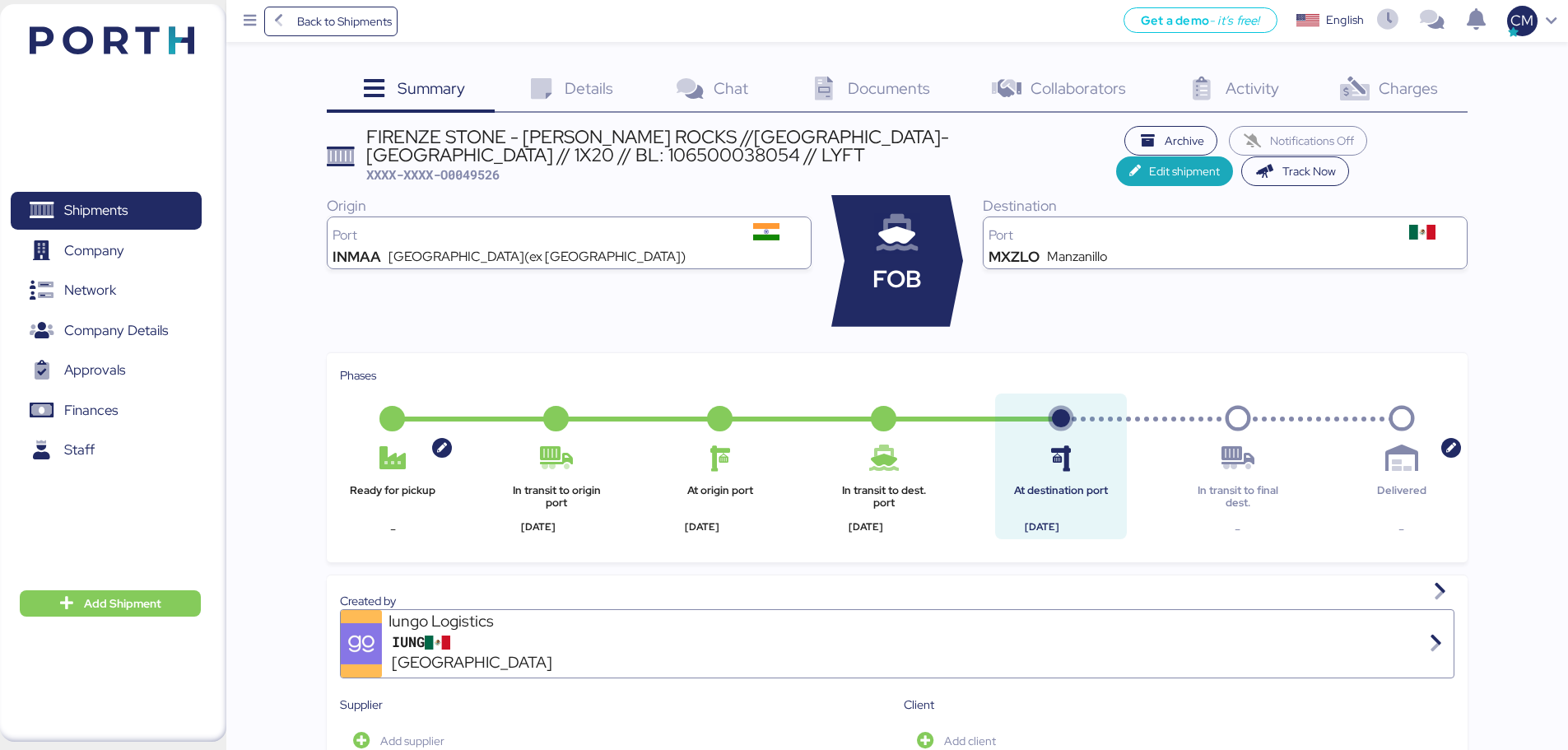 click on "Details 0" at bounding box center [569, 91] 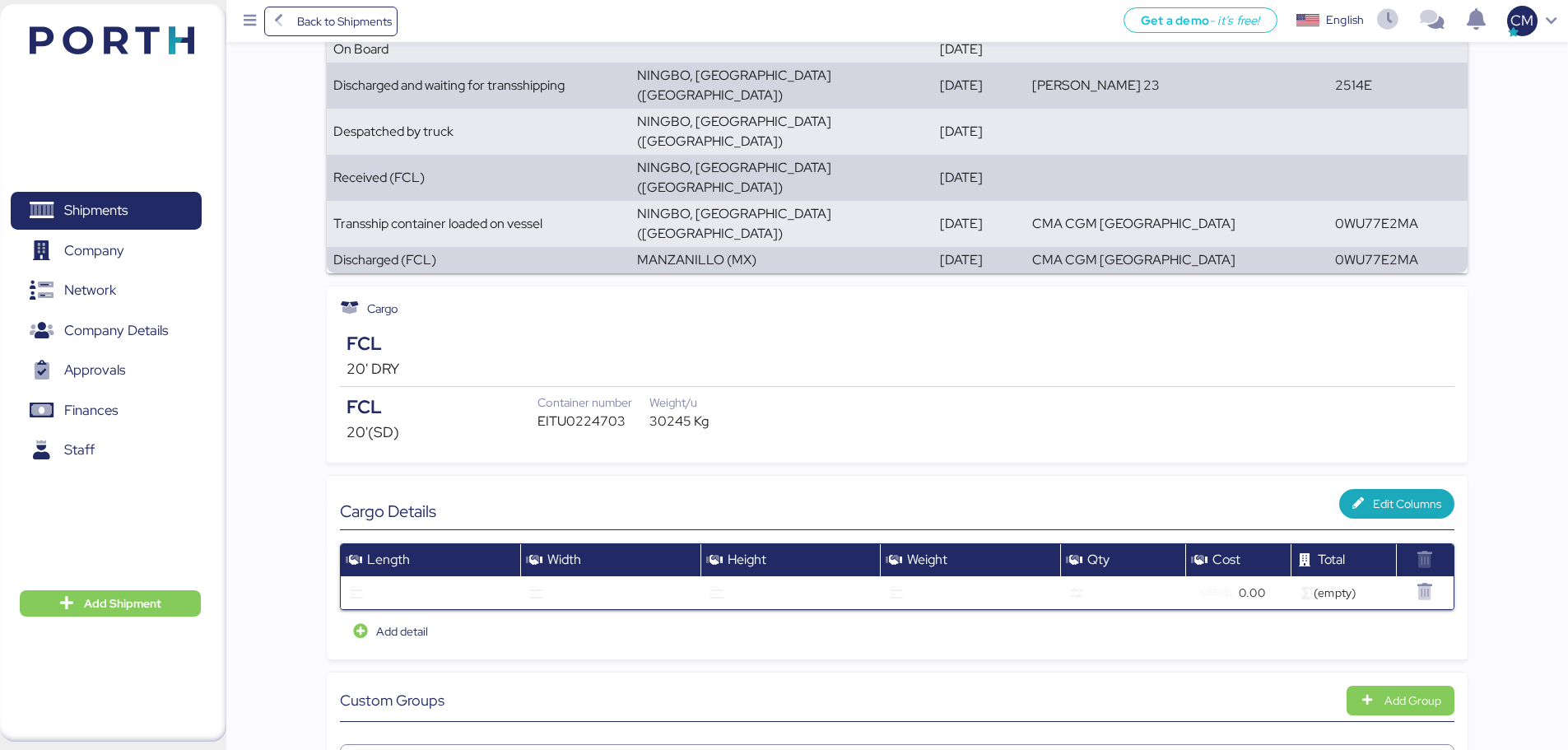 scroll, scrollTop: 0, scrollLeft: 0, axis: both 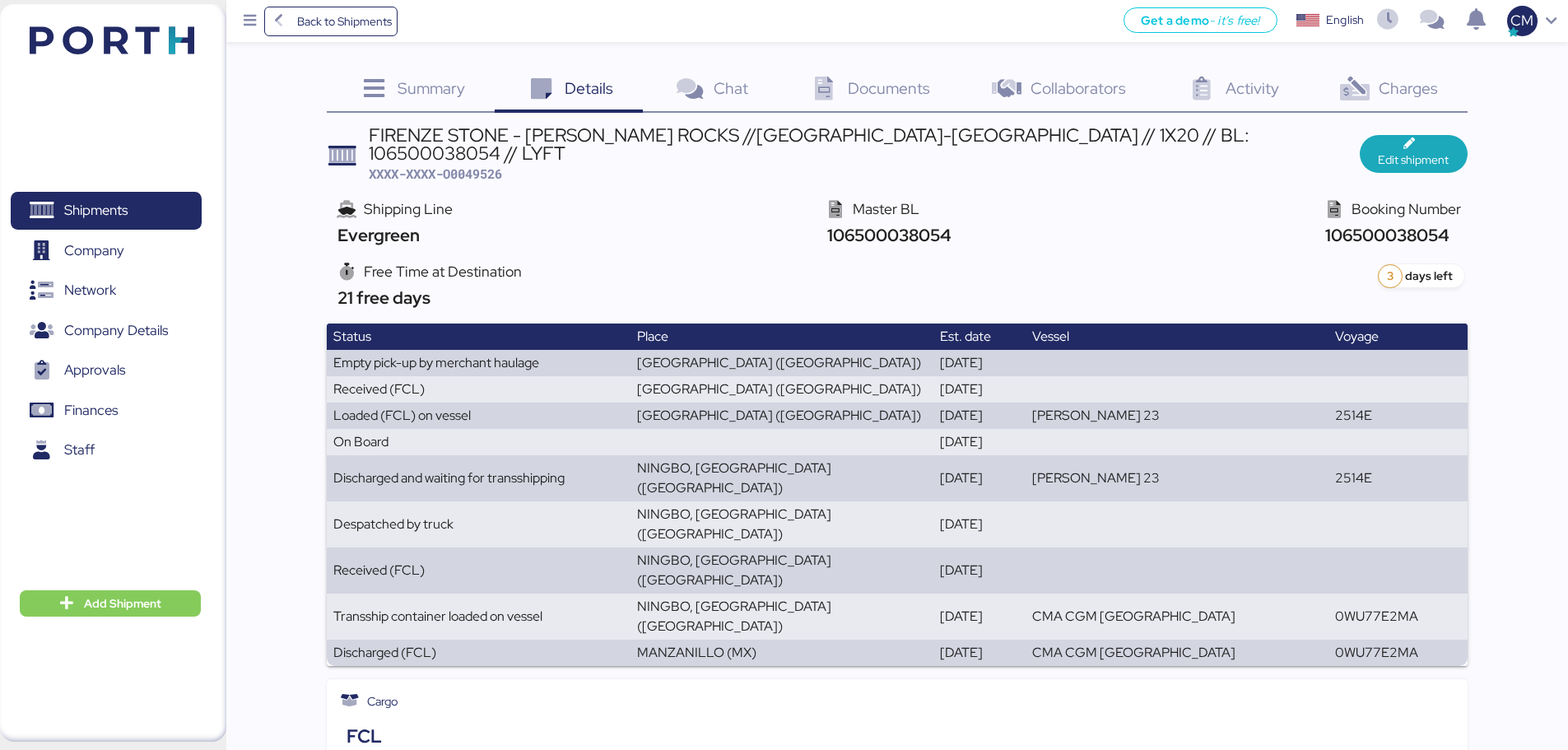 click on "Charges 0" at bounding box center (1387, 91) 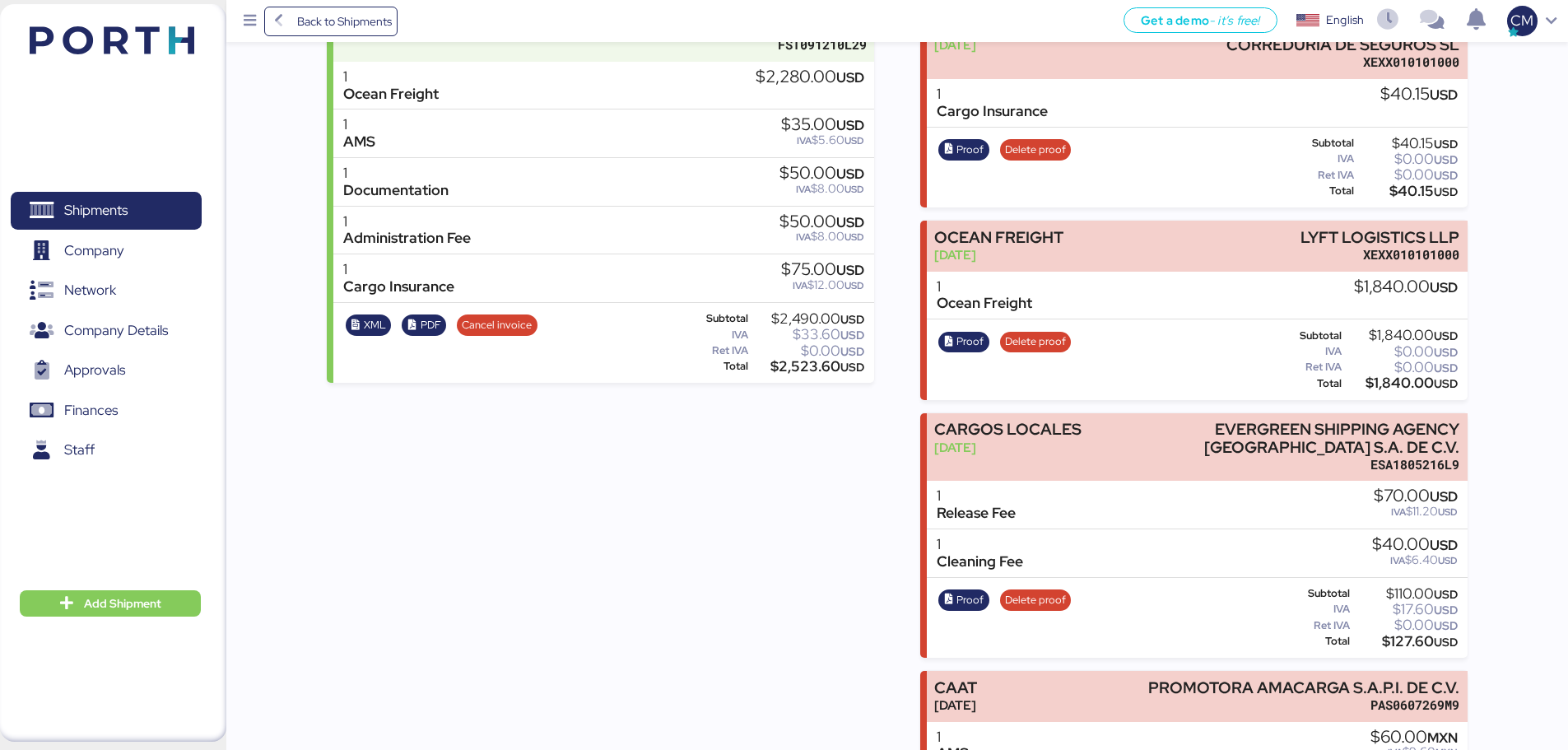 scroll, scrollTop: 314, scrollLeft: 0, axis: vertical 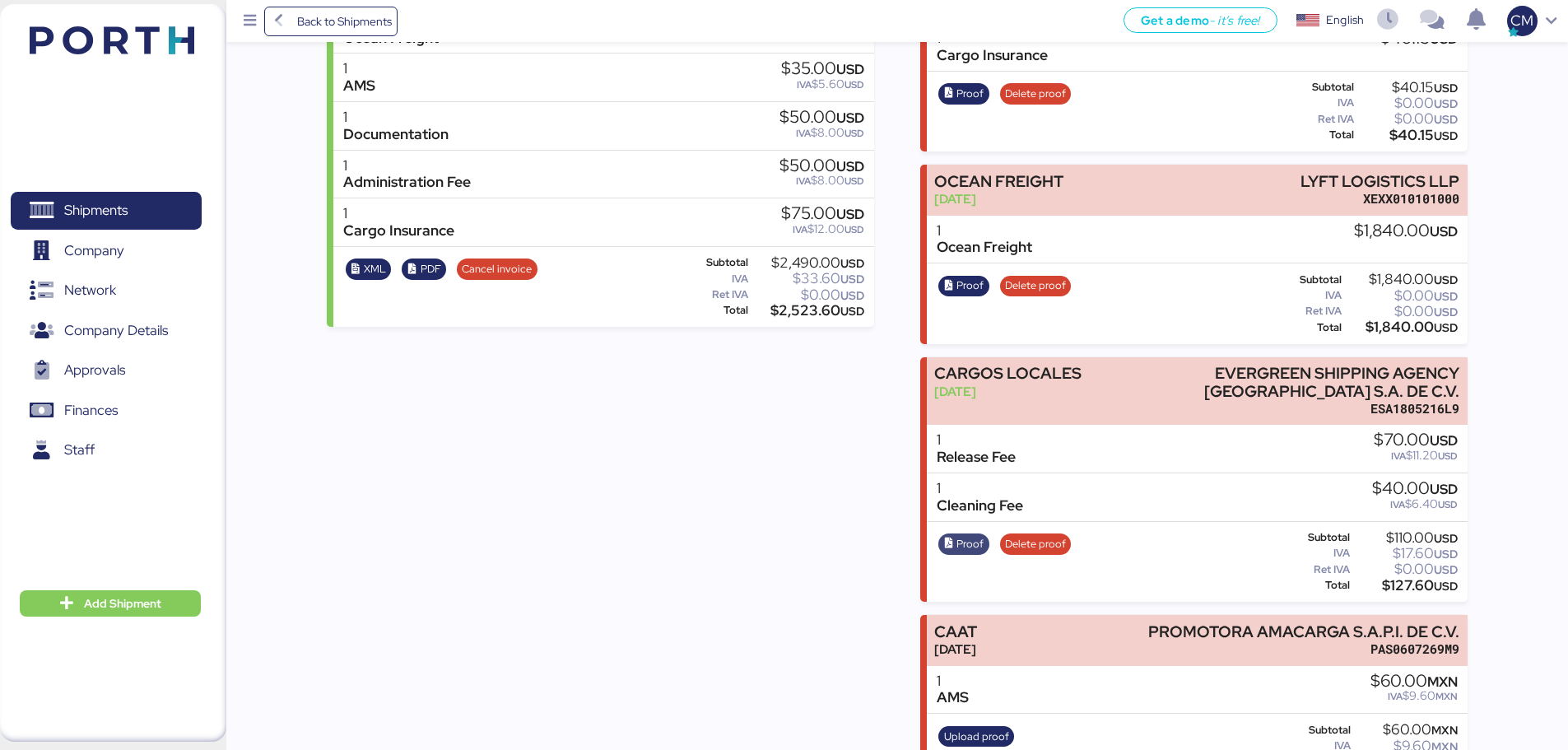click on "Proof" at bounding box center (970, 544) 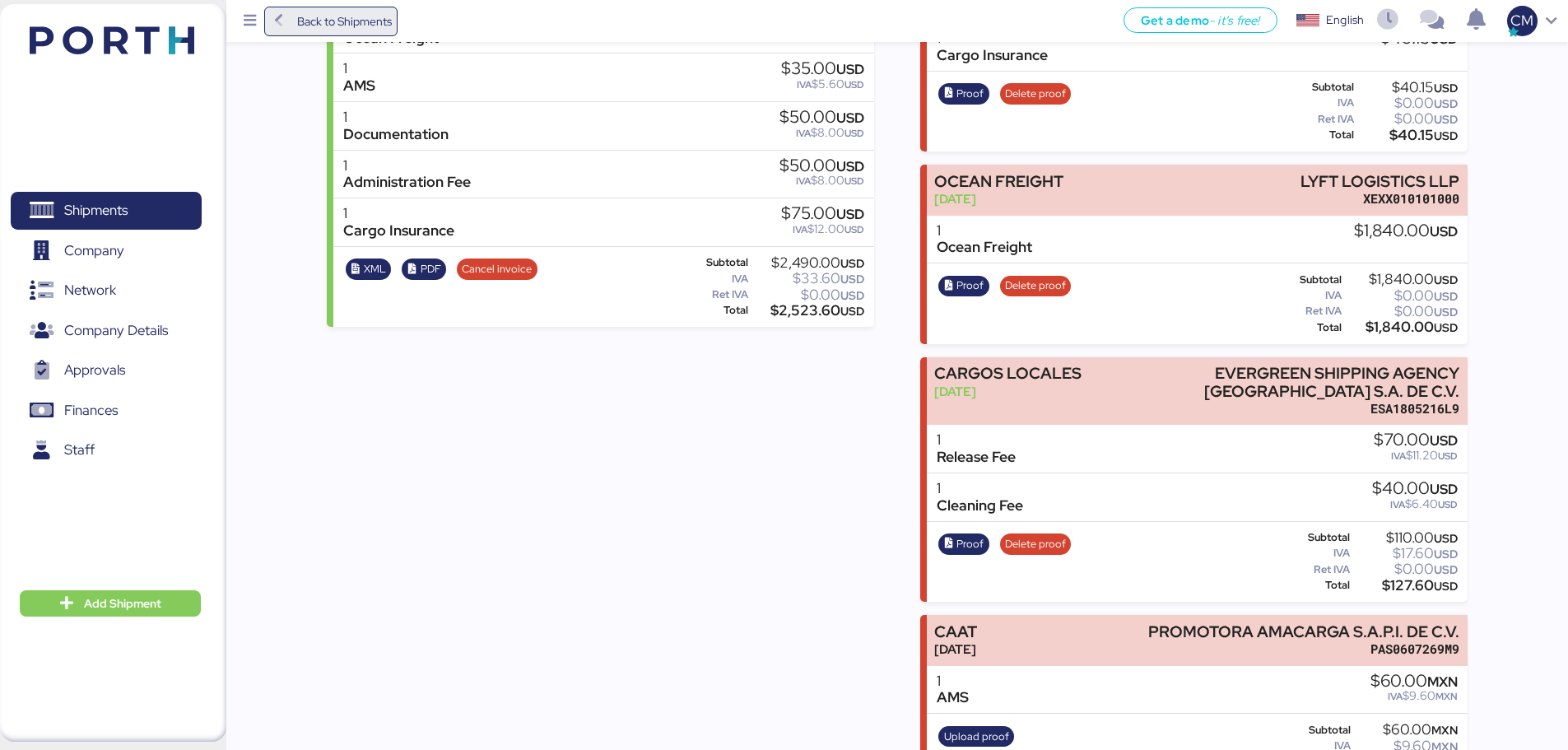 click on "Back to Shipments" at bounding box center (344, 21) 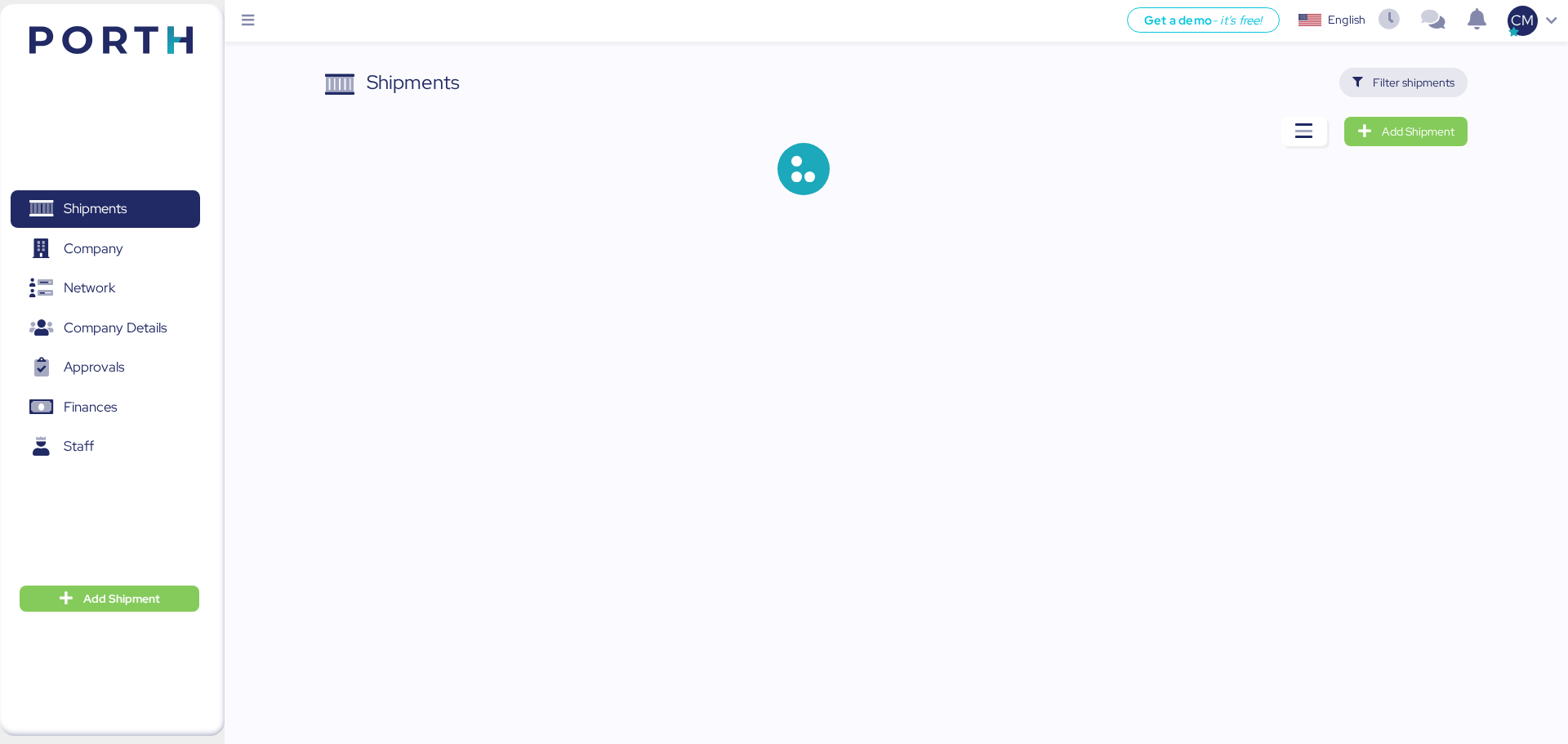 click on "Filter shipments" at bounding box center [1414, 82] 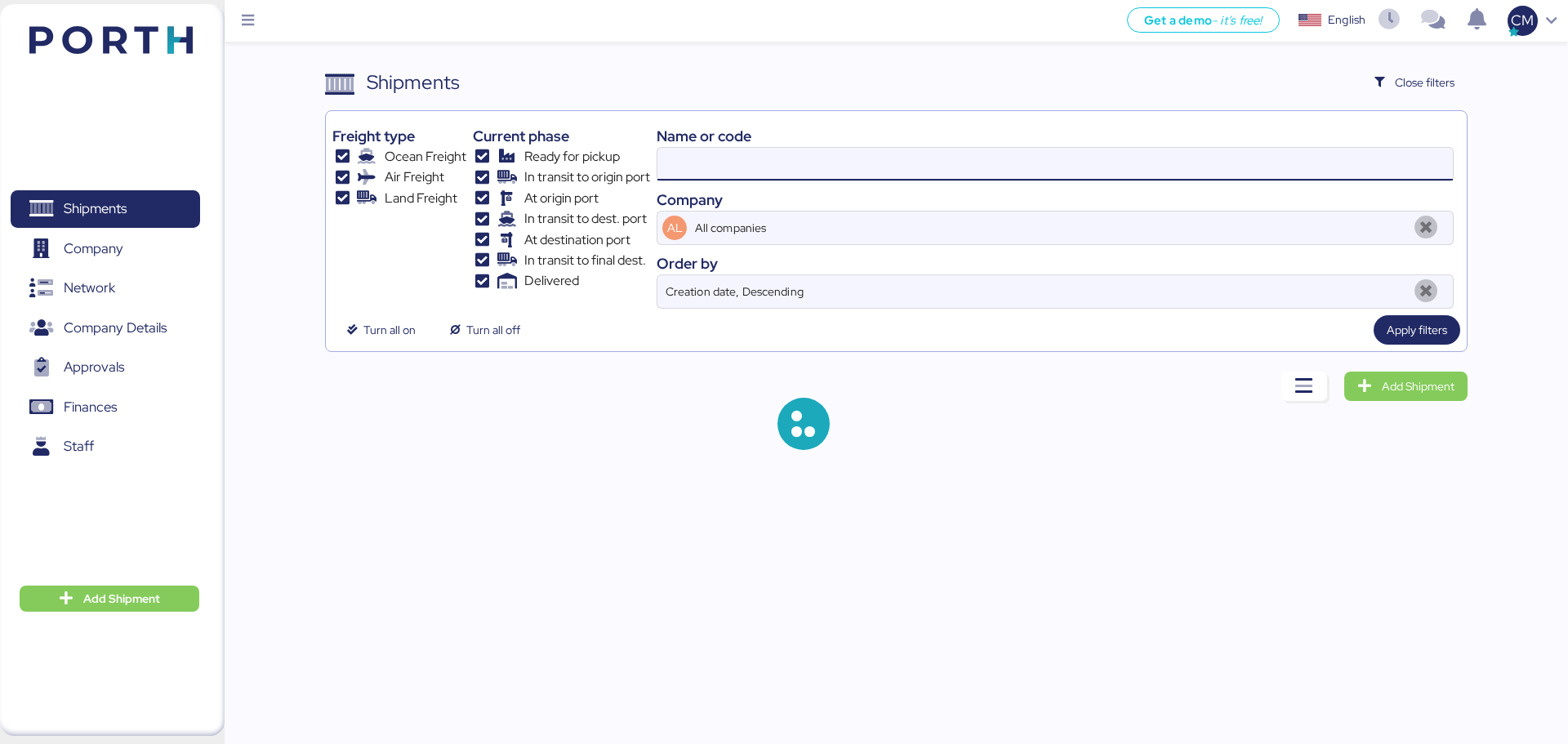 click at bounding box center (1055, 164) 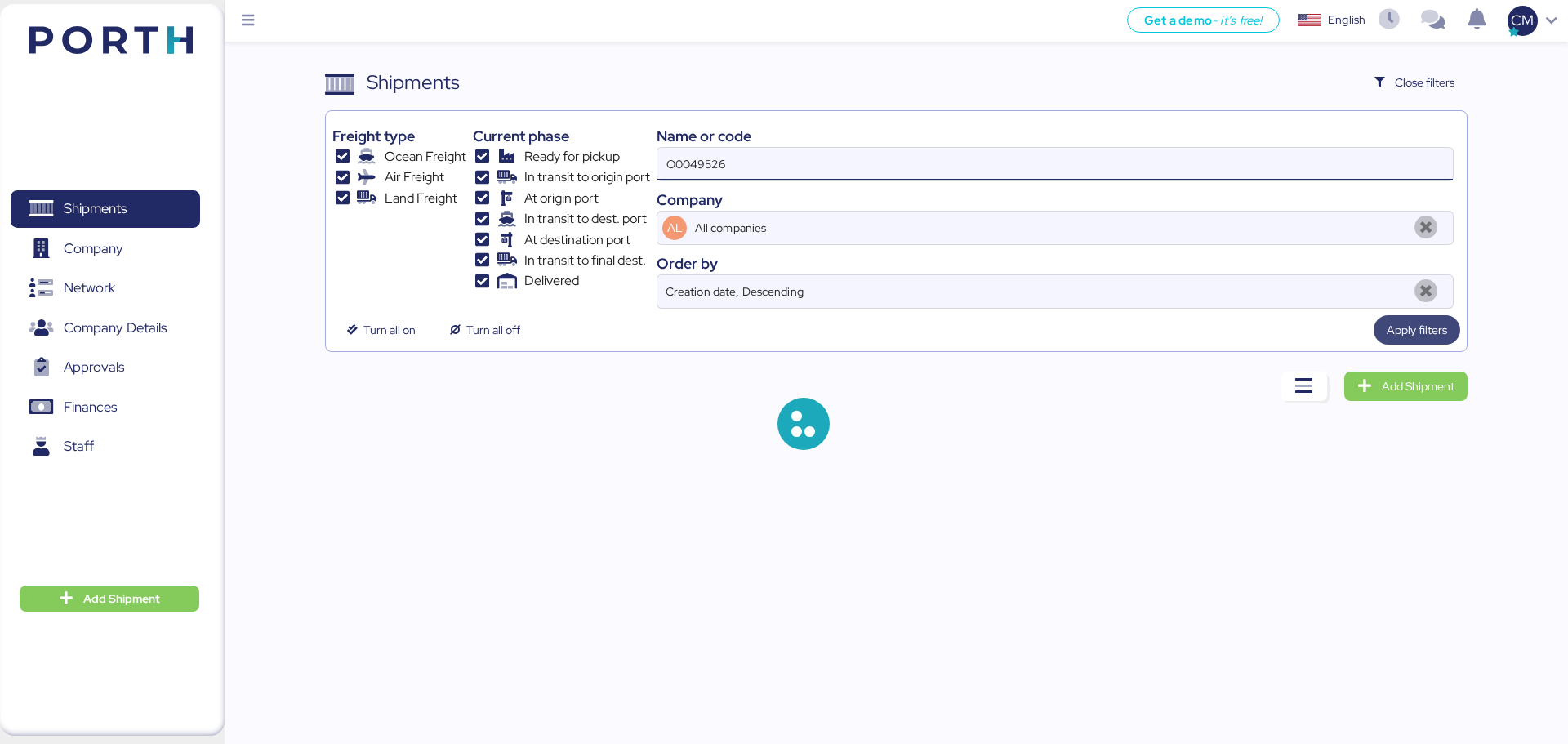 type on "O0049526" 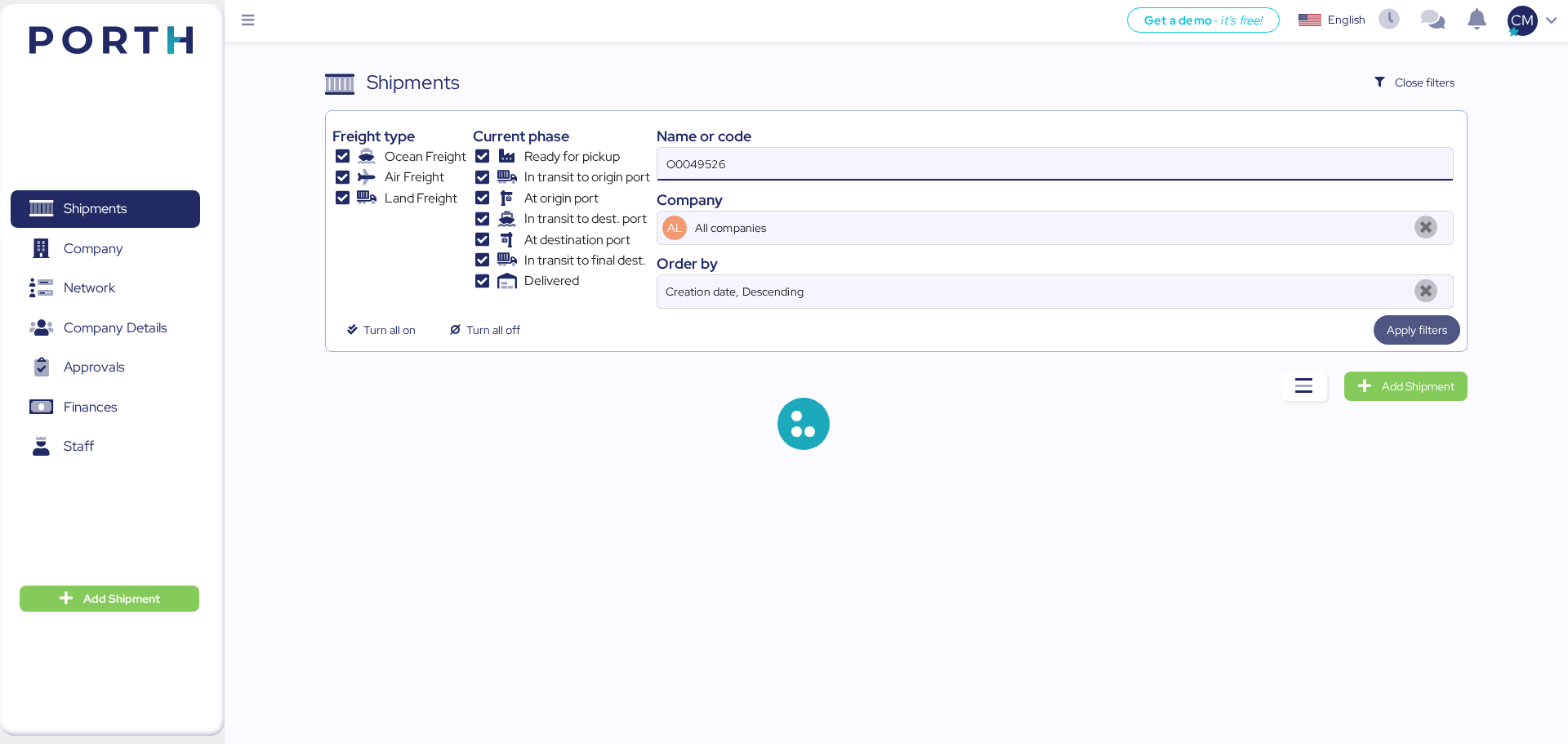 click on "Apply filters" at bounding box center [1417, 330] 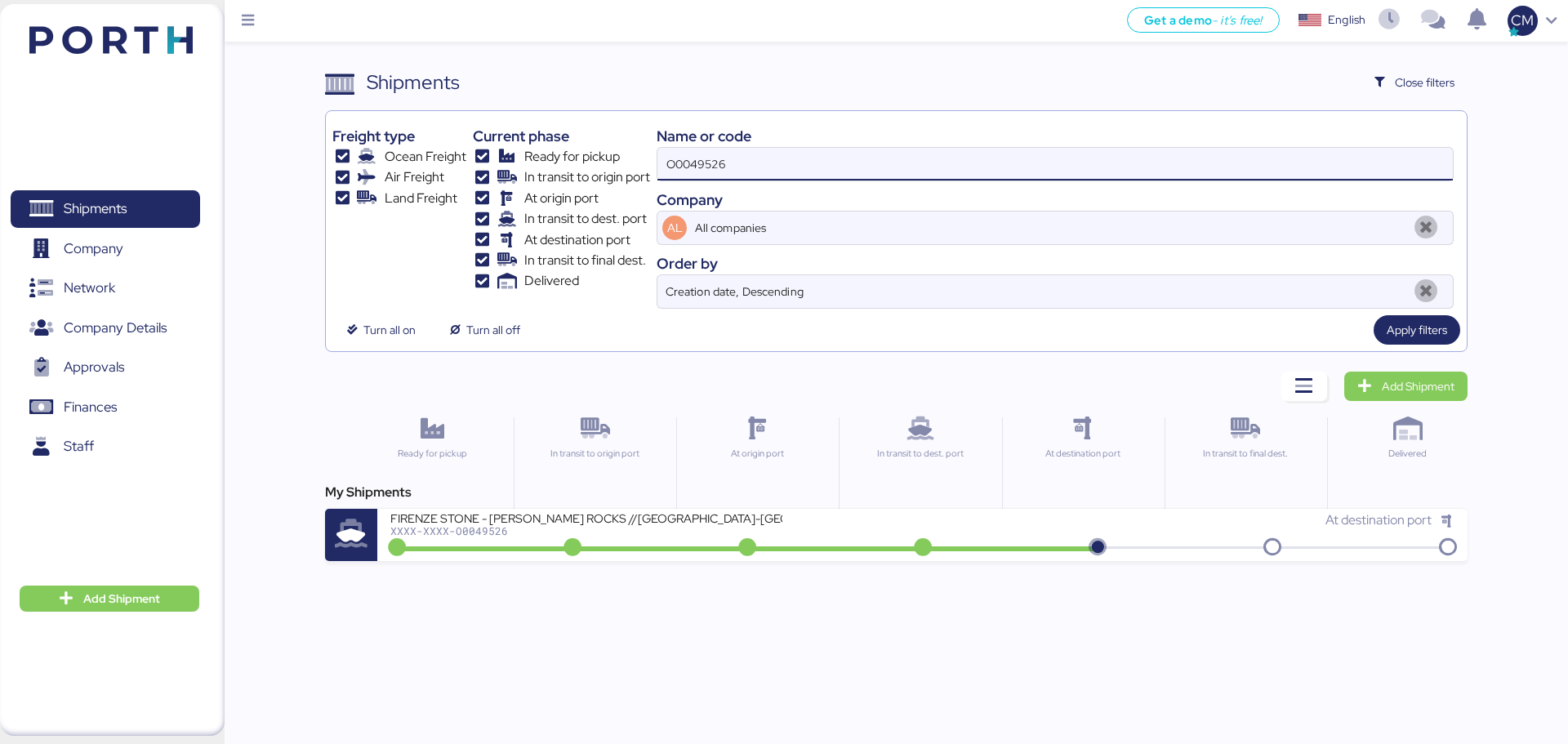 click on "O0049526" at bounding box center (1055, 164) 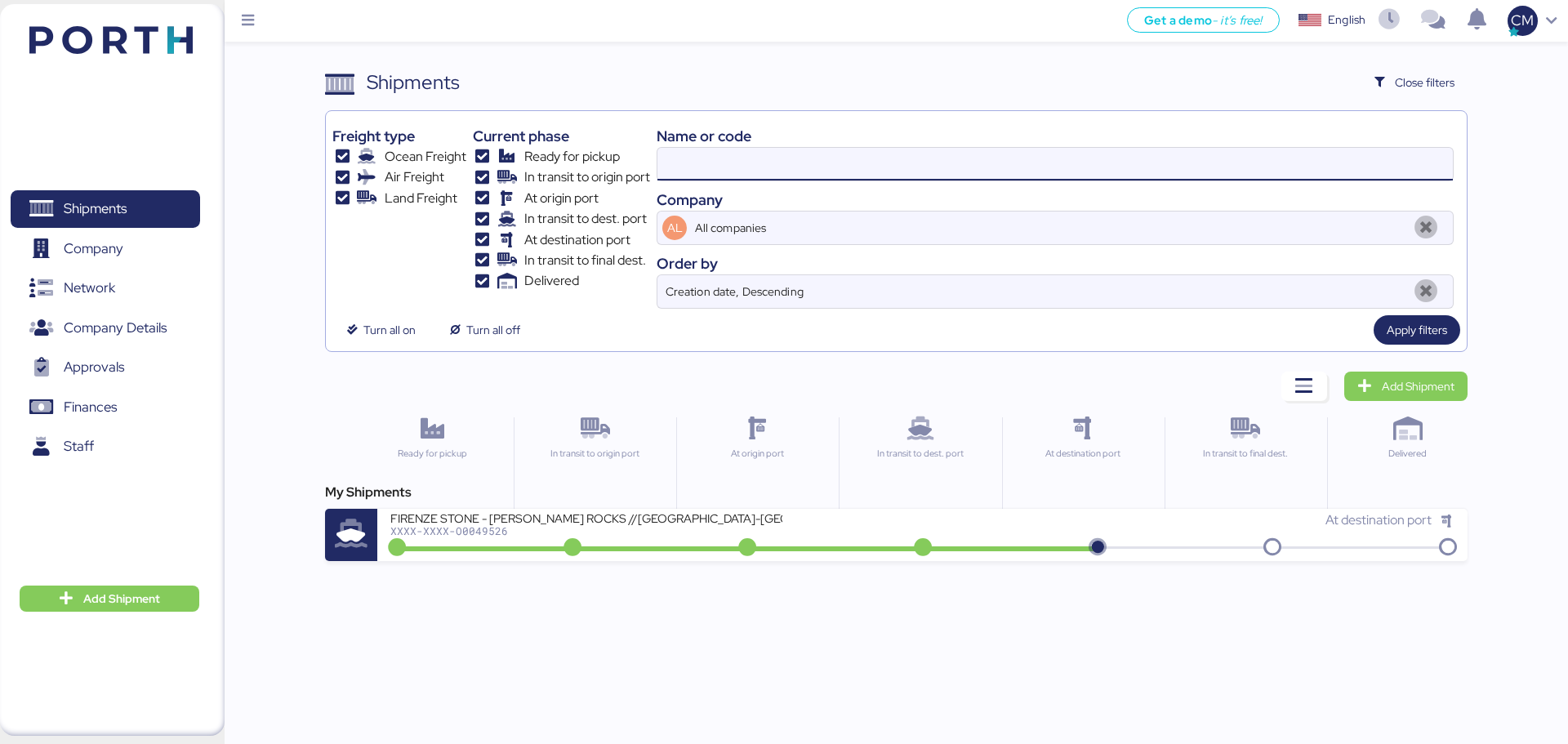 click at bounding box center (1055, 164) 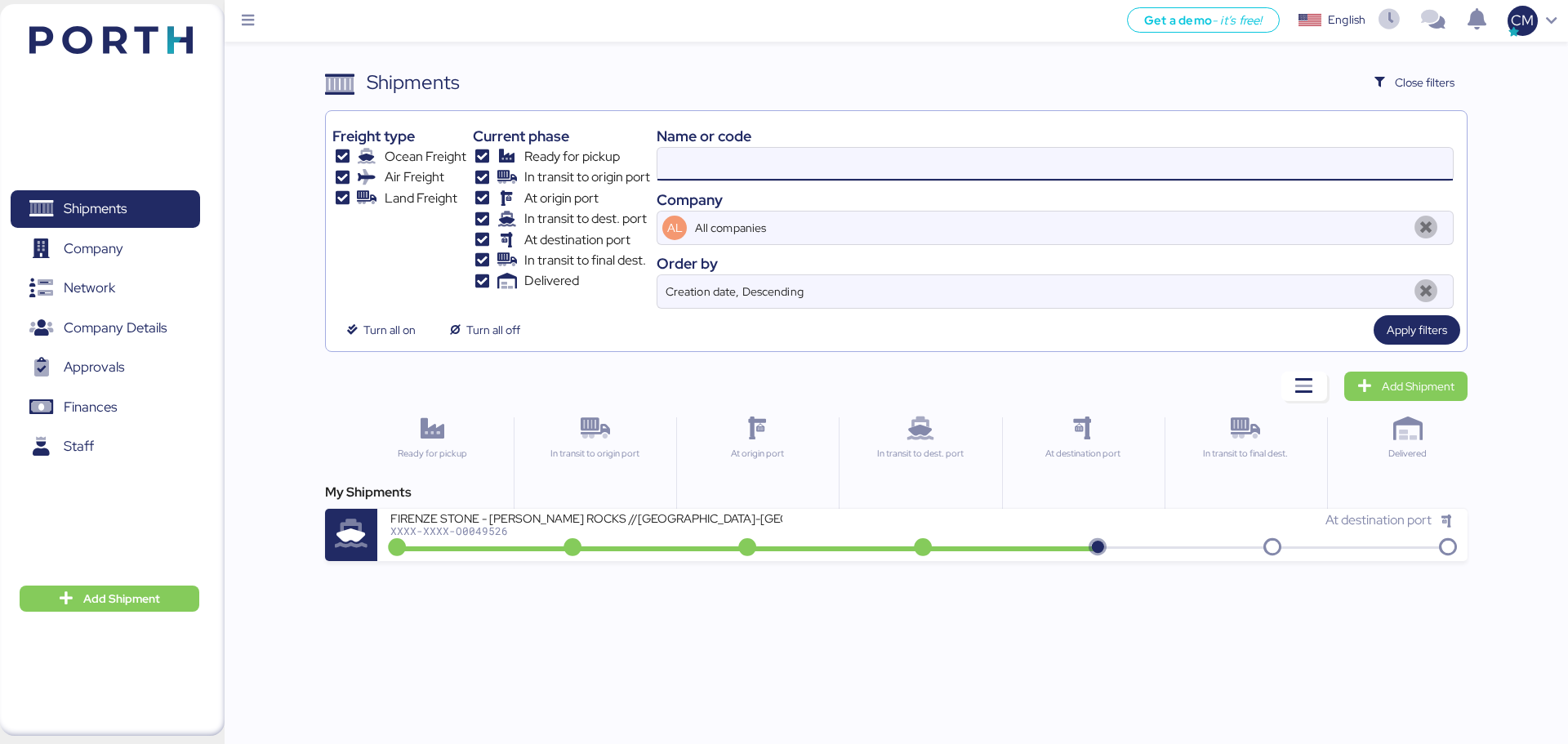 paste on "O0051680" 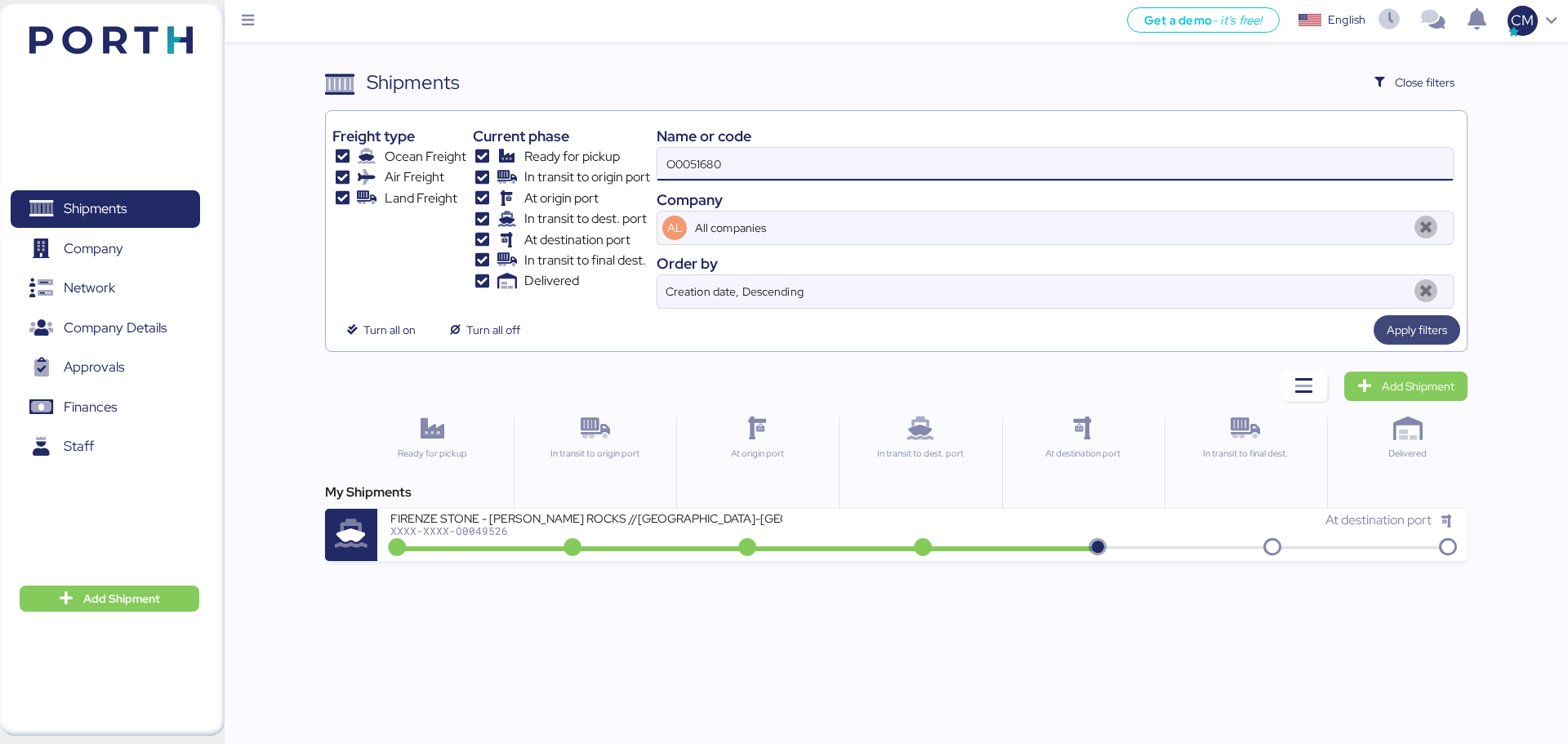 type on "O0051680" 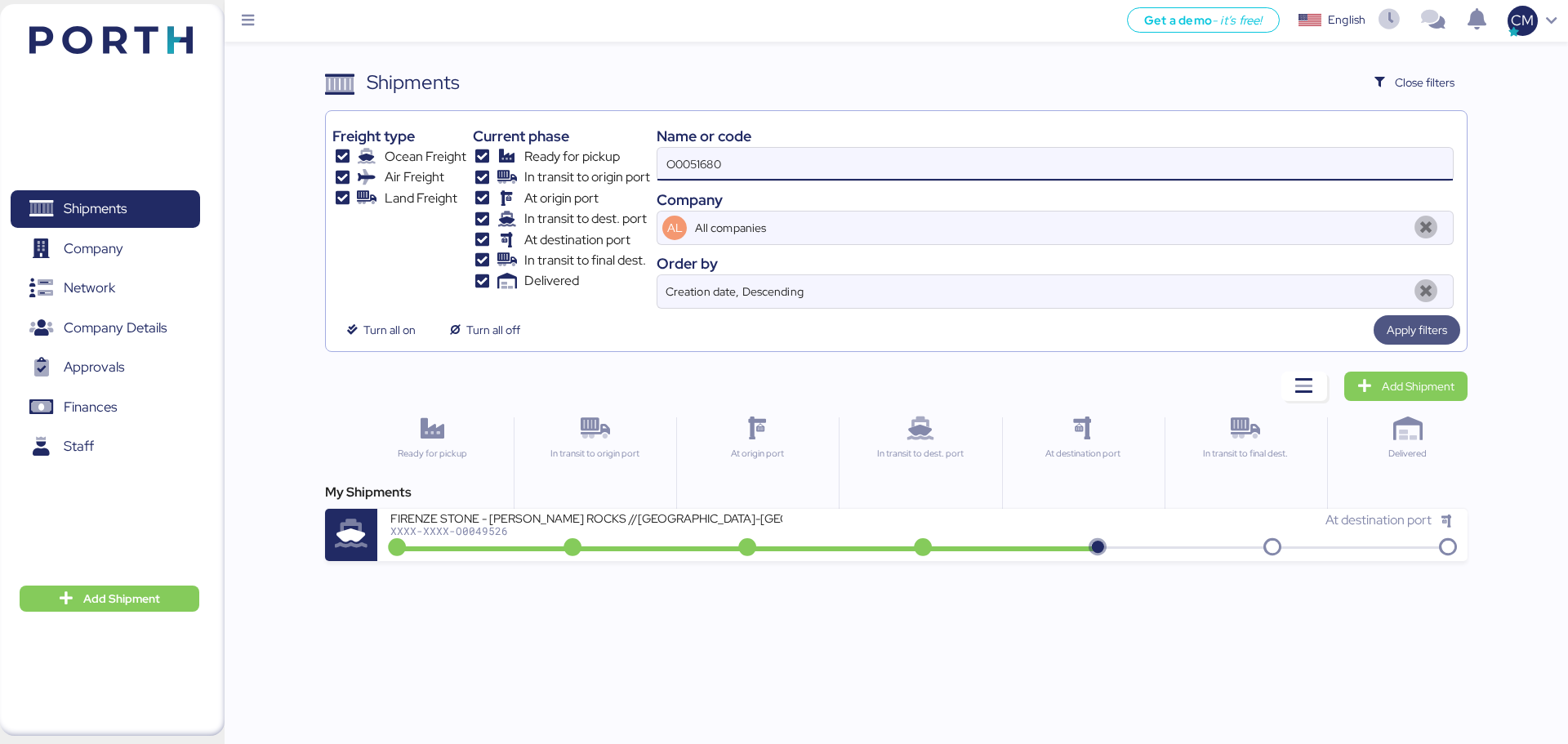 click on "Apply filters" at bounding box center (1417, 330) 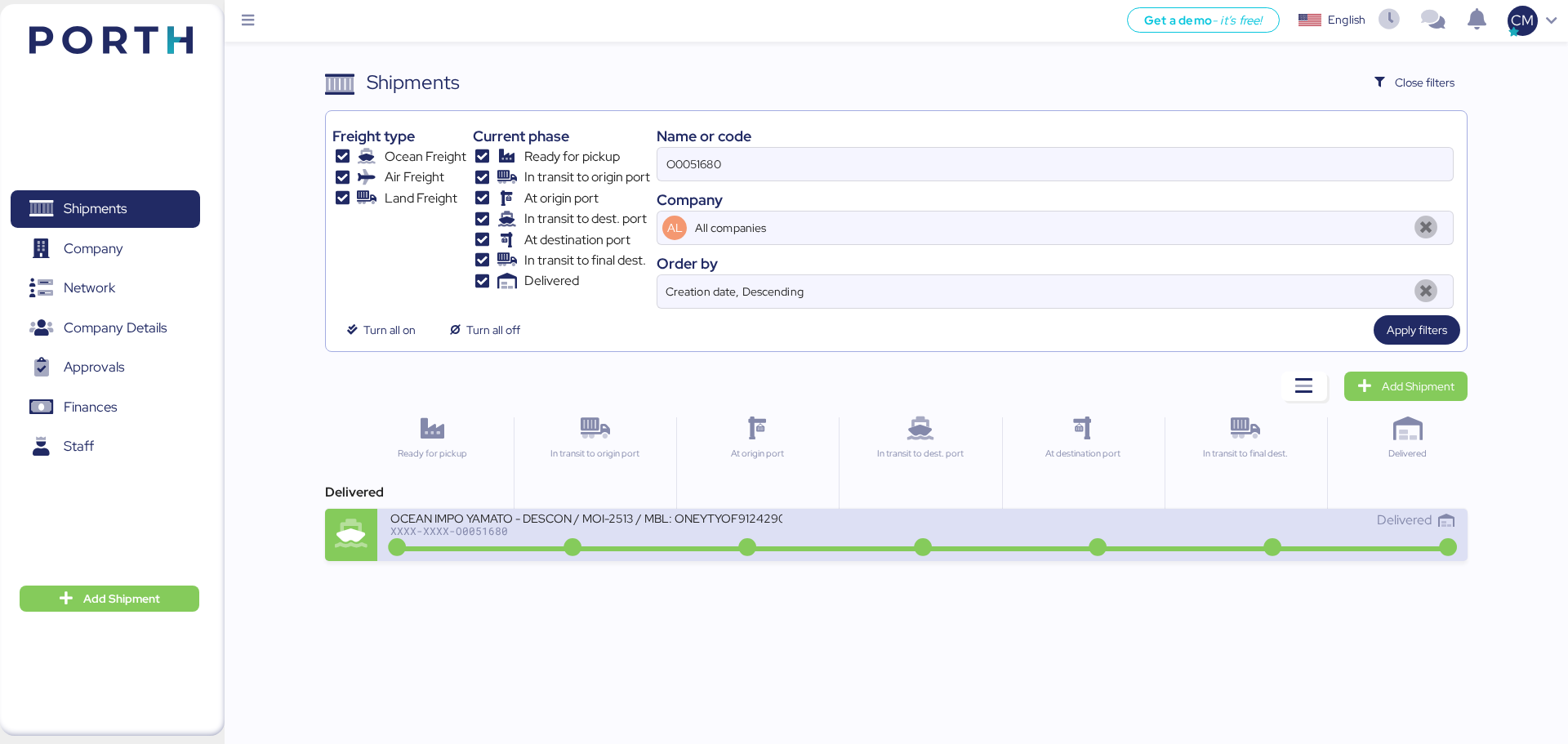 click on "XXXX-XXXX-O0051680" at bounding box center (586, 531) 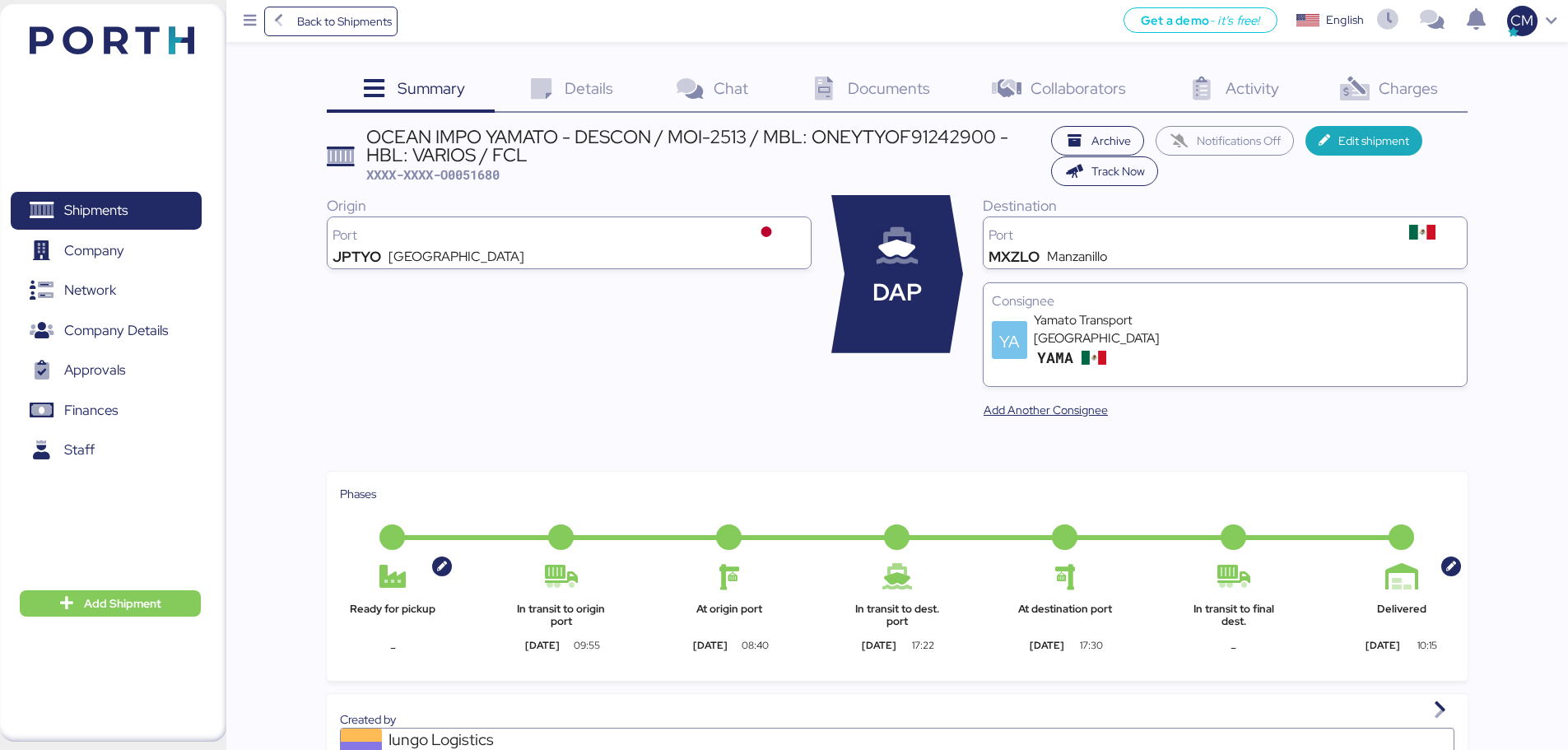 click at bounding box center (1355, 89) 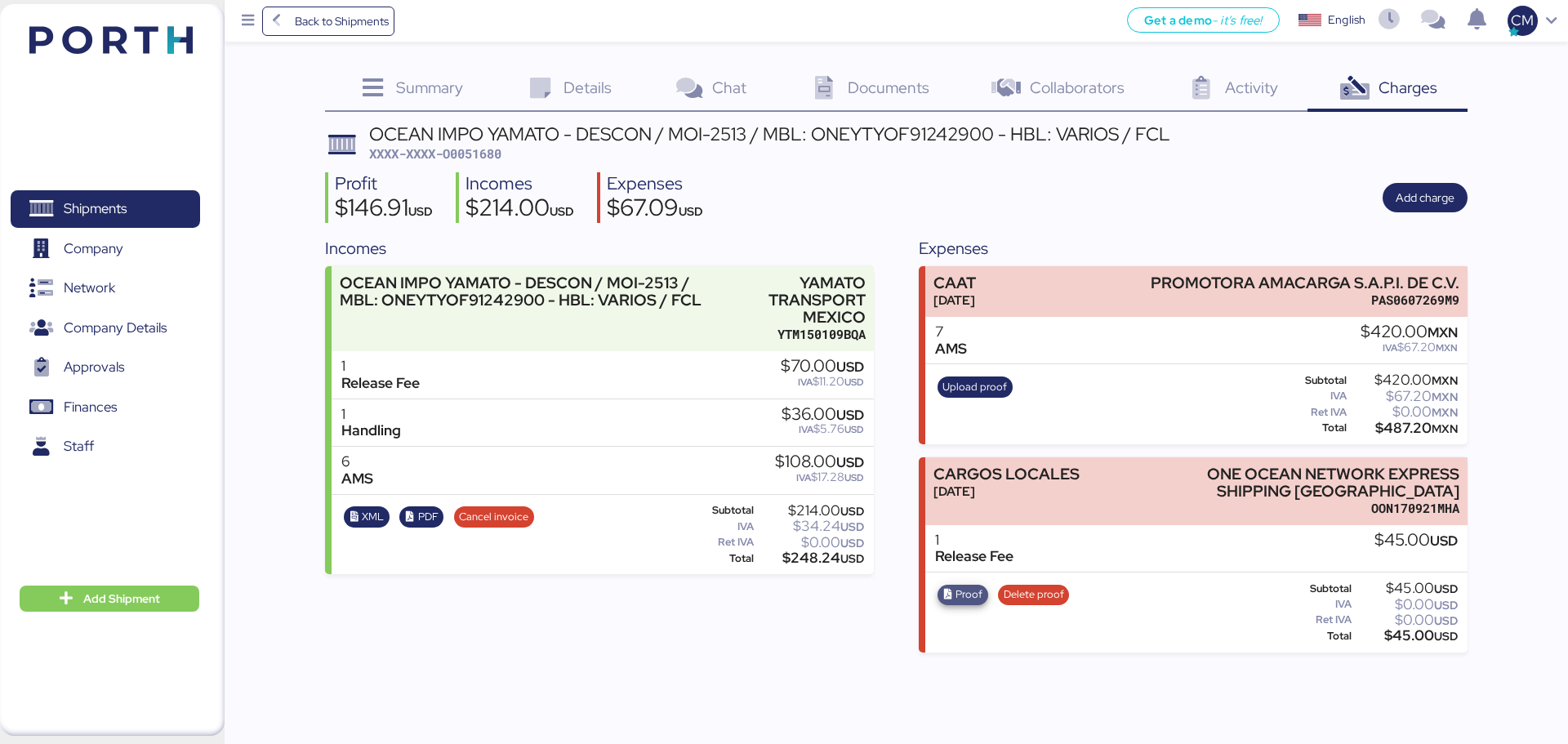 click on "Proof" at bounding box center (969, 595) 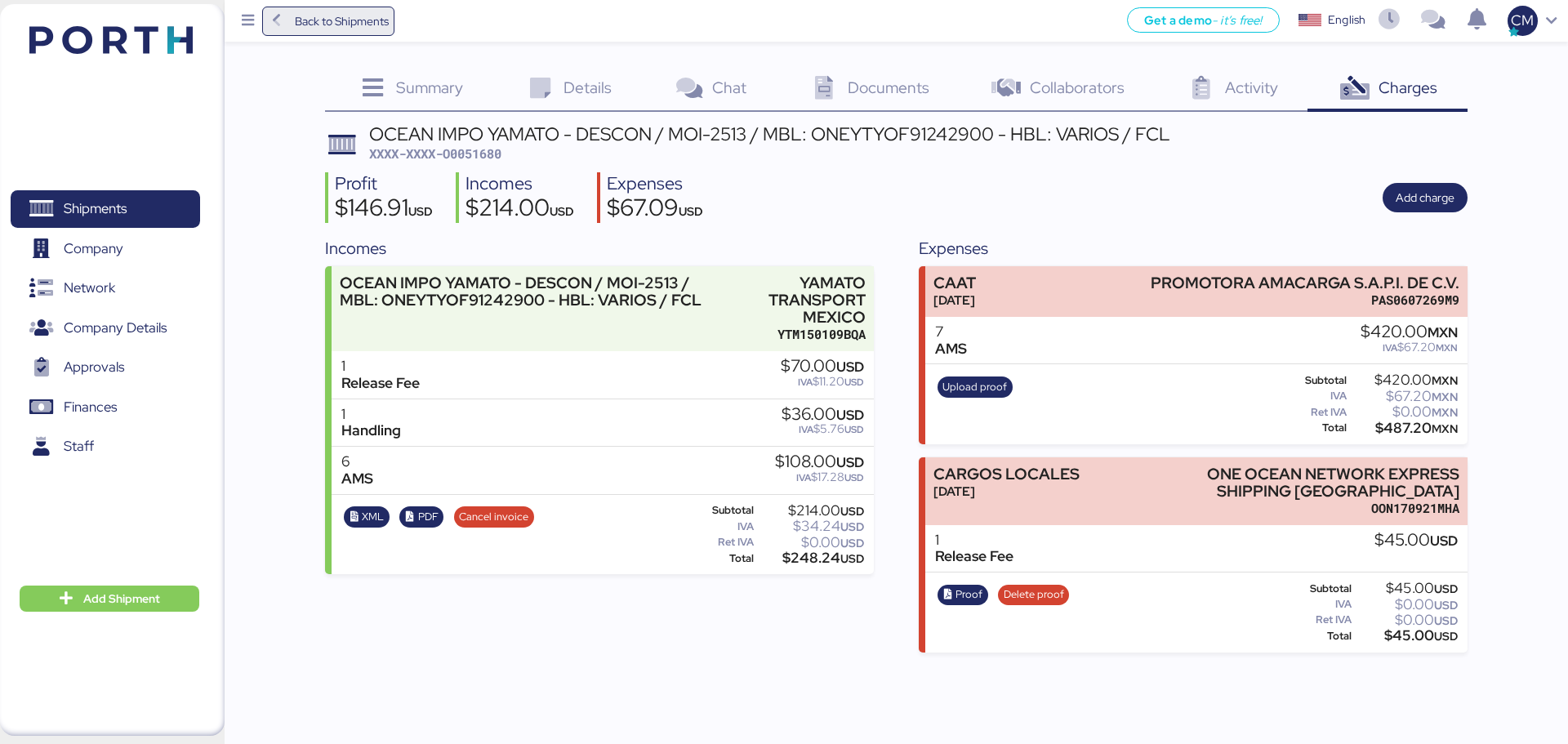 click on "Back to Shipments" at bounding box center [341, 21] 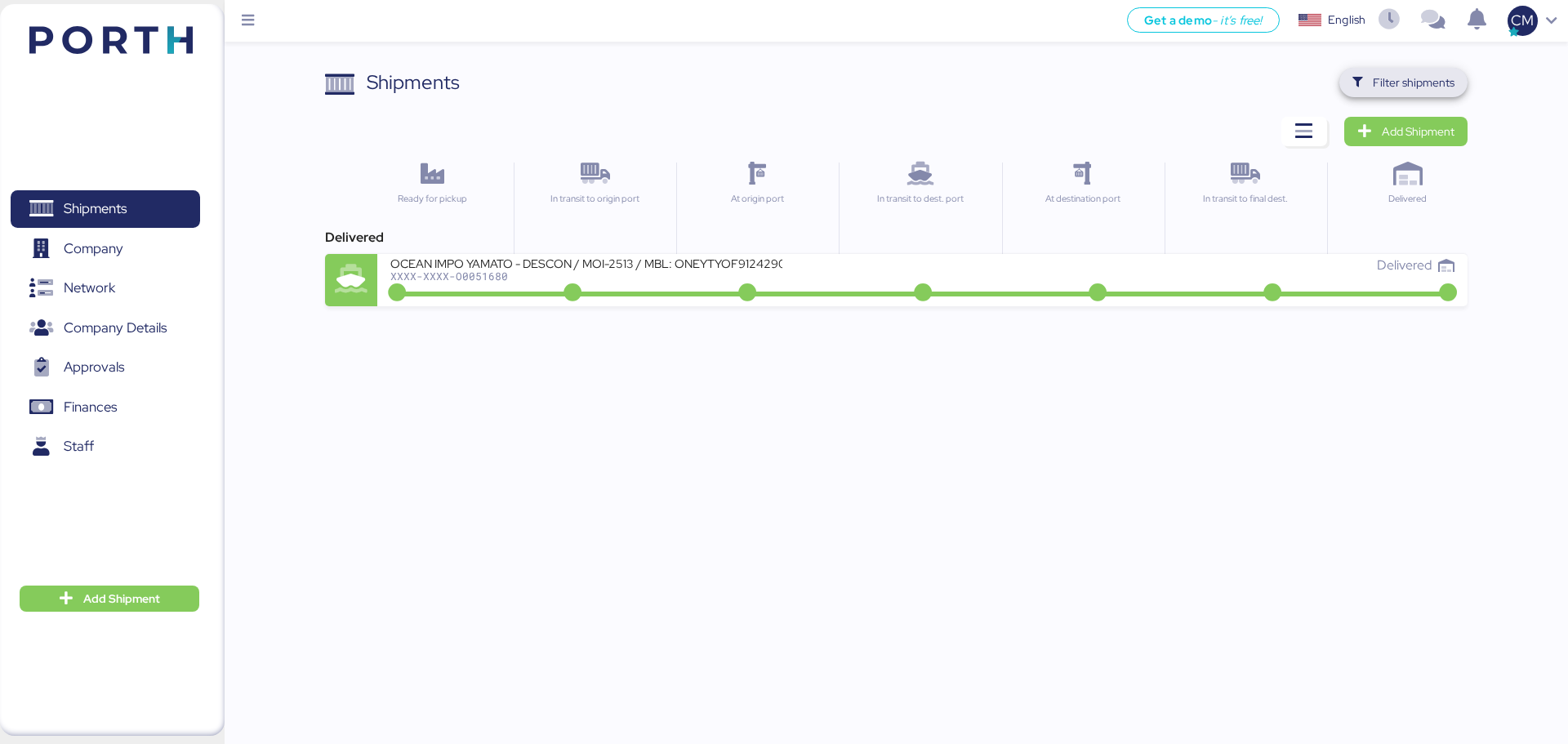 click on "Filter shipments" at bounding box center [1414, 82] 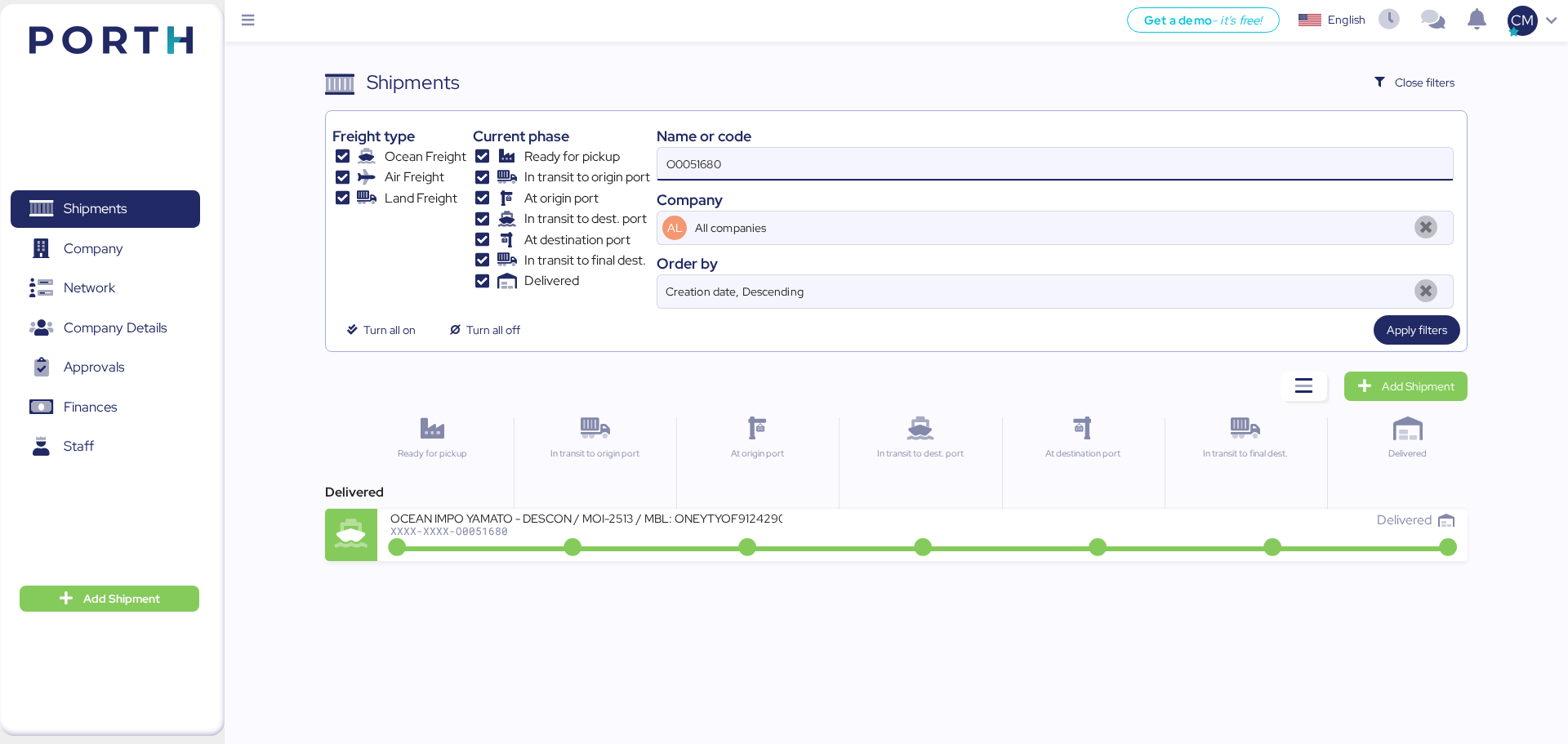 click on "O0051680" at bounding box center [1055, 164] 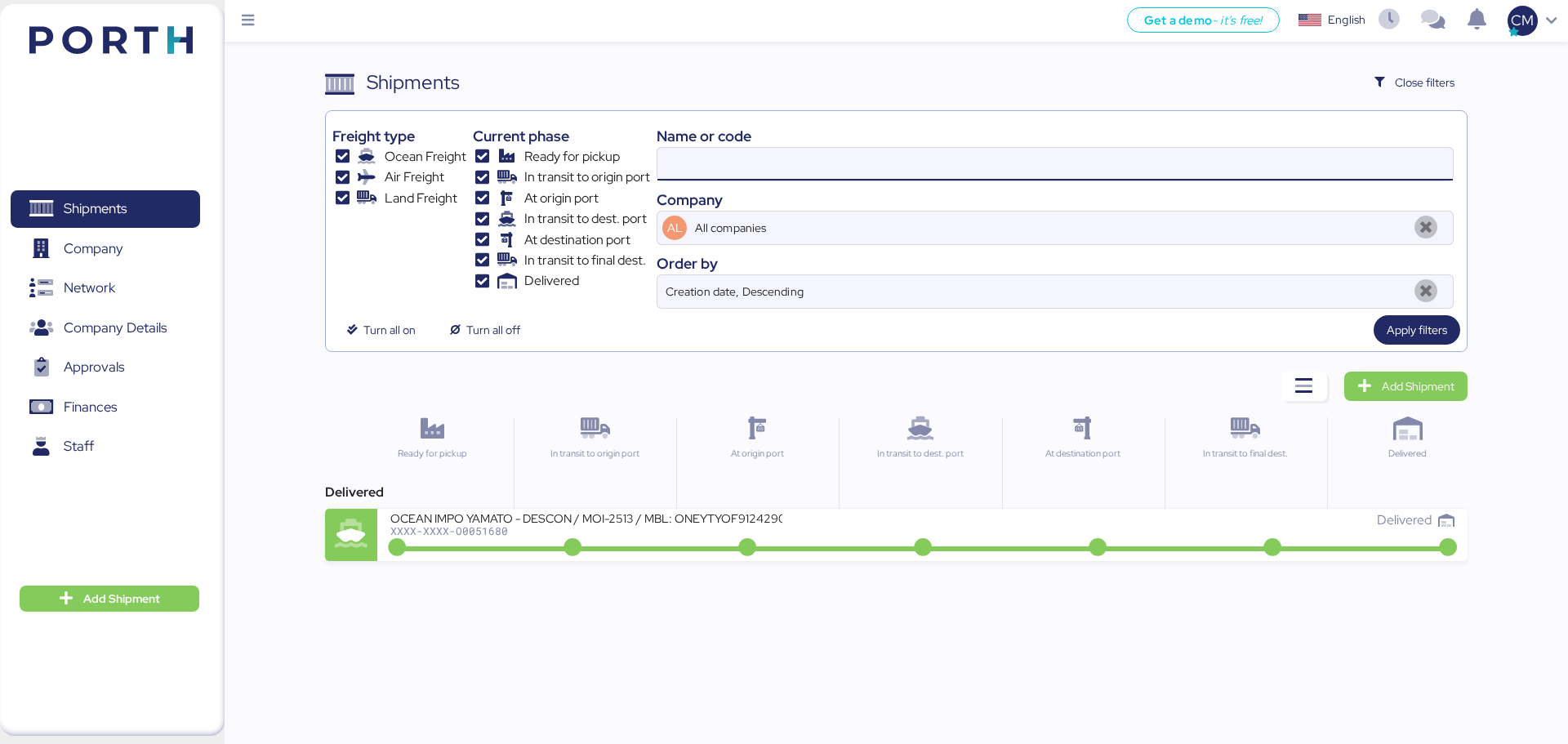 paste on "O0051361" 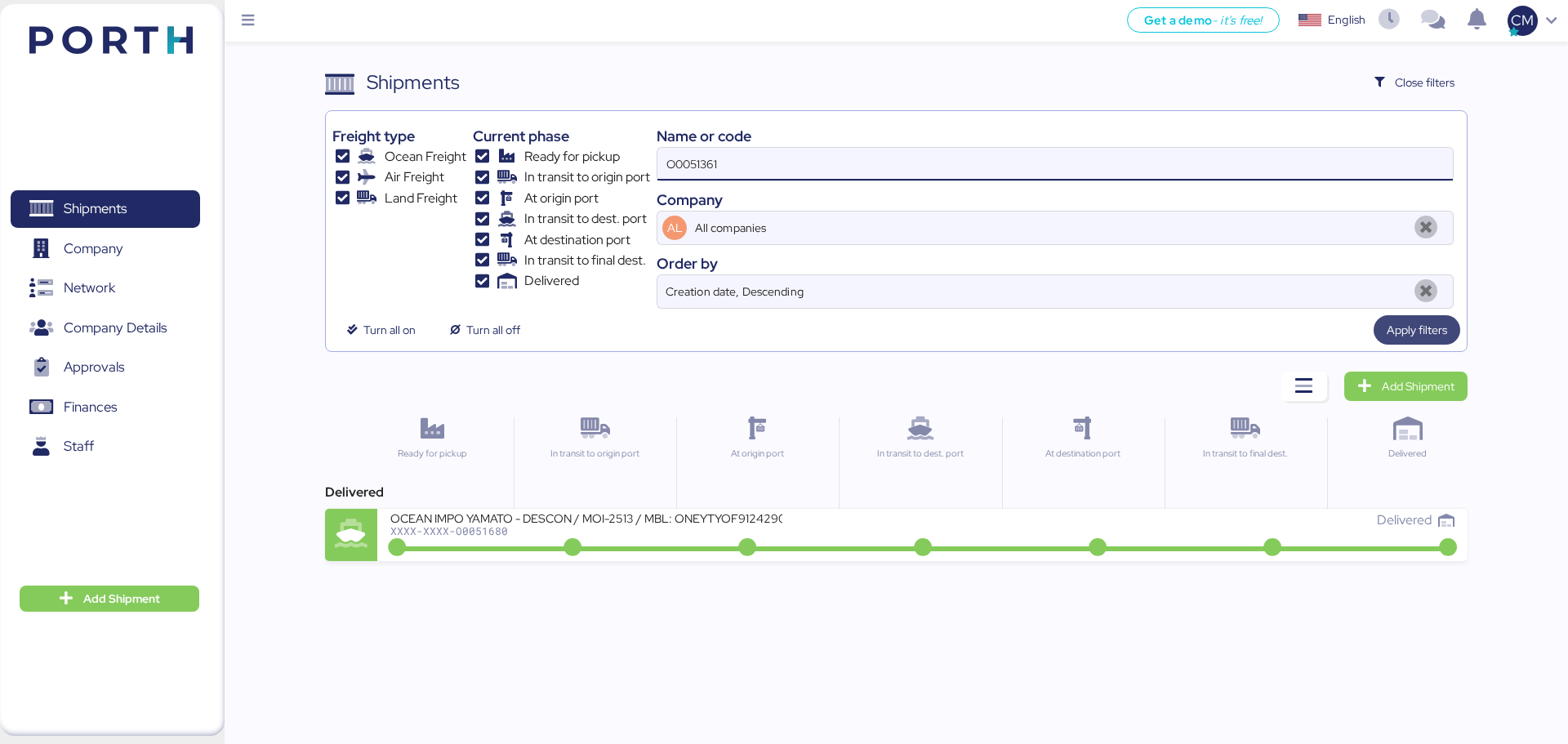 type on "O0051361" 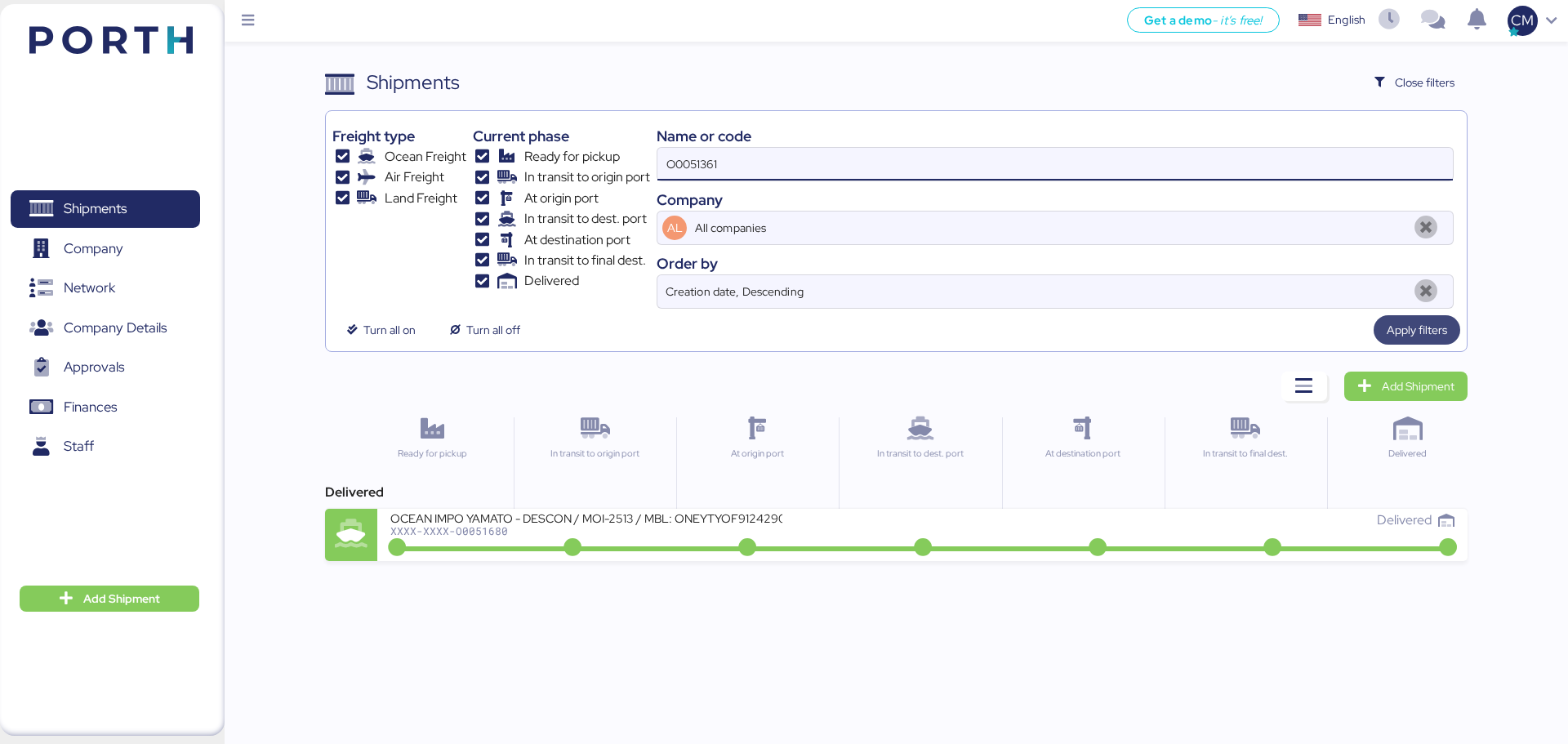click on "Apply filters" at bounding box center [1417, 330] 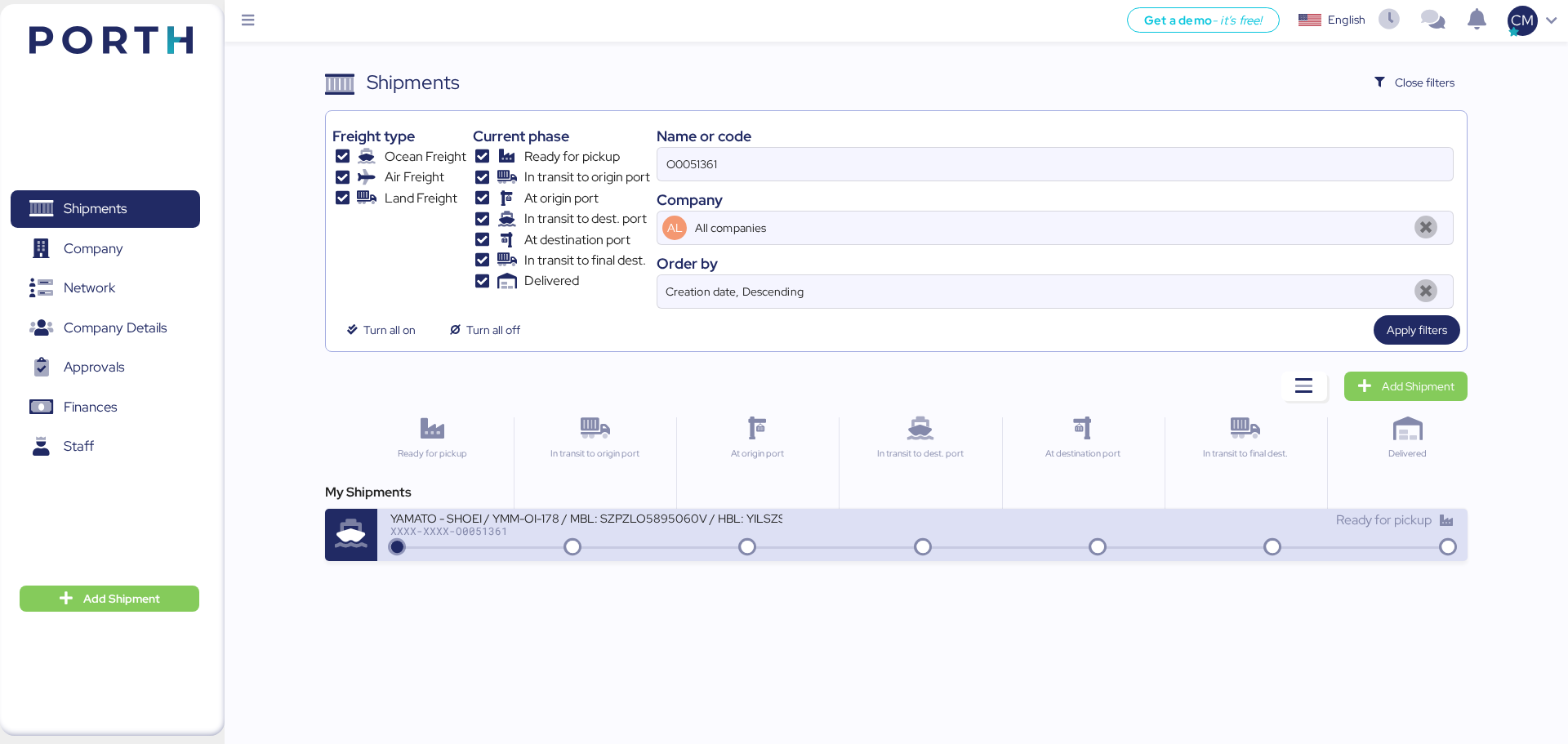 click on "YAMATO - SHOEI / YMM-OI-178 / MBL: SZPZLO5895060V / HBL: YILSZS0004984 / LCL XXXX-XXXX-O0051361" at bounding box center [656, 528] 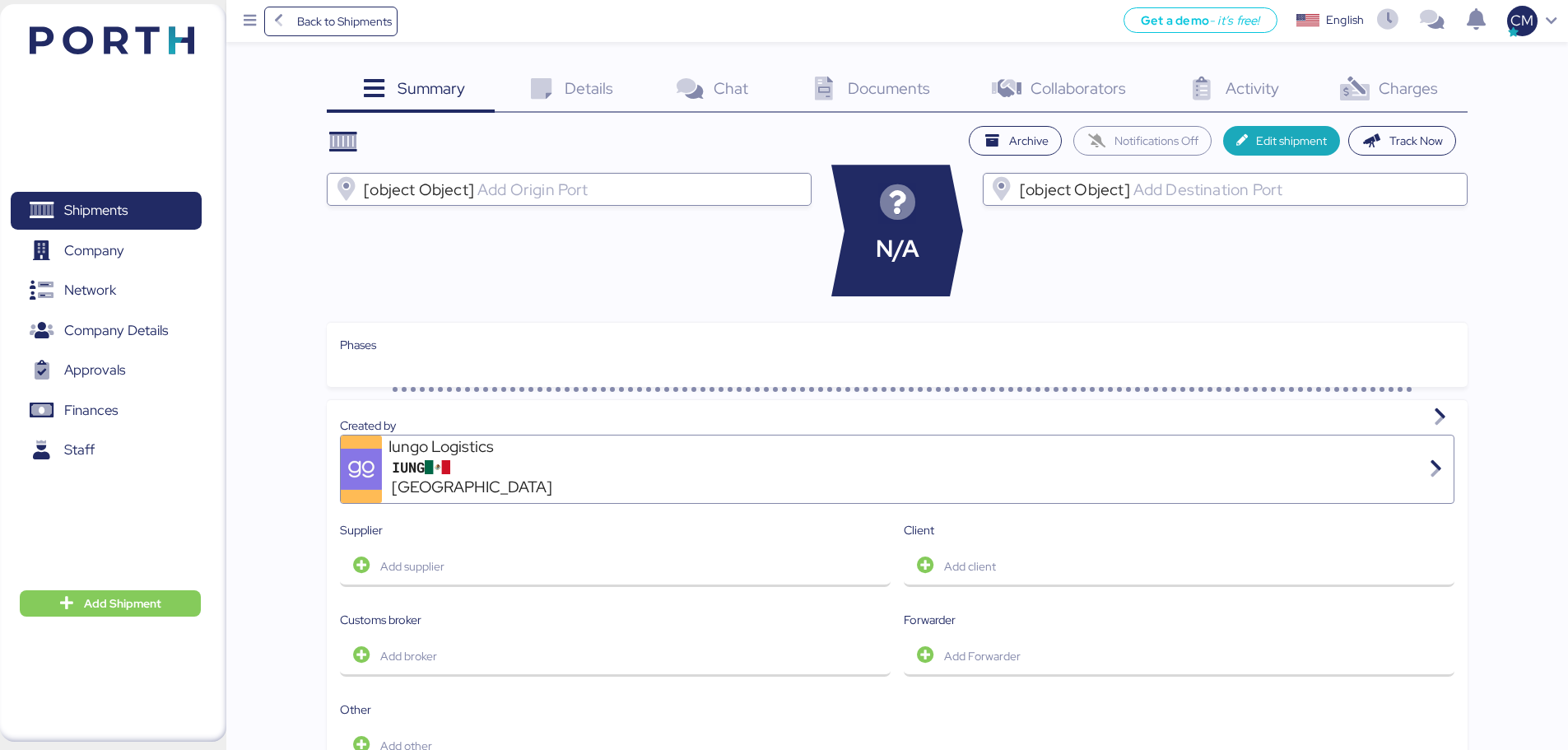 click on "Charges 0" at bounding box center (1387, 91) 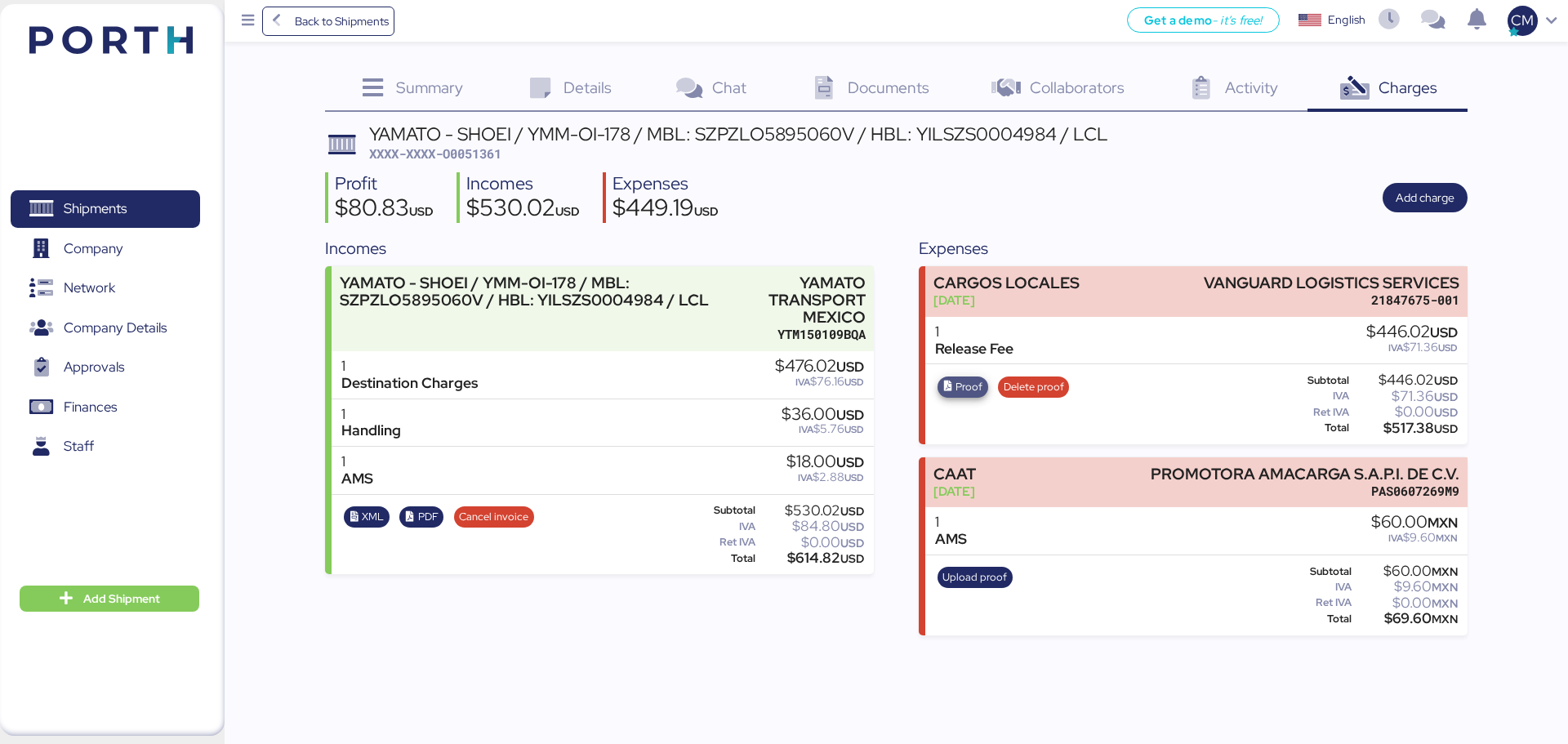 click on "Proof" at bounding box center [969, 387] 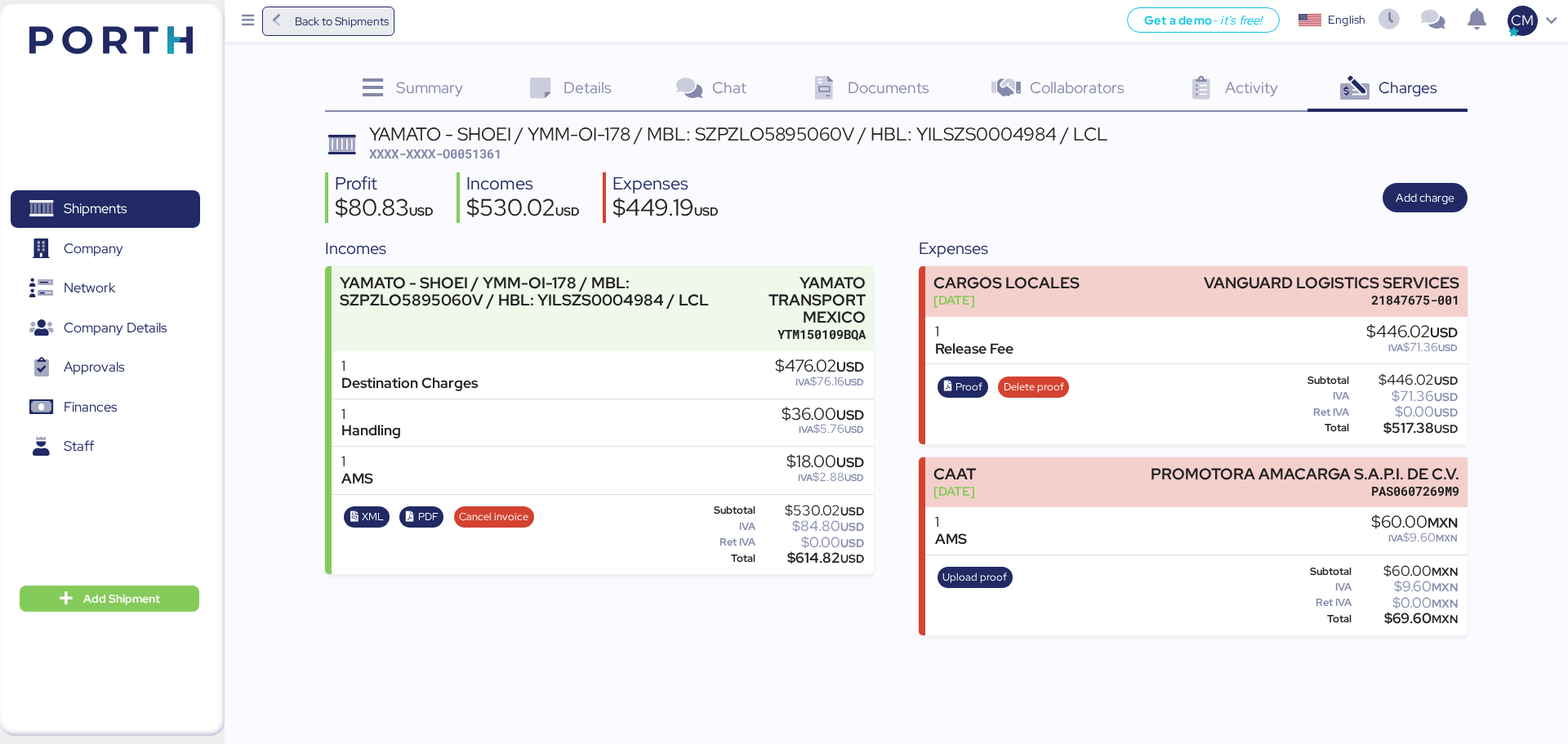 click on "Back to Shipments" at bounding box center [341, 21] 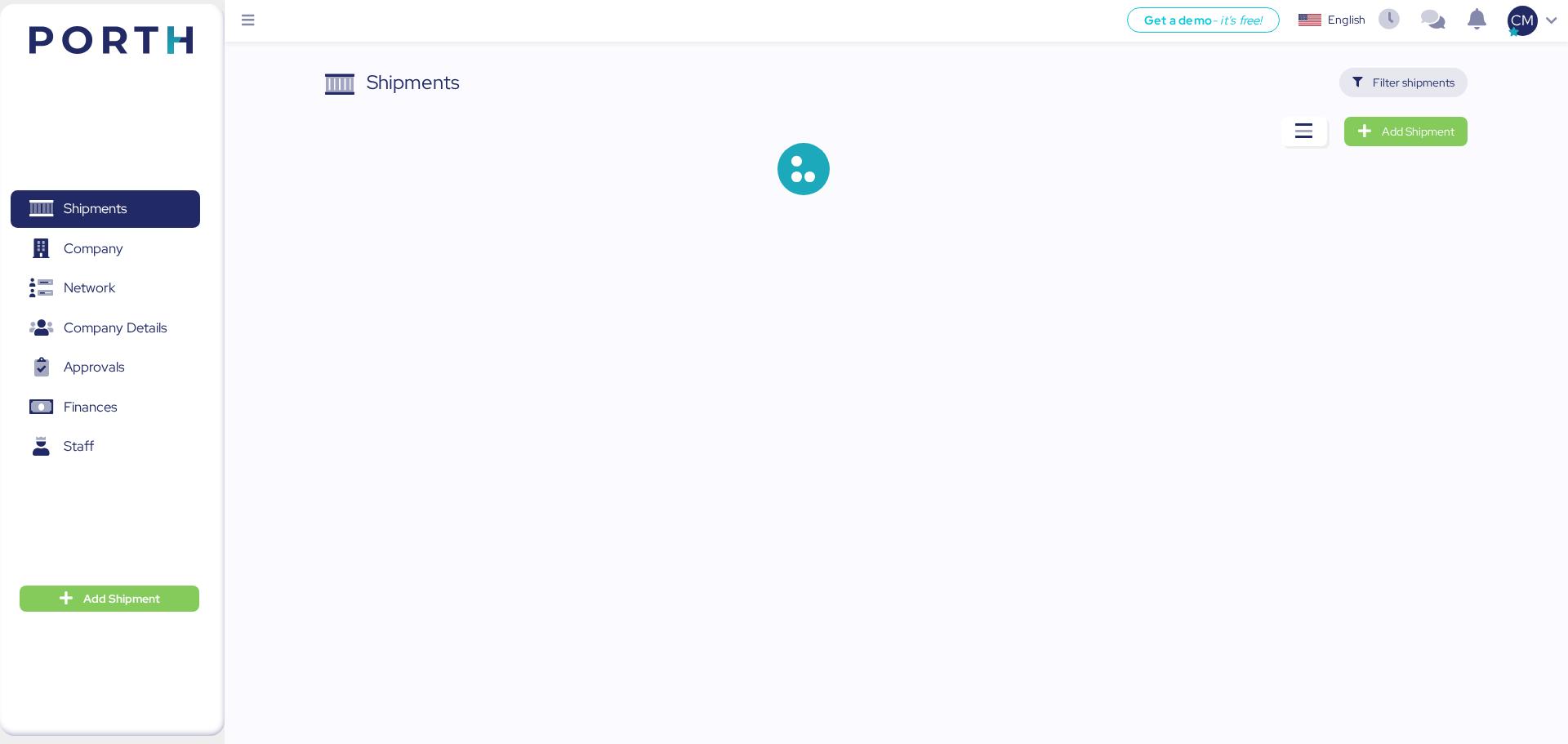 click on "Filter shipments" at bounding box center [1403, 82] 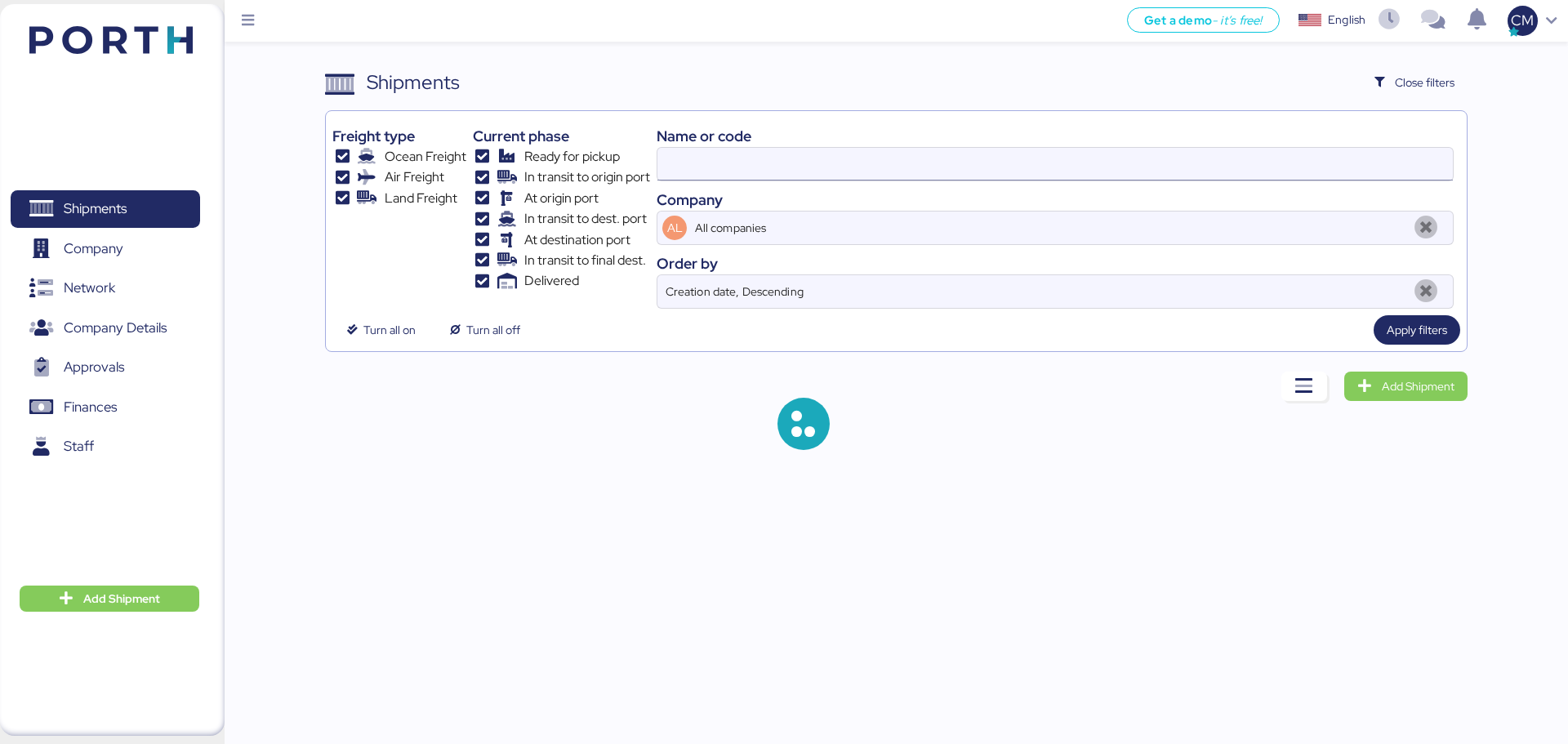 type on "O0051361" 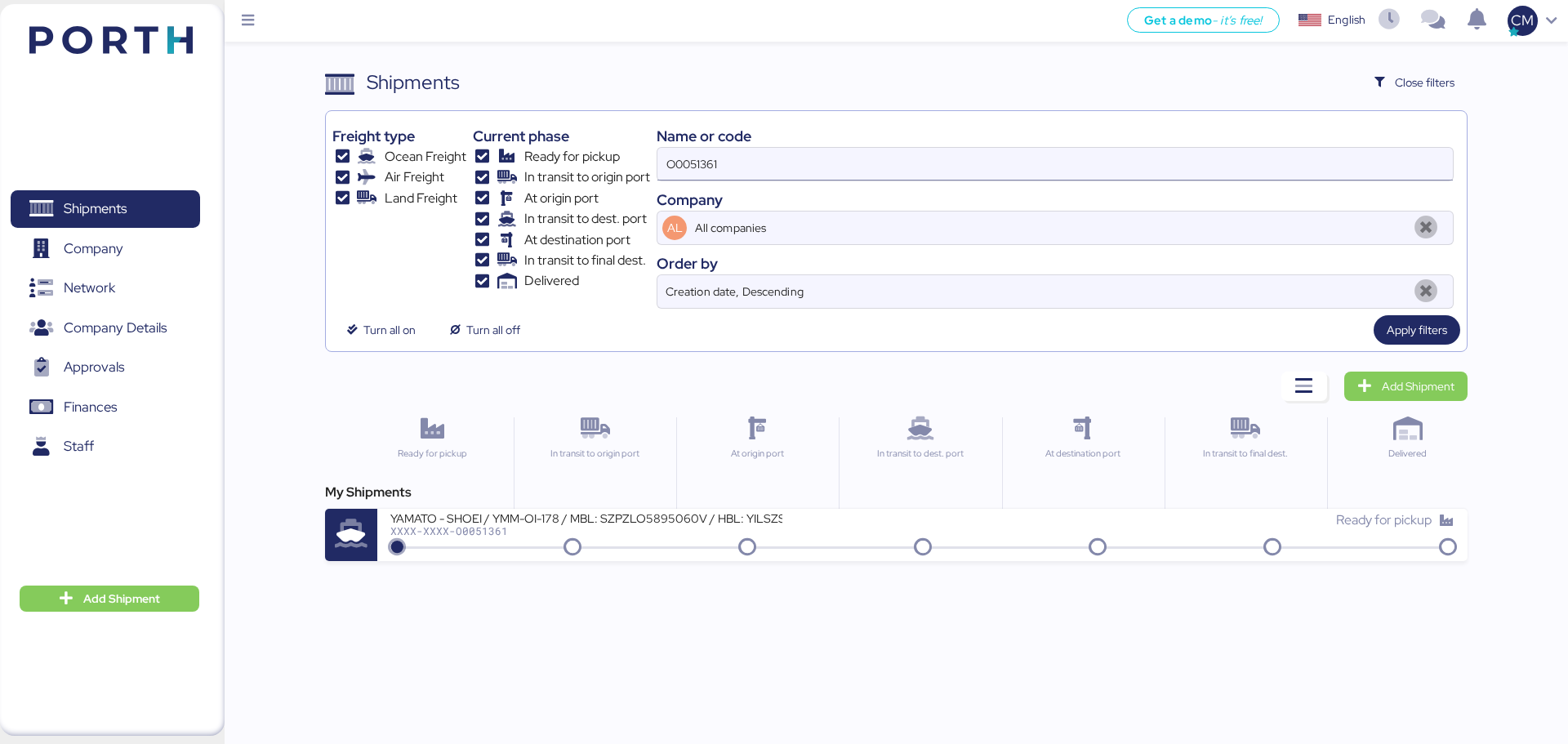 click on "O0051361" at bounding box center [1055, 164] 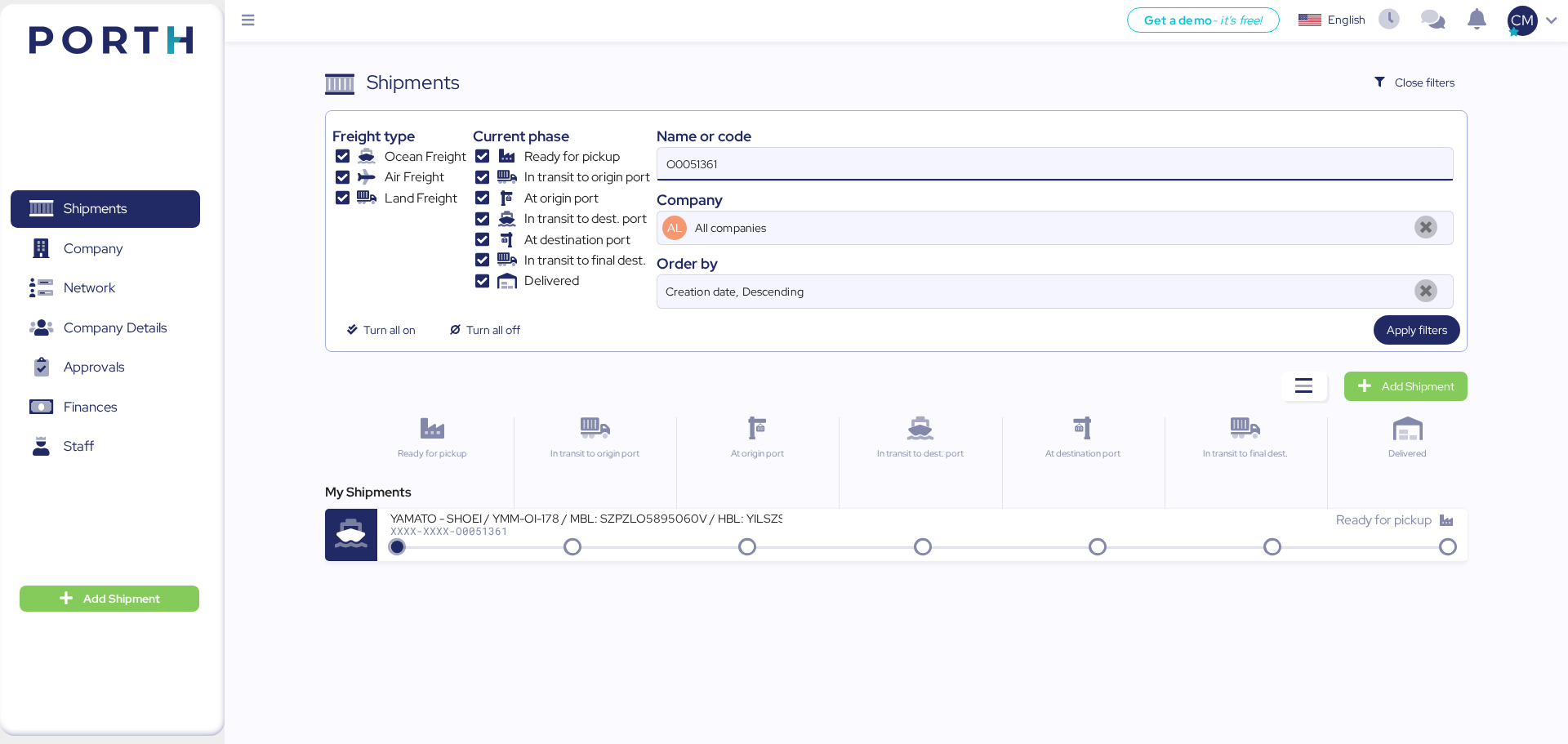 click on "O0051361" at bounding box center [1055, 164] 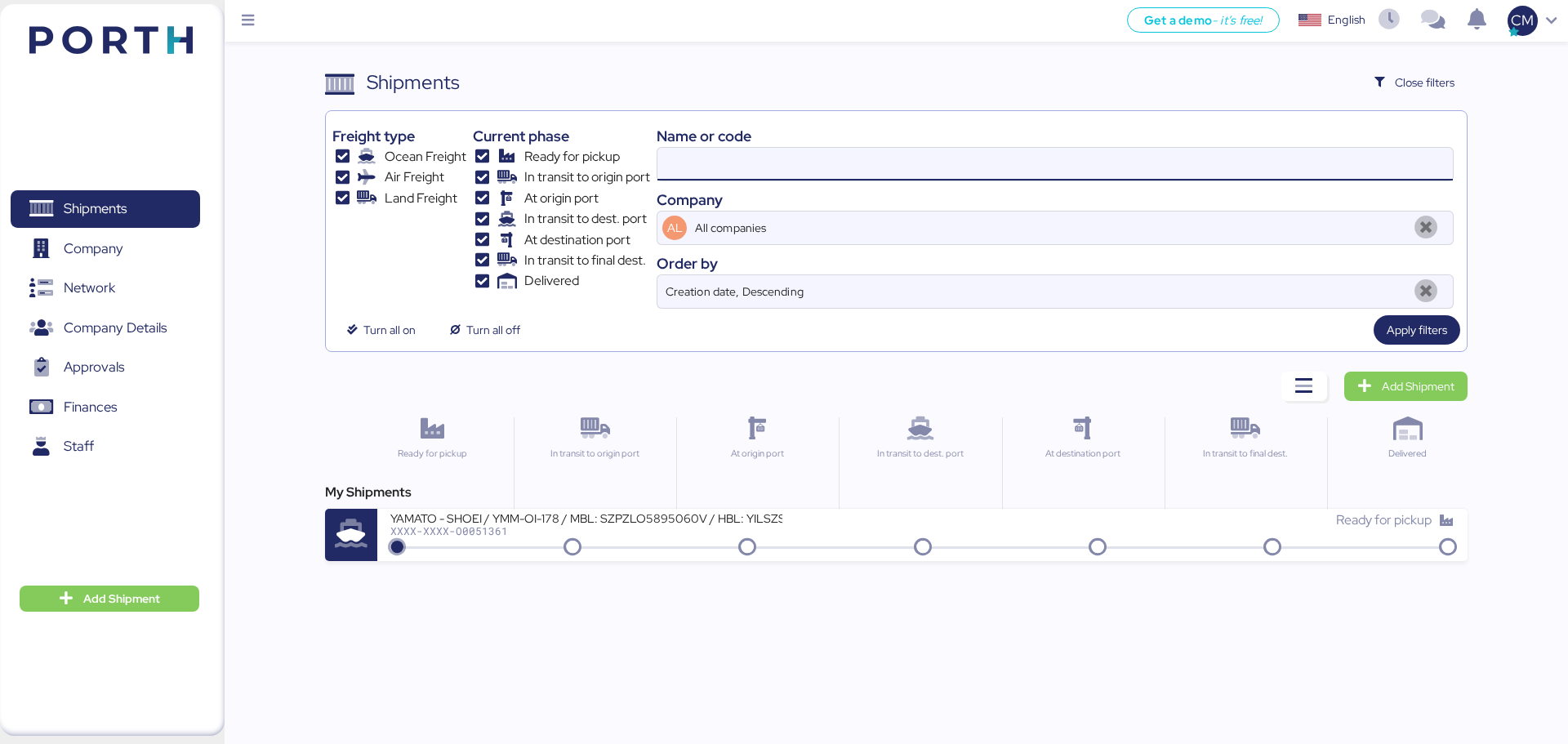 paste on "O0050730" 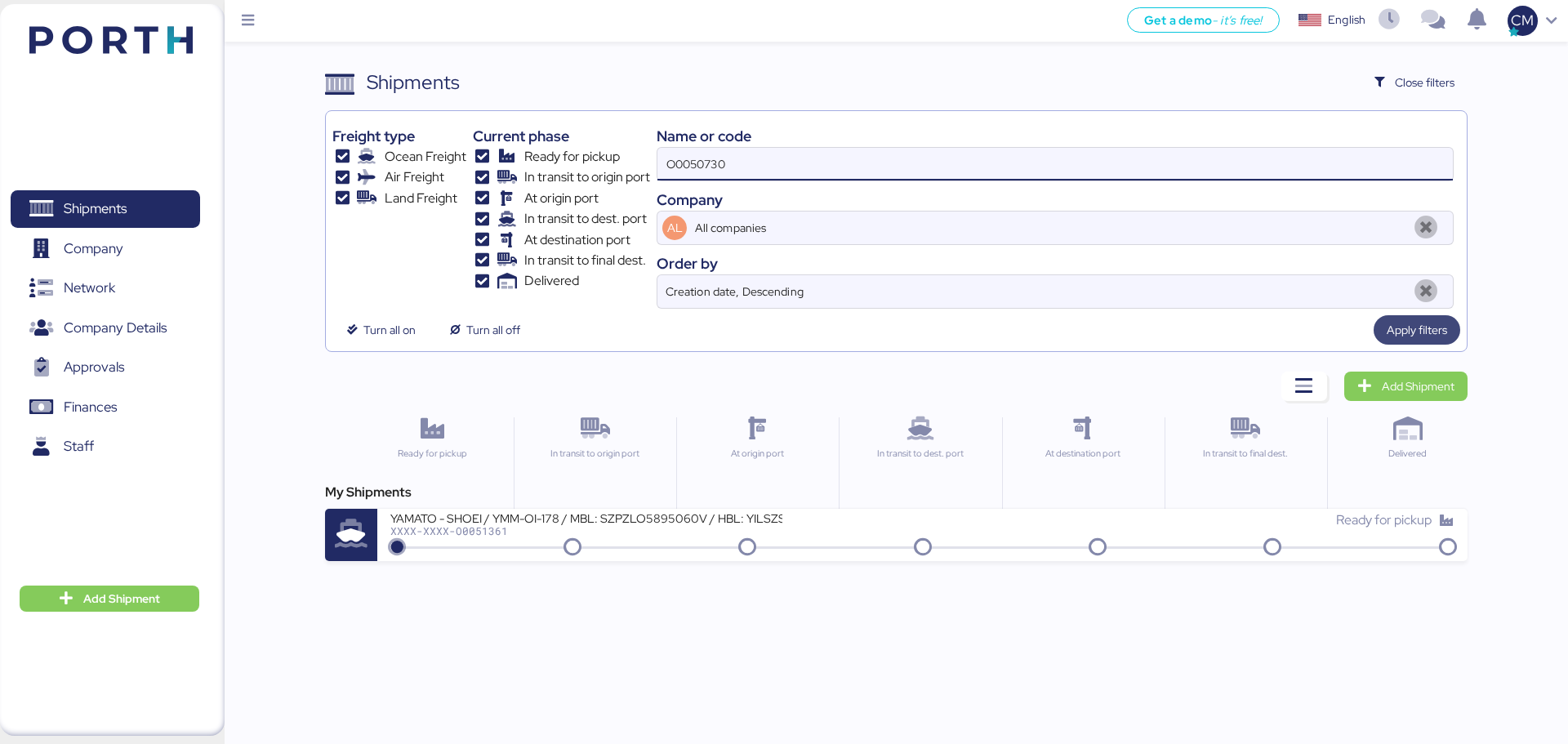 type on "O0050730" 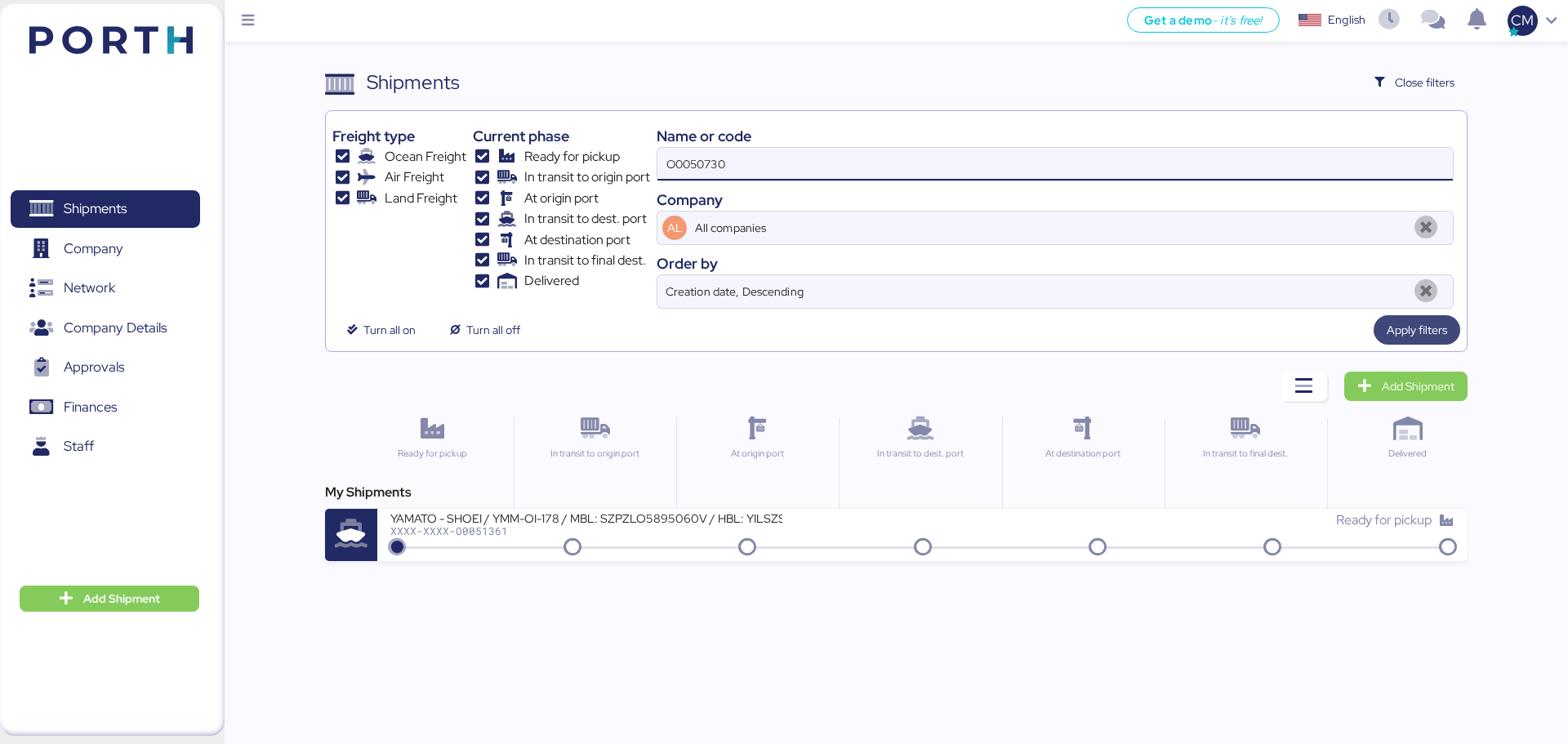 click on "Apply filters" at bounding box center (1417, 330) 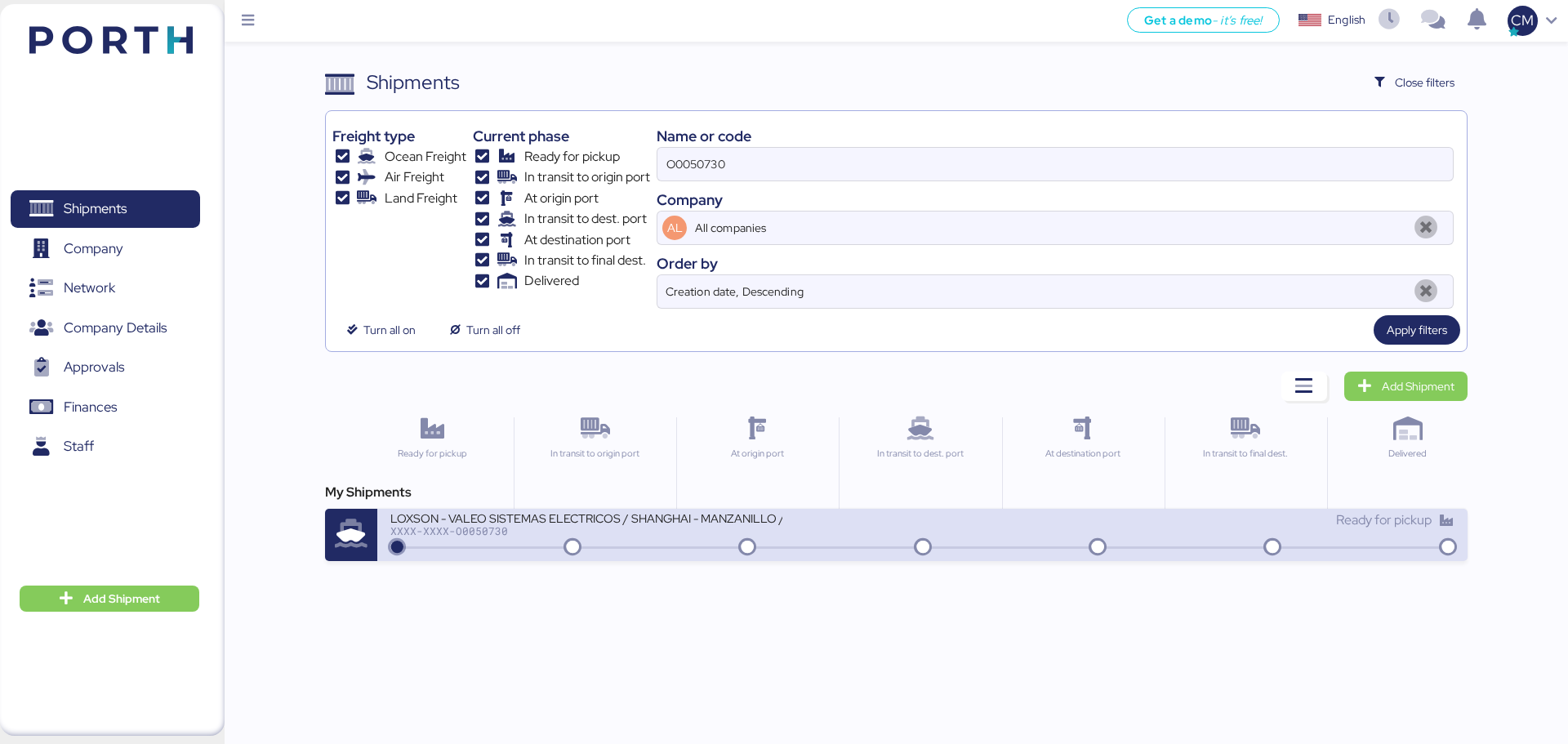 click on "LOXSON - VALEO SISTEMAS ELECTRICOS / SHANGHAI - MANZANILLO / MBL: COSU6415271550 - HBL: YQSE250405438 / 1X40´HQ XXXX-XXXX-O0050730" at bounding box center (656, 528) 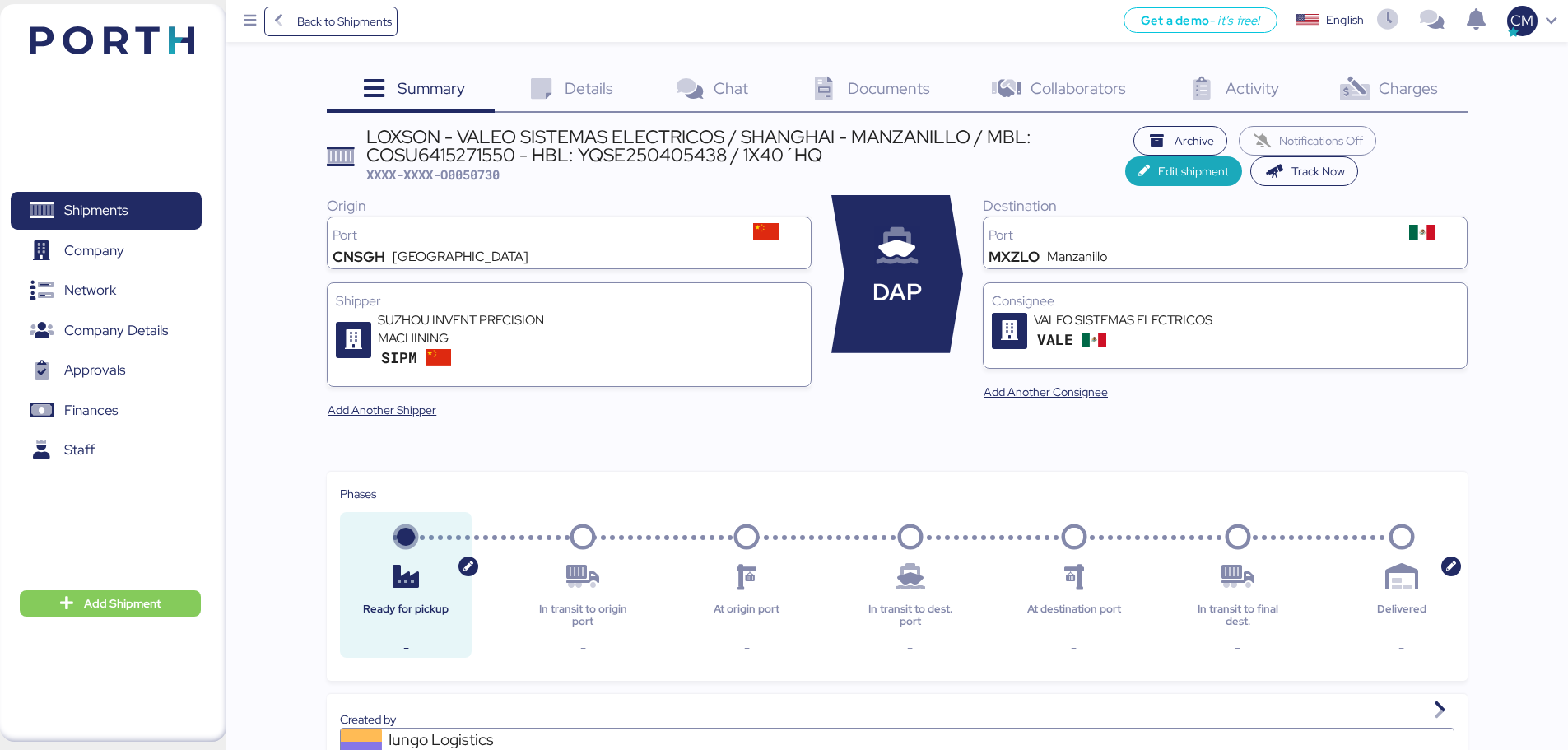 click on "Documents" at bounding box center (889, 88) 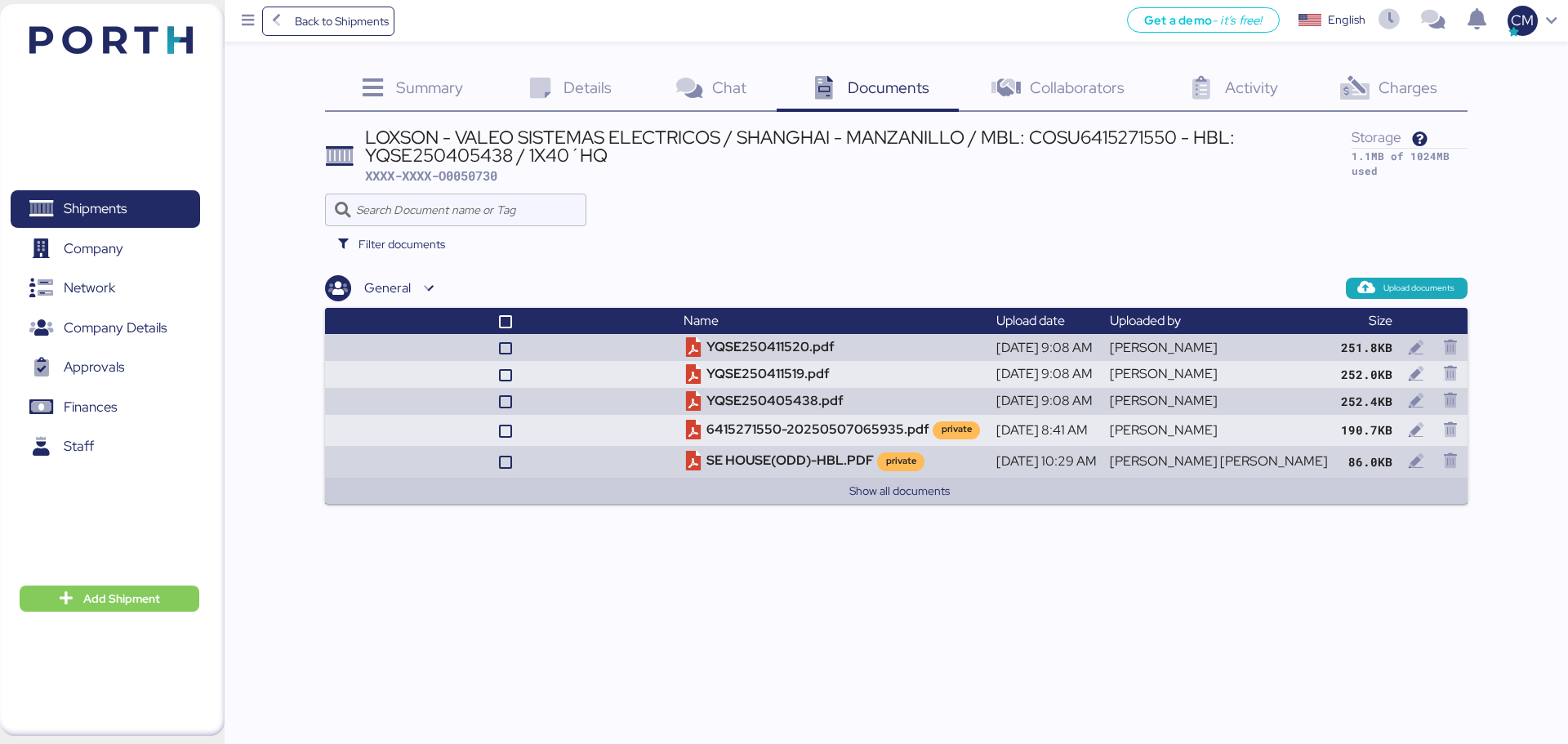 click on "Charges" at bounding box center [1408, 87] 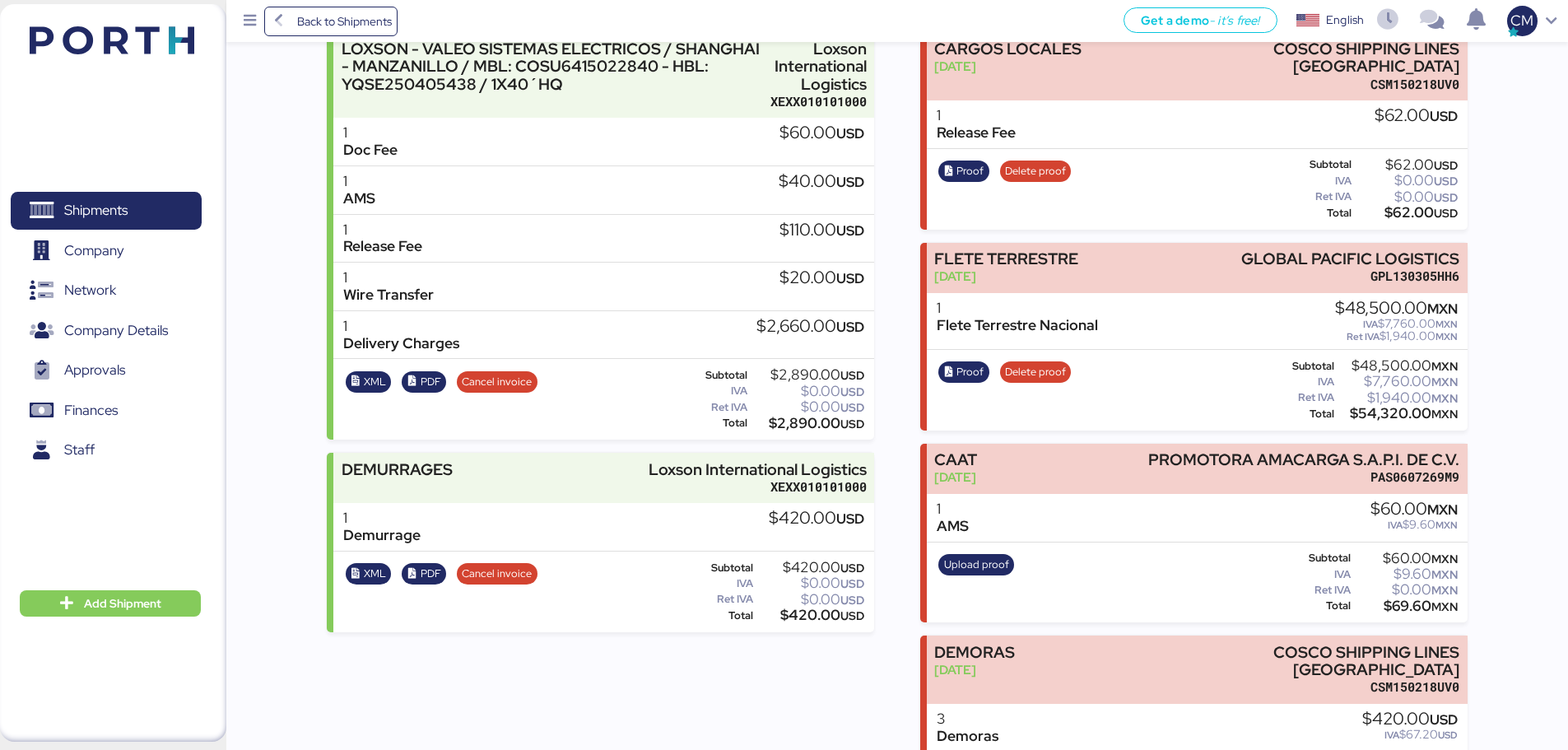 scroll, scrollTop: 315, scrollLeft: 0, axis: vertical 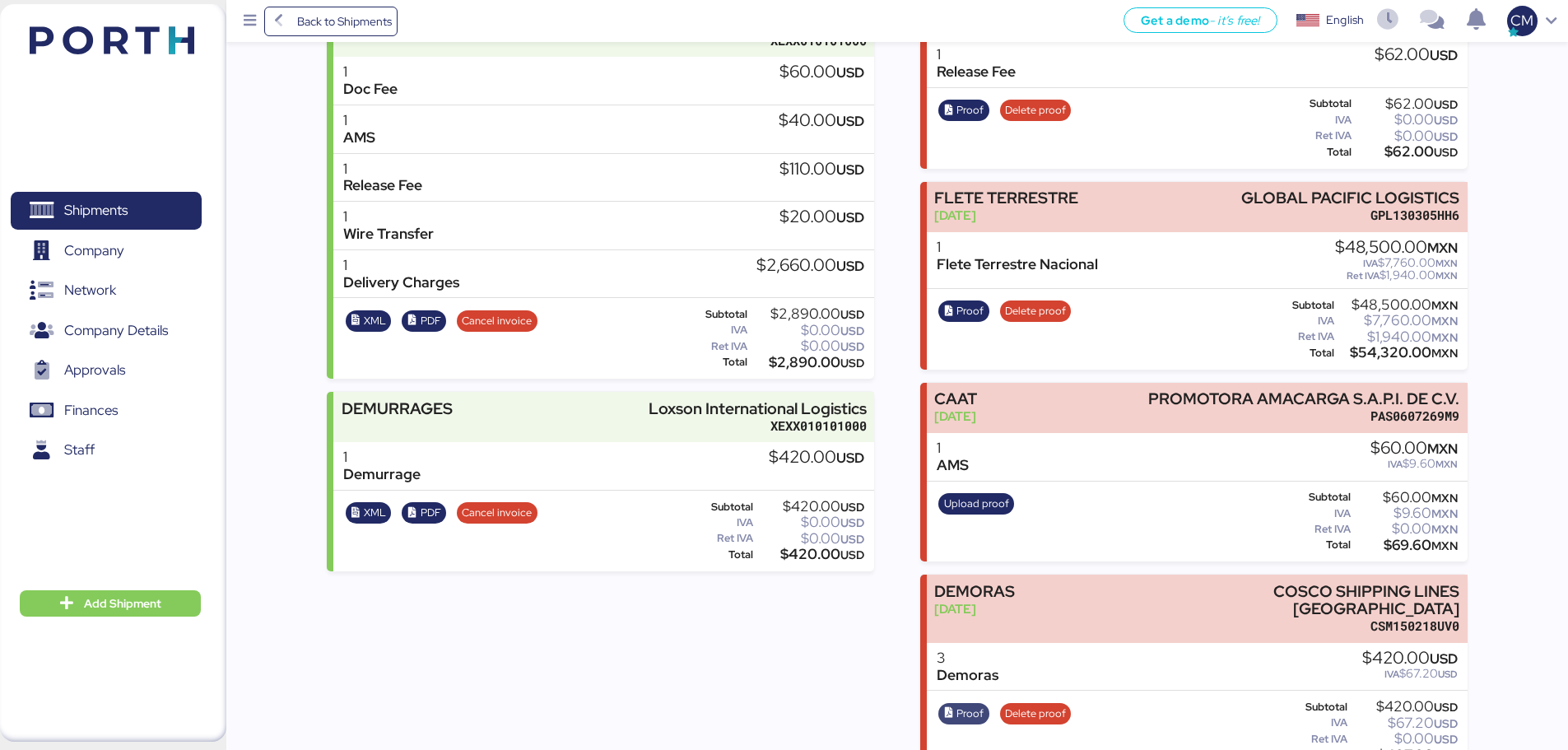 click on "Proof" at bounding box center (970, 714) 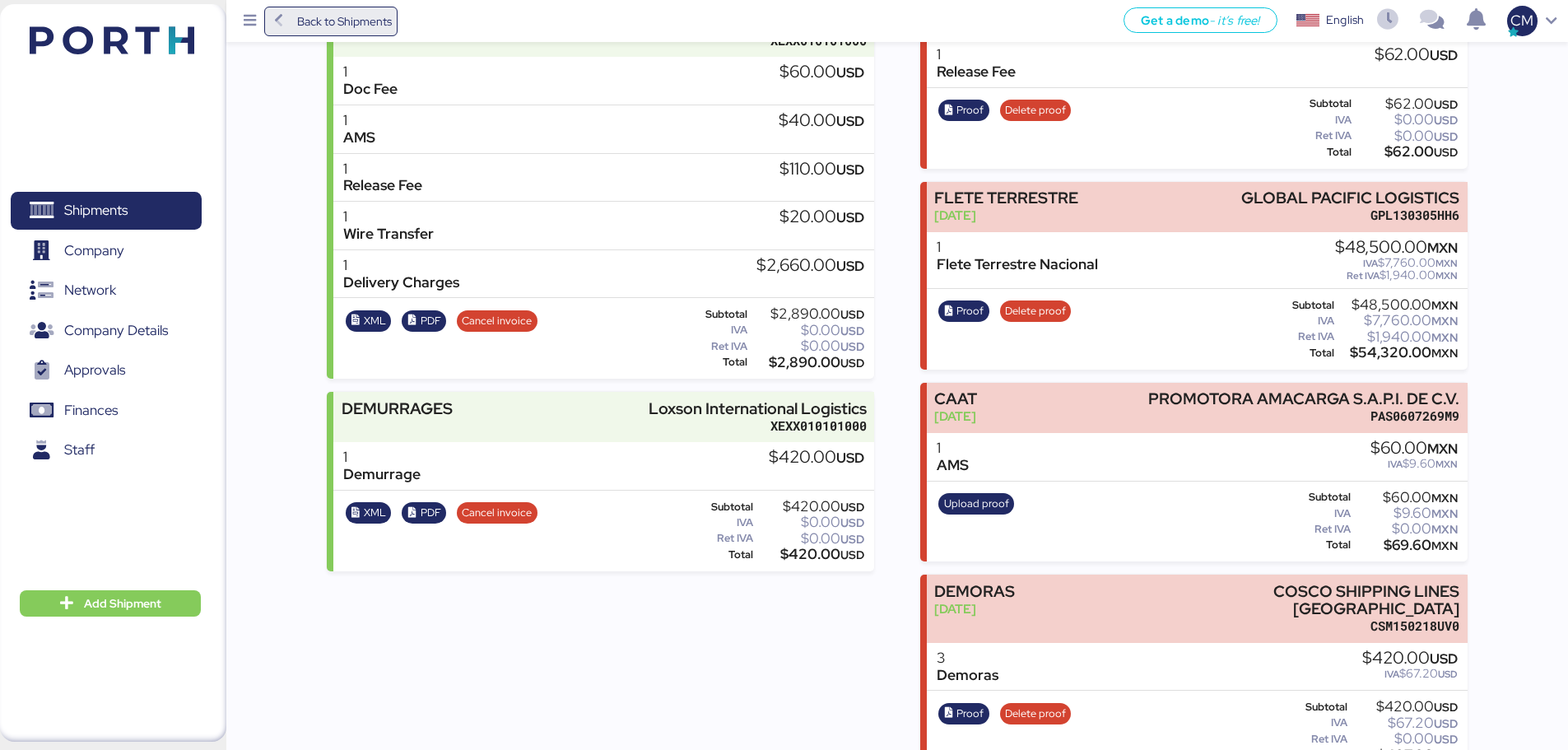click at bounding box center [279, 21] 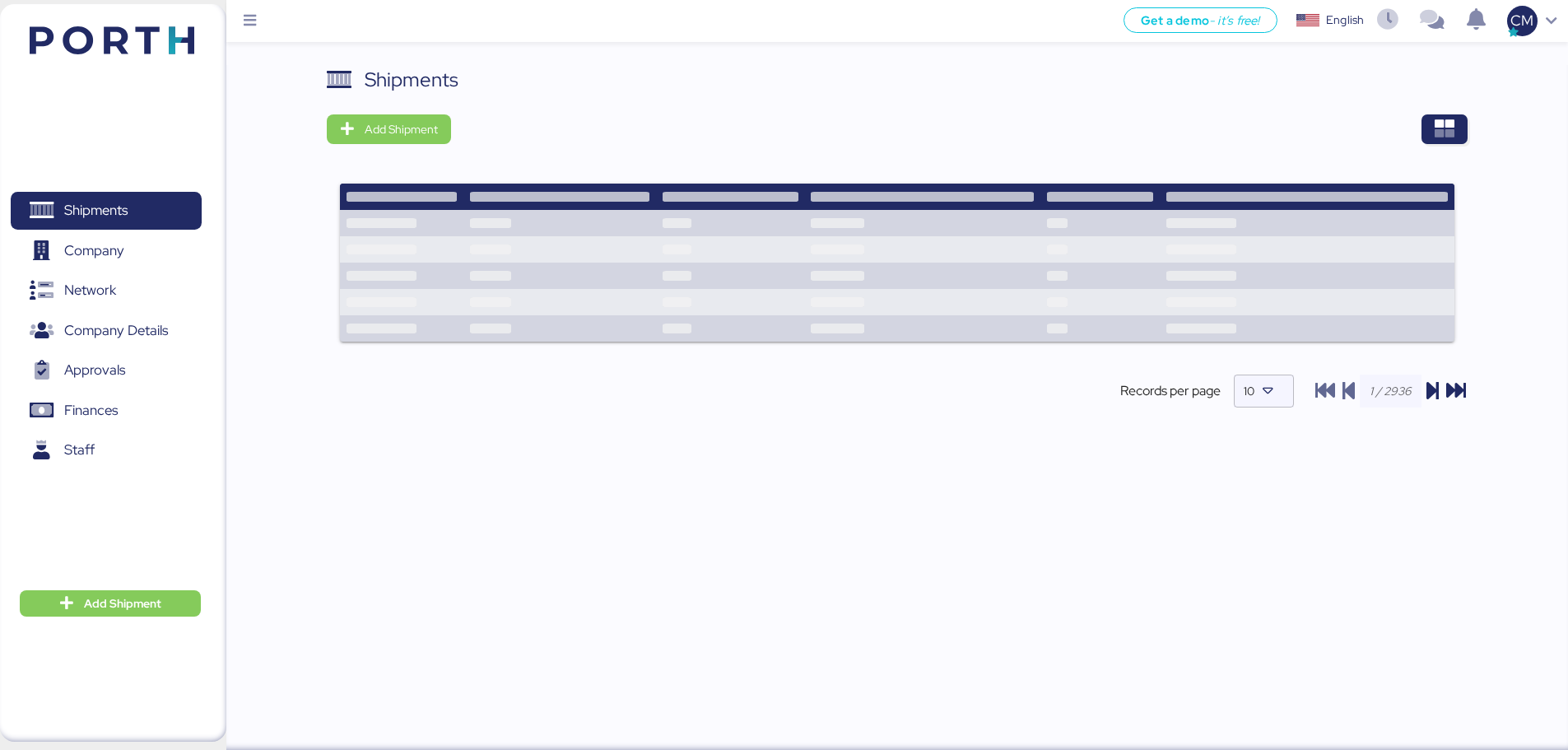 scroll, scrollTop: 0, scrollLeft: 0, axis: both 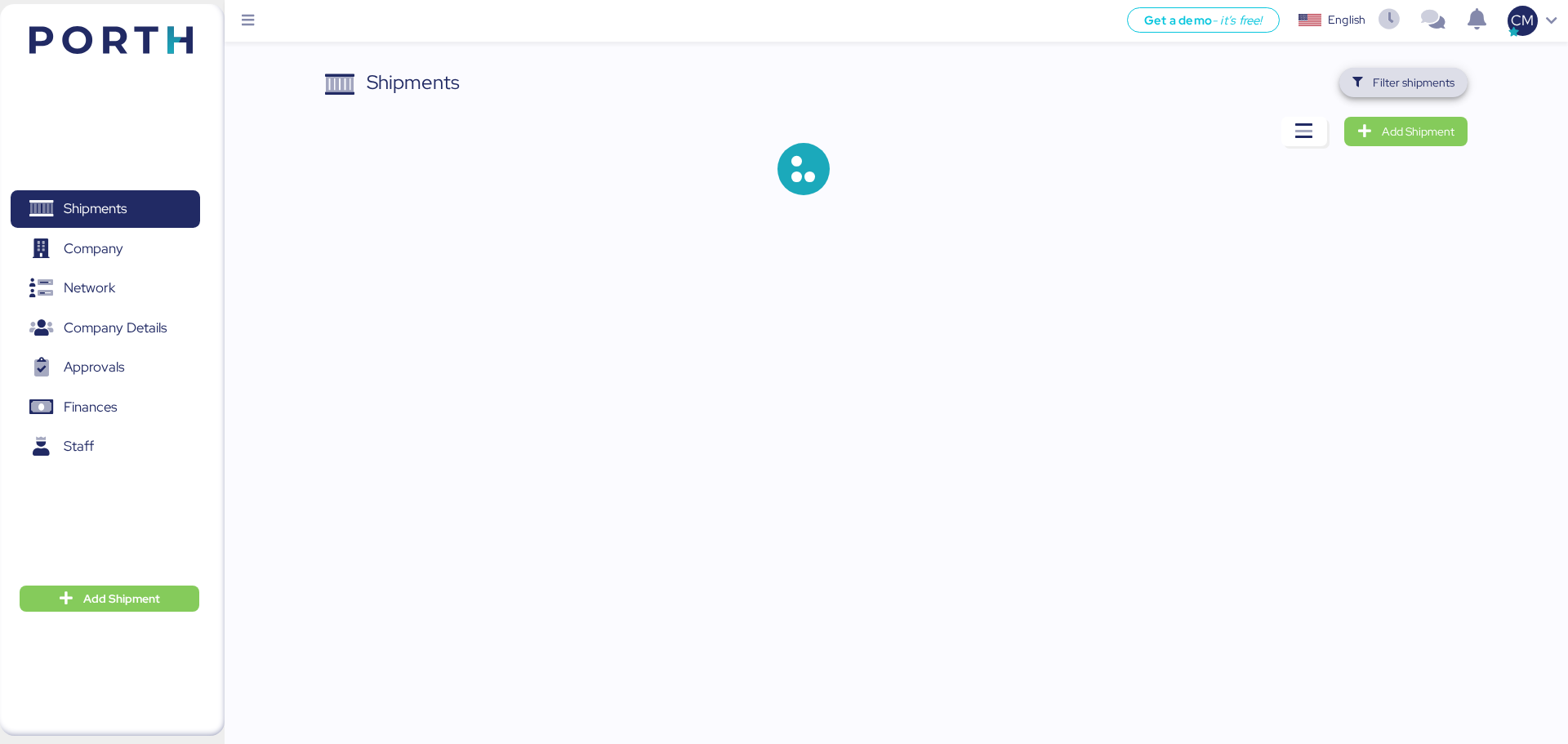 click on "Filter shipments" at bounding box center (1414, 82) 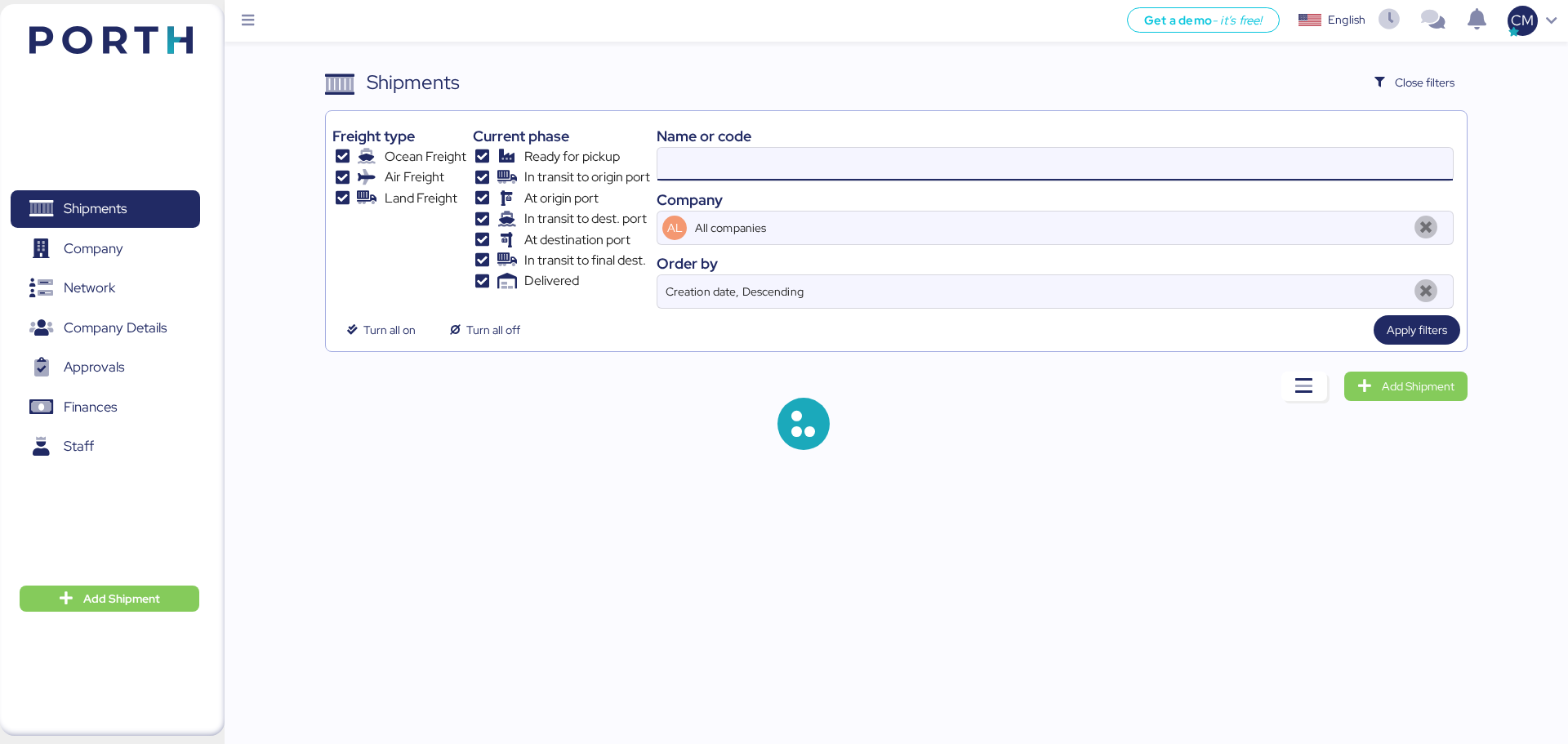 click at bounding box center (1055, 164) 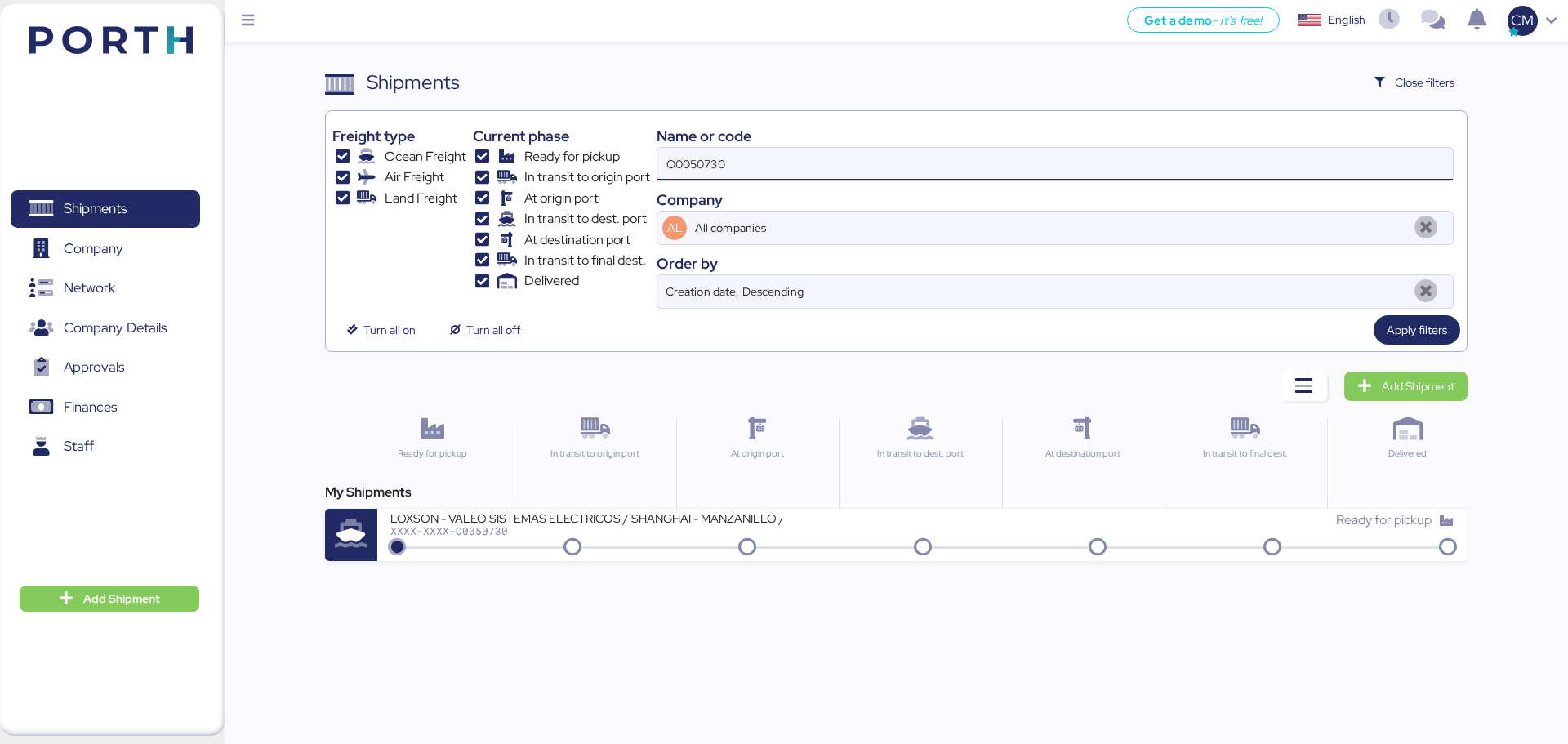 drag, startPoint x: 968, startPoint y: 172, endPoint x: 873, endPoint y: 176, distance: 95.08417 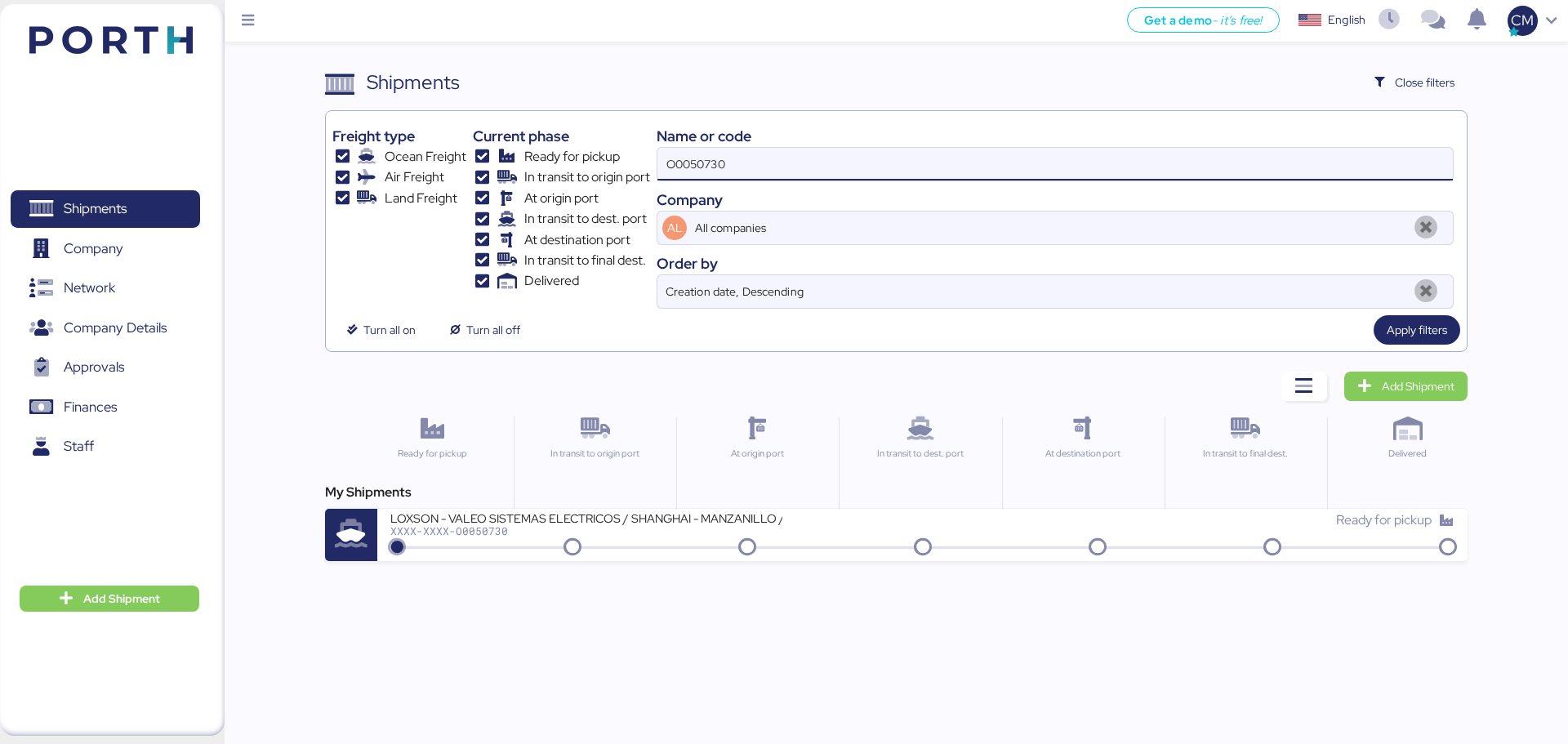 click on "O0050730" at bounding box center (1055, 164) 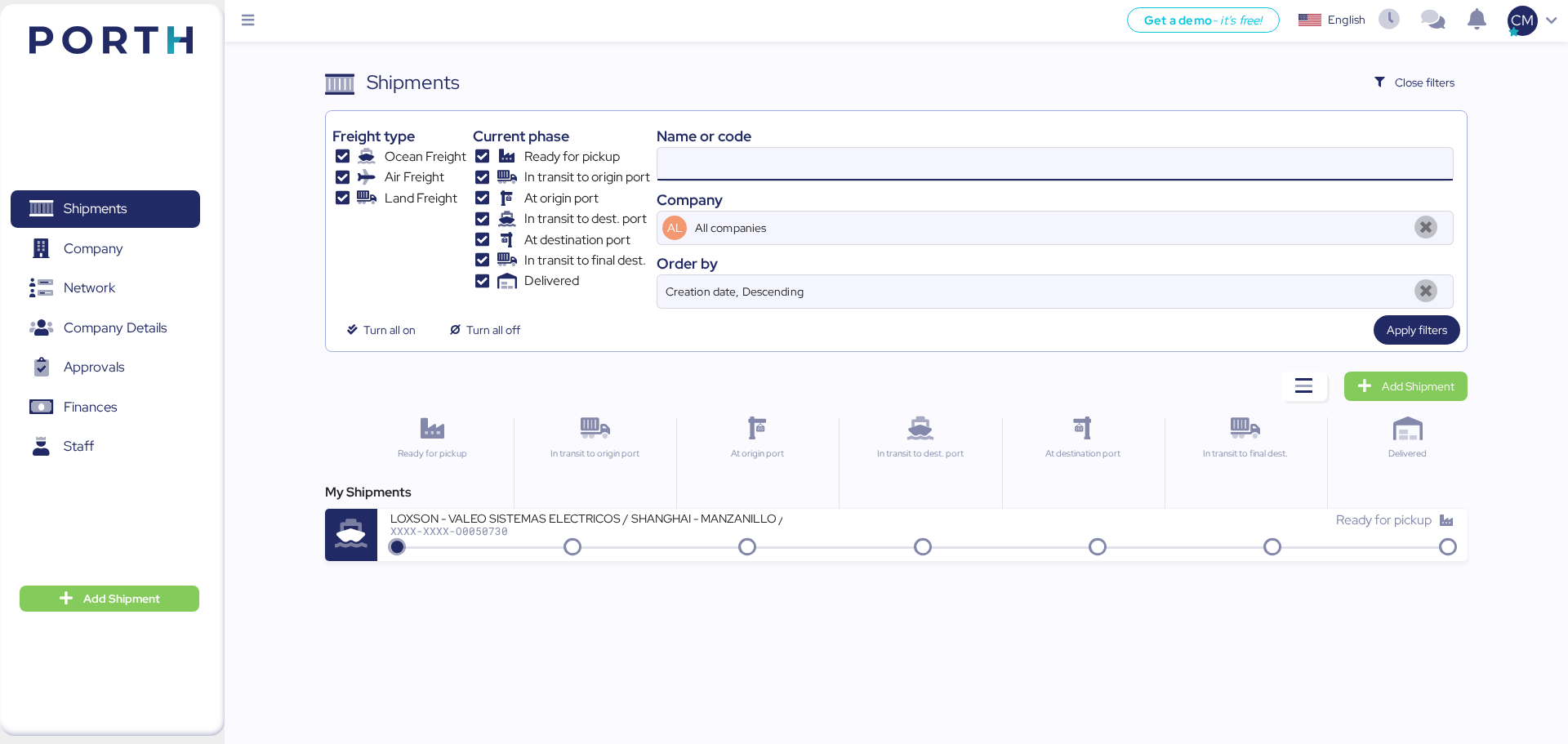 paste on "O0051604" 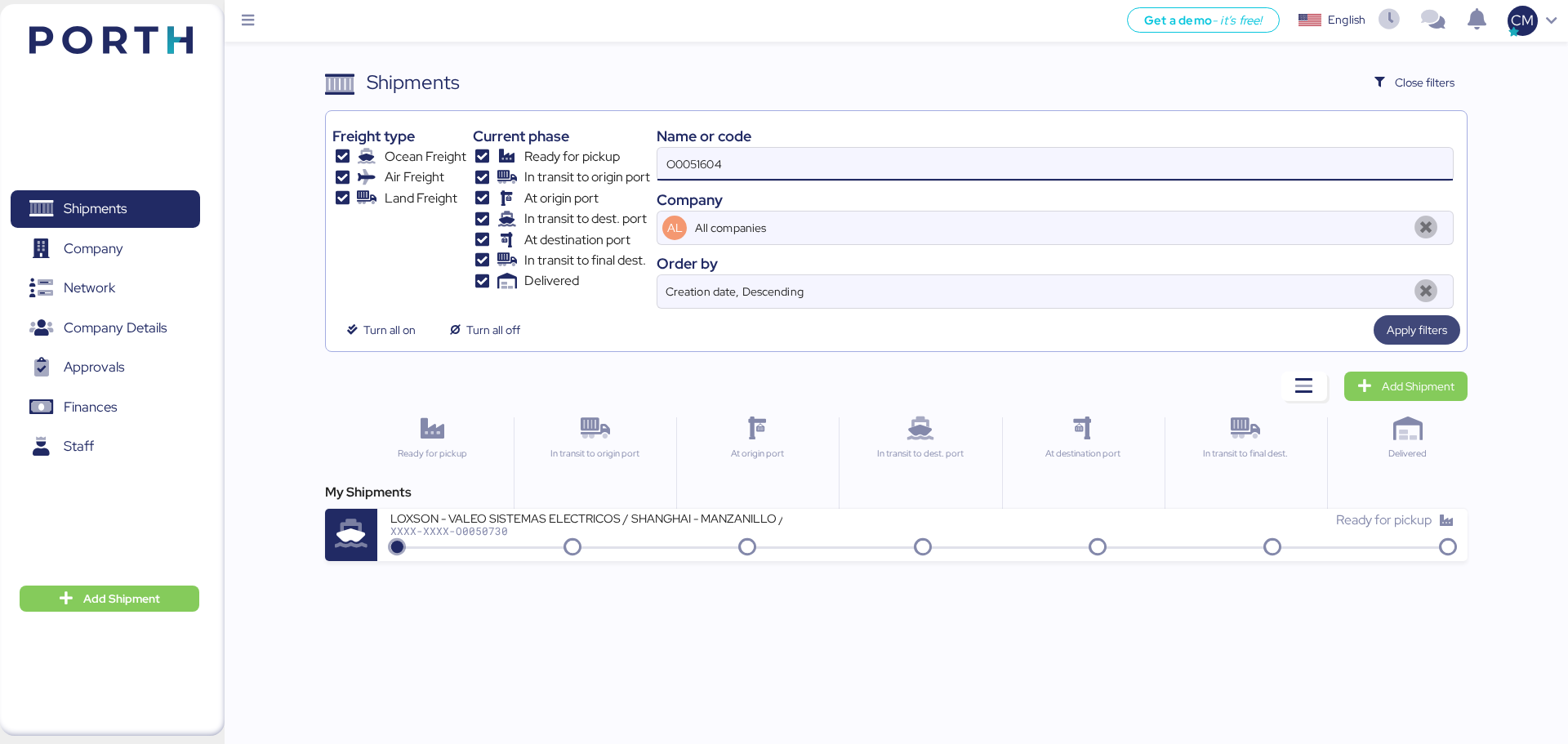 type on "O0051604" 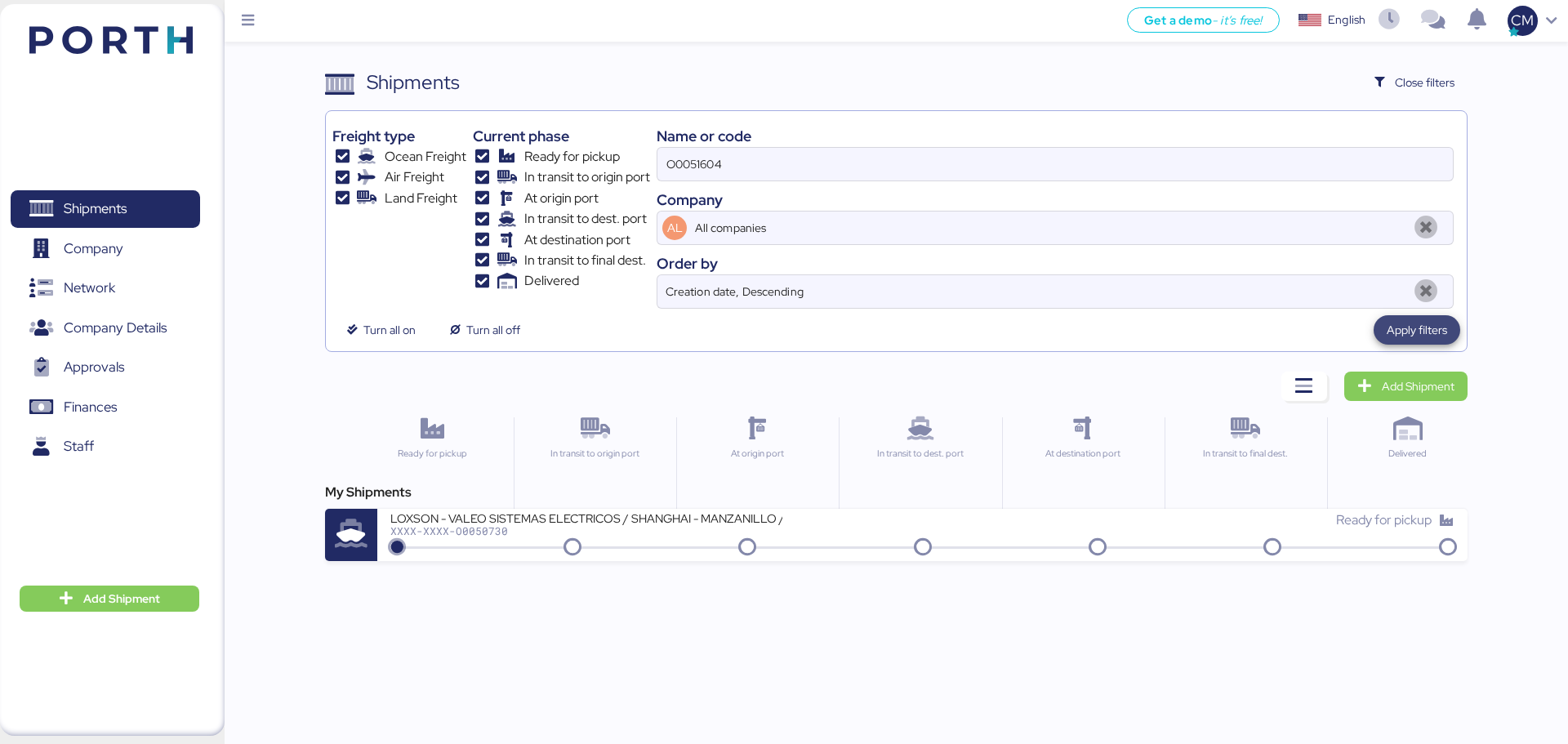 click on "Apply filters" at bounding box center [1417, 330] 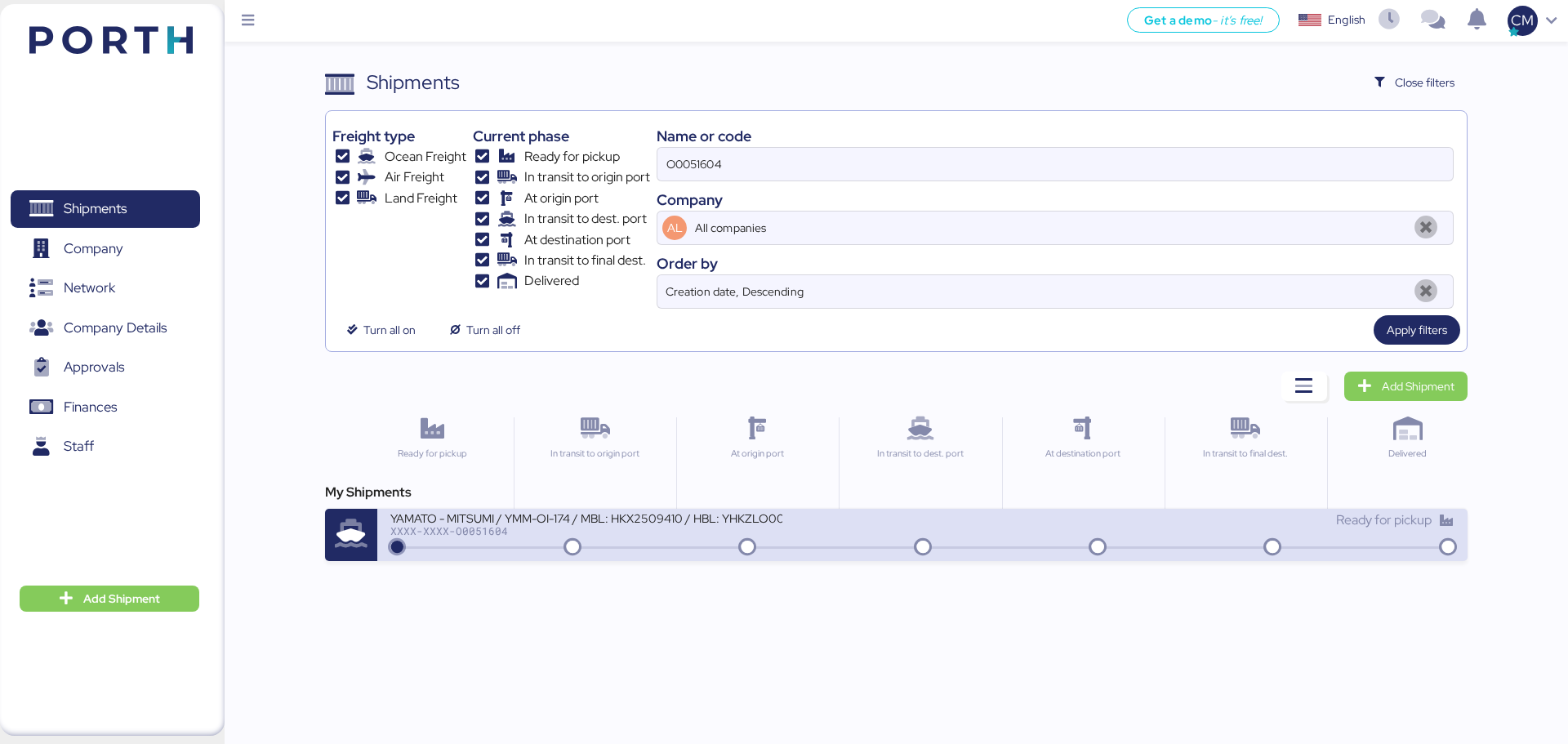 click on "Ready for pickup" at bounding box center (1188, 520) 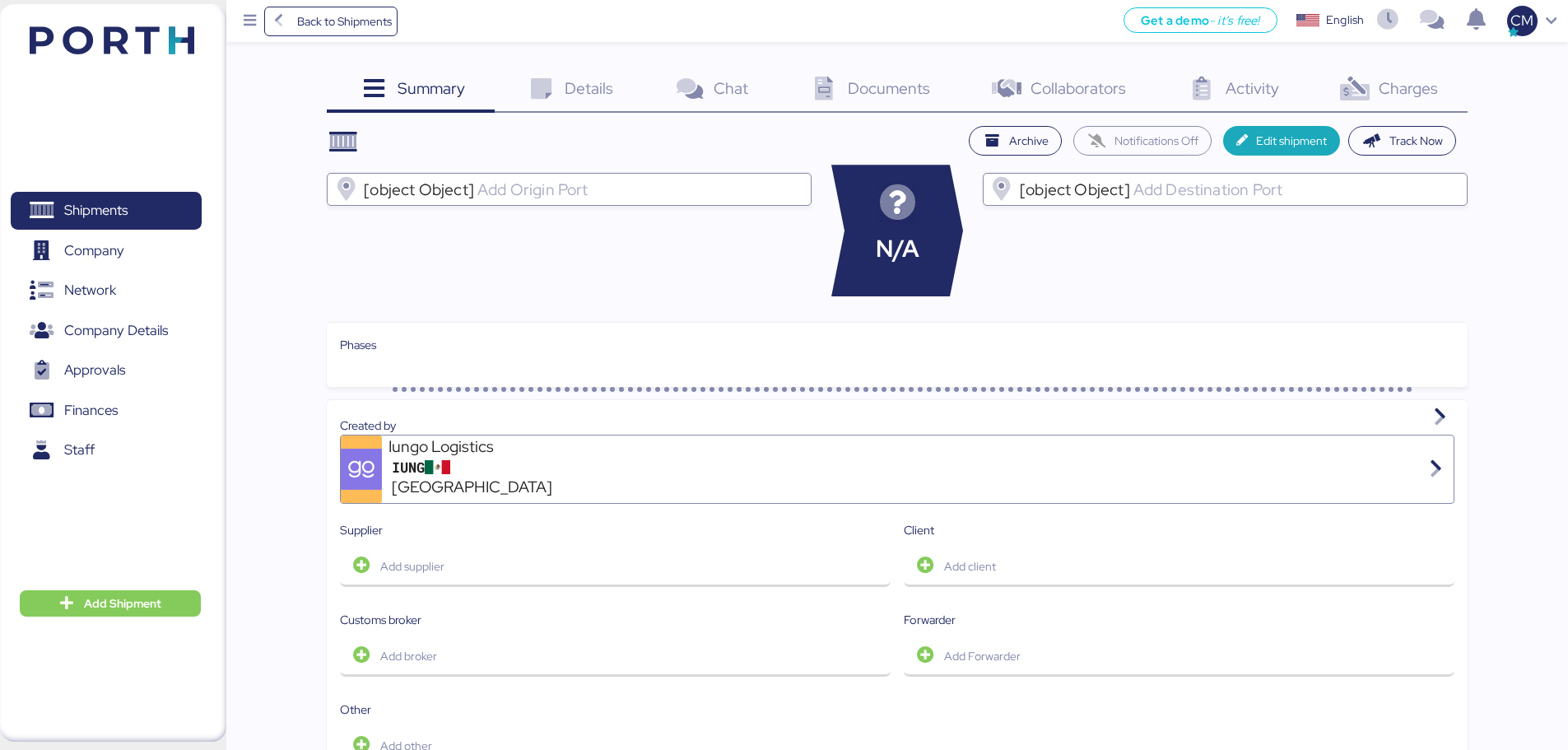 click on "Documents" at bounding box center (889, 88) 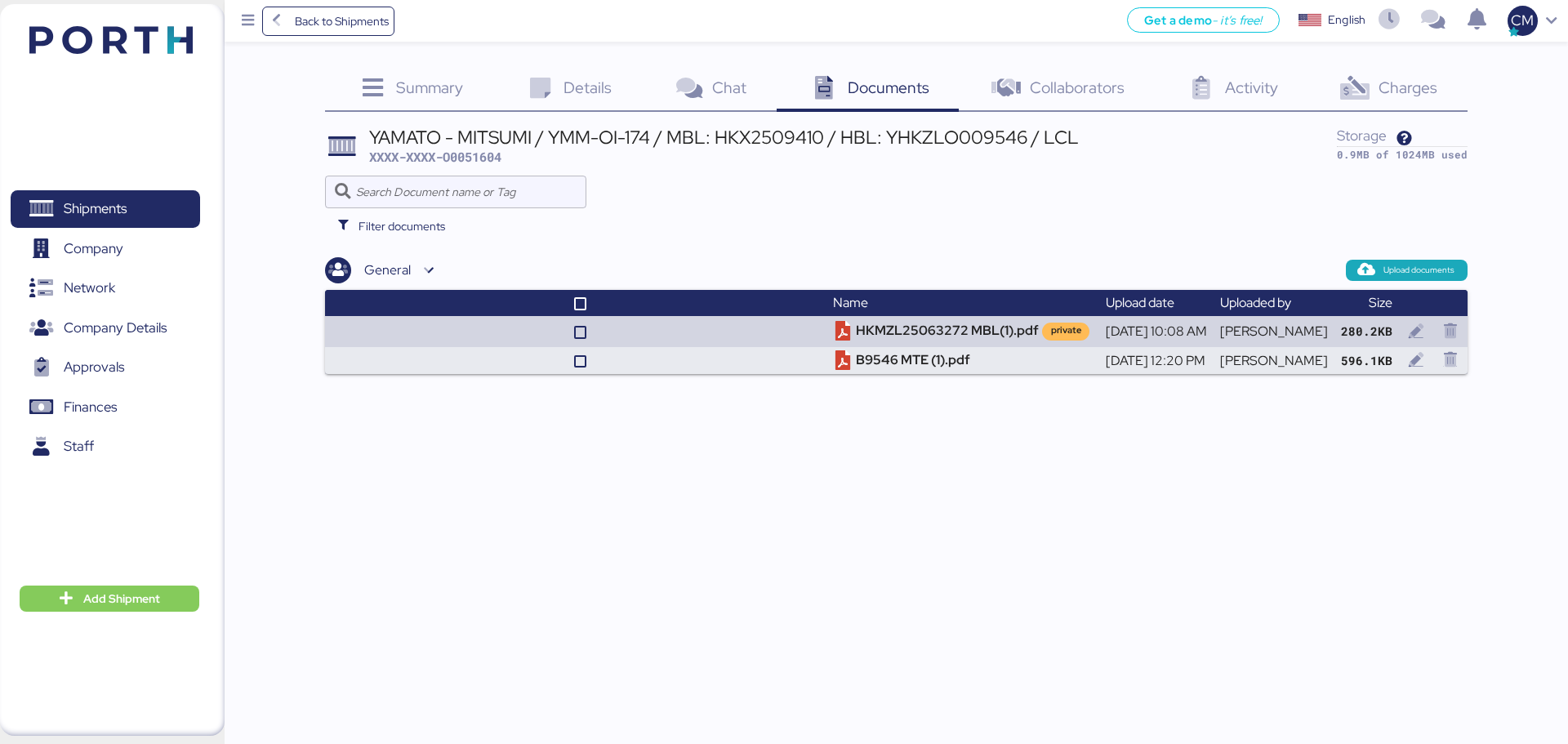 click at bounding box center (1355, 88) 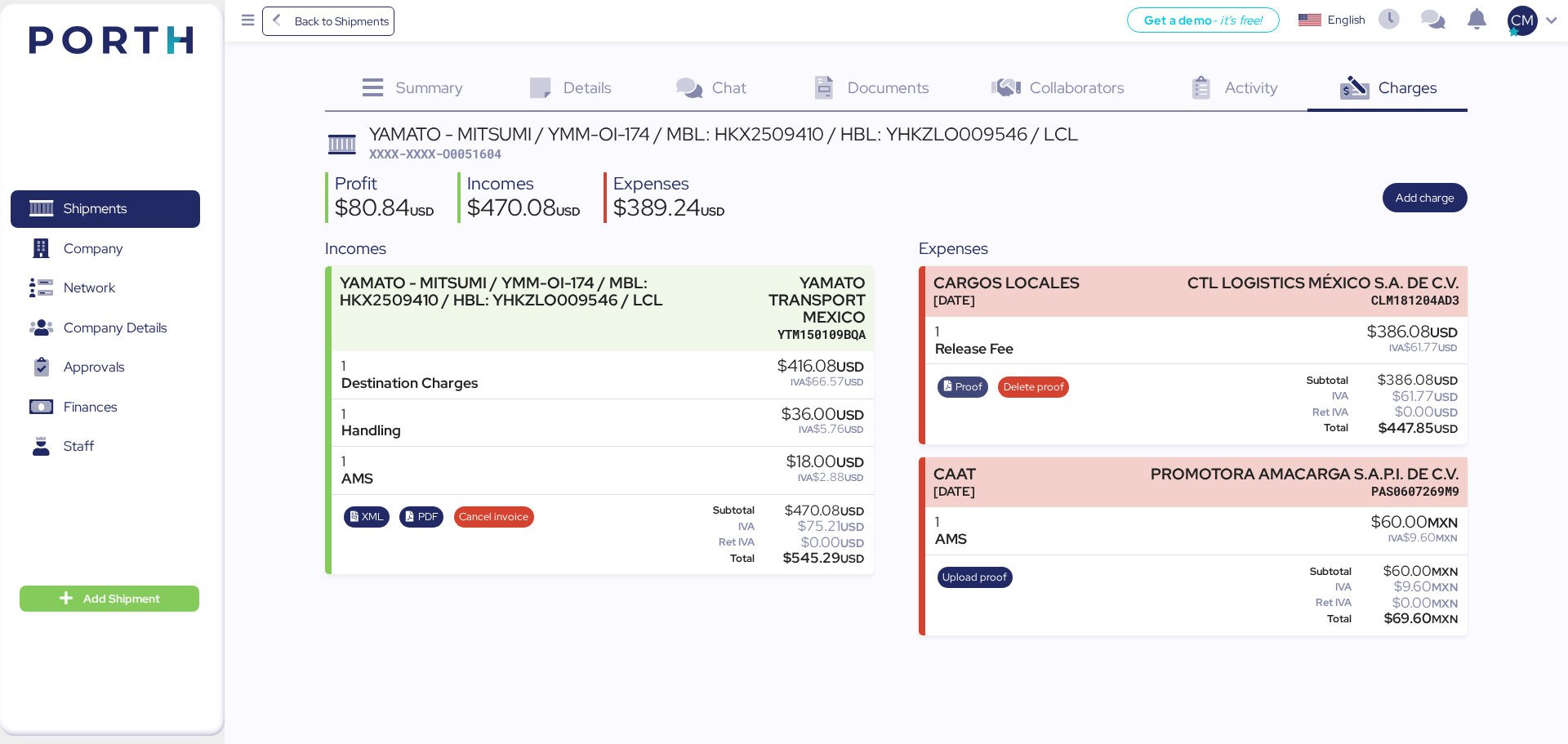 click at bounding box center [947, 386] 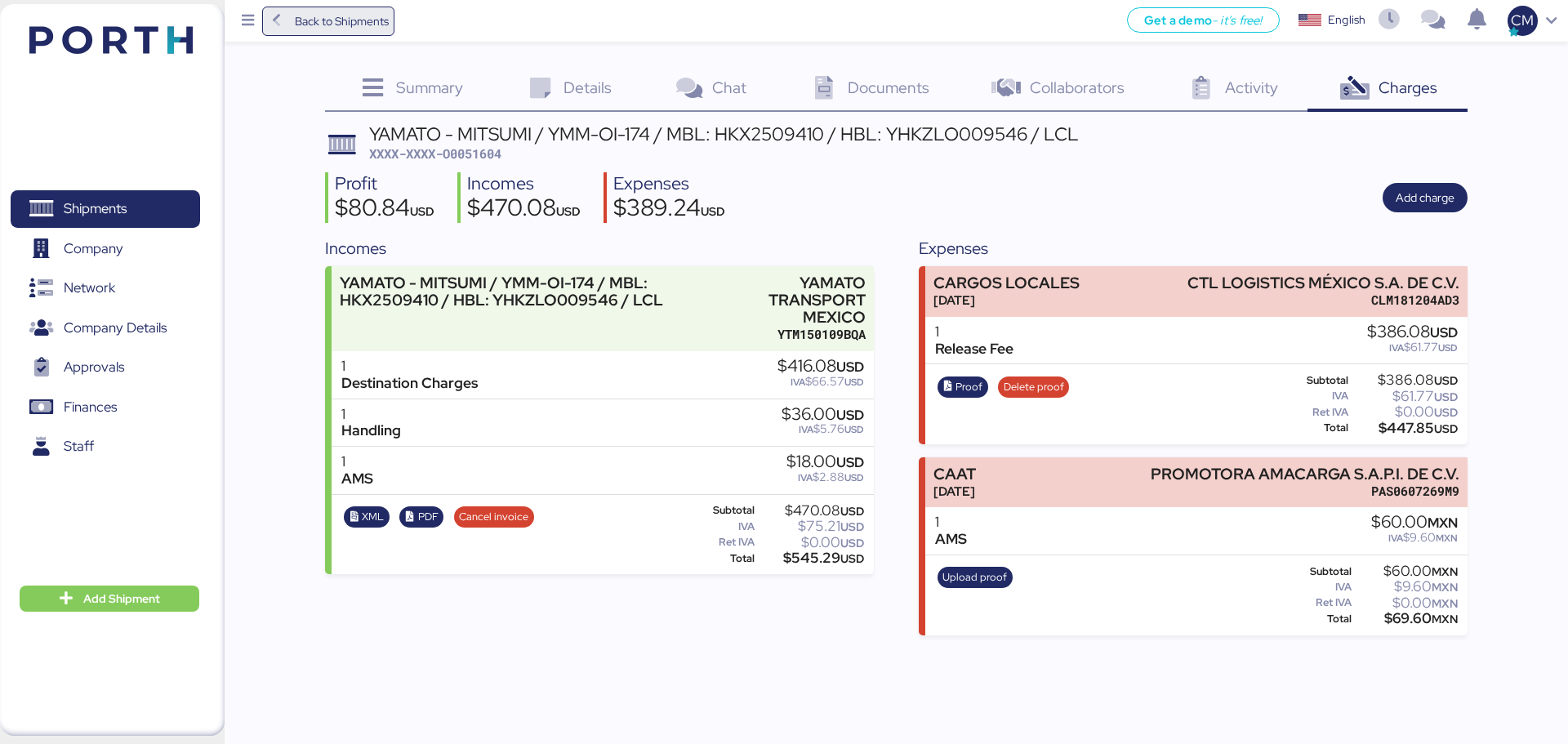click on "Back to Shipments" at bounding box center [328, 21] 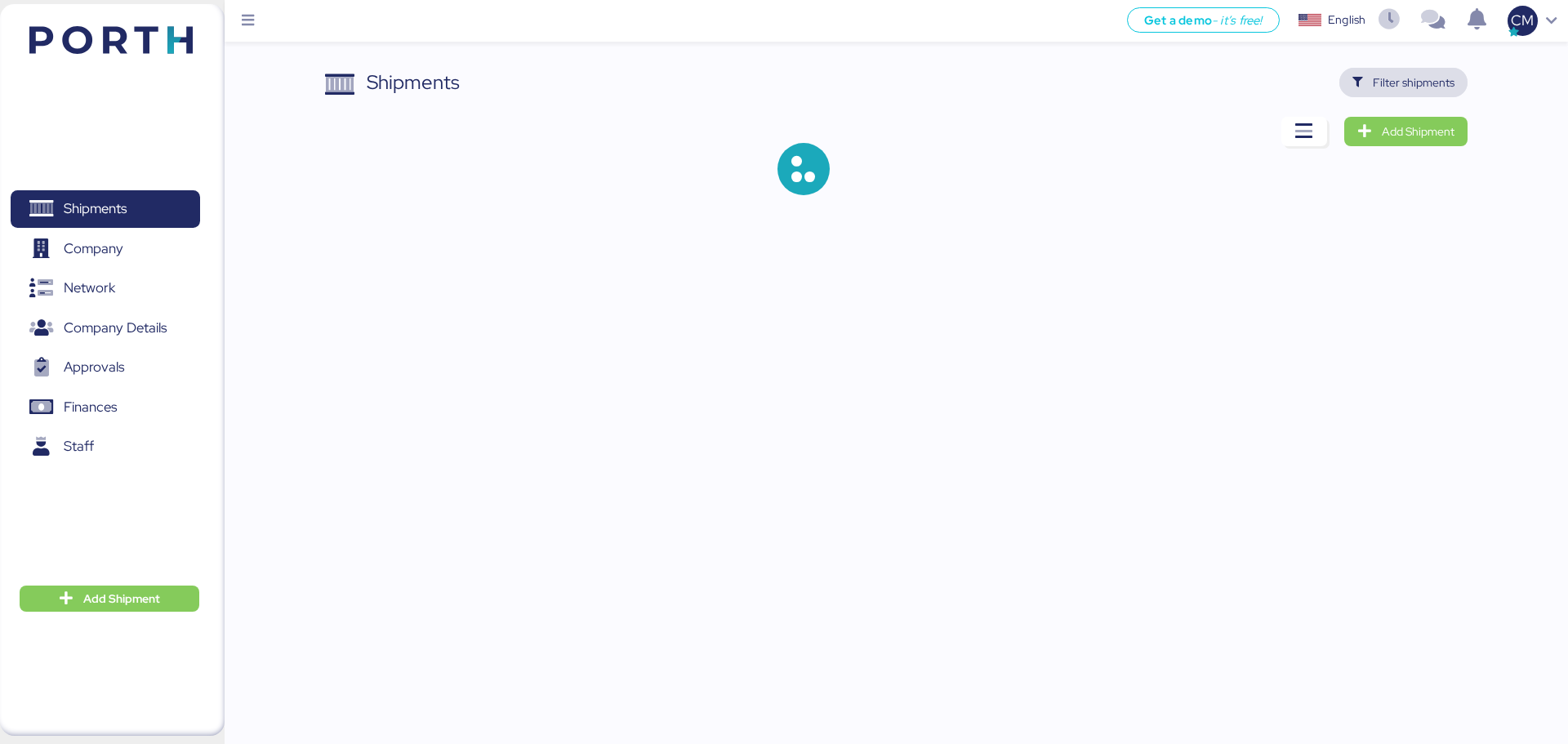 click at bounding box center (1357, 82) 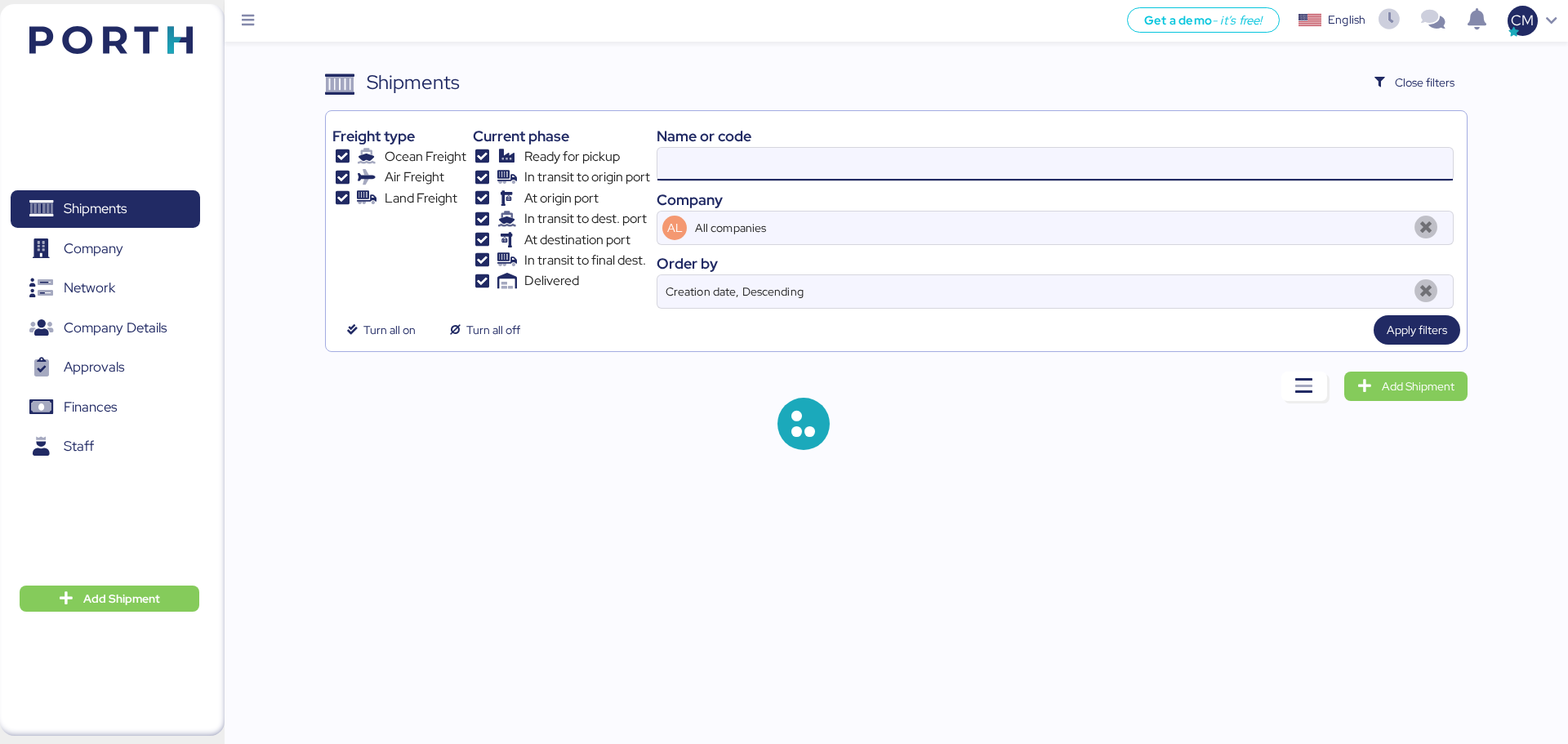 click at bounding box center [1055, 164] 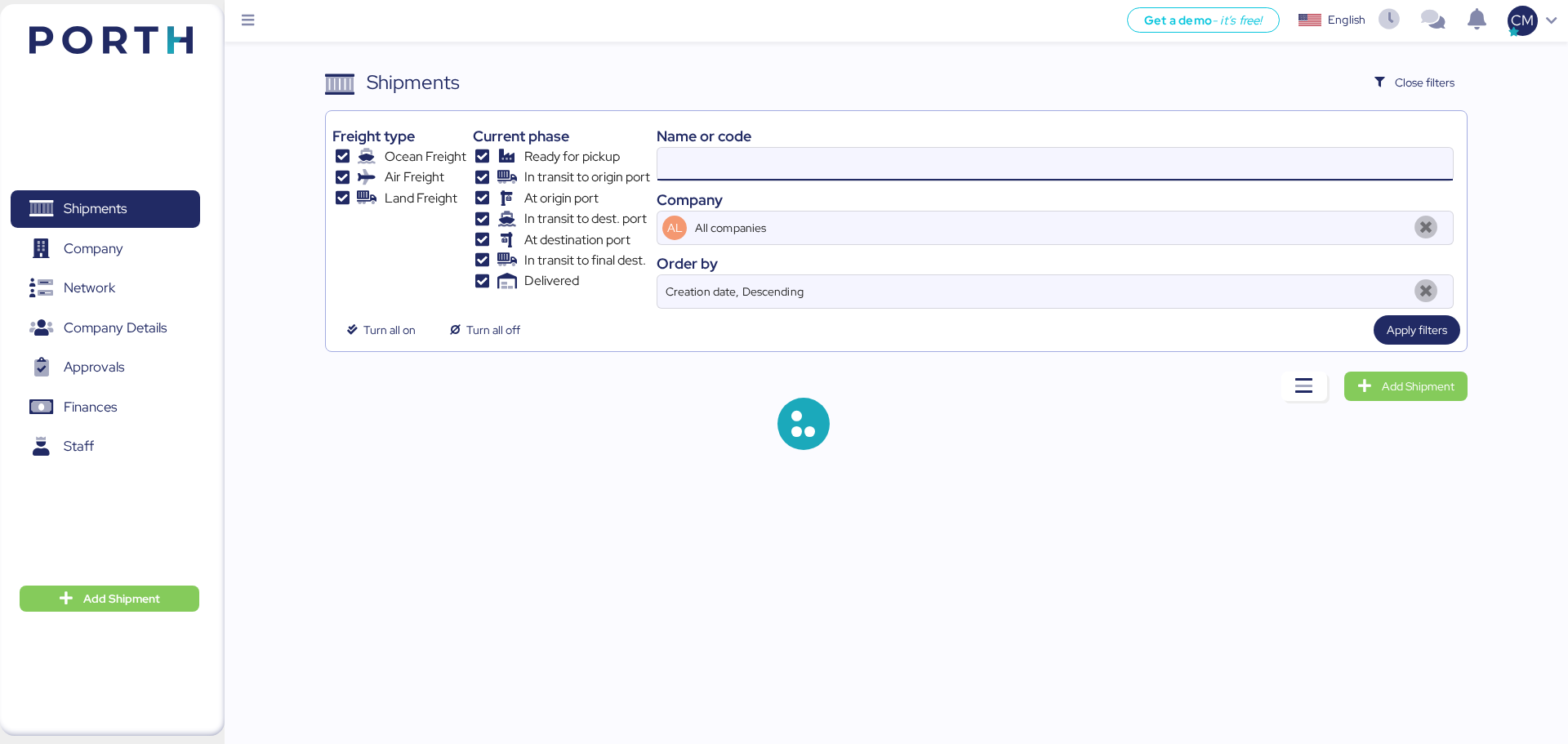 paste on "O0051423" 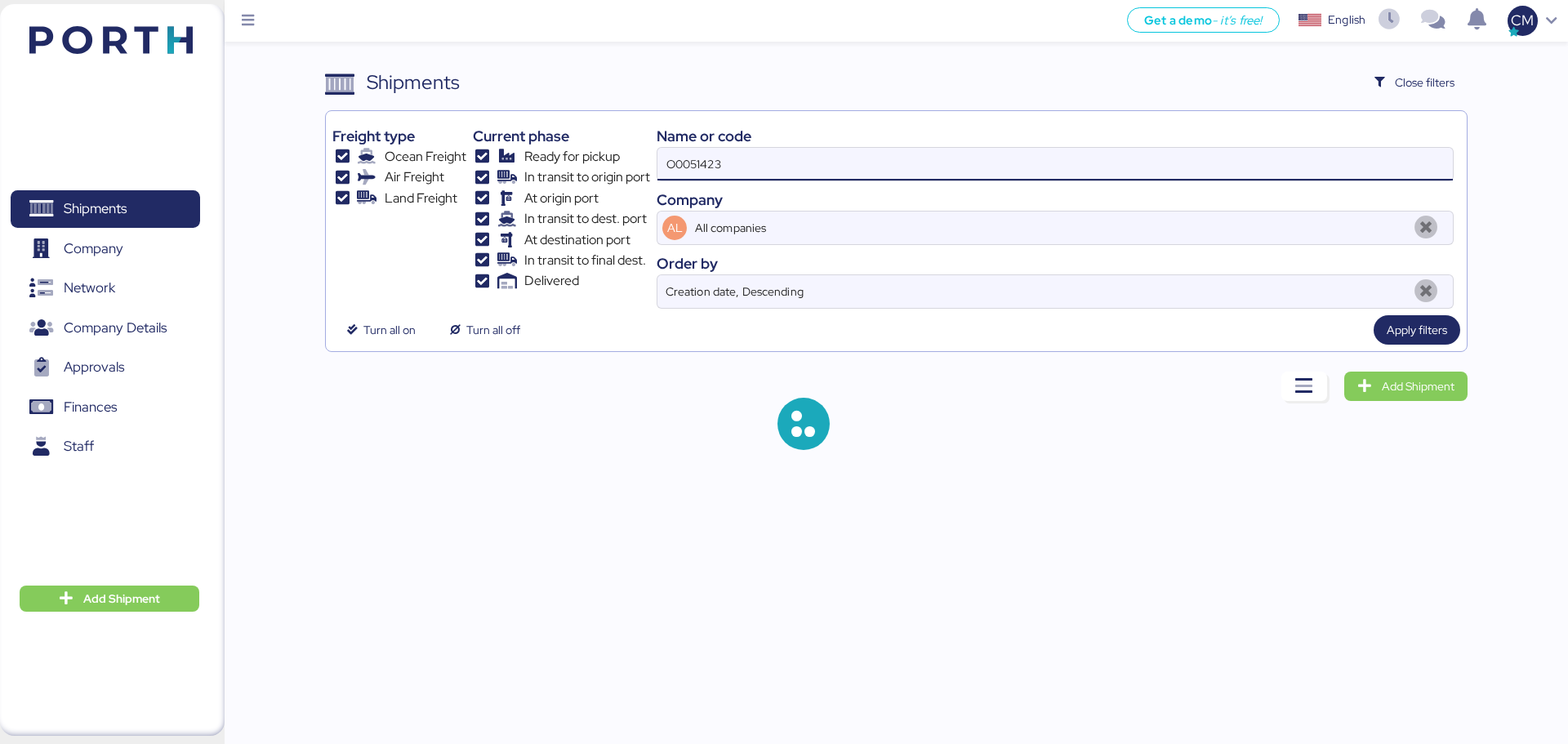 click on "O0051423" at bounding box center [1055, 164] 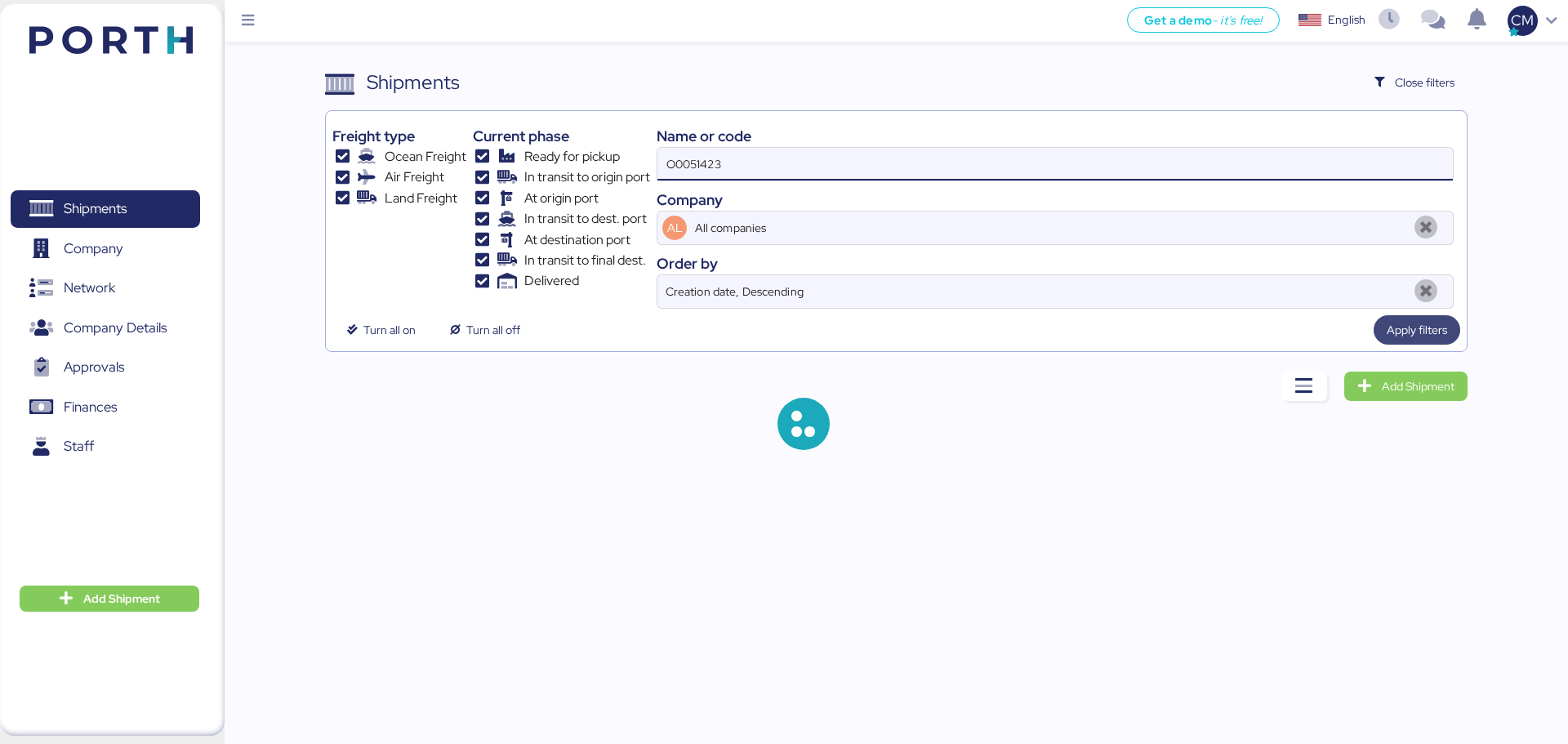 type on "O0051423" 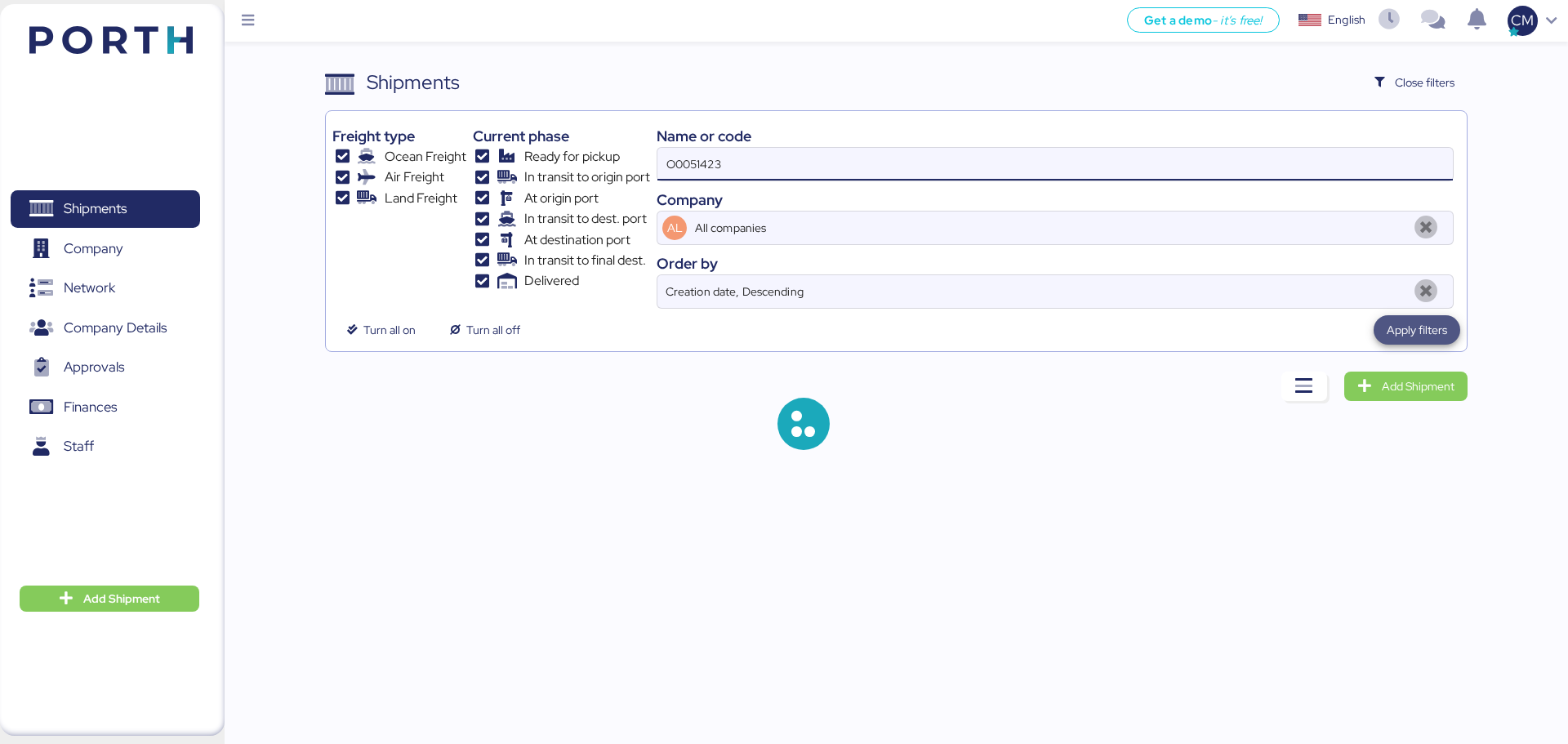 click on "Apply filters" at bounding box center [1417, 330] 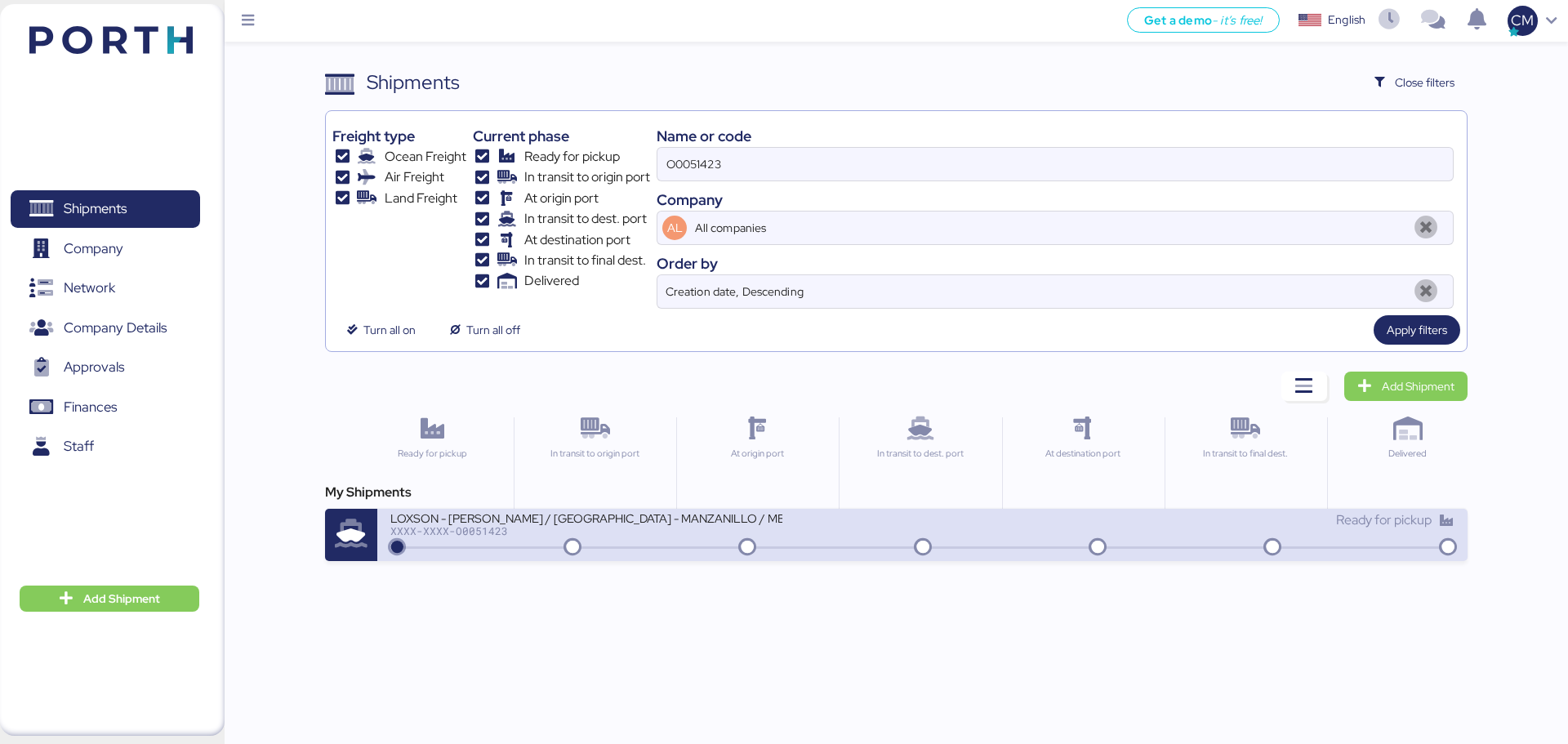 click on "XXXX-XXXX-O0051423" at bounding box center [586, 531] 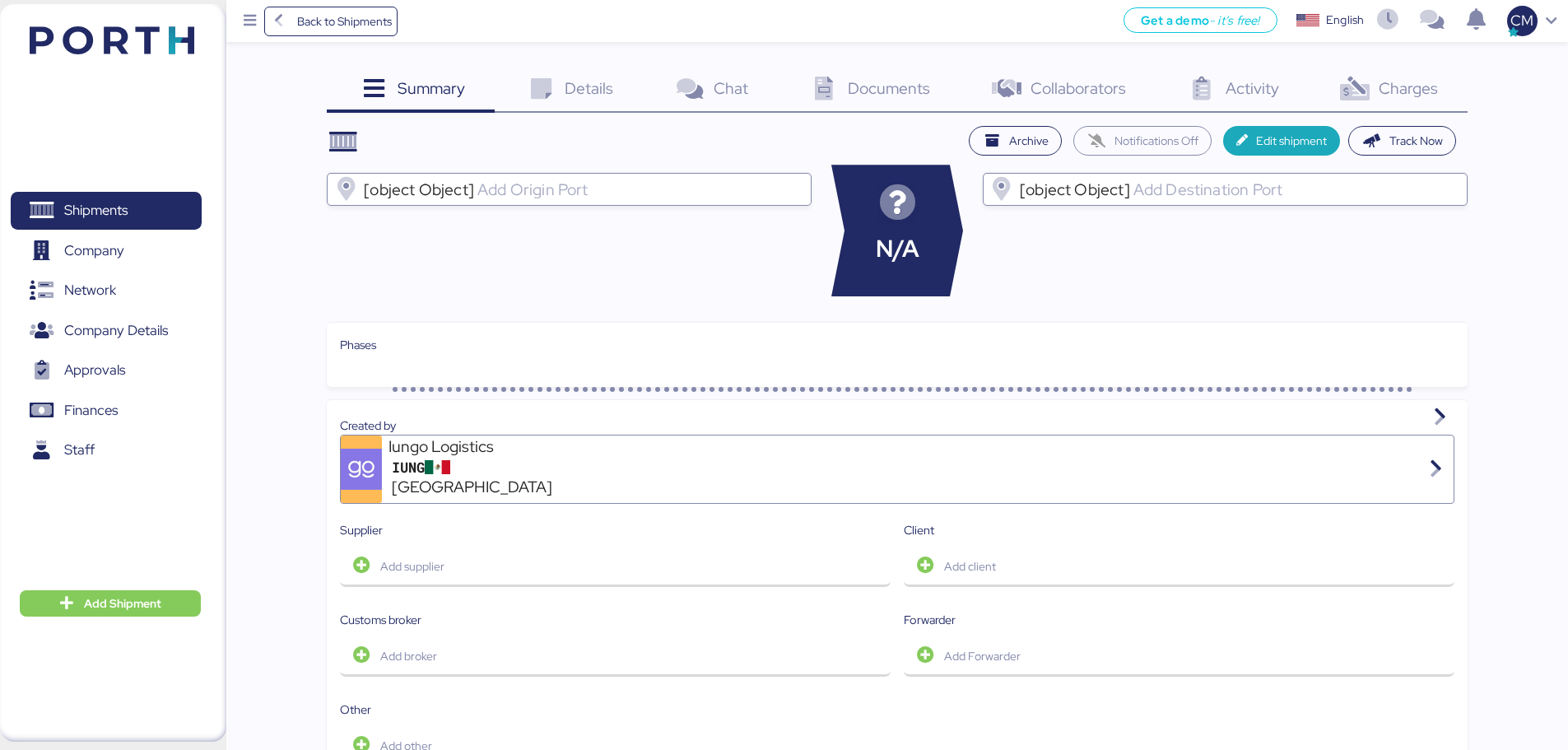 click on "Charges 0" at bounding box center [1387, 91] 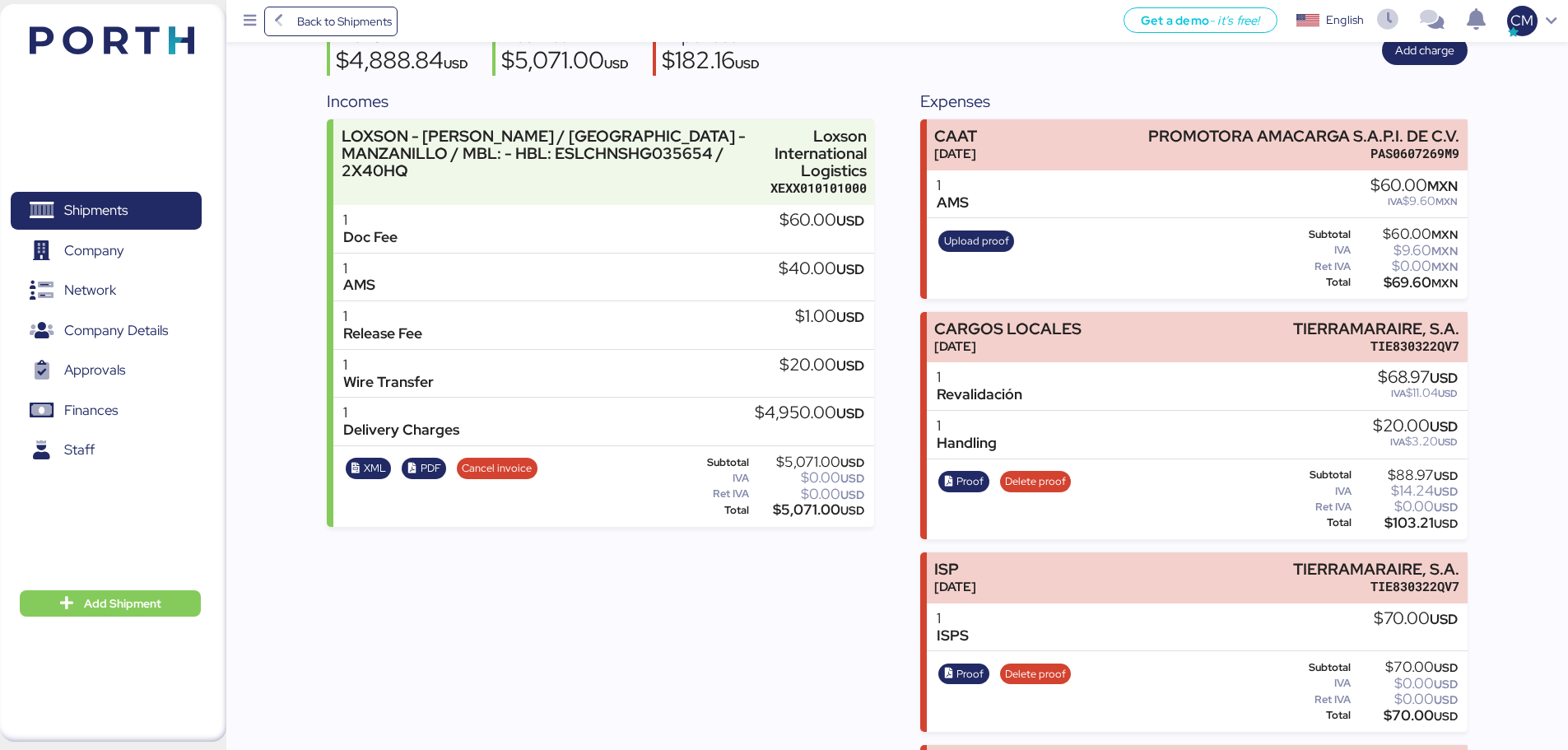 scroll, scrollTop: 150, scrollLeft: 0, axis: vertical 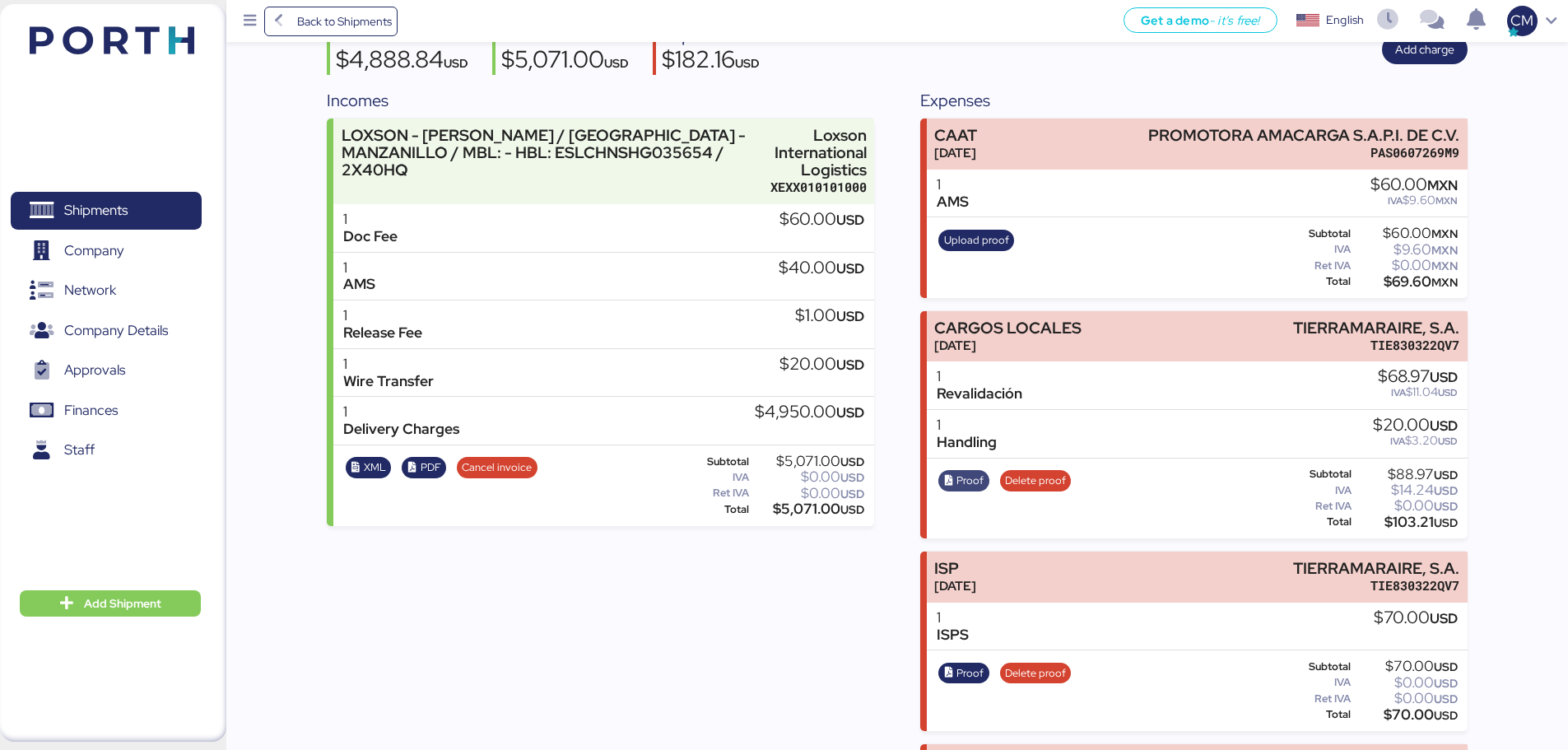 click on "Proof" at bounding box center (970, 481) 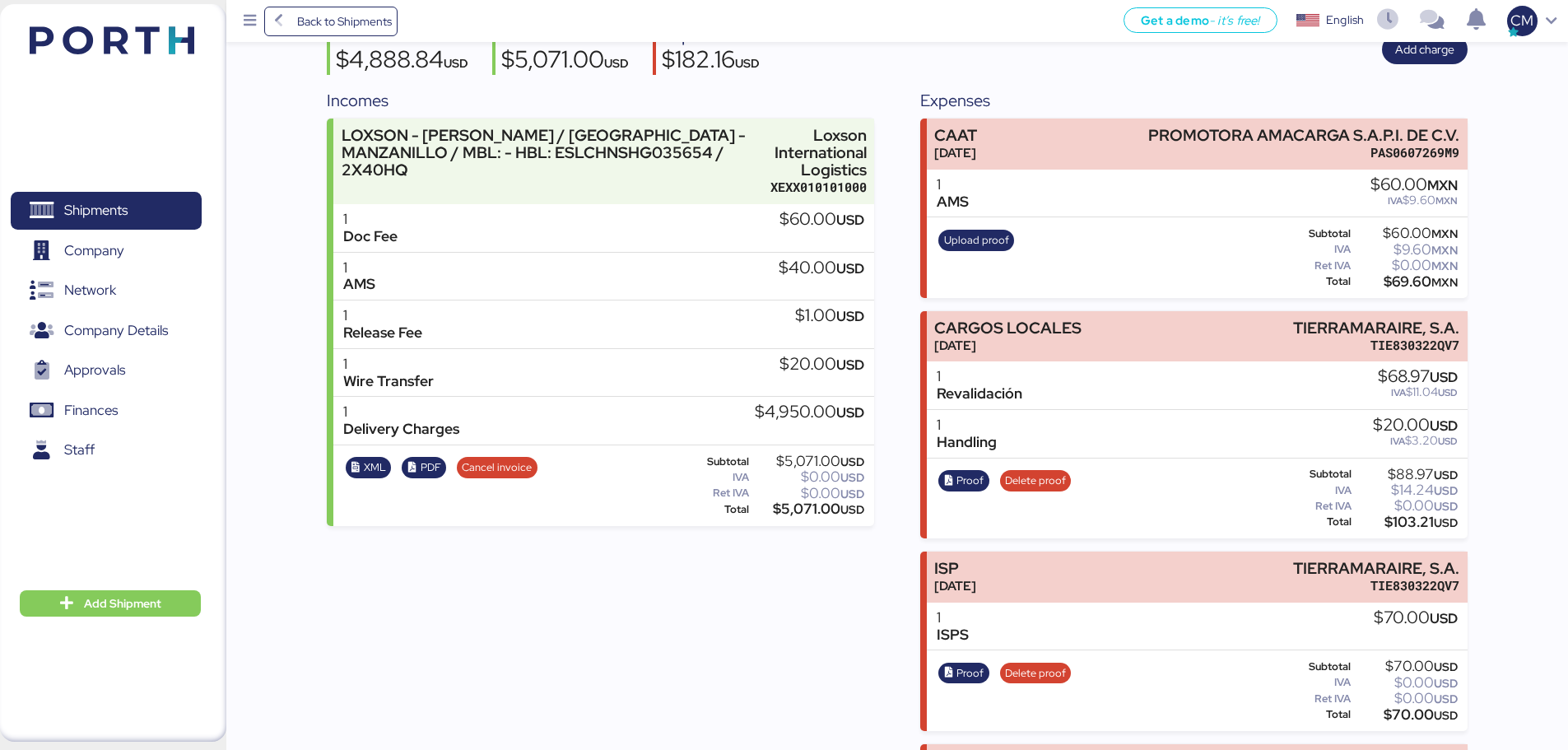 scroll, scrollTop: 0, scrollLeft: 0, axis: both 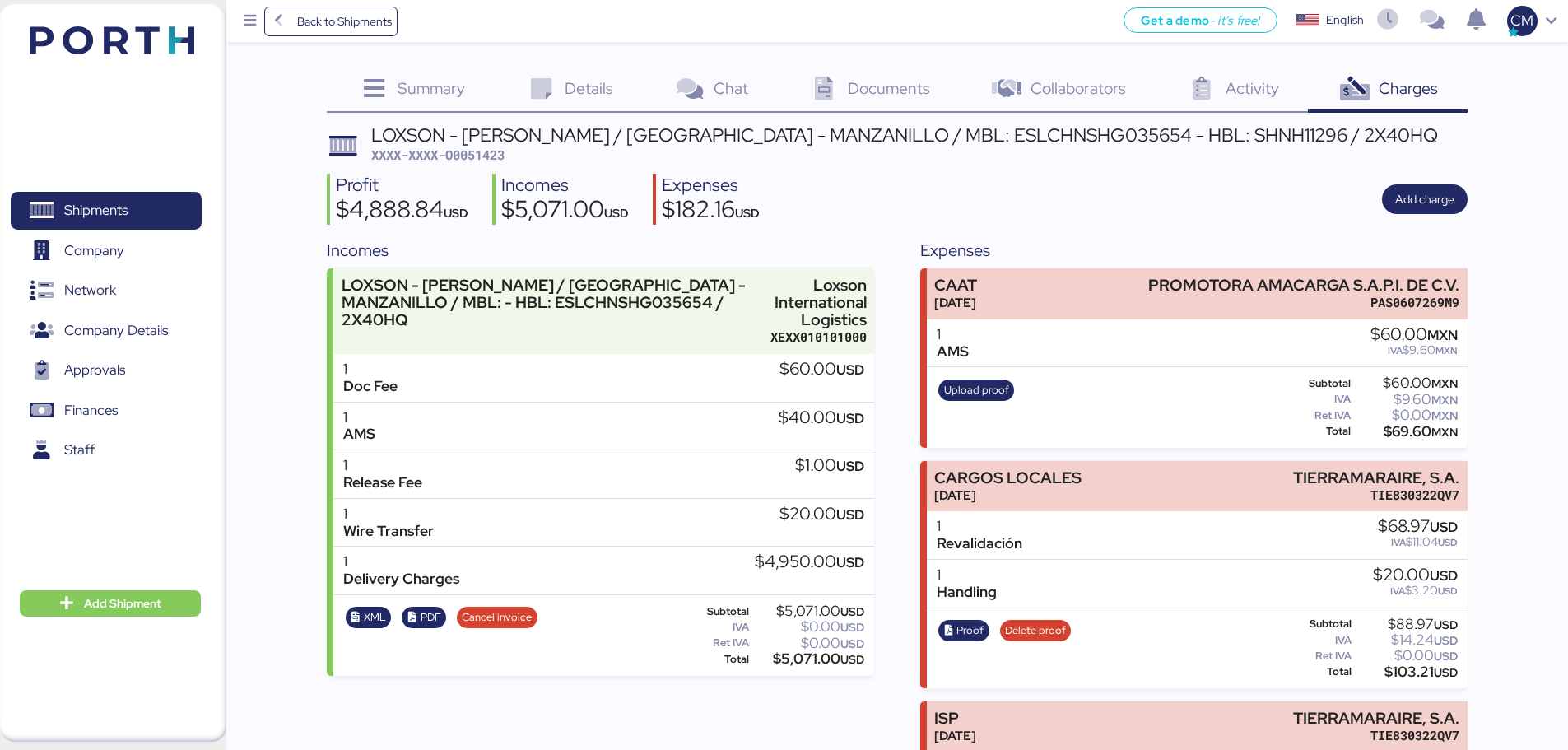 click on "Details" at bounding box center [589, 88] 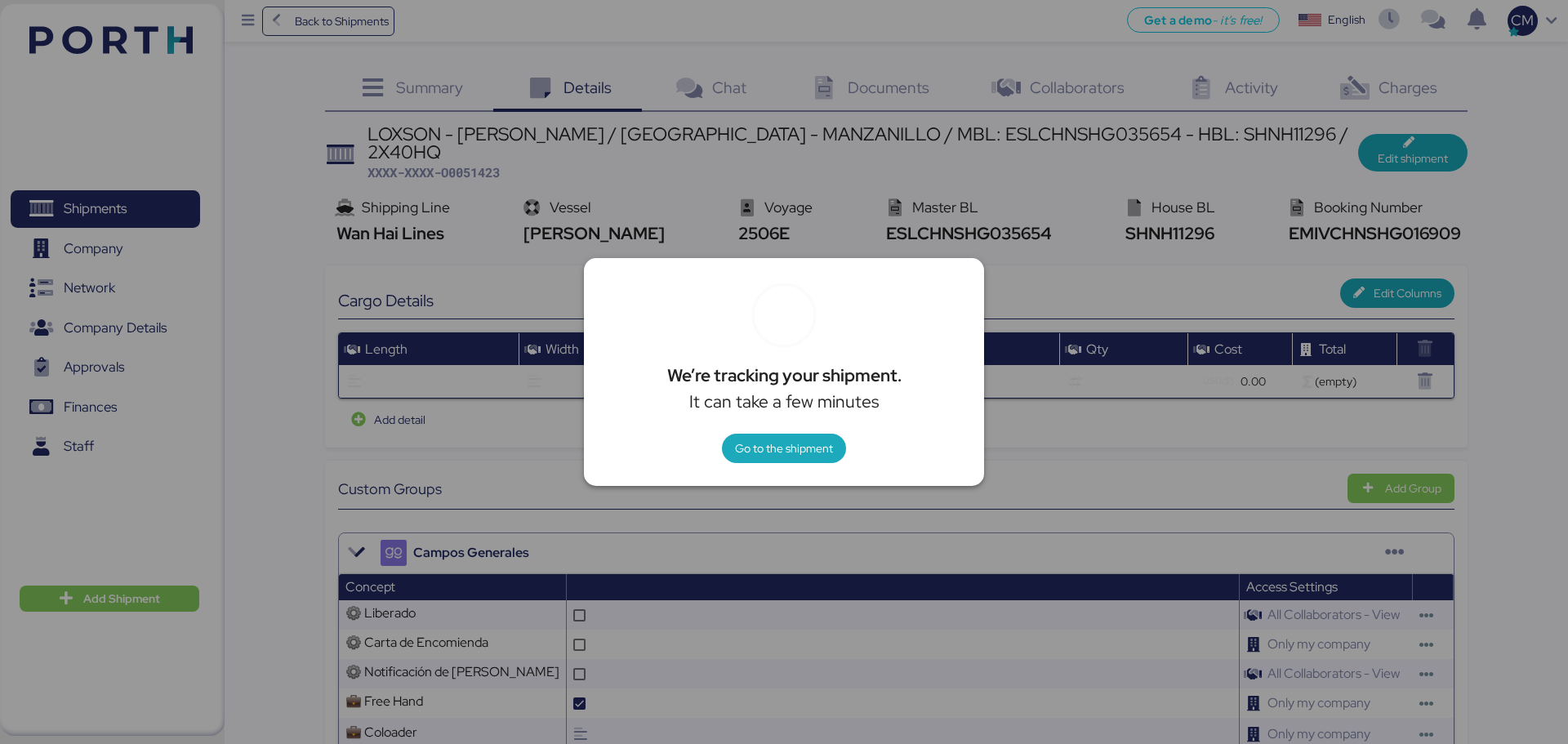 click at bounding box center (784, 372) 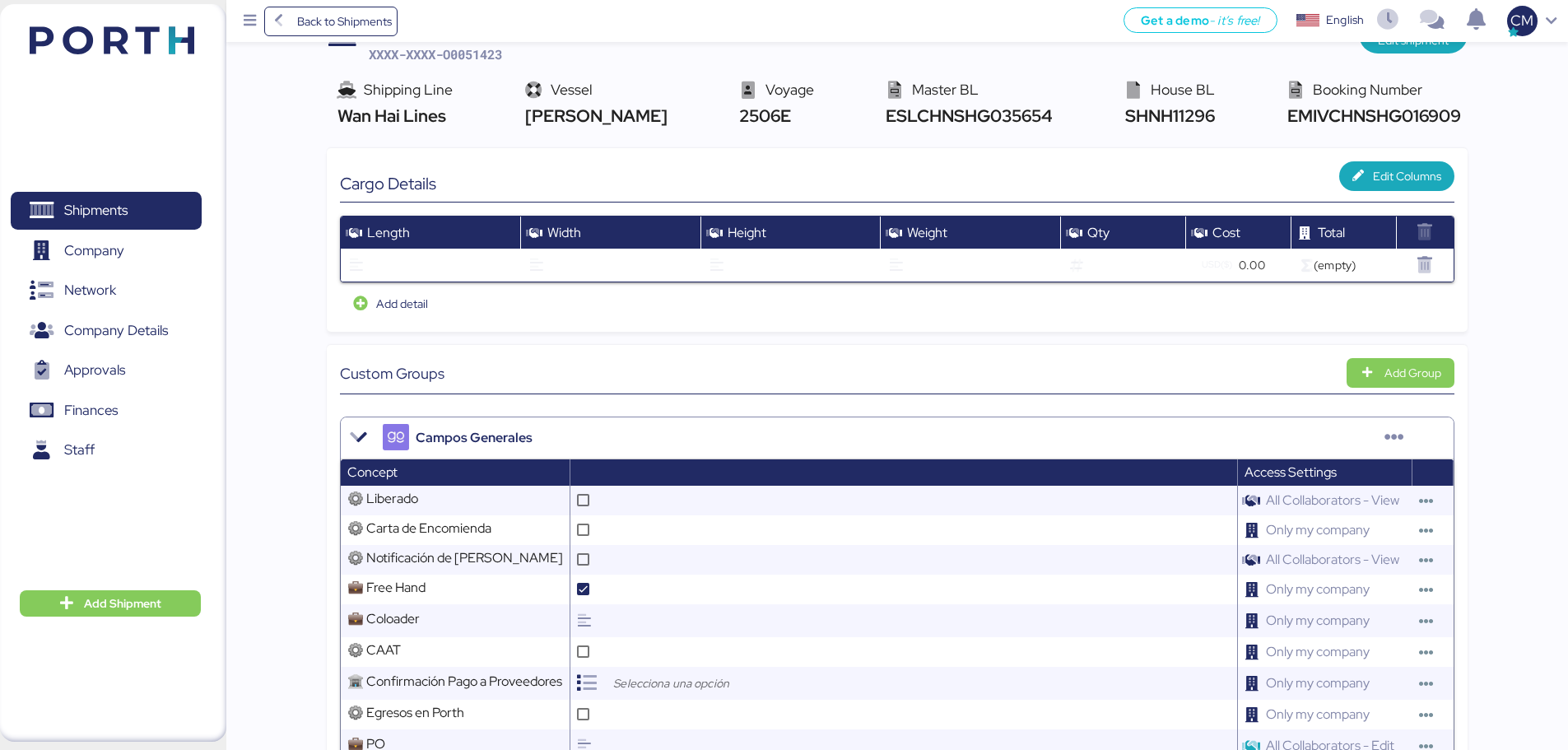 scroll, scrollTop: 58, scrollLeft: 0, axis: vertical 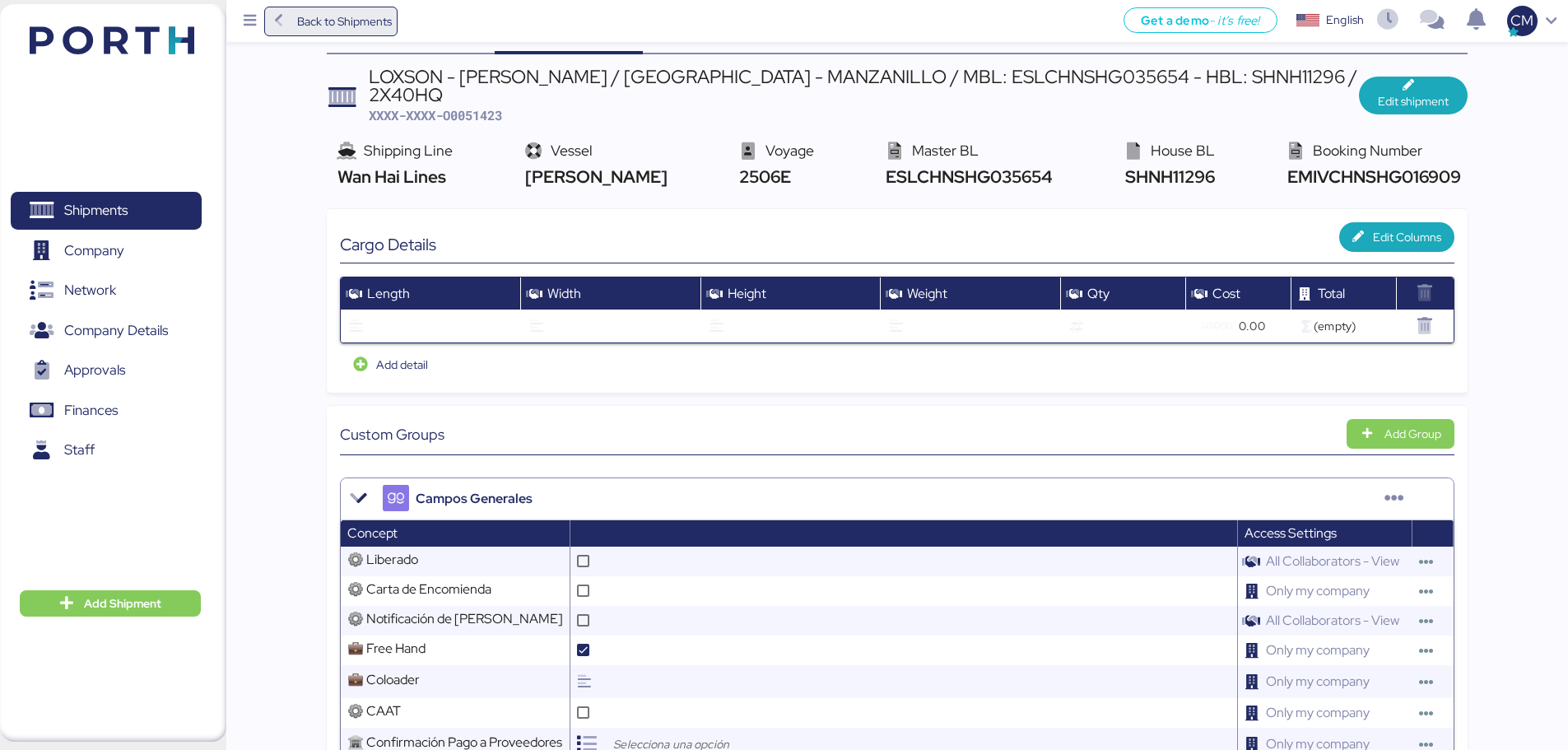 click on "Back to Shipments" at bounding box center (344, 21) 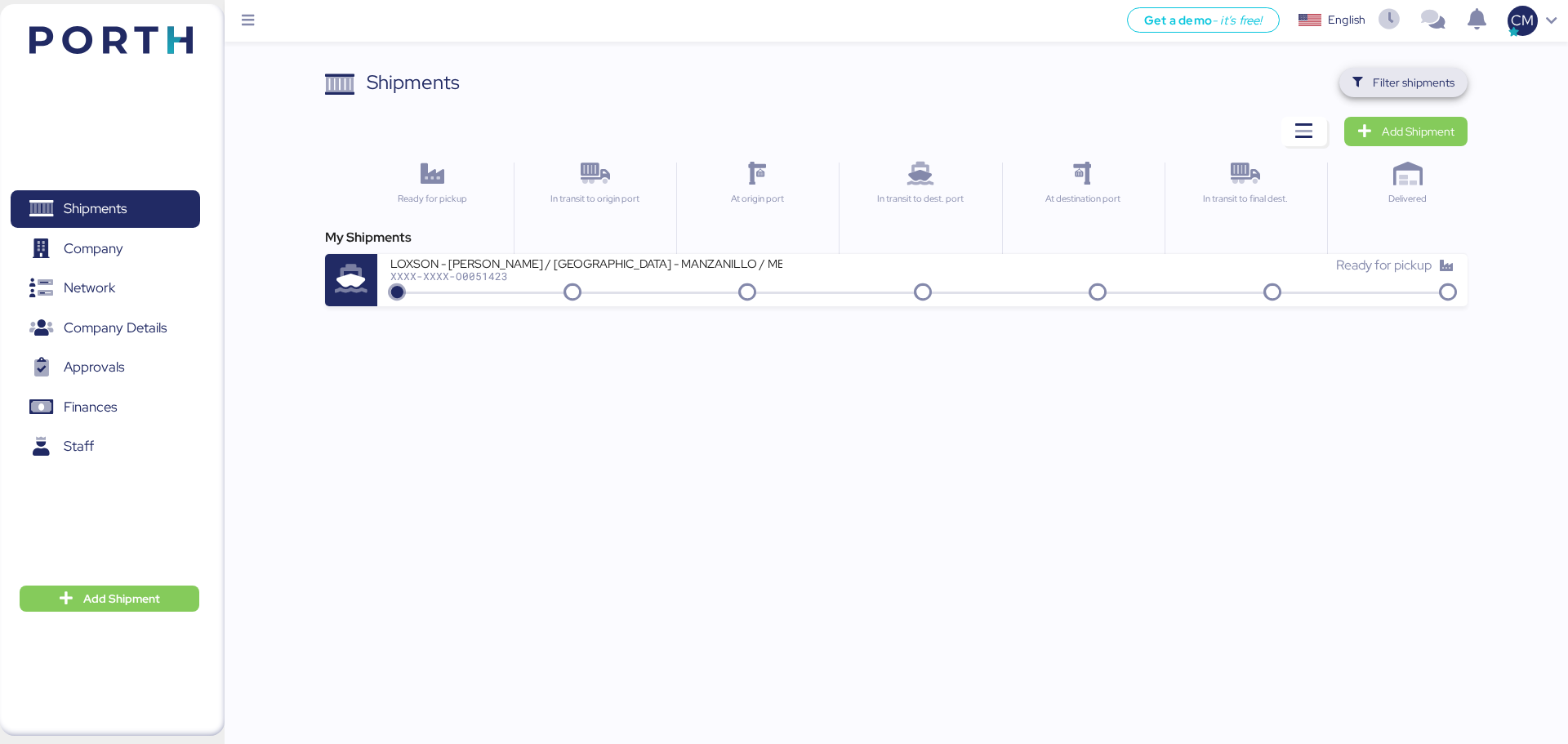 click on "Filter shipments" at bounding box center [1414, 82] 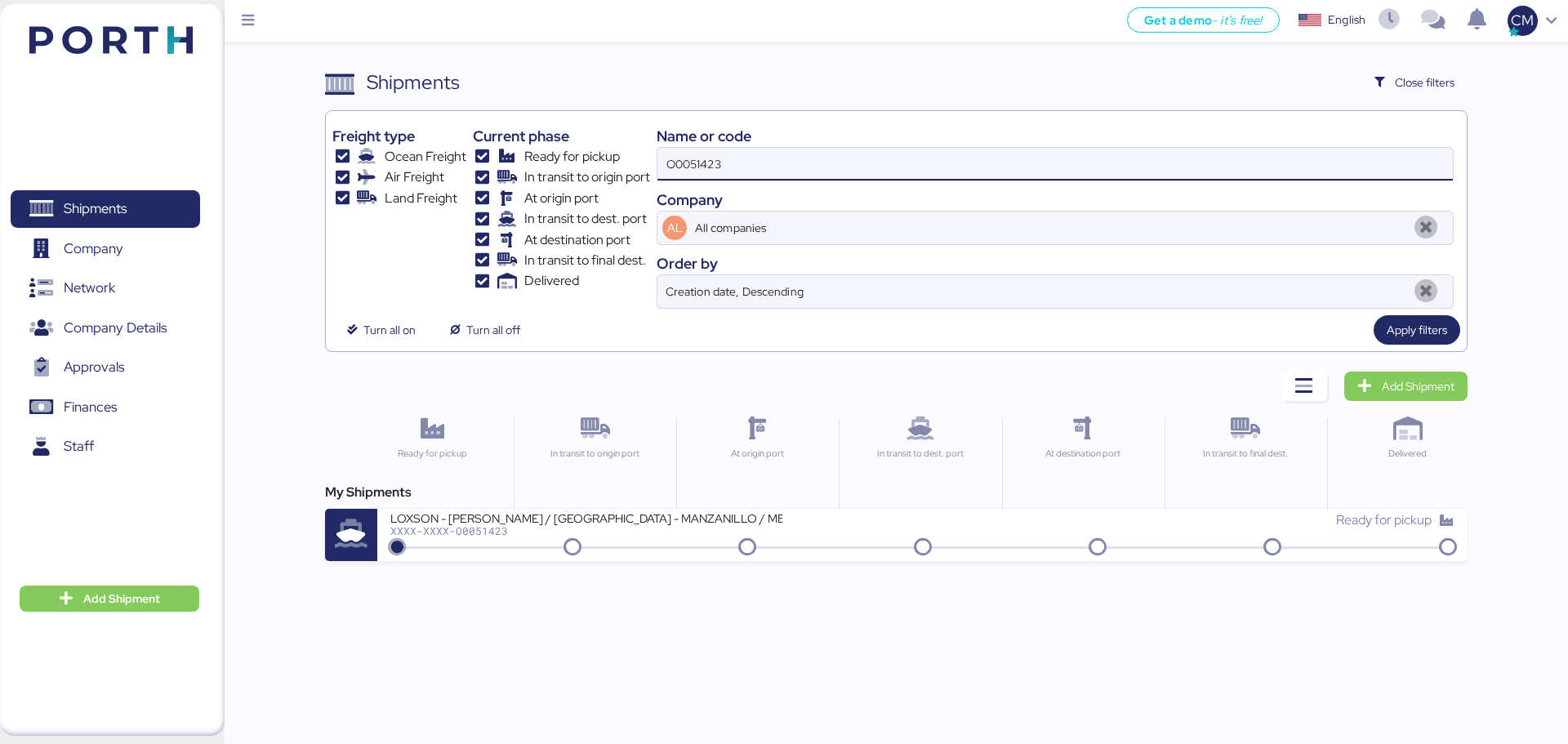 click on "O0051423" at bounding box center (1055, 164) 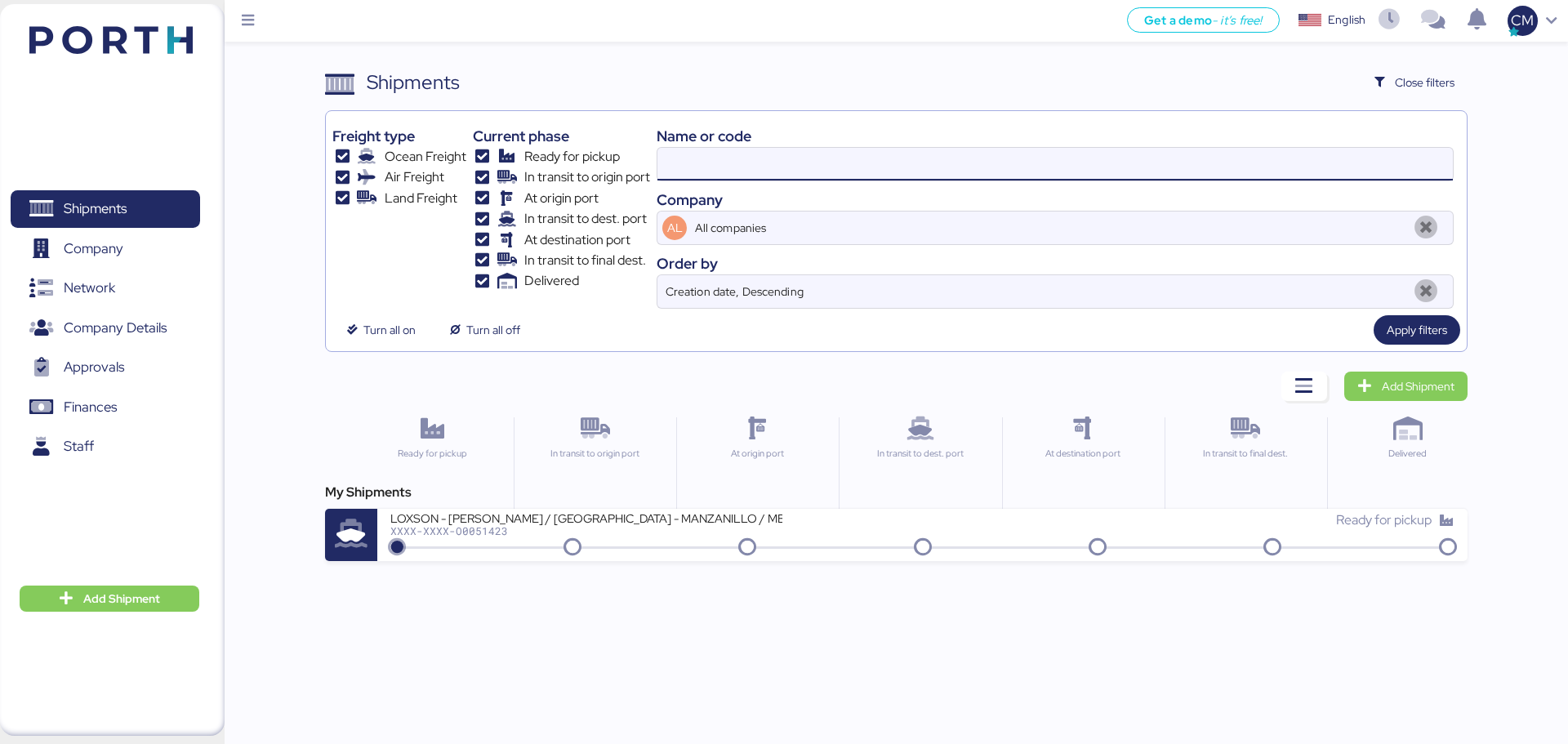 paste on "O0051768" 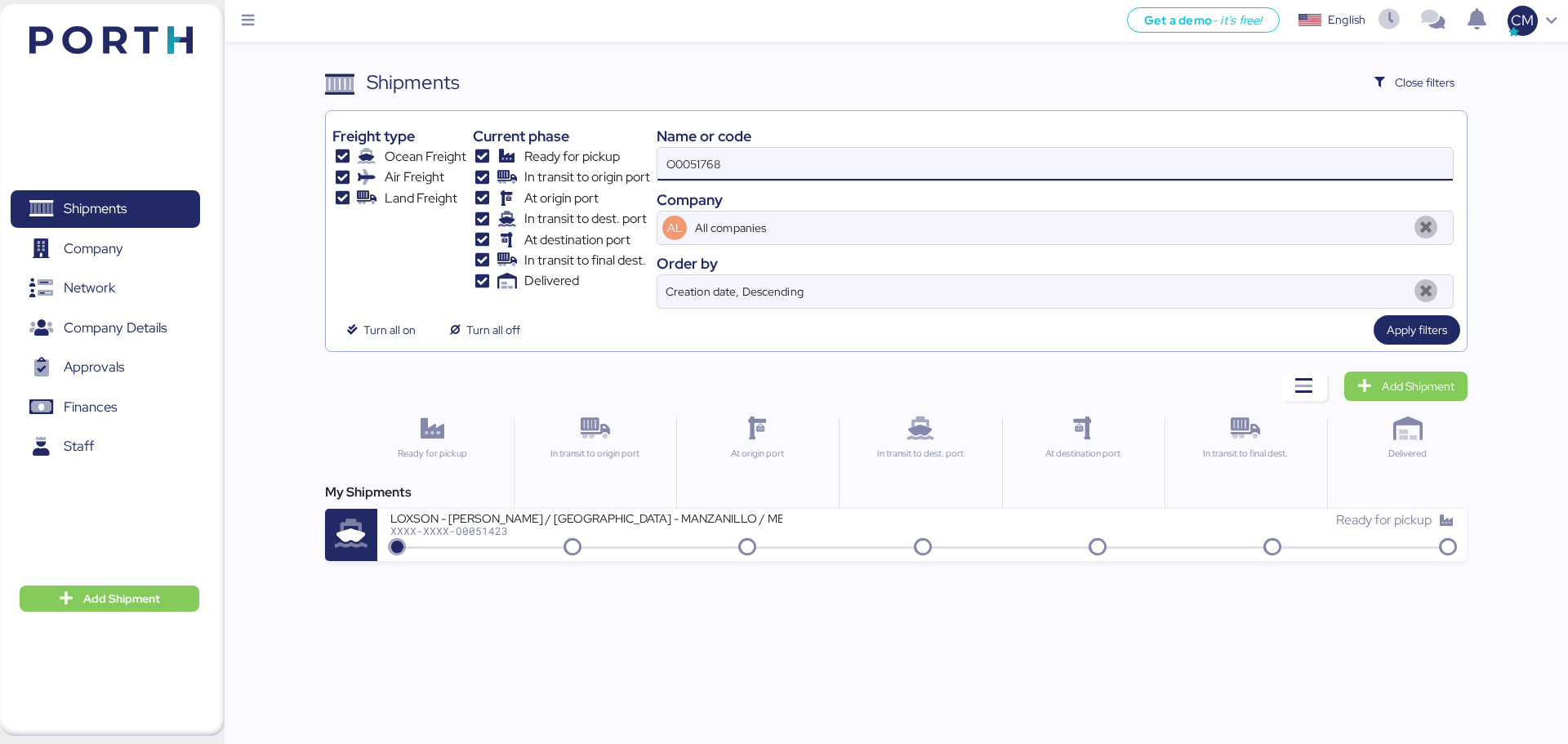 type on "O0051768" 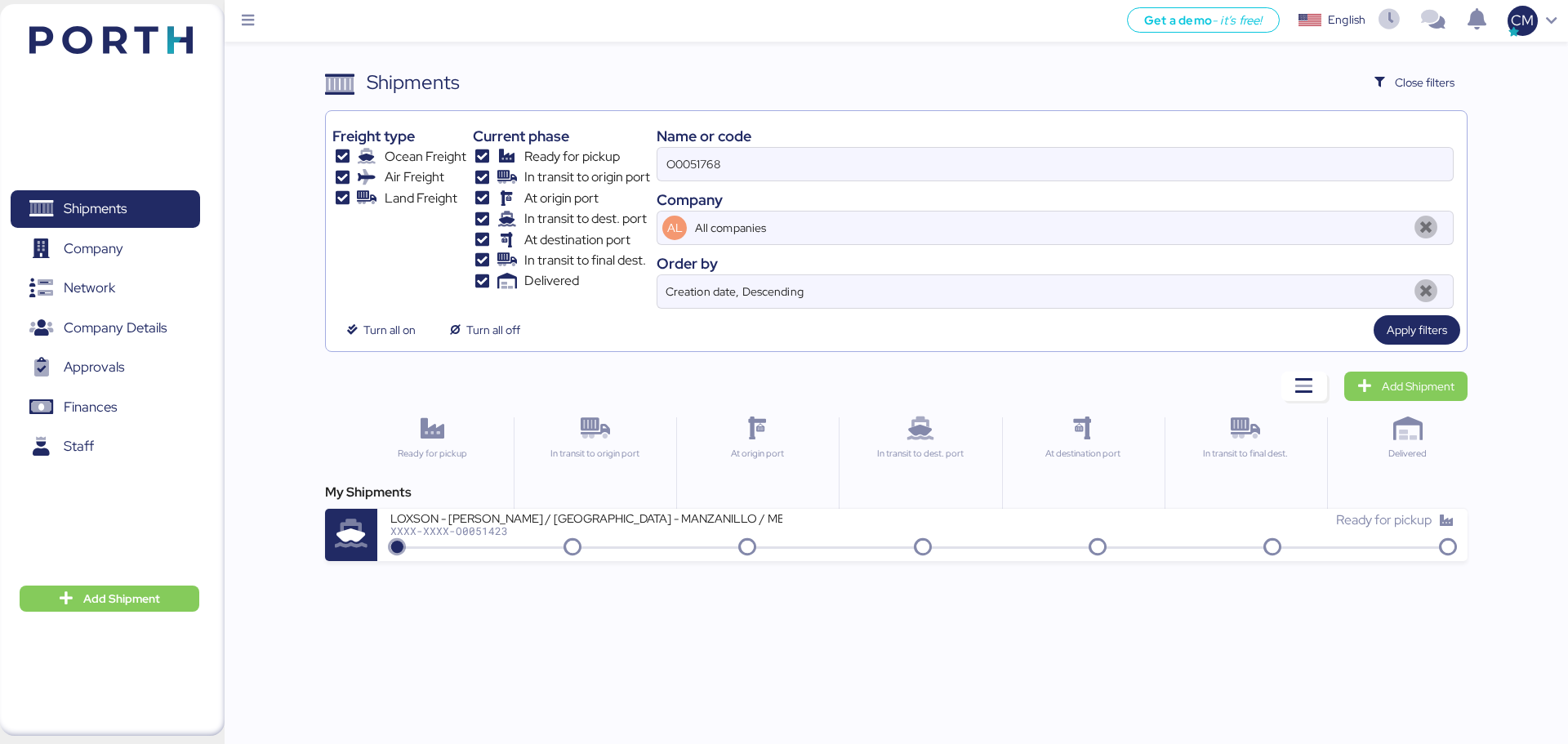 click on "Freight type   Ocean Freight   Air Freight   Land Freight Current phase   Ready for pickup   In transit to origin port   At origin port   In transit to dest. port   At destination port   In transit to final dest.   Delivered Name or code O0051768 Company AL All companies   Order by Creation date, Descending     Turn all on   Turn all off Apply filters" at bounding box center (896, 231) 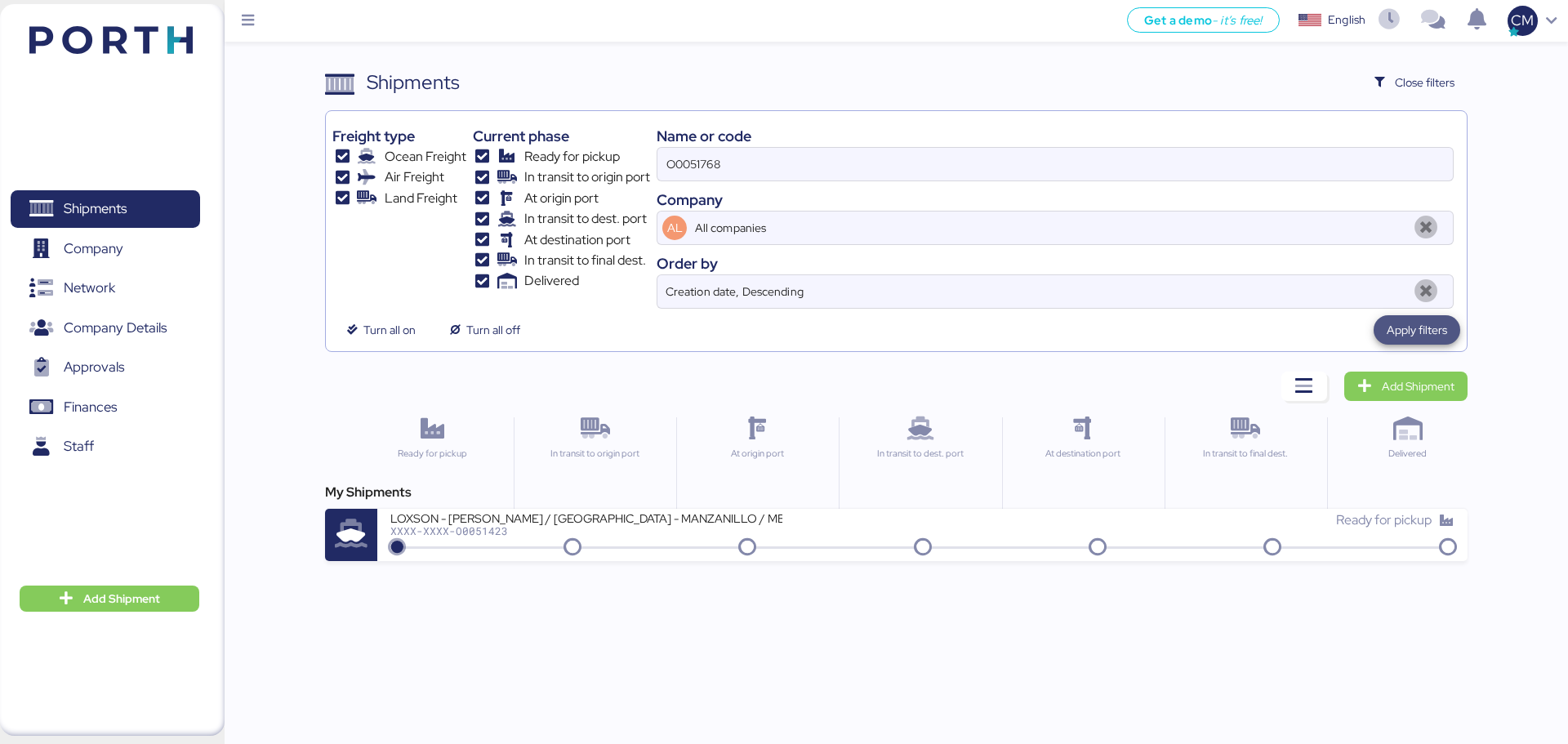 click on "Apply filters" at bounding box center (1417, 330) 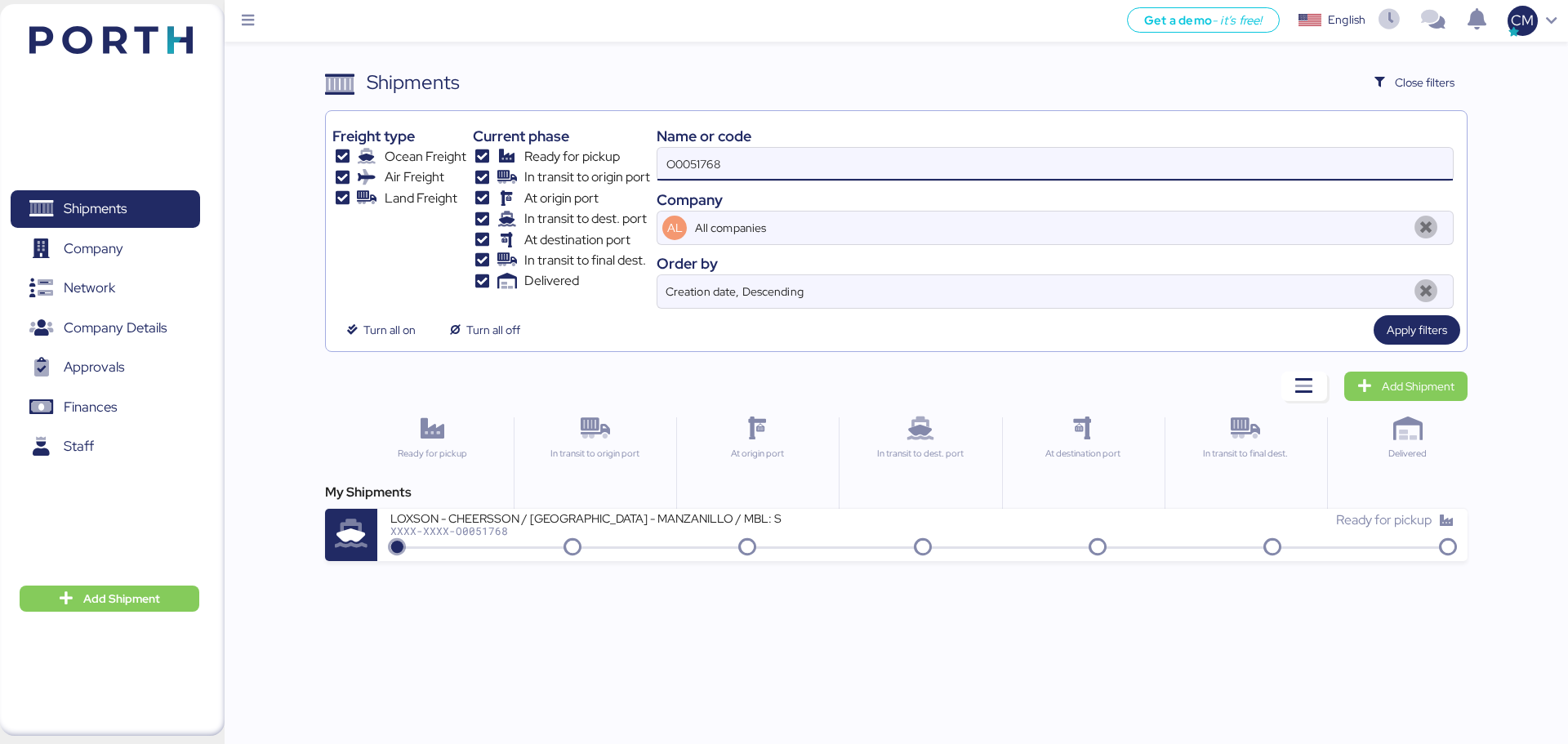 click on "O0051768" at bounding box center [1055, 164] 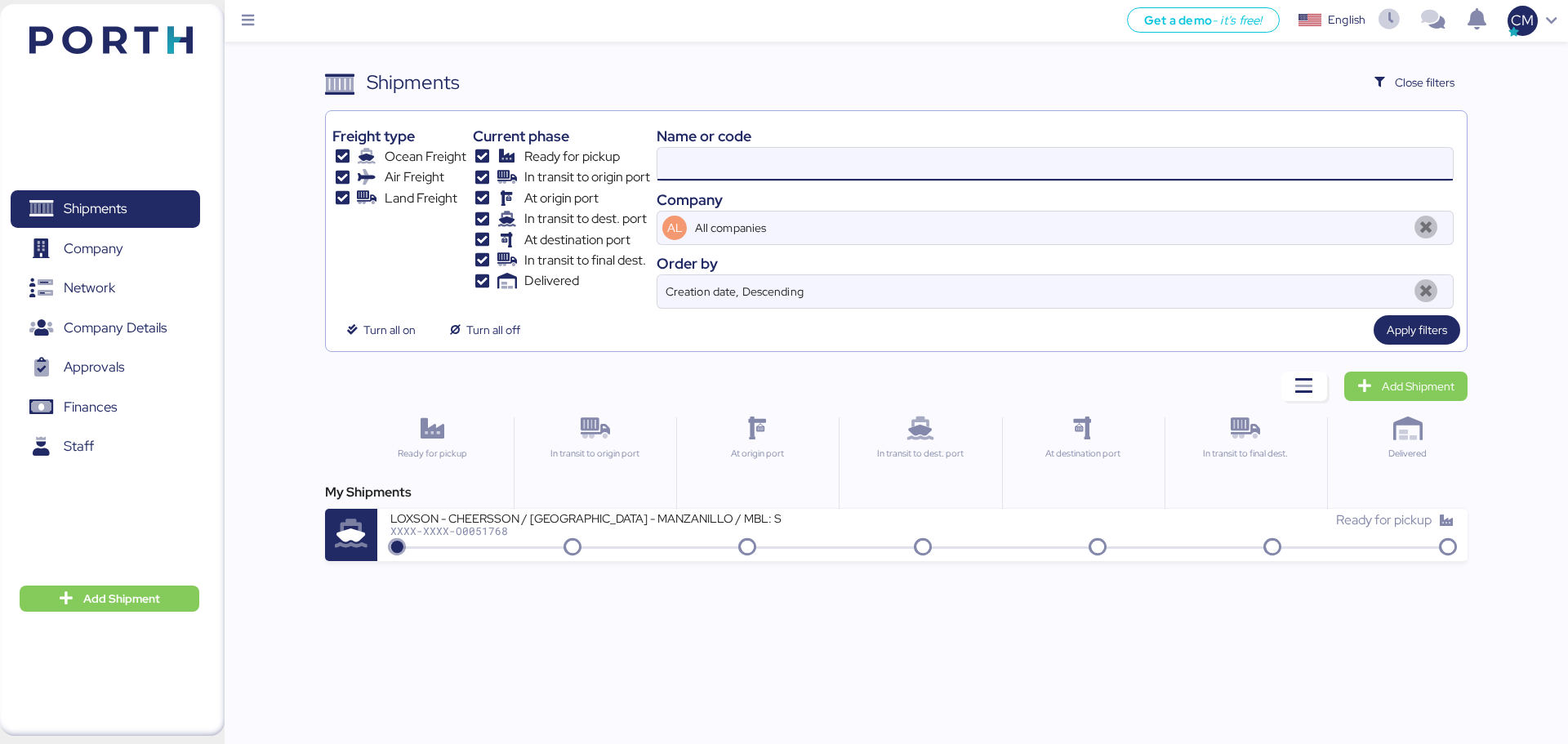 paste on "O0051768" 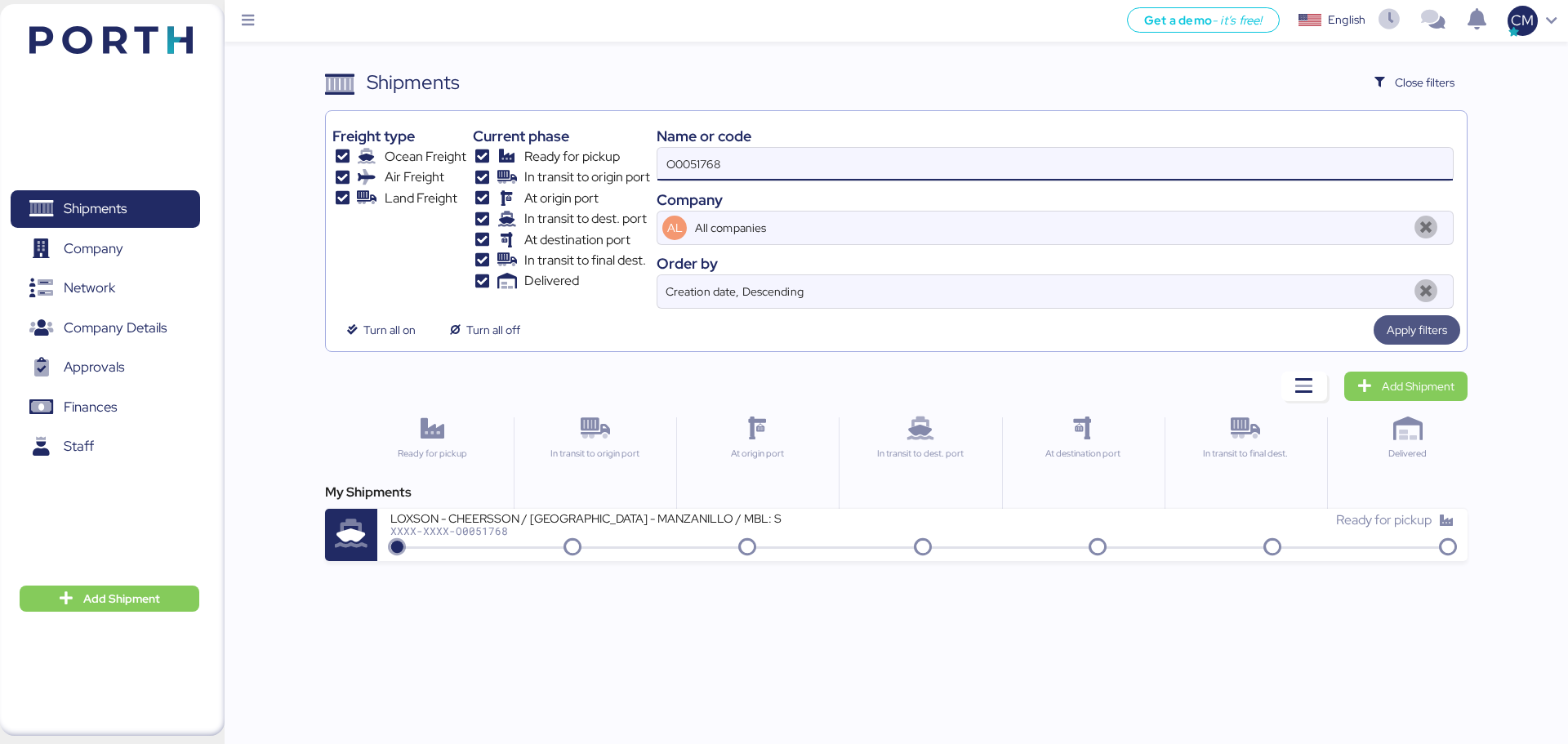 click on "Apply filters" at bounding box center (1417, 330) 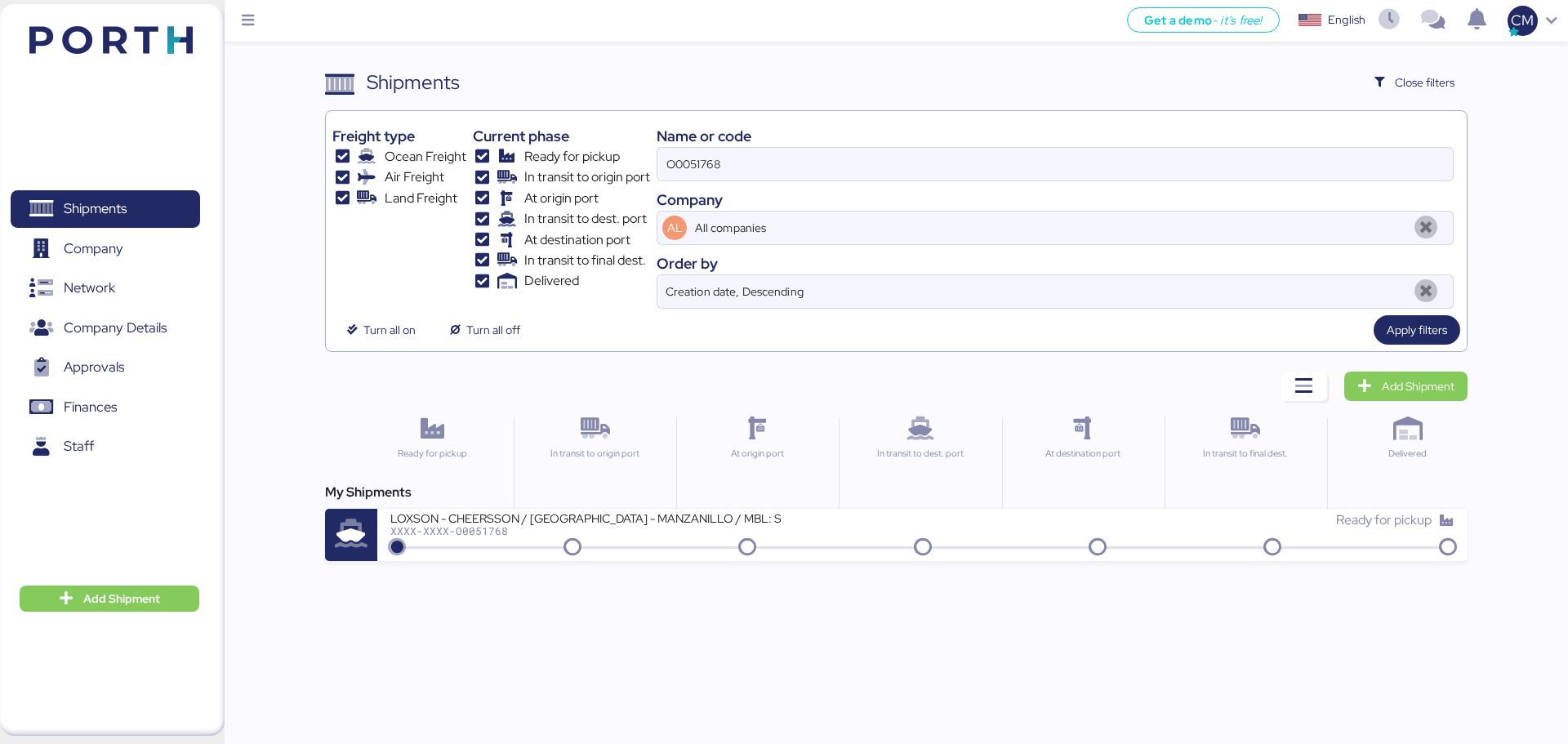 click on "Get a demo  - it’s free! Get a demo  English Inglés English         CM       Shipments 0   Company 0   Network 0   Company Details 0   Approvals 0   Finances 0   Staff 0   Add Shipment   Shipments   Clear Filters   Close filters Freight type   Ocean Freight   Air Freight   Land Freight Current phase   Ready for pickup   In transit to origin port   At origin port   In transit to dest. port   At destination port   In transit to final dest.   Delivered Name or code O0051768 Company AL All companies   Order by Creation date, Descending     Turn all on   Turn all off Apply filters     Add Shipment Ready for pickup In transit to origin port At origin port In transit to dest. port At destination port In transit to final dest. Delivered My Shipments LOXSON - CHEERSSON / [GEOGRAPHIC_DATA] - MANZANILLO / MBL: SNLFSHXLMF00095 - HBL: YQSE250515882 / 3X20GP XXXX-XXXX-O0051768 Ready for pickup" at bounding box center (784, 372) 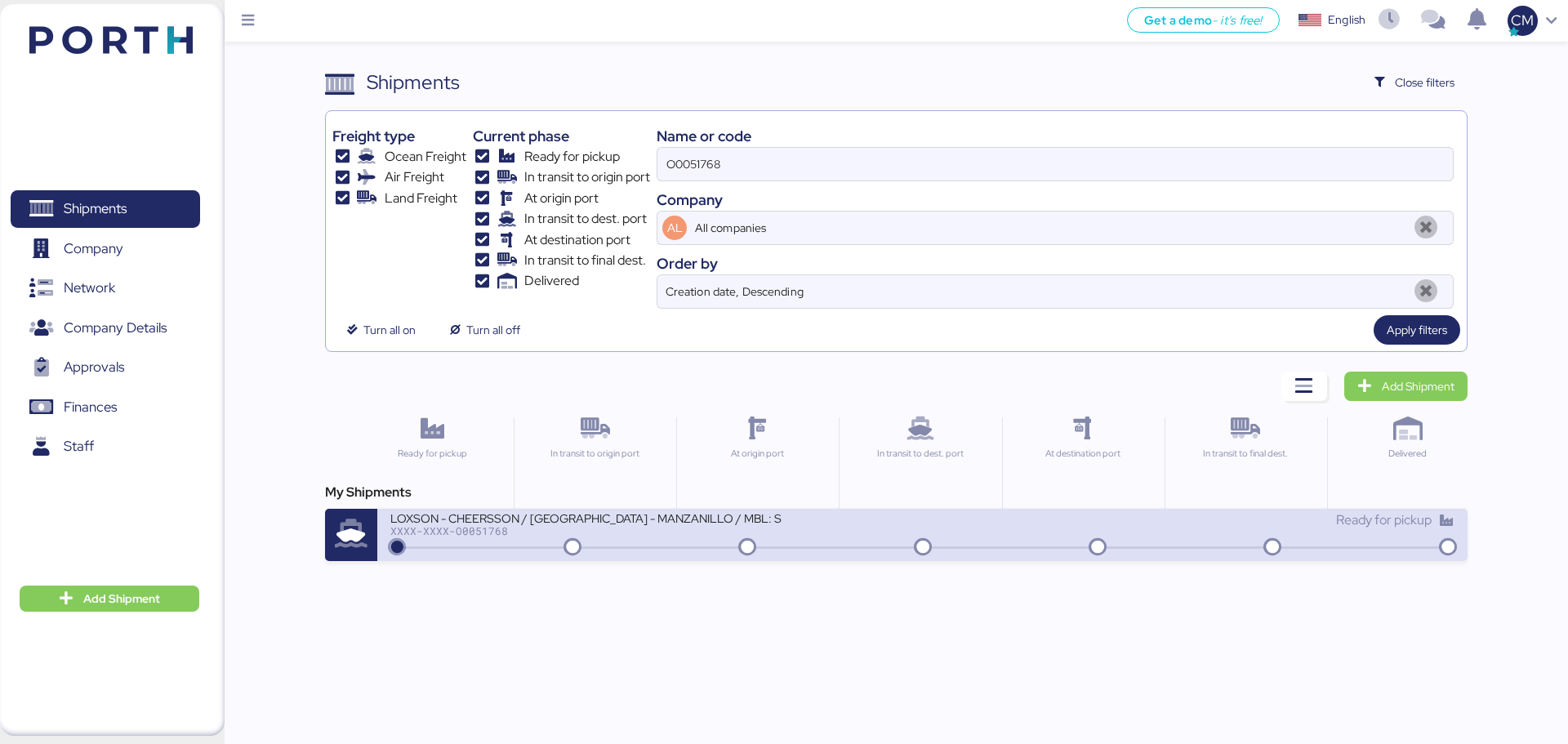 click on "Ready for pickup" at bounding box center [1188, 528] 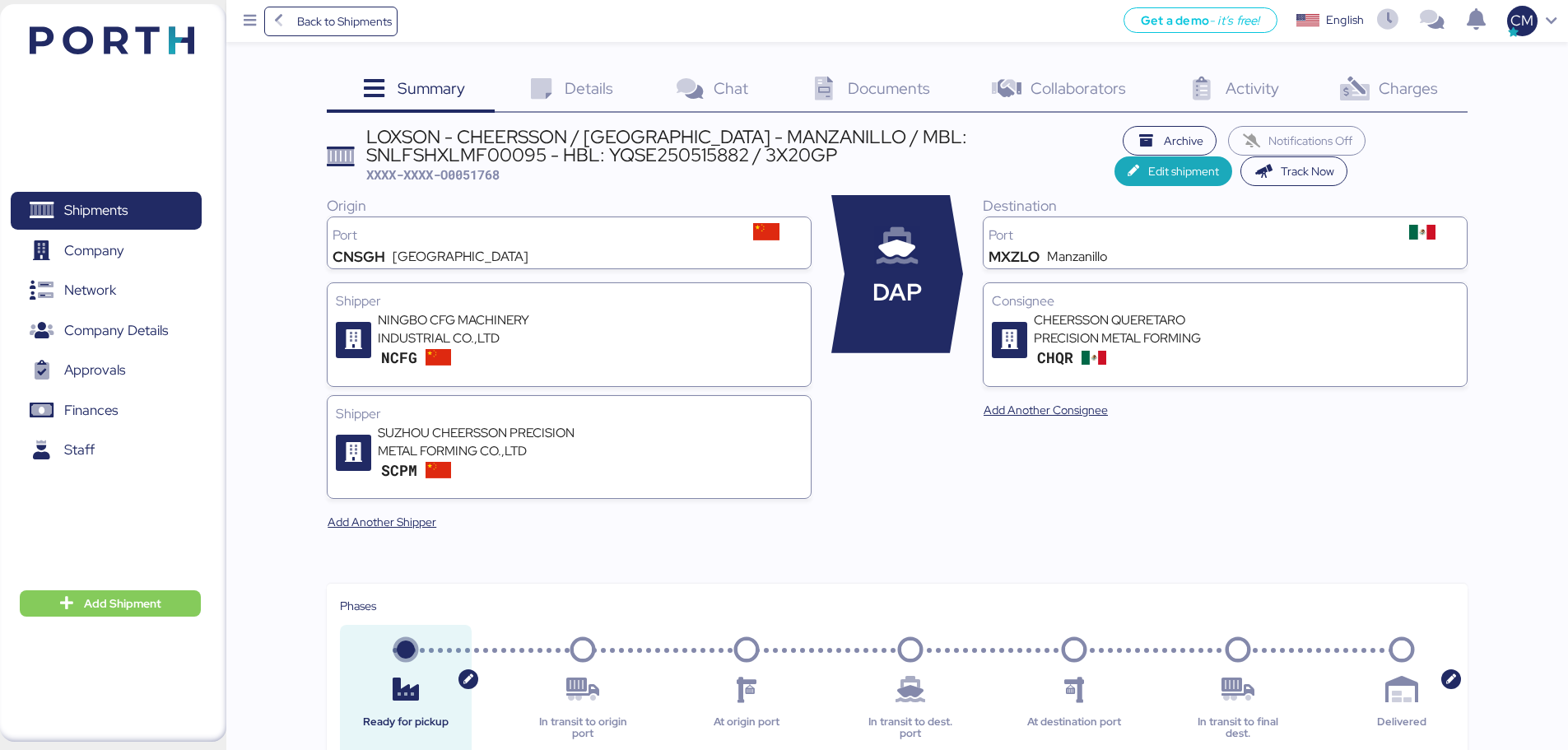 click on "Back to Shipments Get a demo  - it’s free! Get a demo  English Inglés English         CM" at bounding box center (897, 21) 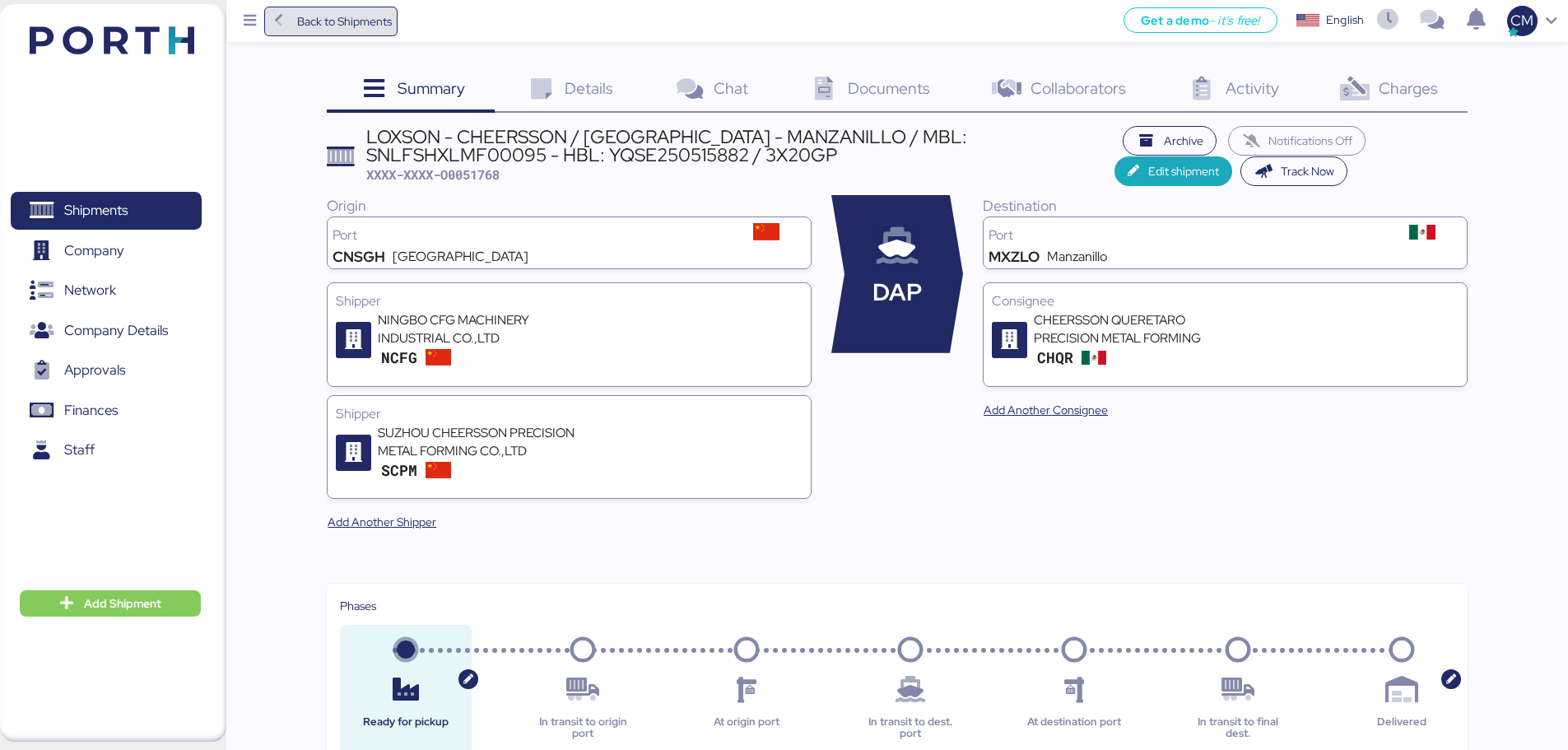 click at bounding box center (279, 21) 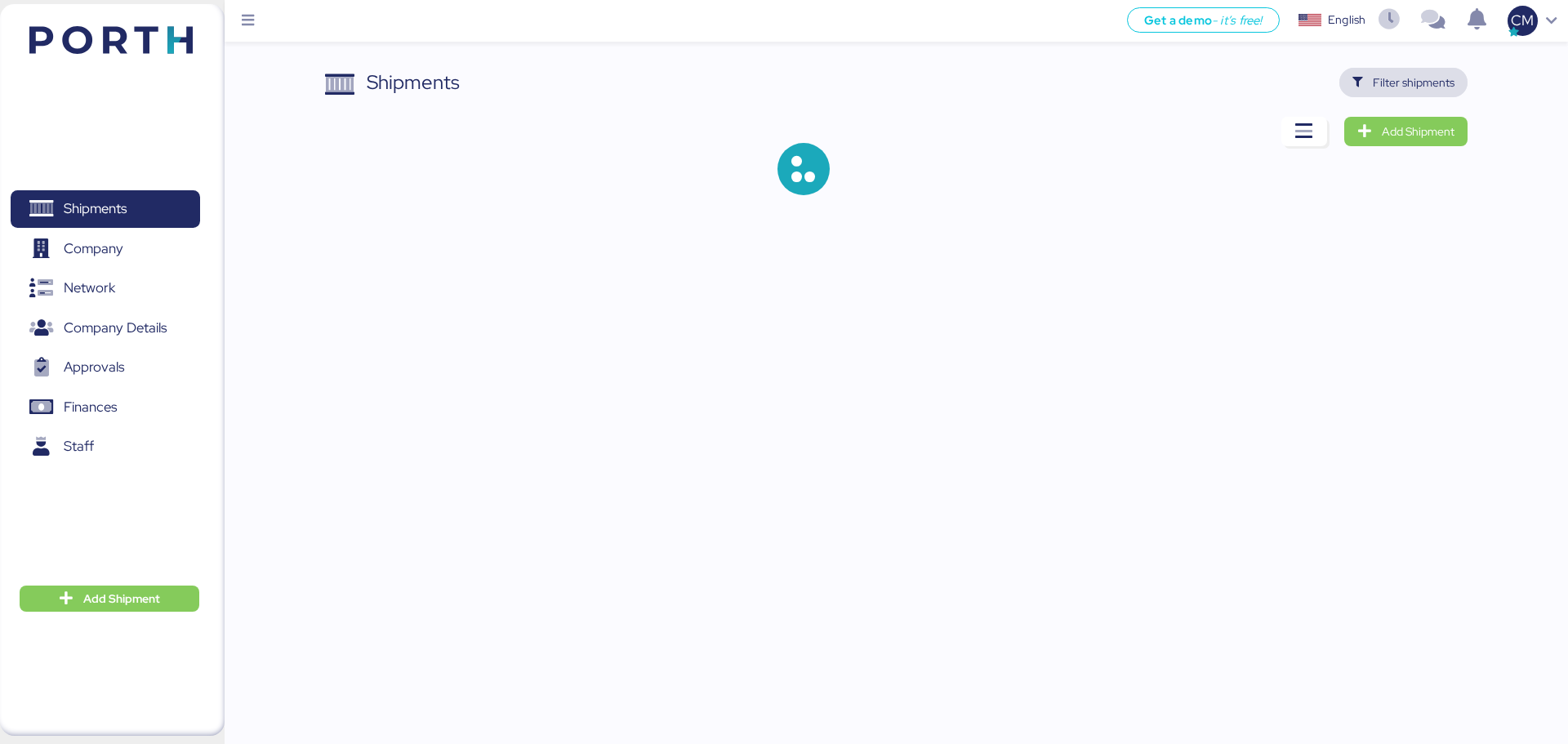 click on "Filter shipments" at bounding box center (1414, 82) 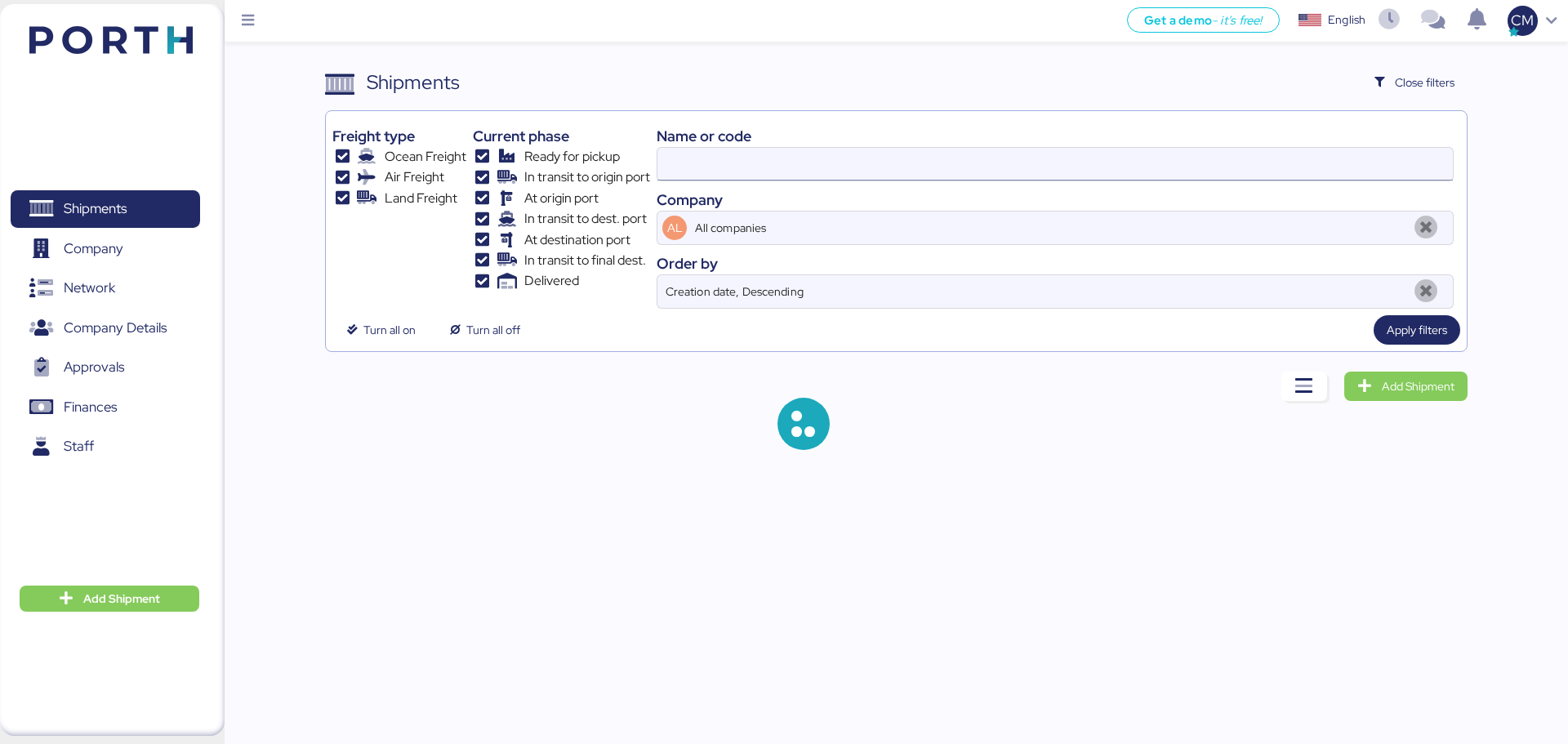 type on "O0051768" 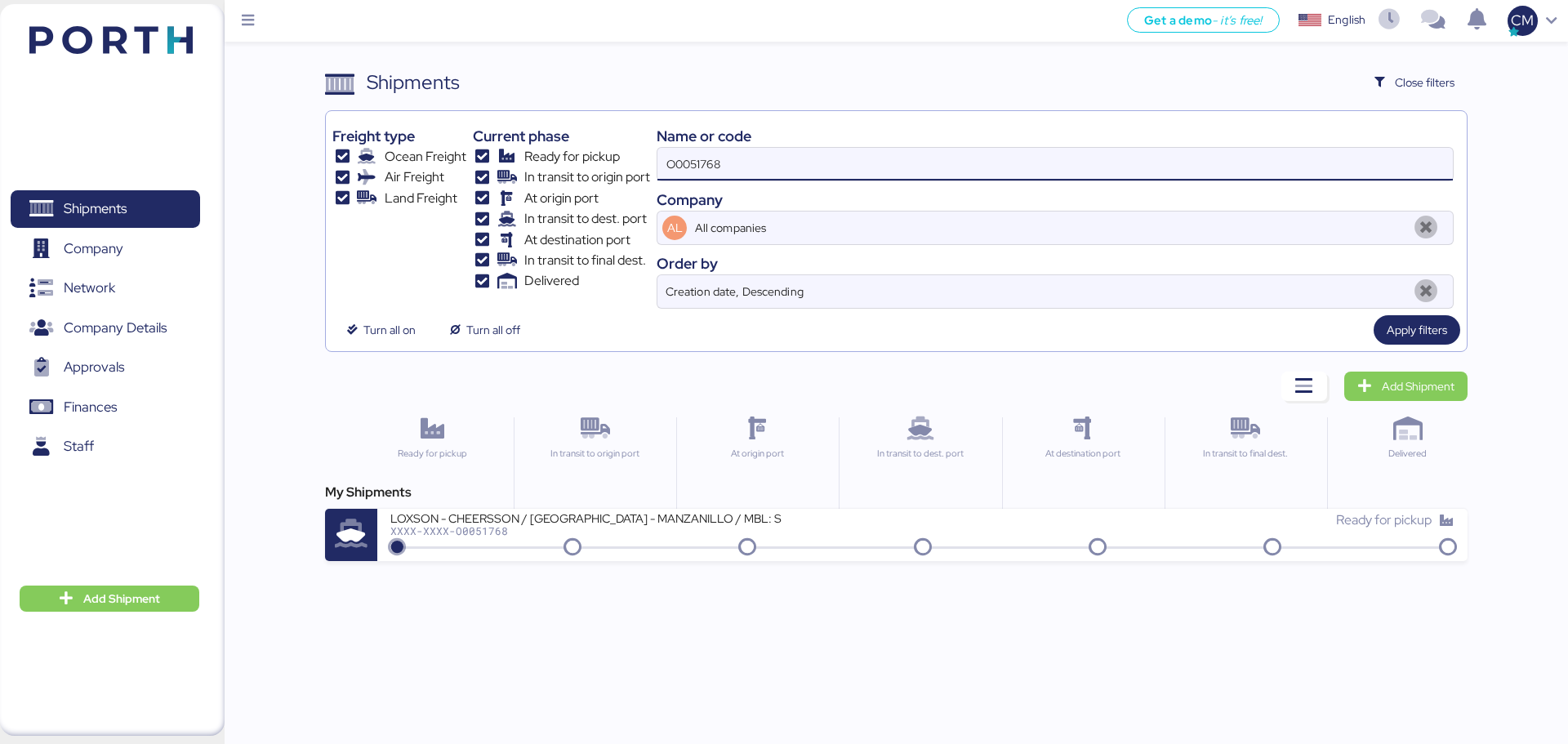 click on "O0051768" at bounding box center (1055, 164) 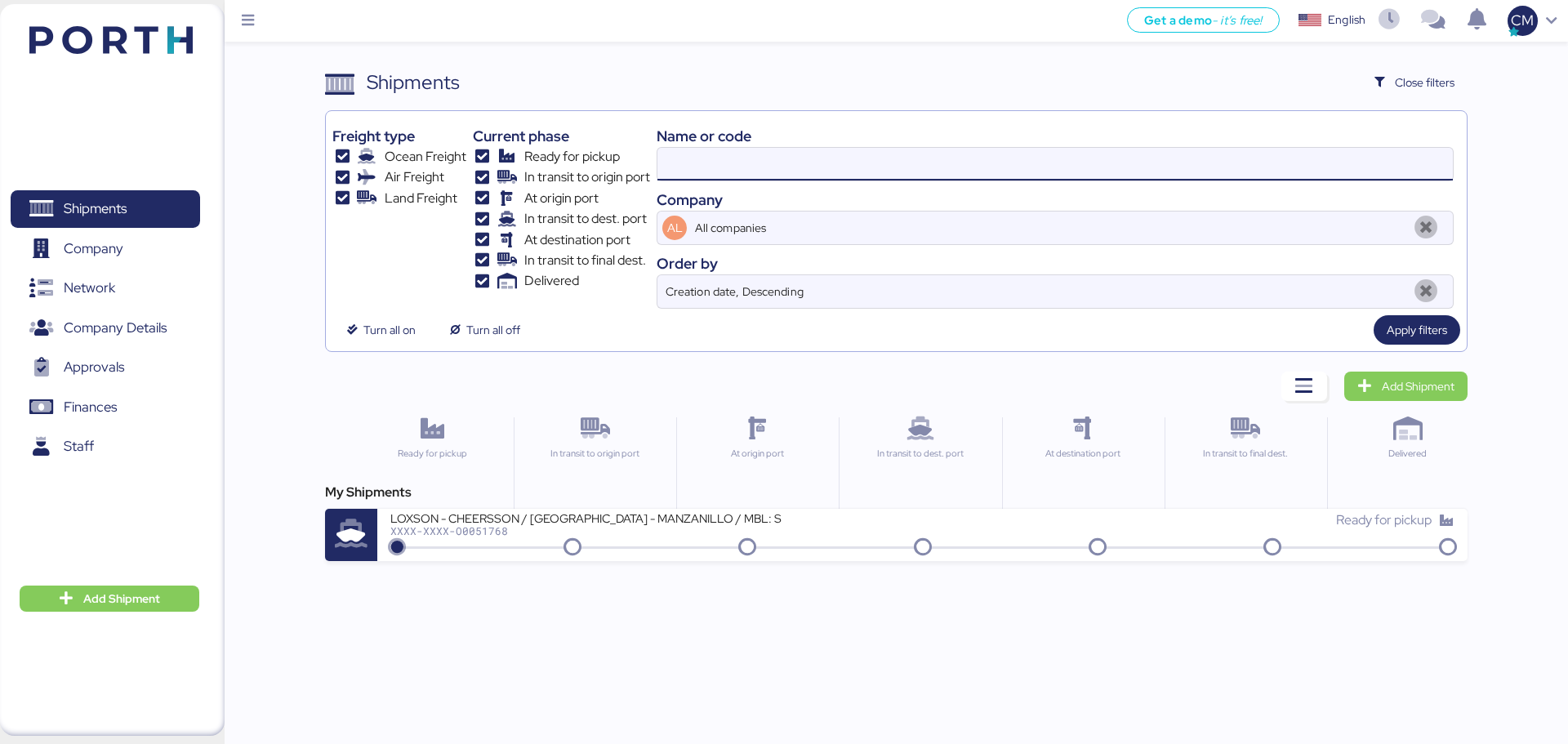 paste on "O0051768" 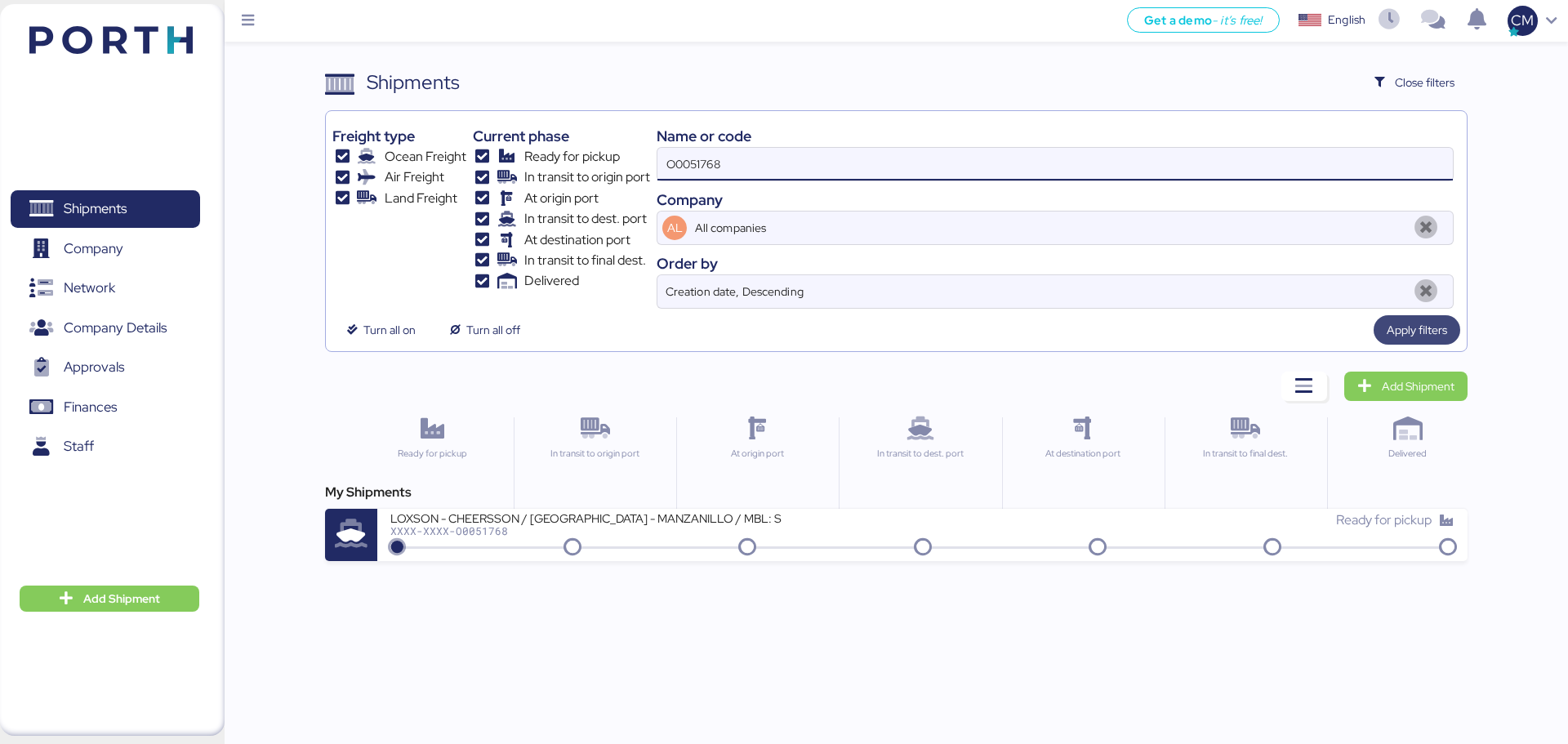 click on "Apply filters" at bounding box center [1417, 330] 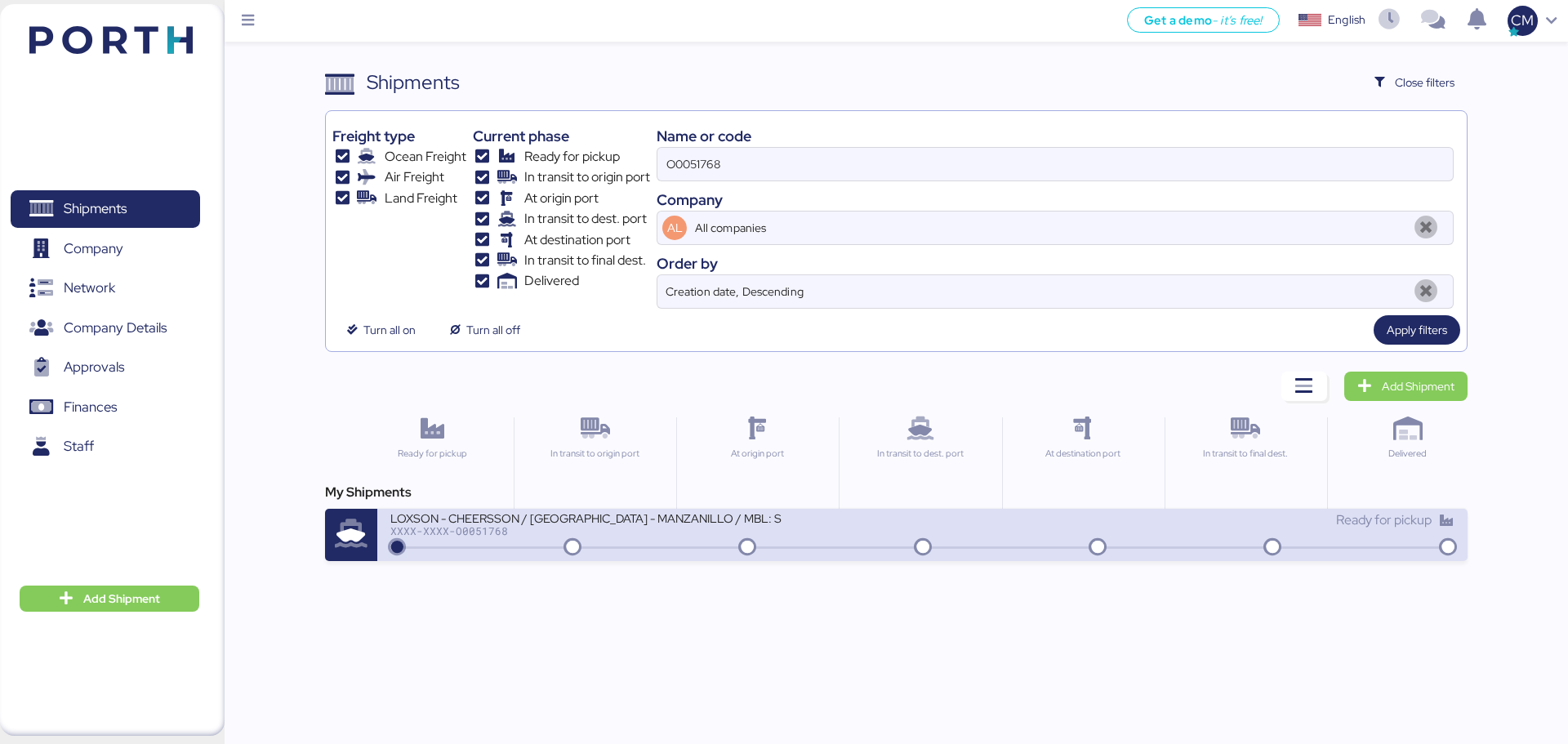 click on "Ready for pickup" at bounding box center [1188, 528] 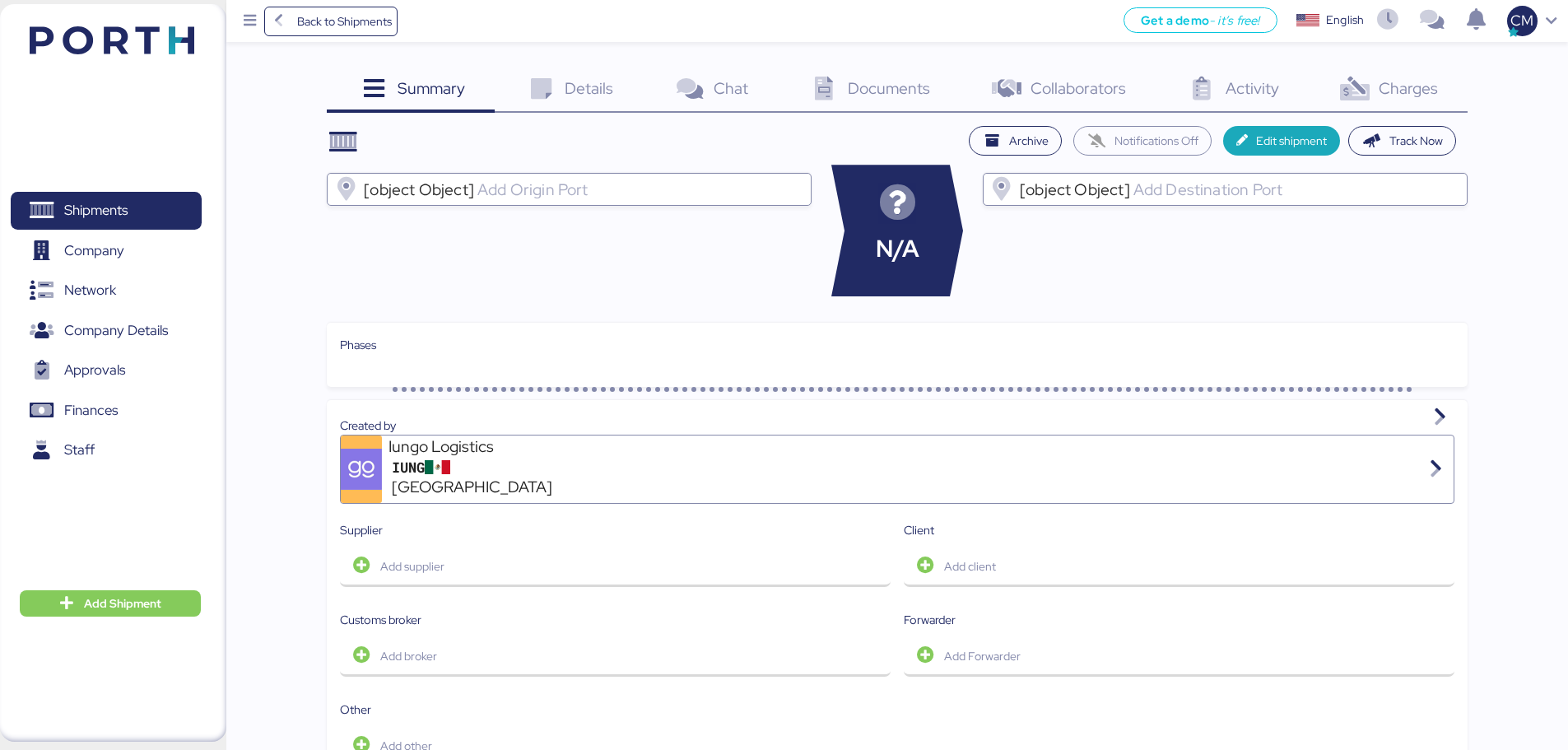 click on "Charges 0" at bounding box center (1387, 91) 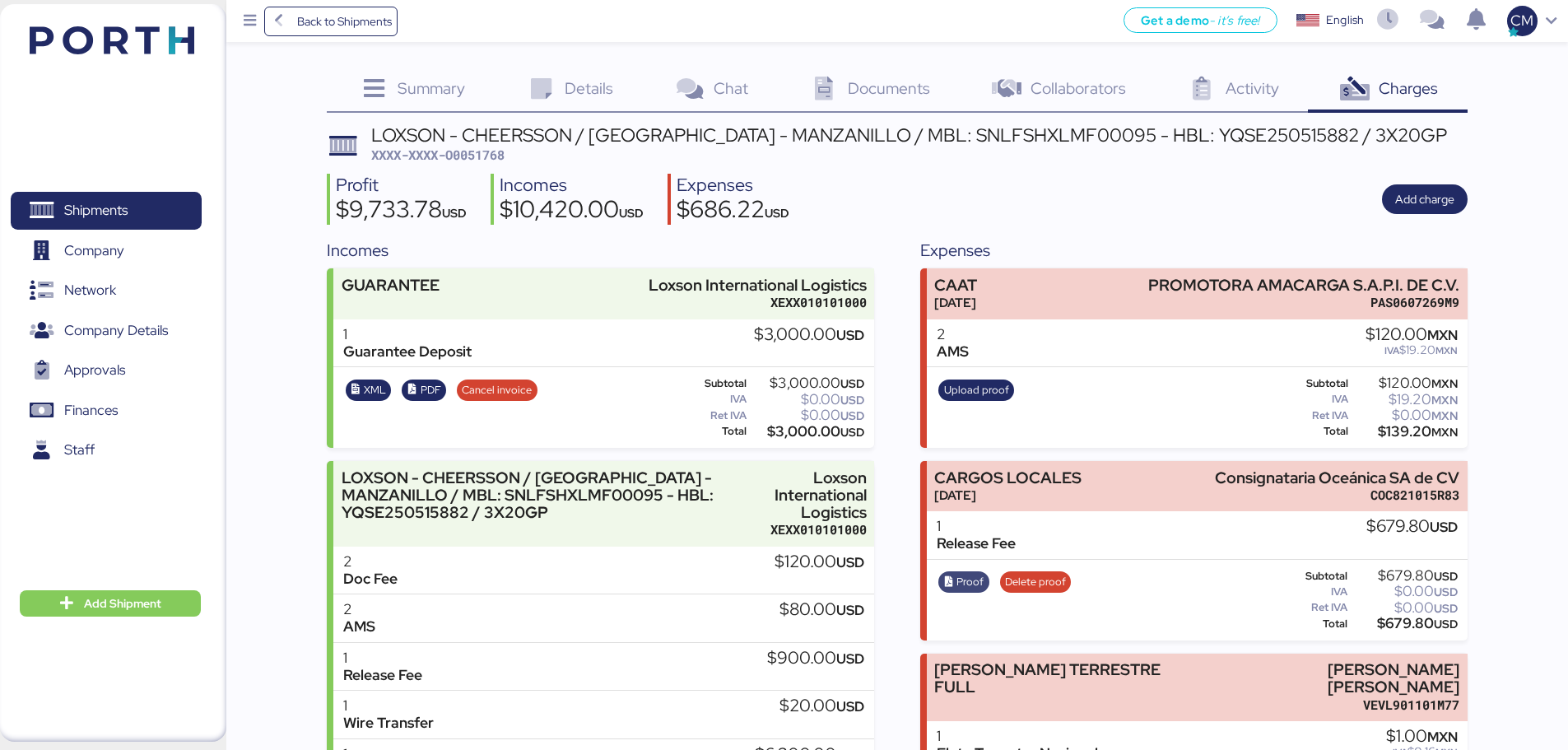 click on "Proof" at bounding box center (970, 582) 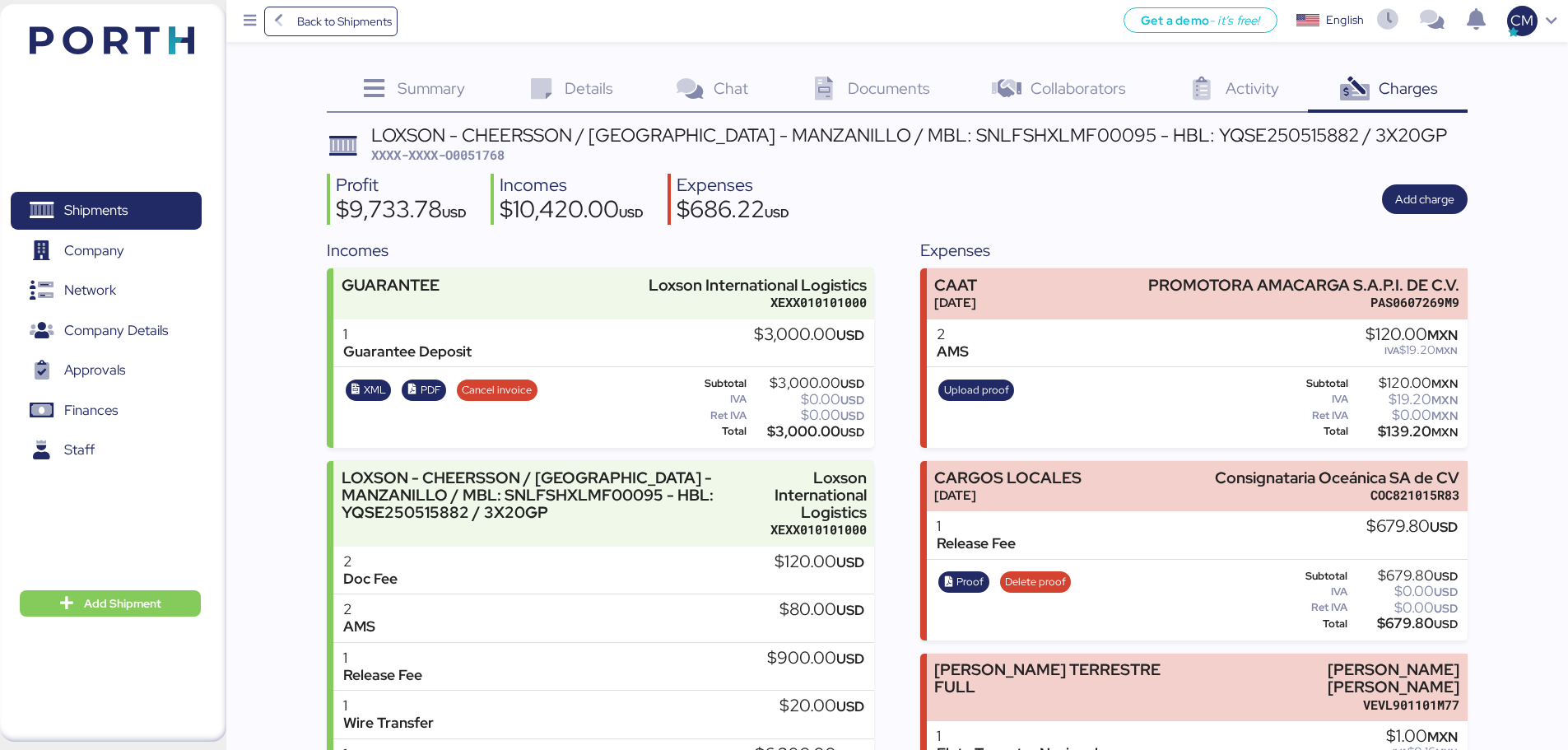 click on "Details 0" at bounding box center [569, 91] 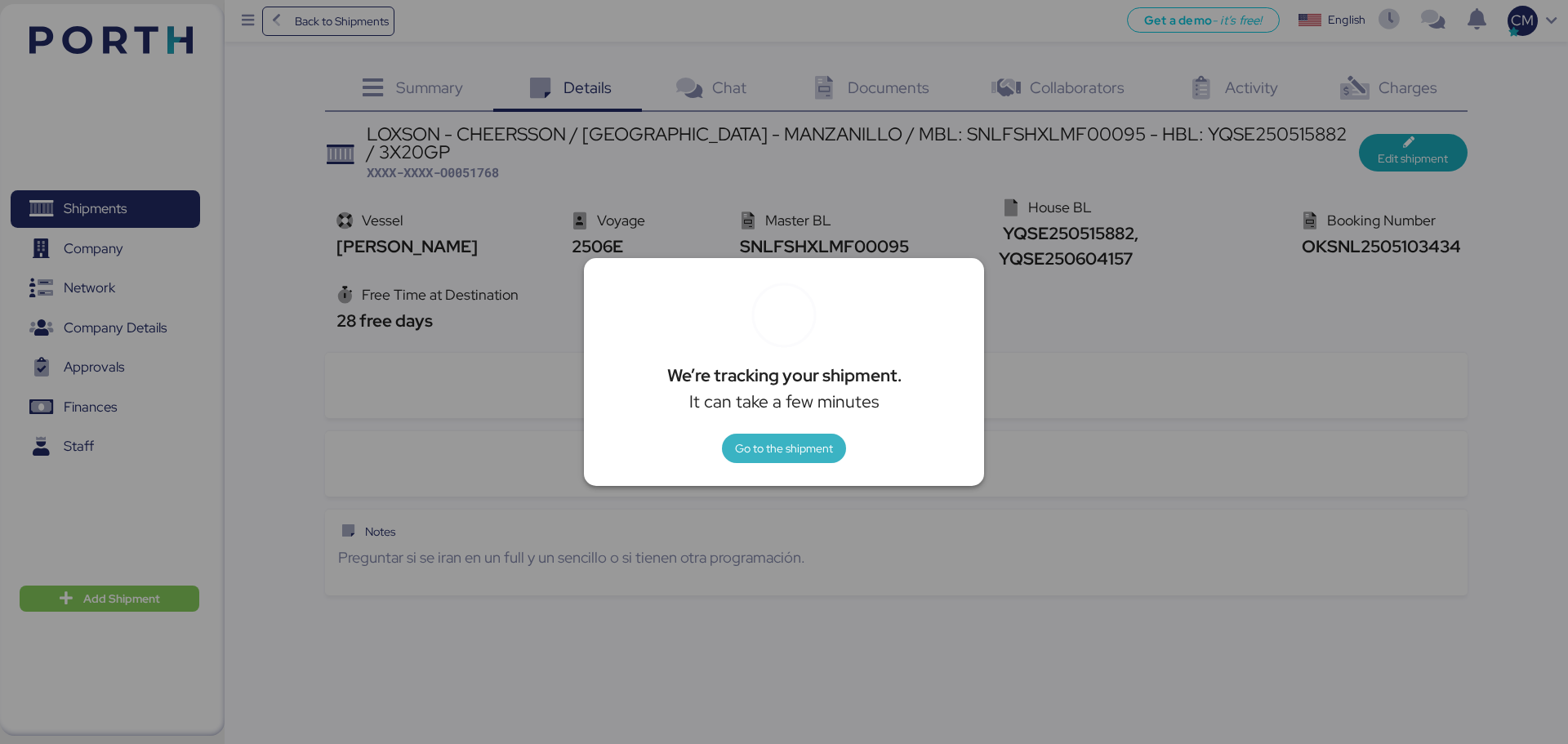 click on "Go to the shipment" at bounding box center [784, 448] 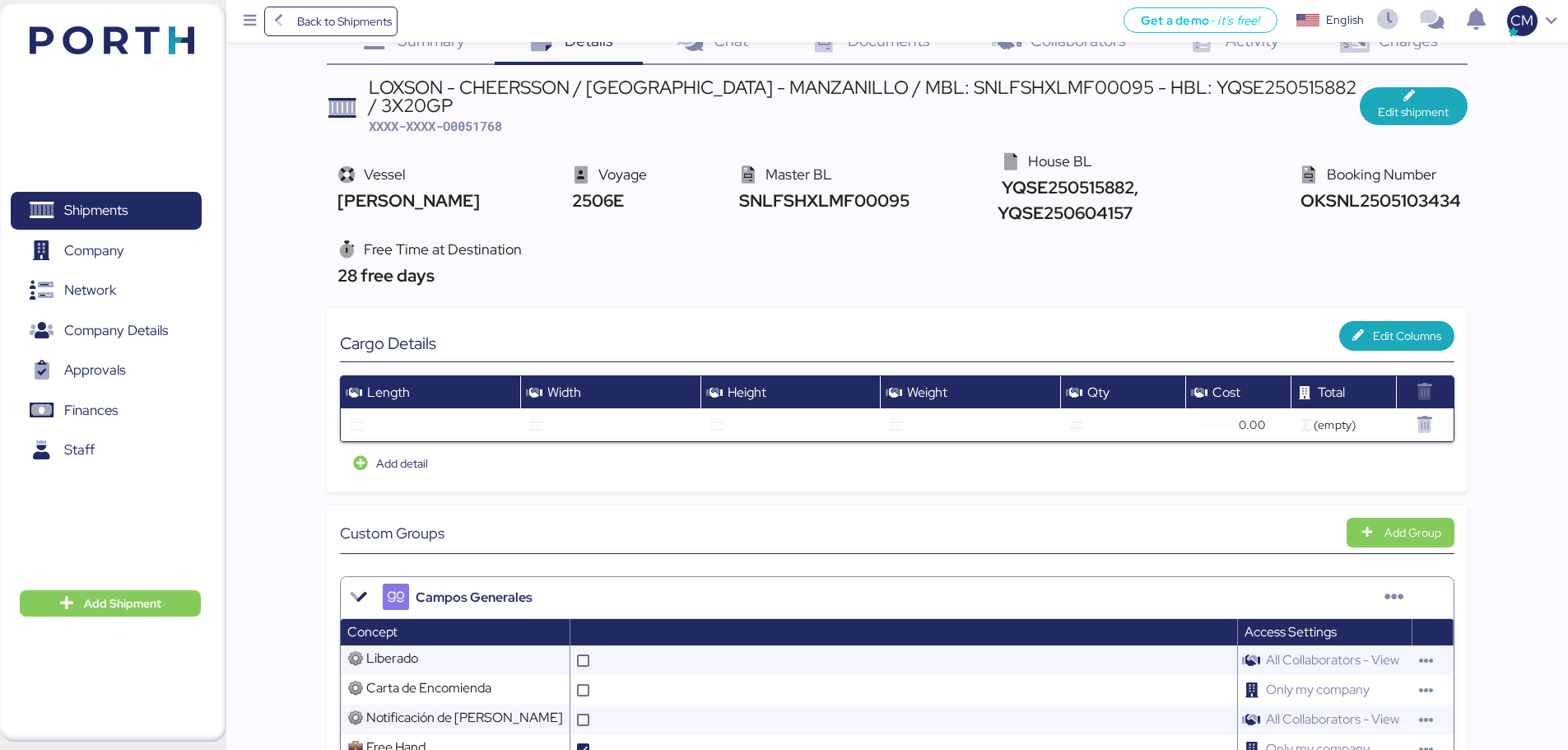 scroll, scrollTop: 0, scrollLeft: 0, axis: both 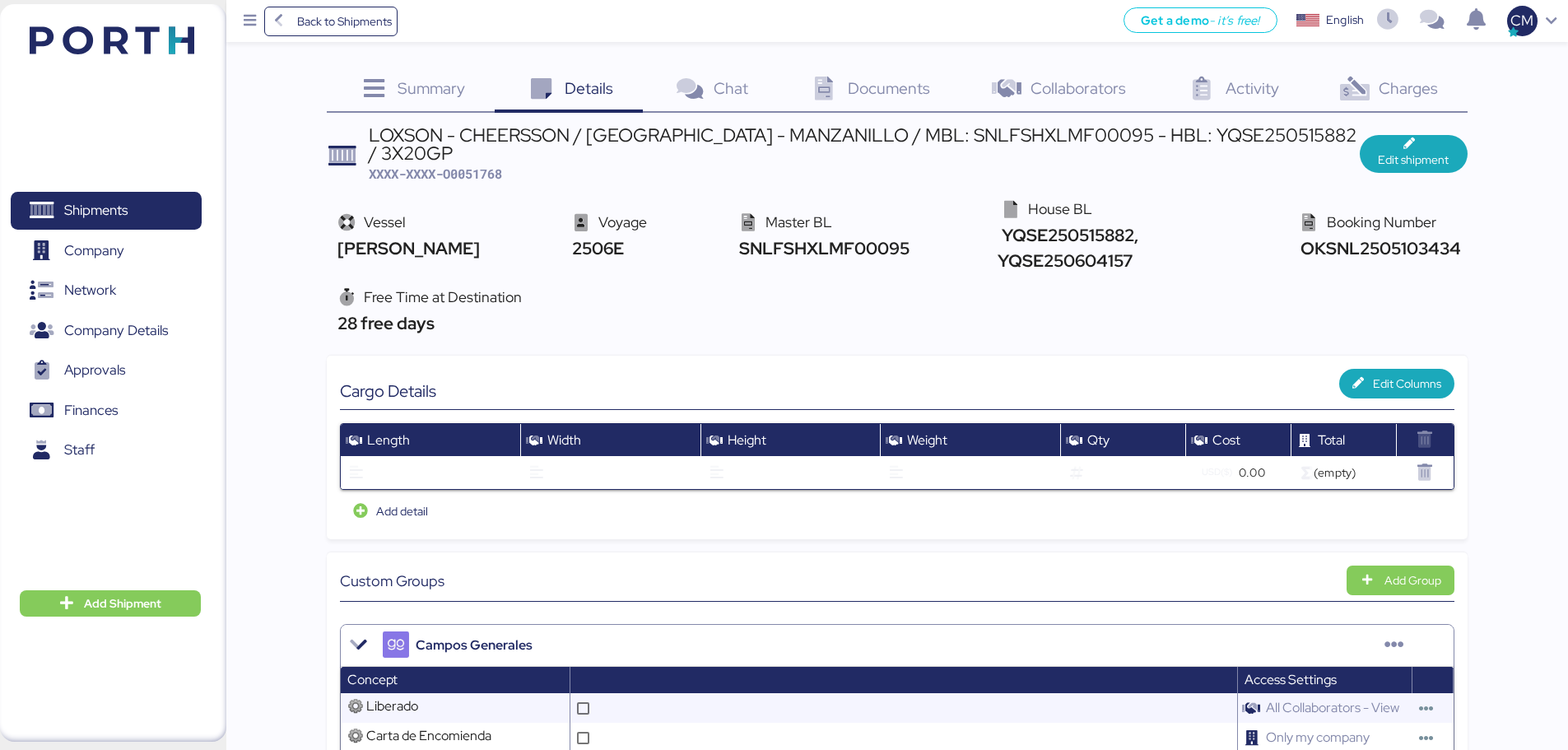 click on "Charges 0" at bounding box center [1387, 91] 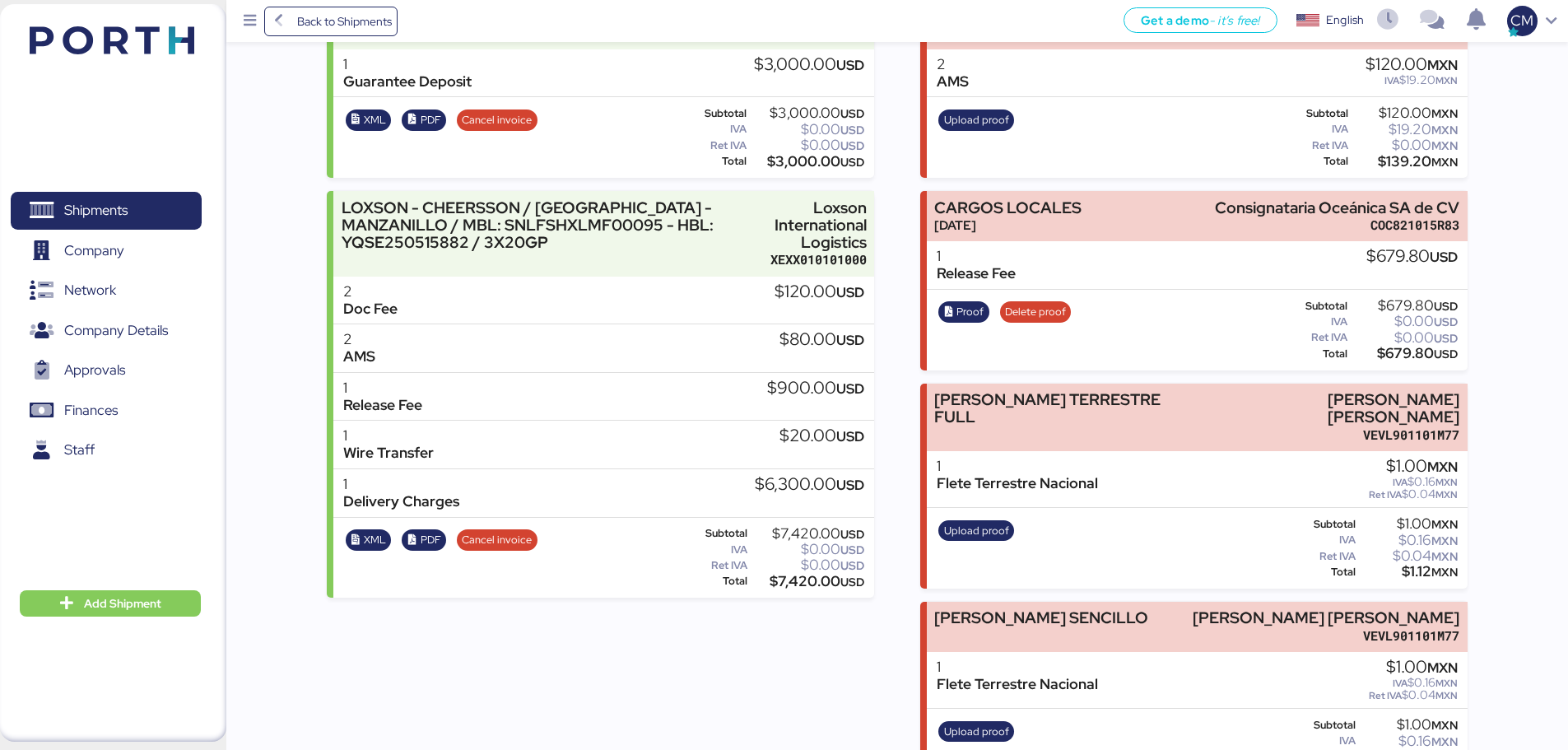 scroll, scrollTop: 305, scrollLeft: 0, axis: vertical 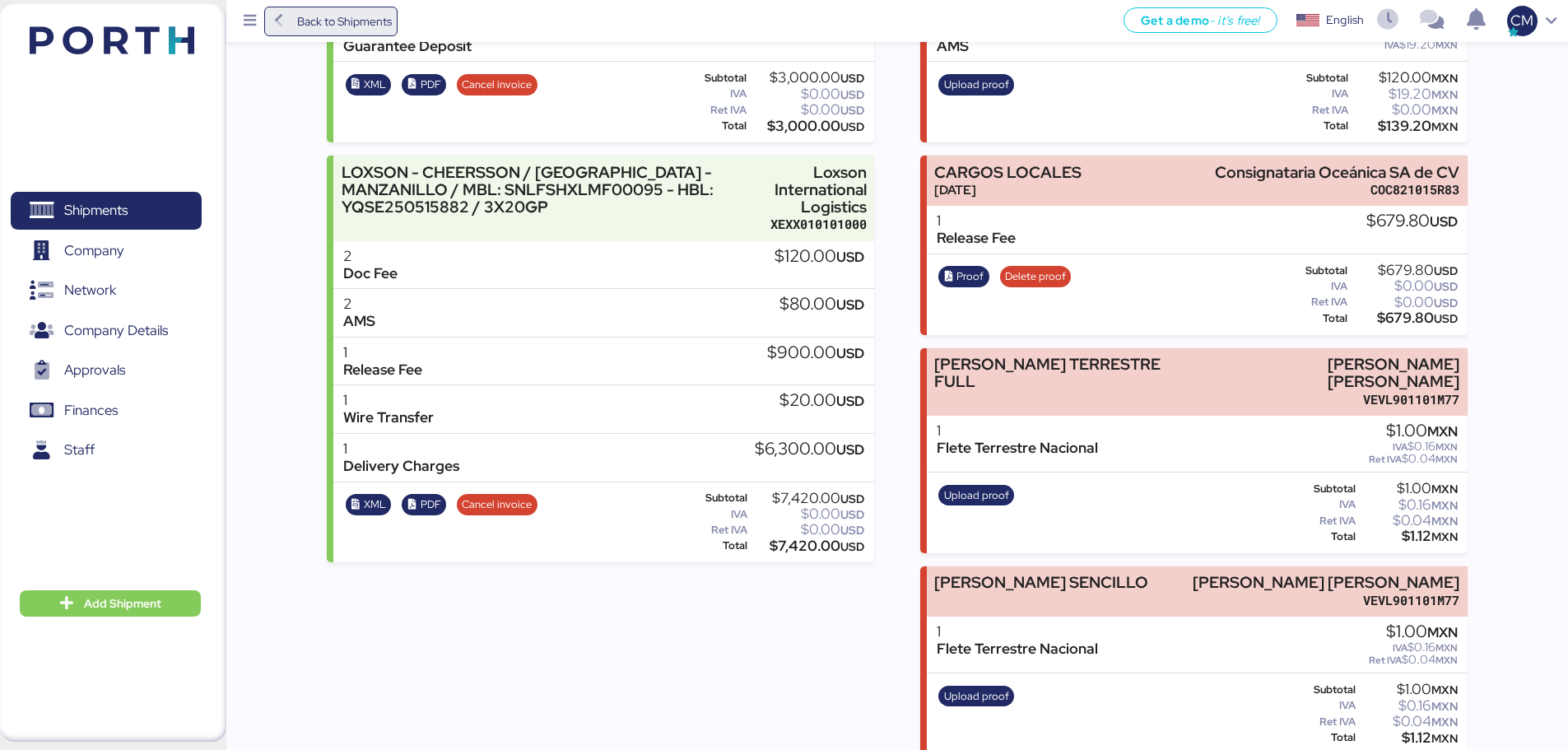 click on "Back to Shipments" at bounding box center [331, 21] 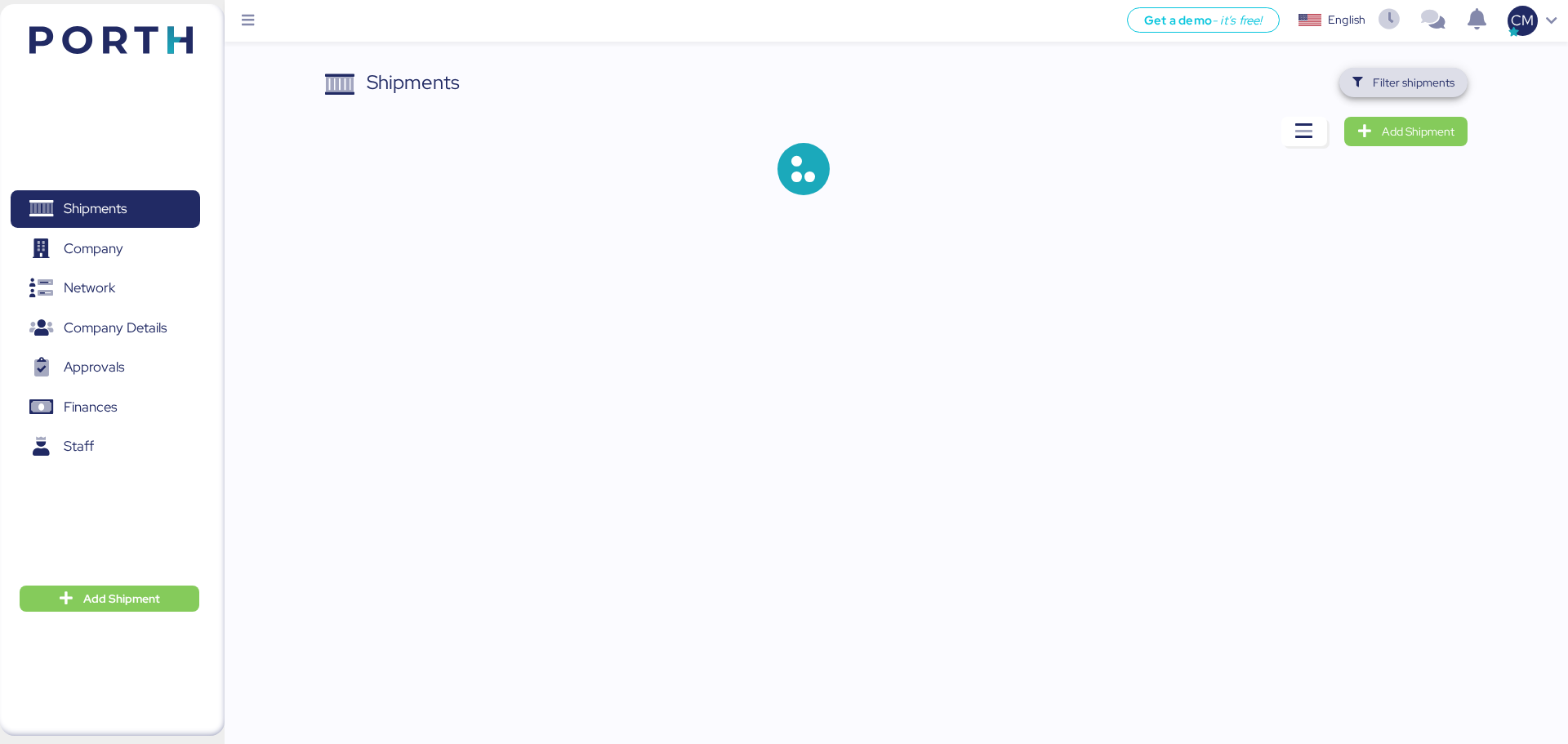 click on "Filter shipments" at bounding box center (1414, 82) 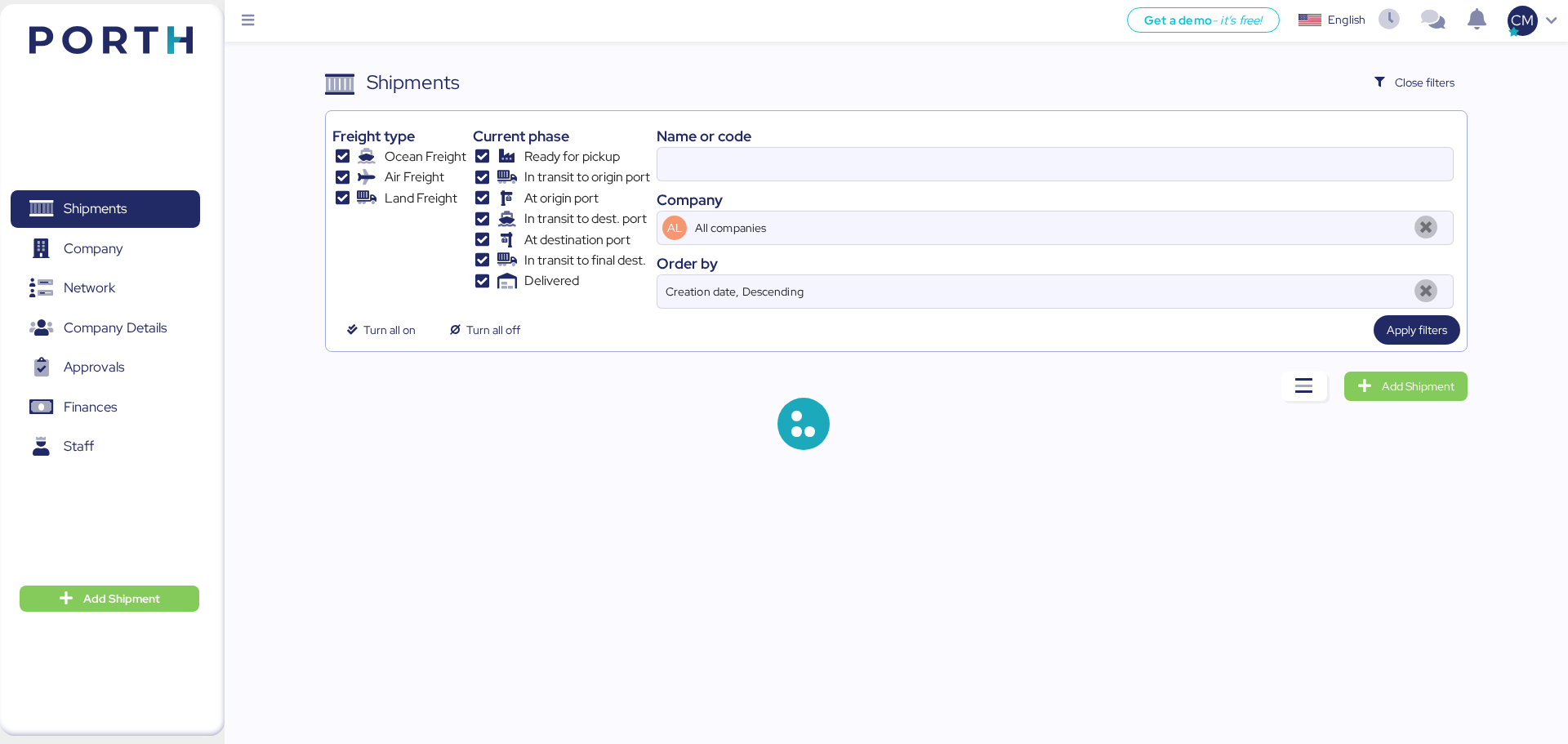 type on "O0051768" 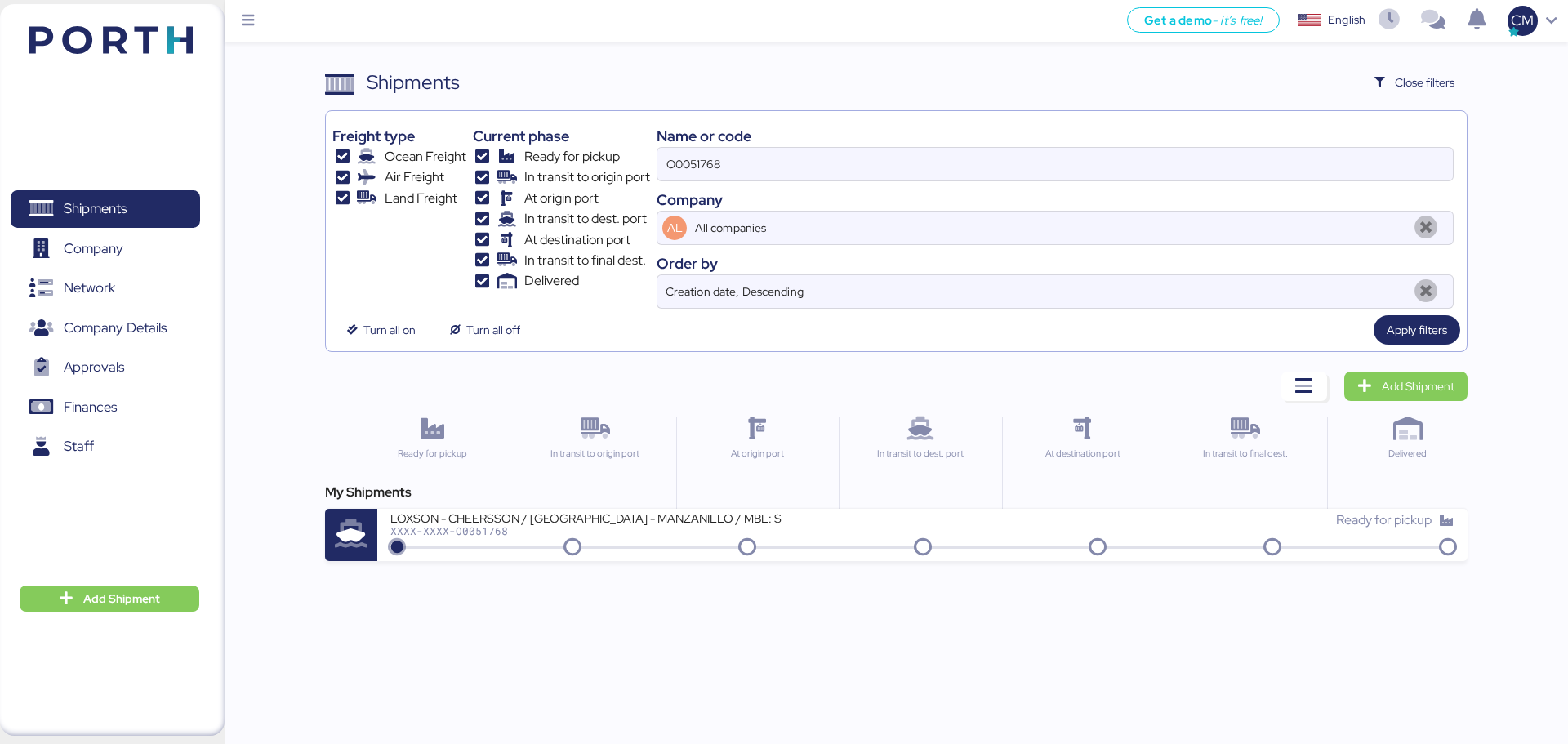 click on "O0051768" at bounding box center [1055, 164] 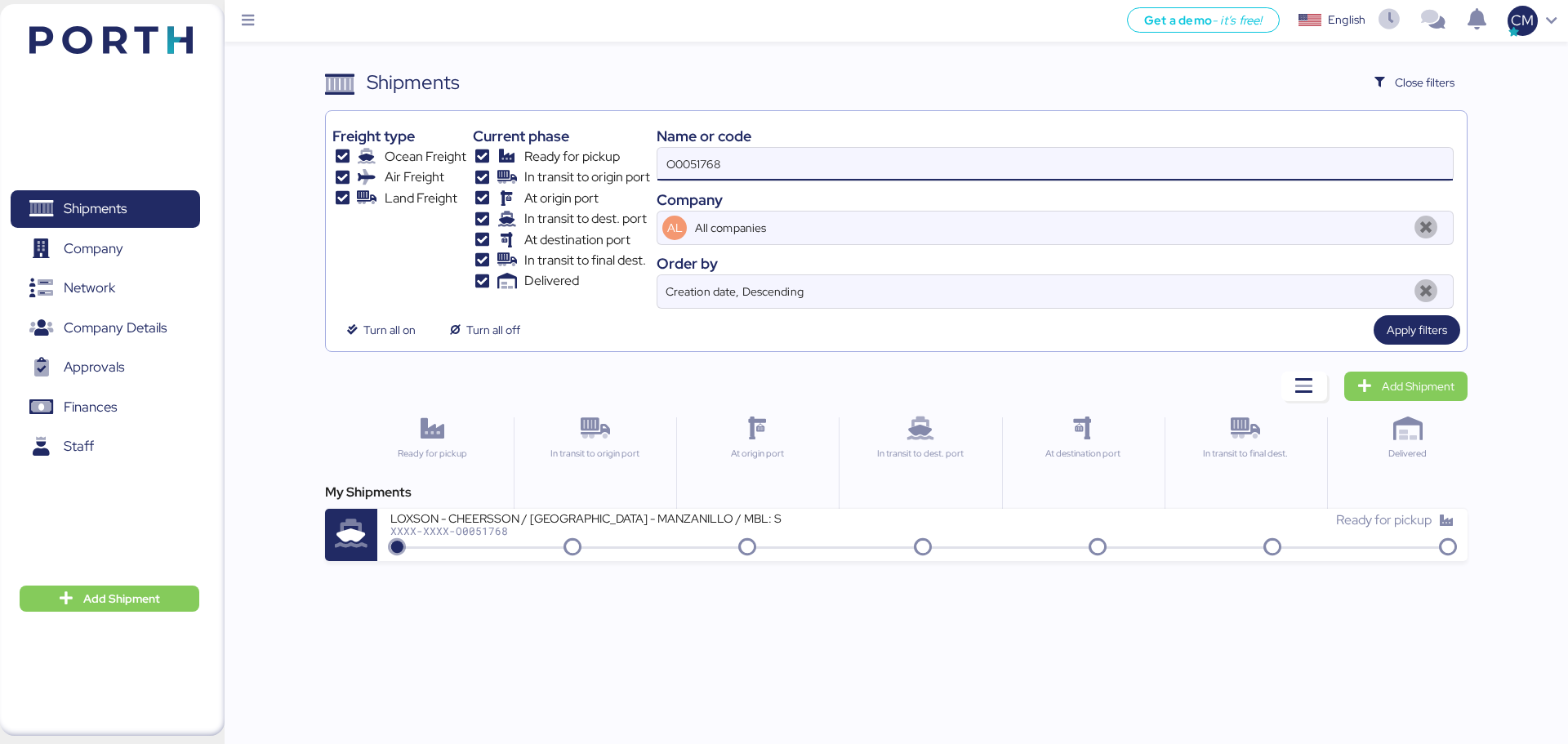 click on "O0051768" at bounding box center [1055, 164] 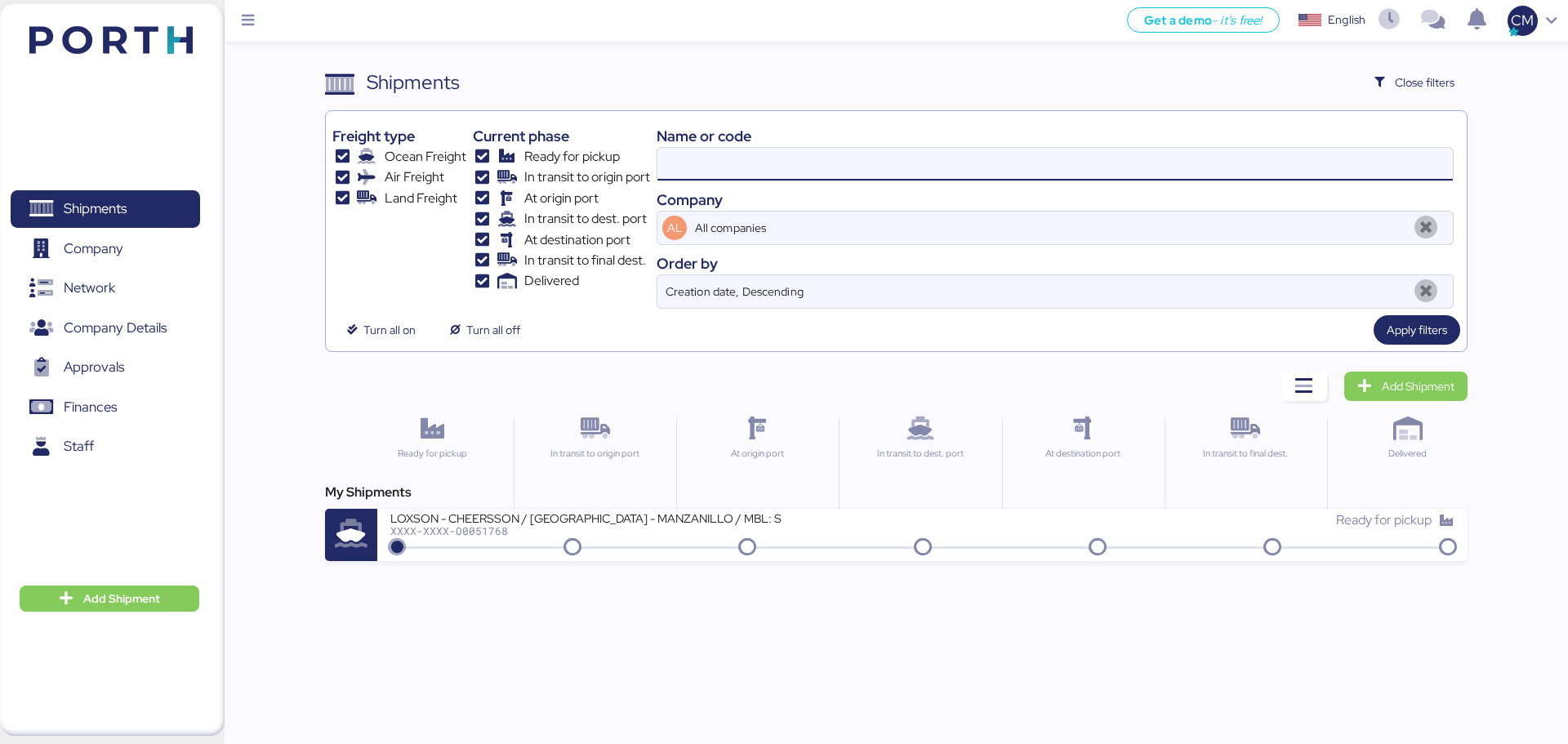 paste on "O0051423" 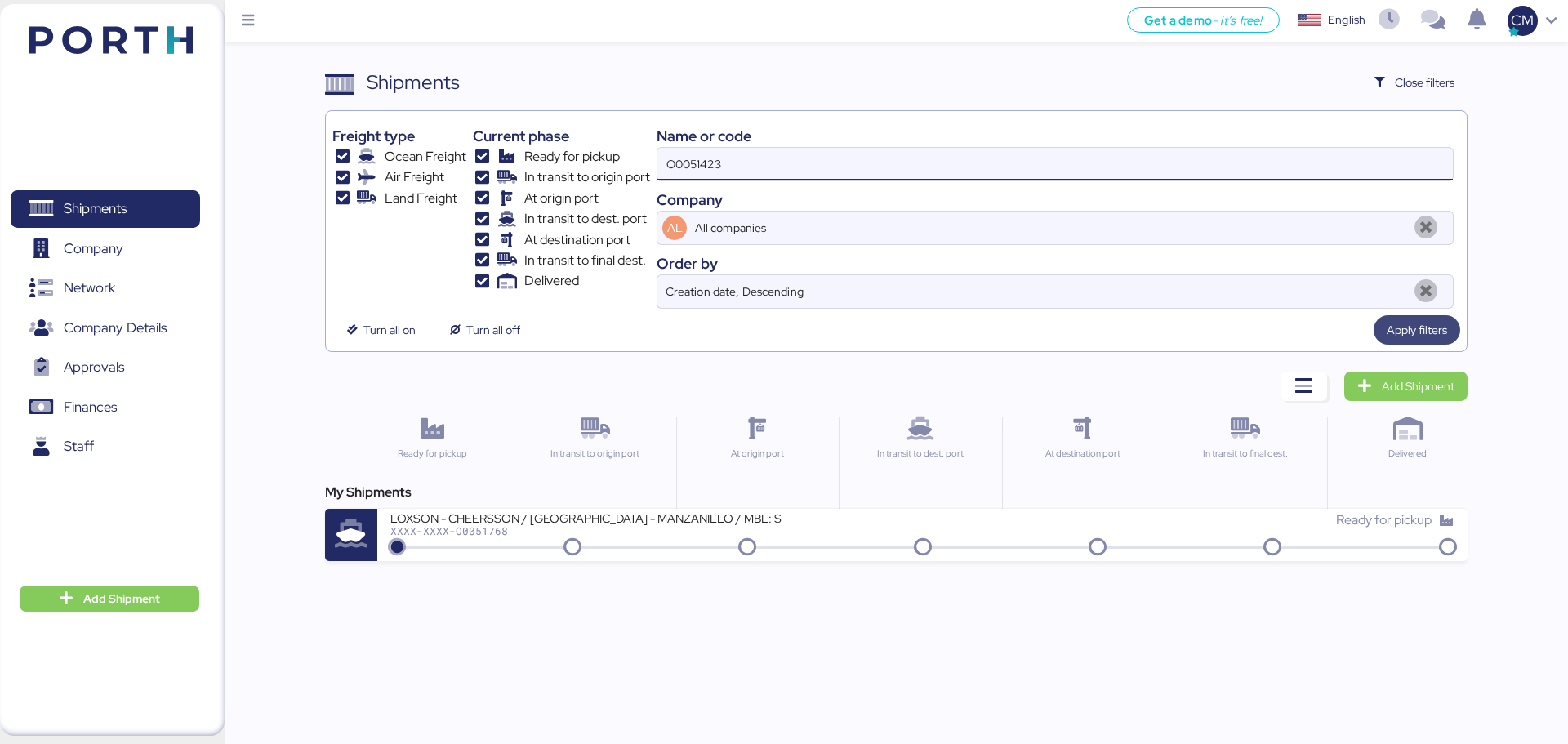 type on "O0051423" 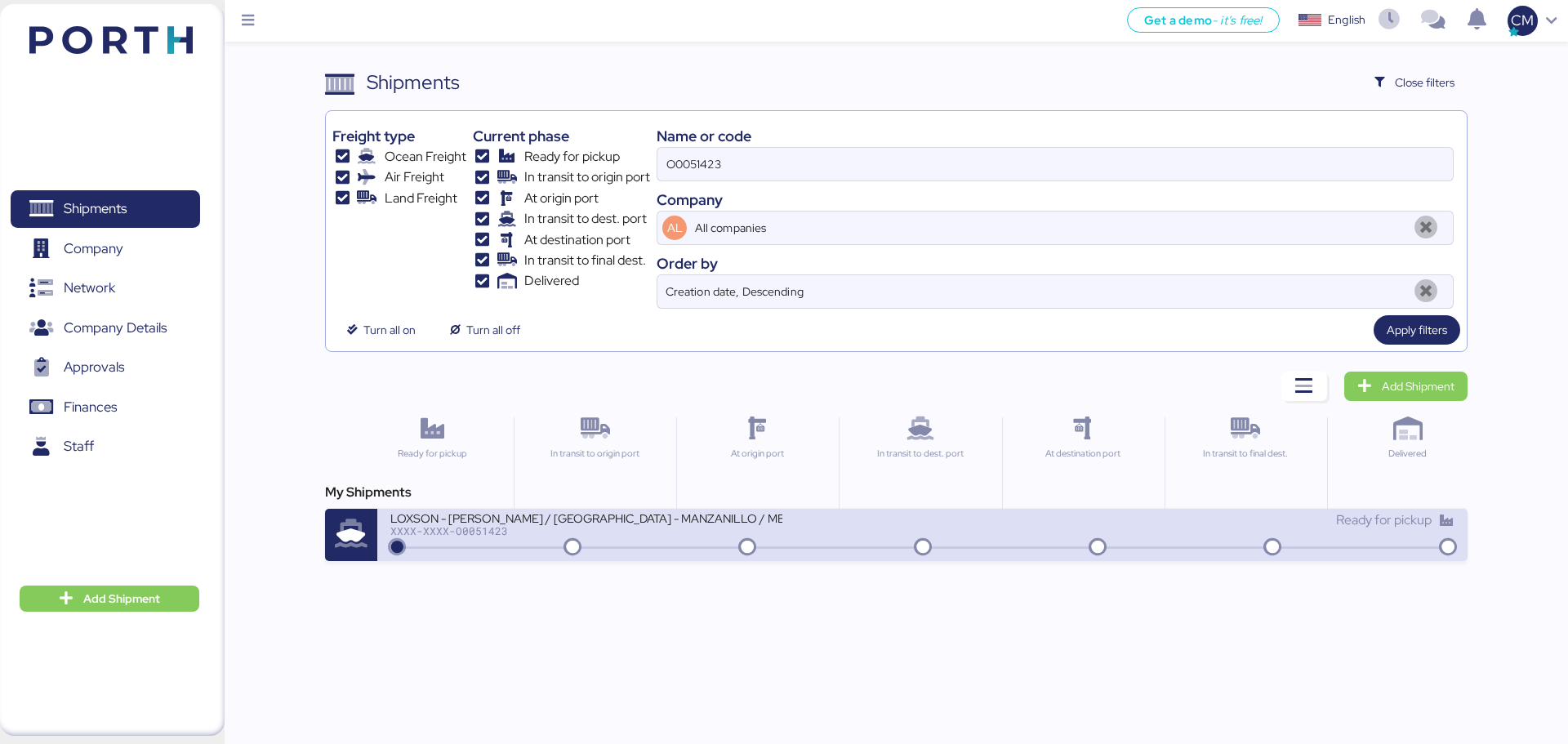 click at bounding box center [923, 548] 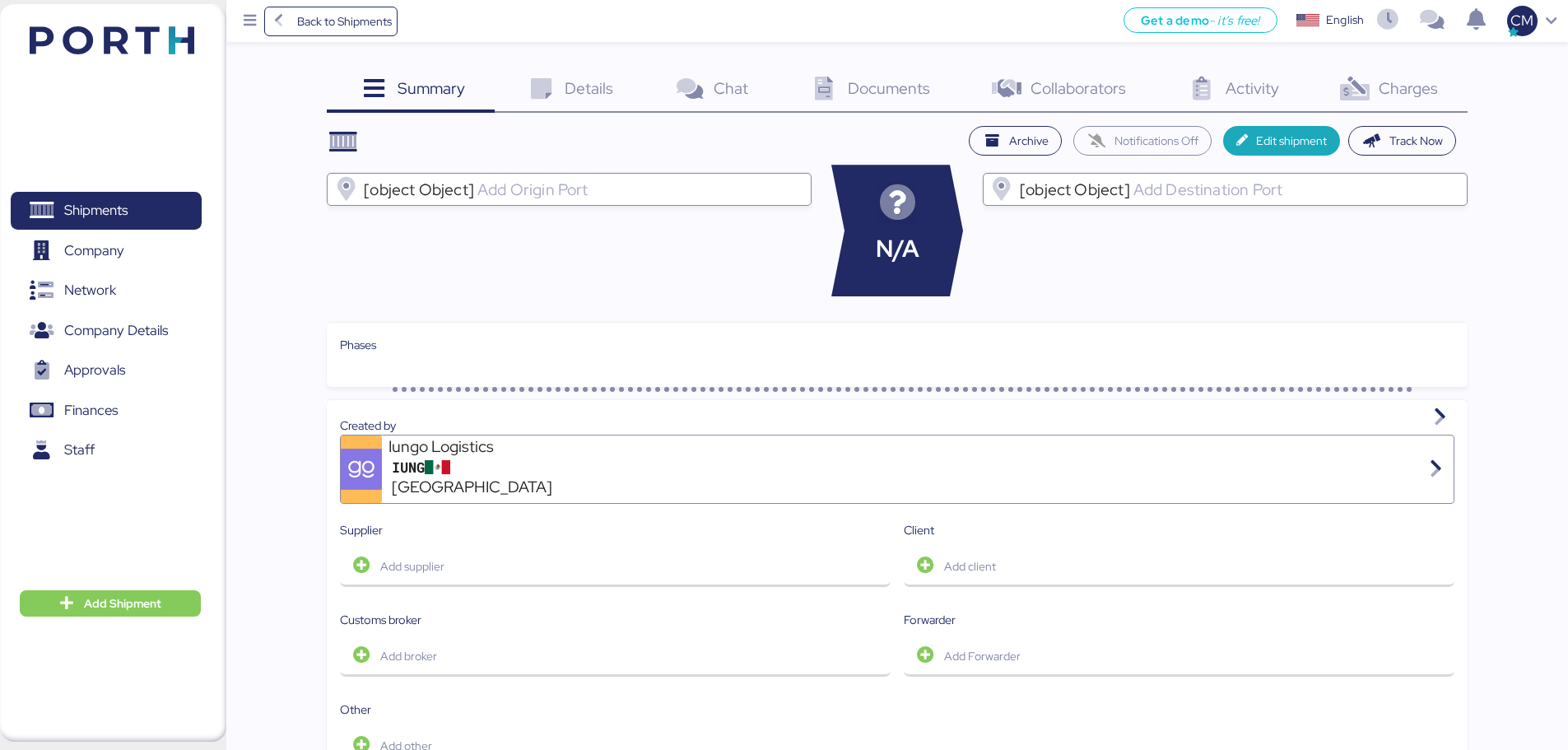 click on "Details" at bounding box center (589, 88) 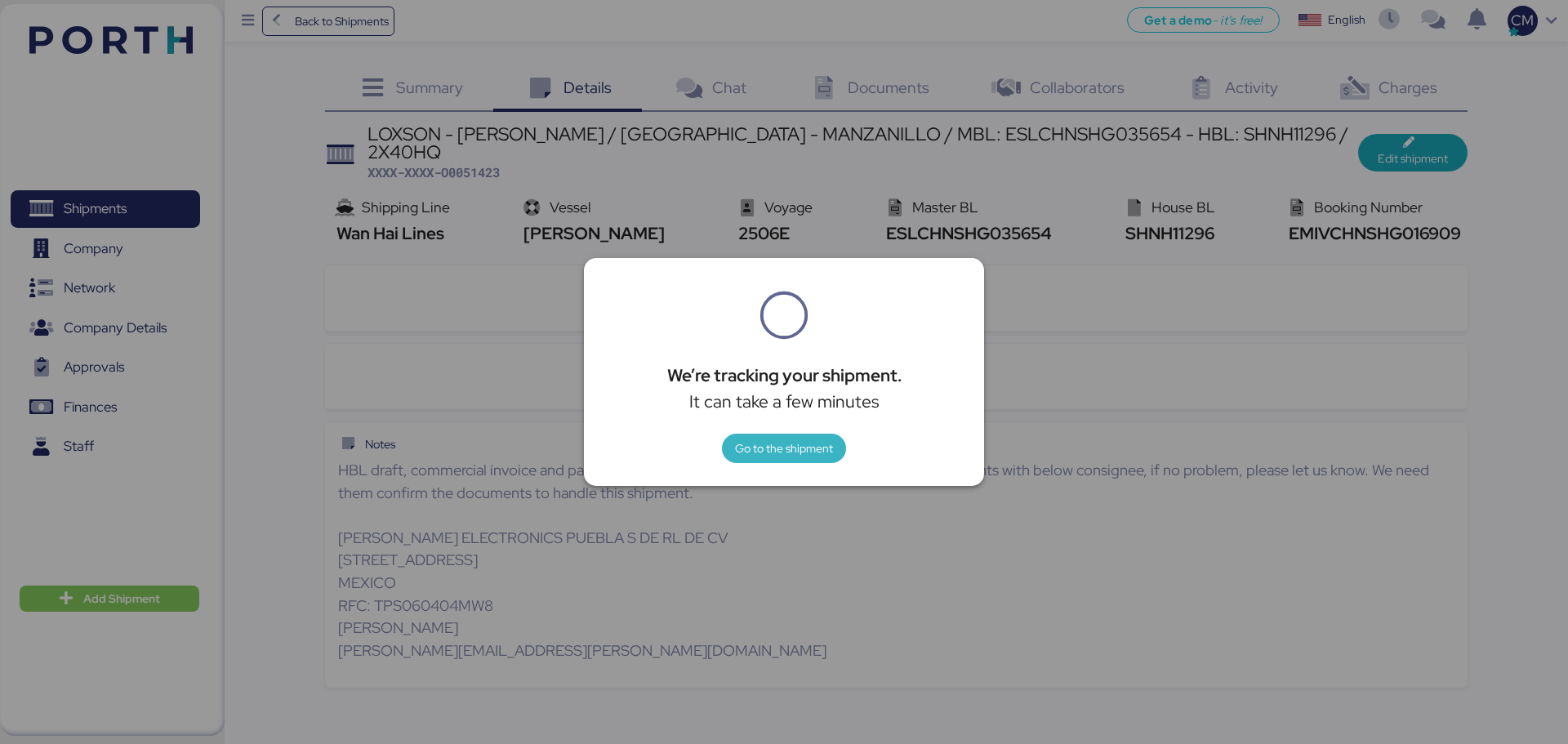 click on "We’re tracking your shipment.
It can take a few minutes Go to the shipment" at bounding box center [784, 372] 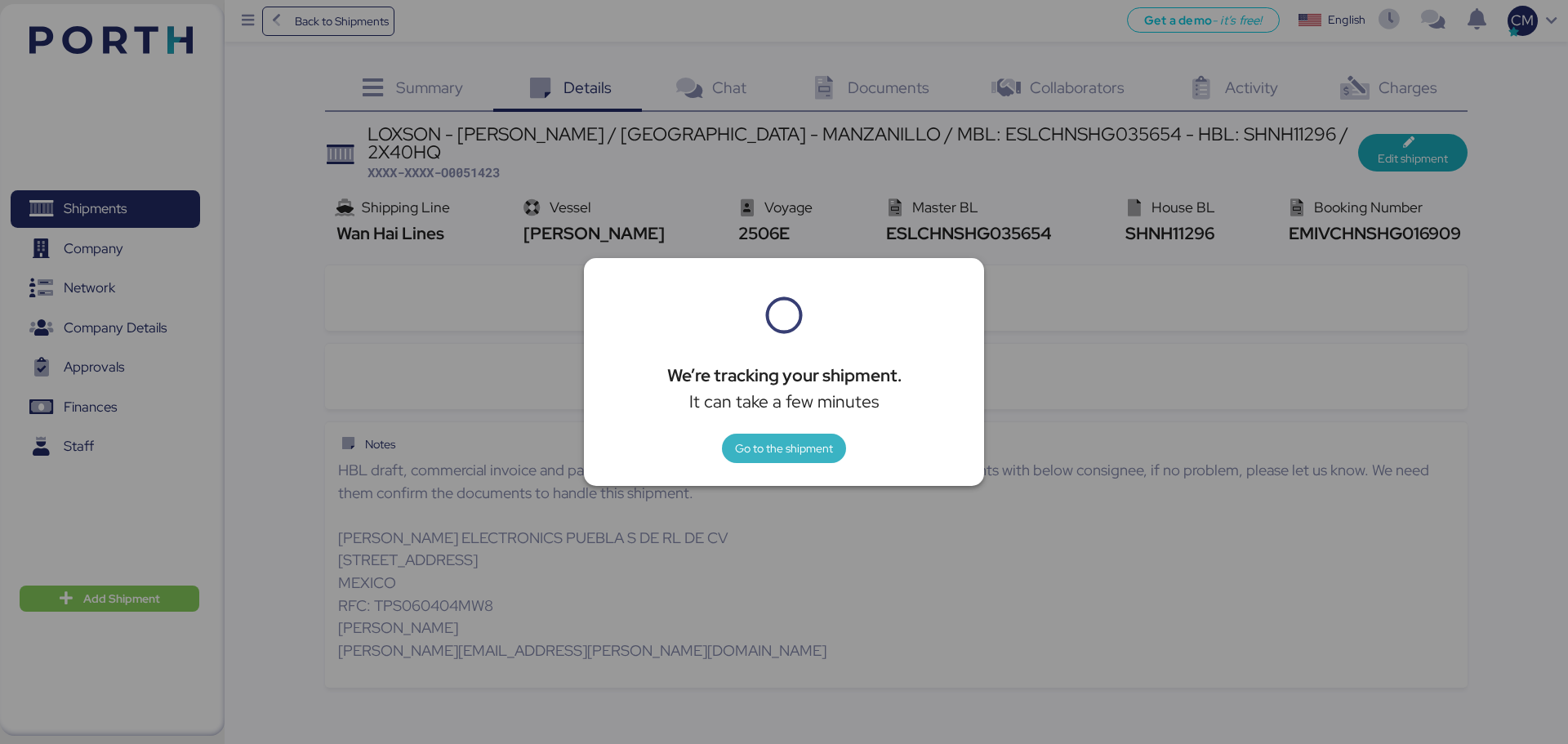 click on "Go to the shipment" at bounding box center [784, 448] 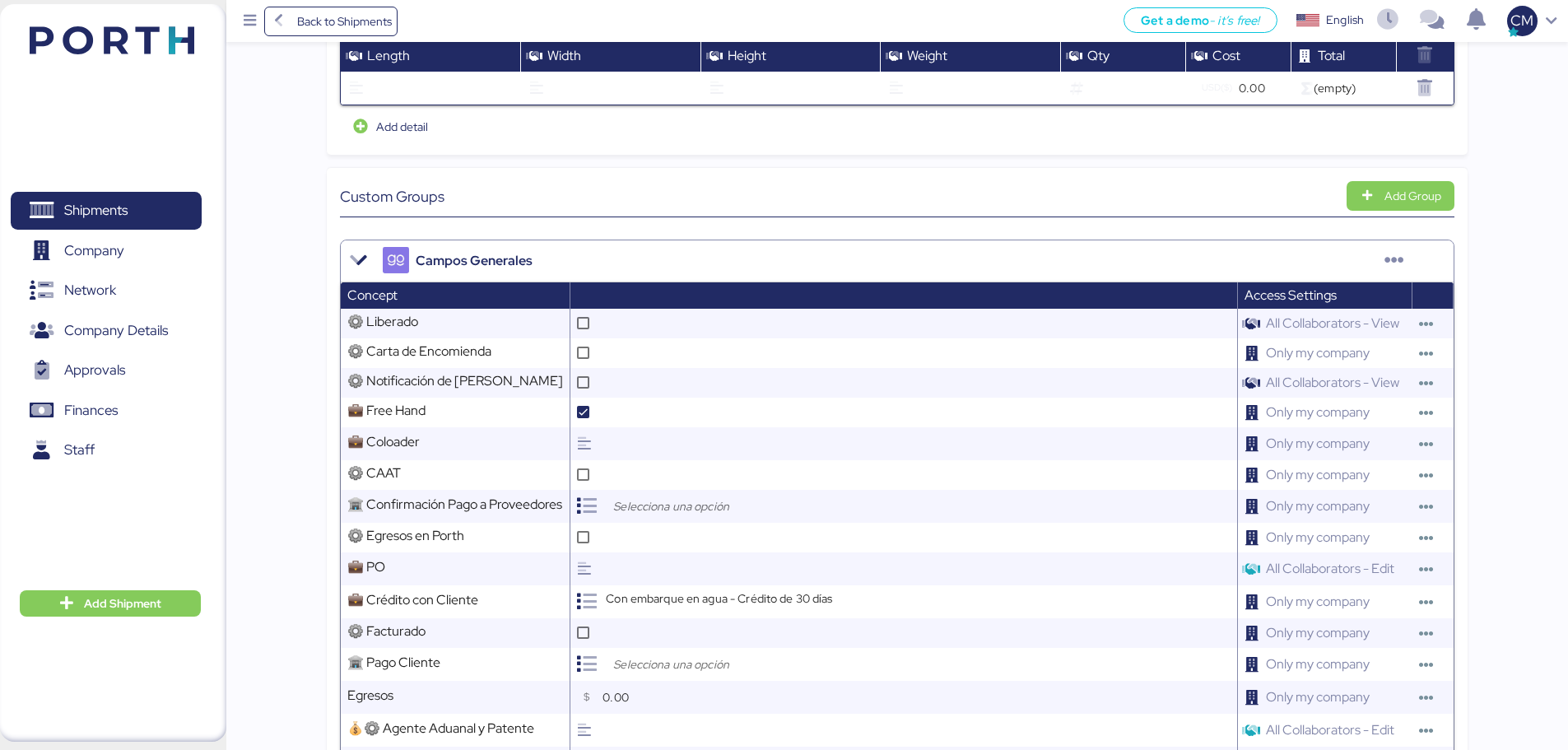 scroll, scrollTop: 0, scrollLeft: 0, axis: both 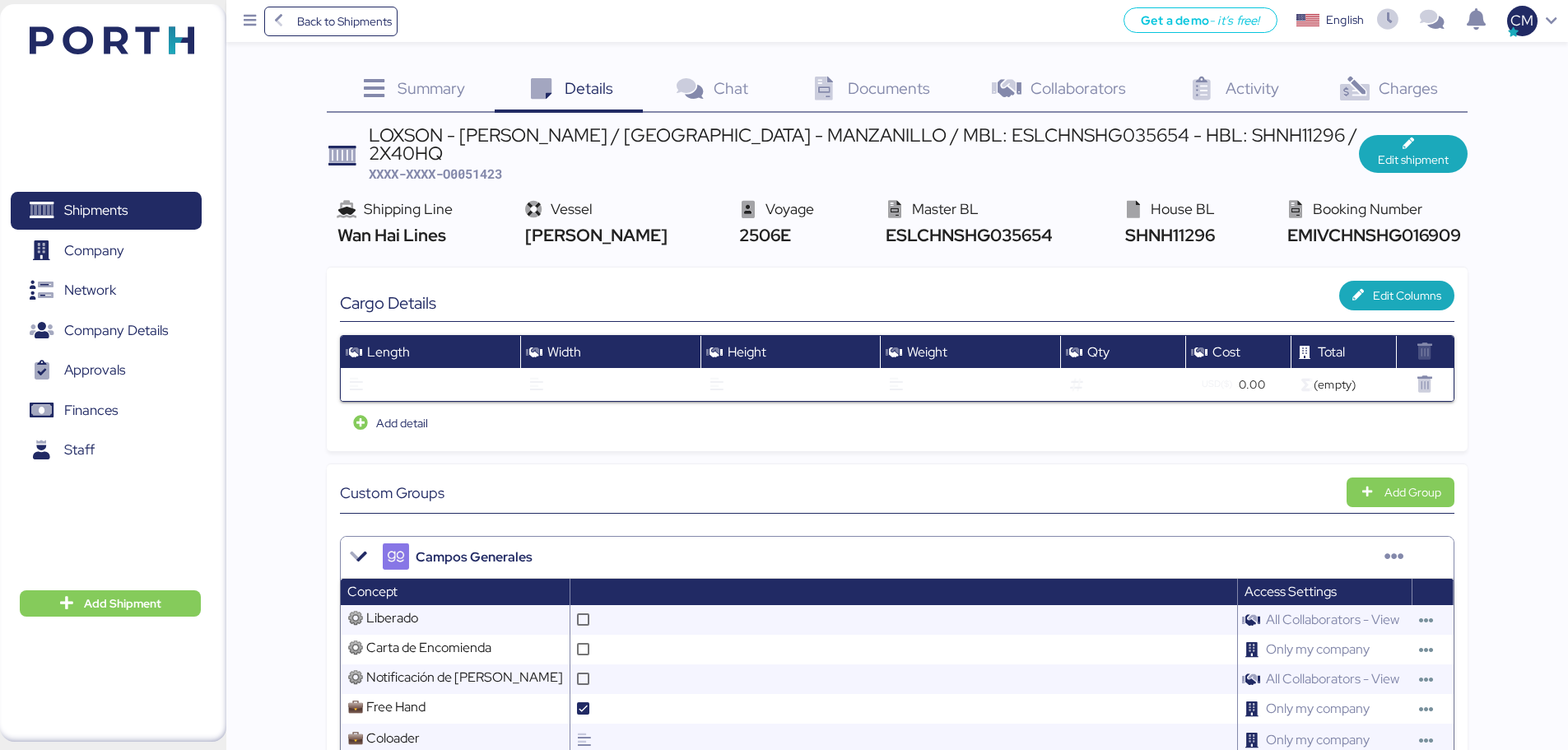click at bounding box center (1355, 89) 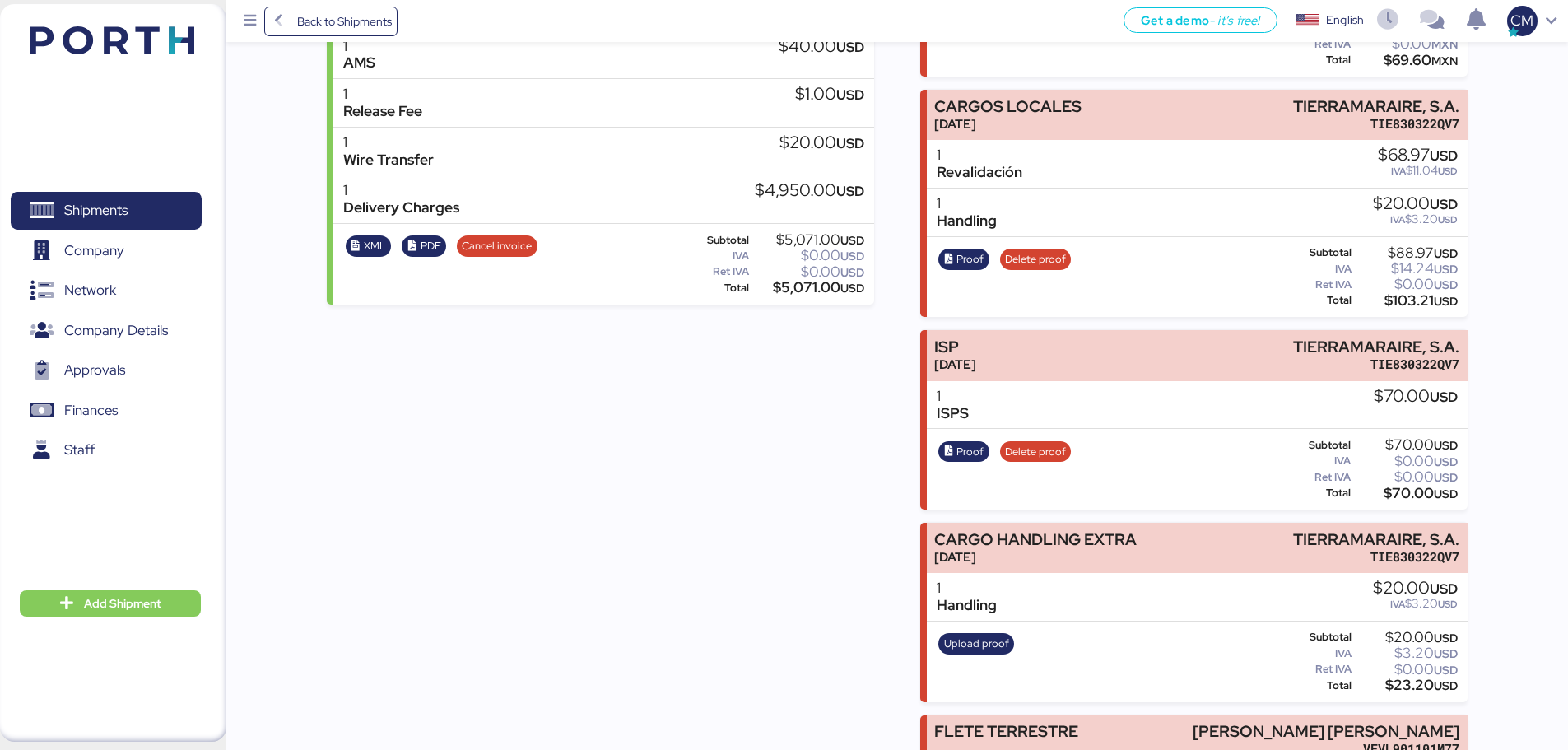scroll, scrollTop: 370, scrollLeft: 0, axis: vertical 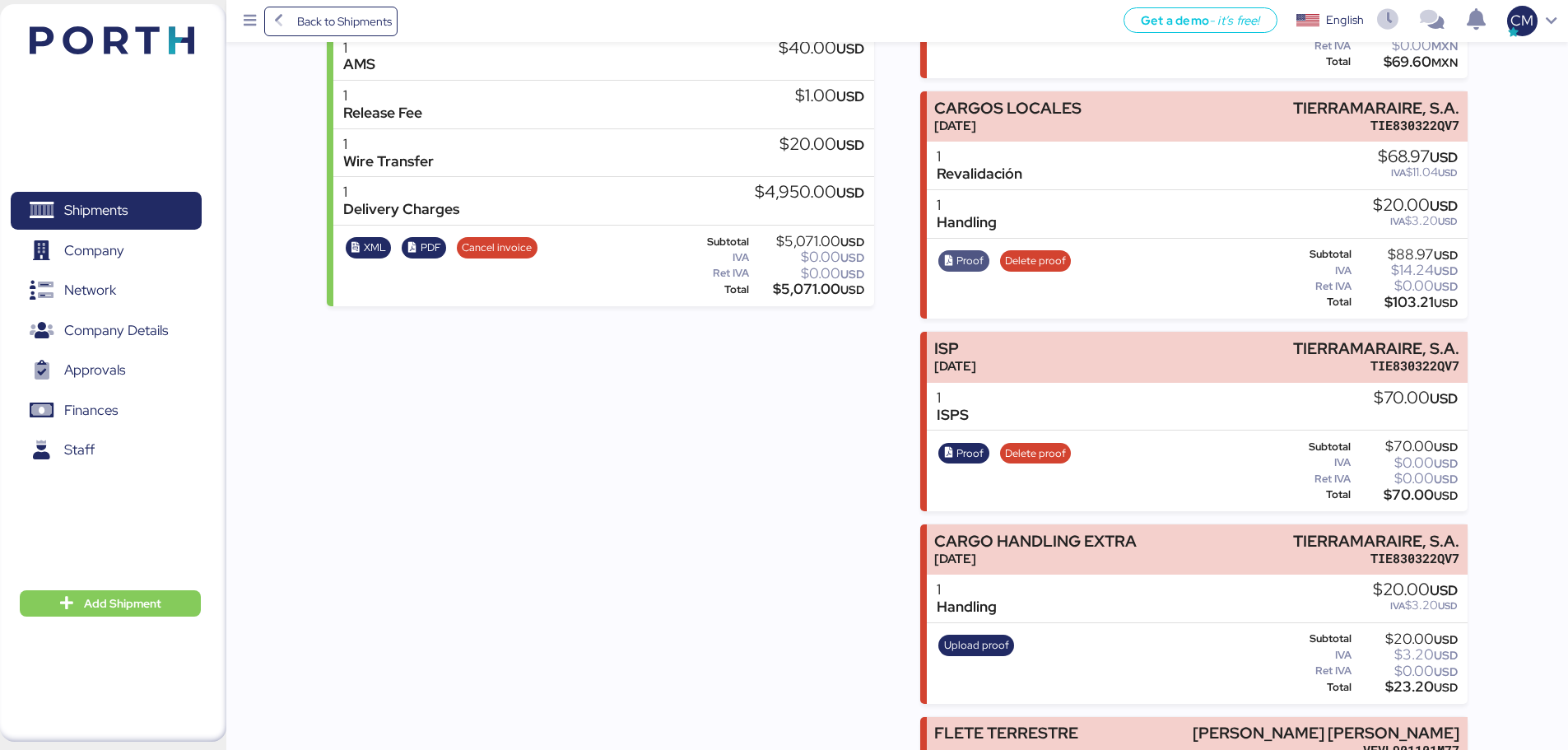 click on "Proof" at bounding box center [970, 261] 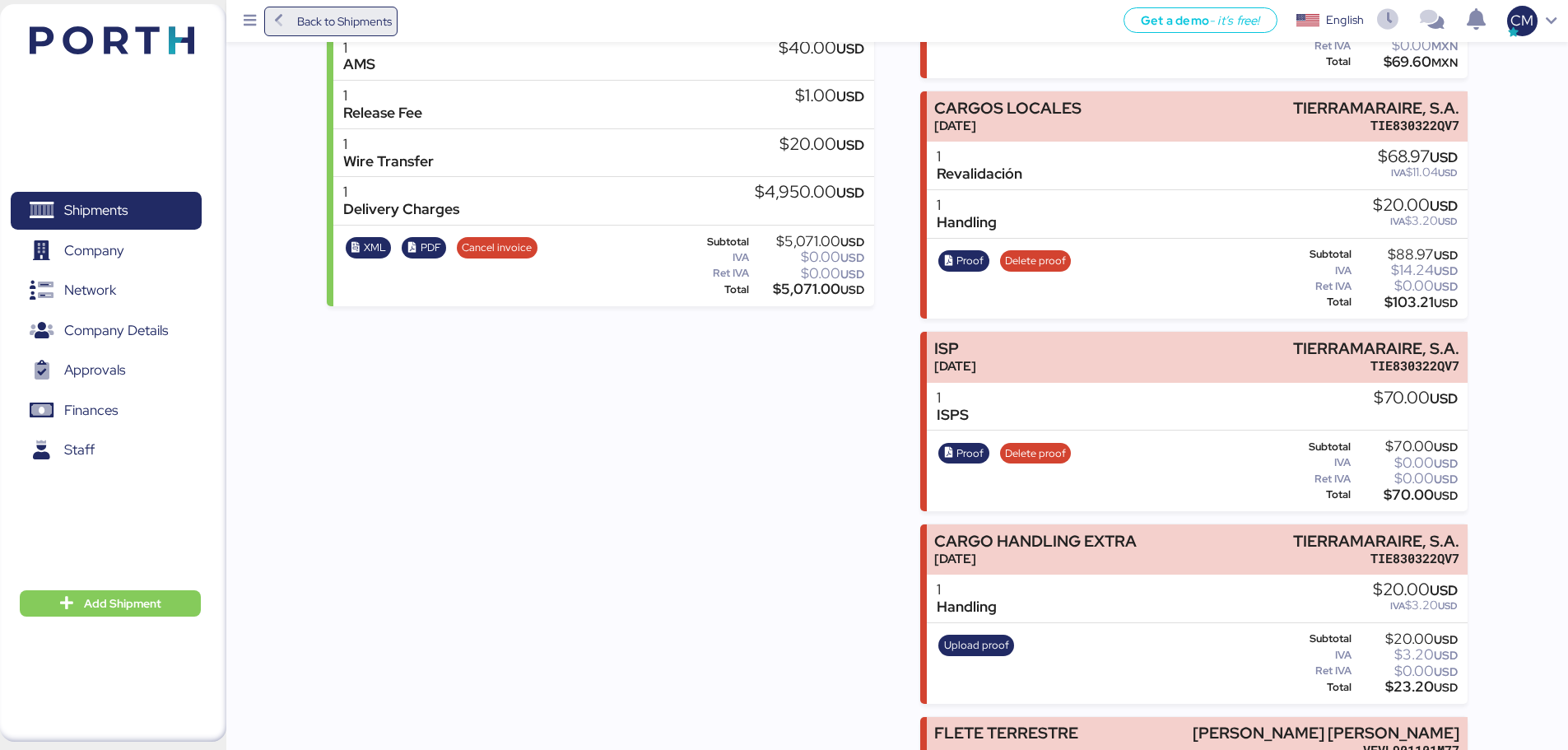click on "Back to Shipments" at bounding box center (344, 21) 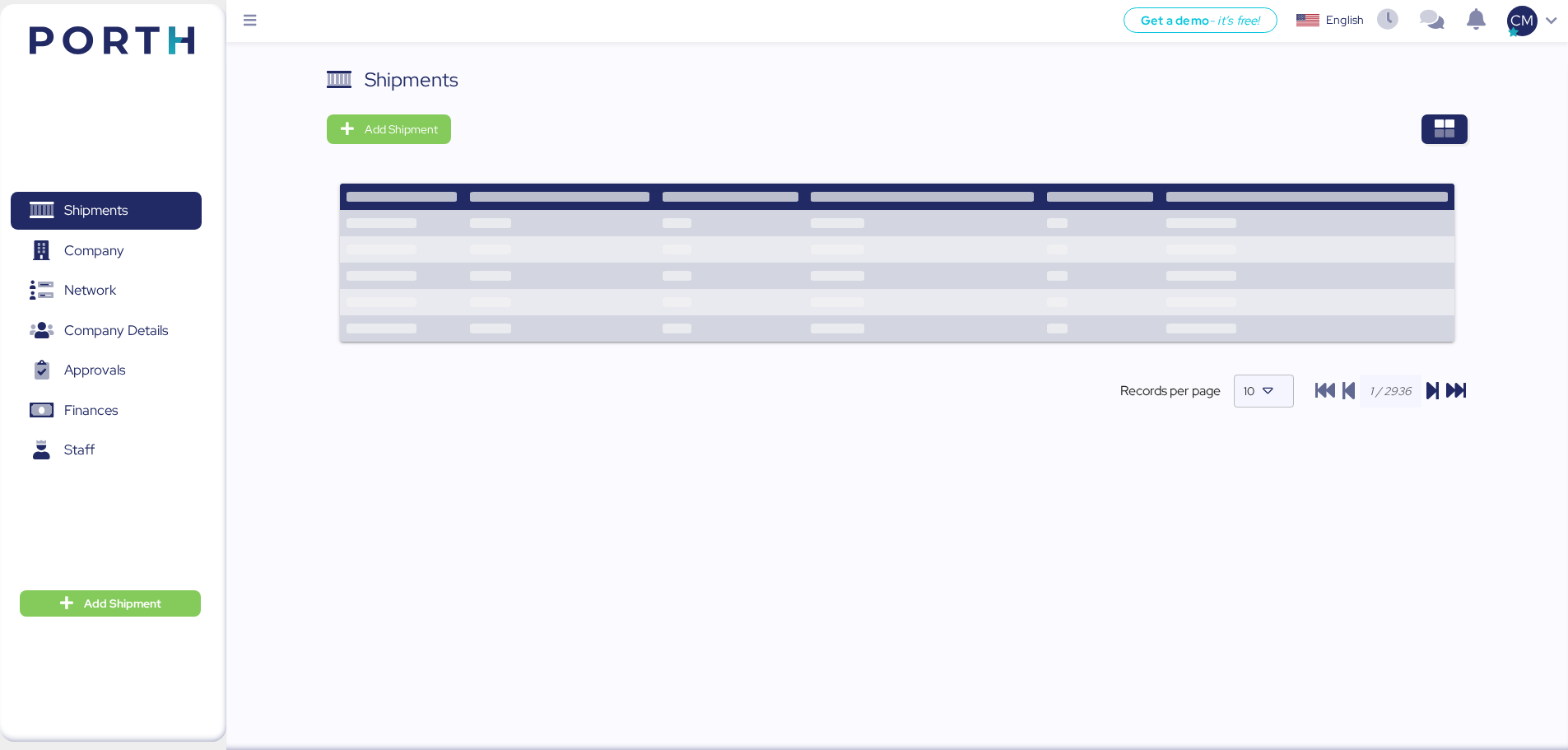 scroll, scrollTop: 0, scrollLeft: 0, axis: both 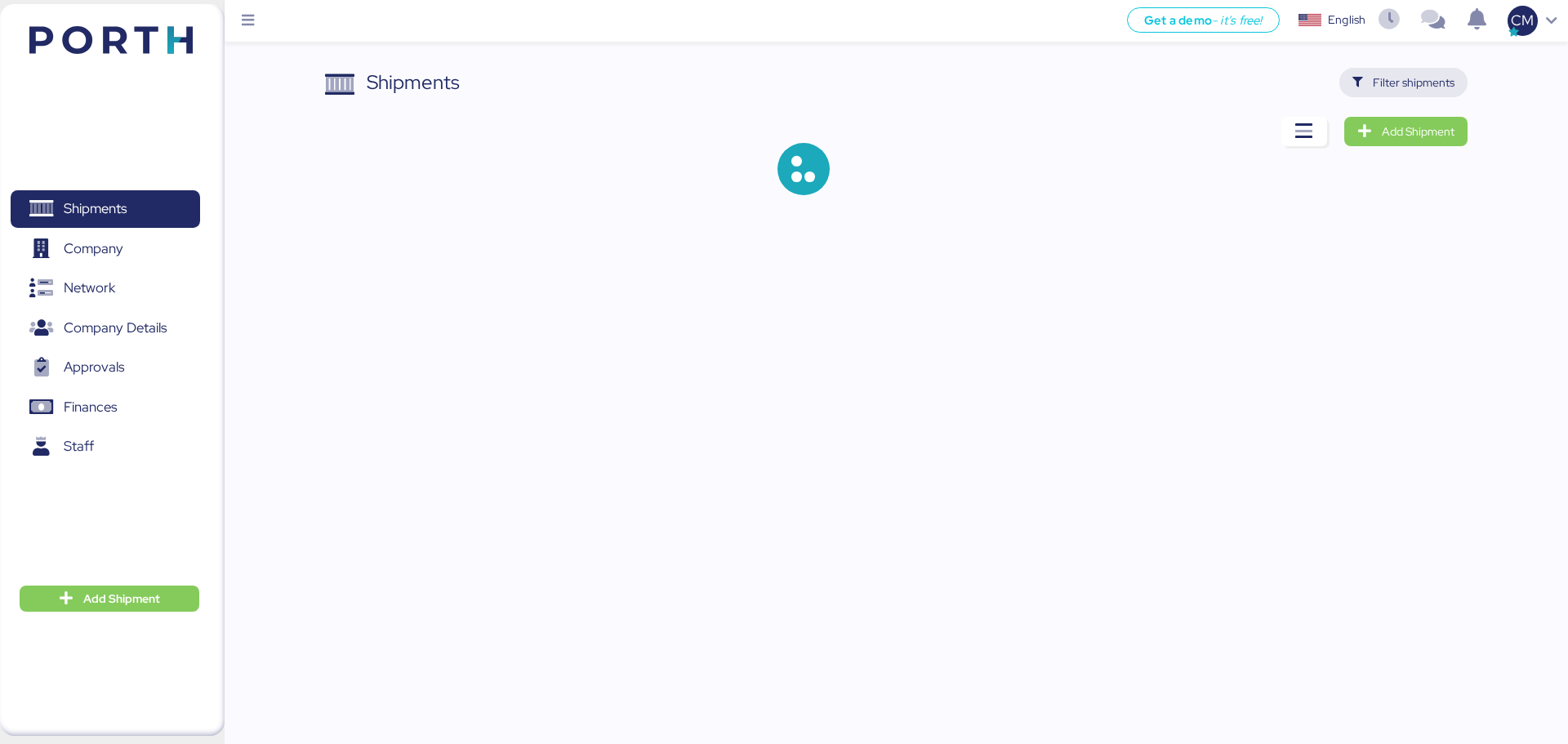 click on "Filter shipments" at bounding box center (1414, 82) 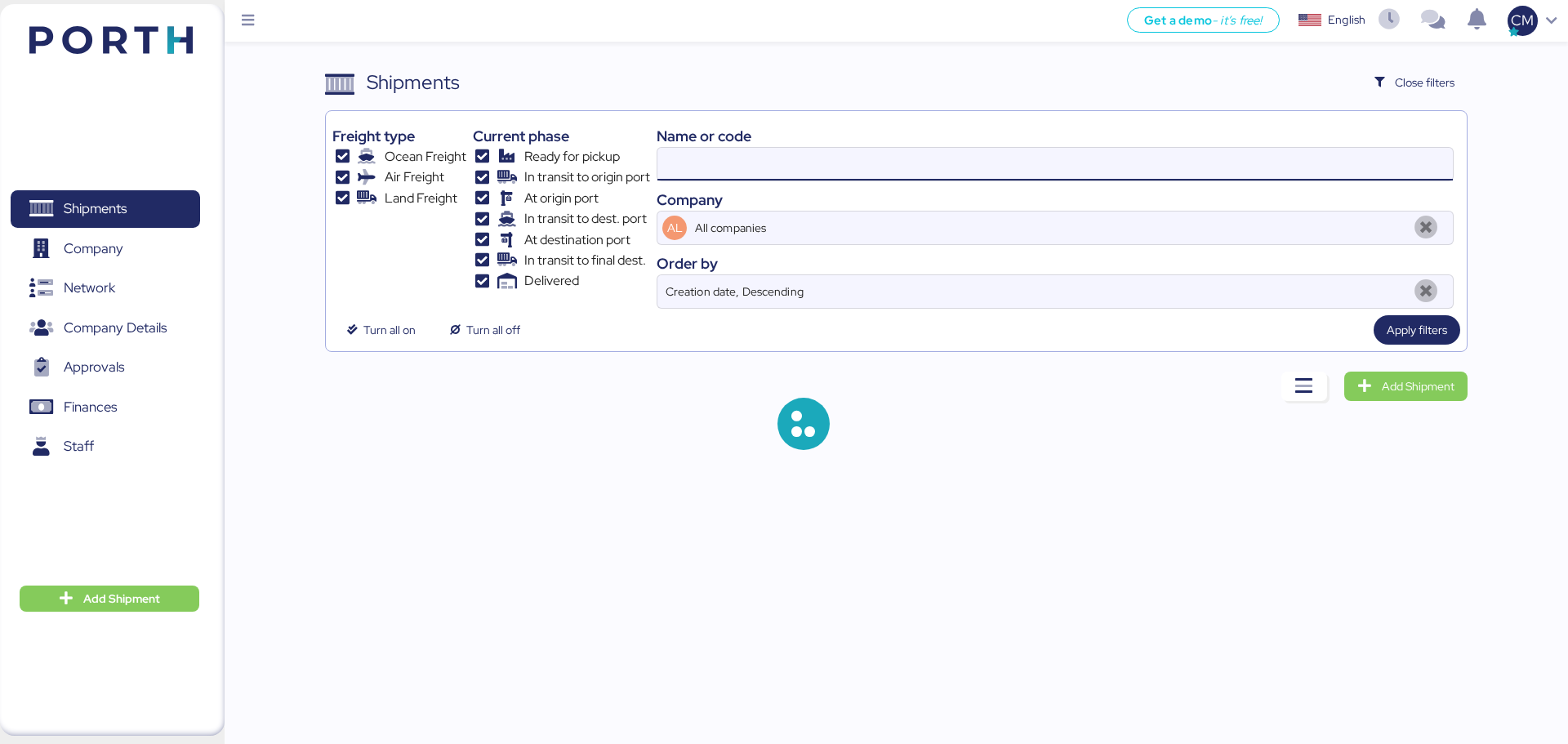 click at bounding box center [1055, 164] 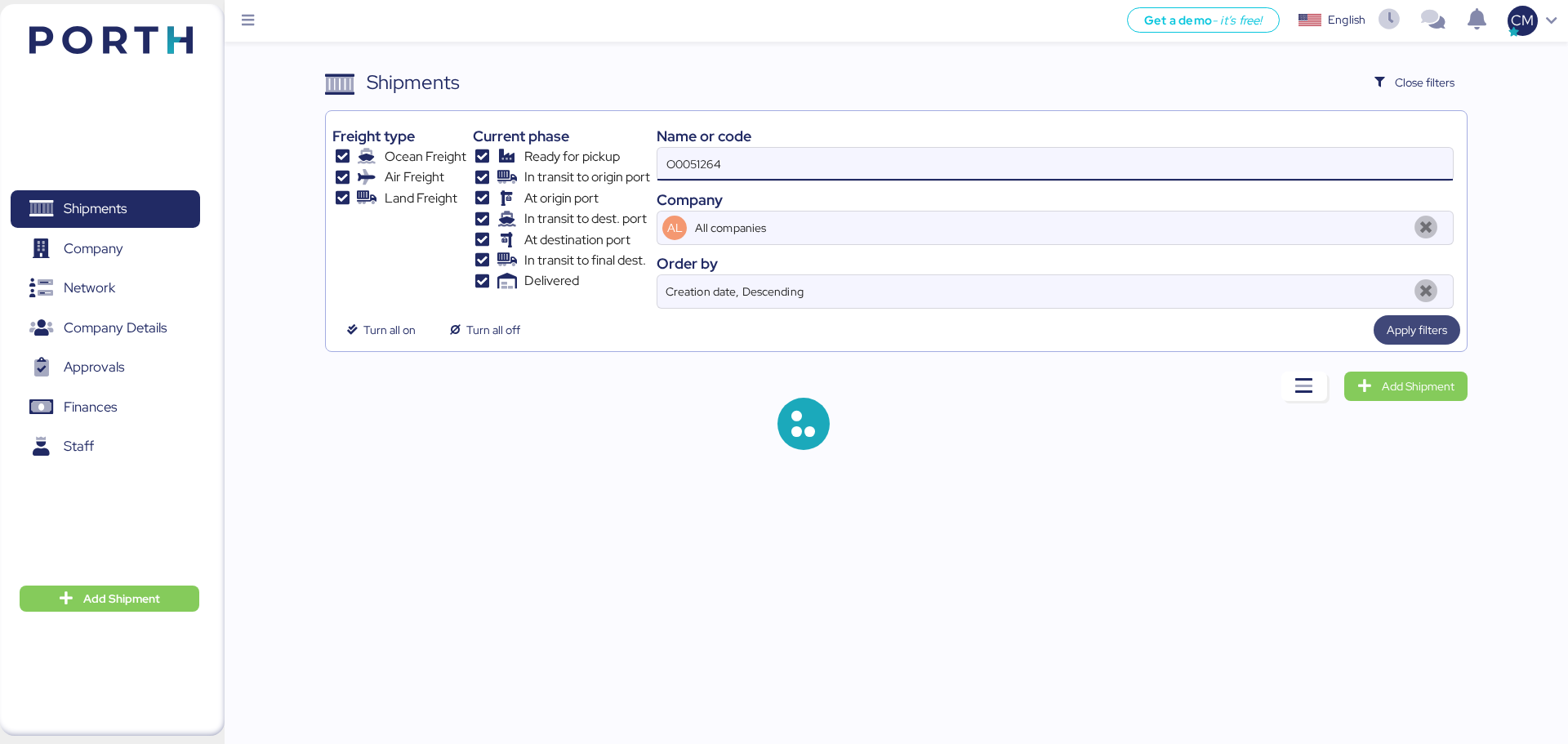 type on "O0051264" 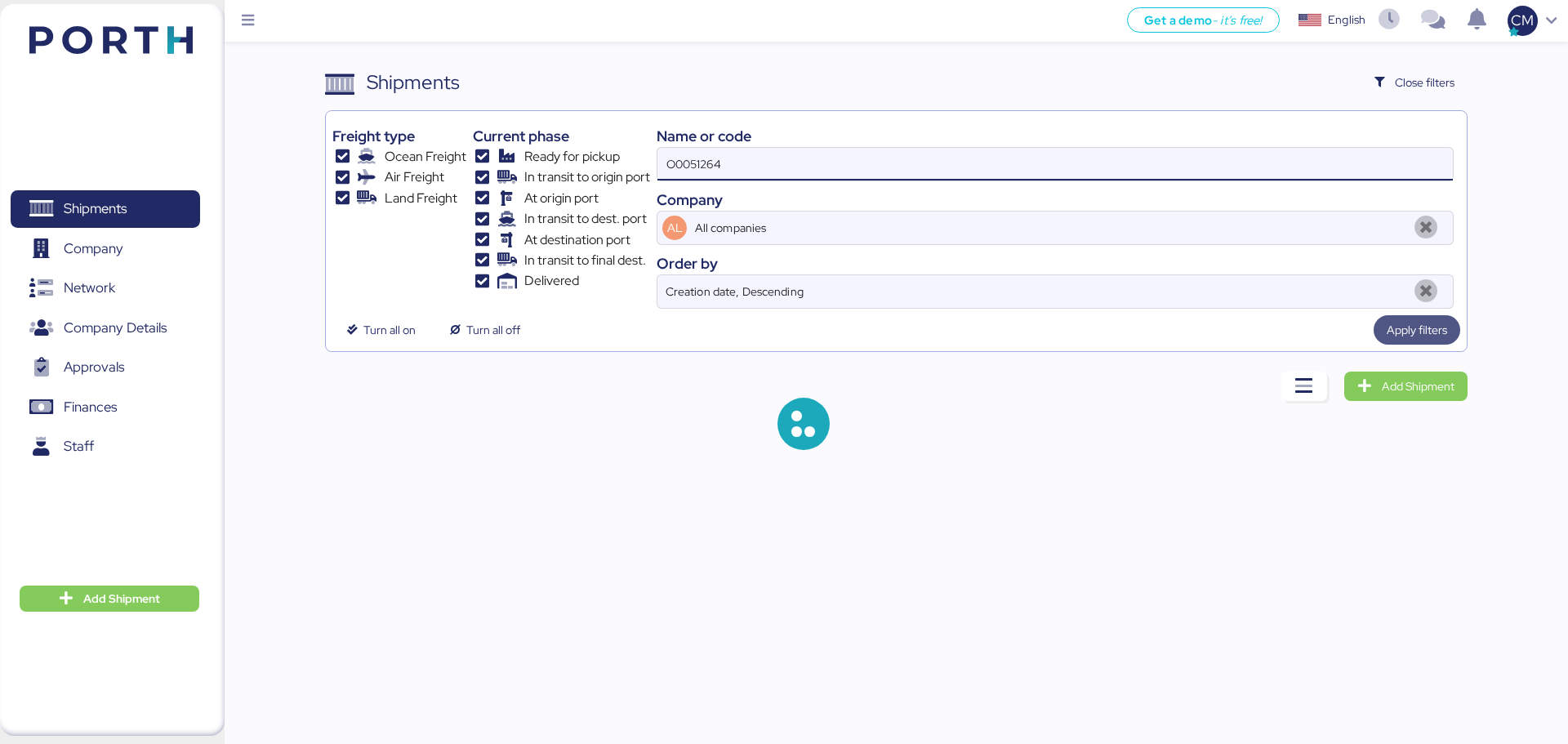 click on "Apply filters" at bounding box center [1417, 330] 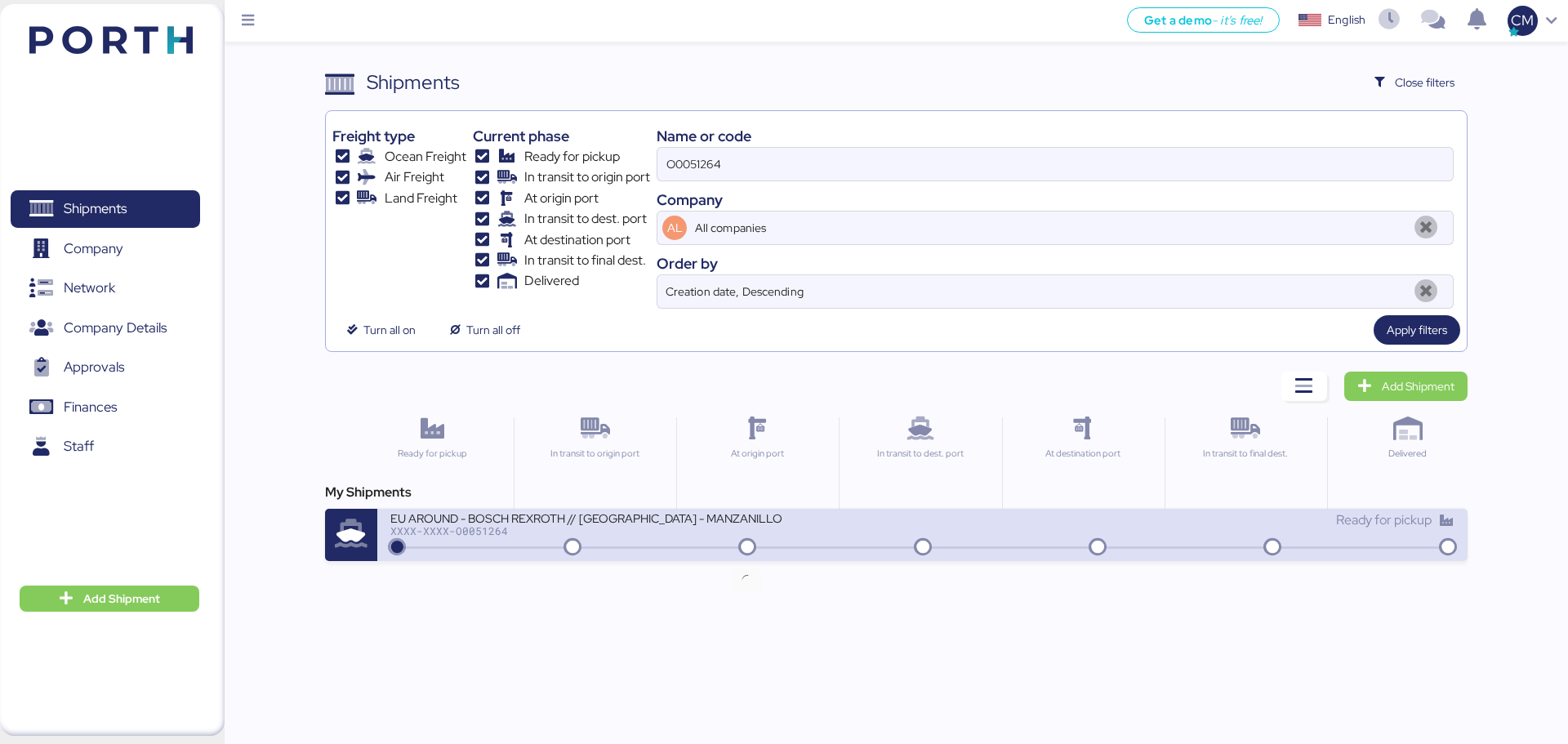 click at bounding box center (747, 548) 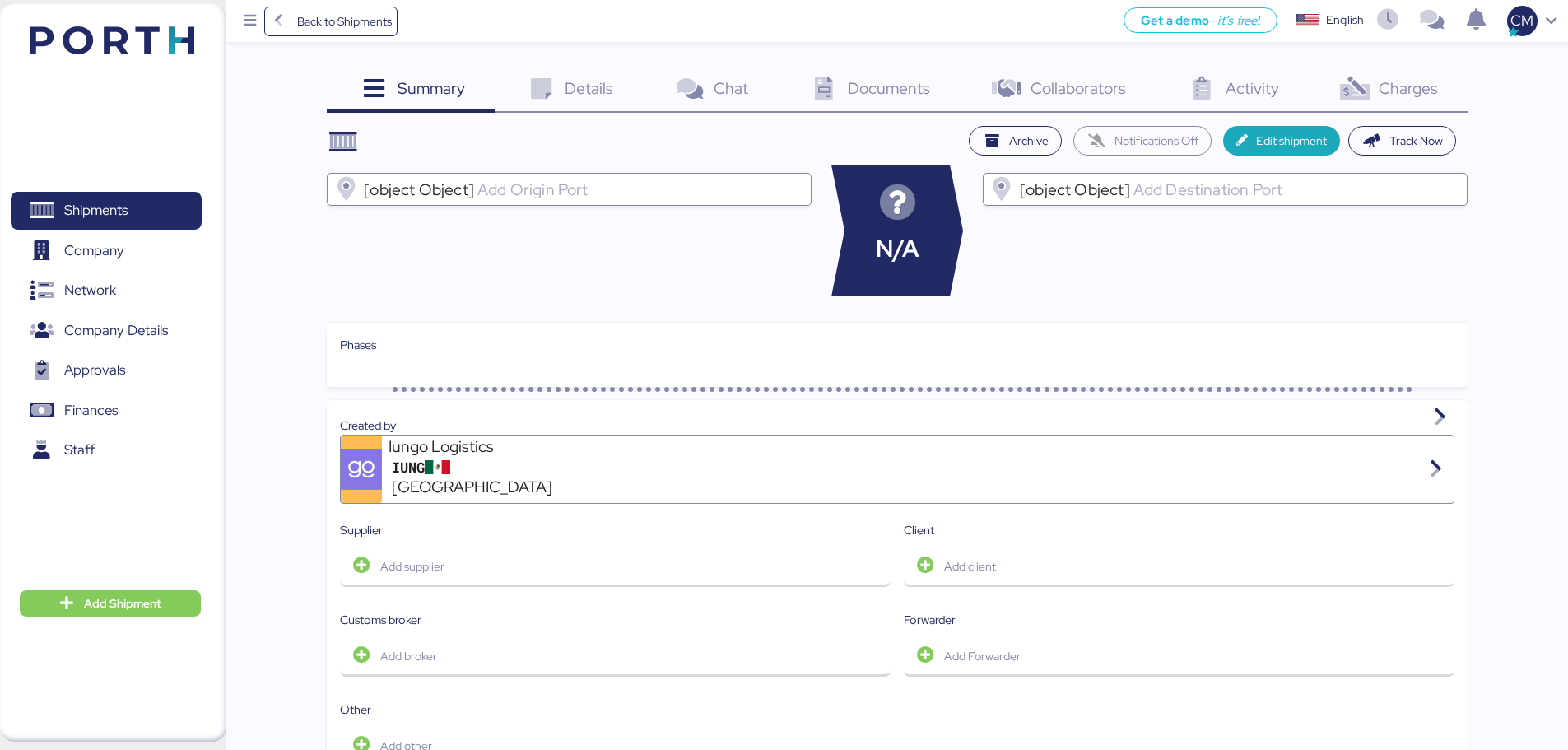 click on "Details" at bounding box center (589, 88) 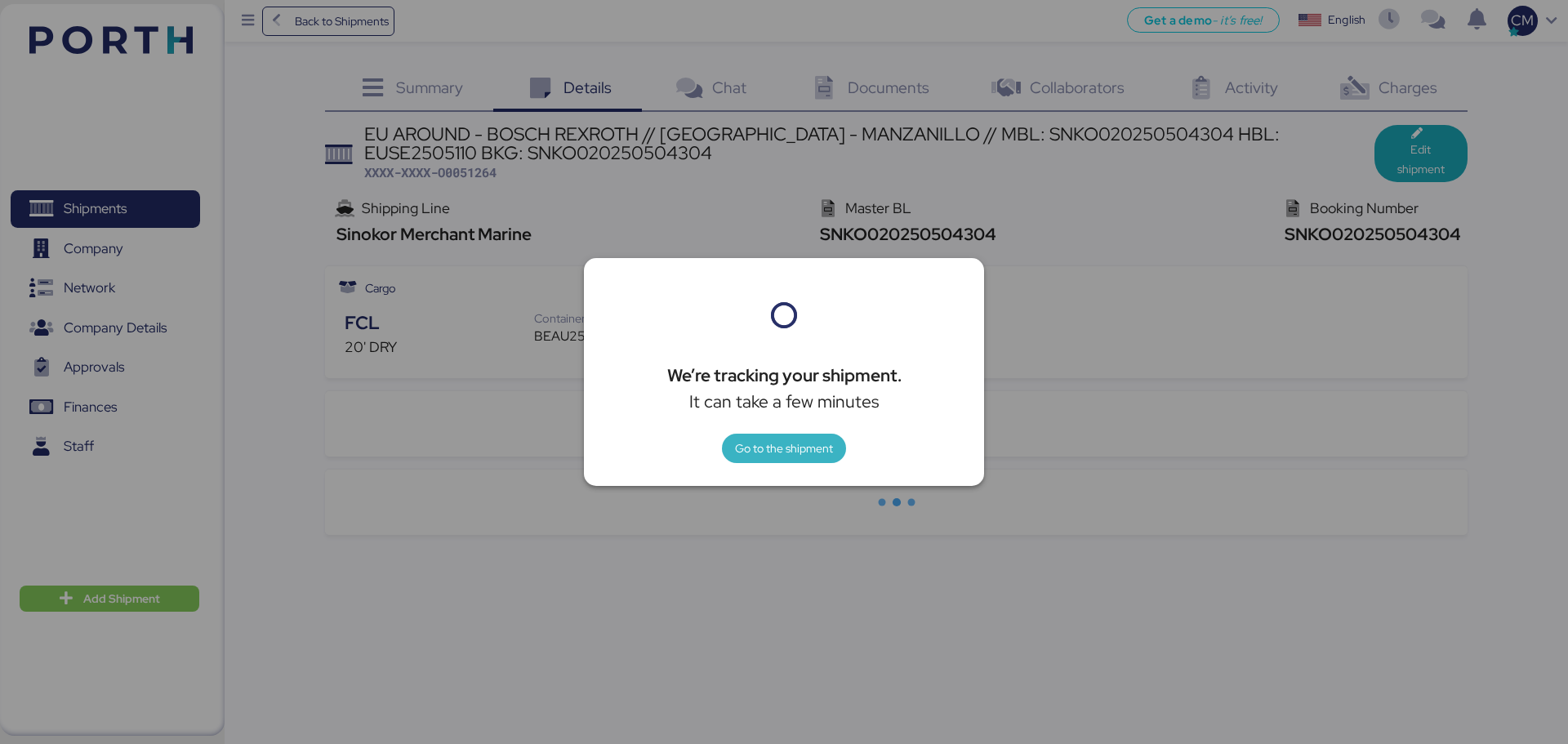 click on "Go to the shipment" at bounding box center [784, 448] 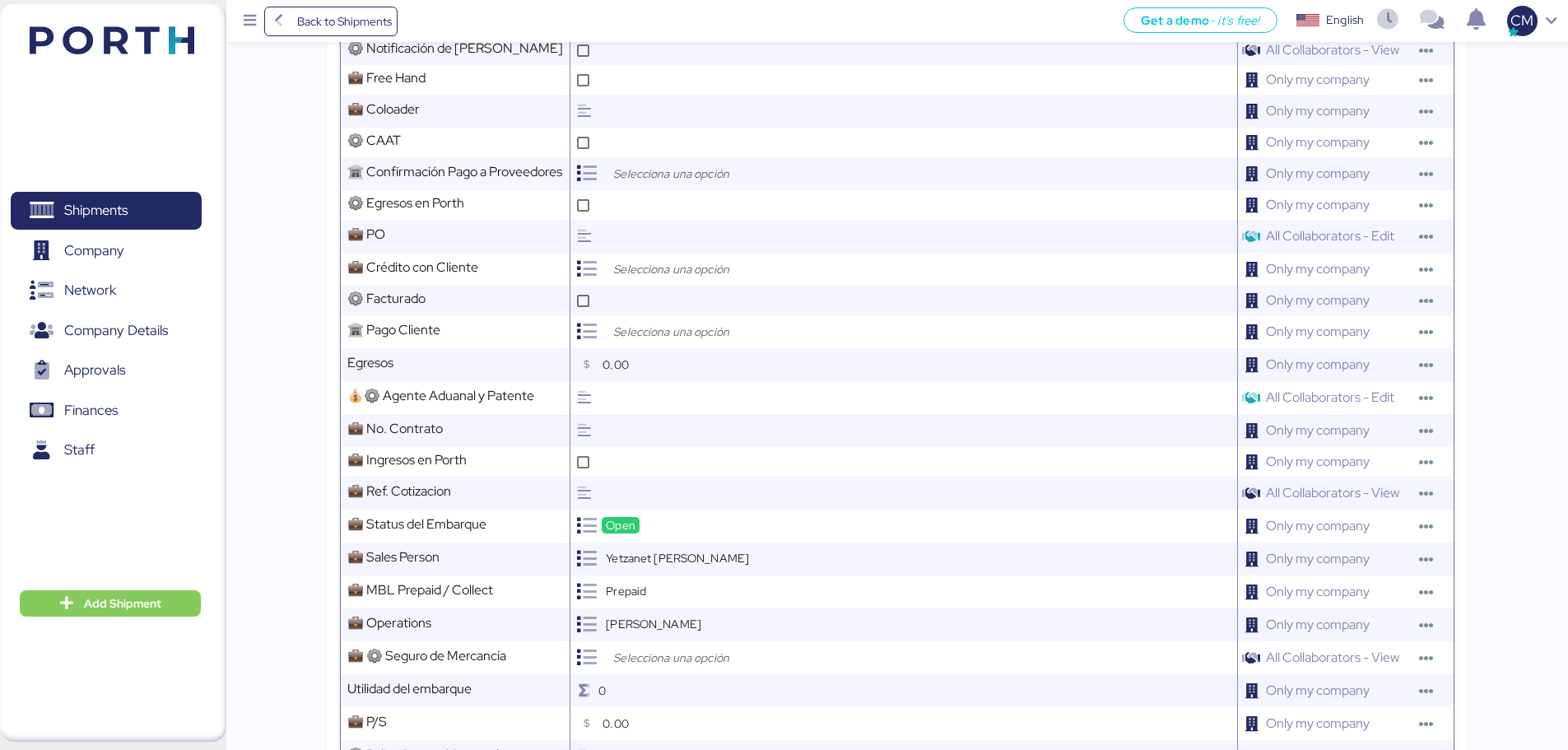 scroll, scrollTop: 0, scrollLeft: 0, axis: both 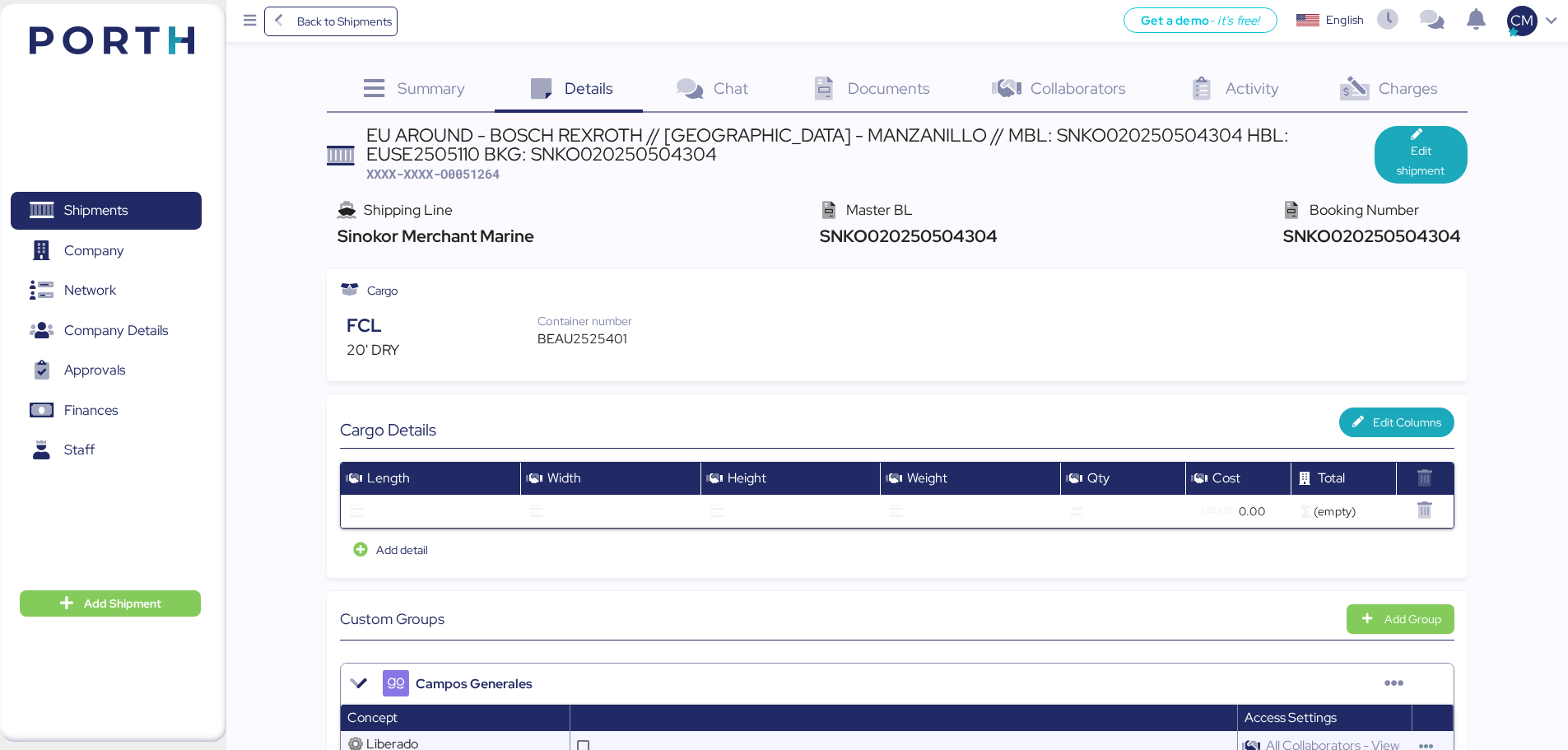 click at bounding box center (1355, 89) 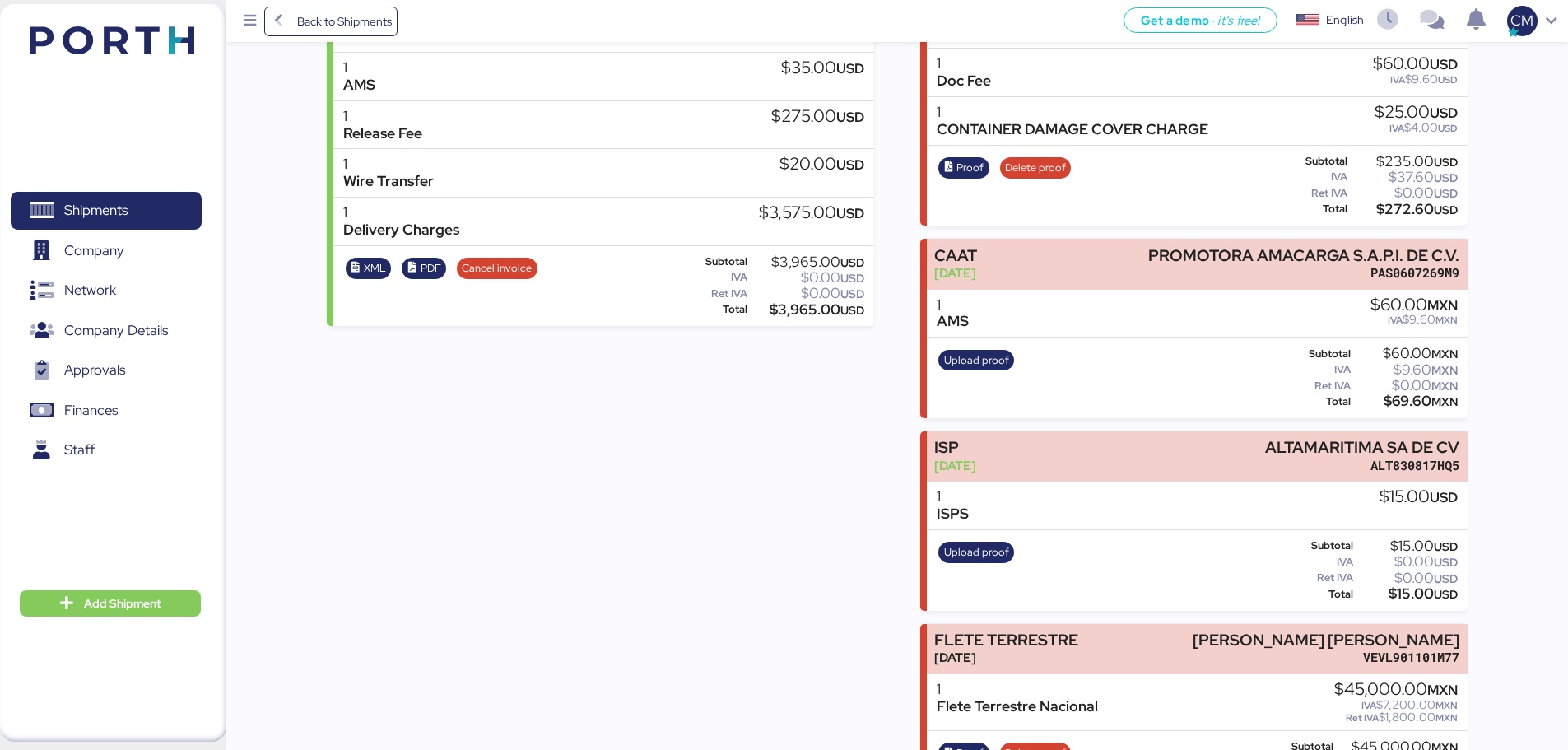 scroll, scrollTop: 460, scrollLeft: 0, axis: vertical 